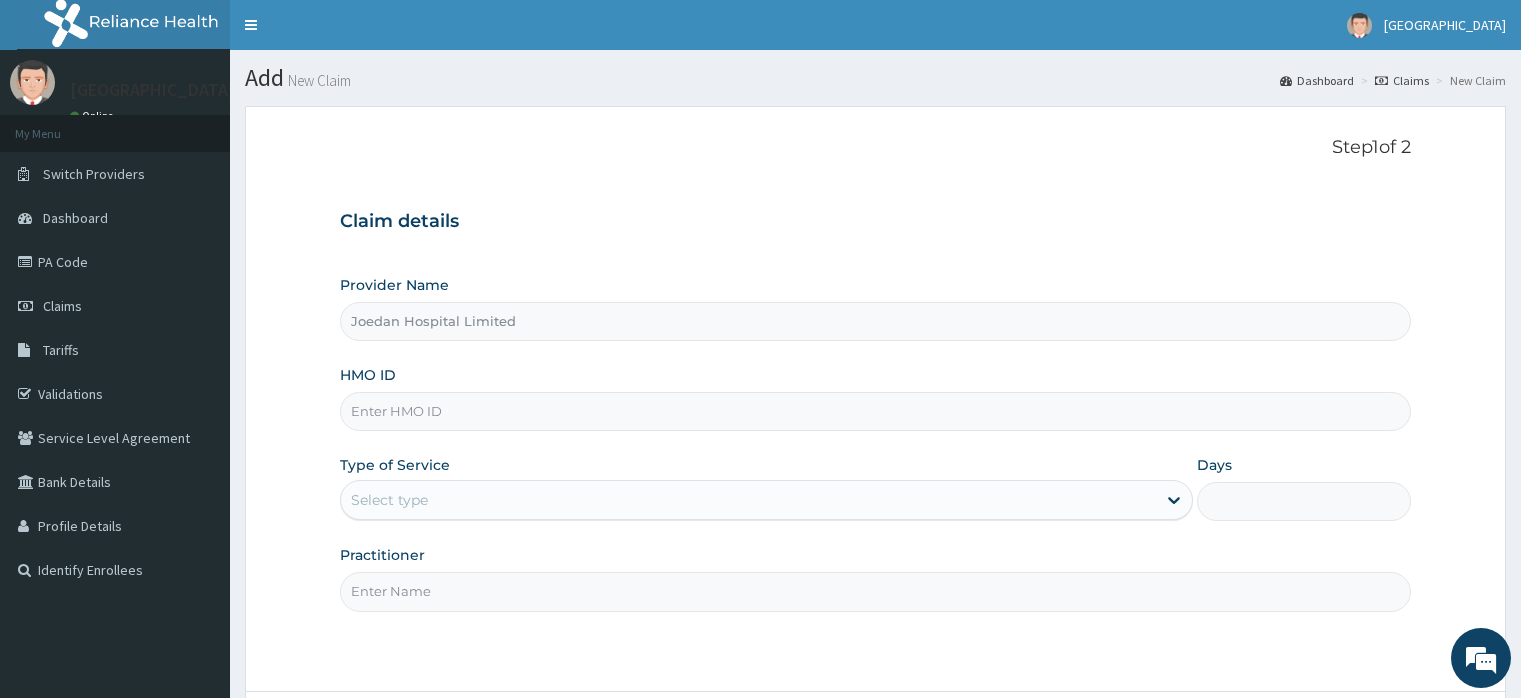 scroll, scrollTop: 0, scrollLeft: 0, axis: both 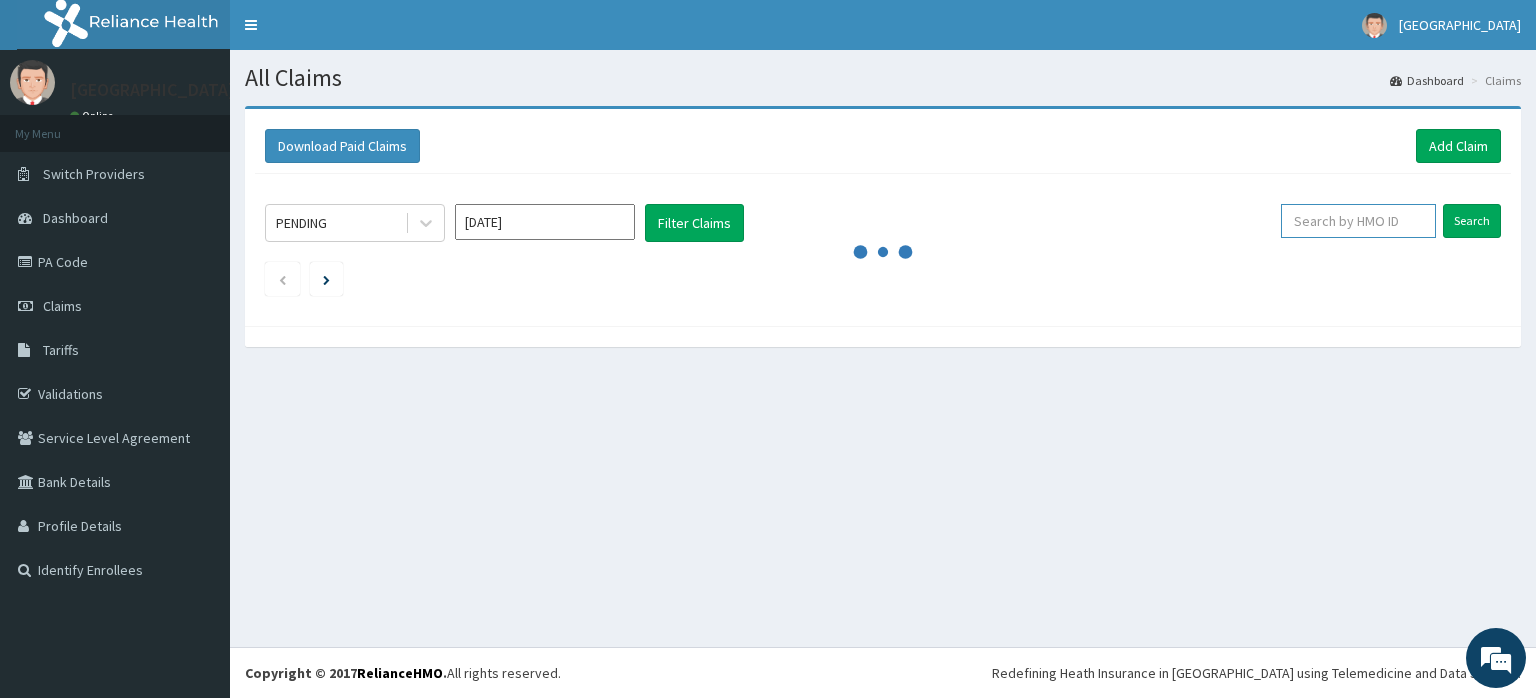 click at bounding box center [1358, 221] 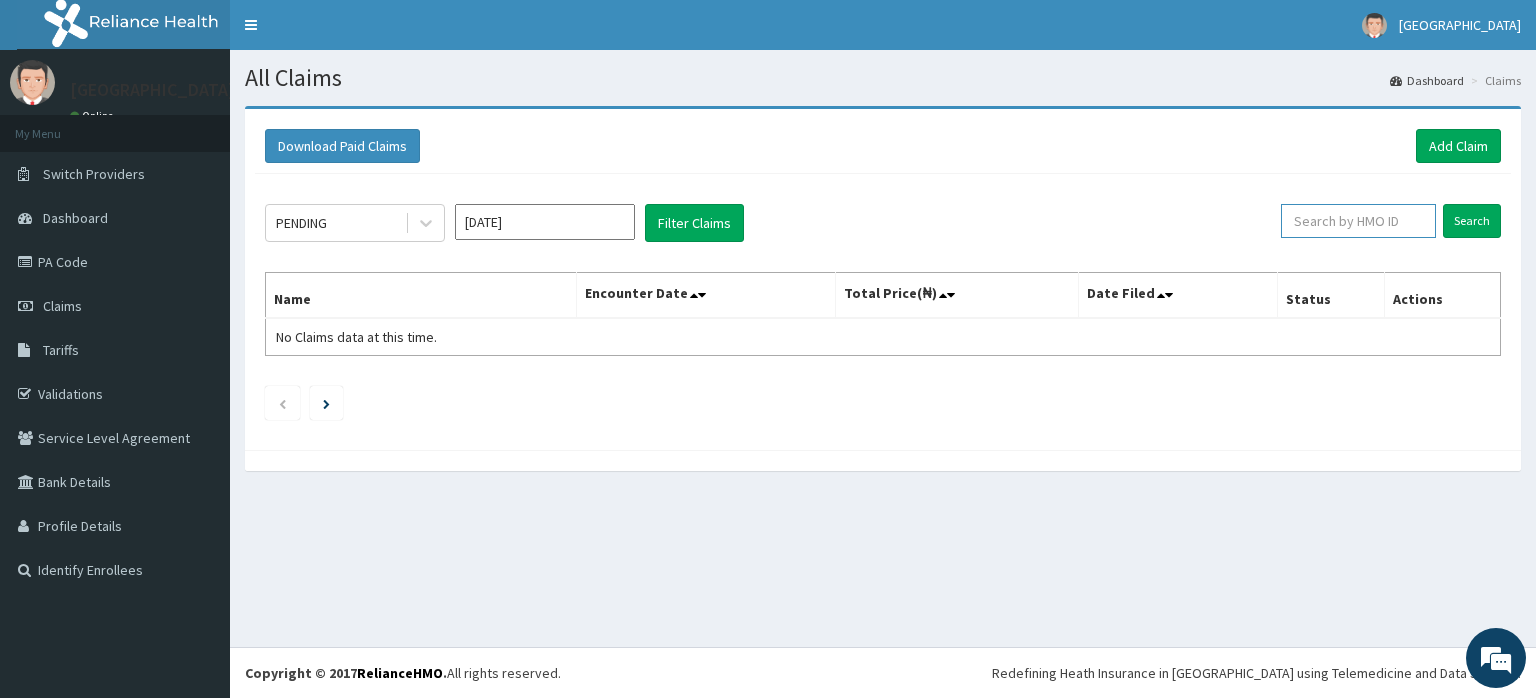 paste on "HHI/10016/A" 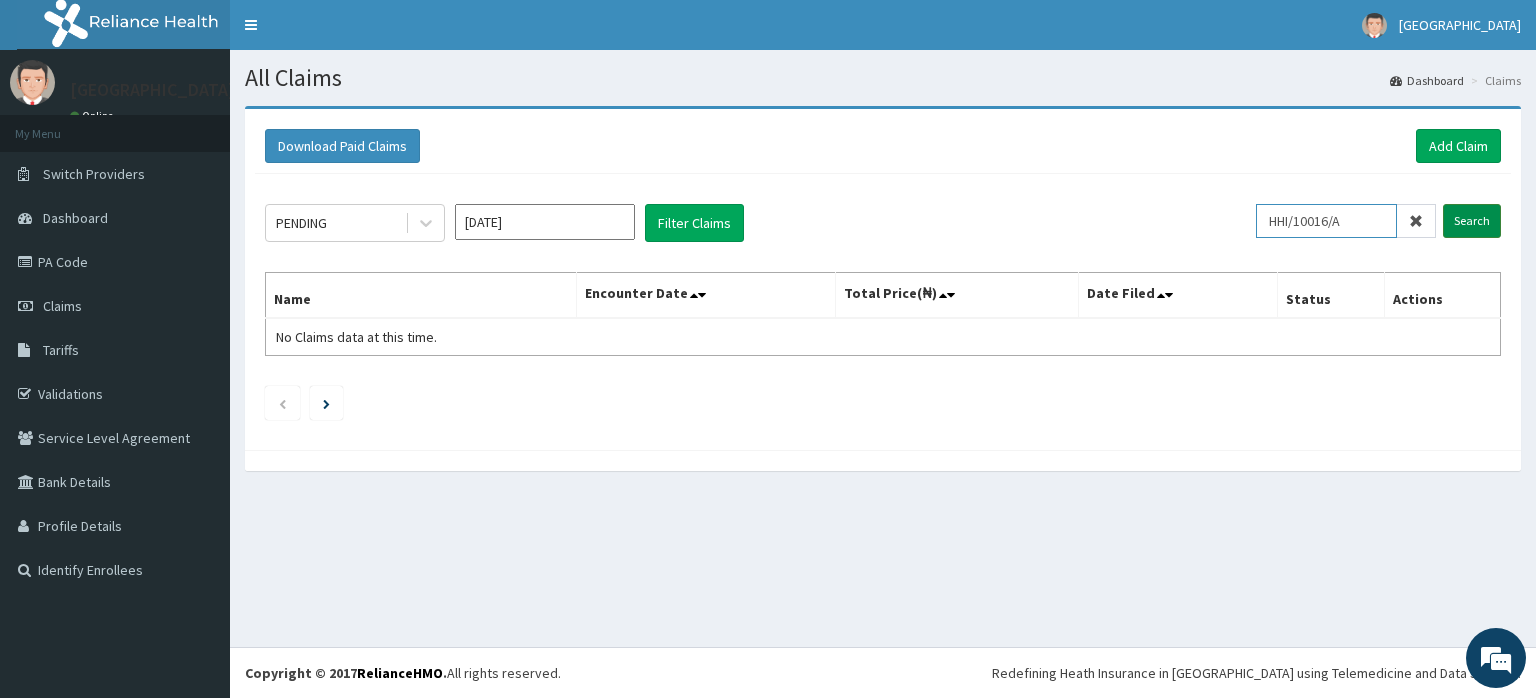 type on "HHI/10016/A" 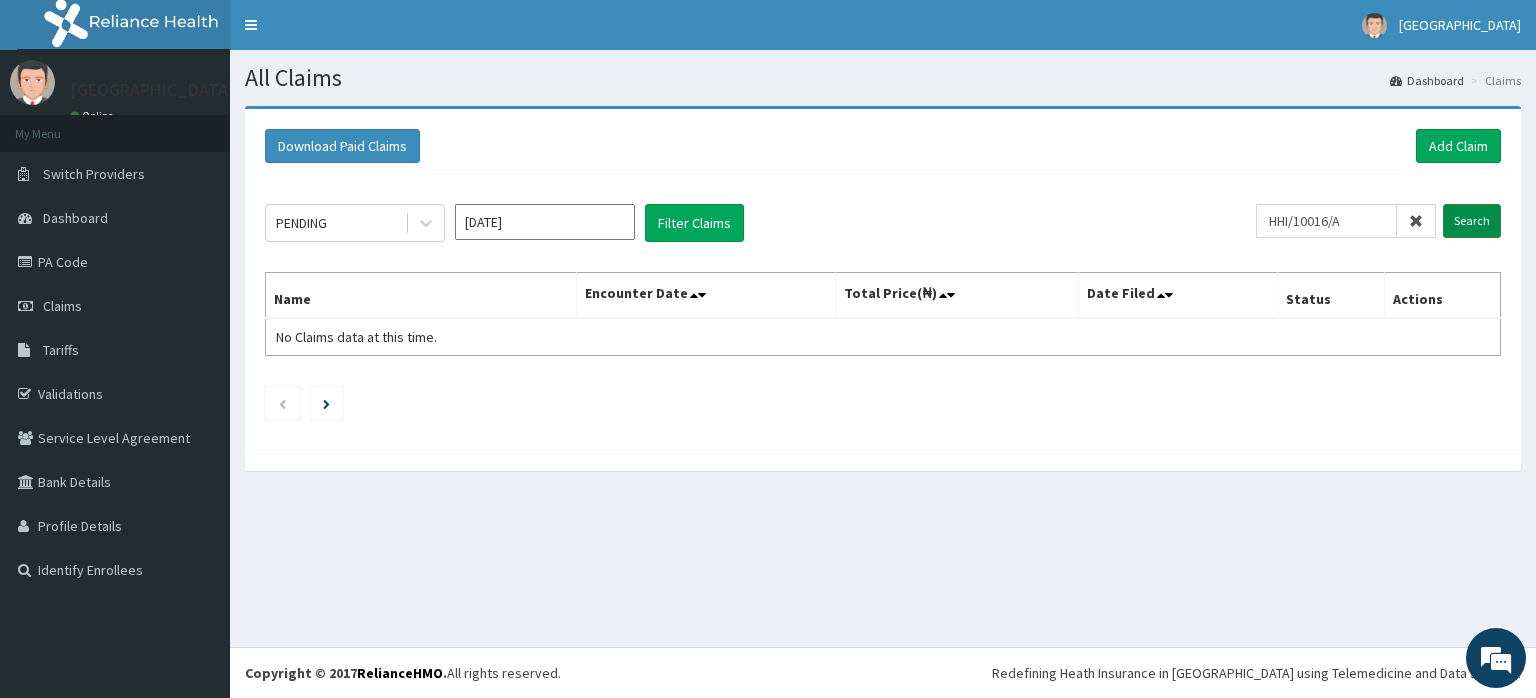 click on "Search" at bounding box center (1472, 221) 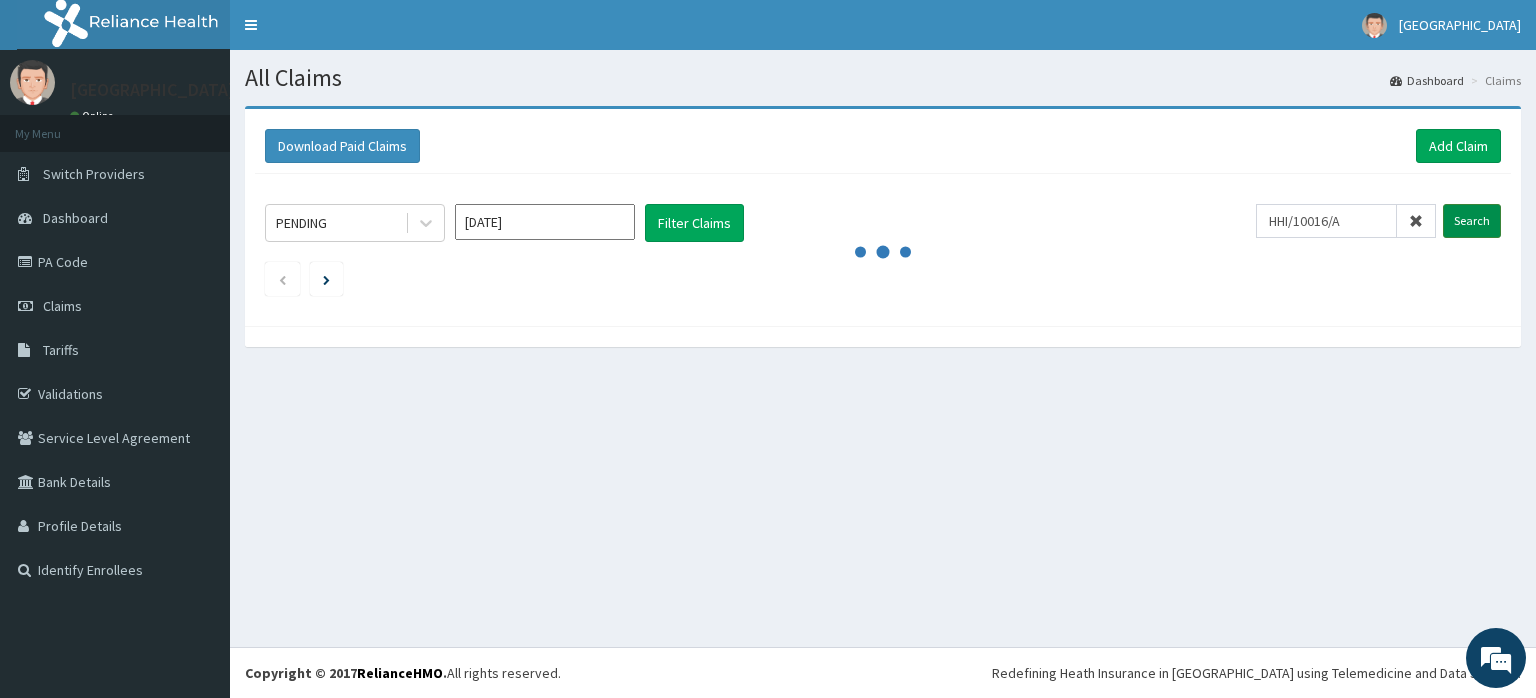 scroll, scrollTop: 0, scrollLeft: 0, axis: both 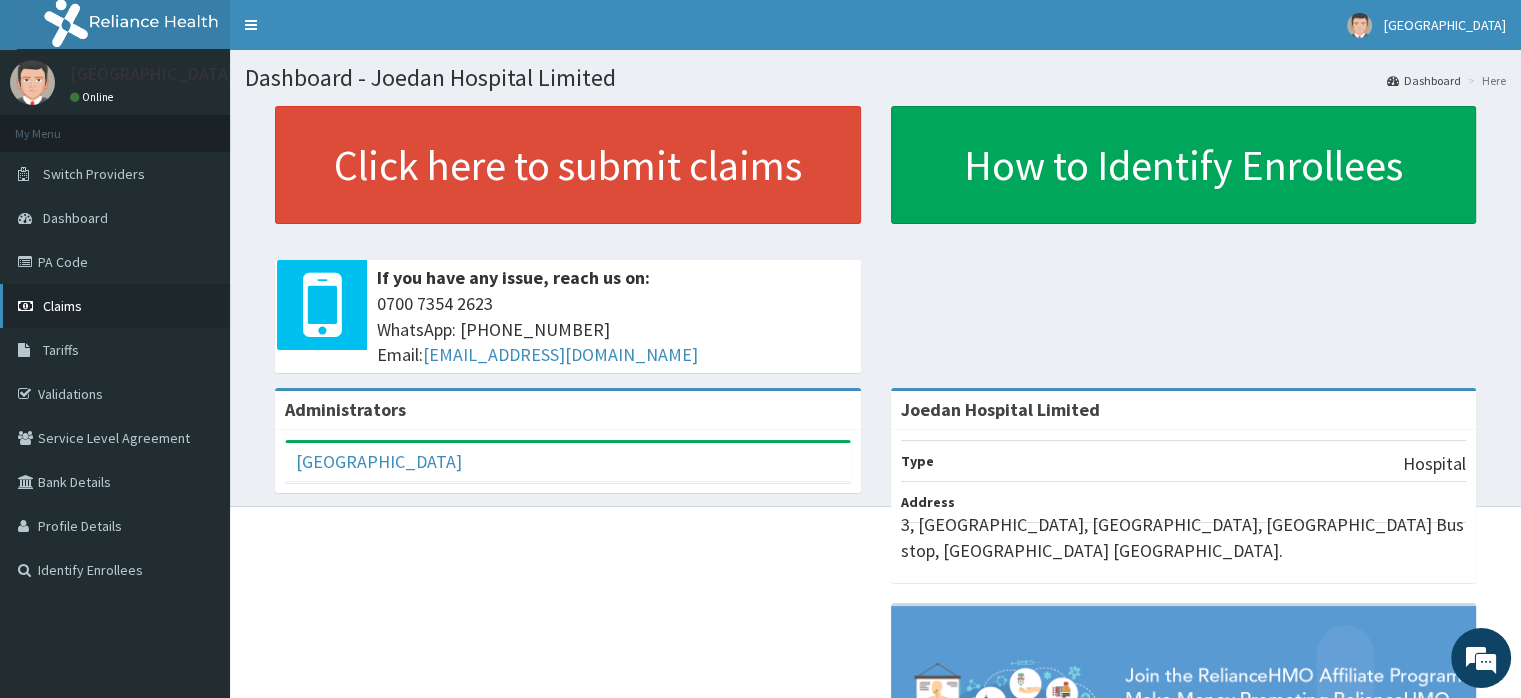 click on "Claims" at bounding box center (62, 306) 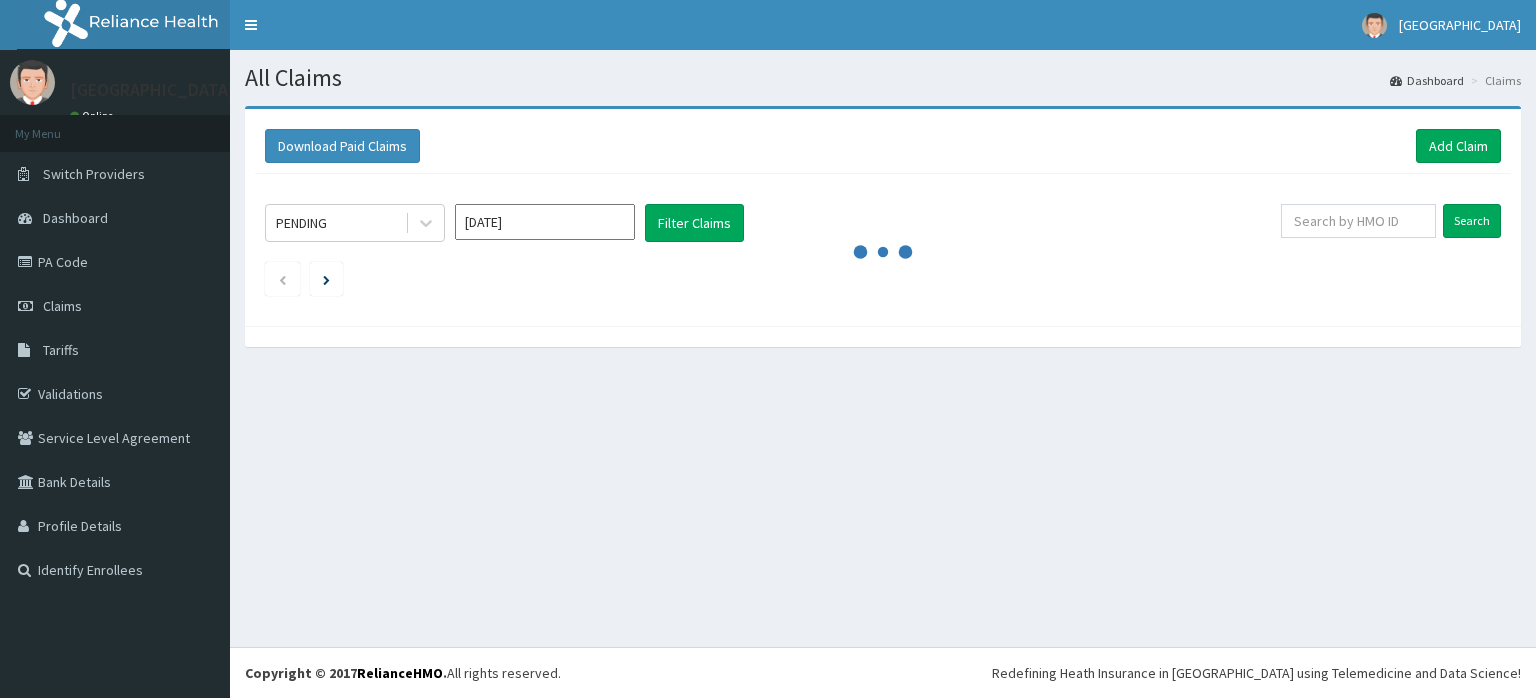 scroll, scrollTop: 0, scrollLeft: 0, axis: both 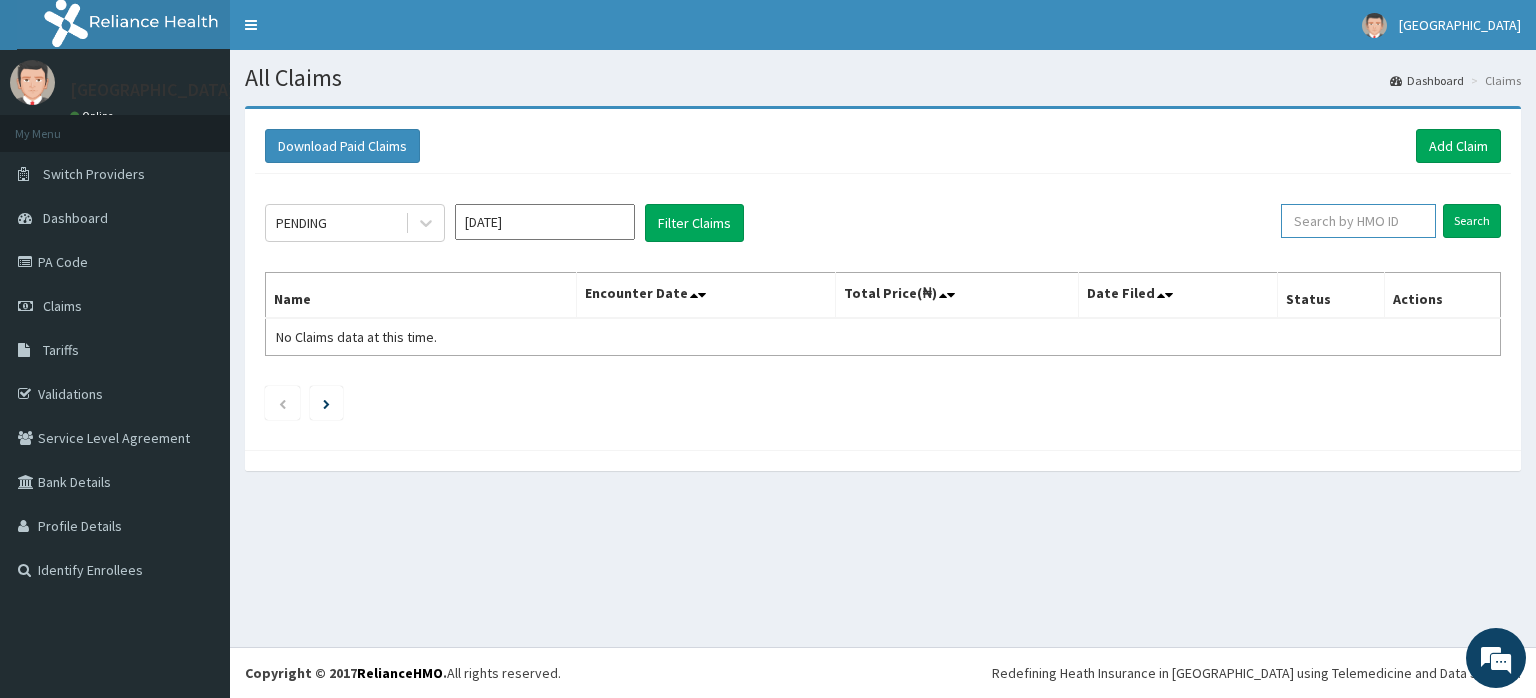 click at bounding box center (1358, 221) 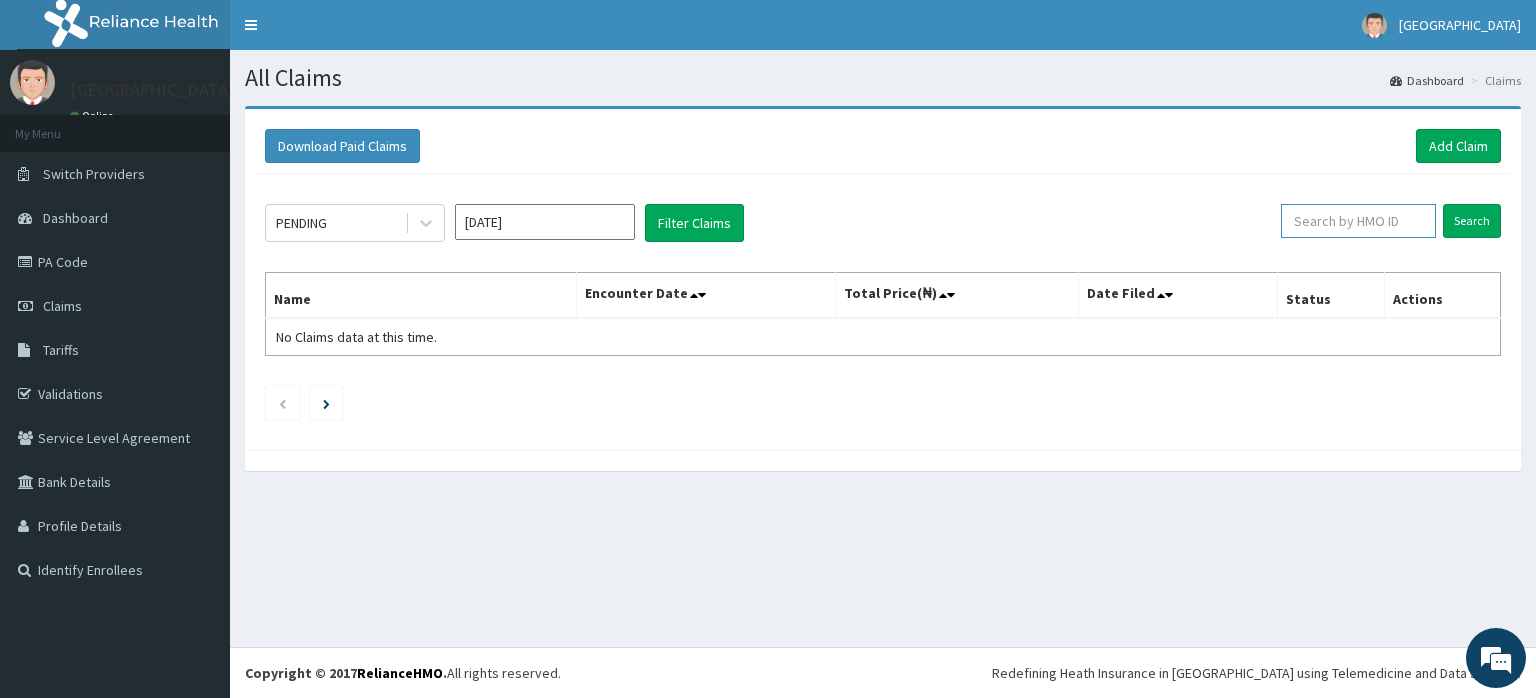 paste on "HHI/10016/A" 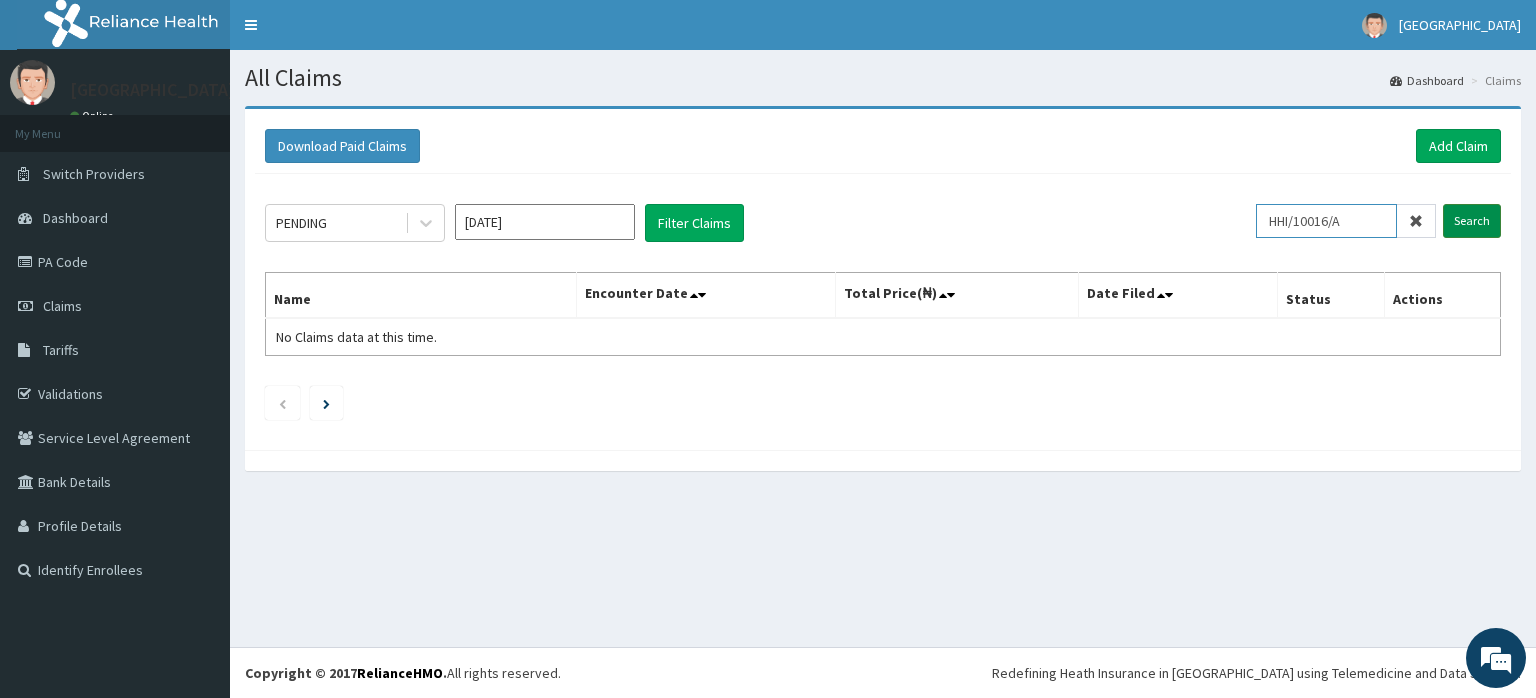 type on "HHI/10016/A" 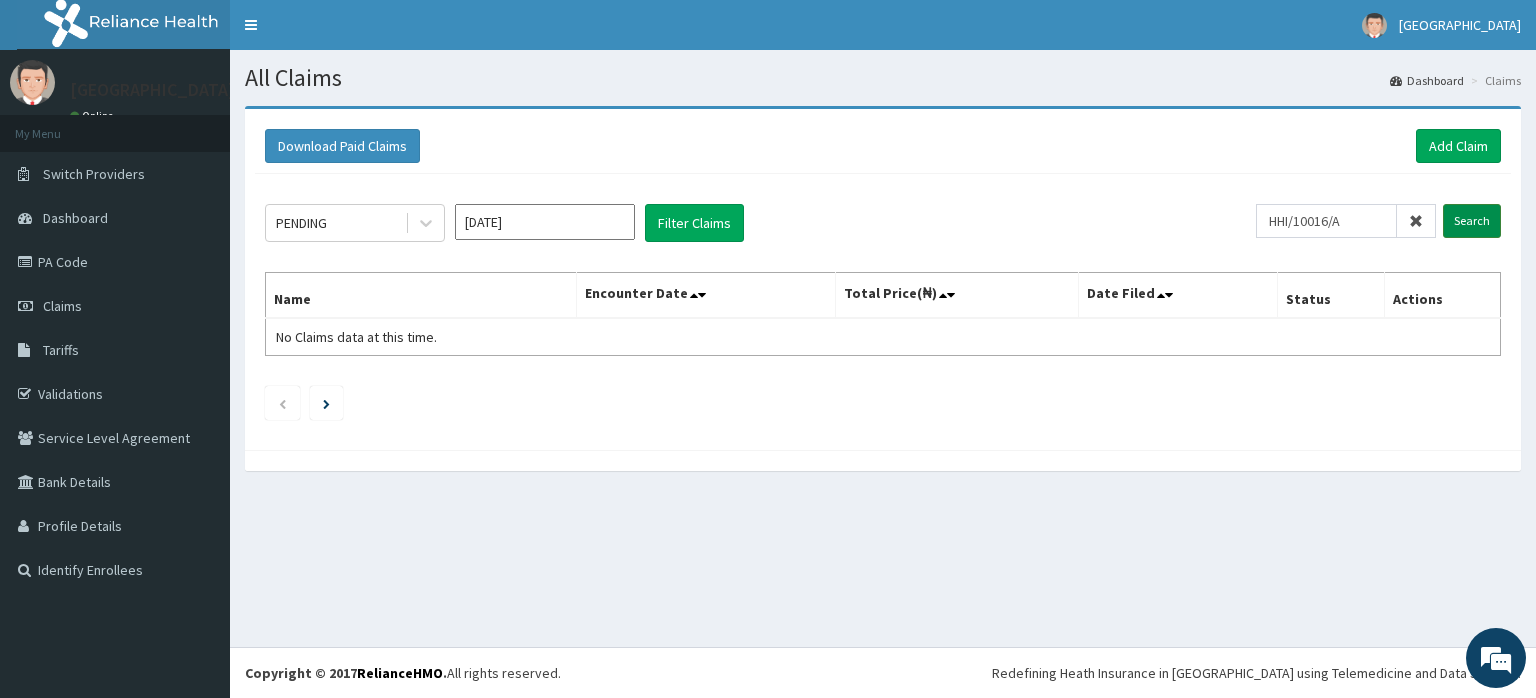 click on "Search" at bounding box center [1472, 221] 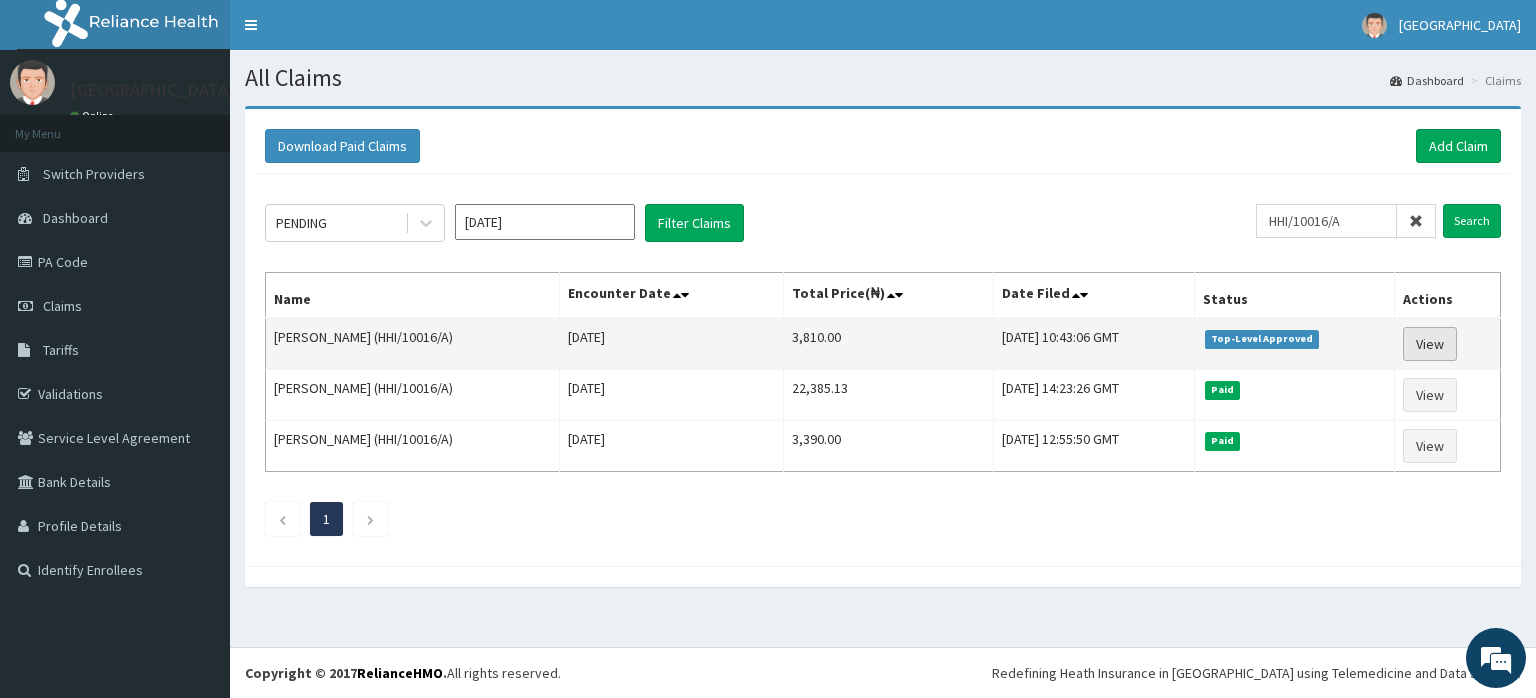 click on "View" at bounding box center (1430, 344) 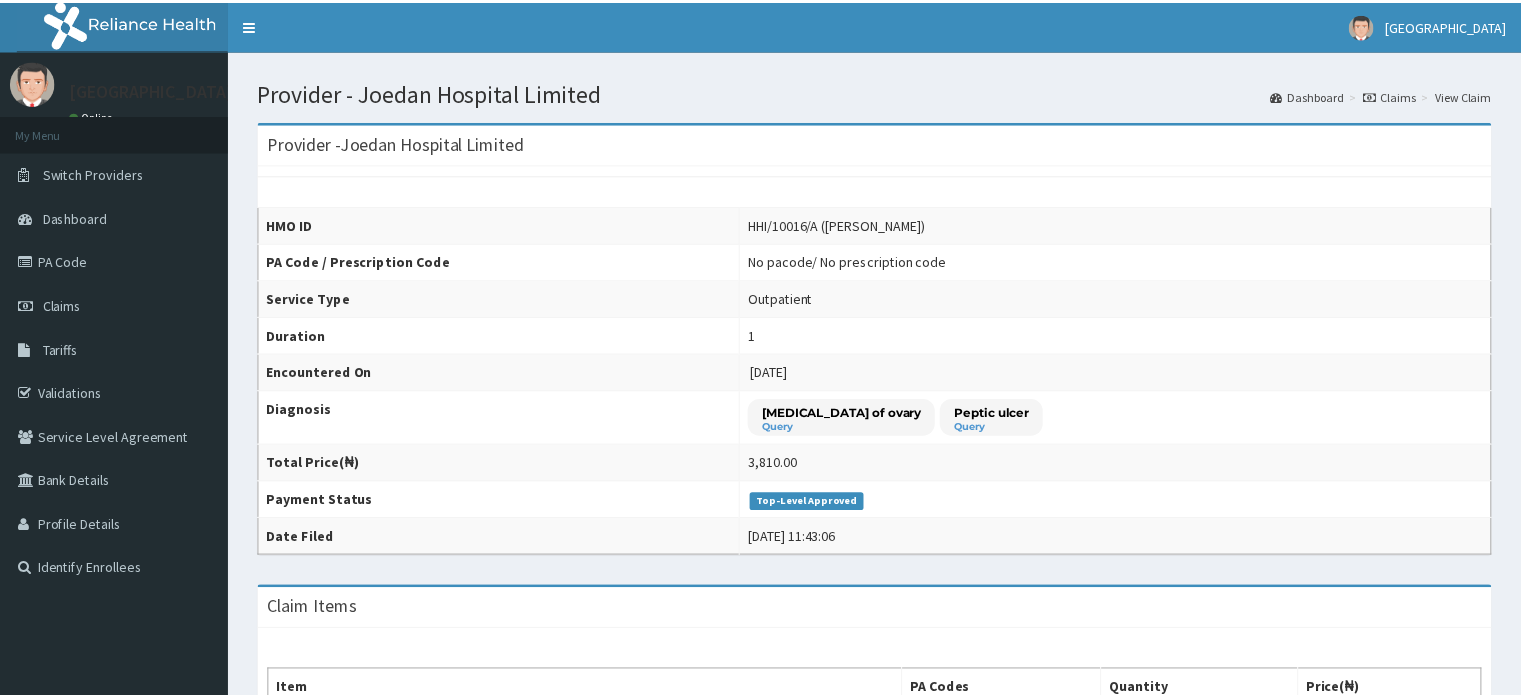 scroll, scrollTop: 0, scrollLeft: 0, axis: both 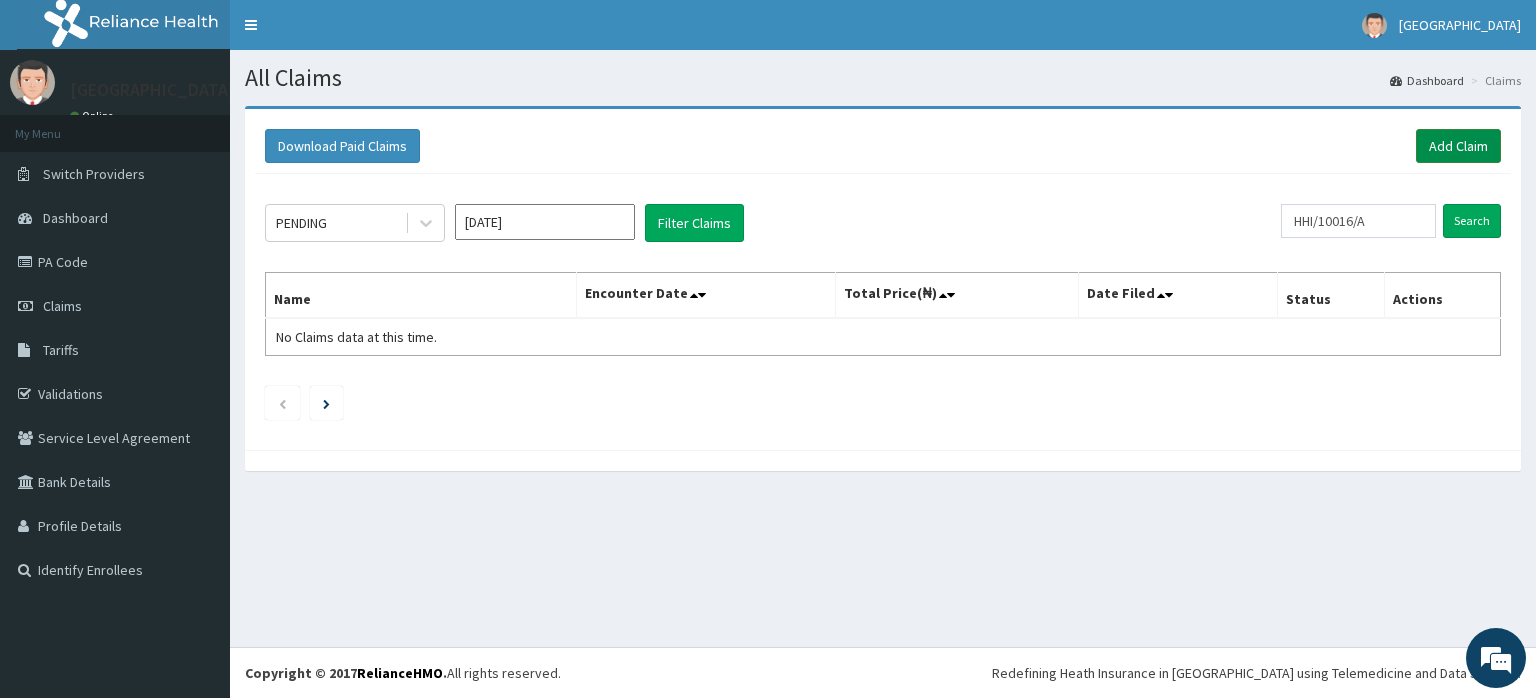 click on "Add Claim" at bounding box center [1458, 146] 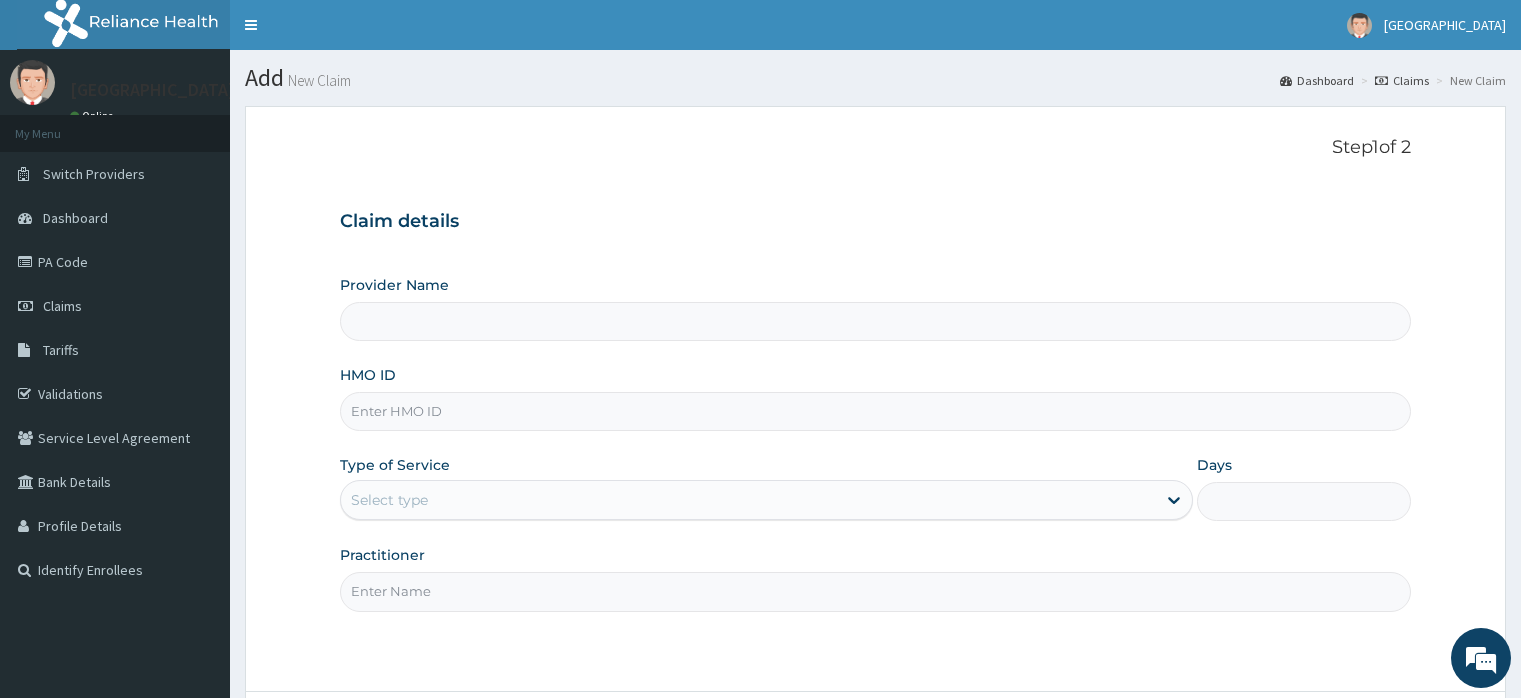 scroll, scrollTop: 0, scrollLeft: 0, axis: both 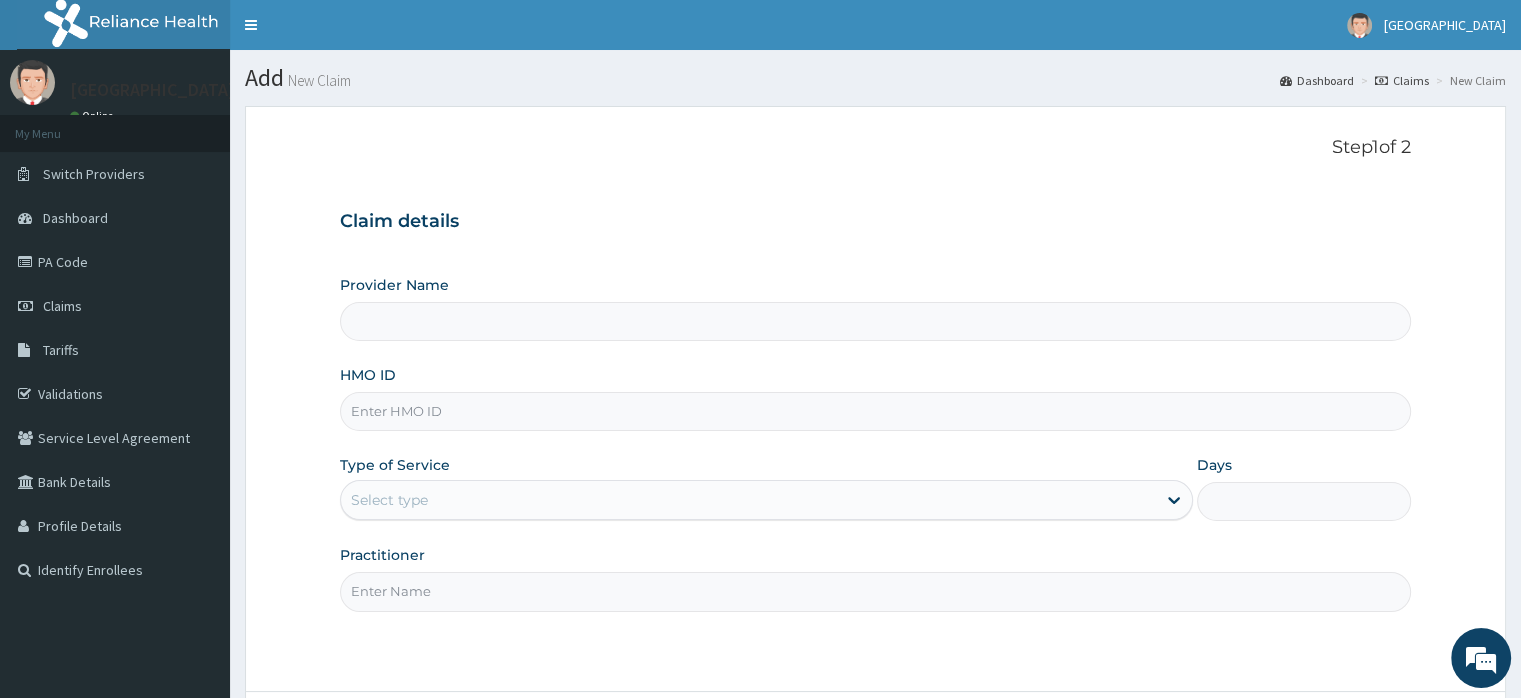 type on "Joedan Hospital Limited" 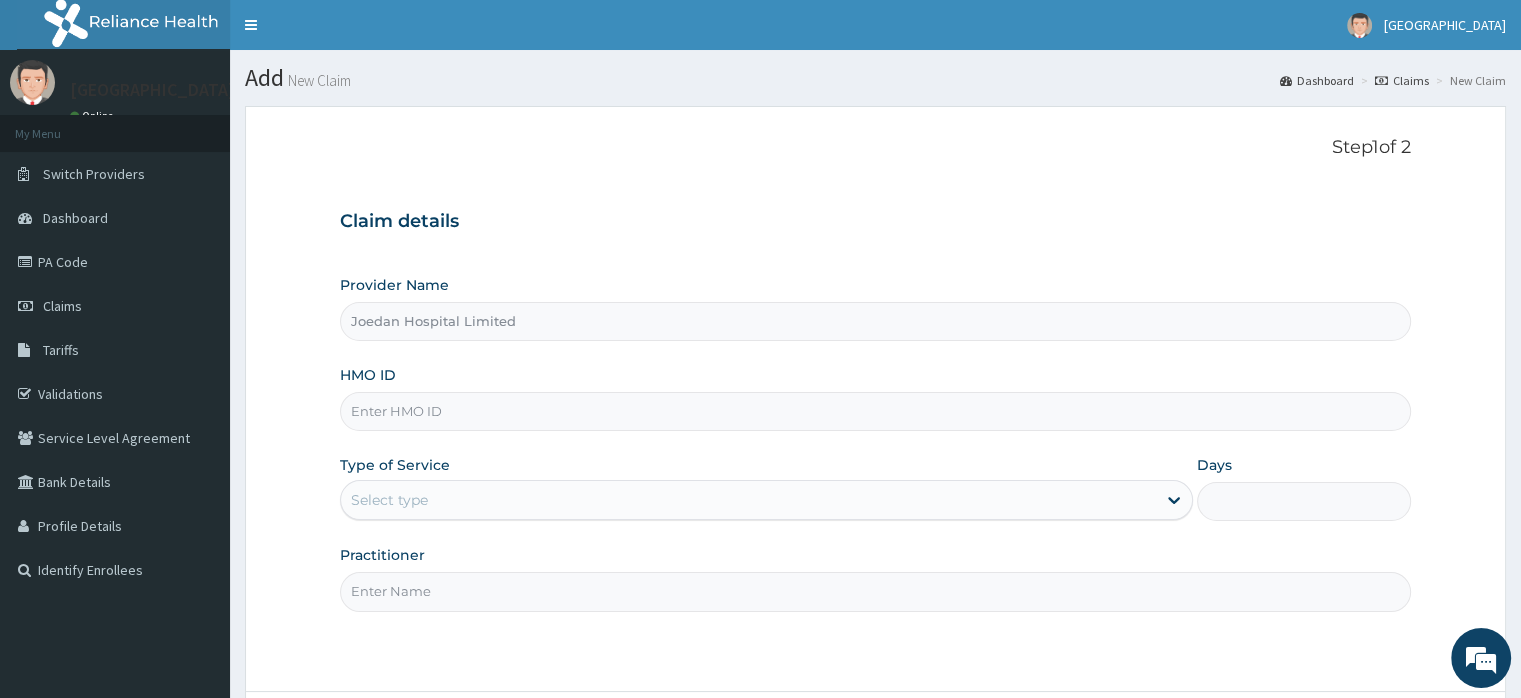 scroll, scrollTop: 0, scrollLeft: 0, axis: both 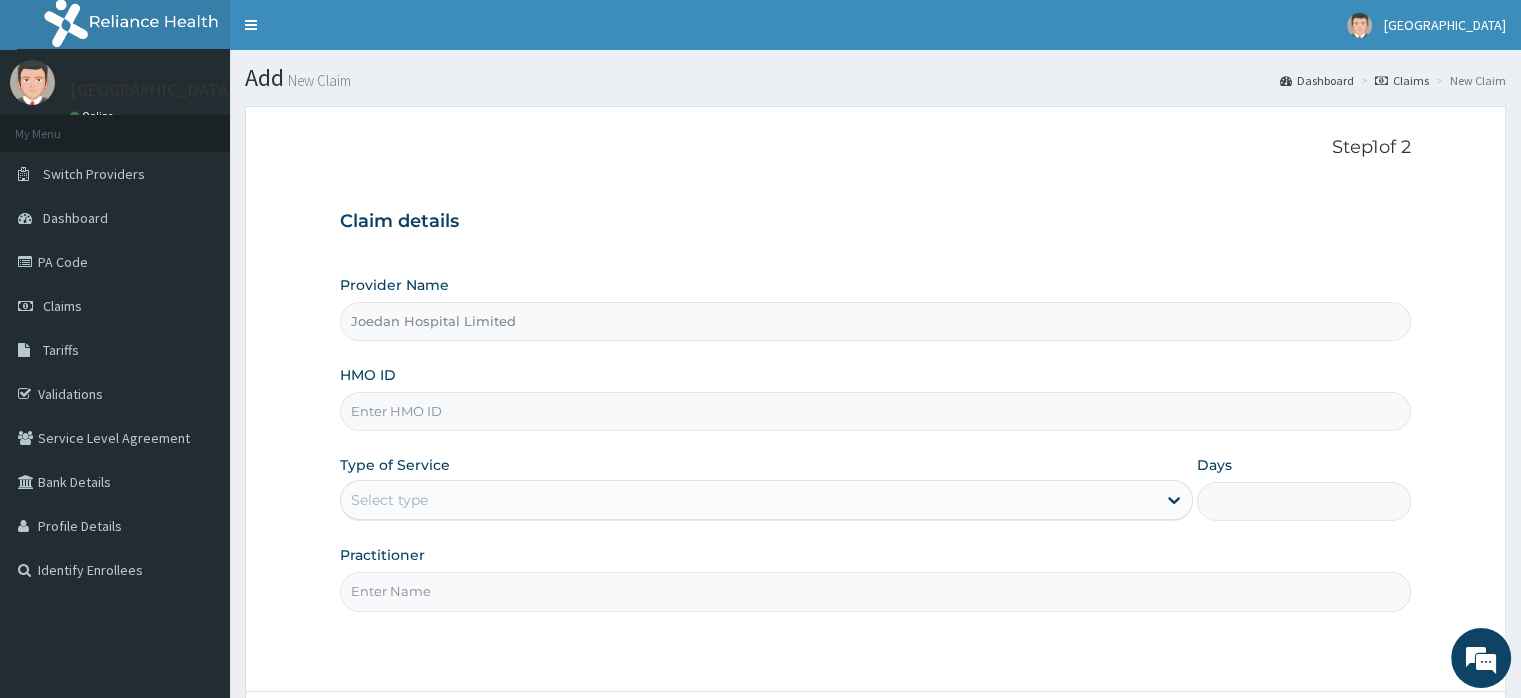 click on "HMO ID" at bounding box center (875, 411) 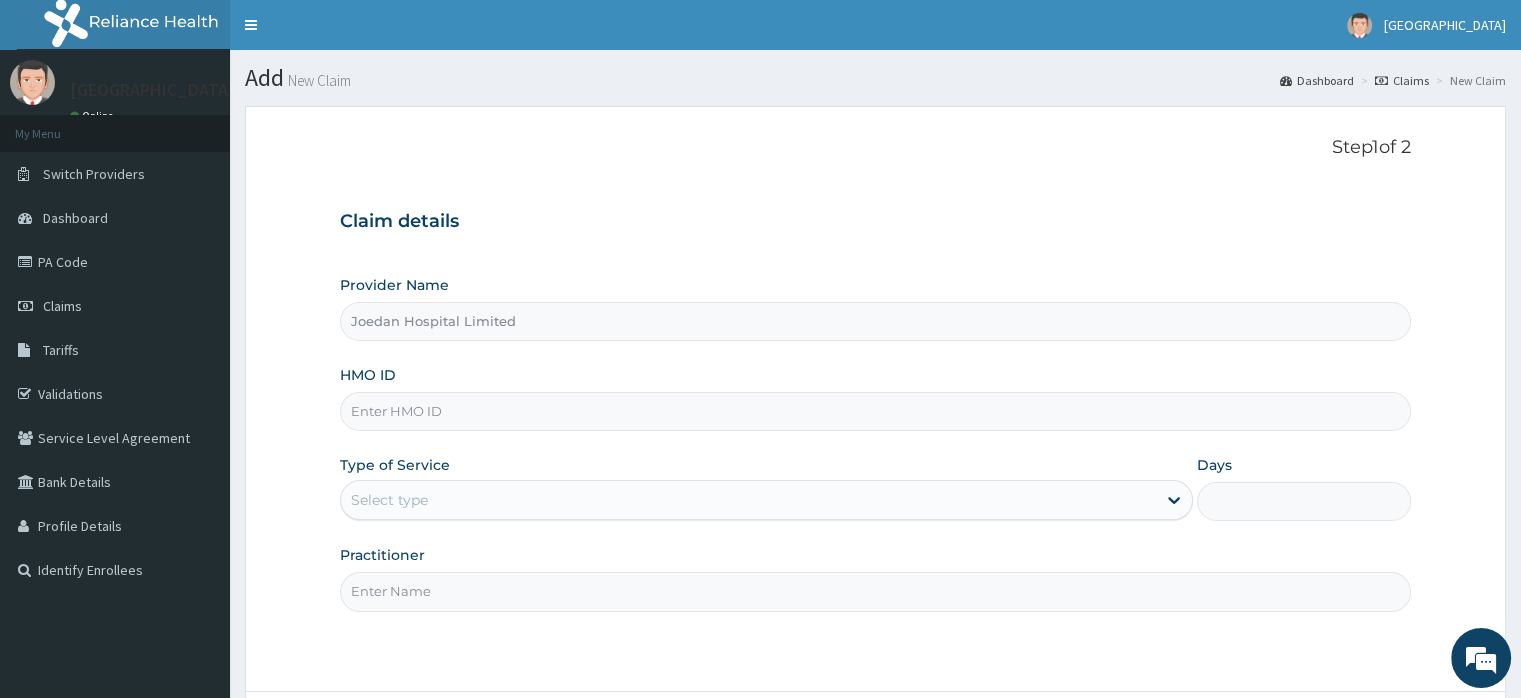 paste on "HHI/10016/A" 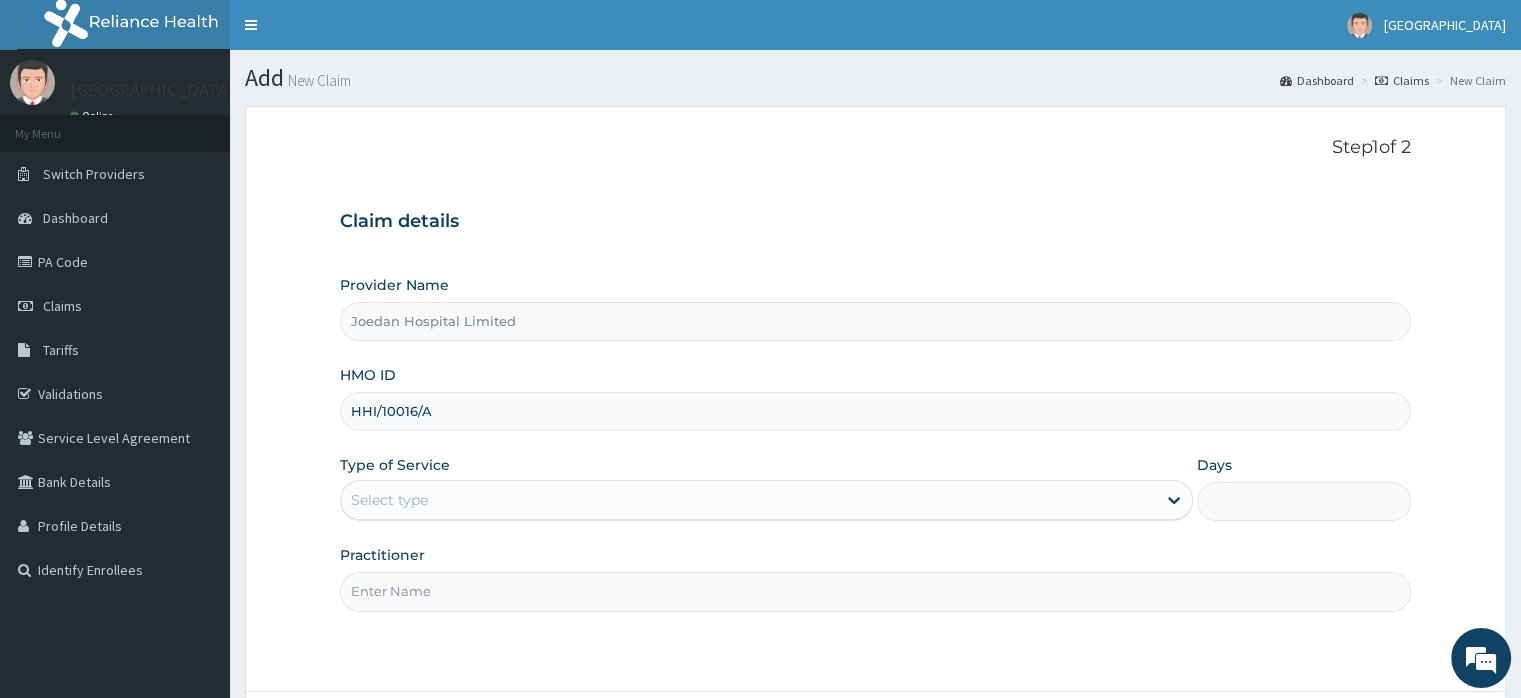 type on "HHI/10016/A" 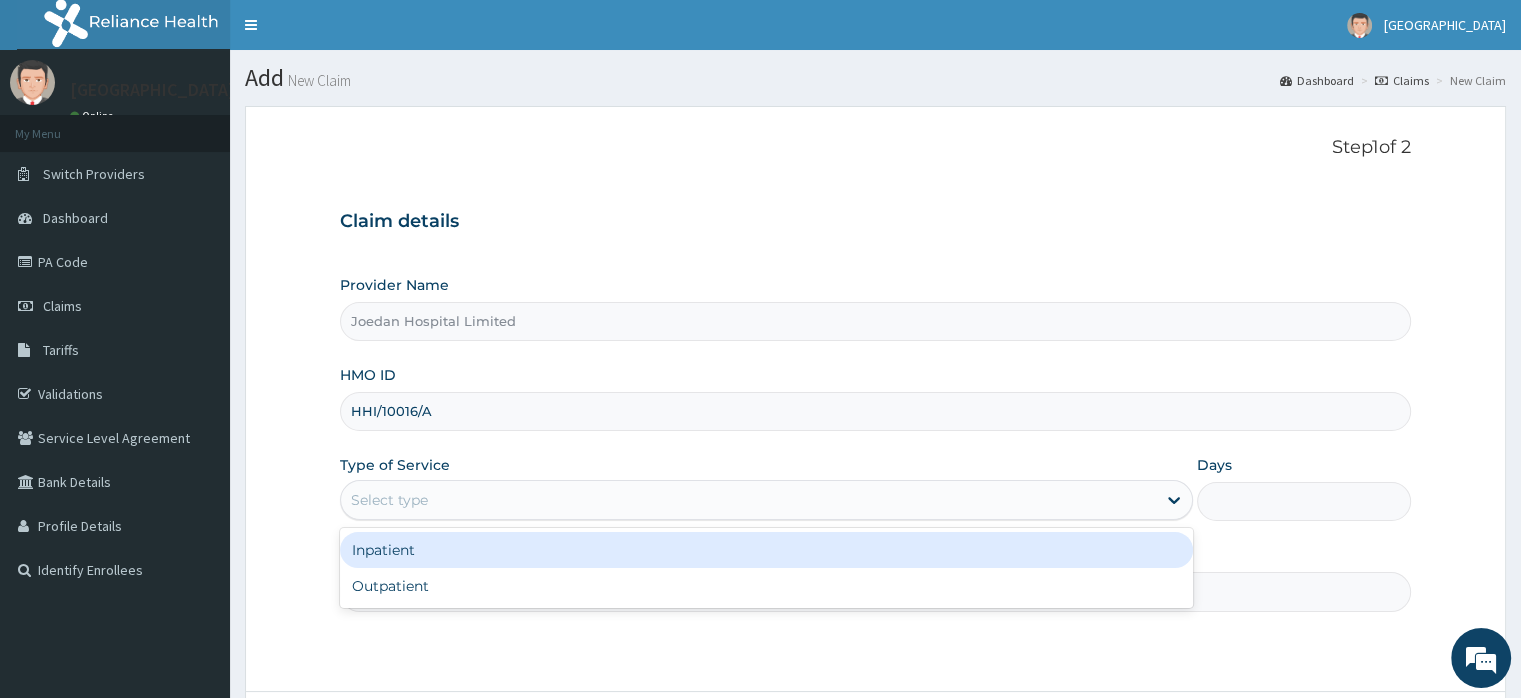 click on "Select type" at bounding box center [748, 500] 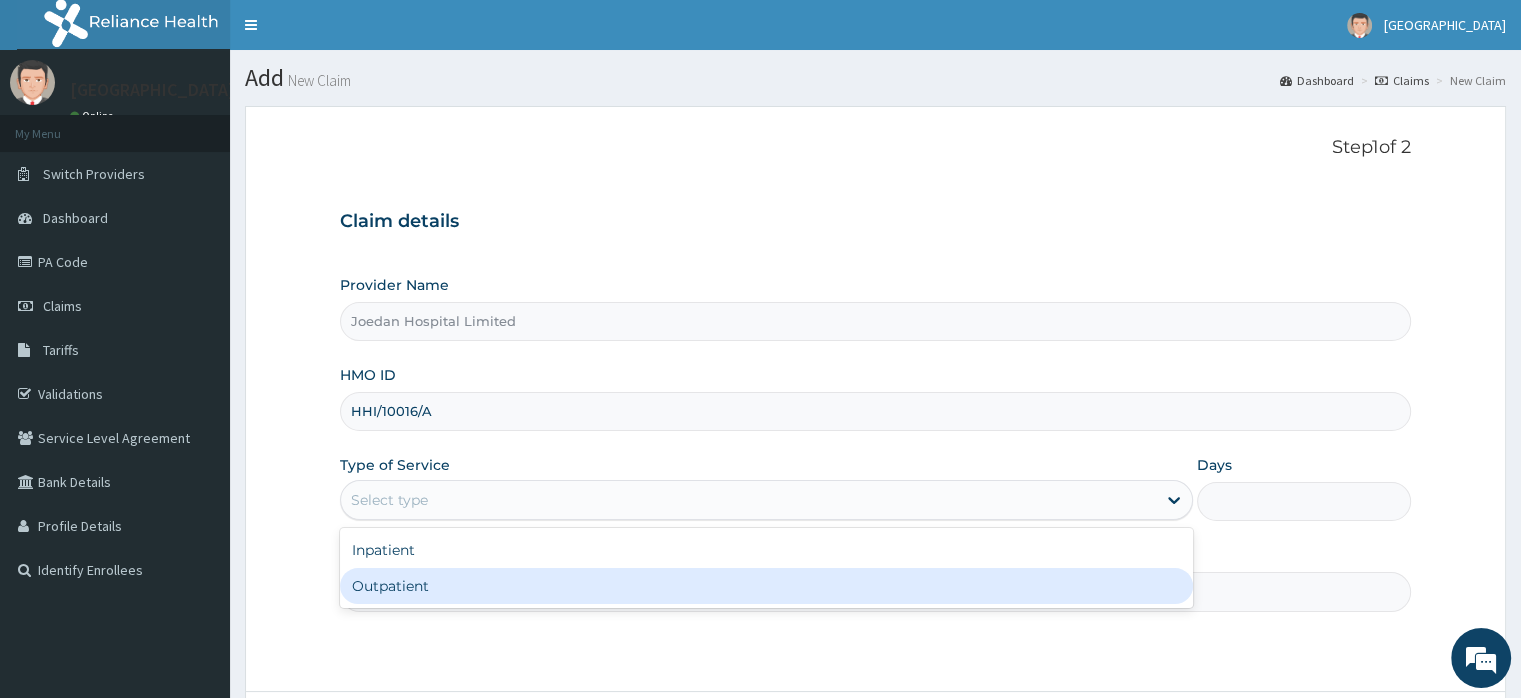 click on "Outpatient" at bounding box center [766, 586] 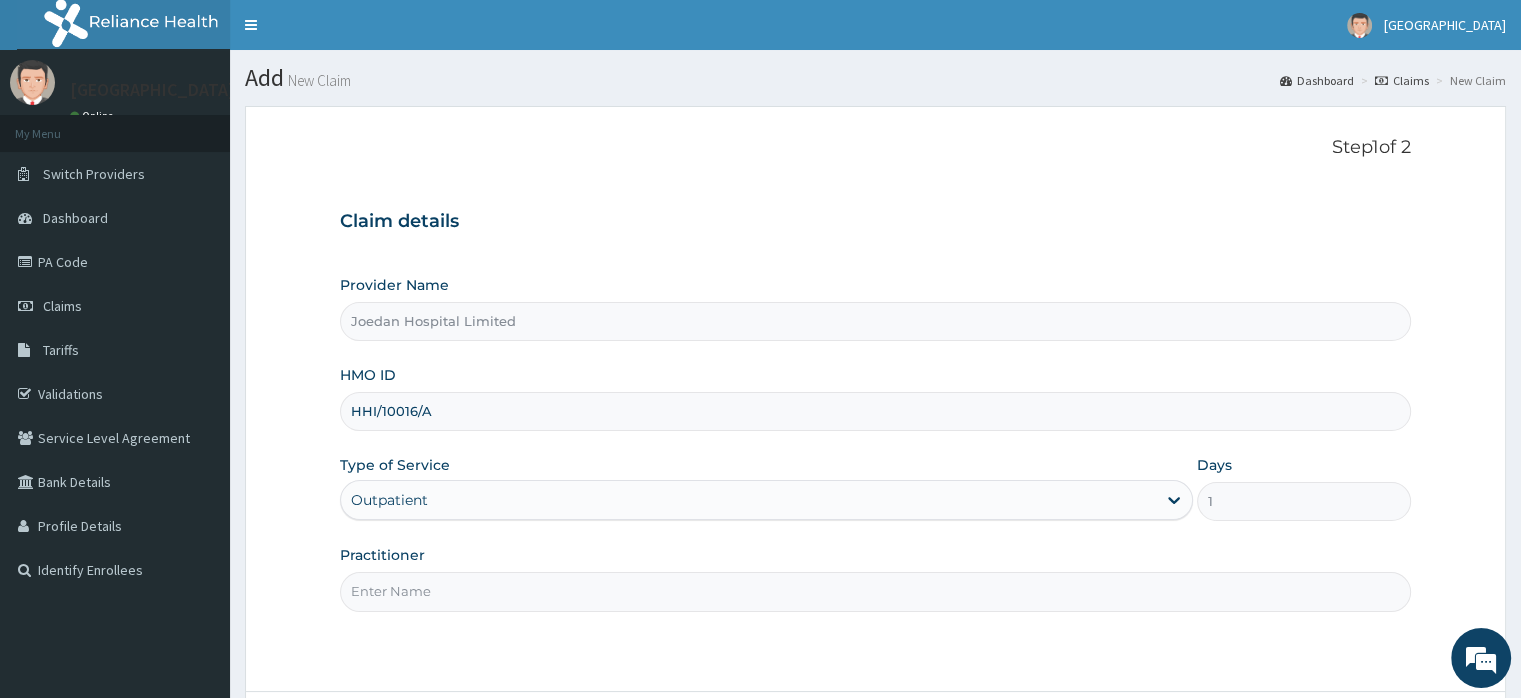 click on "Practitioner" at bounding box center [875, 591] 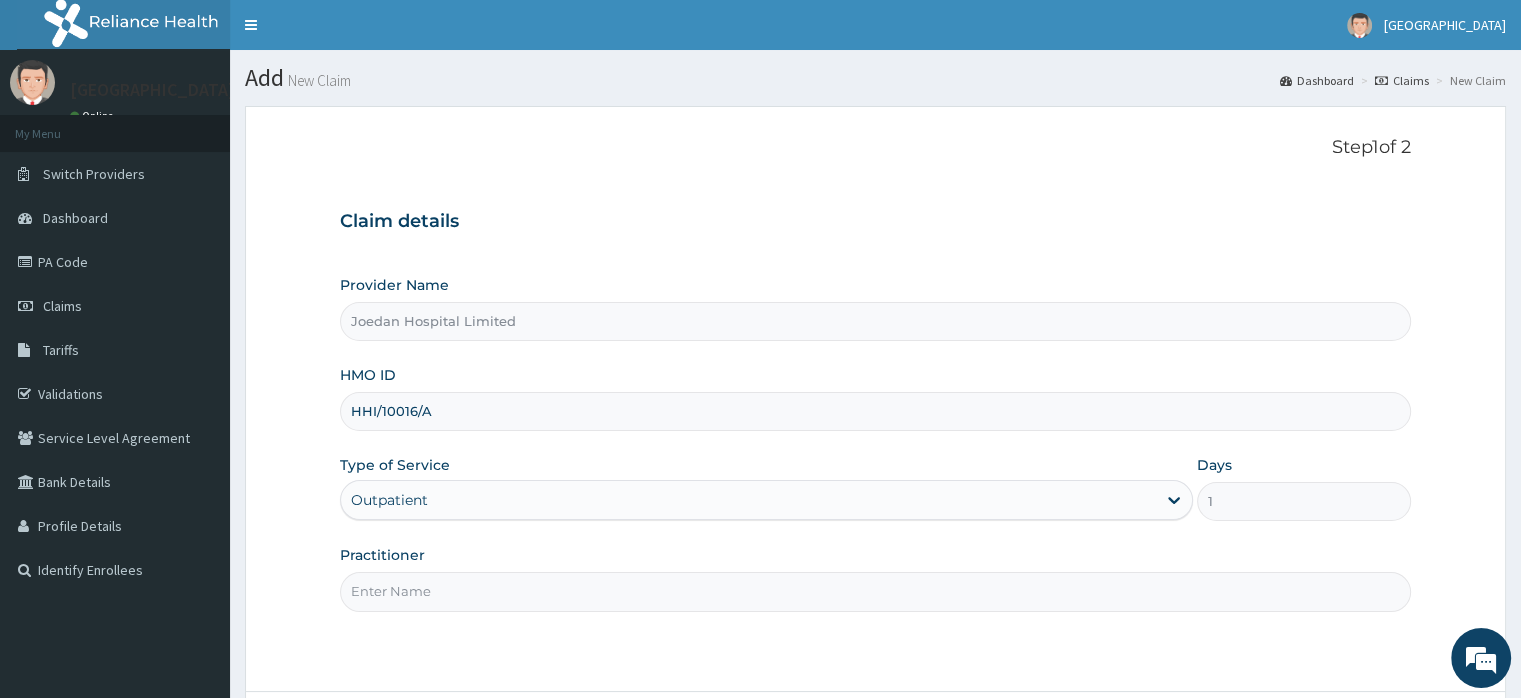 type on "Dr Ibegbu  Chukwuemeka" 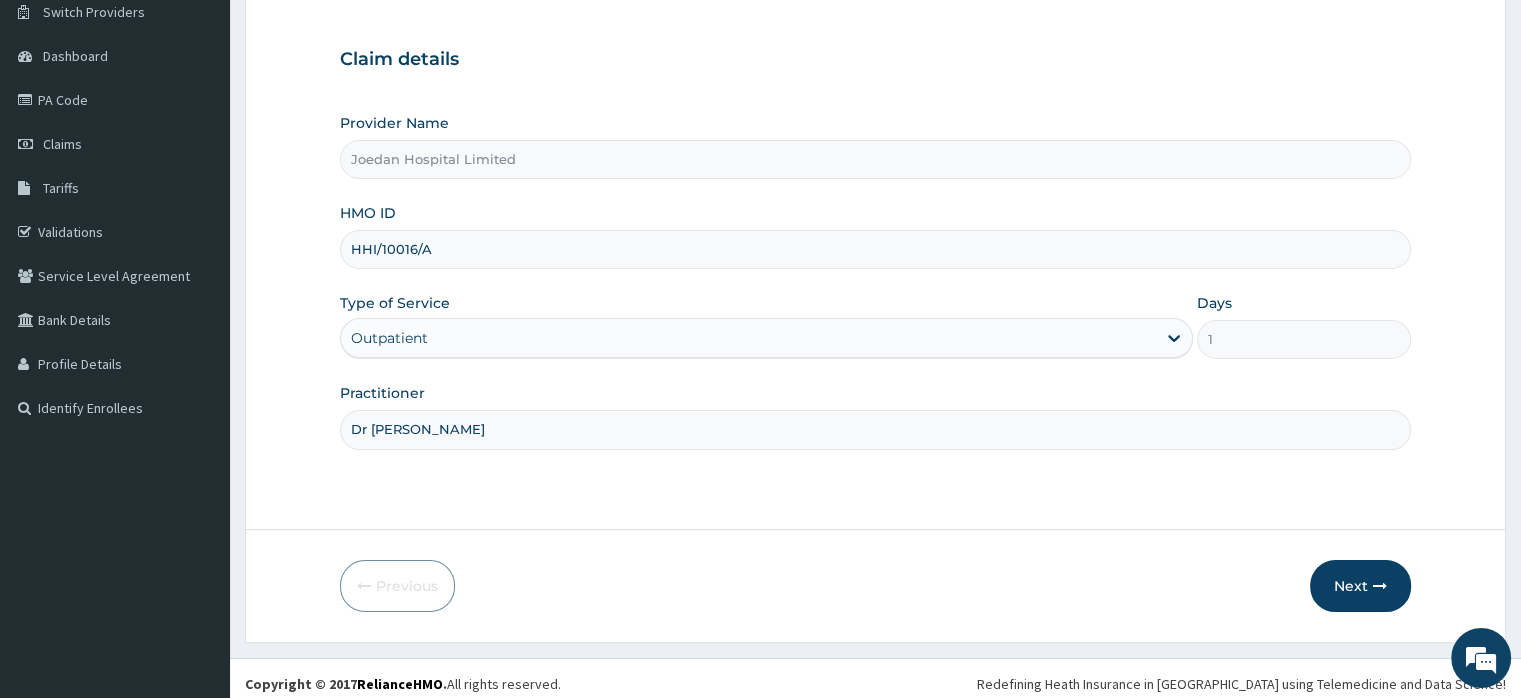scroll, scrollTop: 172, scrollLeft: 0, axis: vertical 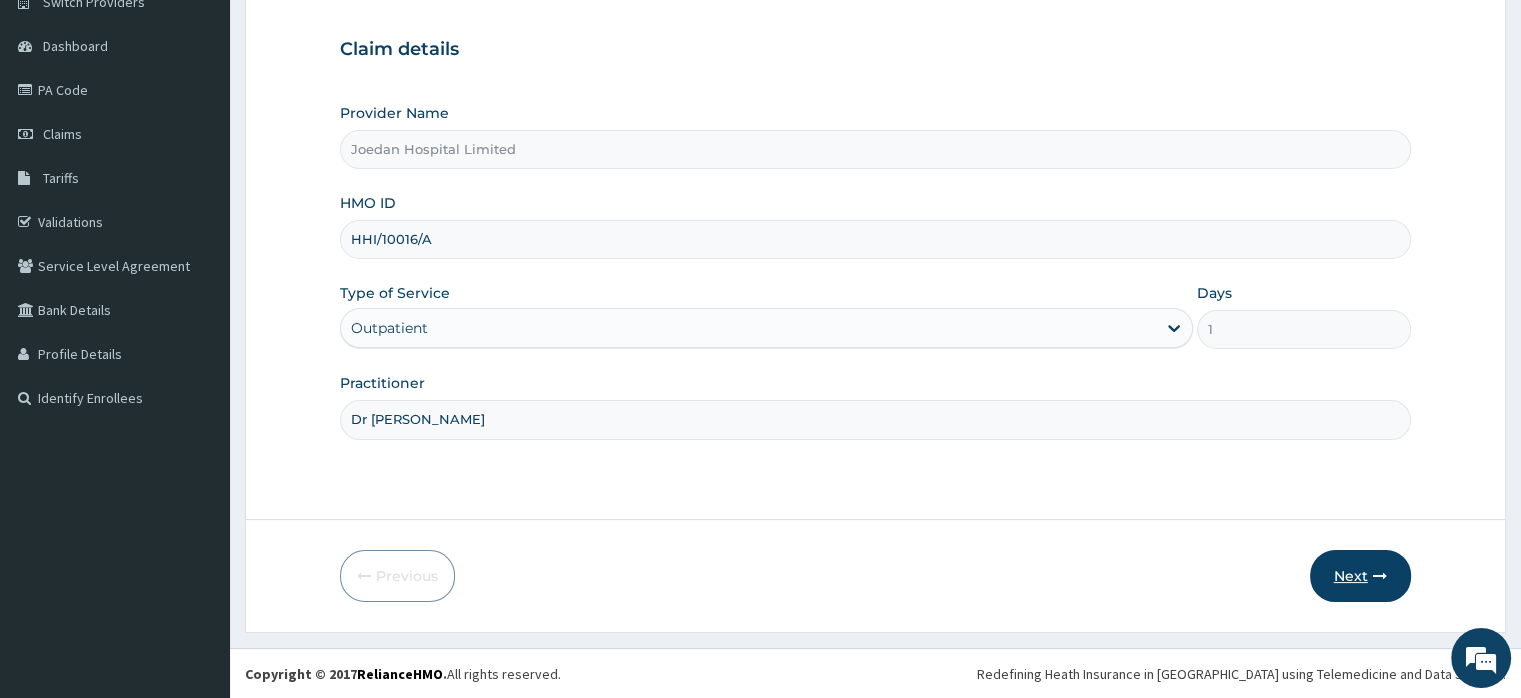 click on "Next" at bounding box center (1360, 576) 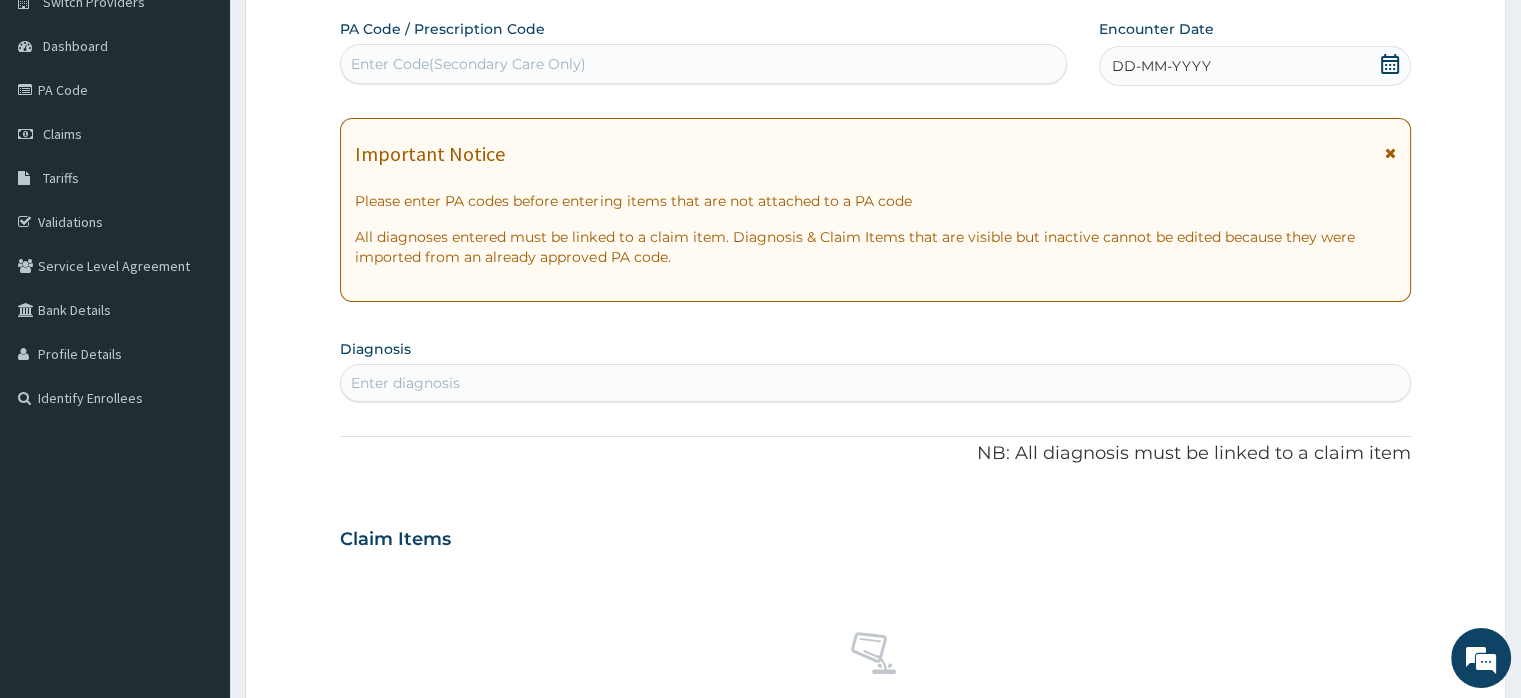 click on "DD-MM-YYYY" at bounding box center (1161, 66) 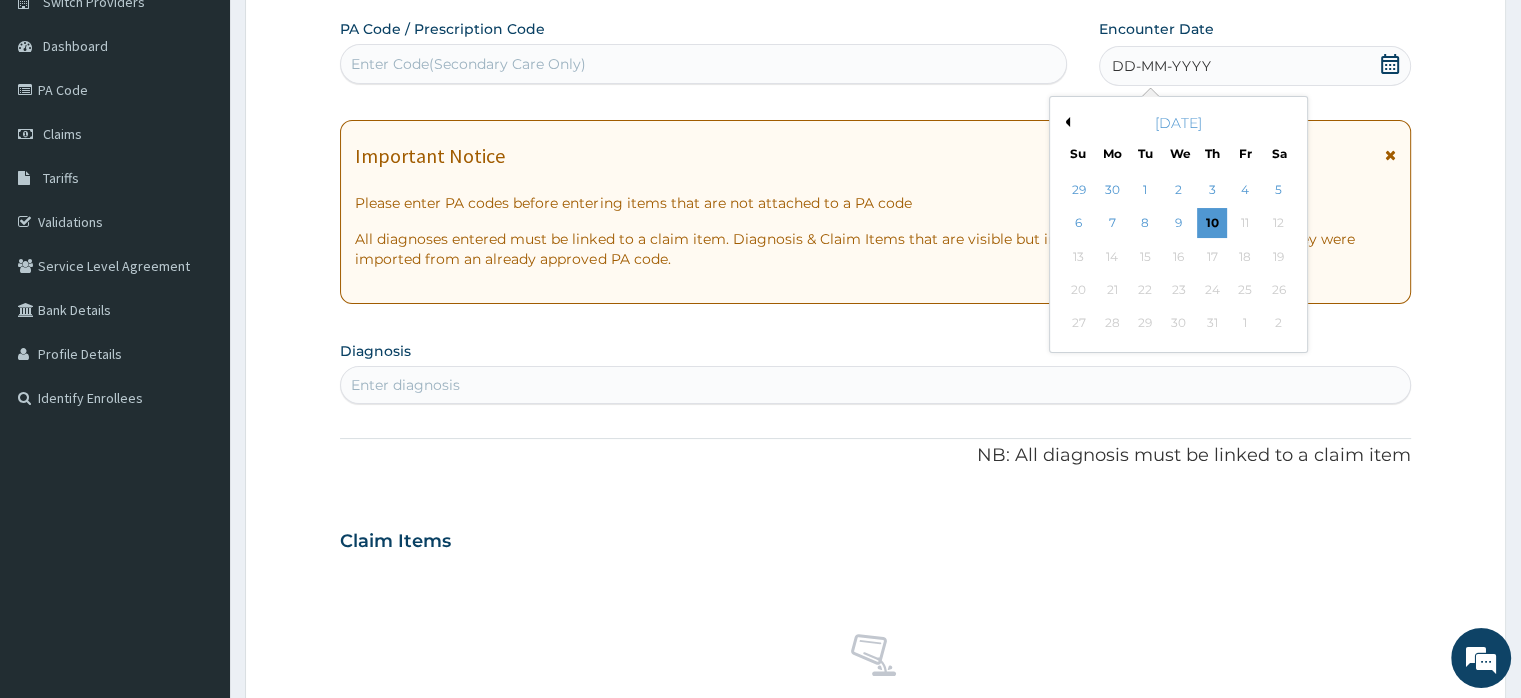 click on "Previous Month" at bounding box center [1065, 122] 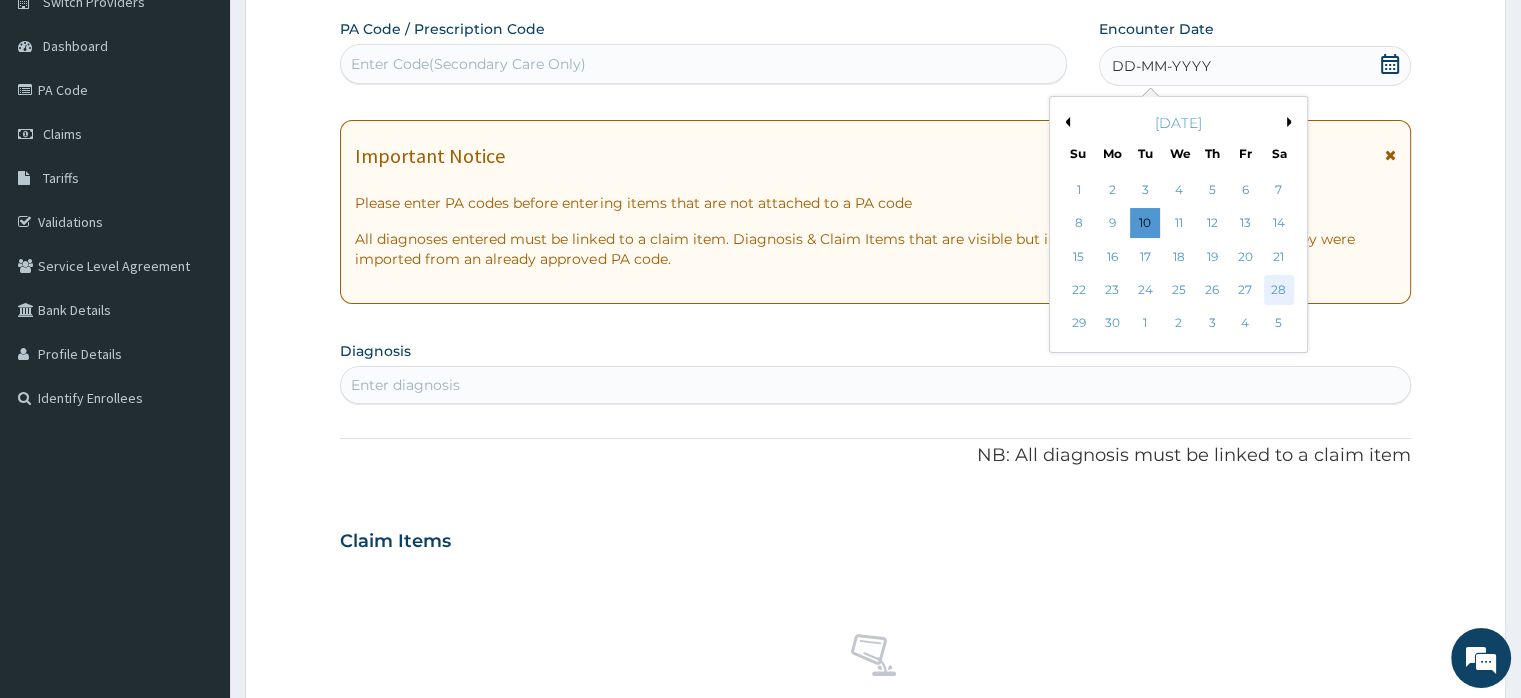 click on "28" at bounding box center (1279, 290) 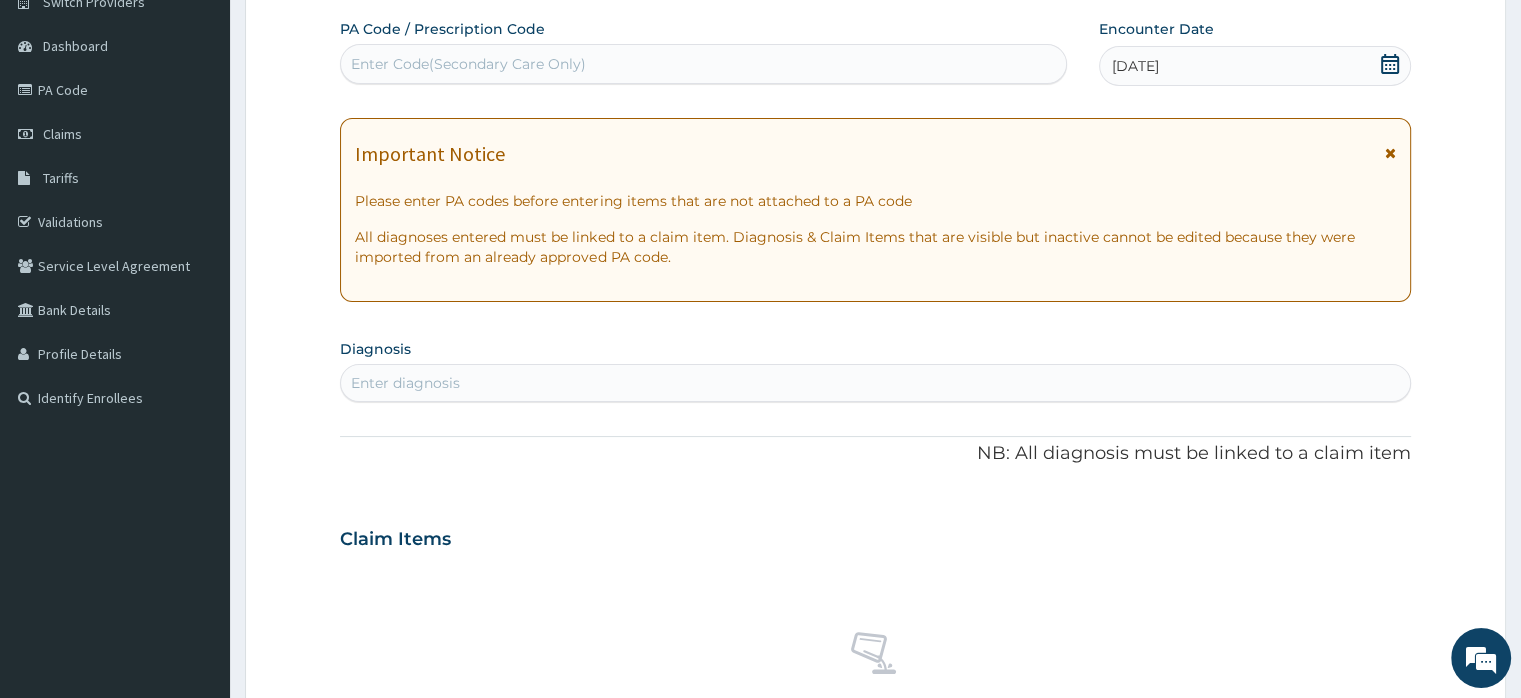 click on "Enter diagnosis" at bounding box center [405, 383] 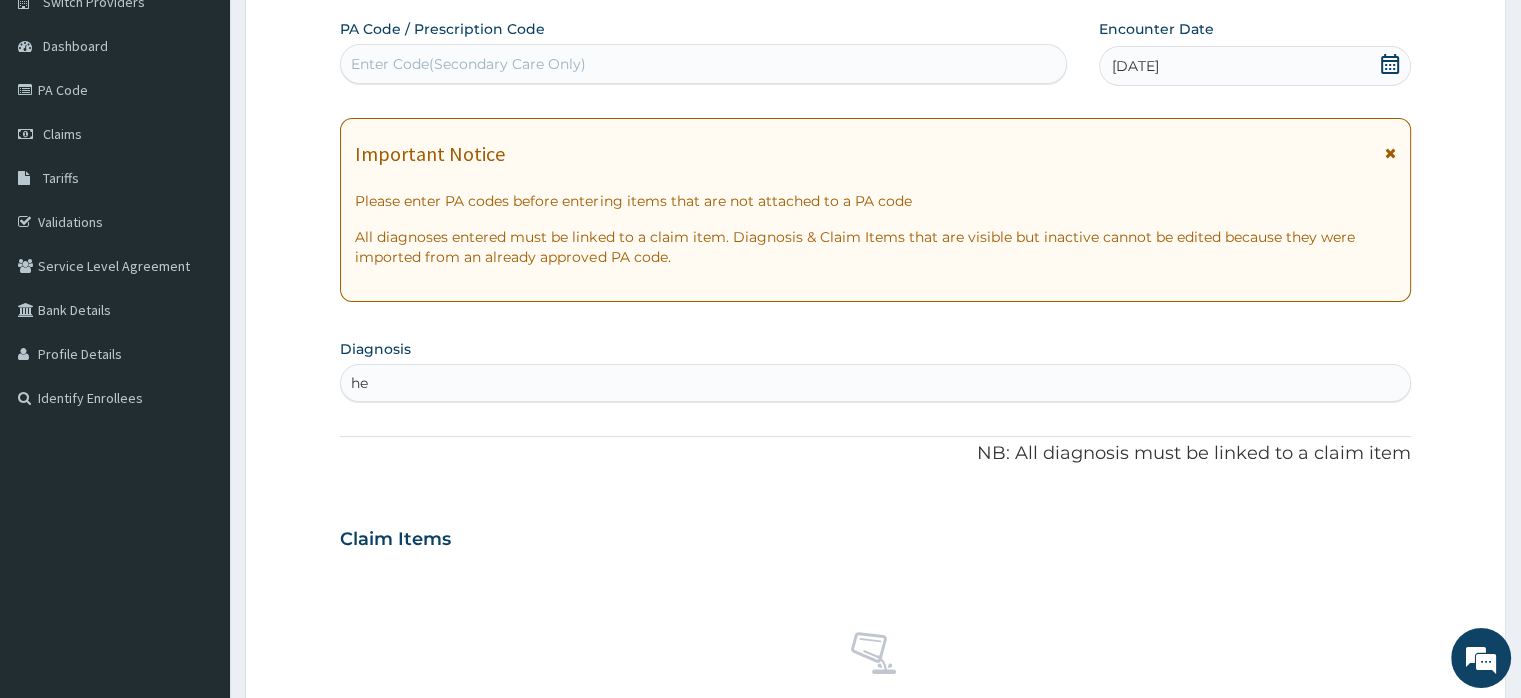 type on "h" 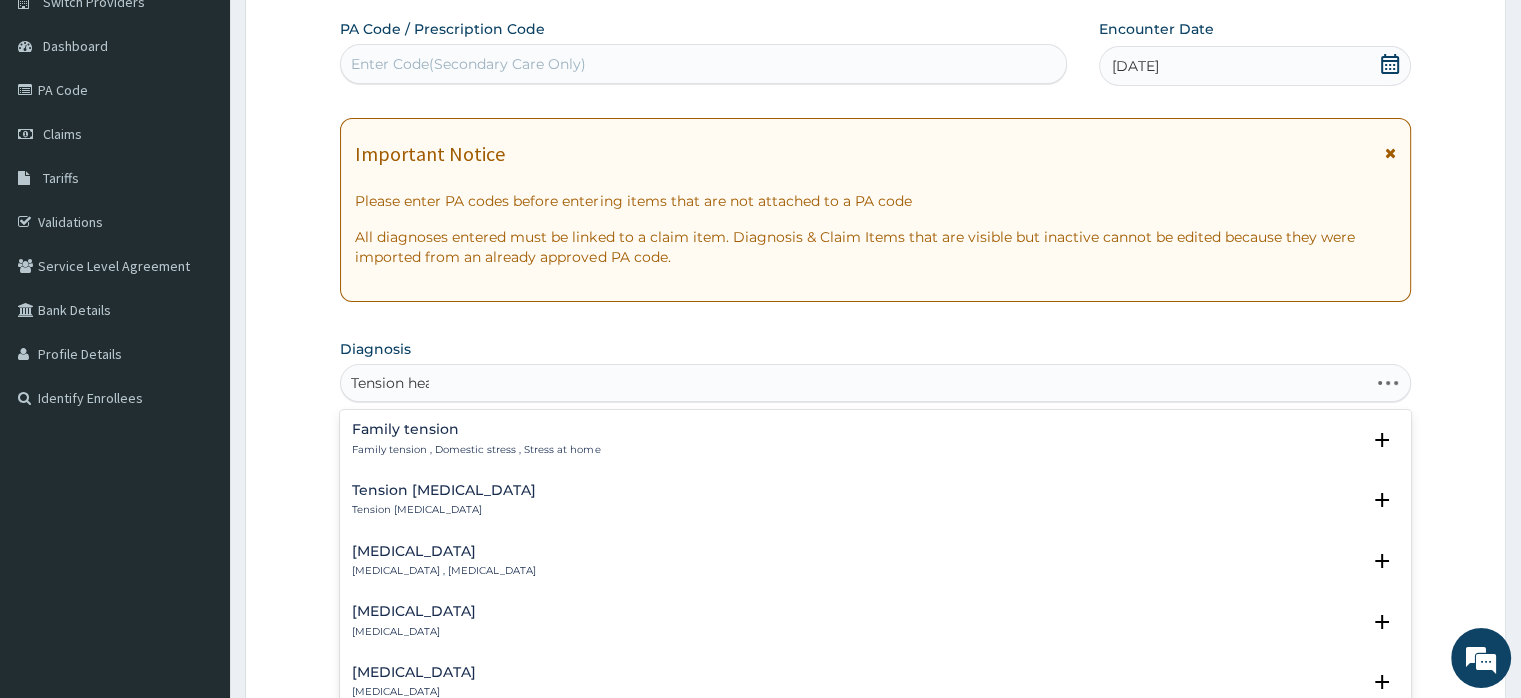type on "Tension head" 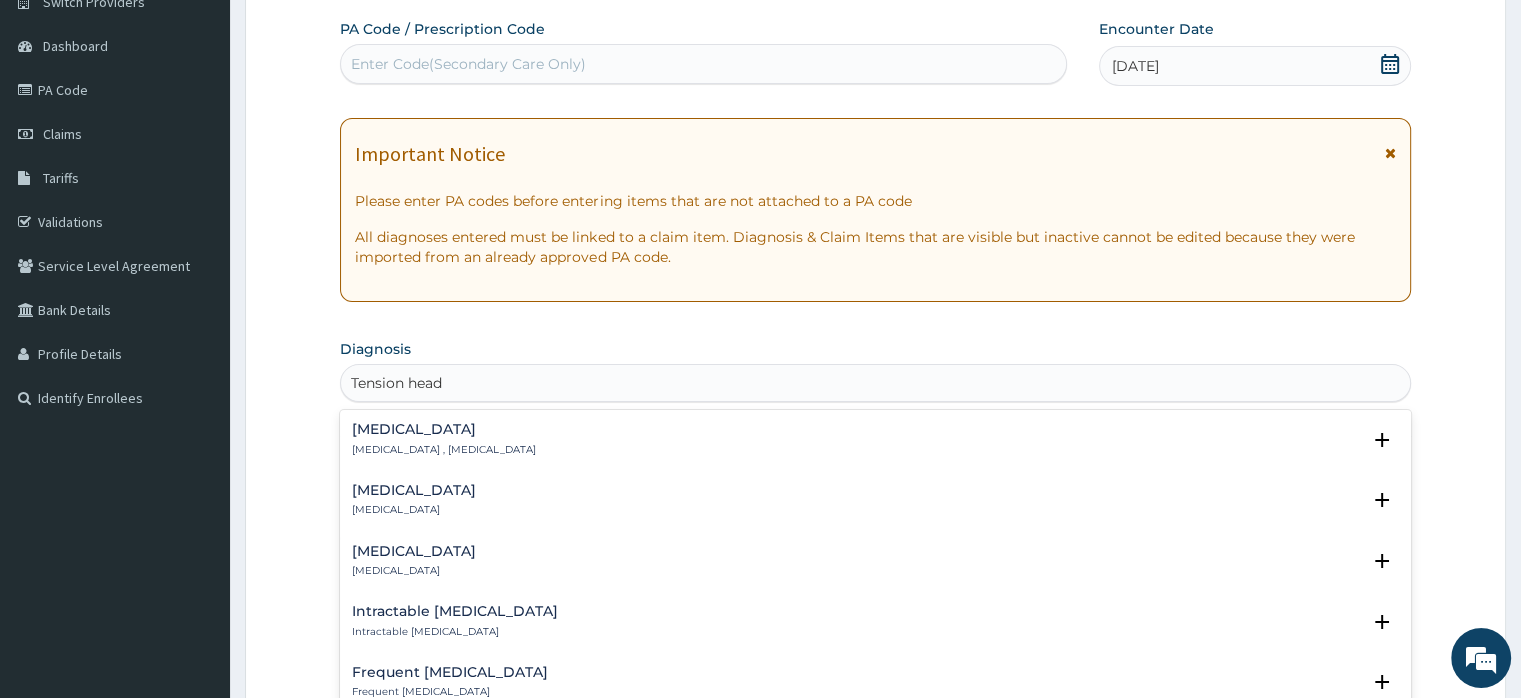 click on "Tension-type headache" at bounding box center [444, 429] 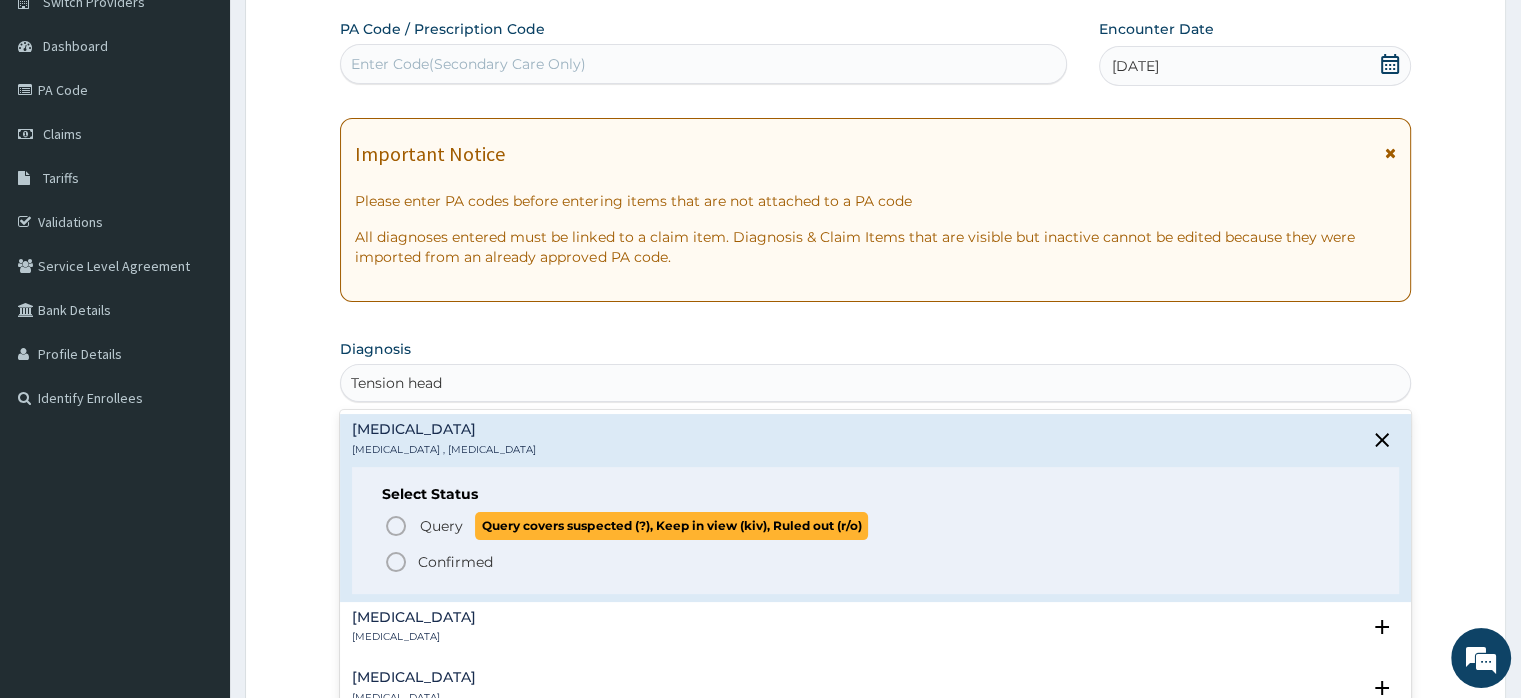 click 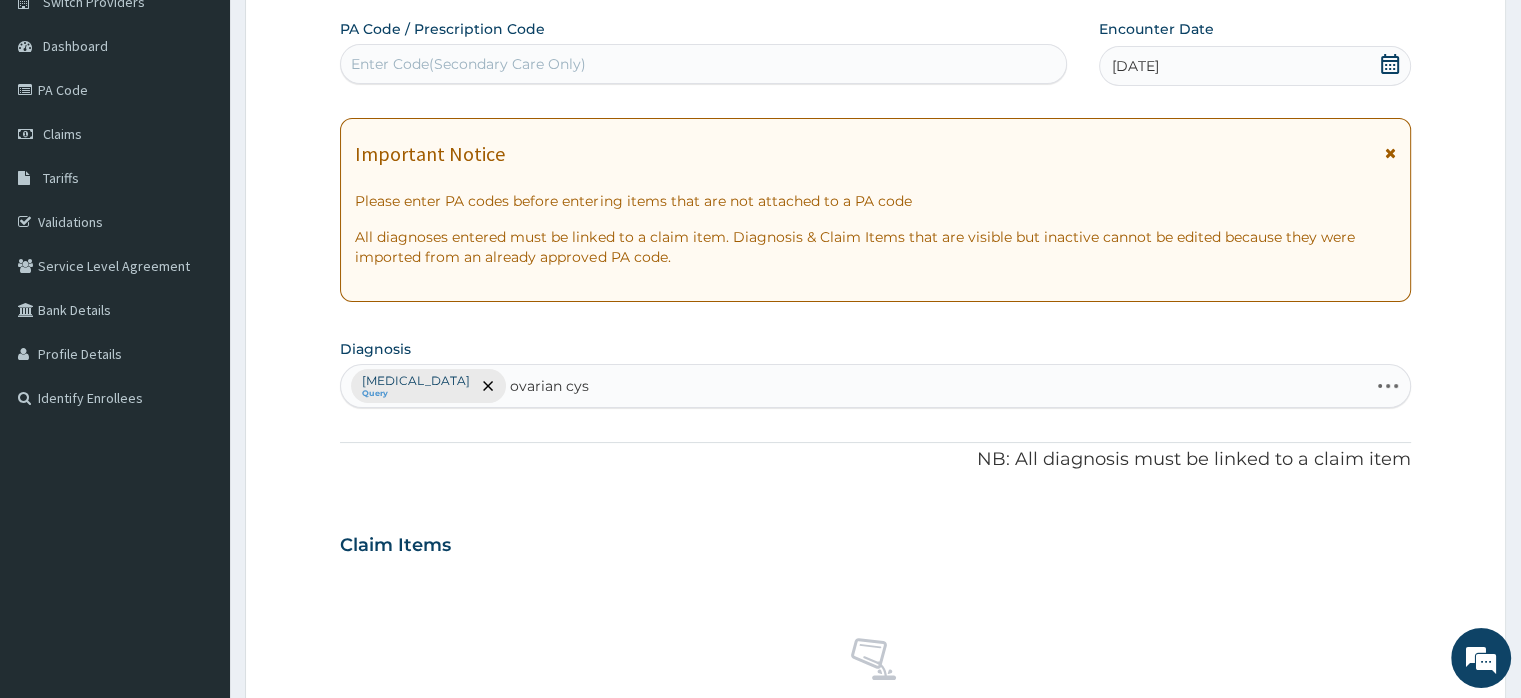 type on "ovarian cyst" 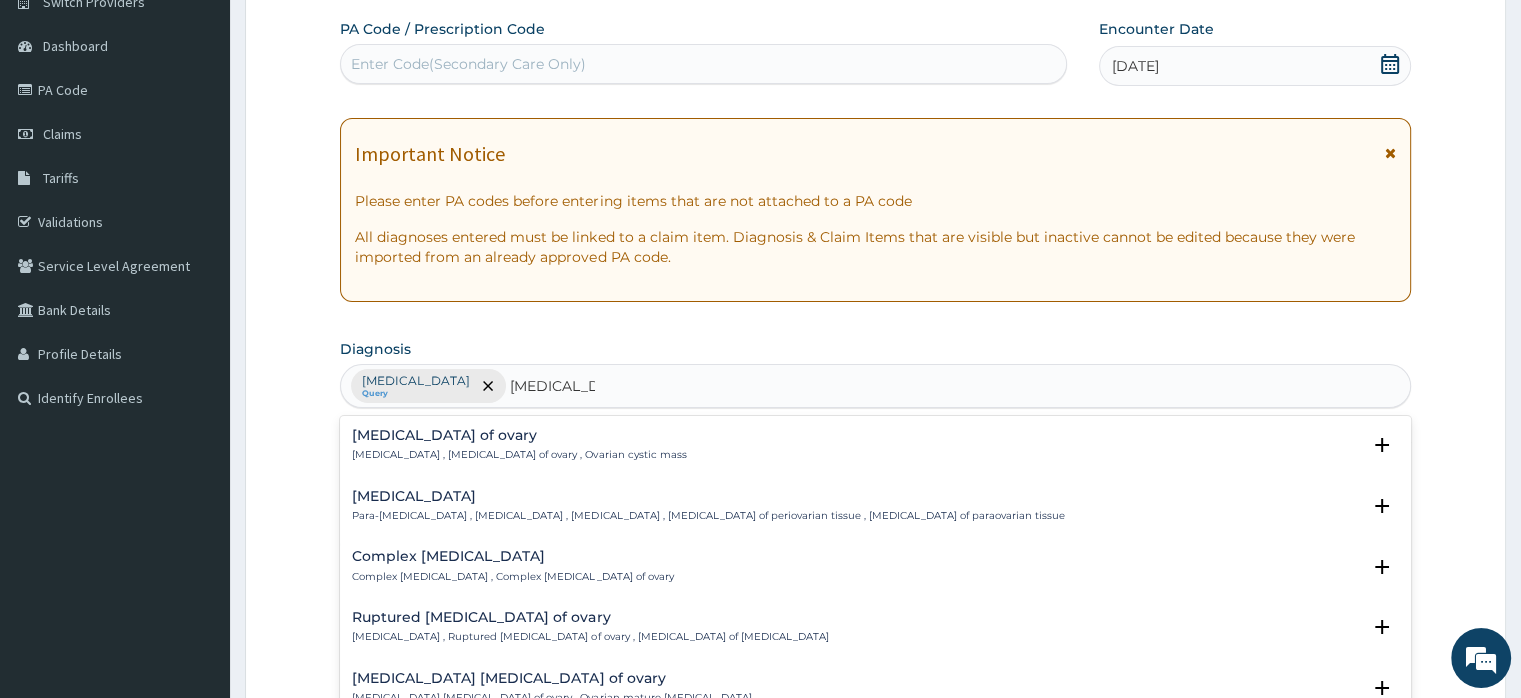 click on "Cyst of ovary" at bounding box center [519, 435] 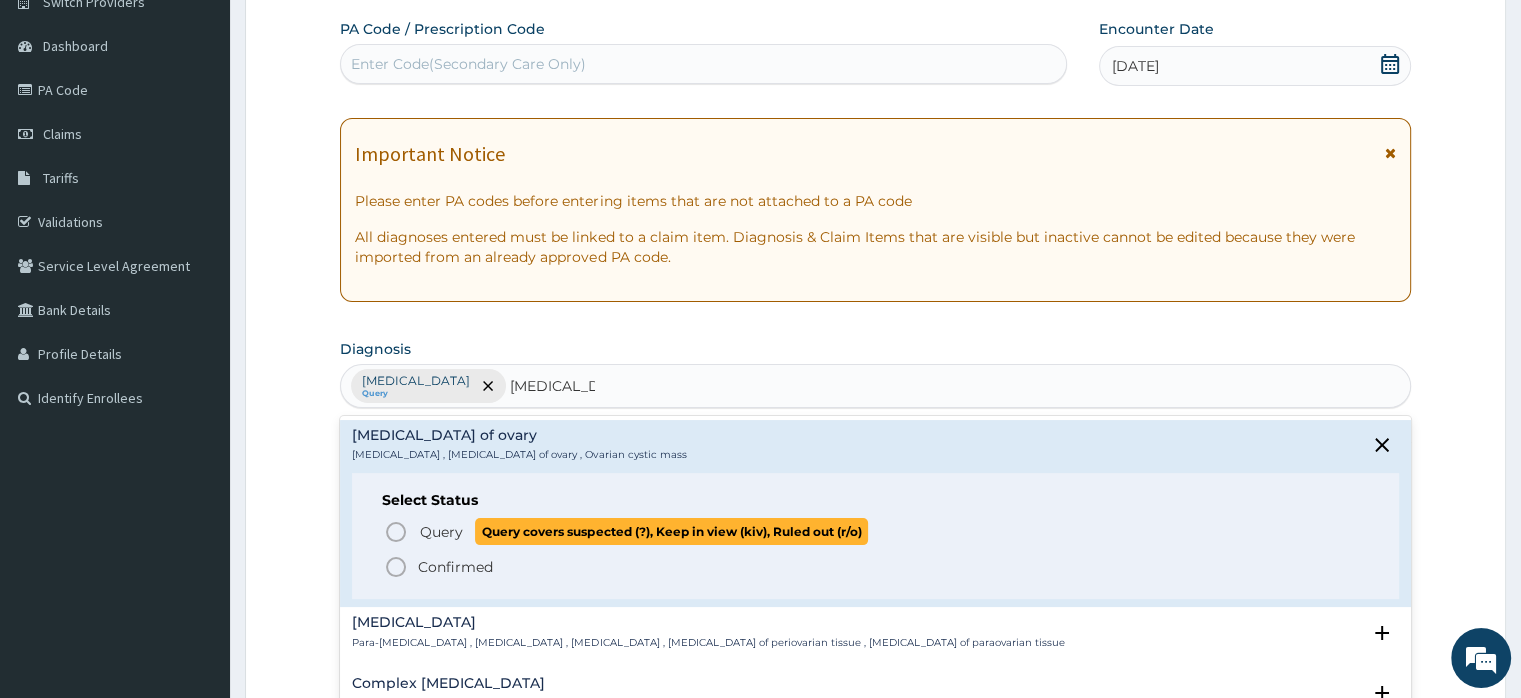 click 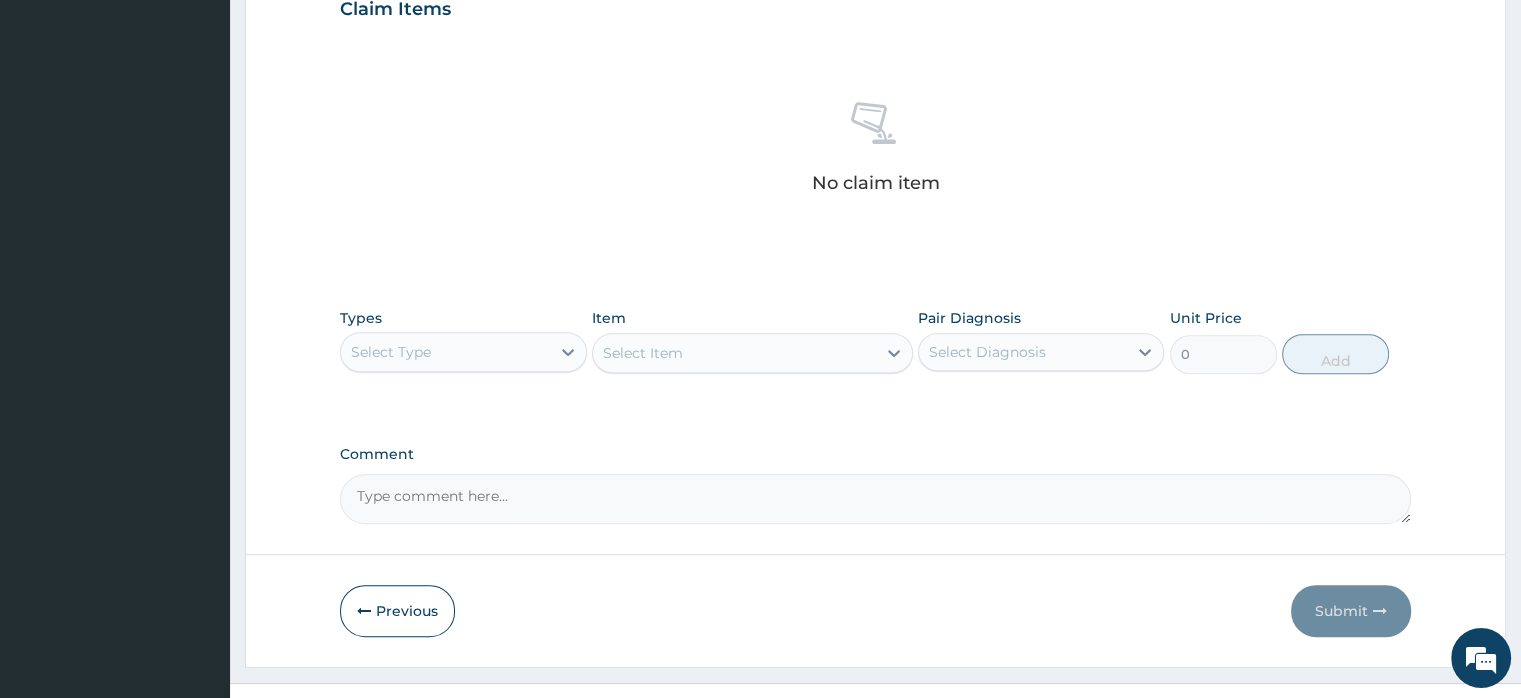scroll, scrollTop: 714, scrollLeft: 0, axis: vertical 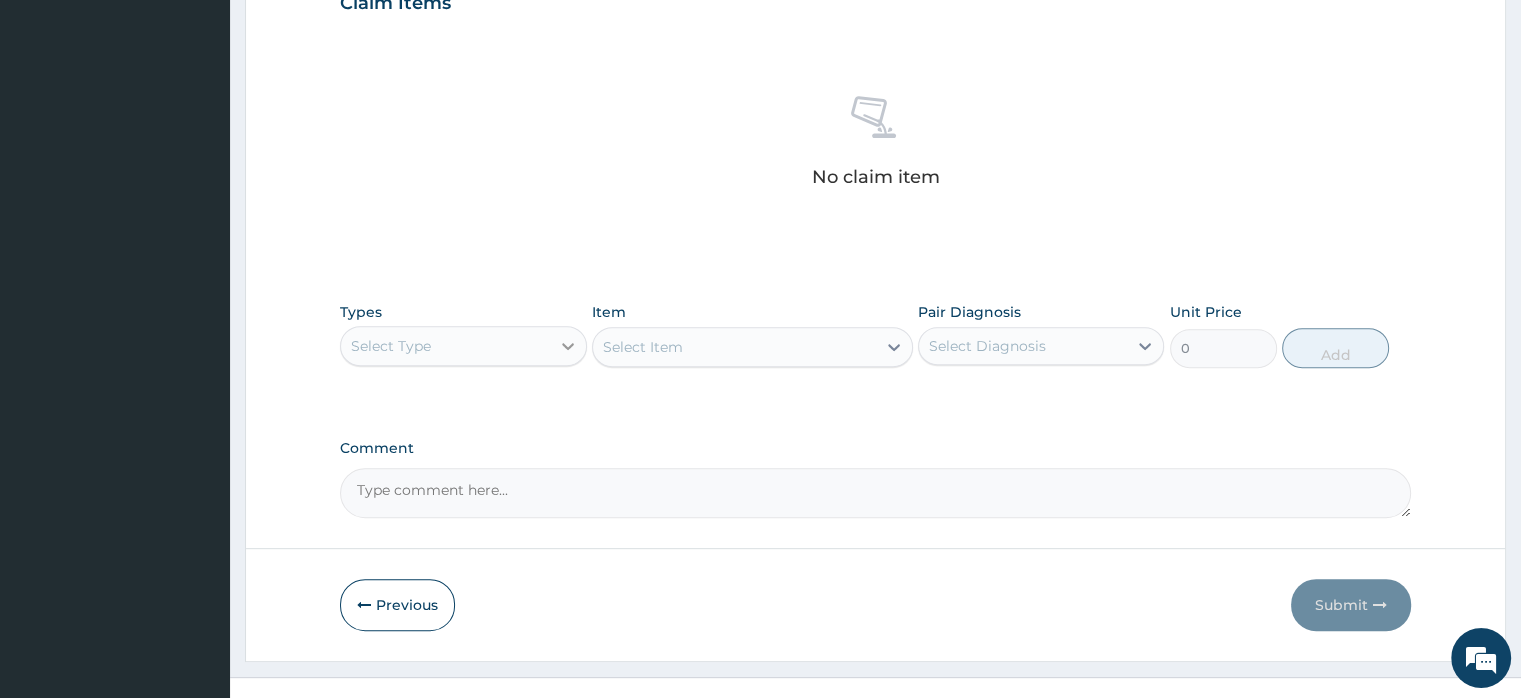 click at bounding box center [568, 346] 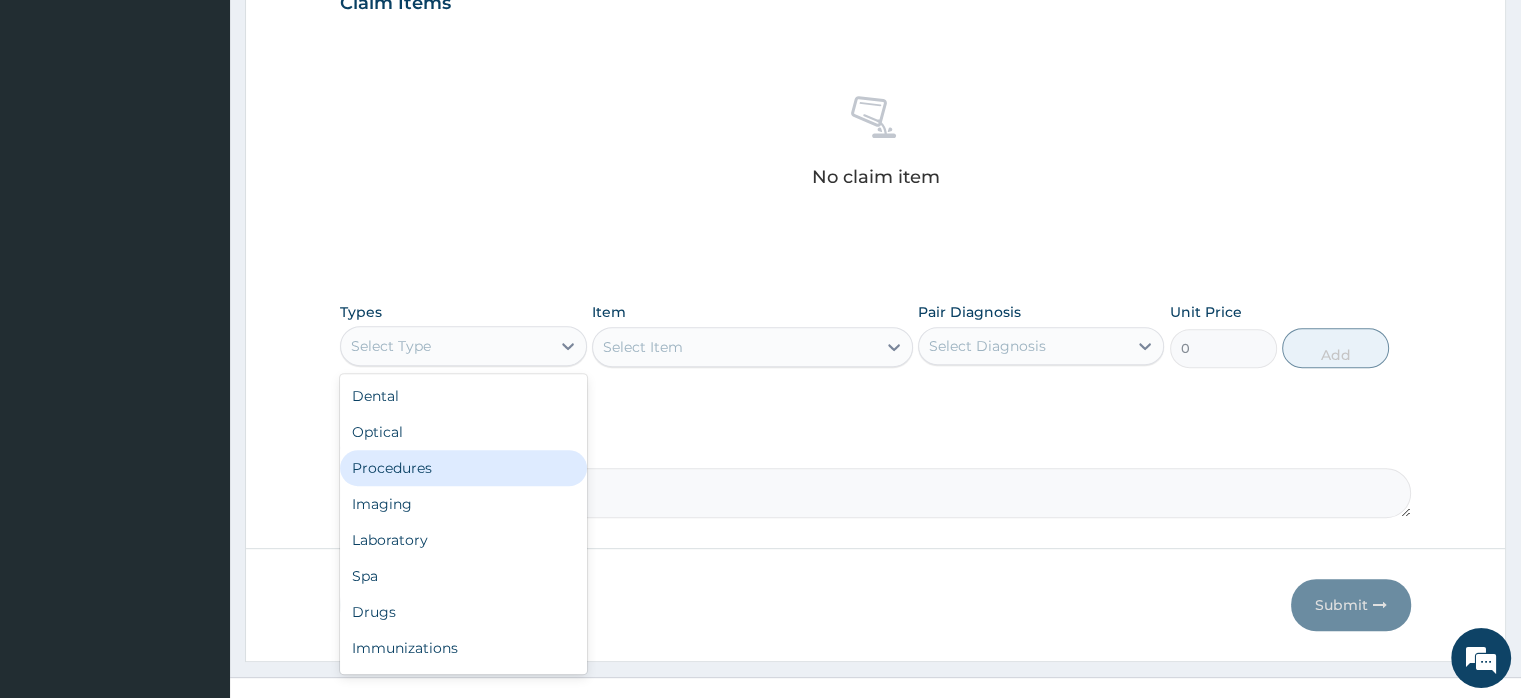 click on "Procedures" at bounding box center (463, 468) 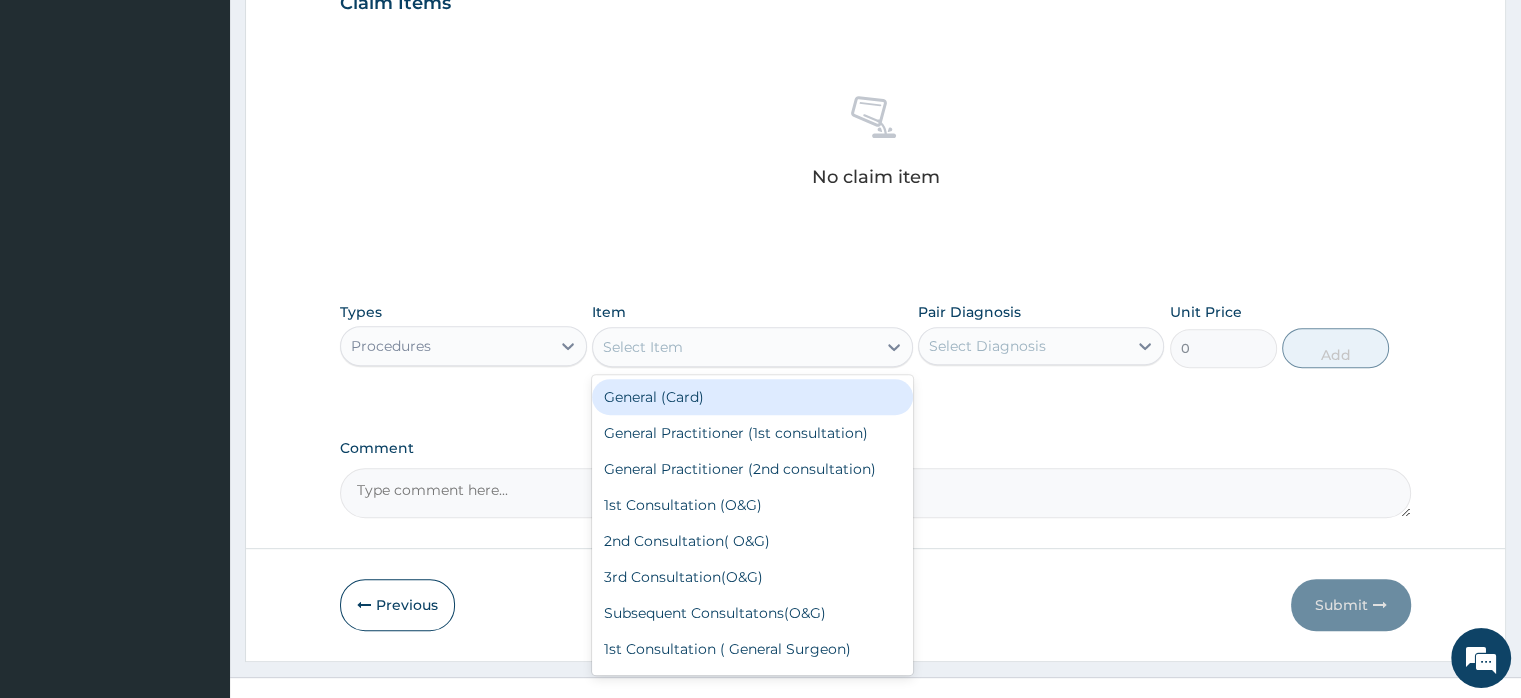 click on "Select Item" at bounding box center [643, 347] 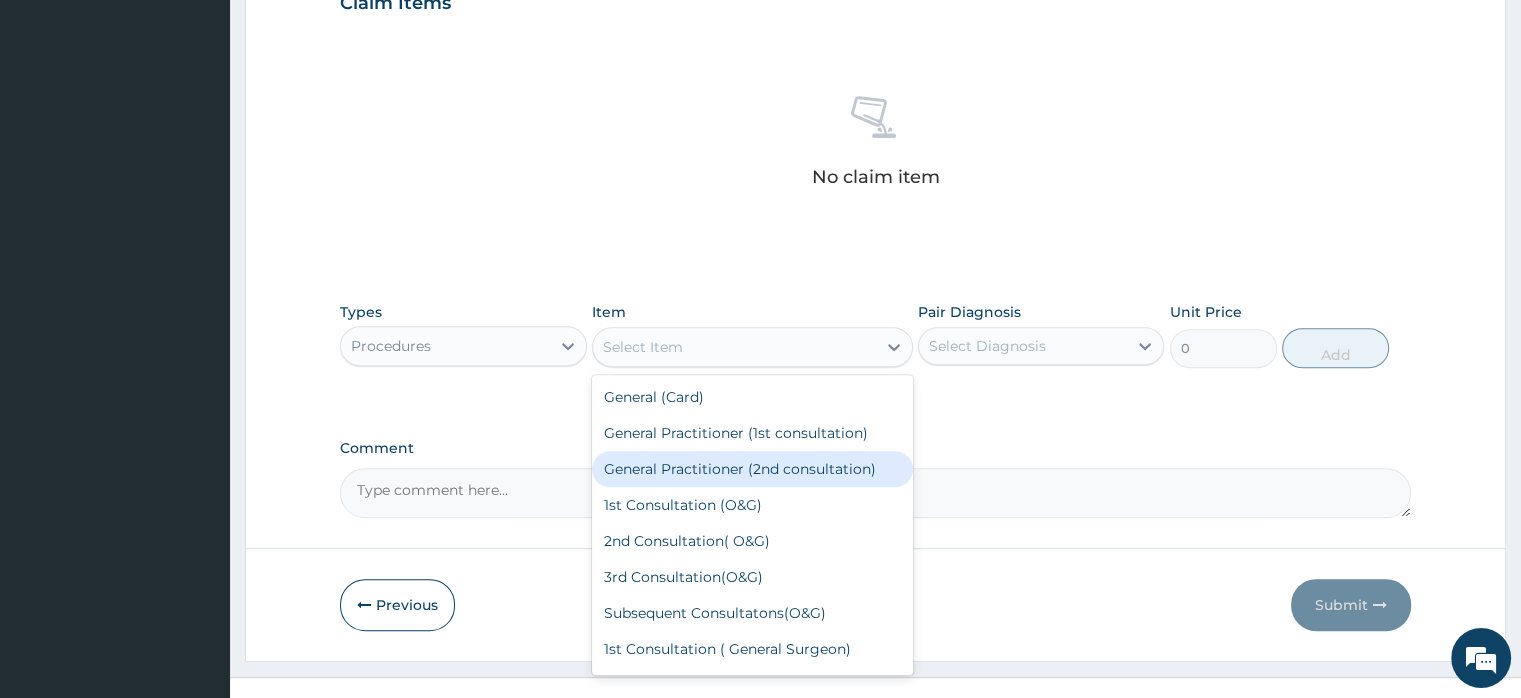 click on "General Practitioner (2nd consultation)" at bounding box center (752, 469) 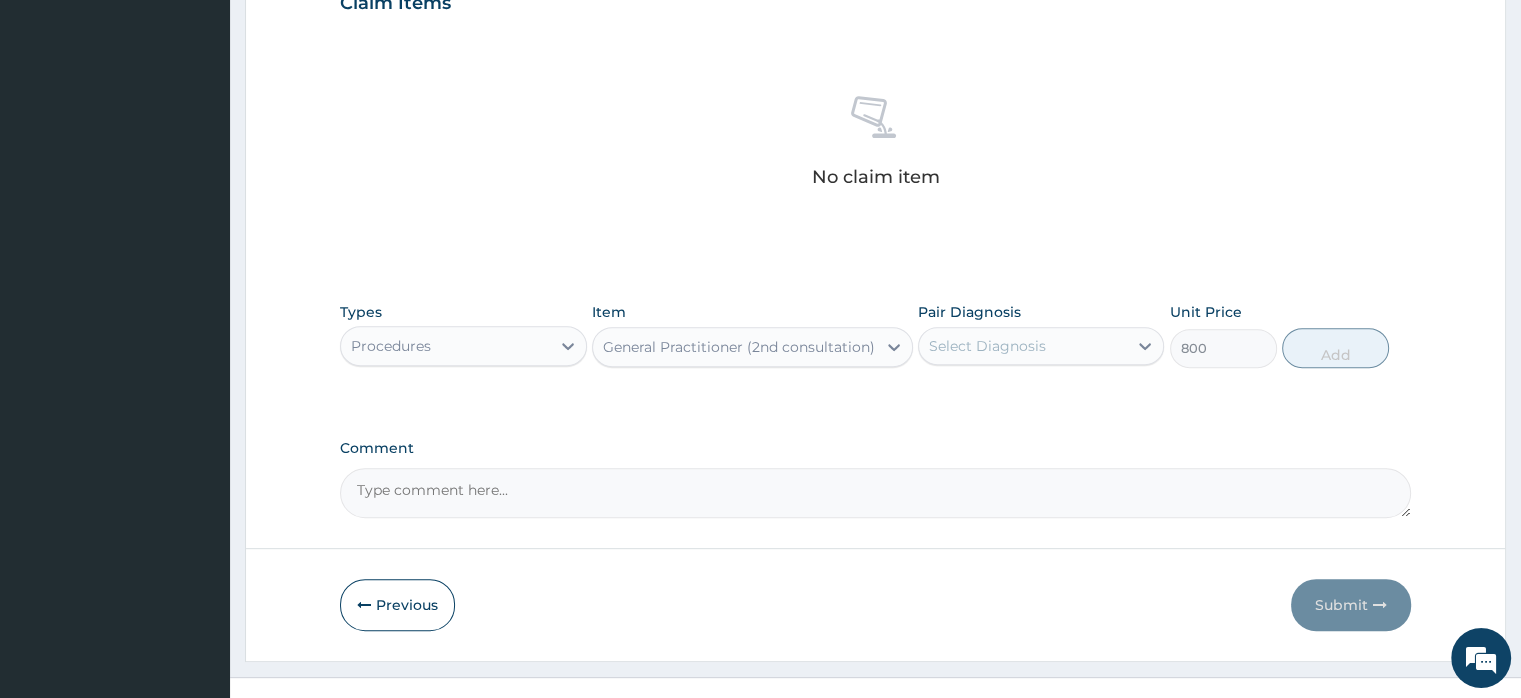 click on "Select Diagnosis" at bounding box center [987, 346] 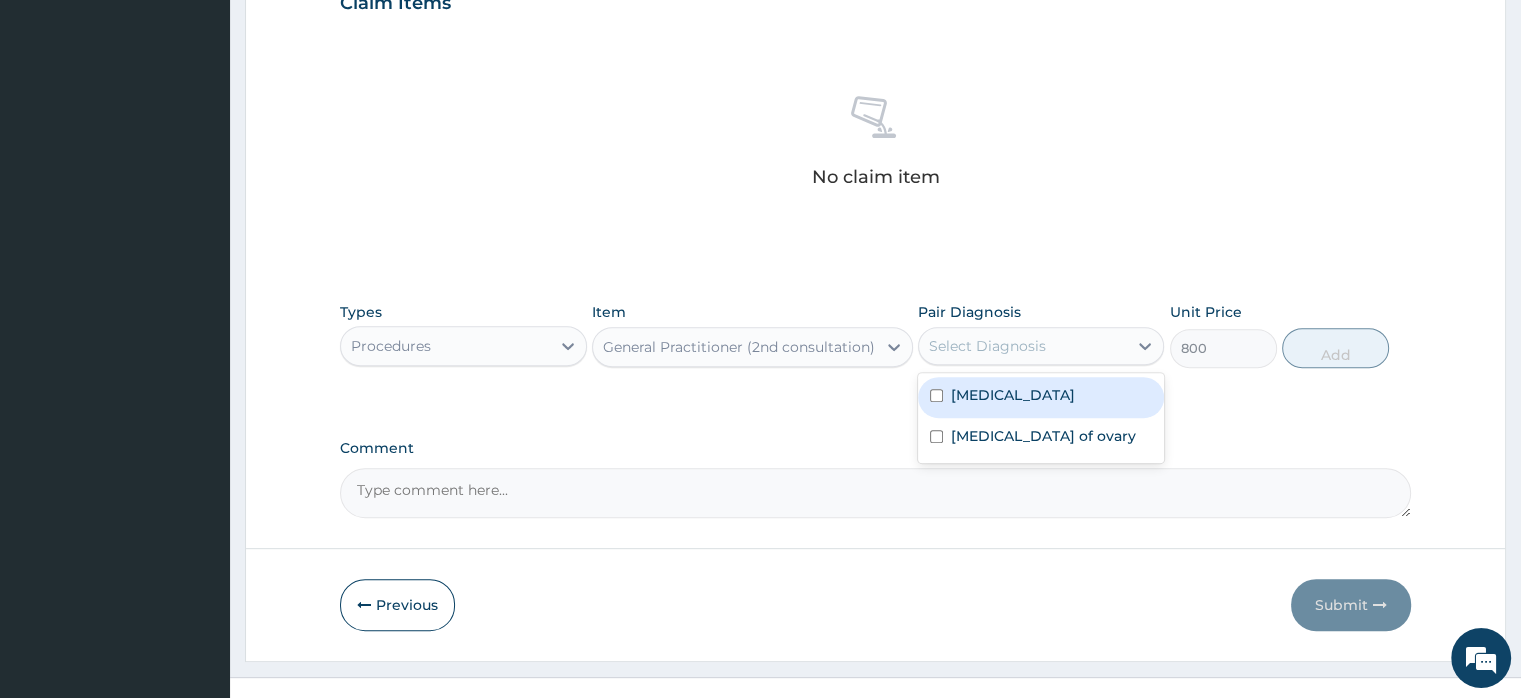click on "Tension-type headache" at bounding box center (1041, 397) 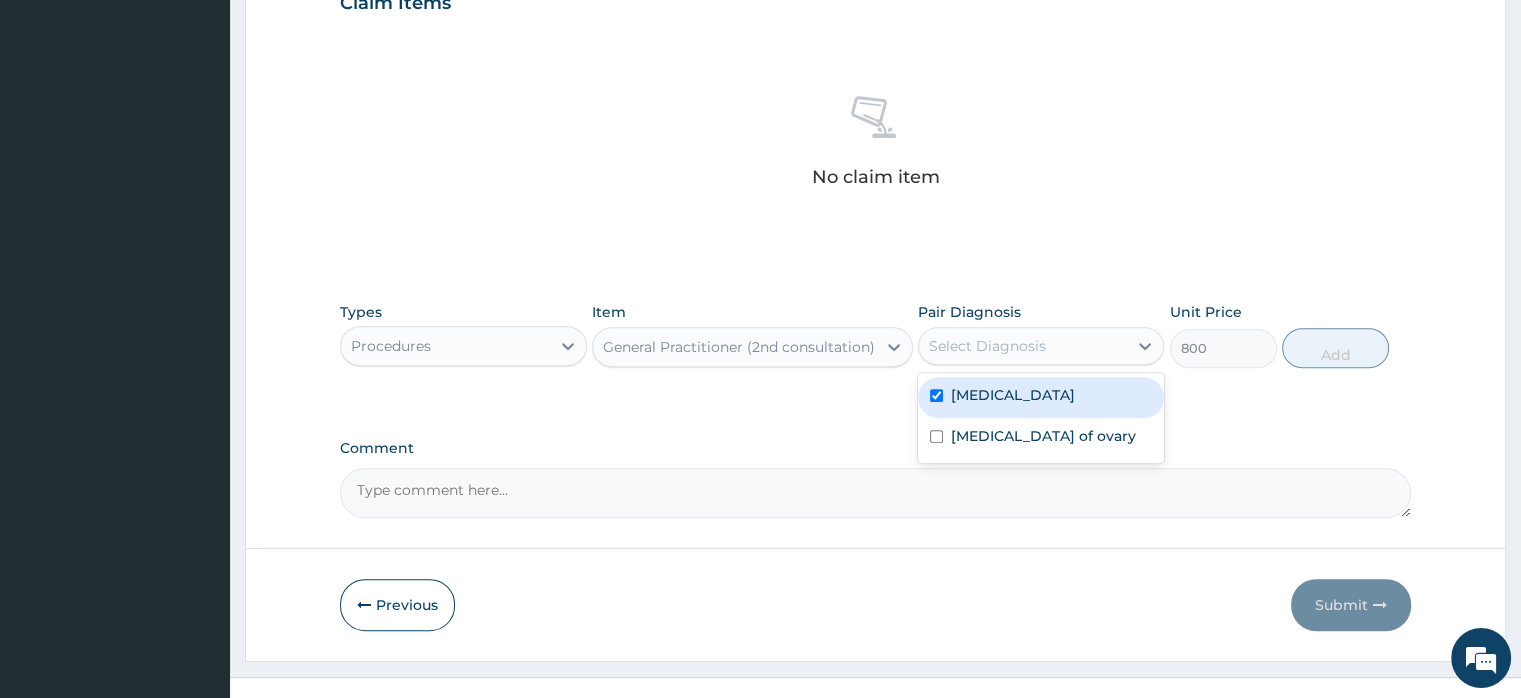 checkbox on "true" 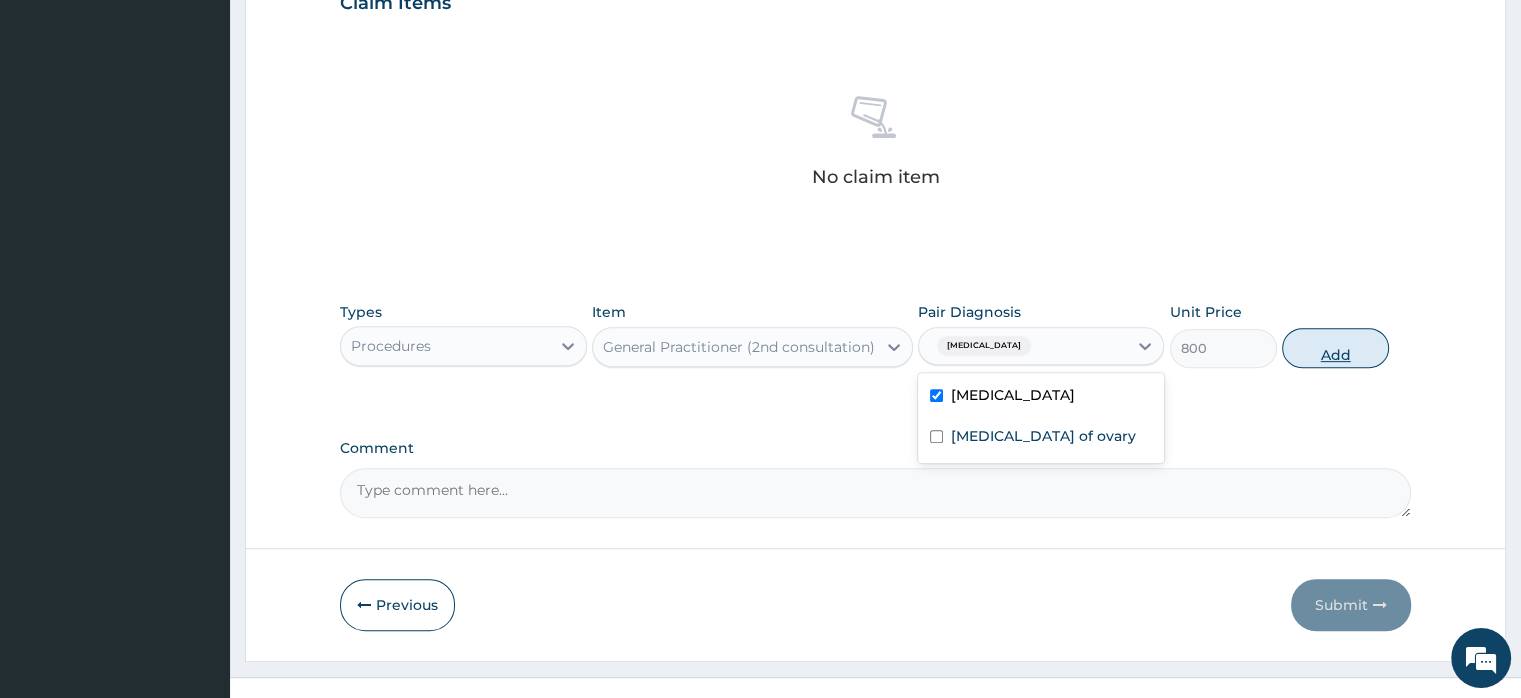 click on "Add" at bounding box center (1335, 348) 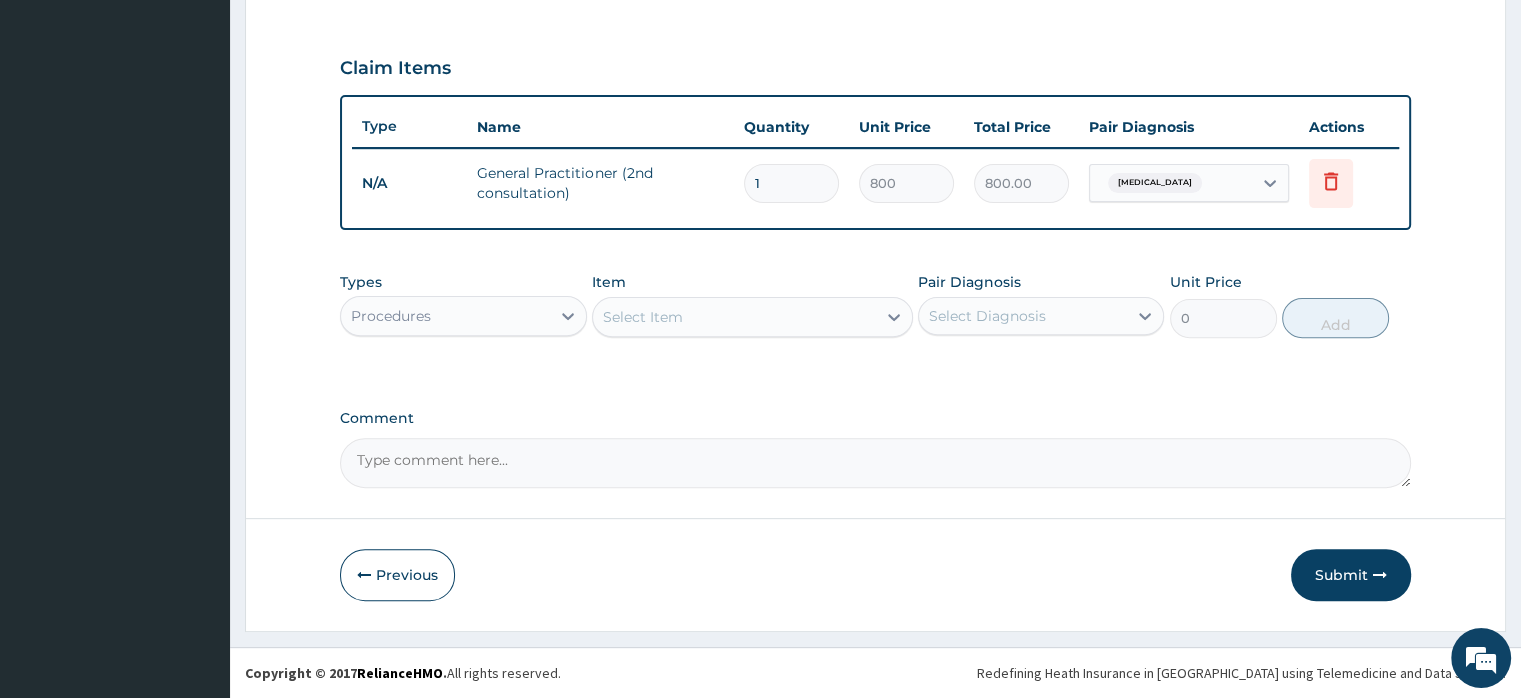 scroll, scrollTop: 646, scrollLeft: 0, axis: vertical 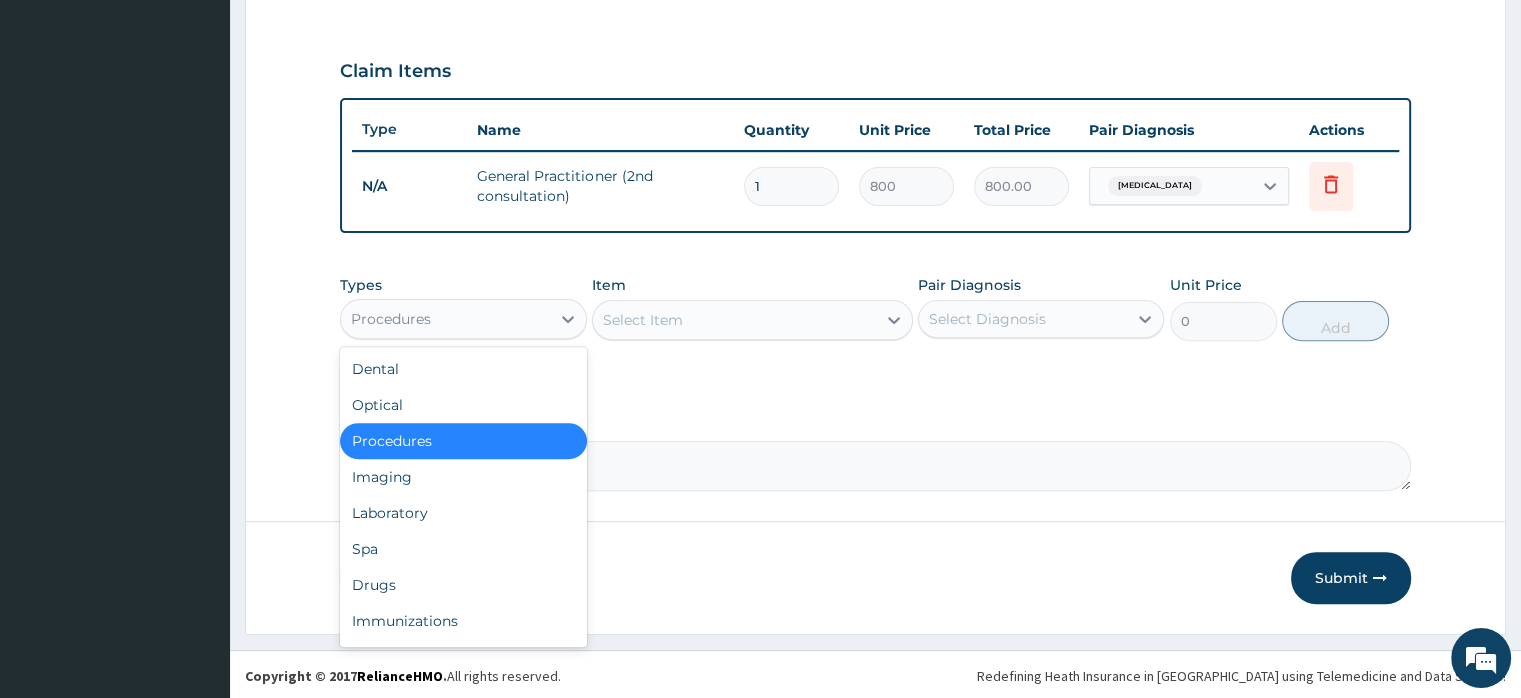 click on "Procedures" at bounding box center (463, 319) 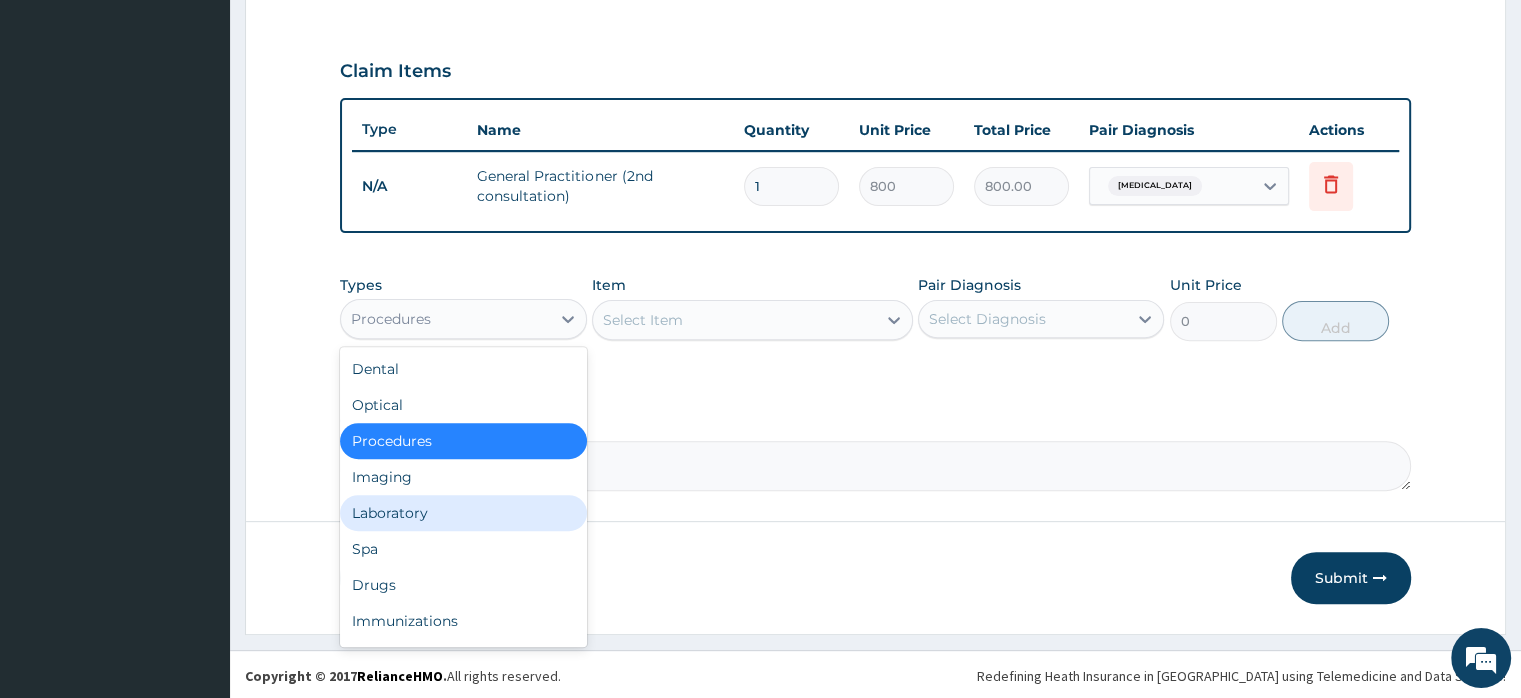 click on "Laboratory" at bounding box center [463, 513] 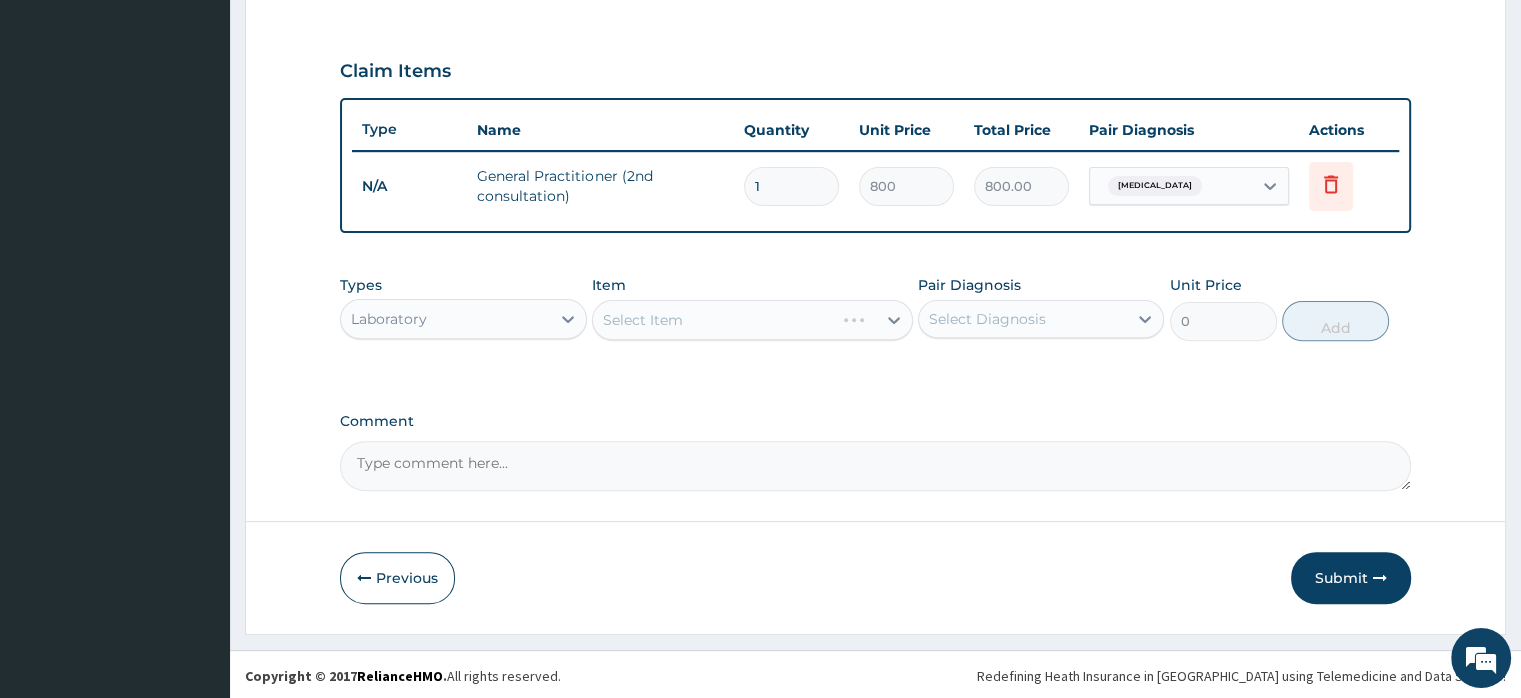 click on "Select Item" at bounding box center [752, 320] 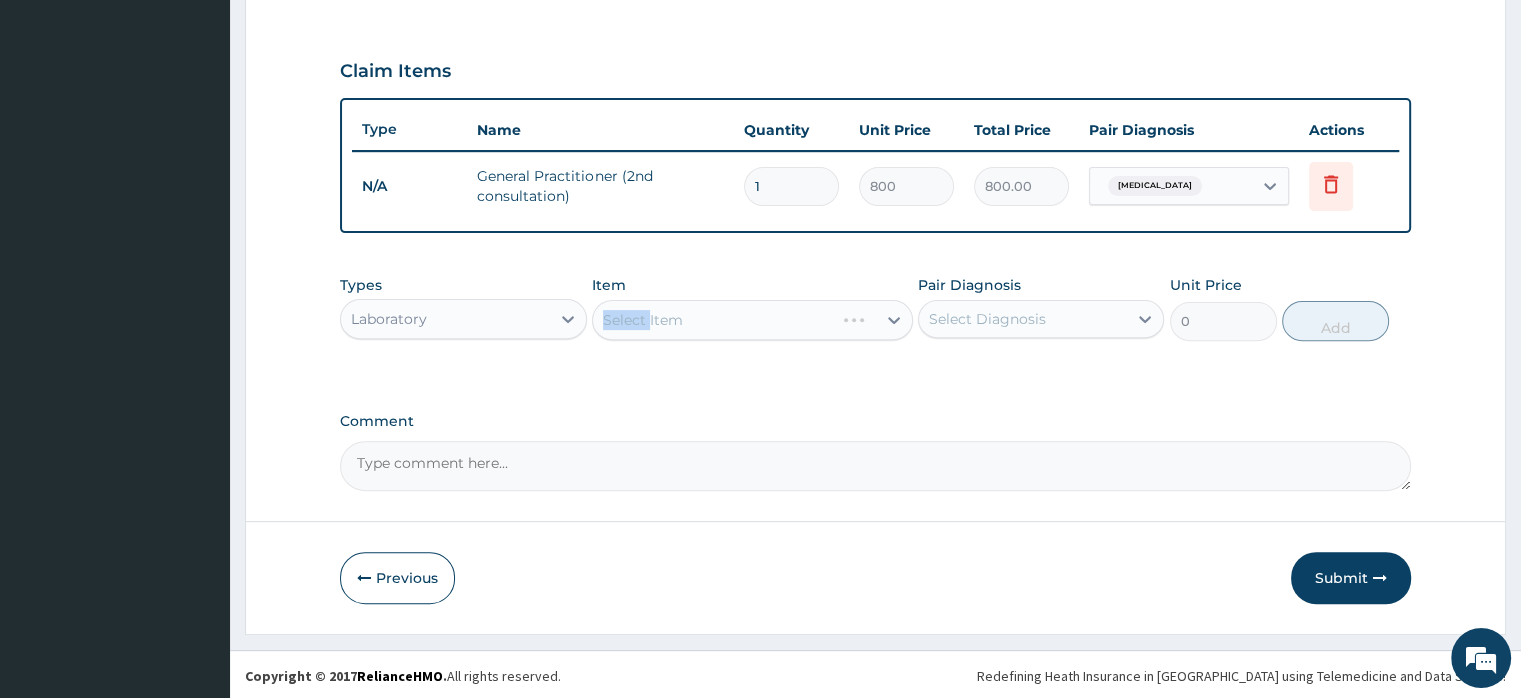 click on "Select Item" at bounding box center (752, 320) 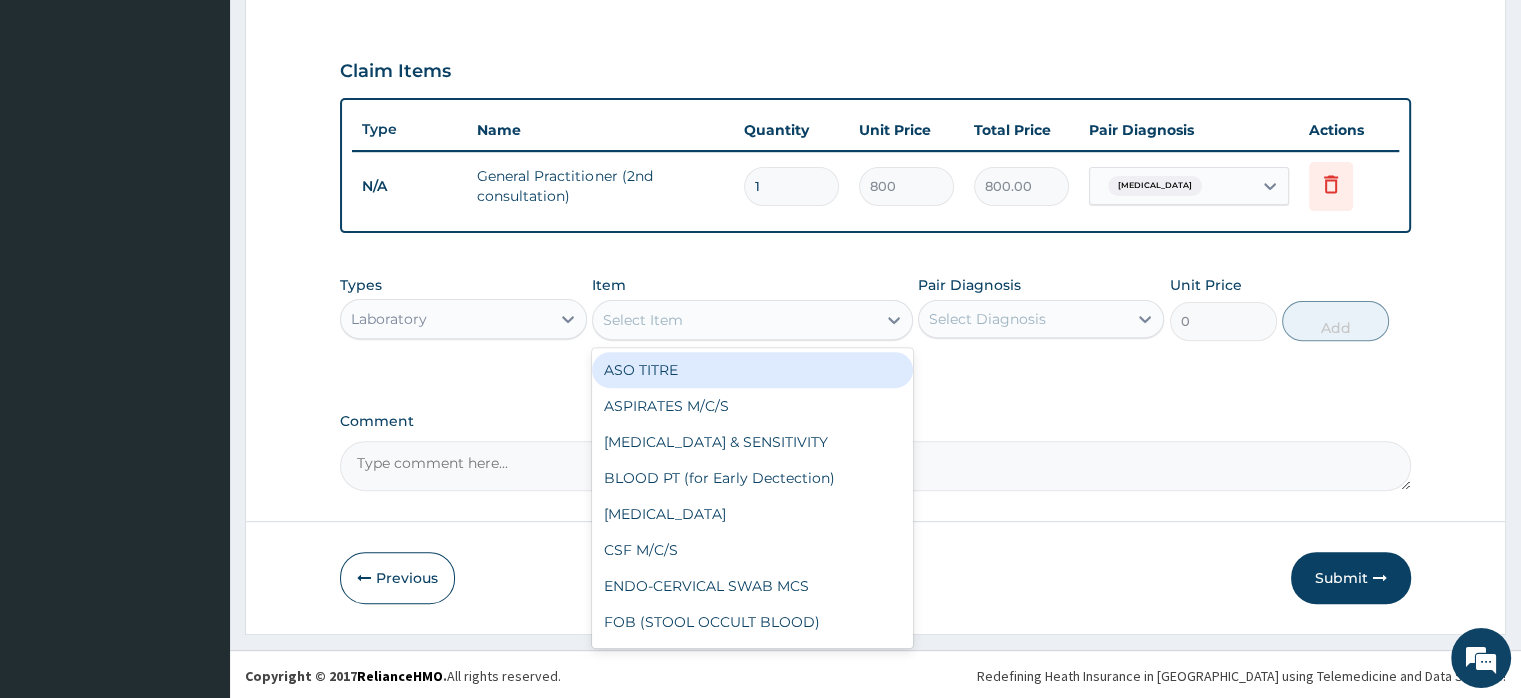click on "Select Item" at bounding box center (643, 320) 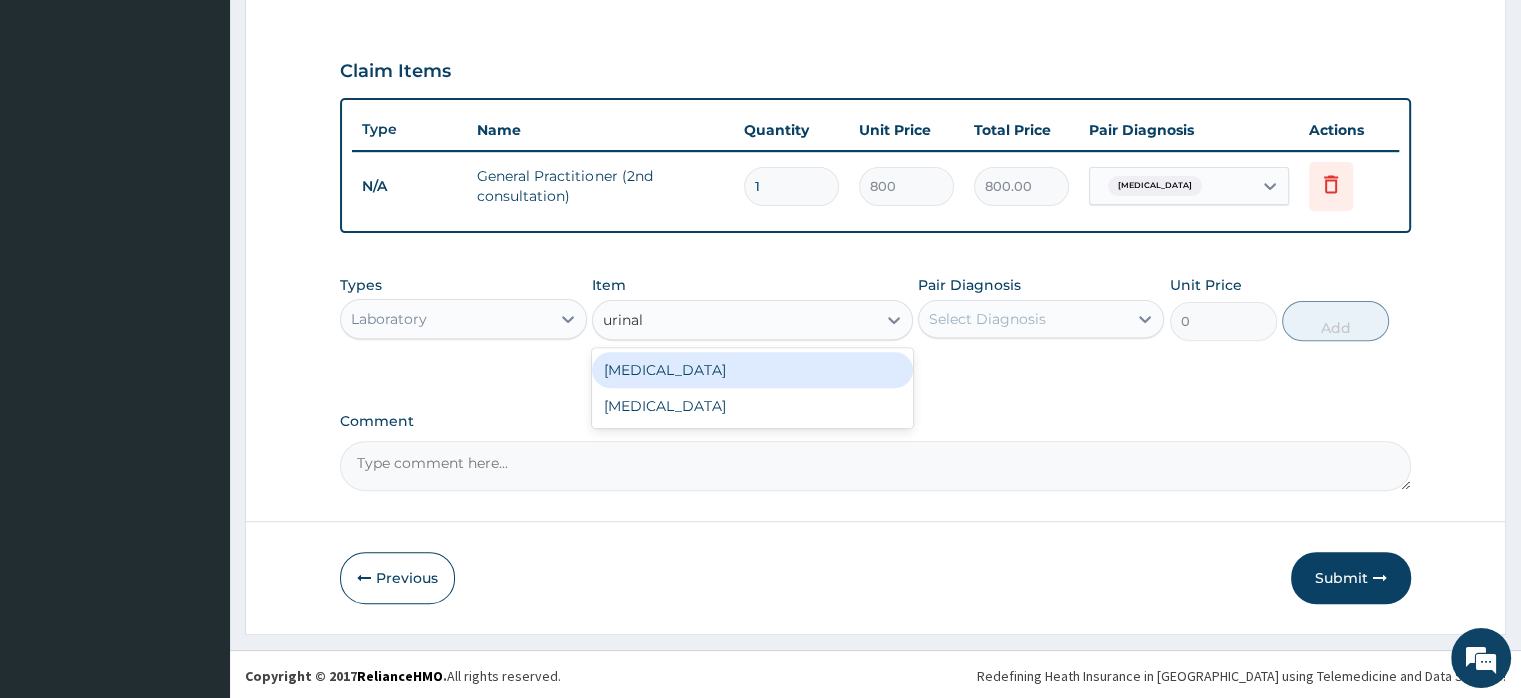 type on "urinaly" 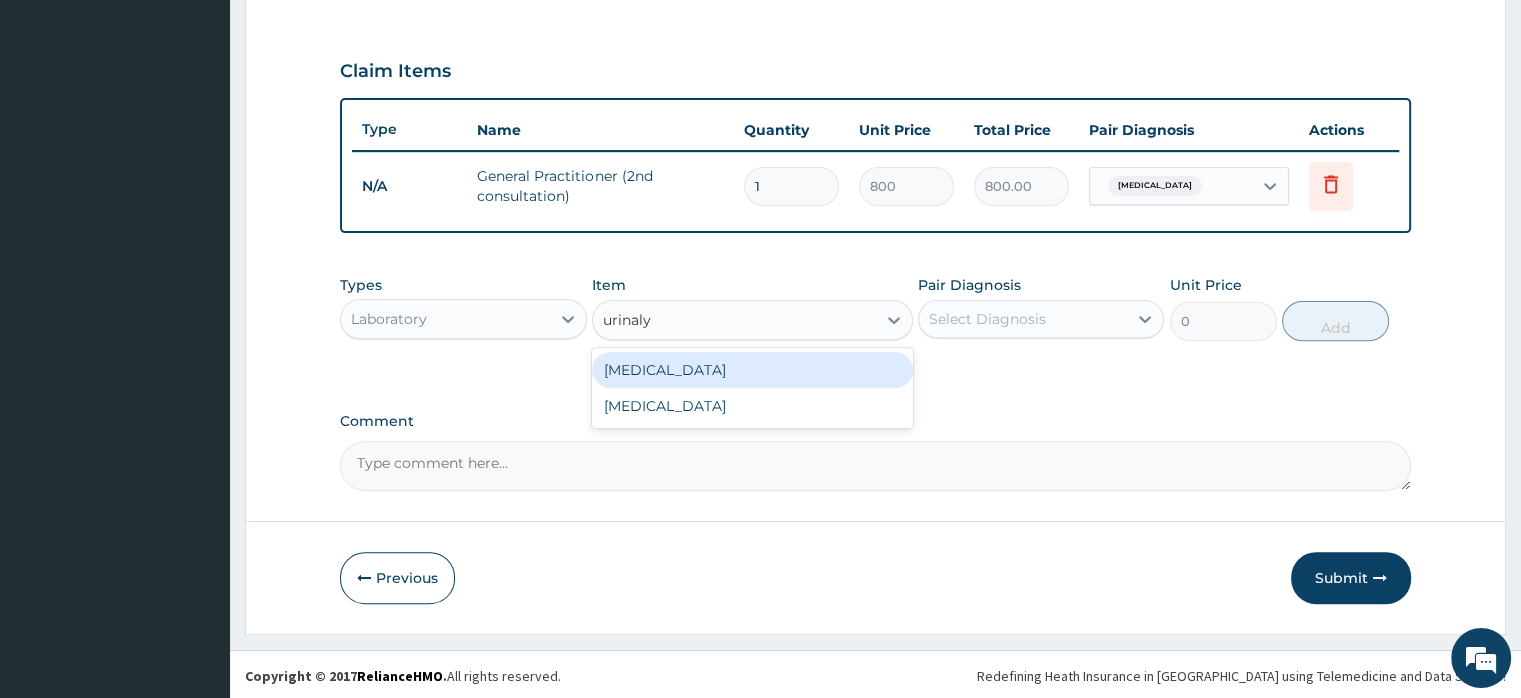 click on "URINALYSIS" at bounding box center [752, 370] 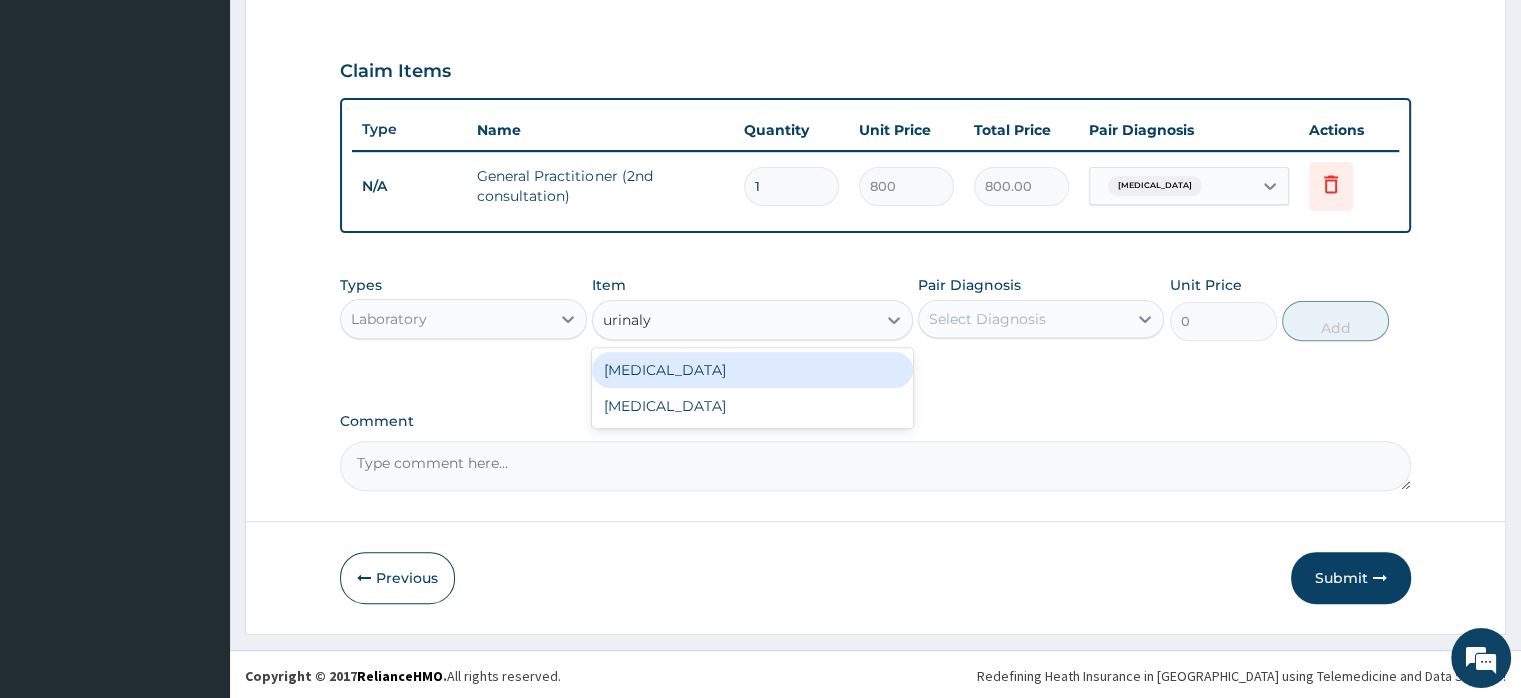 type 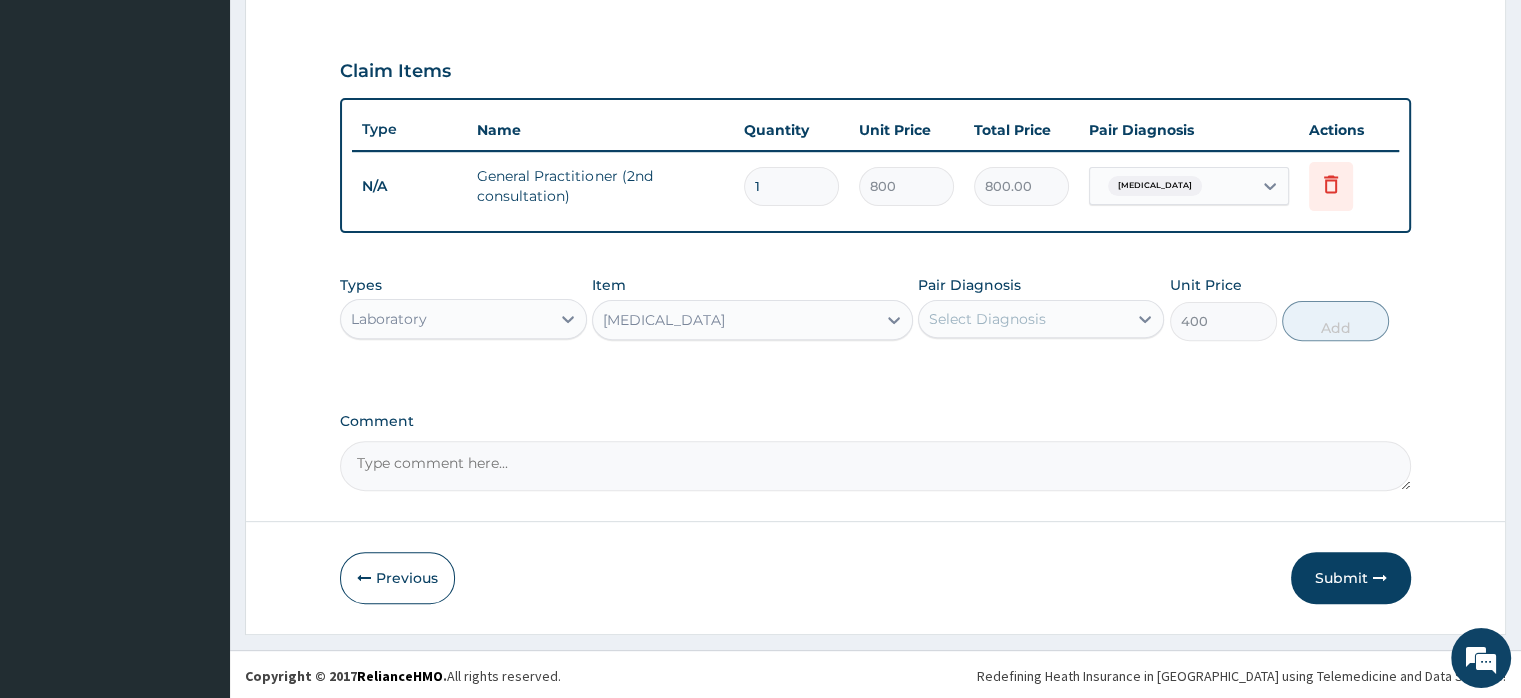 click on "Select Diagnosis" at bounding box center [987, 319] 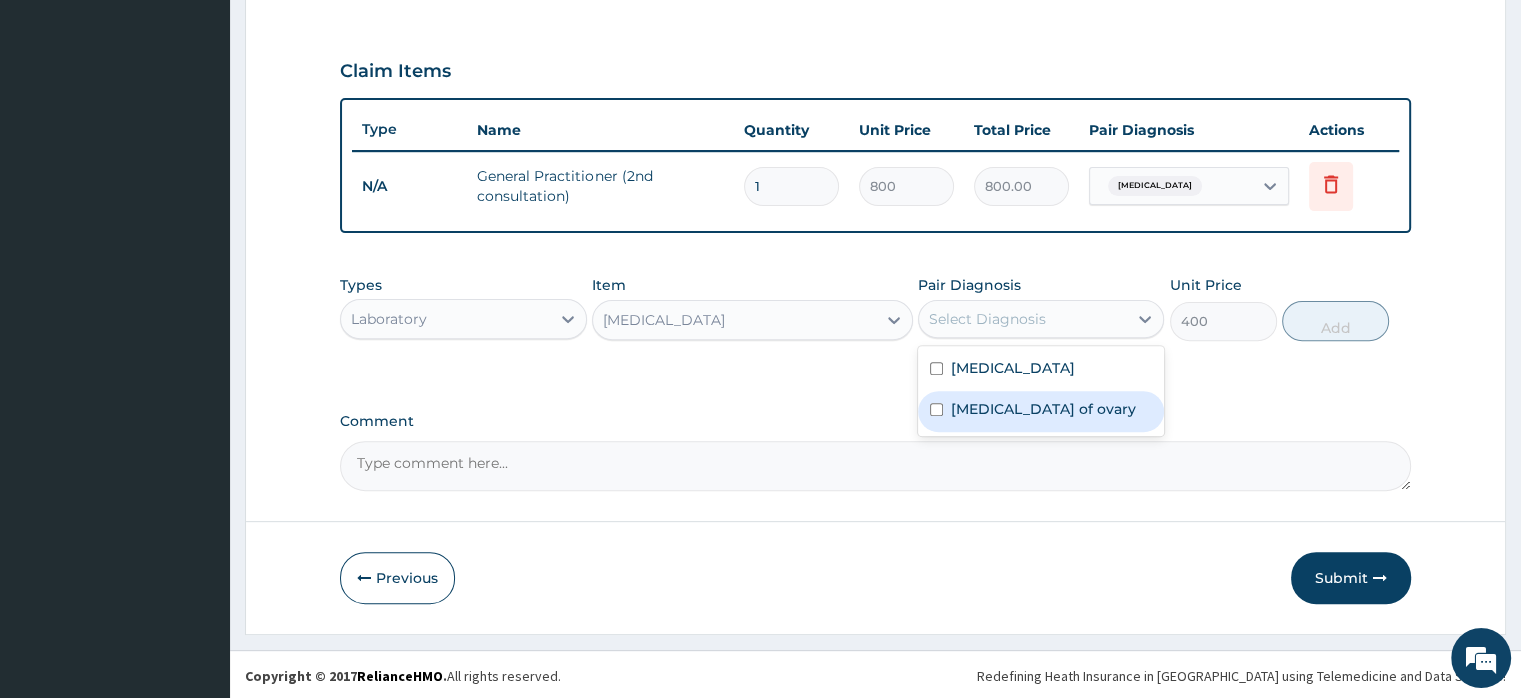 click on "Cyst of ovary" at bounding box center (1043, 409) 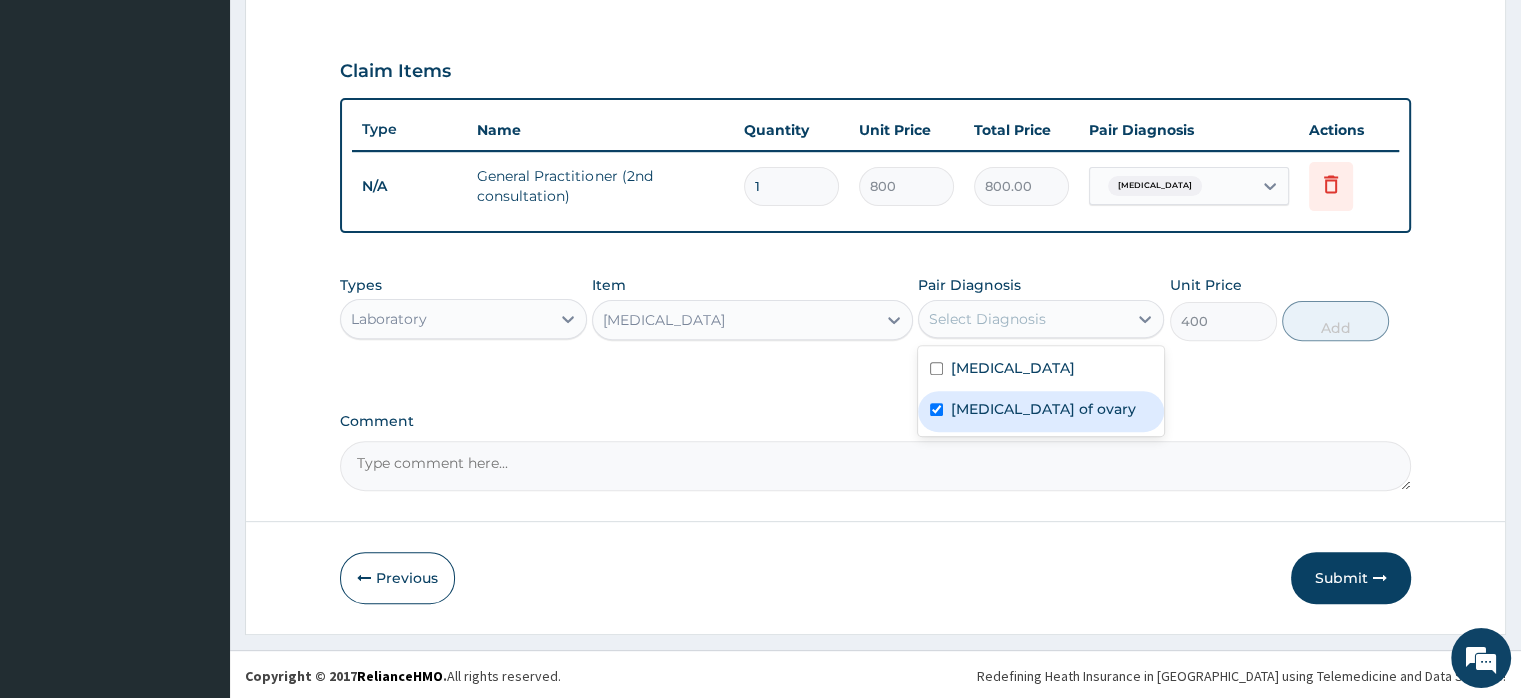 checkbox on "true" 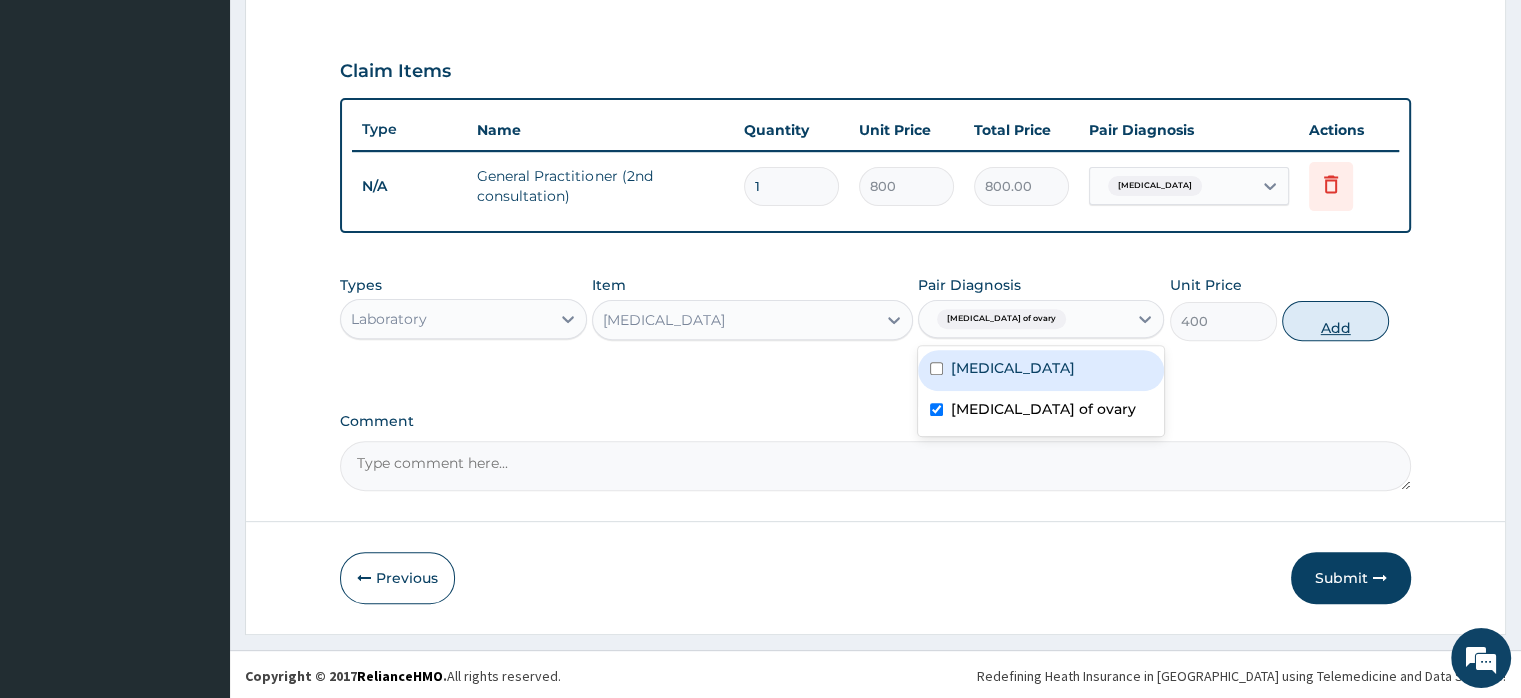 click on "Add" at bounding box center (1335, 321) 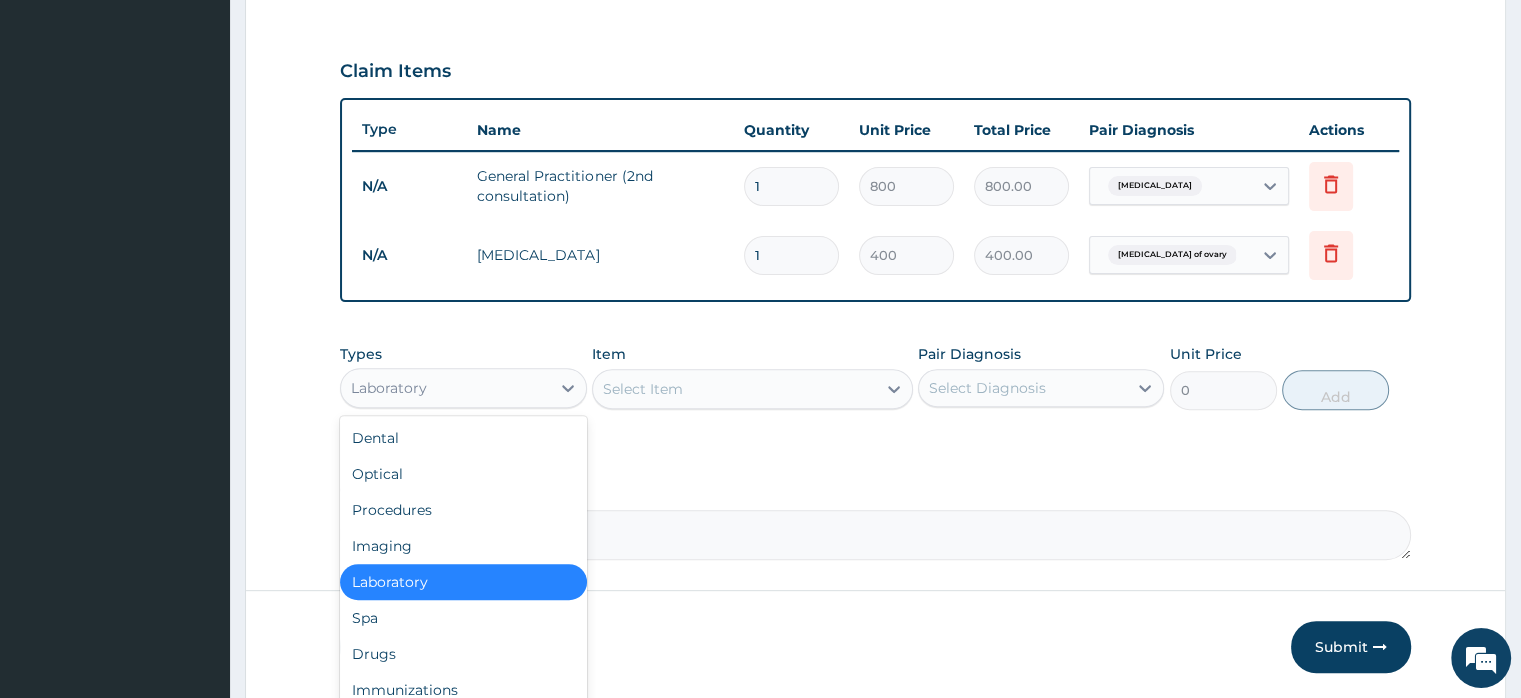 click on "Laboratory" at bounding box center (445, 388) 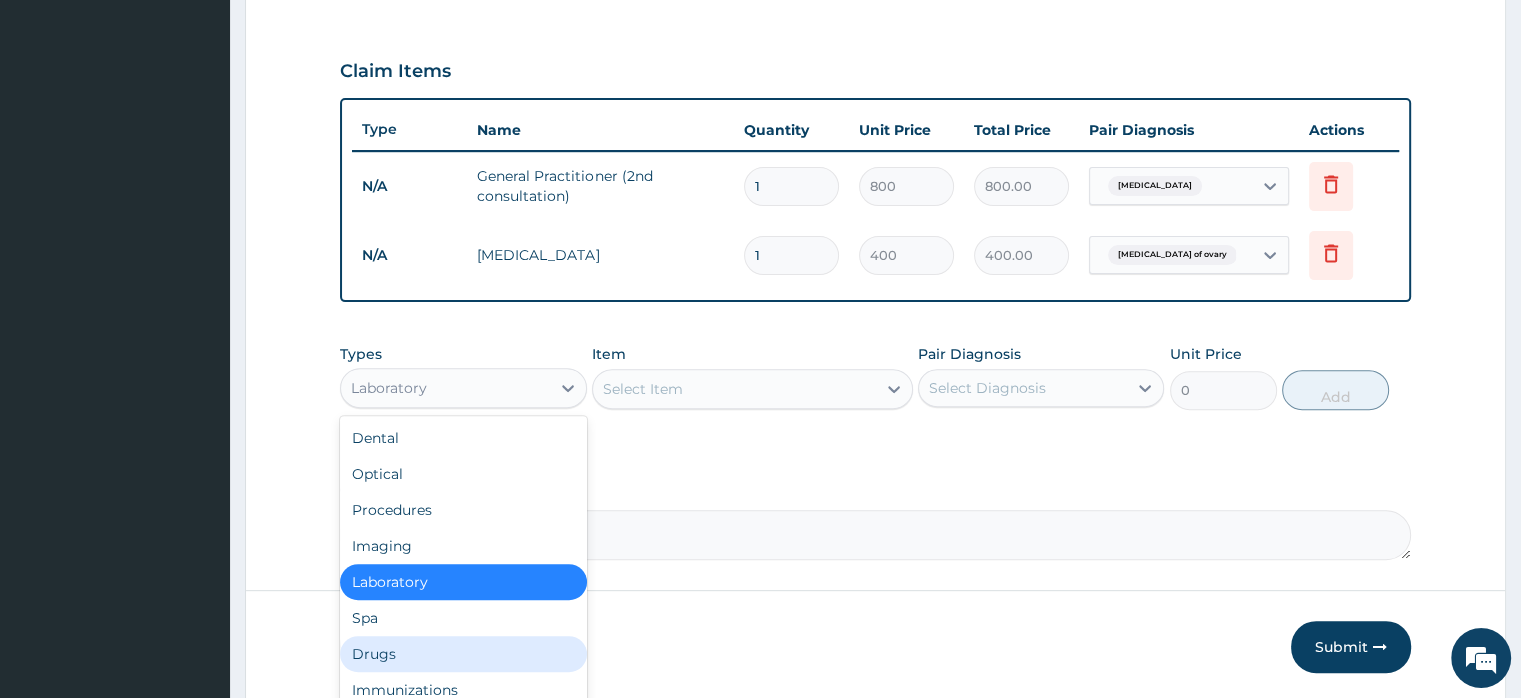 click on "Drugs" at bounding box center [463, 654] 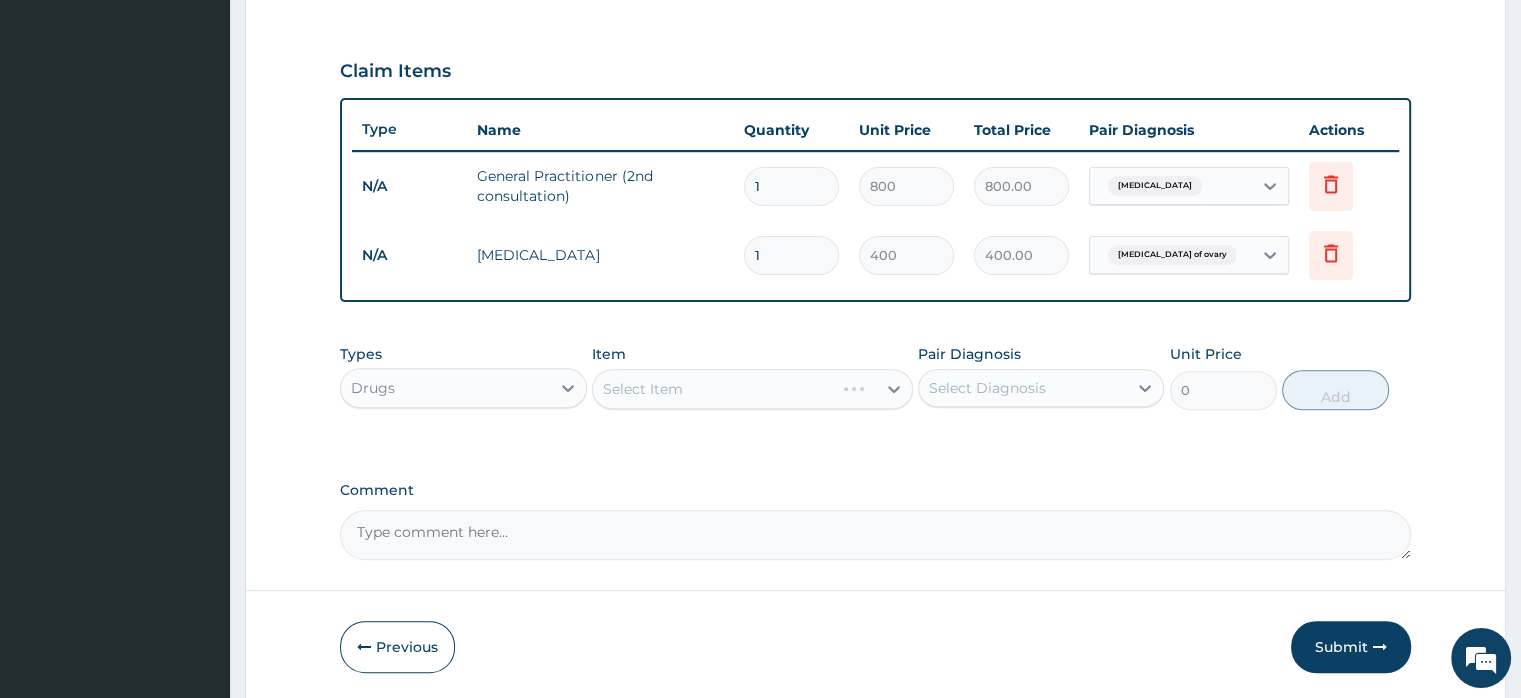 click on "Select Item" at bounding box center (752, 389) 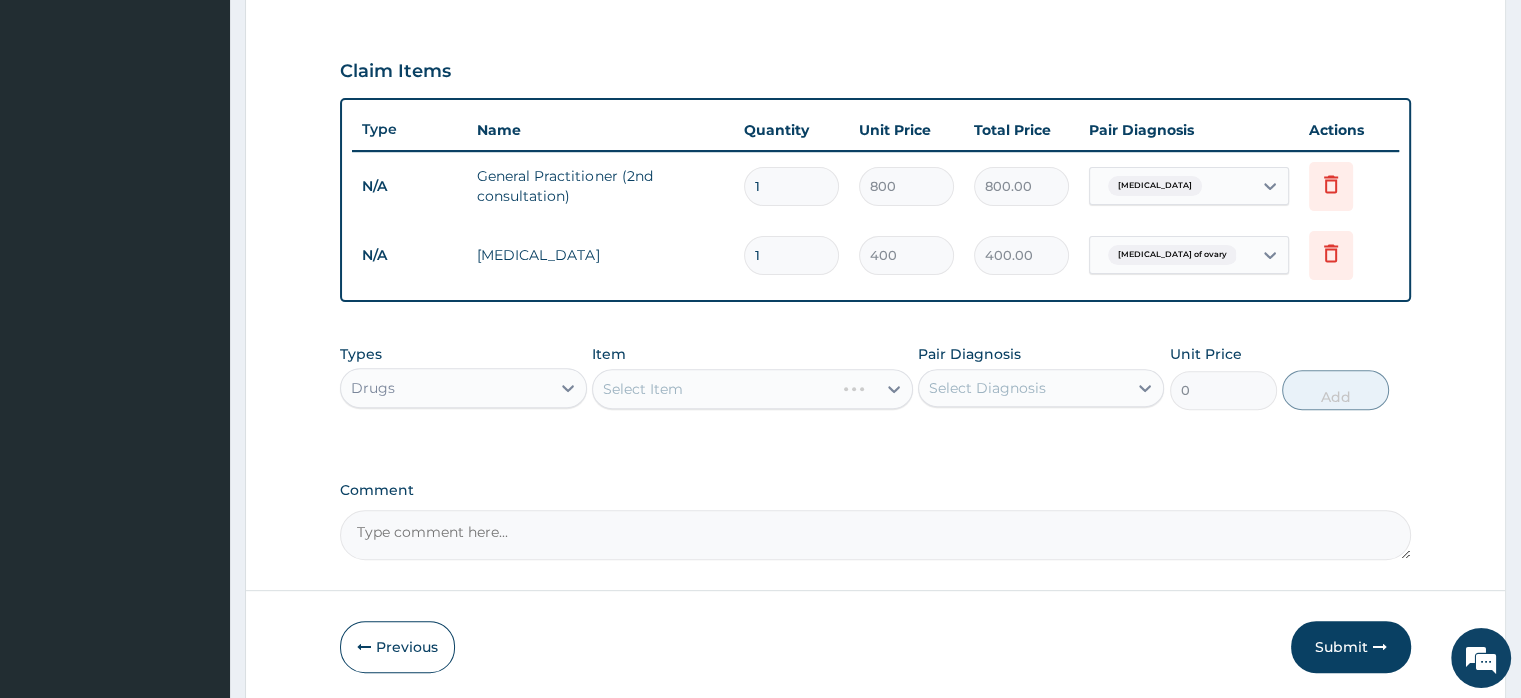 click on "Select Item" at bounding box center (752, 389) 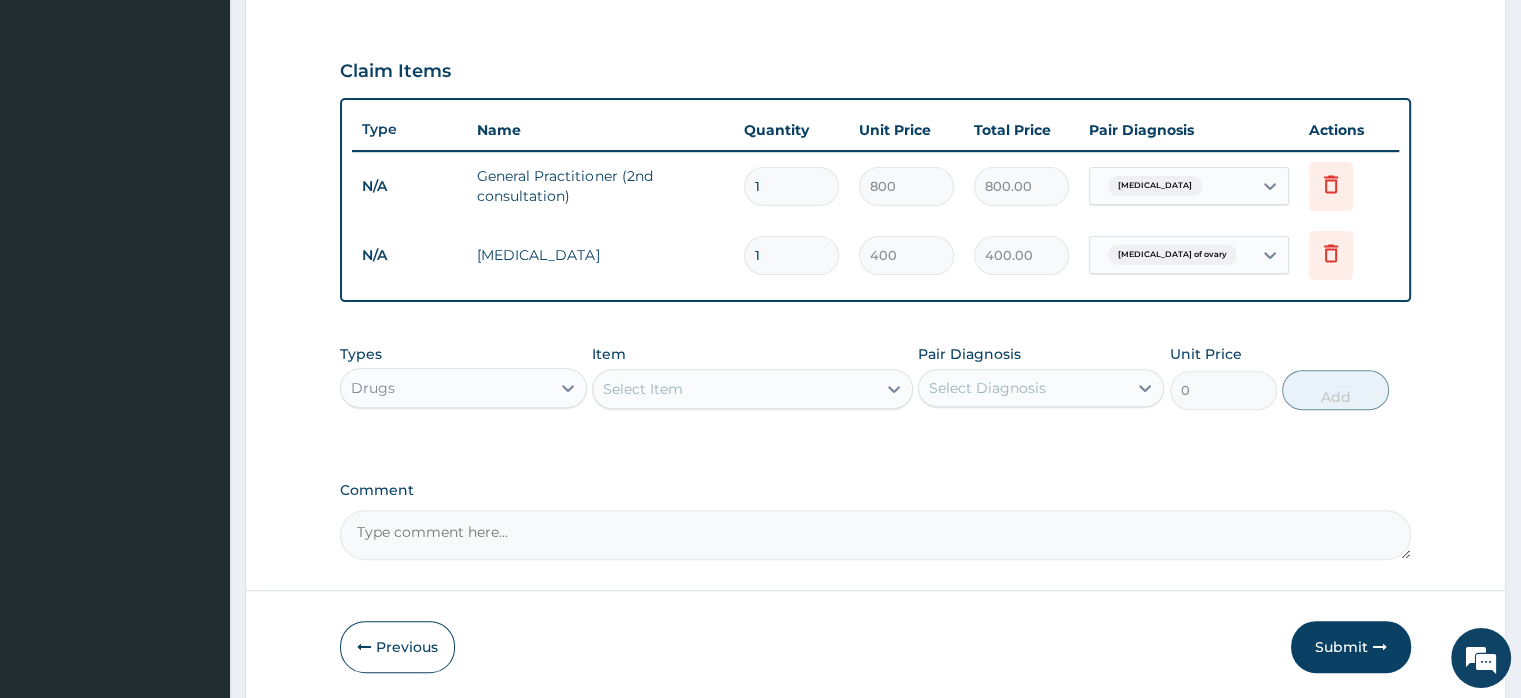 click on "Select Item" at bounding box center (643, 389) 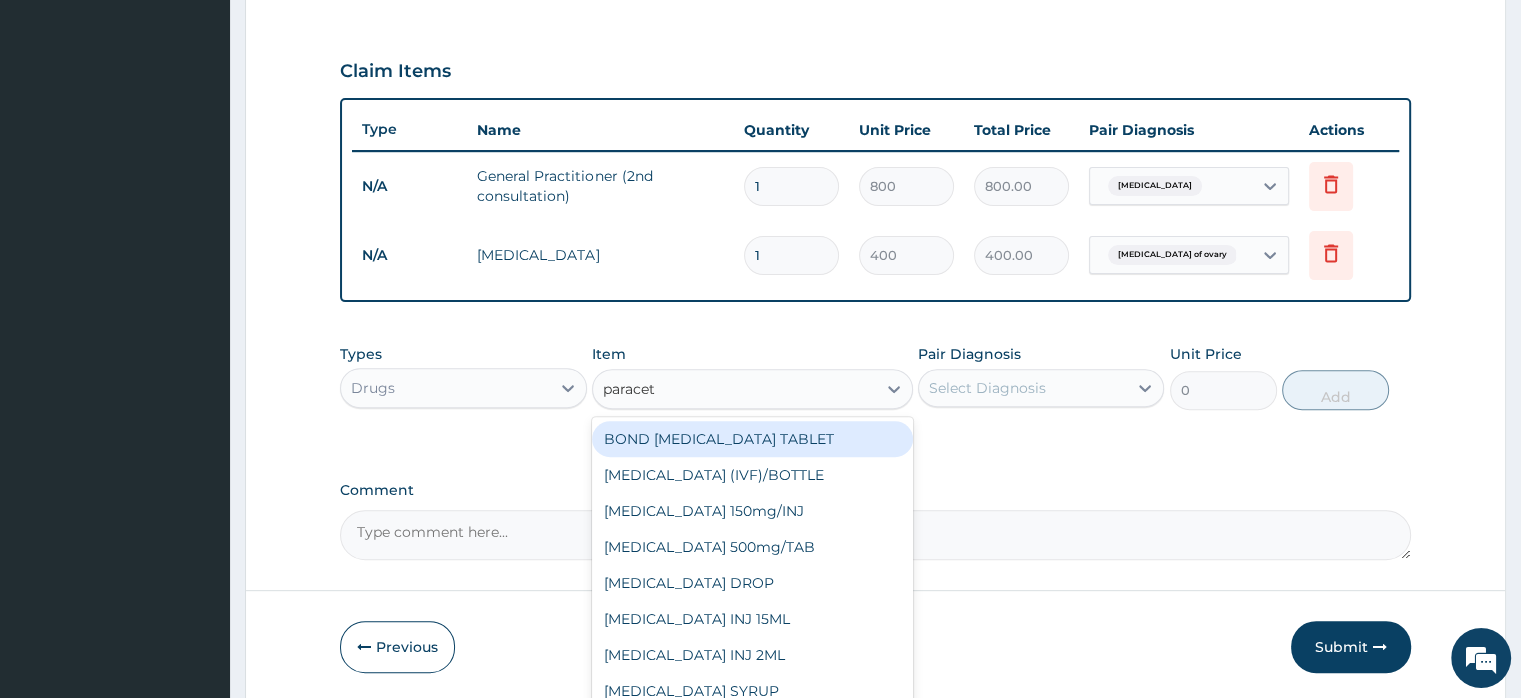 type on "paraceta" 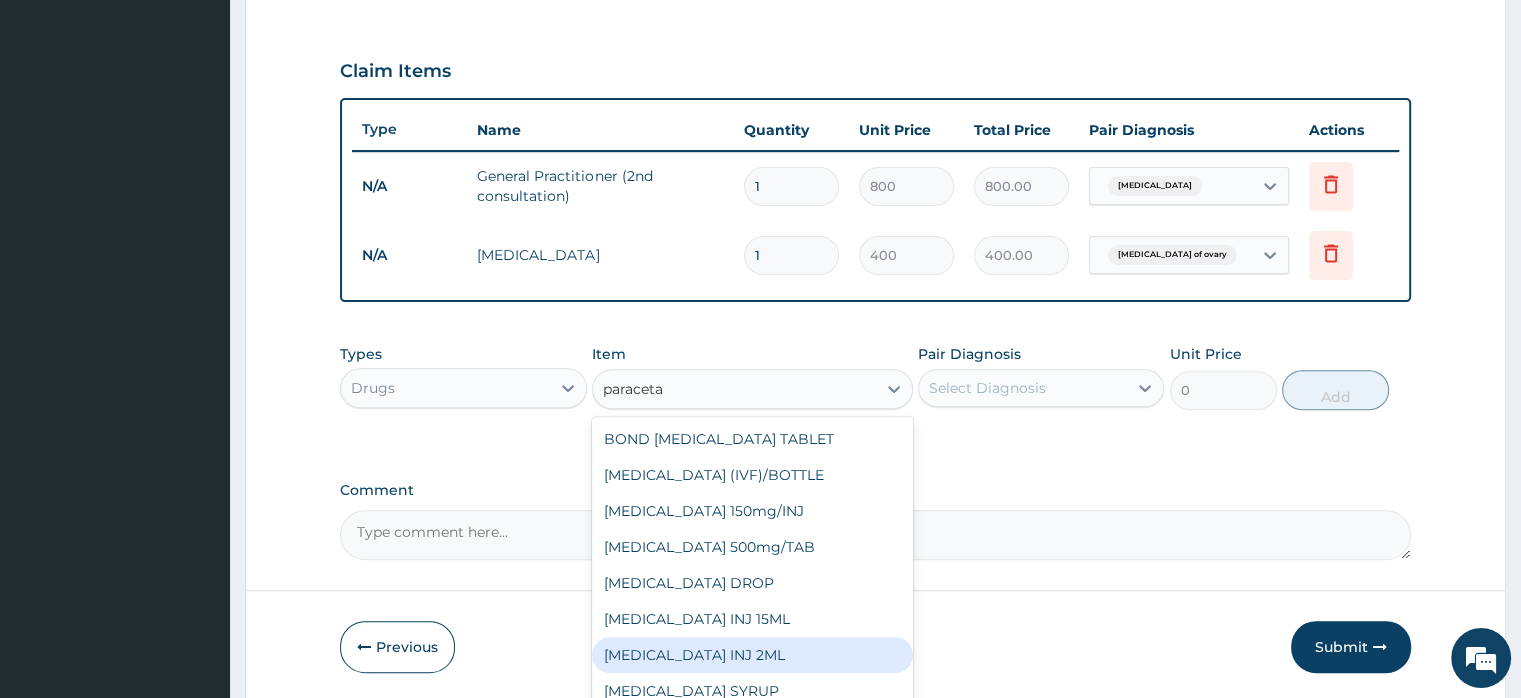 click on "[MEDICAL_DATA] INJ 2ML" at bounding box center [752, 655] 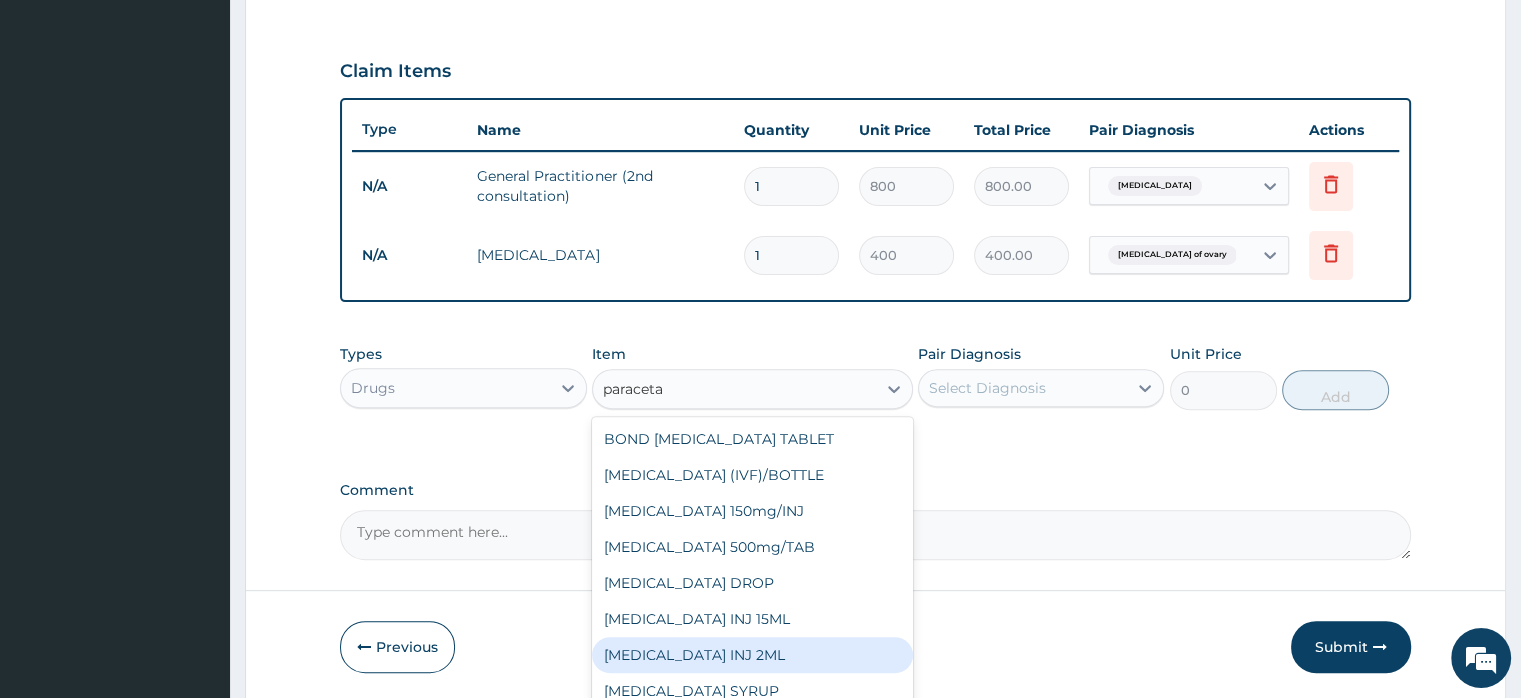 type 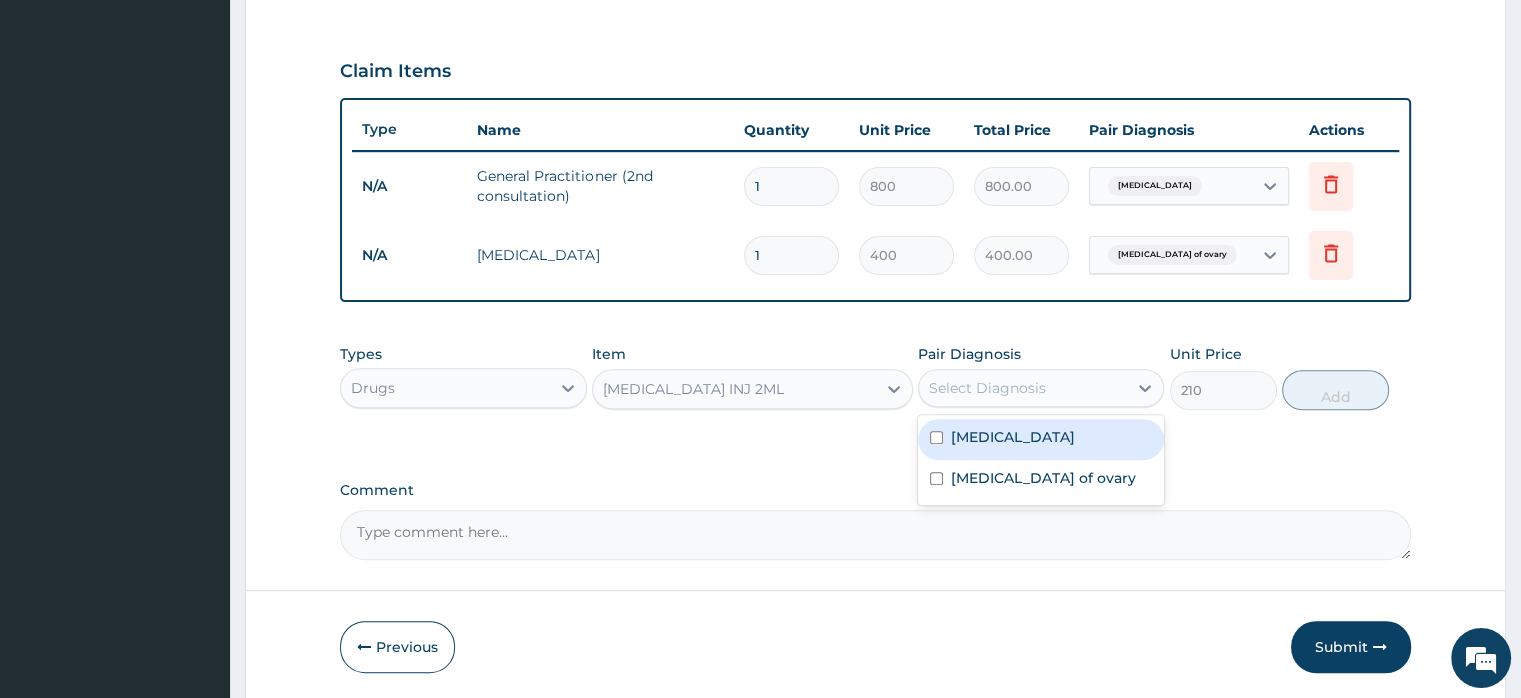 click on "Select Diagnosis" at bounding box center (1023, 388) 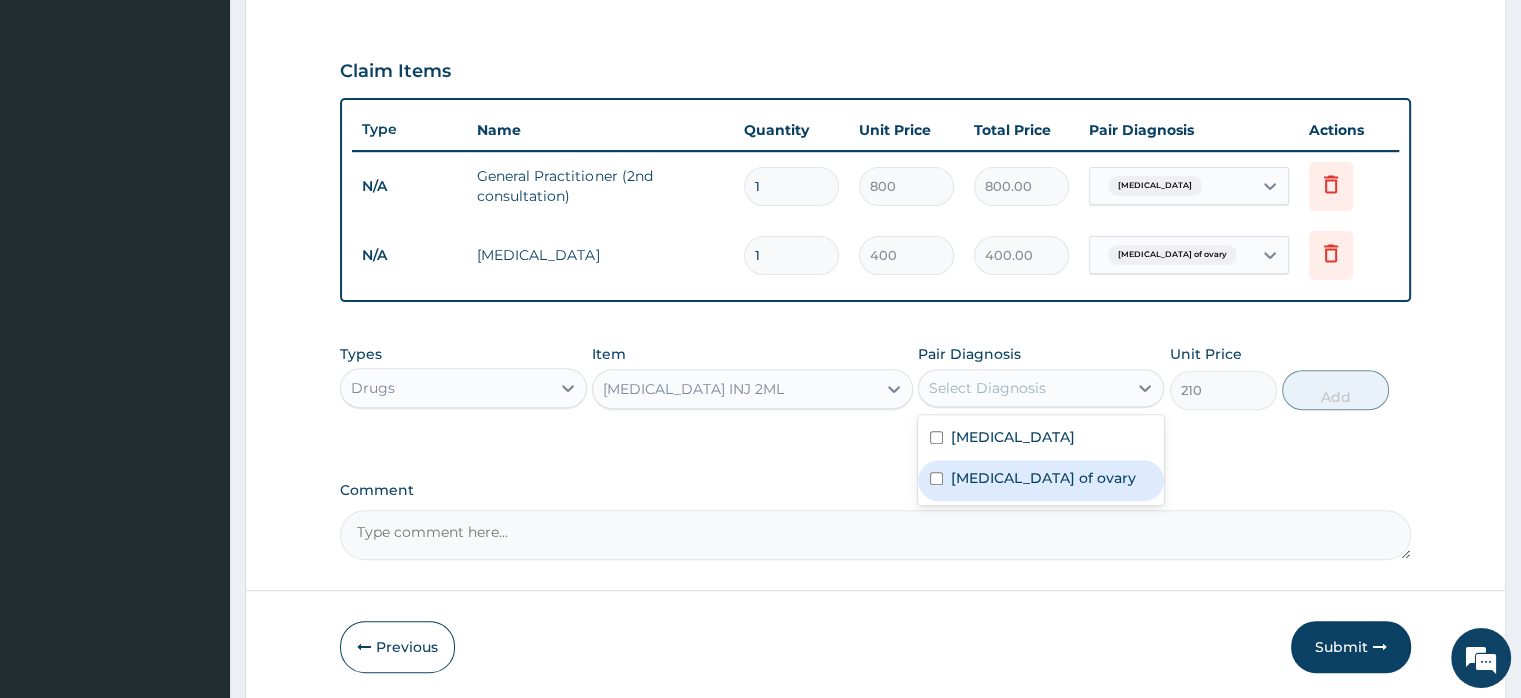 click on "Cyst of ovary" at bounding box center (1043, 478) 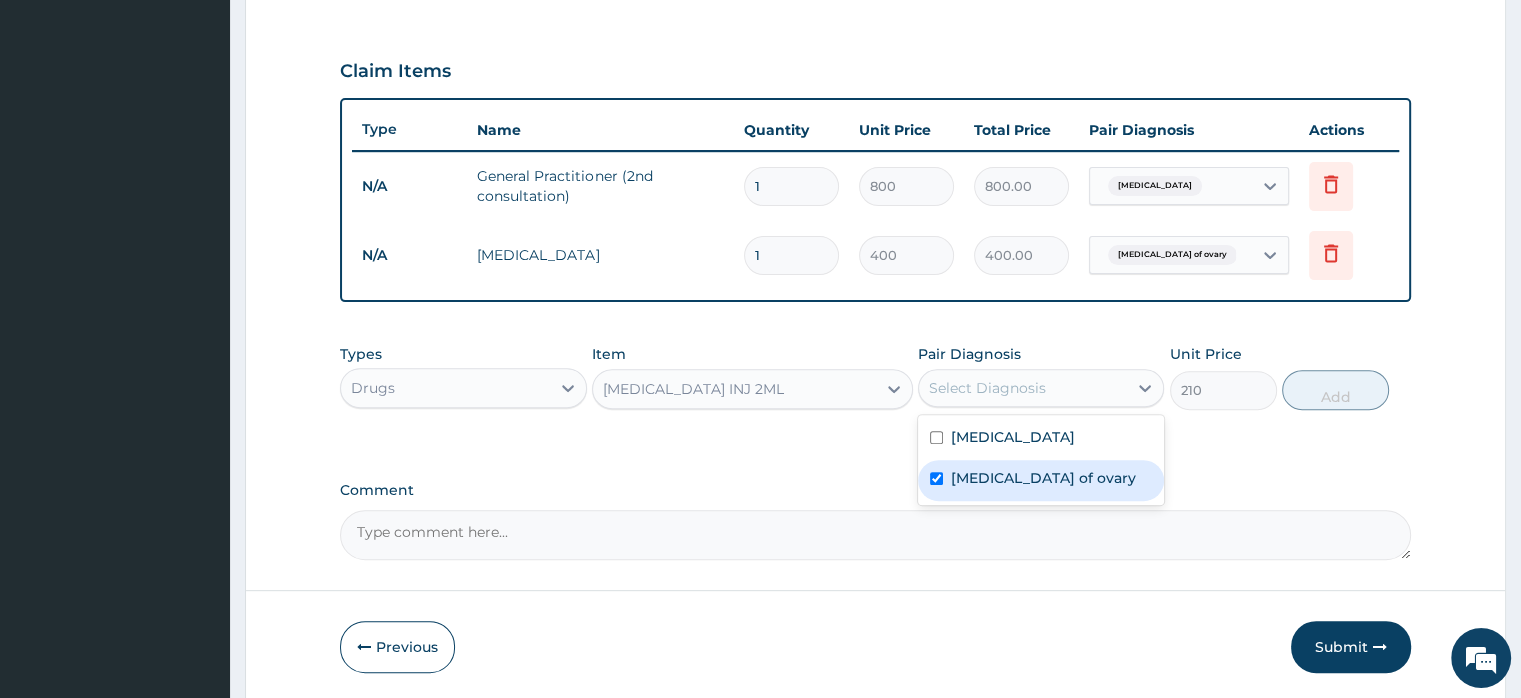 checkbox on "true" 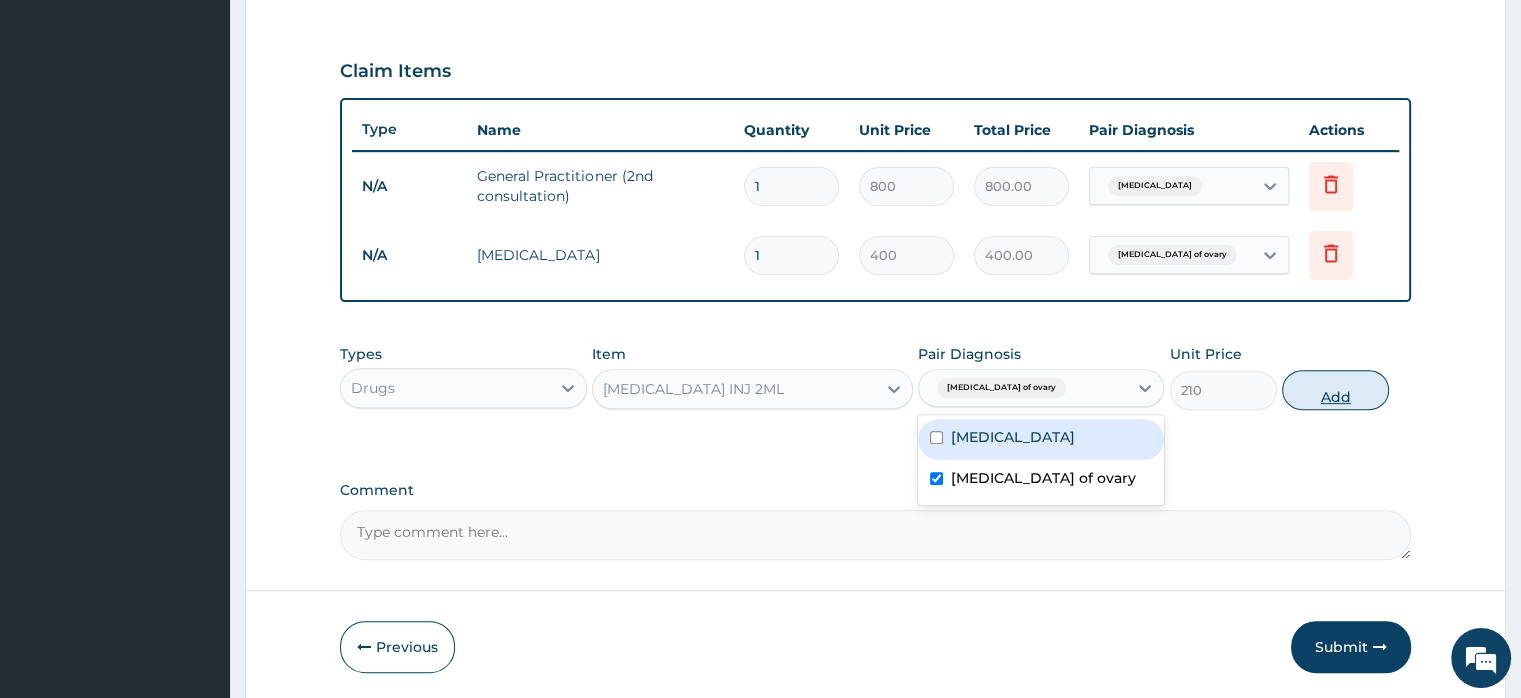 click on "Add" at bounding box center [1335, 390] 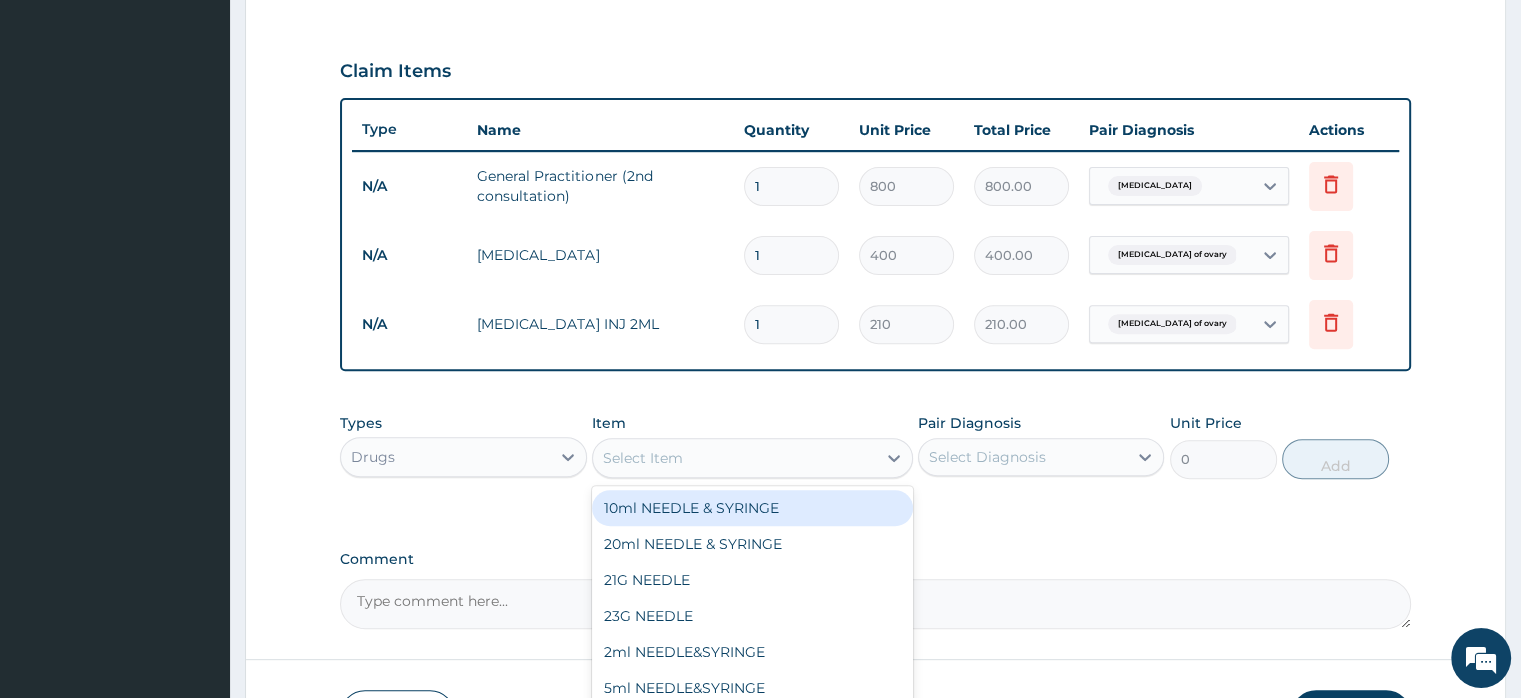 click on "Select Item" at bounding box center (643, 458) 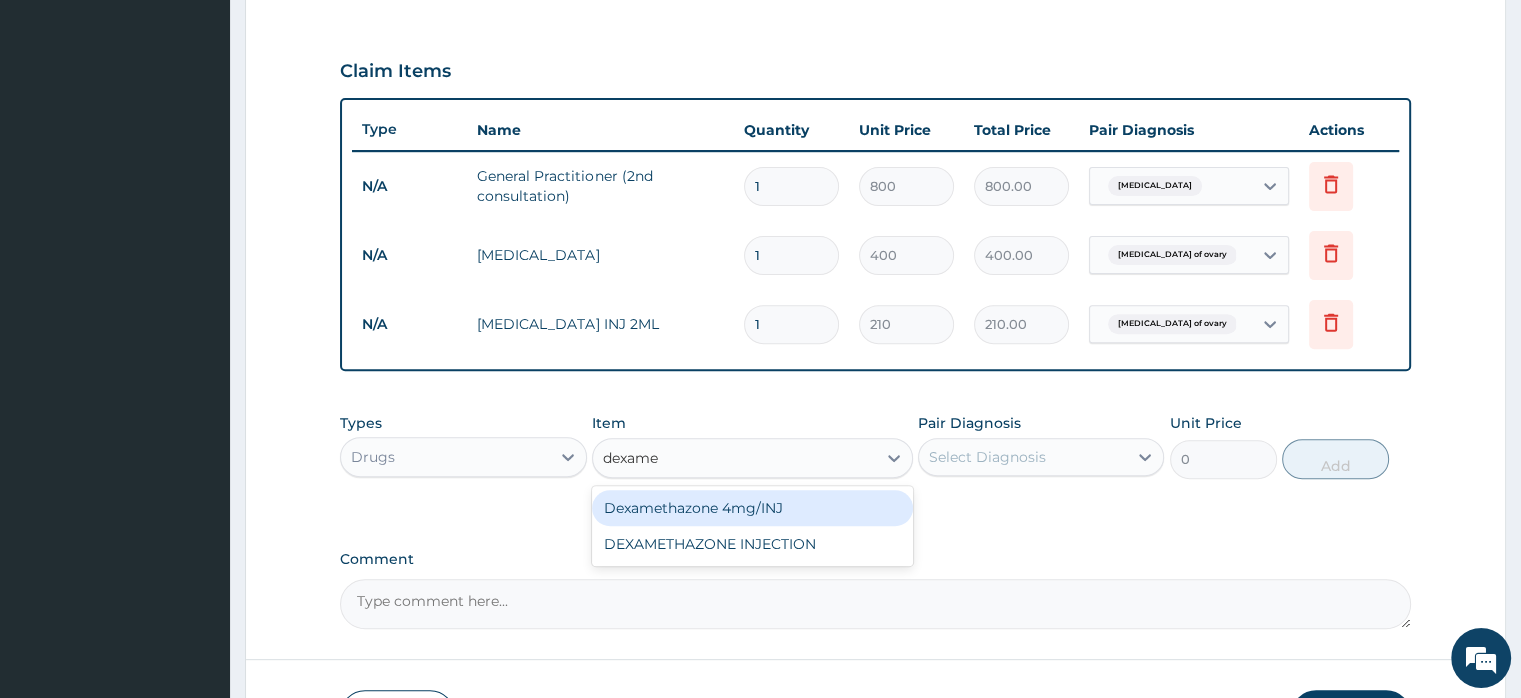 type on "dexamet" 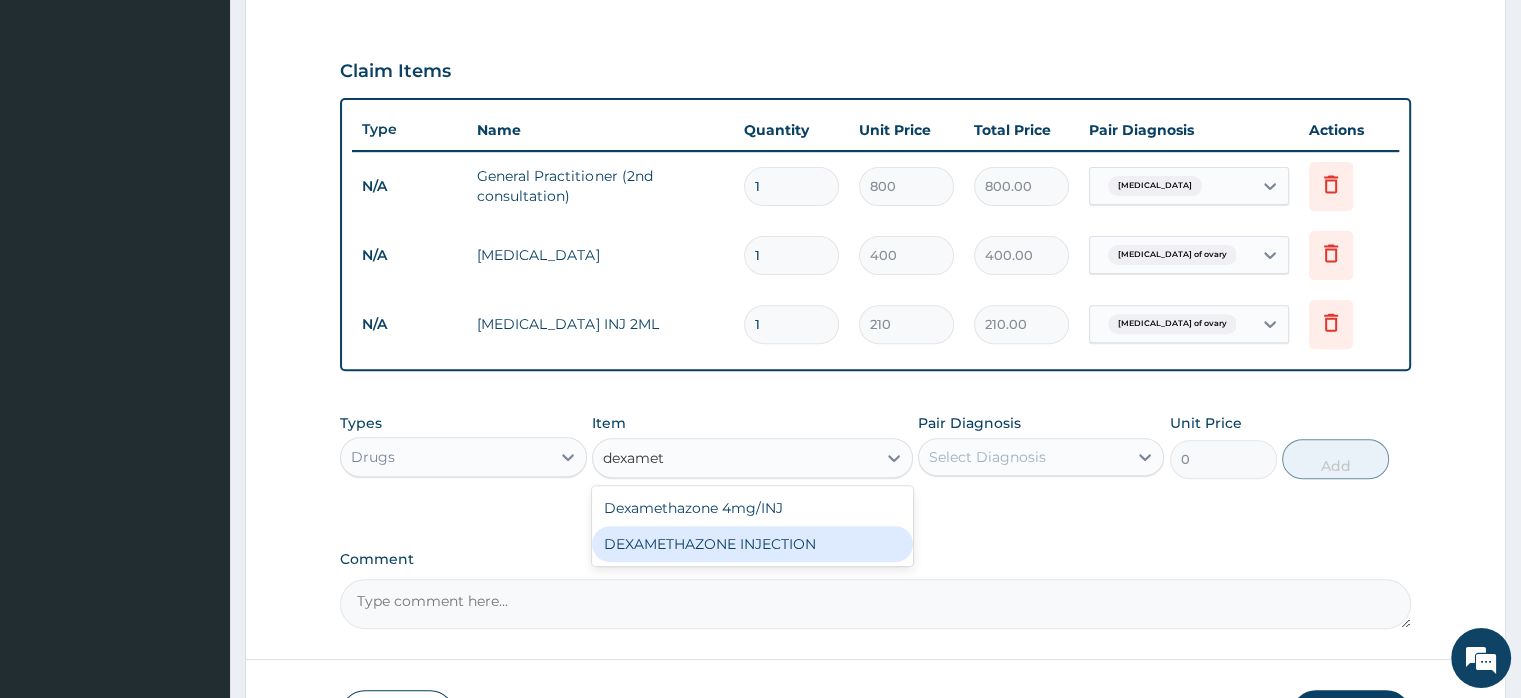 click on "DEXAMETHAZONE INJECTION" at bounding box center [752, 544] 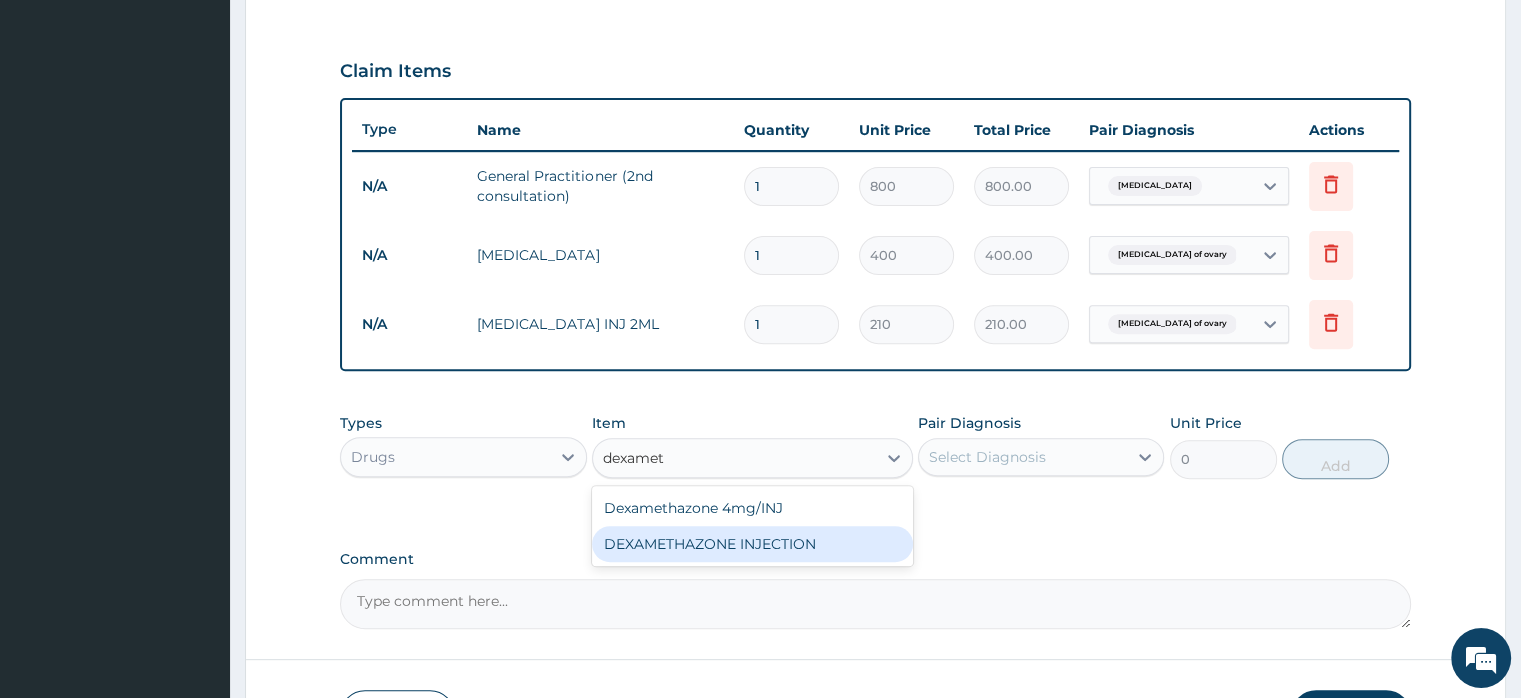 type 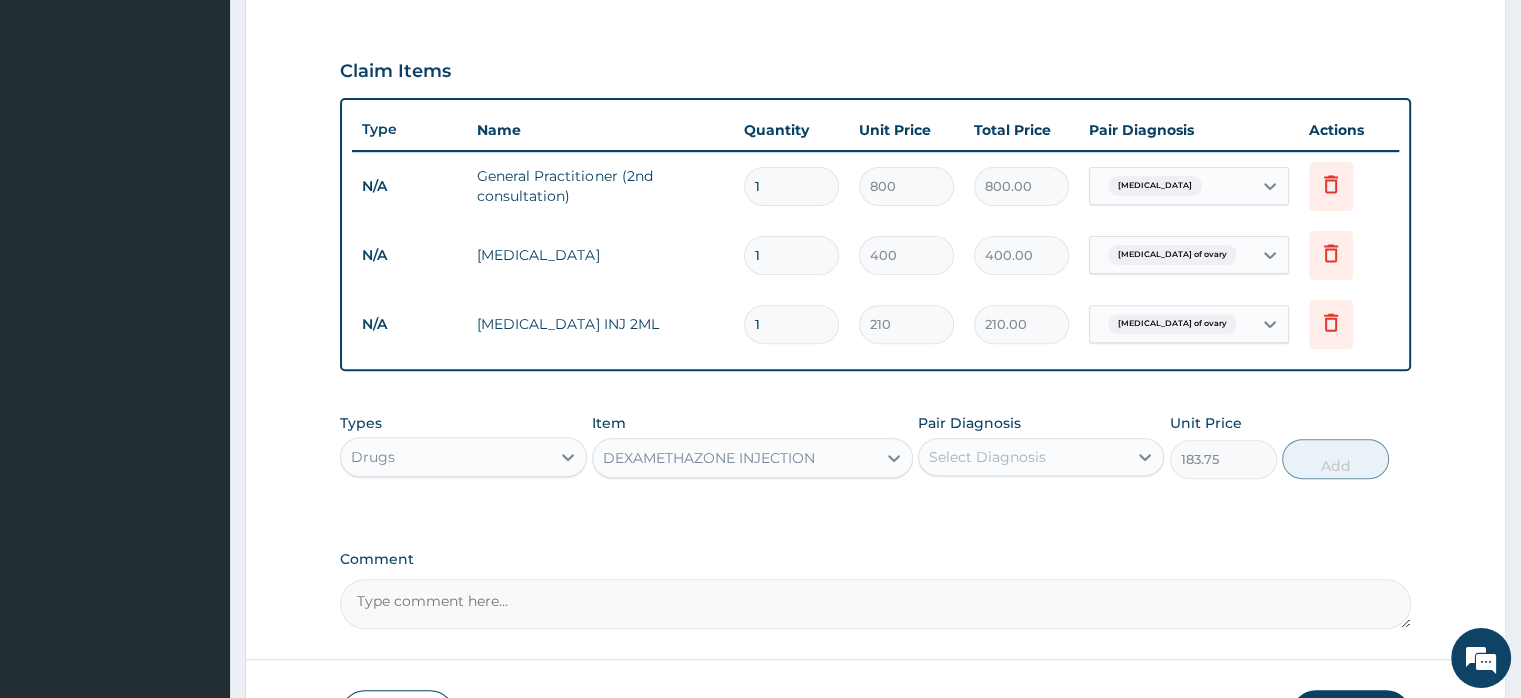 click on "Select Diagnosis" at bounding box center (987, 457) 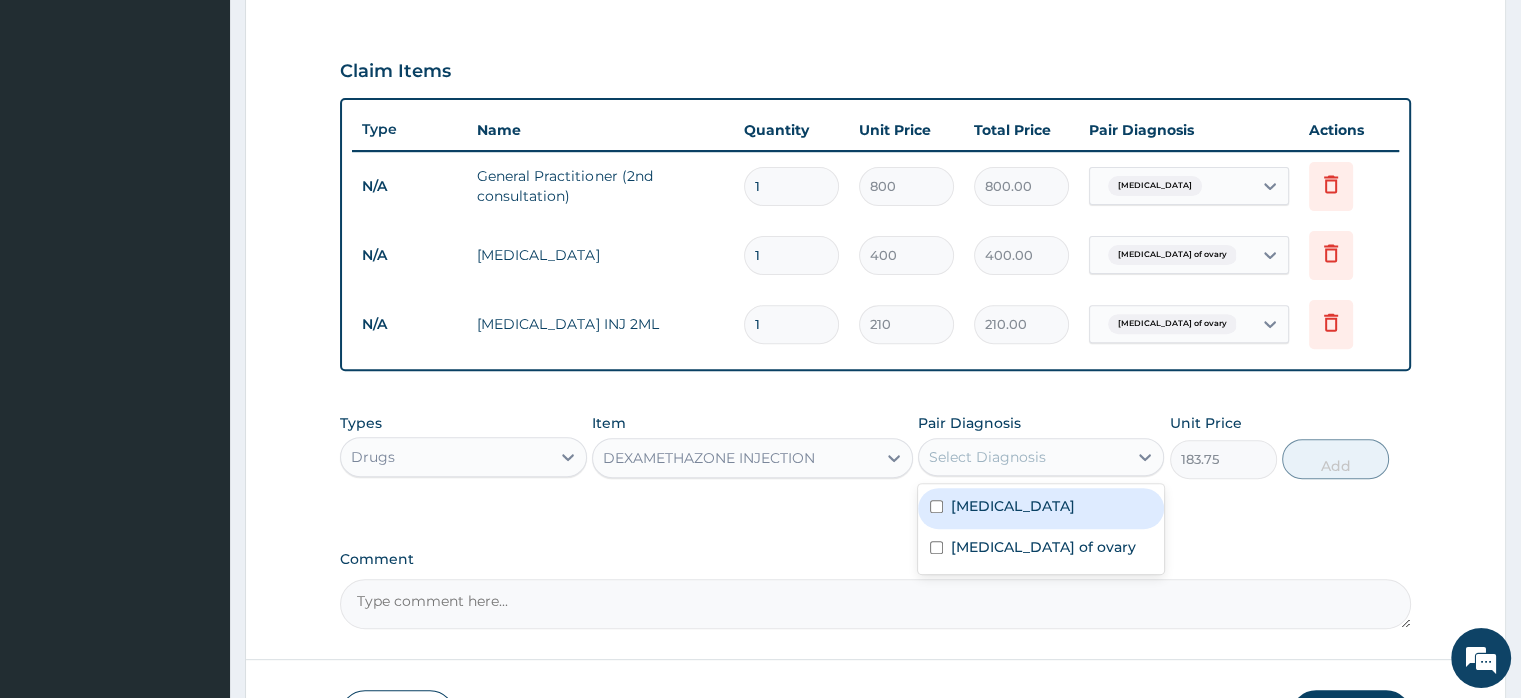 click on "Tension-type headache" at bounding box center [1013, 506] 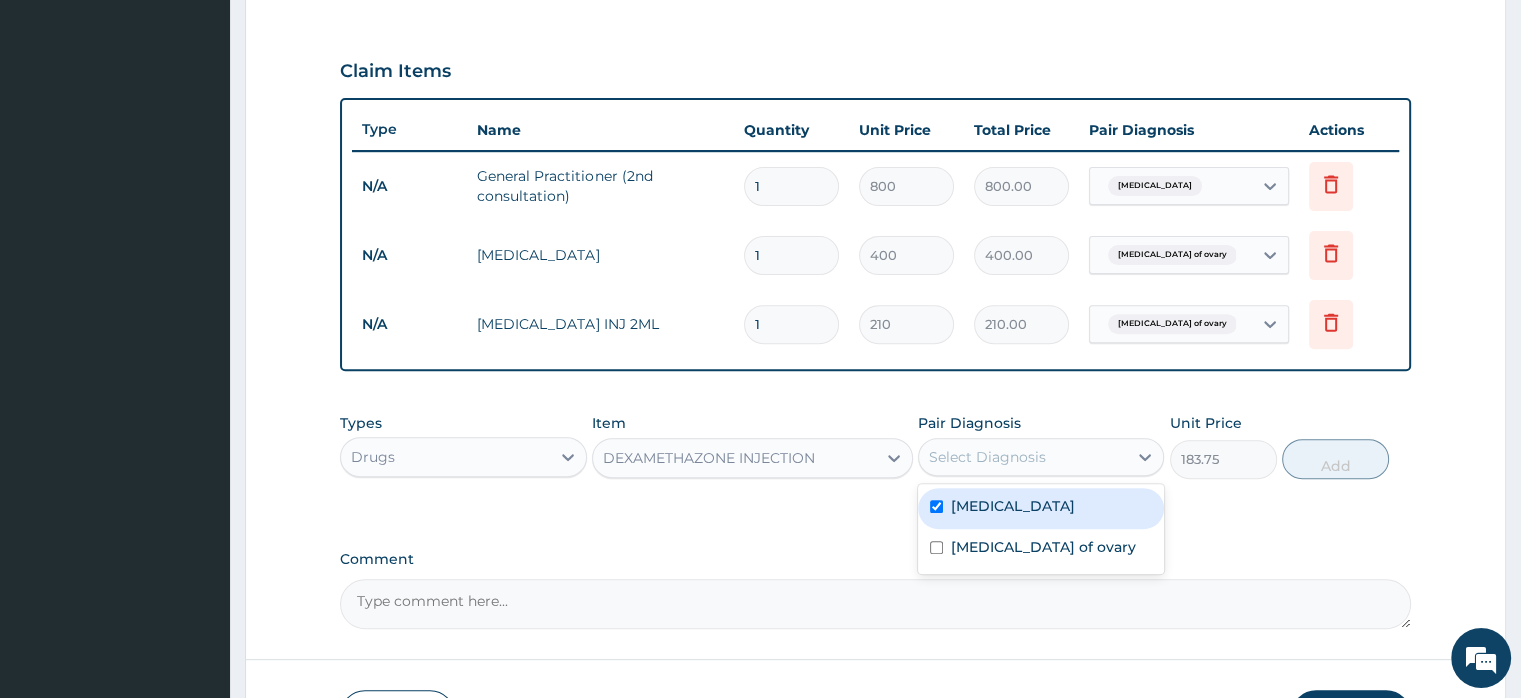 checkbox on "true" 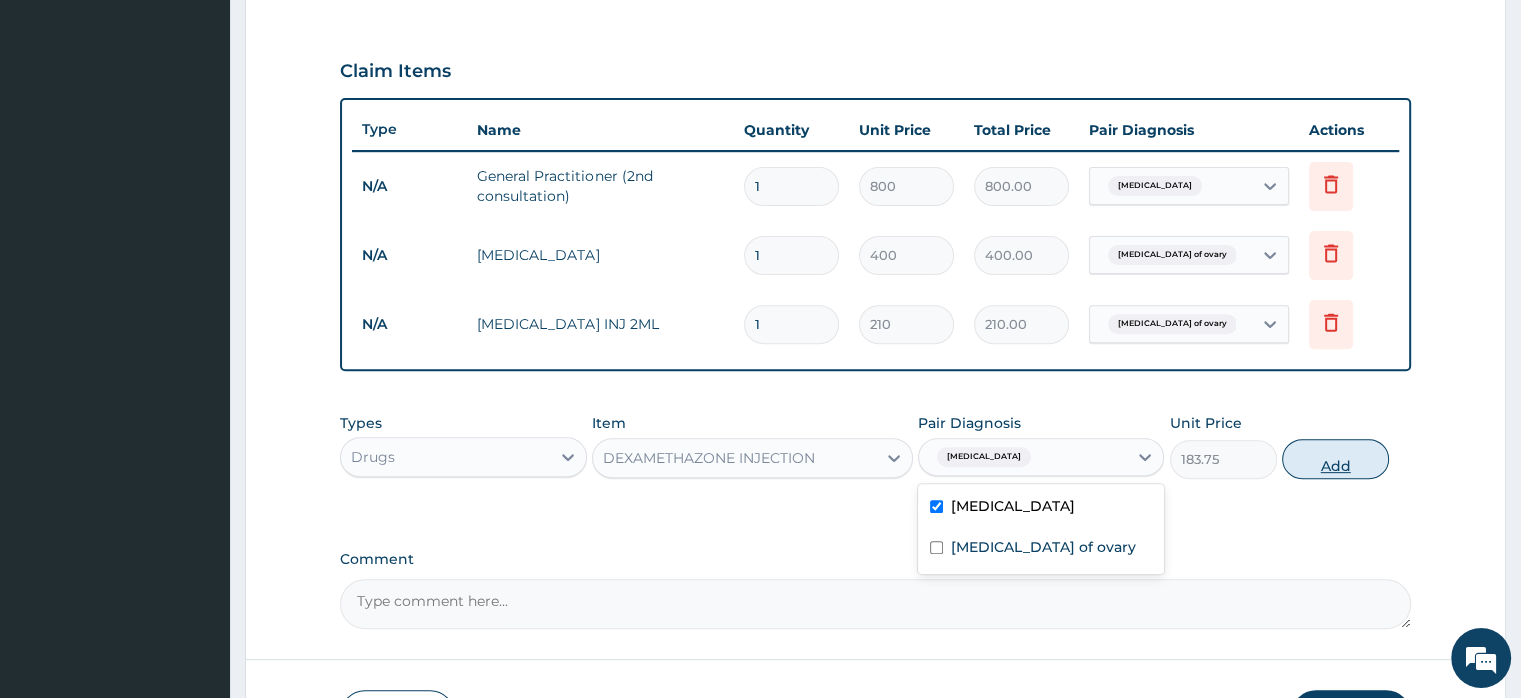 click on "Add" at bounding box center (1335, 459) 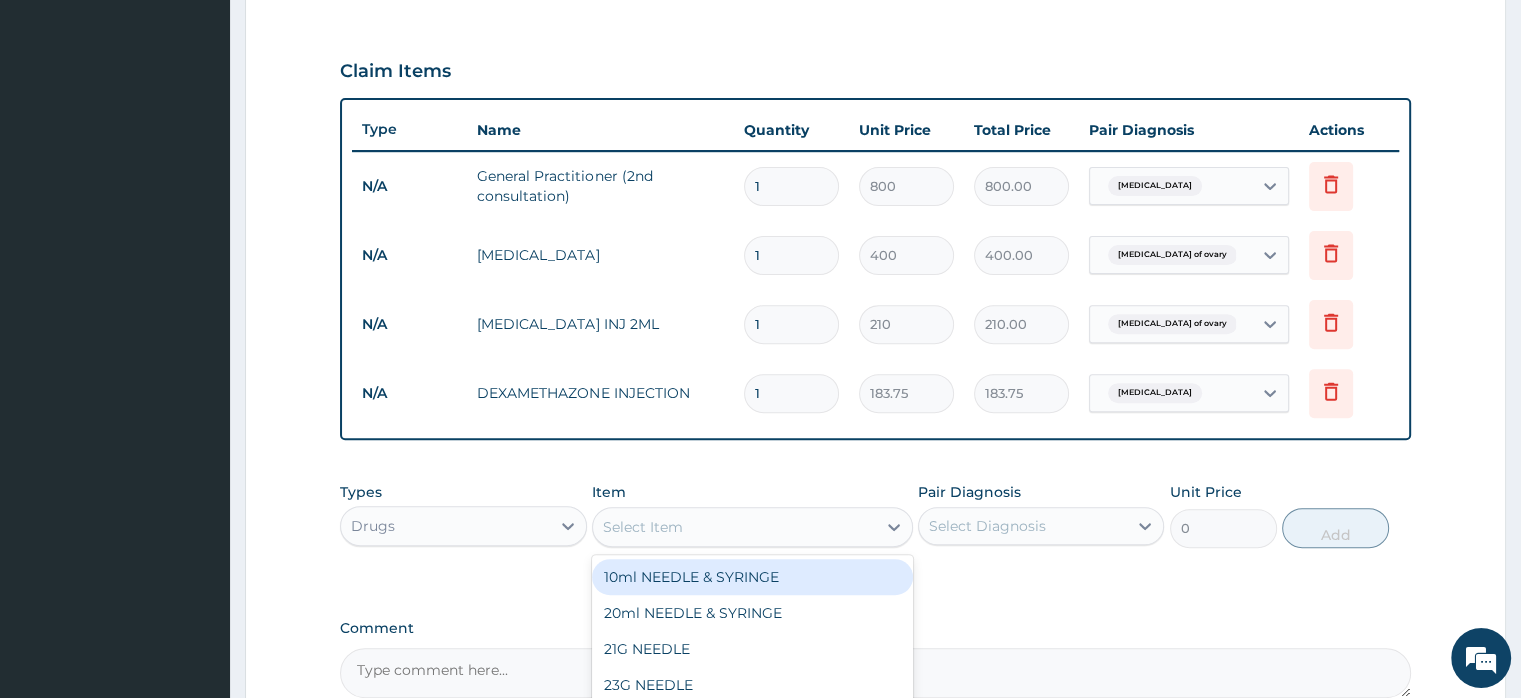 click on "Select Item" at bounding box center (643, 527) 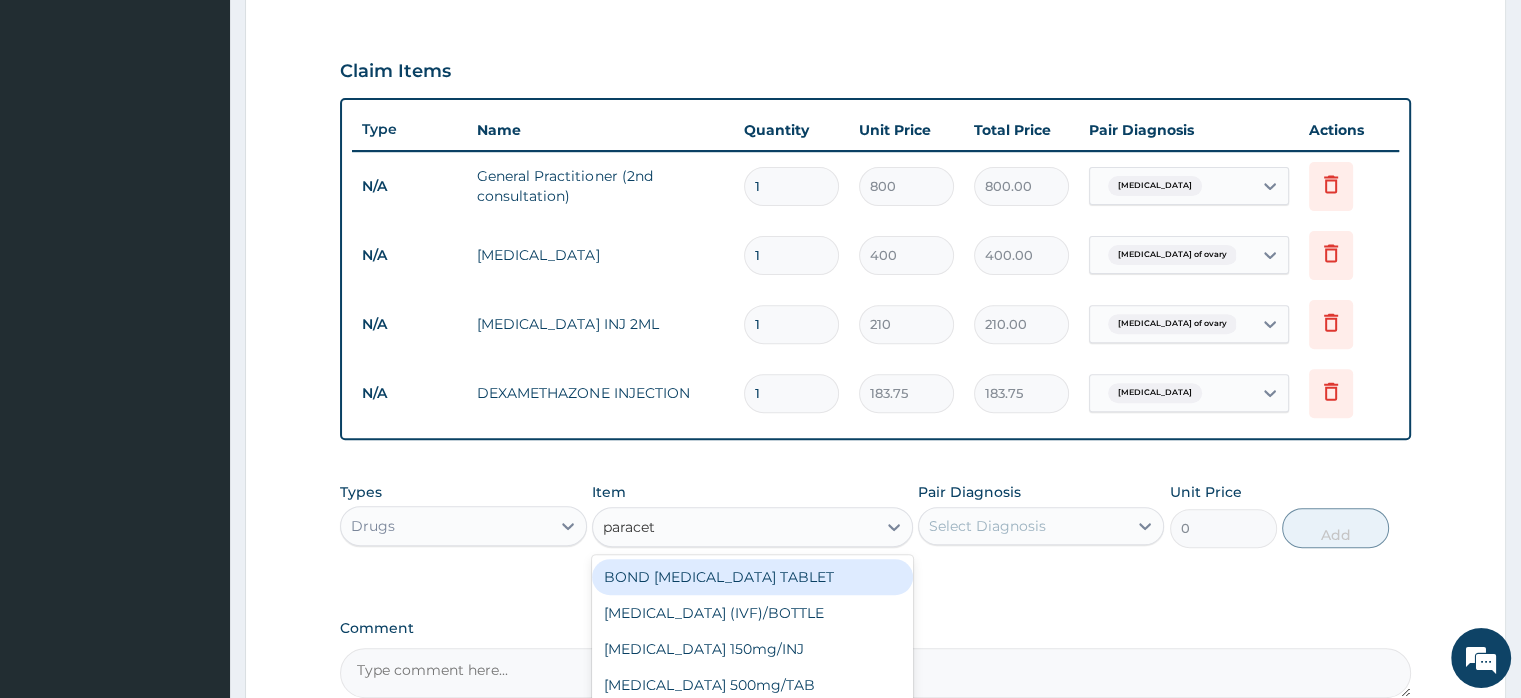 type on "paraceta" 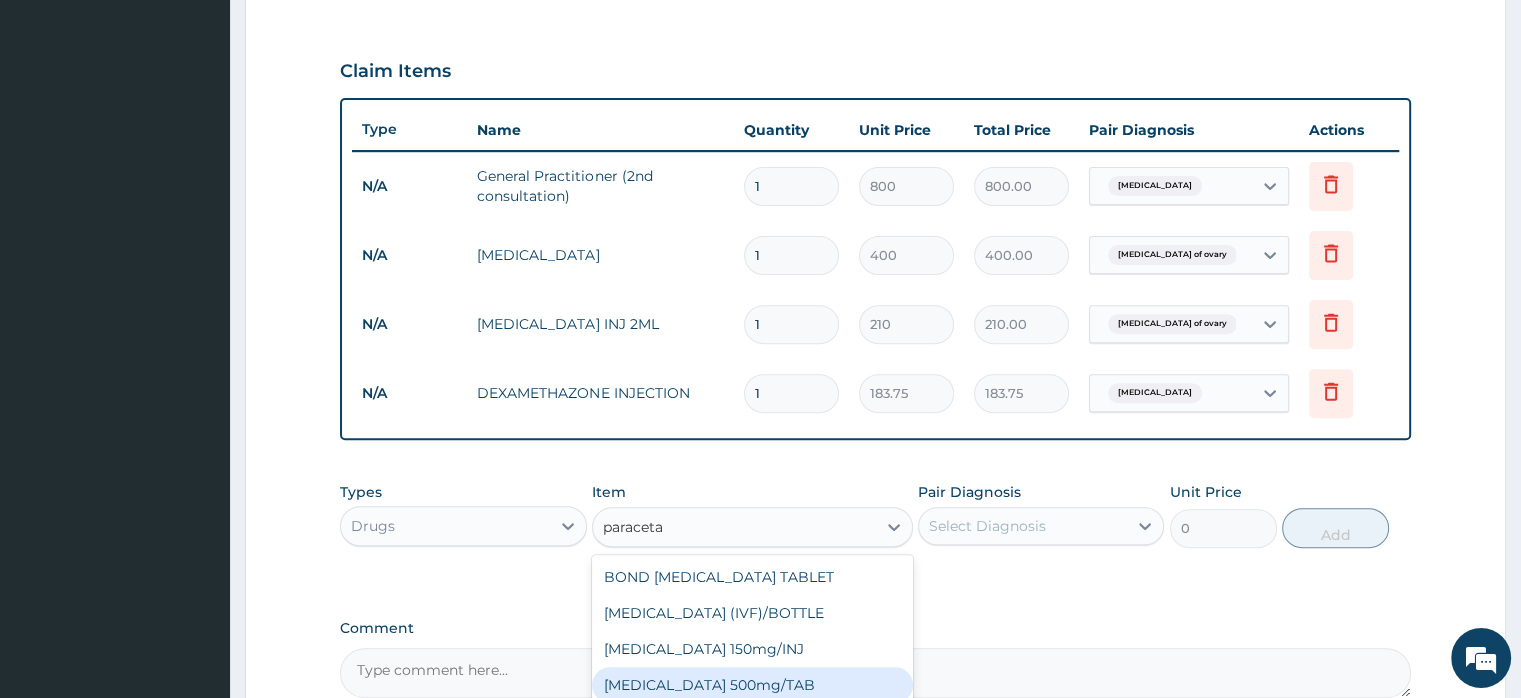 click on "[MEDICAL_DATA] 500mg/TAB" at bounding box center (752, 685) 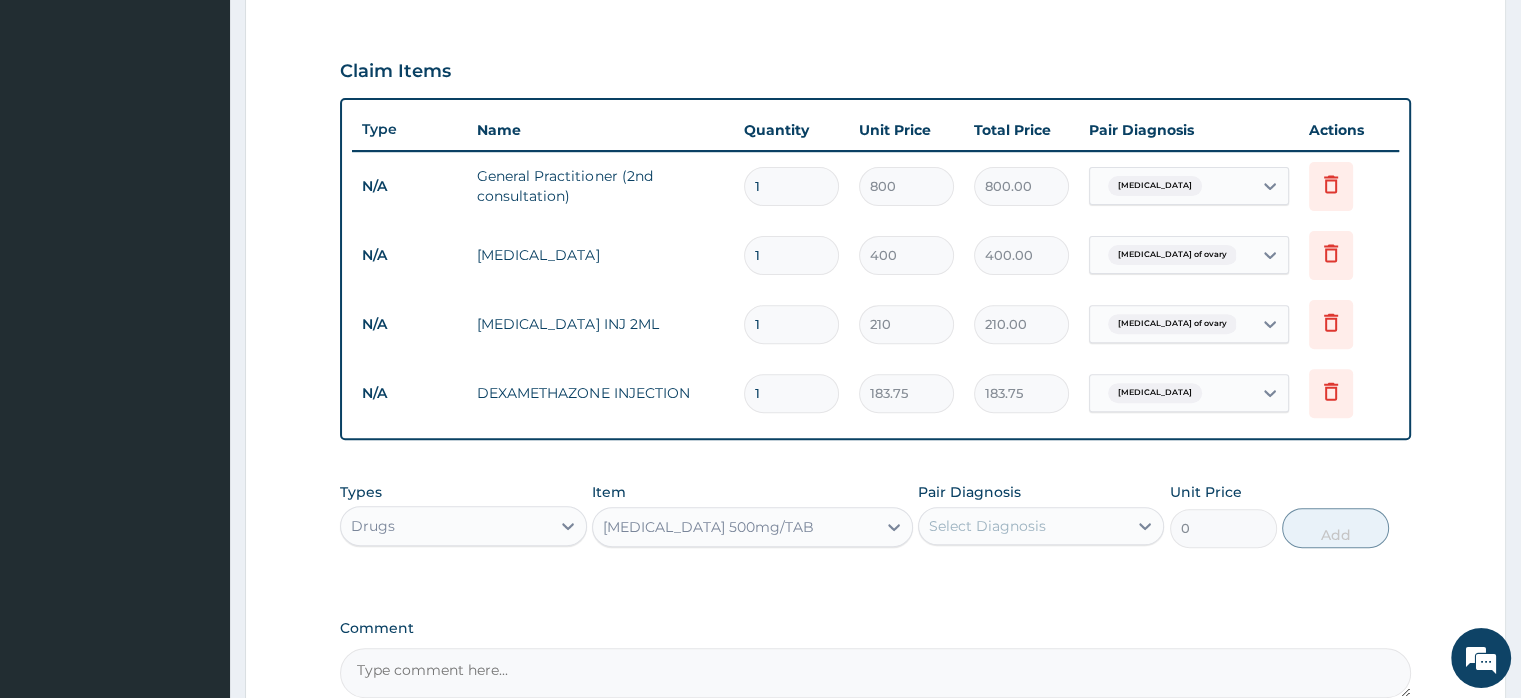 type 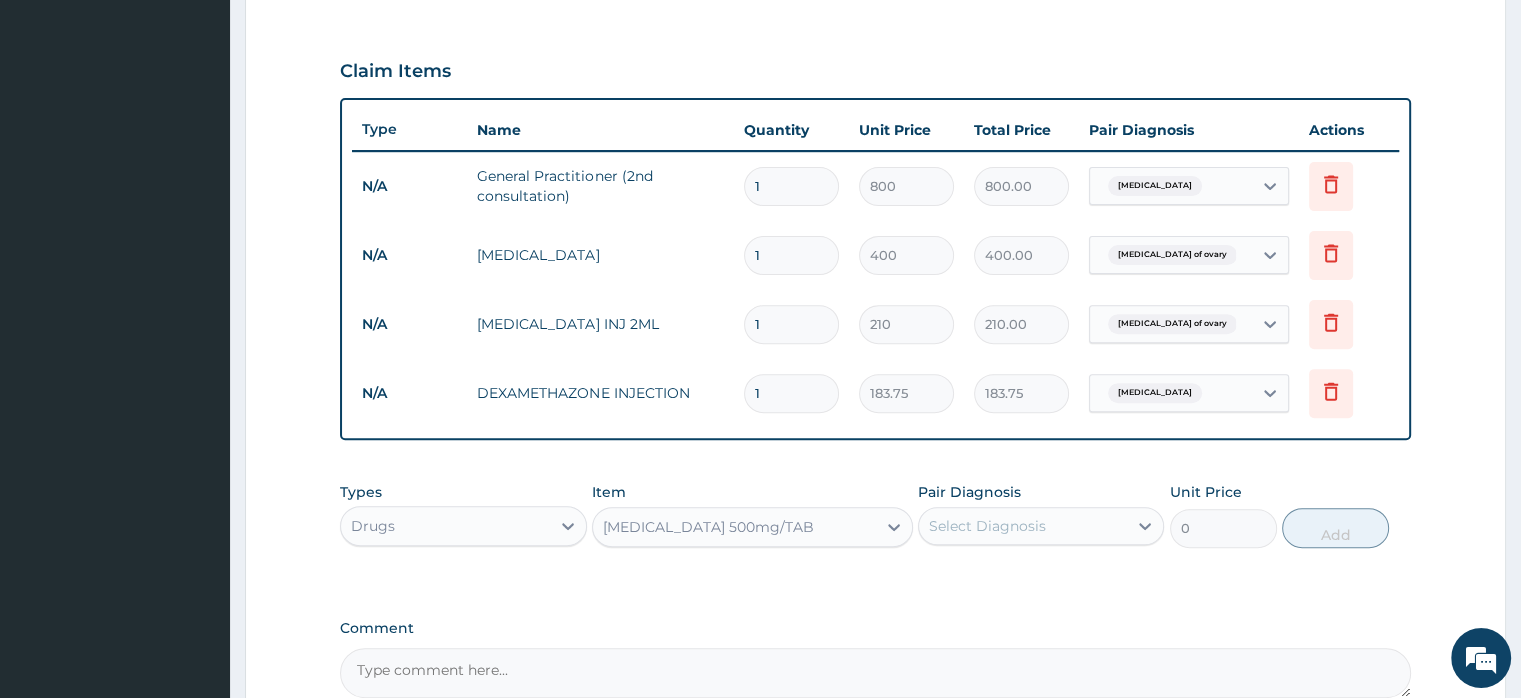 type on "5.25" 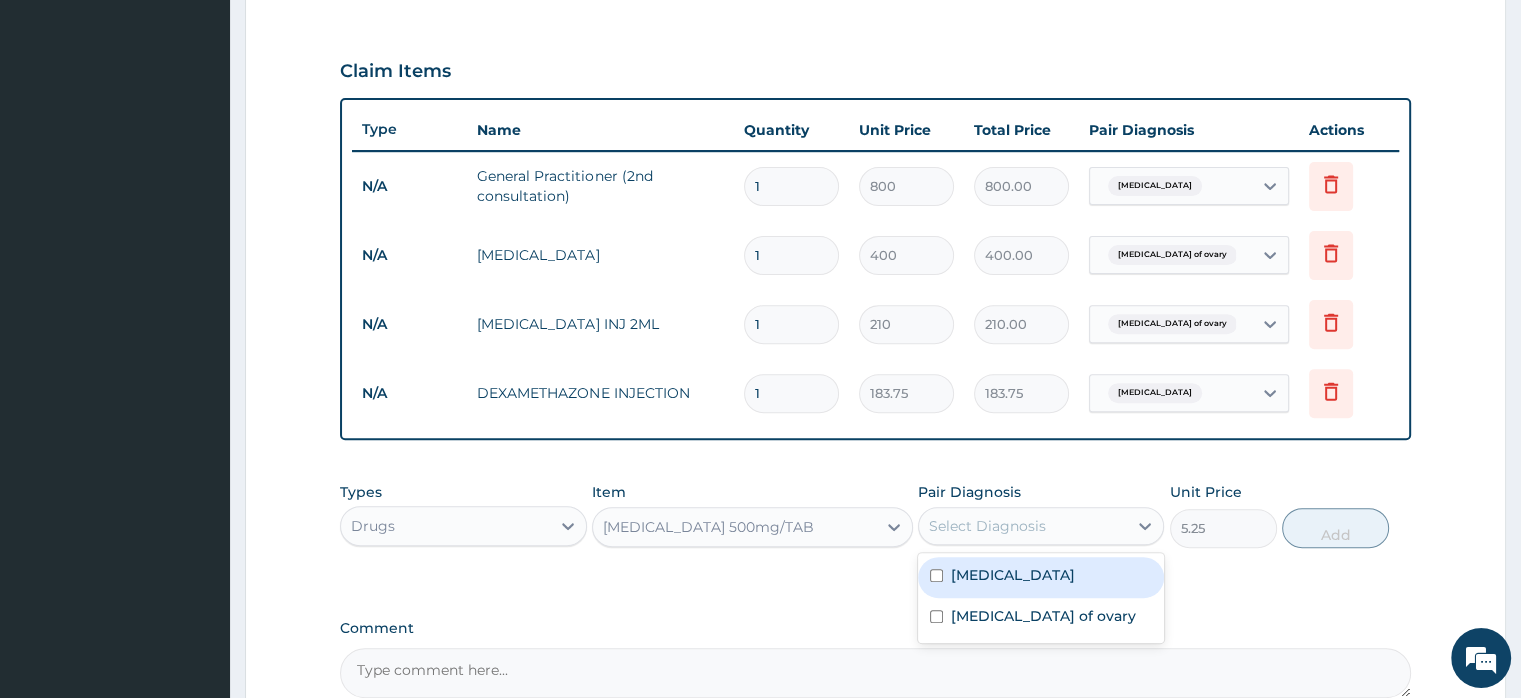 click on "Select Diagnosis" at bounding box center (987, 526) 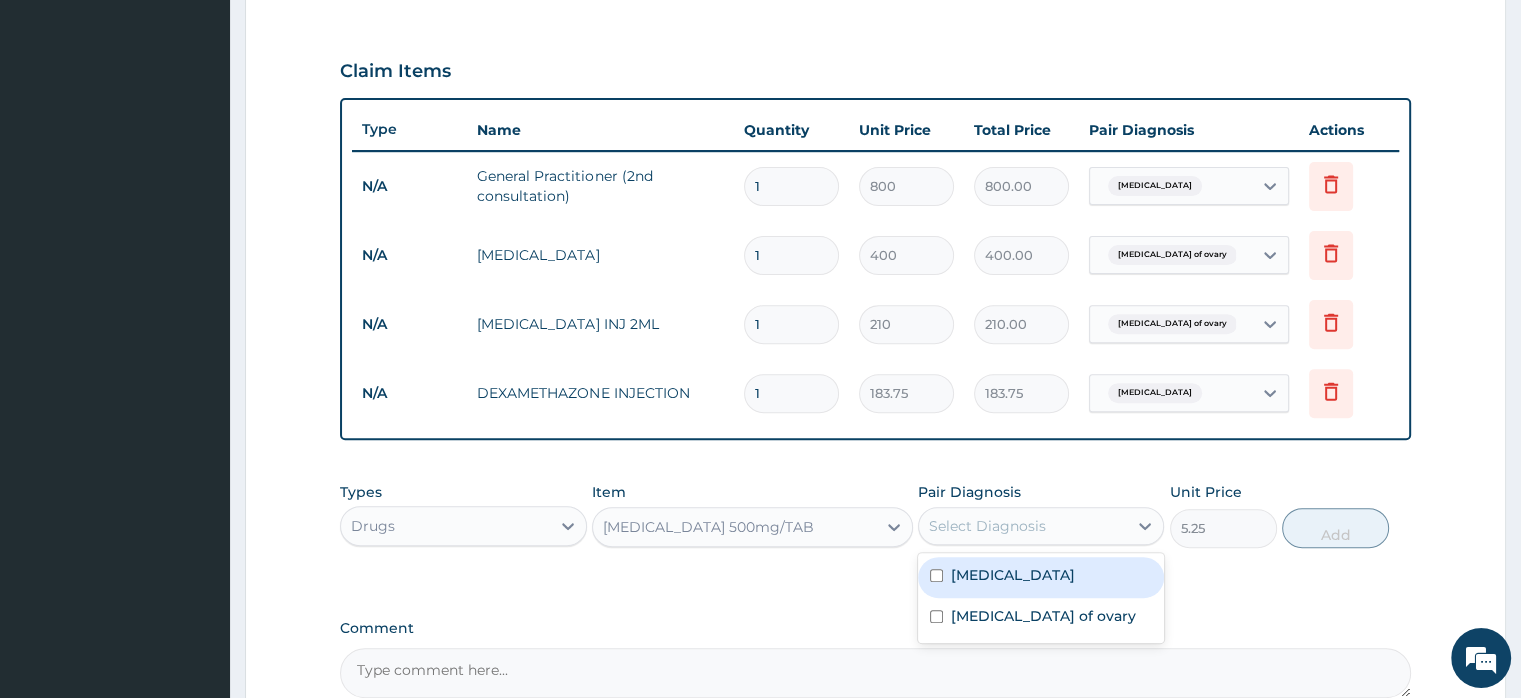 click on "Tension-type headache" at bounding box center (1013, 575) 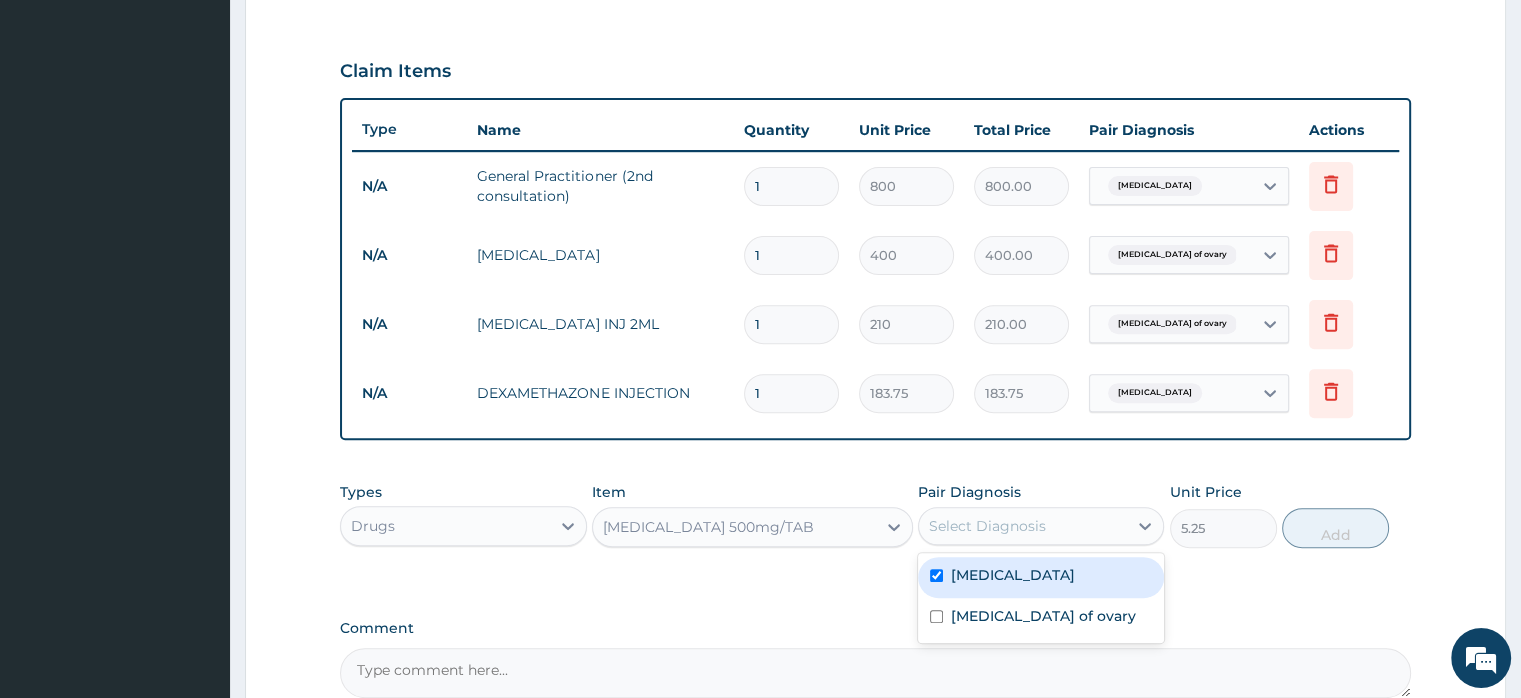 checkbox on "true" 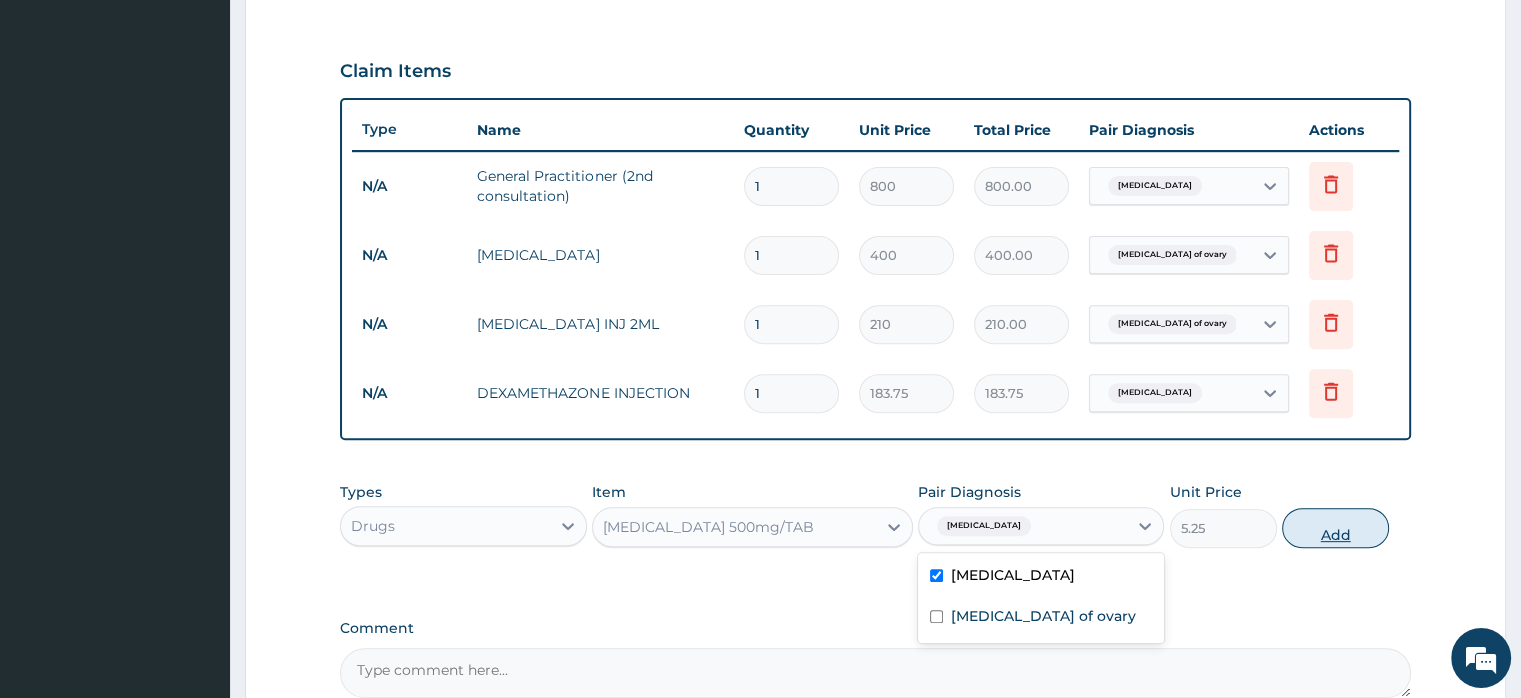 click on "Add" at bounding box center (1335, 528) 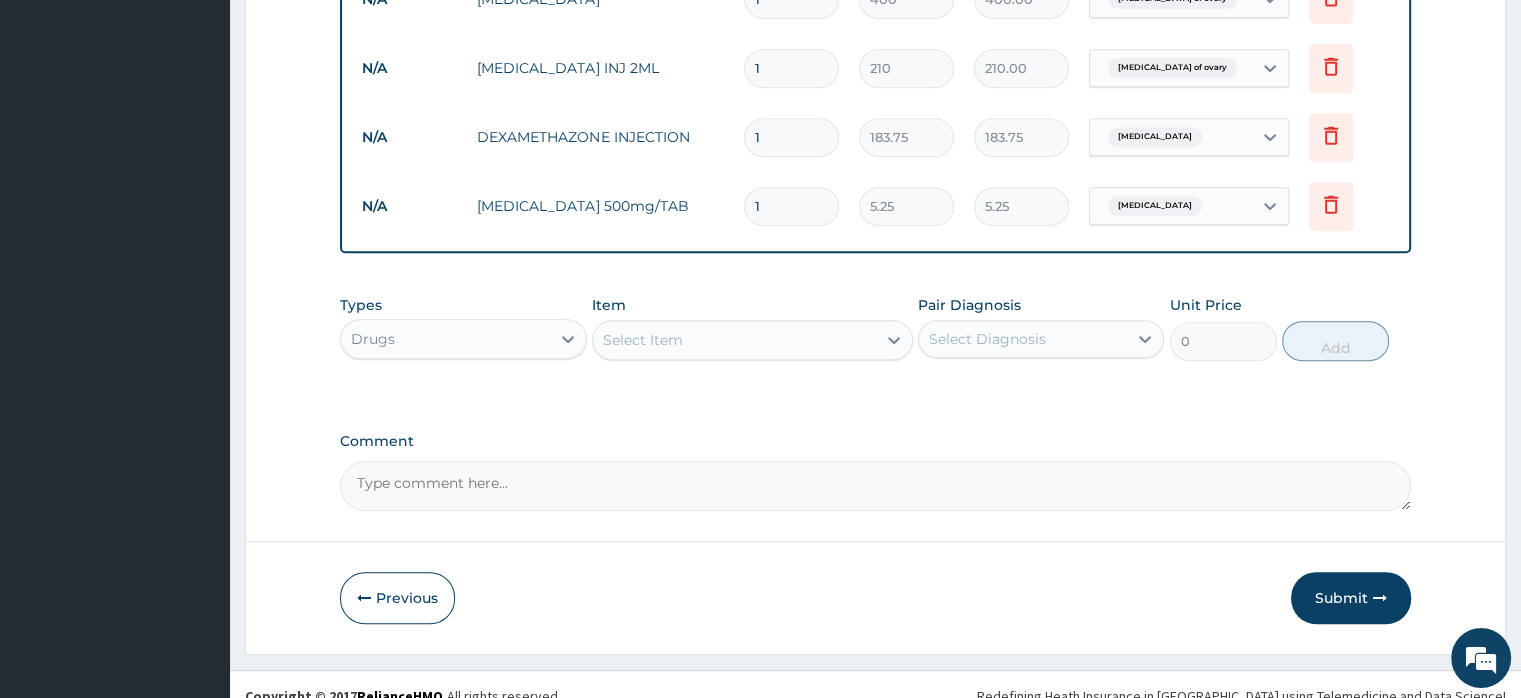 scroll, scrollTop: 921, scrollLeft: 0, axis: vertical 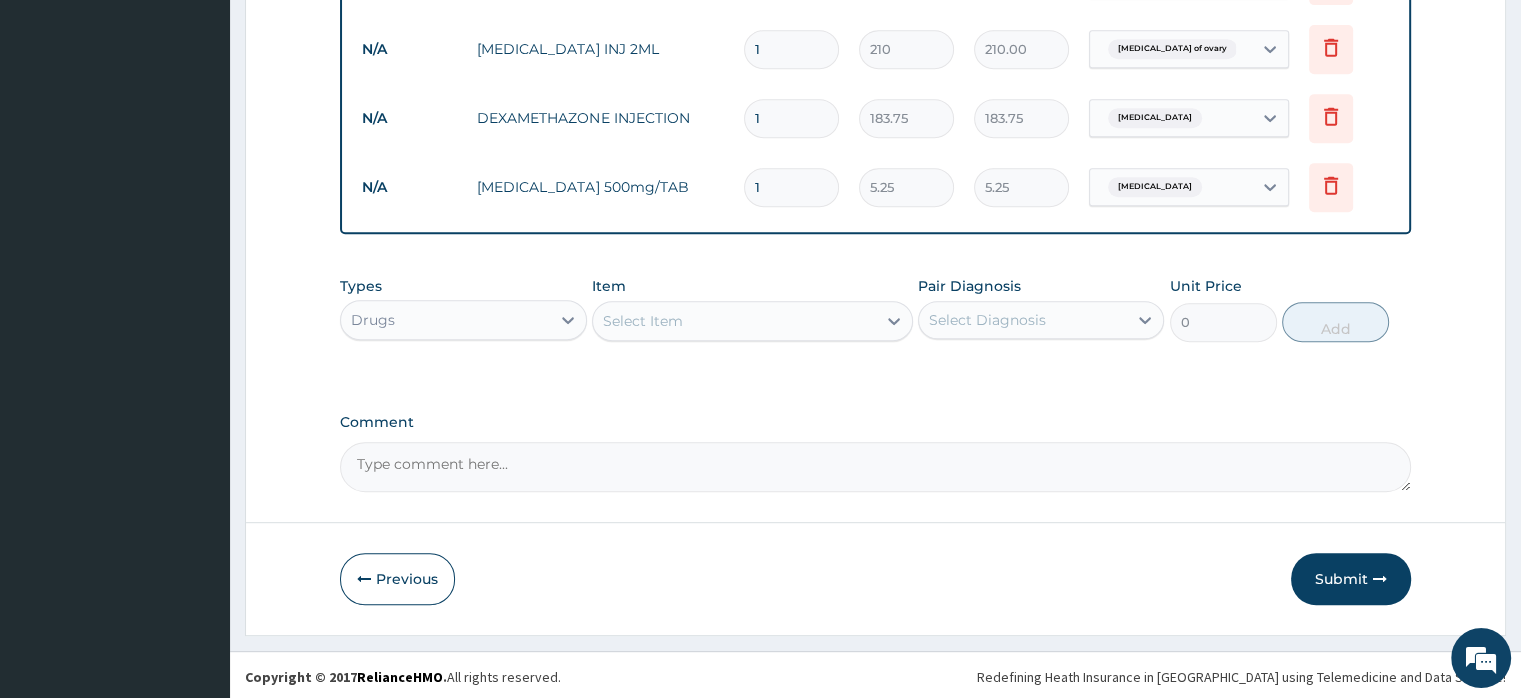 click on "Select Item" at bounding box center (734, 321) 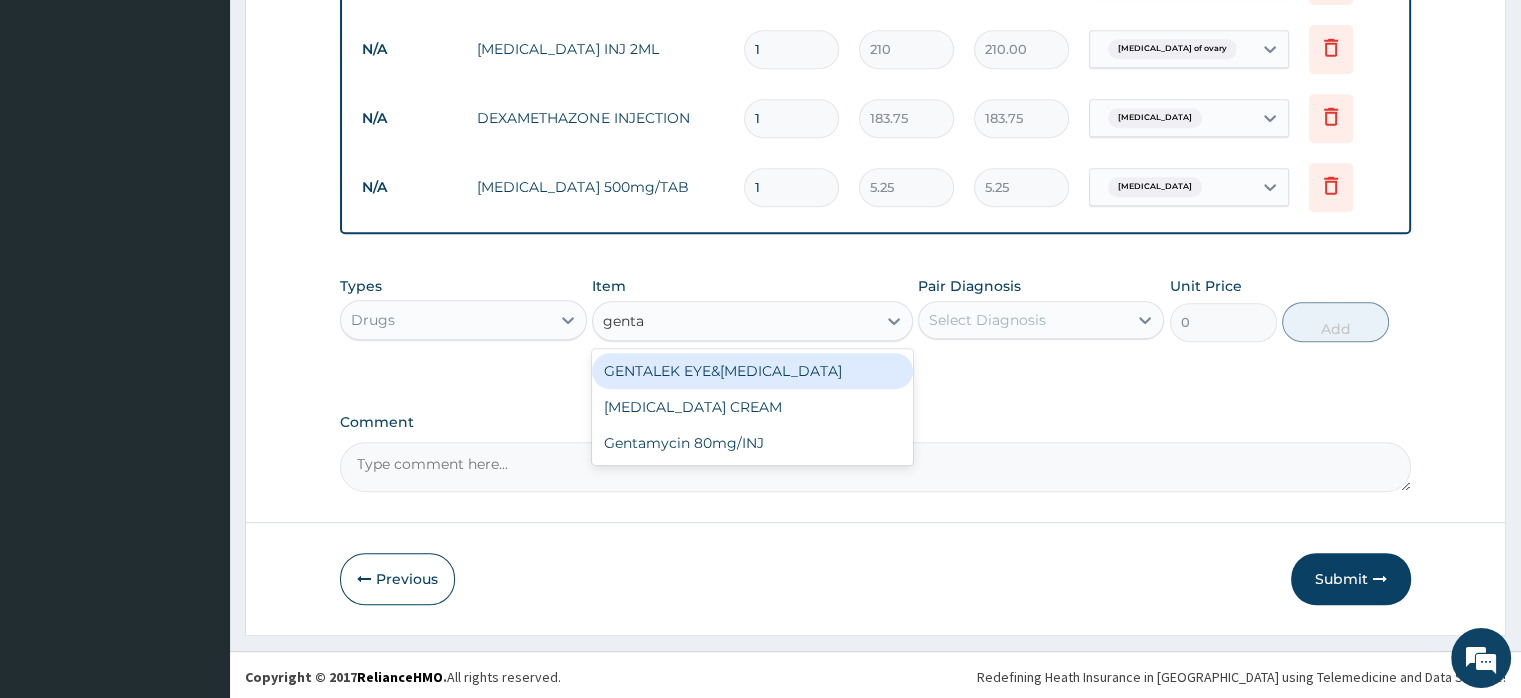type on "gentam" 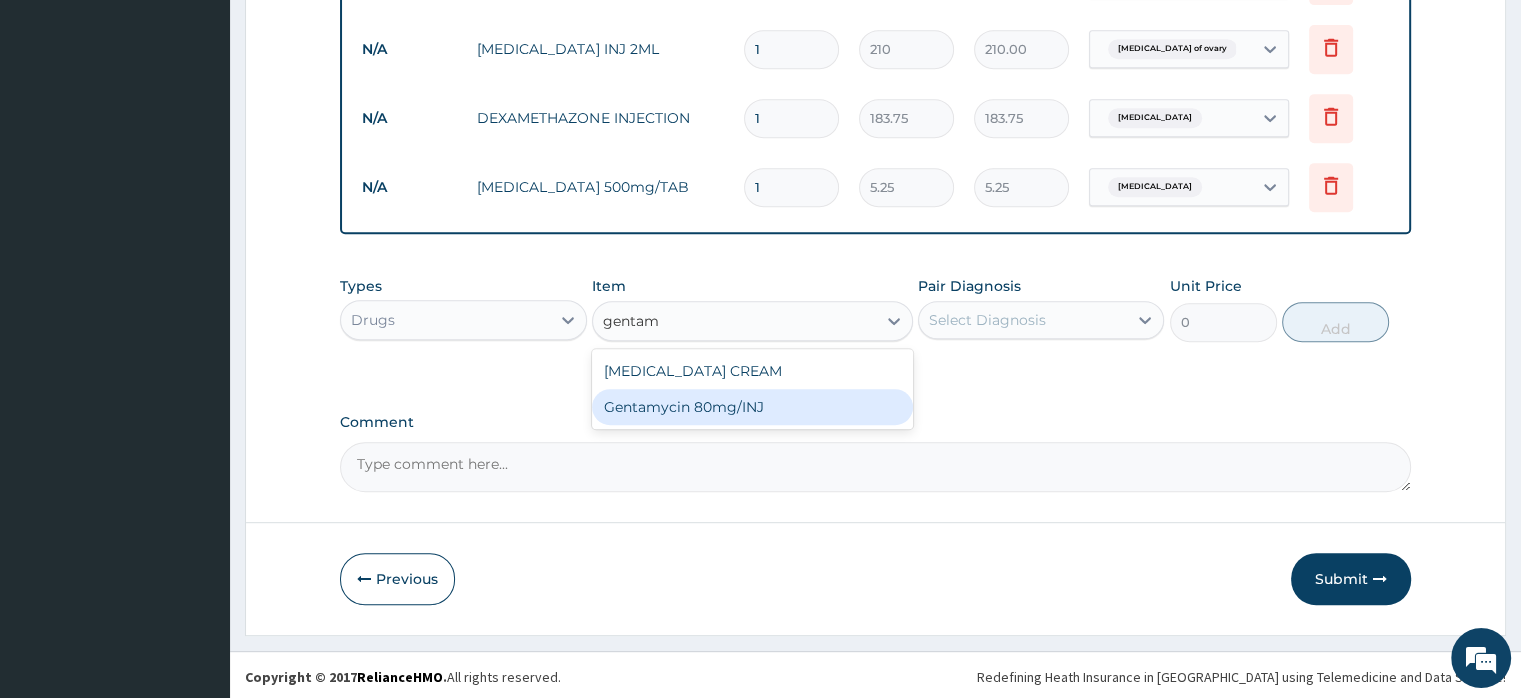 click on "Gentamycin 80mg/INJ" at bounding box center (752, 407) 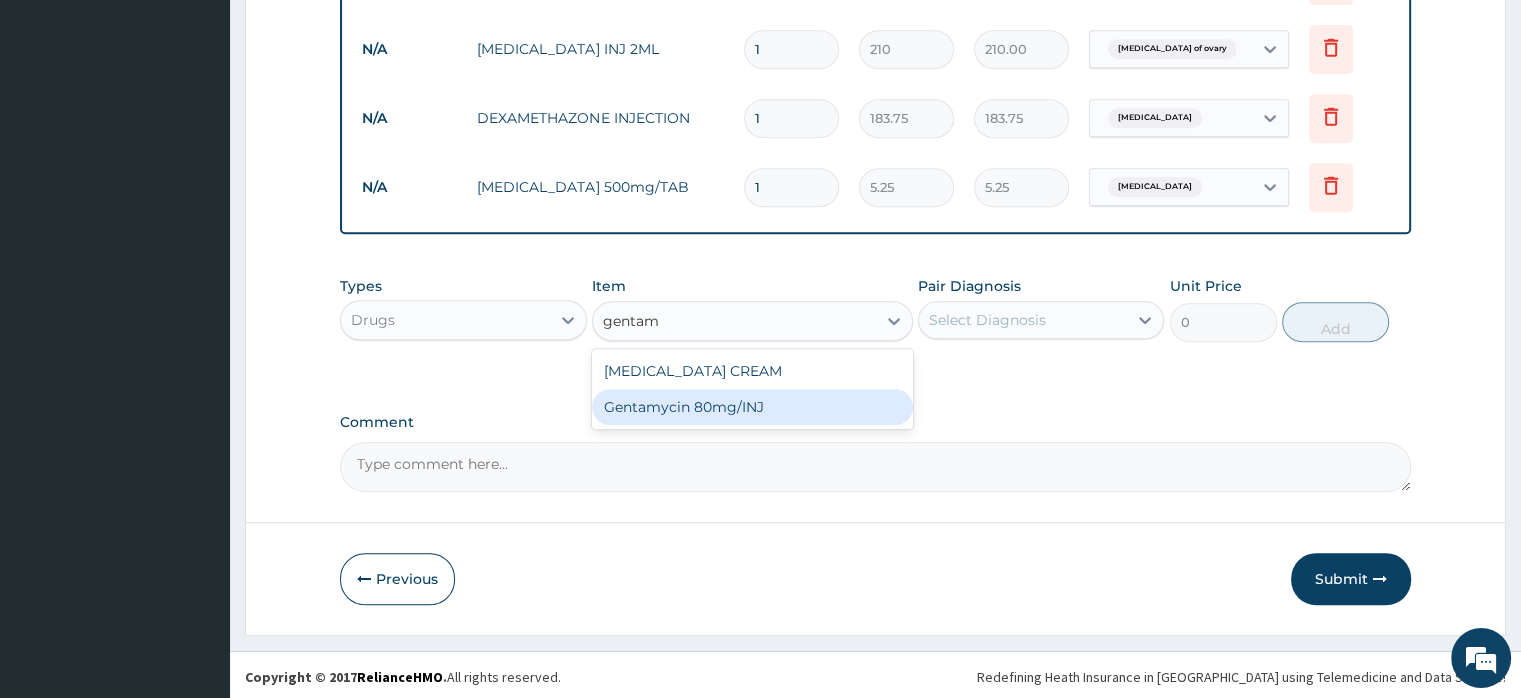 type 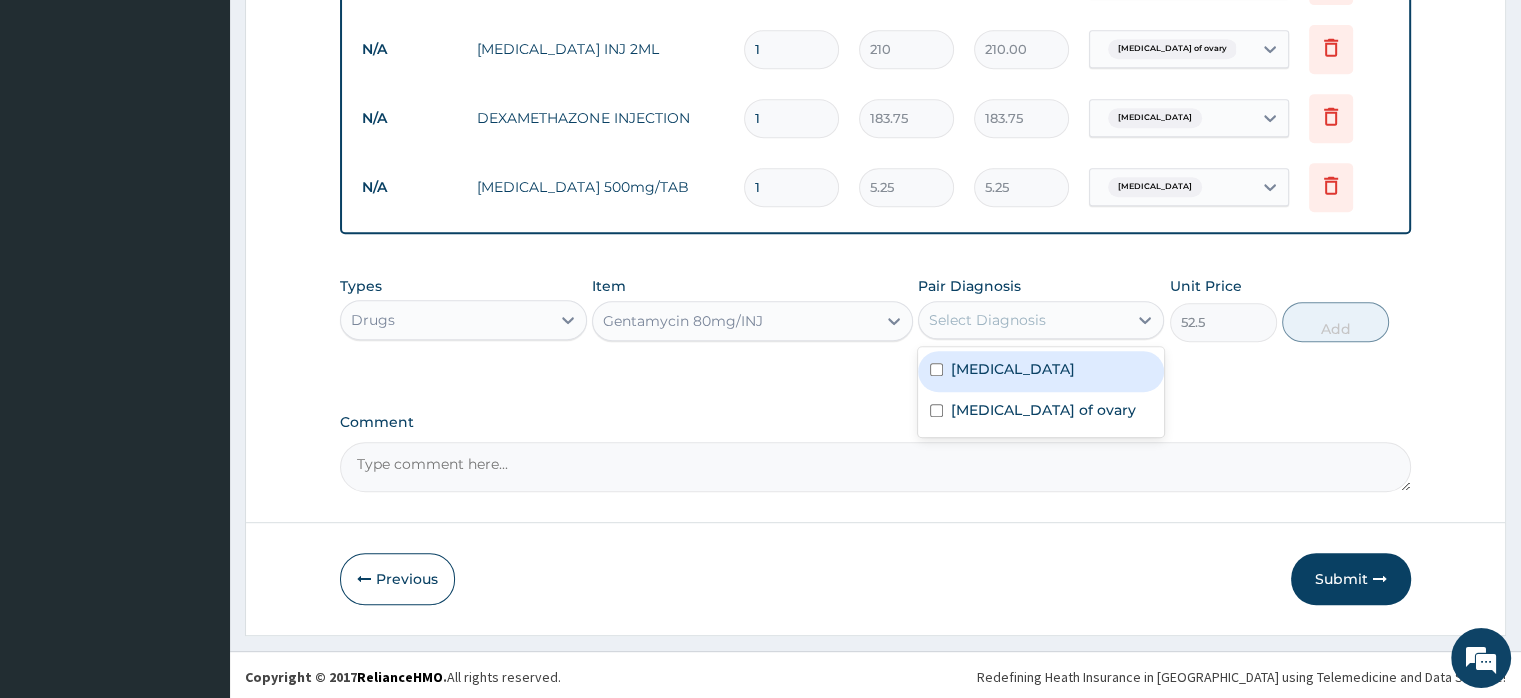 click on "Select Diagnosis" at bounding box center (1041, 320) 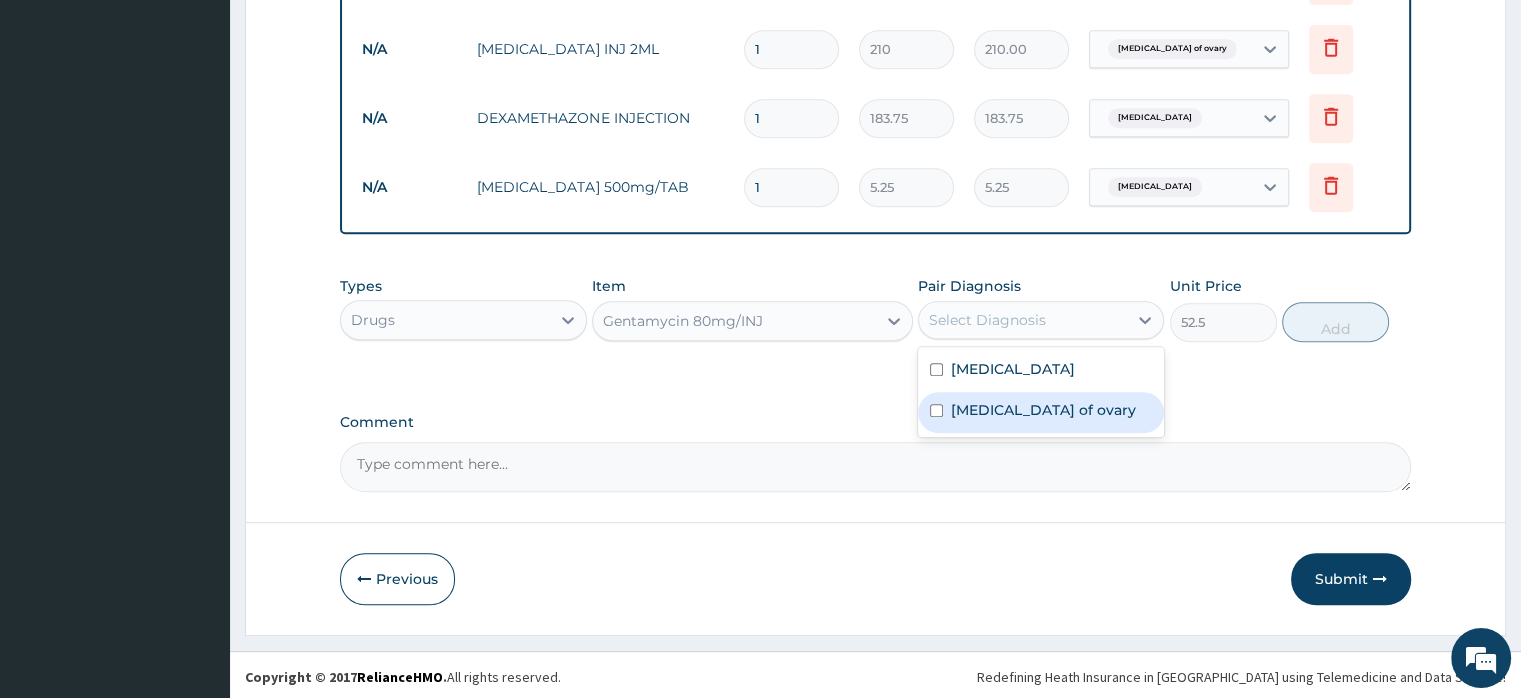 click on "Cyst of ovary" at bounding box center [1043, 410] 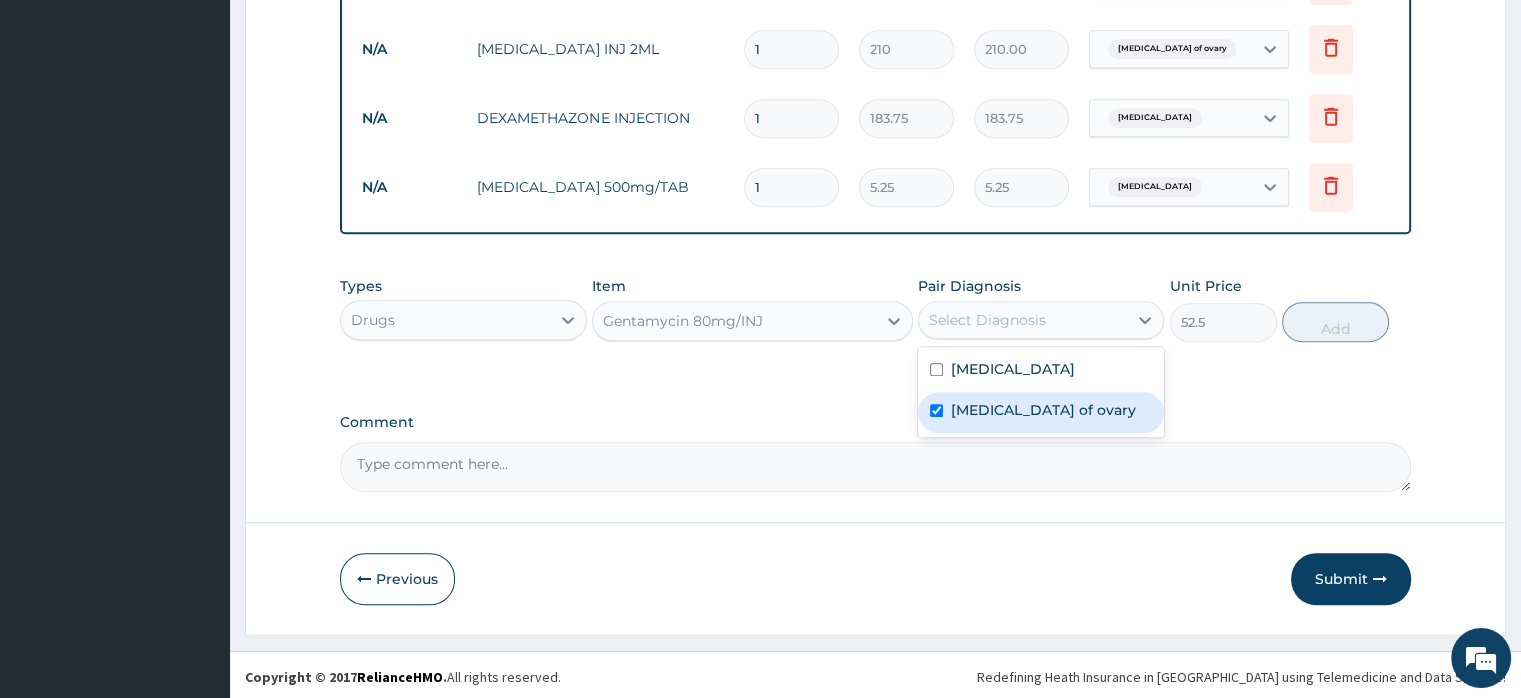checkbox on "true" 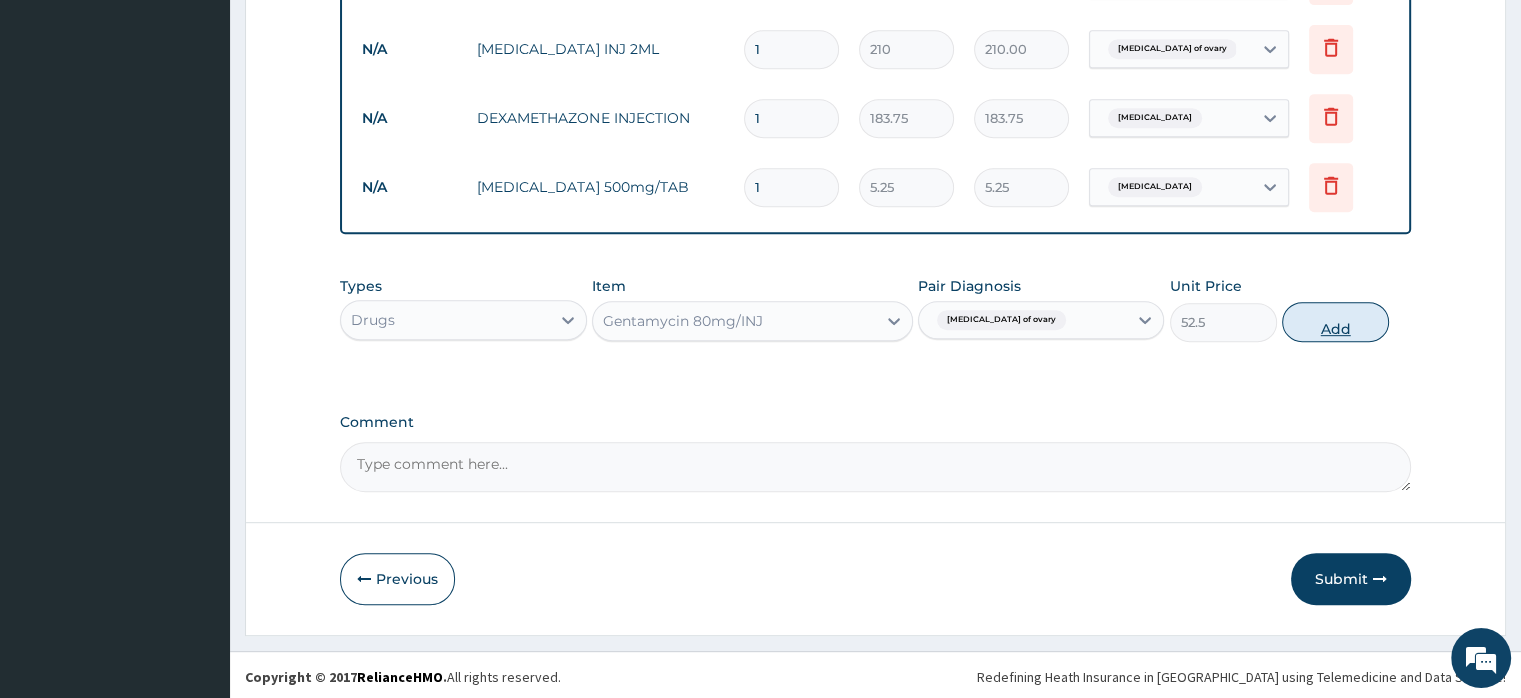 click on "Add" at bounding box center [1335, 322] 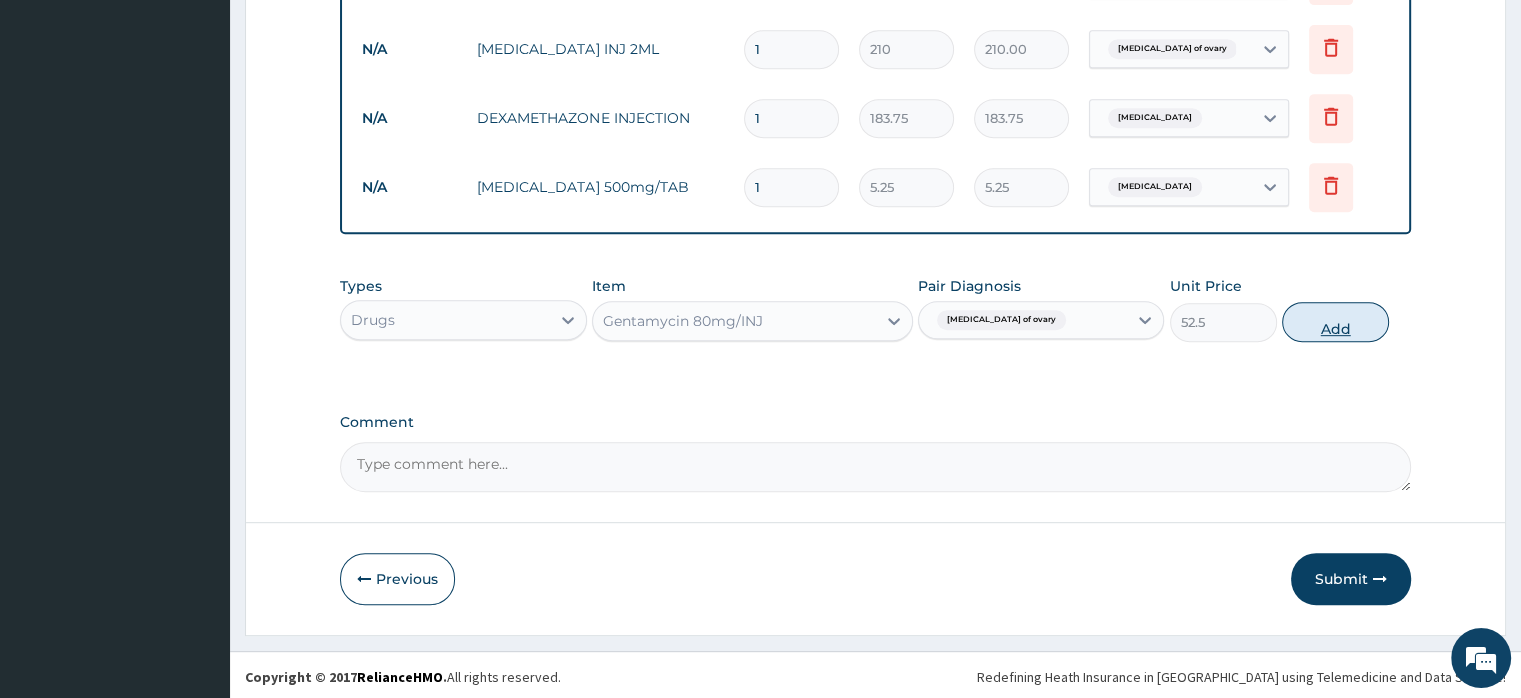 type on "0" 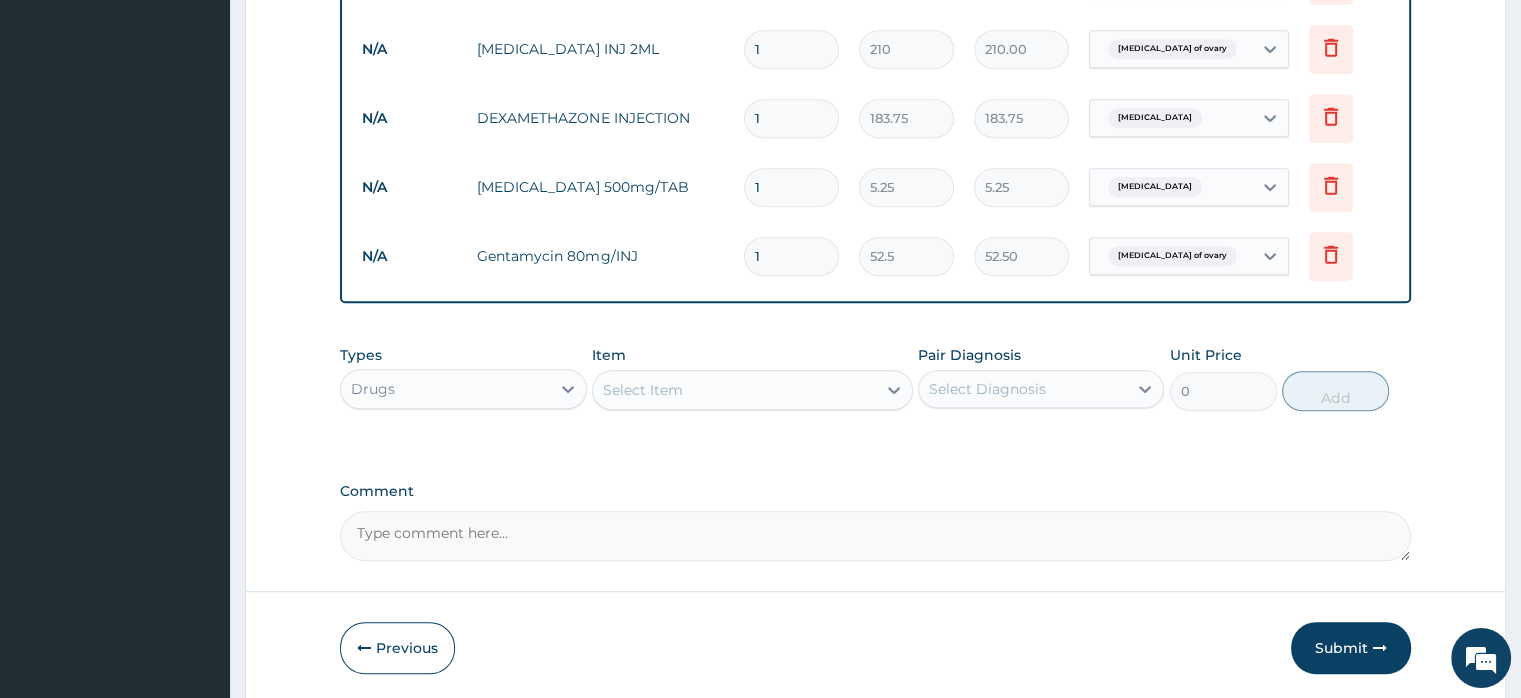 click on "Select Item" at bounding box center [734, 390] 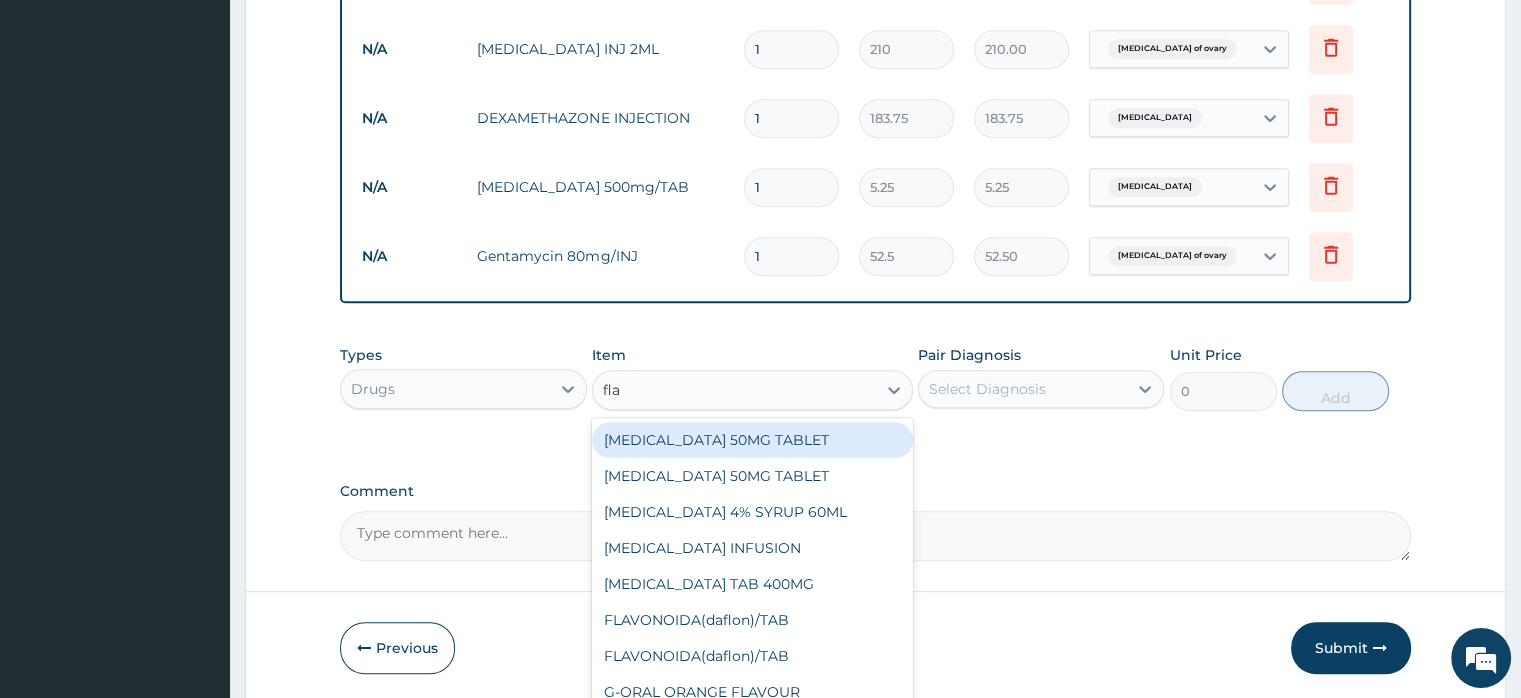 type on "flag" 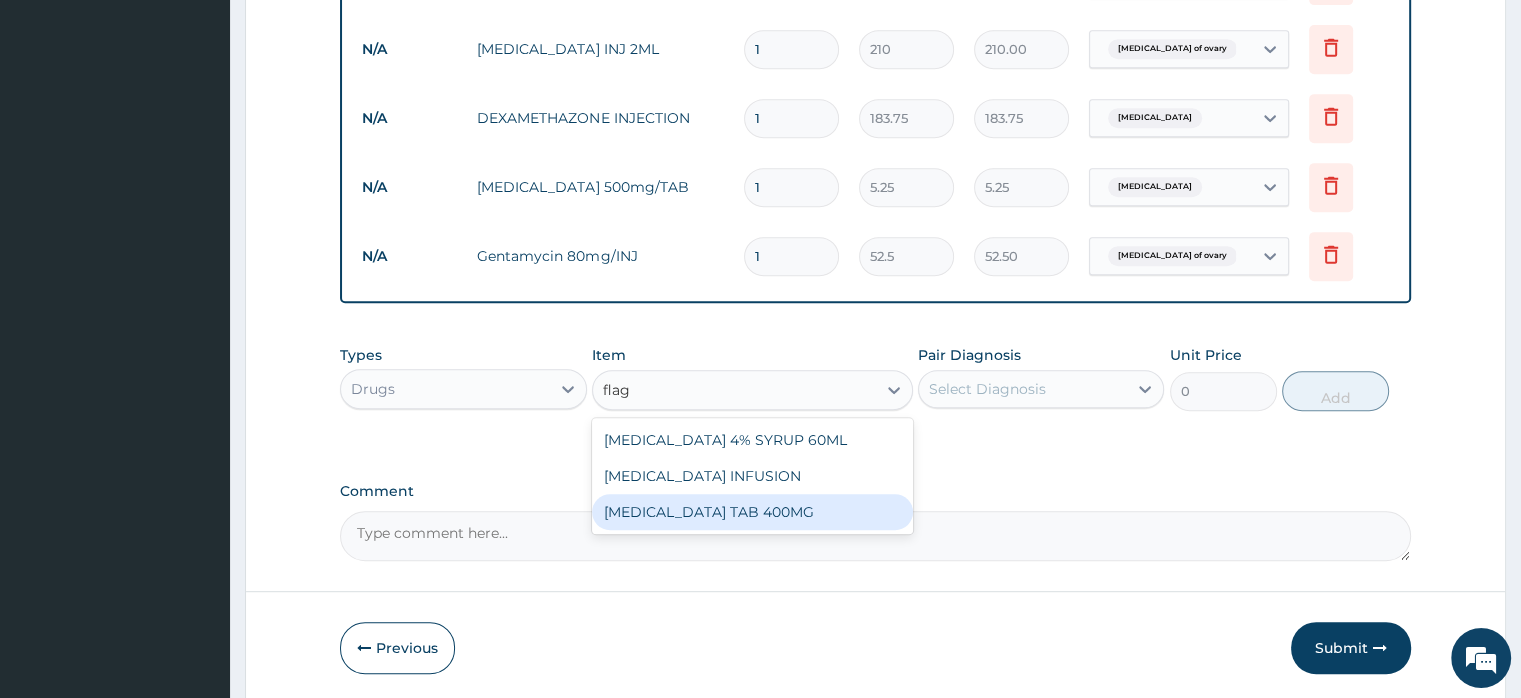 click on "[MEDICAL_DATA] TAB 400MG" at bounding box center [752, 512] 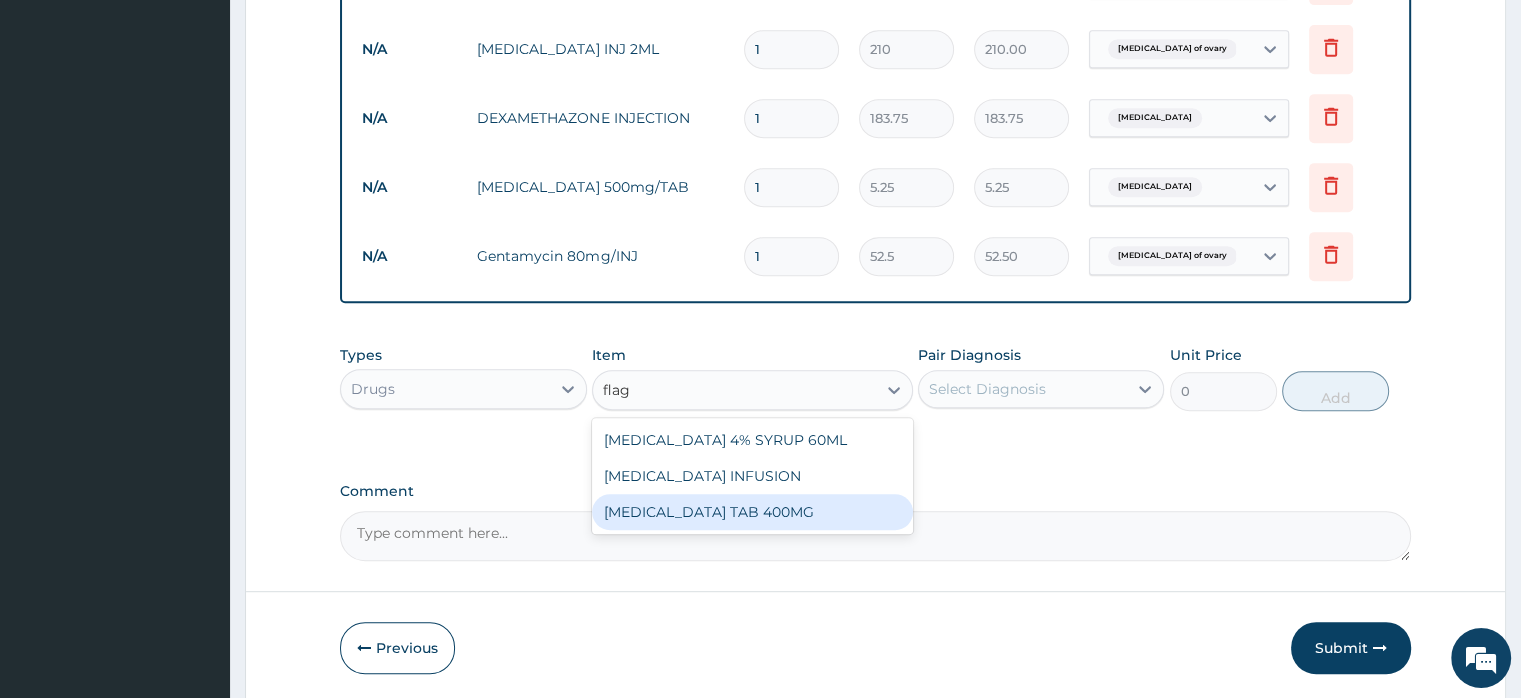 type 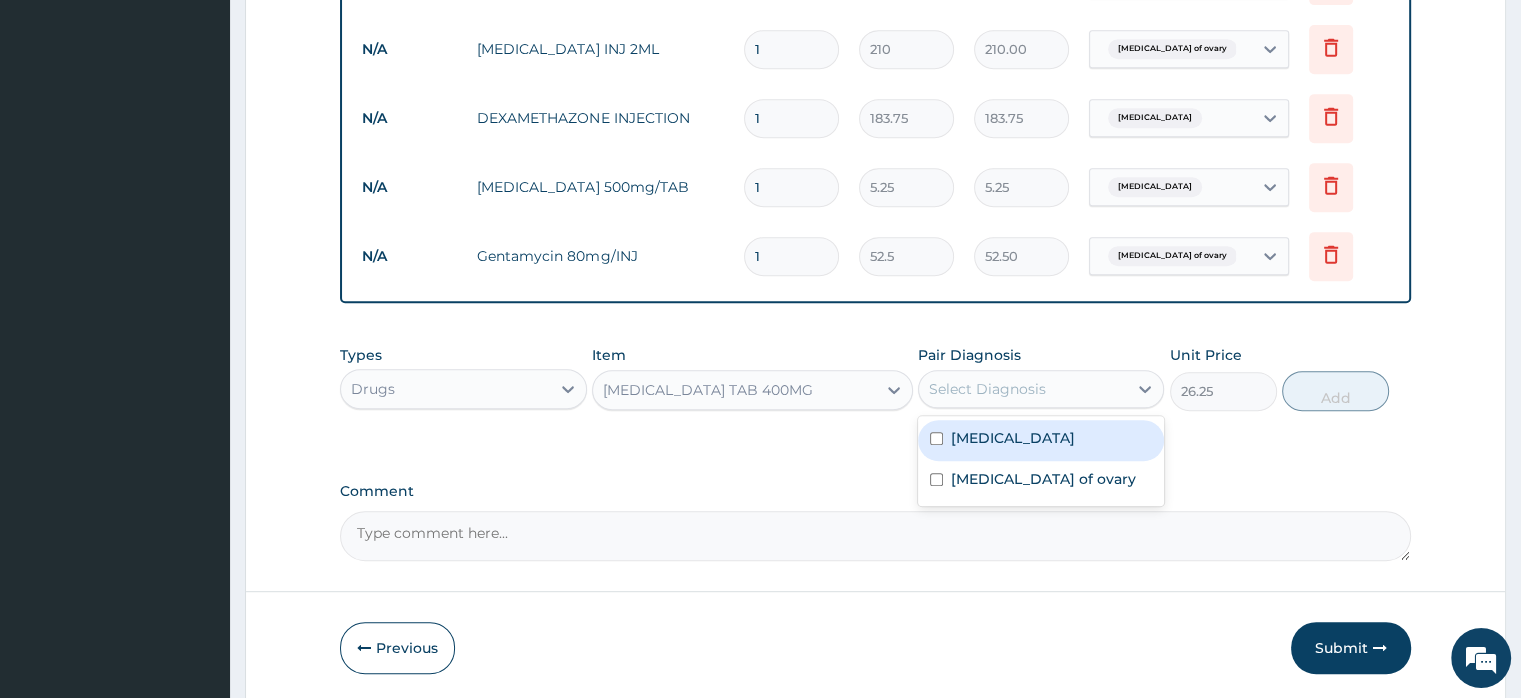 click on "Select Diagnosis" at bounding box center [1023, 389] 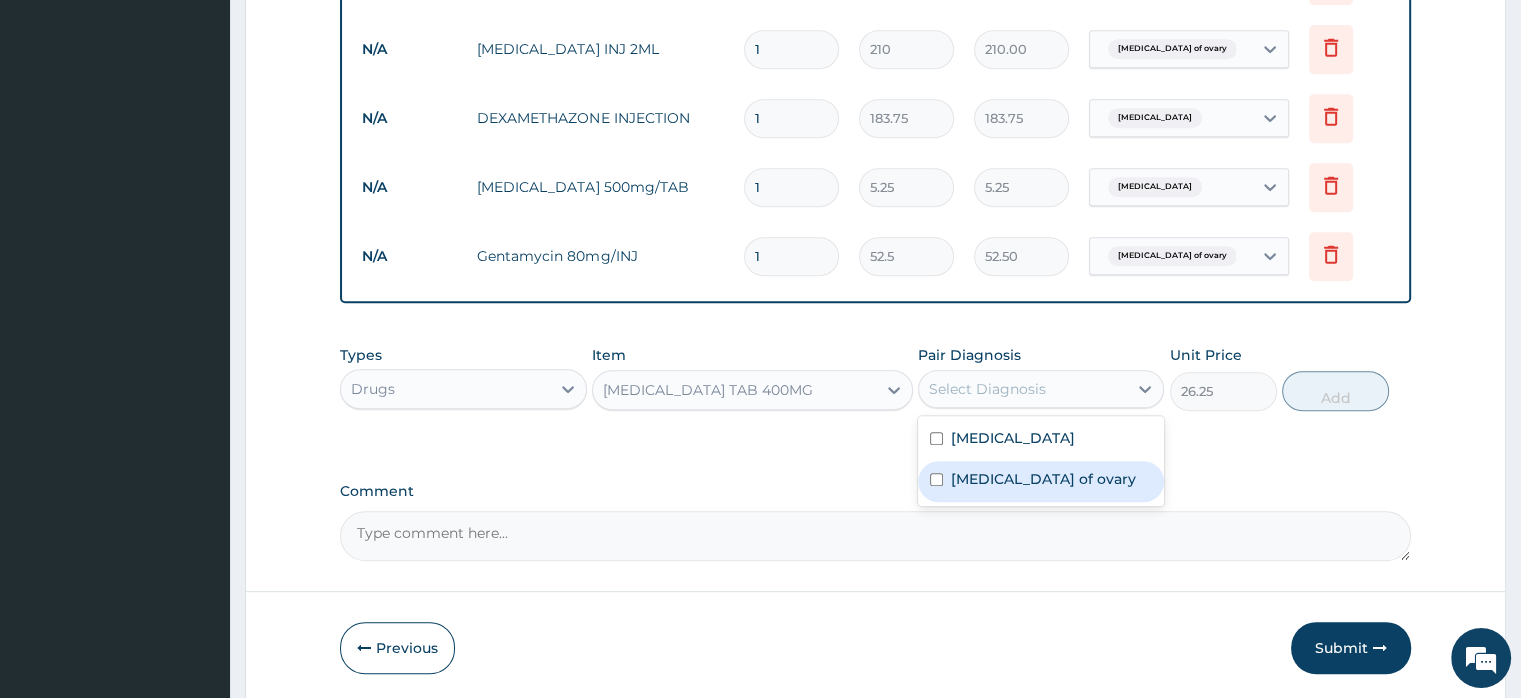 click on "Cyst of ovary" at bounding box center [1043, 479] 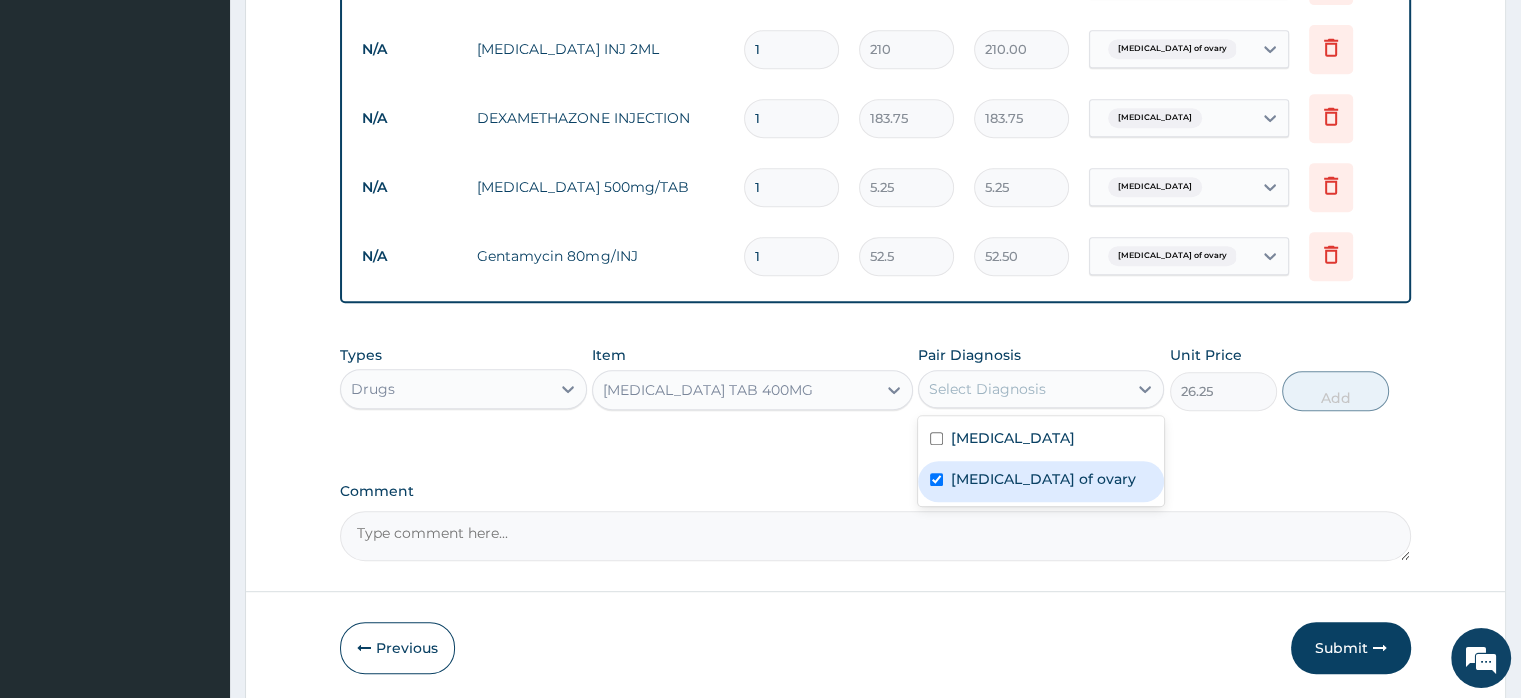 checkbox on "true" 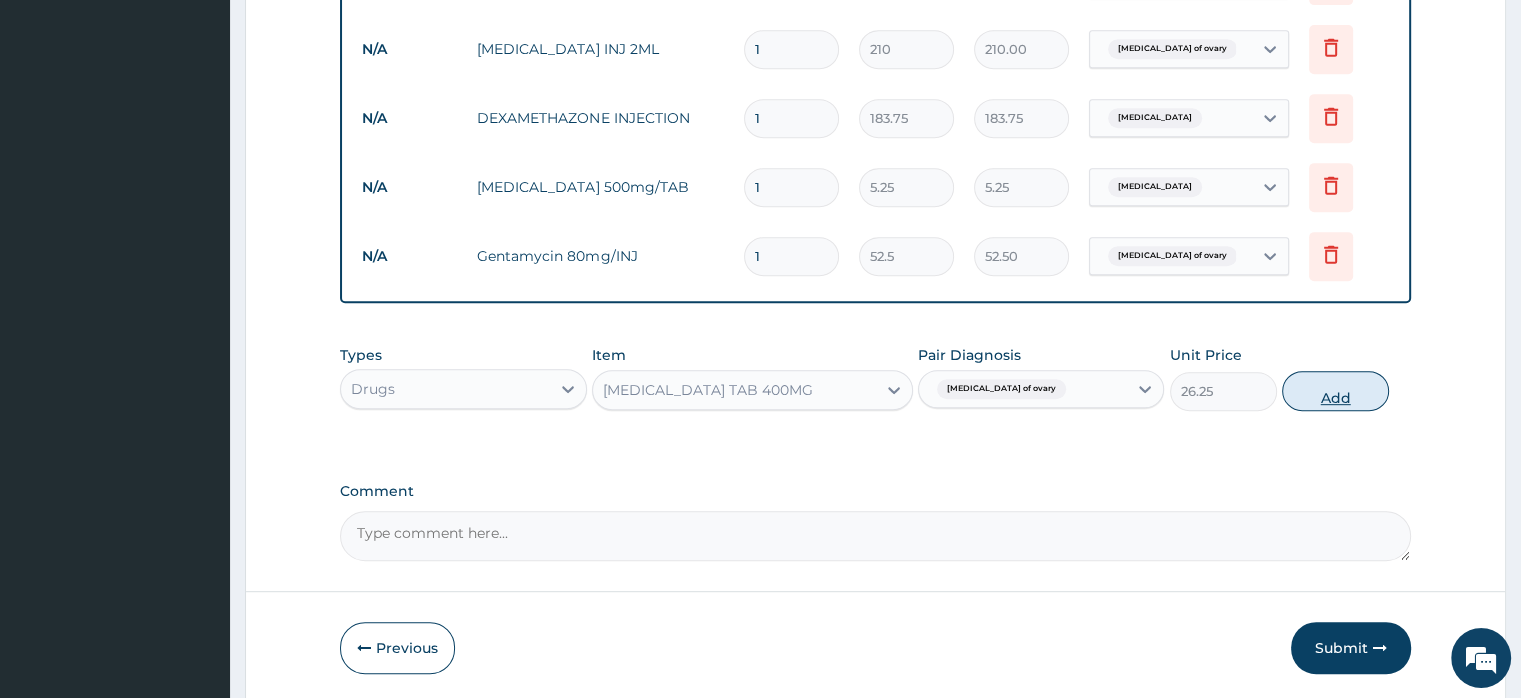 click on "Add" at bounding box center (1335, 391) 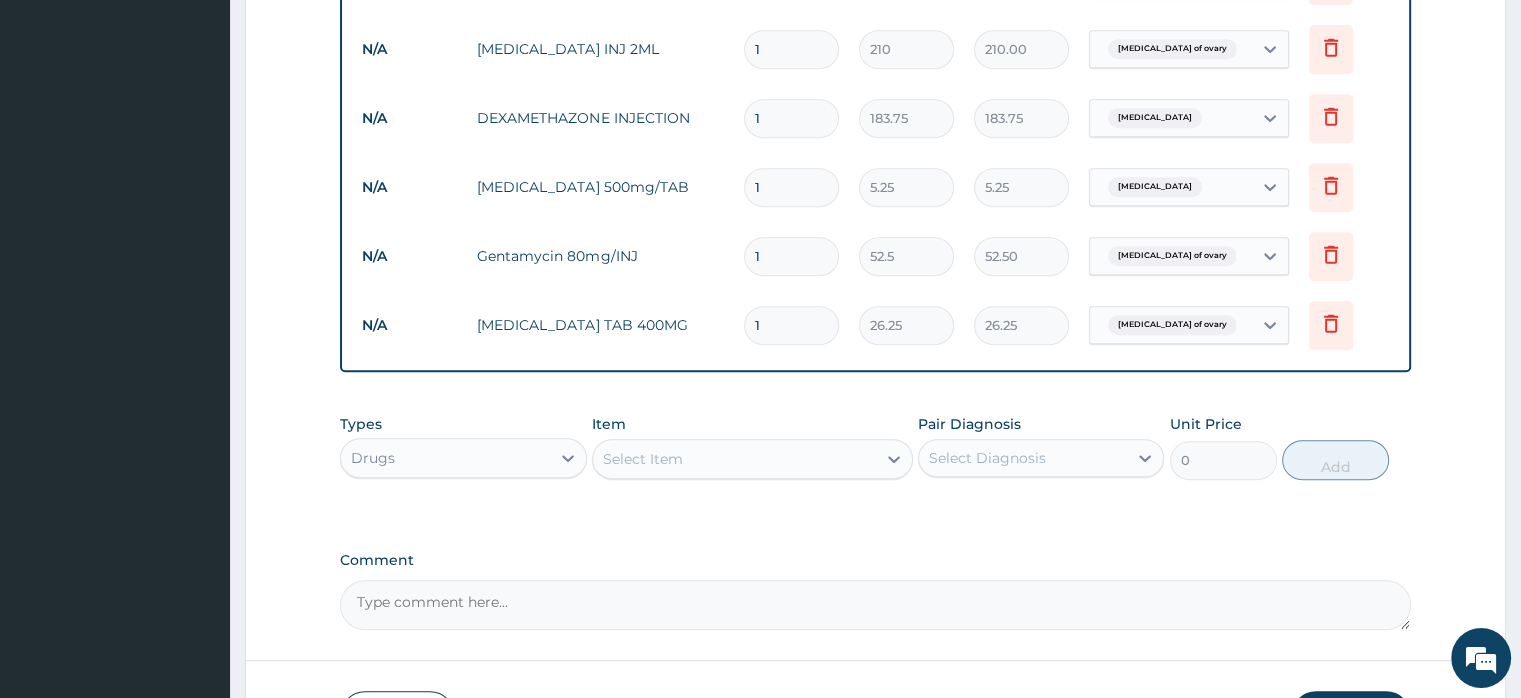 type on "18" 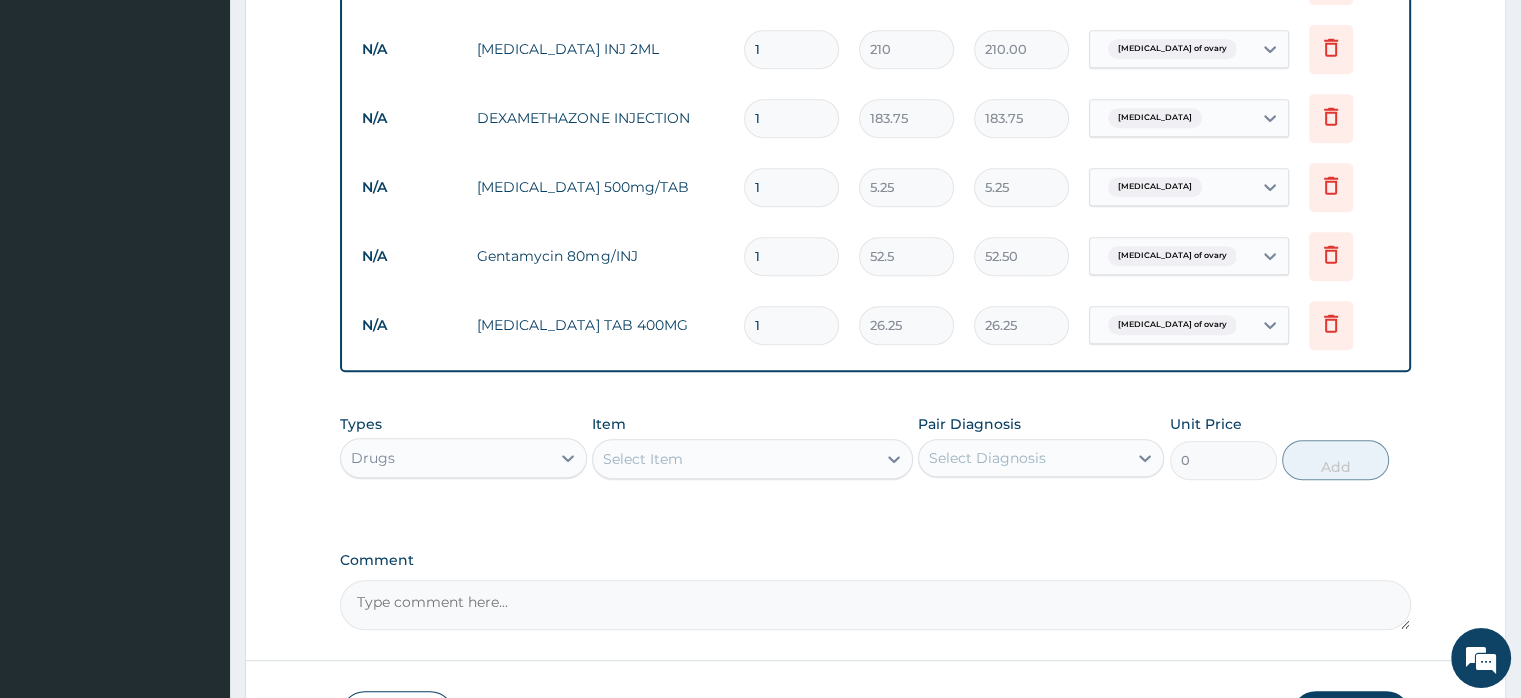 type on "472.50" 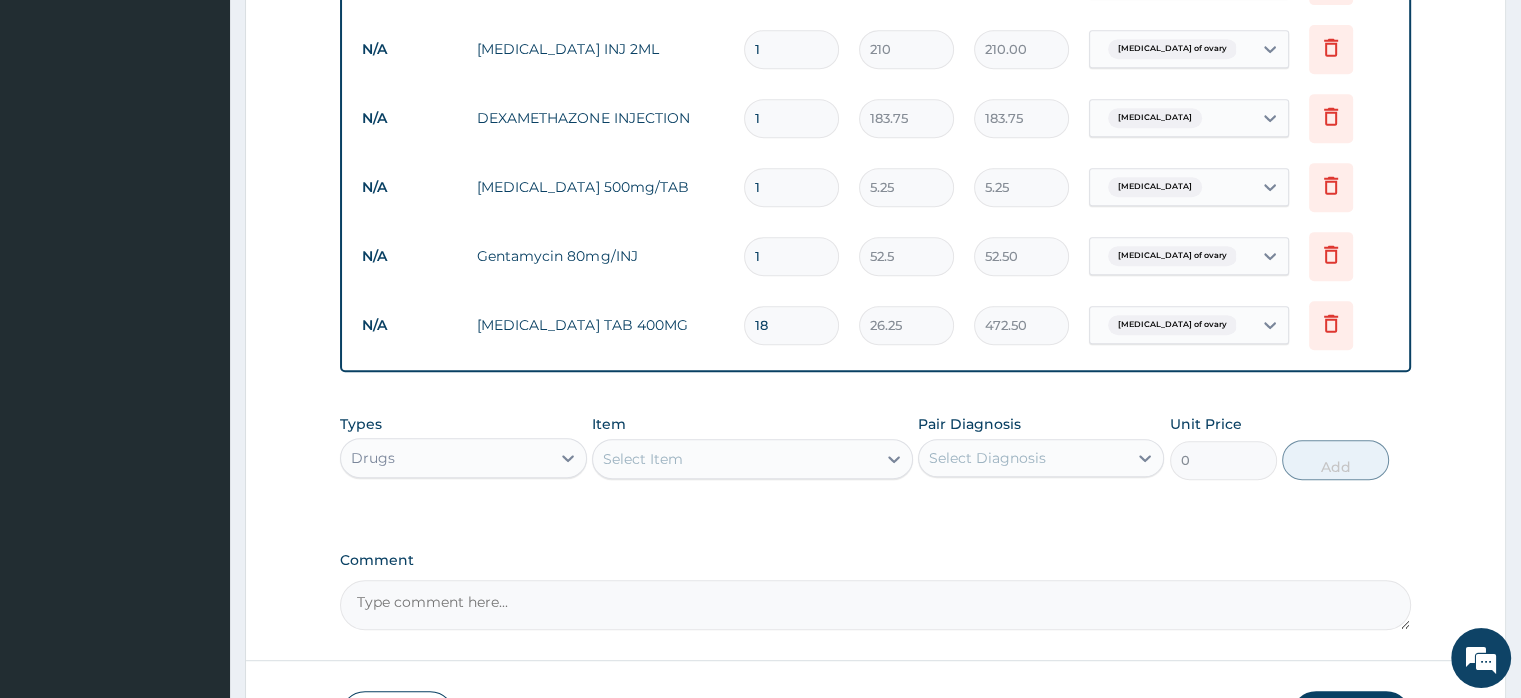 type on "18" 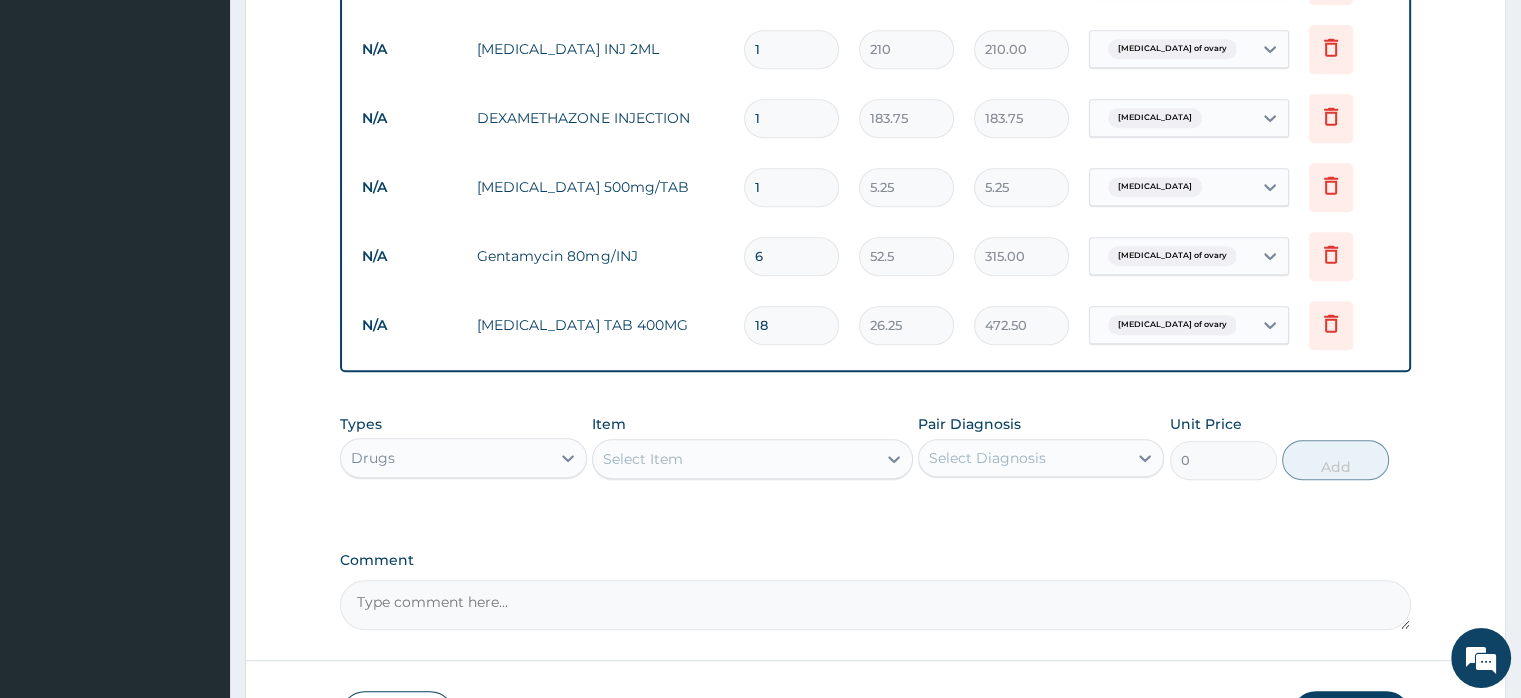 type on "6" 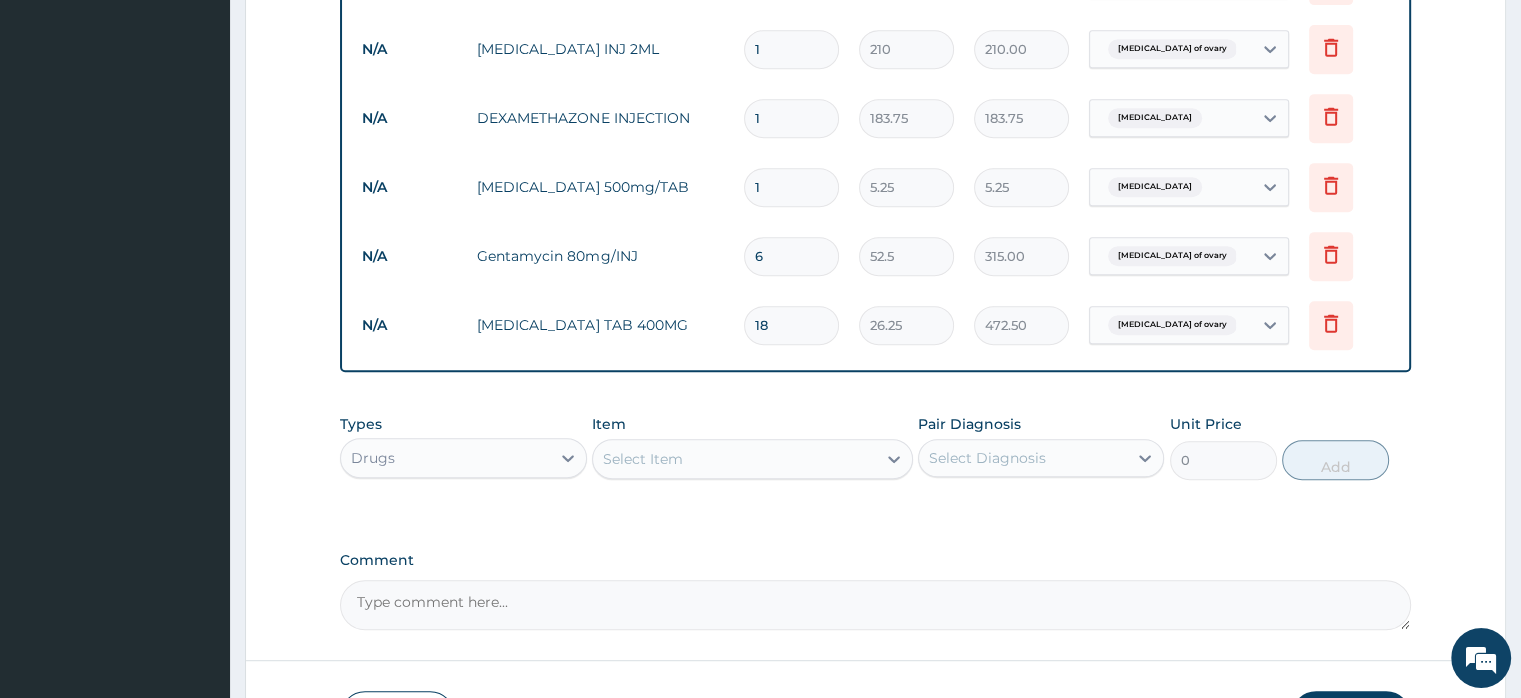 drag, startPoint x: 772, startPoint y: 193, endPoint x: 753, endPoint y: 184, distance: 21.023796 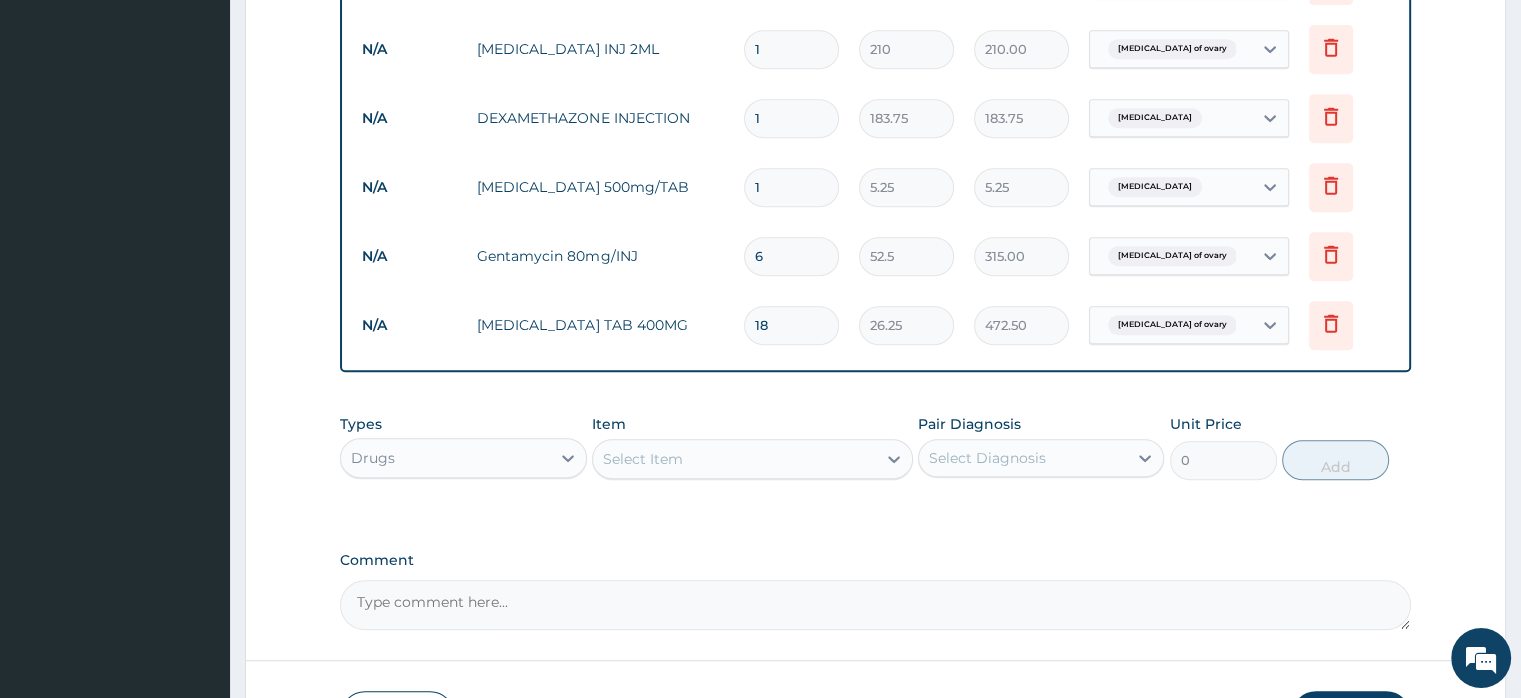 type on "18" 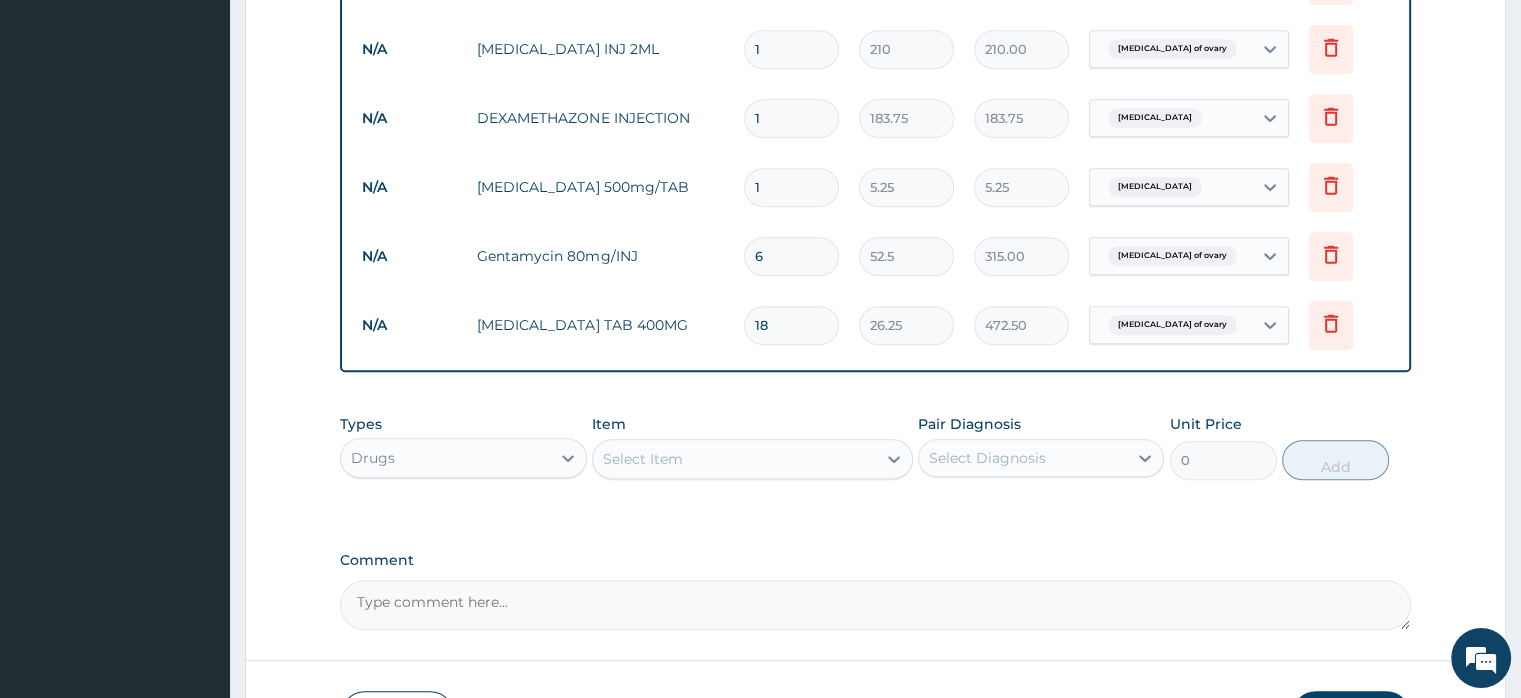 type on "94.50" 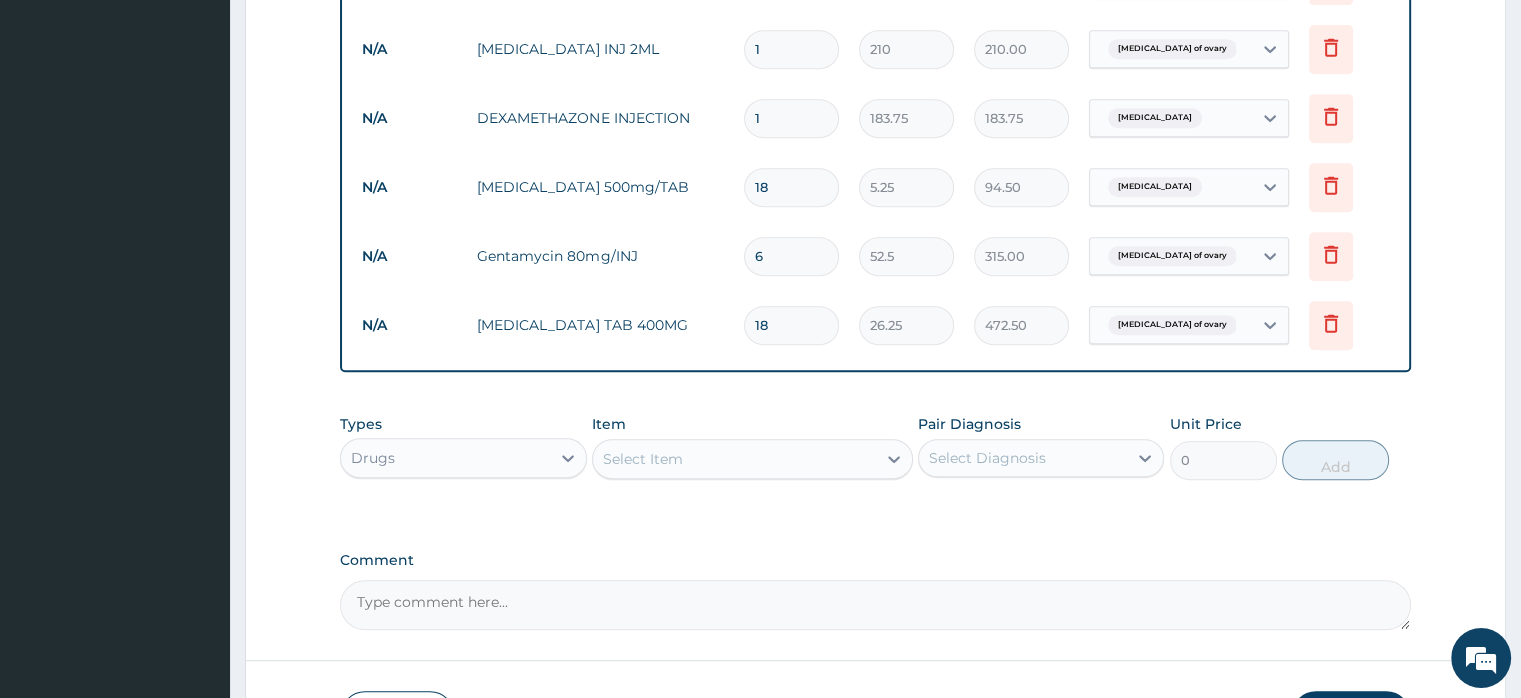 type on "18" 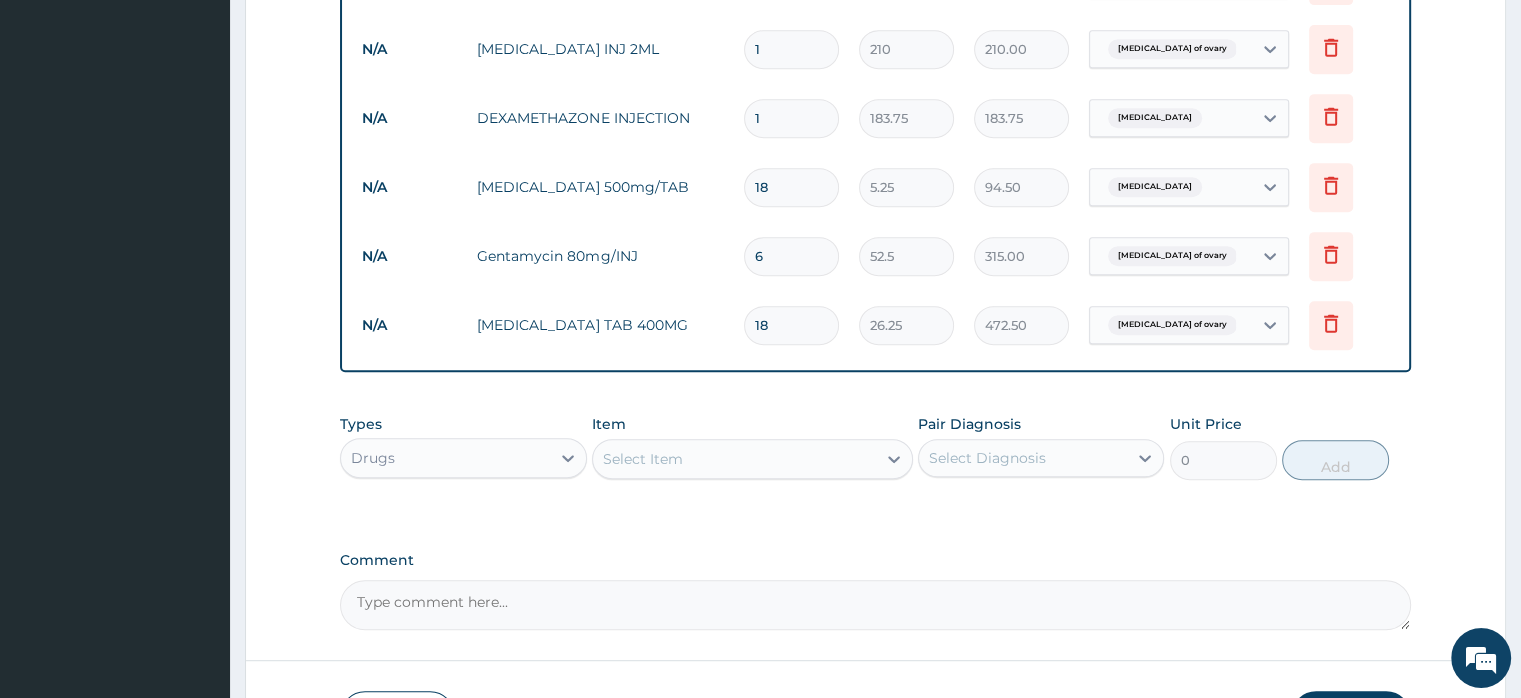 drag, startPoint x: 768, startPoint y: 112, endPoint x: 732, endPoint y: 118, distance: 36.496574 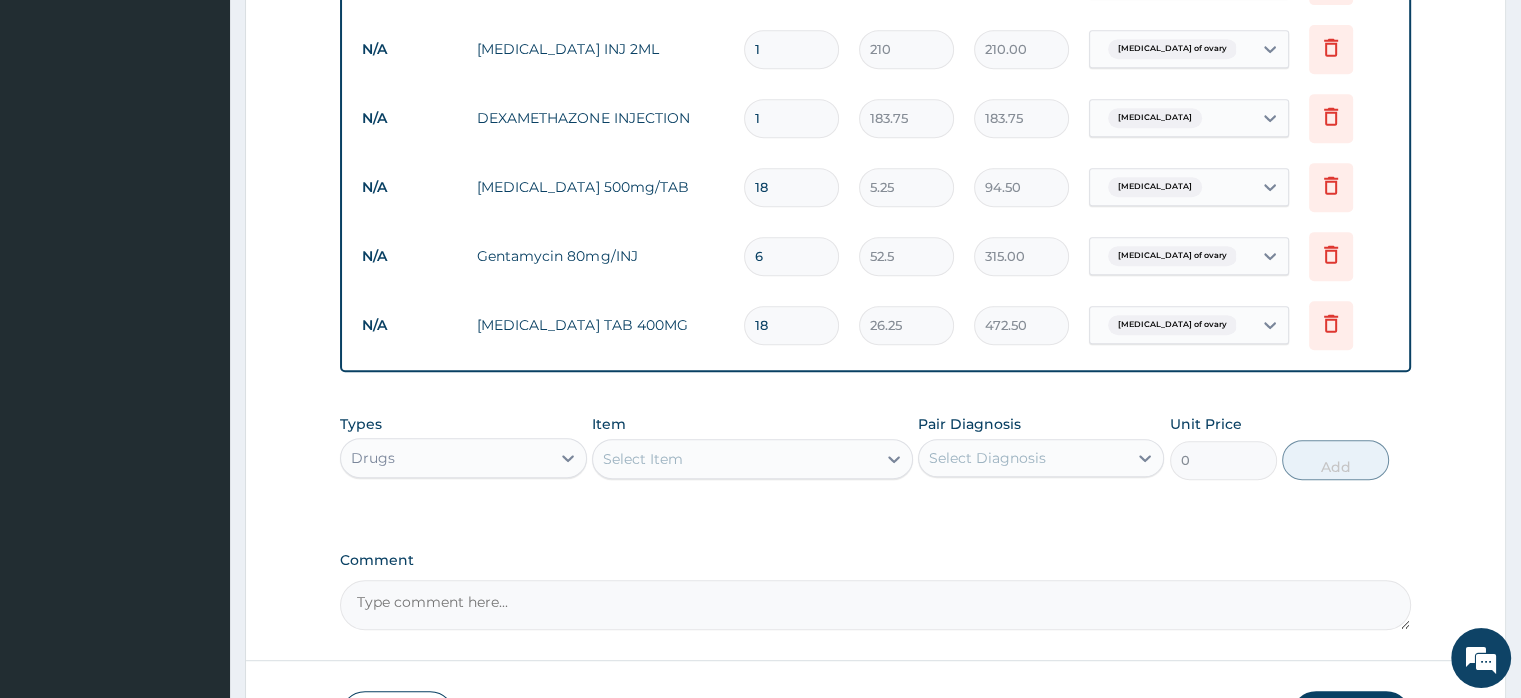 type on "2" 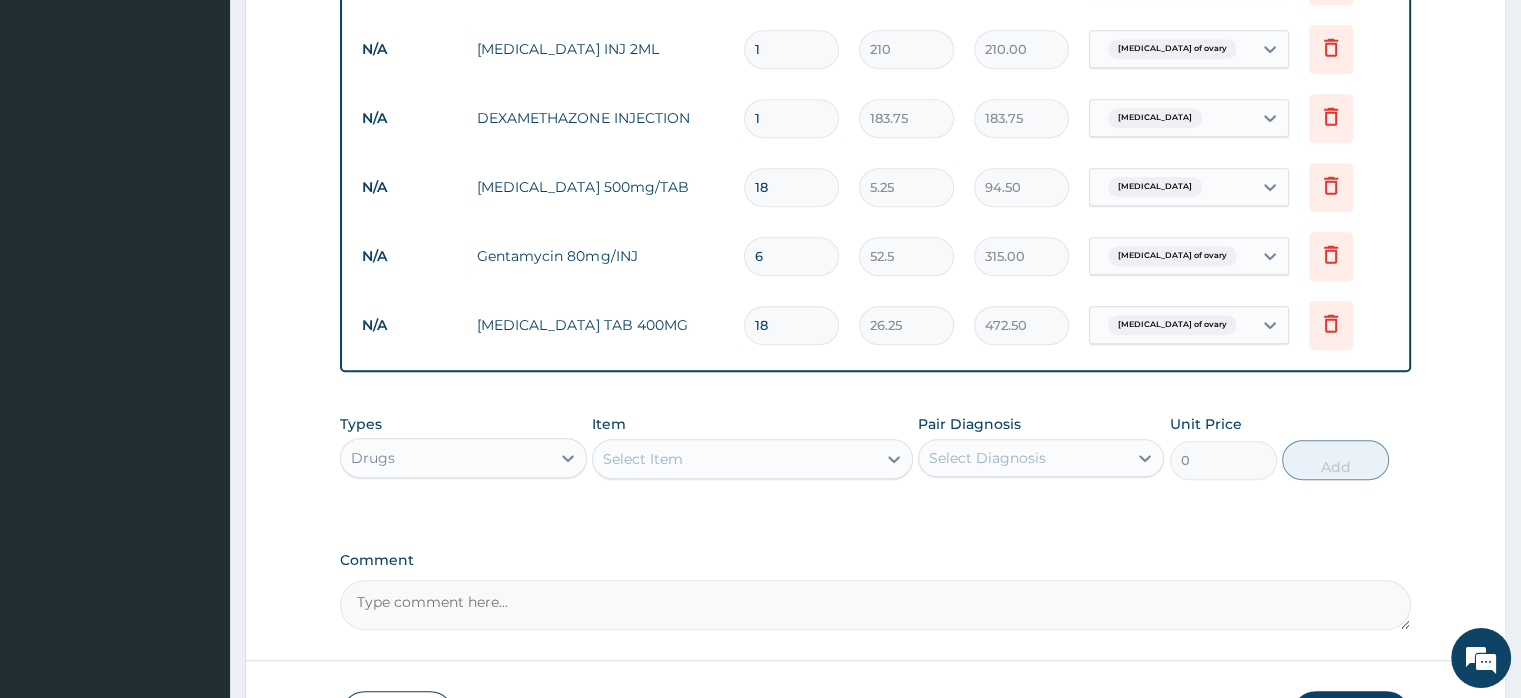 type on "367.50" 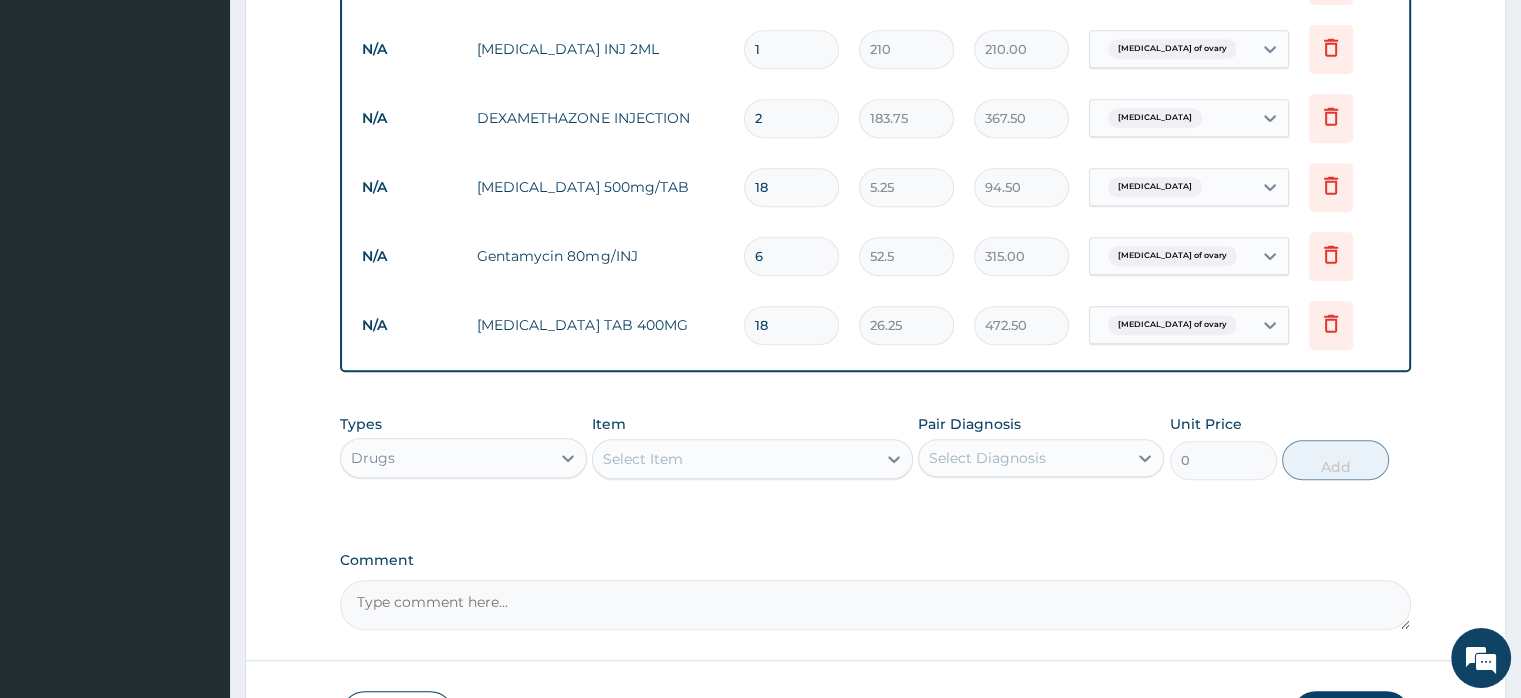 type on "2" 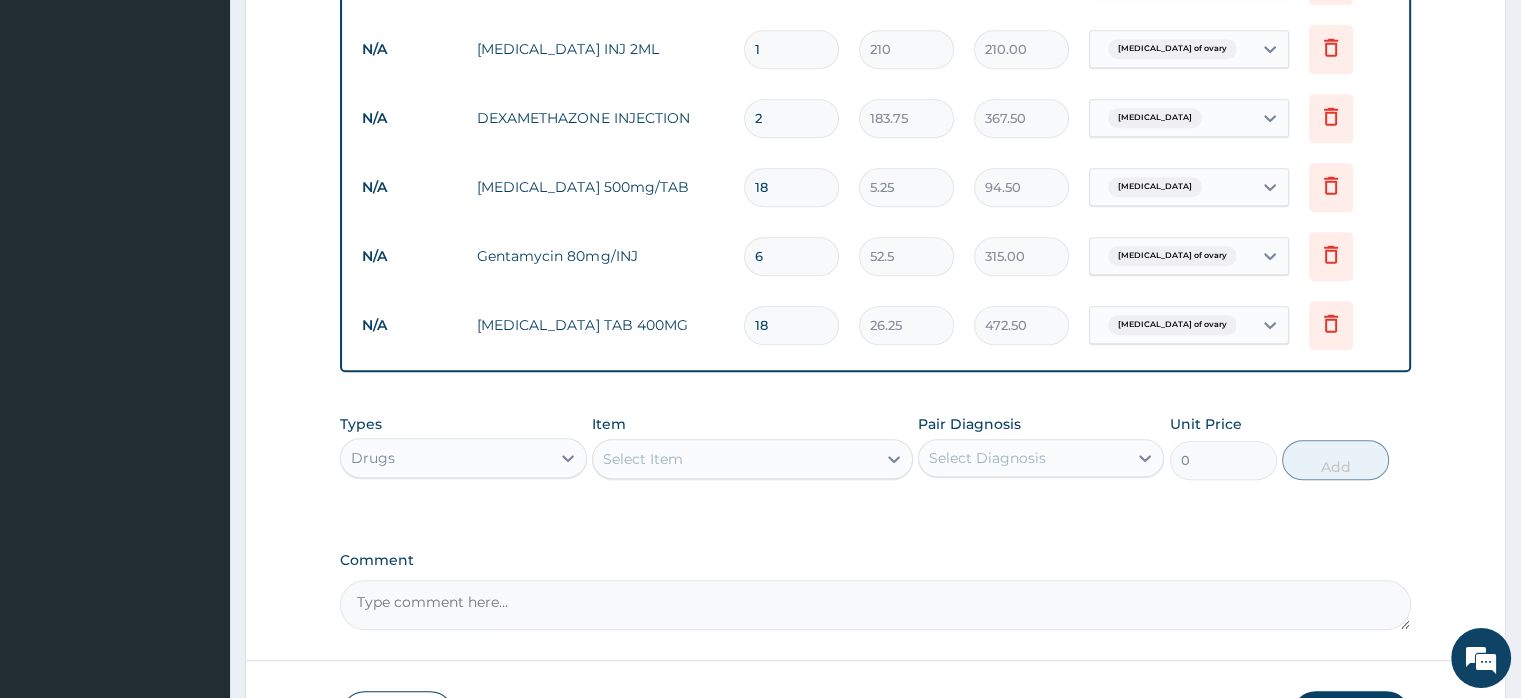 drag, startPoint x: 773, startPoint y: 47, endPoint x: 721, endPoint y: 55, distance: 52.611786 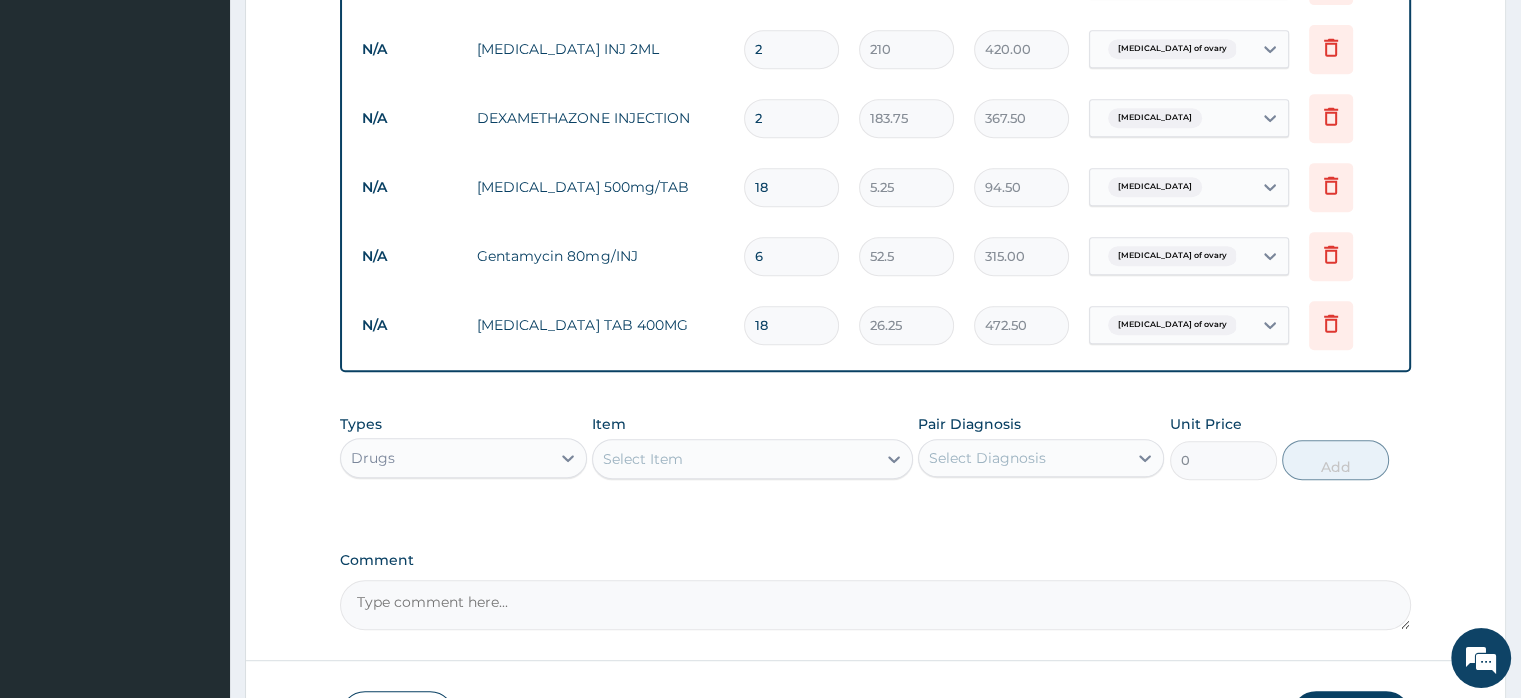 type on "2" 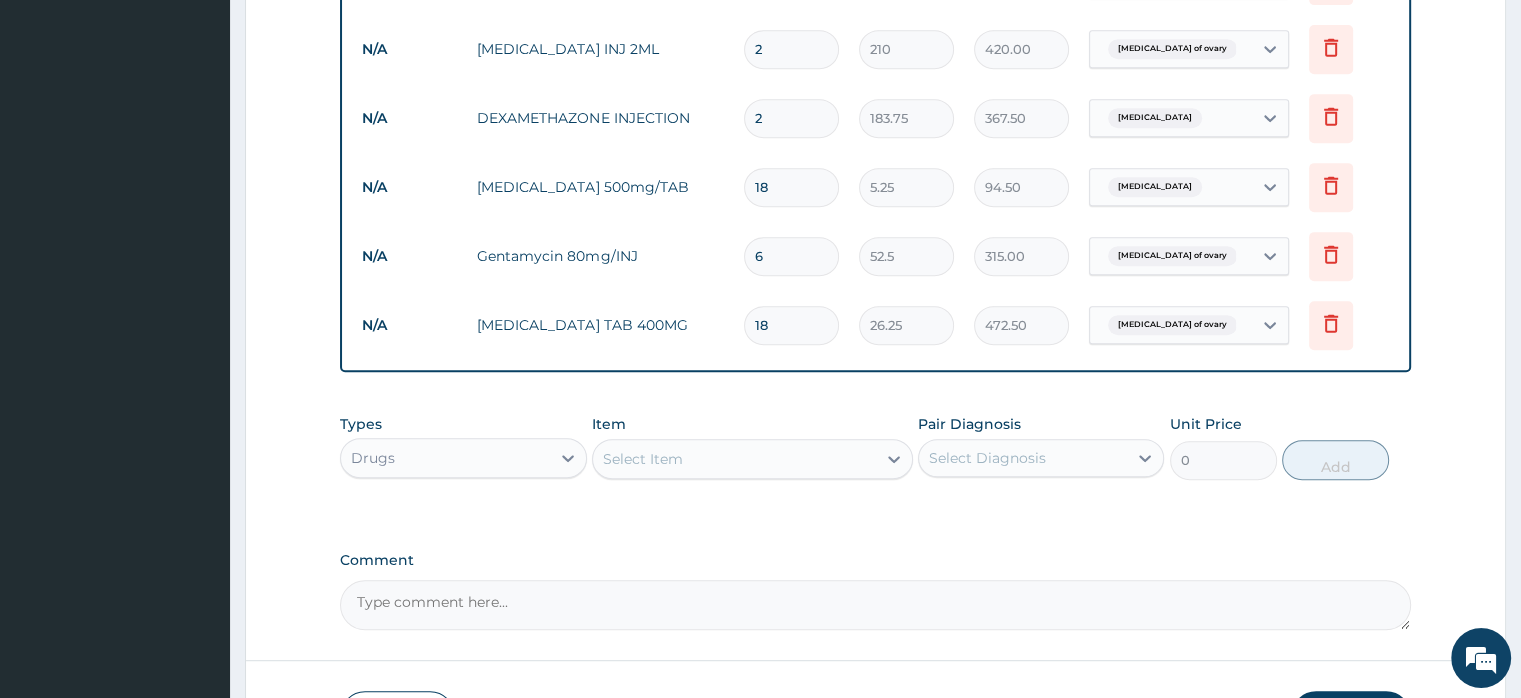 click on "Comment" at bounding box center (875, 605) 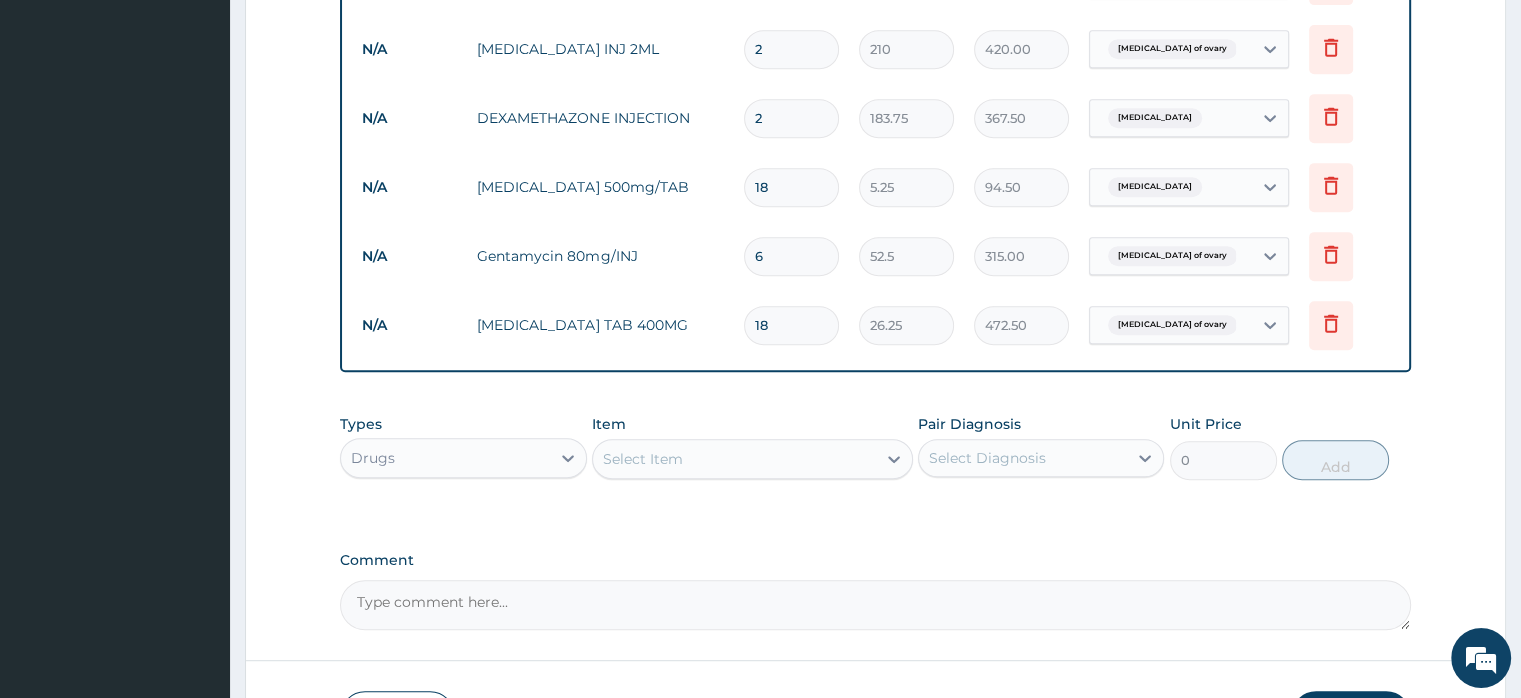 paste on "Complaints Headache x3/7 Patient seen laboratory review shows = no abnormality seen however, still complains about  intermittent abdominal  pain. nil discharge, itching, frequency, fever. Patient  is a known pud.  On examination general condition  stable abdomen  nil area of tenderness ass = ?? ovarian cyst." 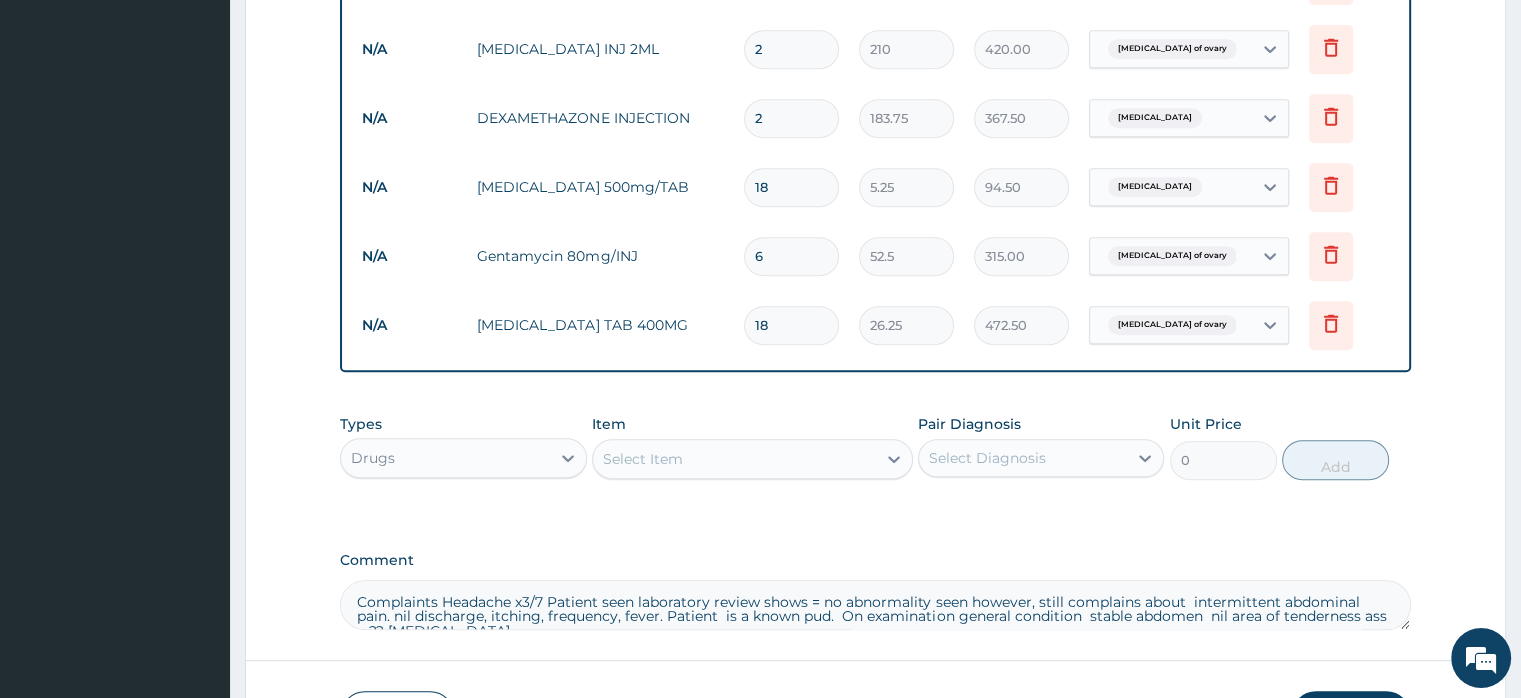 scroll, scrollTop: 10, scrollLeft: 0, axis: vertical 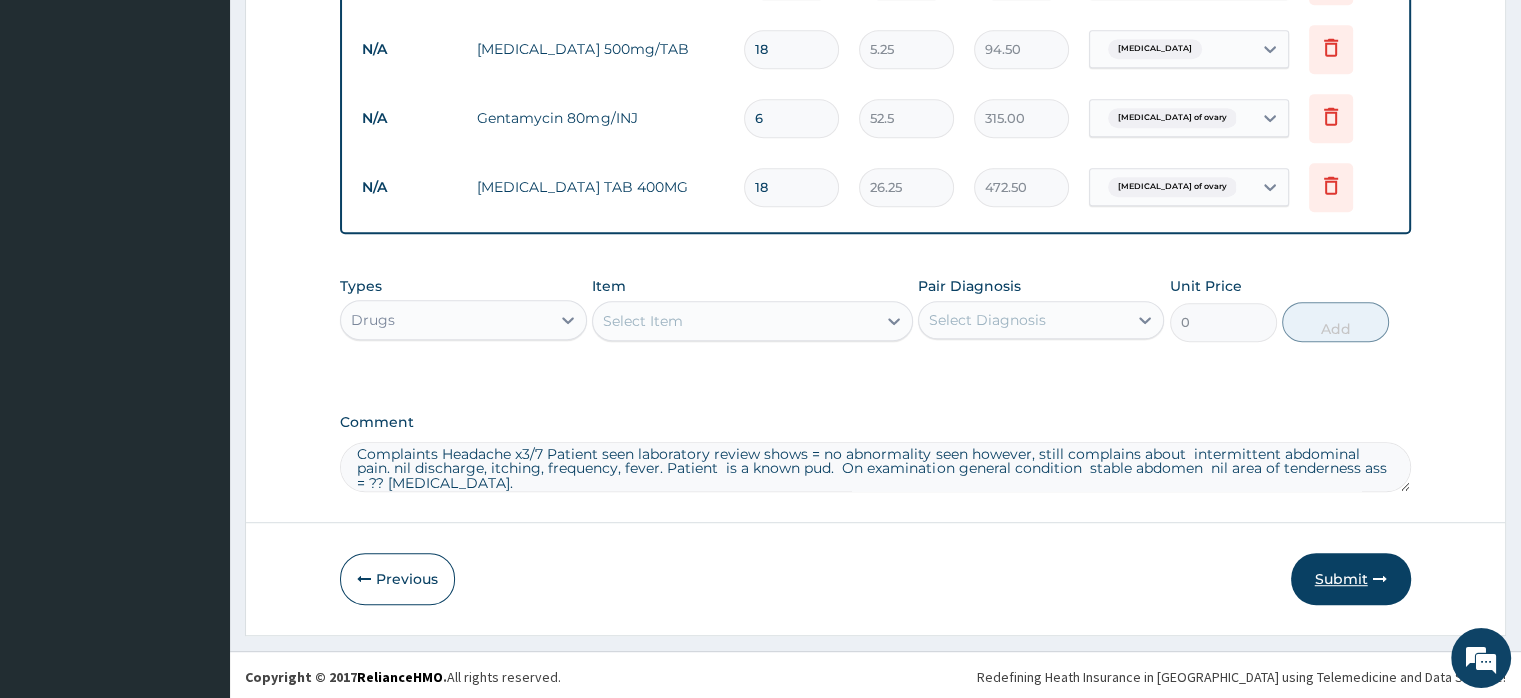 type on "Complaints Headache x3/7 Patient seen laboratory review shows = no abnormality seen however, still complains about  intermittent abdominal  pain. nil discharge, itching, frequency, fever. Patient  is a known pud.  On examination general condition  stable abdomen  nil area of tenderness ass = ?? ovarian cyst." 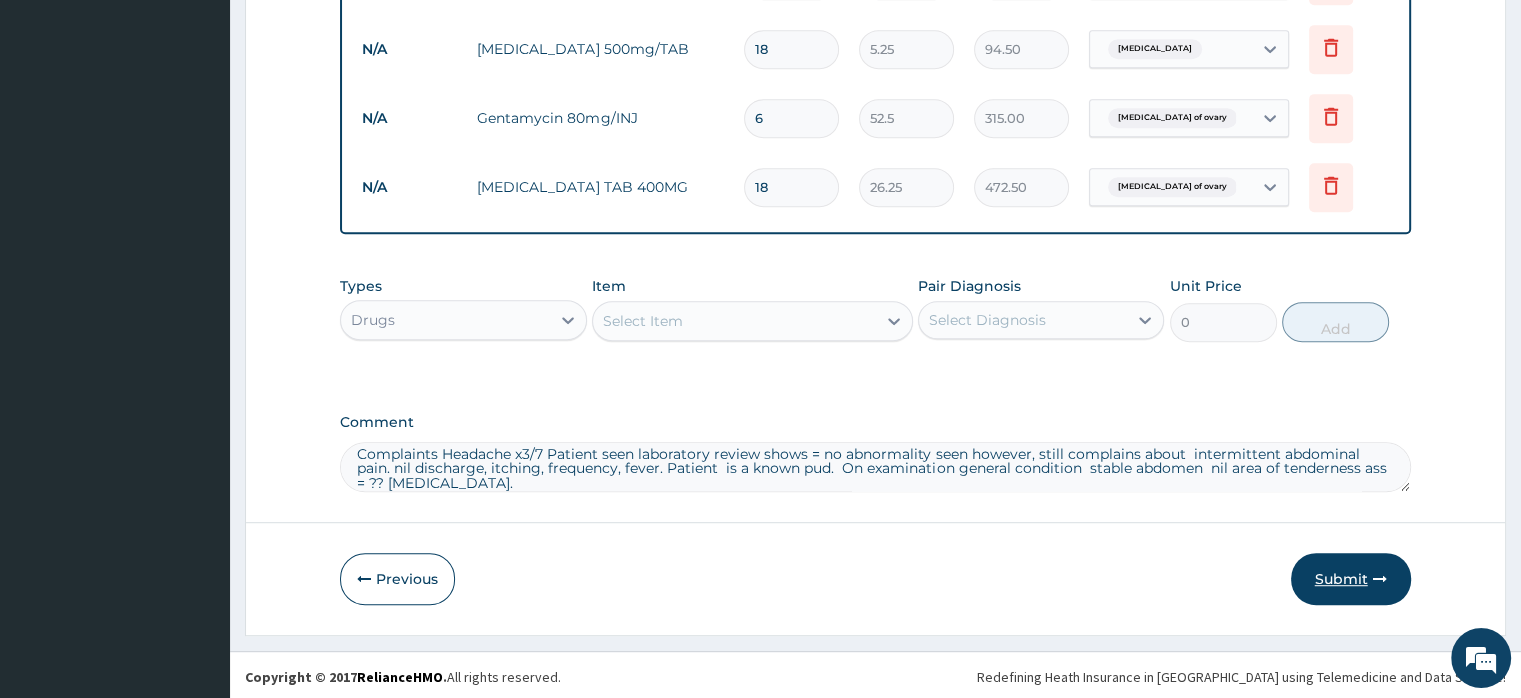 click on "Submit" at bounding box center [1351, 579] 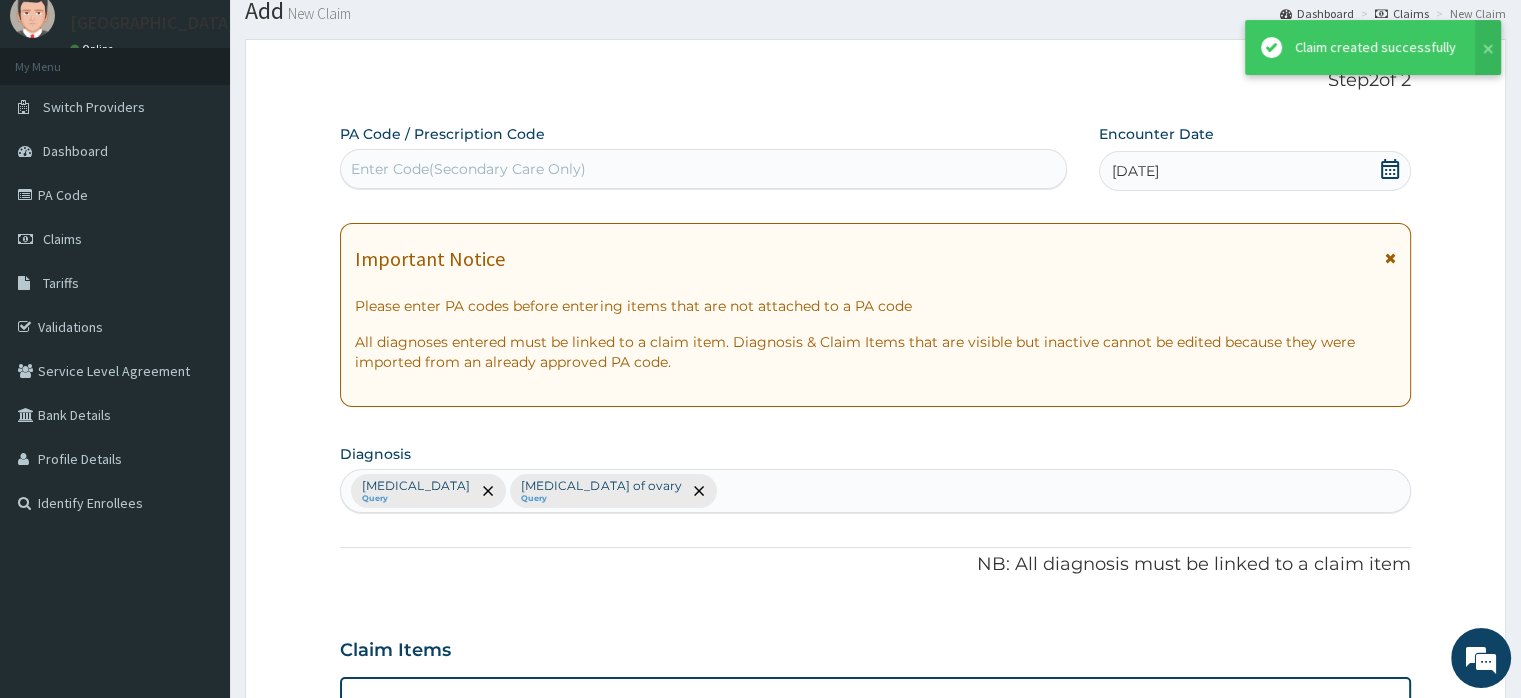 scroll, scrollTop: 1059, scrollLeft: 0, axis: vertical 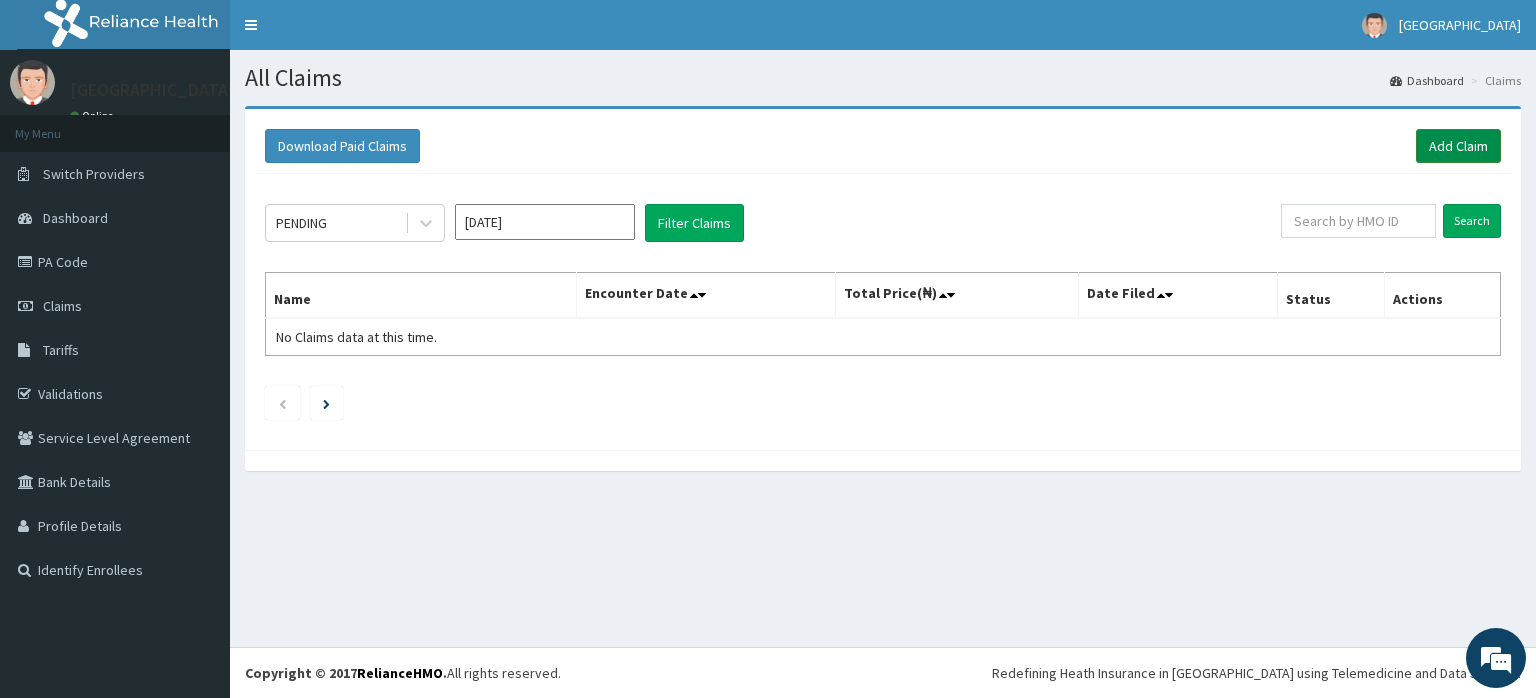 drag, startPoint x: 1440, startPoint y: 143, endPoint x: 1391, endPoint y: 143, distance: 49 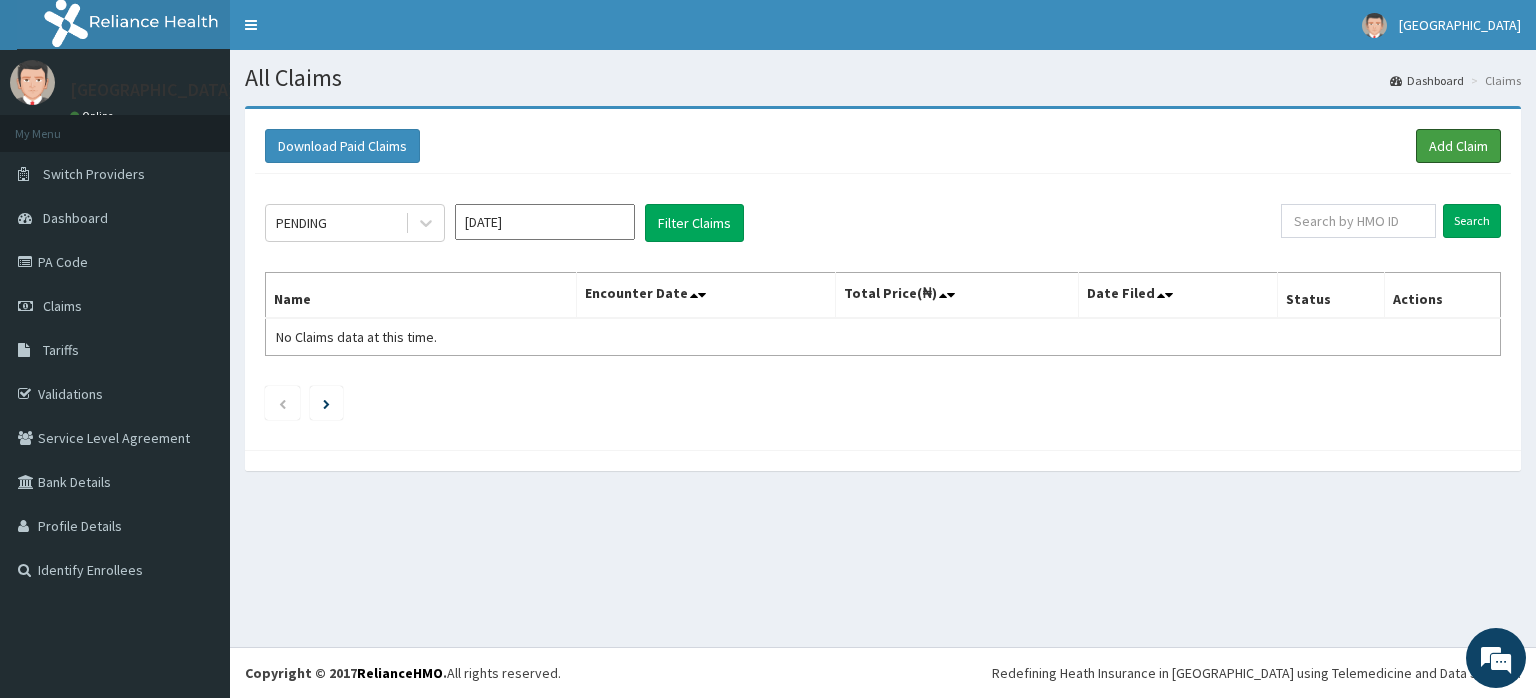 click on "Add Claim" at bounding box center (1458, 146) 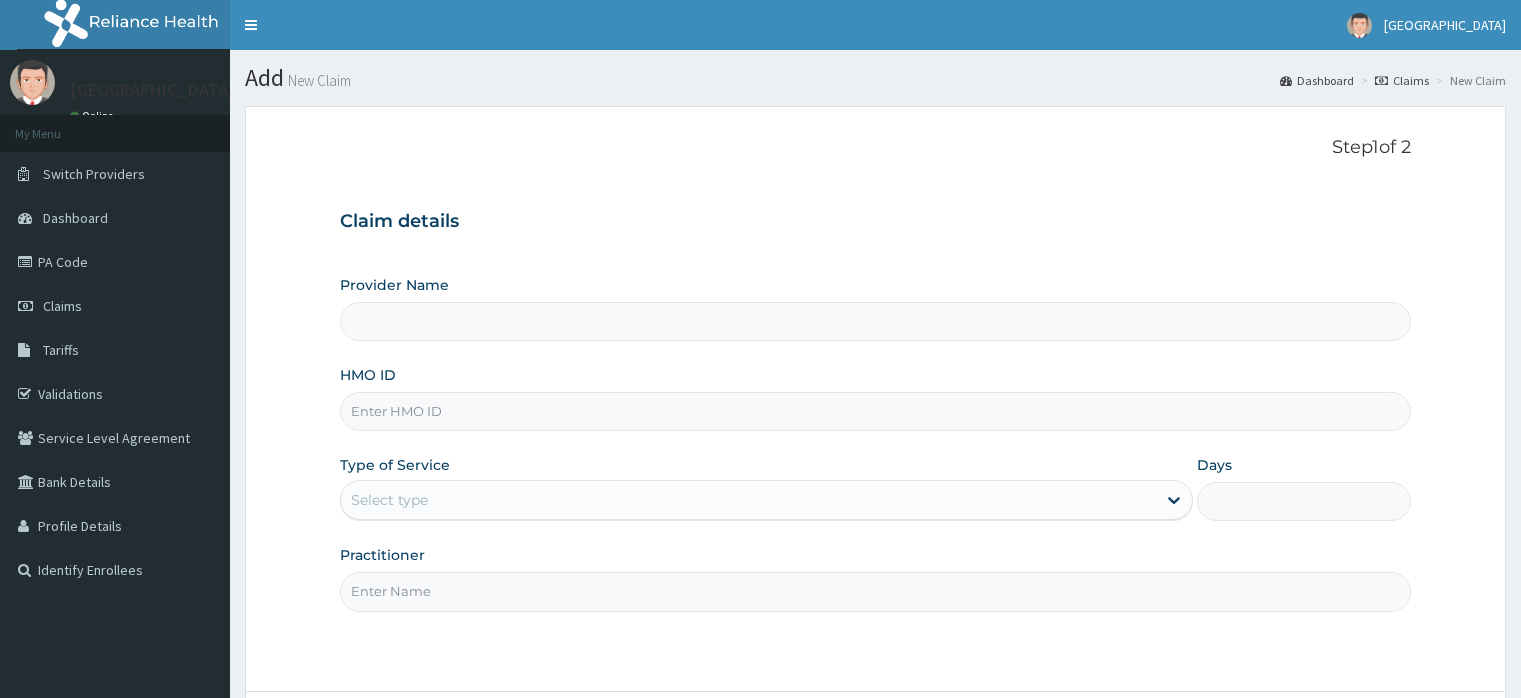 type on "Joedan Hospital Limited" 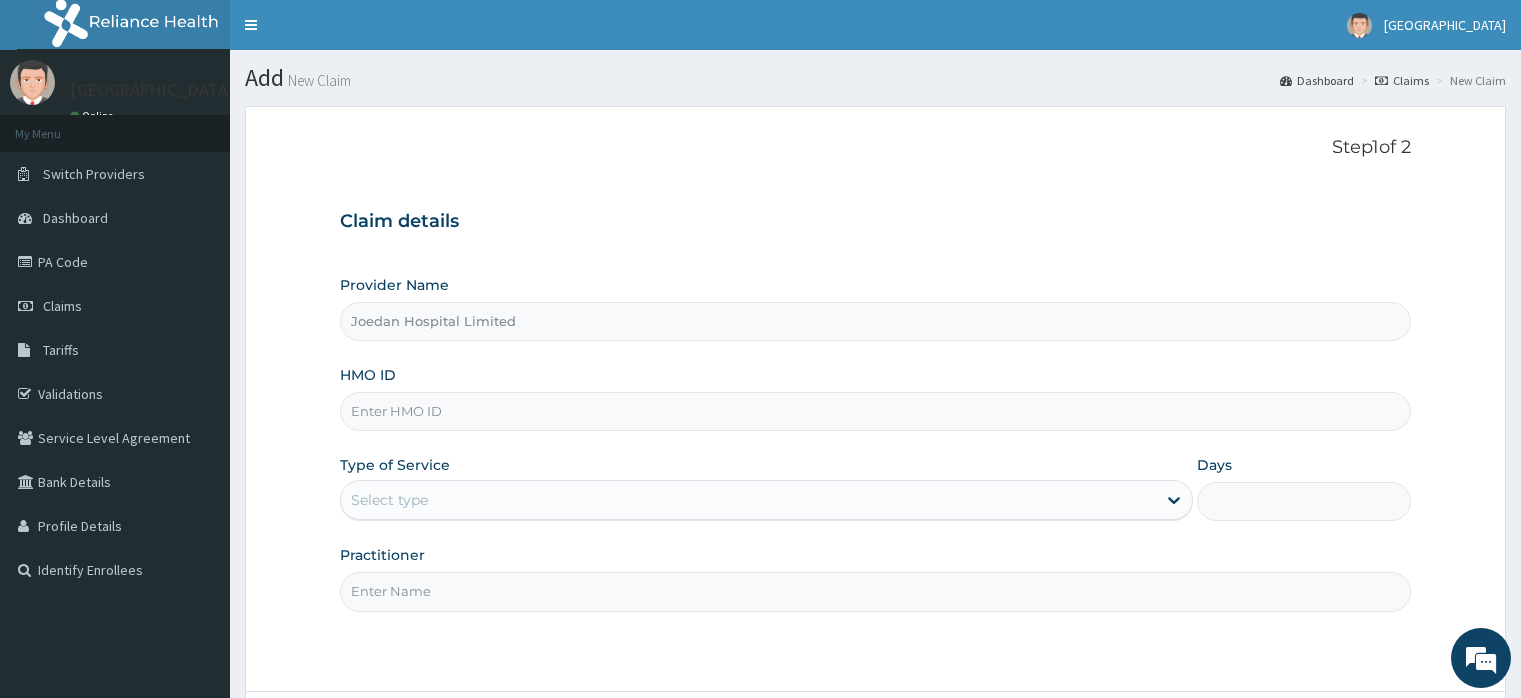 scroll, scrollTop: 0, scrollLeft: 0, axis: both 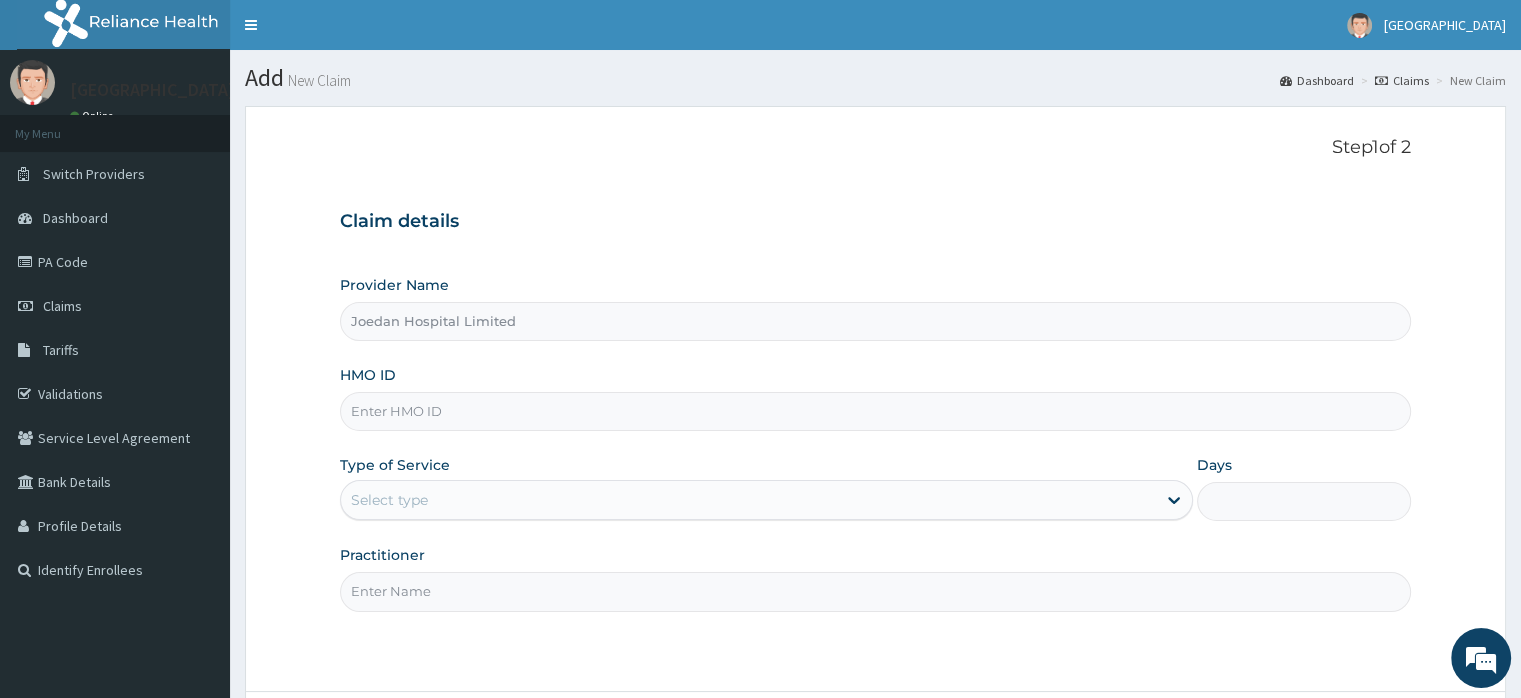 click on "HMO ID" at bounding box center (875, 411) 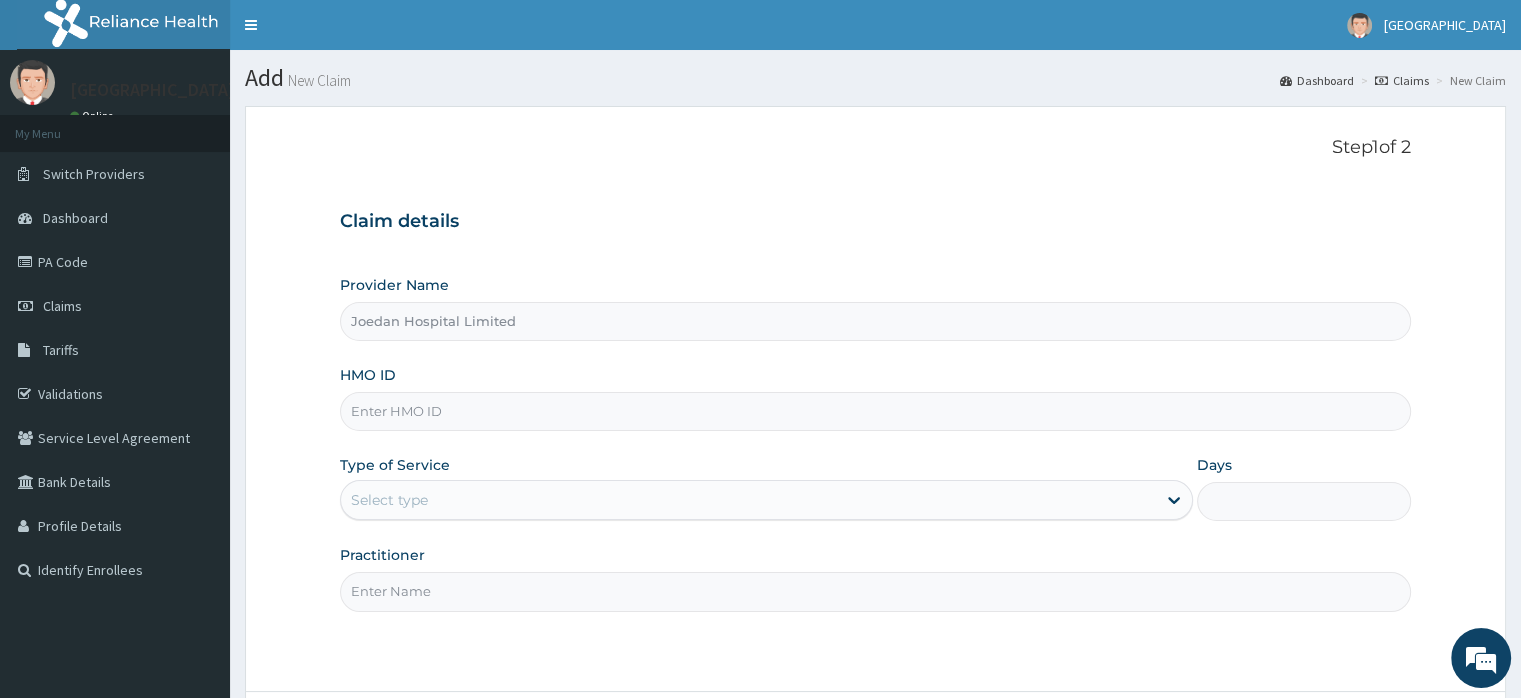 paste on "EUH/10093/B" 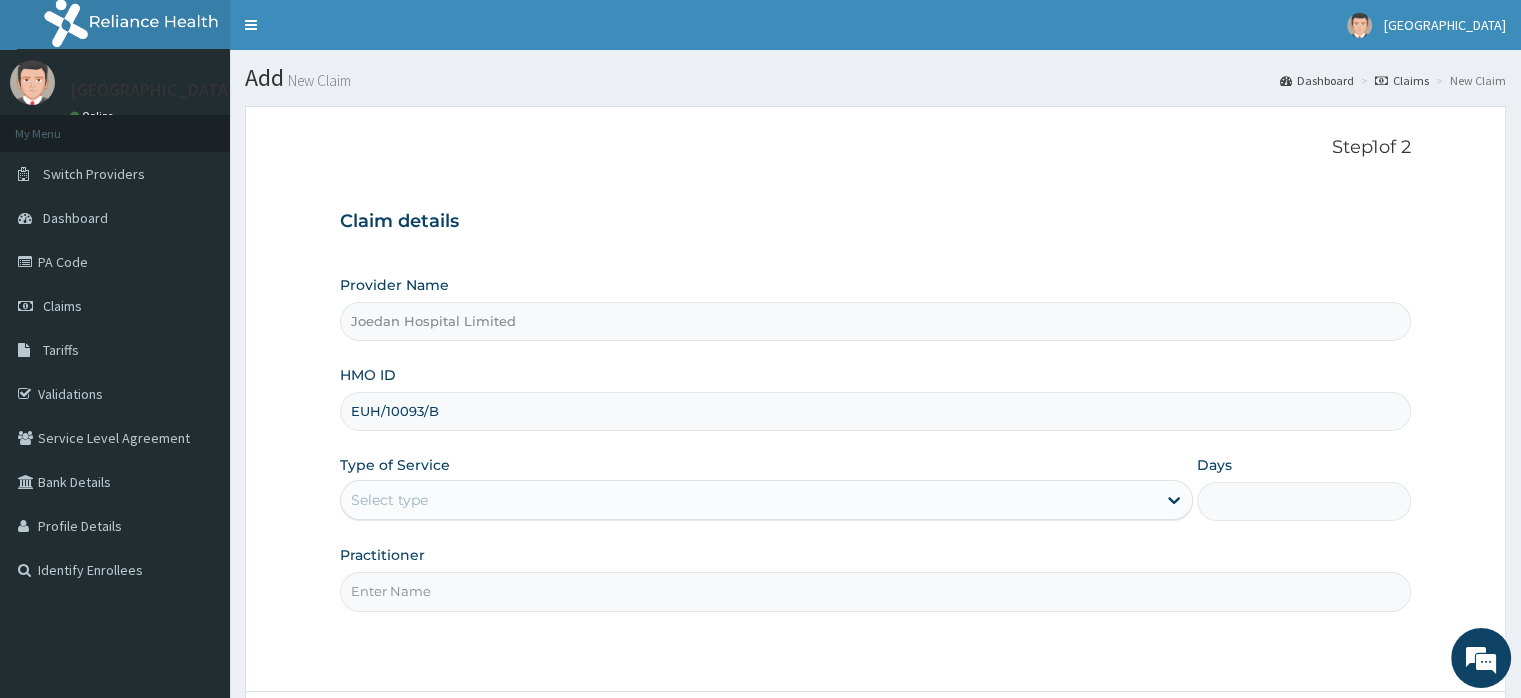 type on "EUH/10093/B" 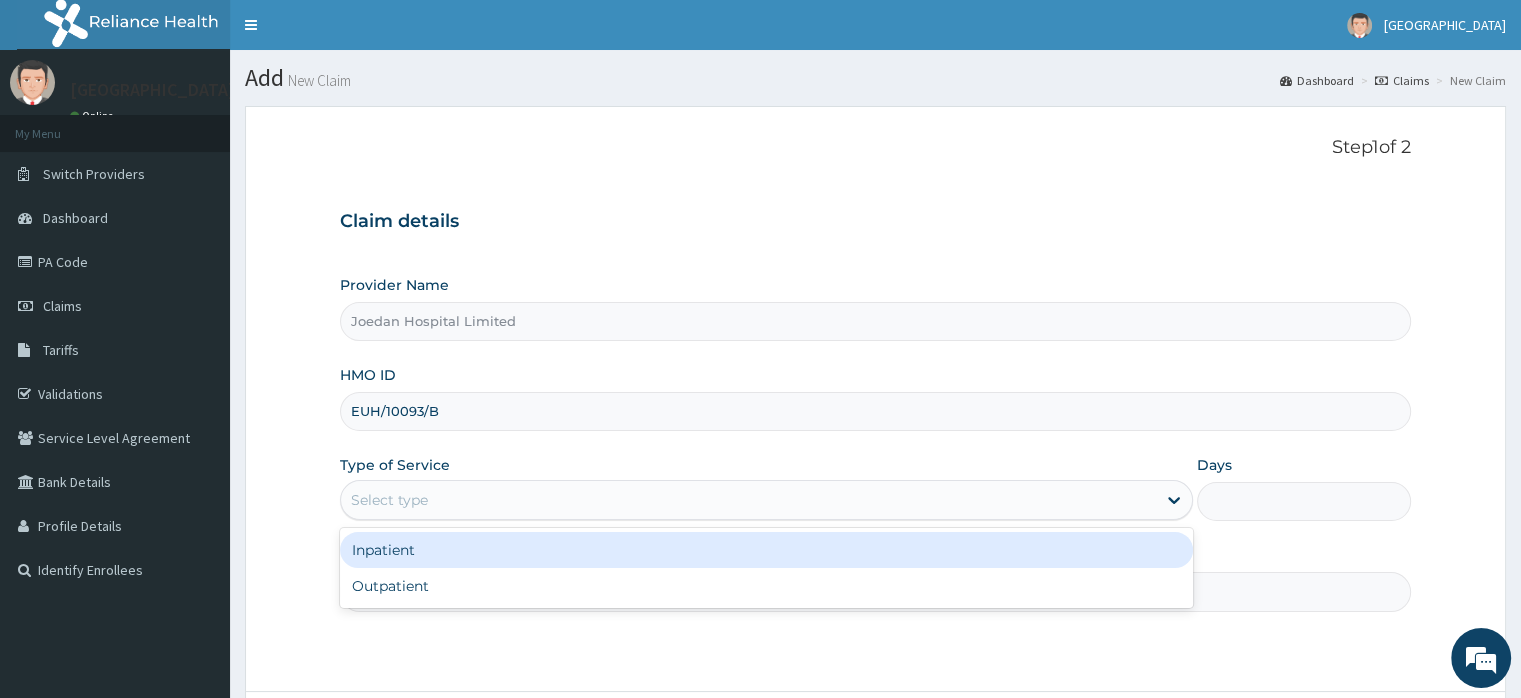 click on "Select type" at bounding box center (748, 500) 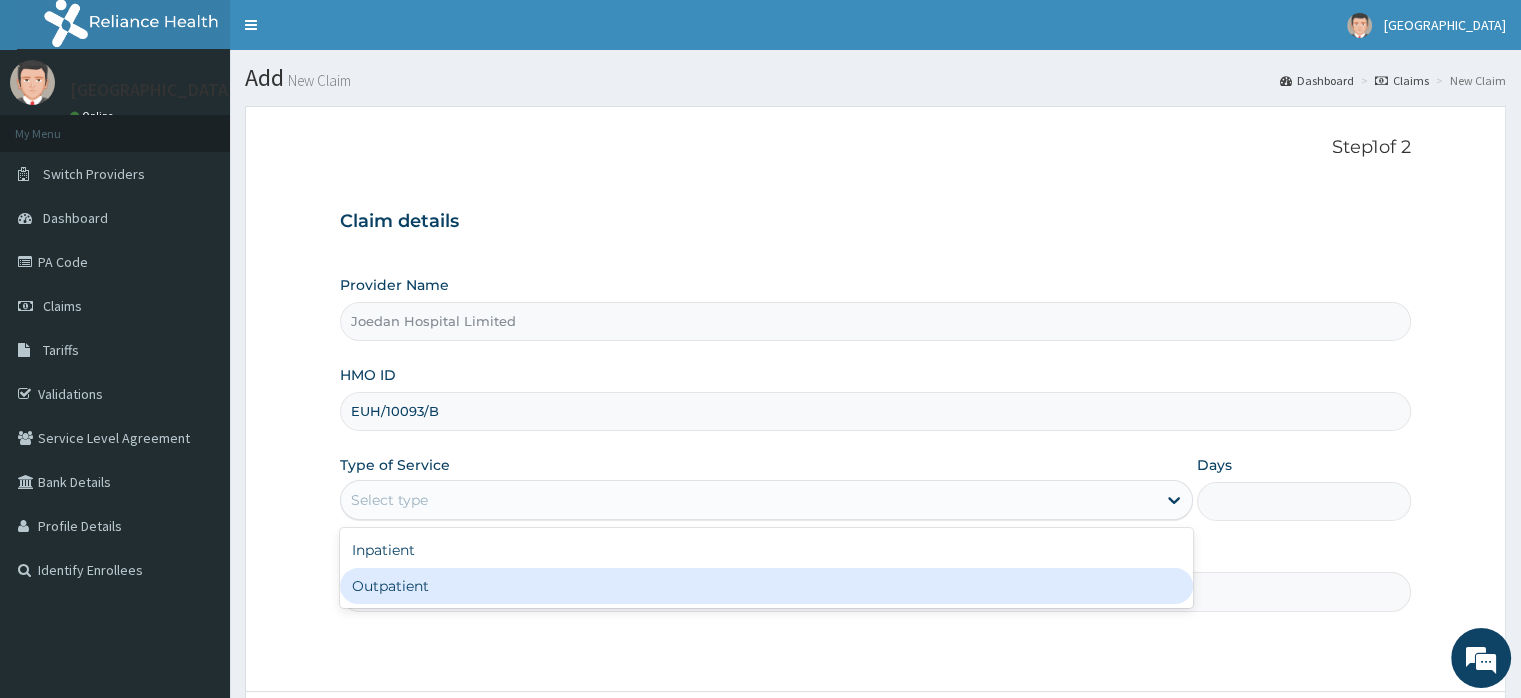 click on "Outpatient" at bounding box center (766, 586) 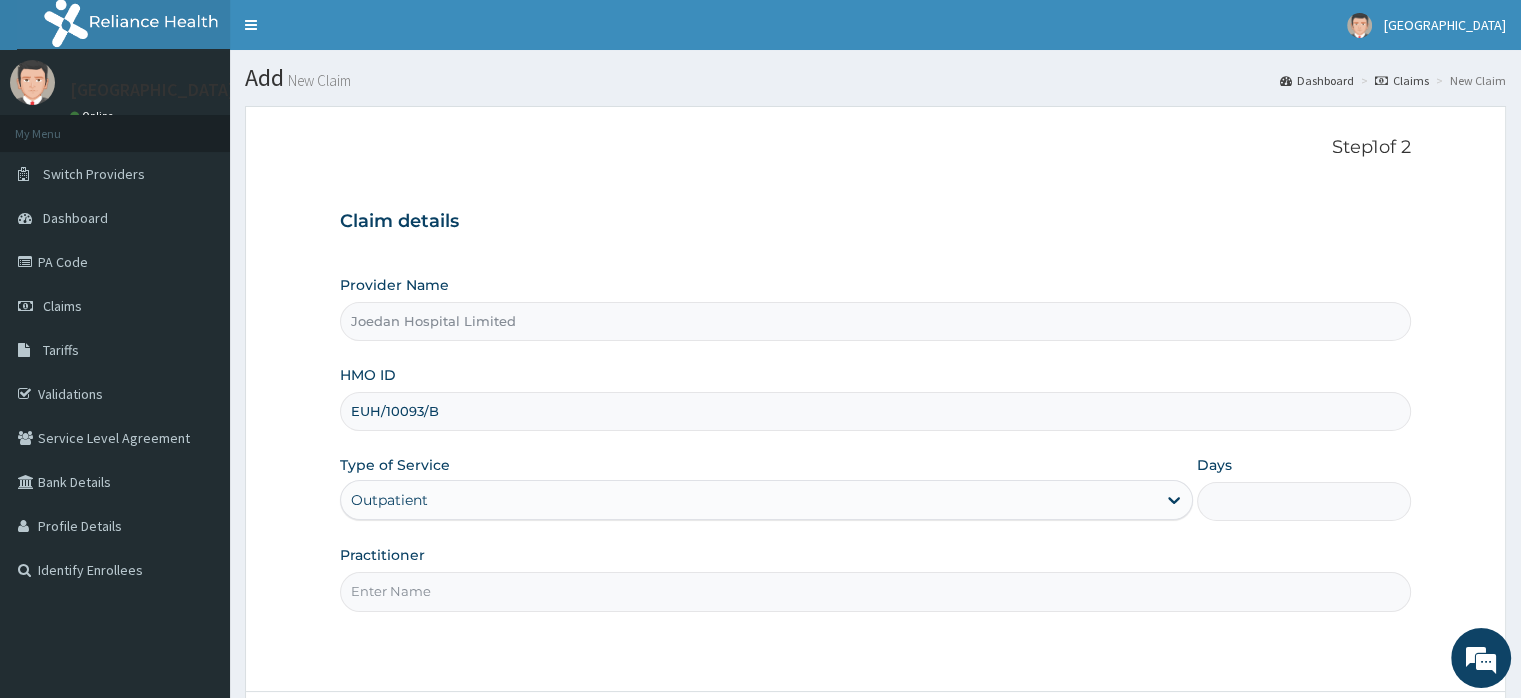 type on "1" 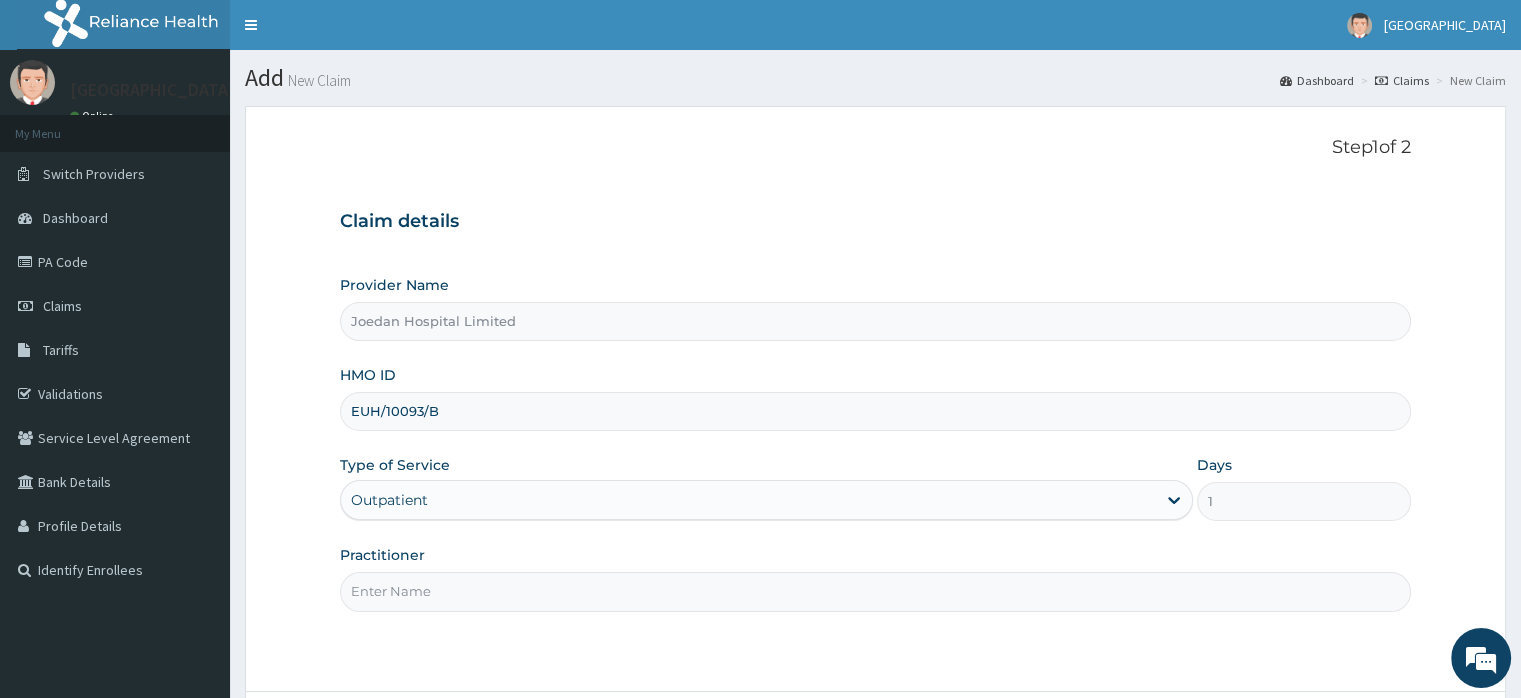 click on "Practitioner" at bounding box center [875, 591] 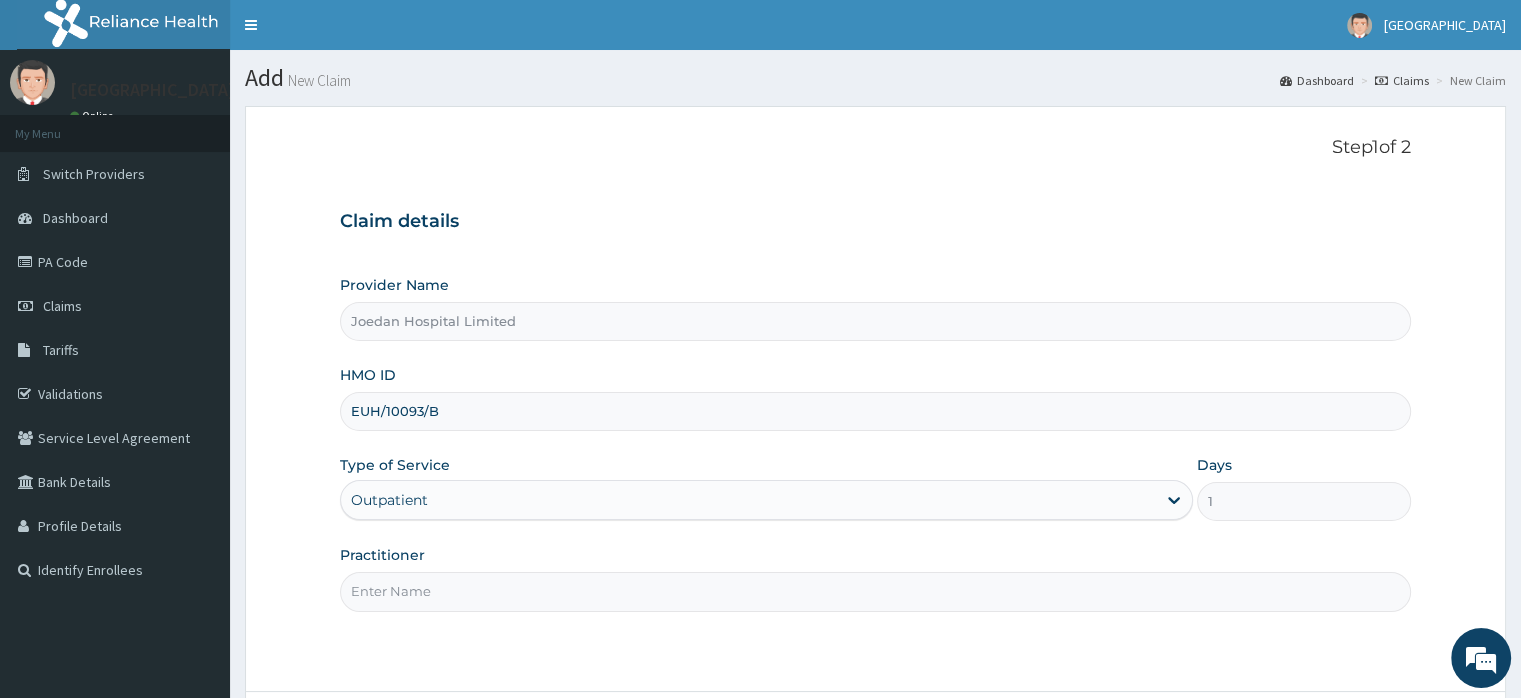 type on "Dr Ibegbu  Chukwuemeka" 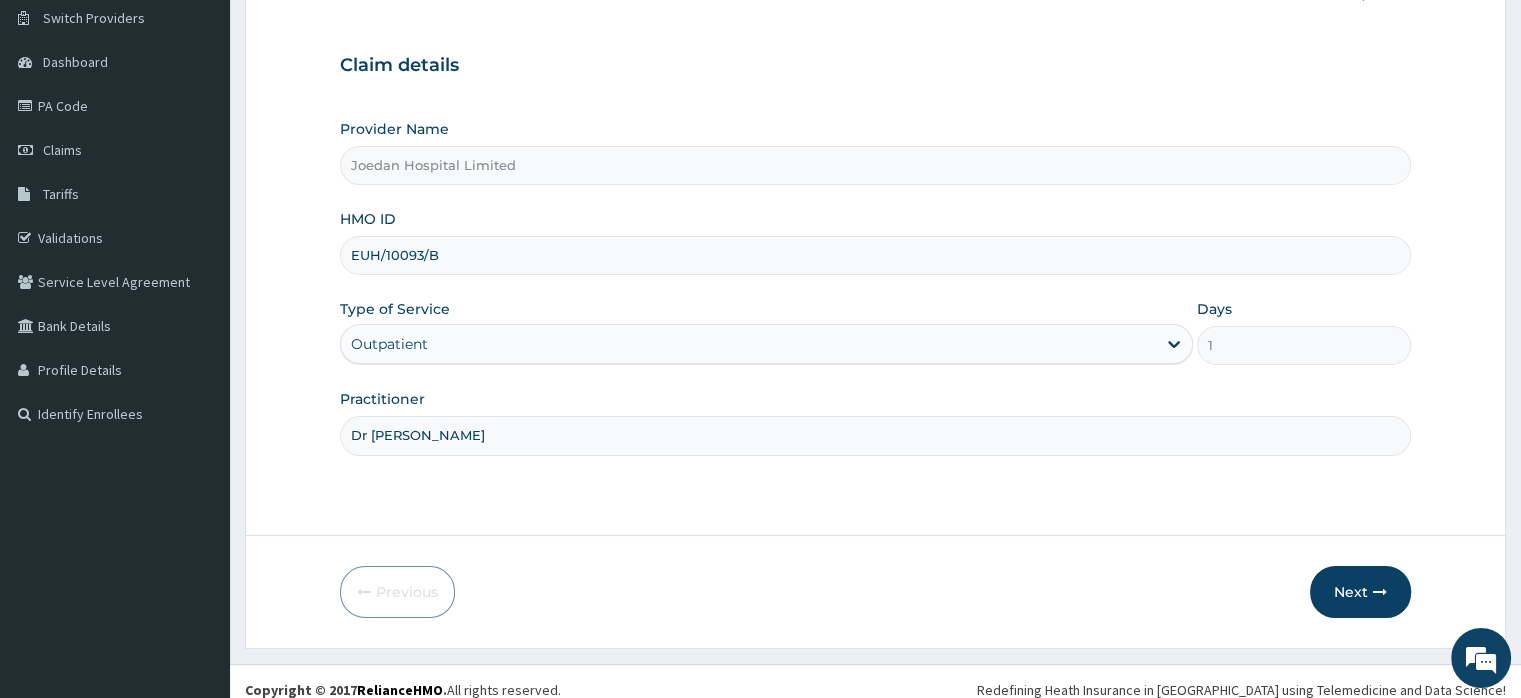 scroll, scrollTop: 172, scrollLeft: 0, axis: vertical 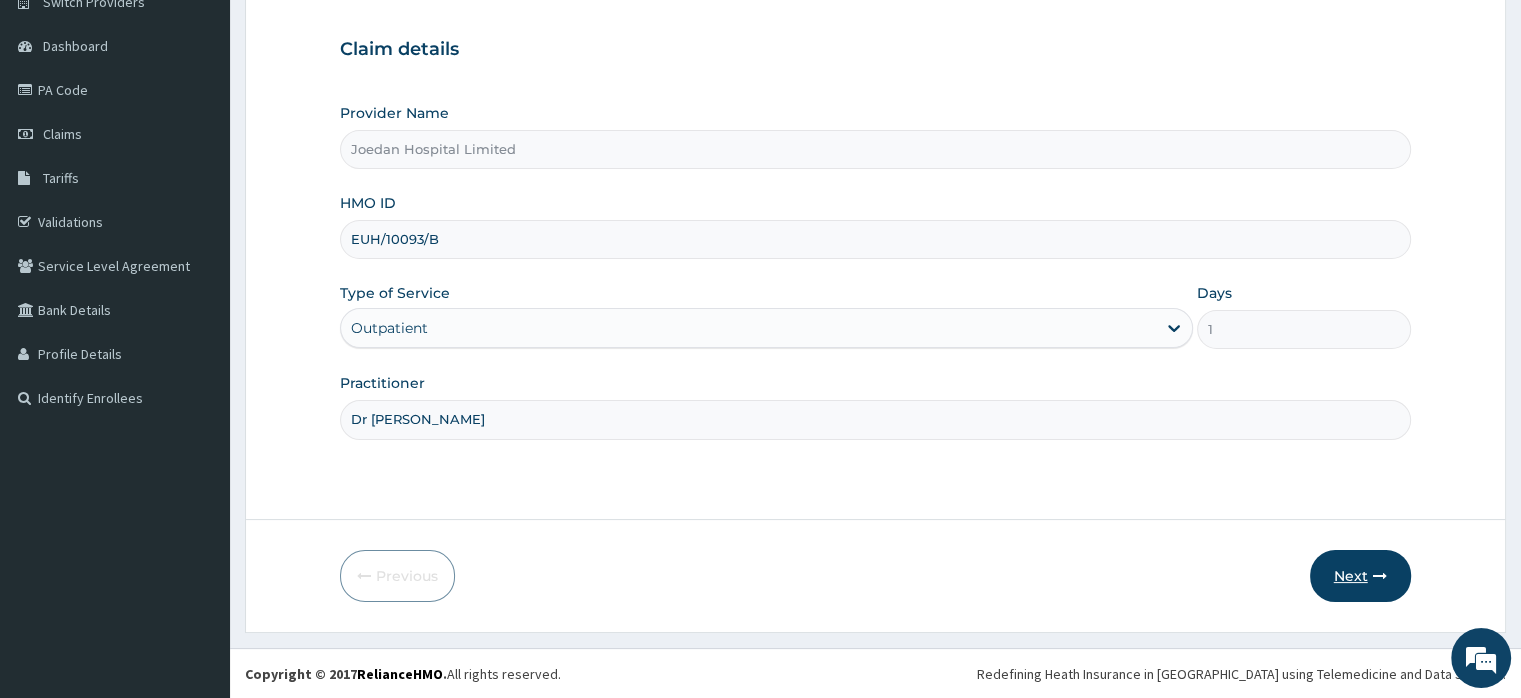 click on "Next" at bounding box center (1360, 576) 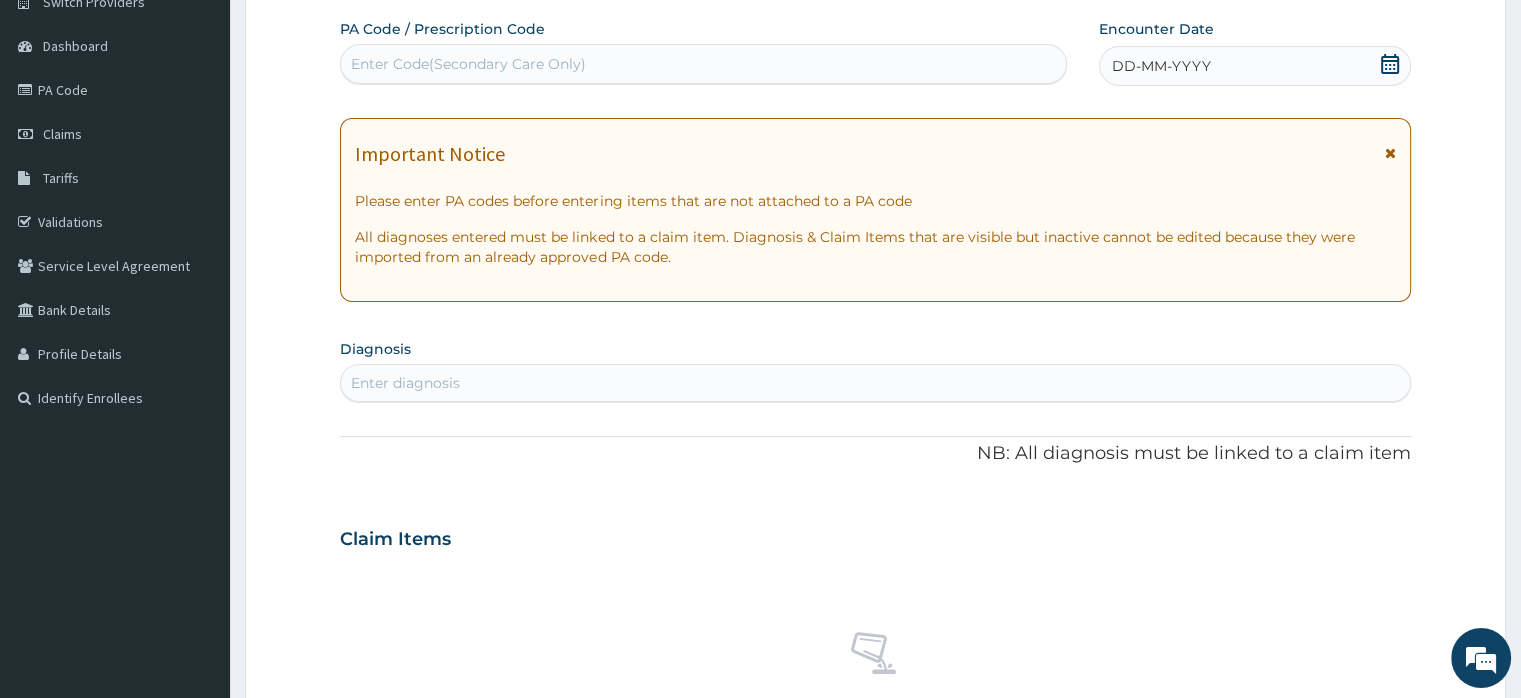 click on "DD-MM-YYYY" at bounding box center (1161, 66) 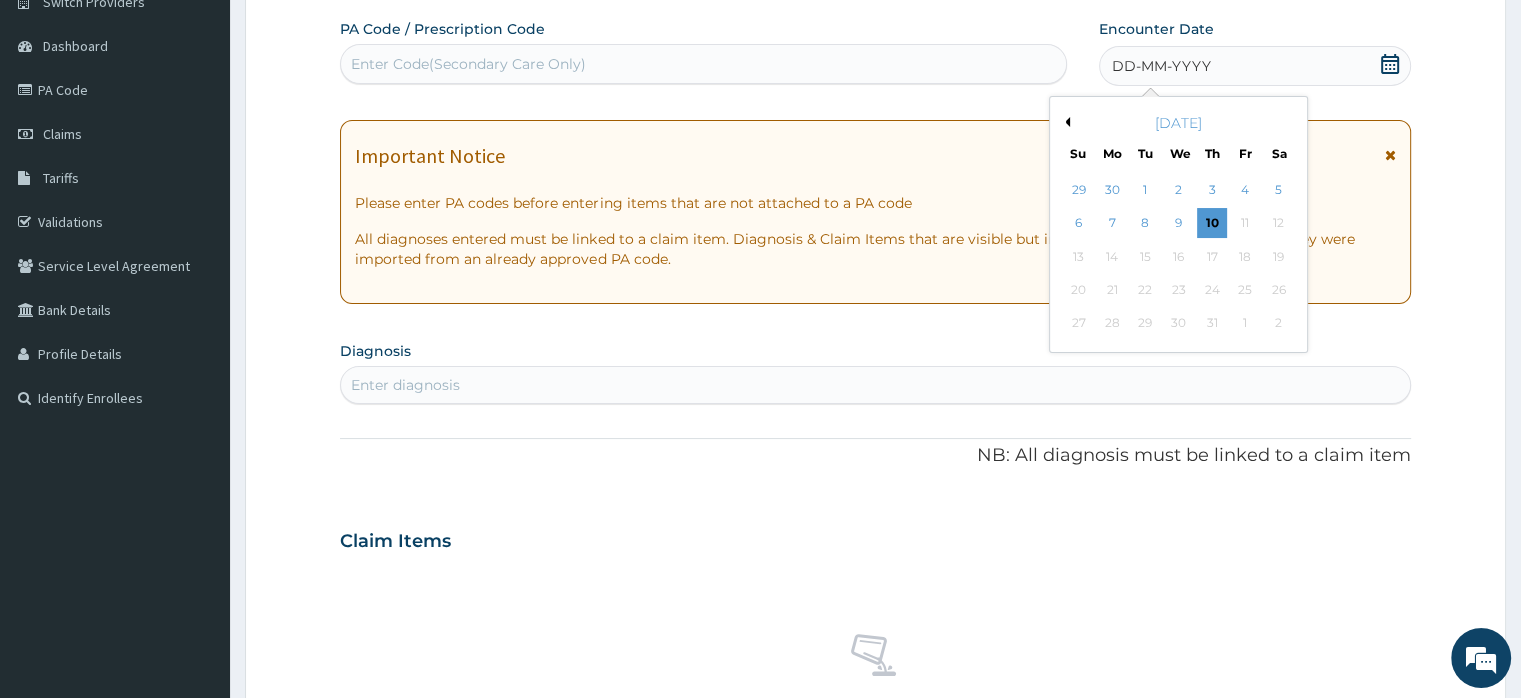 click on "Previous Month" at bounding box center (1065, 122) 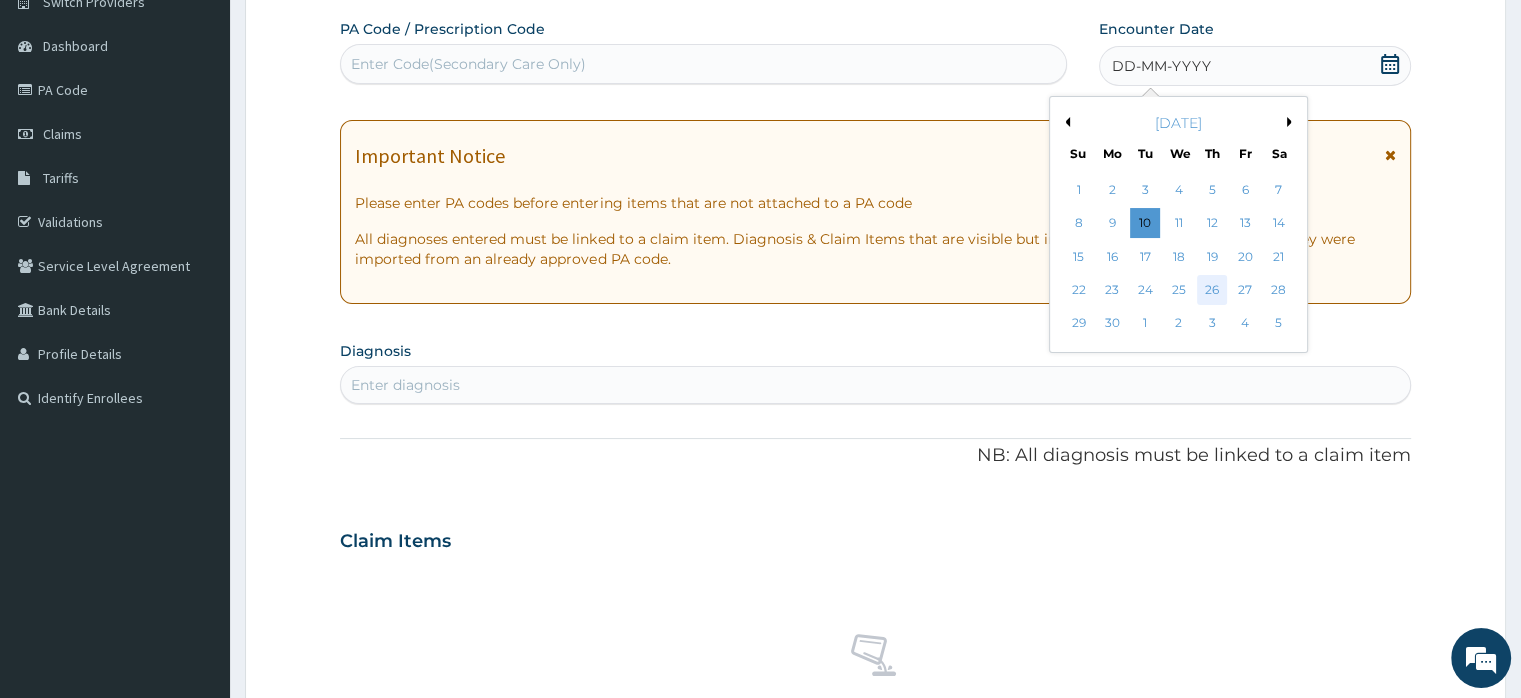 click on "26" at bounding box center (1212, 290) 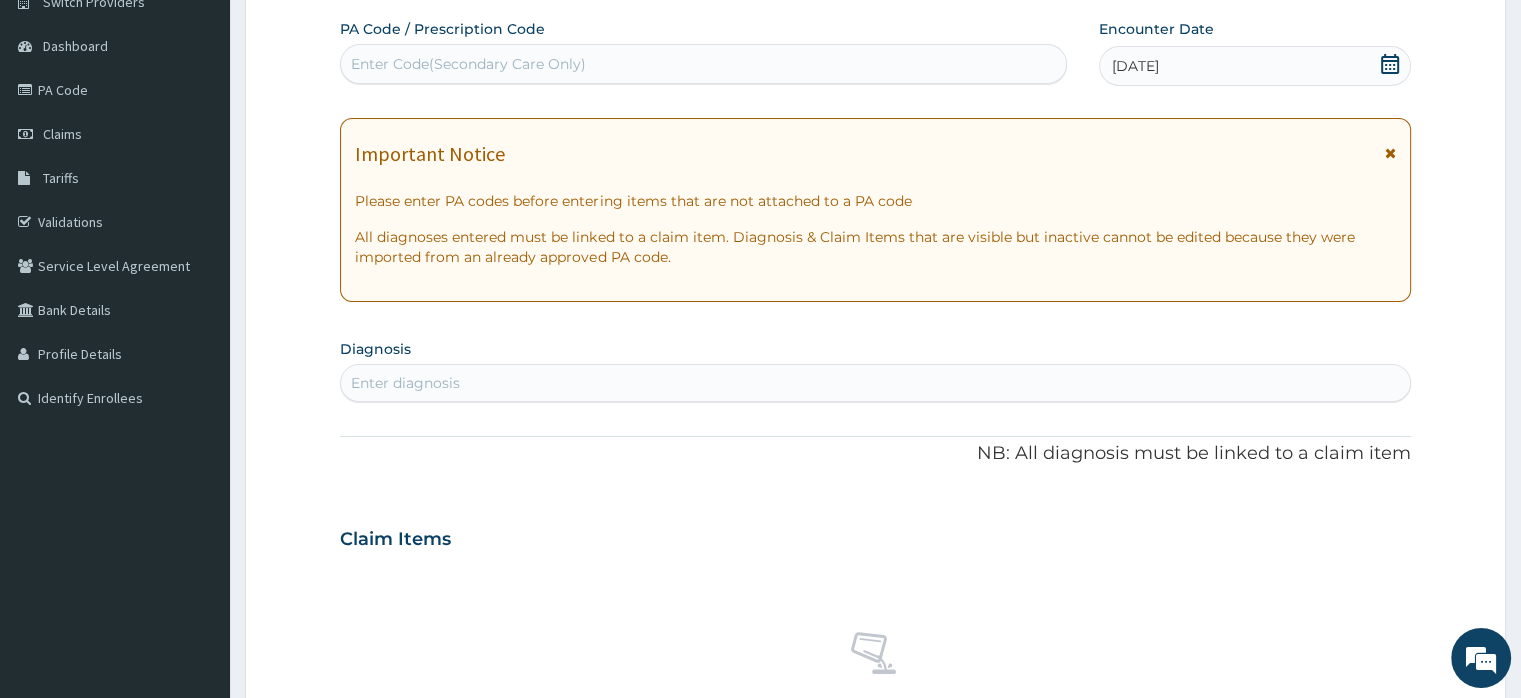 click on "Enter diagnosis" at bounding box center [875, 383] 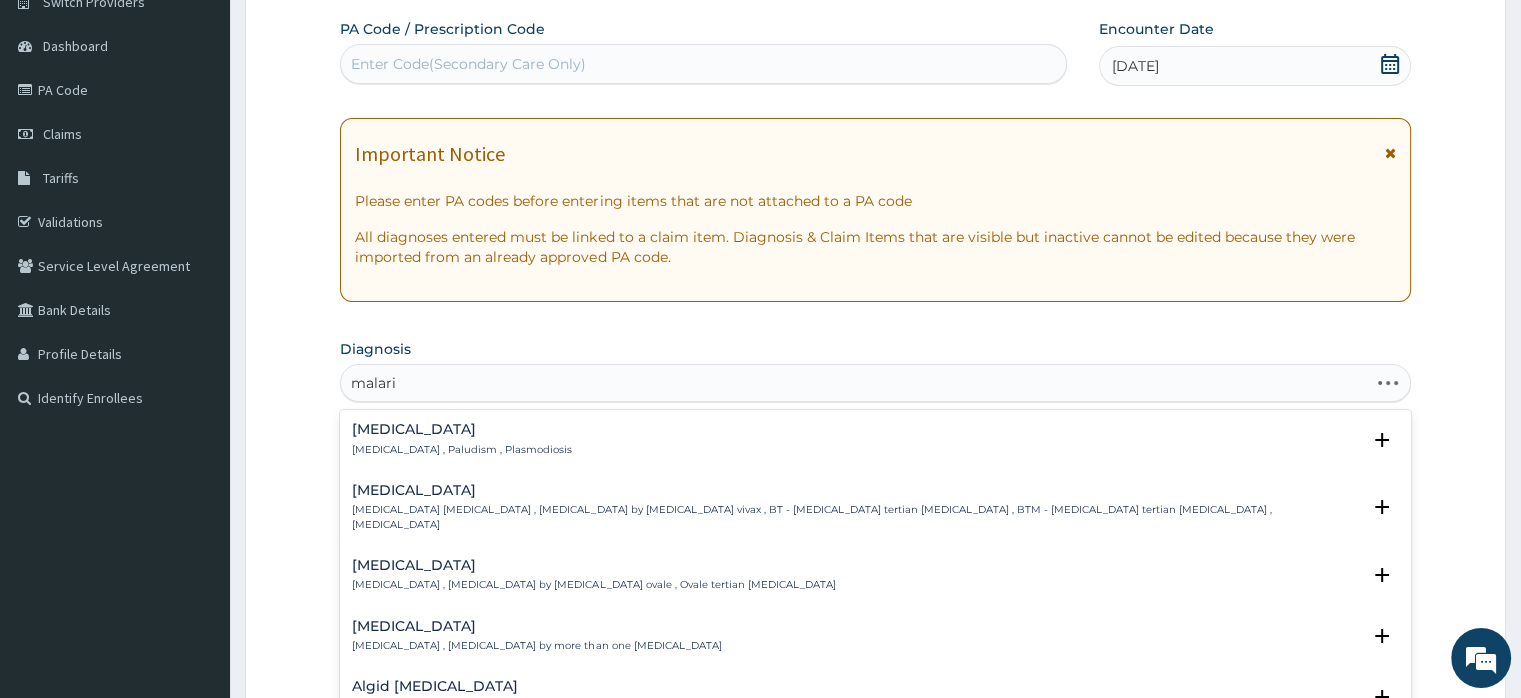type on "malaria" 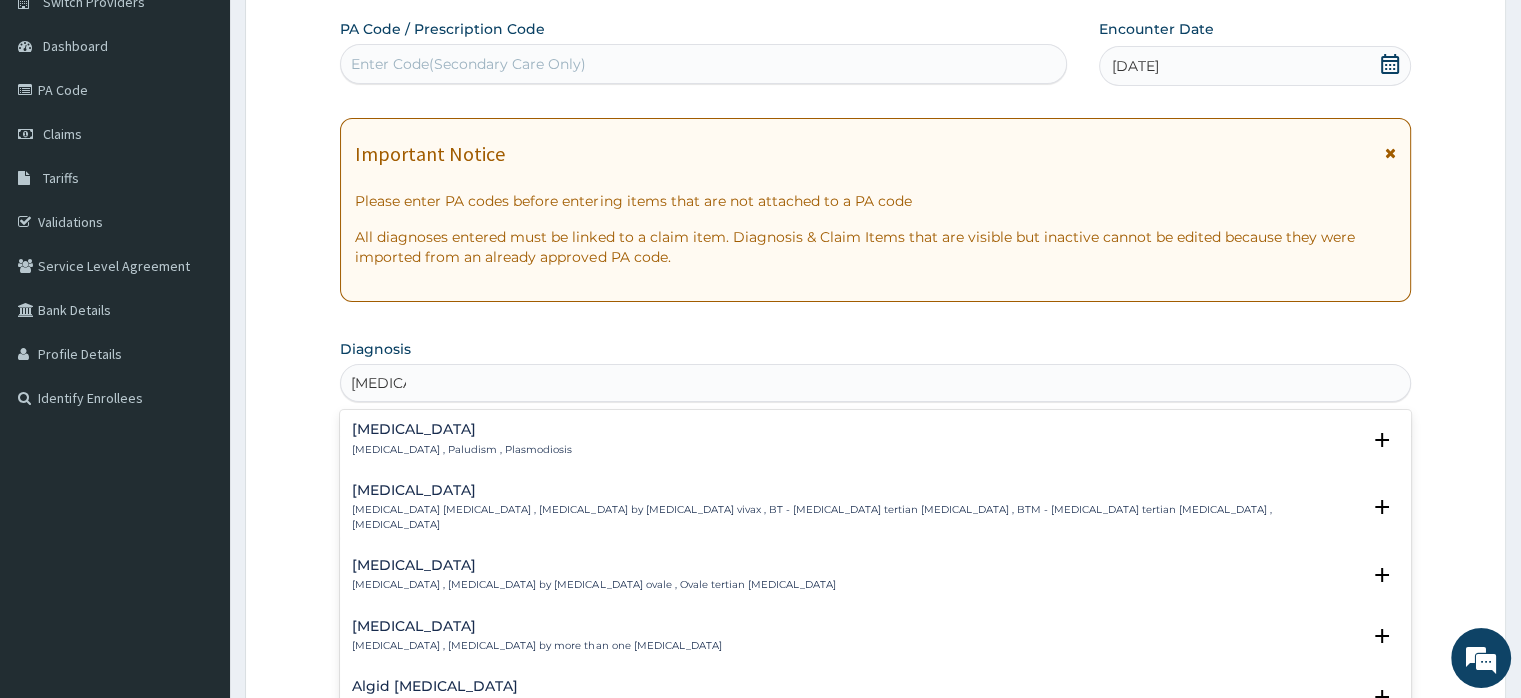 click on "Malaria" at bounding box center [462, 429] 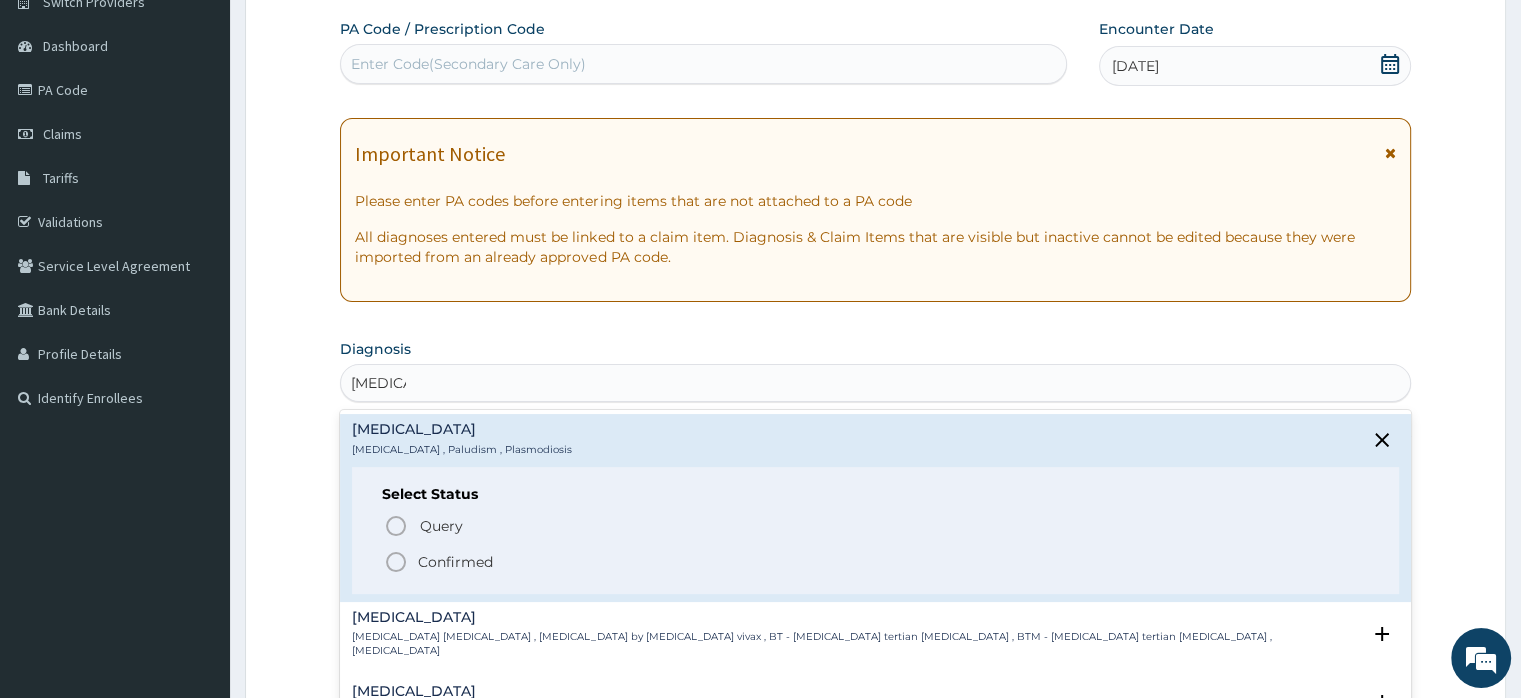 click 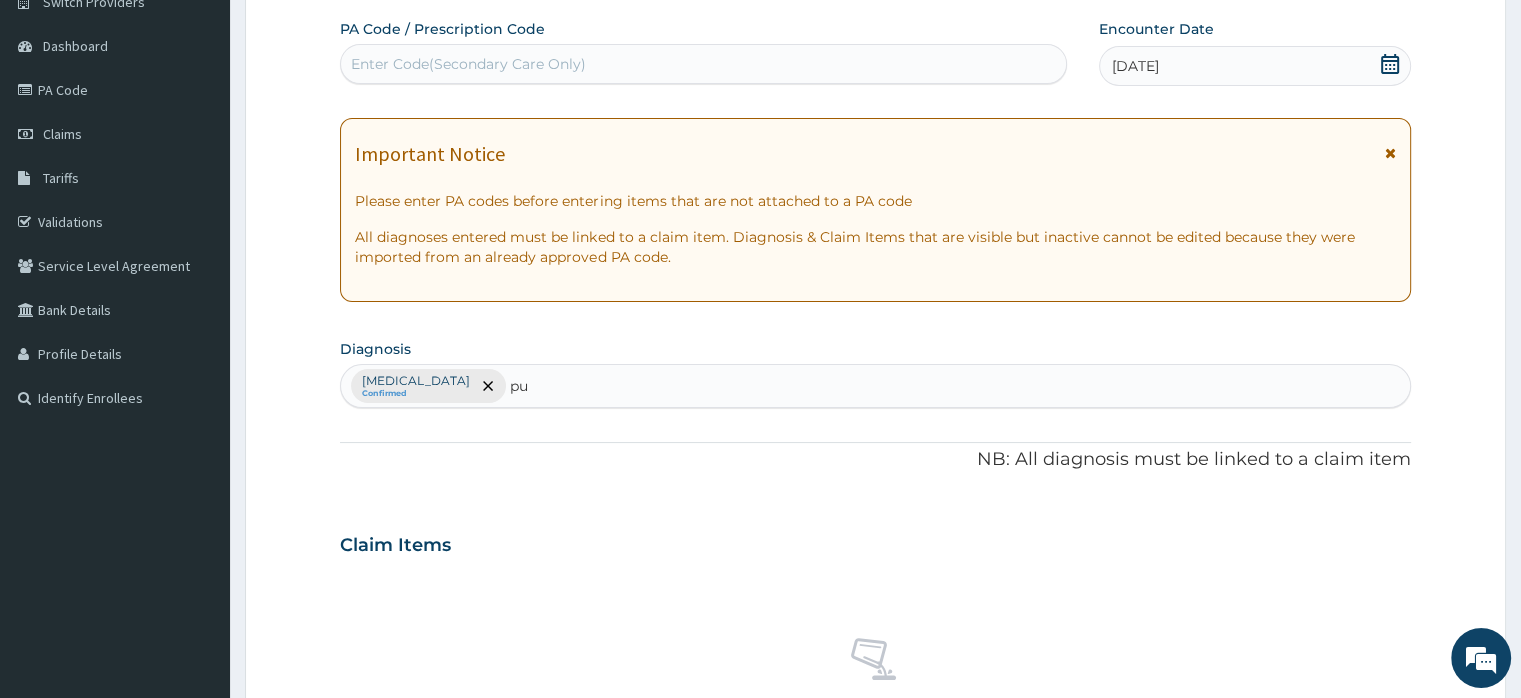 type on "pud" 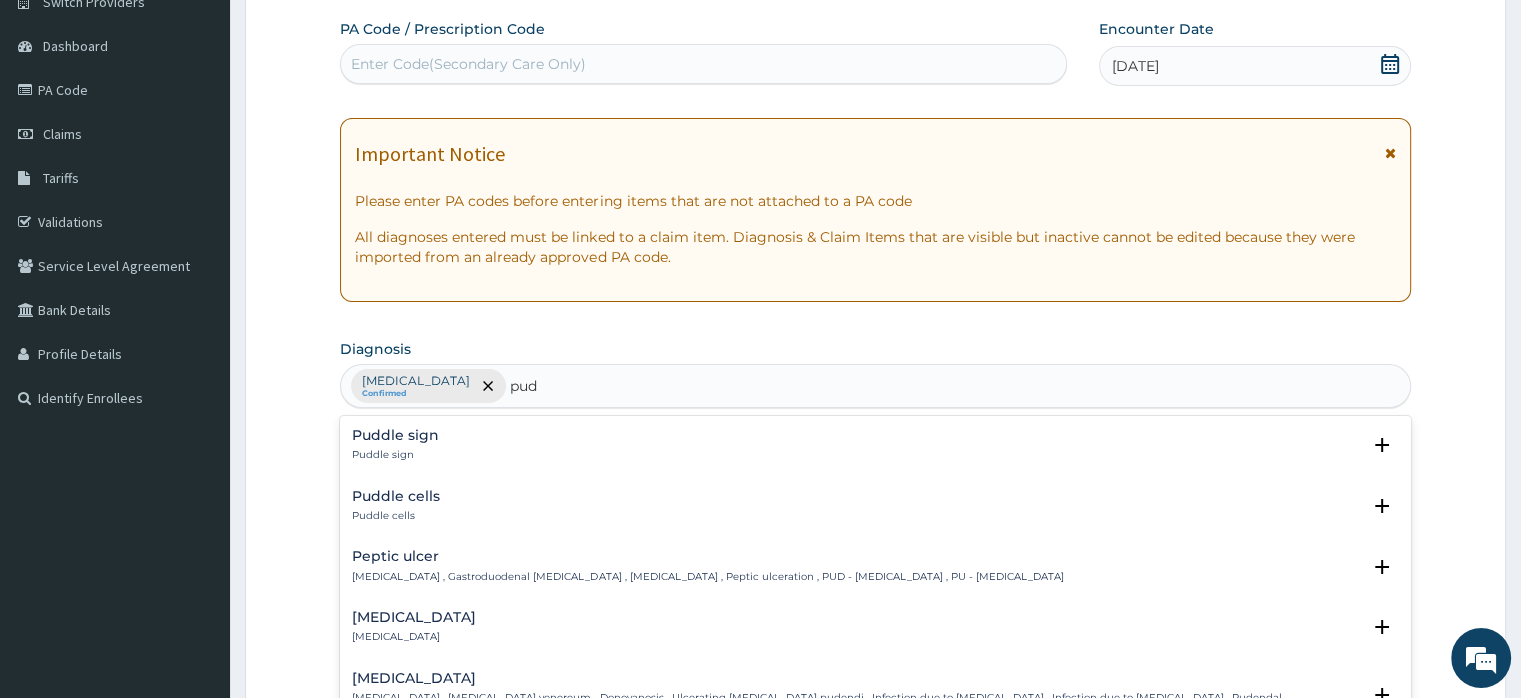 click on "Peptic ulcer" at bounding box center (707, 556) 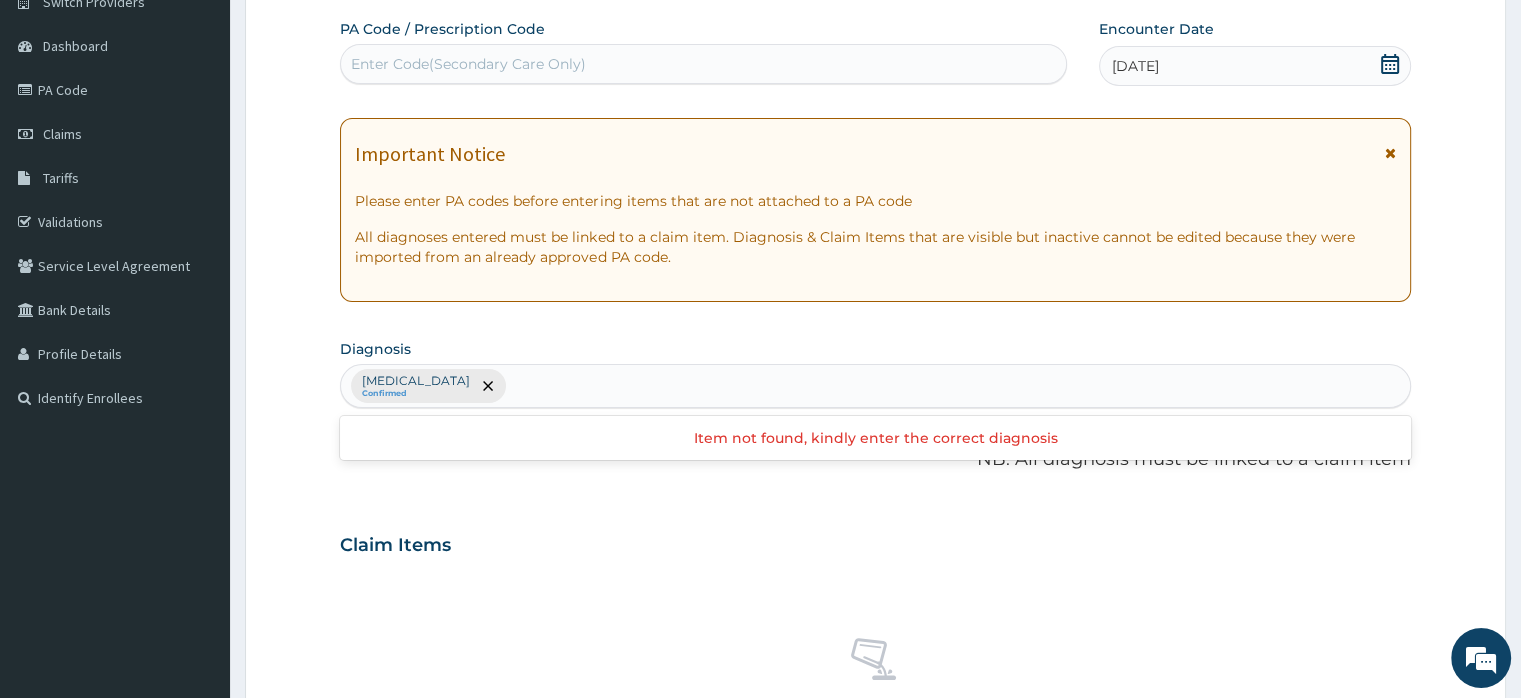 click on "Malaria Confirmed" at bounding box center (875, 386) 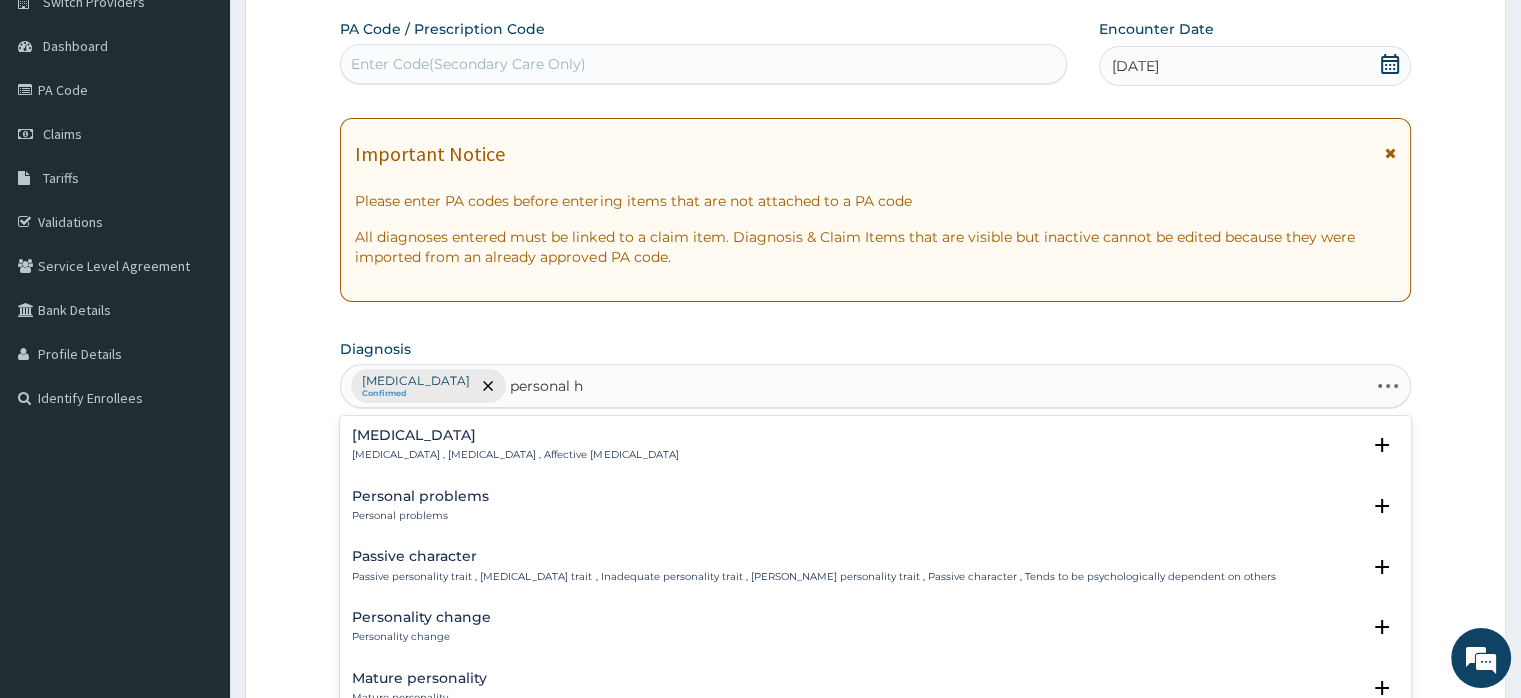 type on "personal hi" 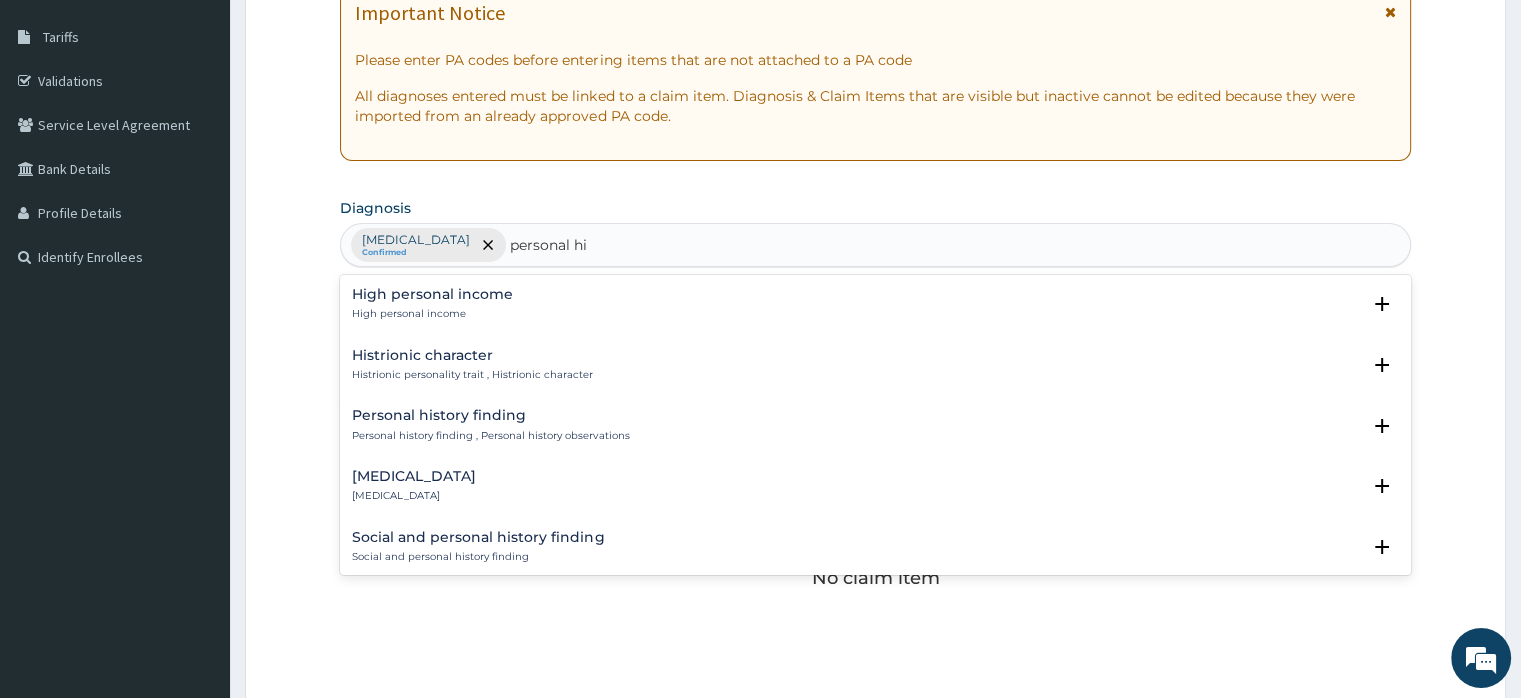 scroll, scrollTop: 331, scrollLeft: 0, axis: vertical 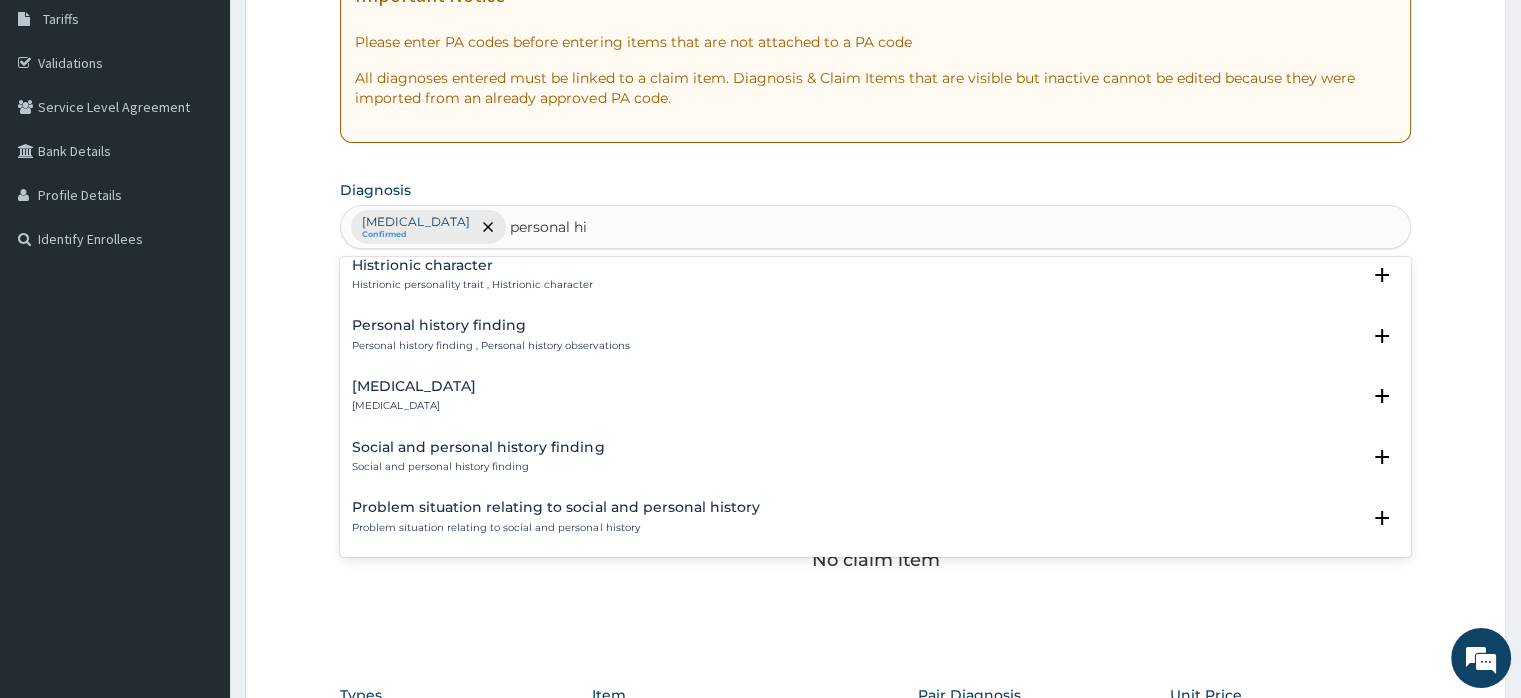 drag, startPoint x: 1410, startPoint y: 509, endPoint x: 1415, endPoint y: 528, distance: 19.646883 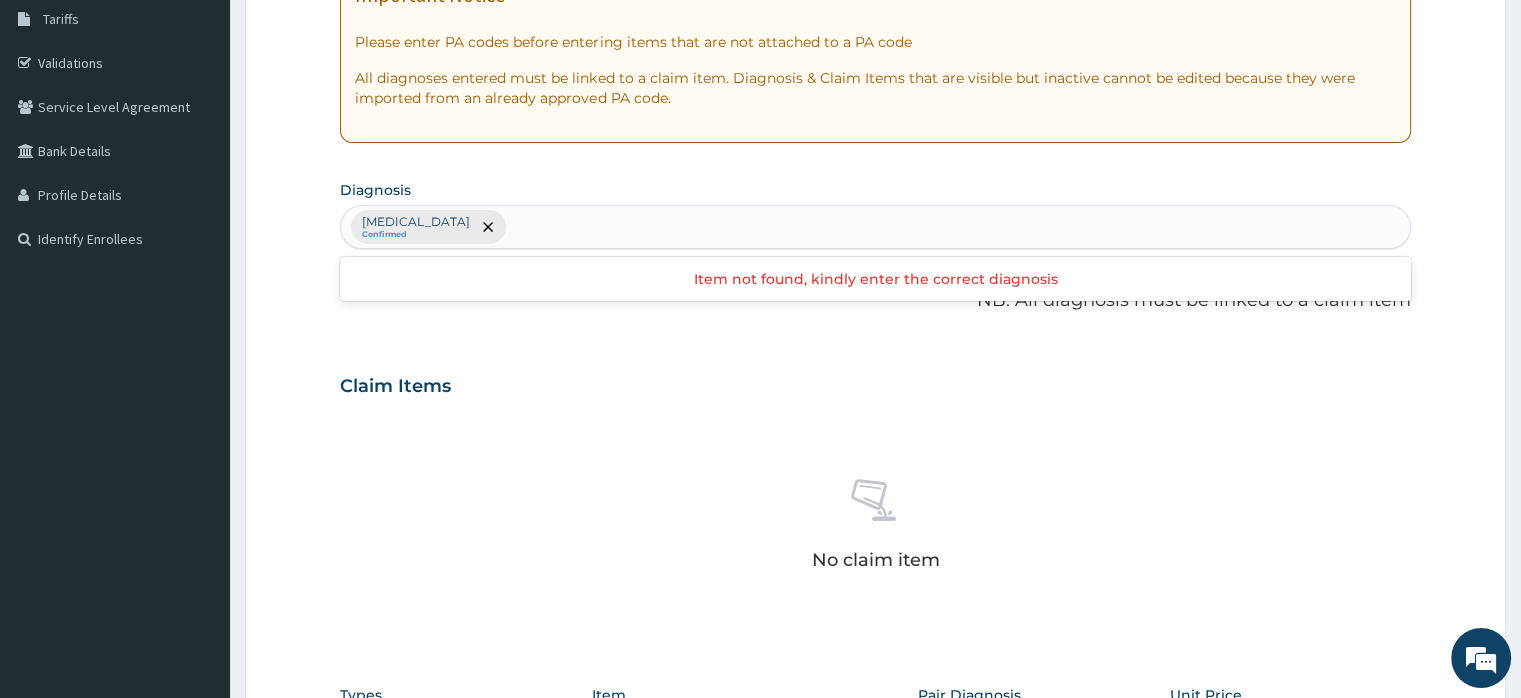 scroll, scrollTop: 0, scrollLeft: 0, axis: both 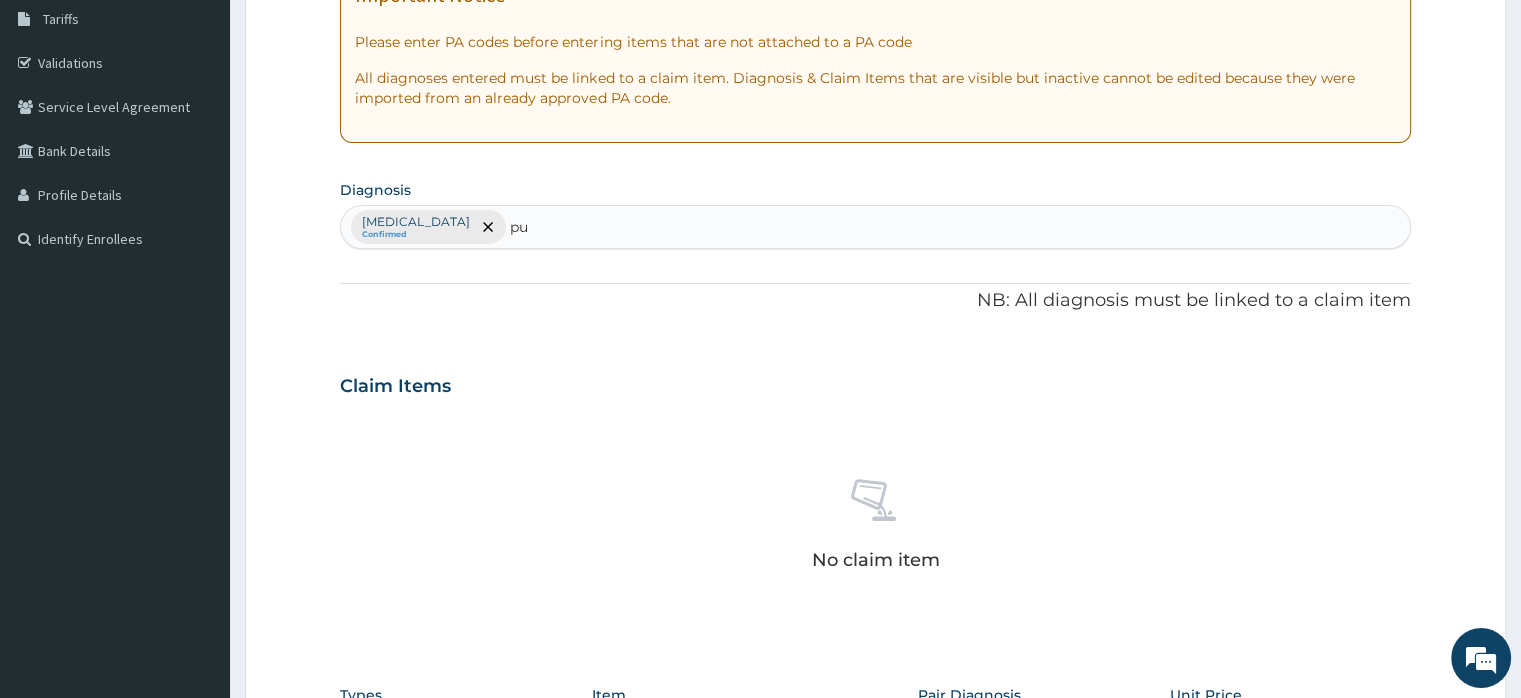 type on "pud" 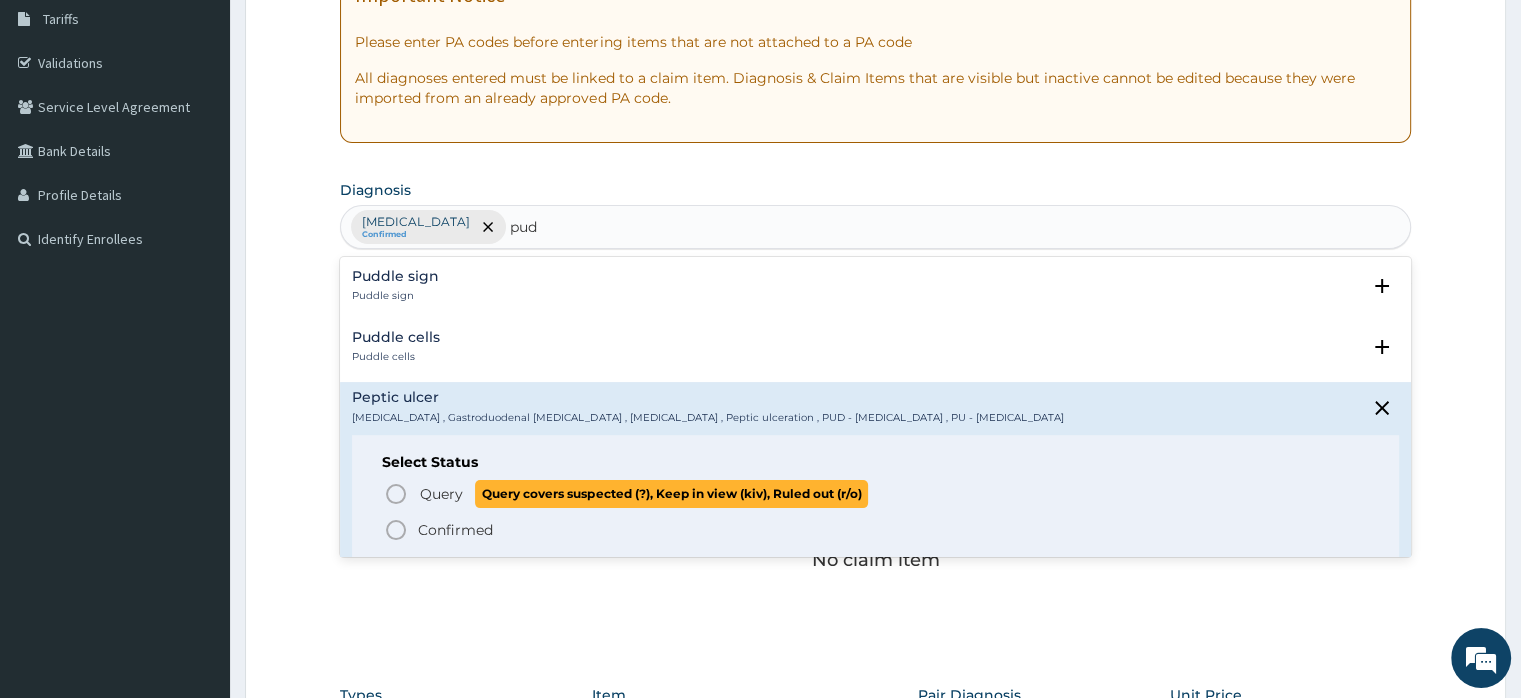 click 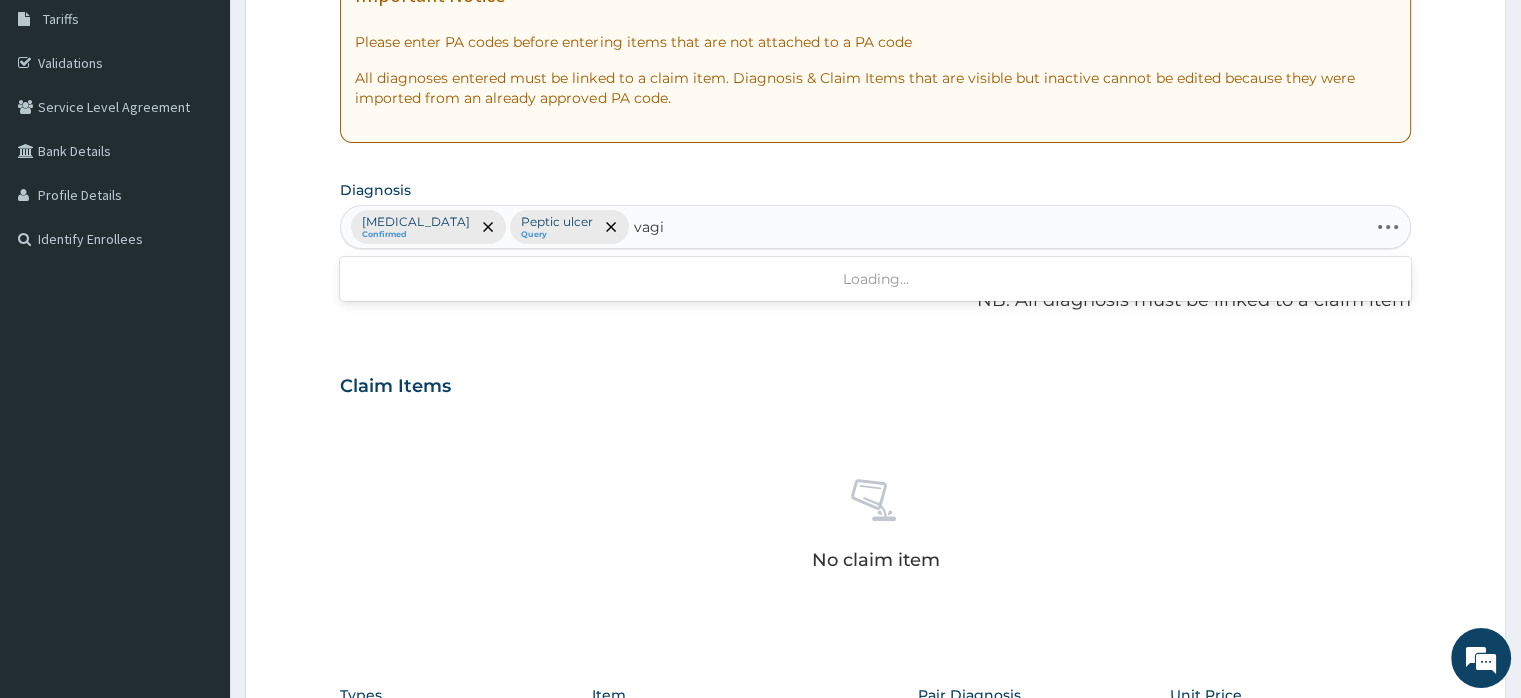 type on "vagin" 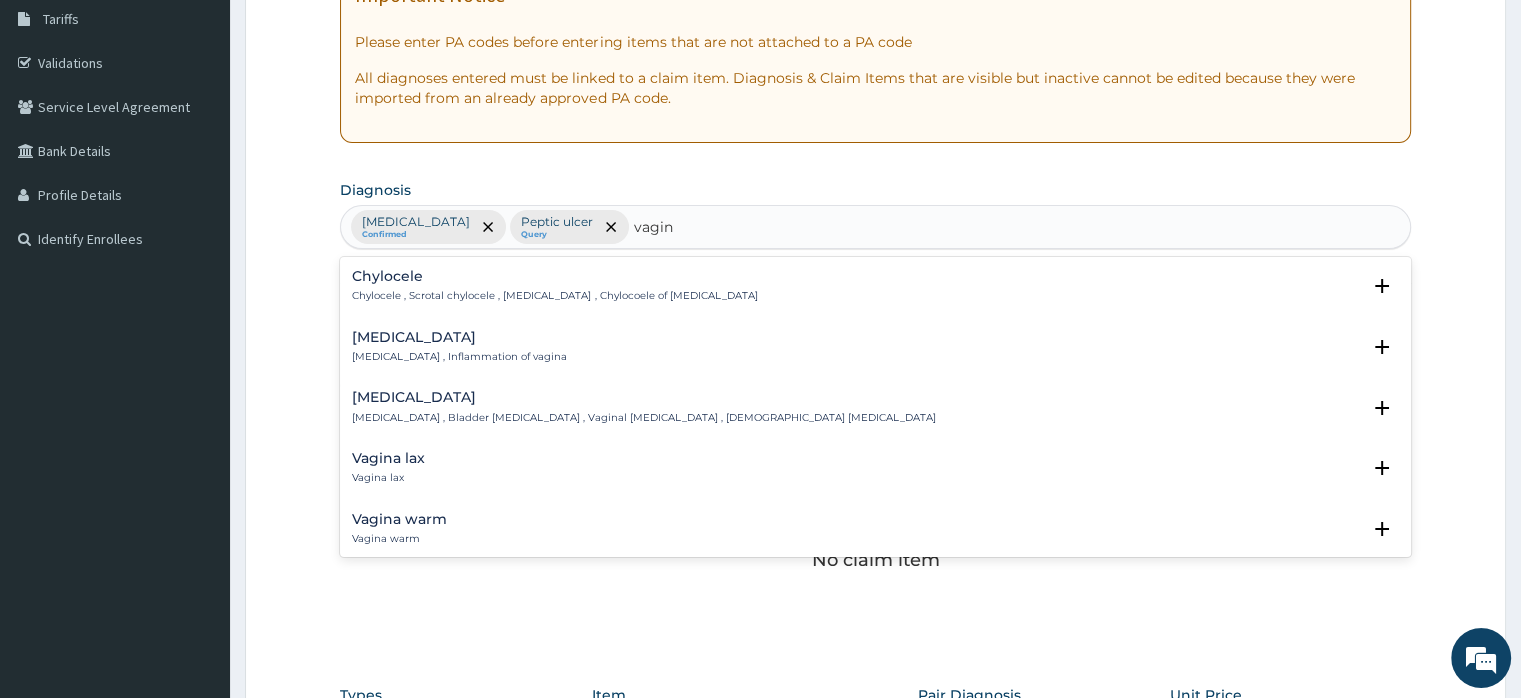 click on "Vaginitis" at bounding box center (459, 337) 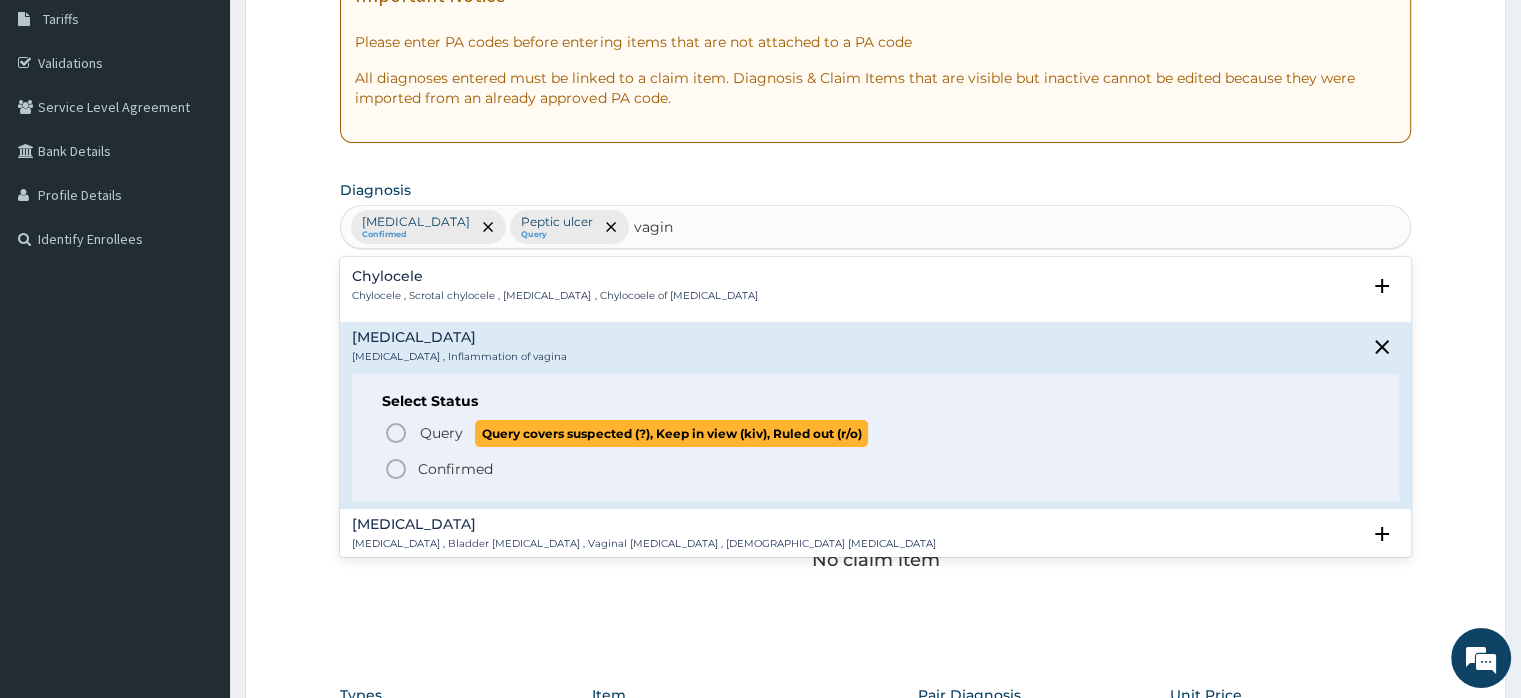click 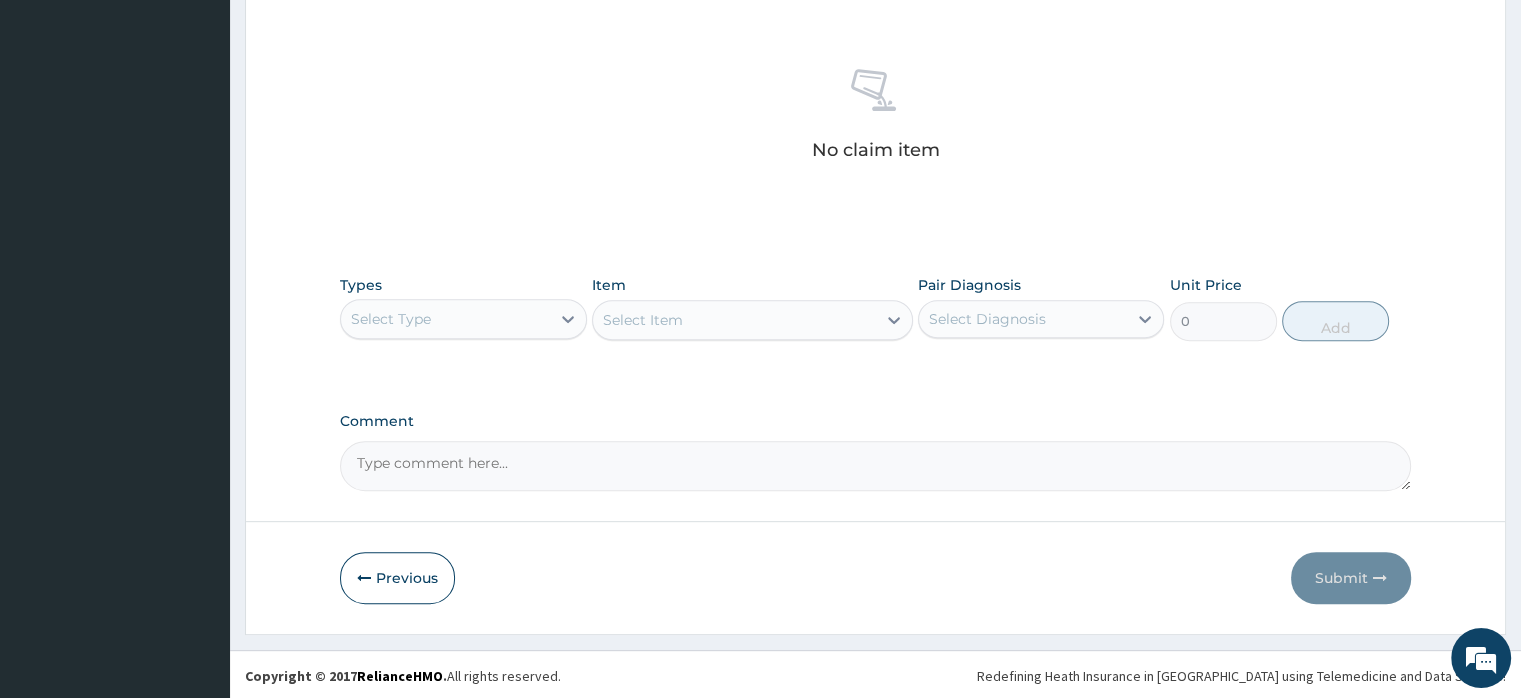 scroll, scrollTop: 742, scrollLeft: 0, axis: vertical 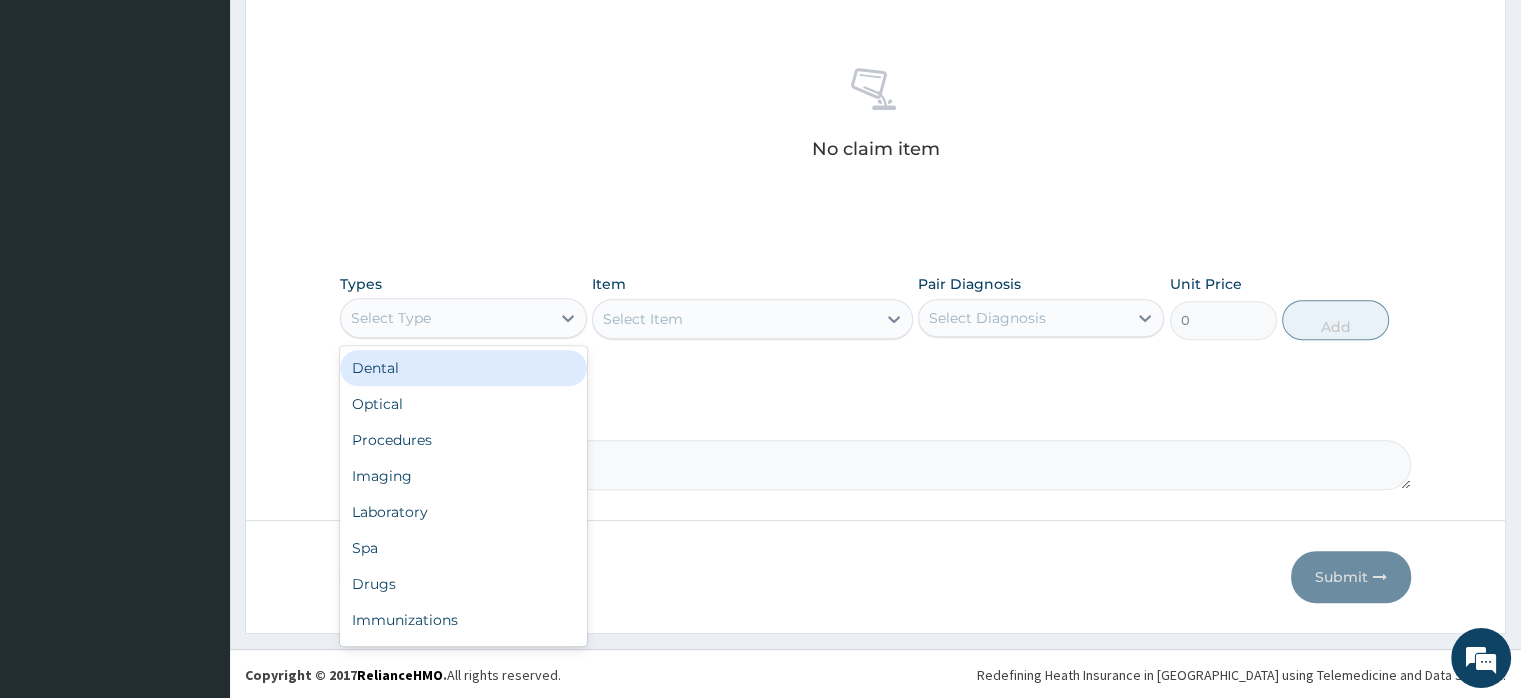 click on "Select Type" at bounding box center [445, 318] 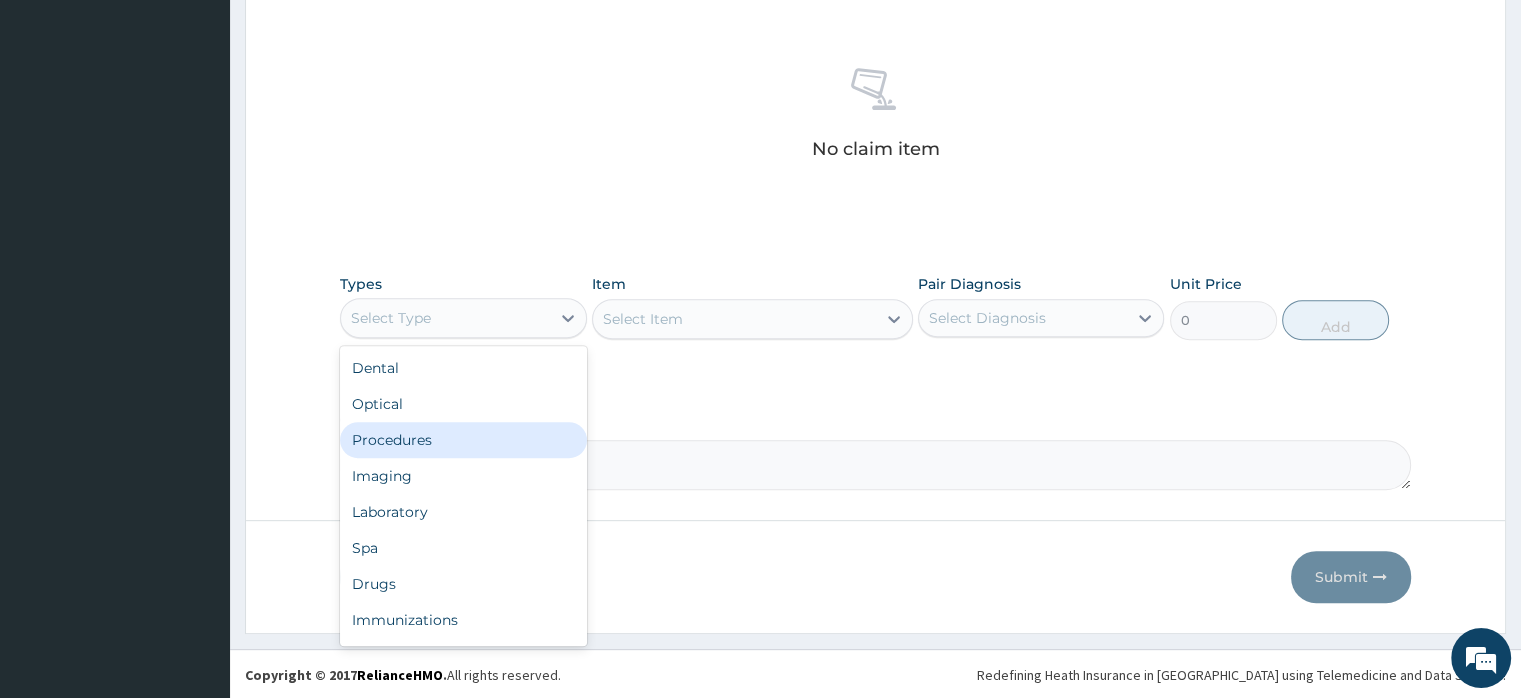 click on "Procedures" at bounding box center (463, 440) 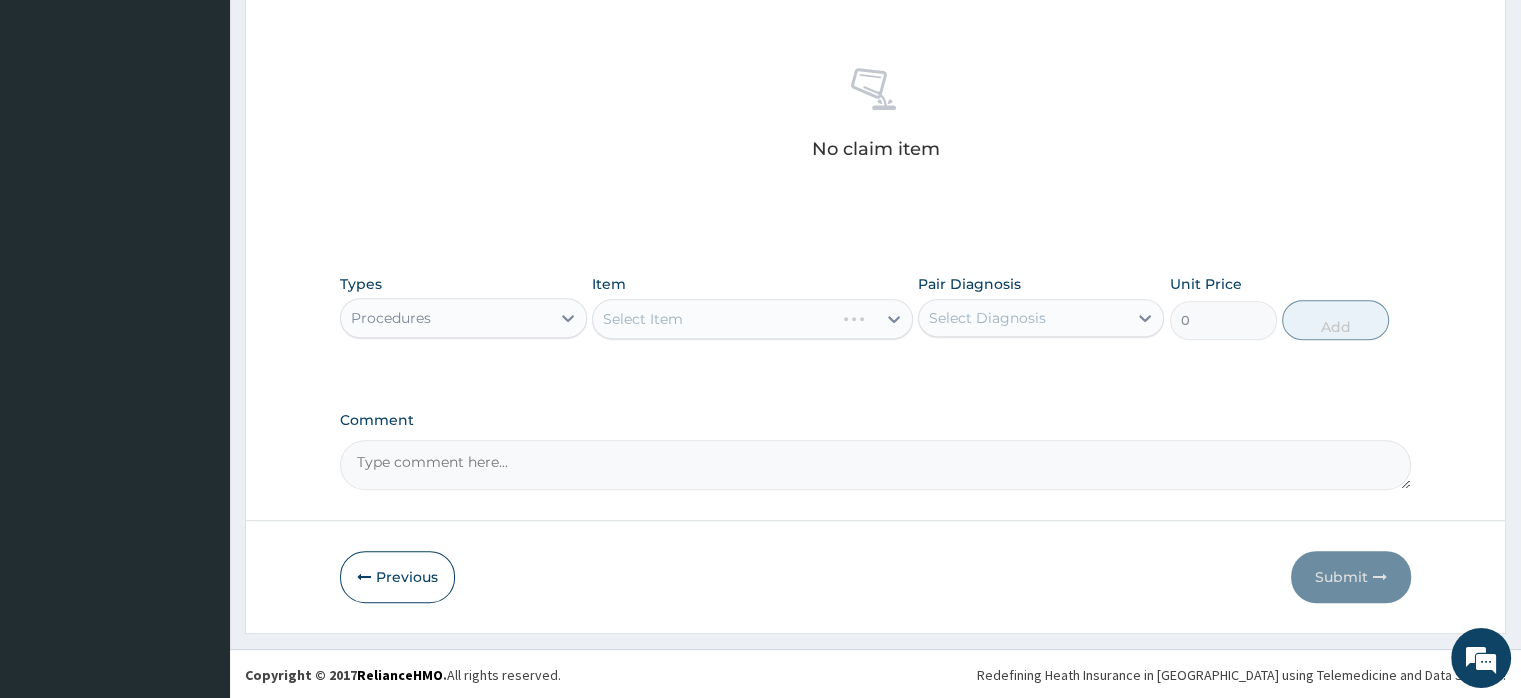 click on "Select Item" at bounding box center [752, 319] 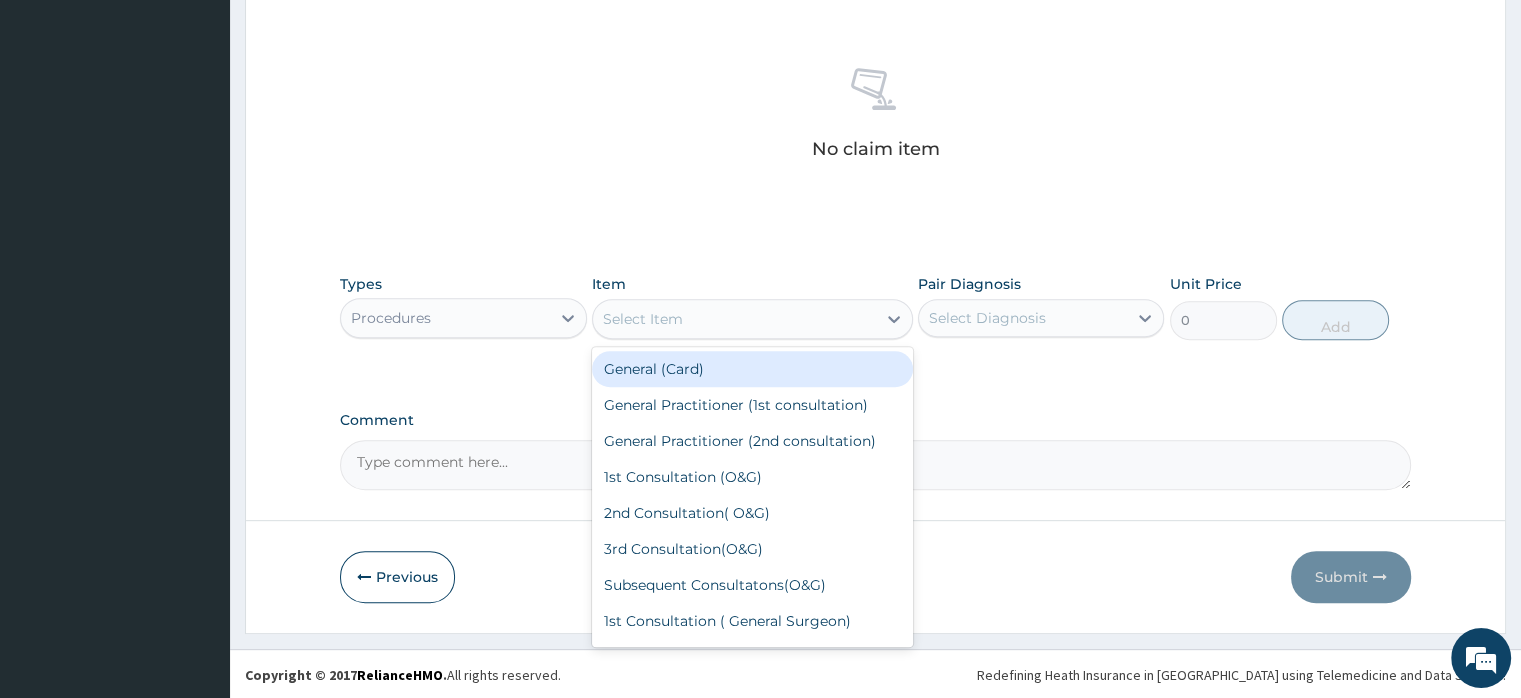 click on "Select Item" at bounding box center [734, 319] 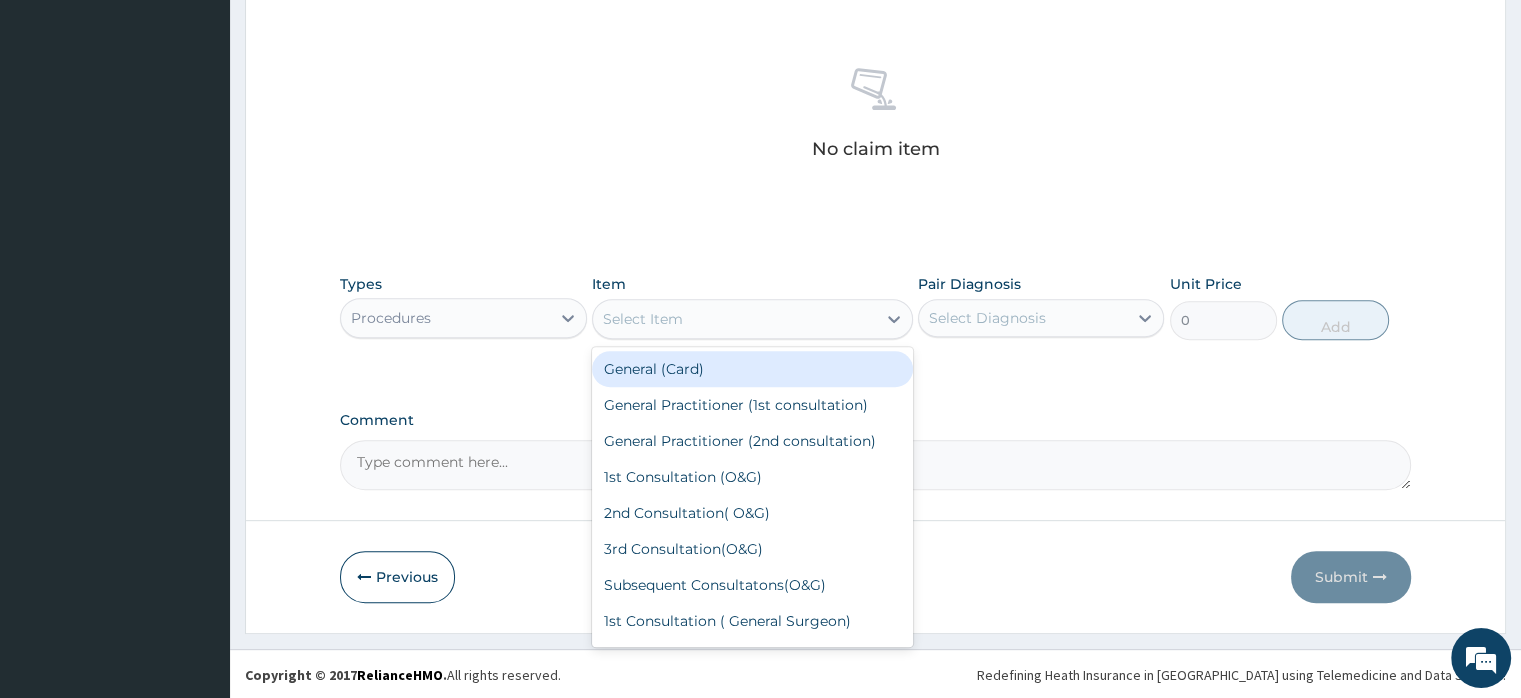 click on "General (Card)" at bounding box center [752, 369] 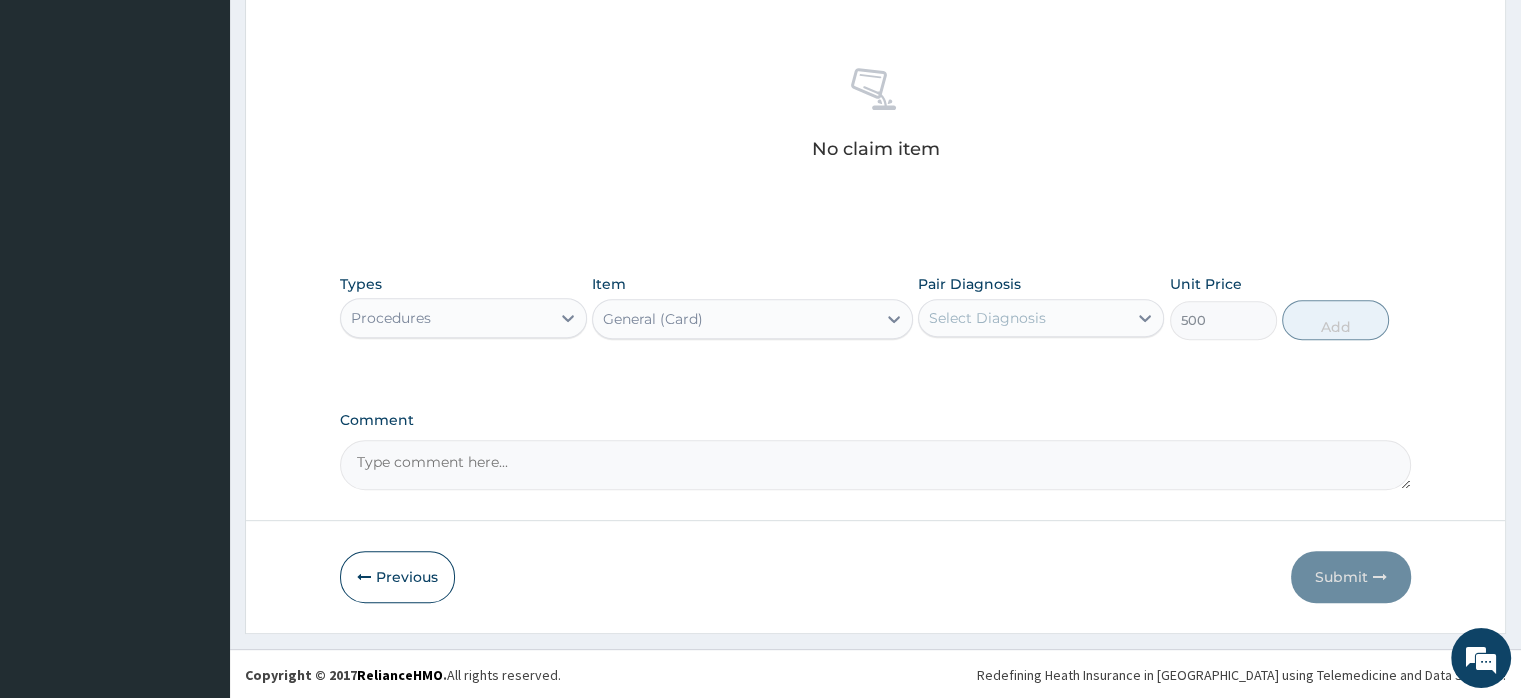 click on "Select Diagnosis" at bounding box center (987, 318) 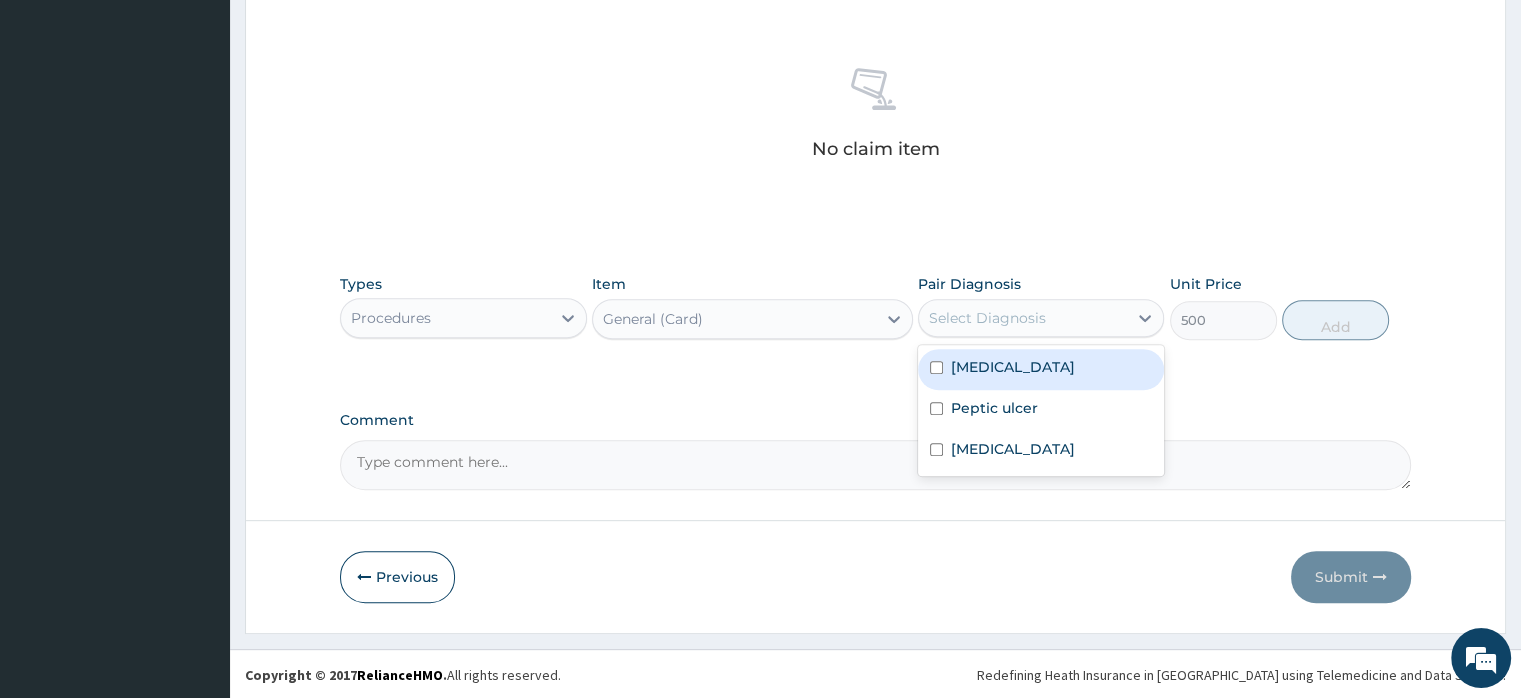 click on "[MEDICAL_DATA]" at bounding box center (1013, 367) 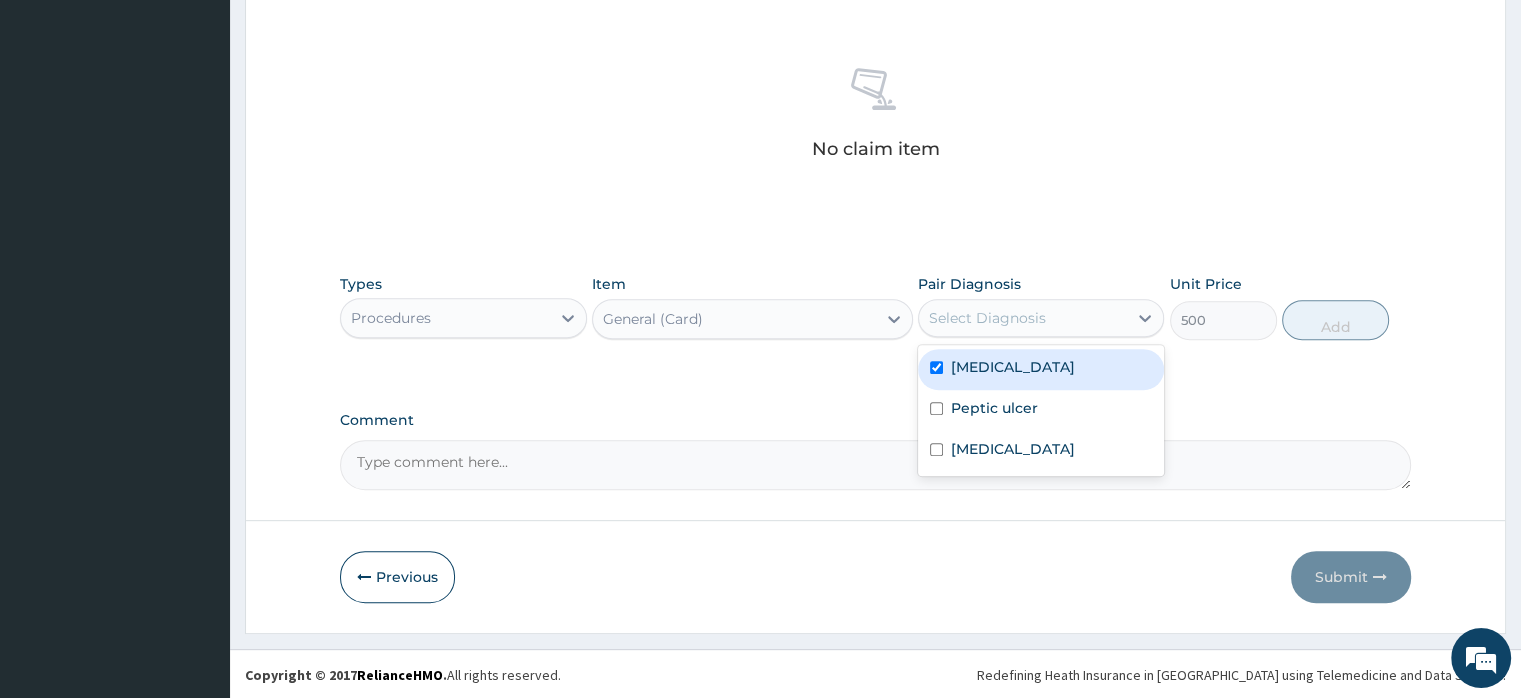checkbox on "true" 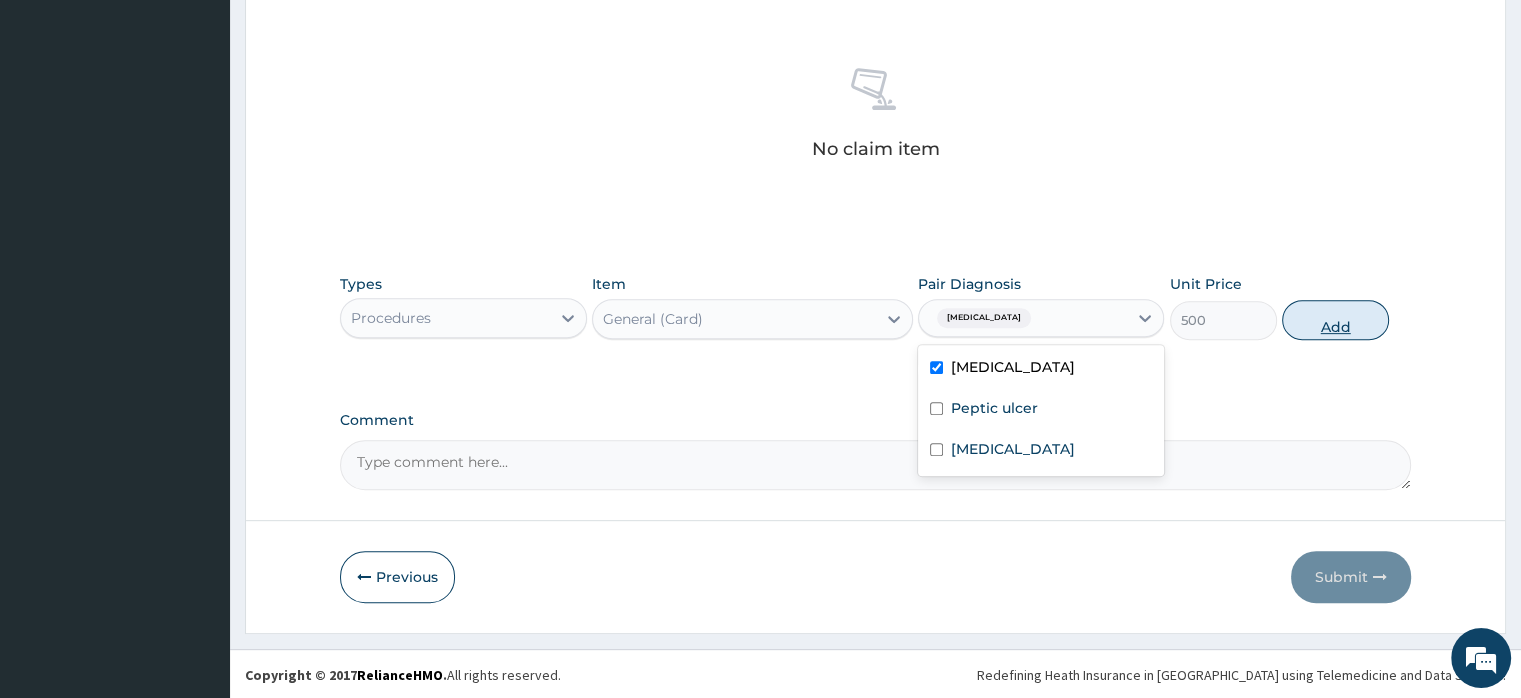 click on "Add" at bounding box center [1335, 320] 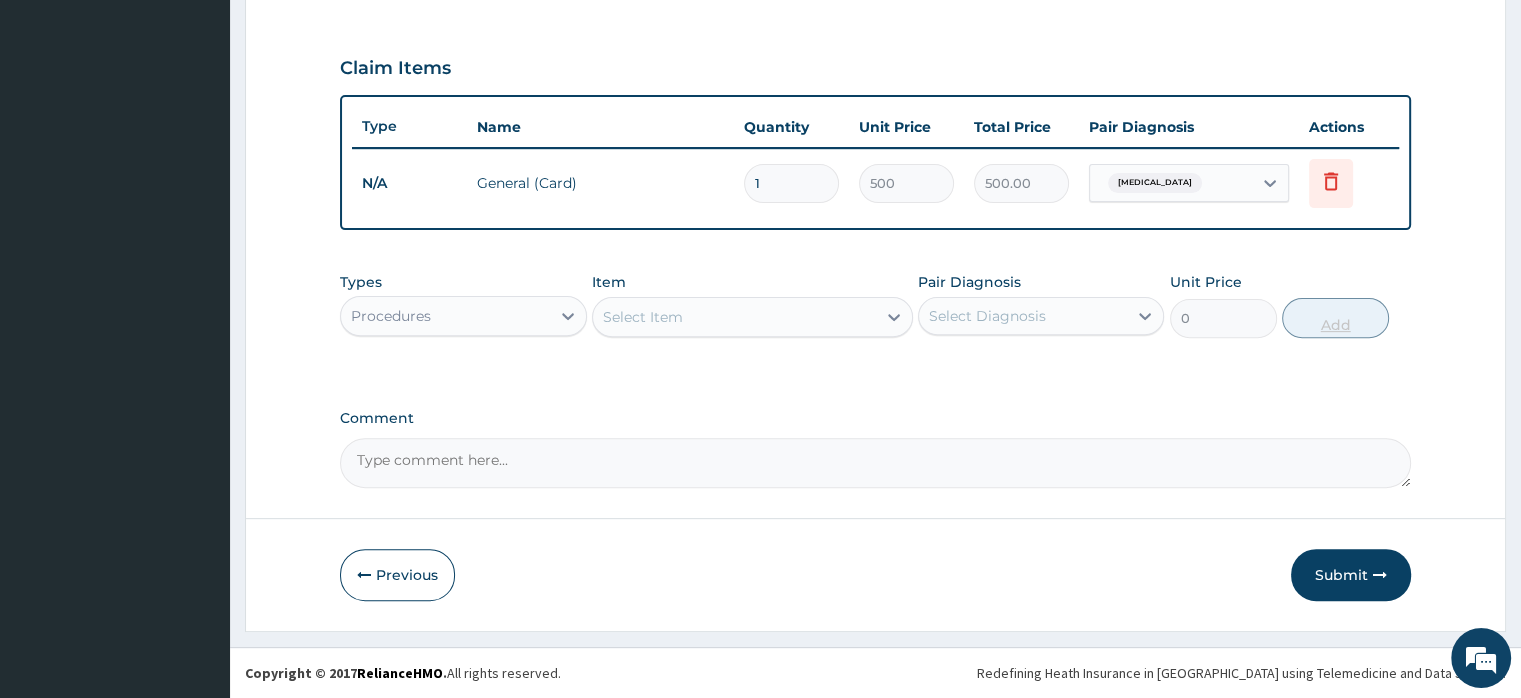 scroll, scrollTop: 646, scrollLeft: 0, axis: vertical 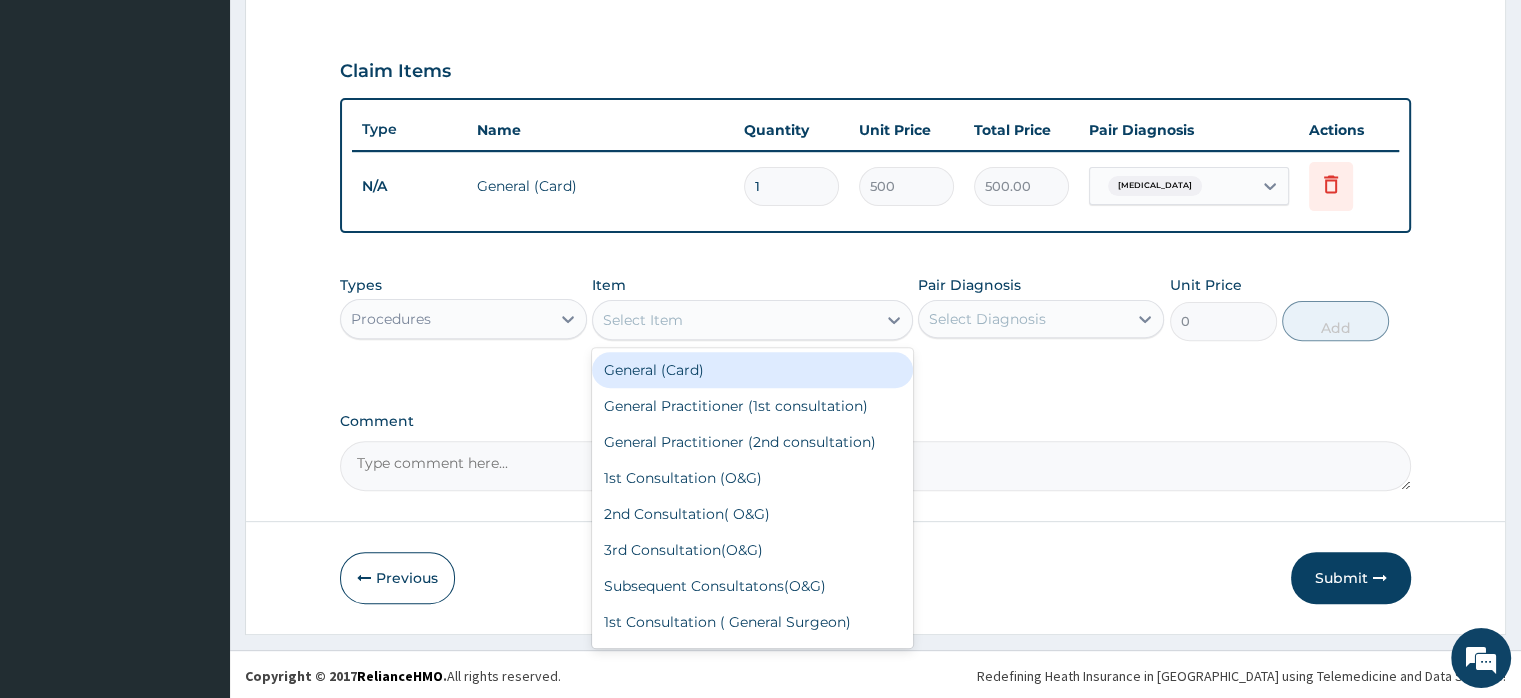 click on "Select Item" at bounding box center [734, 320] 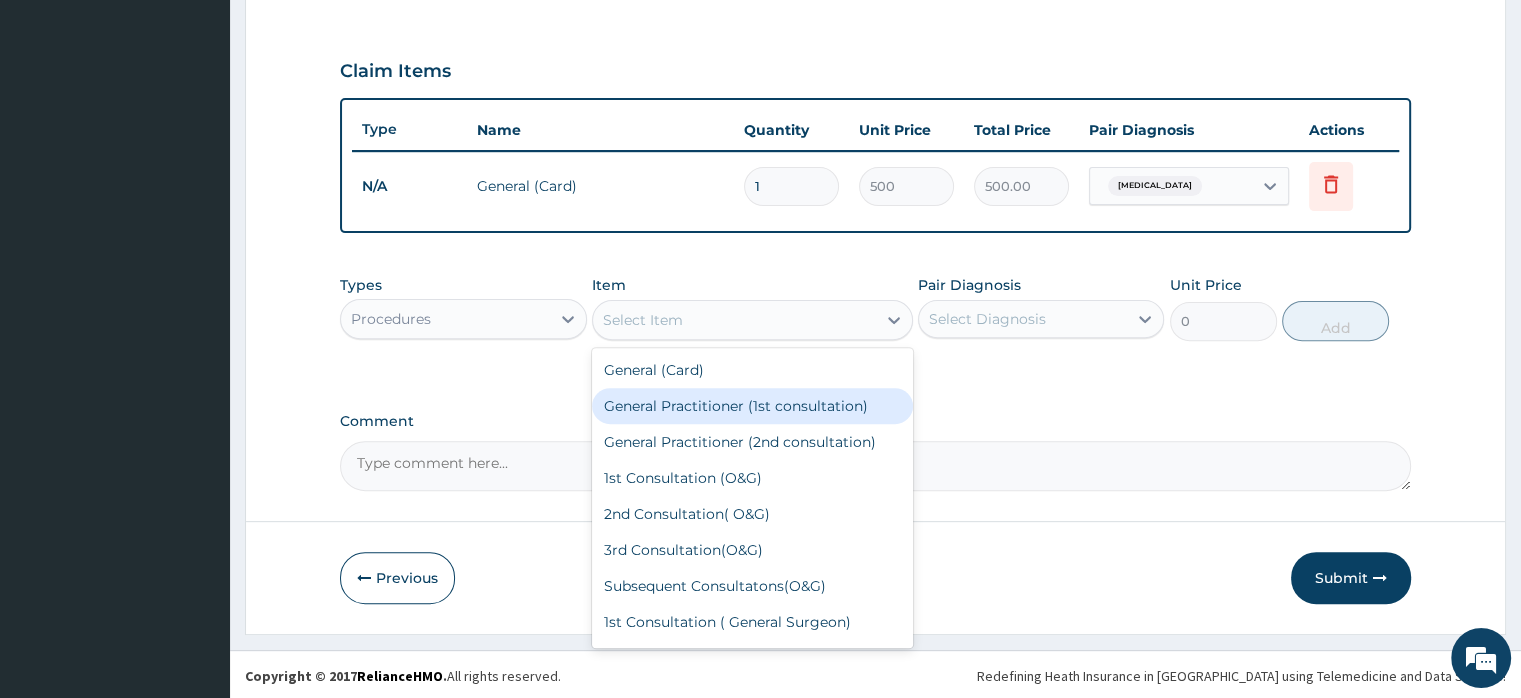 click on "General Practitioner (1st consultation)" at bounding box center [752, 406] 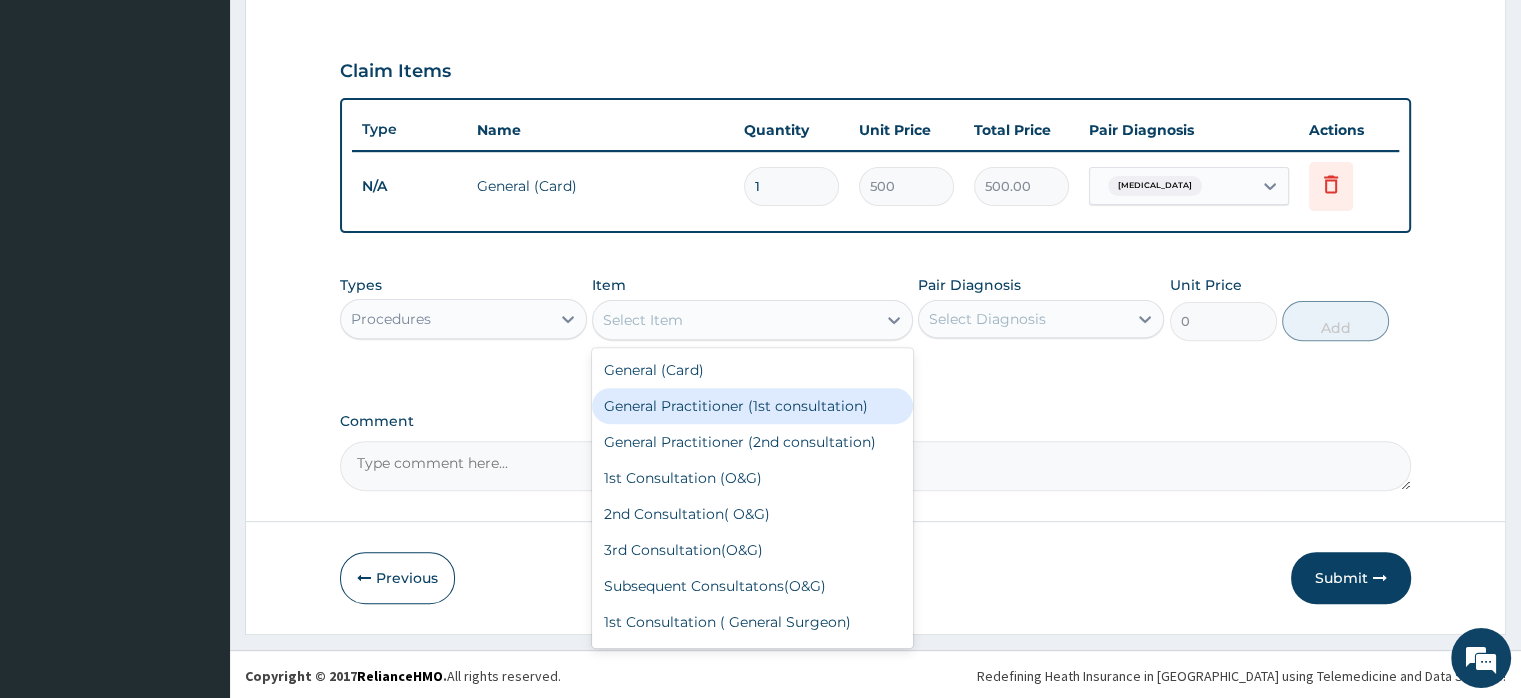 type on "1500" 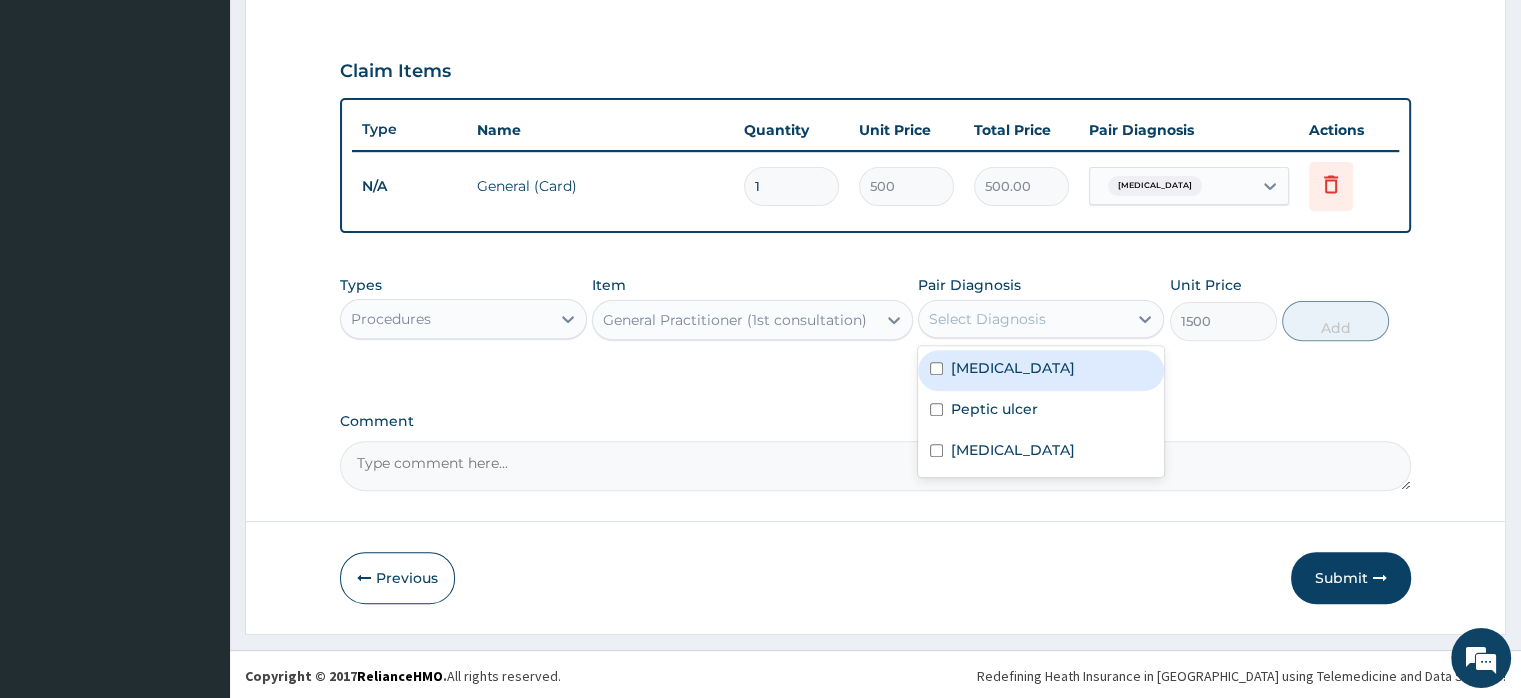 click on "Select Diagnosis" at bounding box center [1023, 319] 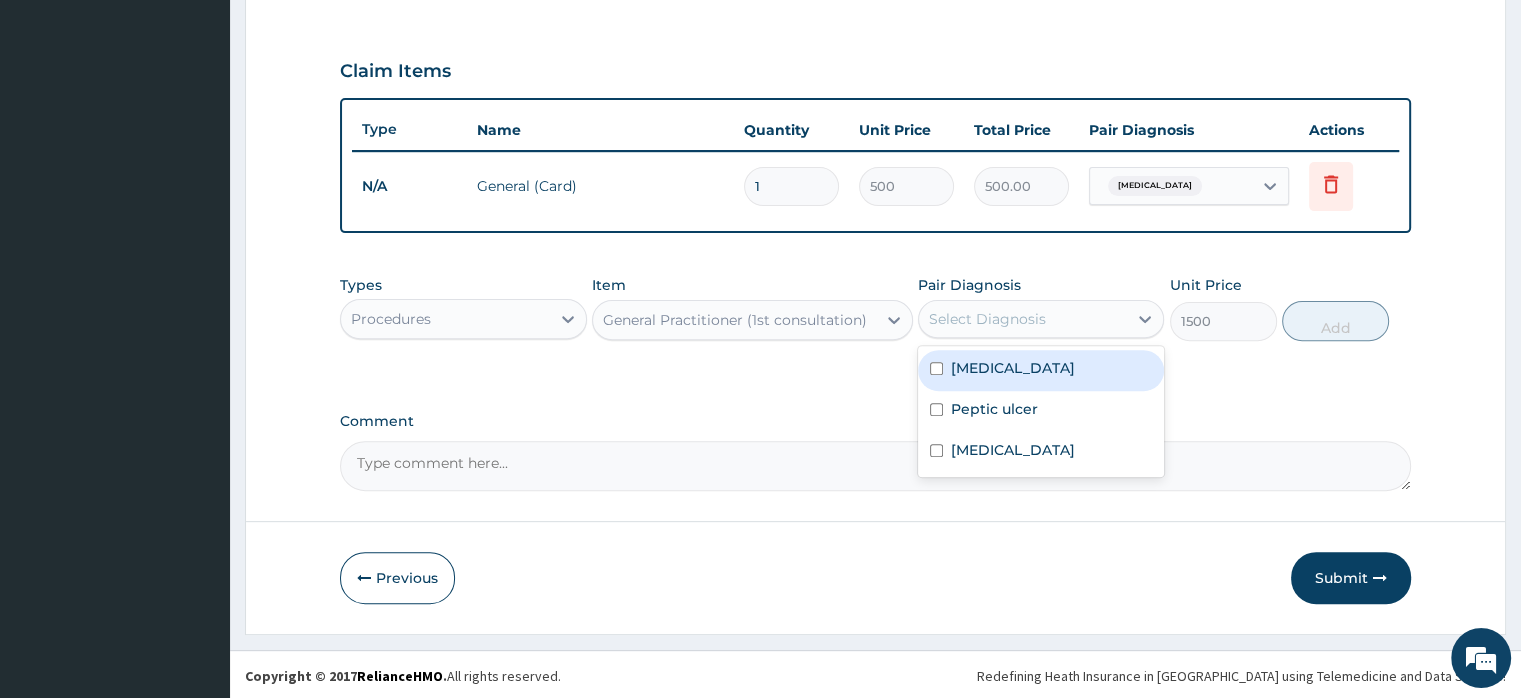 click on "[MEDICAL_DATA]" at bounding box center [1013, 368] 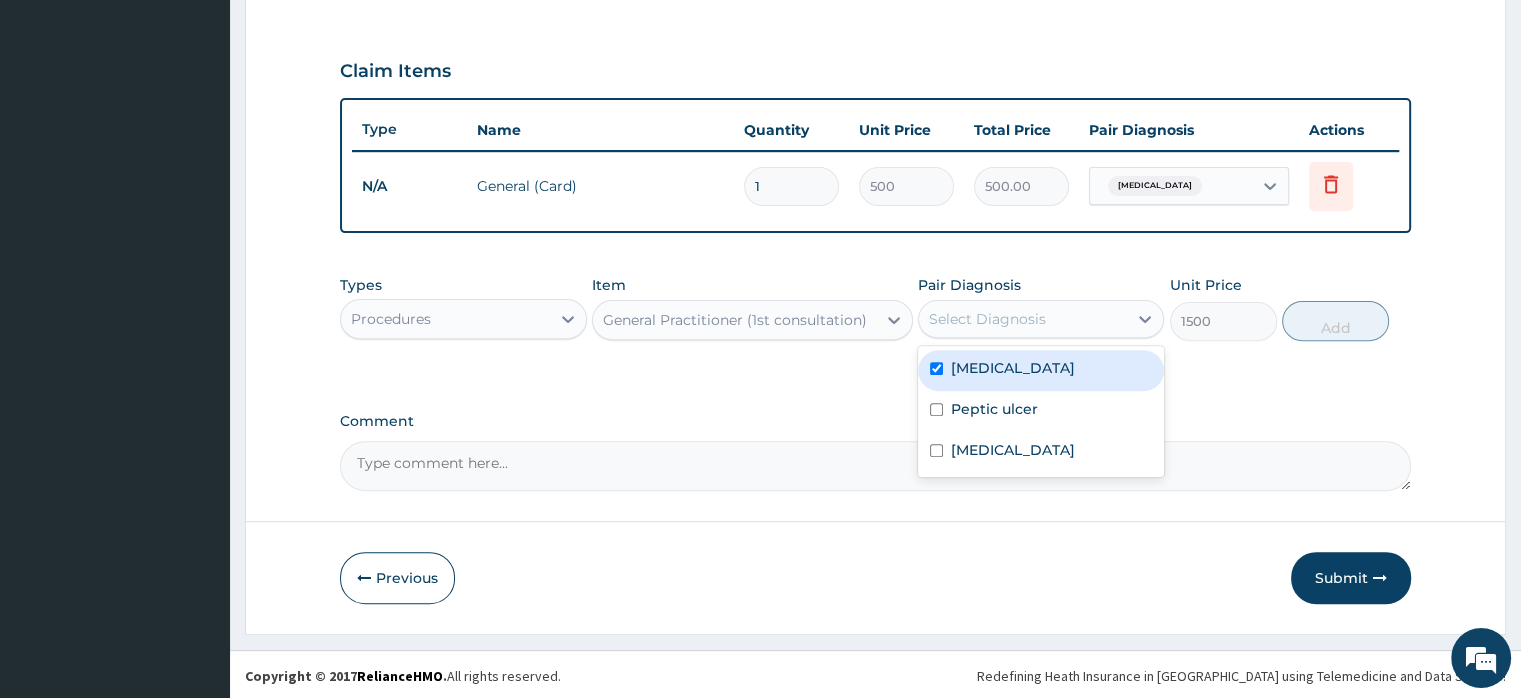 checkbox on "true" 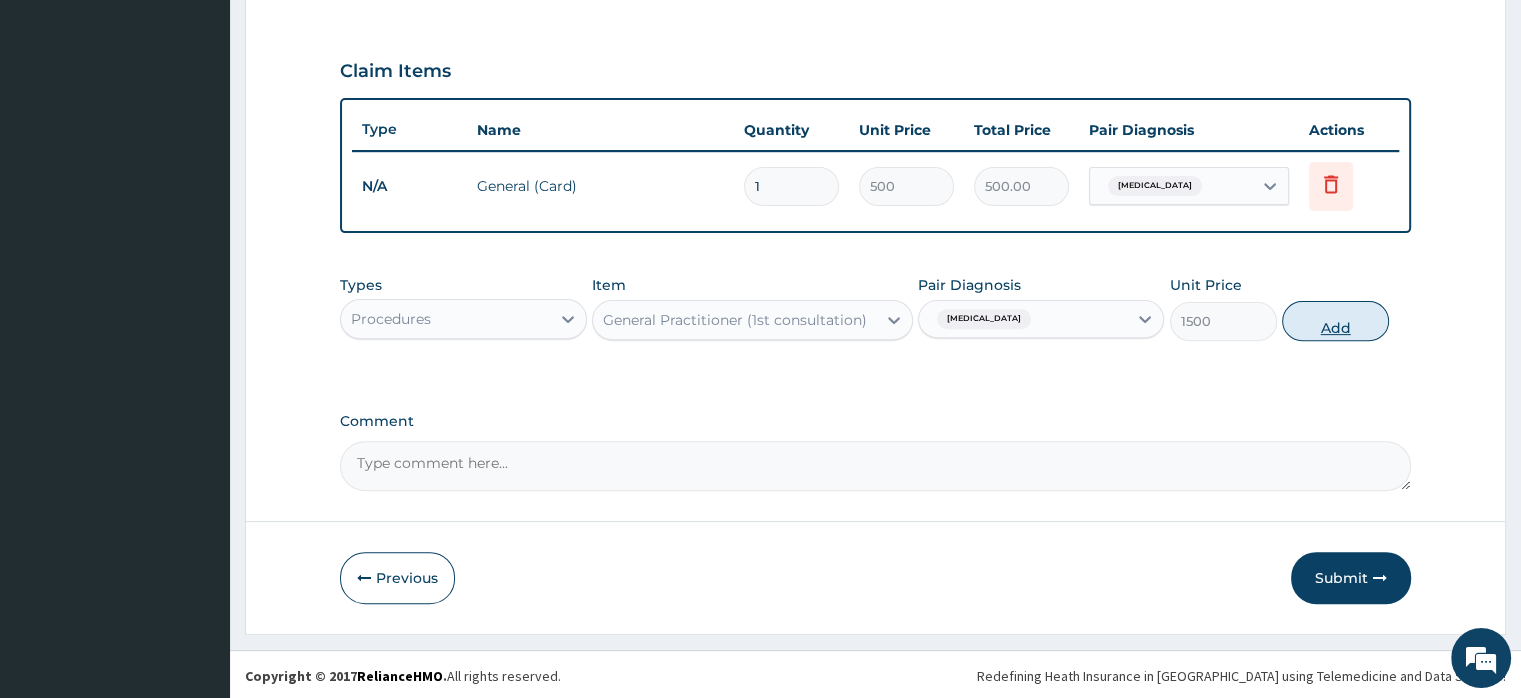 click on "Add" at bounding box center [1335, 321] 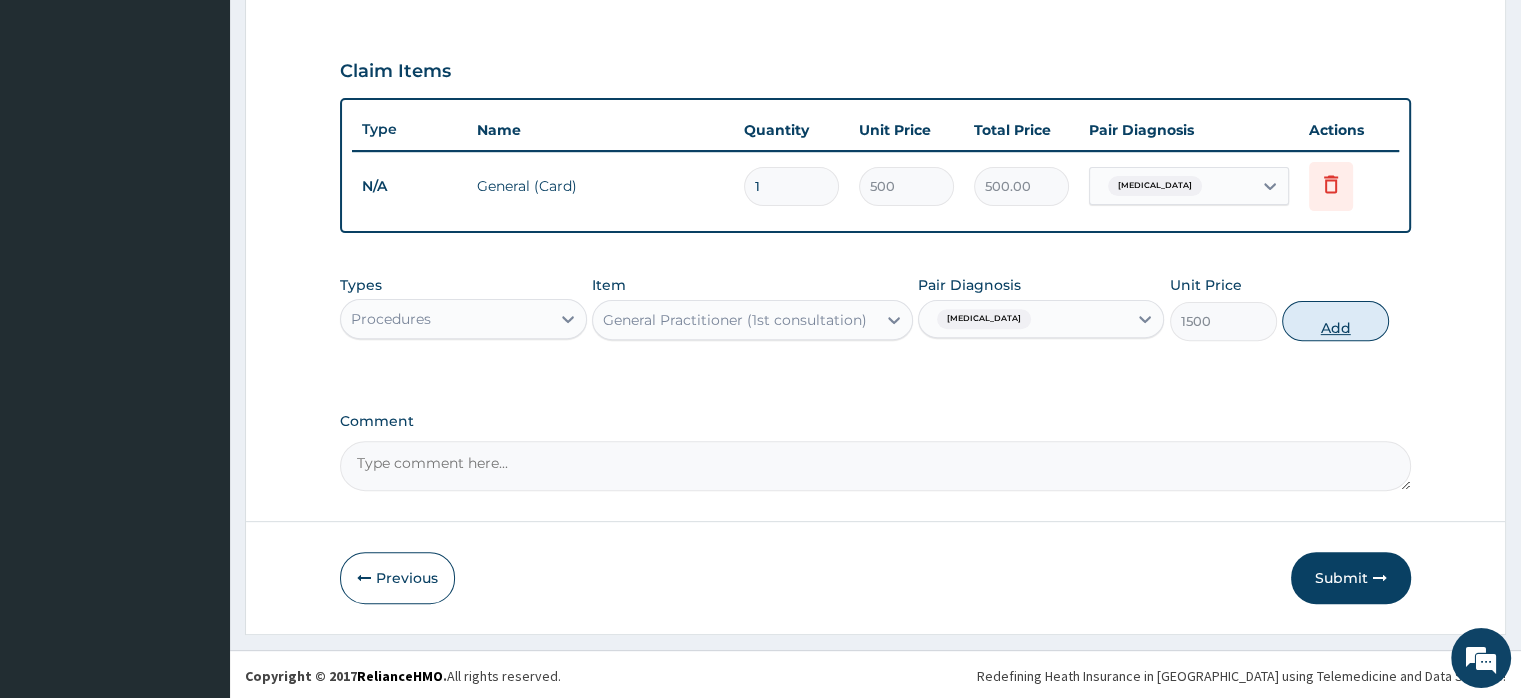 type on "0" 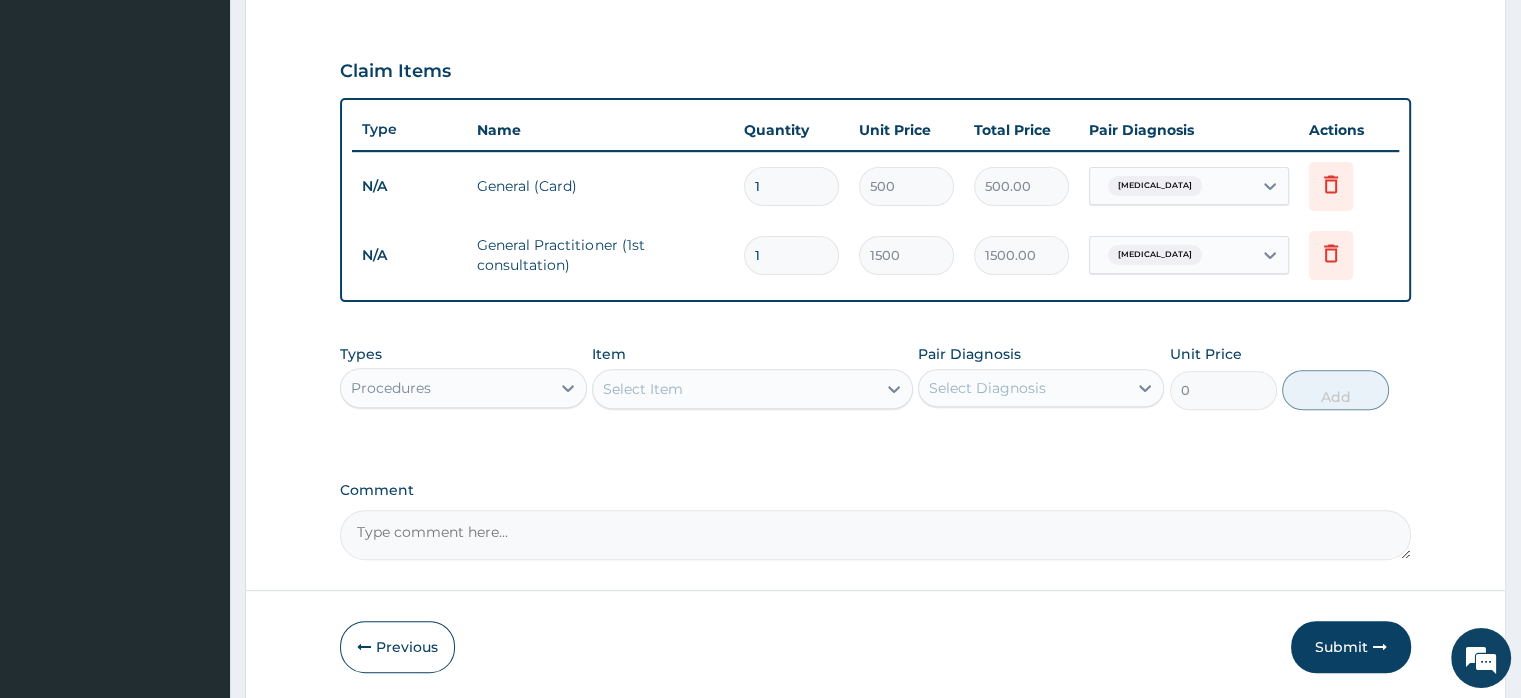 click on "Procedures" at bounding box center [391, 388] 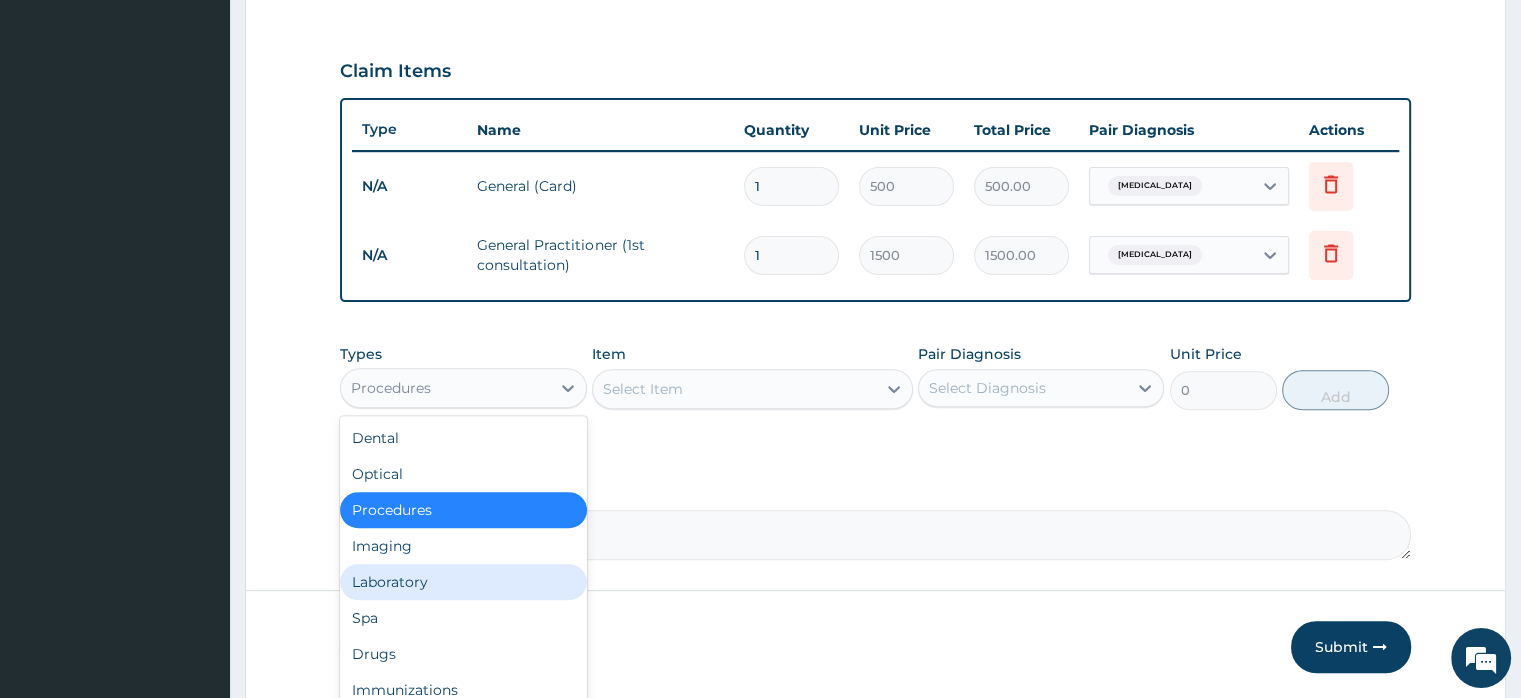 click on "Laboratory" at bounding box center [463, 582] 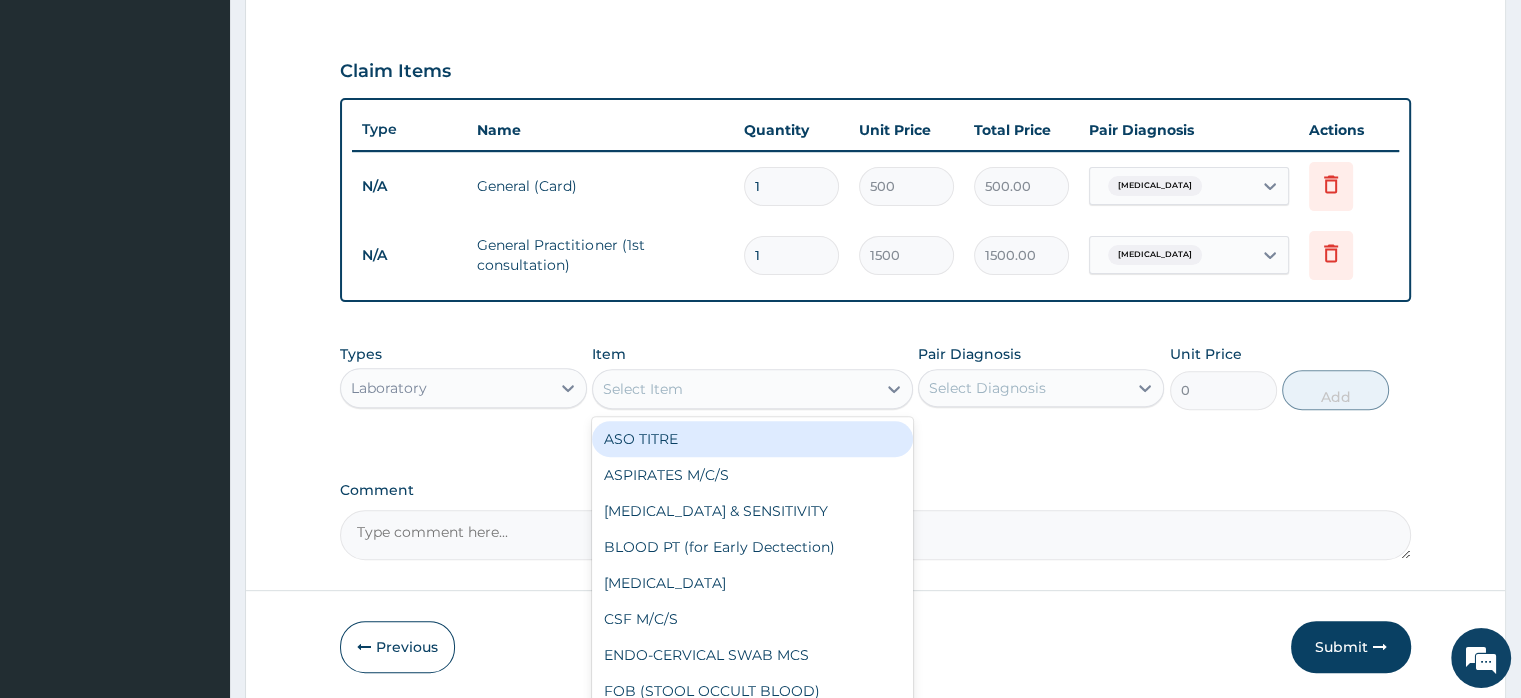 click on "Select Item" at bounding box center [643, 389] 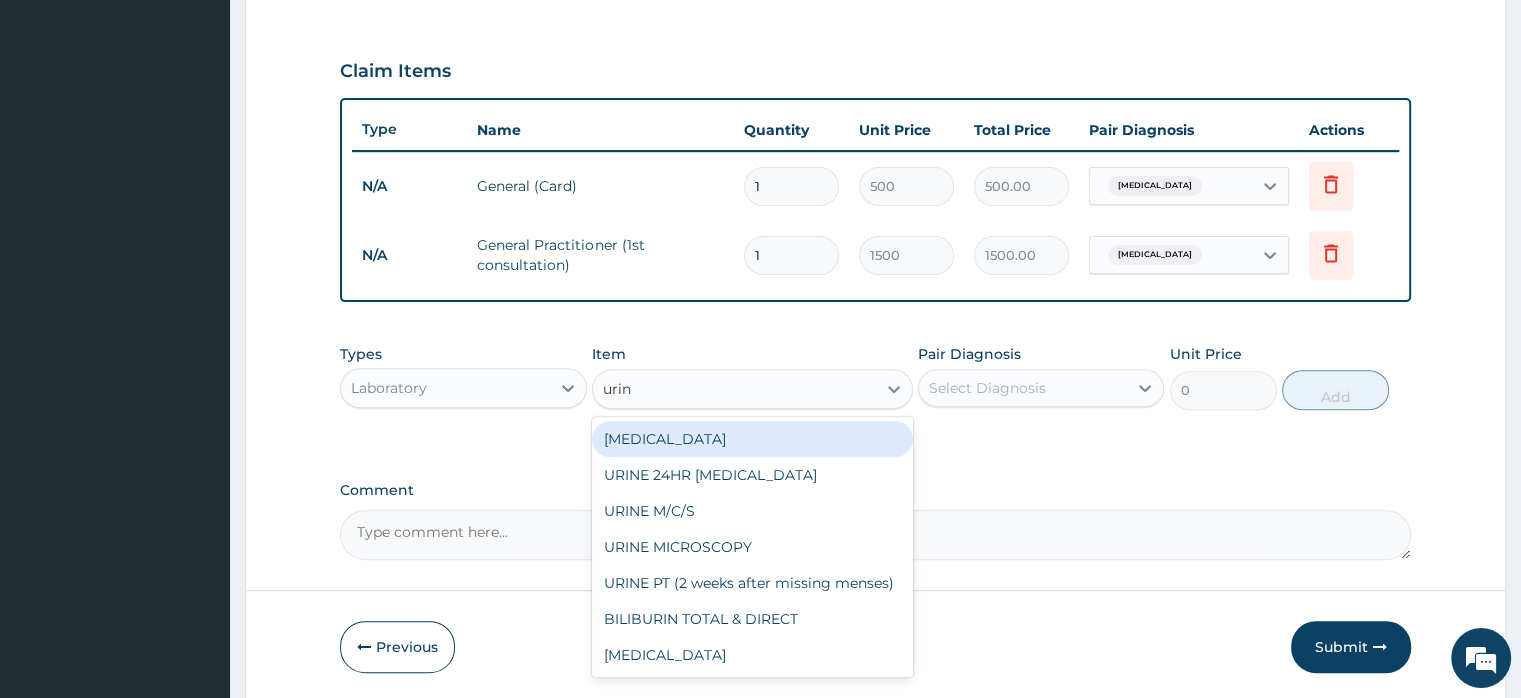 type on "urina" 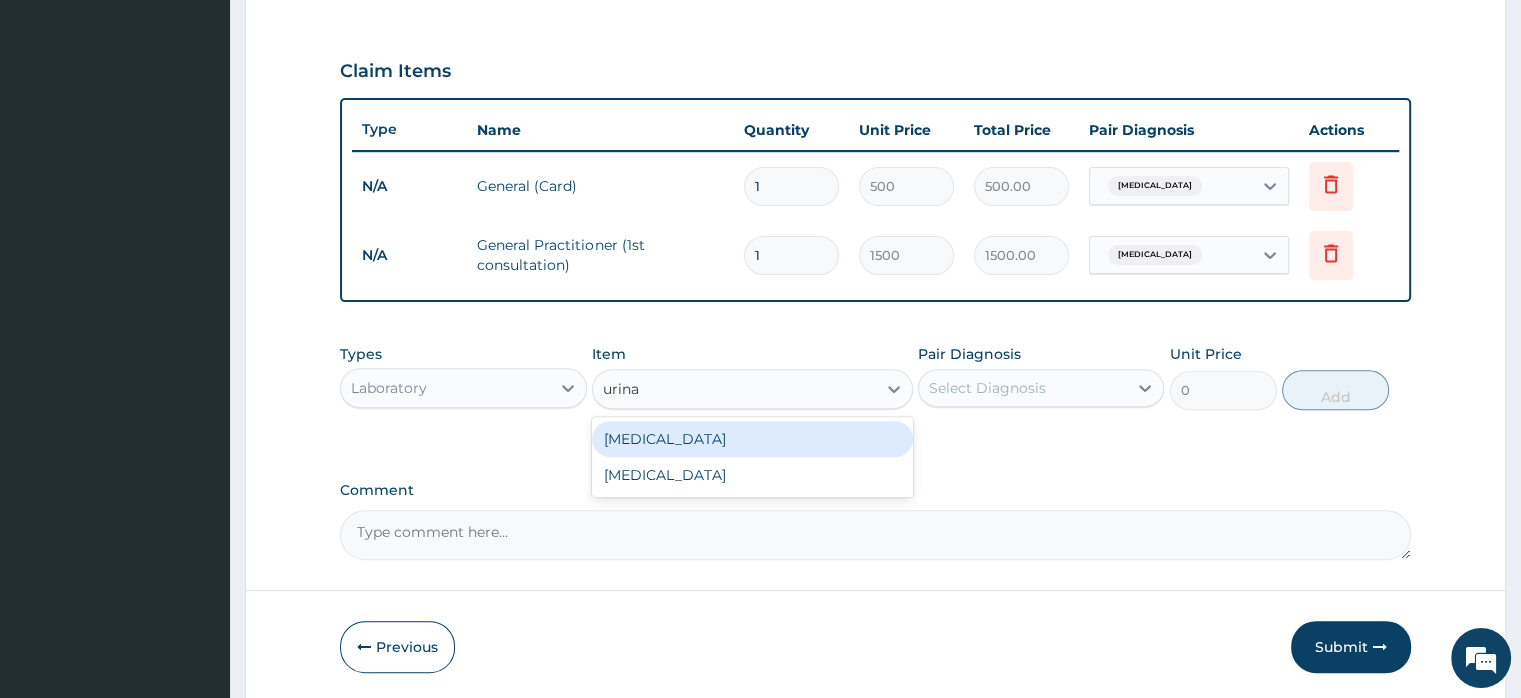 click on "URINALYSIS" at bounding box center [752, 439] 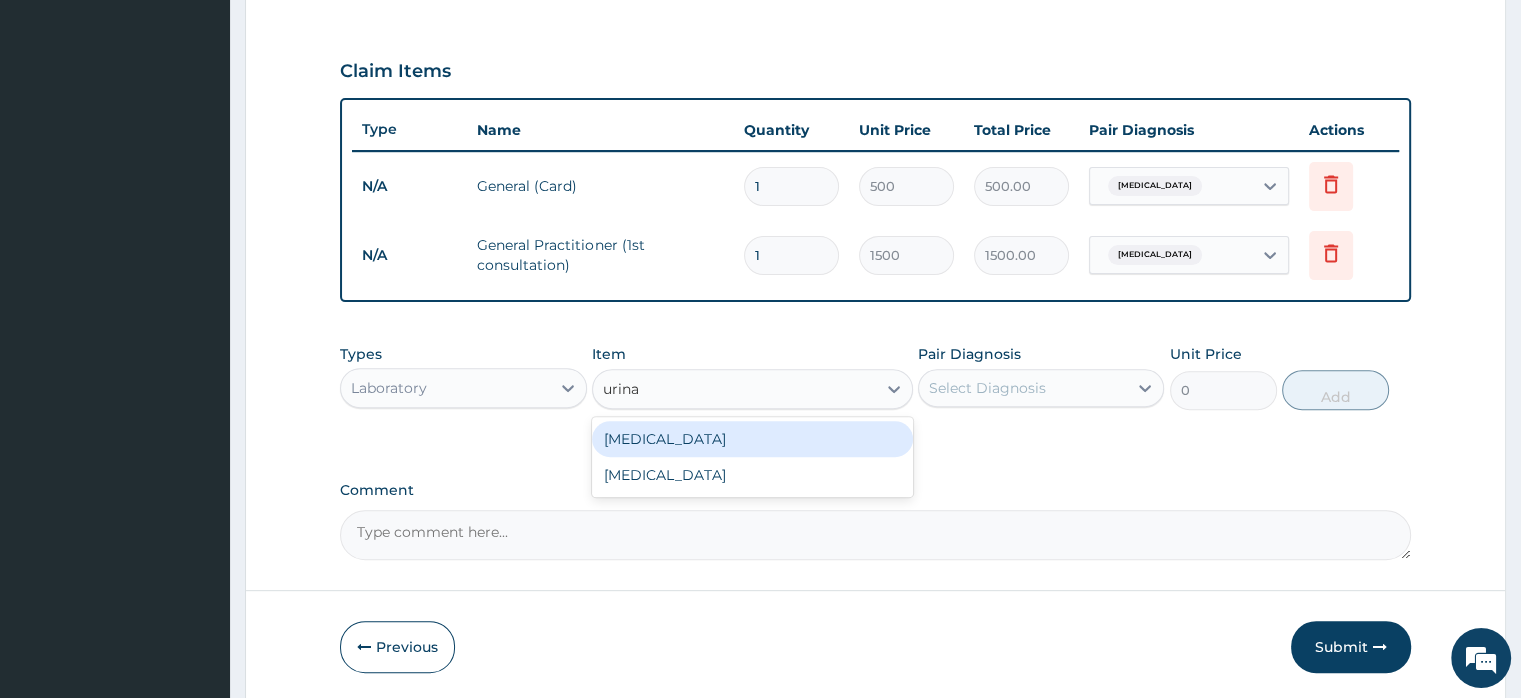 type 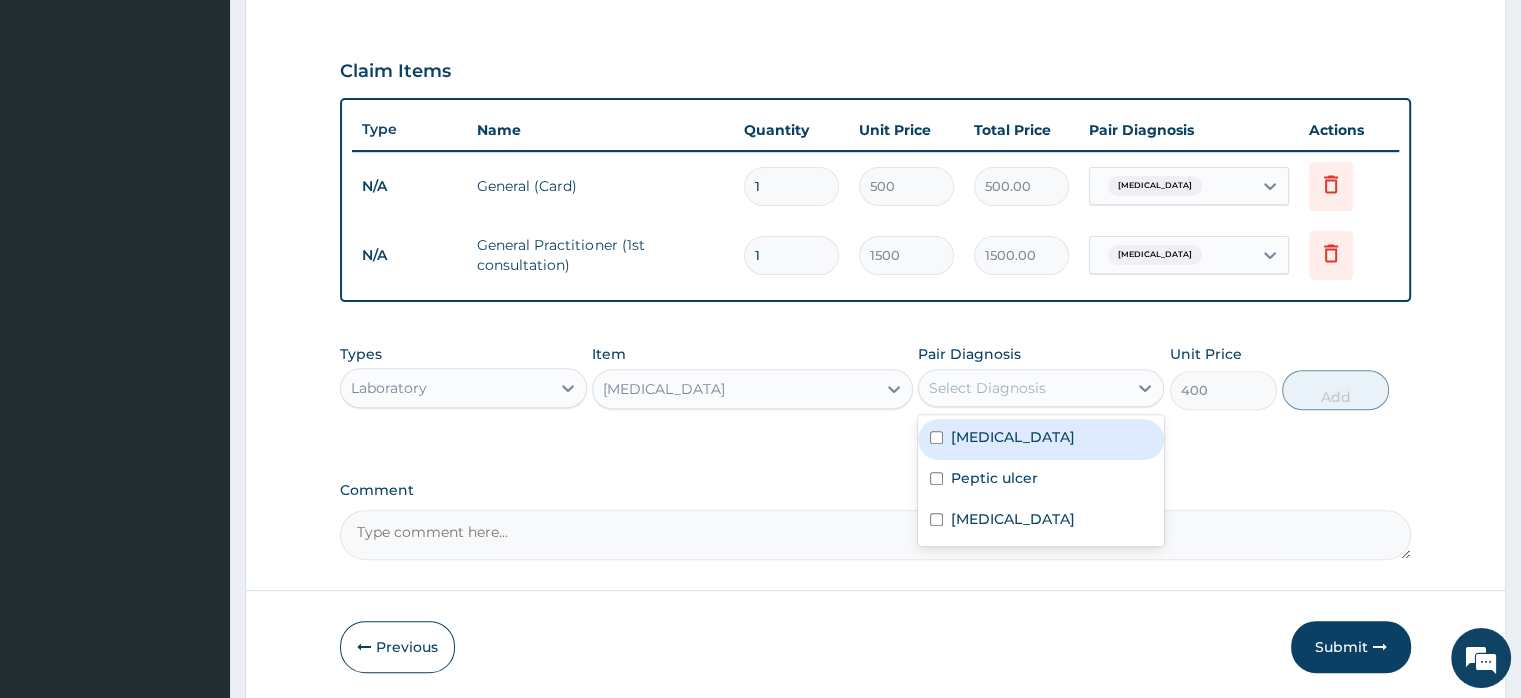 click on "Select Diagnosis" at bounding box center (987, 388) 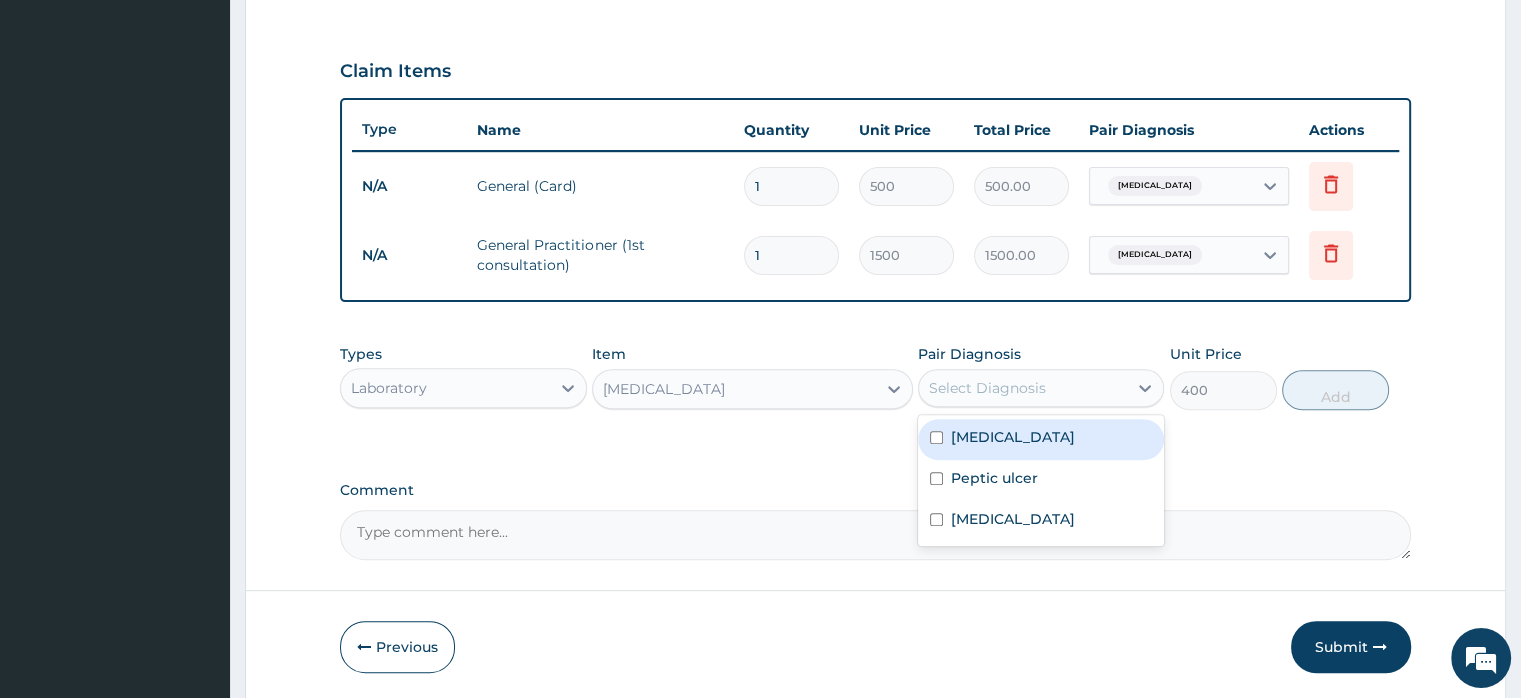 click on "[MEDICAL_DATA]" at bounding box center (1013, 437) 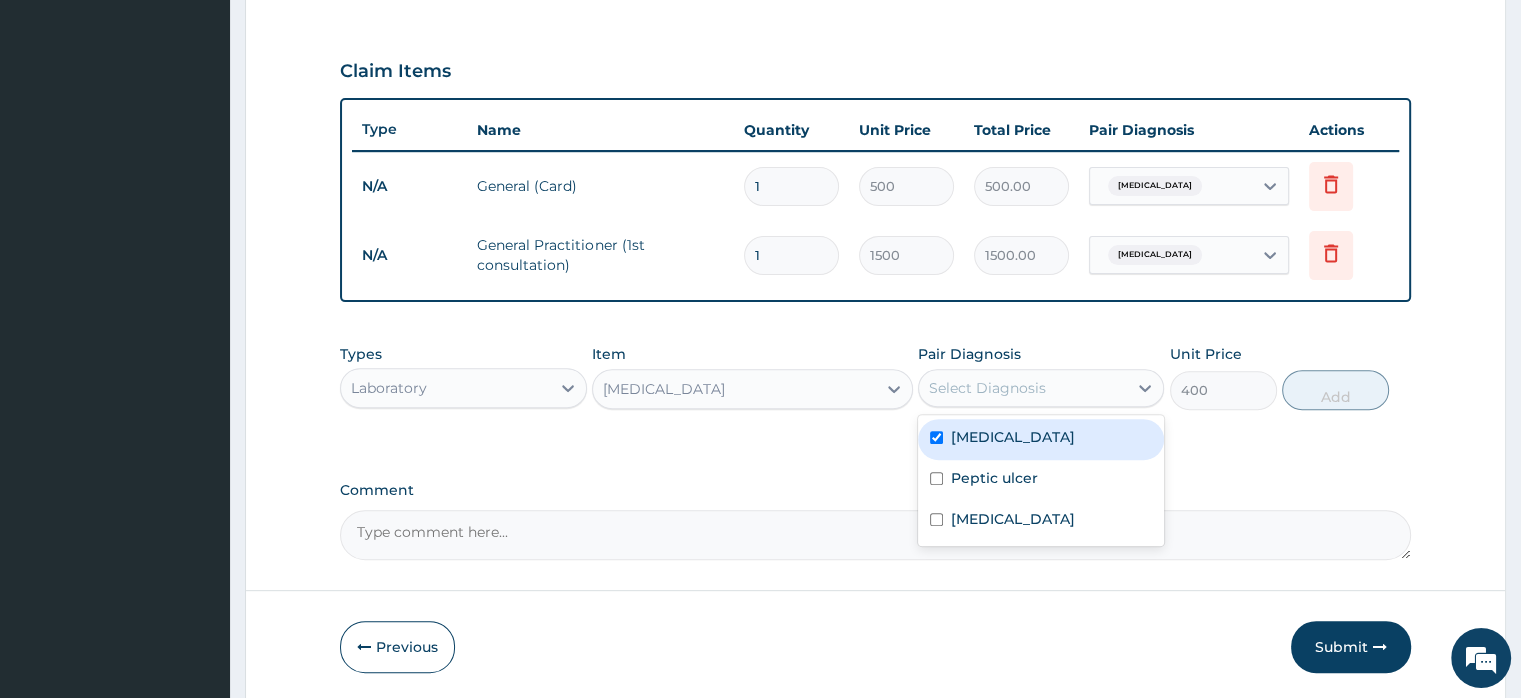 checkbox on "true" 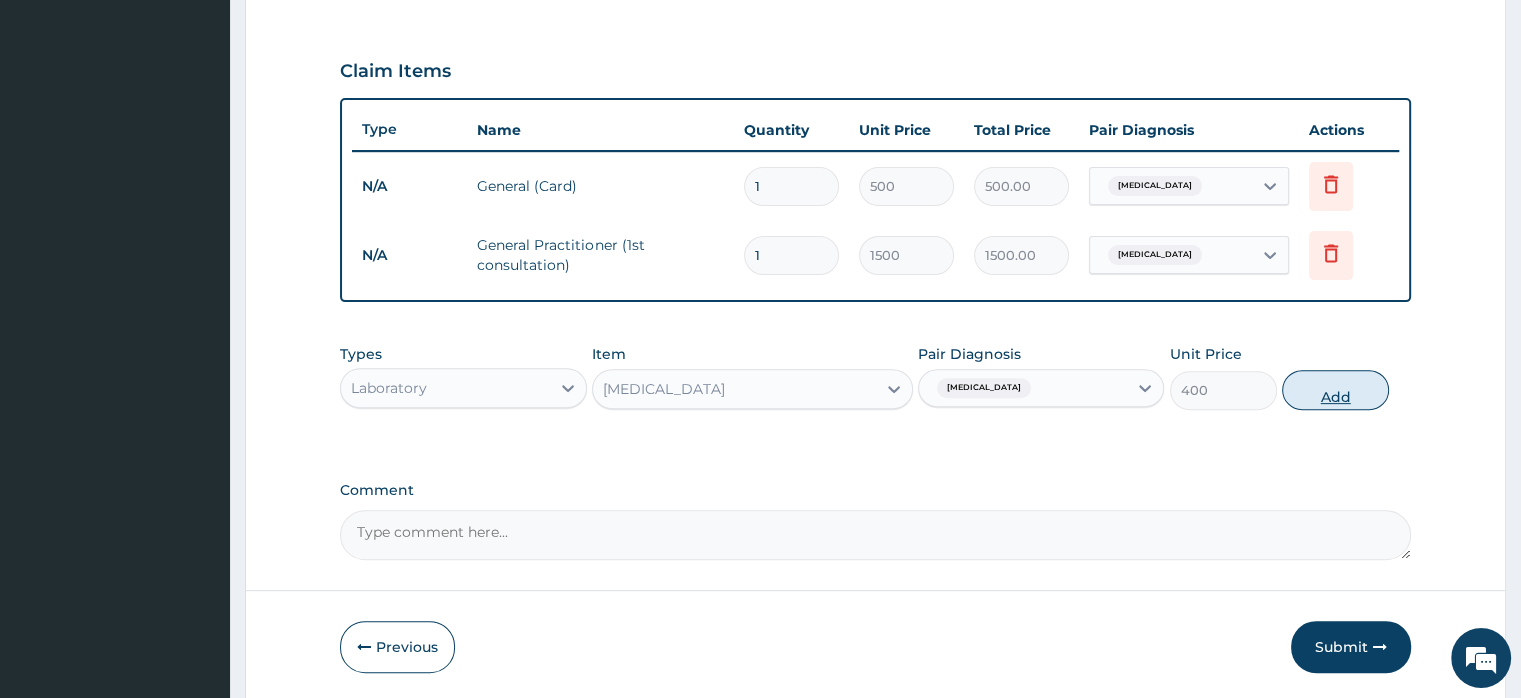 click on "Add" at bounding box center (1335, 390) 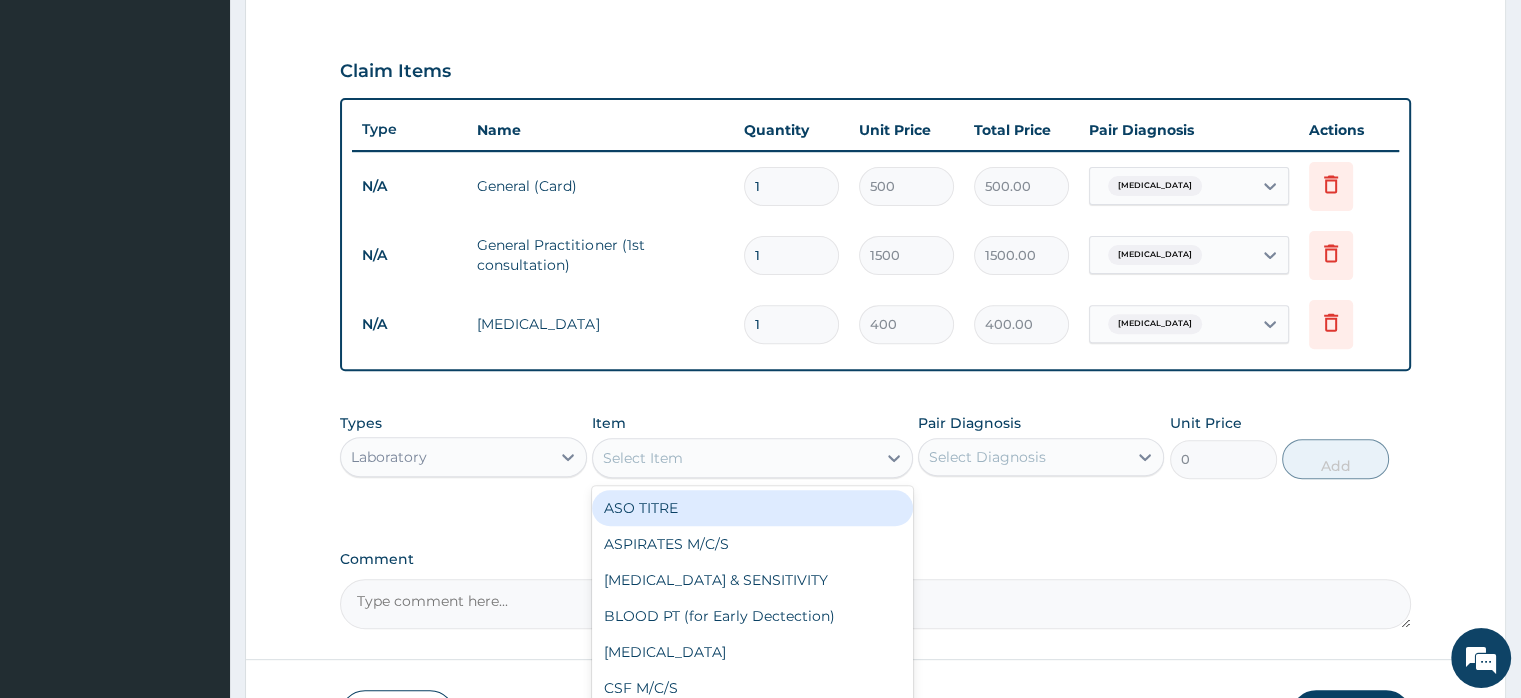 click on "Select Item" at bounding box center [643, 458] 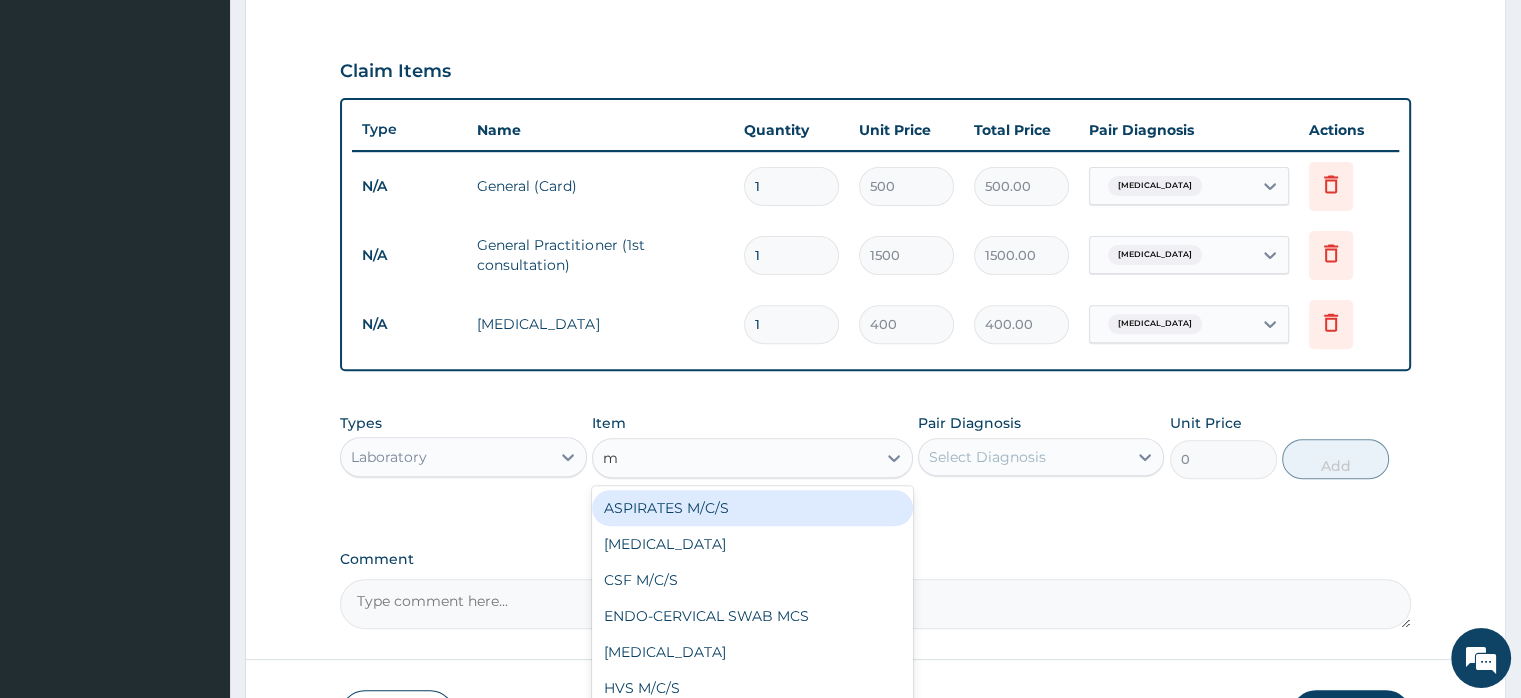 type on "mp" 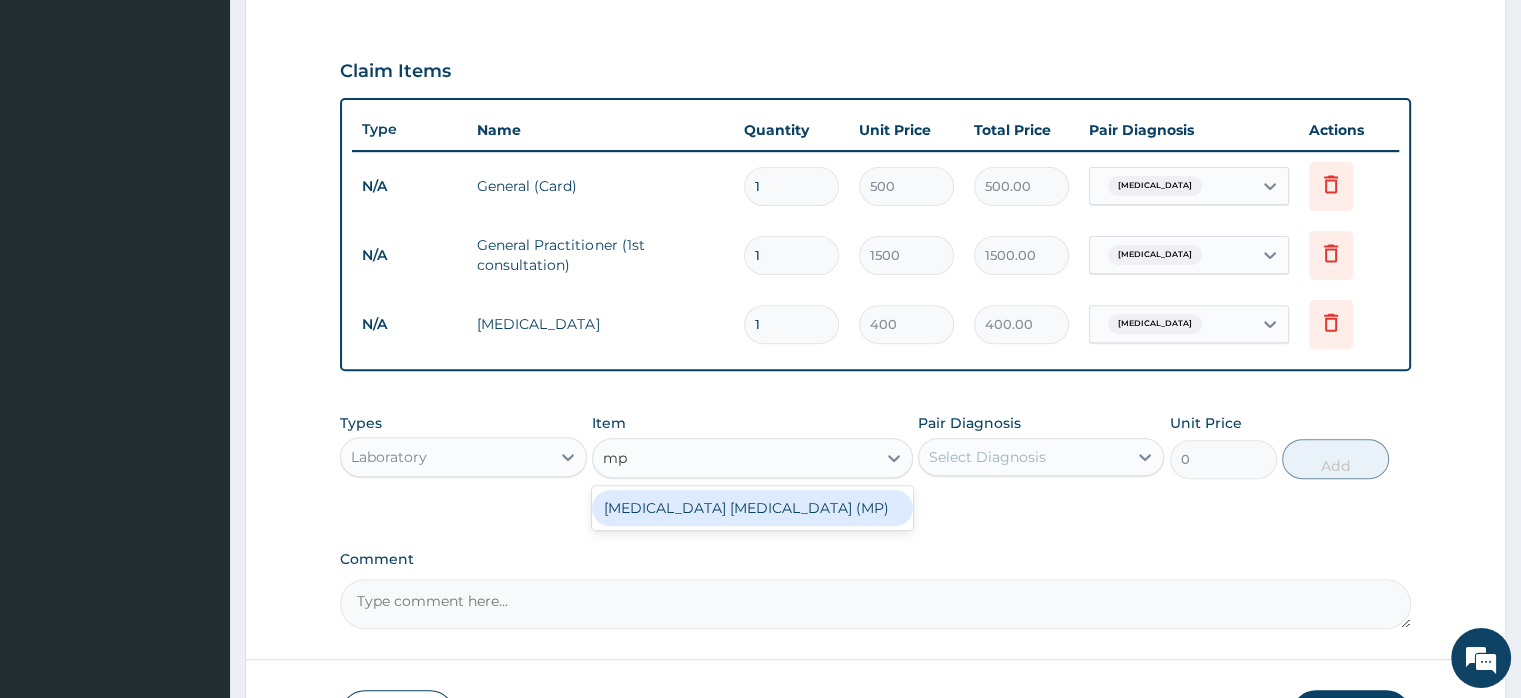 click on "MALARIA PARASITE (MP)" at bounding box center [752, 508] 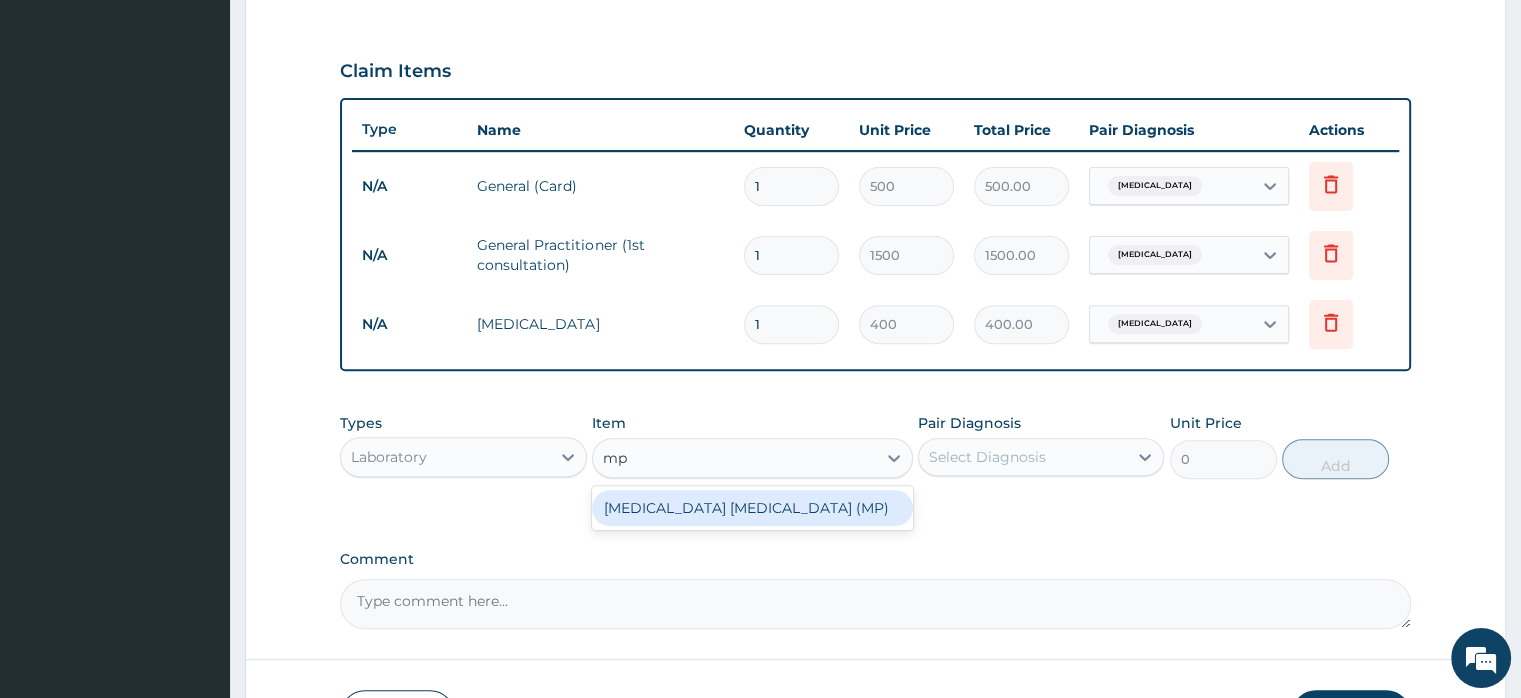type 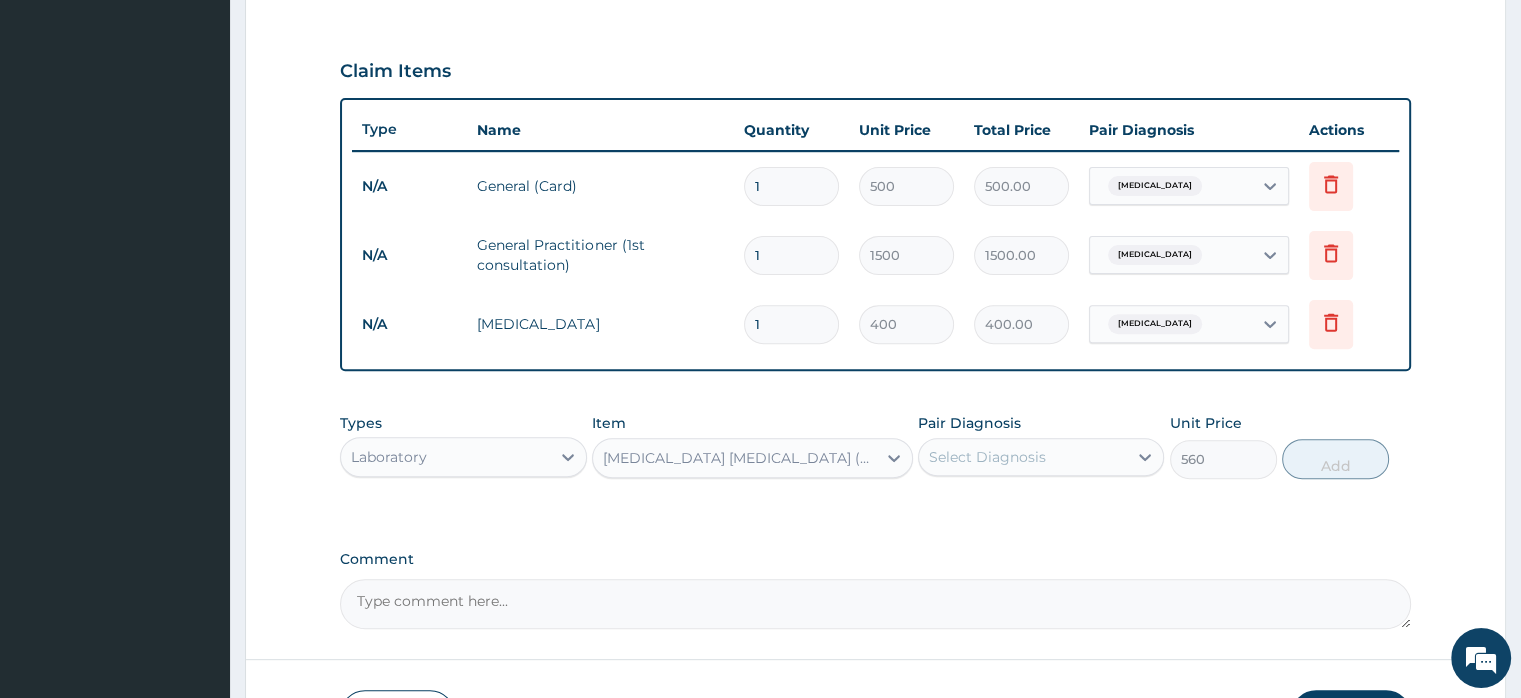 click on "Select Diagnosis" at bounding box center (987, 457) 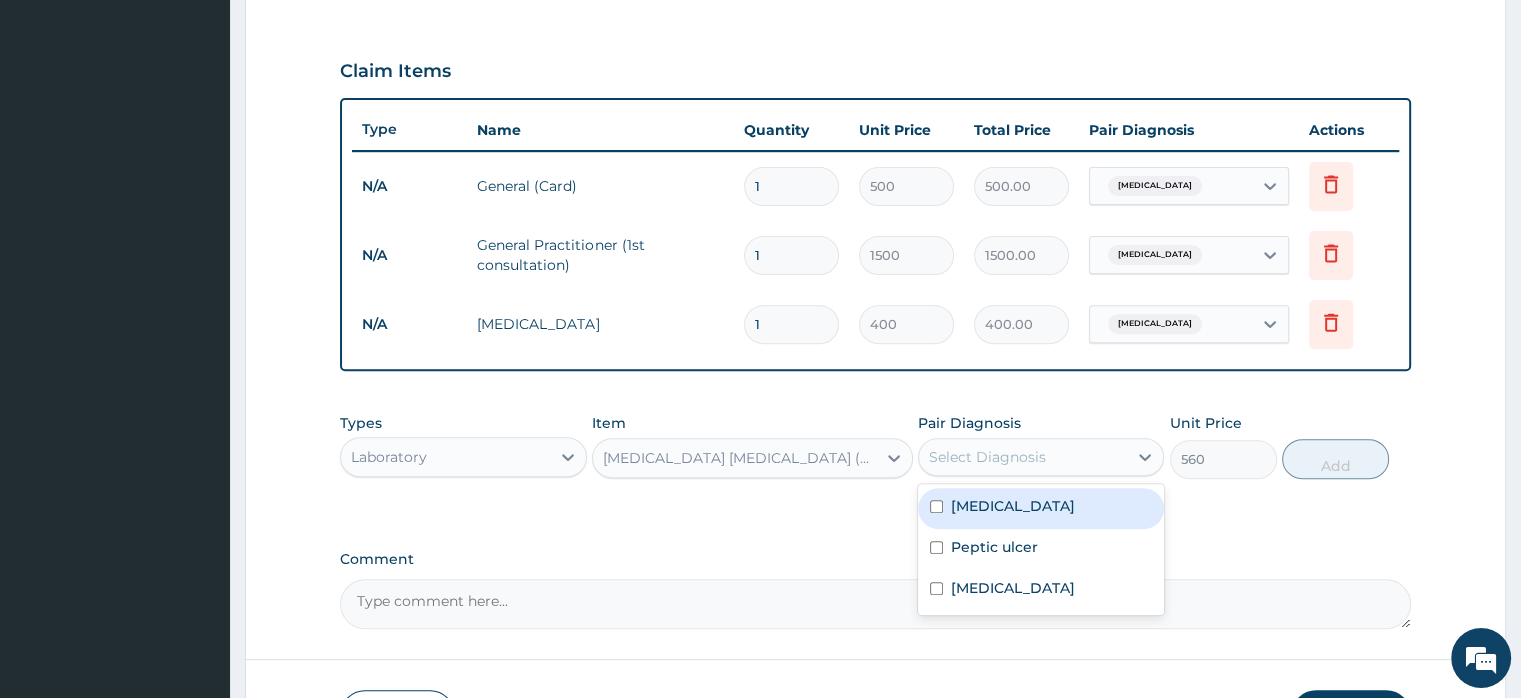 click on "[MEDICAL_DATA]" at bounding box center [1041, 508] 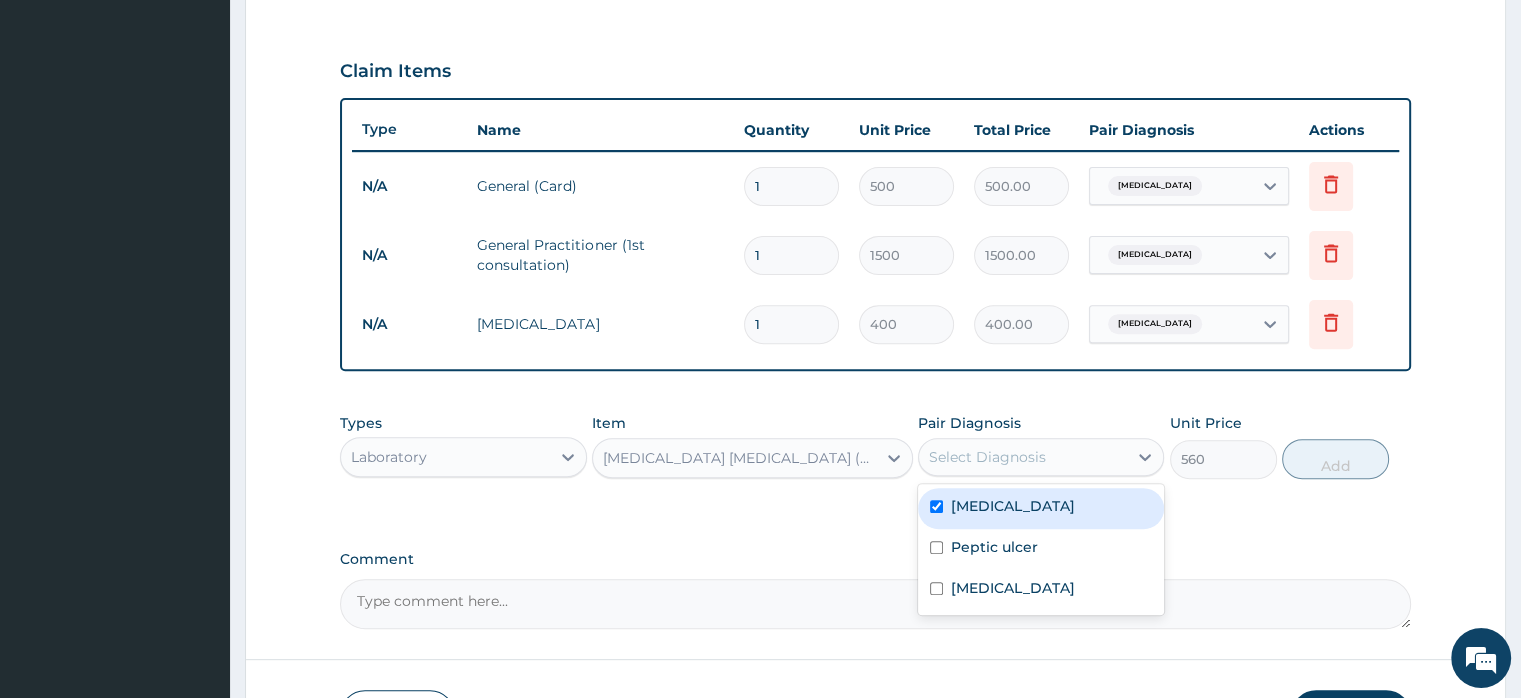 checkbox on "true" 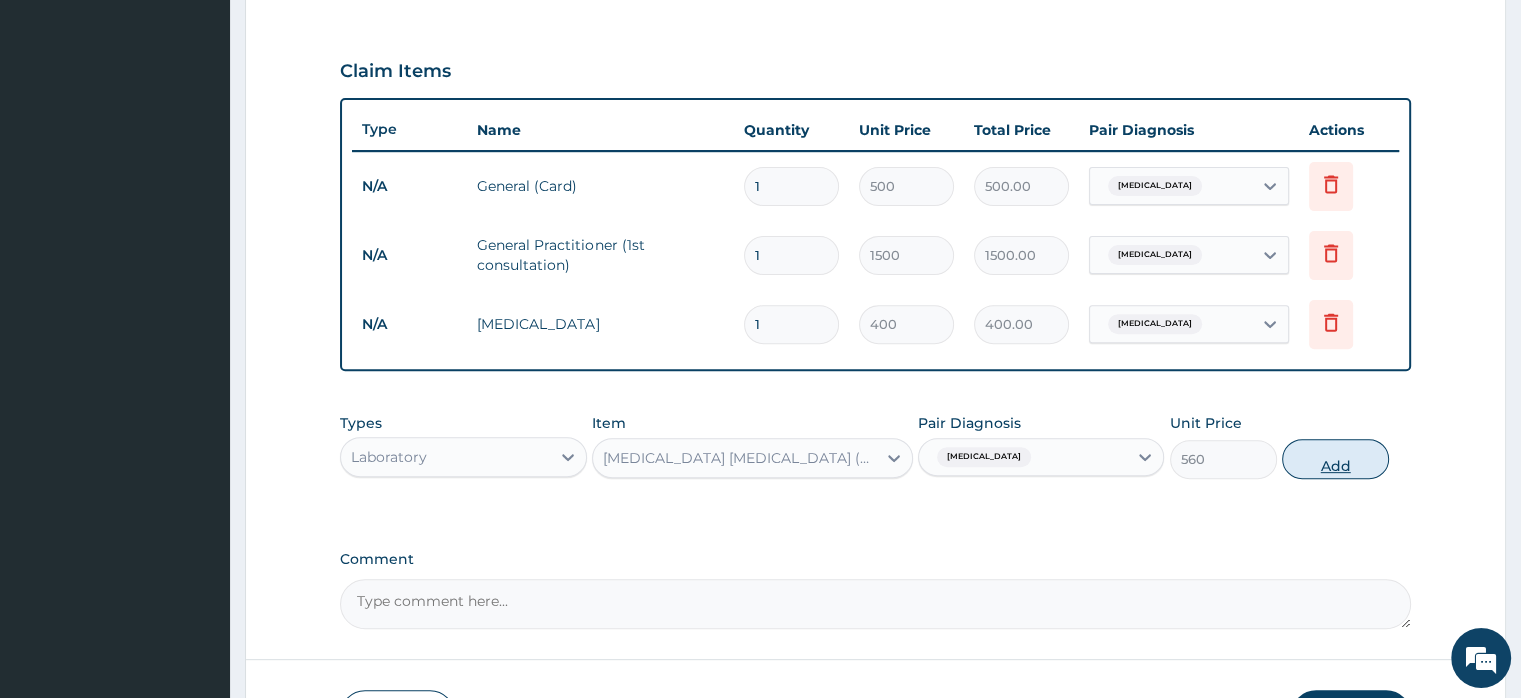 click on "Add" at bounding box center (1335, 459) 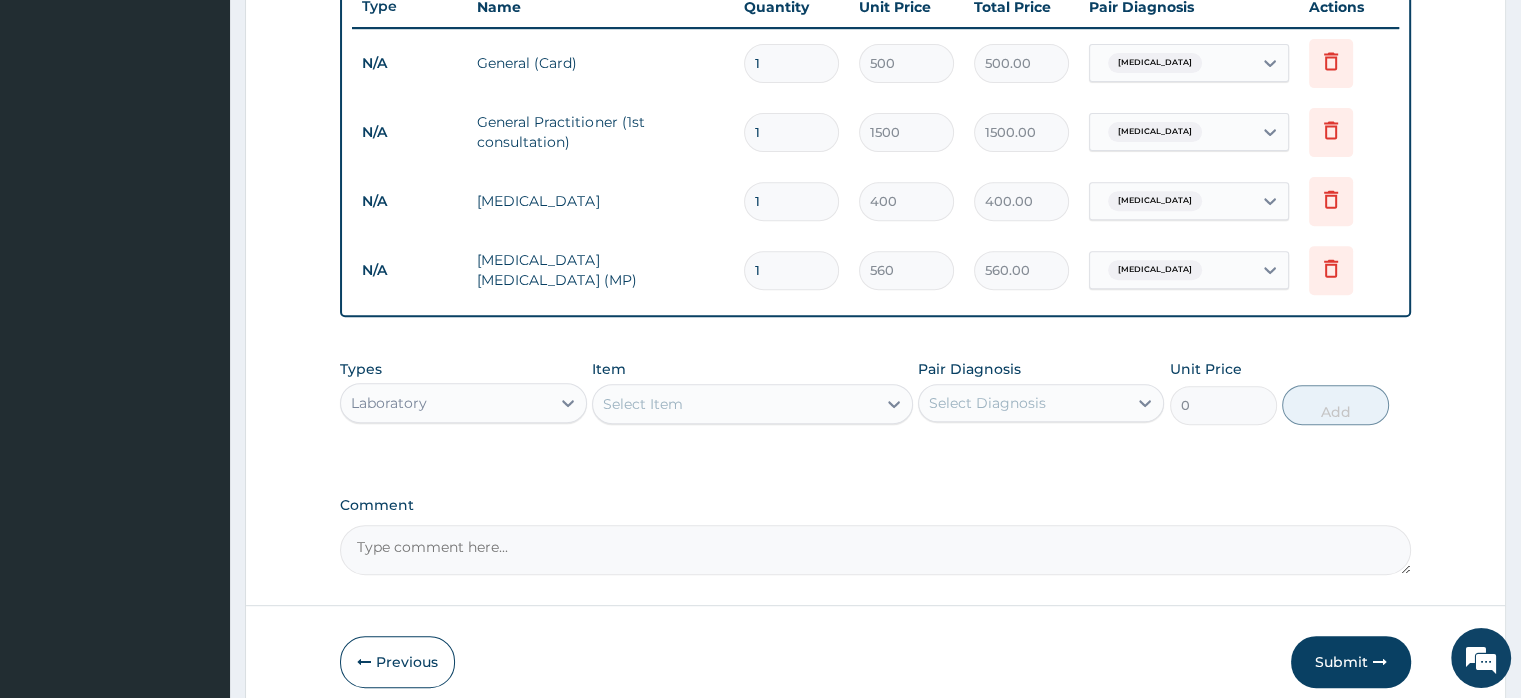 scroll, scrollTop: 852, scrollLeft: 0, axis: vertical 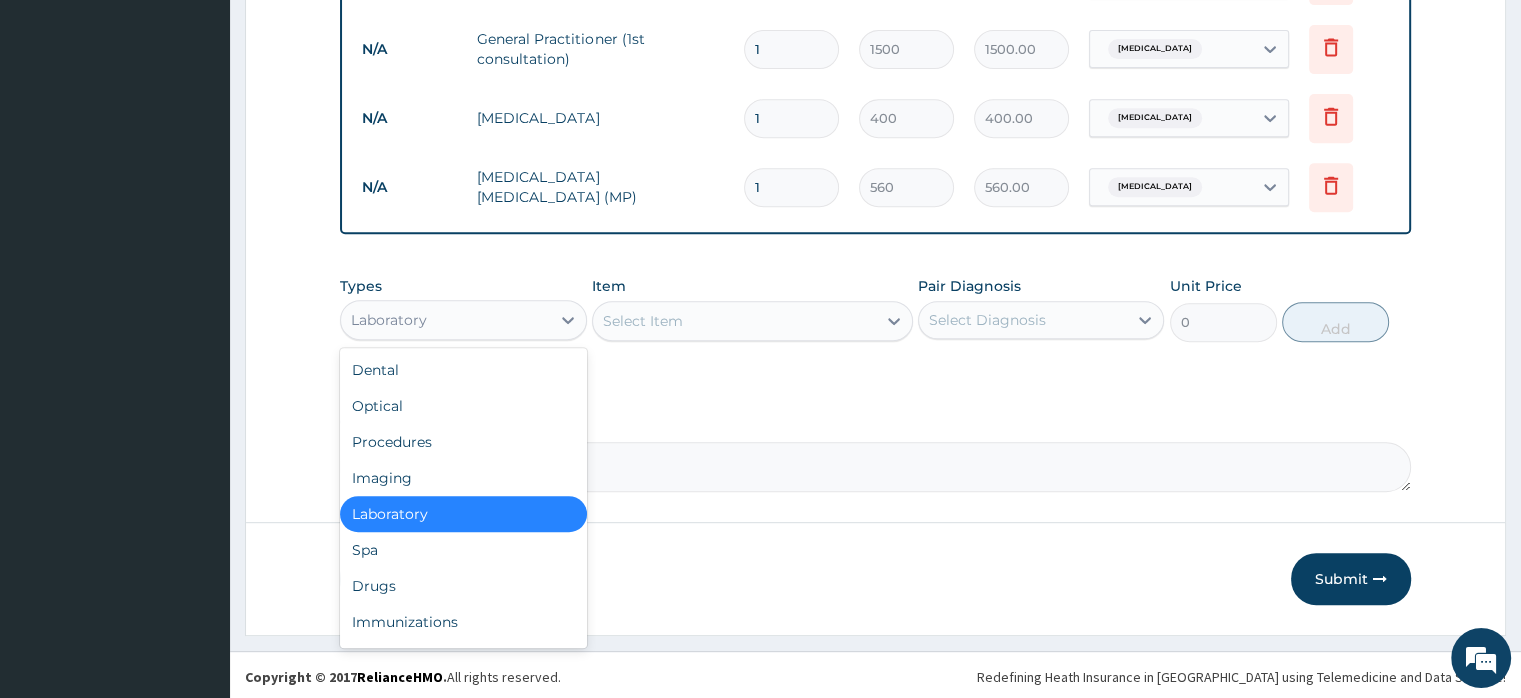 click on "Laboratory" at bounding box center (445, 320) 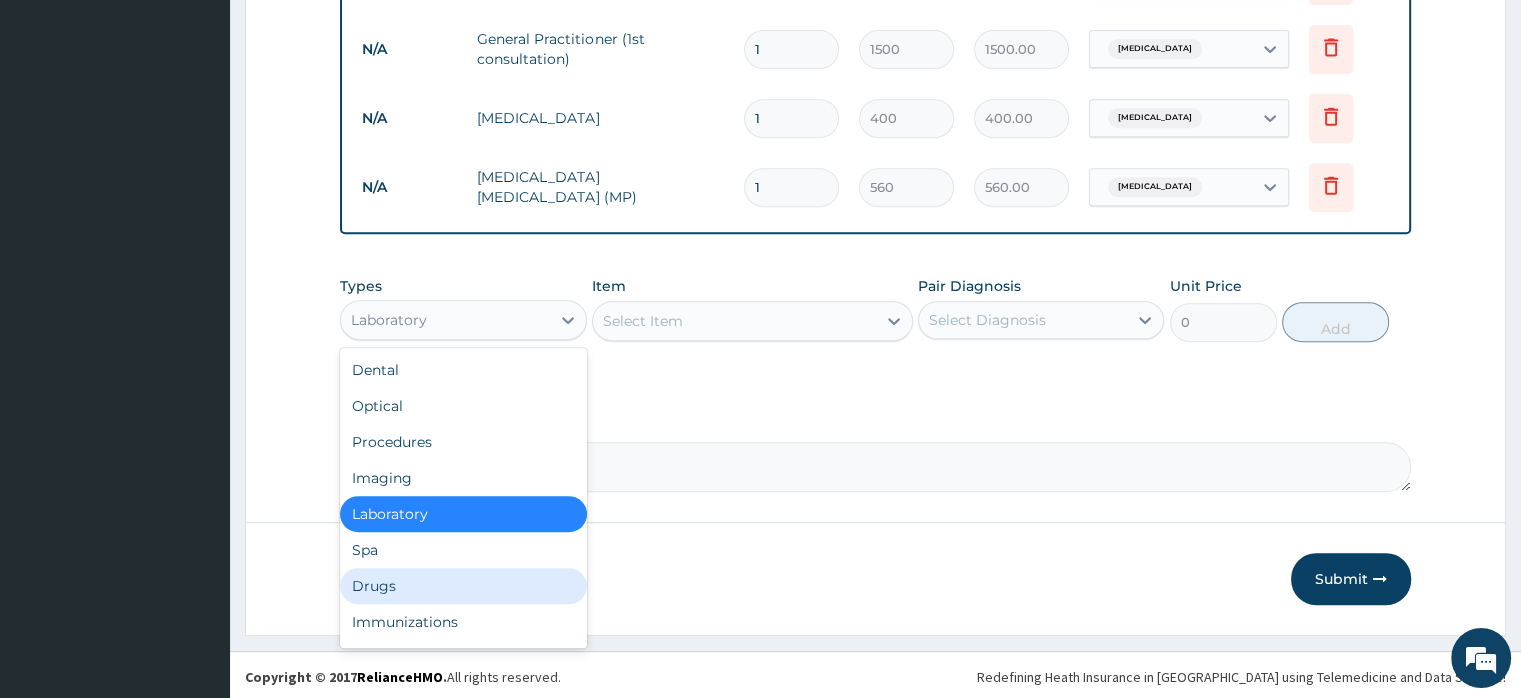 click on "Drugs" at bounding box center (463, 586) 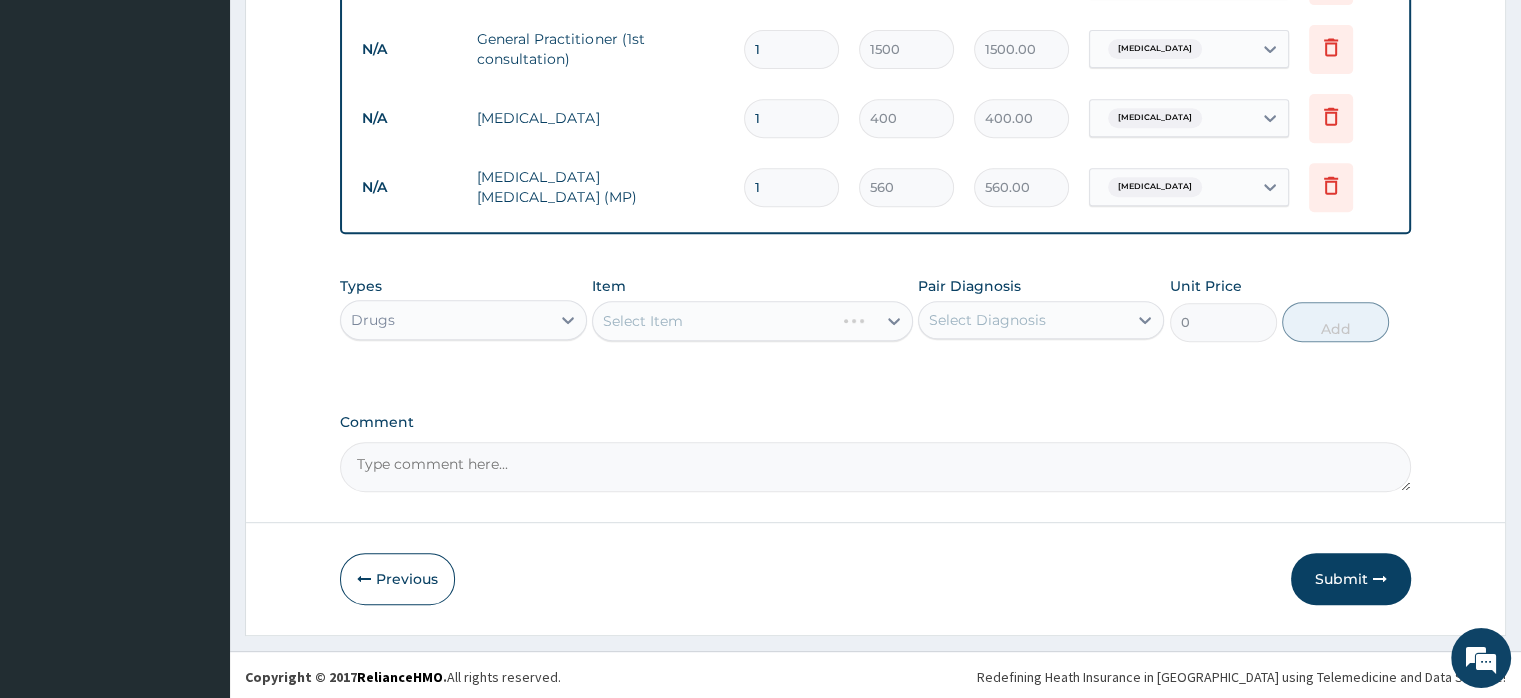 click on "Select Item" at bounding box center [752, 321] 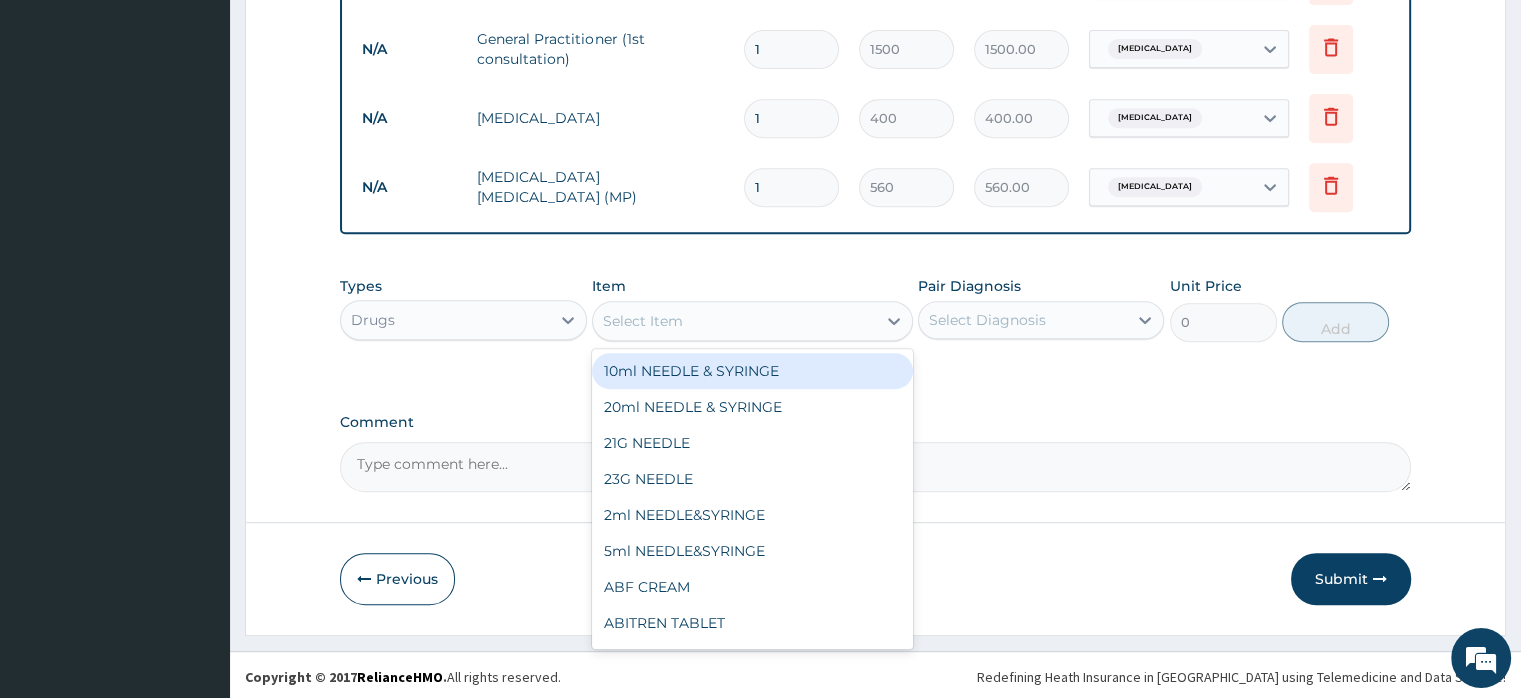 click on "Select Item" at bounding box center [643, 321] 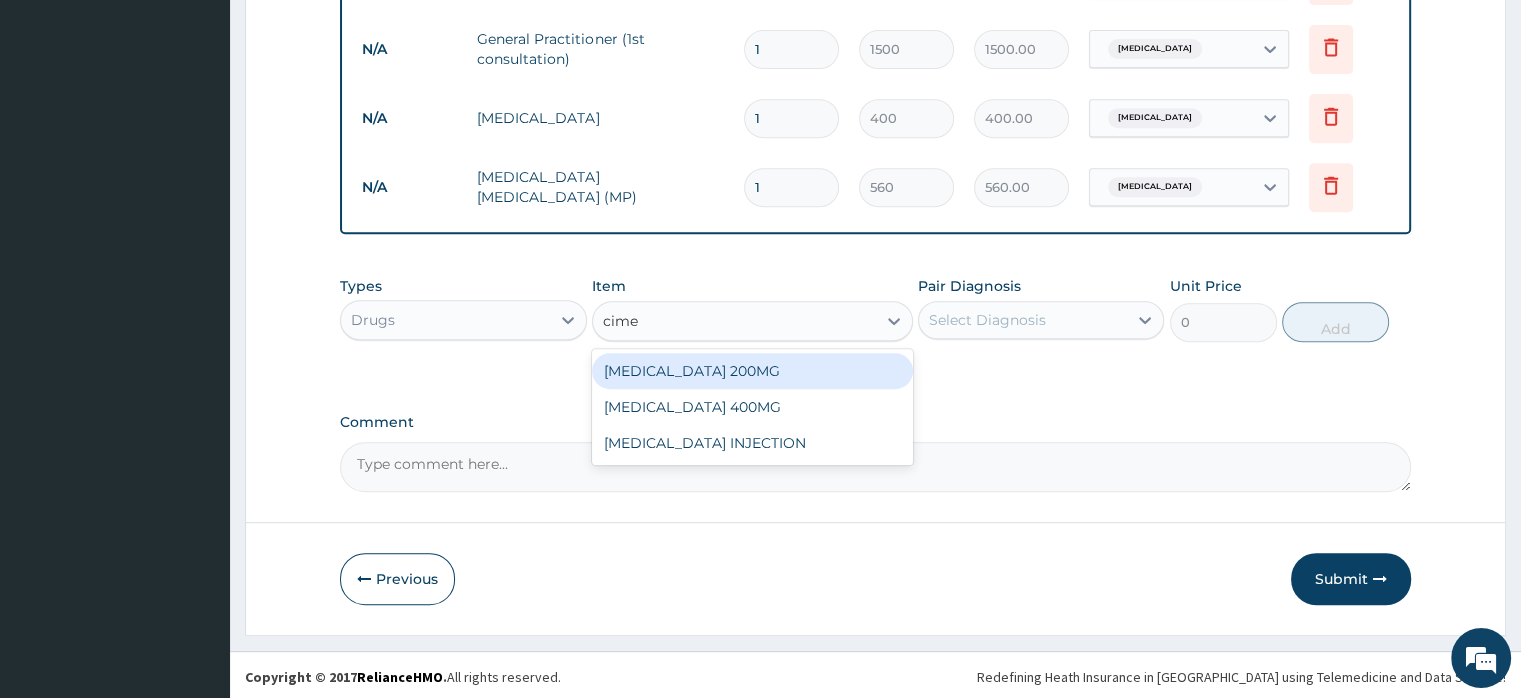 type on "cimet" 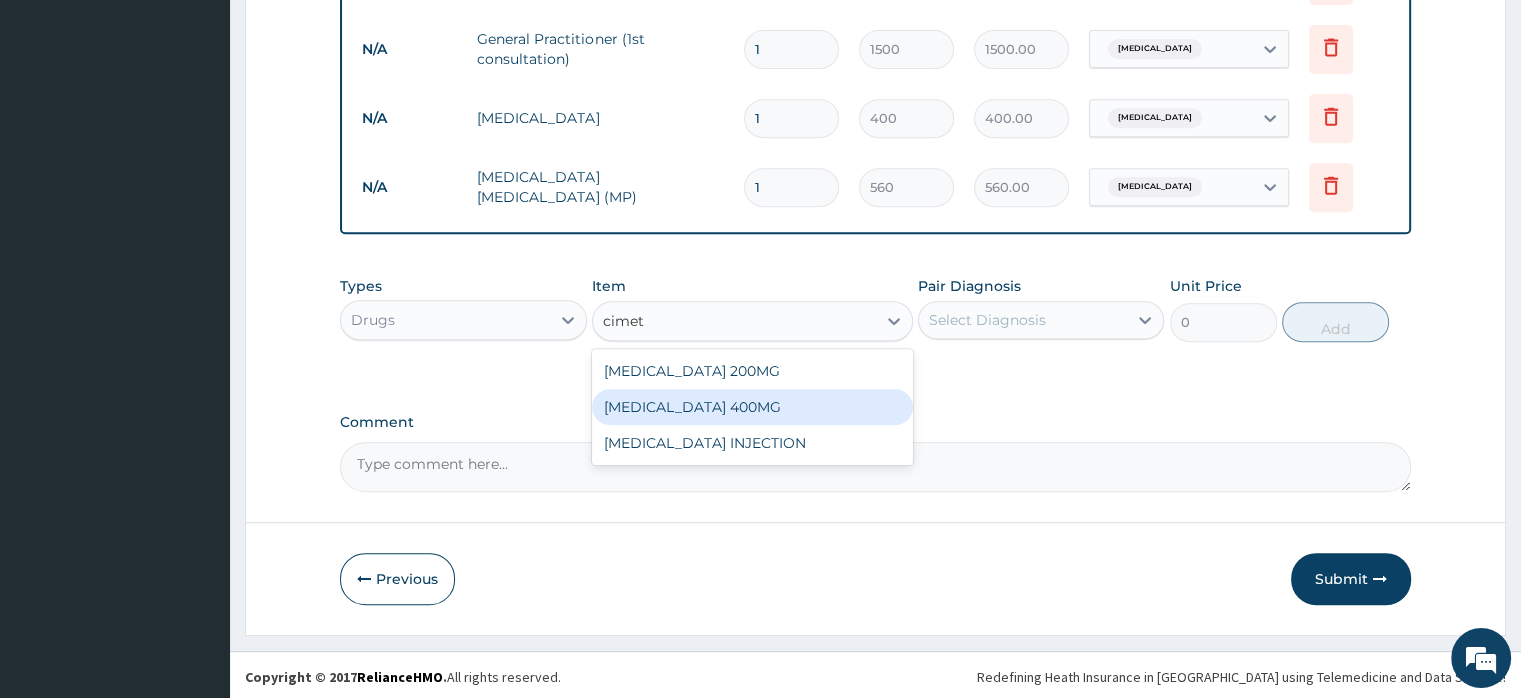 click on "[MEDICAL_DATA] 400MG" at bounding box center (752, 407) 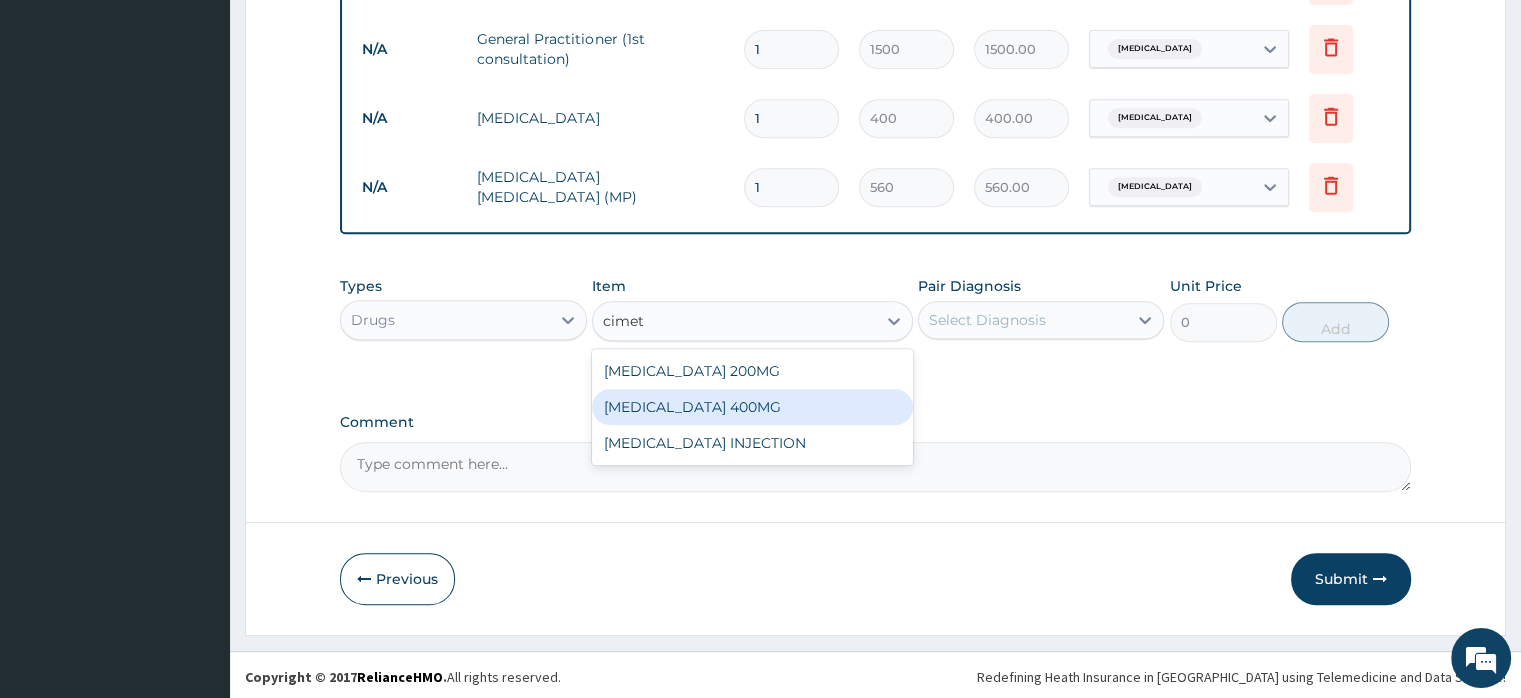 type 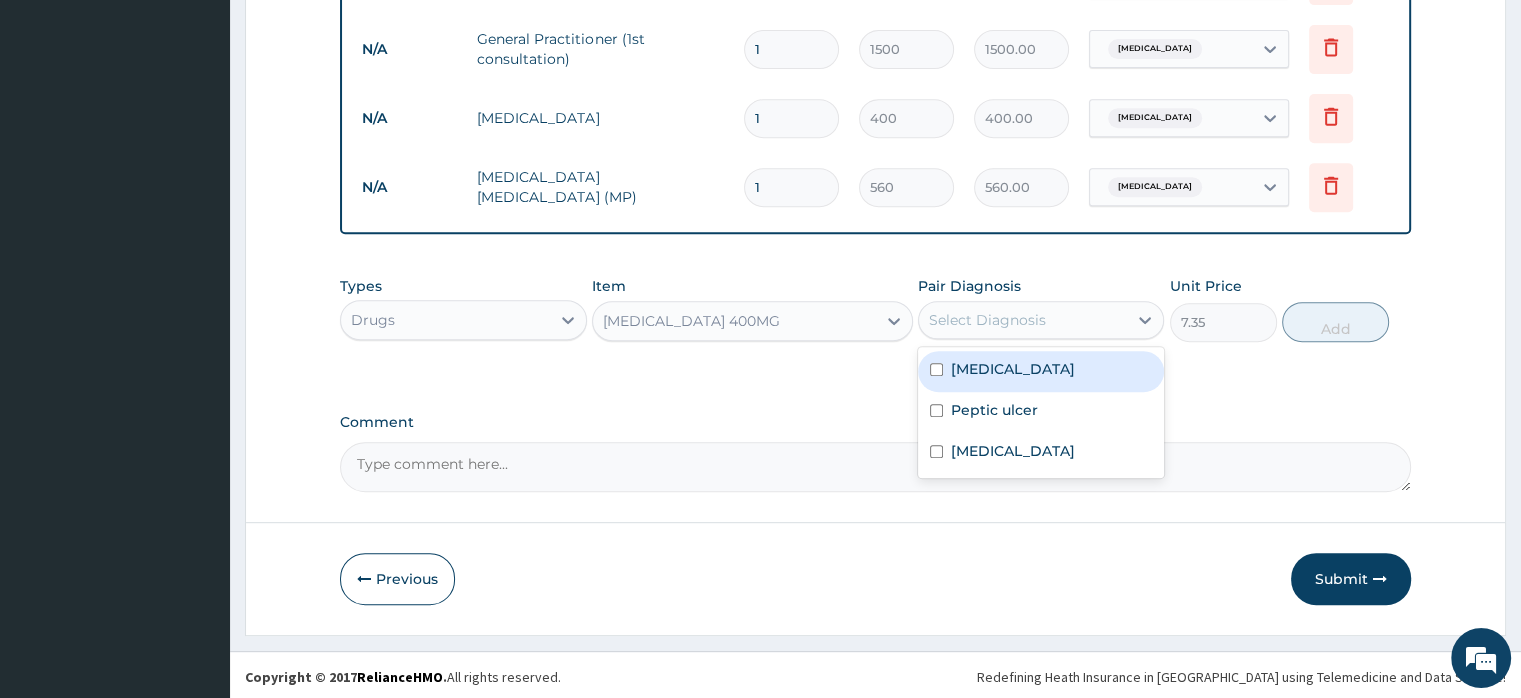 click on "Select Diagnosis" at bounding box center (987, 320) 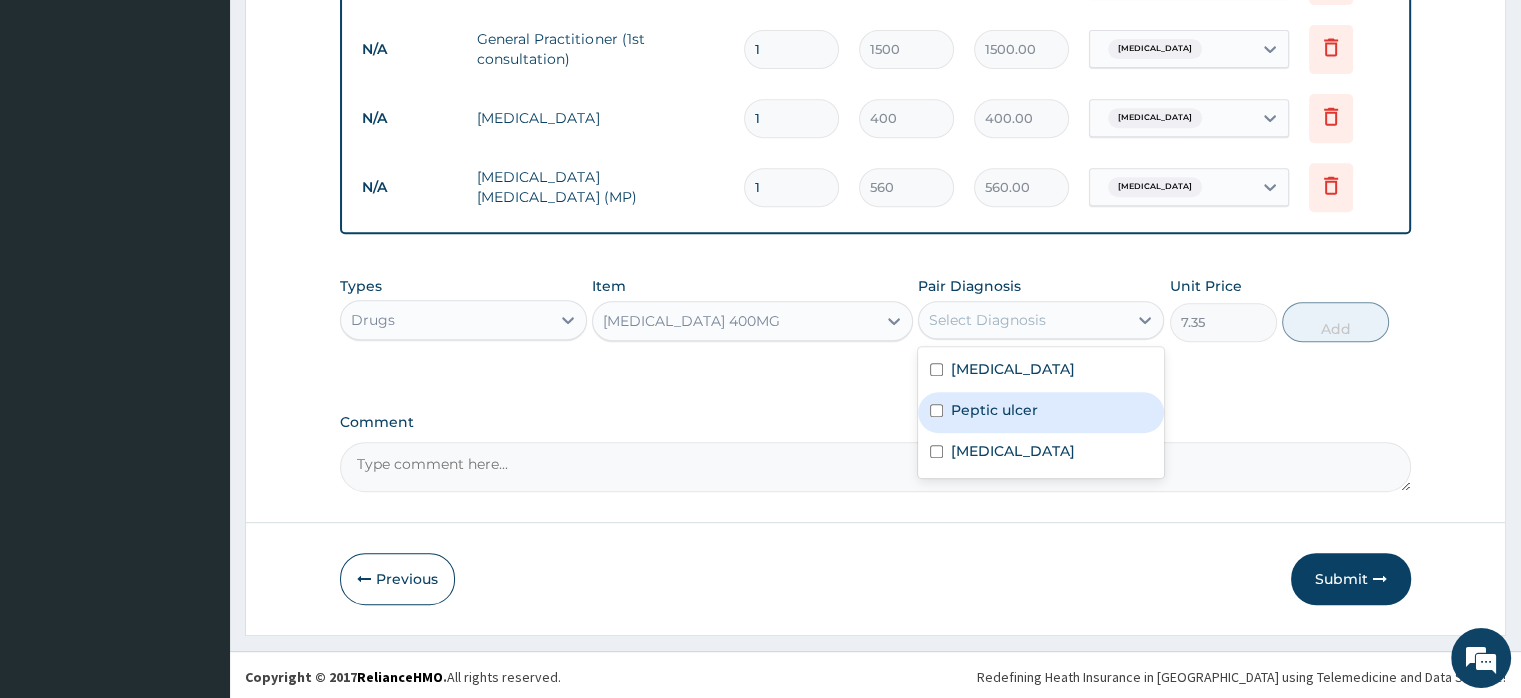 click on "Peptic ulcer" at bounding box center (994, 410) 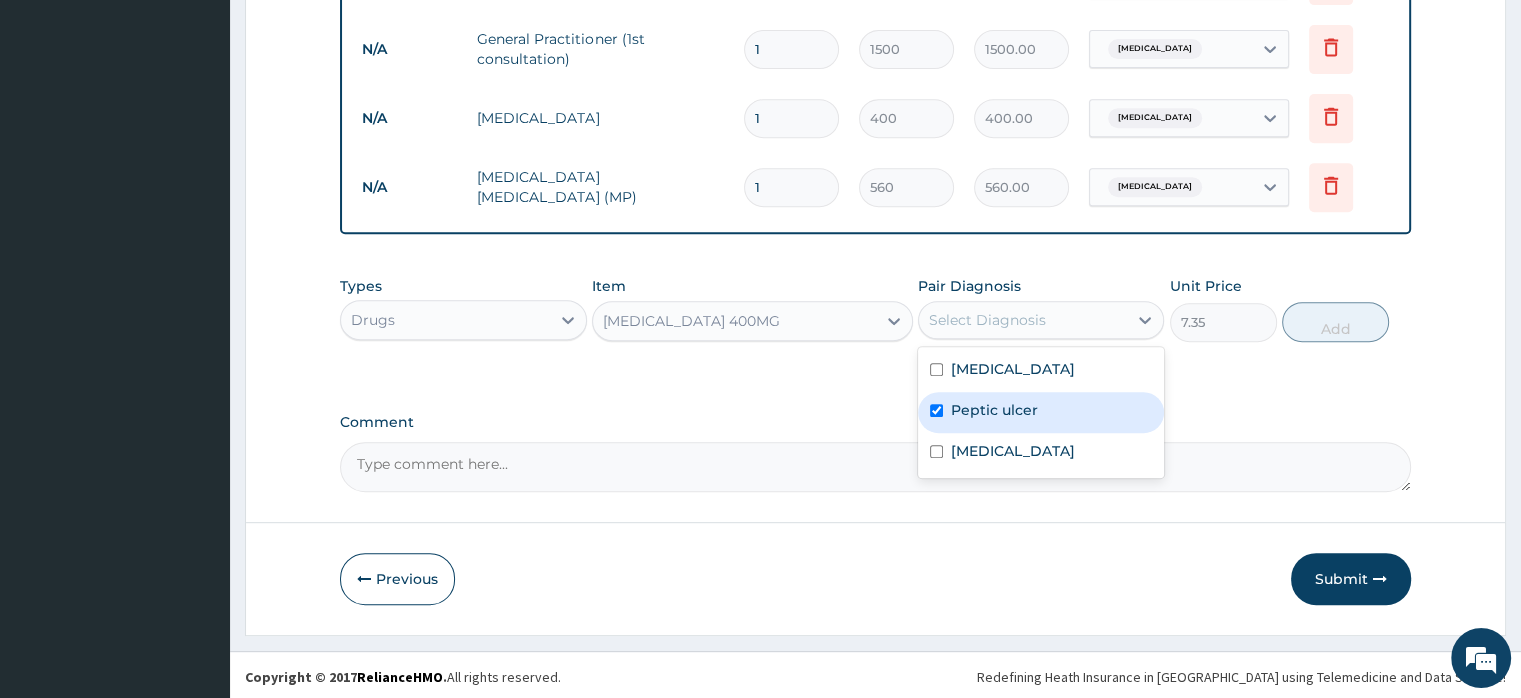checkbox on "true" 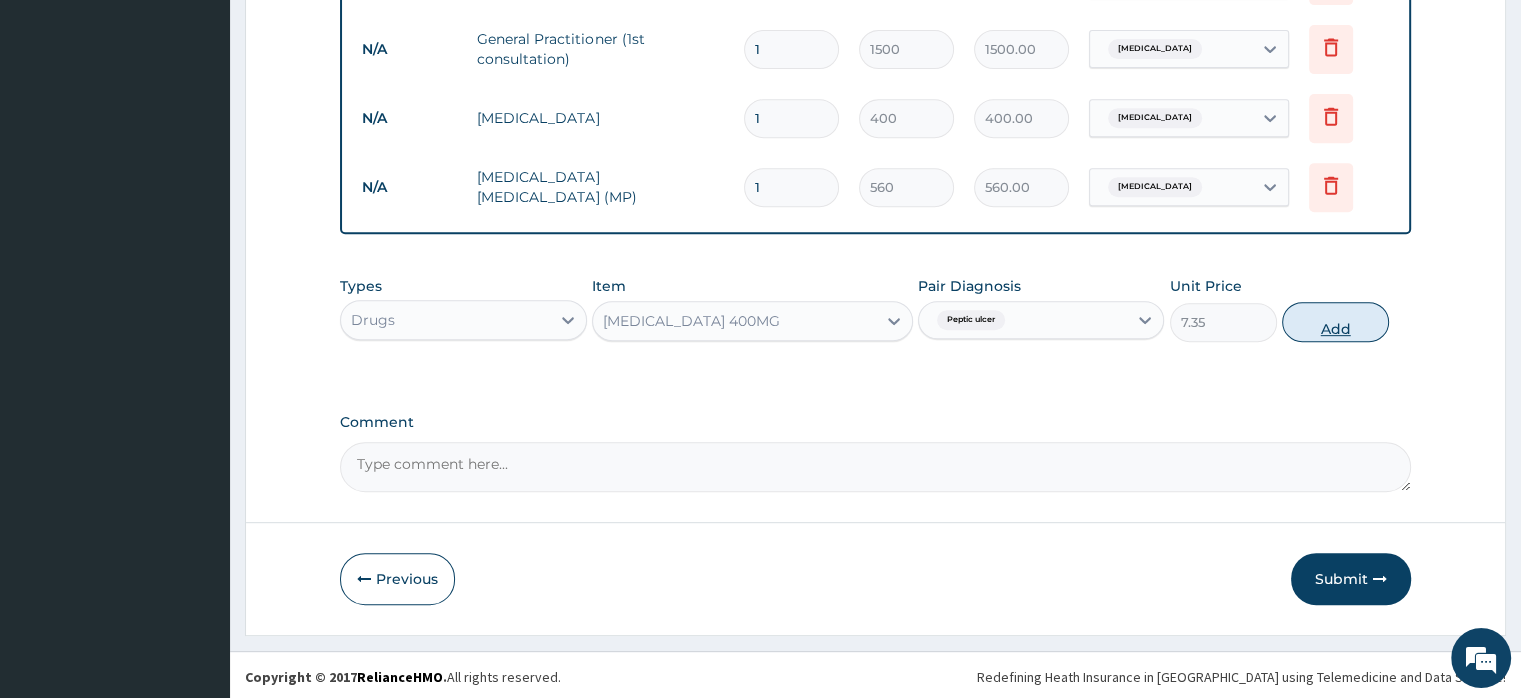 click on "Add" at bounding box center (1335, 322) 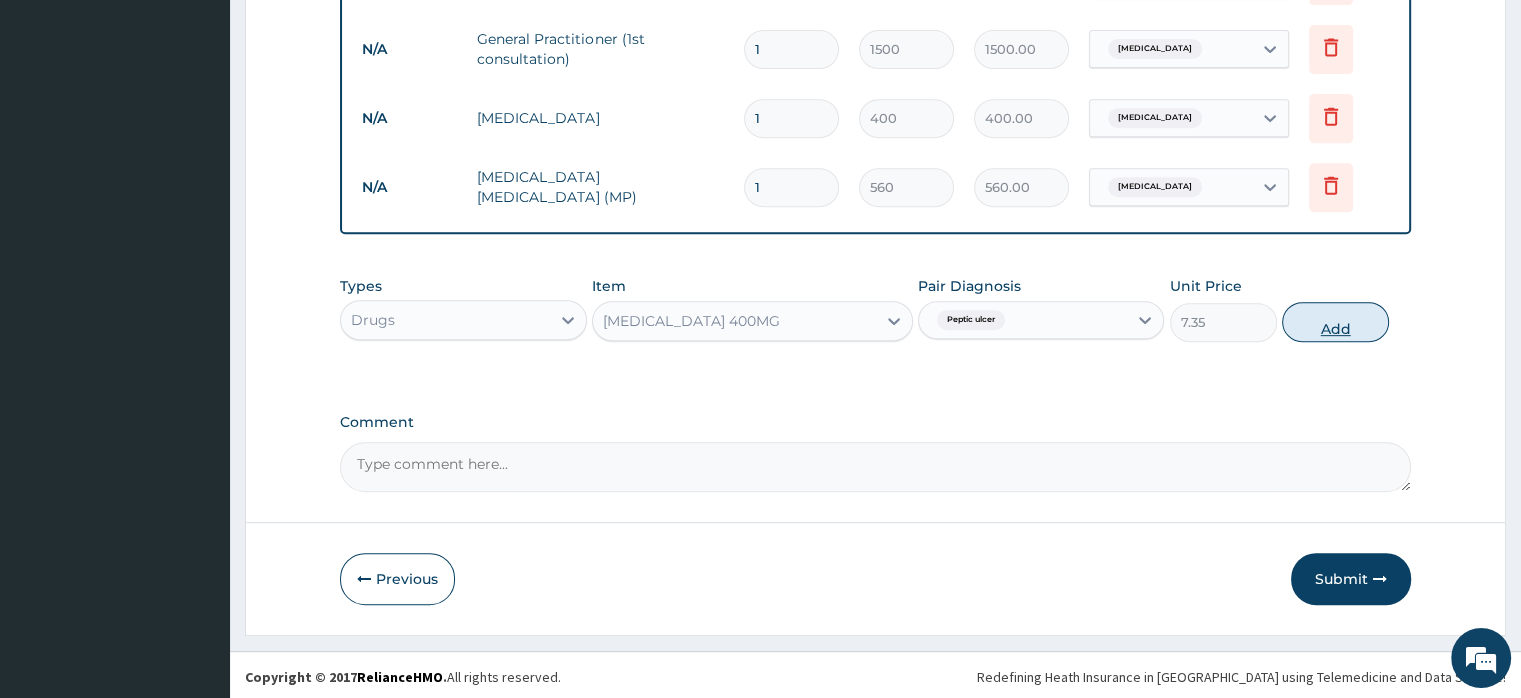 type on "0" 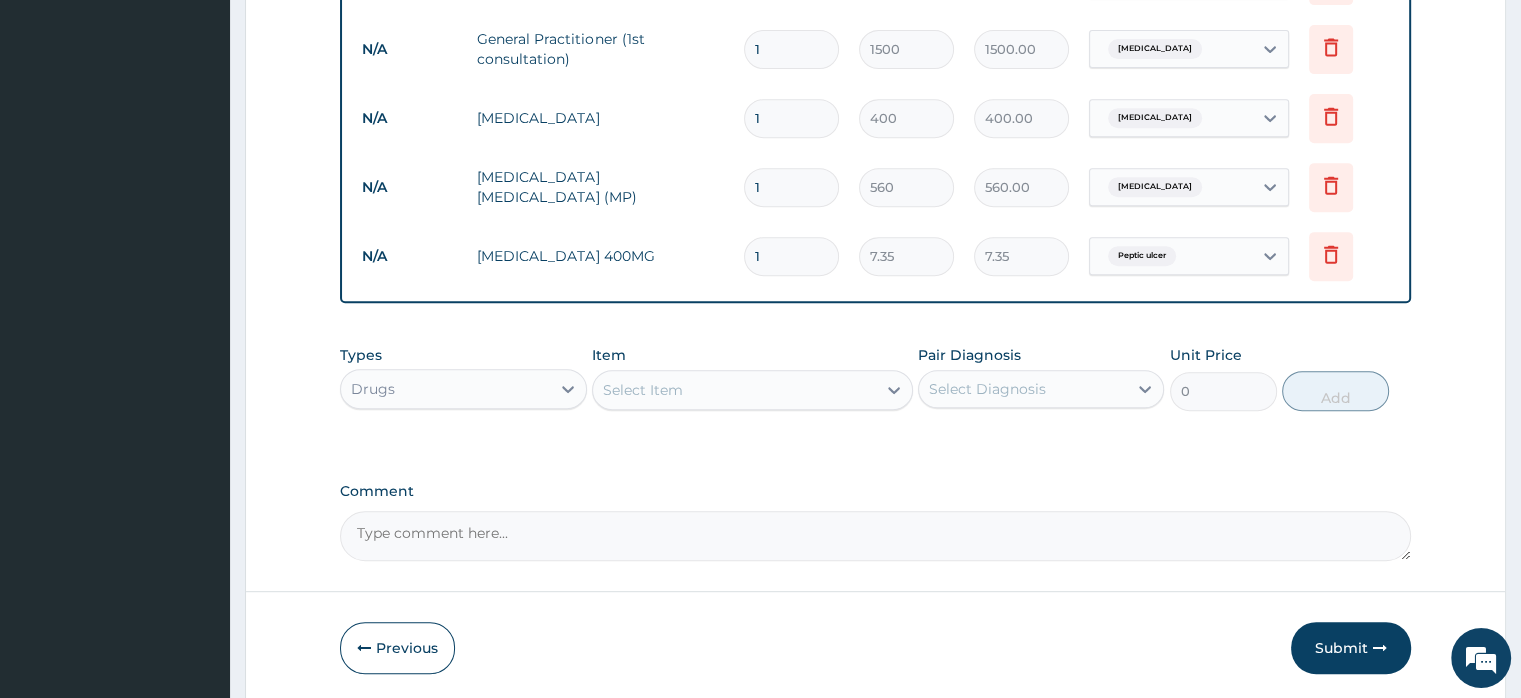 click on "Select Item" at bounding box center (643, 390) 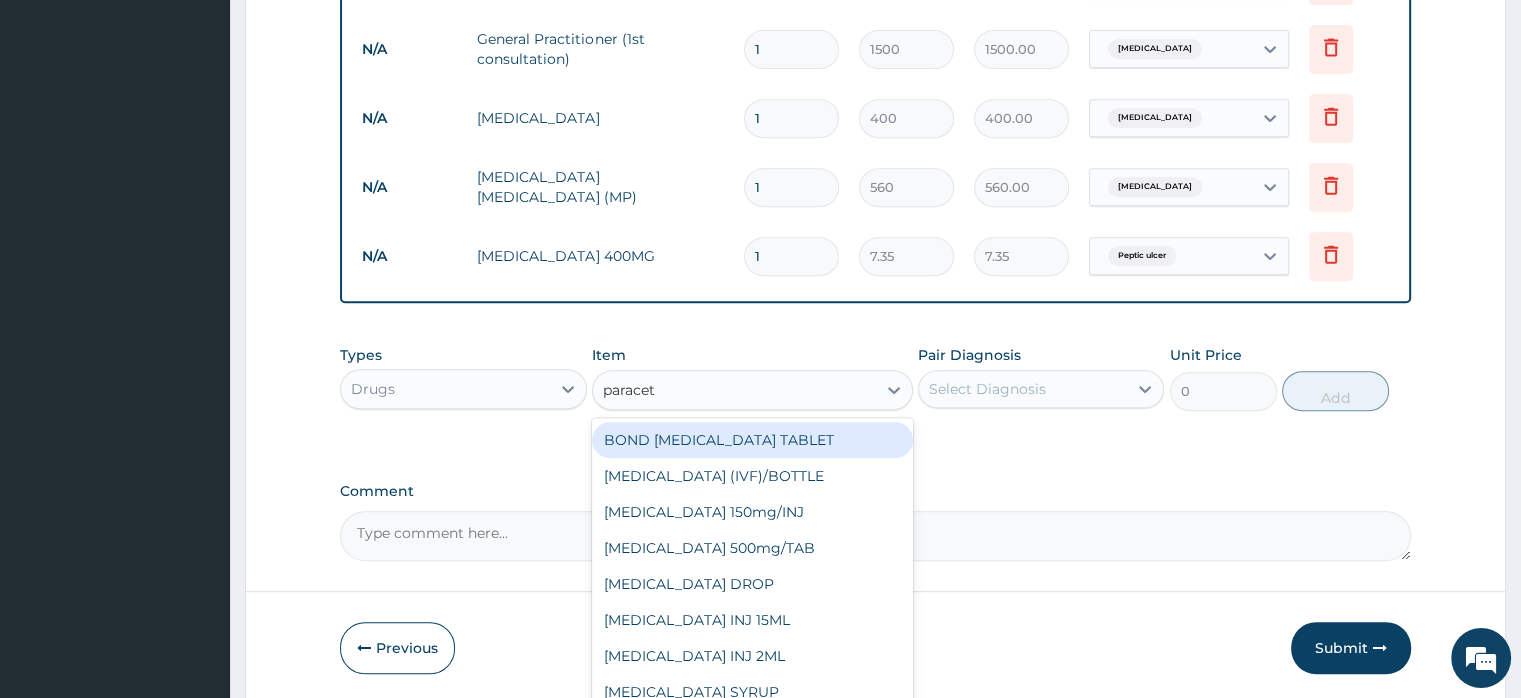 type on "paraceta" 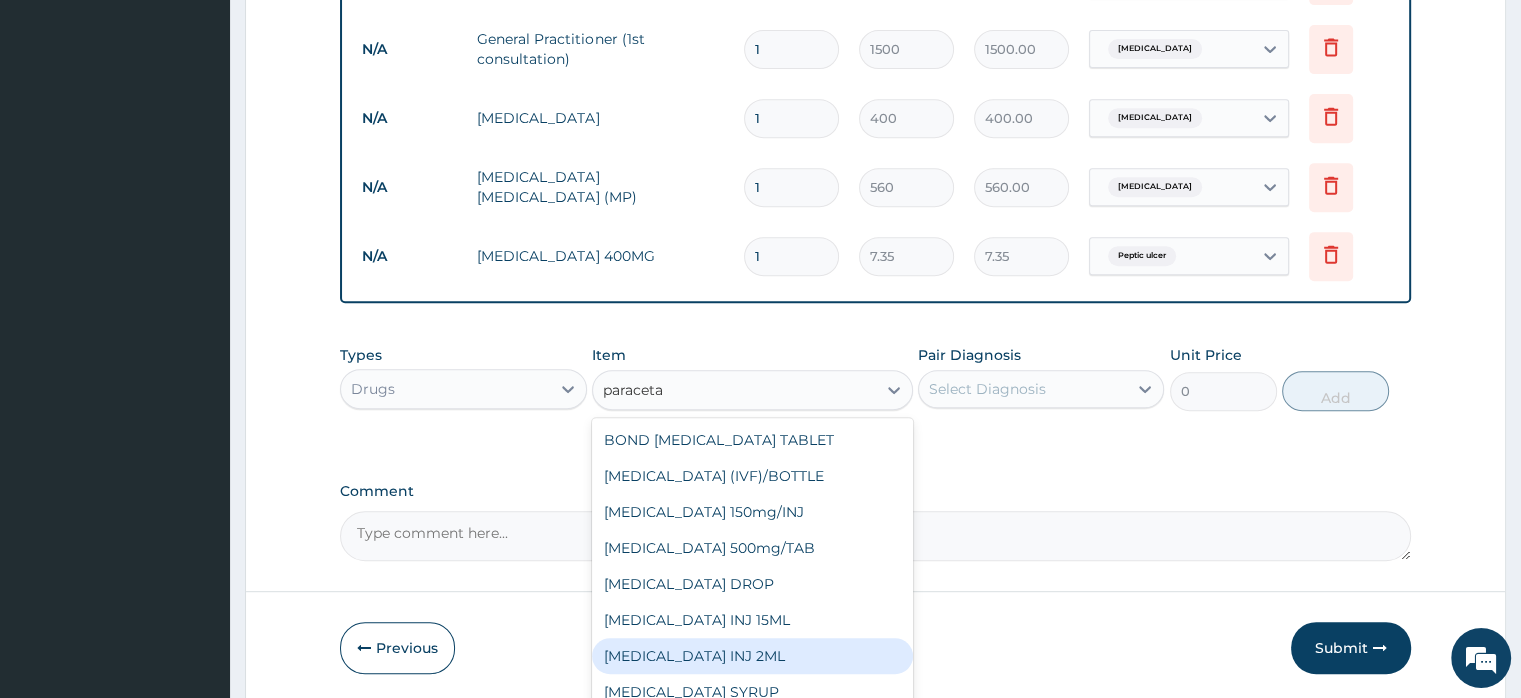 click on "[MEDICAL_DATA] INJ 2ML" at bounding box center (752, 656) 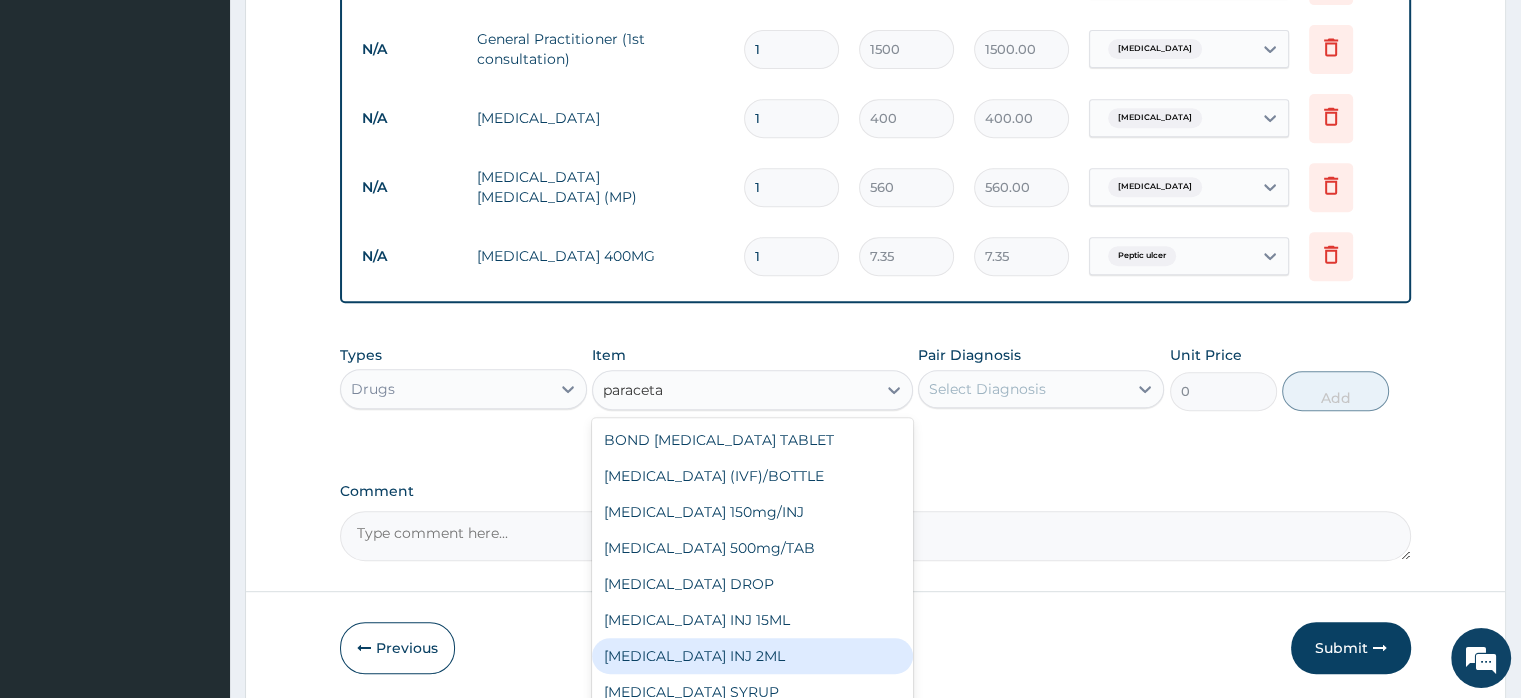 type 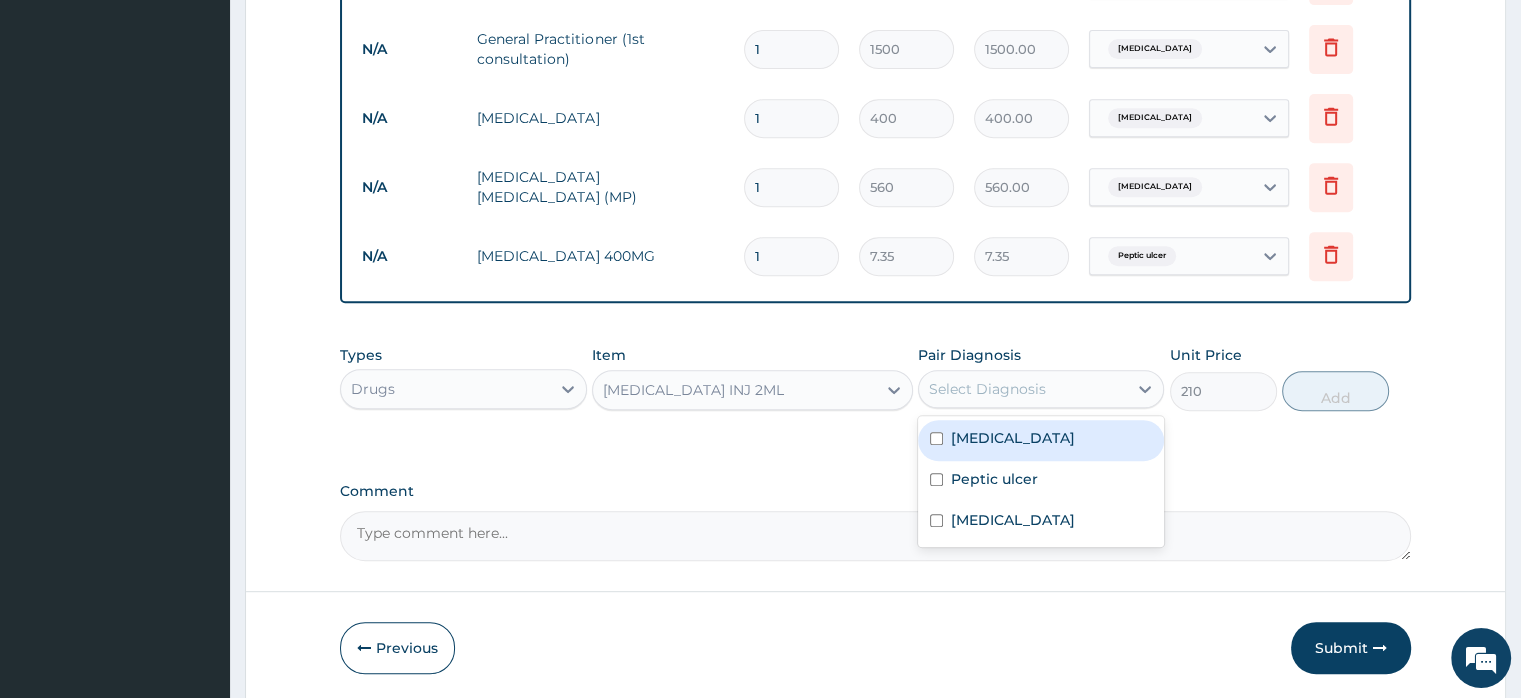 click on "Select Diagnosis" at bounding box center (987, 389) 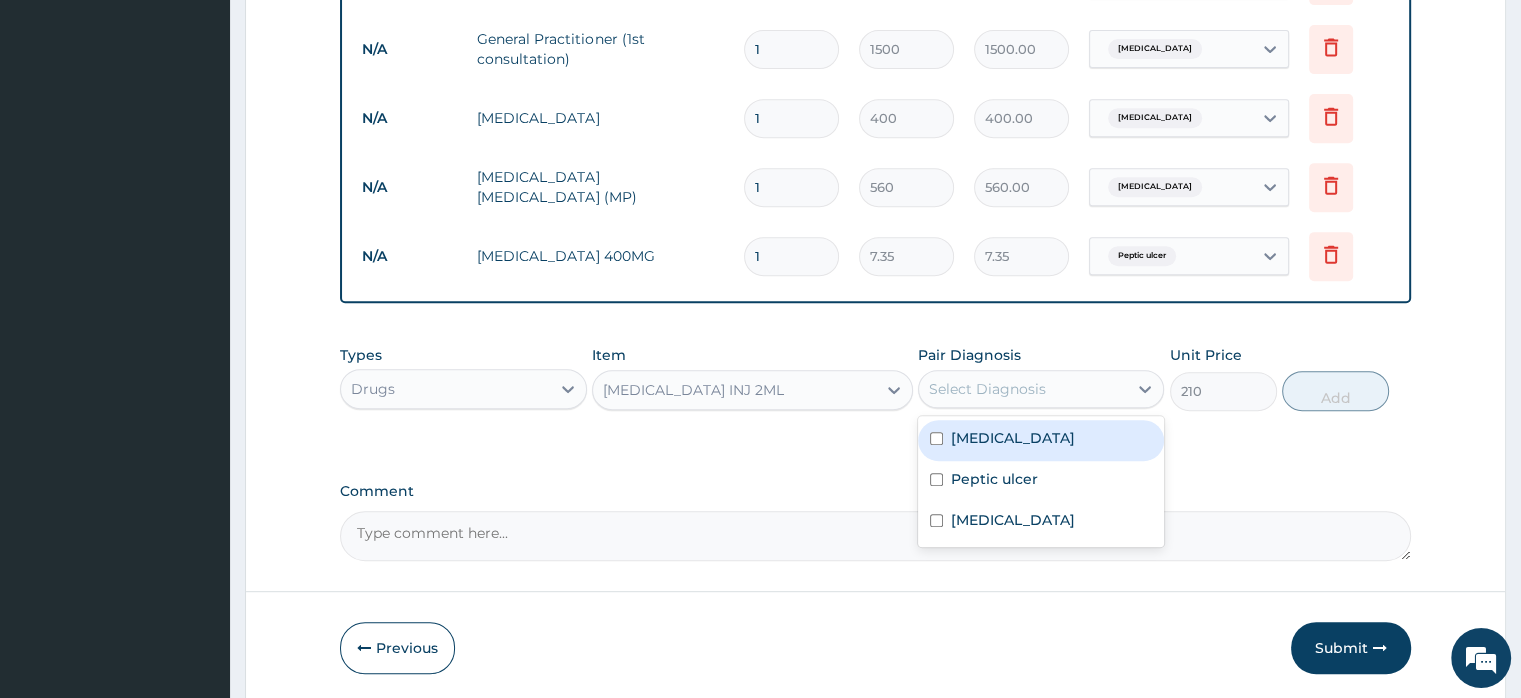click on "[MEDICAL_DATA]" at bounding box center (1041, 440) 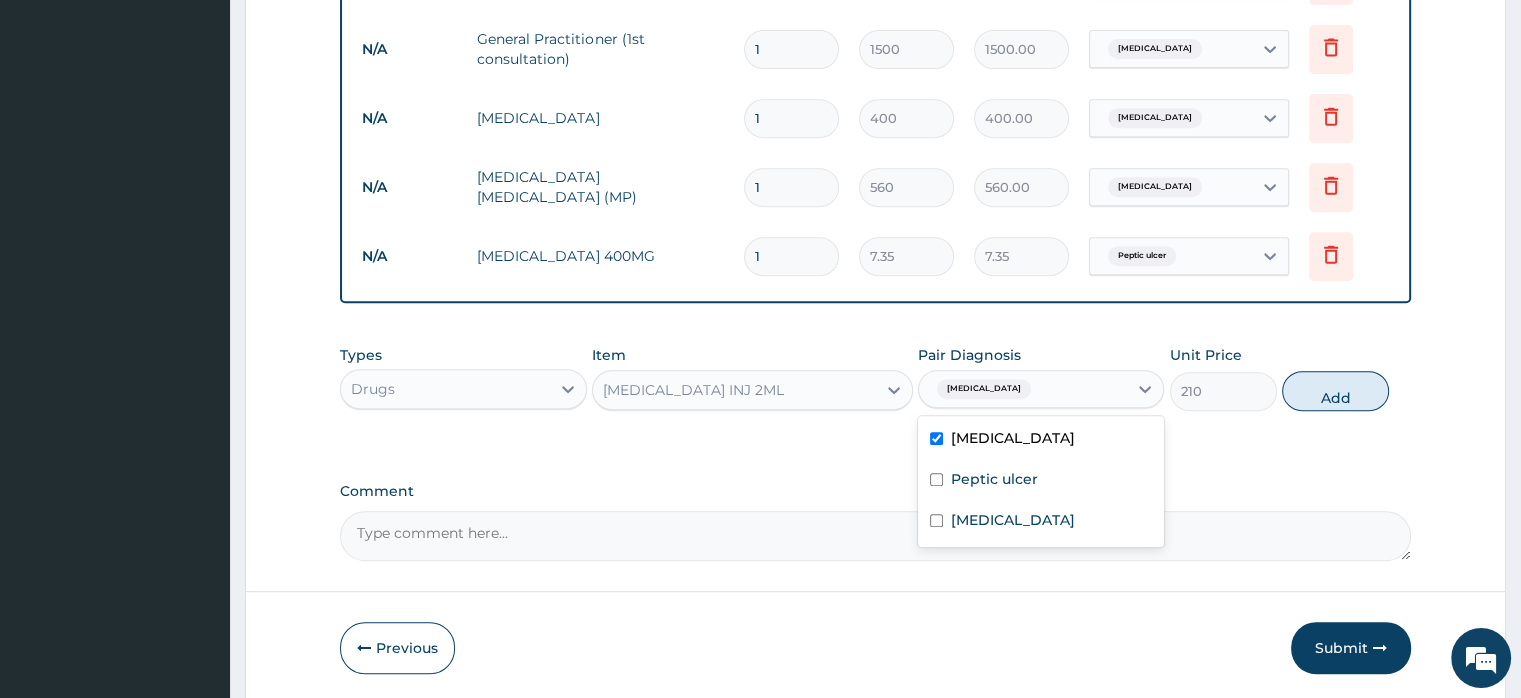 checkbox on "true" 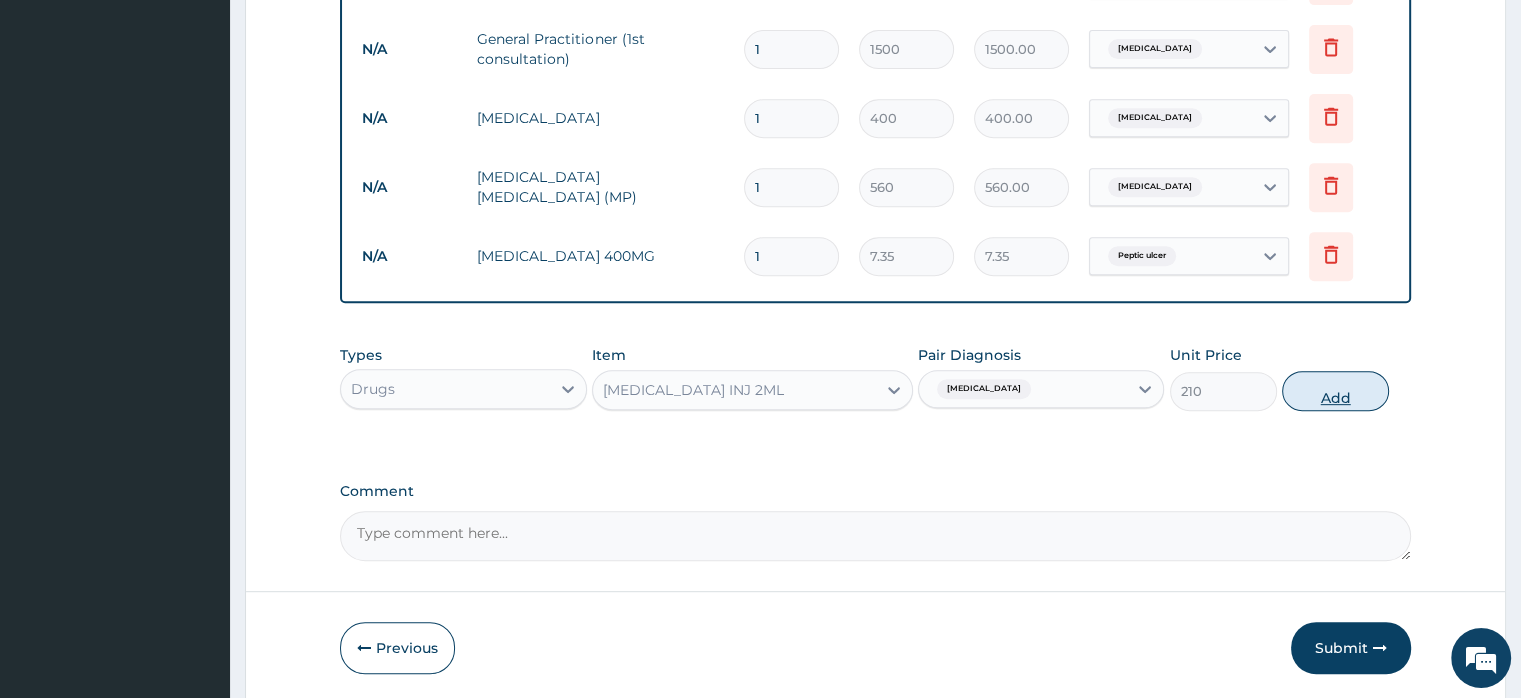 click on "Add" at bounding box center (1335, 391) 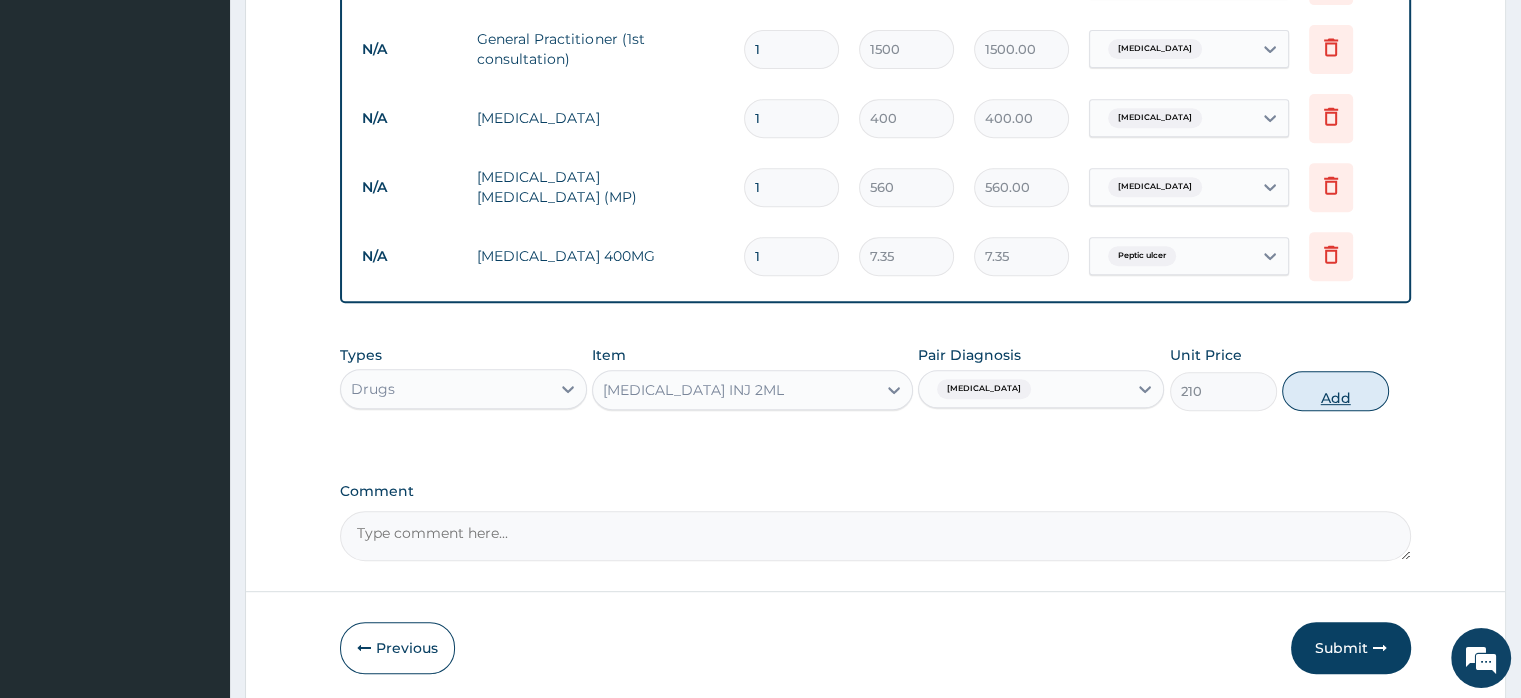 type on "0" 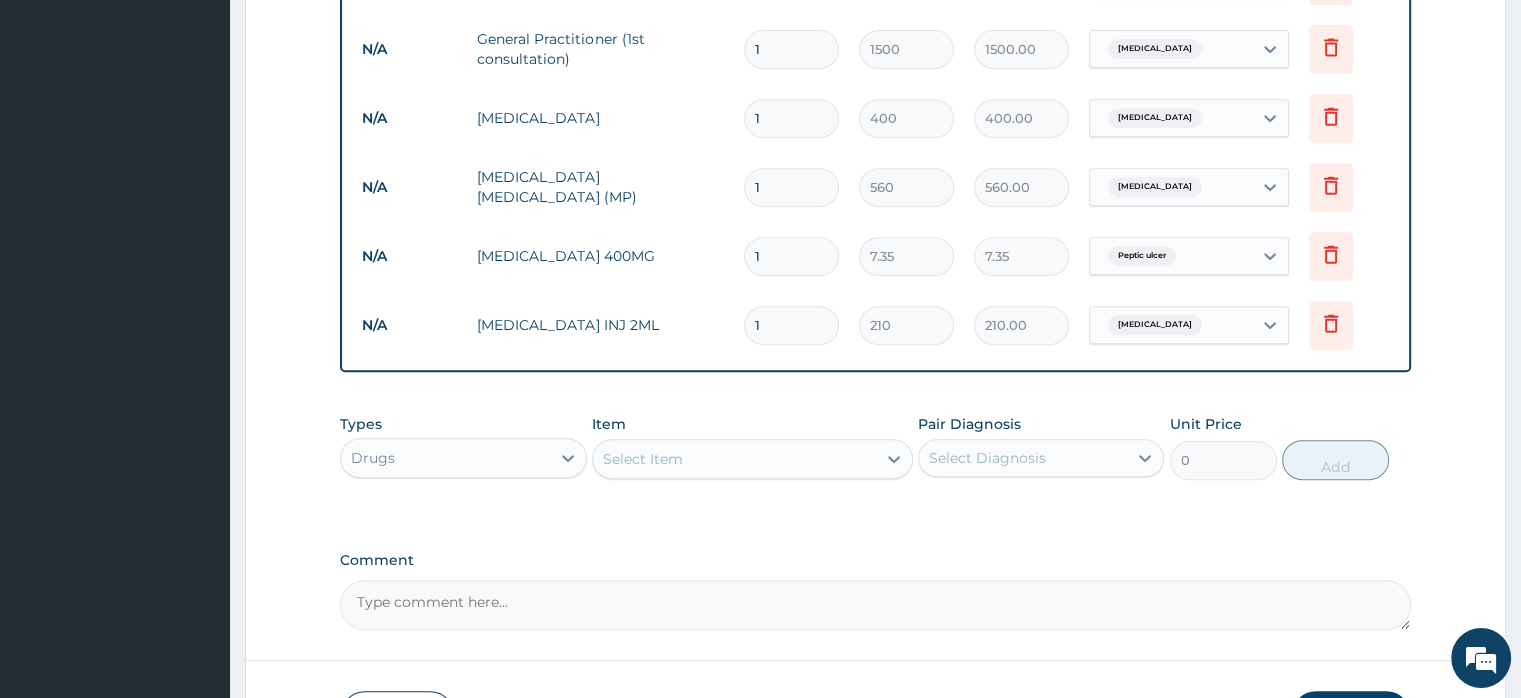 click on "Select Item" at bounding box center [643, 459] 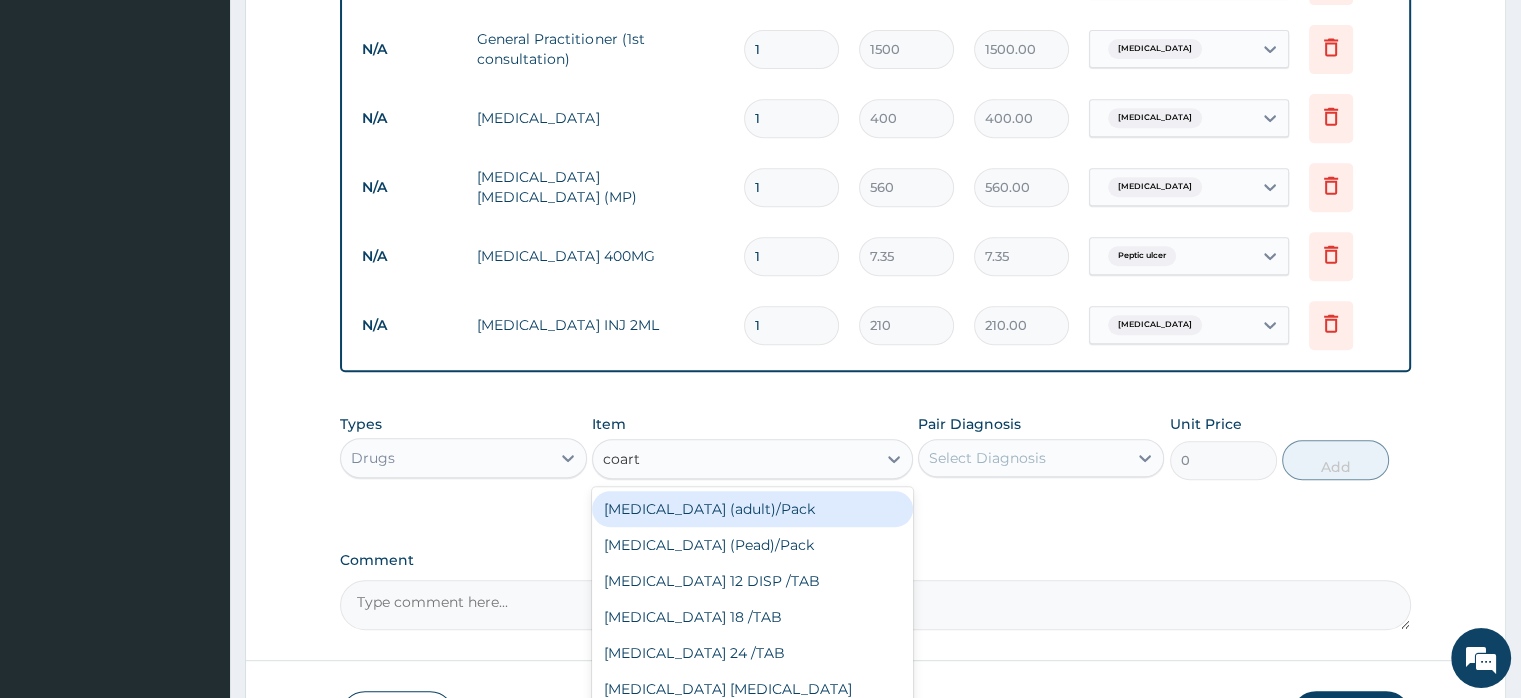 type on "coarte" 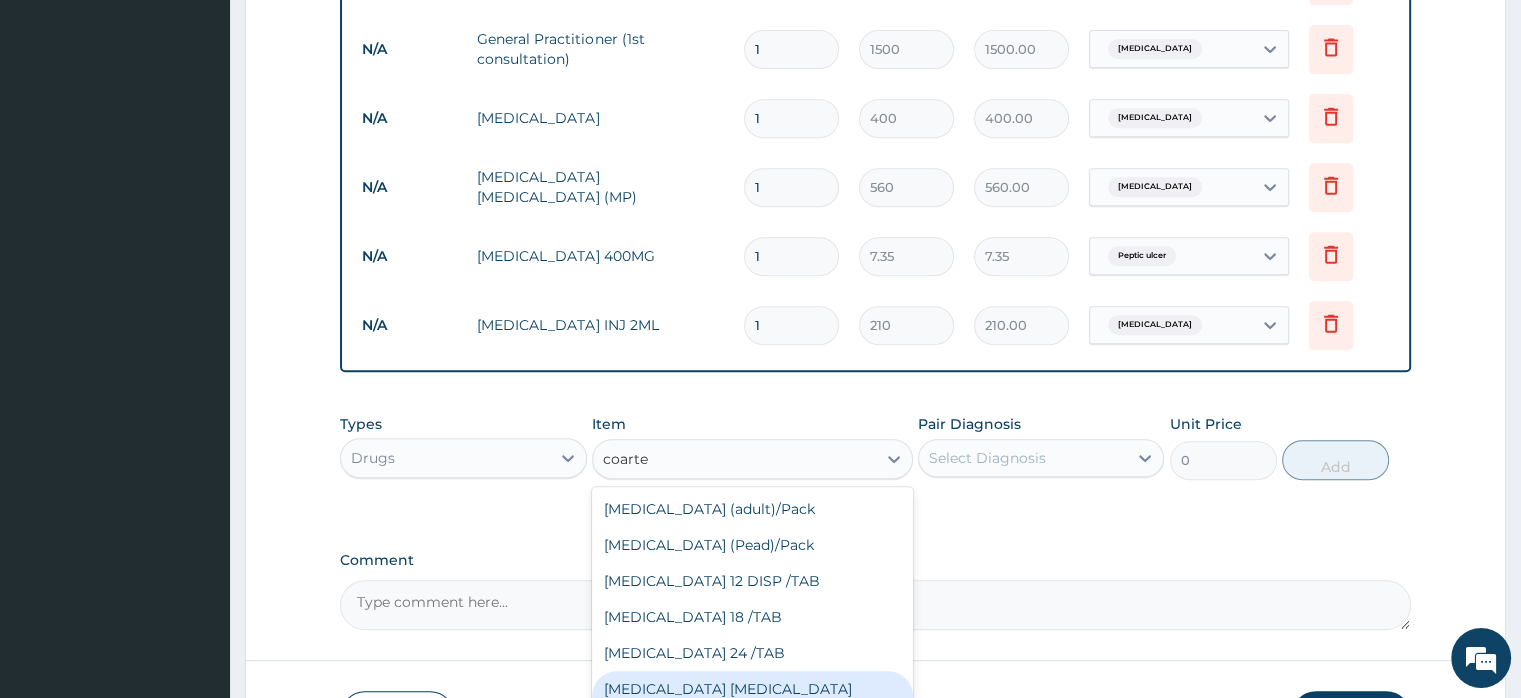 click on "[MEDICAL_DATA] [MEDICAL_DATA] 80/480" at bounding box center (752, 699) 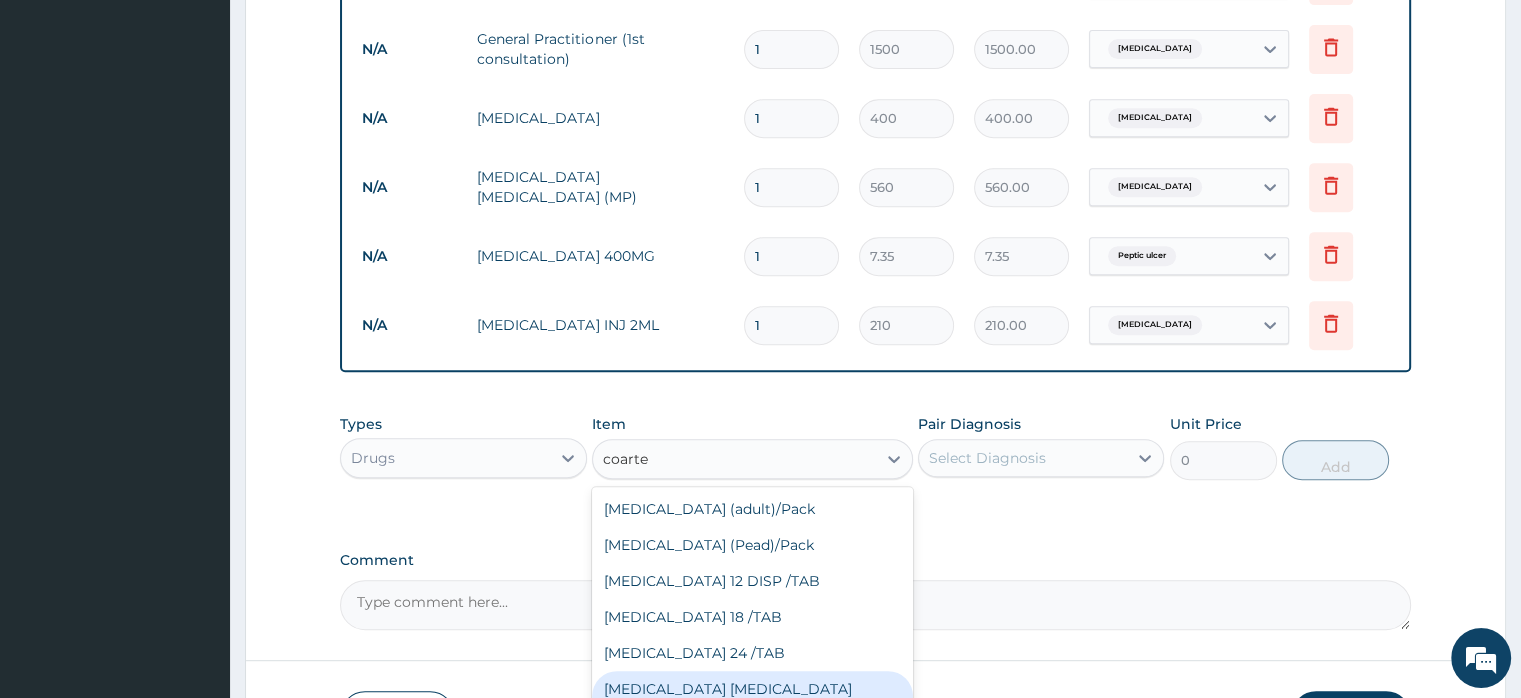type 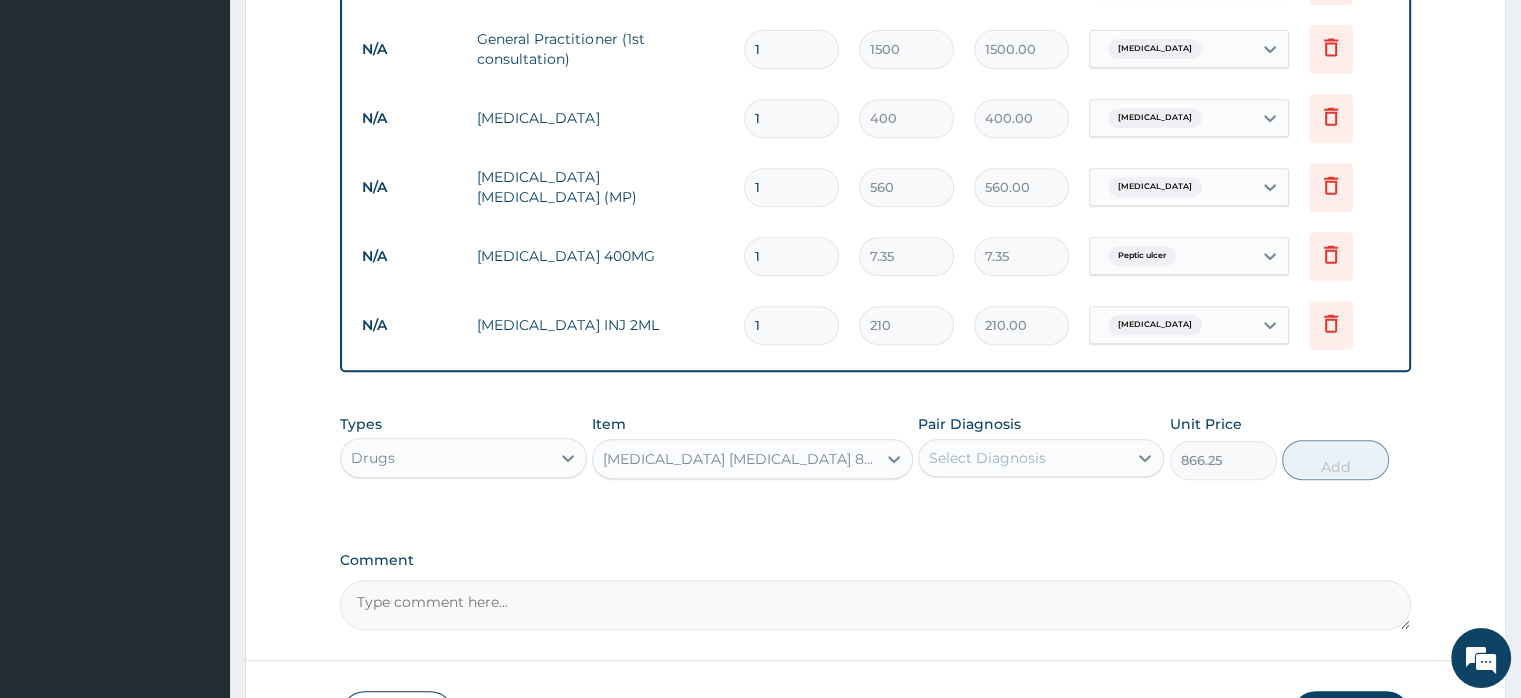 click on "Select Diagnosis" at bounding box center [987, 458] 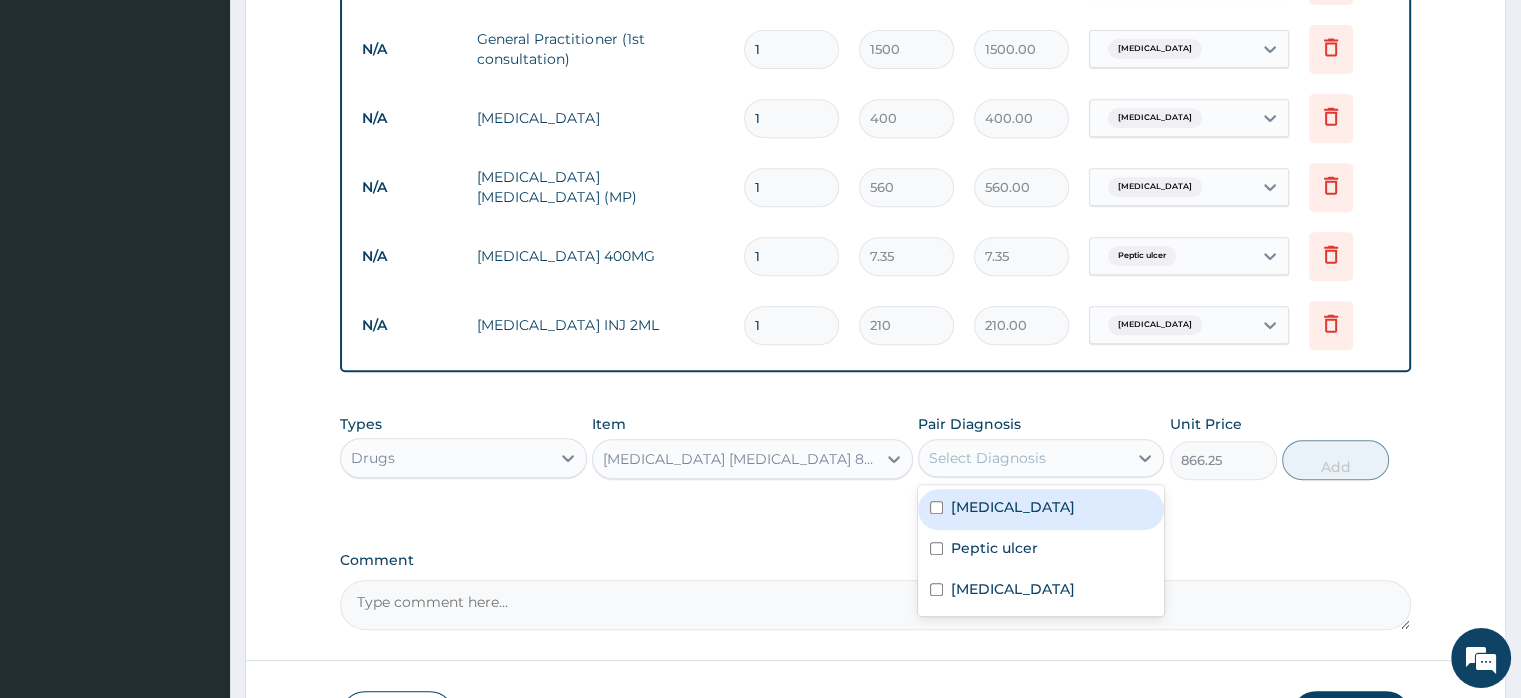 click on "[MEDICAL_DATA]" at bounding box center [1013, 507] 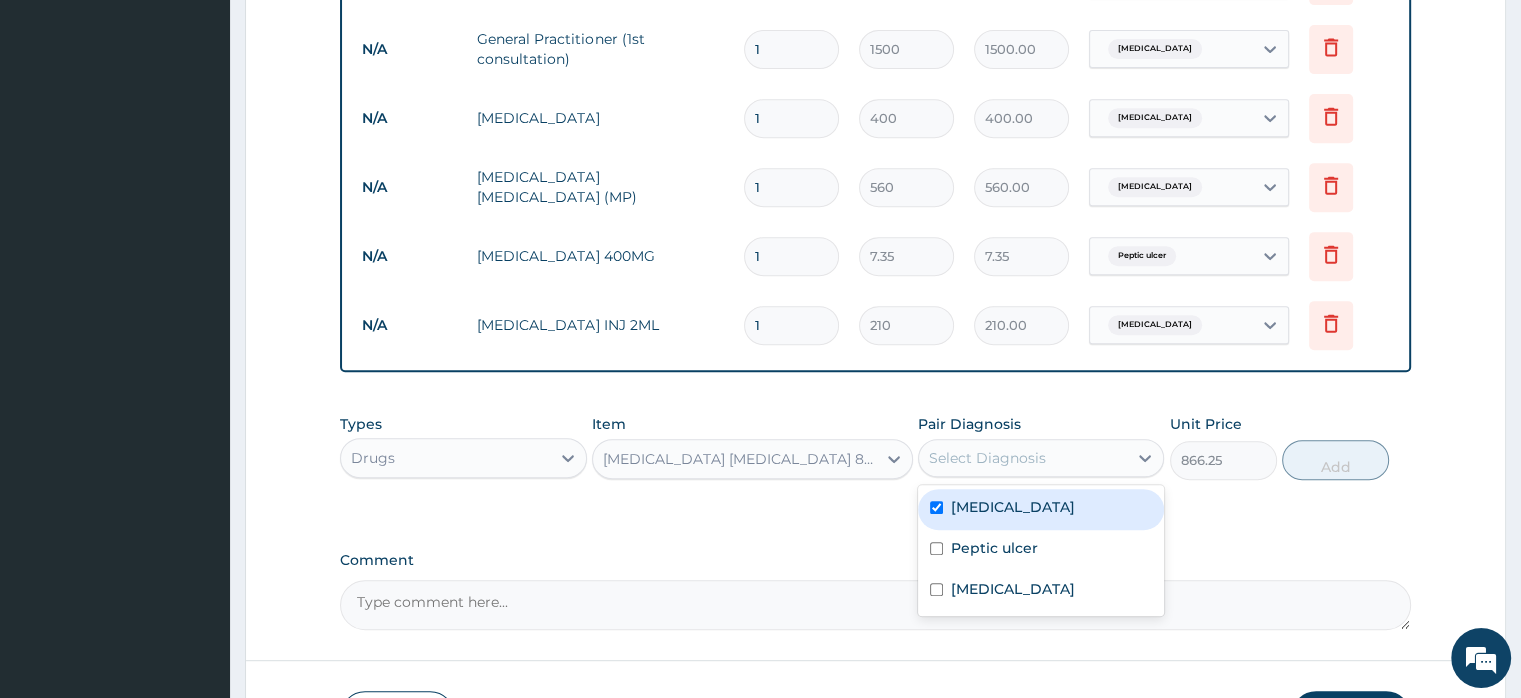 checkbox on "true" 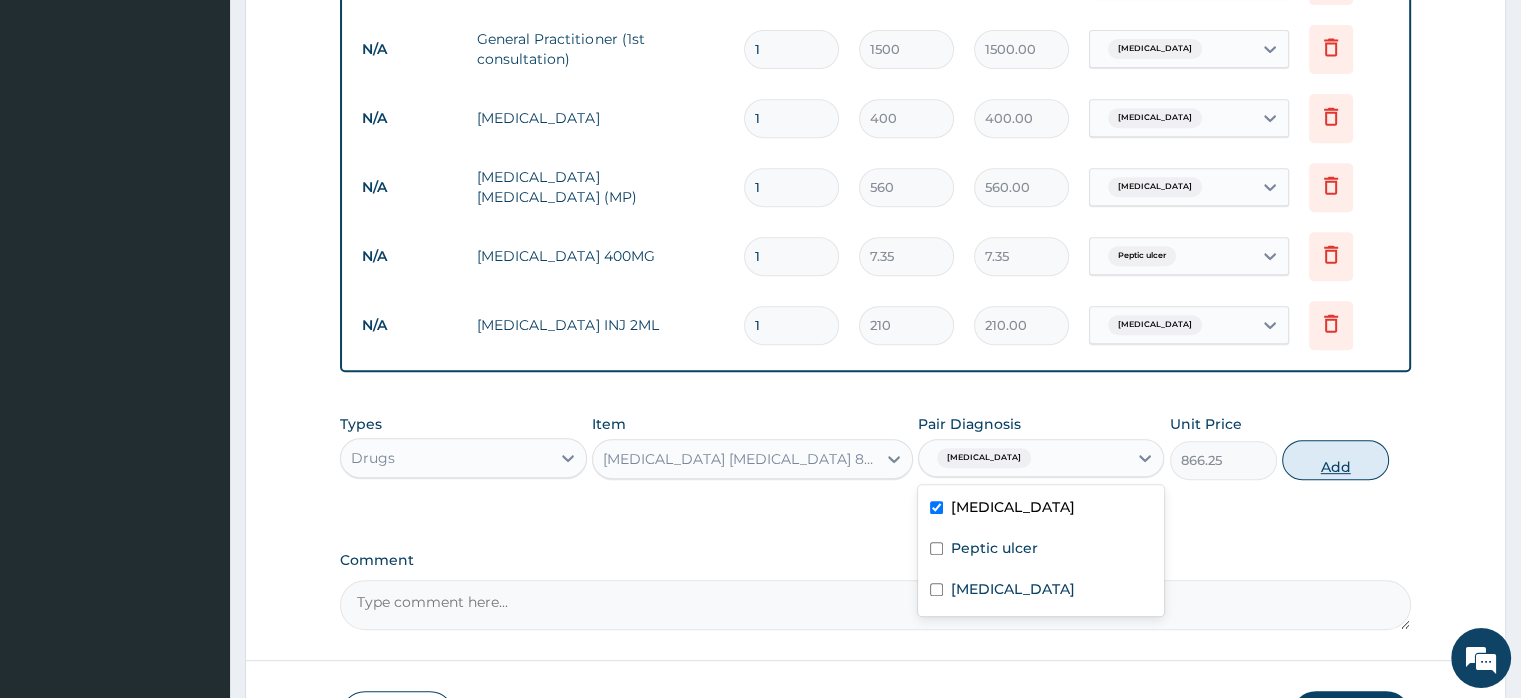 click on "Add" at bounding box center [1335, 460] 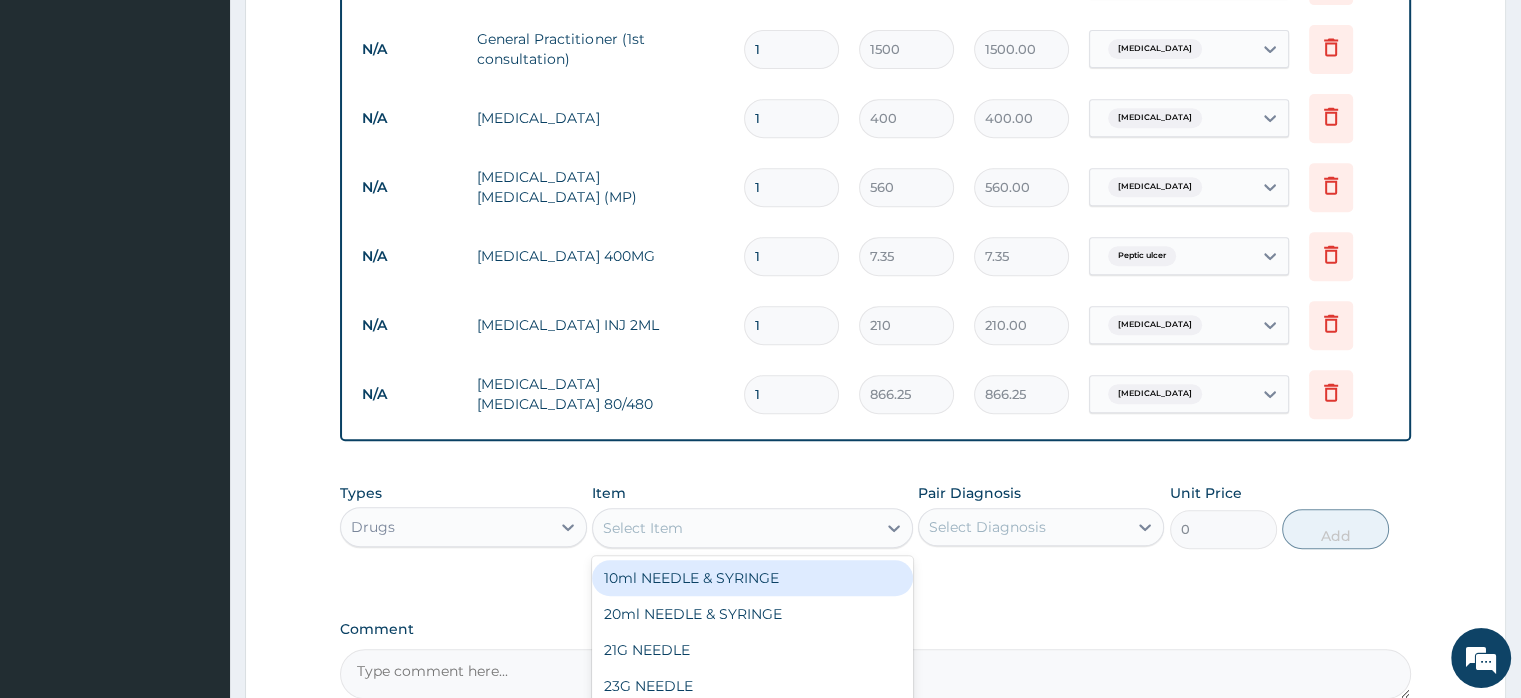 click on "Select Item" at bounding box center [643, 528] 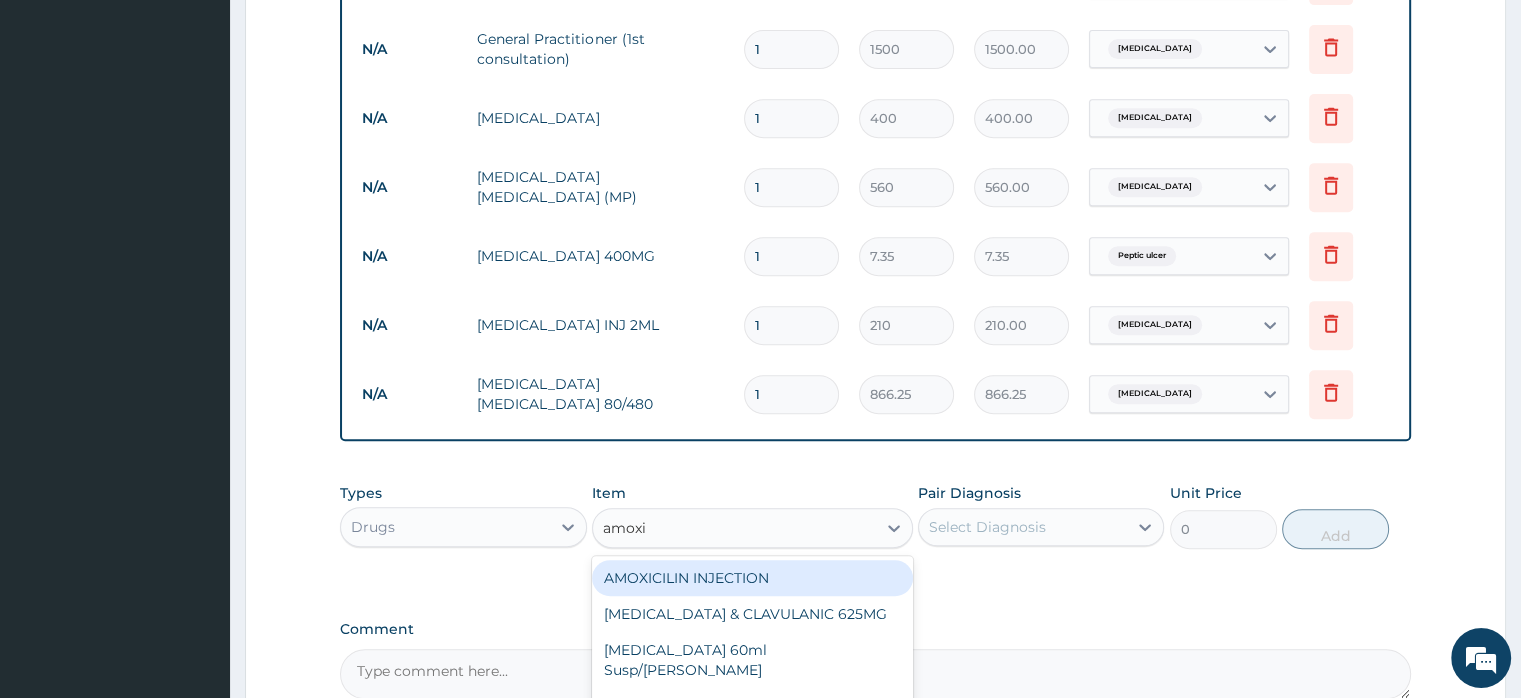 type on "[MEDICAL_DATA]" 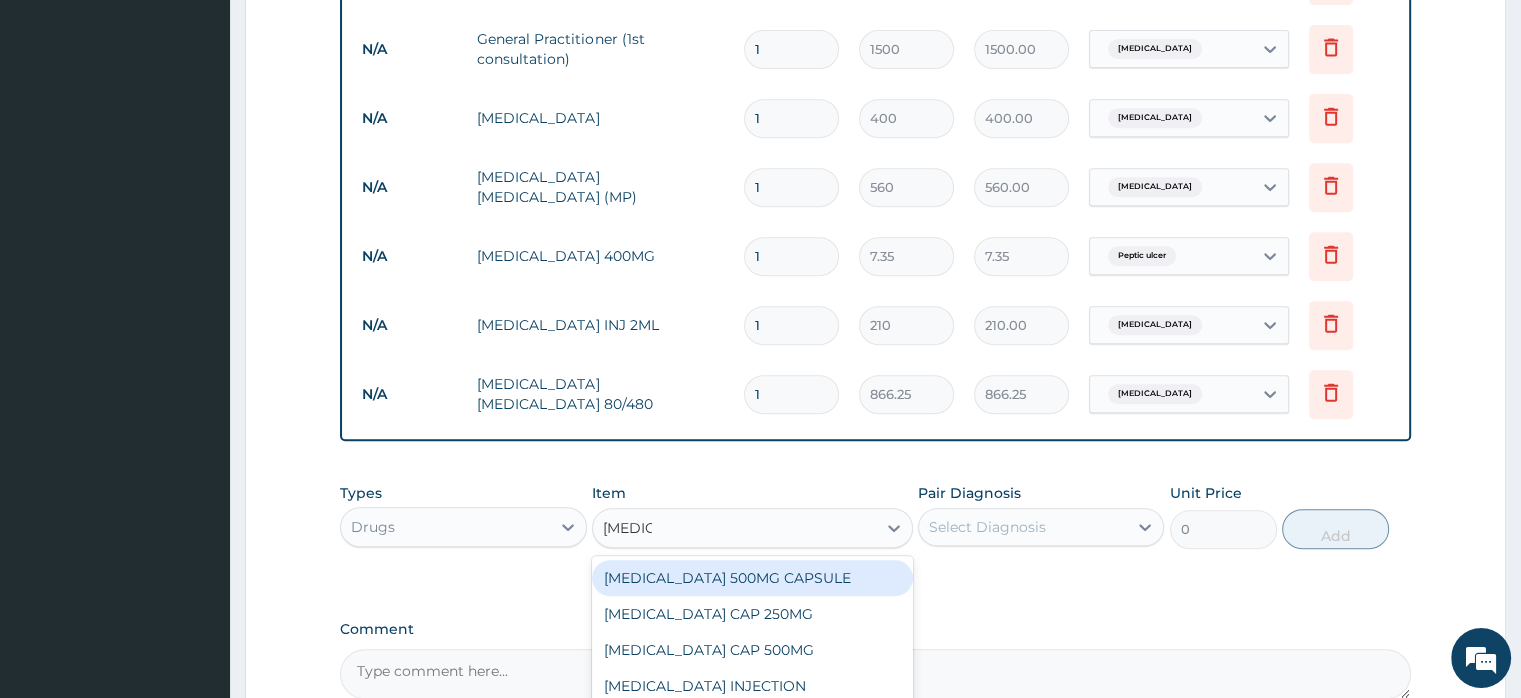 click on "[MEDICAL_DATA] 500MG CAPSULE" at bounding box center [752, 578] 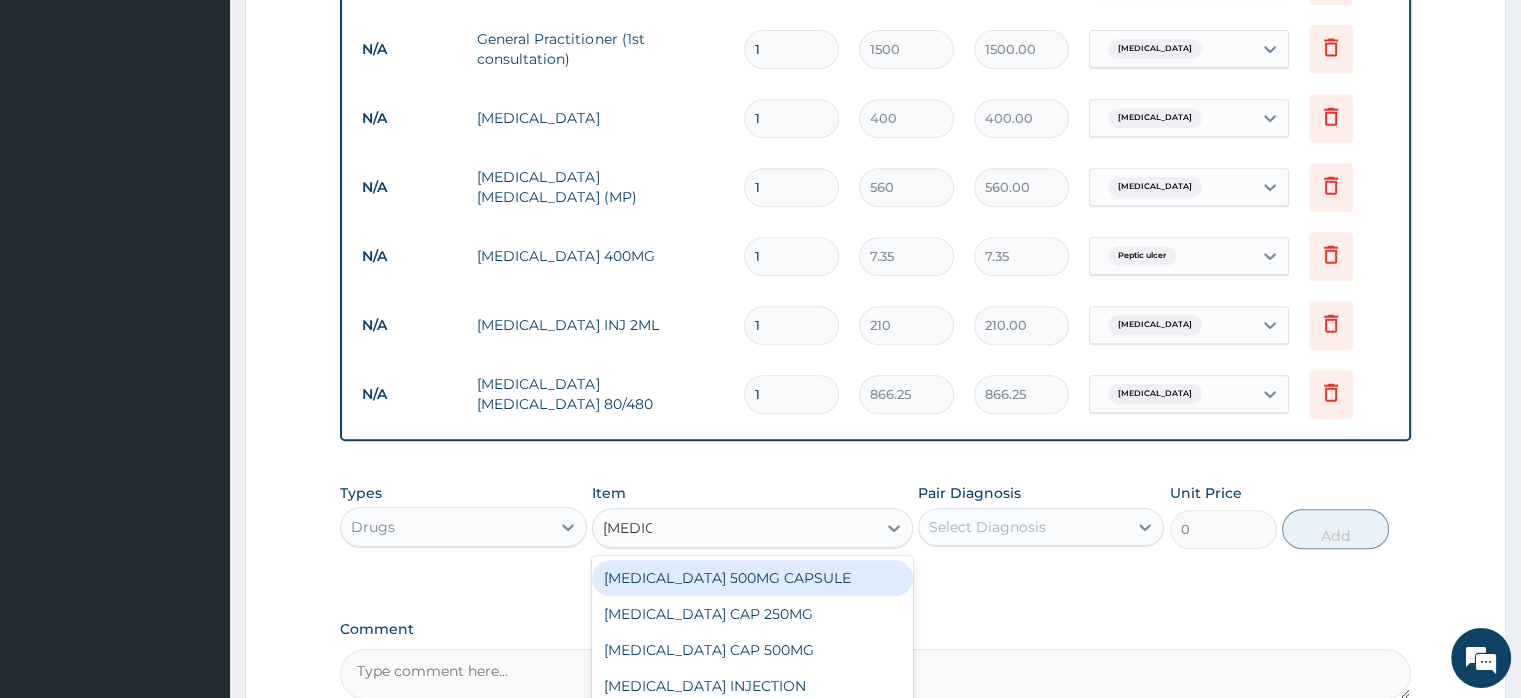 type 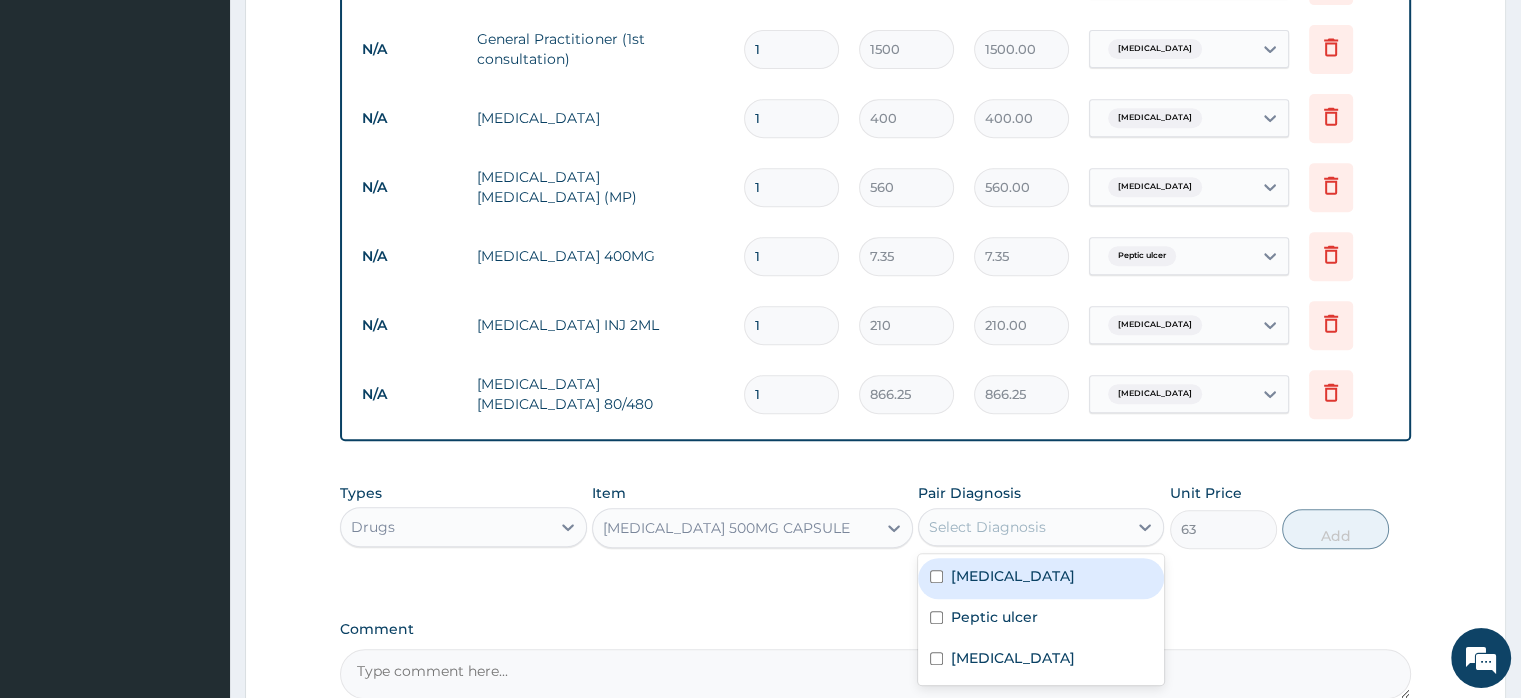 click on "Select Diagnosis" at bounding box center [987, 527] 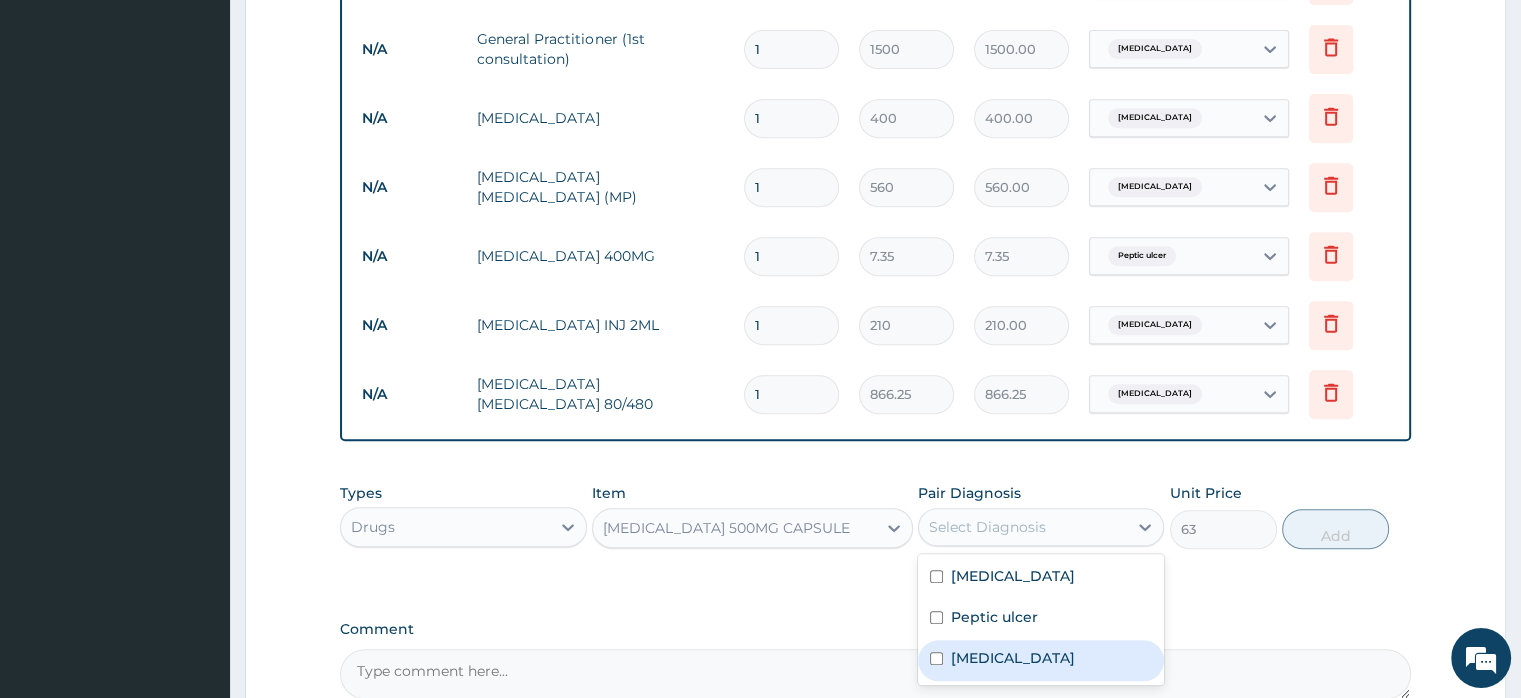 click on "Vaginitis" at bounding box center [1013, 658] 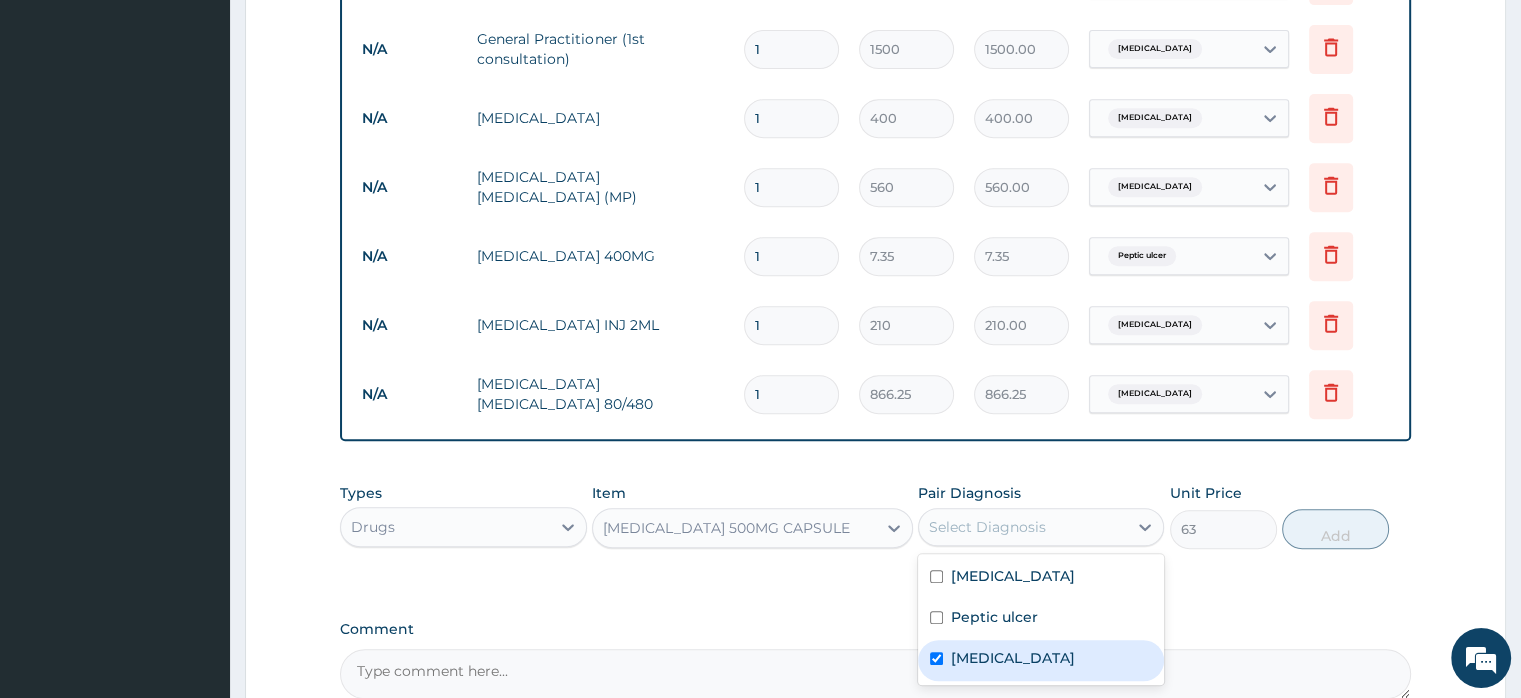 checkbox on "true" 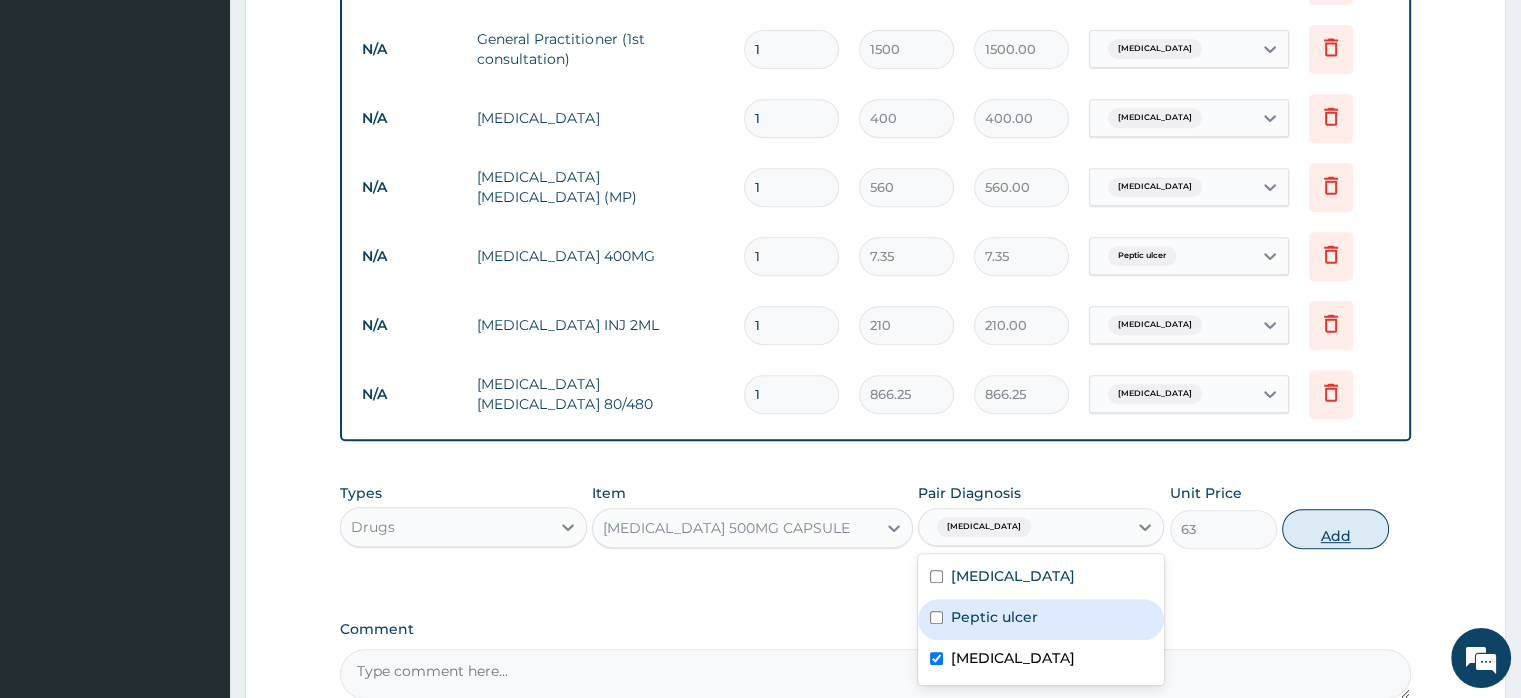 click on "Add" at bounding box center [1335, 529] 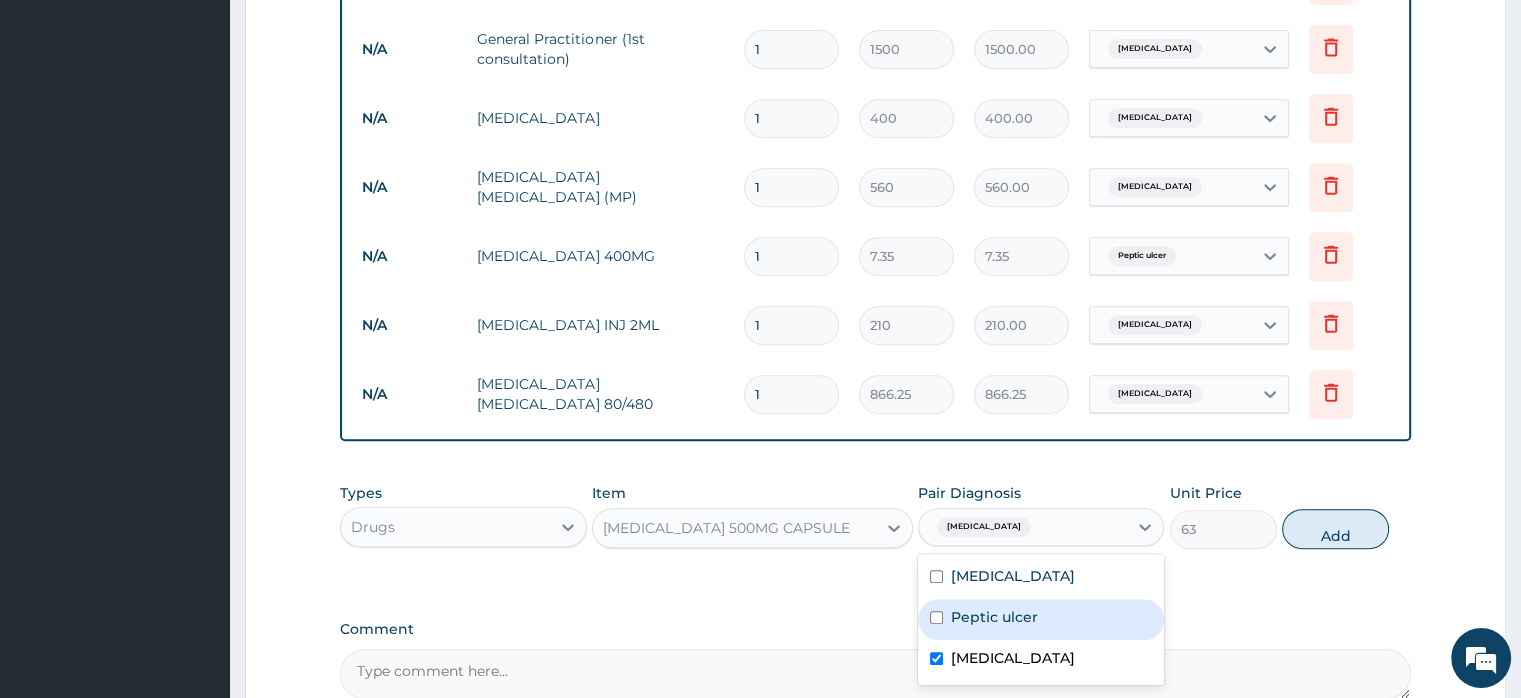 type on "0" 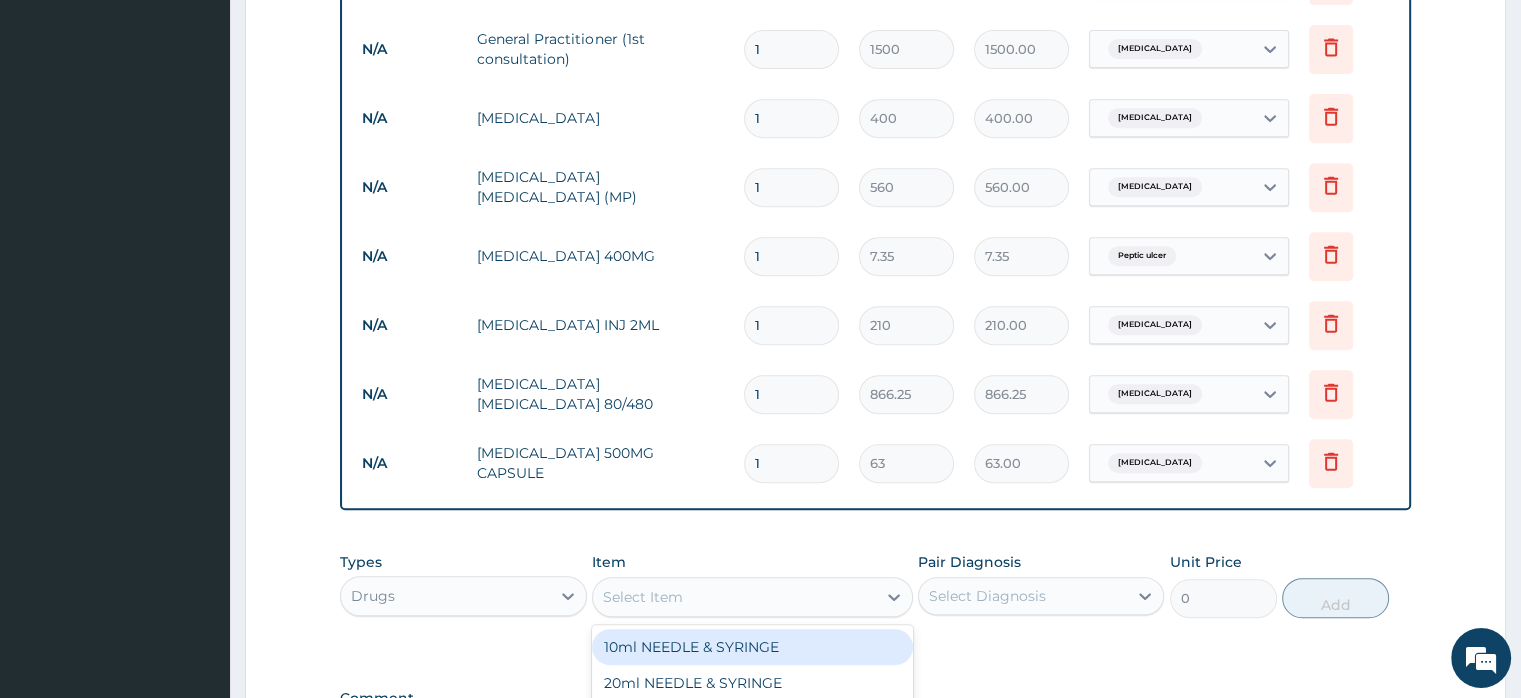 click on "Select Item" at bounding box center (734, 597) 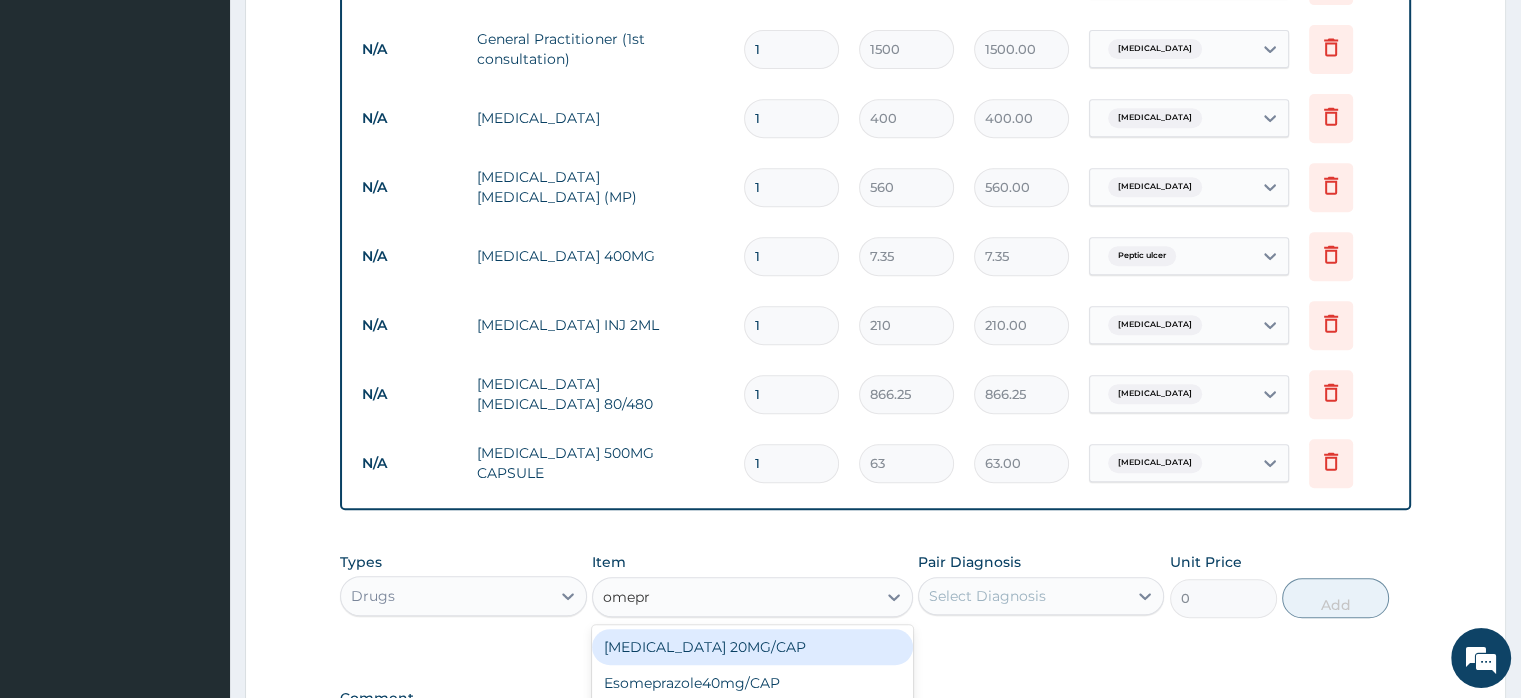 type on "omepra" 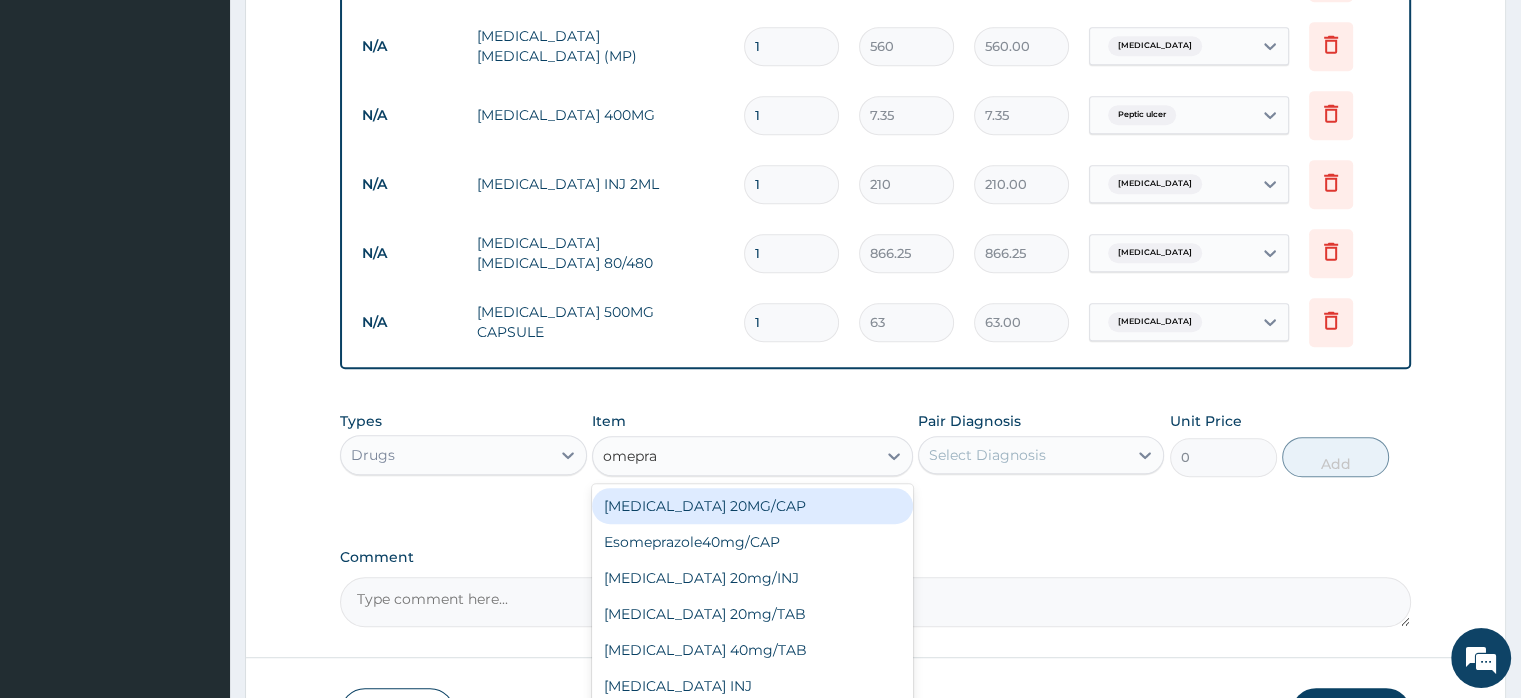 scroll, scrollTop: 1128, scrollLeft: 0, axis: vertical 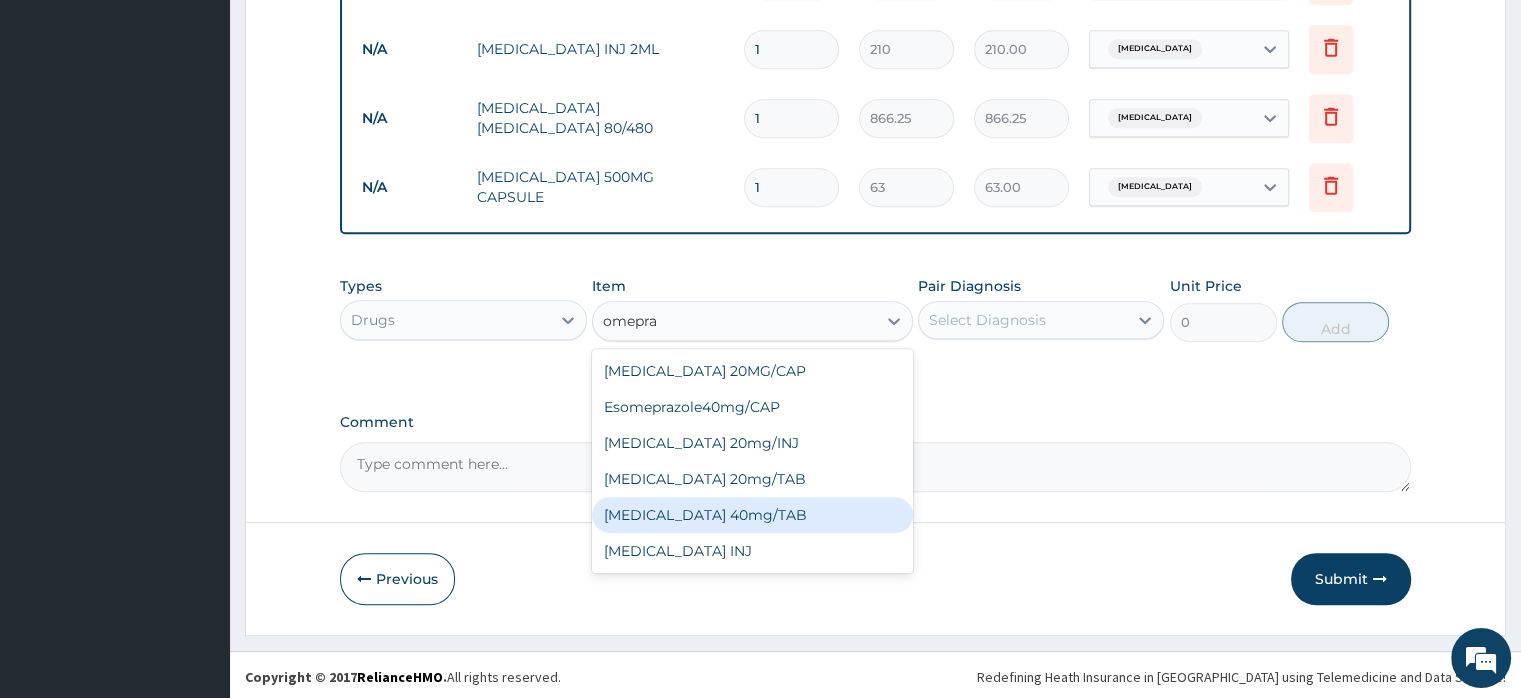 click on "[MEDICAL_DATA] 40mg/TAB" at bounding box center [752, 515] 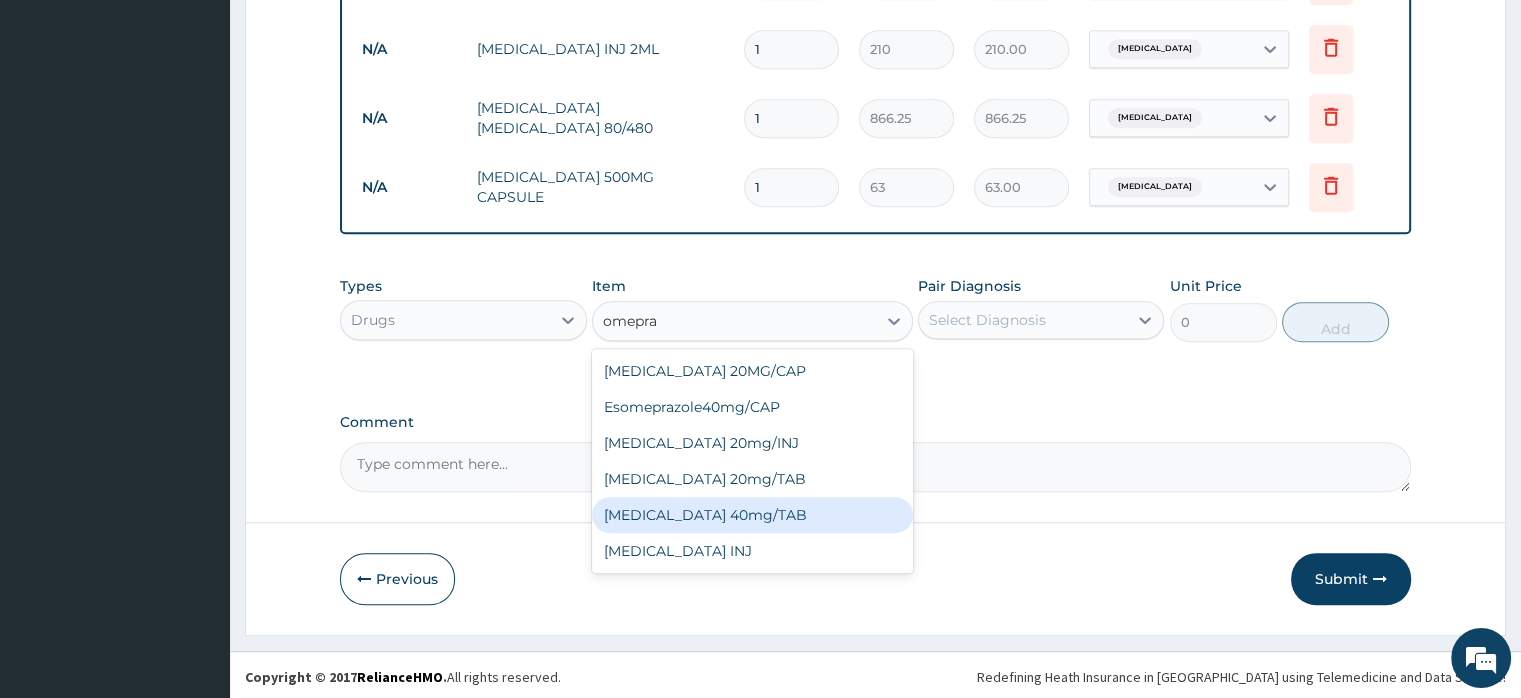 type 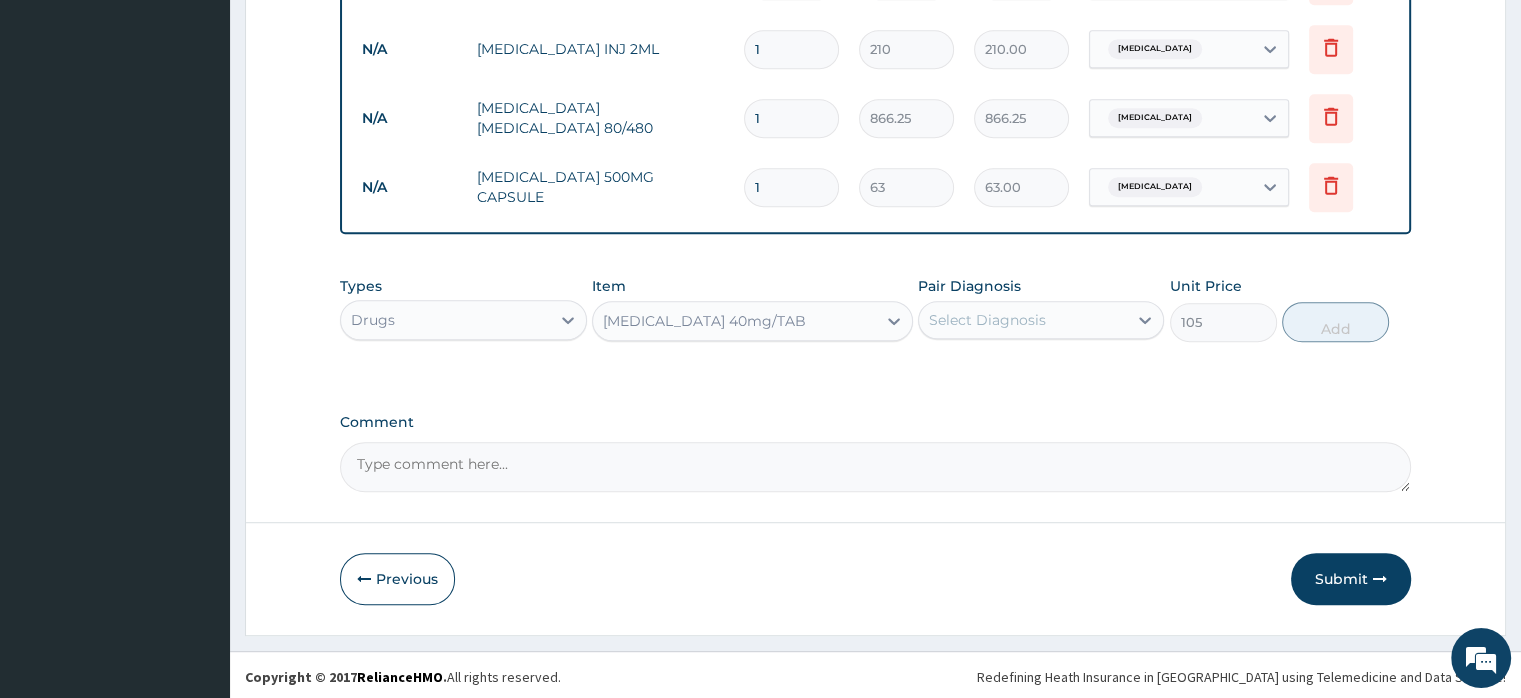 click on "[MEDICAL_DATA] 40mg/TAB" at bounding box center [704, 321] 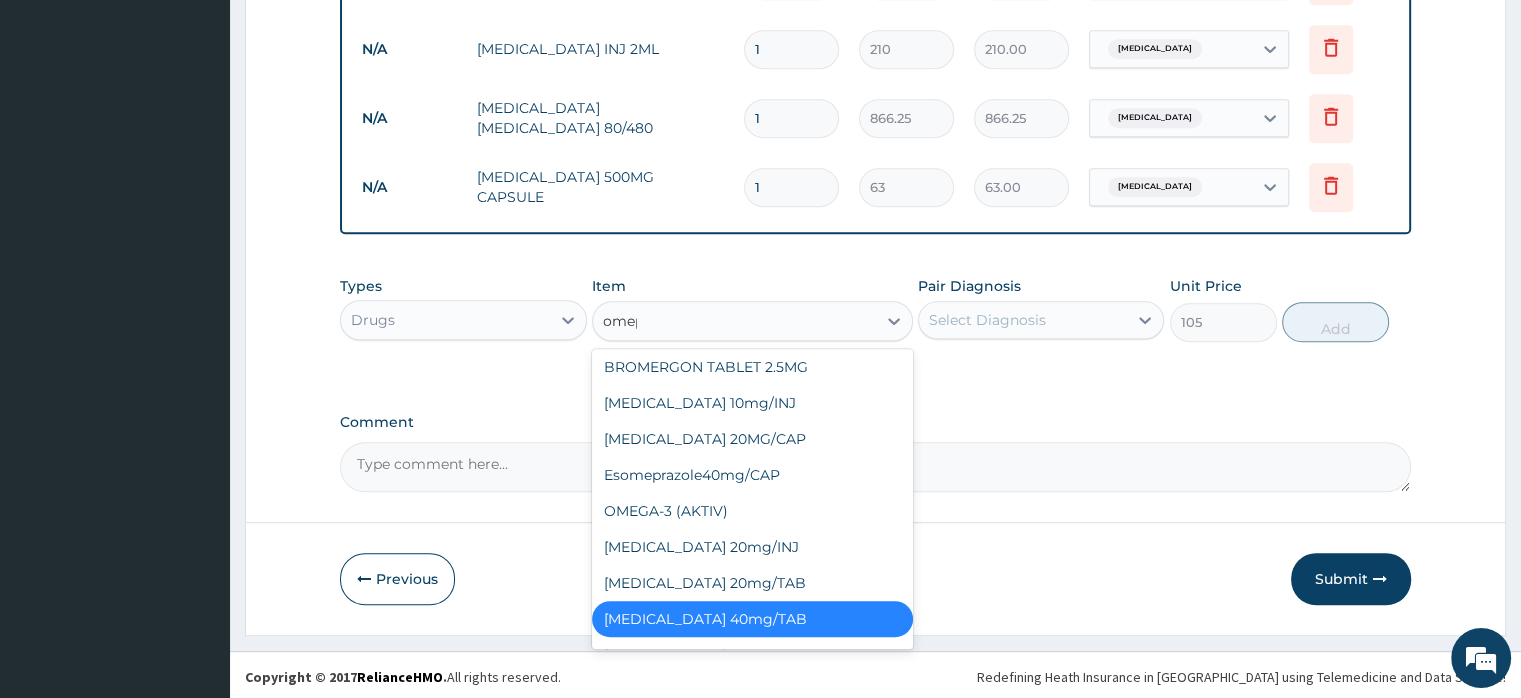 scroll, scrollTop: 0, scrollLeft: 0, axis: both 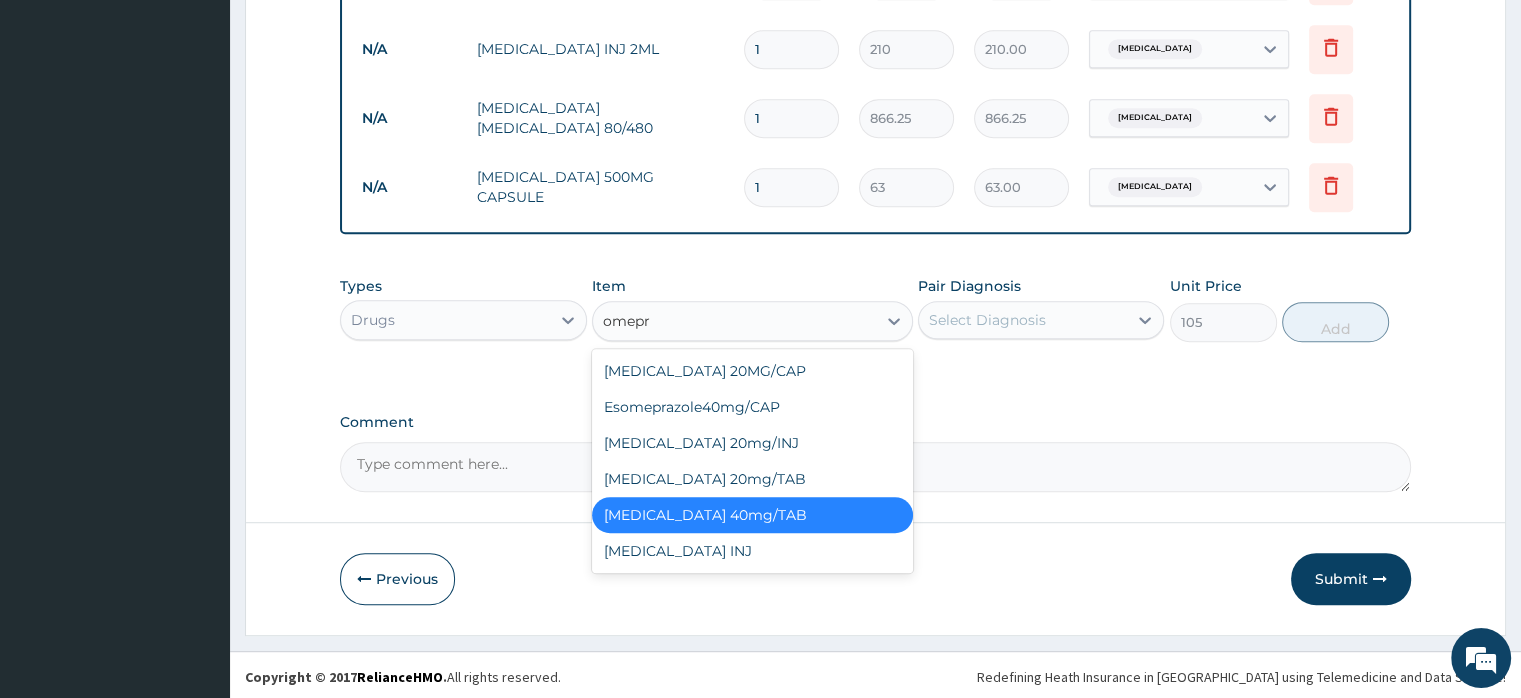 type on "omepra" 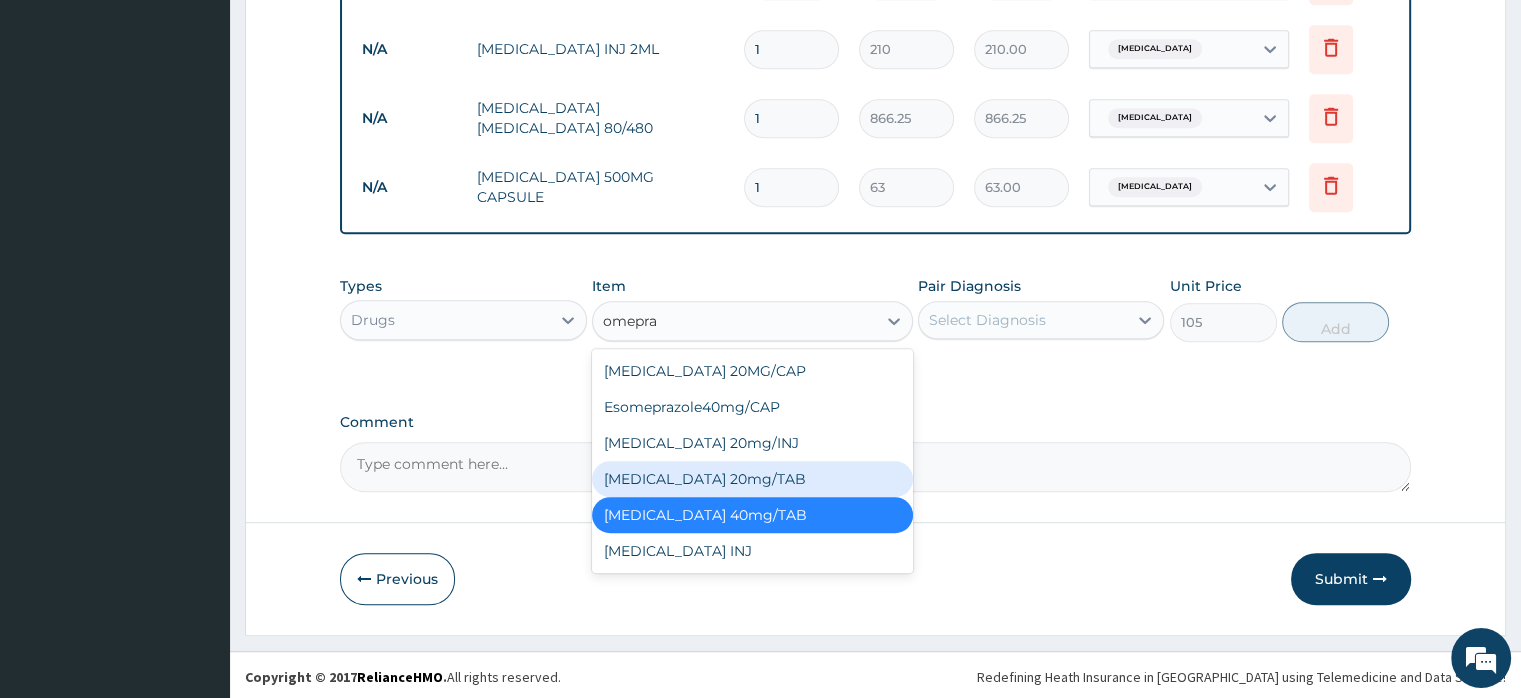 click on "[MEDICAL_DATA] 20mg/TAB" at bounding box center [752, 479] 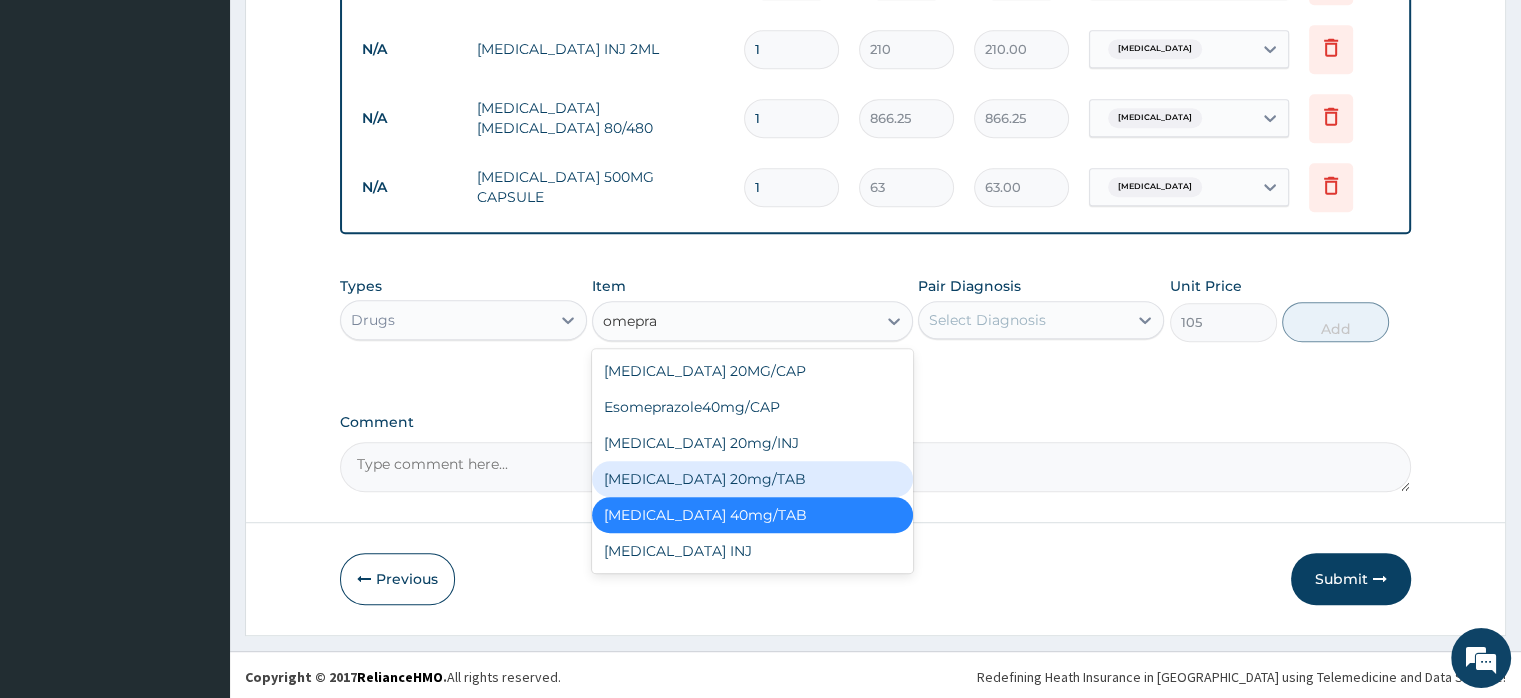 type 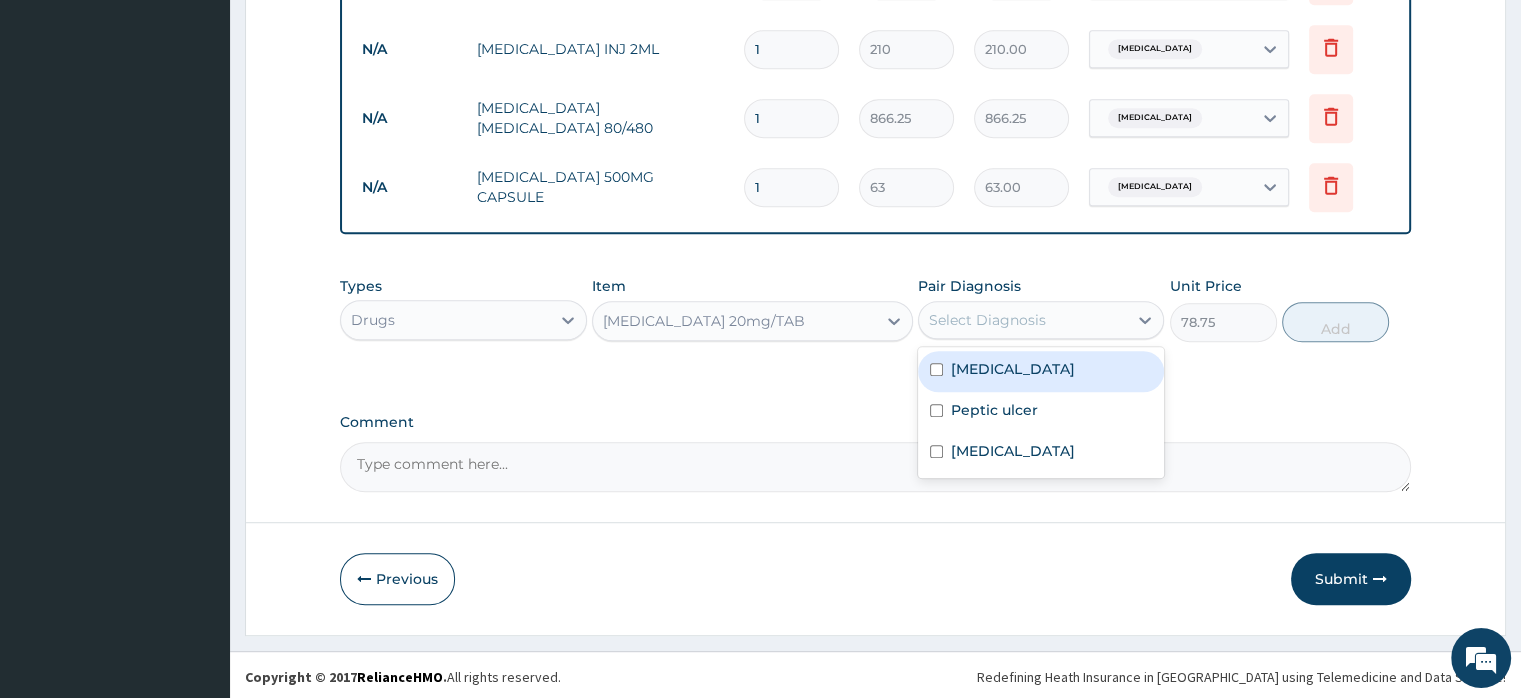 click on "Select Diagnosis" at bounding box center (987, 320) 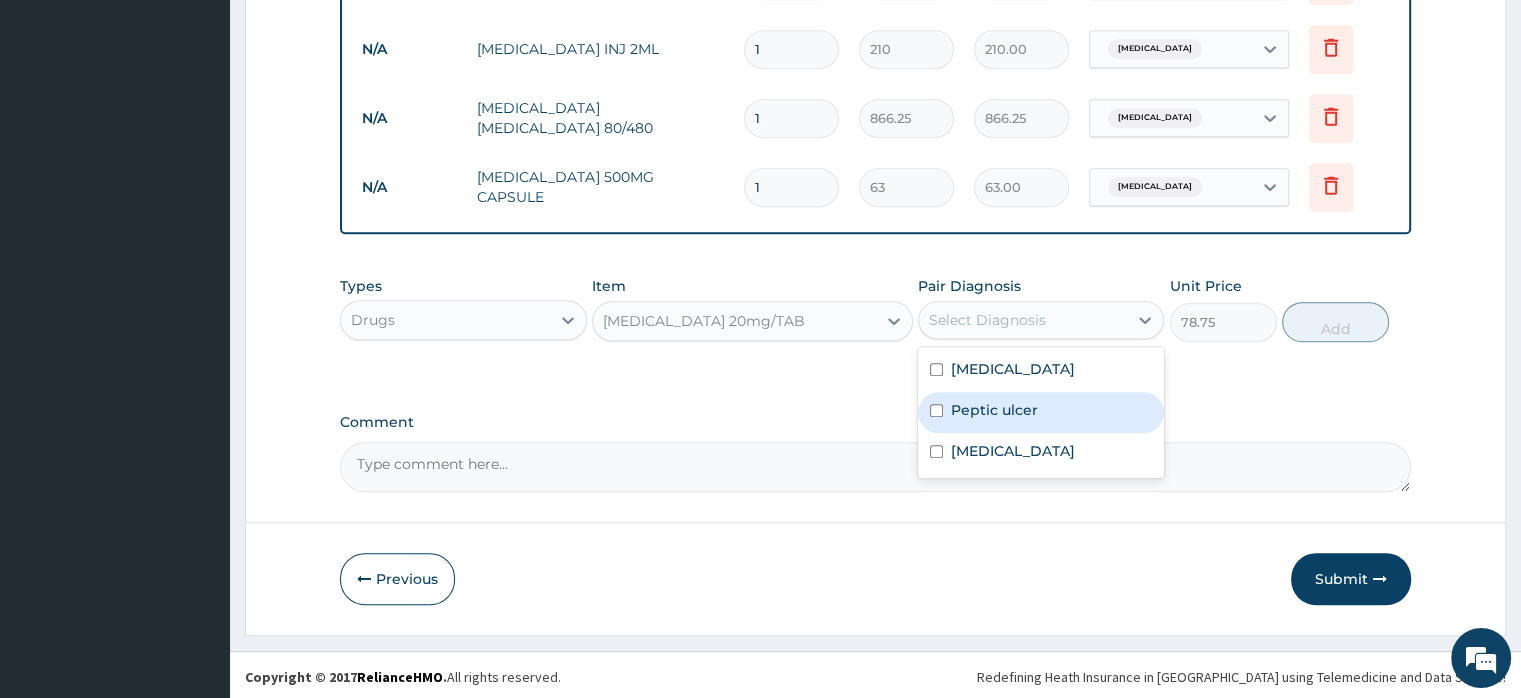 click on "Peptic ulcer" at bounding box center (994, 410) 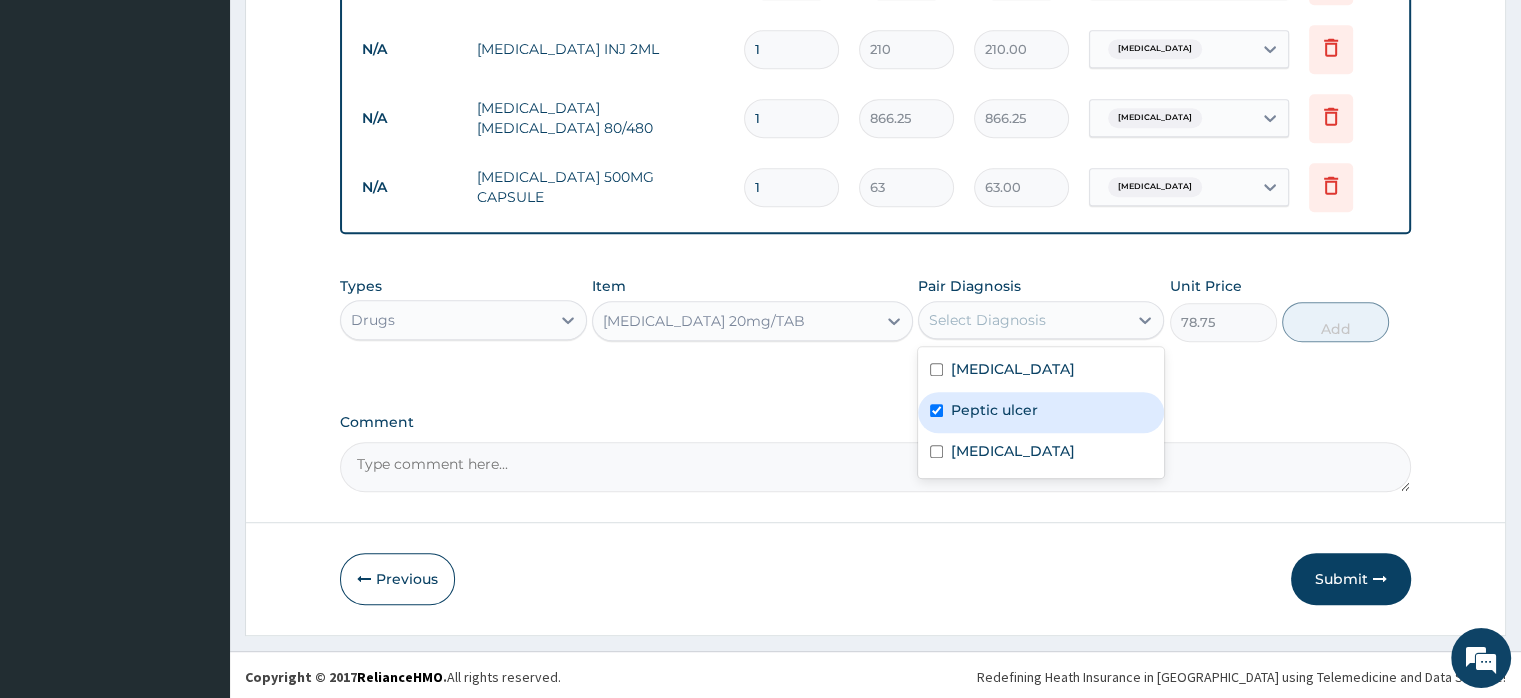 checkbox on "true" 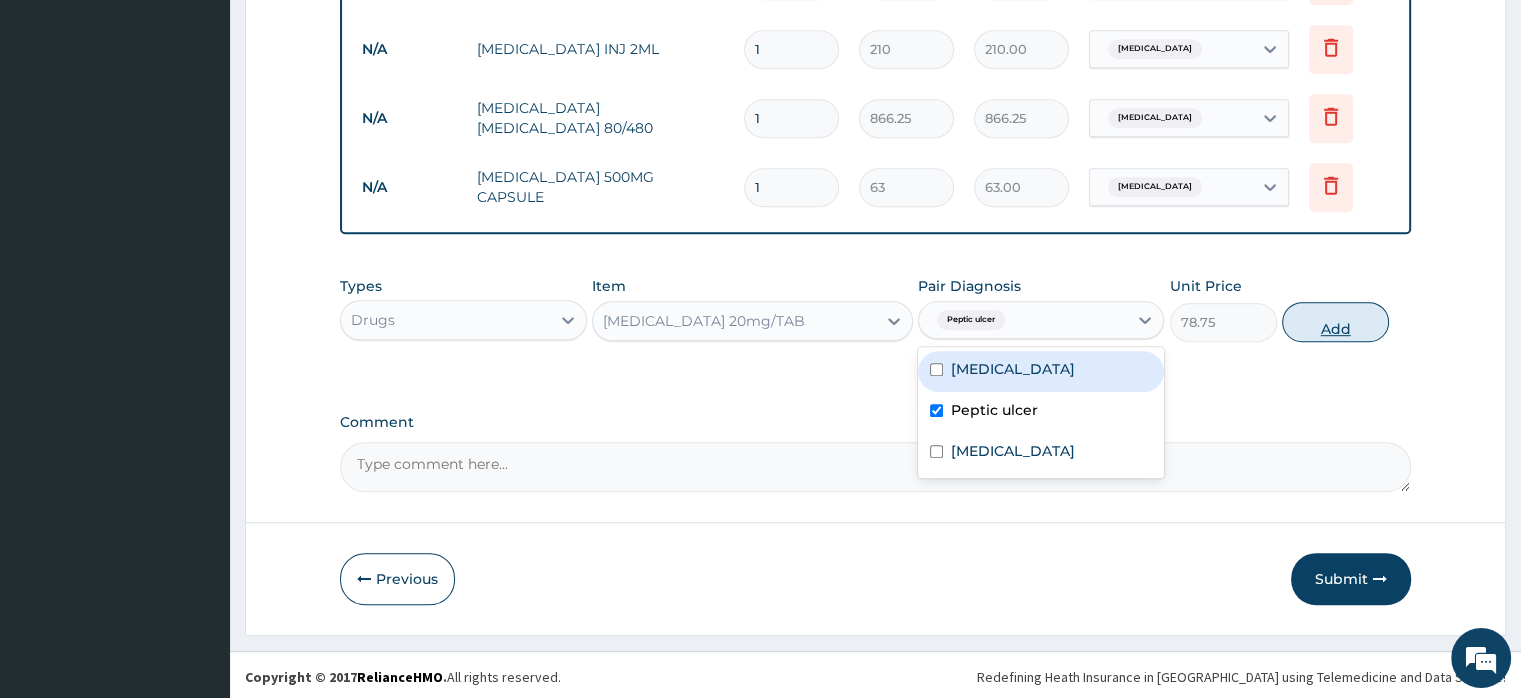 click on "Add" at bounding box center (1335, 322) 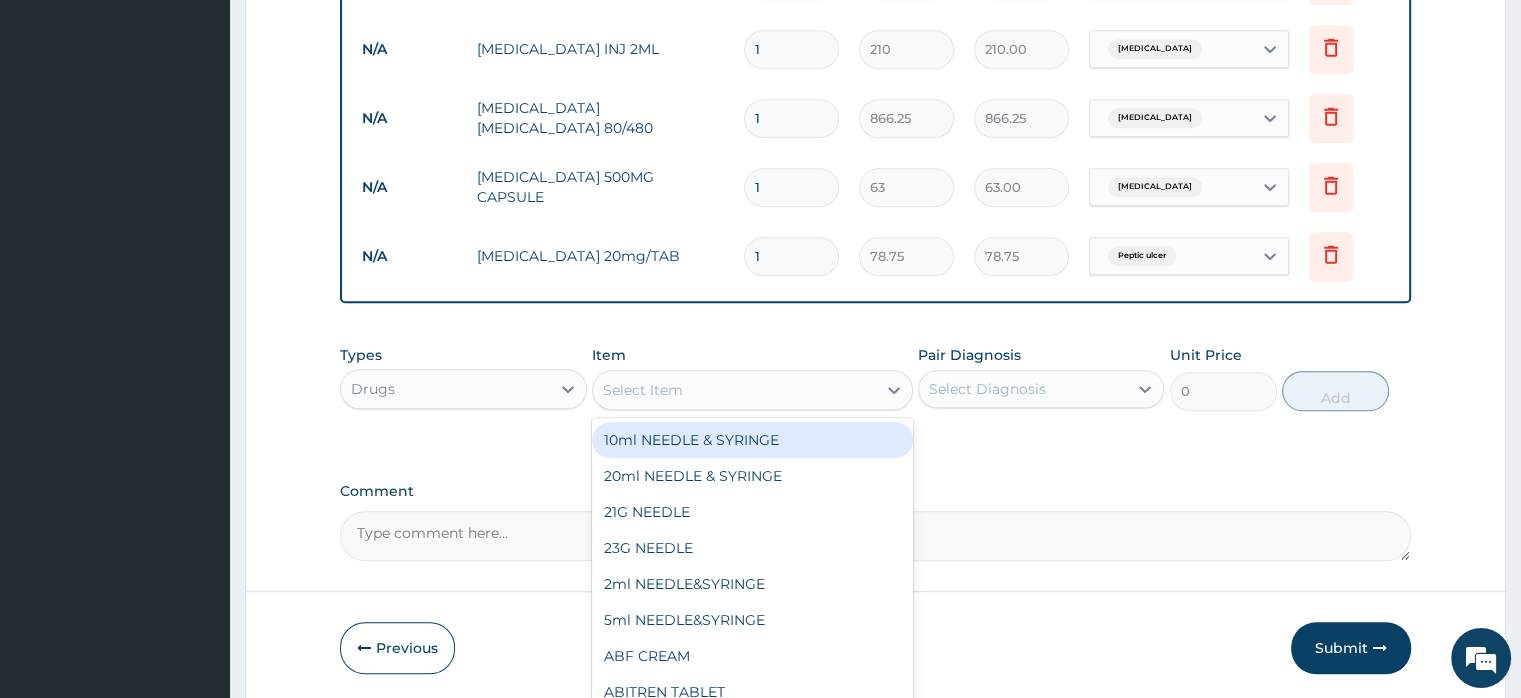 click on "Select Item" at bounding box center (734, 390) 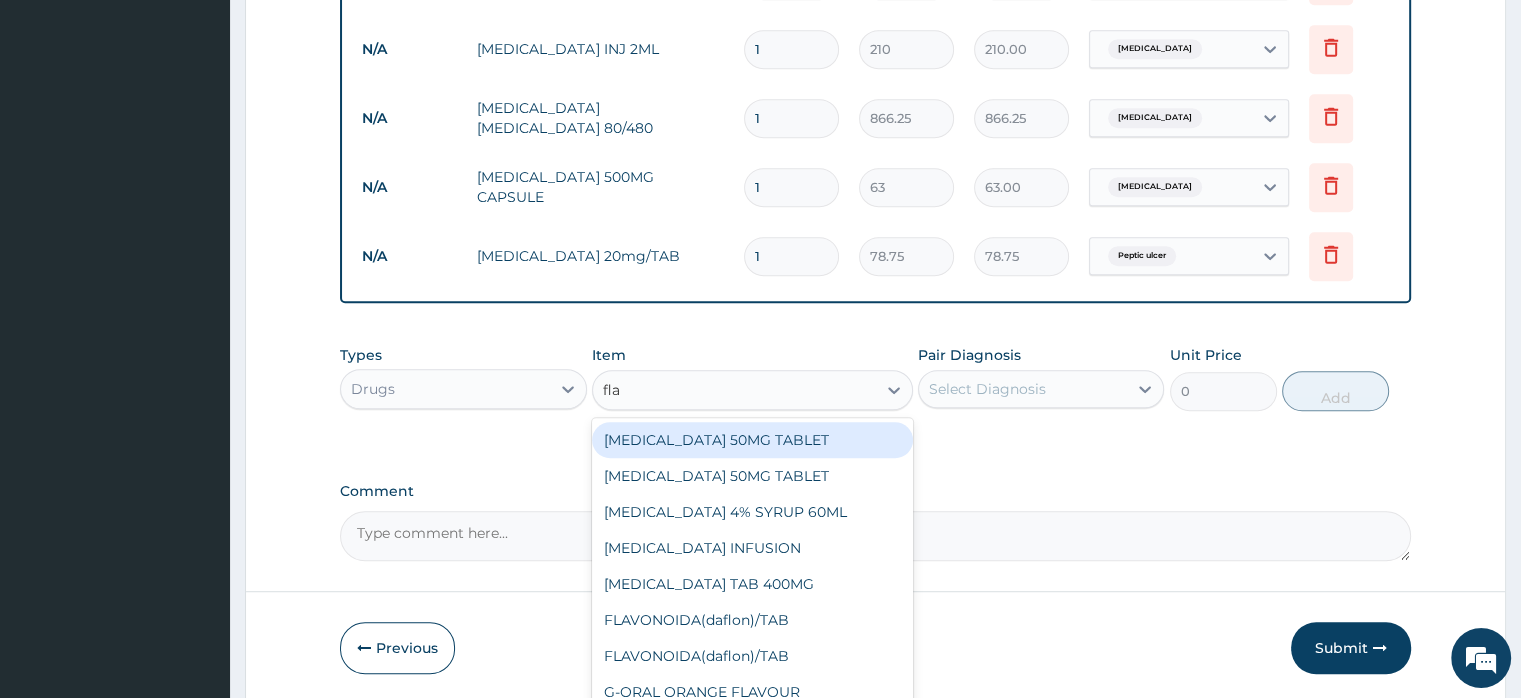 type on "flag" 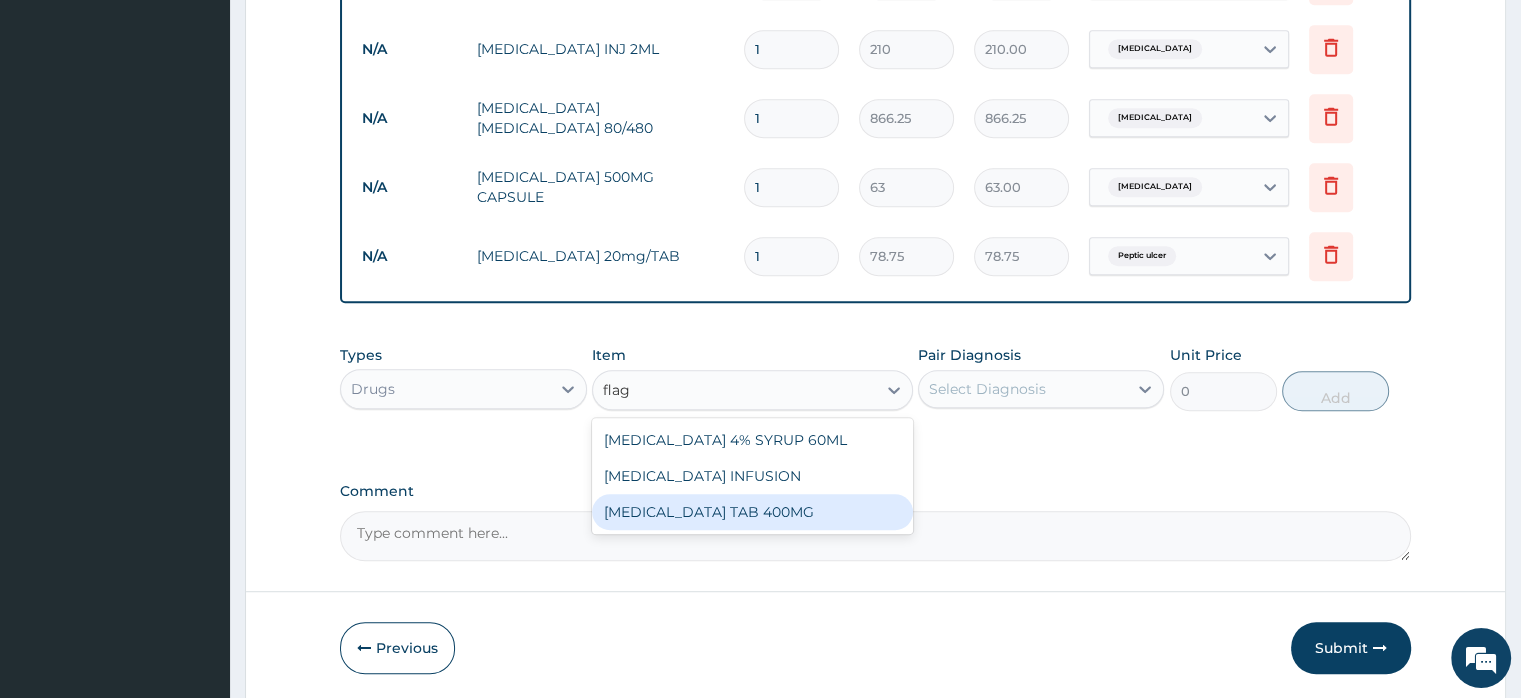 click on "[MEDICAL_DATA] TAB 400MG" at bounding box center (752, 512) 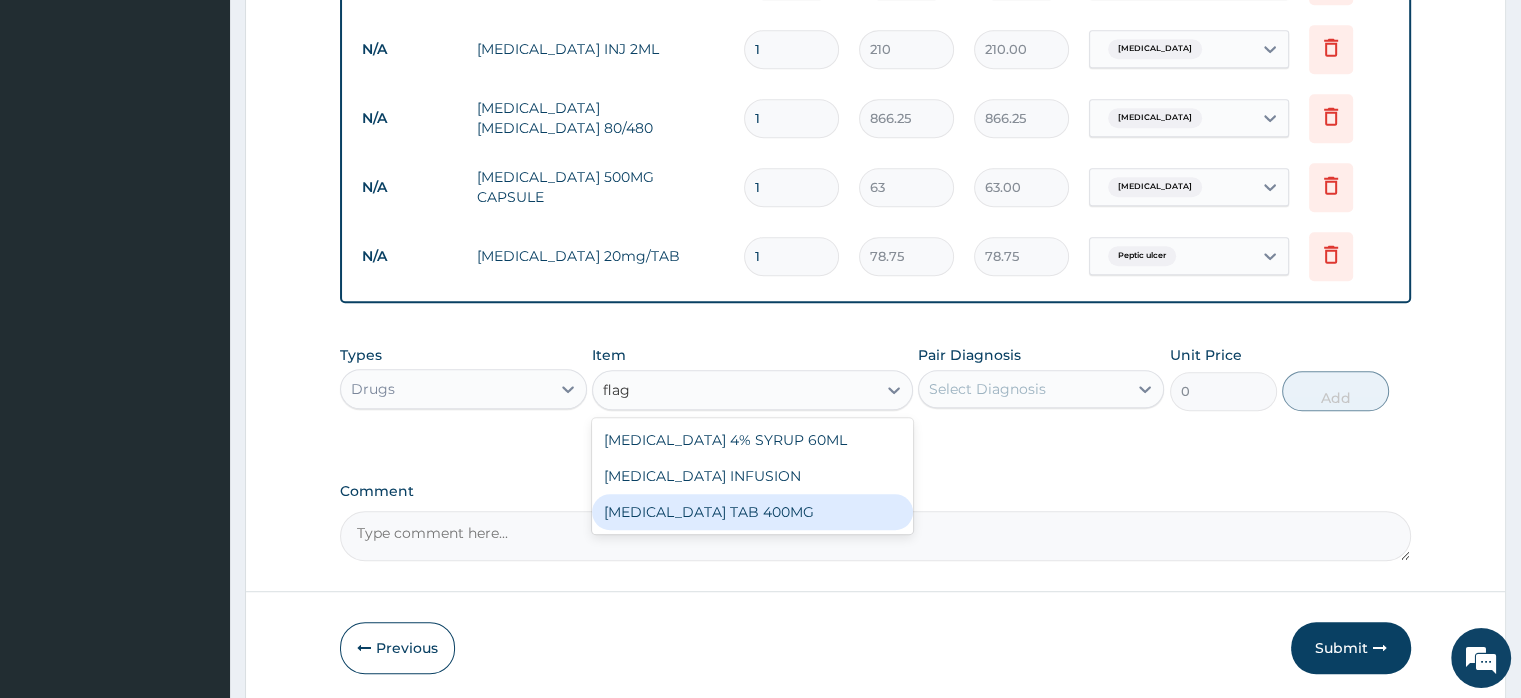 type 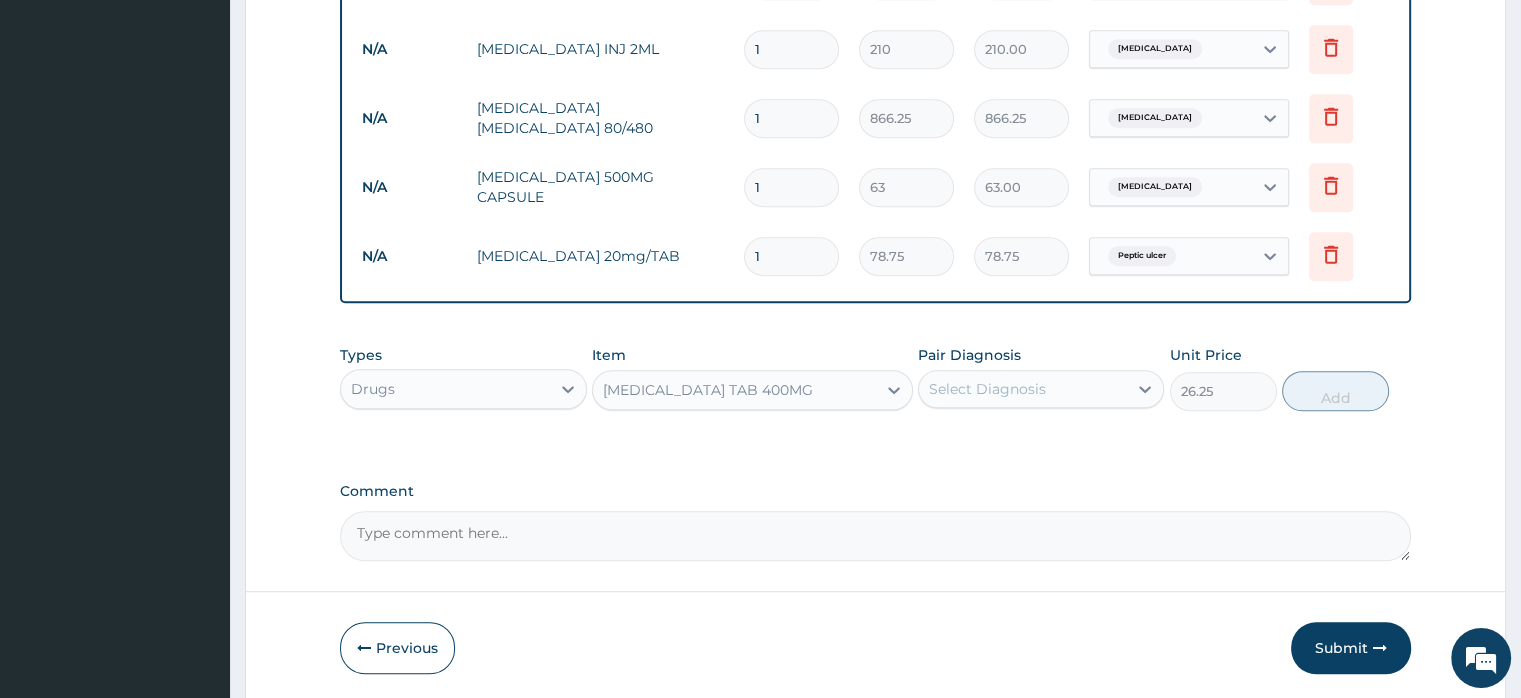 click on "Select Diagnosis" at bounding box center (987, 389) 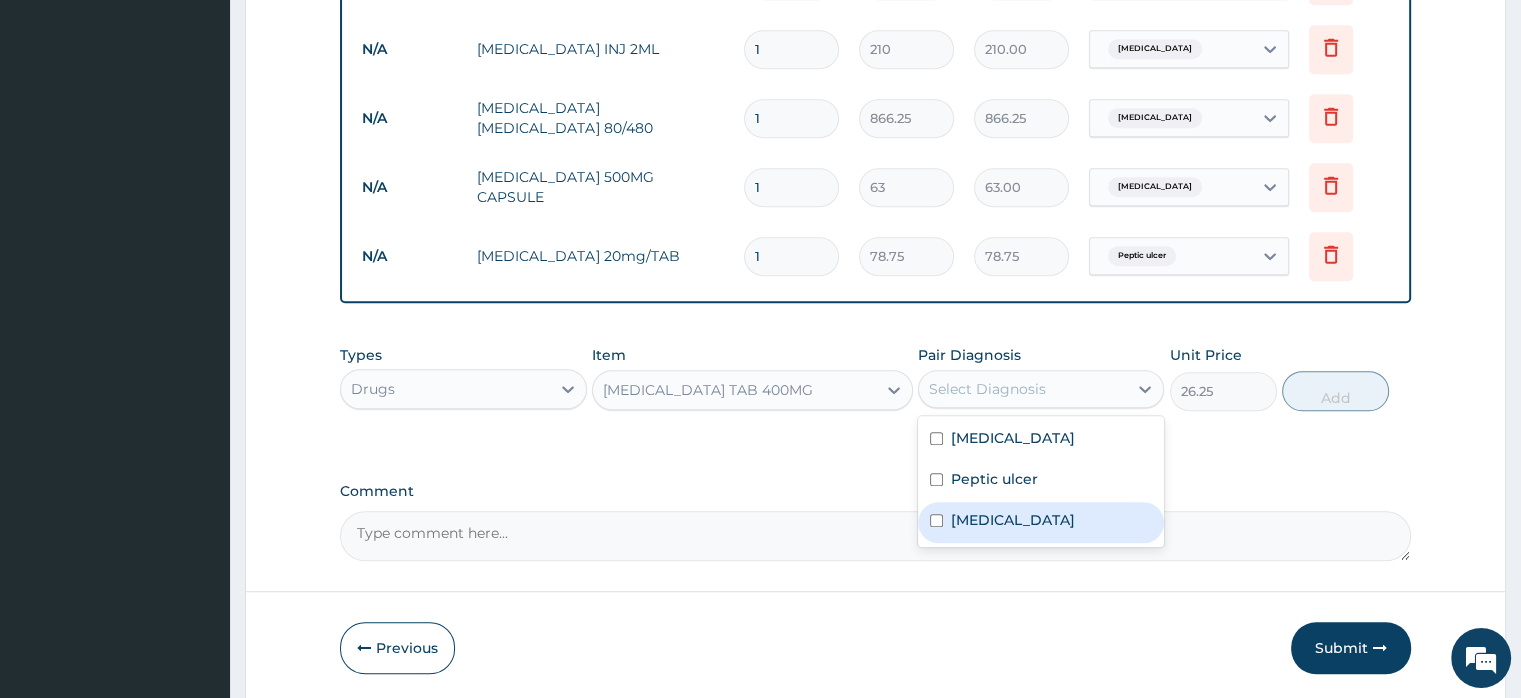 click on "Vaginitis" at bounding box center [1041, 522] 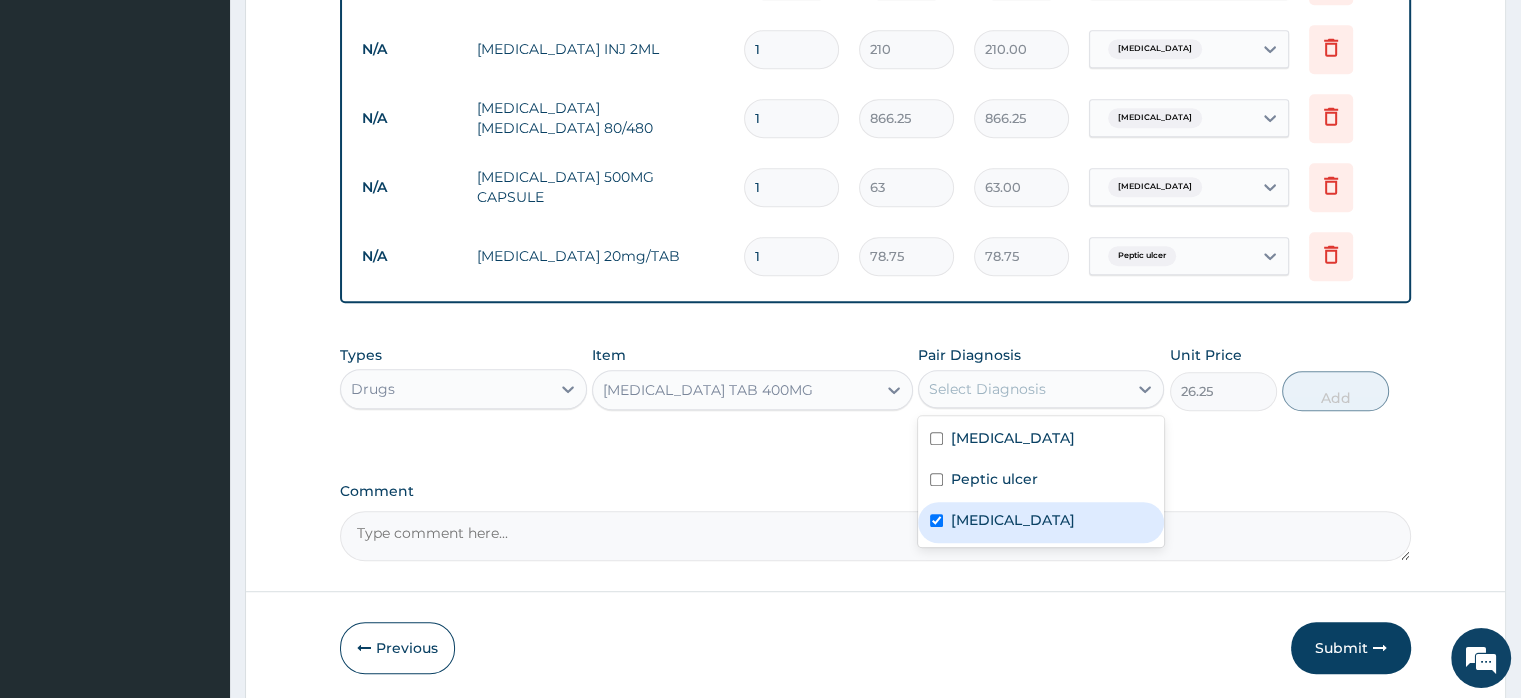 checkbox on "true" 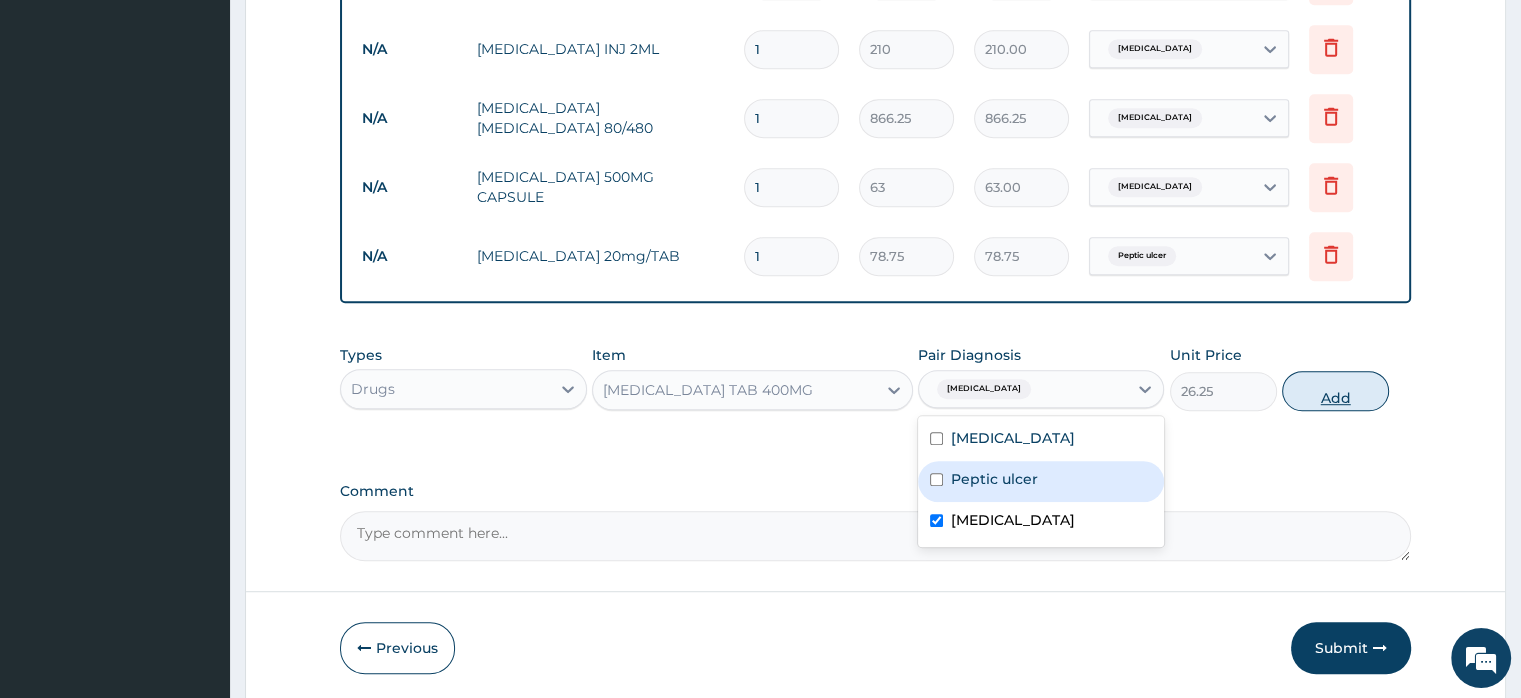 click on "Add" at bounding box center [1335, 391] 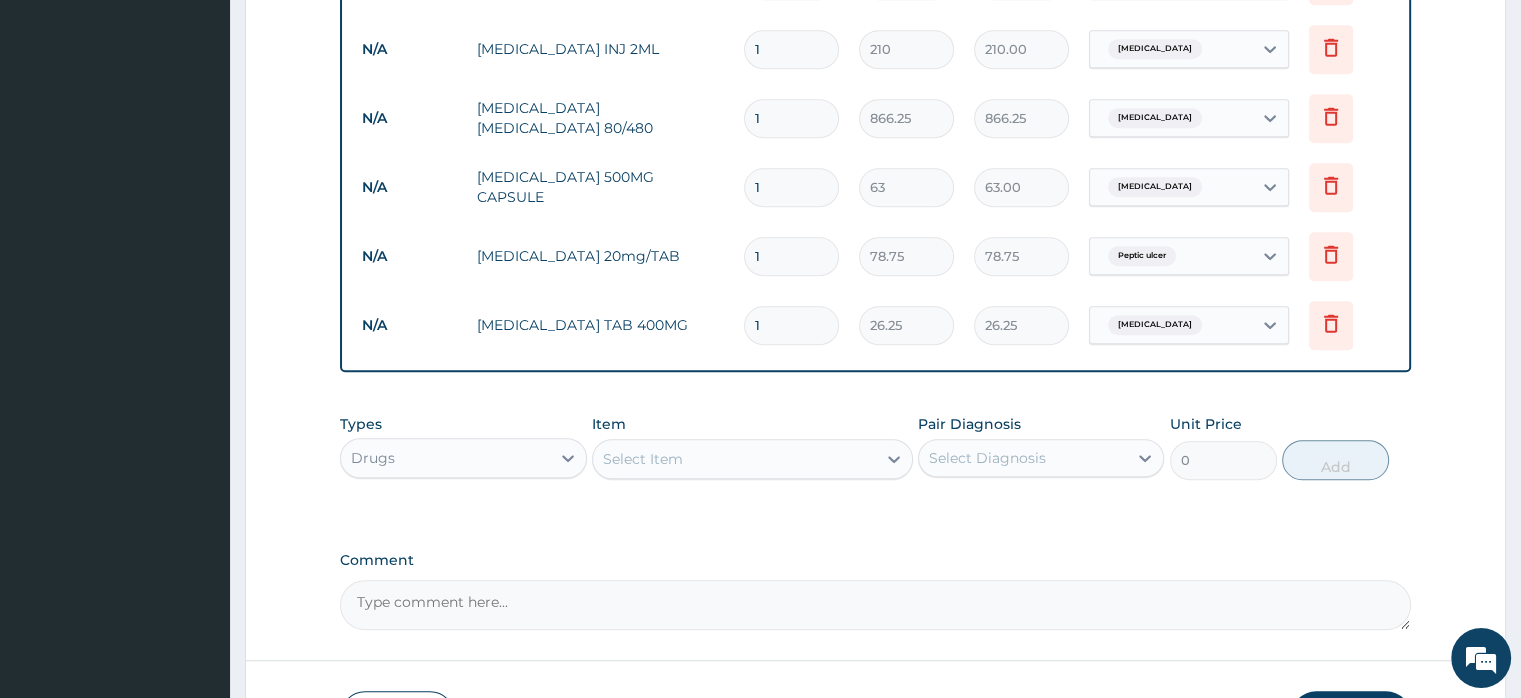 click on "Select Item" at bounding box center [734, 459] 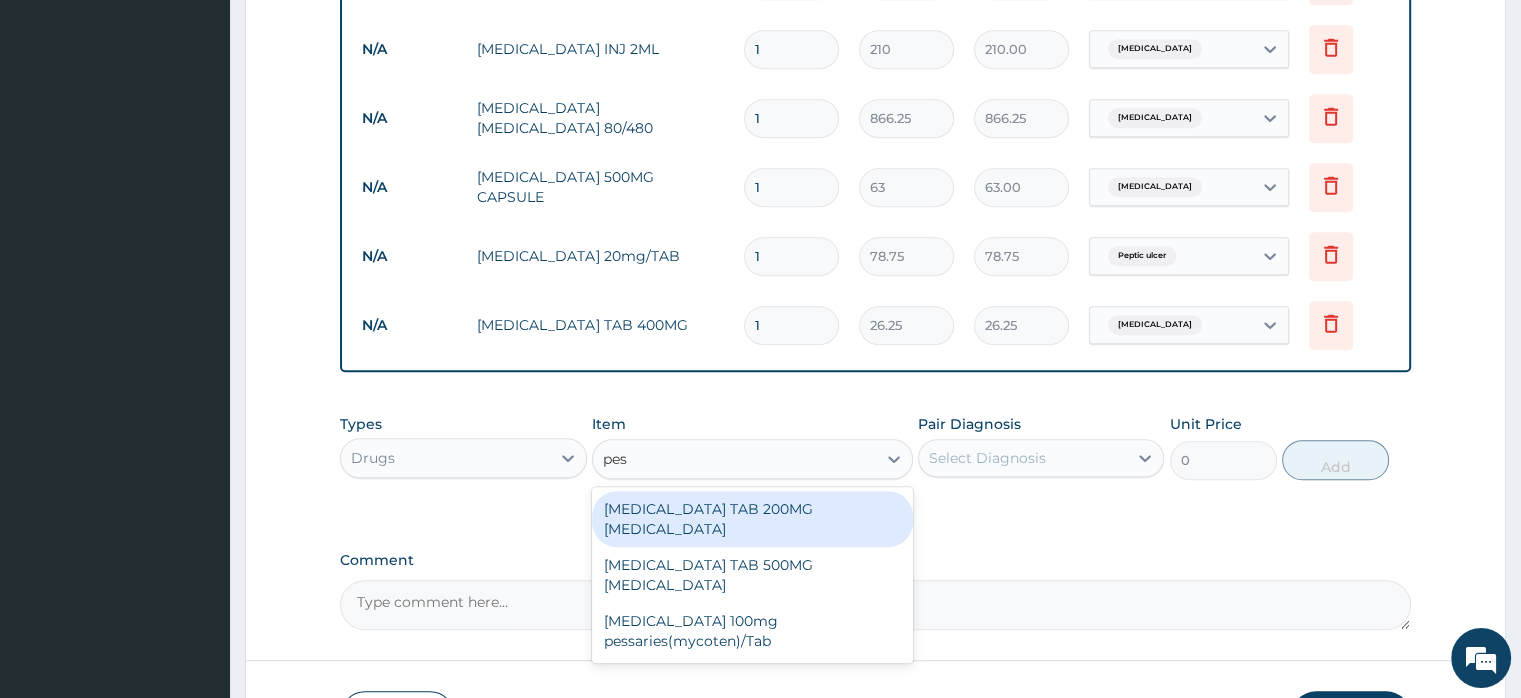 type on "pess" 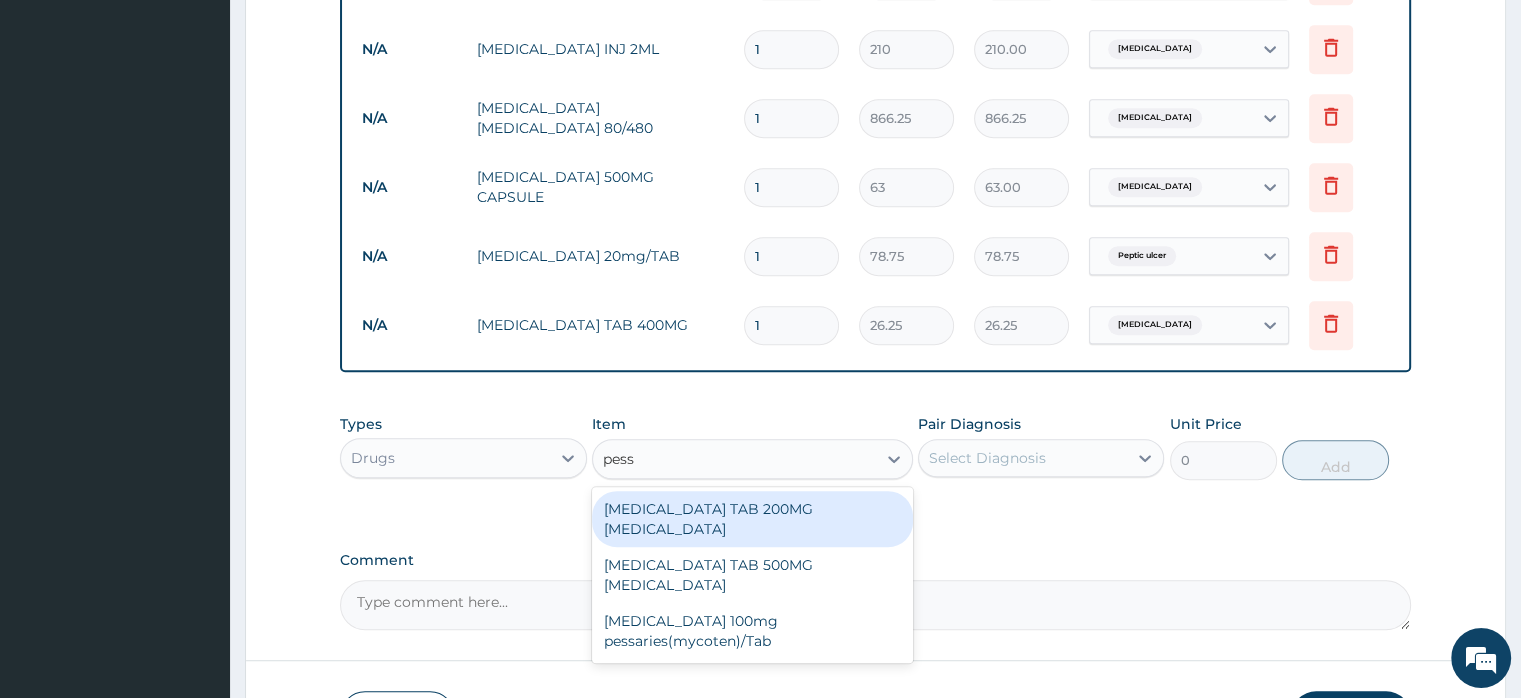 click on "CANESTEN TAB 200MG PESSARY" at bounding box center (752, 519) 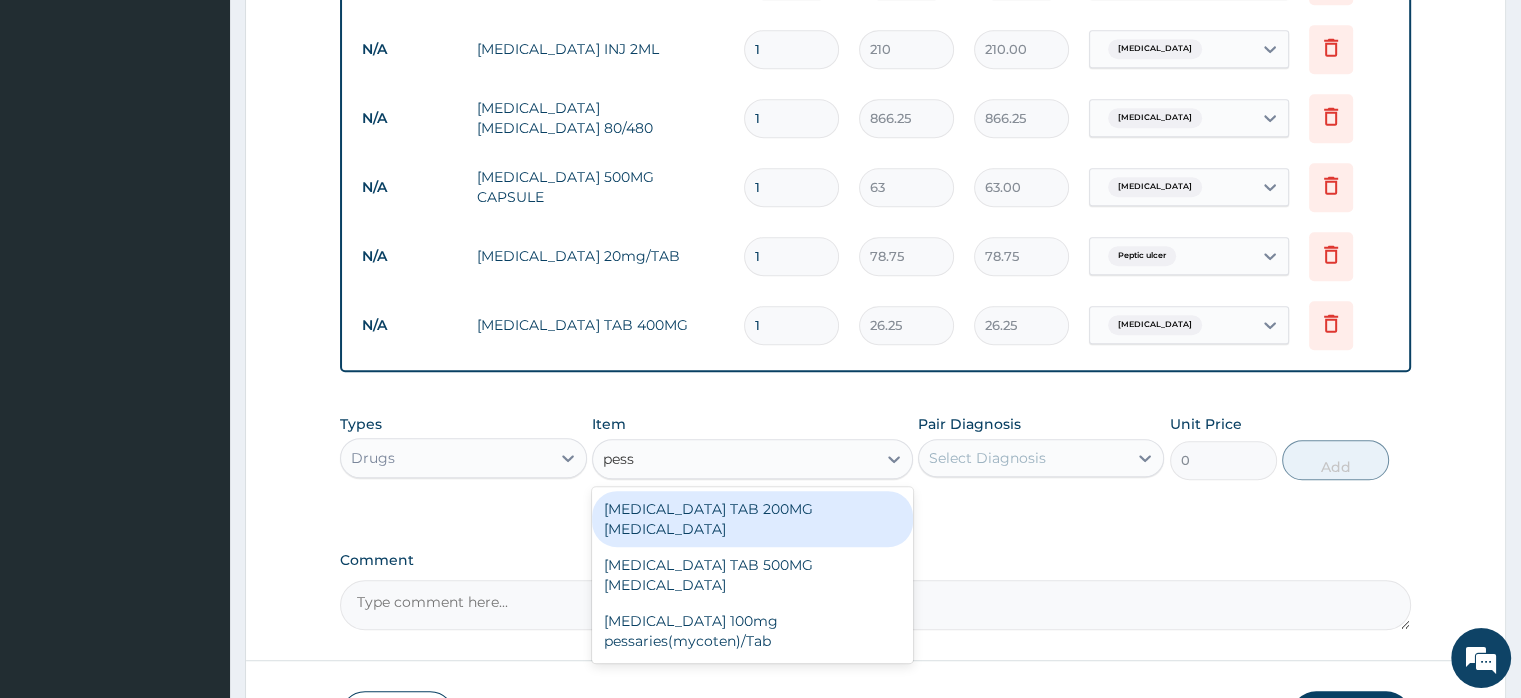 type 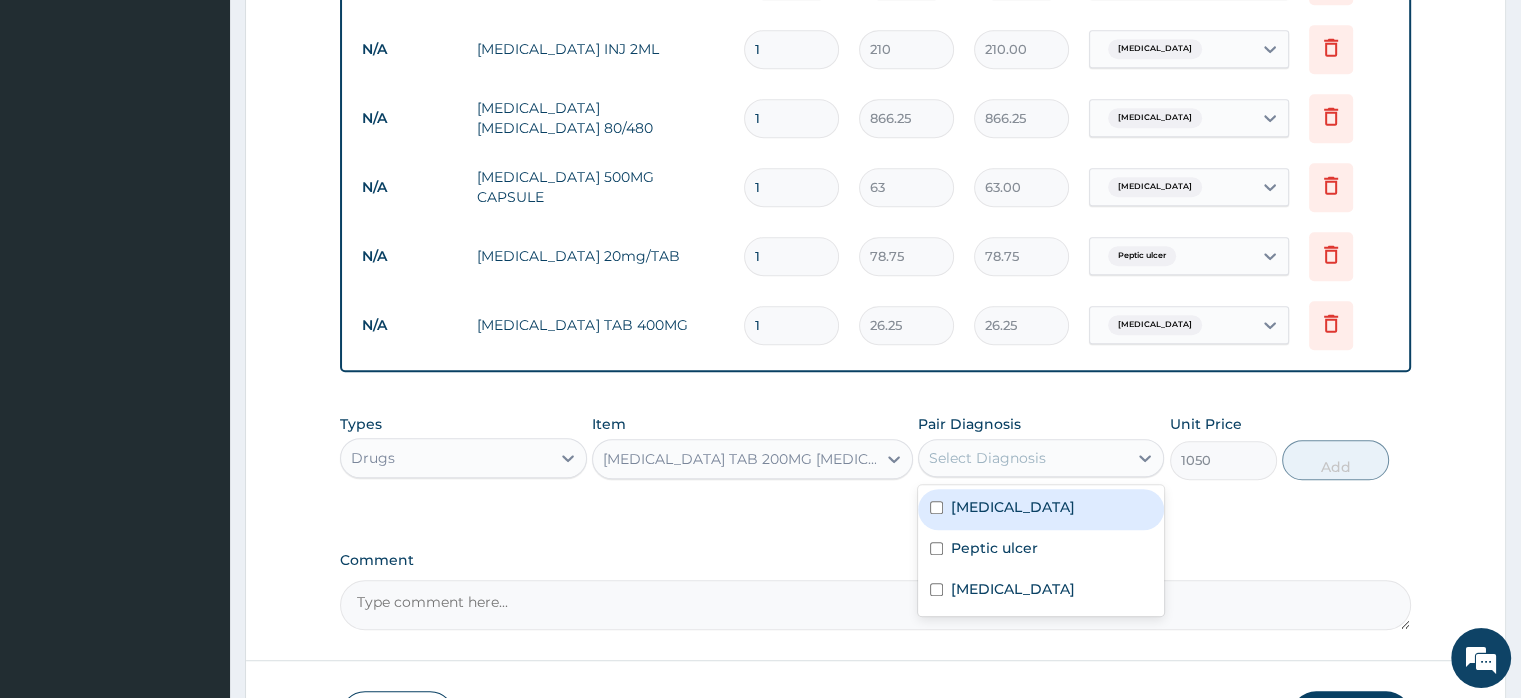 click on "Select Diagnosis" at bounding box center [987, 458] 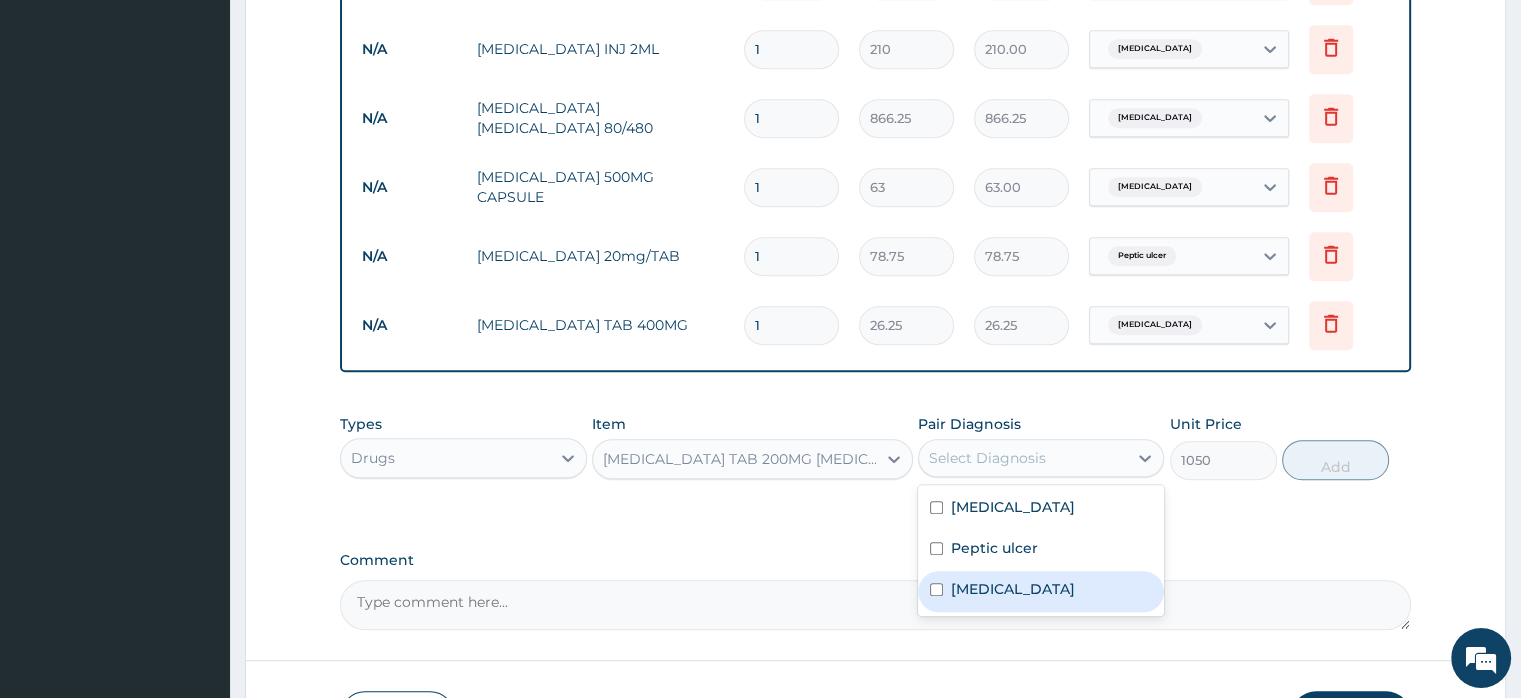 click on "Vaginitis" at bounding box center (1041, 591) 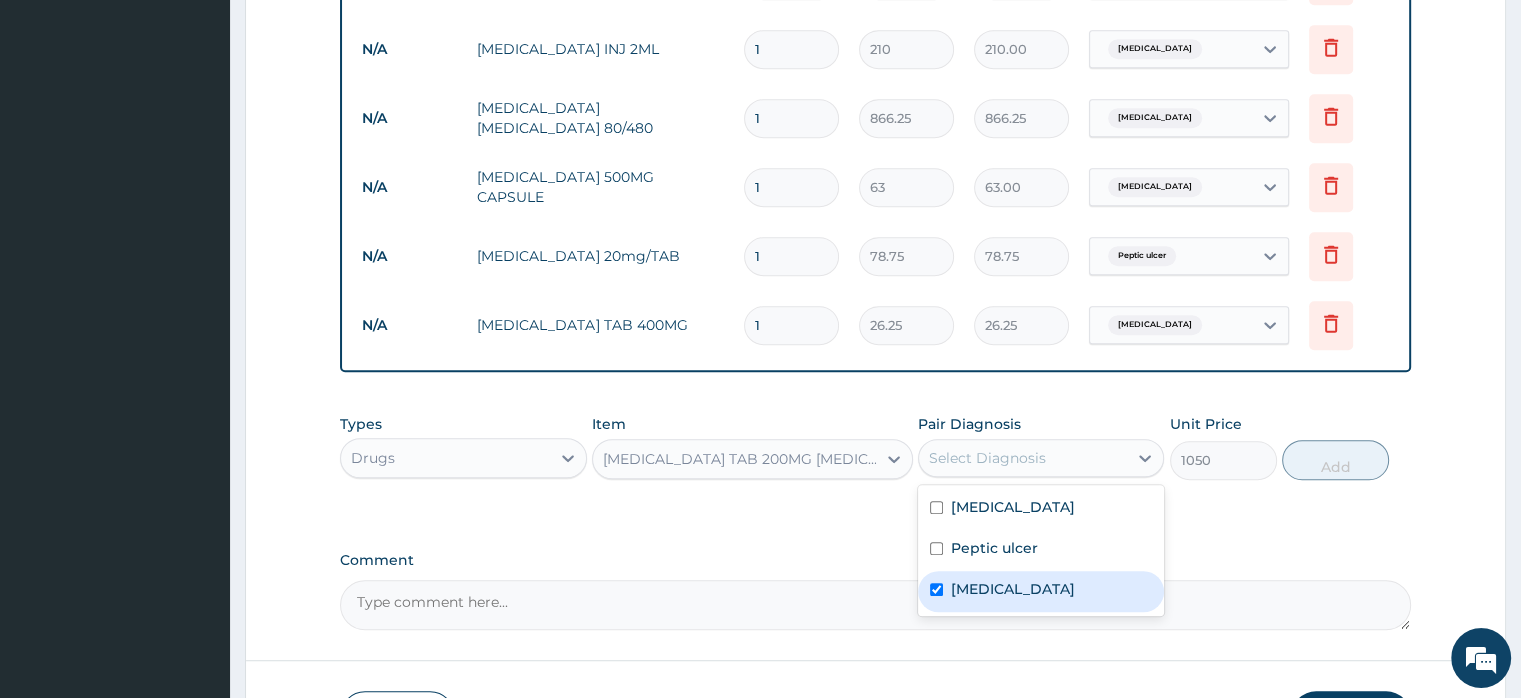 checkbox on "true" 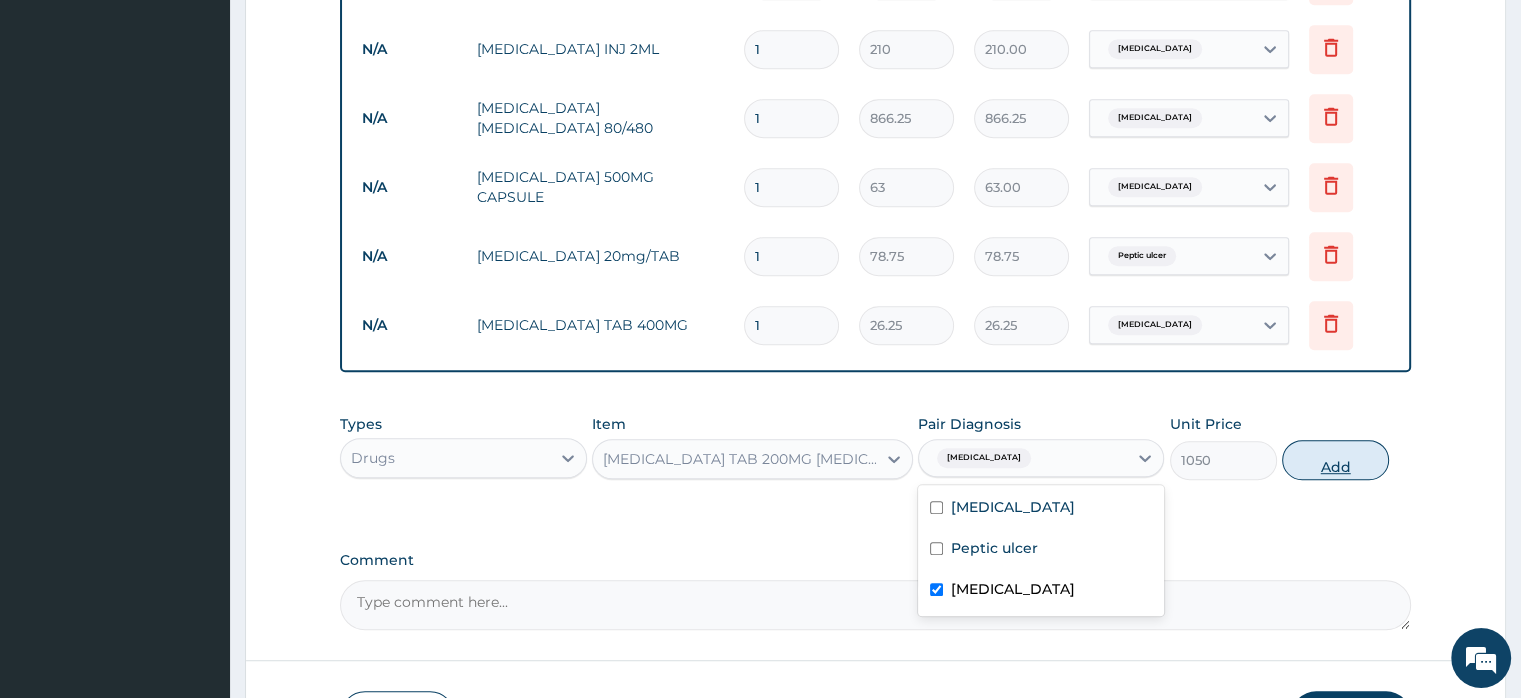 click on "Add" at bounding box center [1335, 460] 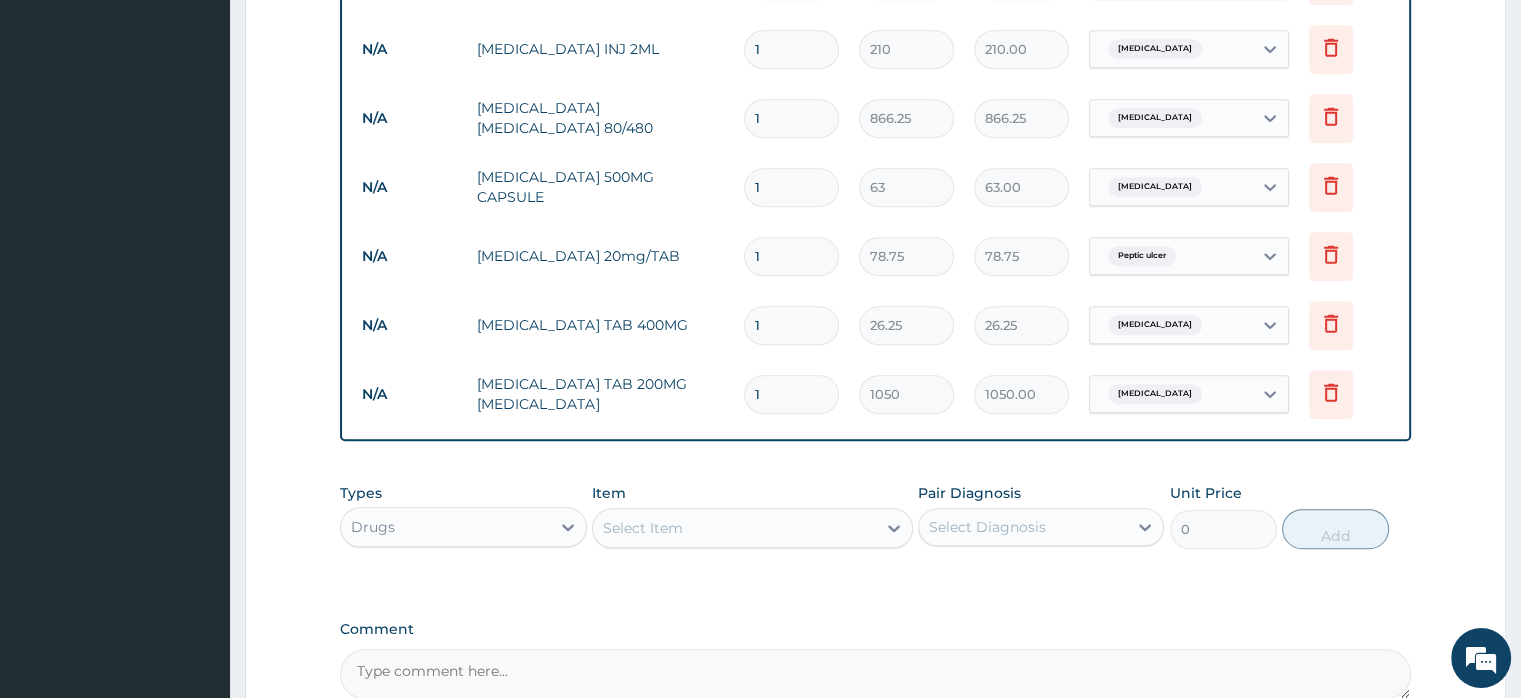 click on "Select Item" at bounding box center [643, 528] 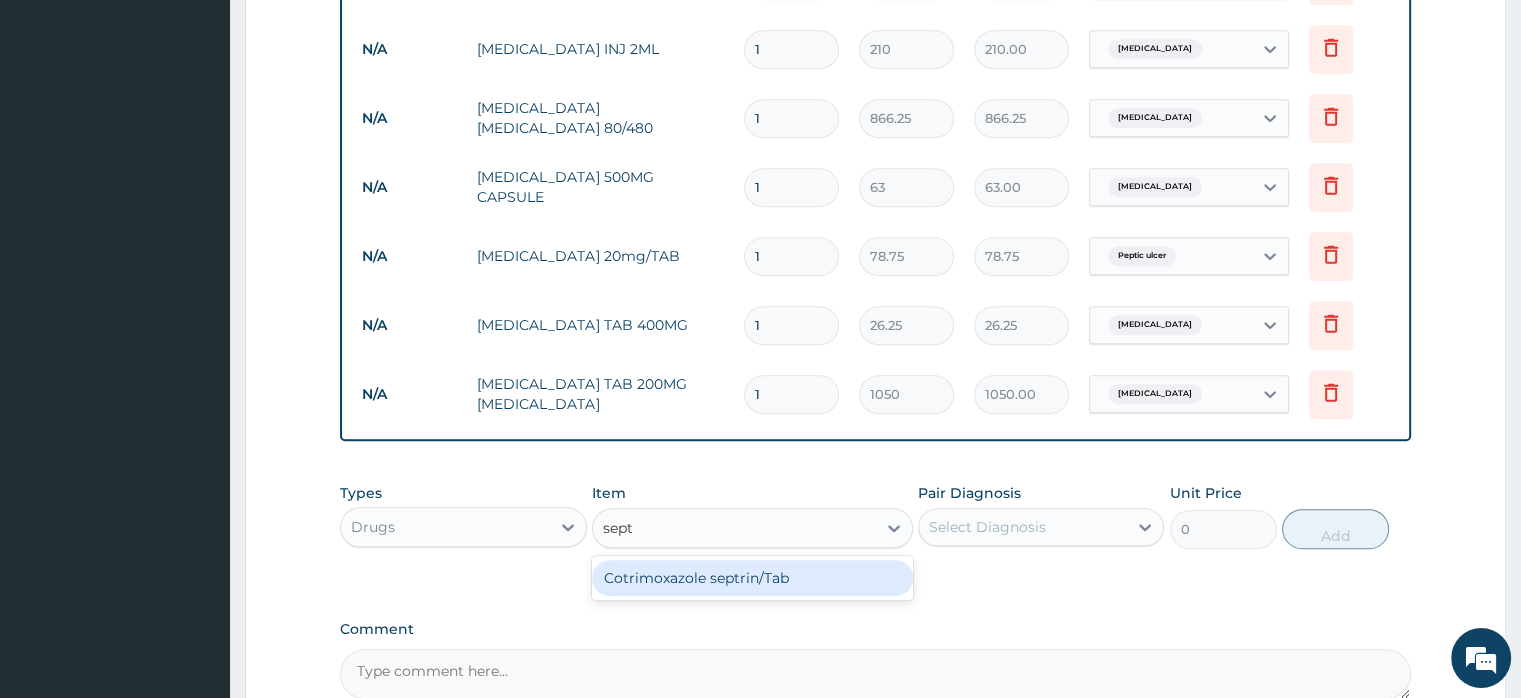 type on "septr" 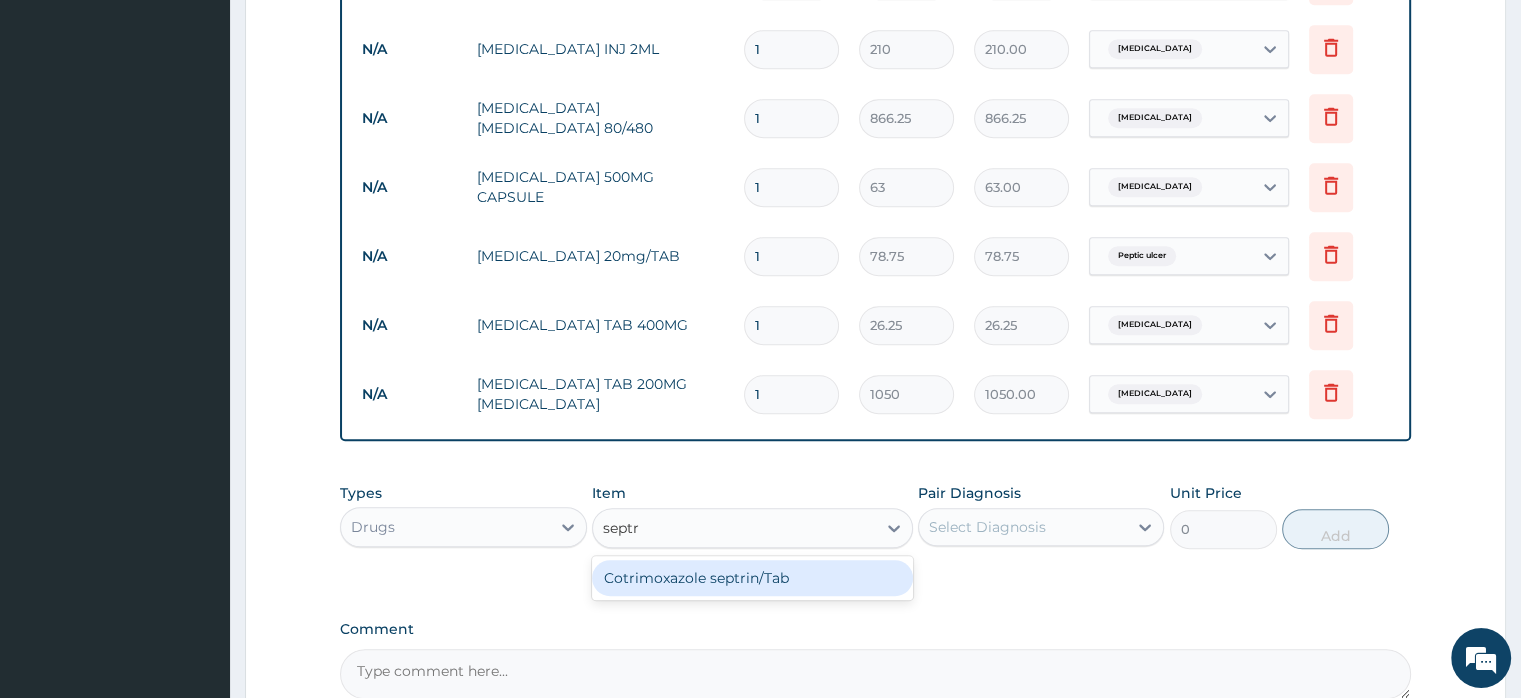 click on "Cotrimoxazole septrin/Tab" at bounding box center [752, 578] 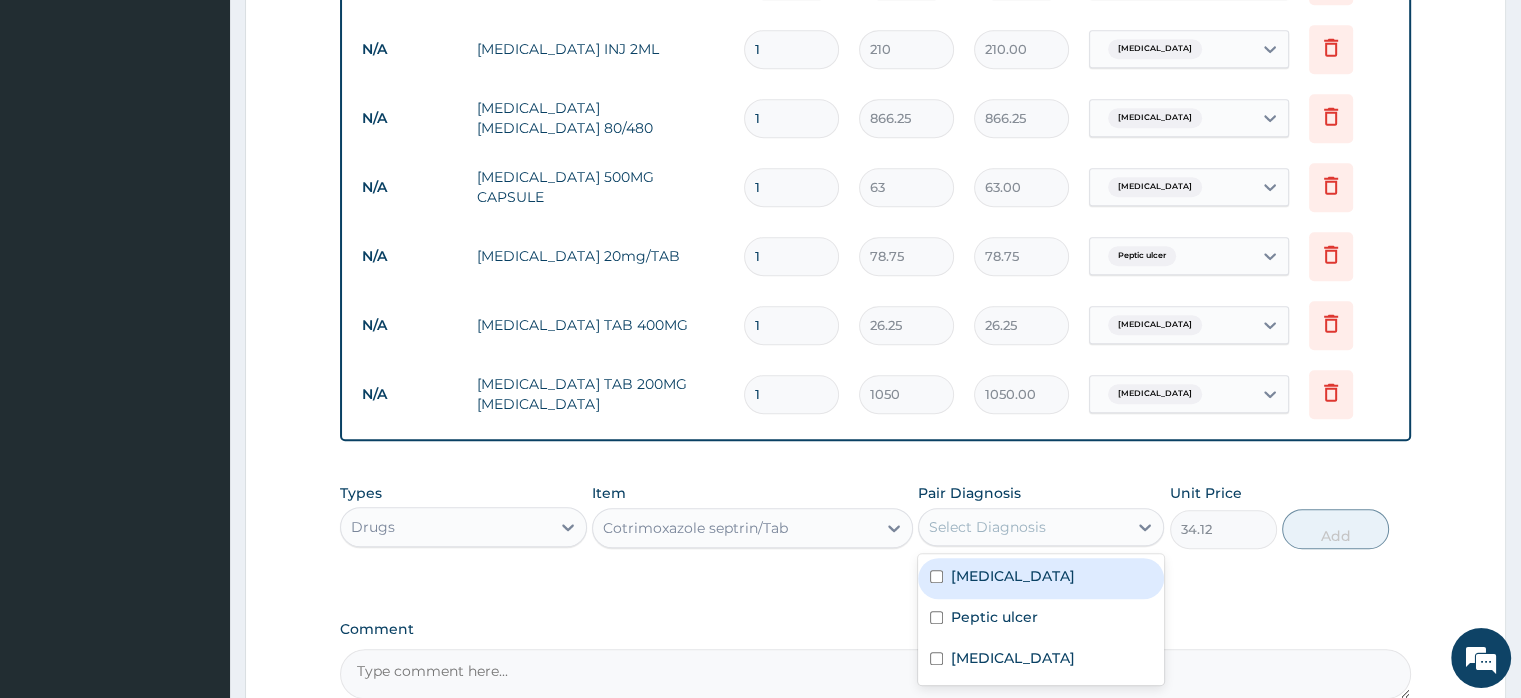 click on "Select Diagnosis" at bounding box center [1023, 527] 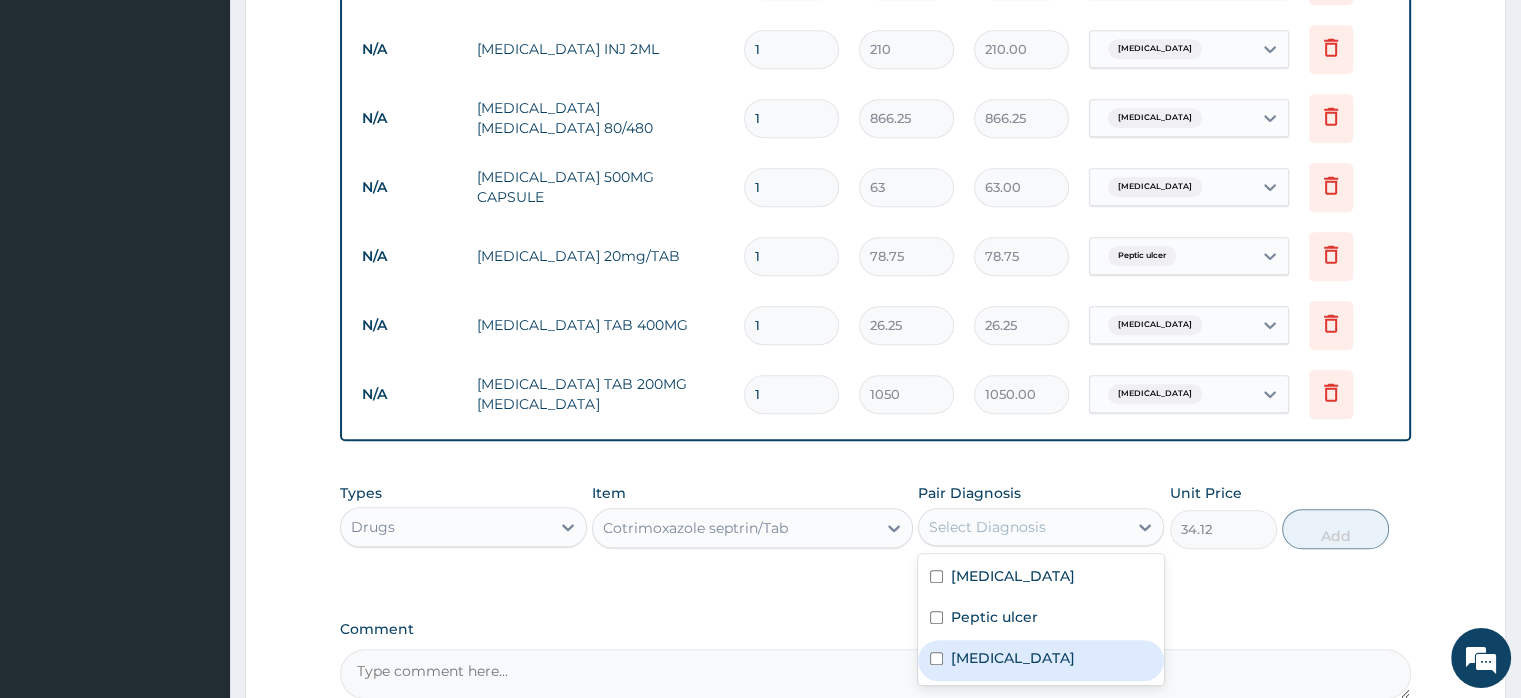 click on "Vaginitis" at bounding box center [1013, 658] 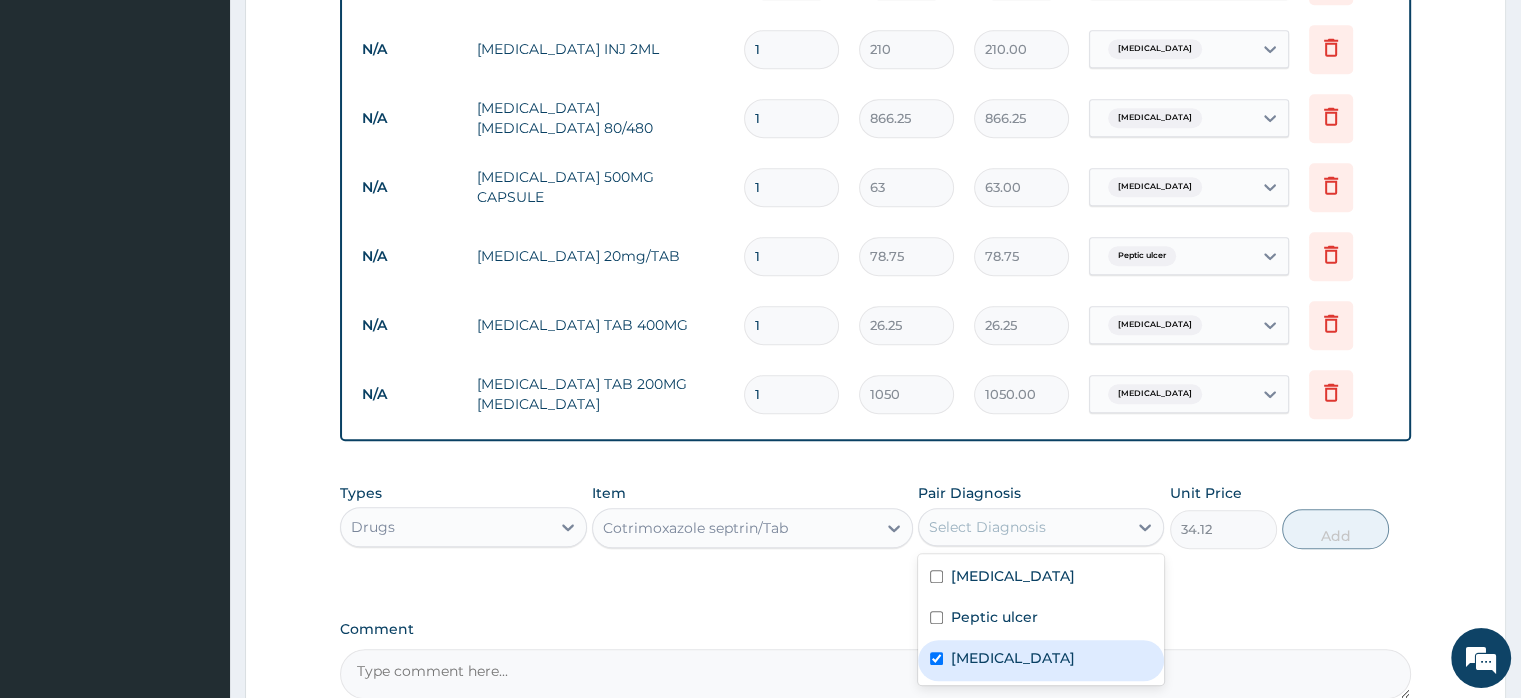 checkbox on "true" 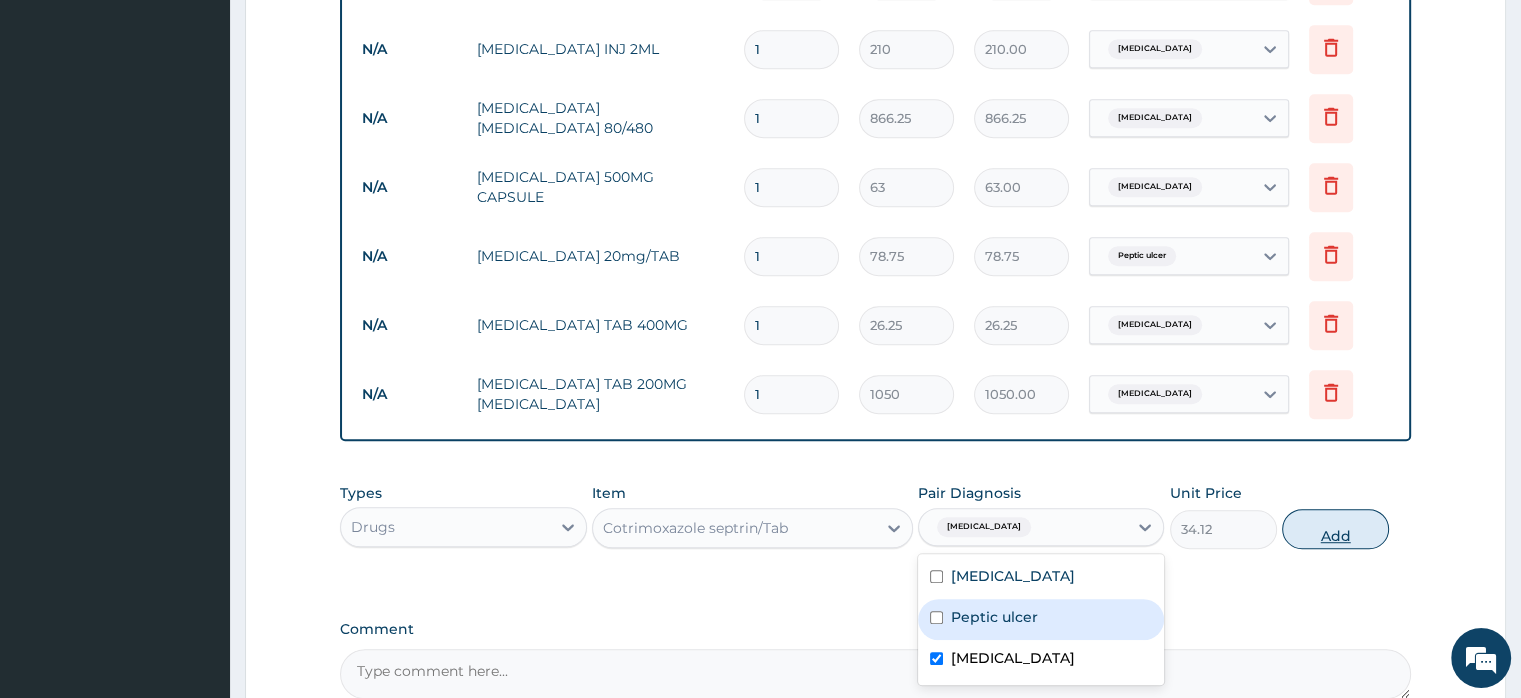click on "Add" at bounding box center (1335, 529) 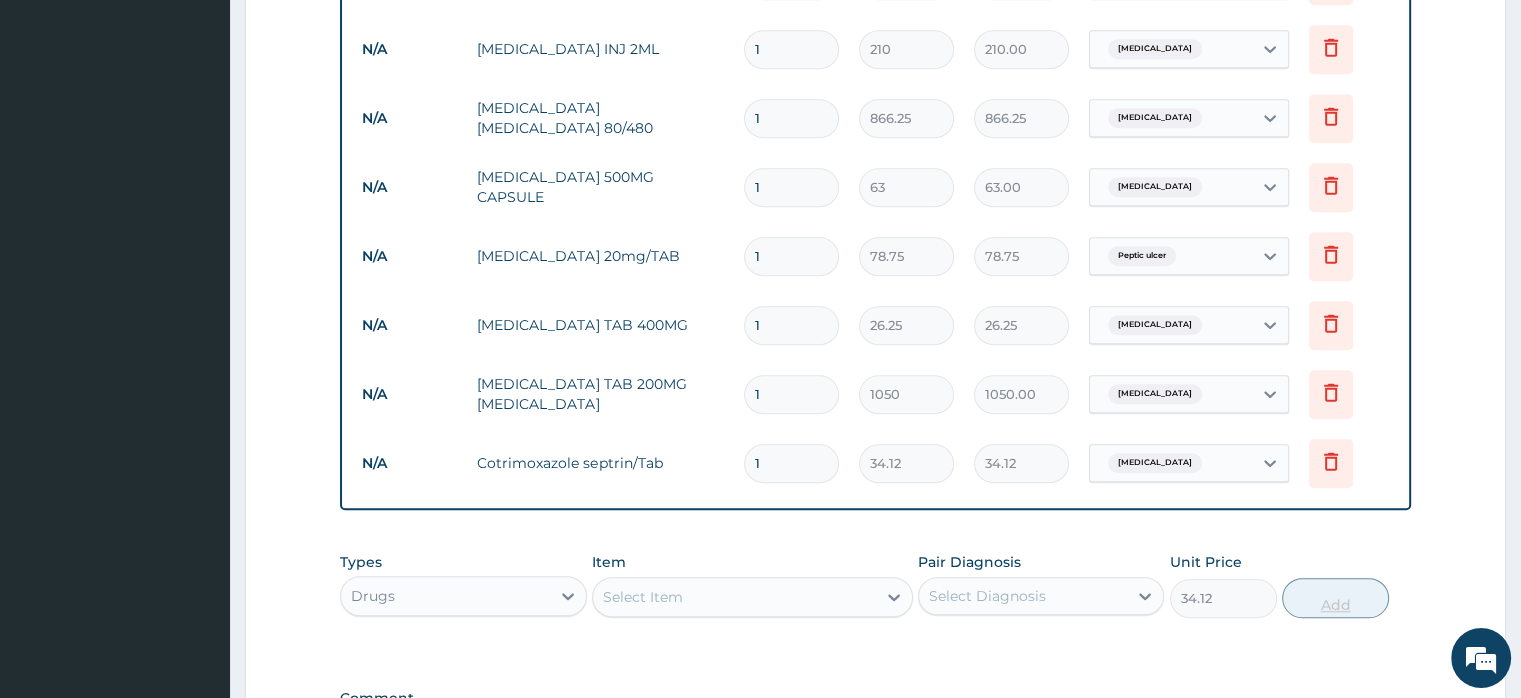 type on "0" 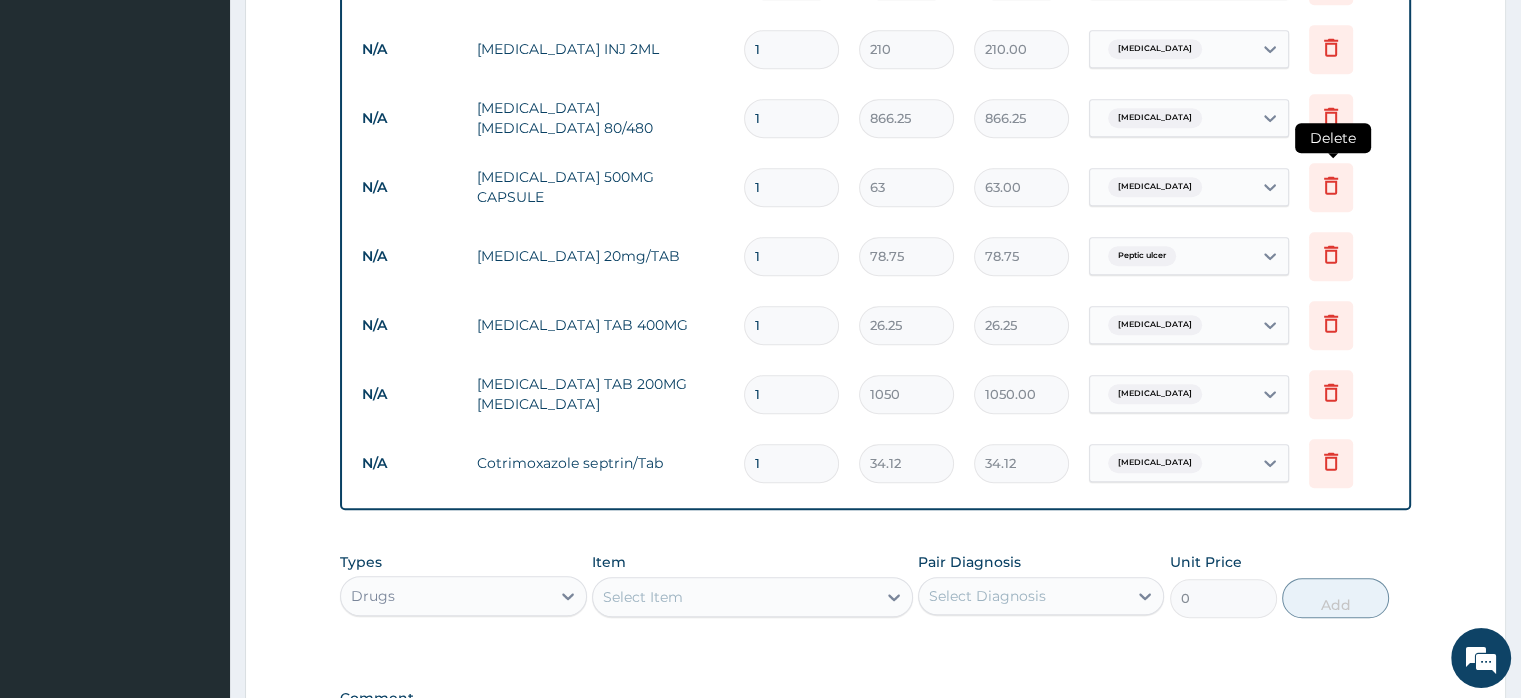 click 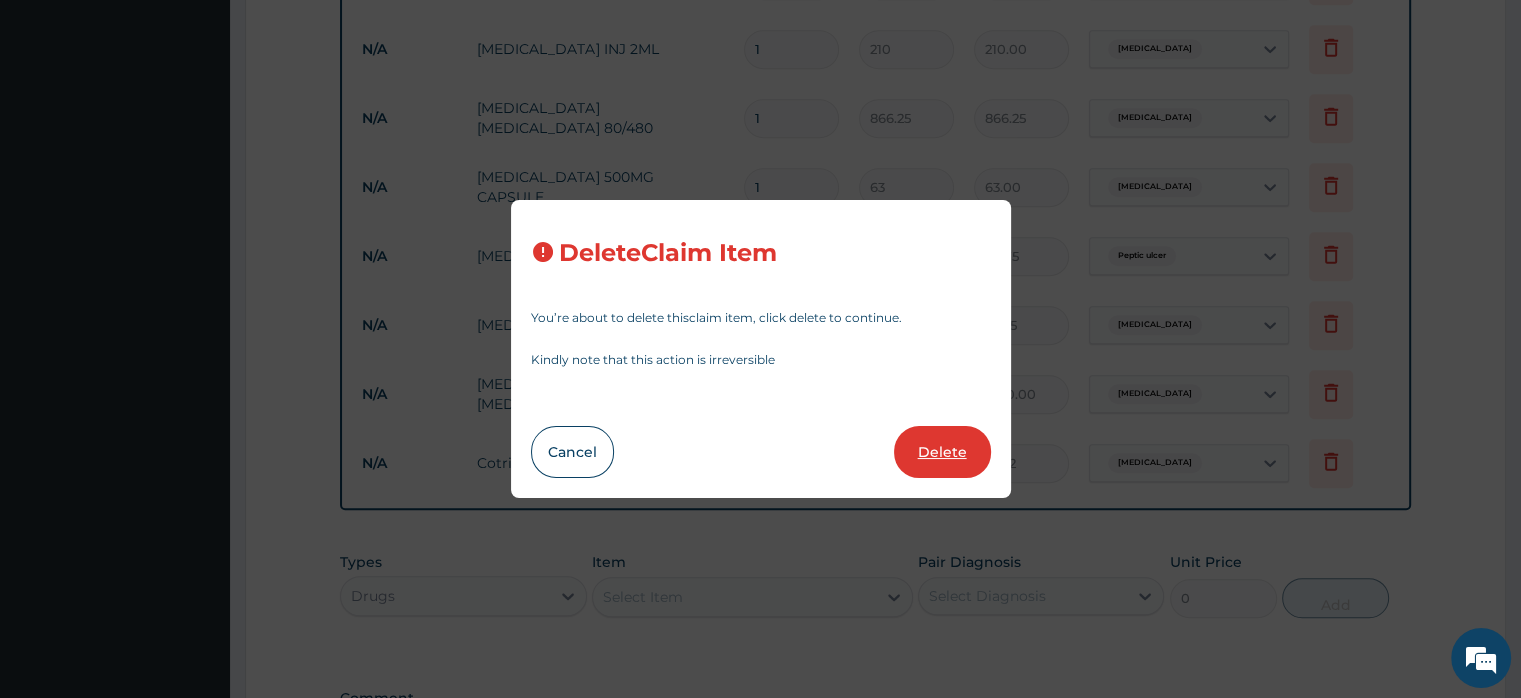 click on "Delete" at bounding box center [942, 452] 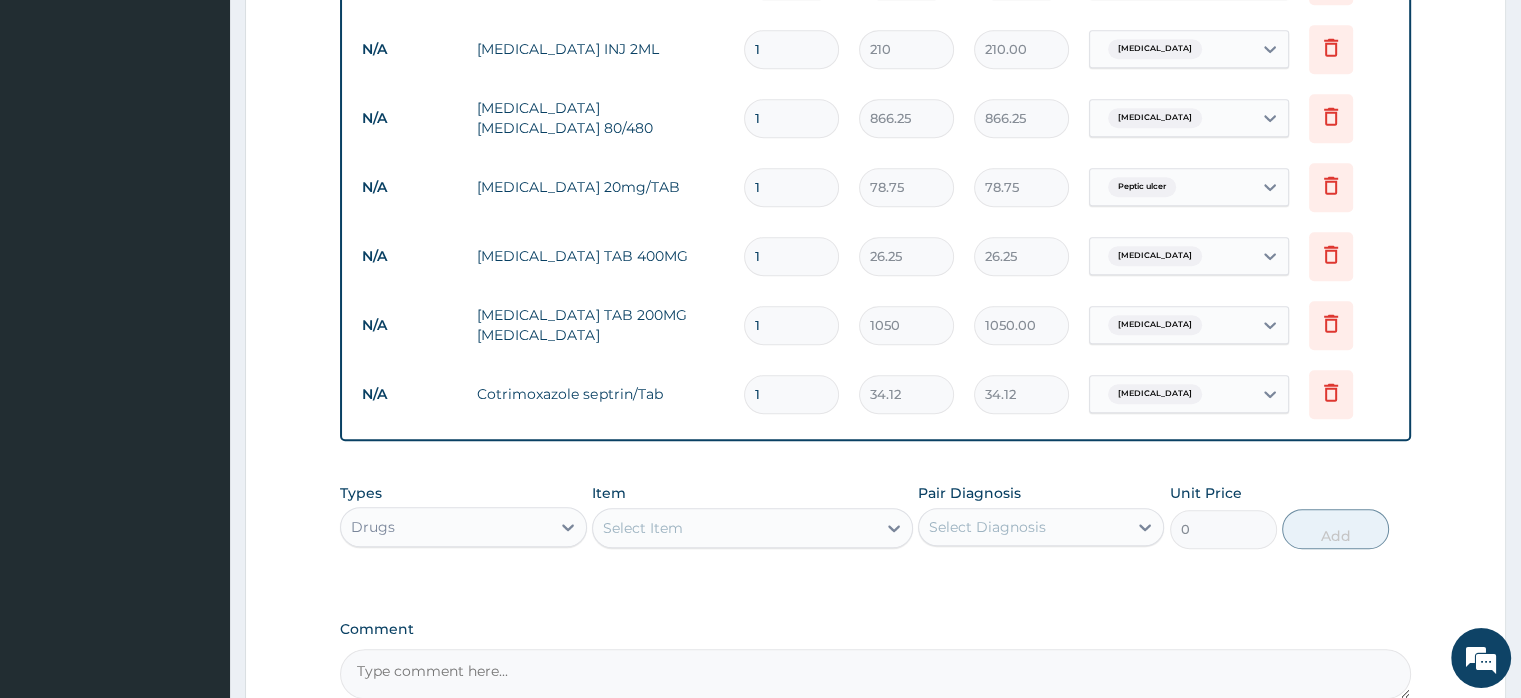 drag, startPoint x: 775, startPoint y: 387, endPoint x: 728, endPoint y: 397, distance: 48.052055 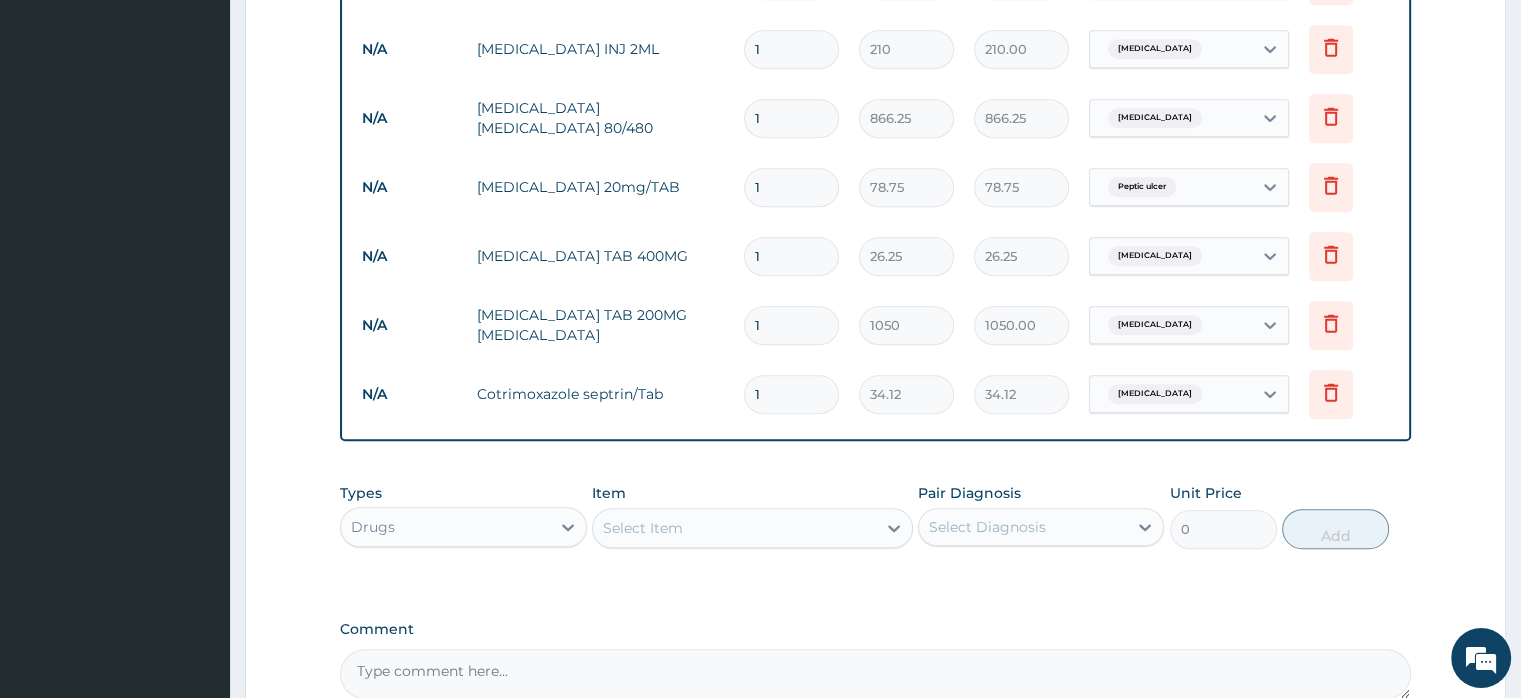 type on "2" 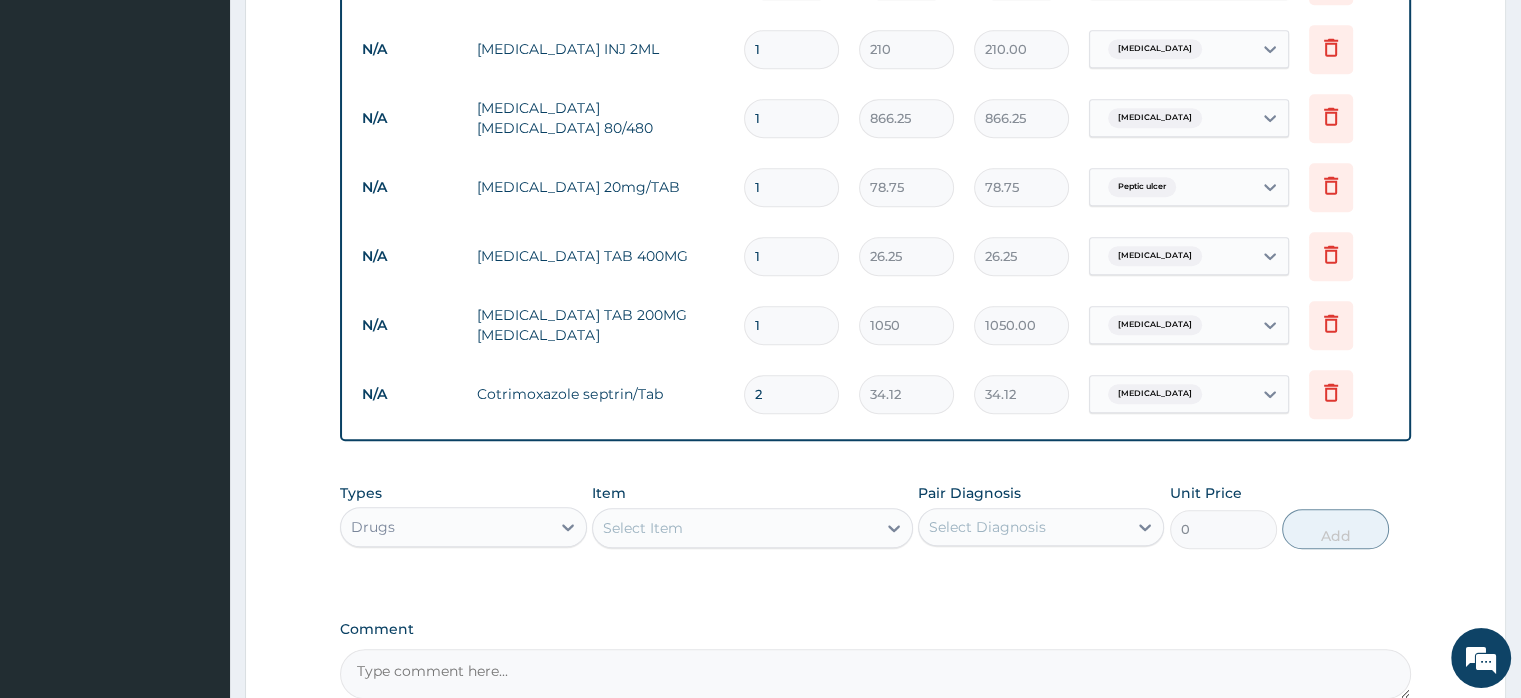 type on "68.24" 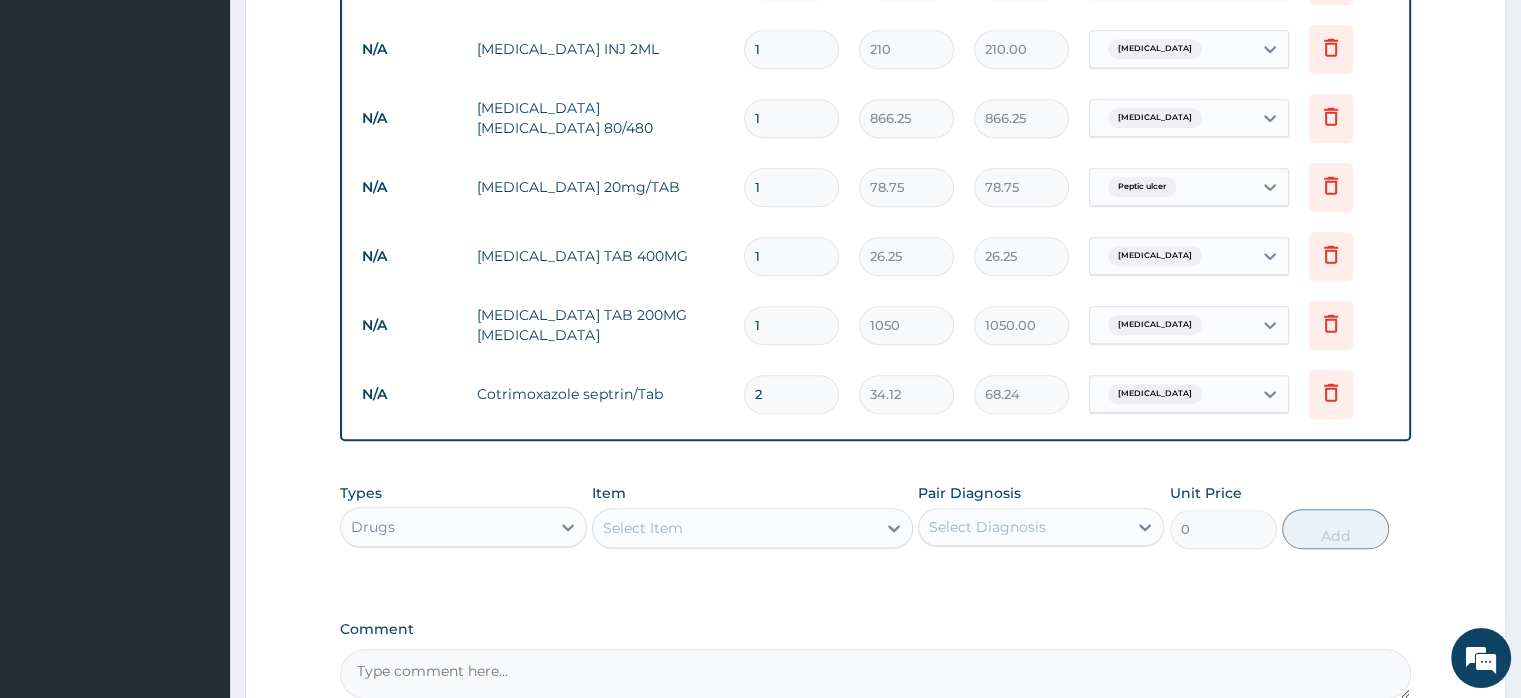 type on "20" 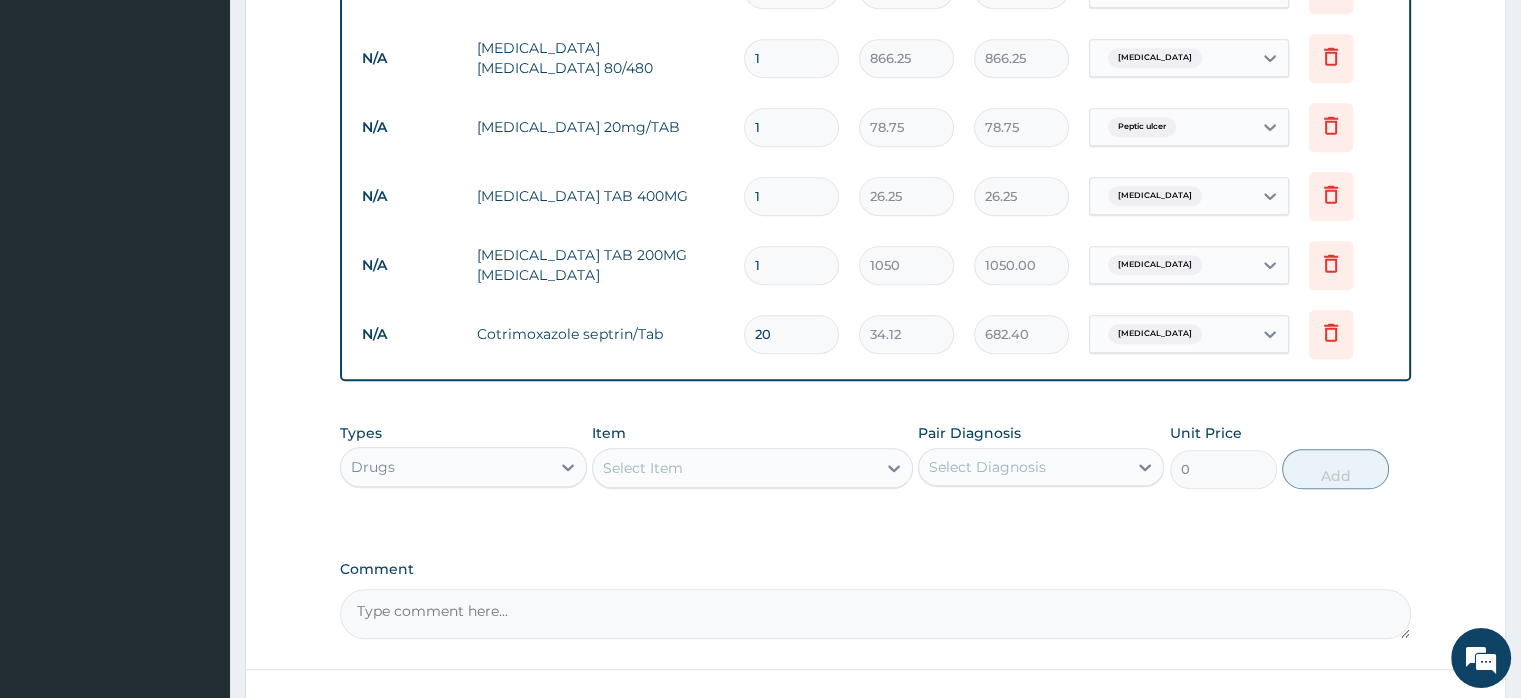 scroll, scrollTop: 1228, scrollLeft: 0, axis: vertical 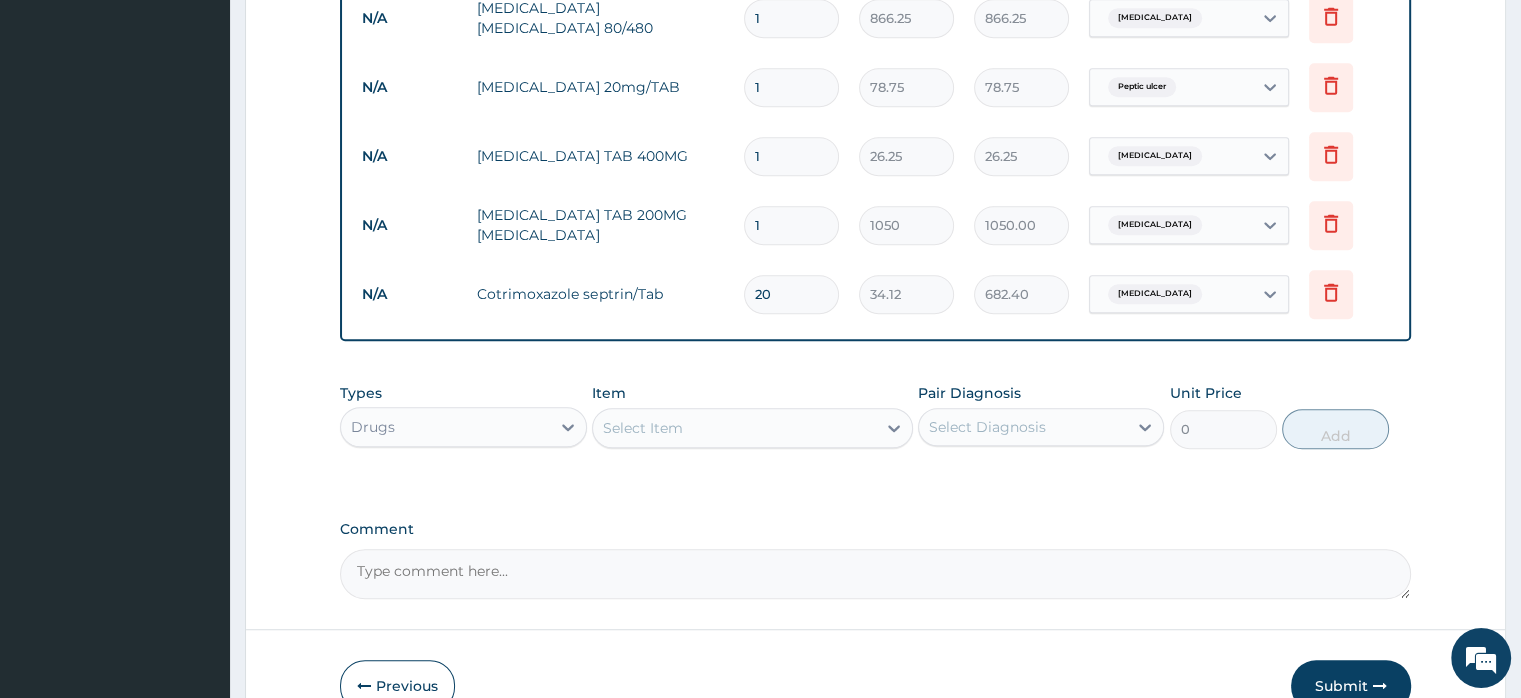 type on "20" 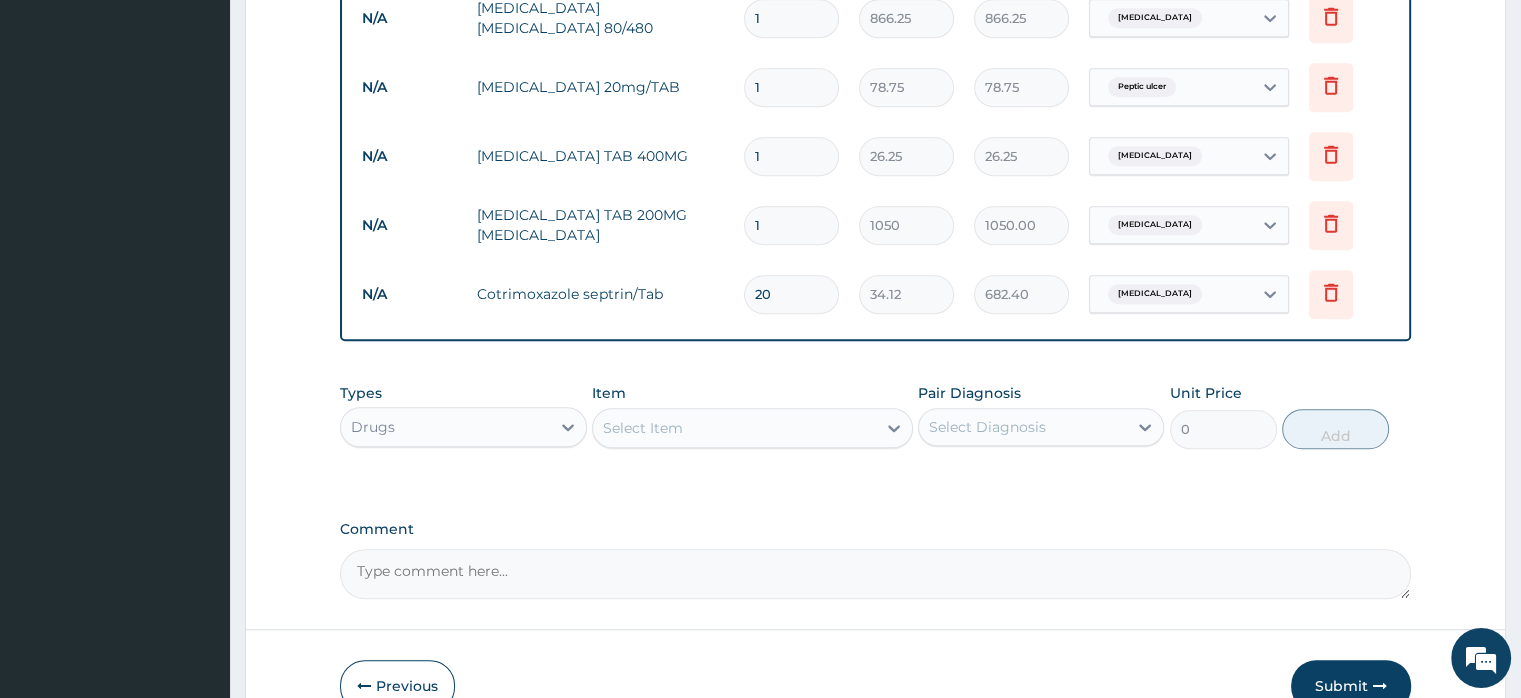 click on "Comment" at bounding box center [875, 574] 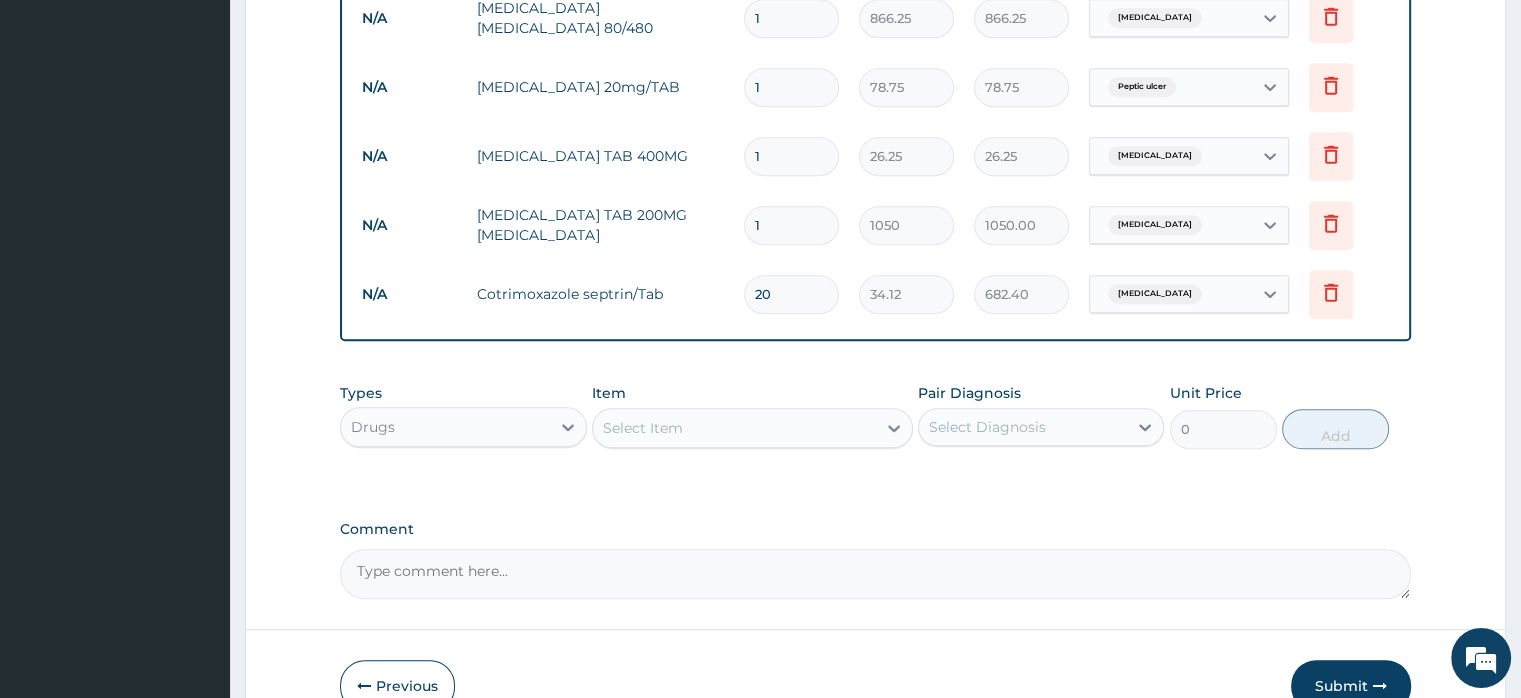 paste on "Complaints Dizziness, weakness after episodes of vomiting and stooling 5/7, frontal headache. known PUD patient	Had episode of watery stool and vomiting which  resolved after using loperamide capsule....Has been feeling weak thereafter....History of  burning sensation in vagina and occasional scanty blood stain when she cleans after urinating...Nil vaginal discharge, a known PUD." 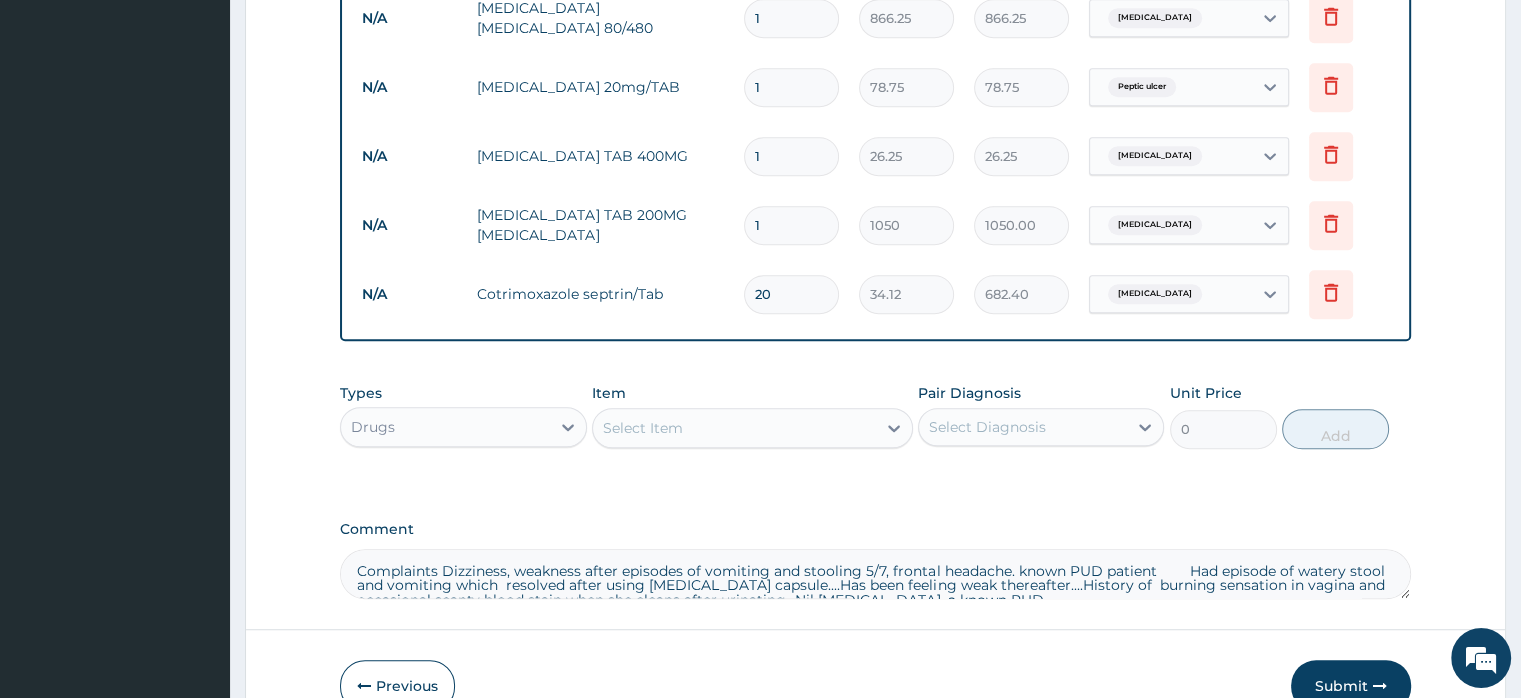 scroll, scrollTop: 10, scrollLeft: 0, axis: vertical 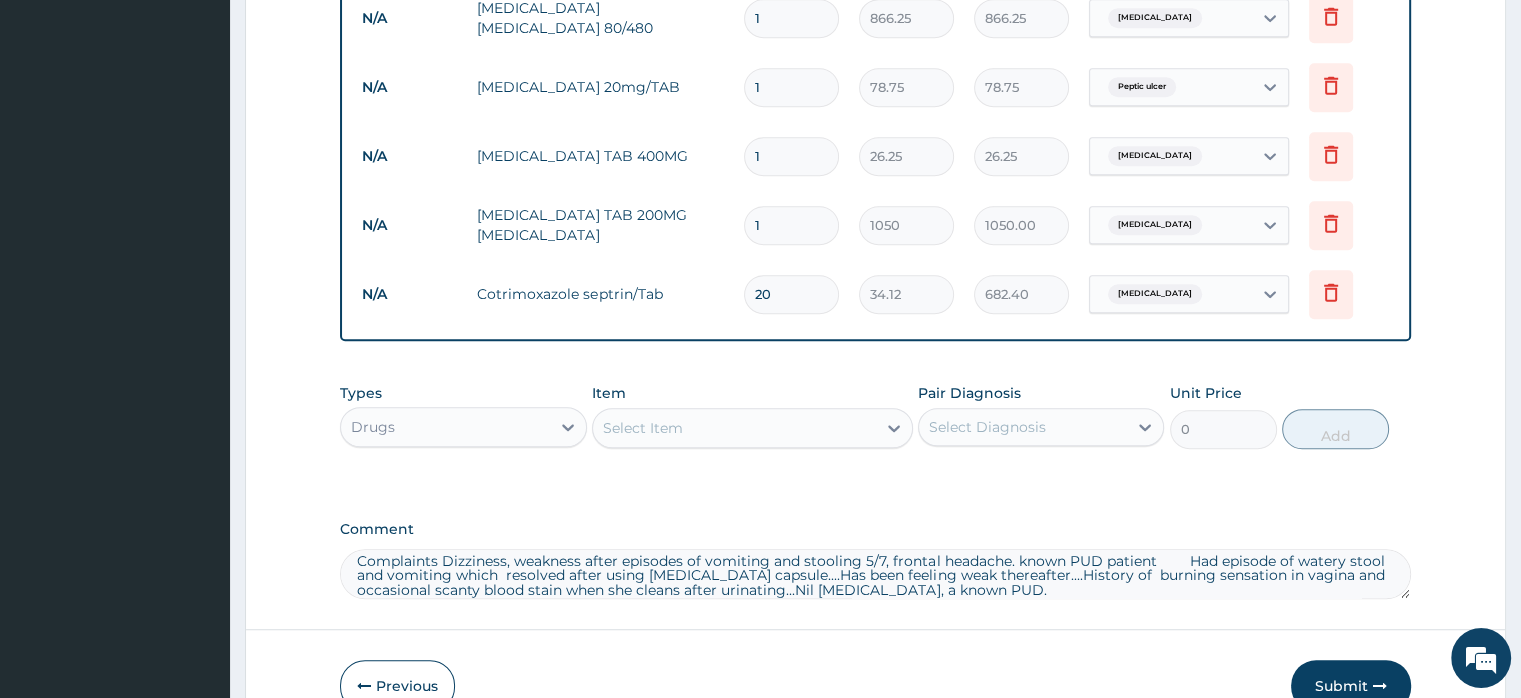 type on "Complaints Dizziness, weakness after episodes of vomiting and stooling 5/7, frontal headache. known PUD patient	Had episode of watery stool and vomiting which  resolved after using loperamide capsule....Has been feeling weak thereafter....History of  burning sensation in vagina and occasional scanty blood stain when she cleans after urinating...Nil vaginal discharge, a known PUD." 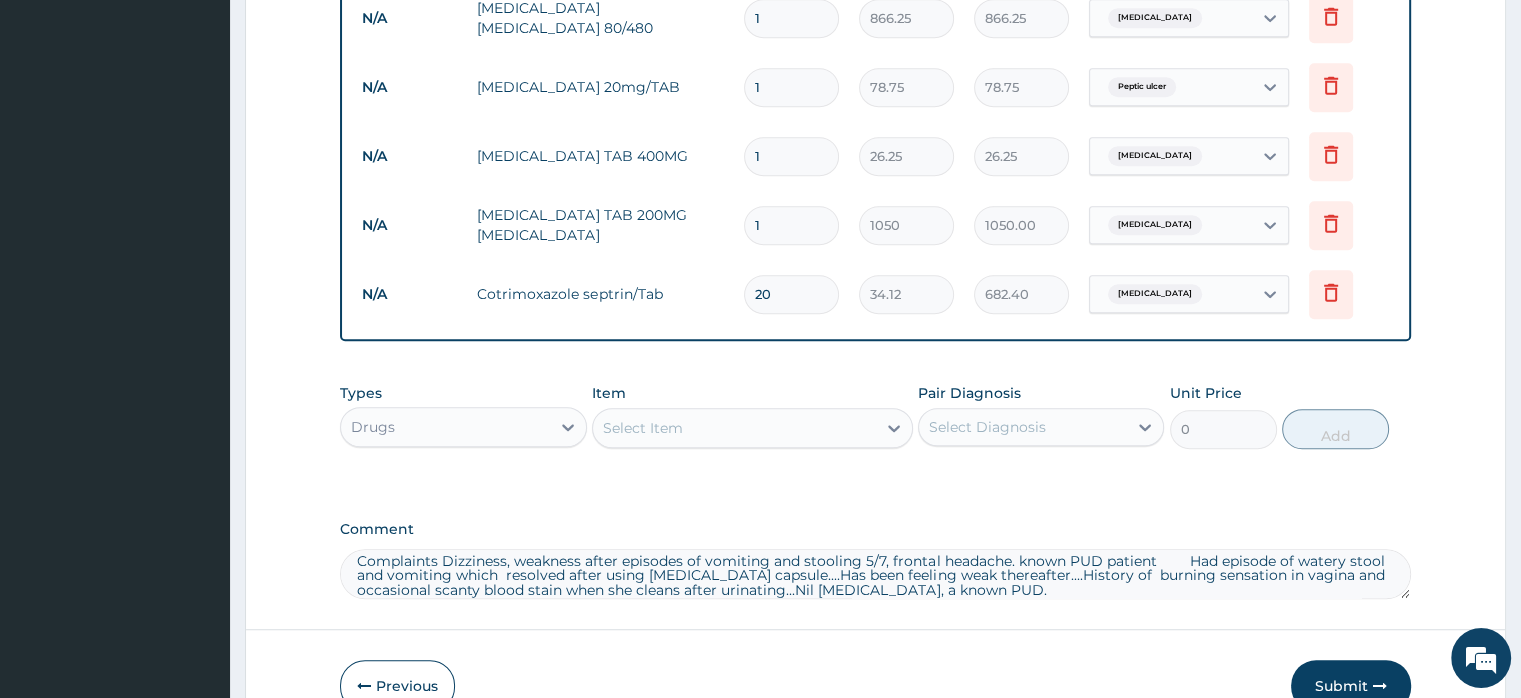 type on "18" 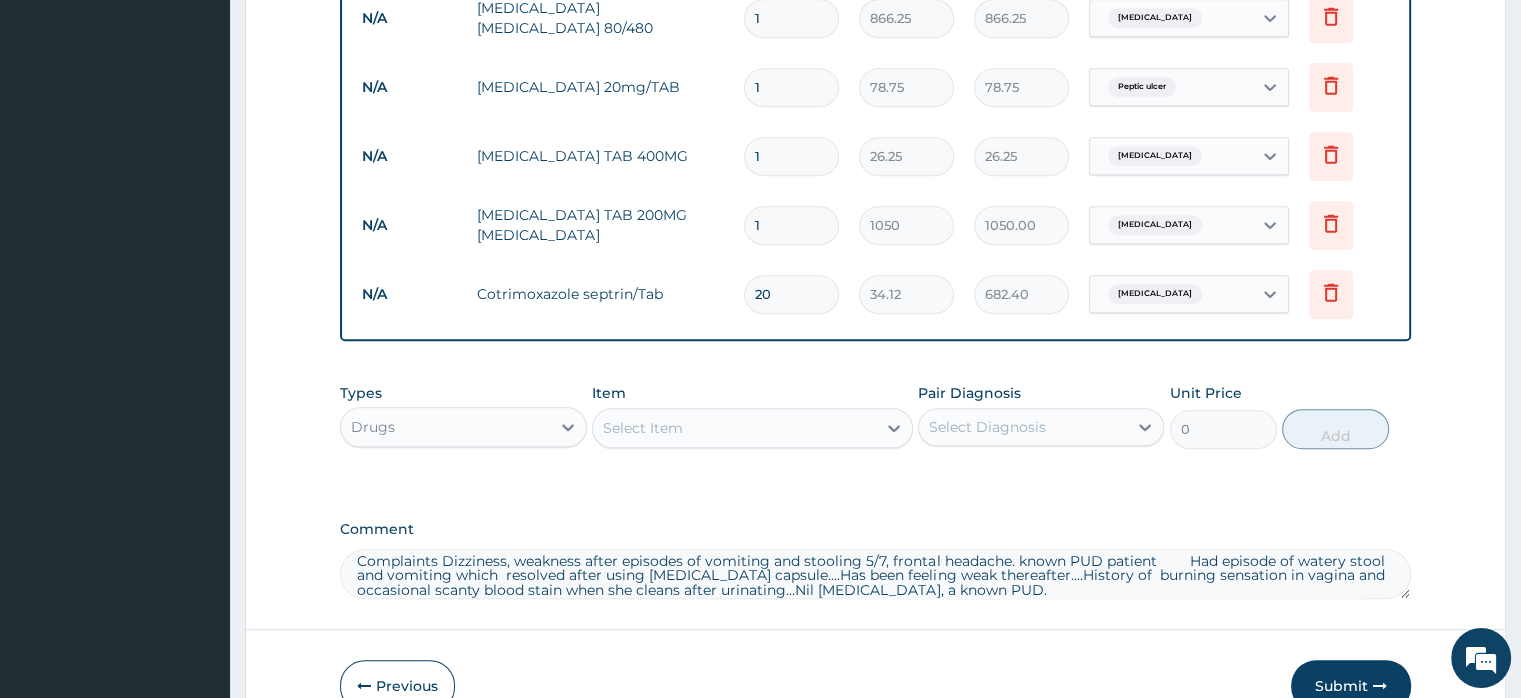 type on "472.50" 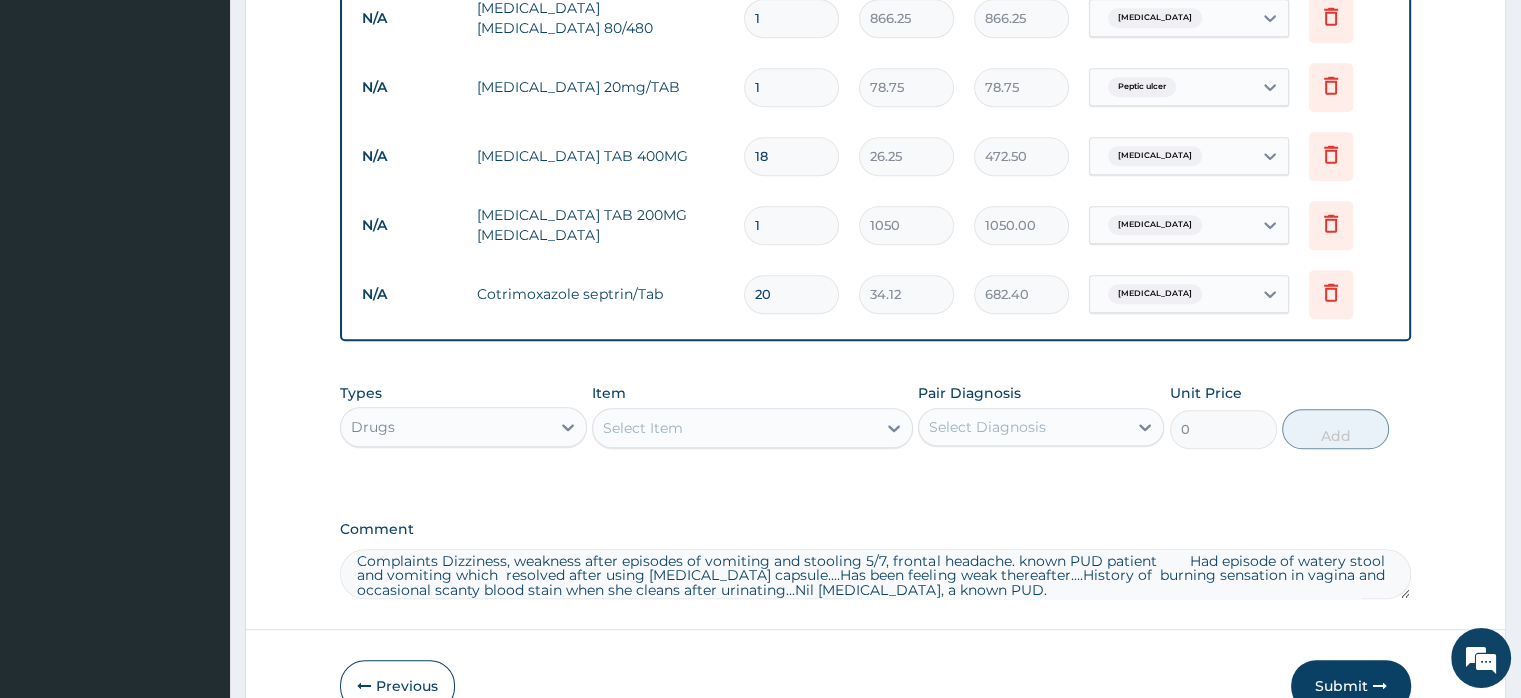 type on "18" 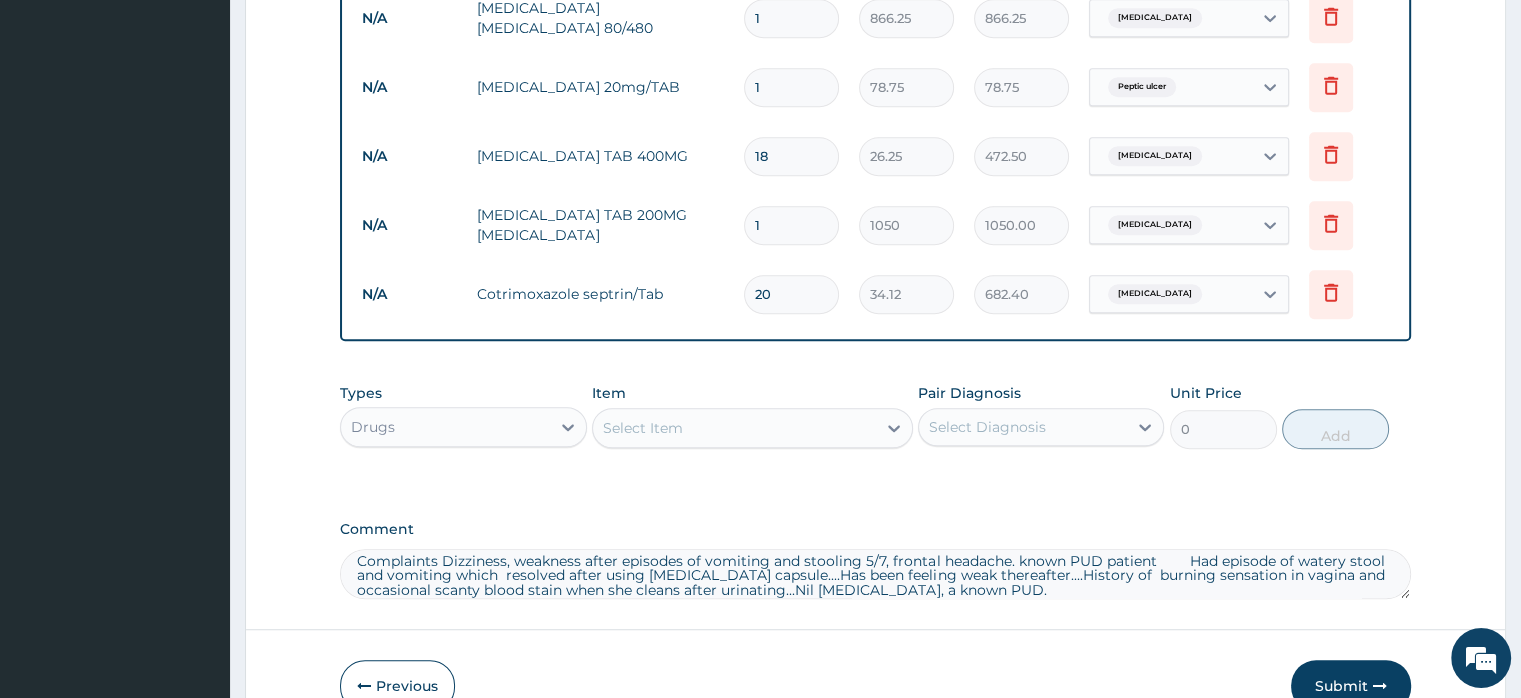 type on "10" 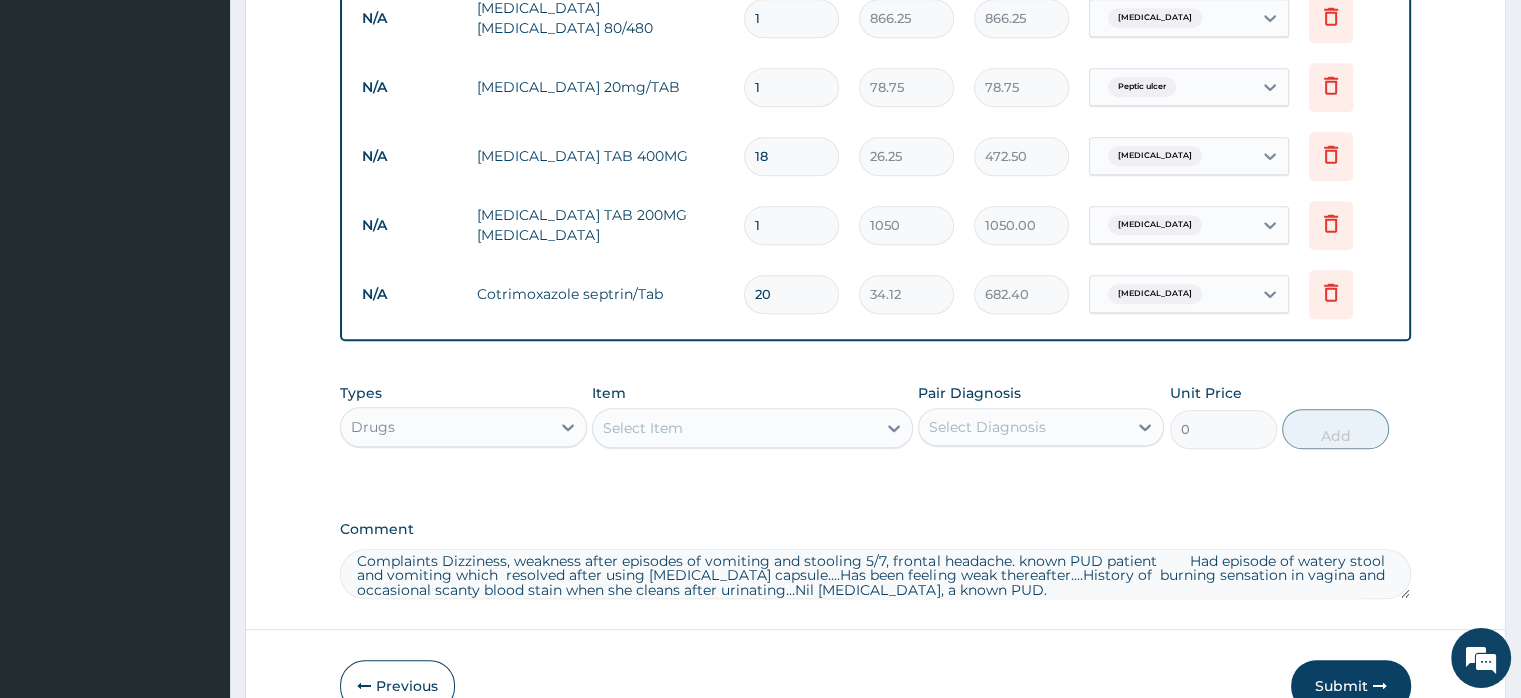 type on "787.50" 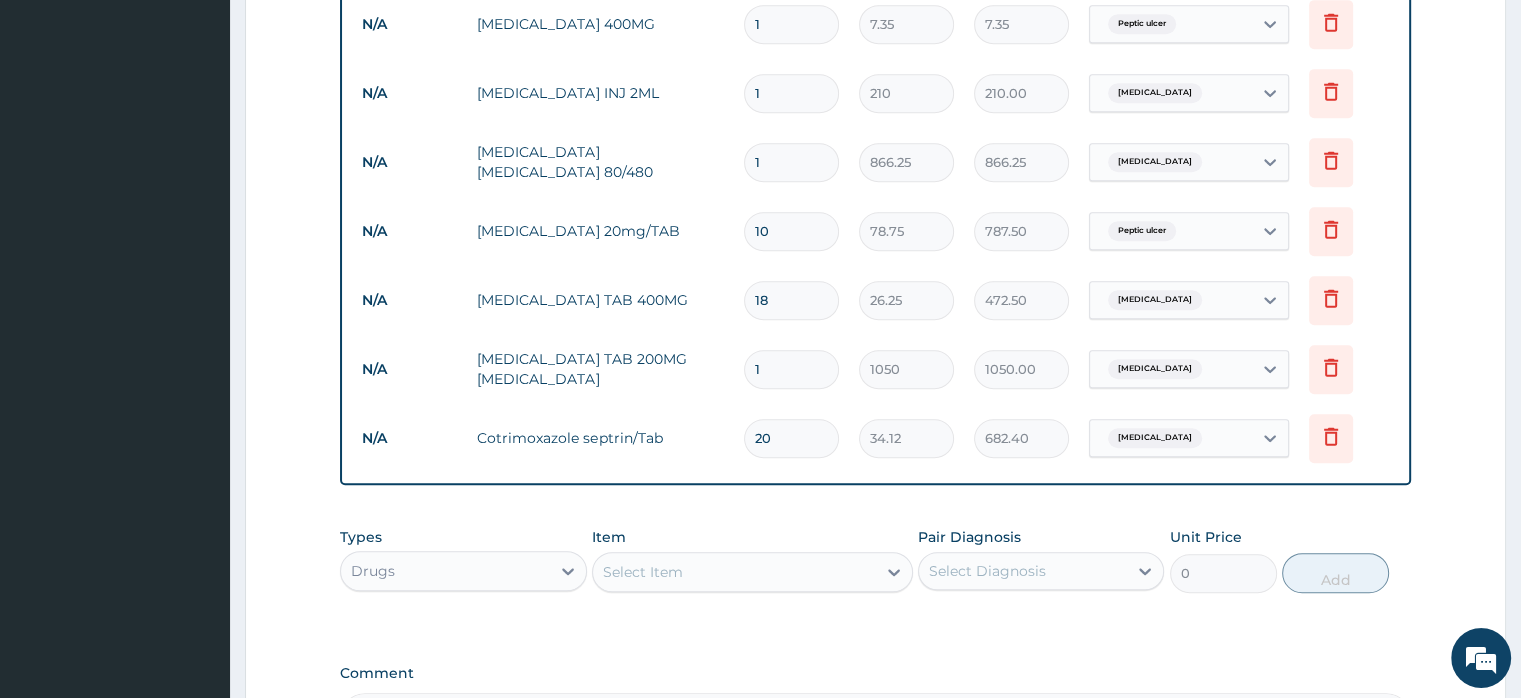 scroll, scrollTop: 1067, scrollLeft: 0, axis: vertical 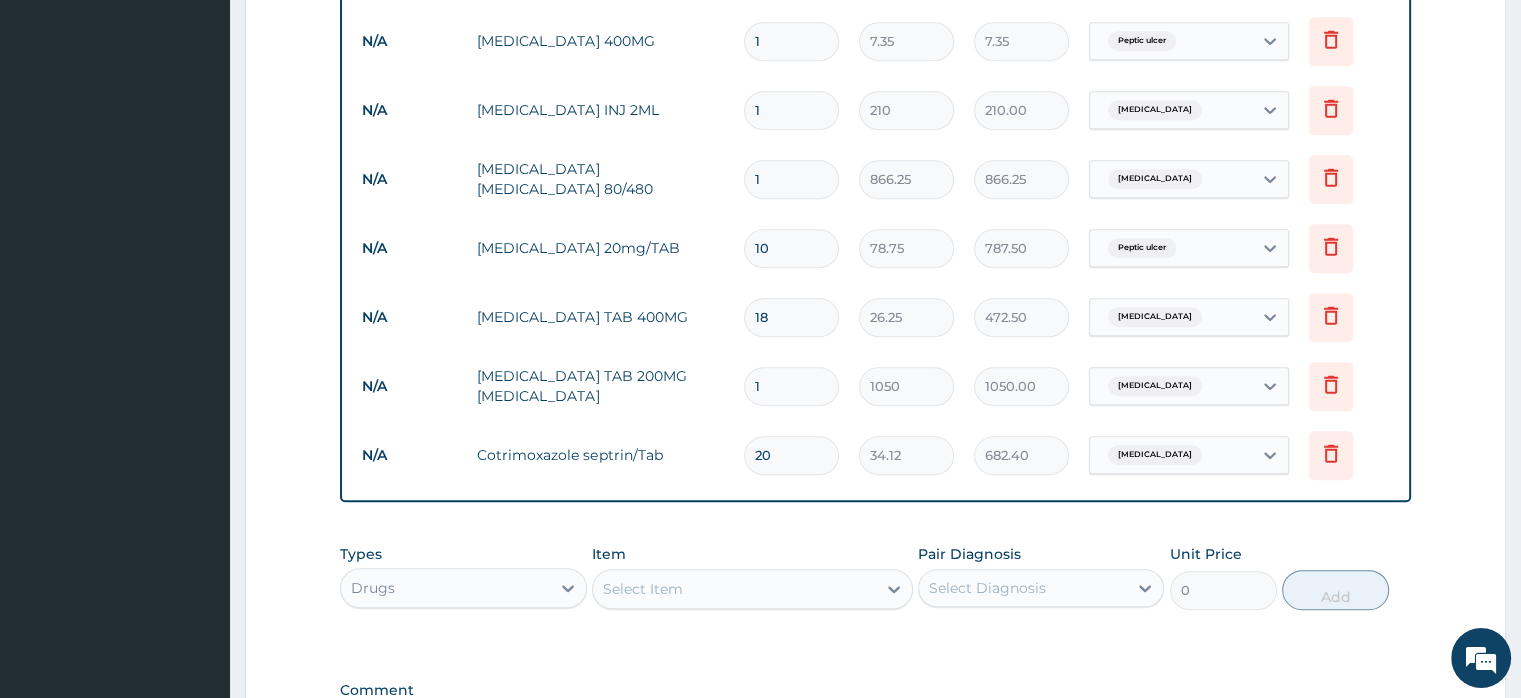 type on "10" 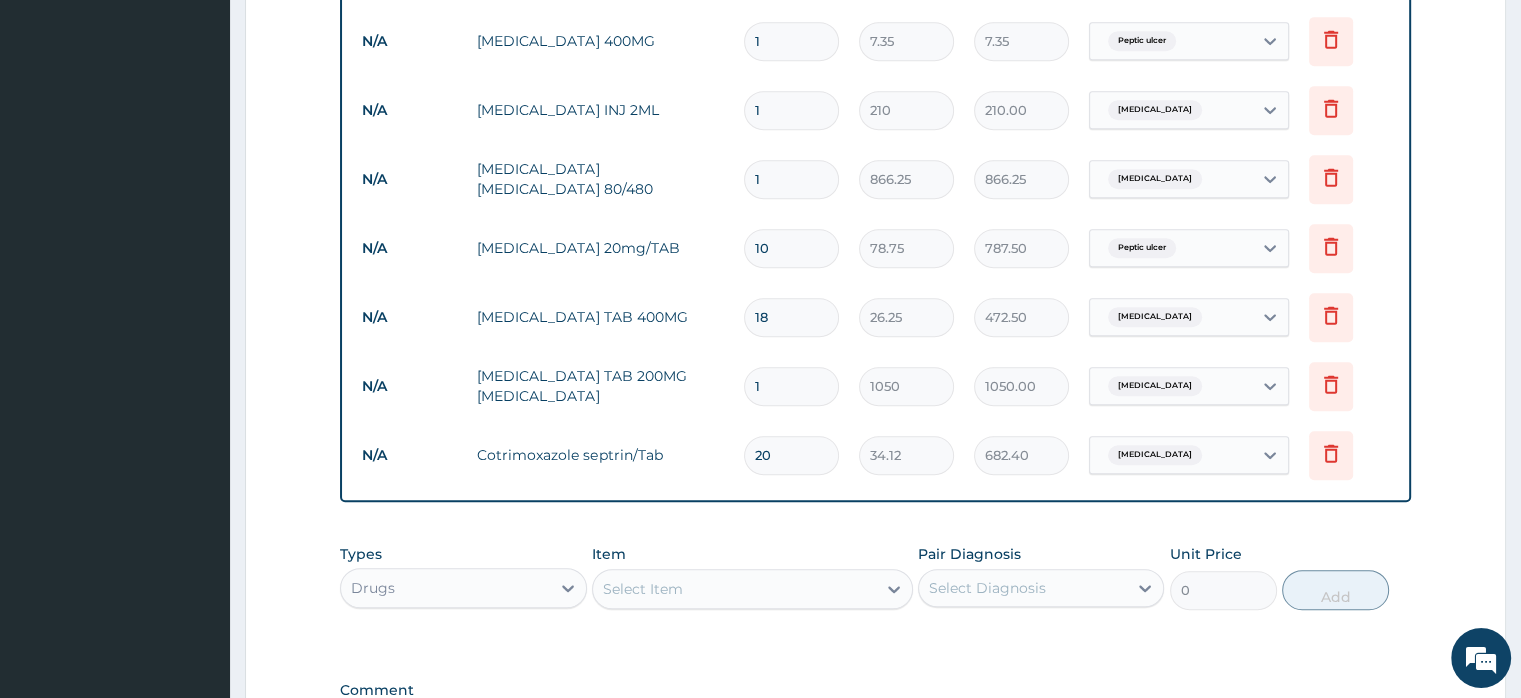 type on "2" 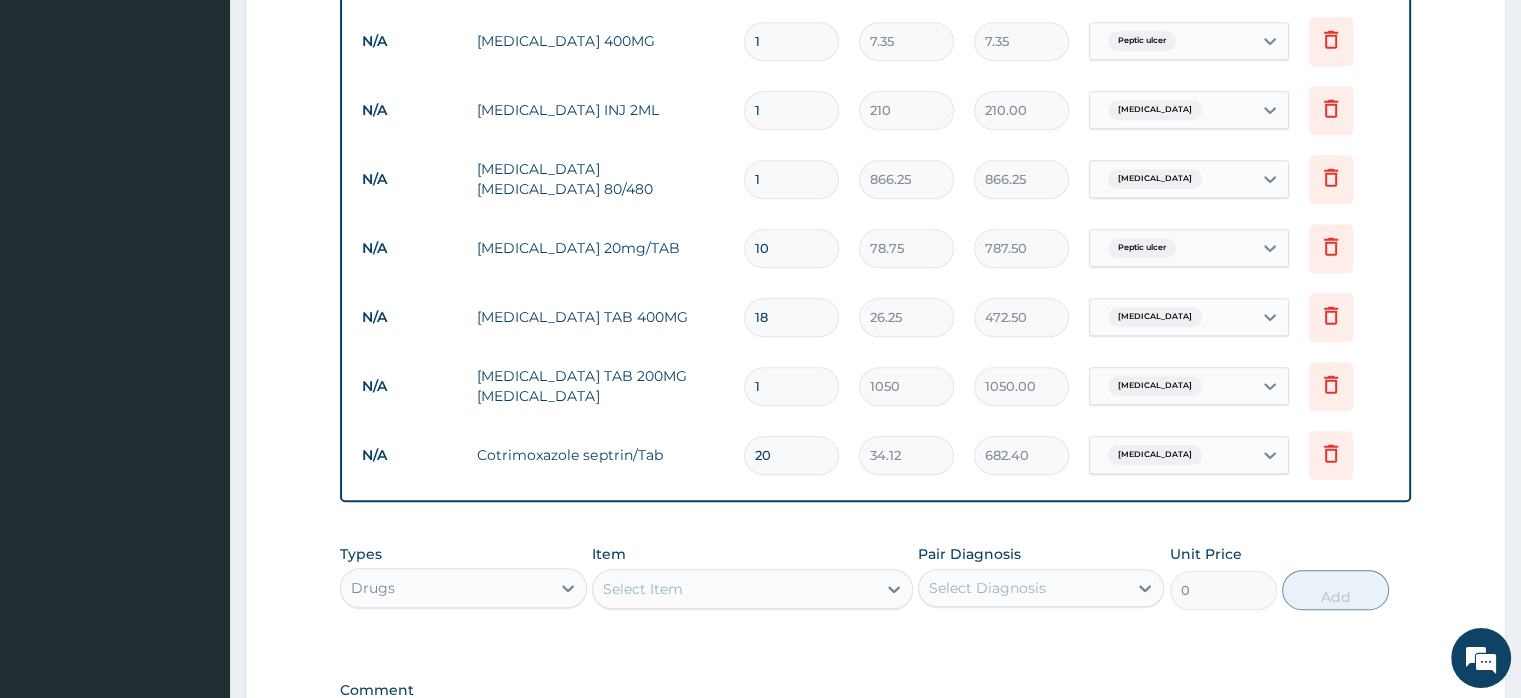 type on "420.00" 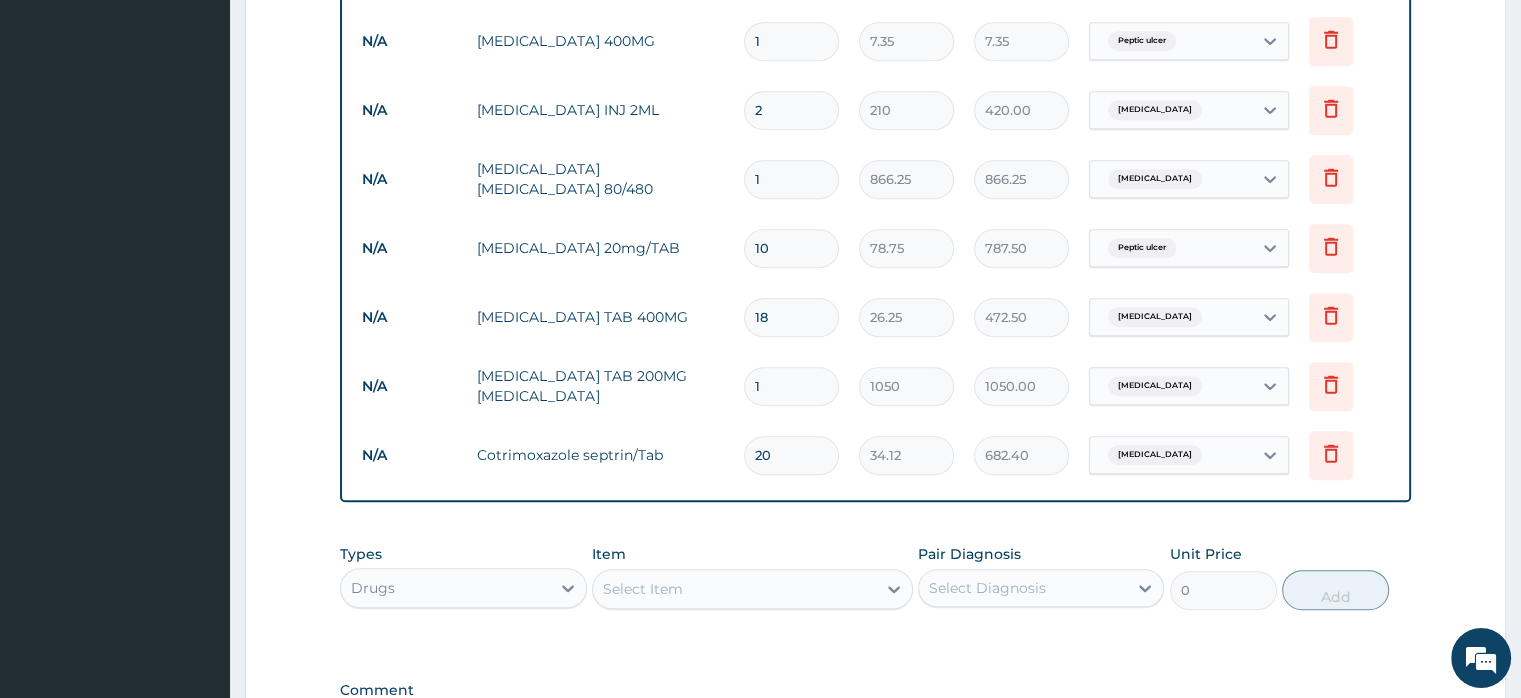 type on "2" 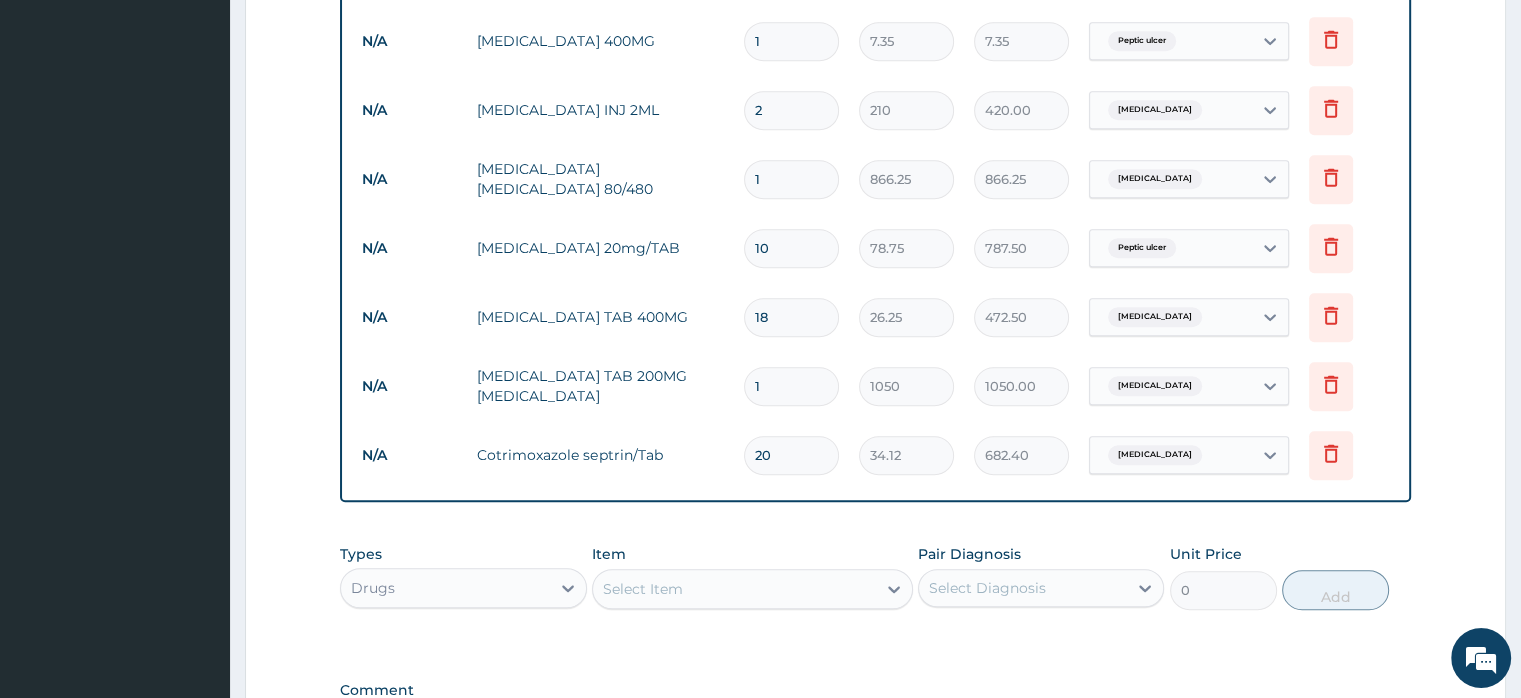 type on "2" 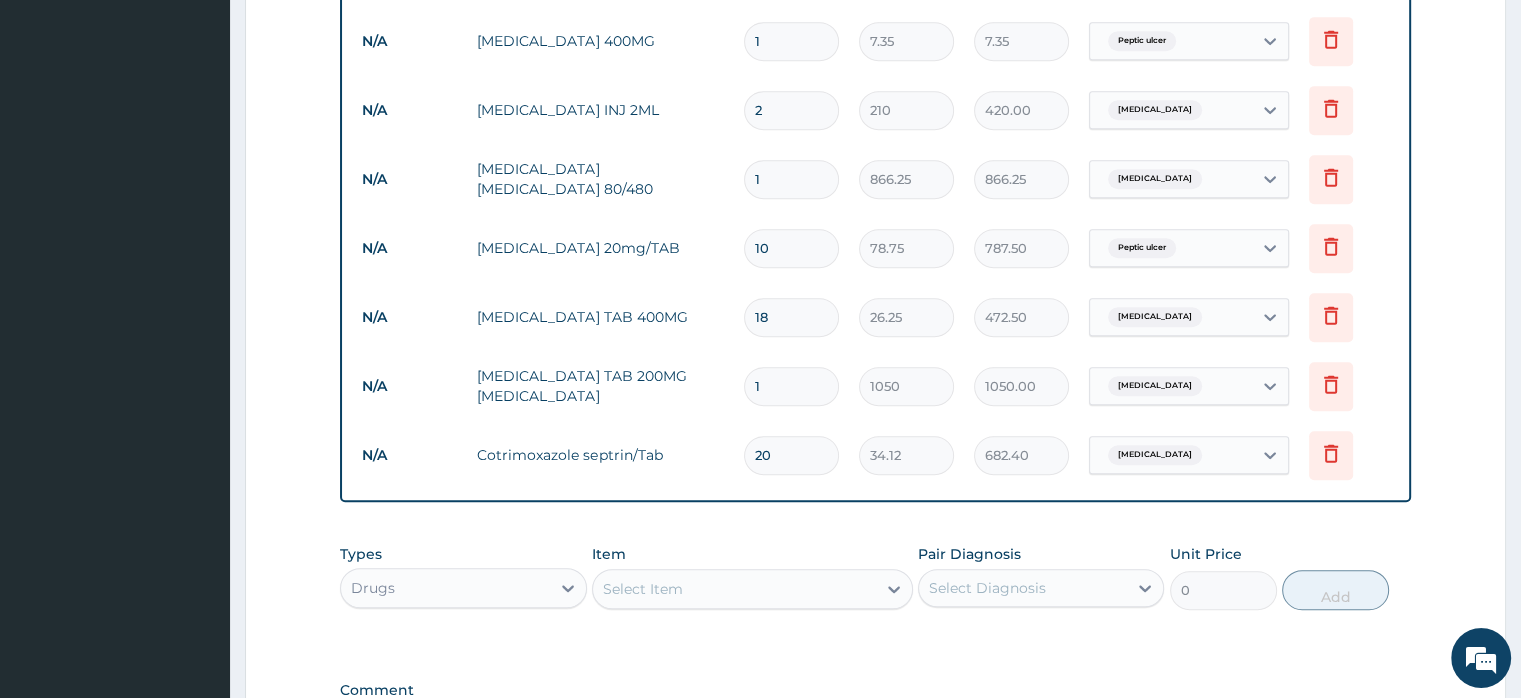 type on "14.70" 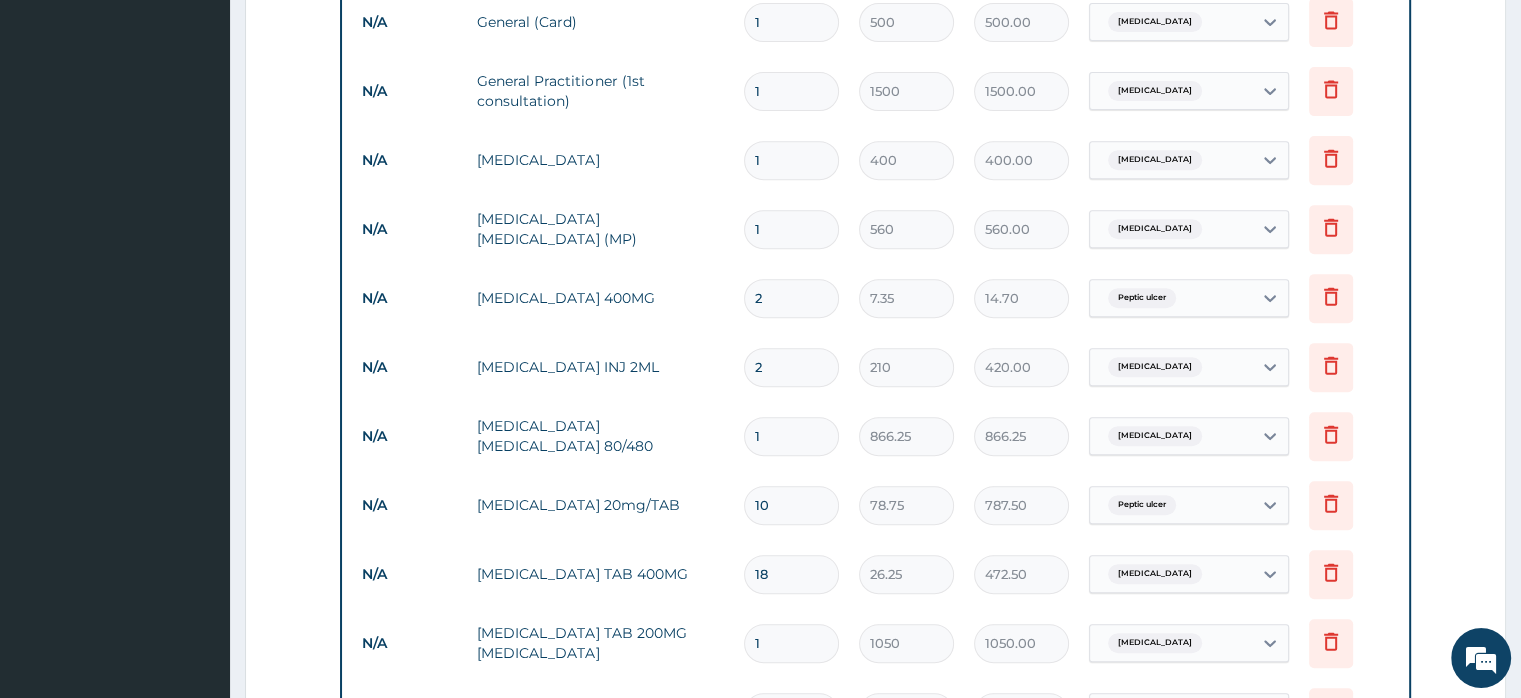 scroll, scrollTop: 667, scrollLeft: 0, axis: vertical 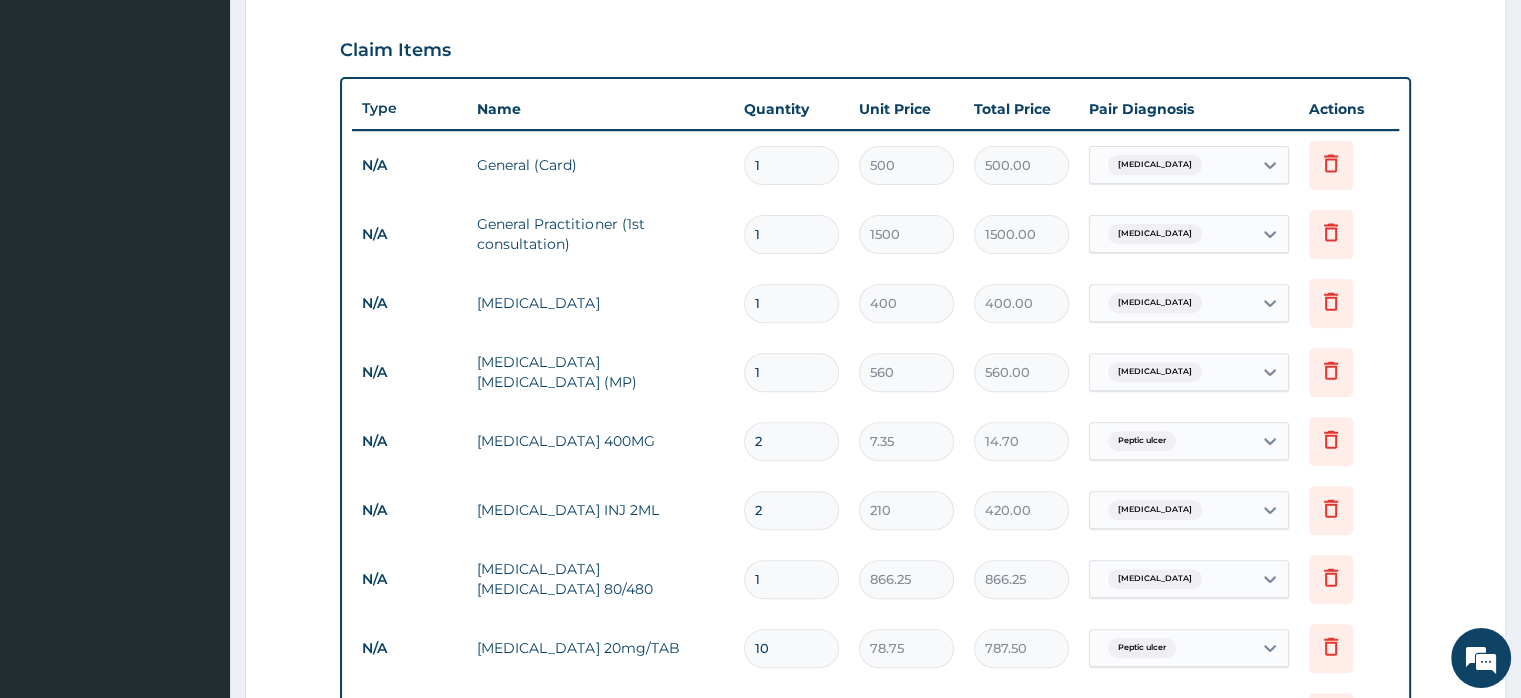 type on "1" 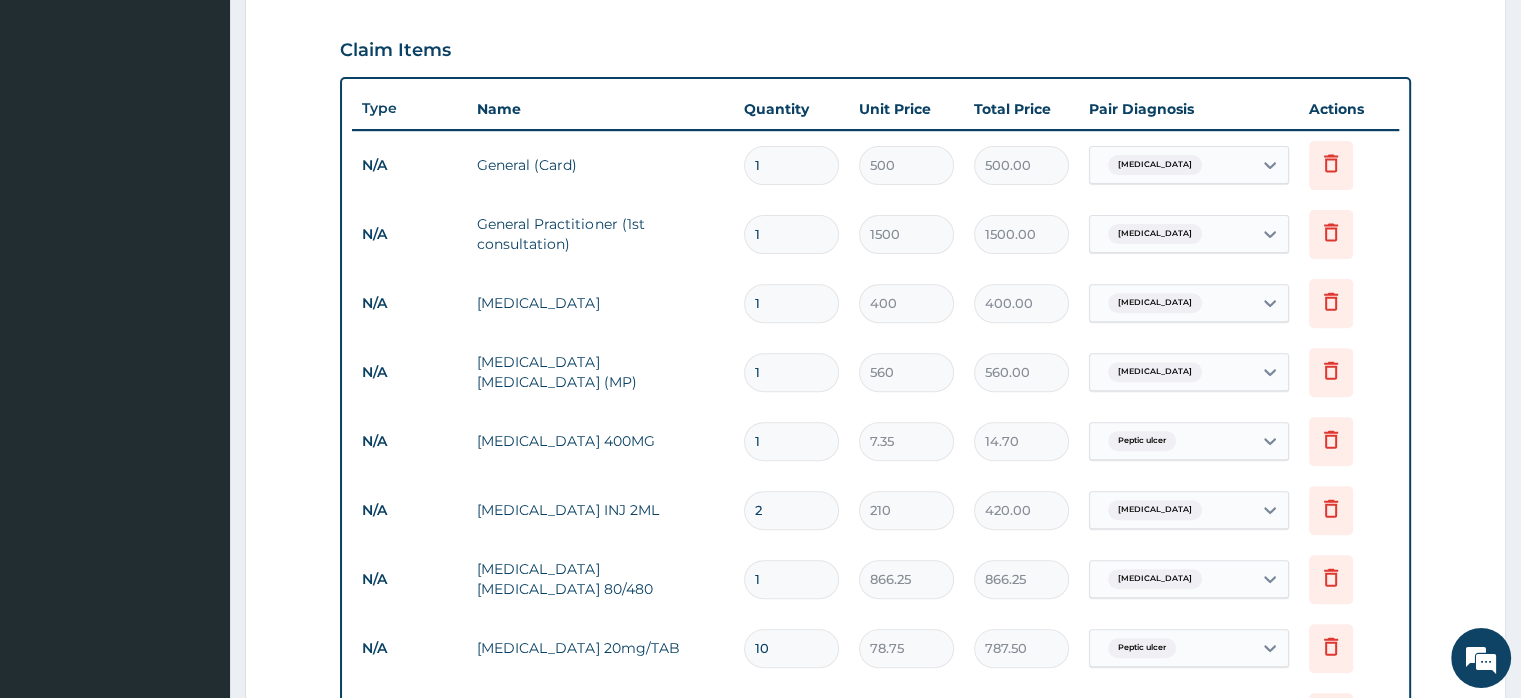 type on "7.35" 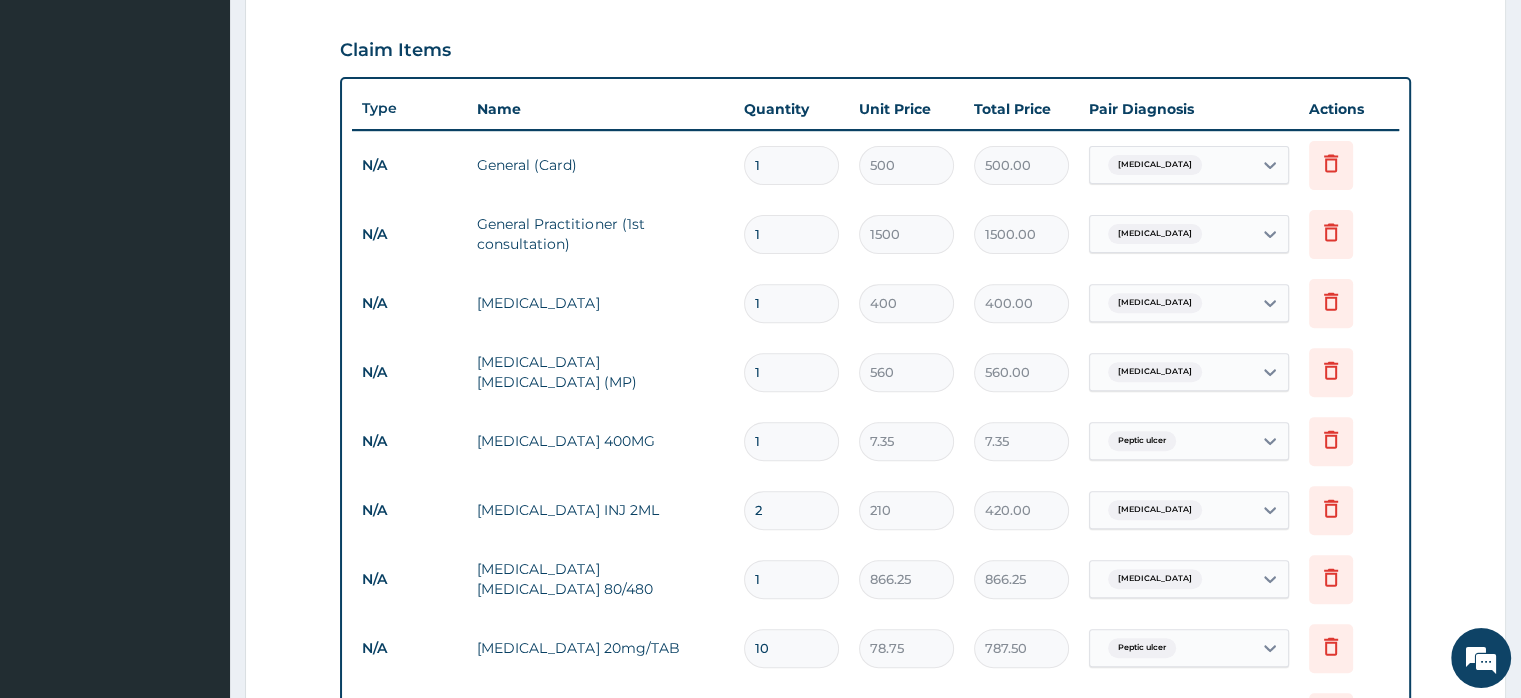 type on "0" 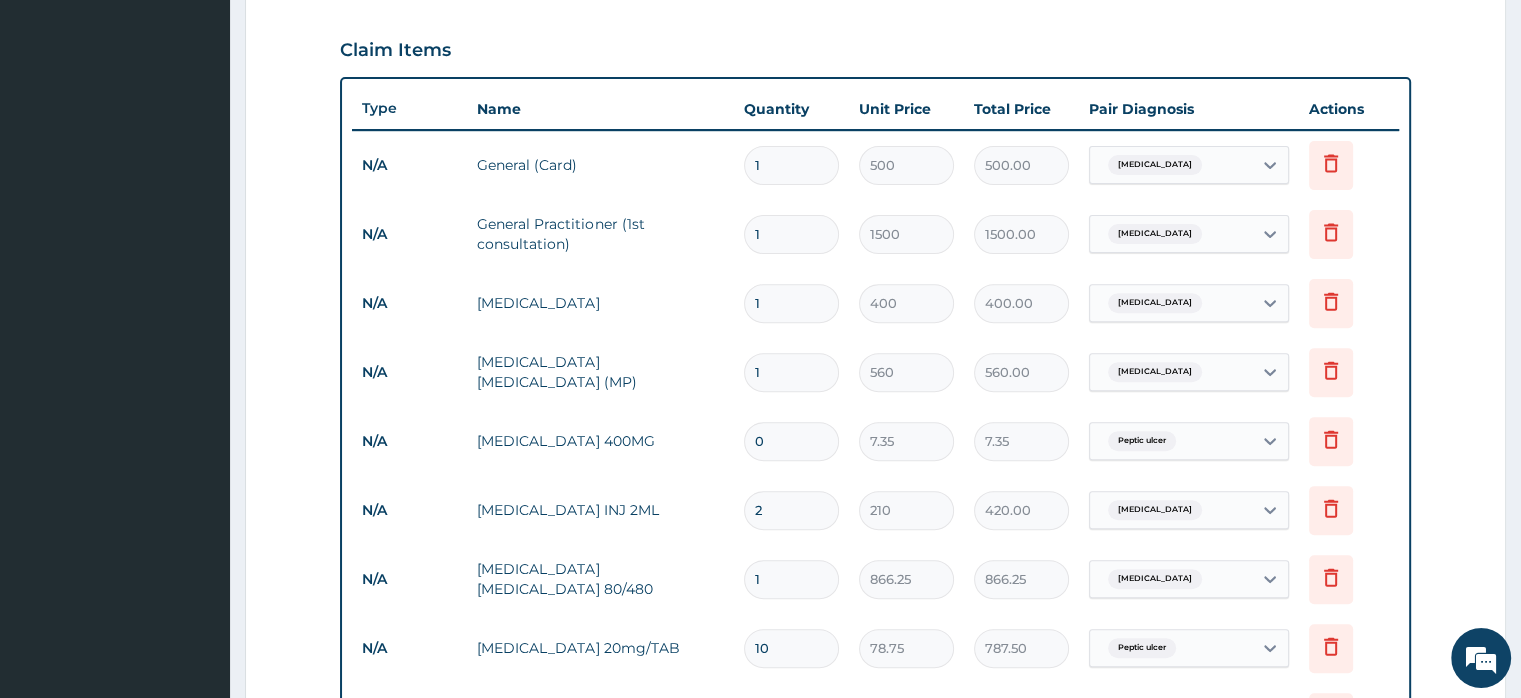 type on "0.00" 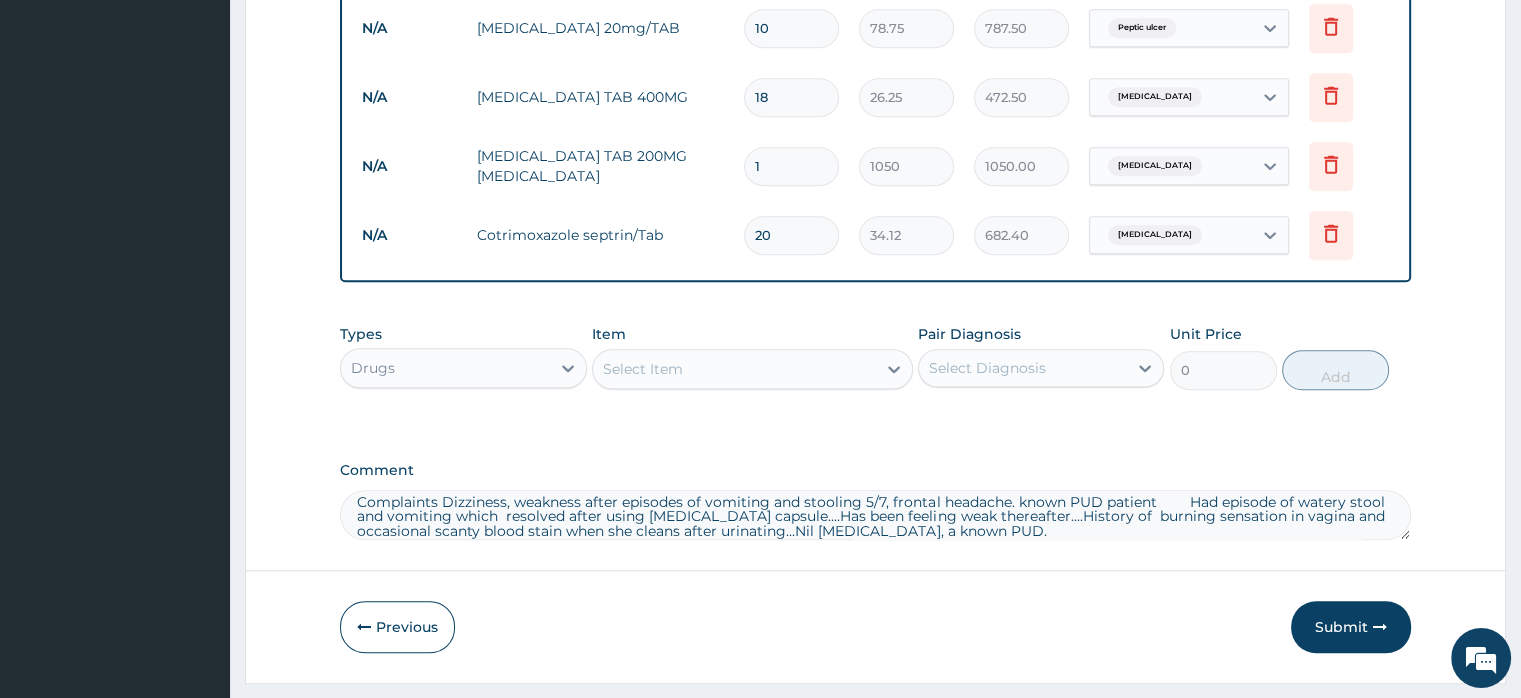 scroll, scrollTop: 1334, scrollLeft: 0, axis: vertical 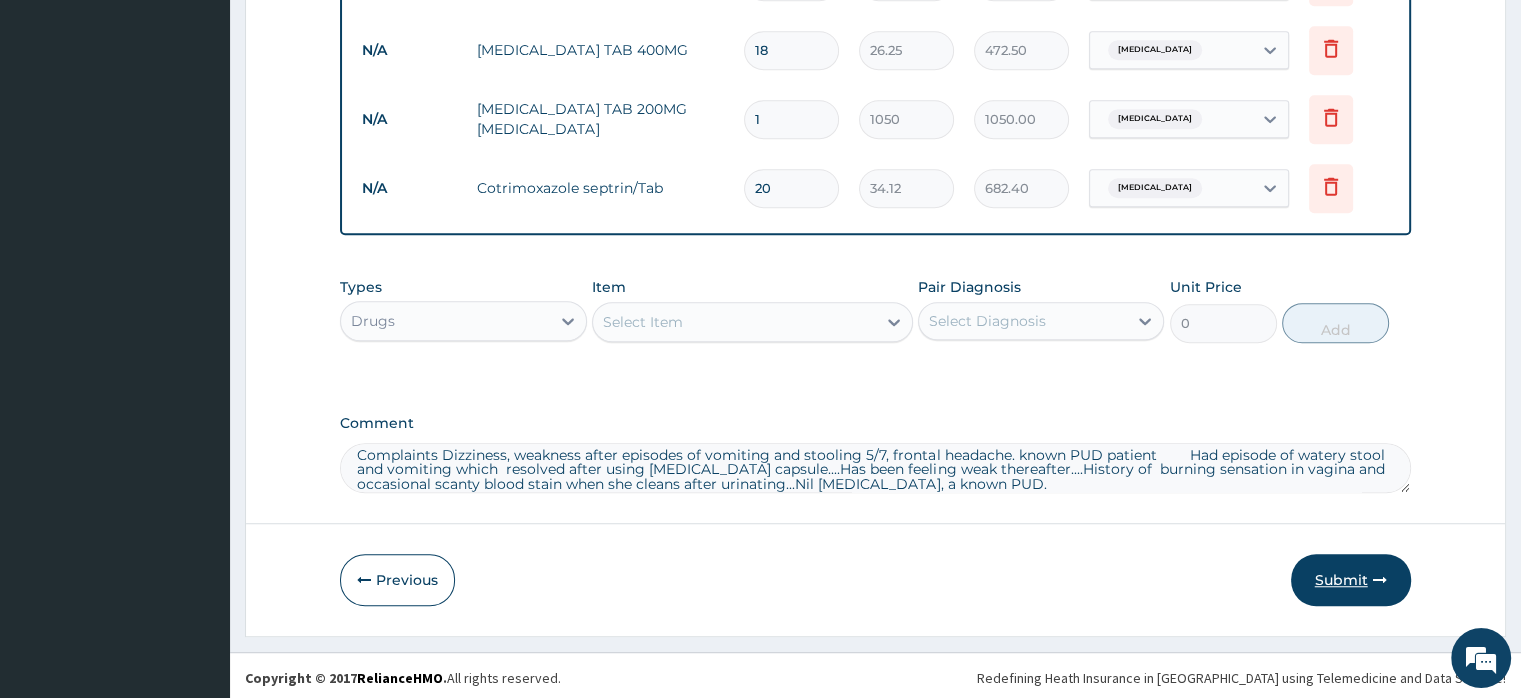 click on "Submit" at bounding box center [1351, 580] 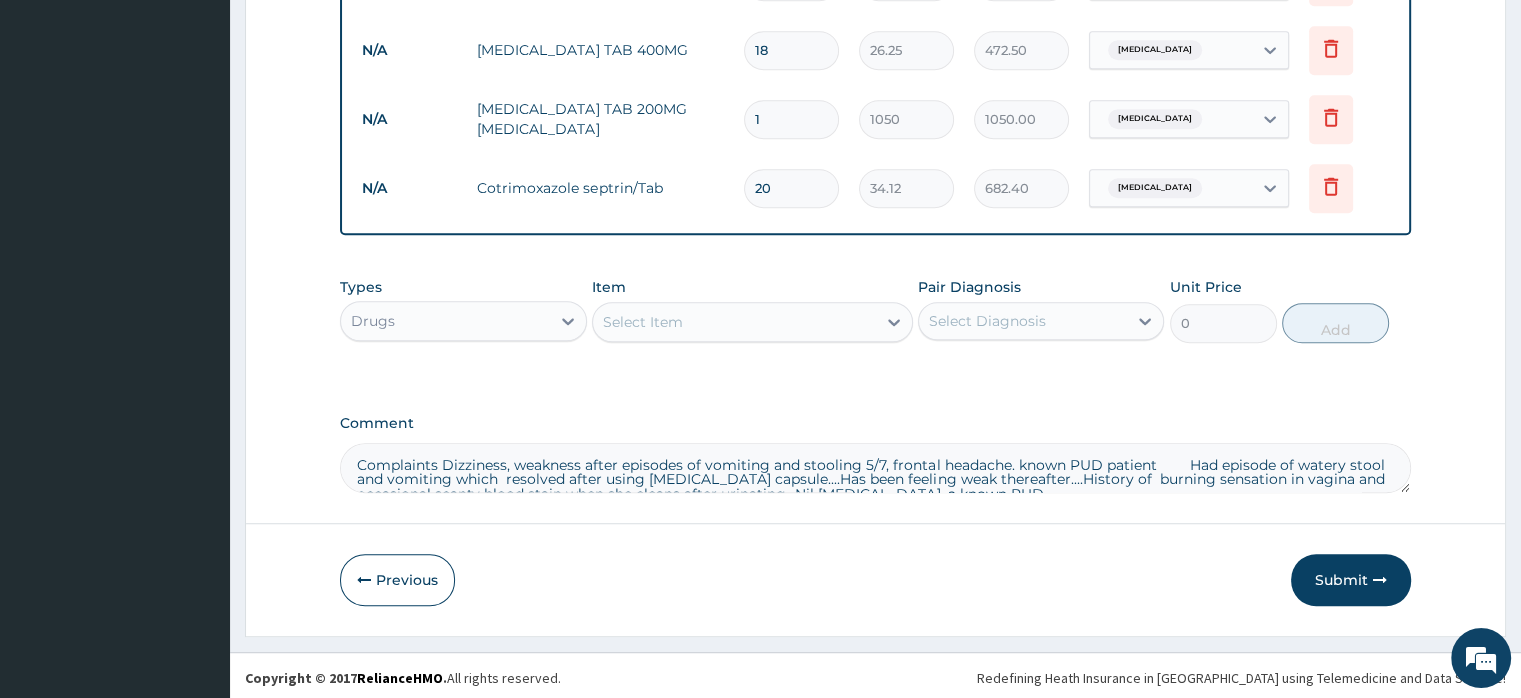 scroll, scrollTop: 23, scrollLeft: 0, axis: vertical 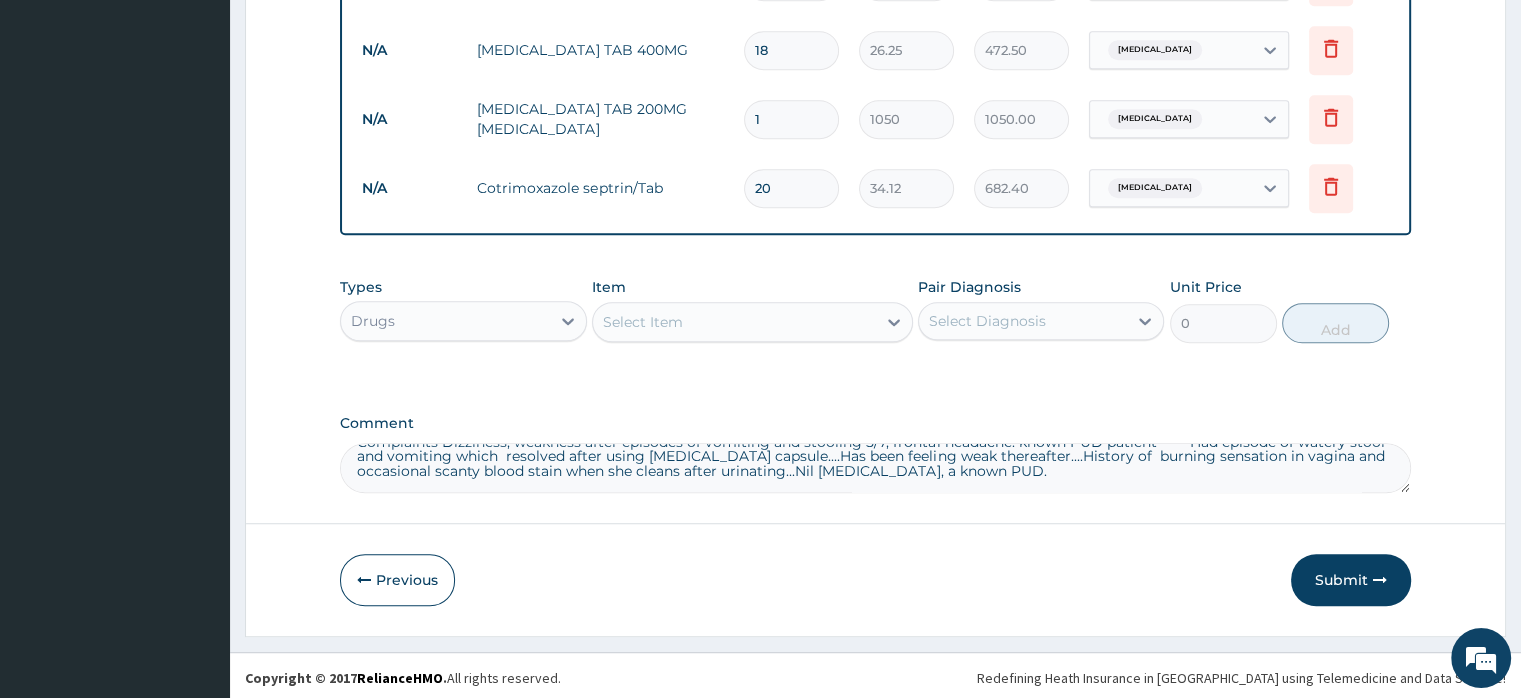 drag, startPoint x: 355, startPoint y: 446, endPoint x: 1125, endPoint y: 501, distance: 771.9618 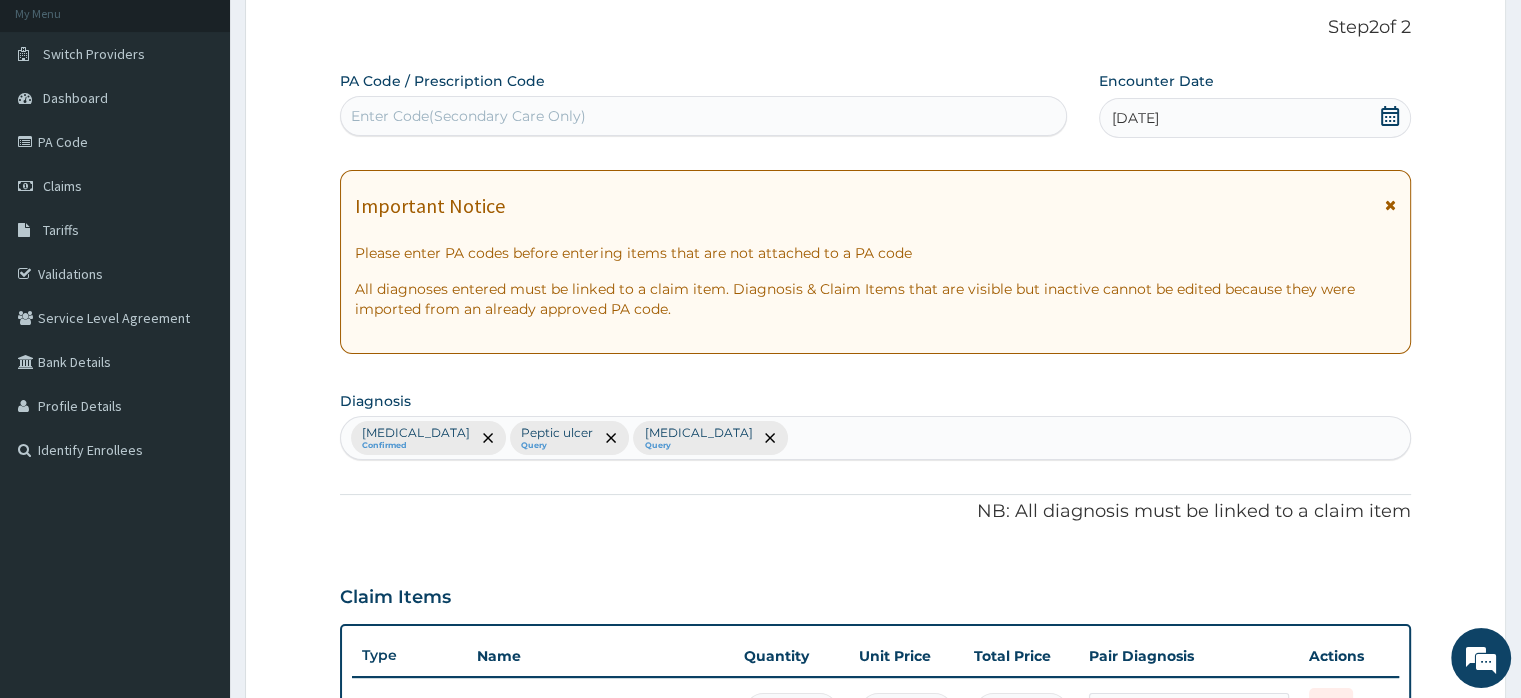 scroll, scrollTop: 0, scrollLeft: 0, axis: both 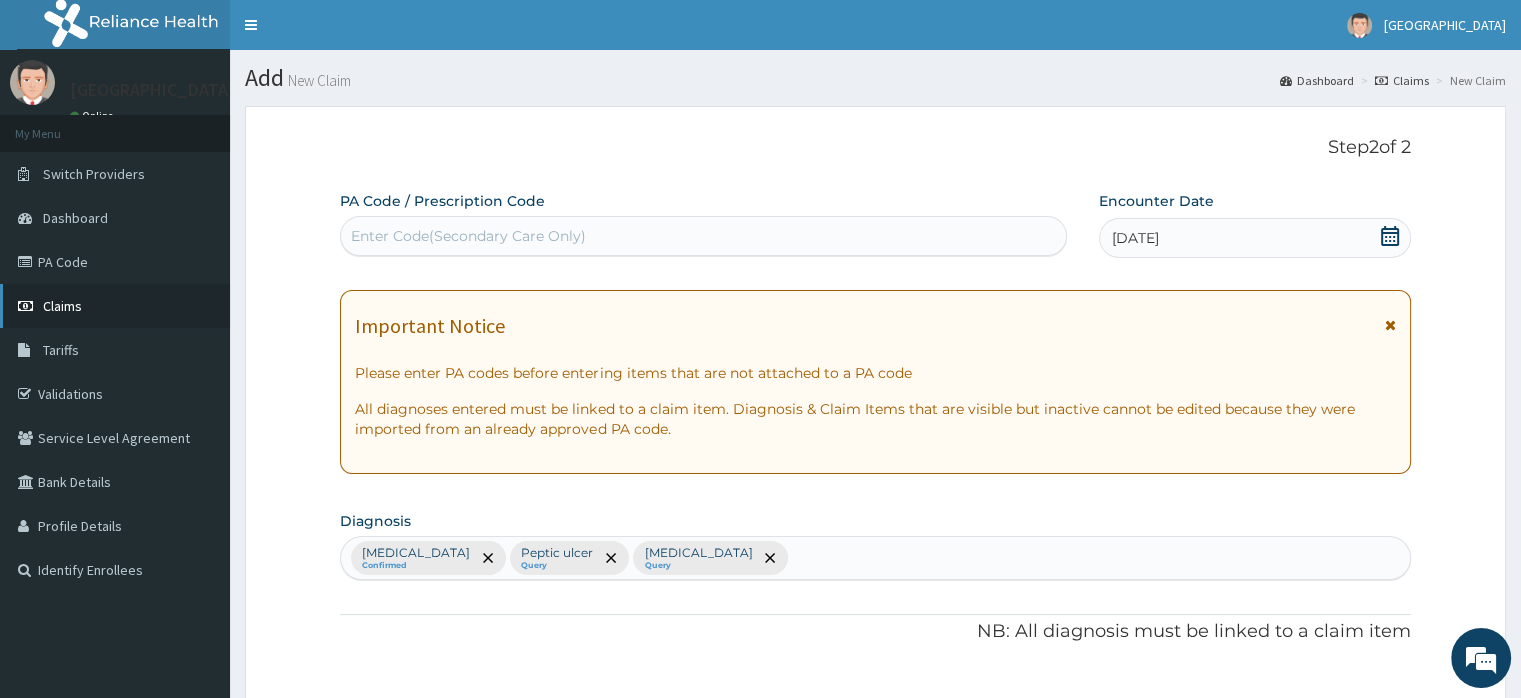 click on "Claims" at bounding box center [62, 306] 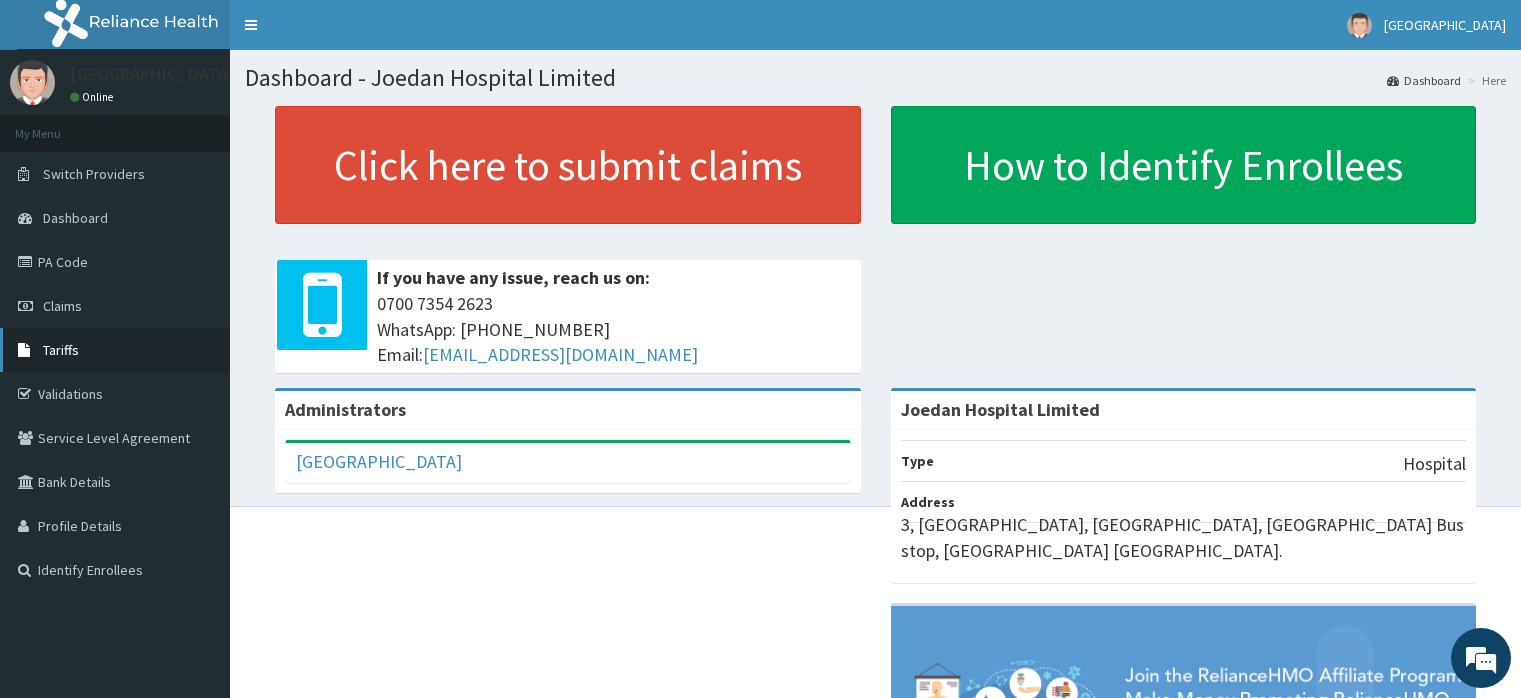 scroll, scrollTop: 0, scrollLeft: 0, axis: both 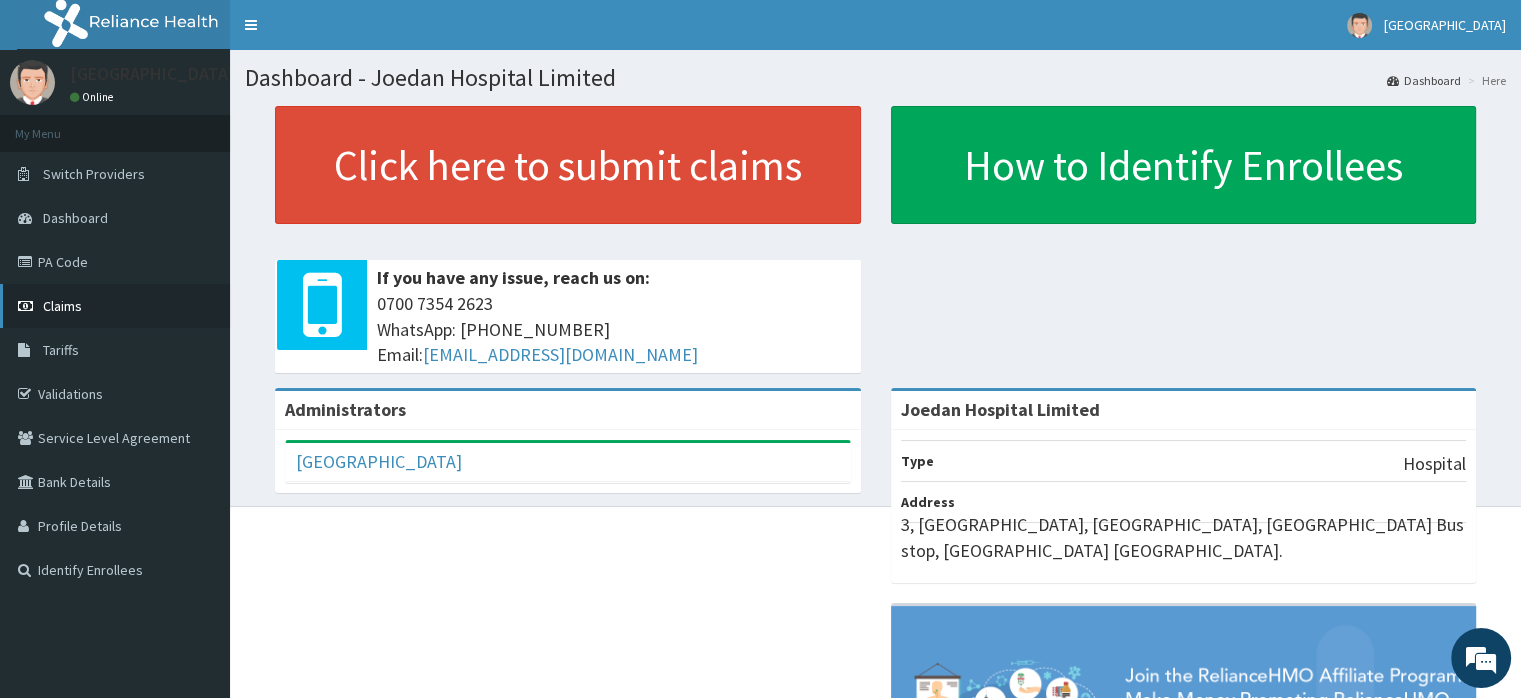 click on "Claims" at bounding box center (62, 306) 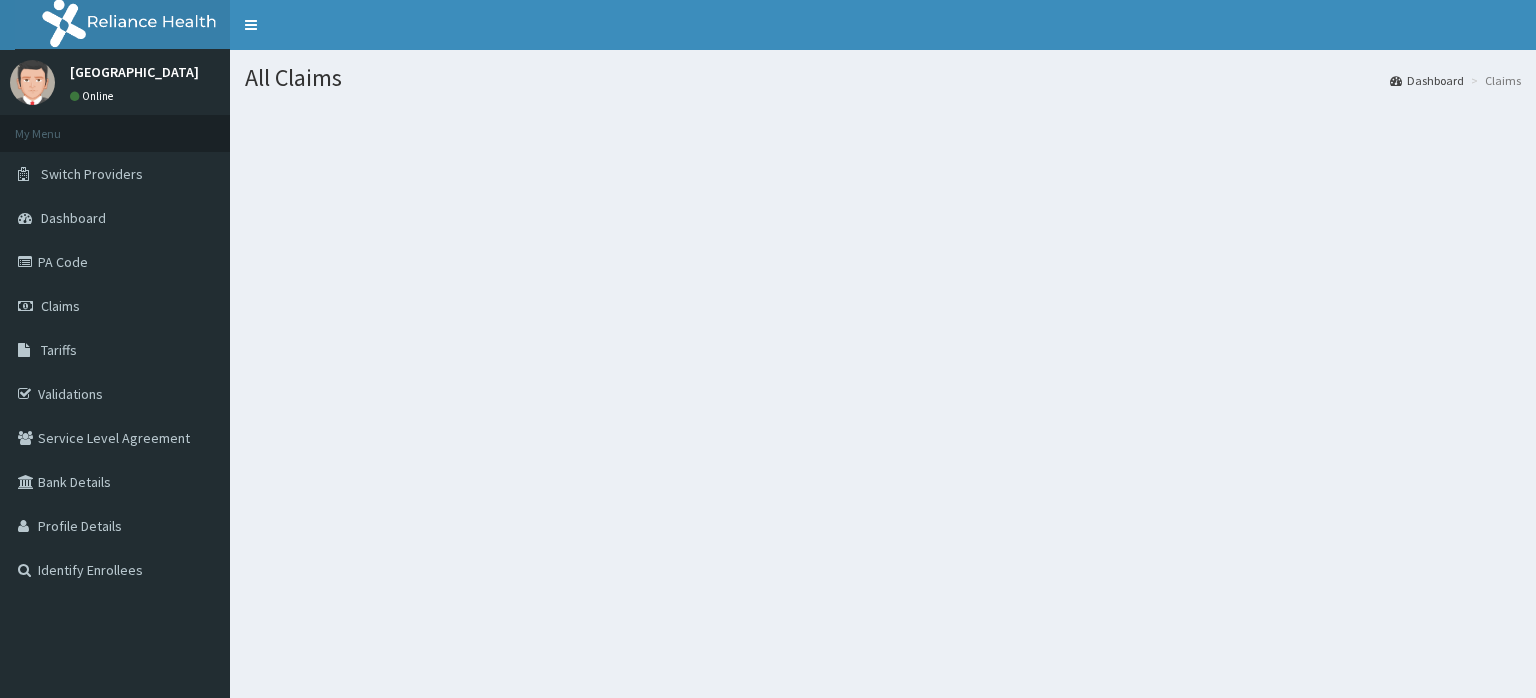 scroll, scrollTop: 0, scrollLeft: 0, axis: both 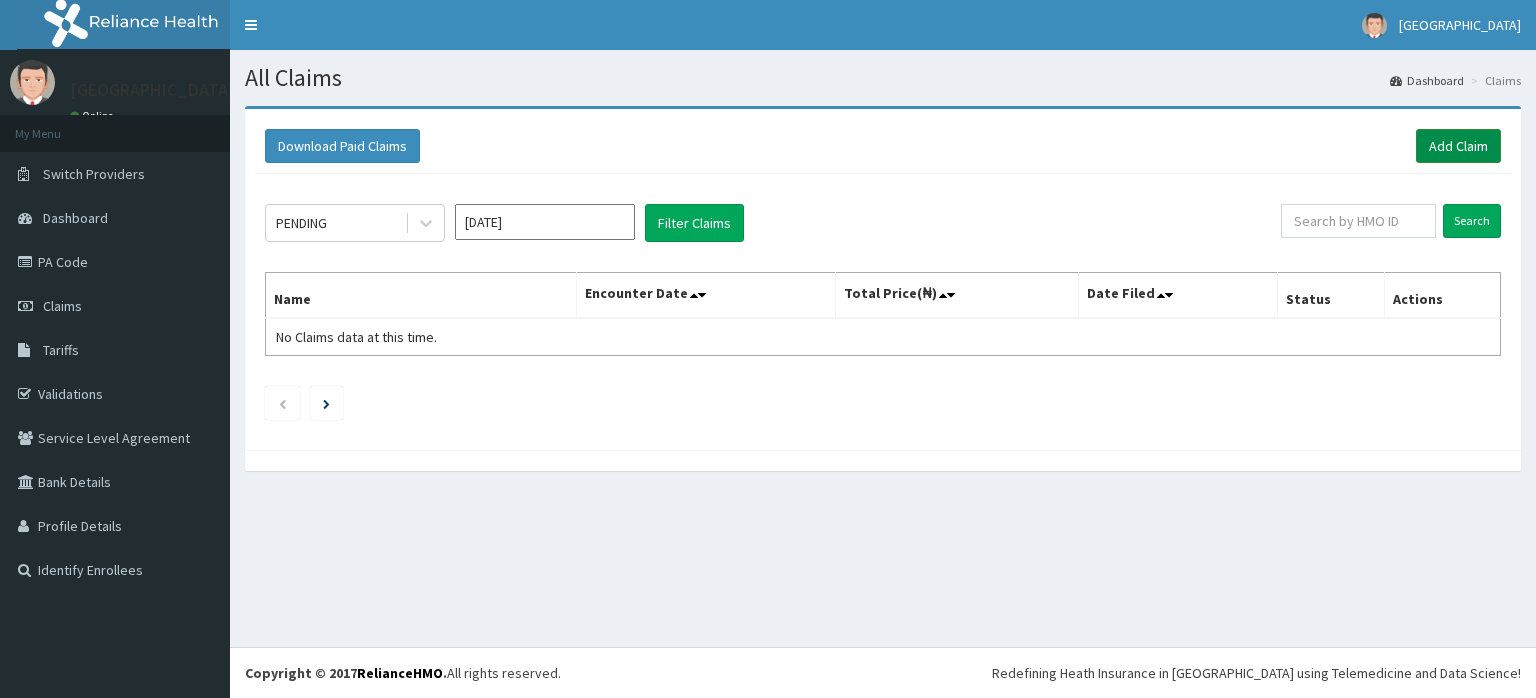 click on "Add Claim" at bounding box center (1458, 146) 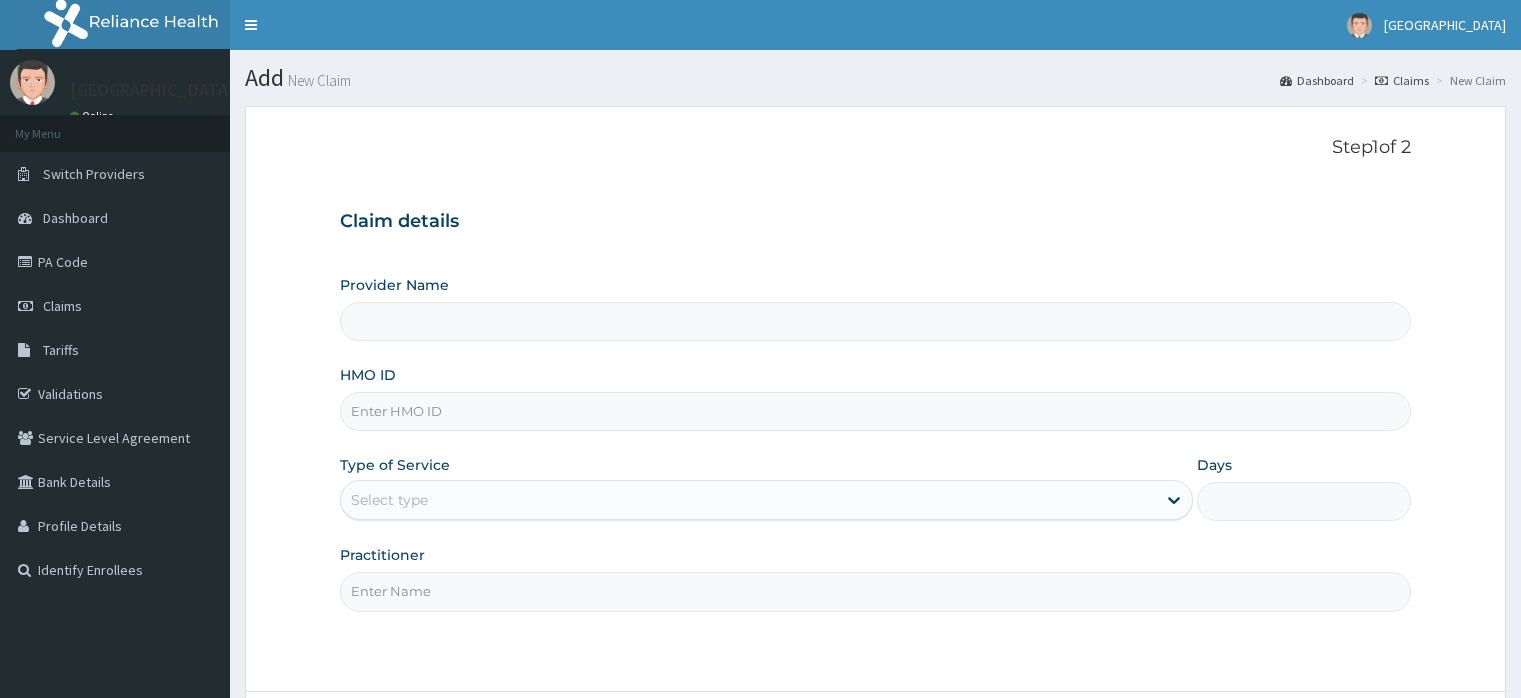 type on "Joedan Hospital Limited" 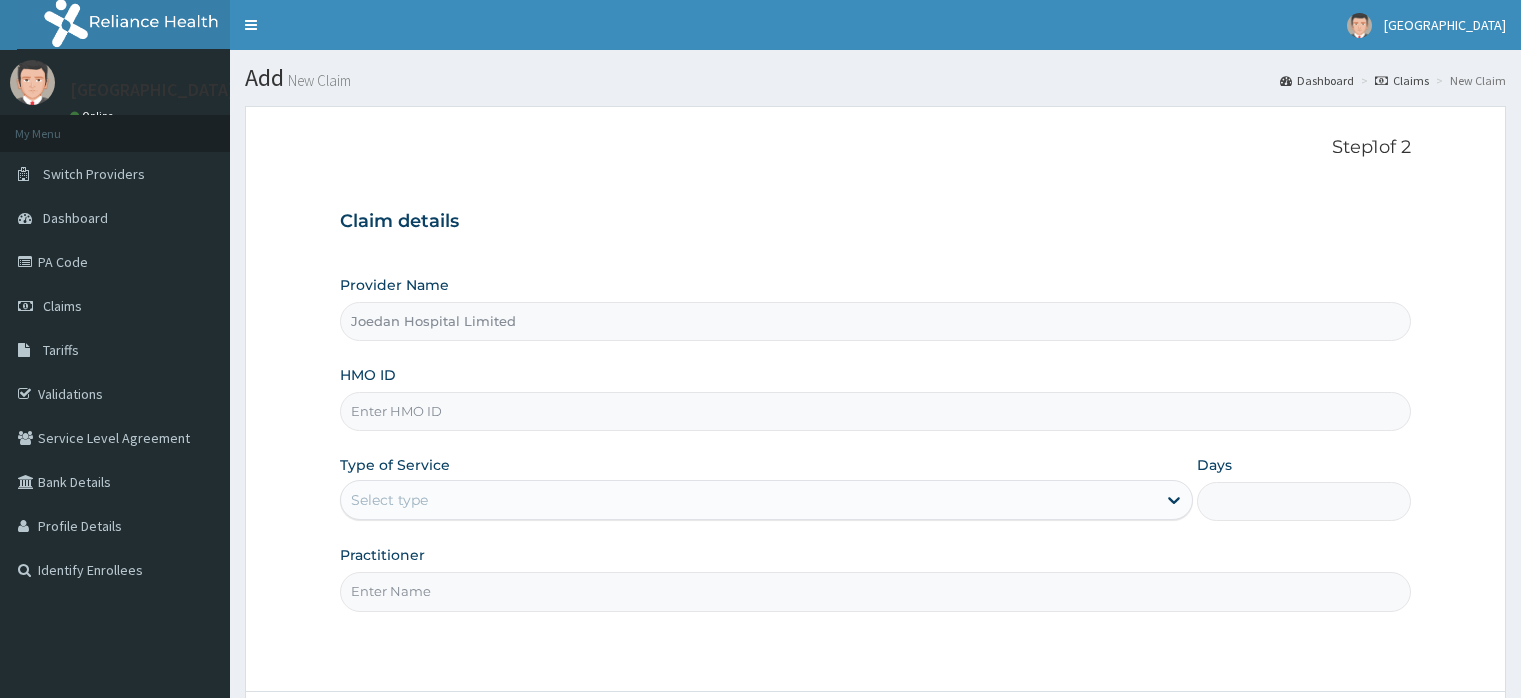 scroll, scrollTop: 0, scrollLeft: 0, axis: both 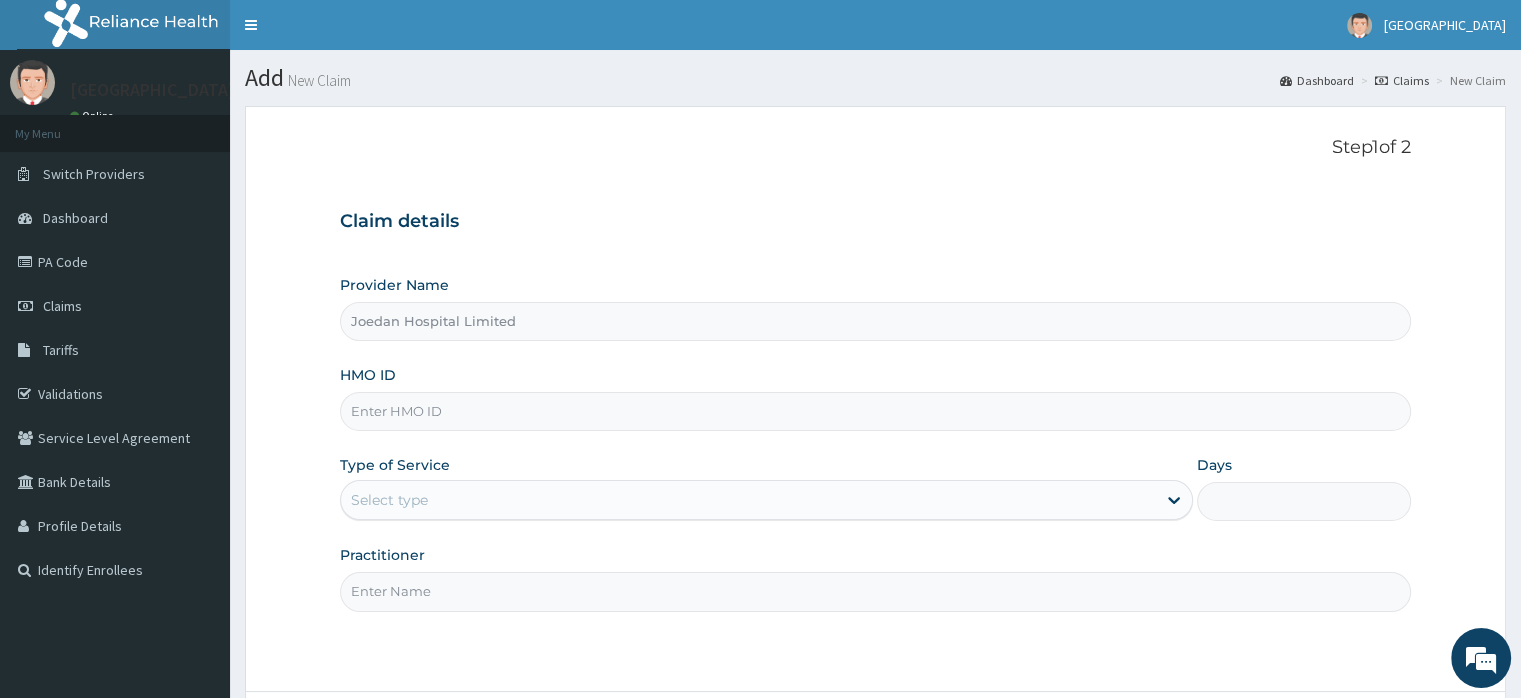 click on "HMO ID" at bounding box center [875, 411] 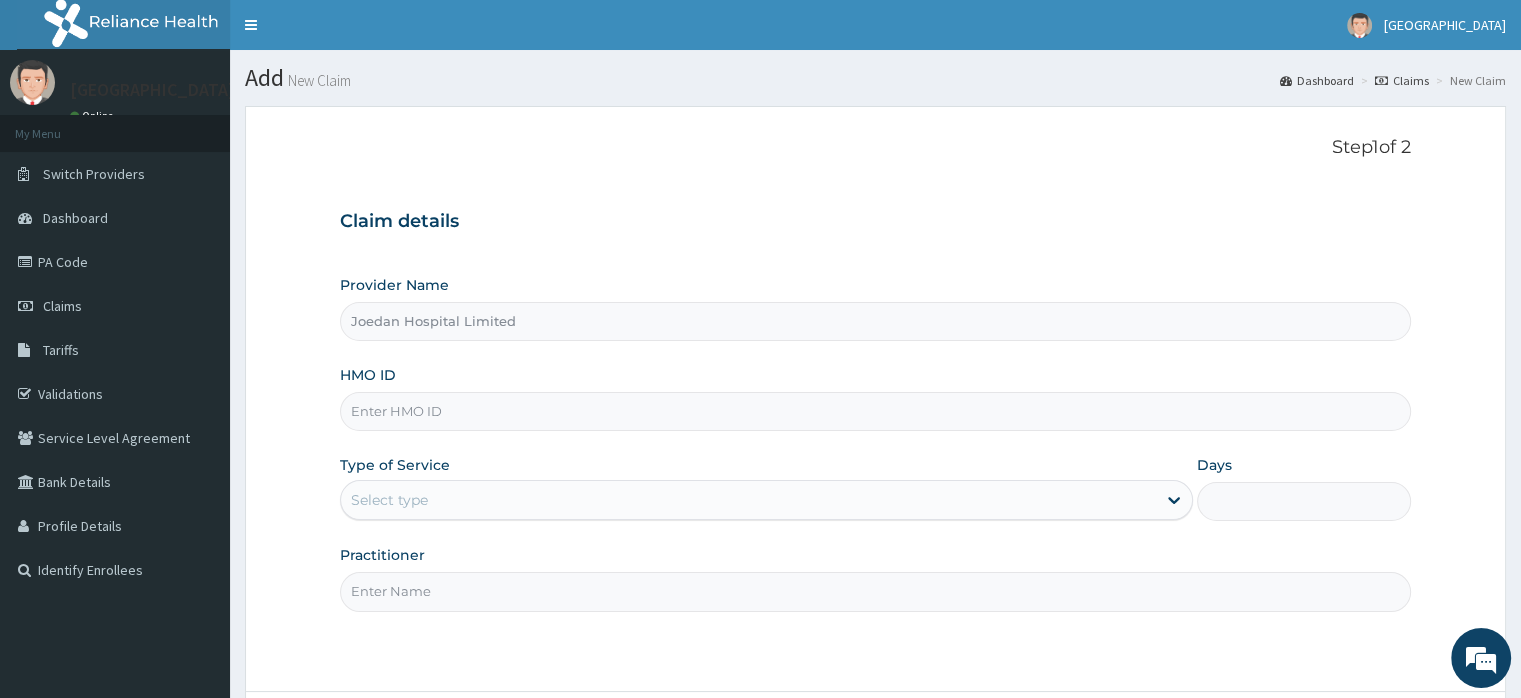 paste on "EUH/10093/B" 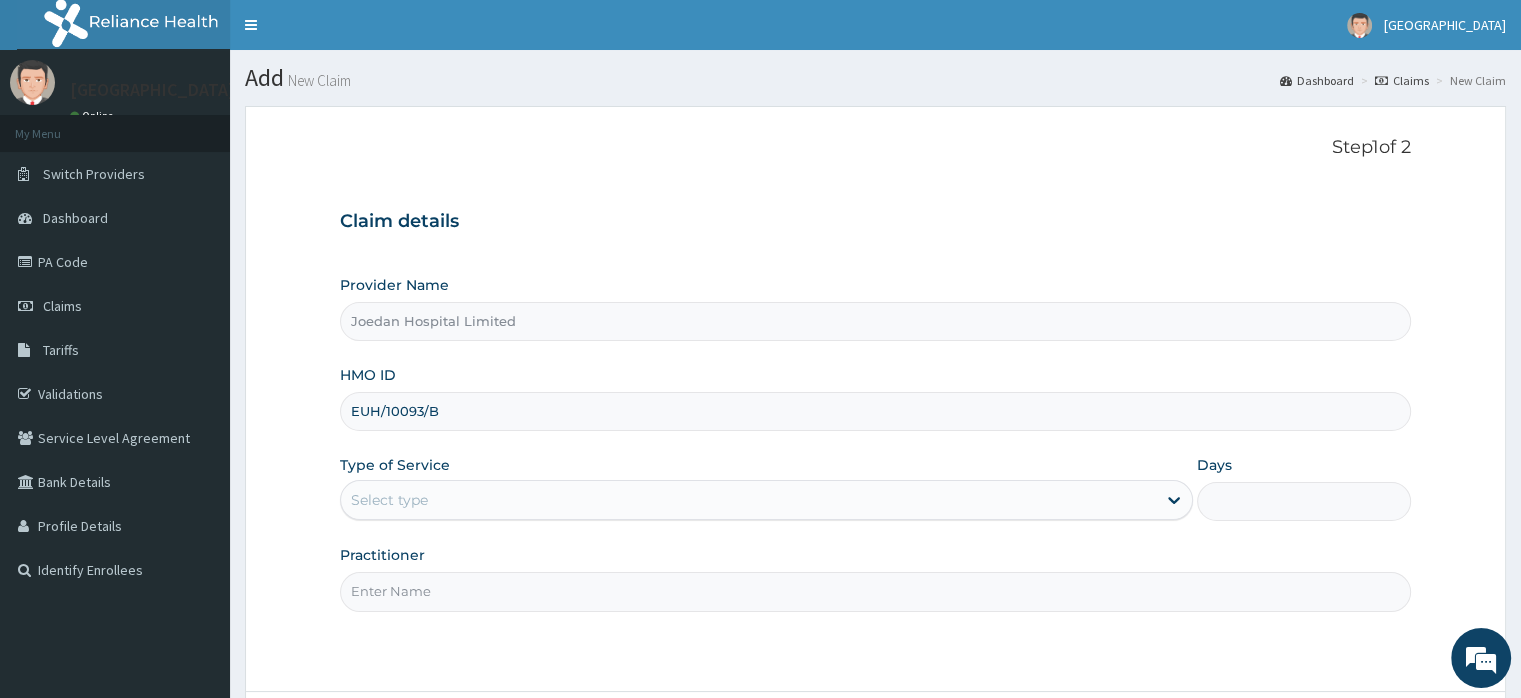 type on "EUH/10093/B" 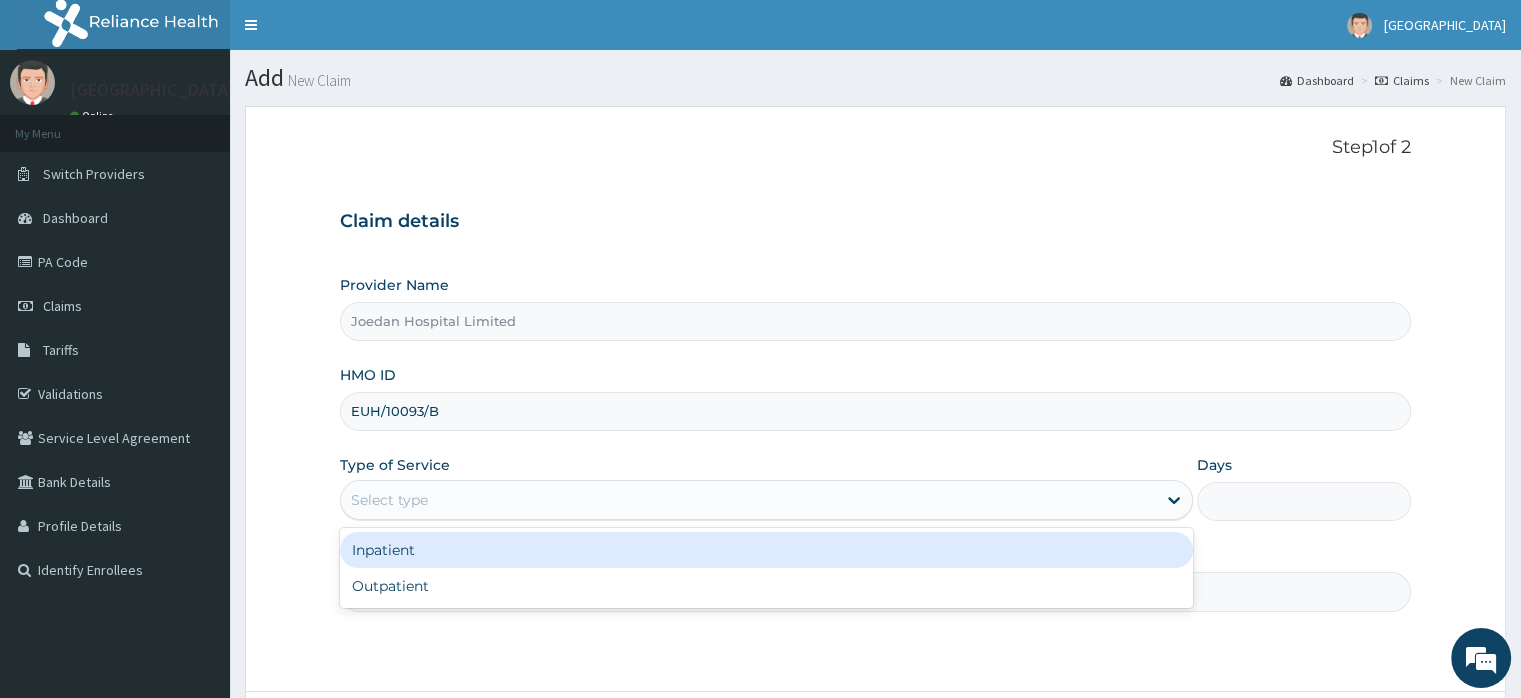click on "Select type" at bounding box center [748, 500] 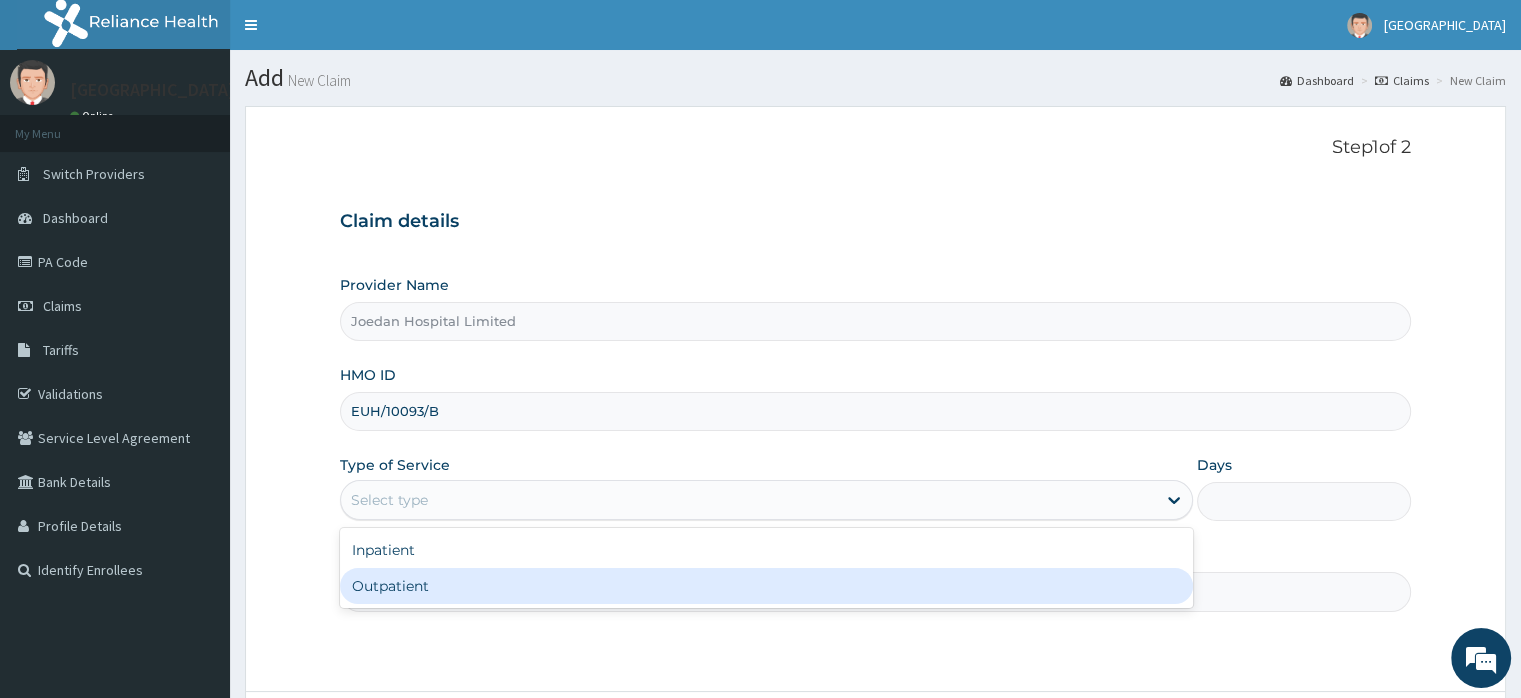 click on "Outpatient" at bounding box center (766, 586) 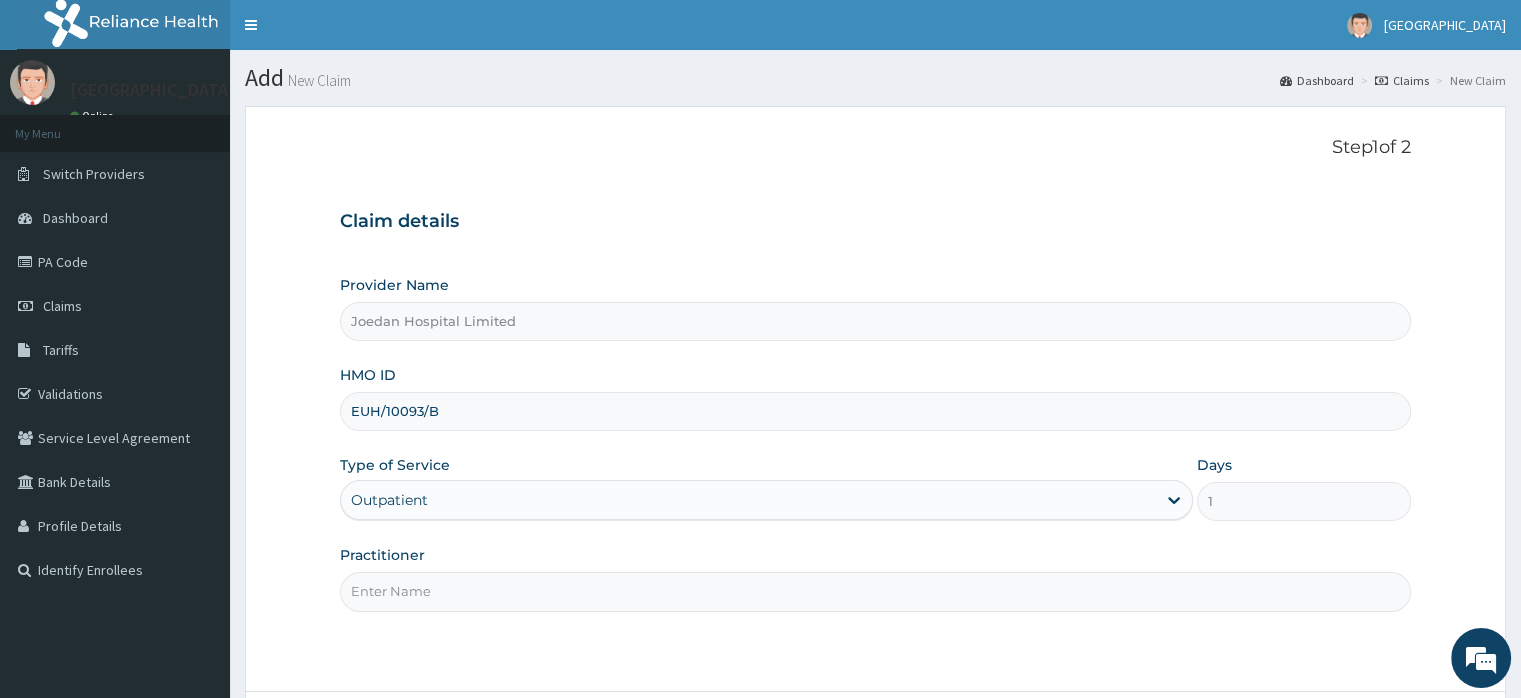 click on "Practitioner" at bounding box center (875, 591) 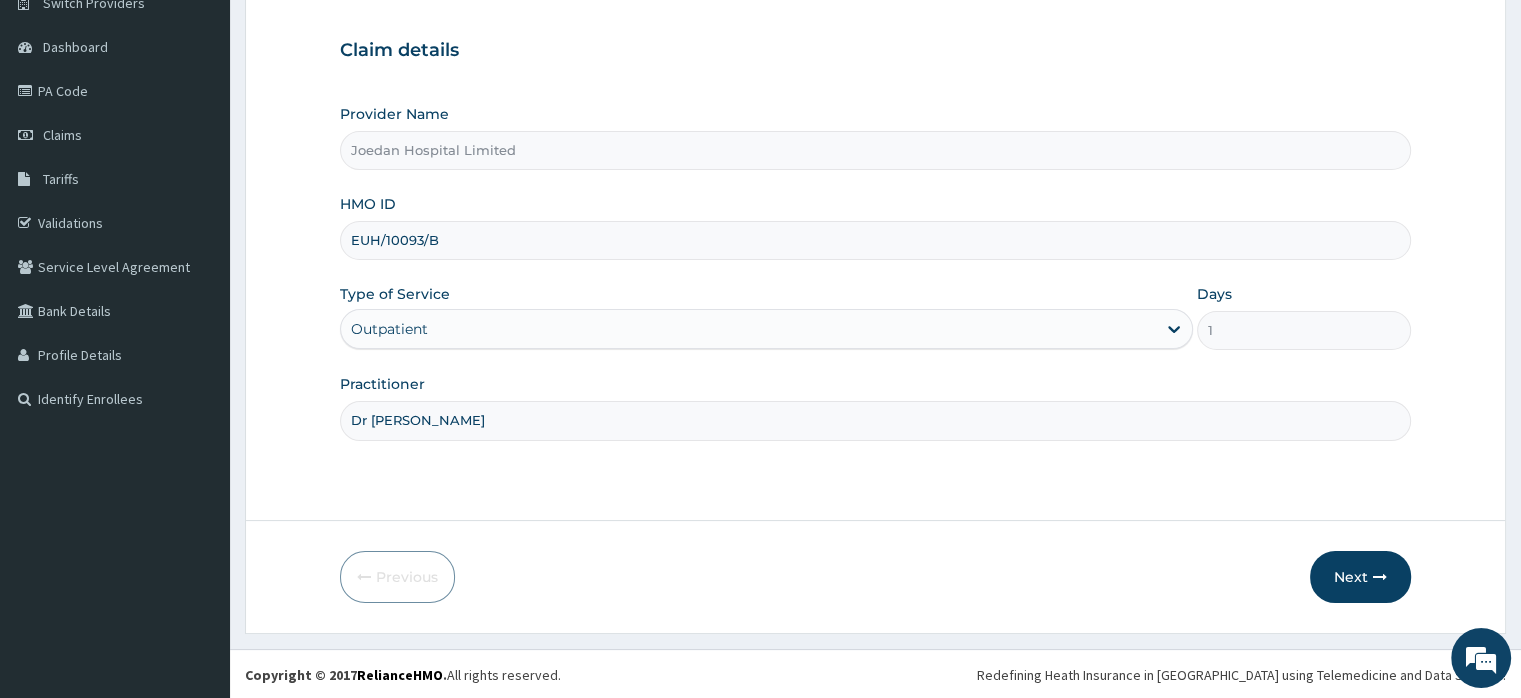 scroll, scrollTop: 172, scrollLeft: 0, axis: vertical 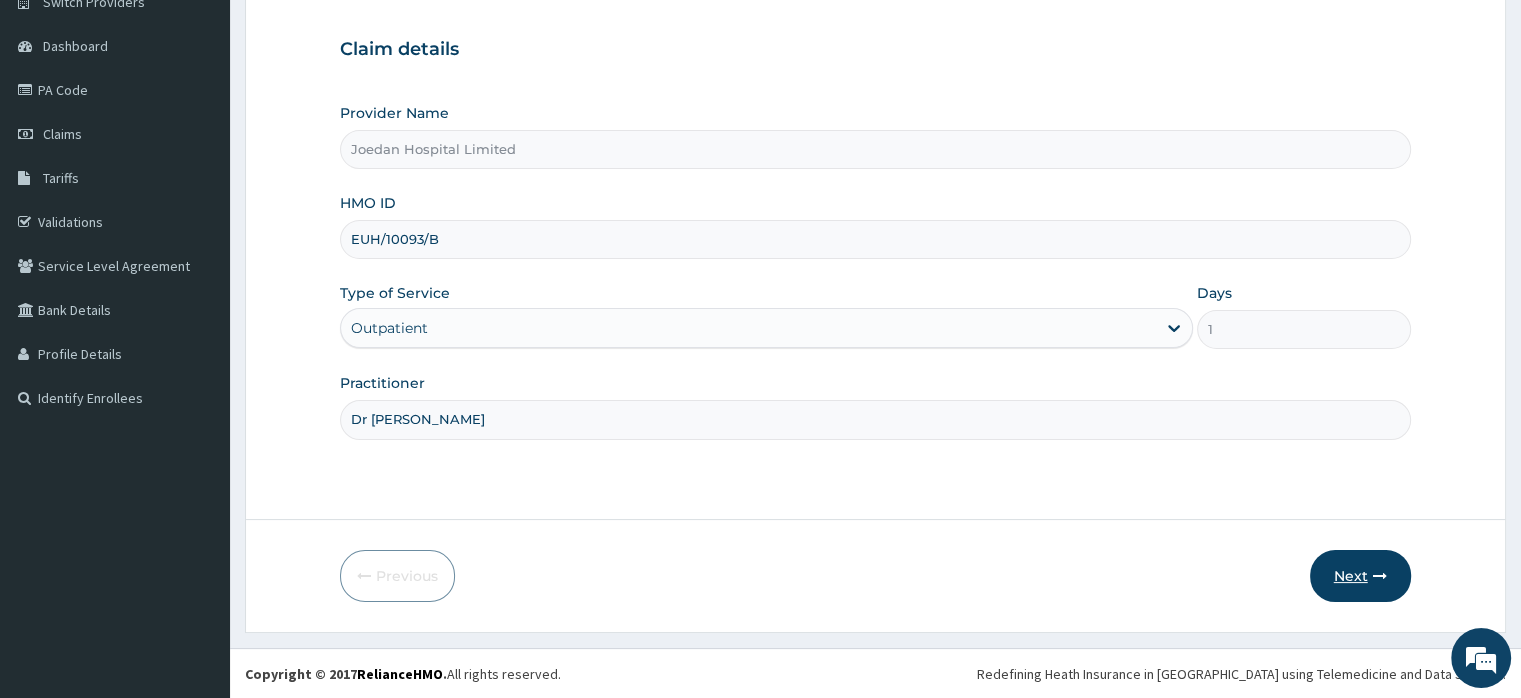 click on "Next" at bounding box center (1360, 576) 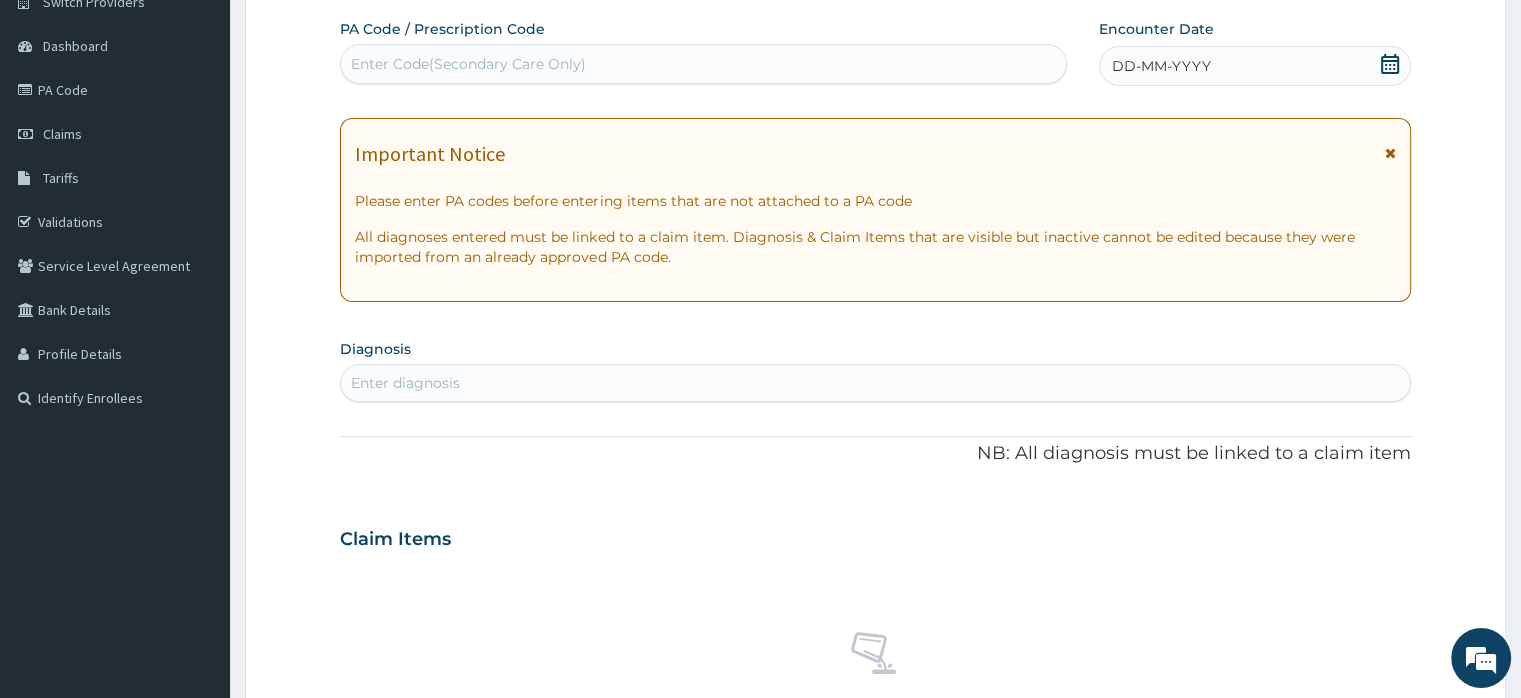 click on "DD-MM-YYYY" at bounding box center (1161, 66) 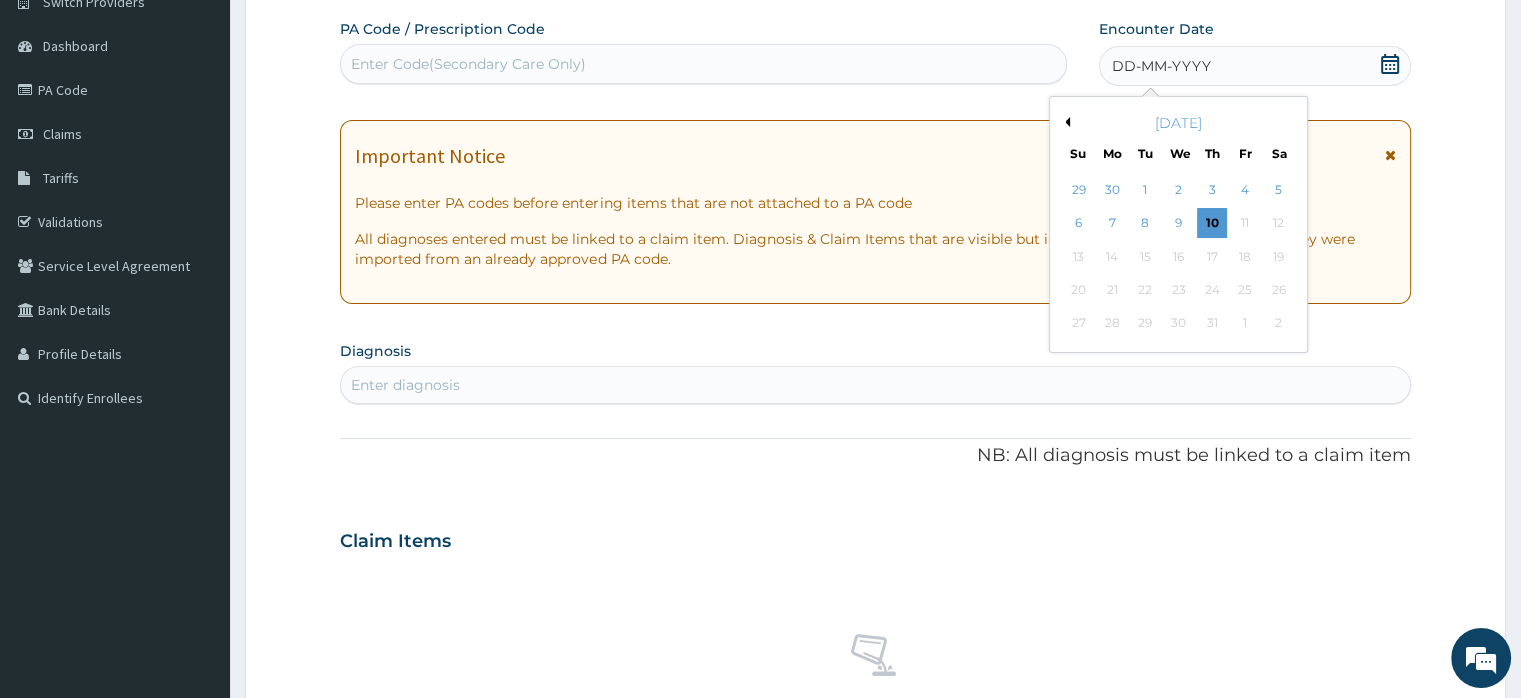 click on "Previous Month" at bounding box center [1065, 122] 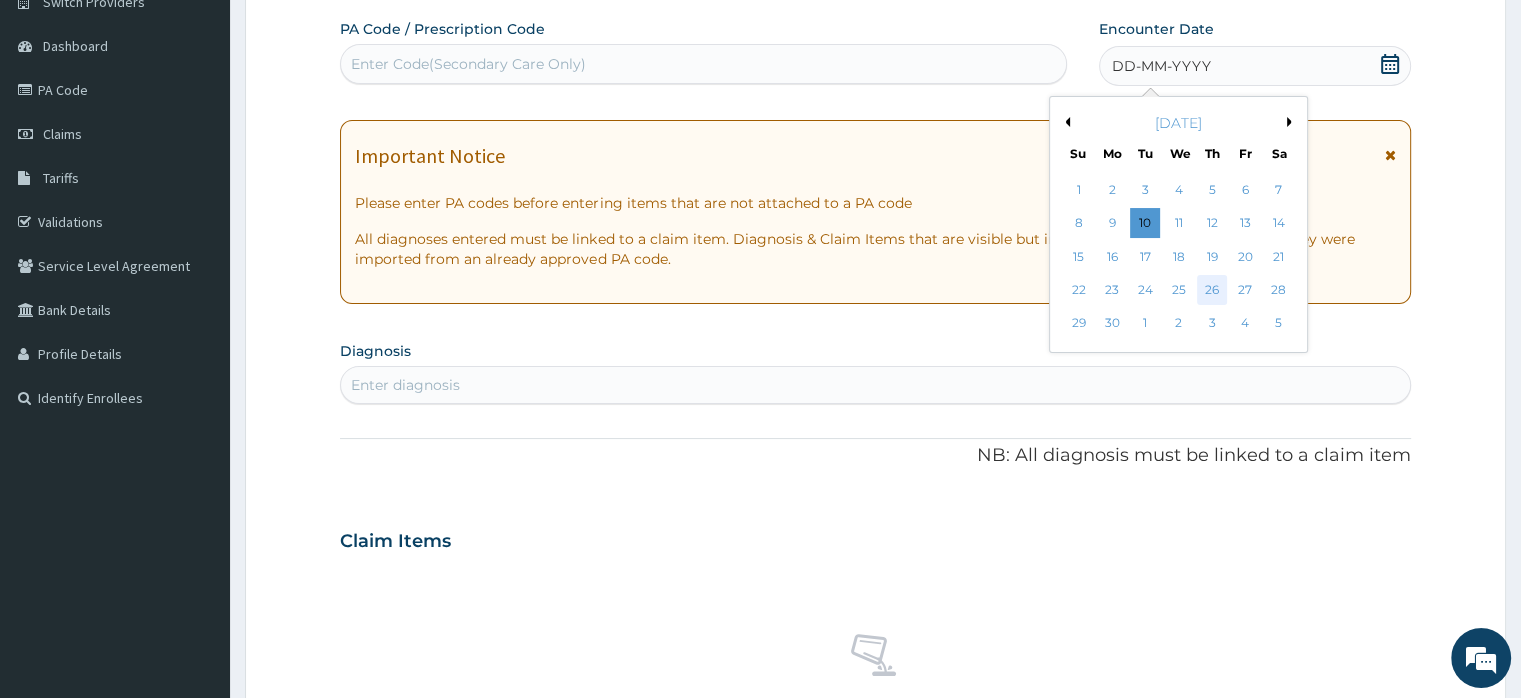 click on "26" at bounding box center [1212, 290] 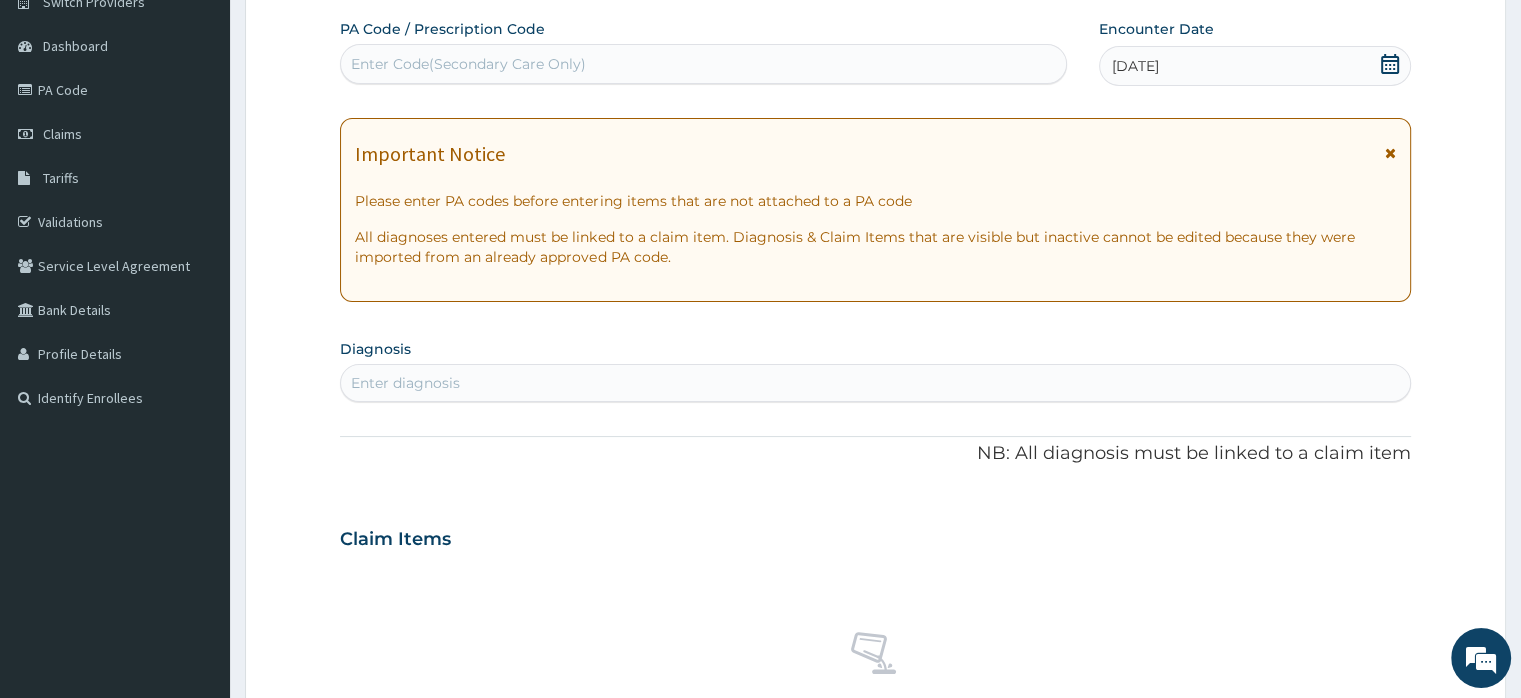 click on "Enter diagnosis" at bounding box center [405, 383] 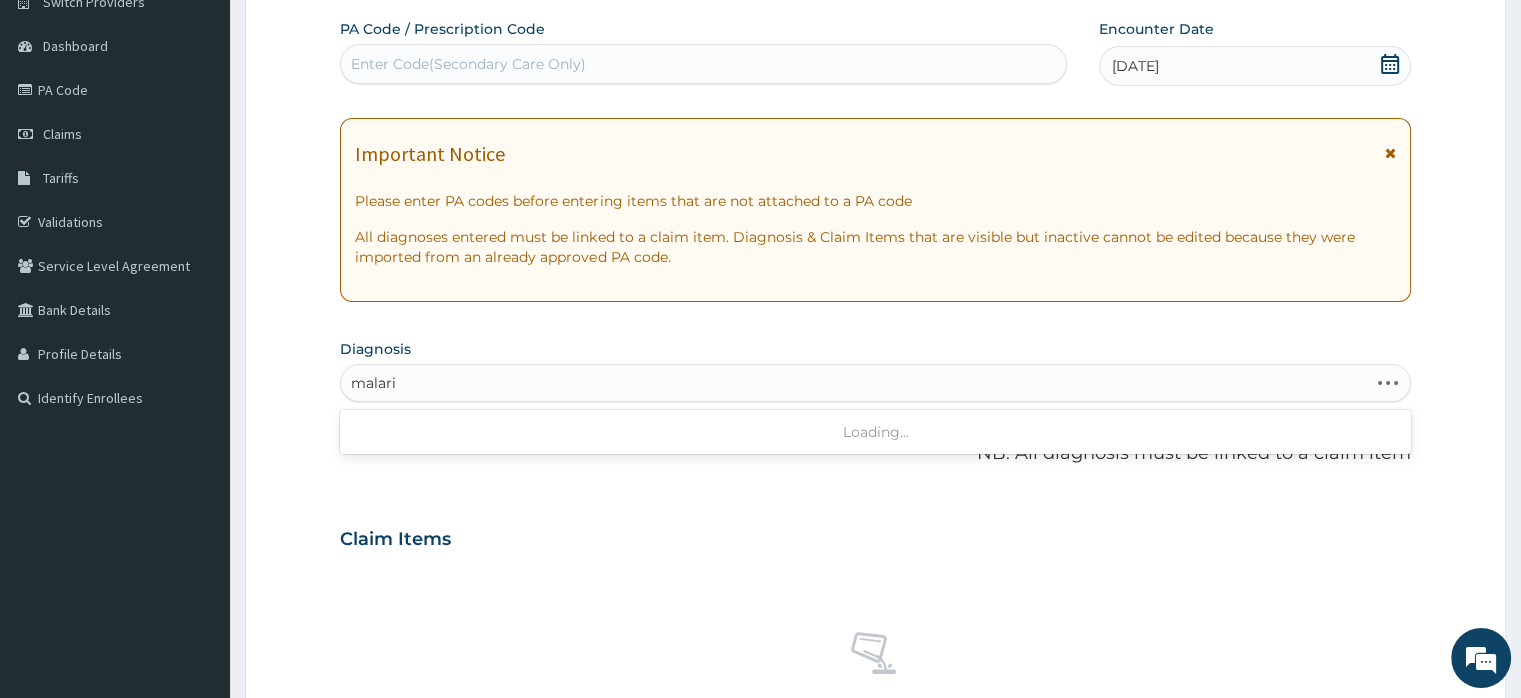 type on "[MEDICAL_DATA]" 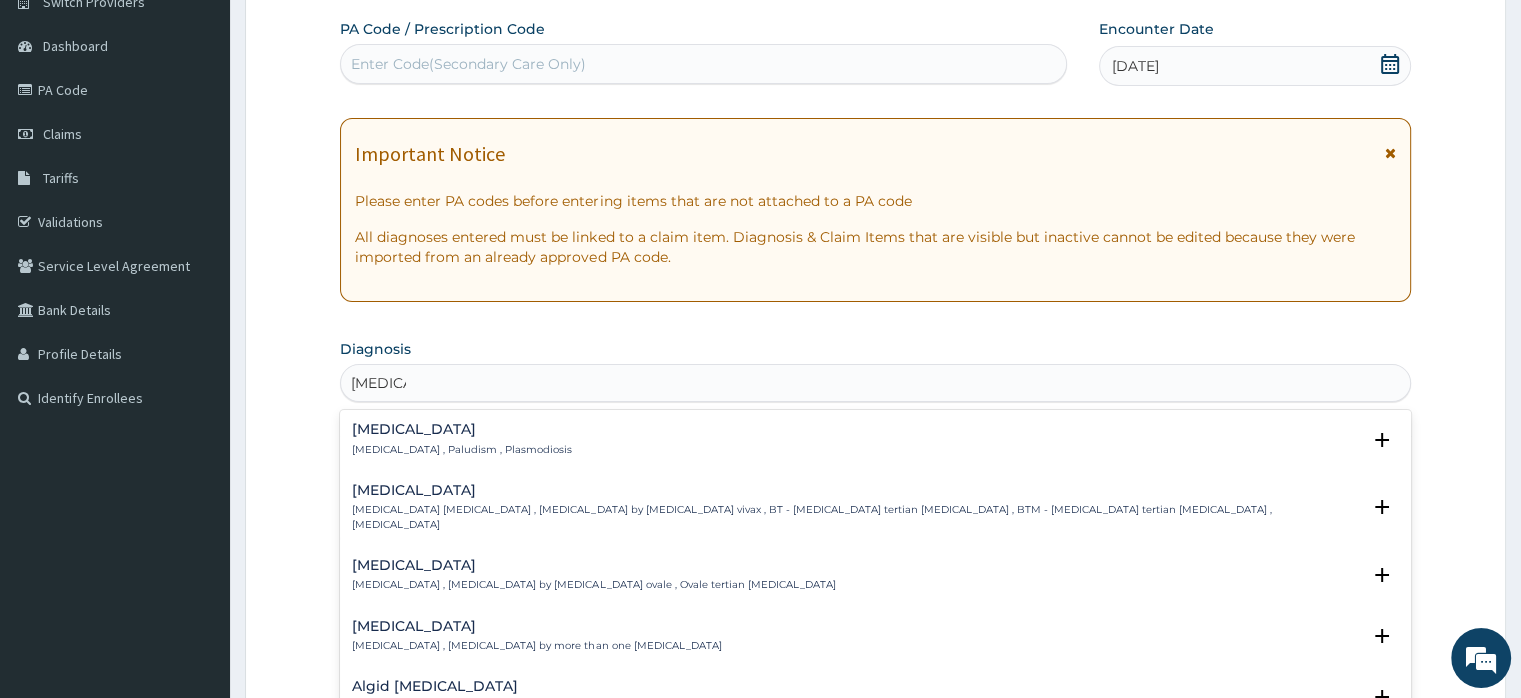 click on "[MEDICAL_DATA]" at bounding box center [462, 429] 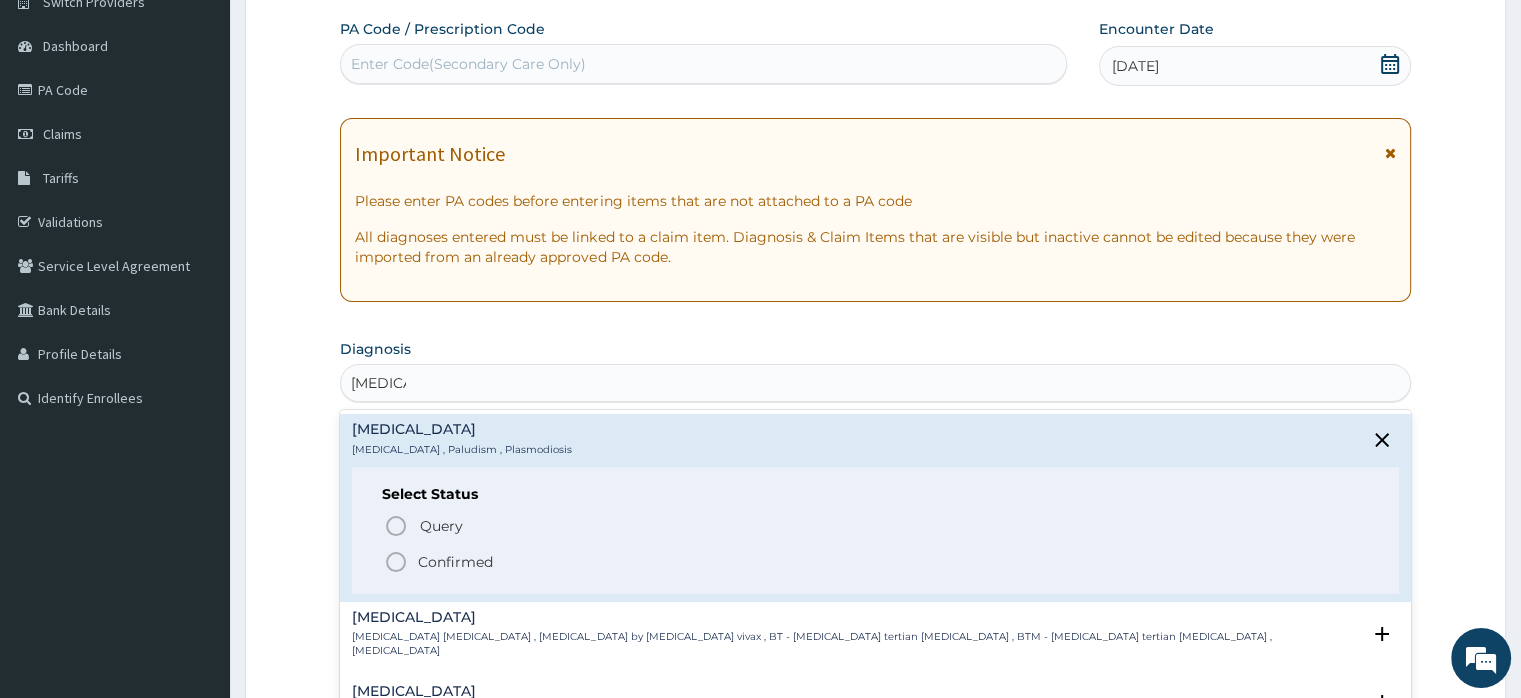 click 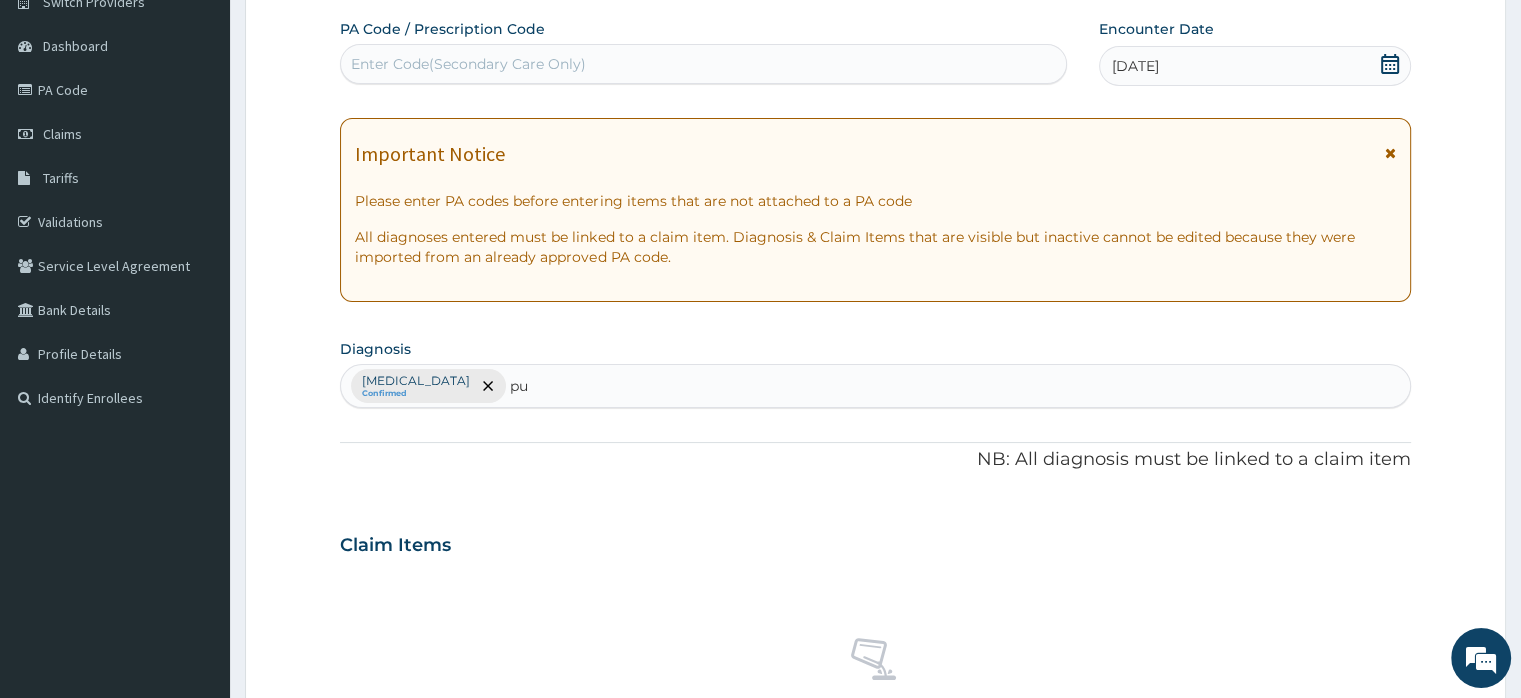 type on "pud" 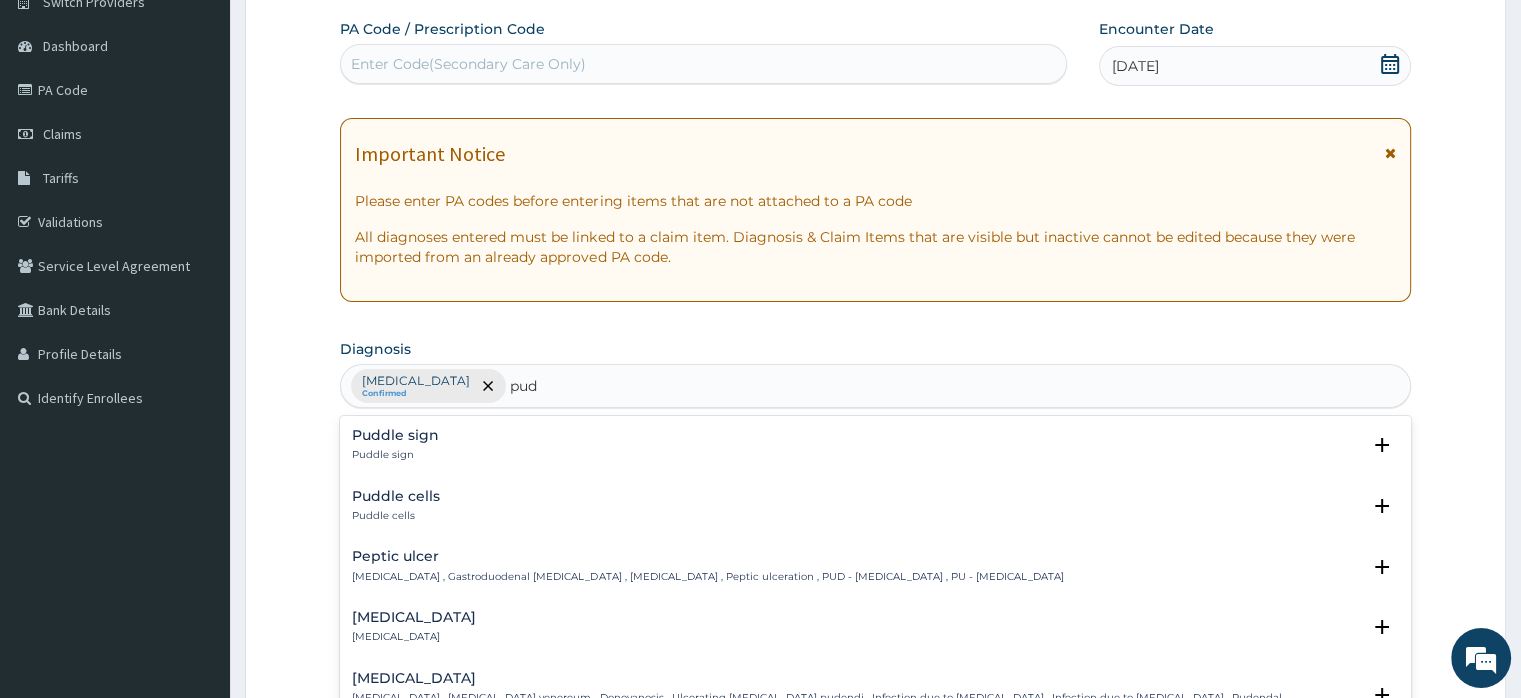 click on "Peptic ulcer" at bounding box center (707, 556) 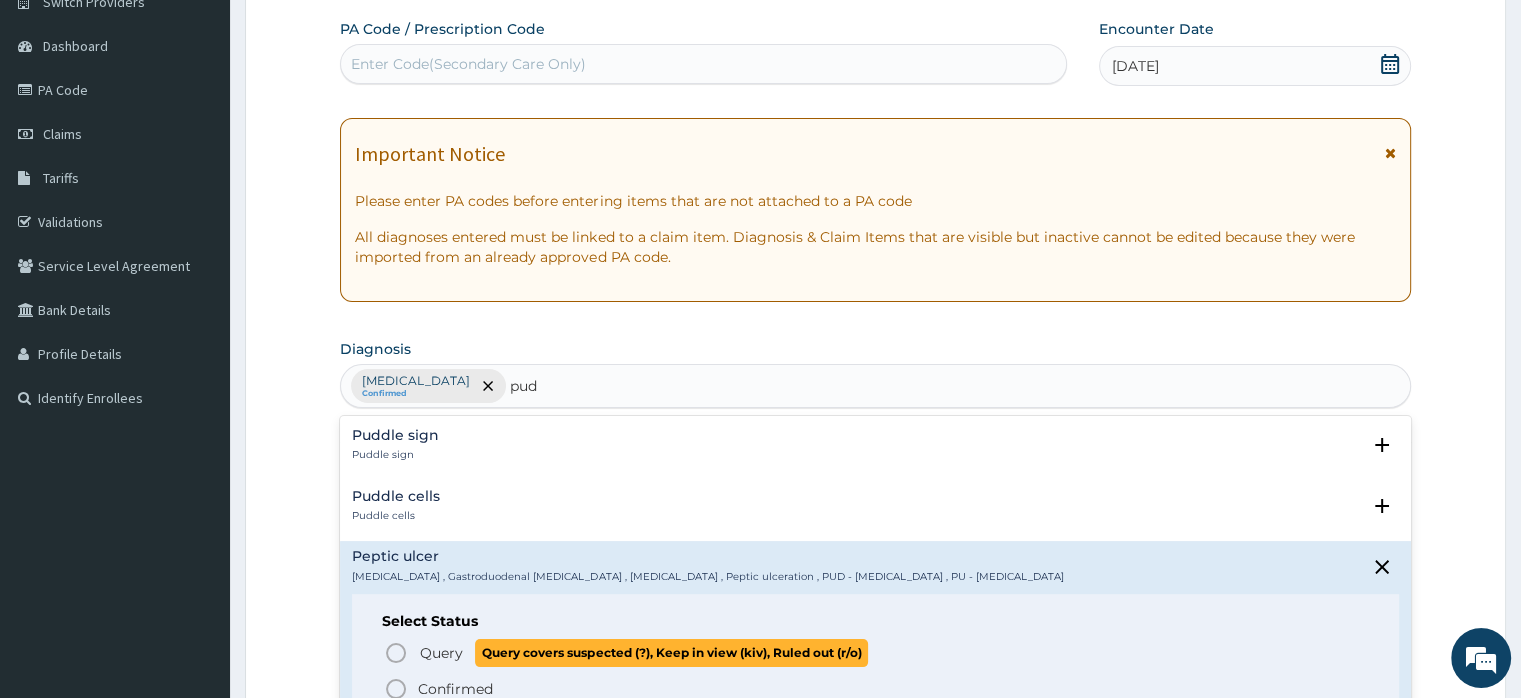 click 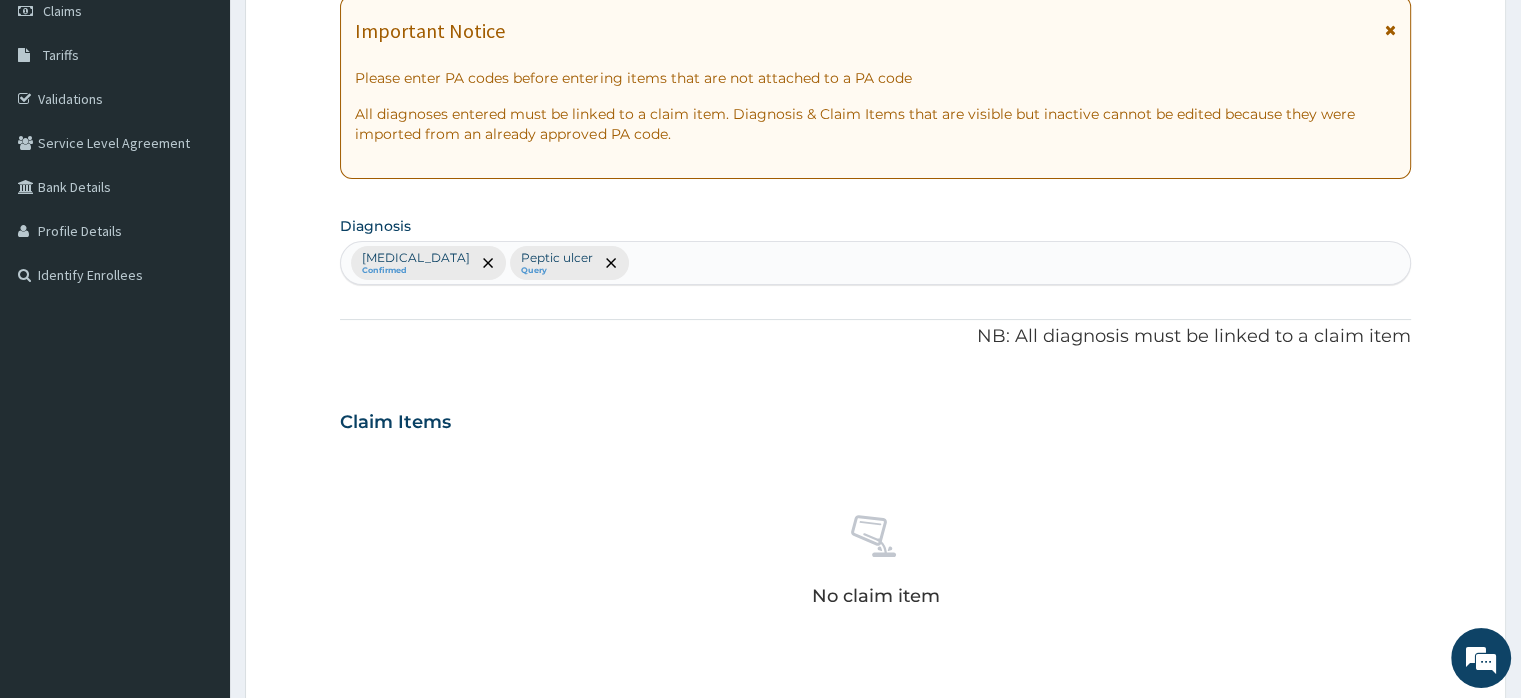 scroll, scrollTop: 300, scrollLeft: 0, axis: vertical 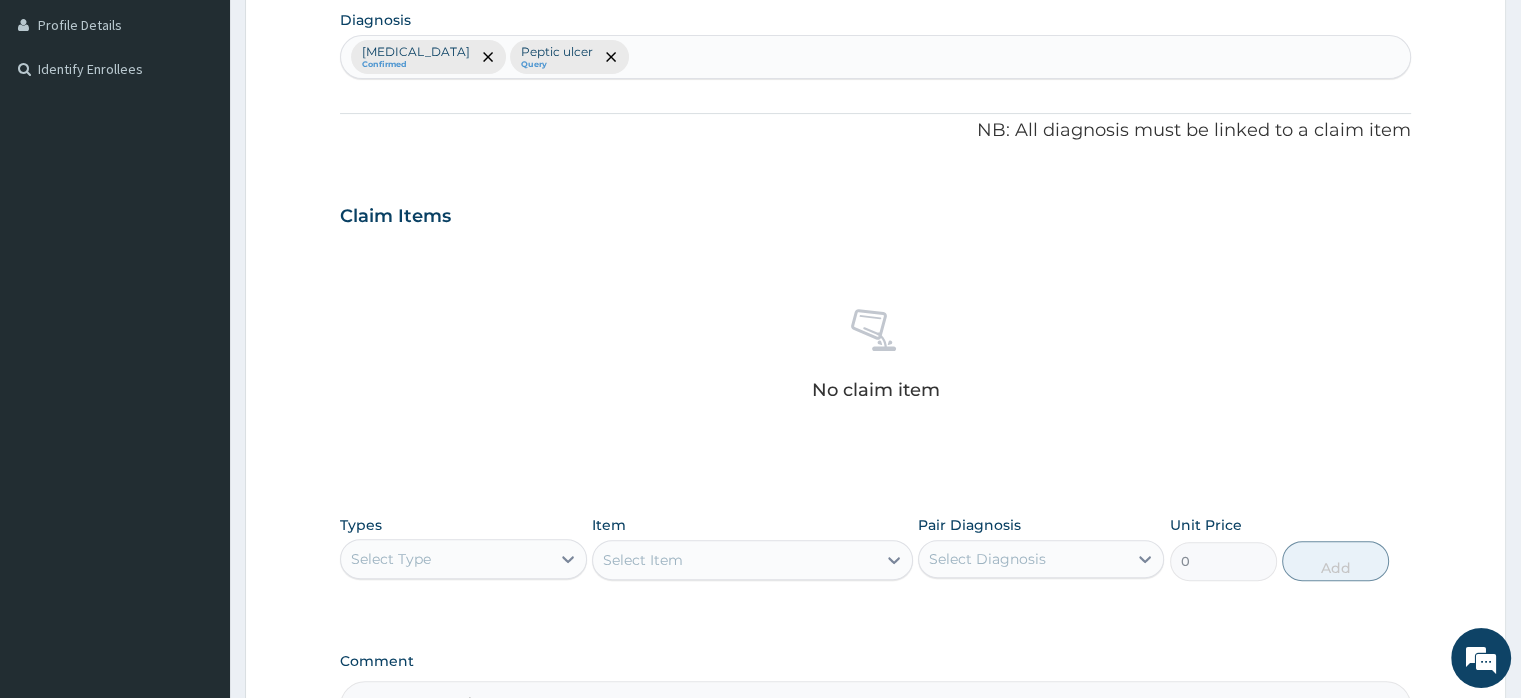 click on "Malaria Confirmed Peptic ulcer Query" at bounding box center [875, 57] 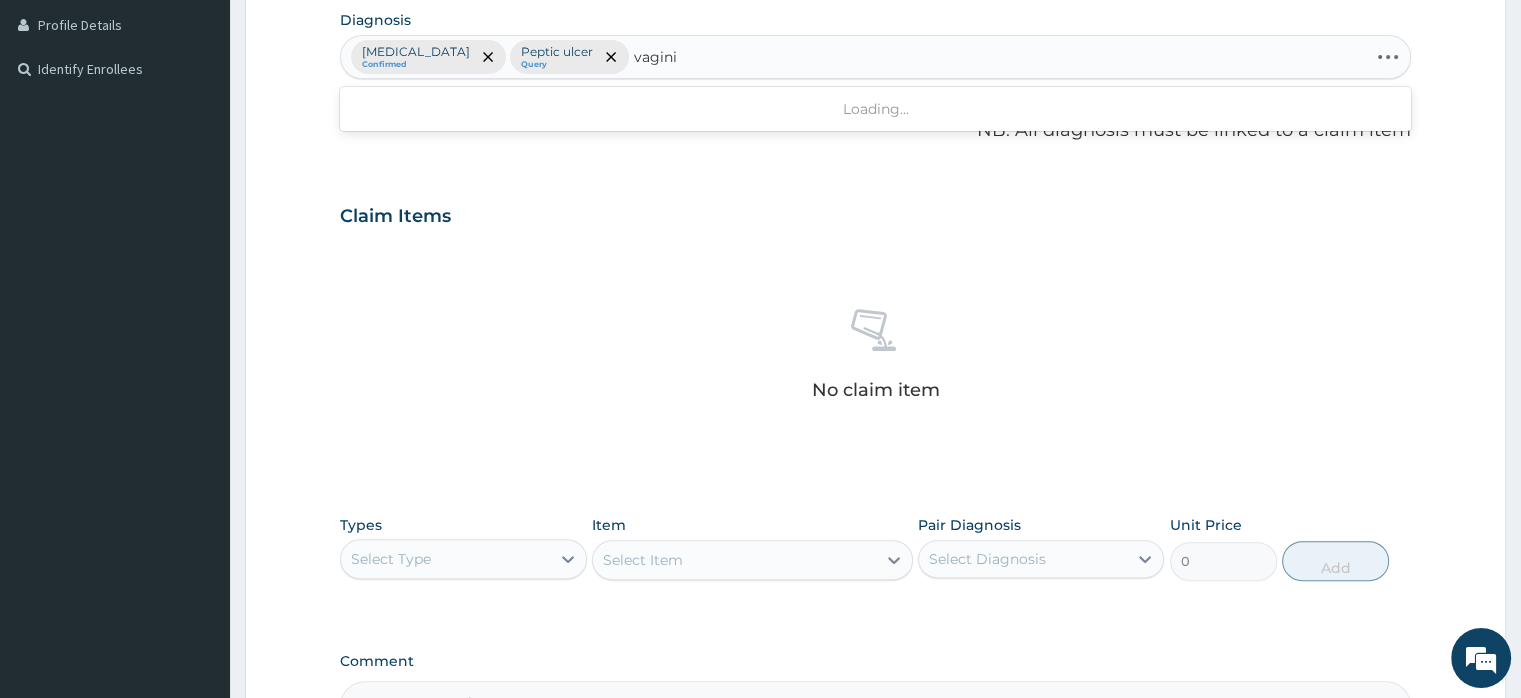 type on "vaginit" 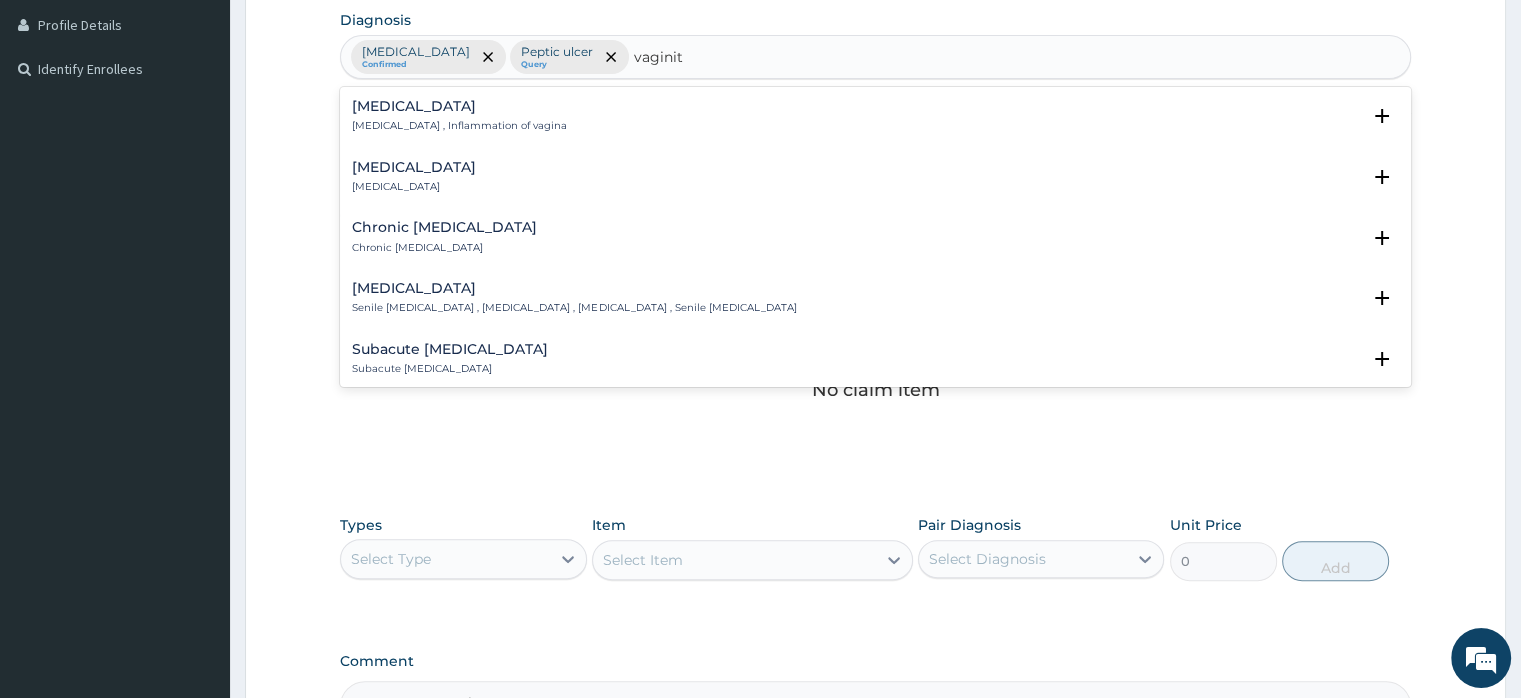 click on "Vaginitis" at bounding box center (459, 106) 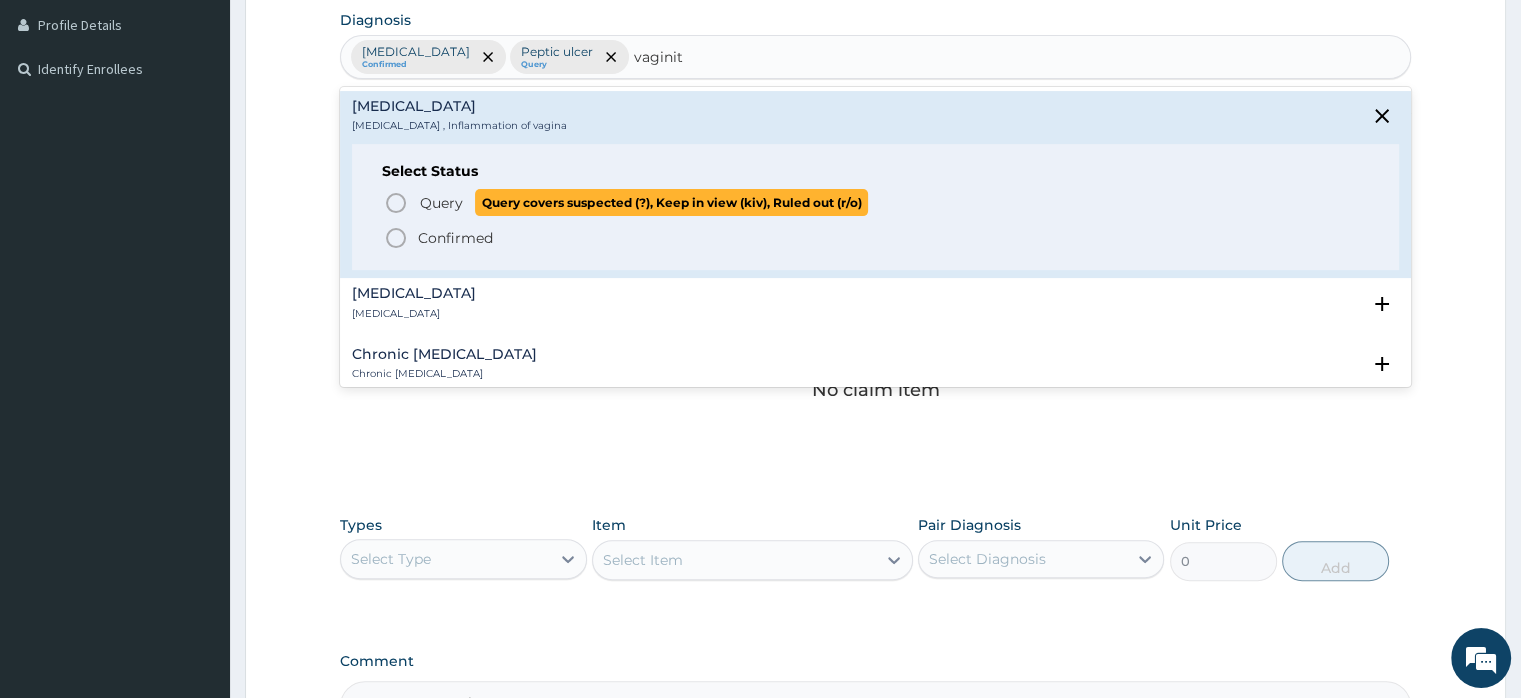 click 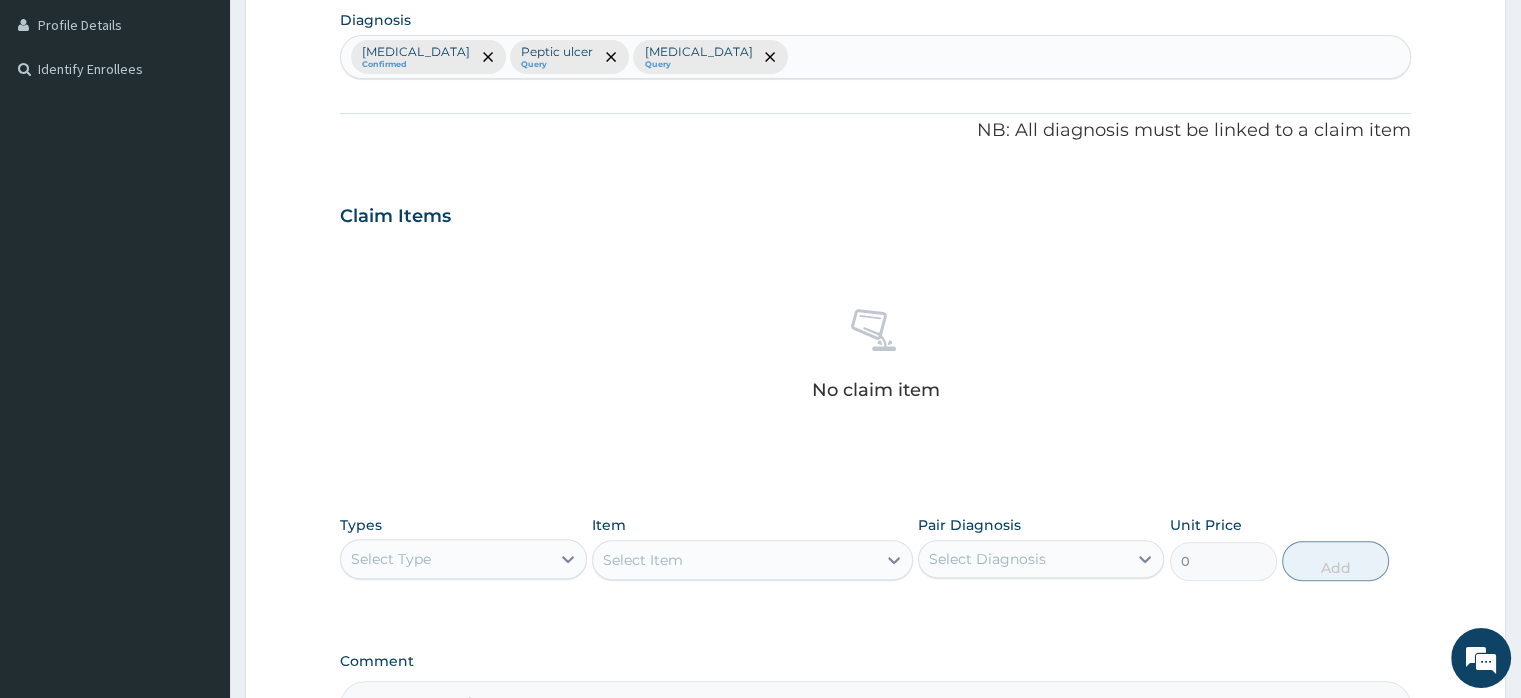 scroll, scrollTop: 742, scrollLeft: 0, axis: vertical 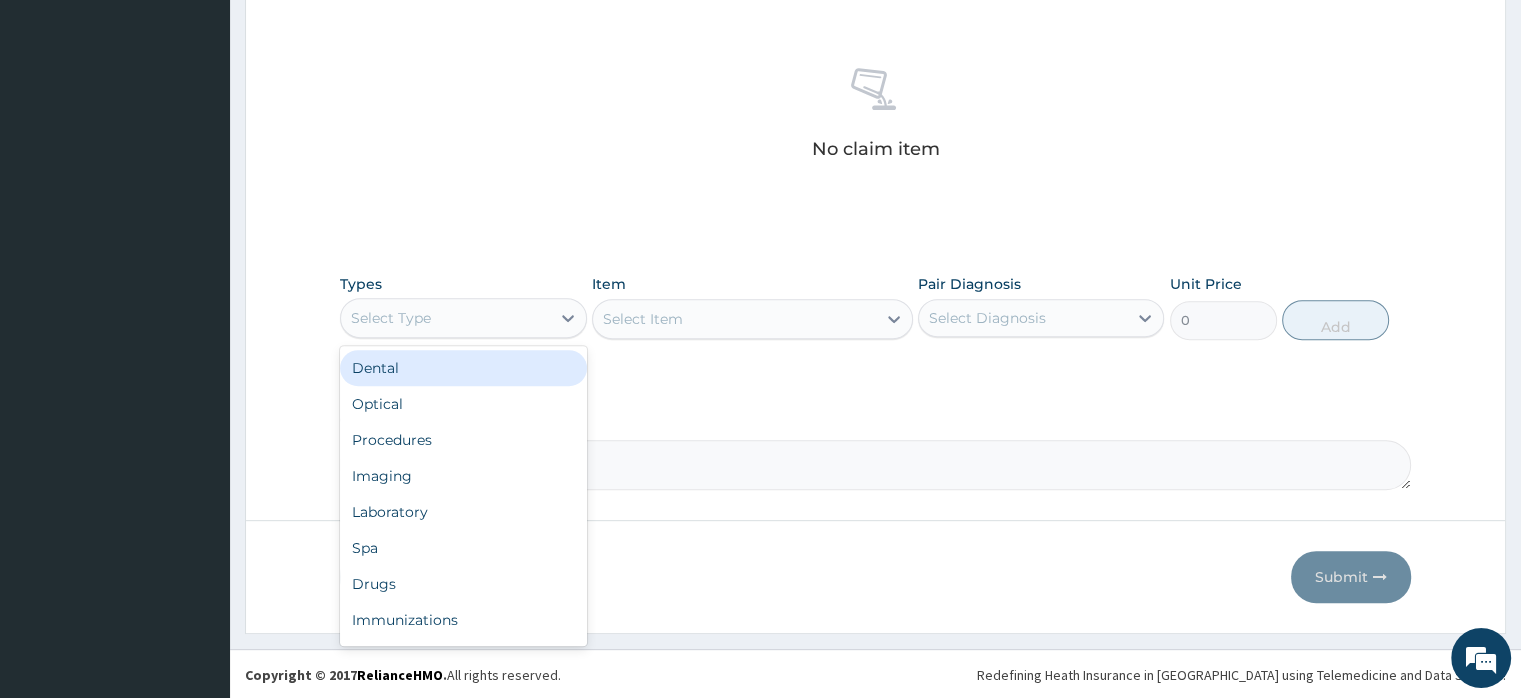 click on "Select Type" at bounding box center (445, 318) 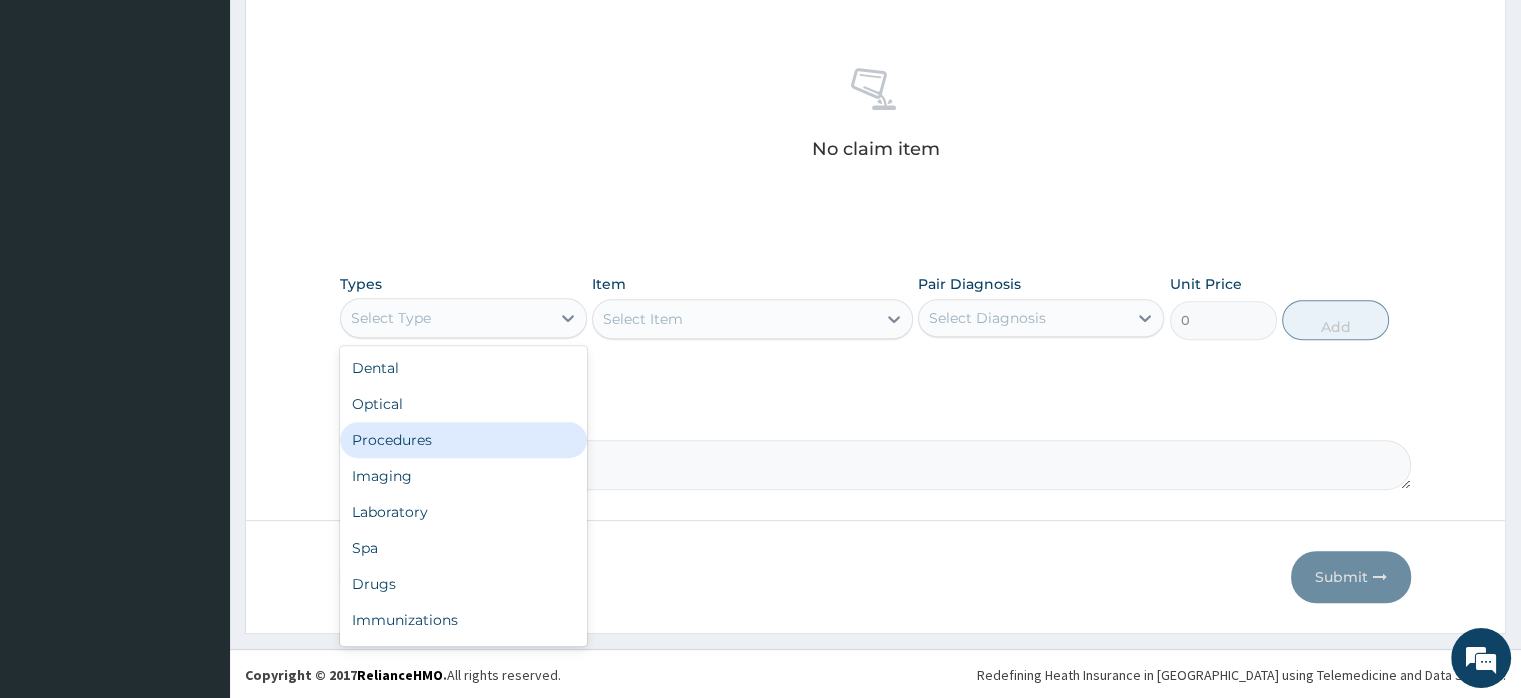 click on "Procedures" at bounding box center [463, 440] 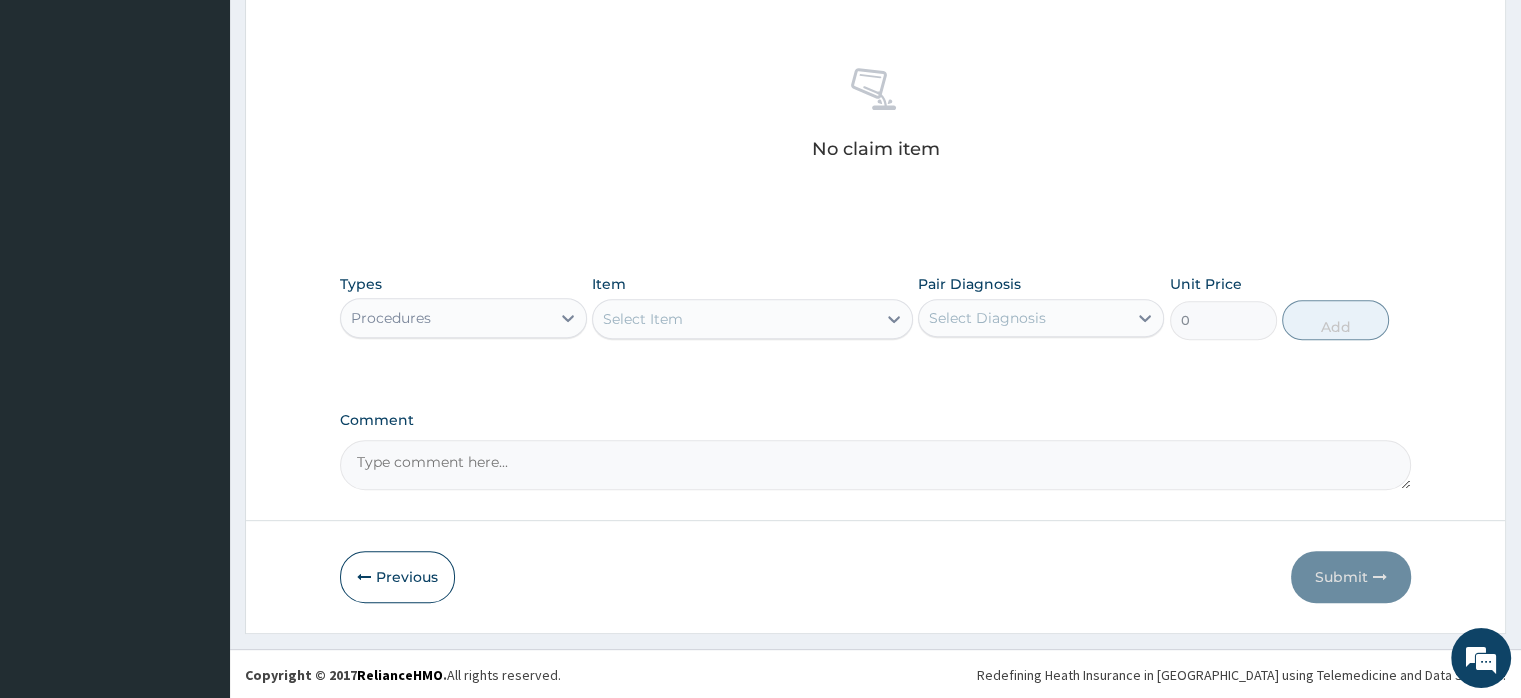 click on "Select Item" at bounding box center [752, 319] 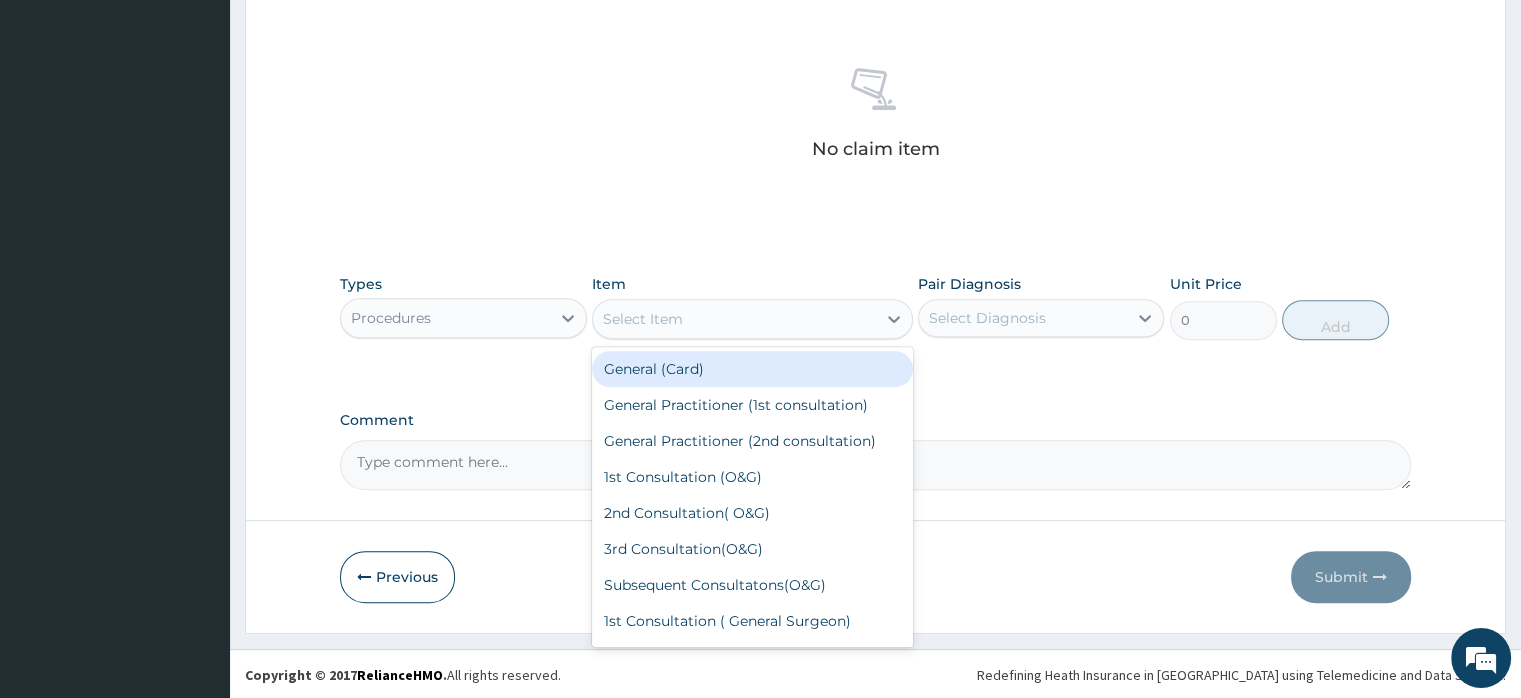 click on "Select Item" at bounding box center [643, 319] 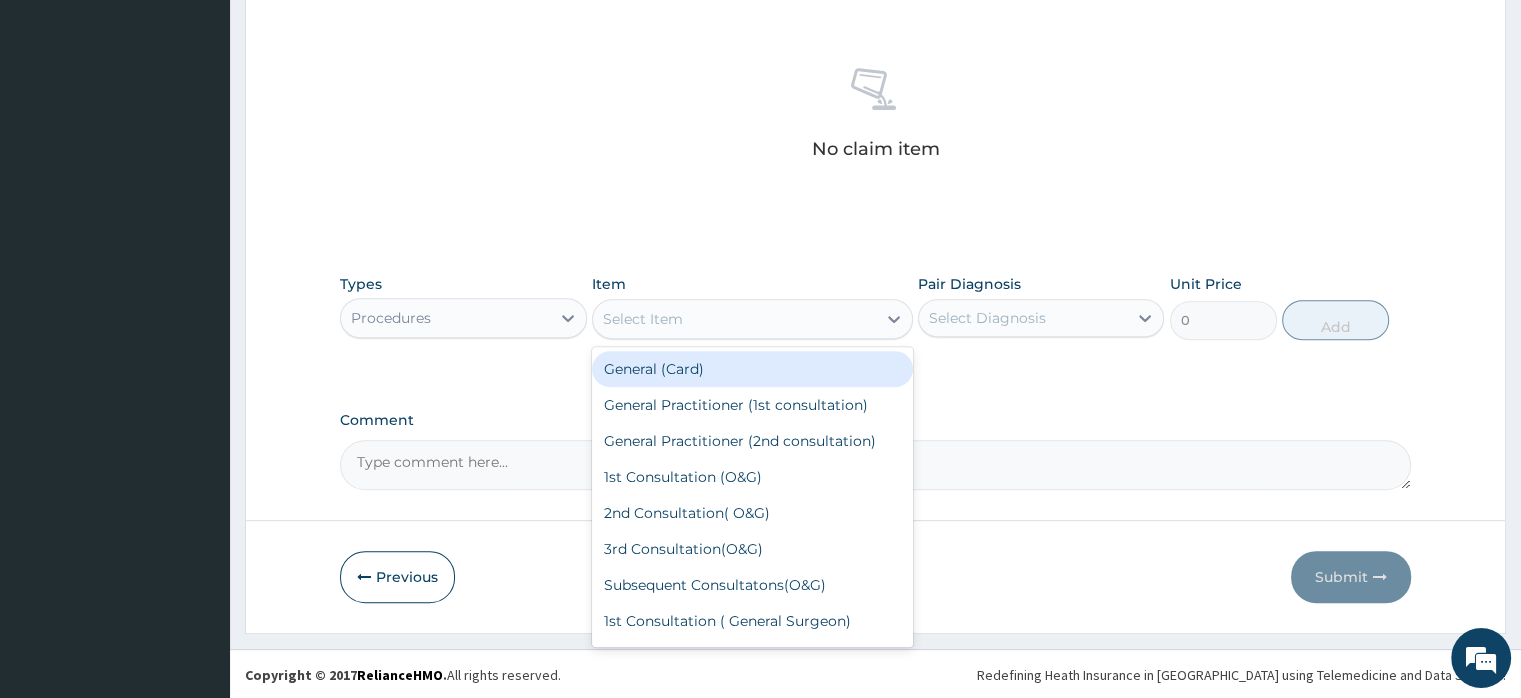 click on "General (Card)" at bounding box center [752, 369] 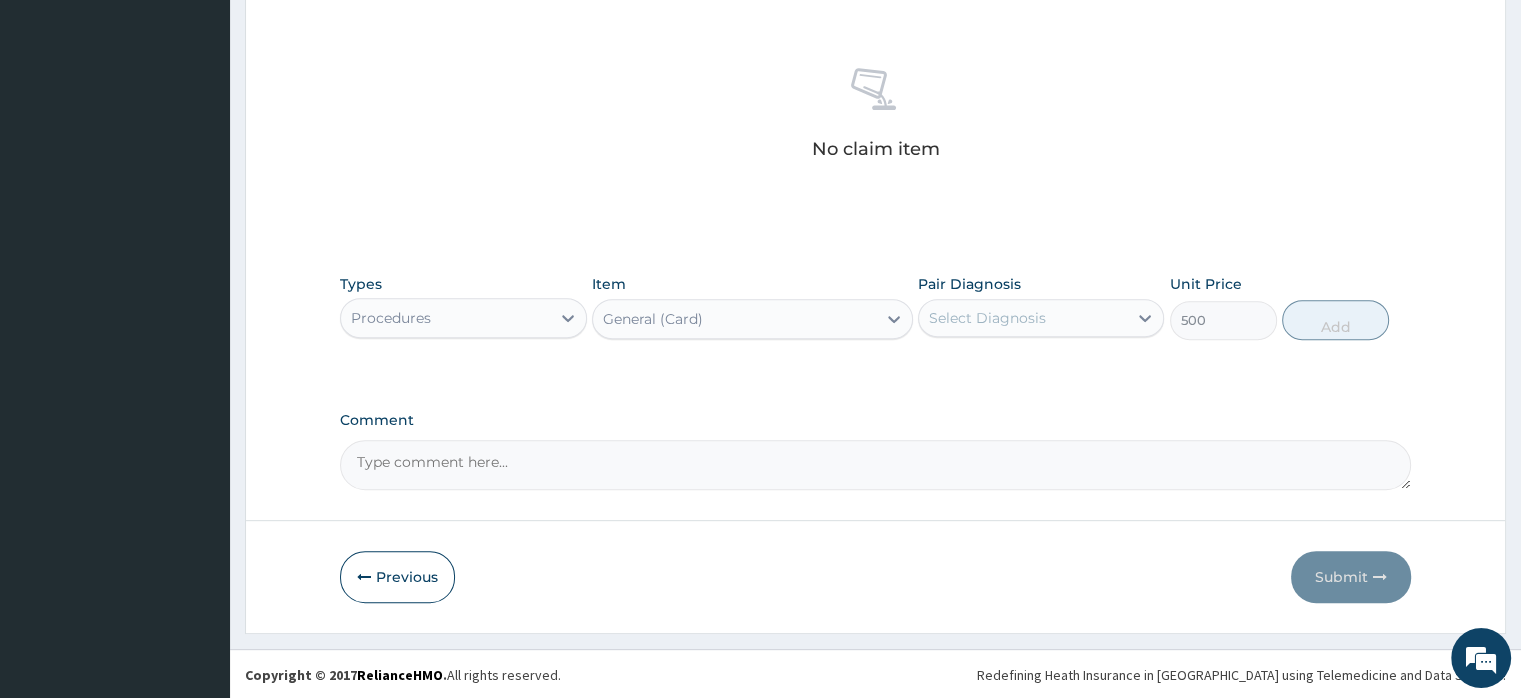 click on "Select Diagnosis" at bounding box center [987, 318] 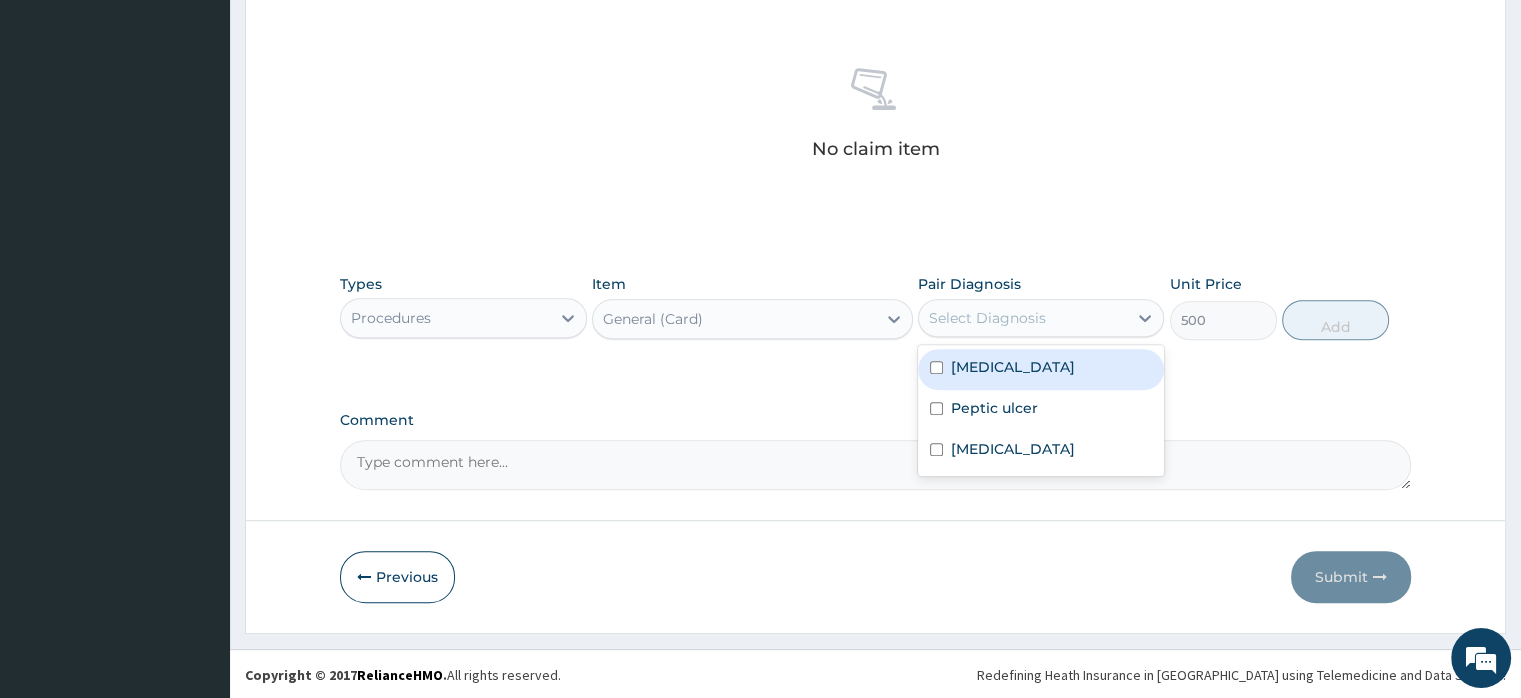 click on "[MEDICAL_DATA]" at bounding box center [1013, 367] 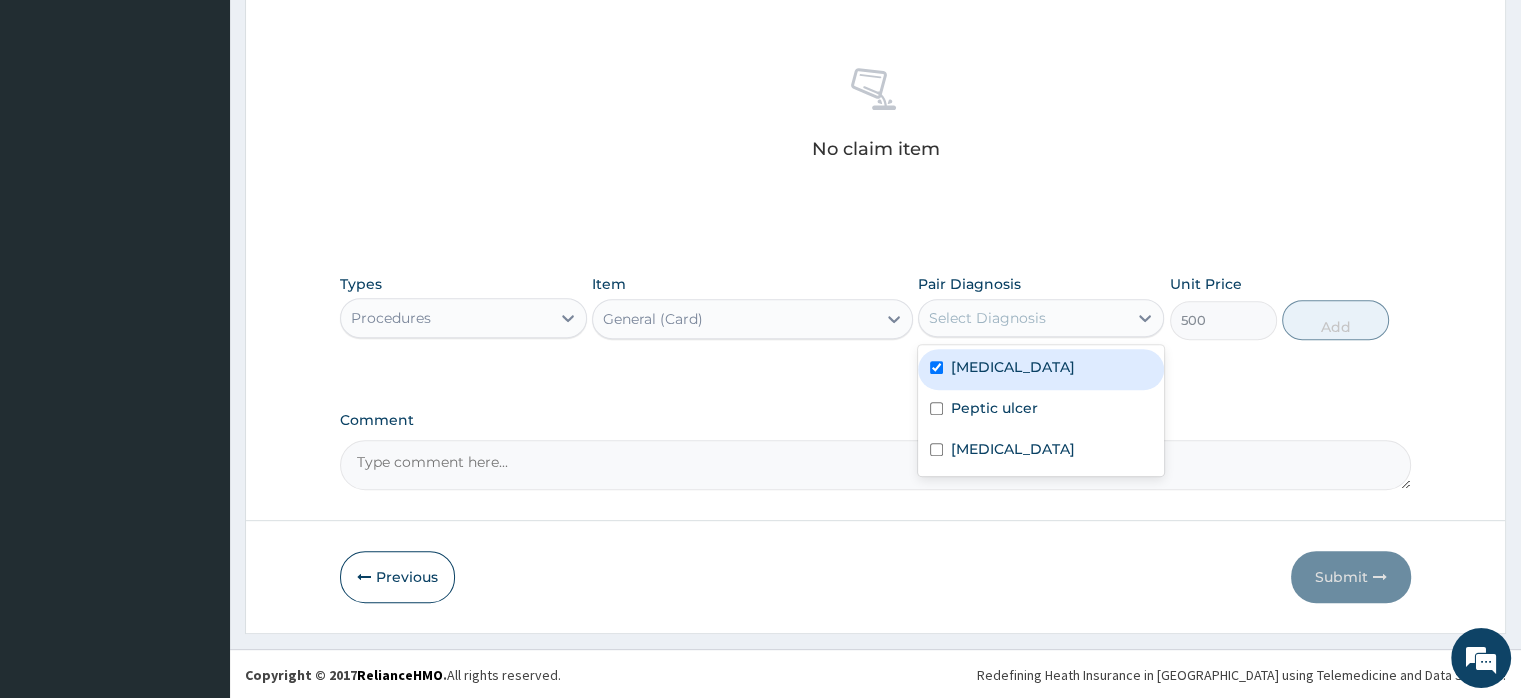 checkbox on "true" 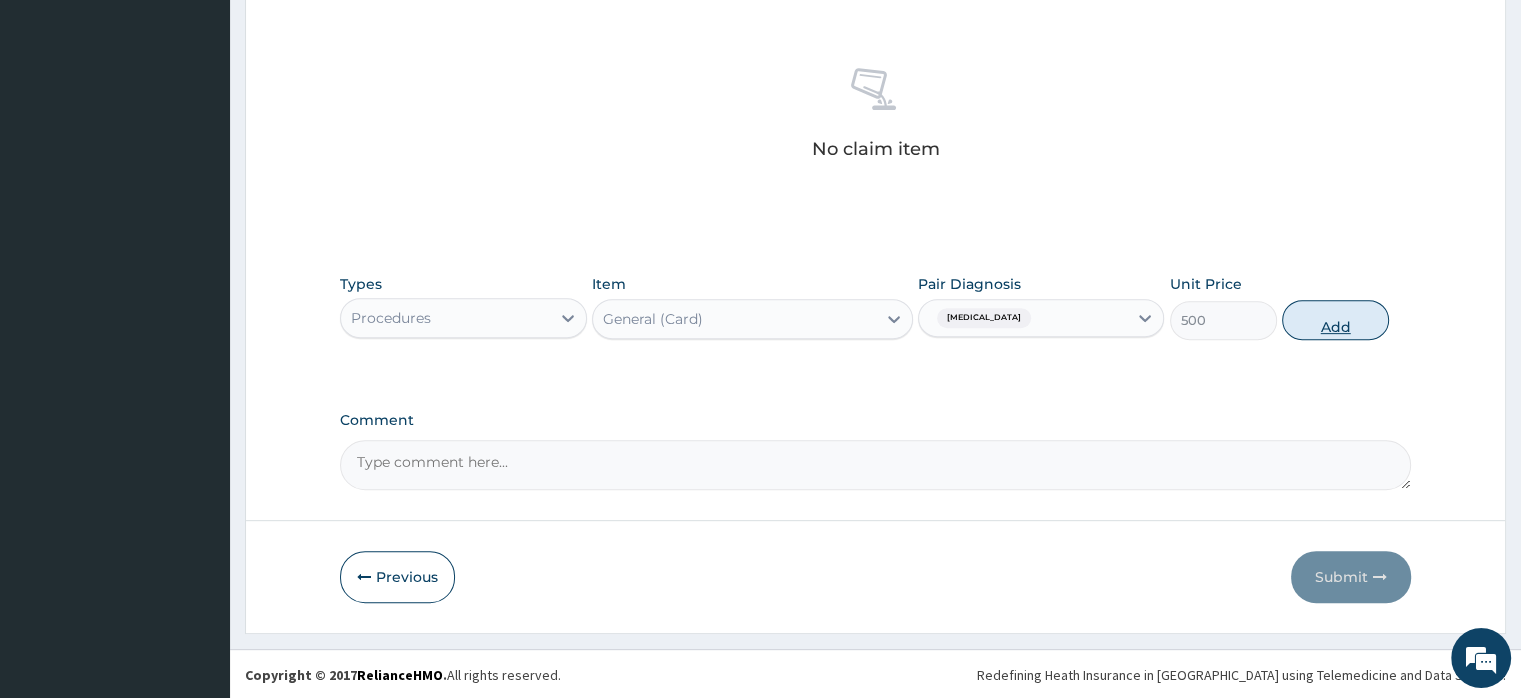 click on "Add" at bounding box center [1335, 320] 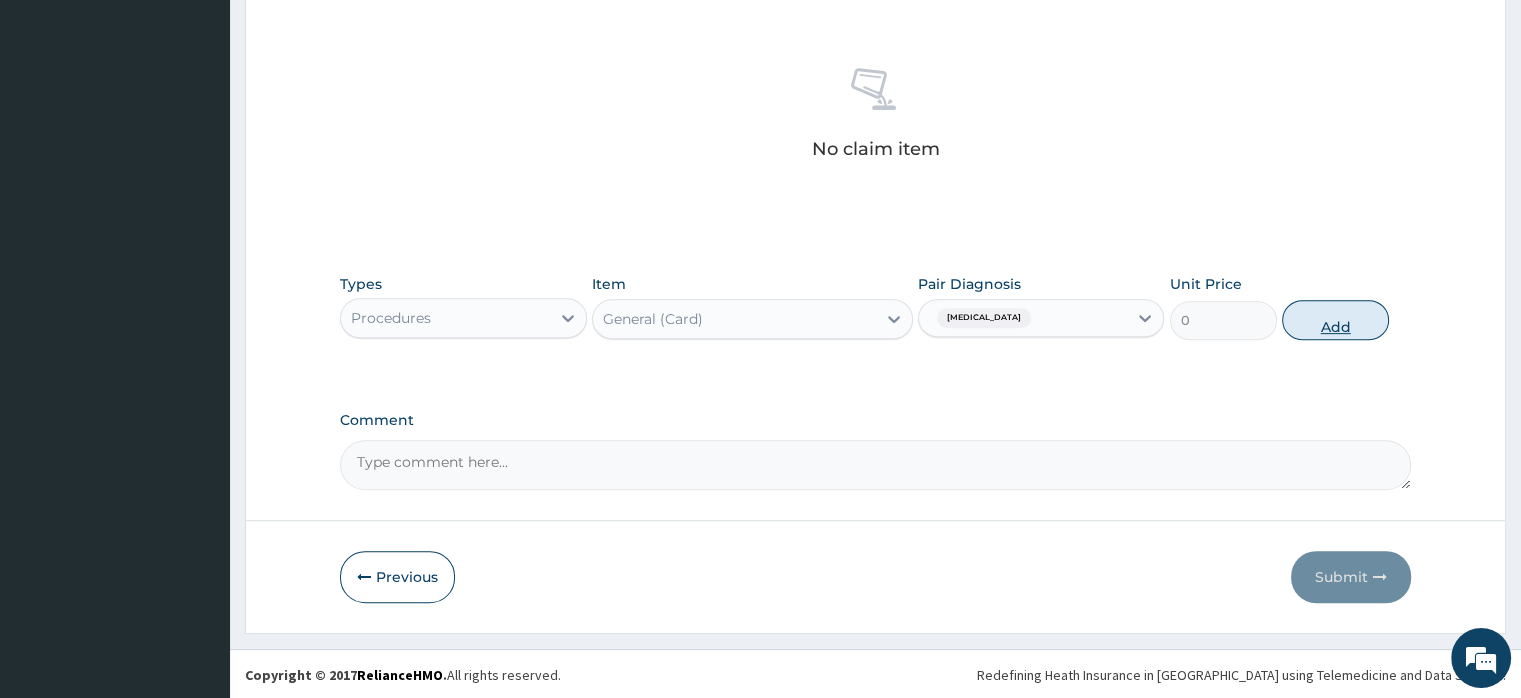 scroll, scrollTop: 646, scrollLeft: 0, axis: vertical 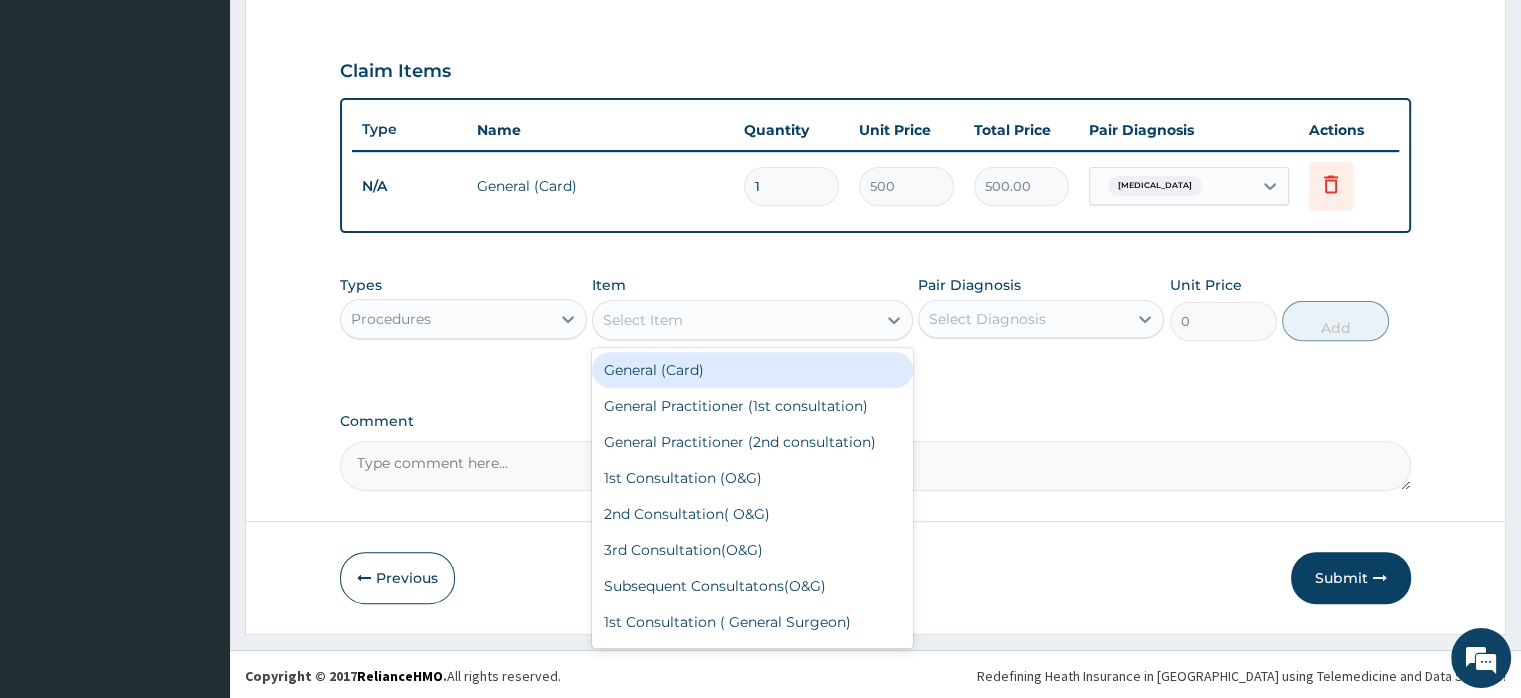 click on "Select Item" at bounding box center [643, 320] 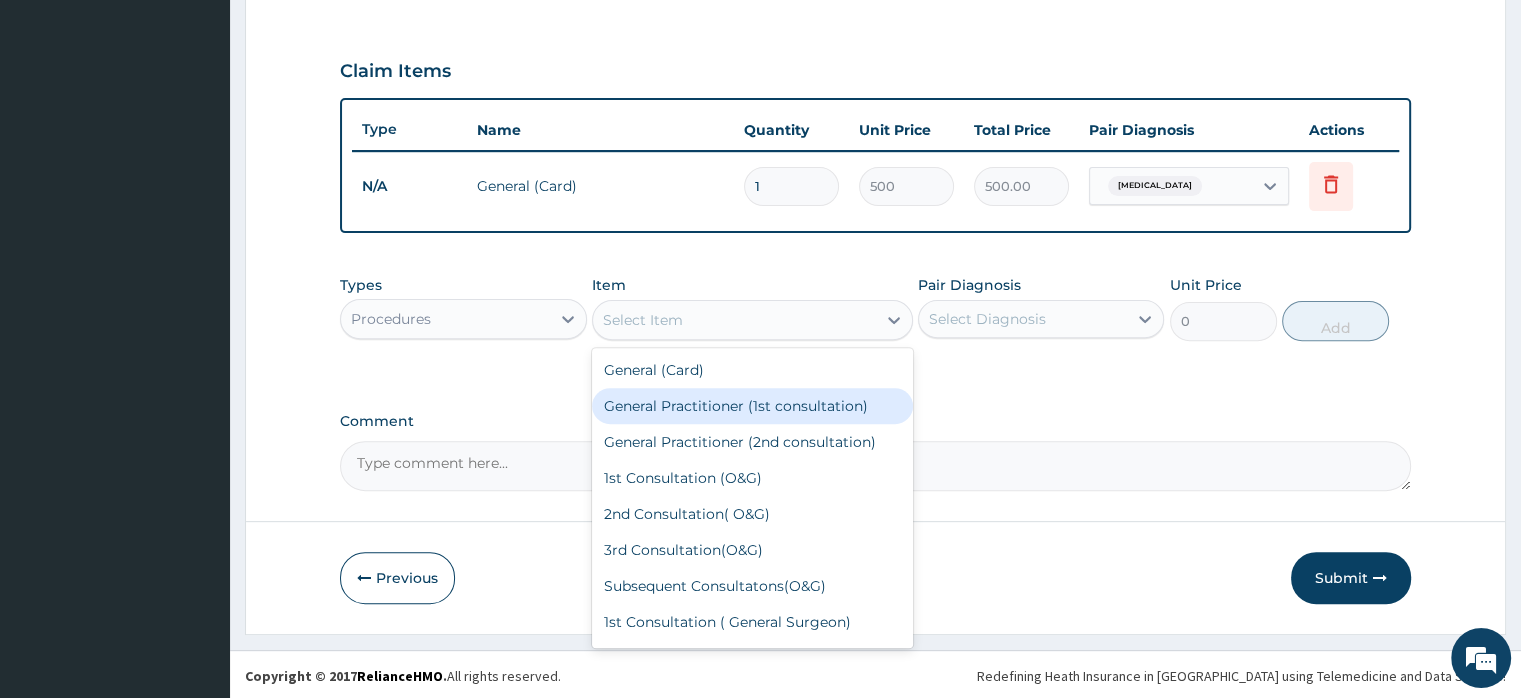 click on "General Practitioner (1st consultation)" at bounding box center [752, 406] 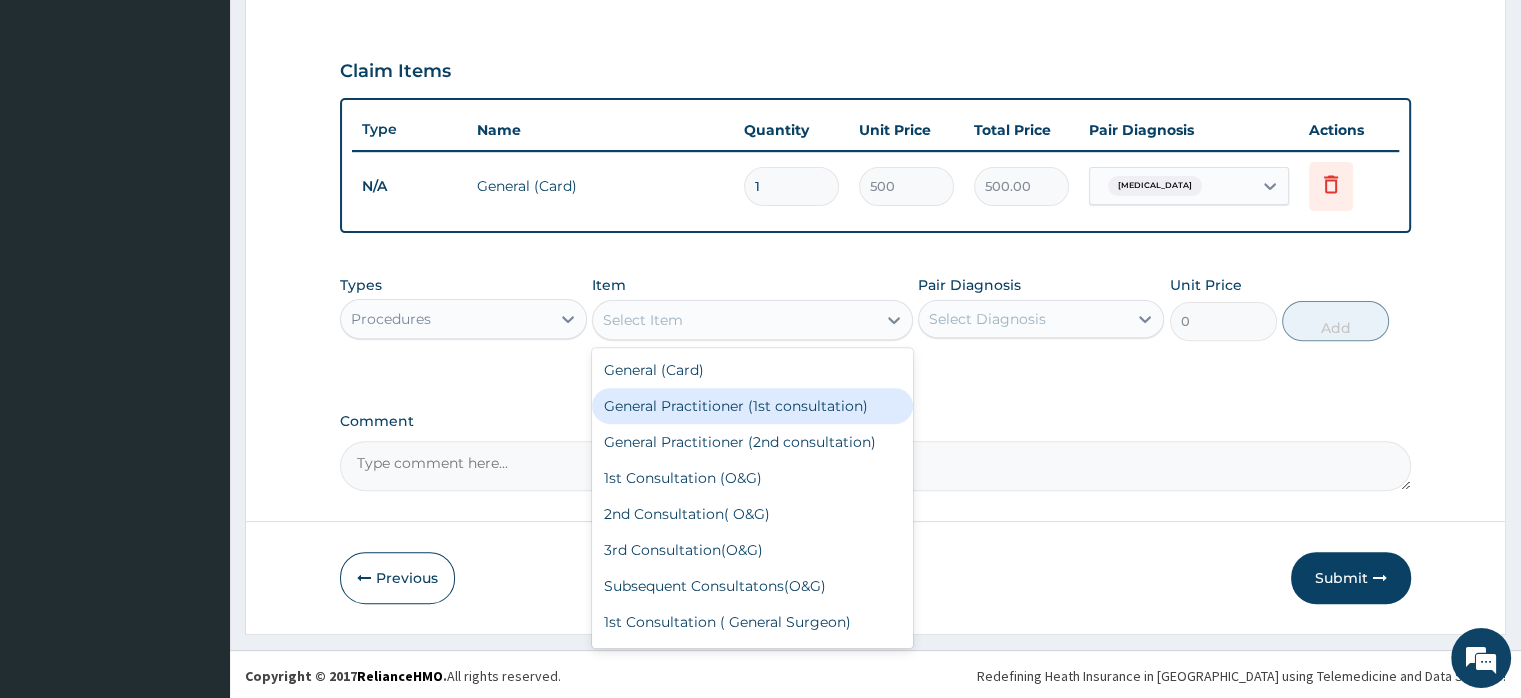 type on "1500" 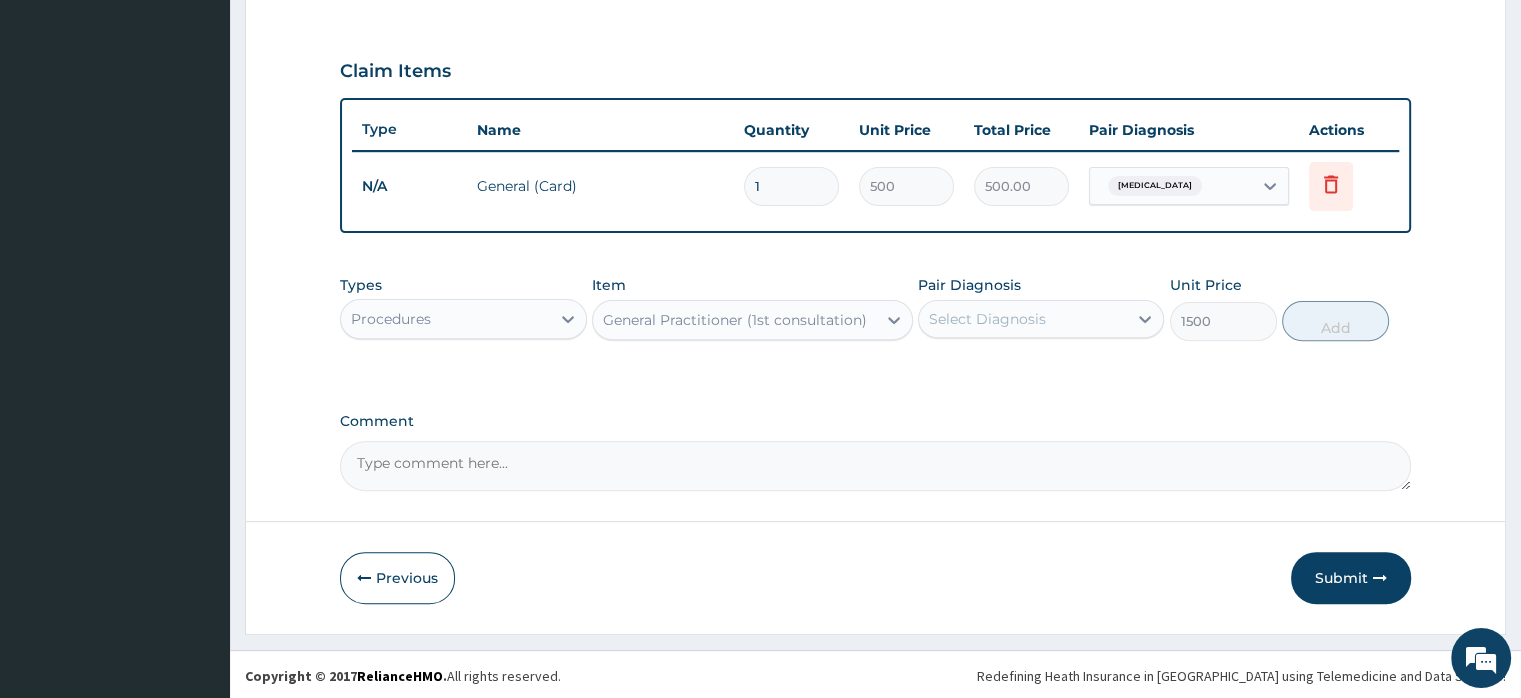 click on "Select Diagnosis" at bounding box center (1023, 319) 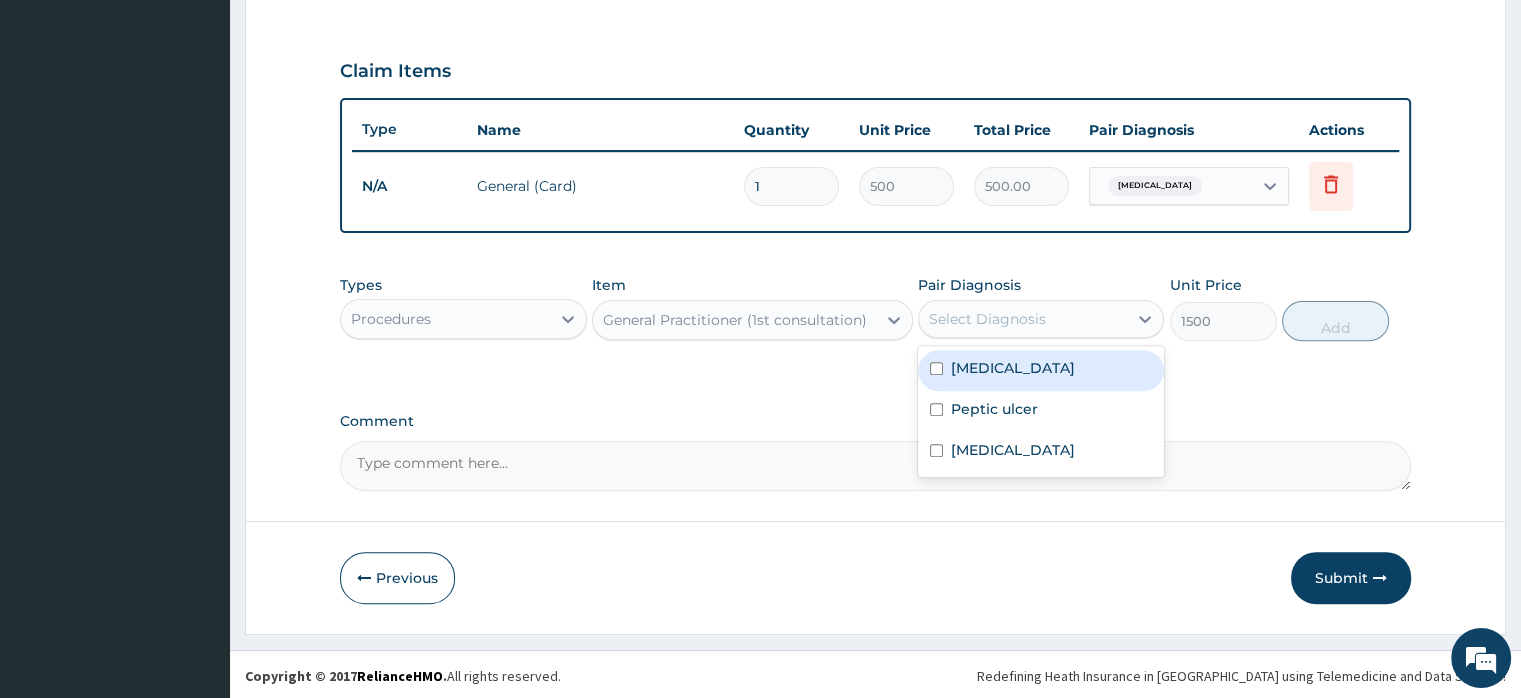 click on "[MEDICAL_DATA]" at bounding box center [1013, 368] 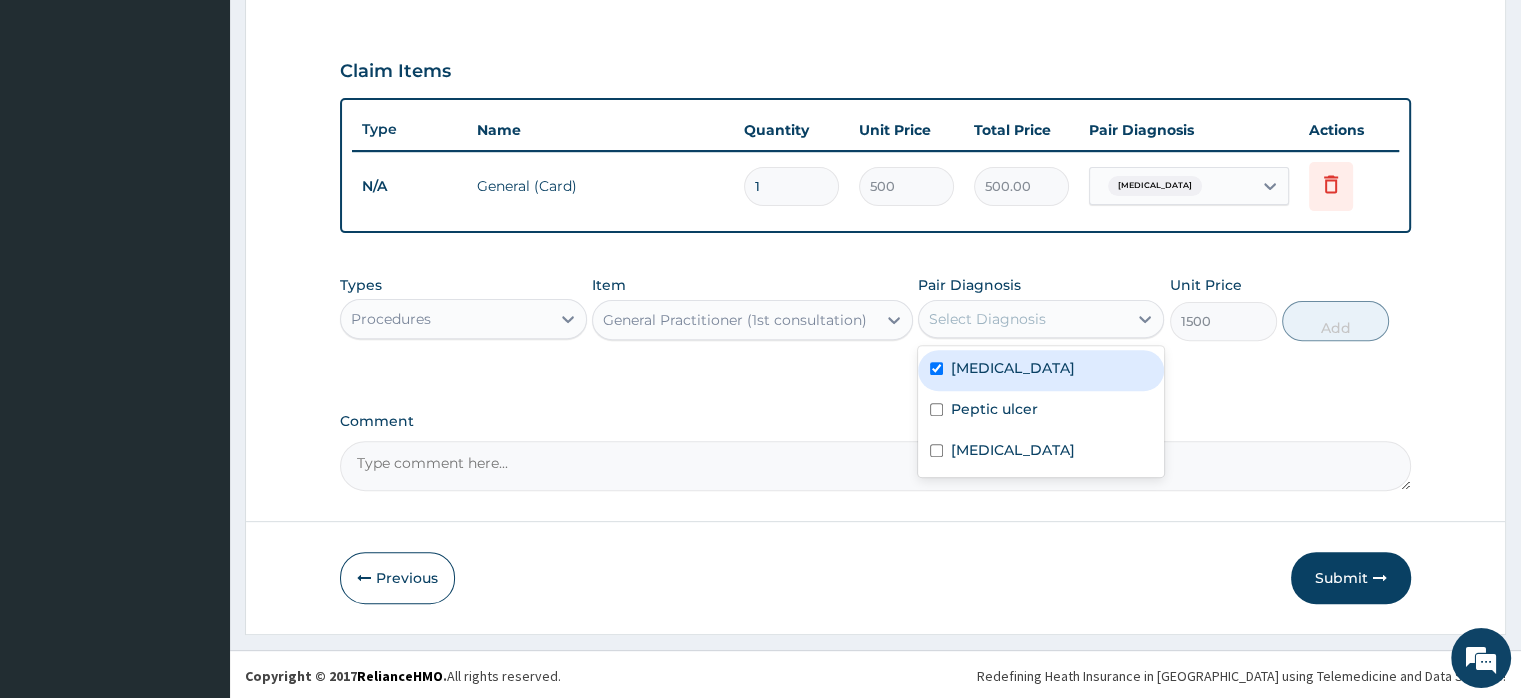 checkbox on "true" 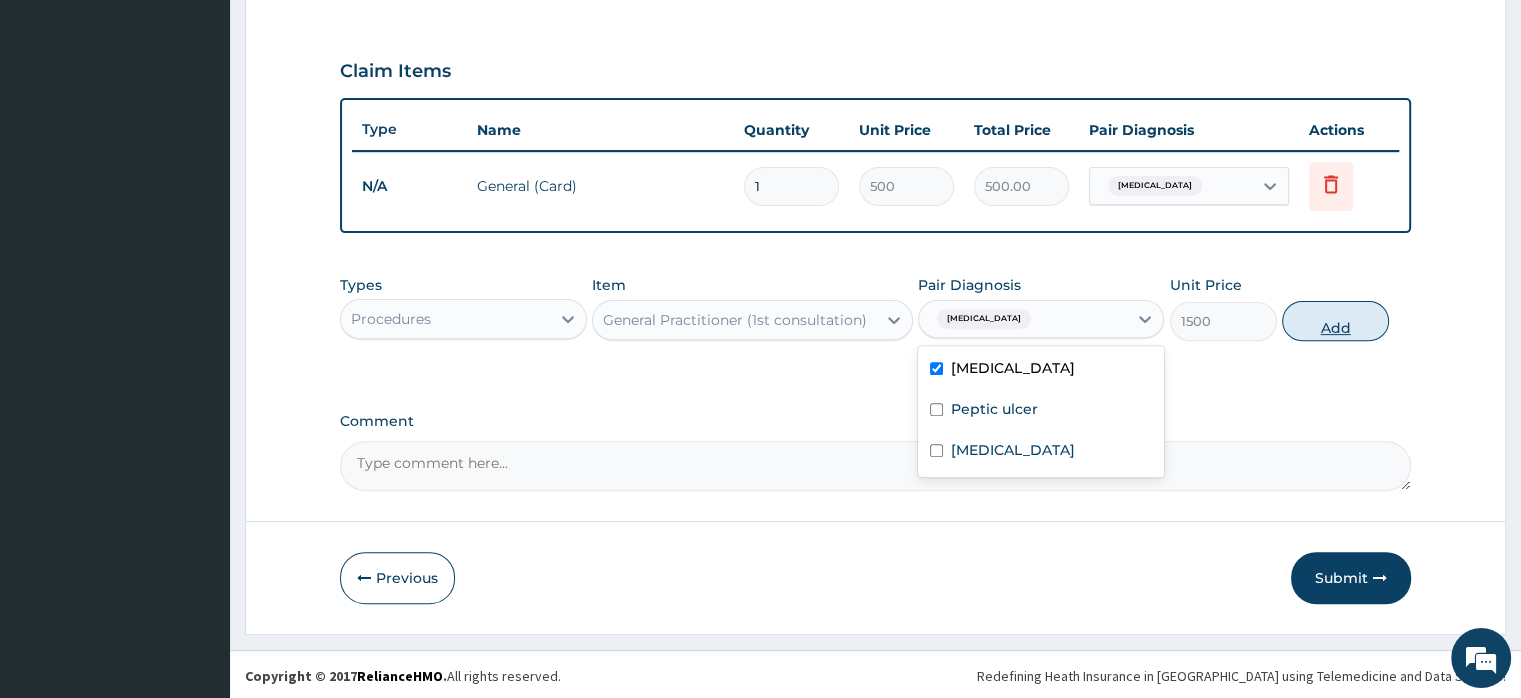 click on "Add" at bounding box center (1335, 321) 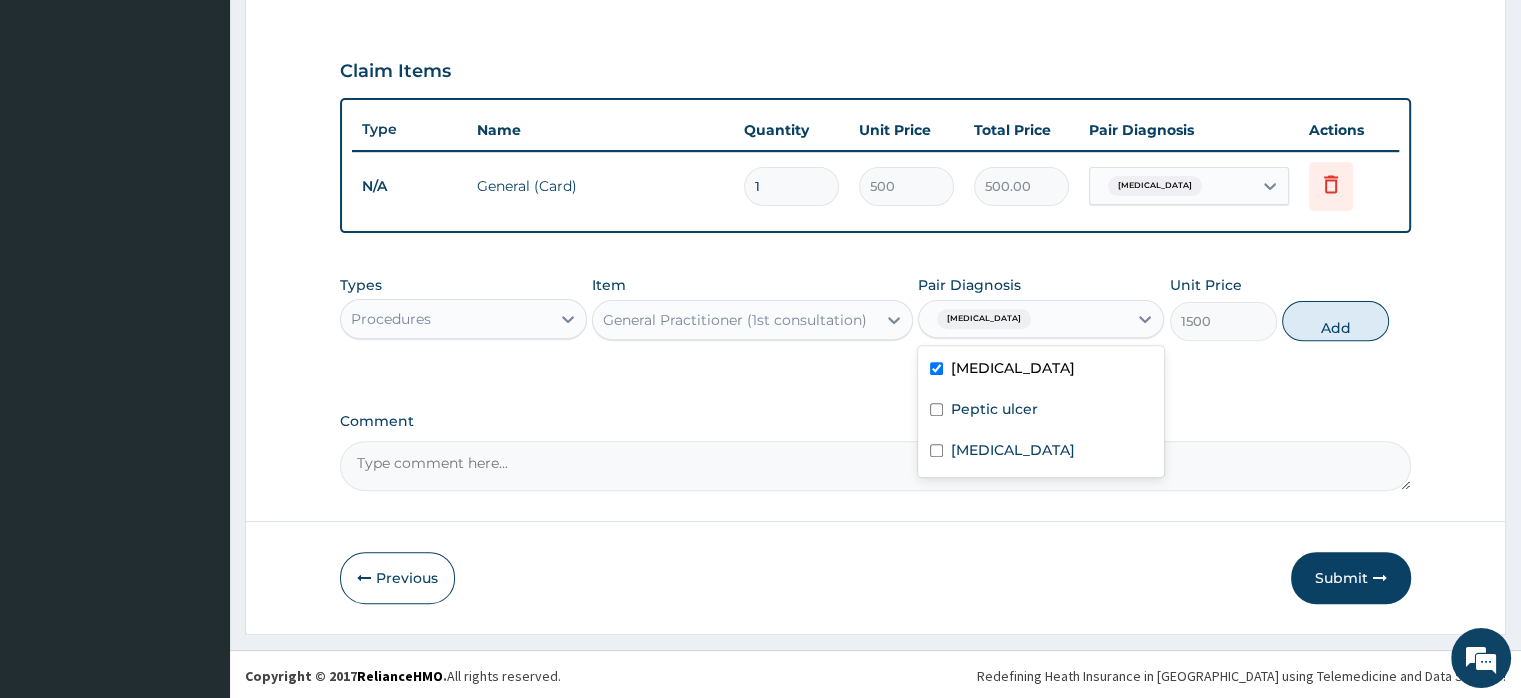 type on "0" 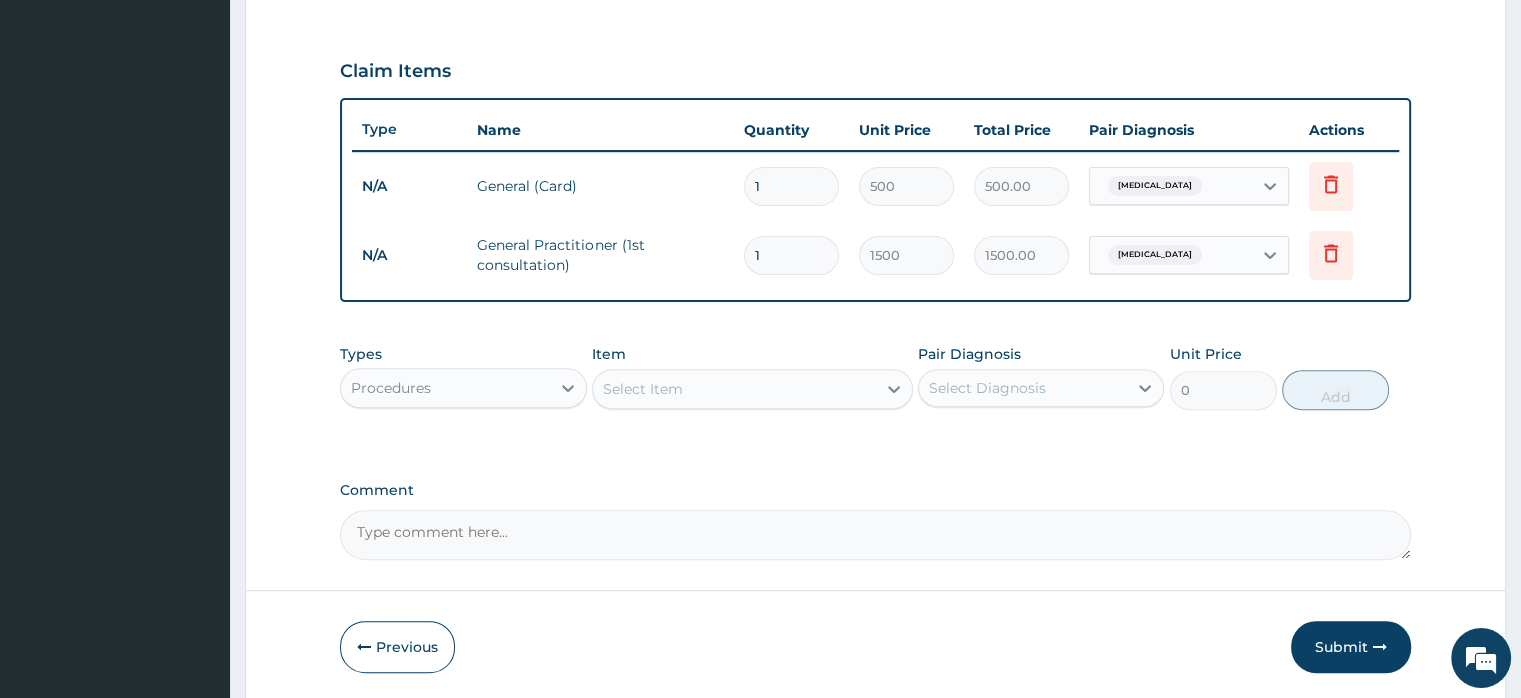 click on "Procedures" at bounding box center [445, 388] 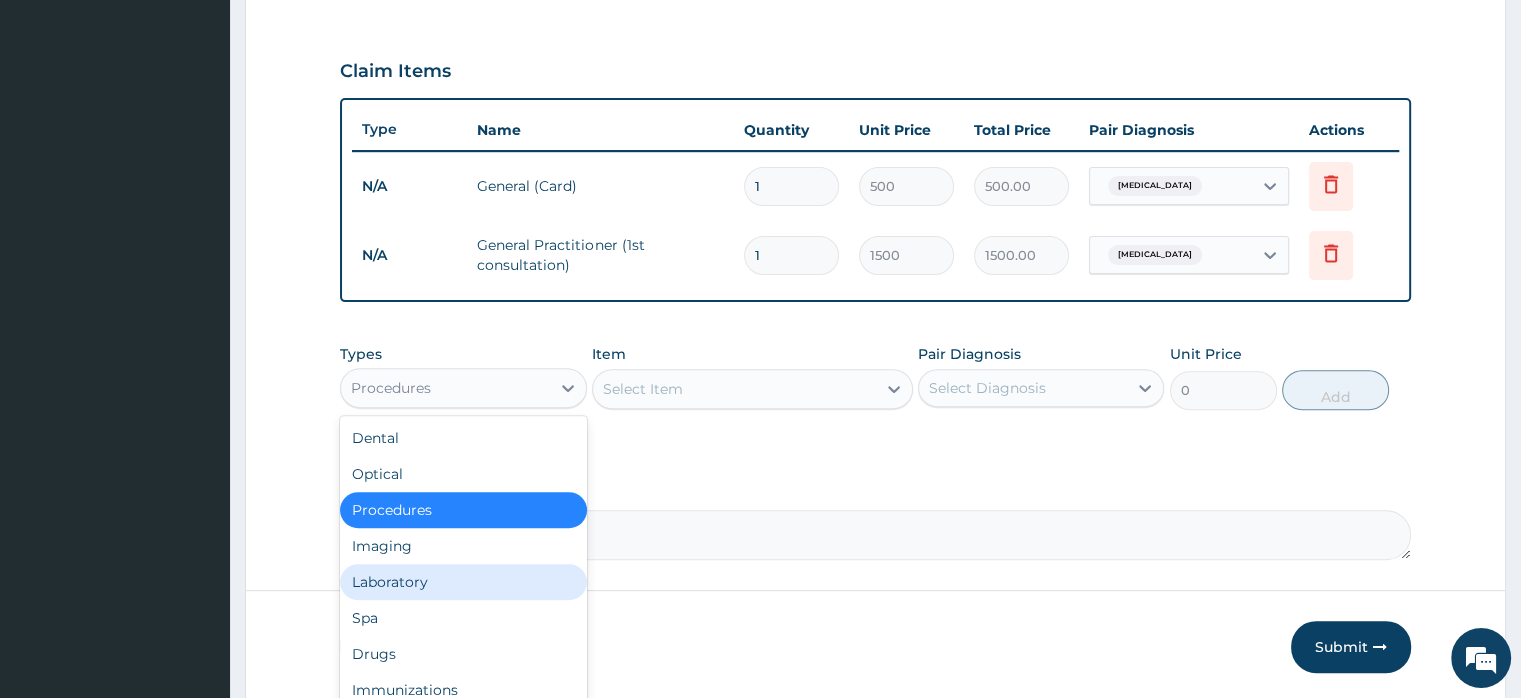 click on "Laboratory" at bounding box center (463, 582) 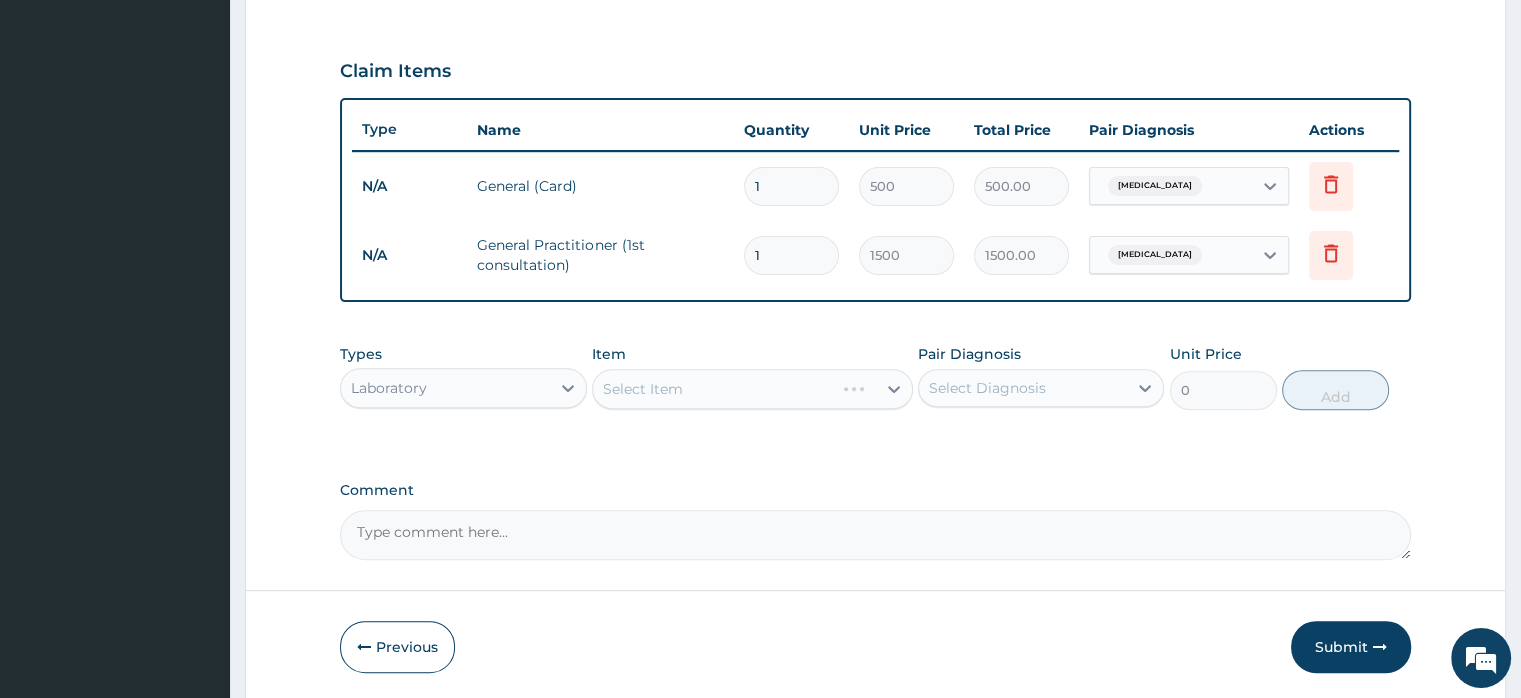 click on "Select Item" at bounding box center (752, 389) 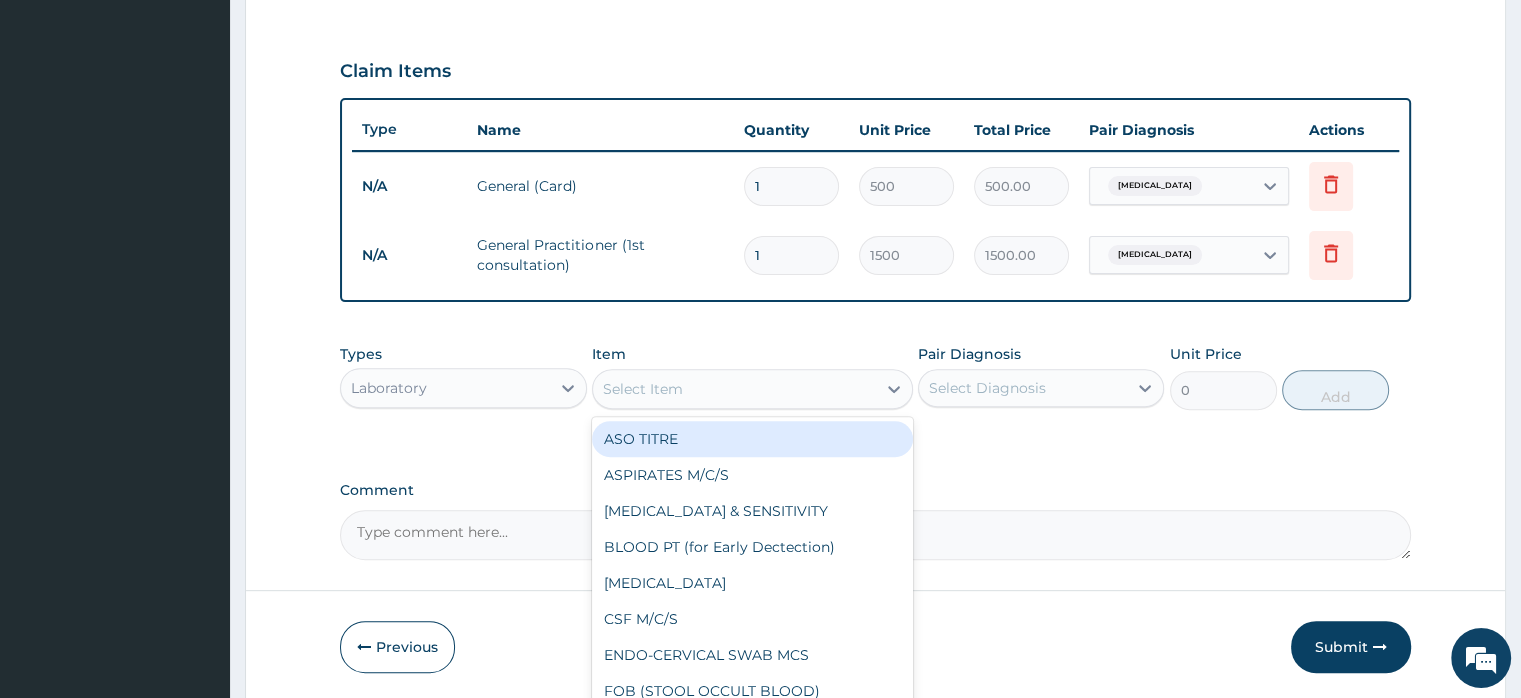 click on "Select Item" at bounding box center (734, 389) 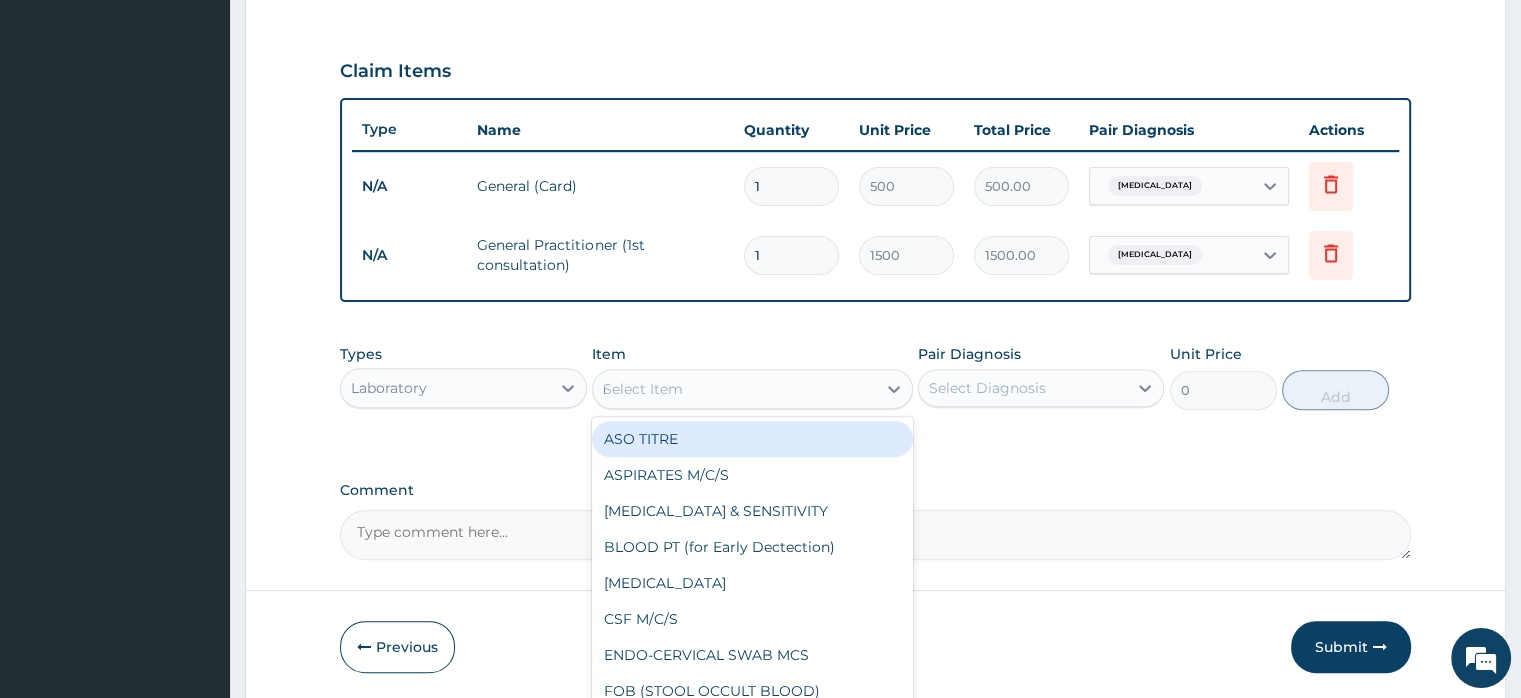 type on "mp" 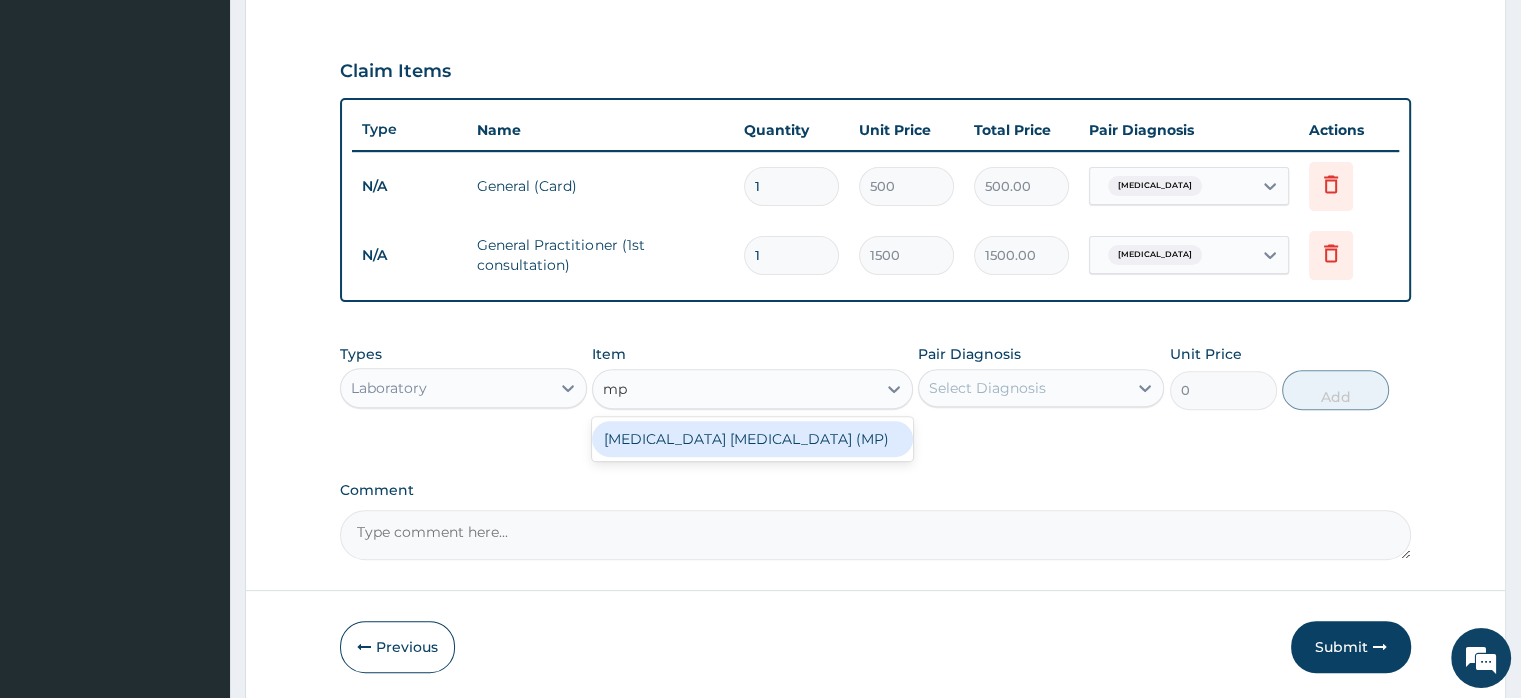 click on "MALARIA PARASITE (MP)" at bounding box center (752, 439) 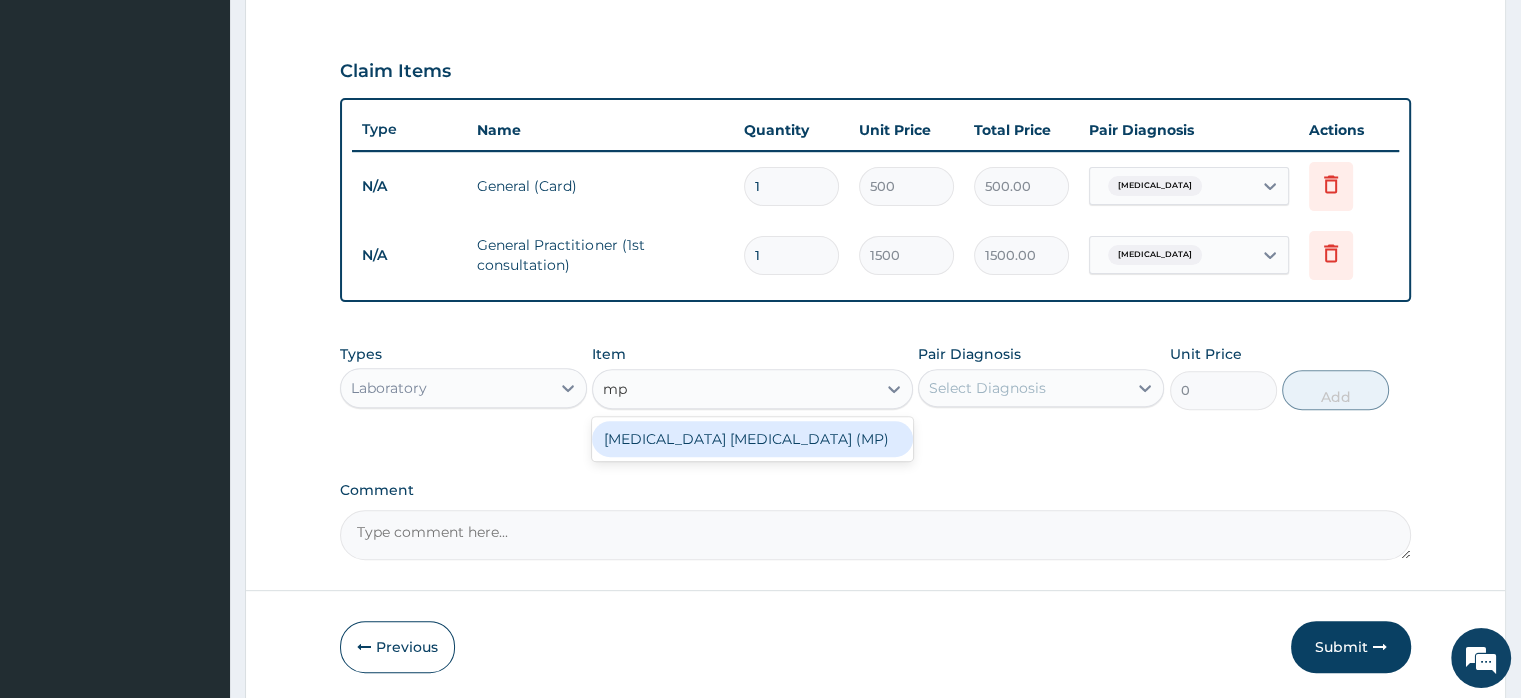 type 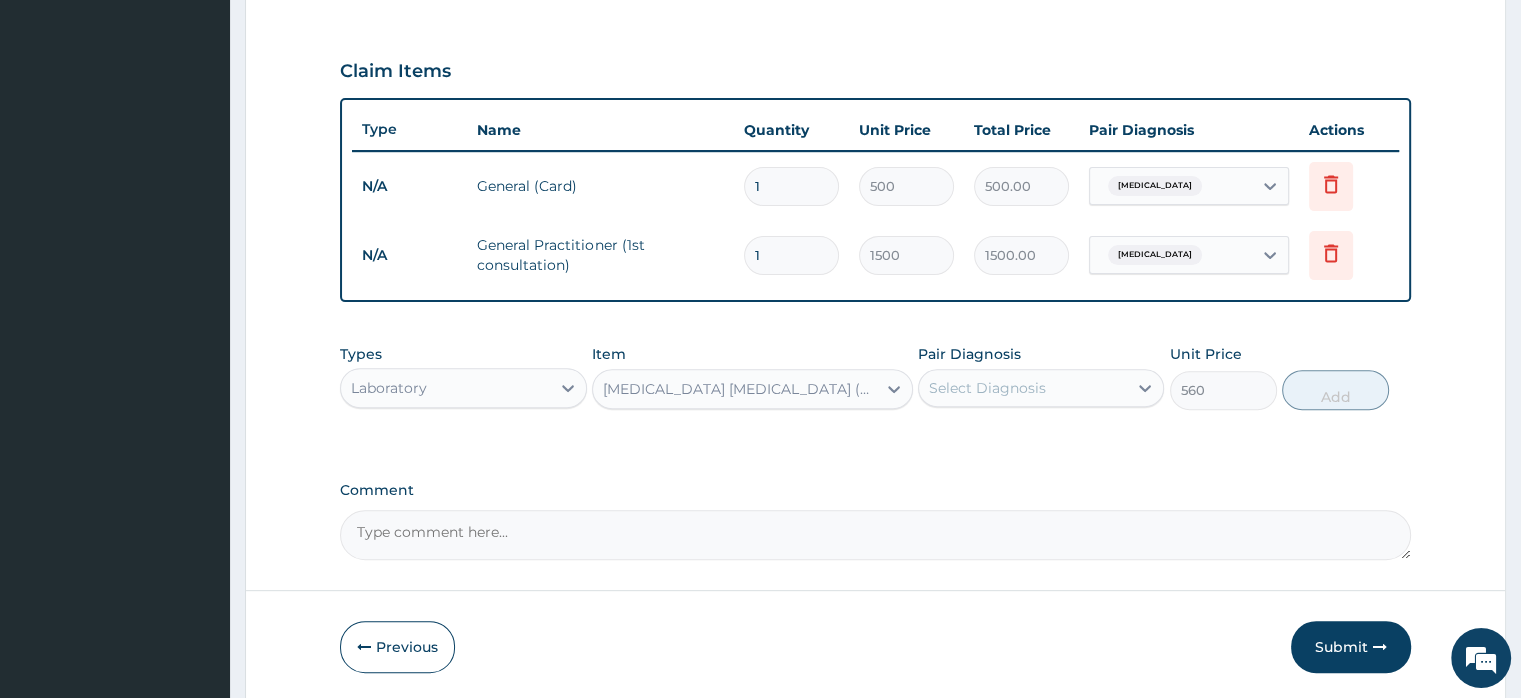 click on "Select Diagnosis" at bounding box center [987, 388] 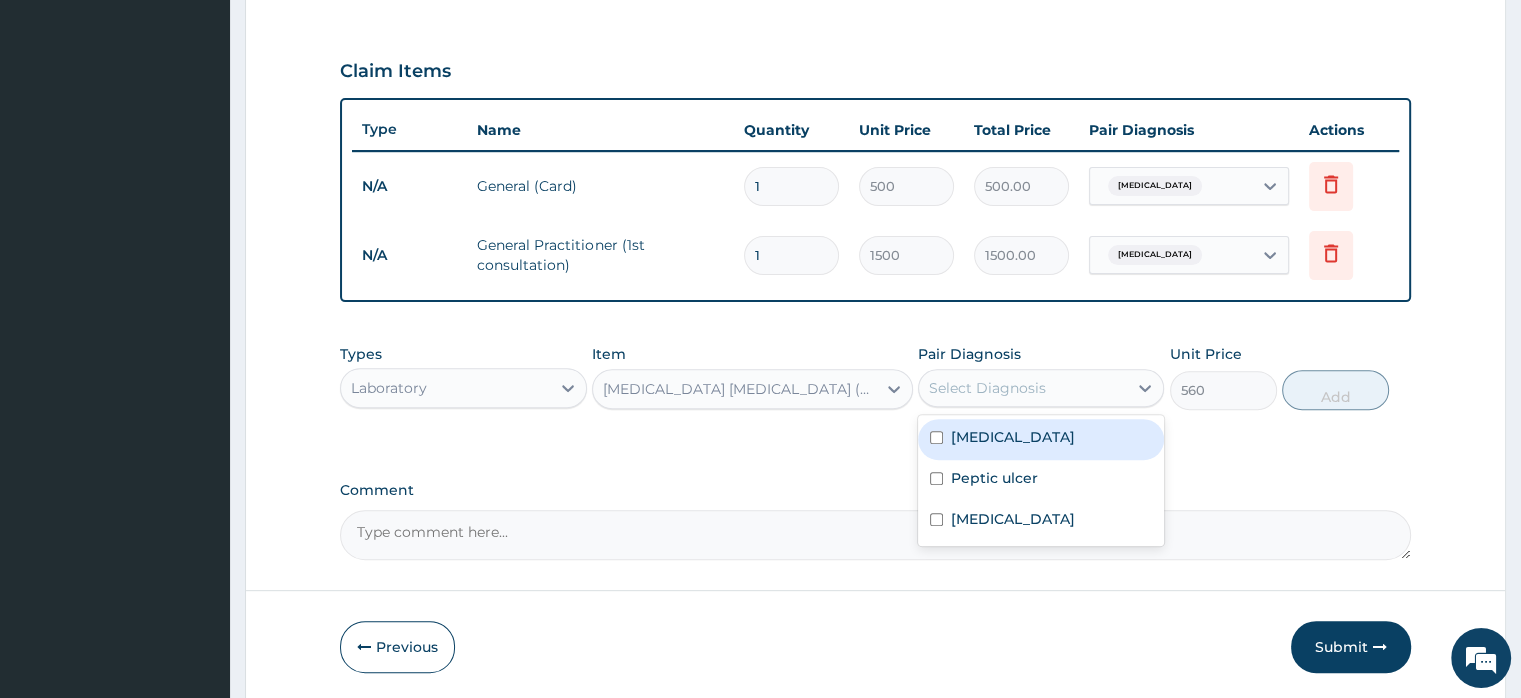 click on "[MEDICAL_DATA]" at bounding box center [1013, 437] 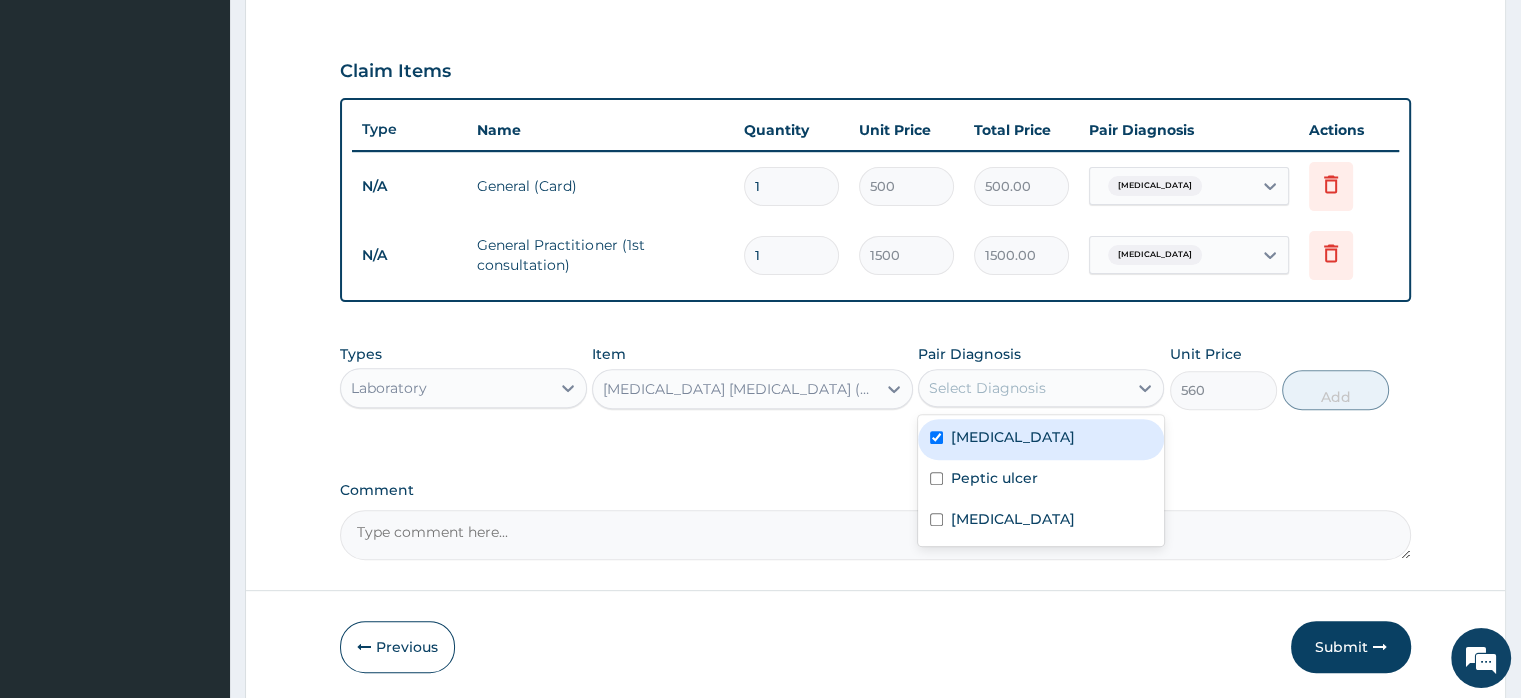 checkbox on "true" 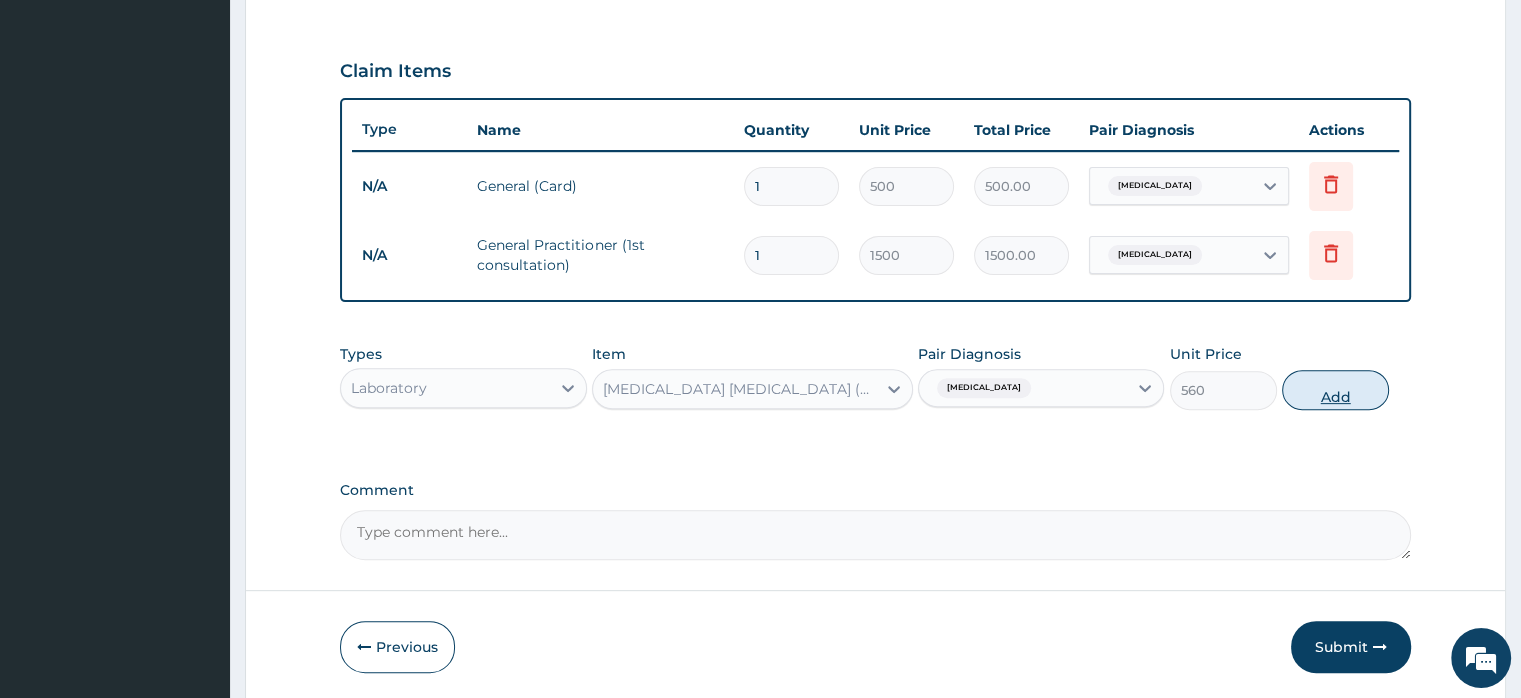 click on "Add" at bounding box center (1335, 390) 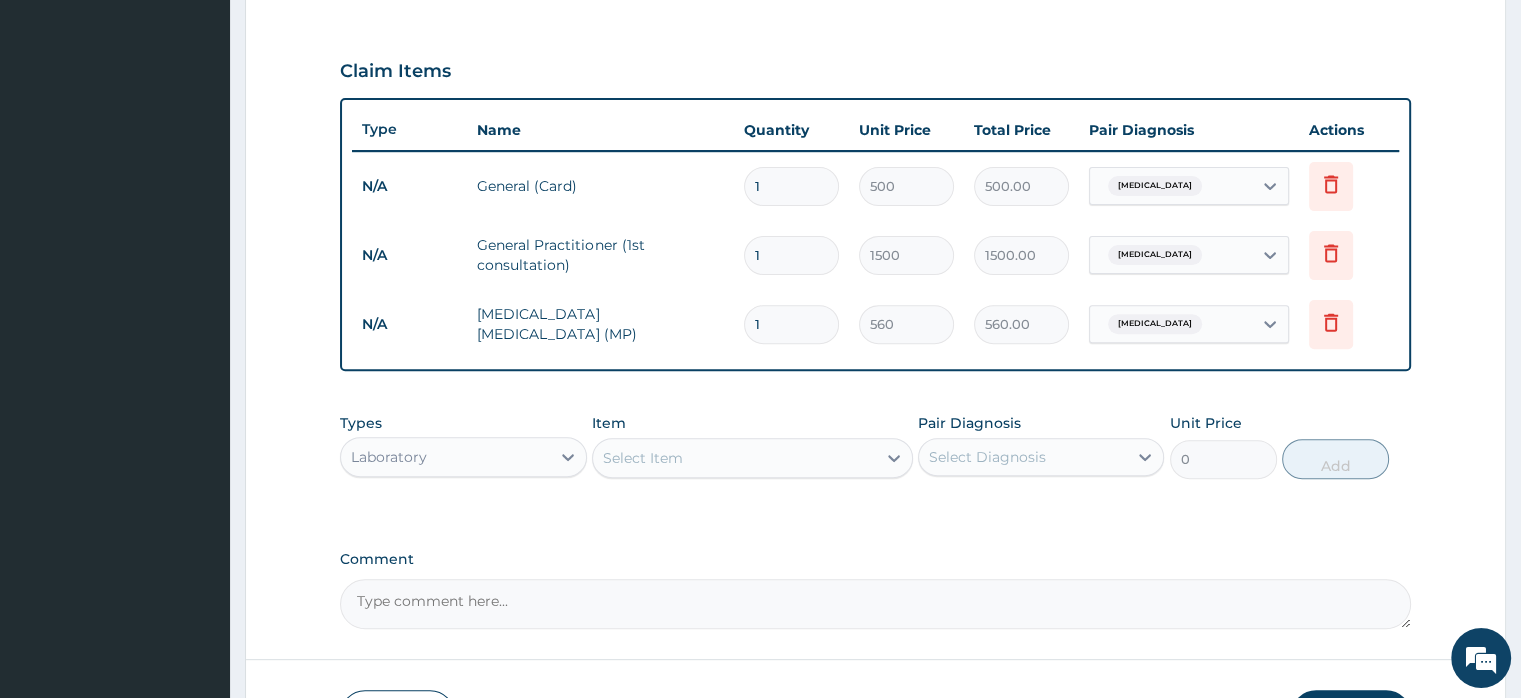 click on "Select Item" at bounding box center (643, 458) 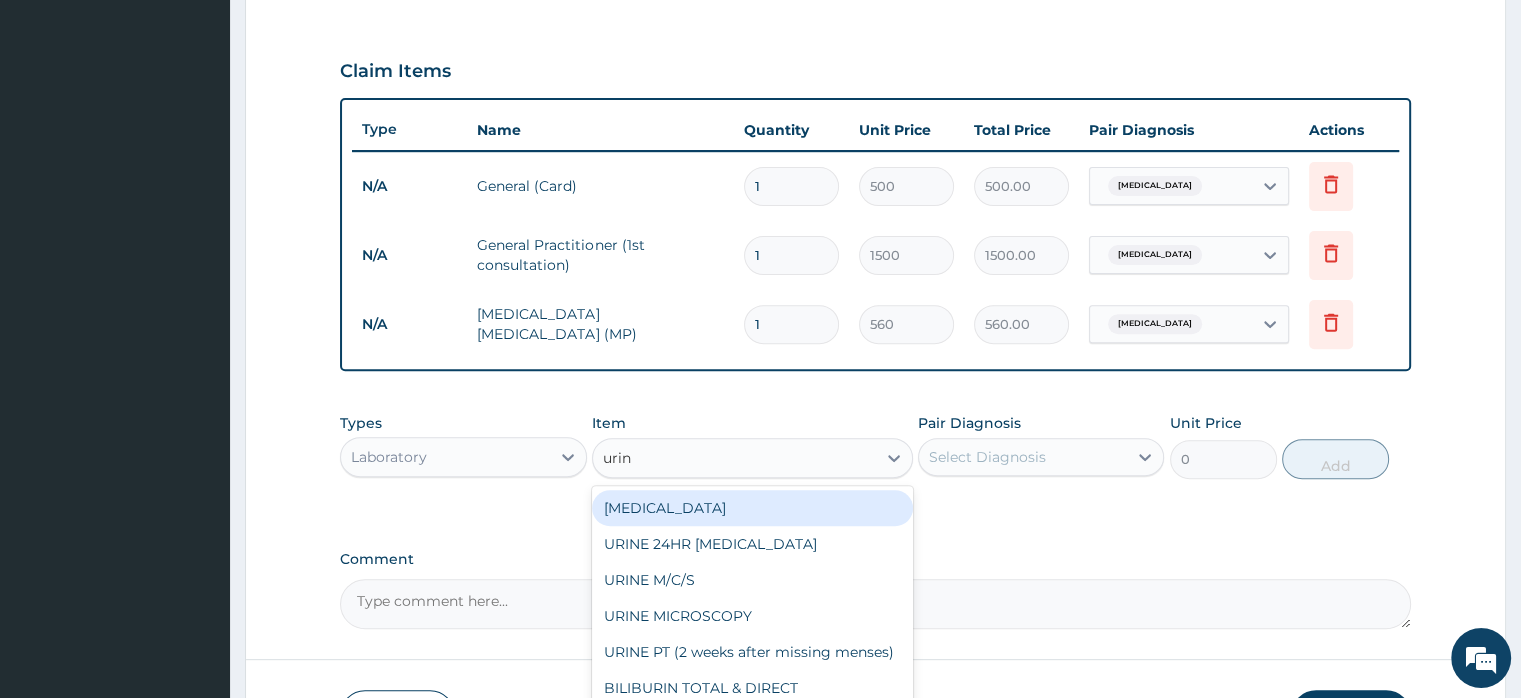 type on "urina" 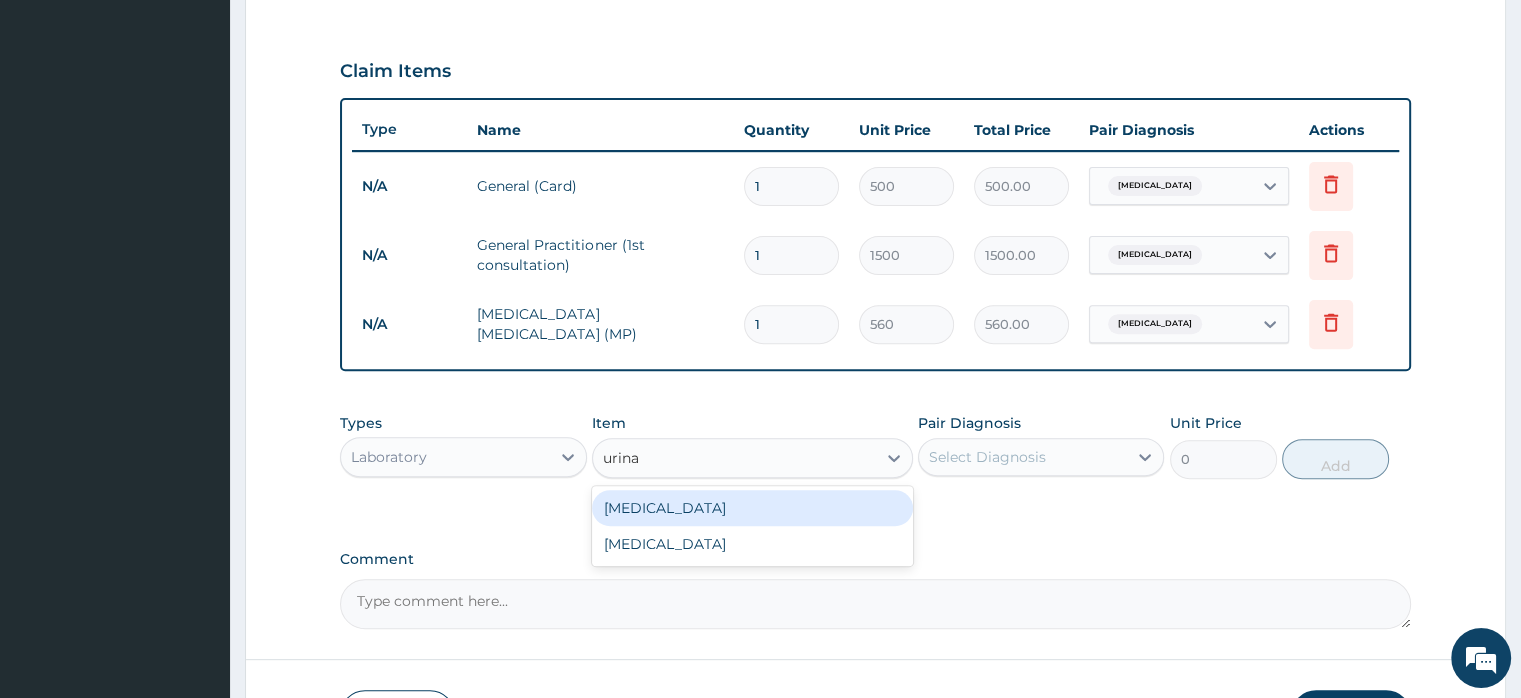 click on "URINALYSIS" at bounding box center (752, 508) 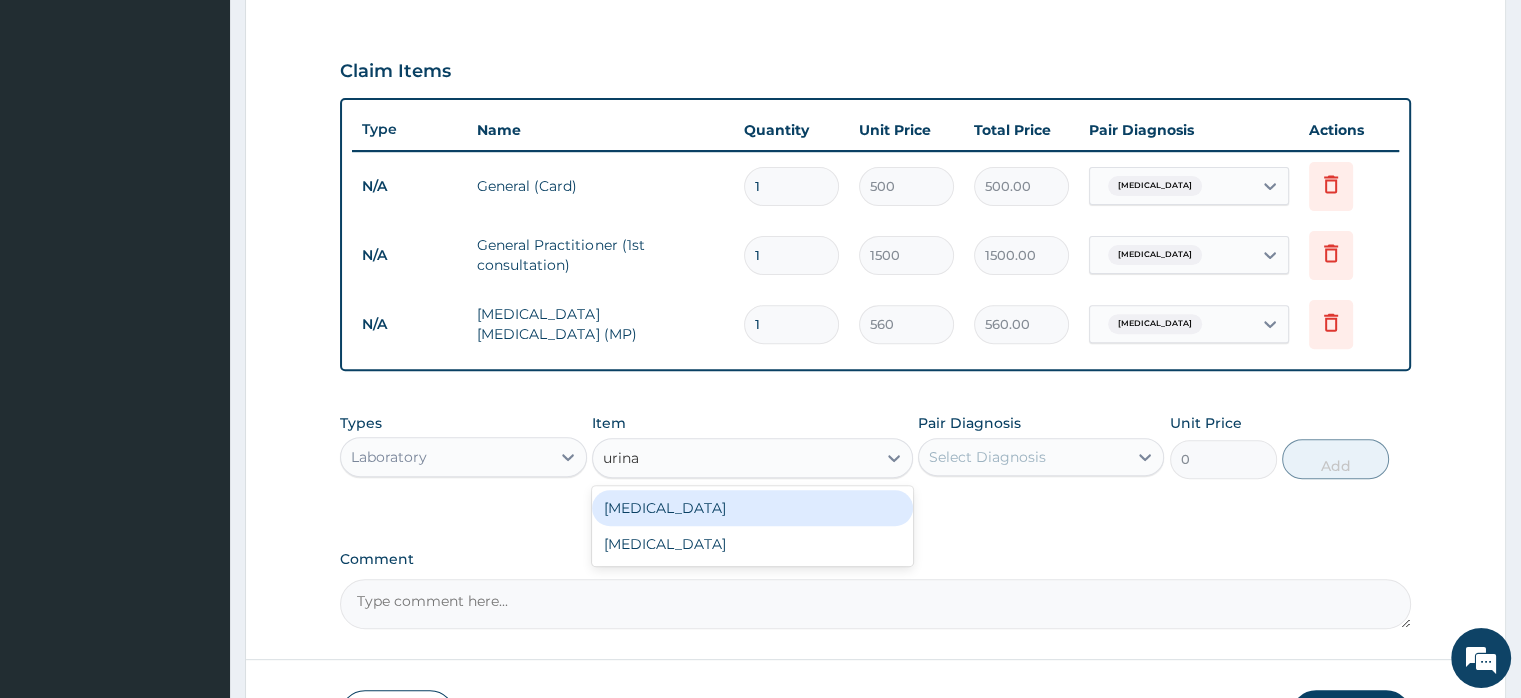 type 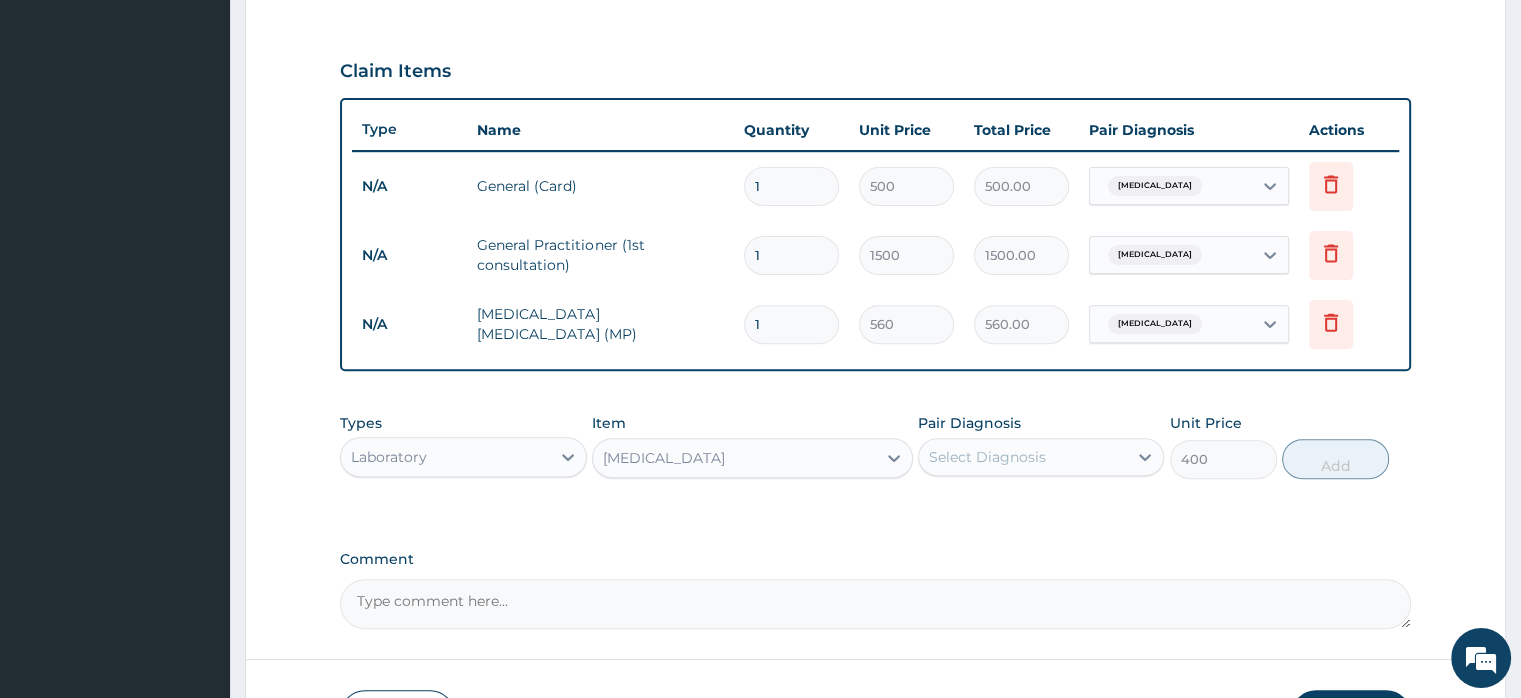 click on "Select Diagnosis" at bounding box center [987, 457] 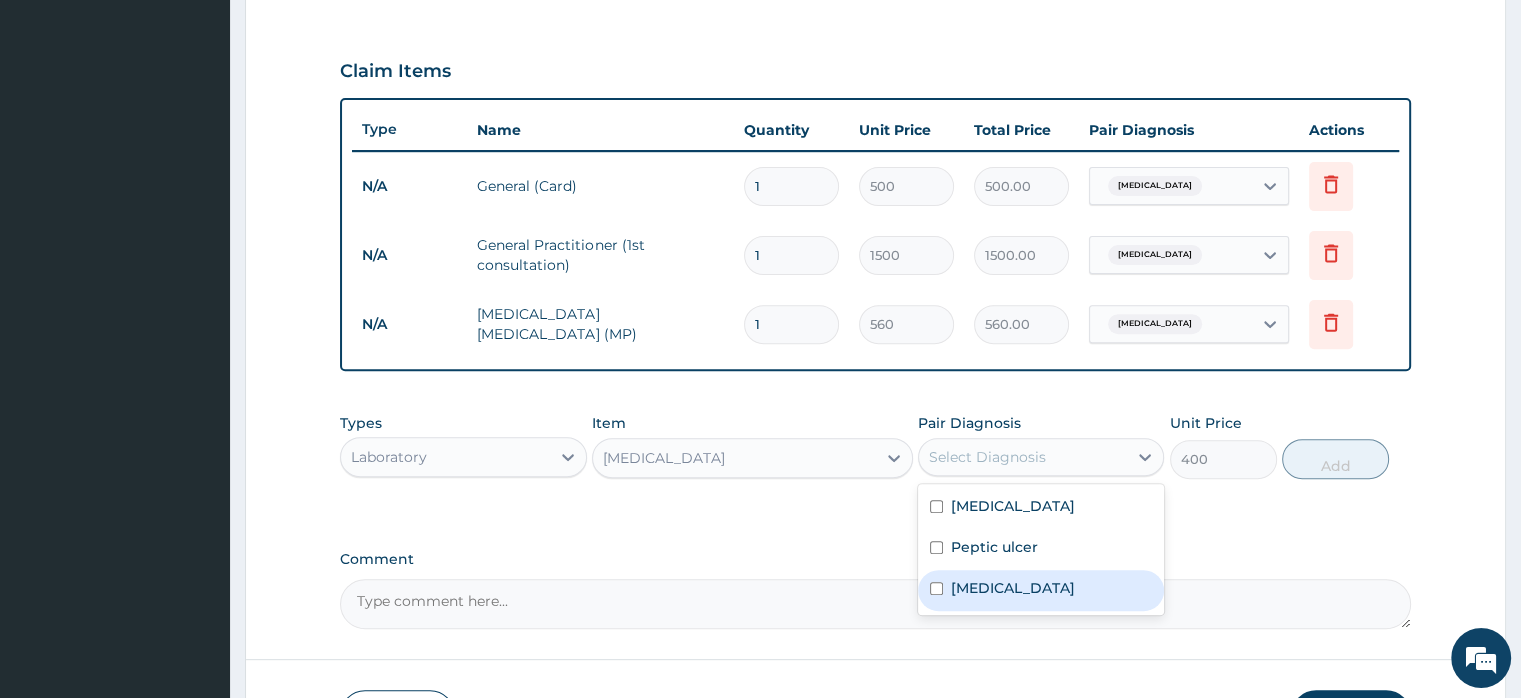 click on "Vaginitis" at bounding box center (1013, 588) 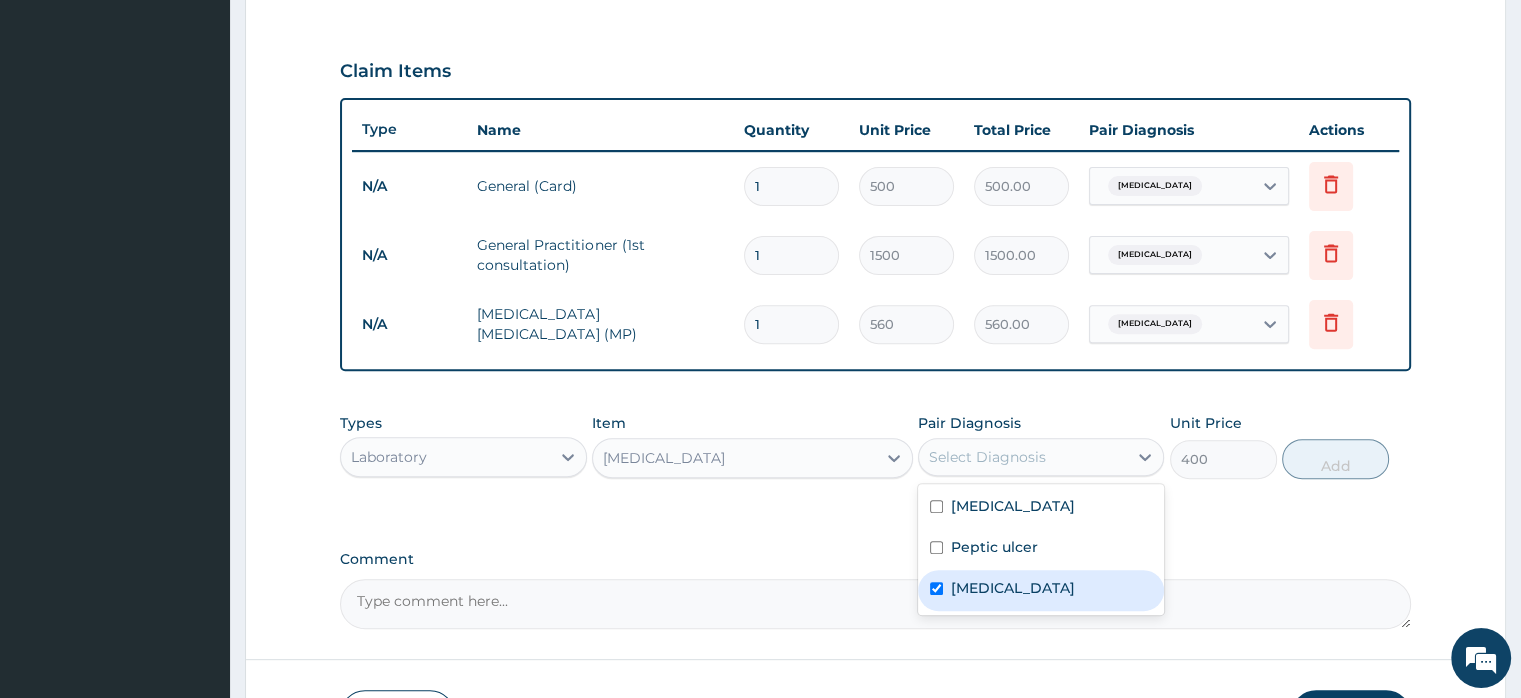 checkbox on "true" 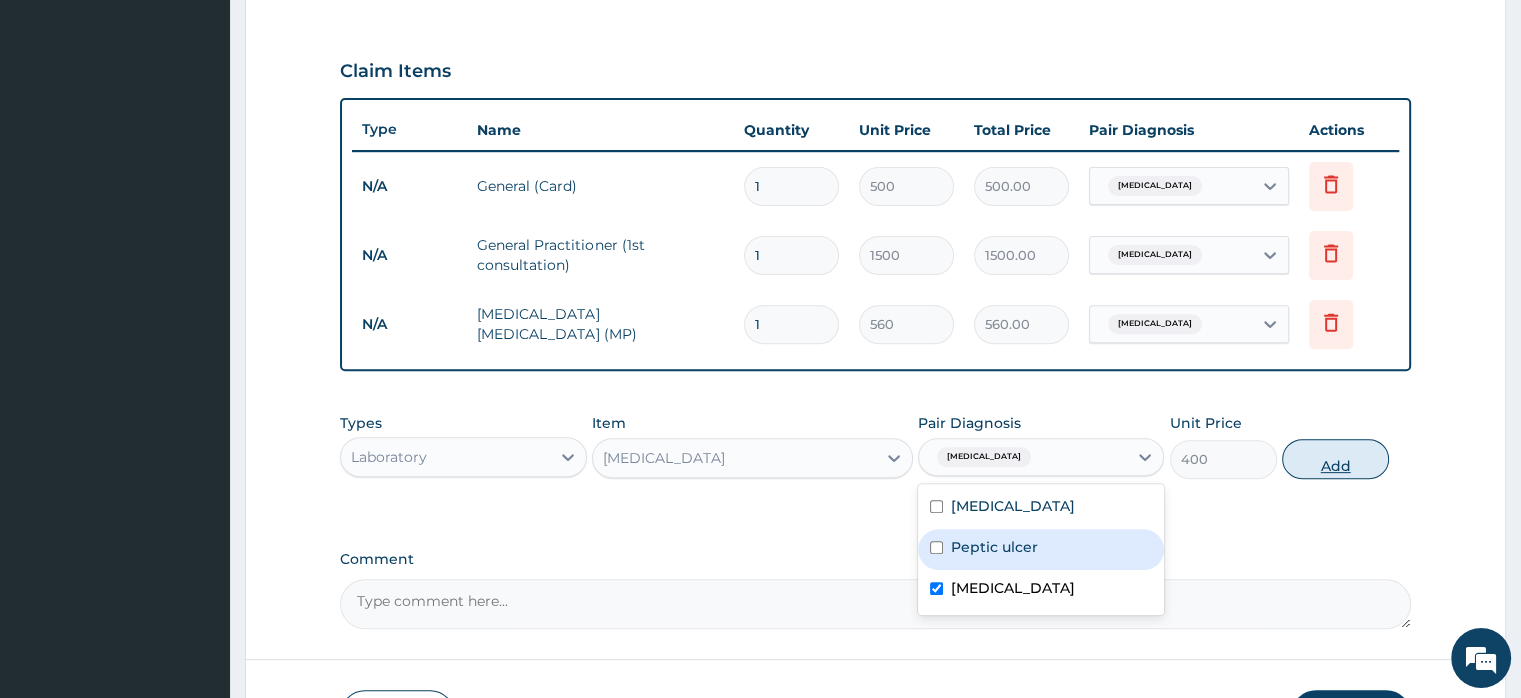 click on "Add" at bounding box center (1335, 459) 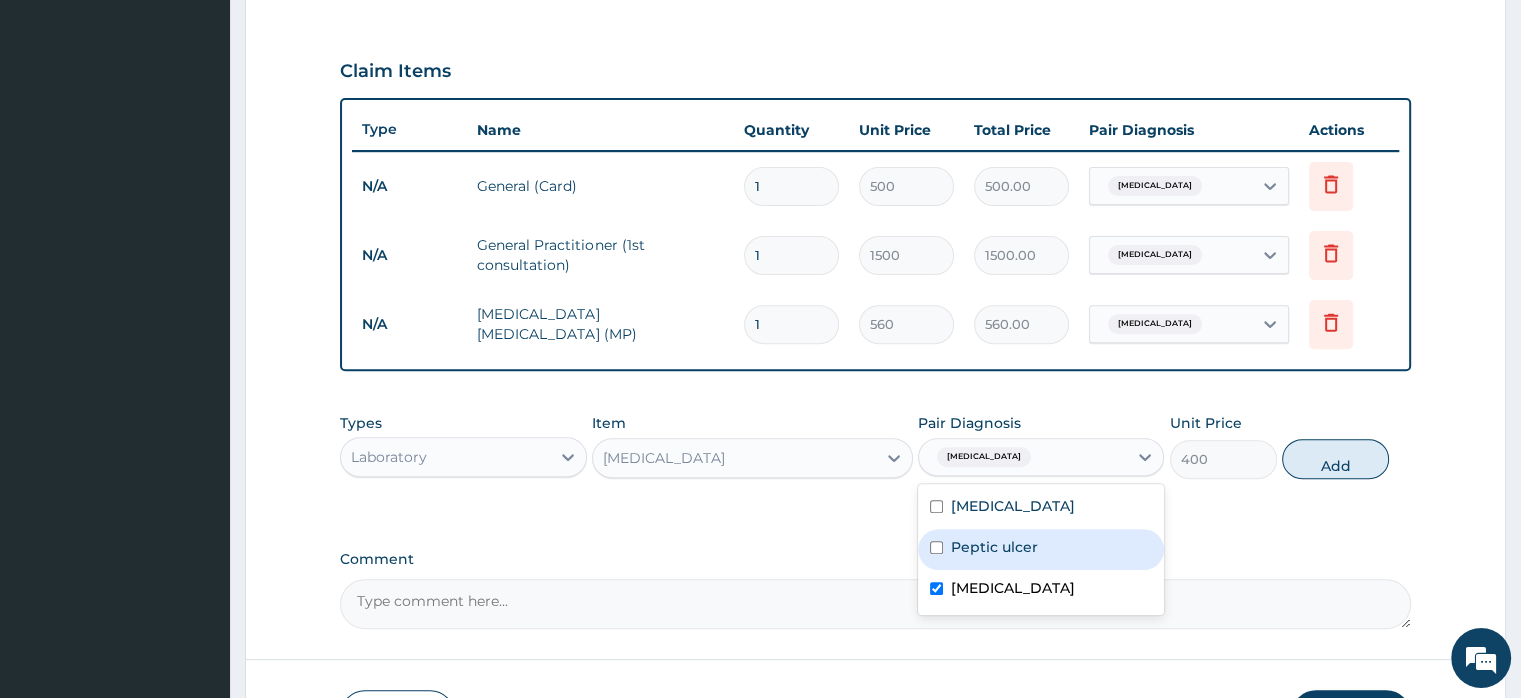 type on "0" 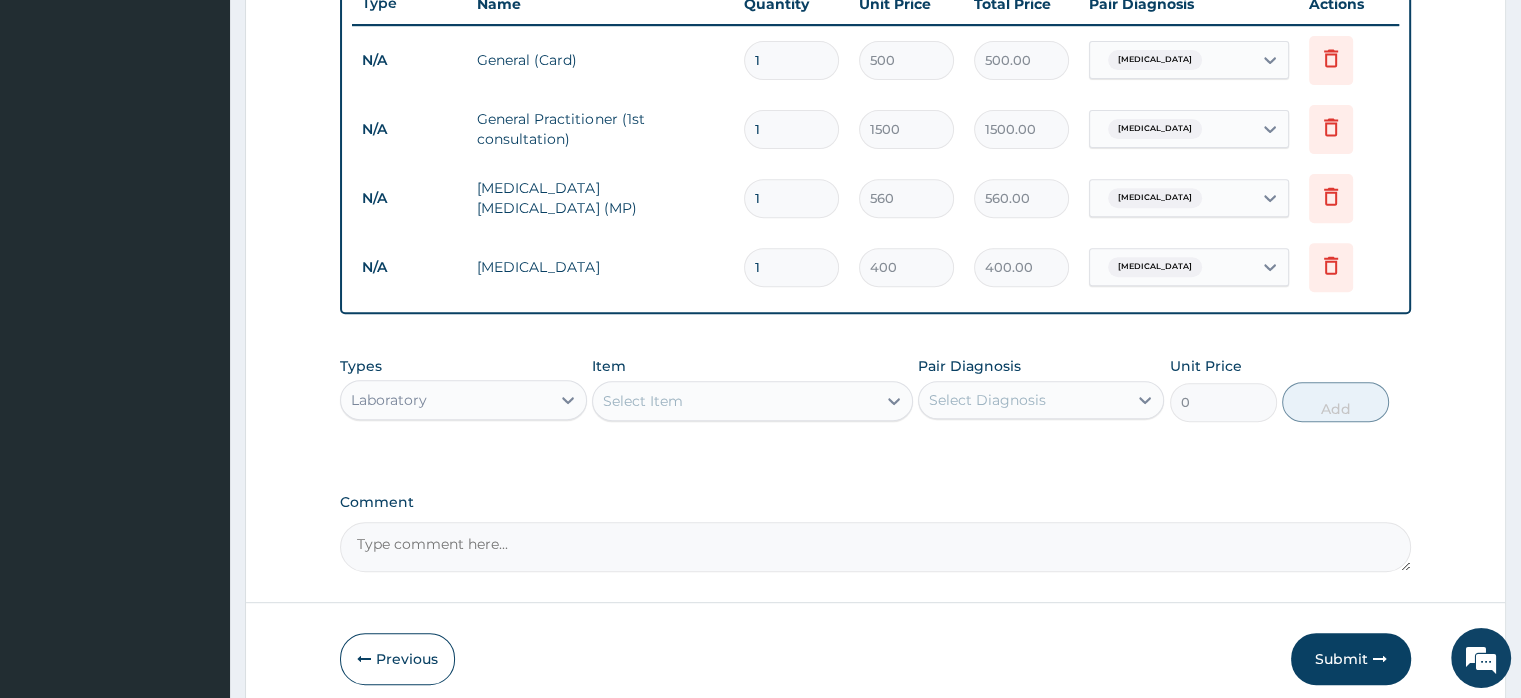 scroll, scrollTop: 852, scrollLeft: 0, axis: vertical 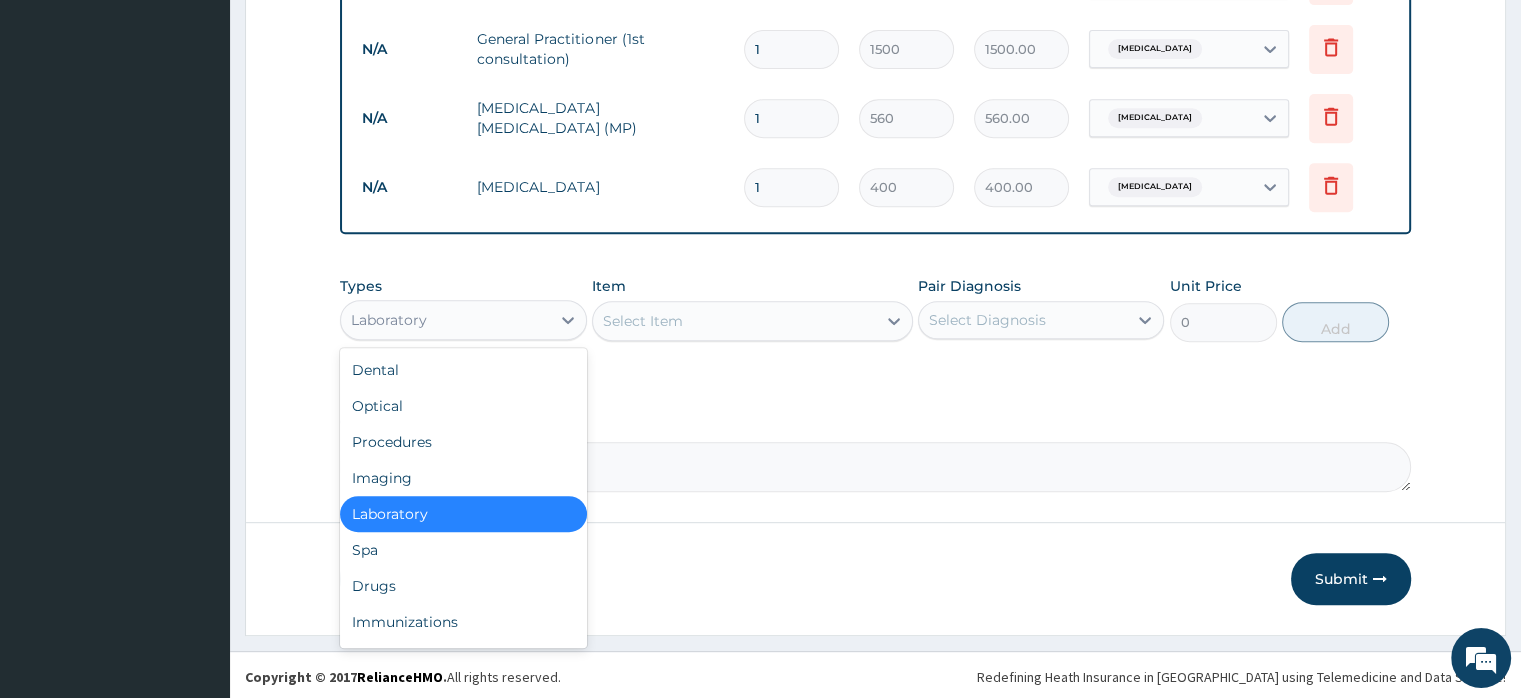 click on "Laboratory" at bounding box center [445, 320] 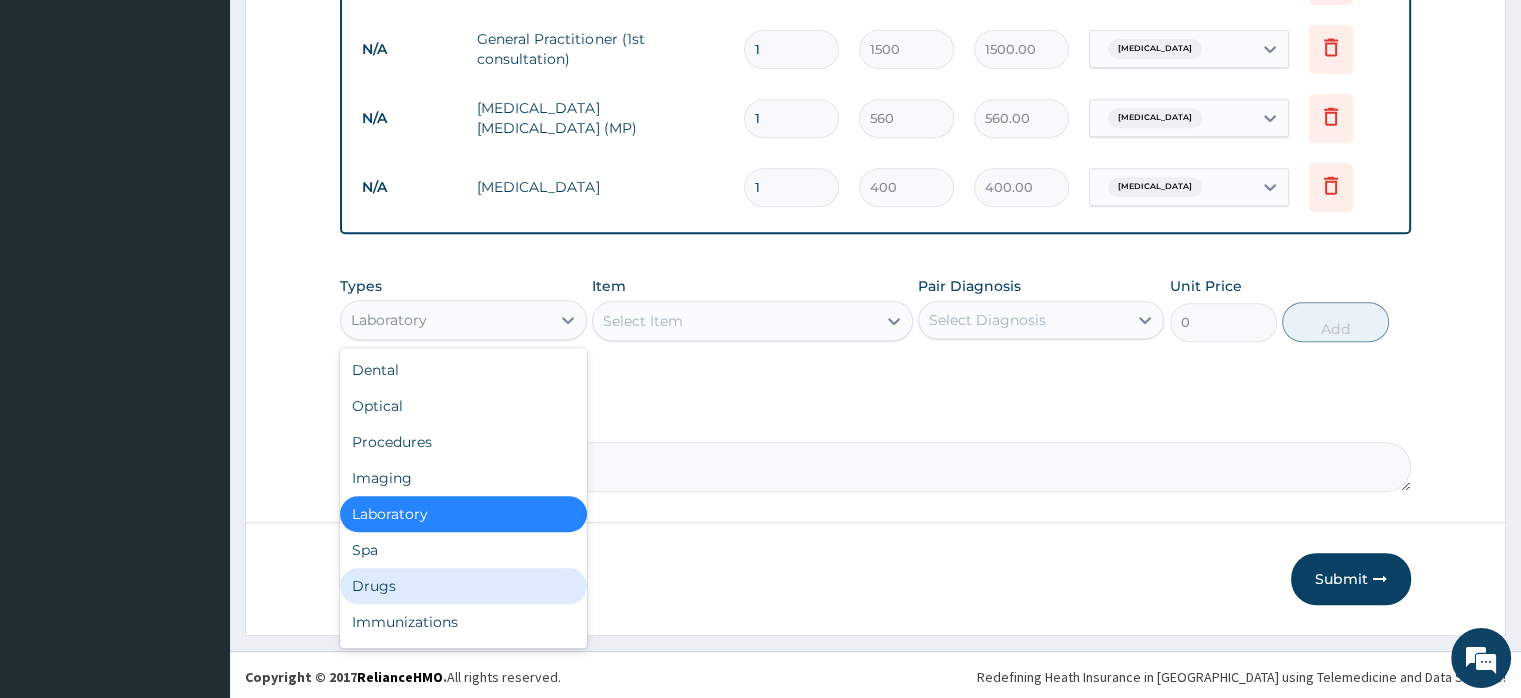 click on "Drugs" at bounding box center [463, 586] 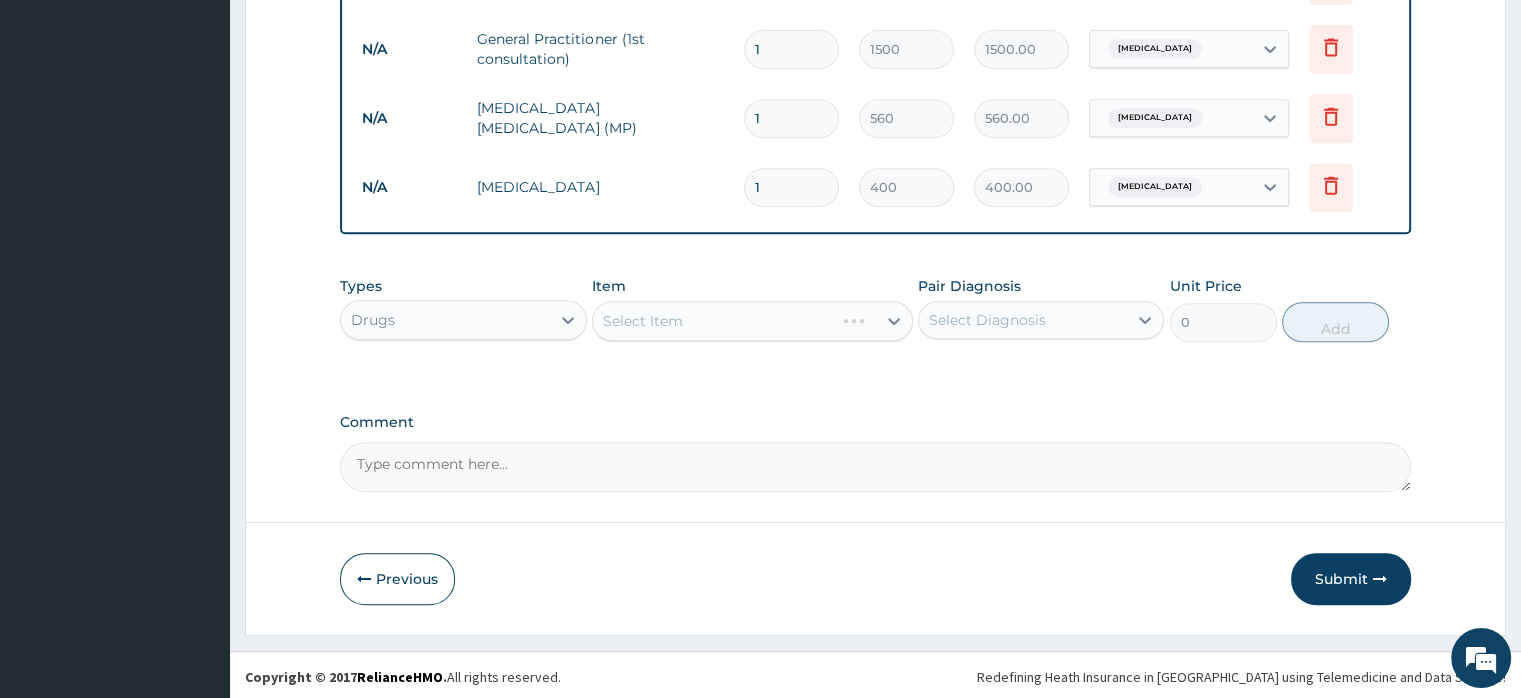 click on "Select Item" at bounding box center (752, 321) 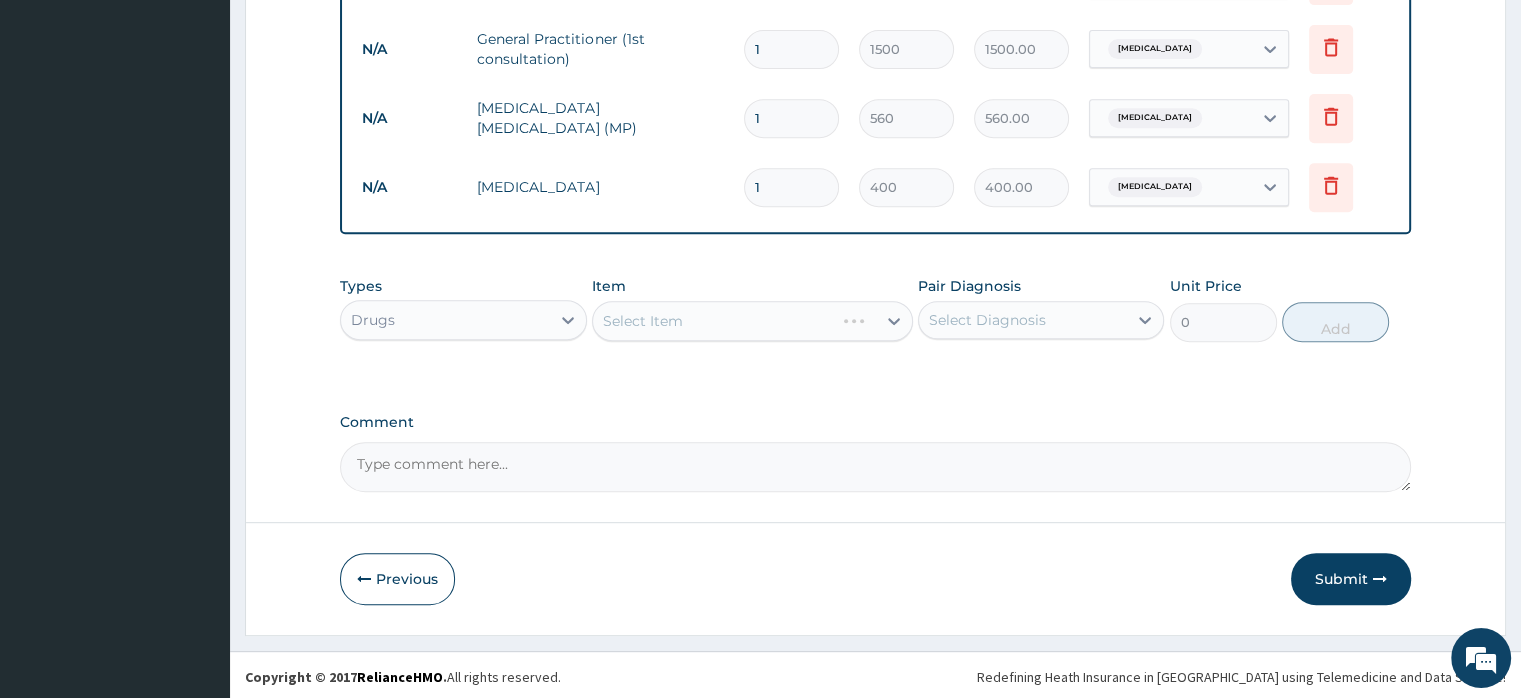 click on "Select Item" at bounding box center [752, 321] 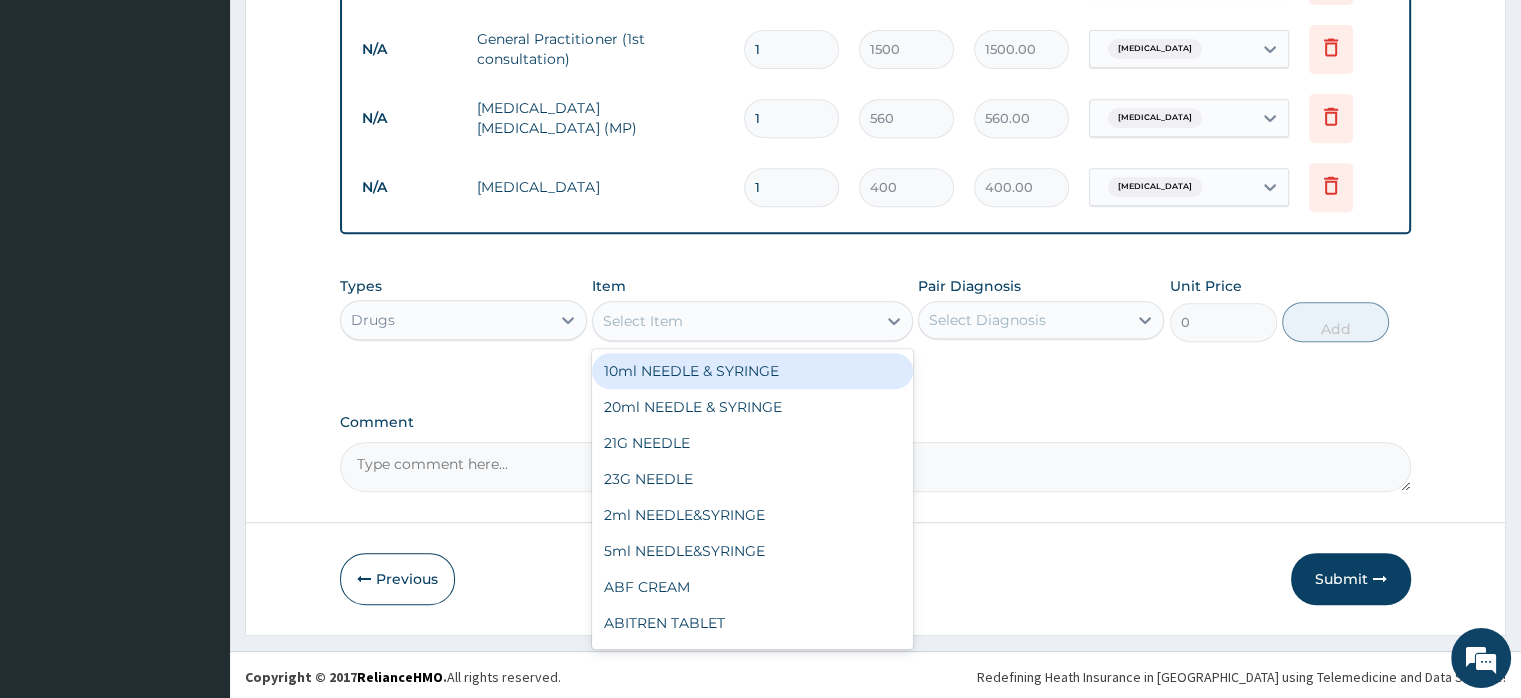 click on "Select Item" at bounding box center [734, 321] 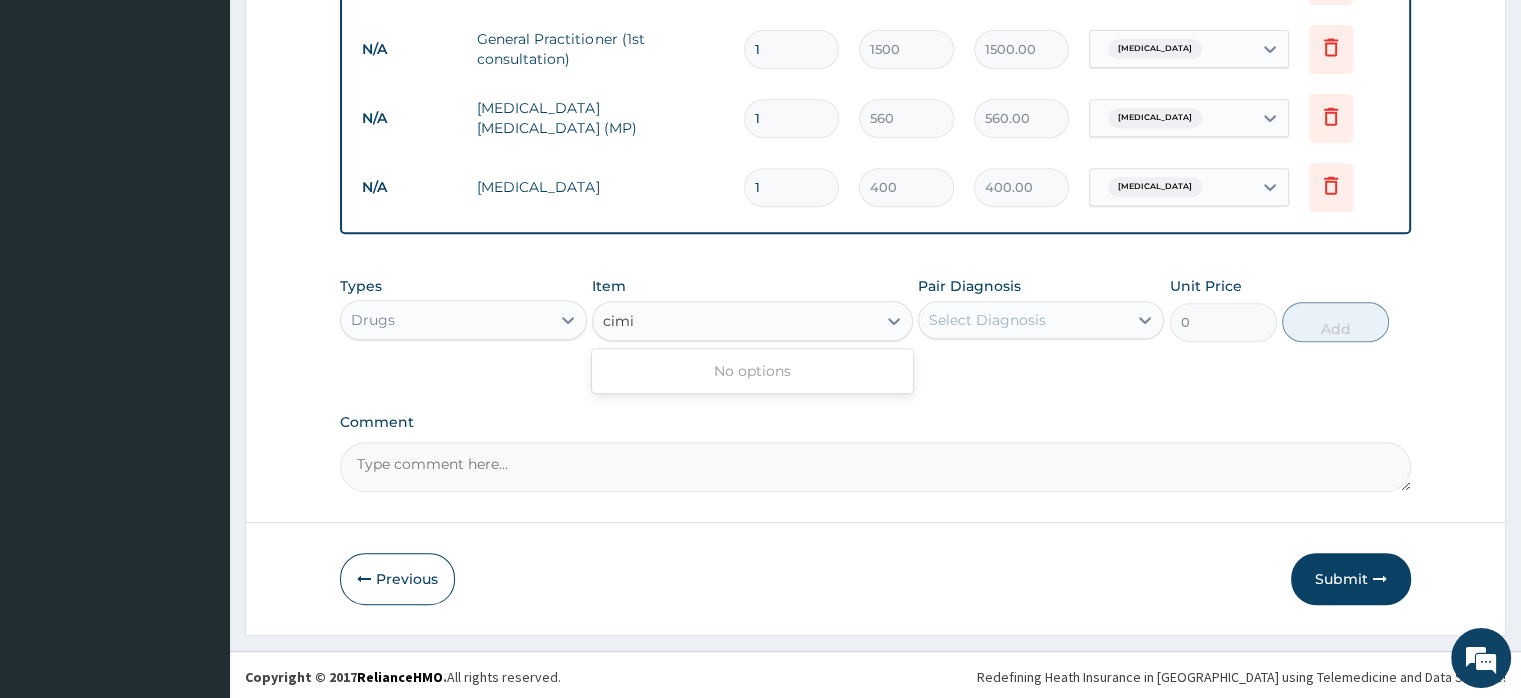 type on "cim" 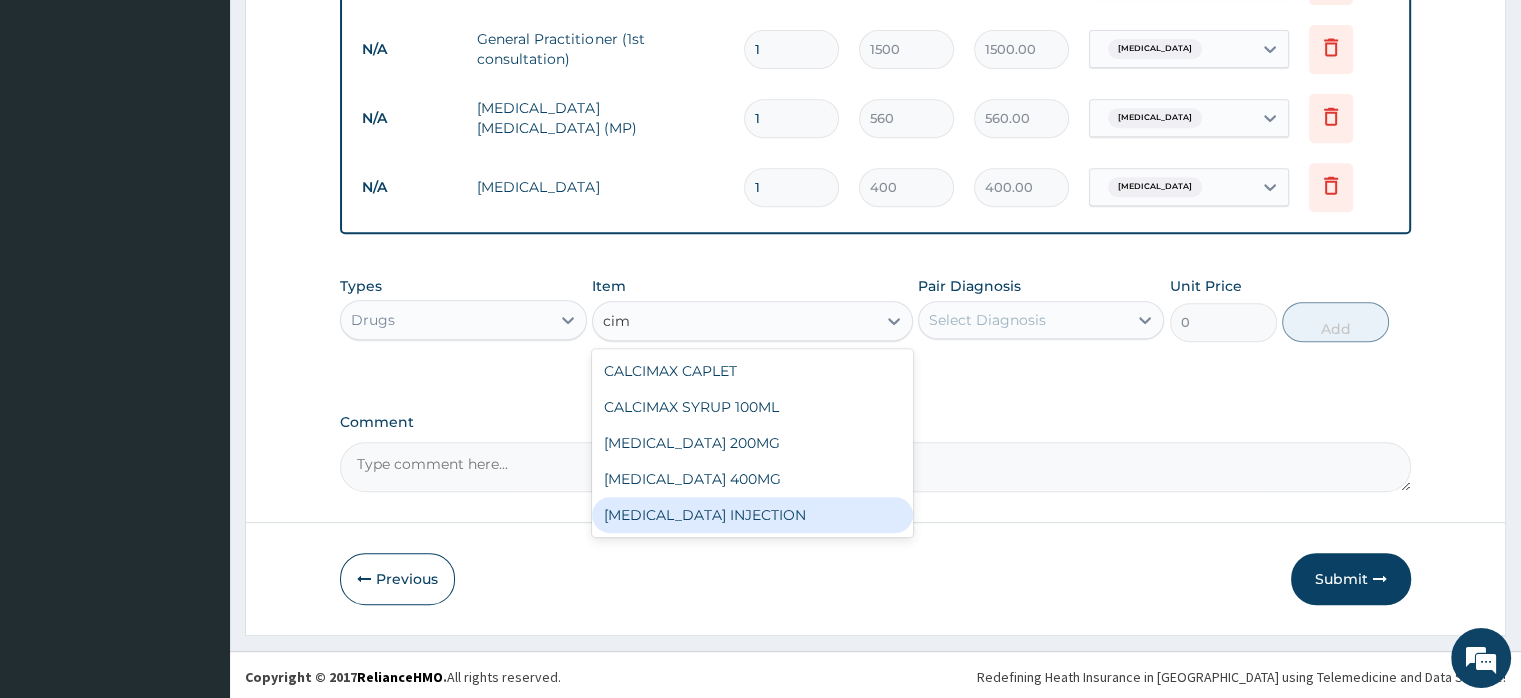 click on "CIMETIDINE INJECTION" at bounding box center (752, 515) 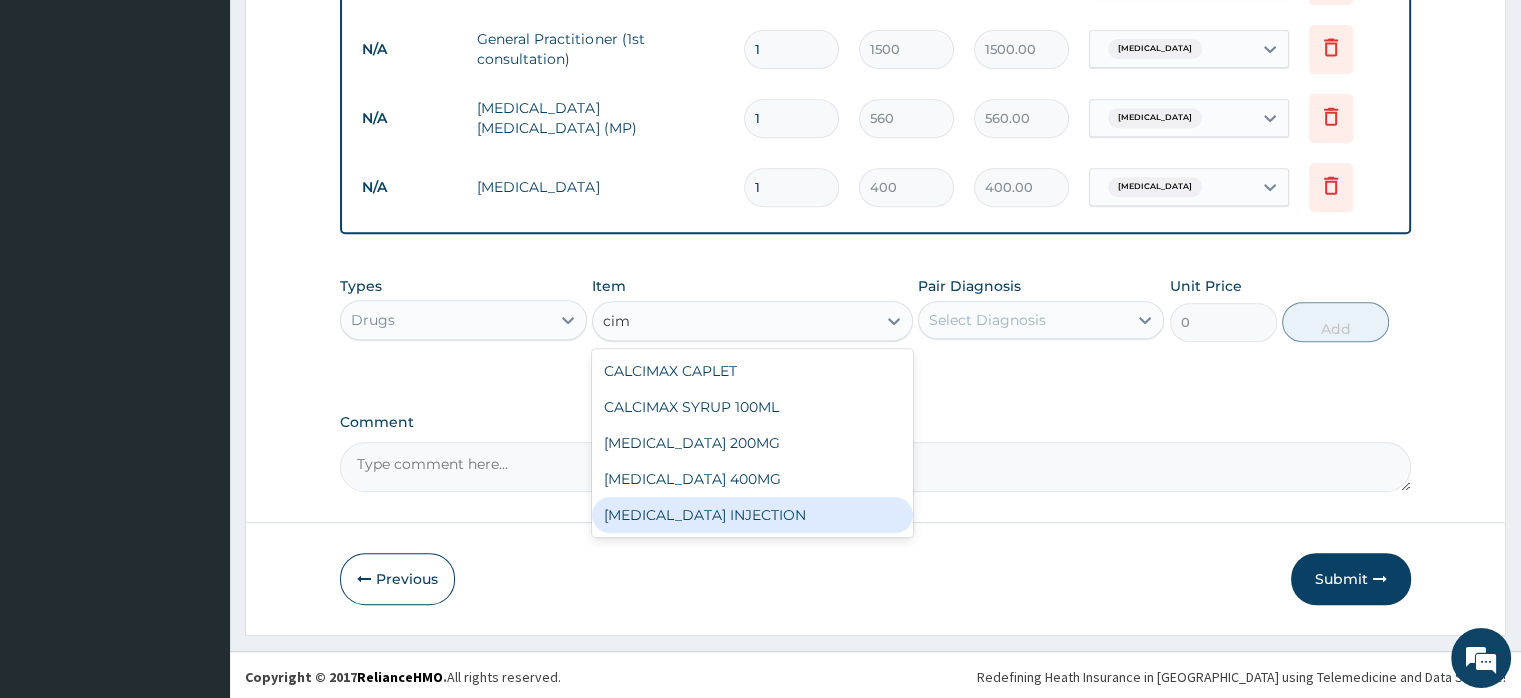 type 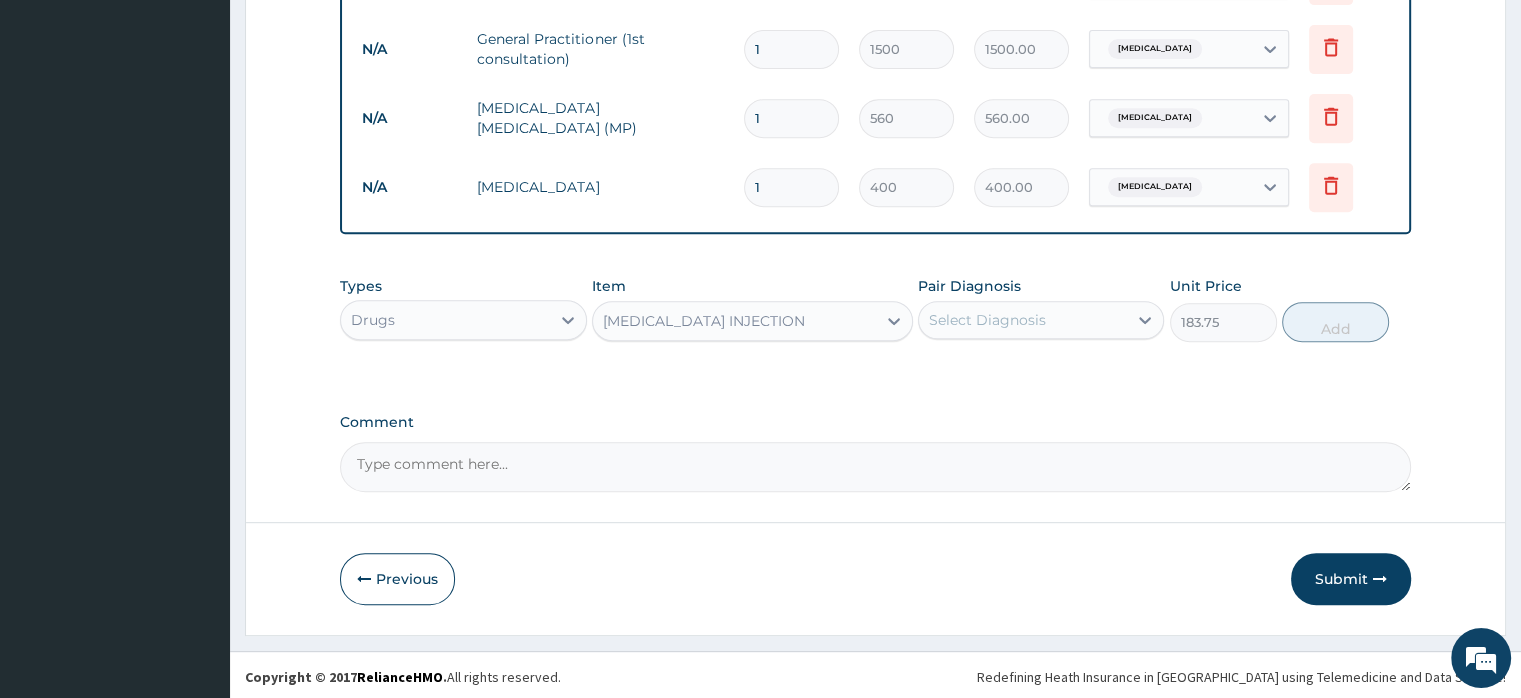 click on "Select Diagnosis" at bounding box center (987, 320) 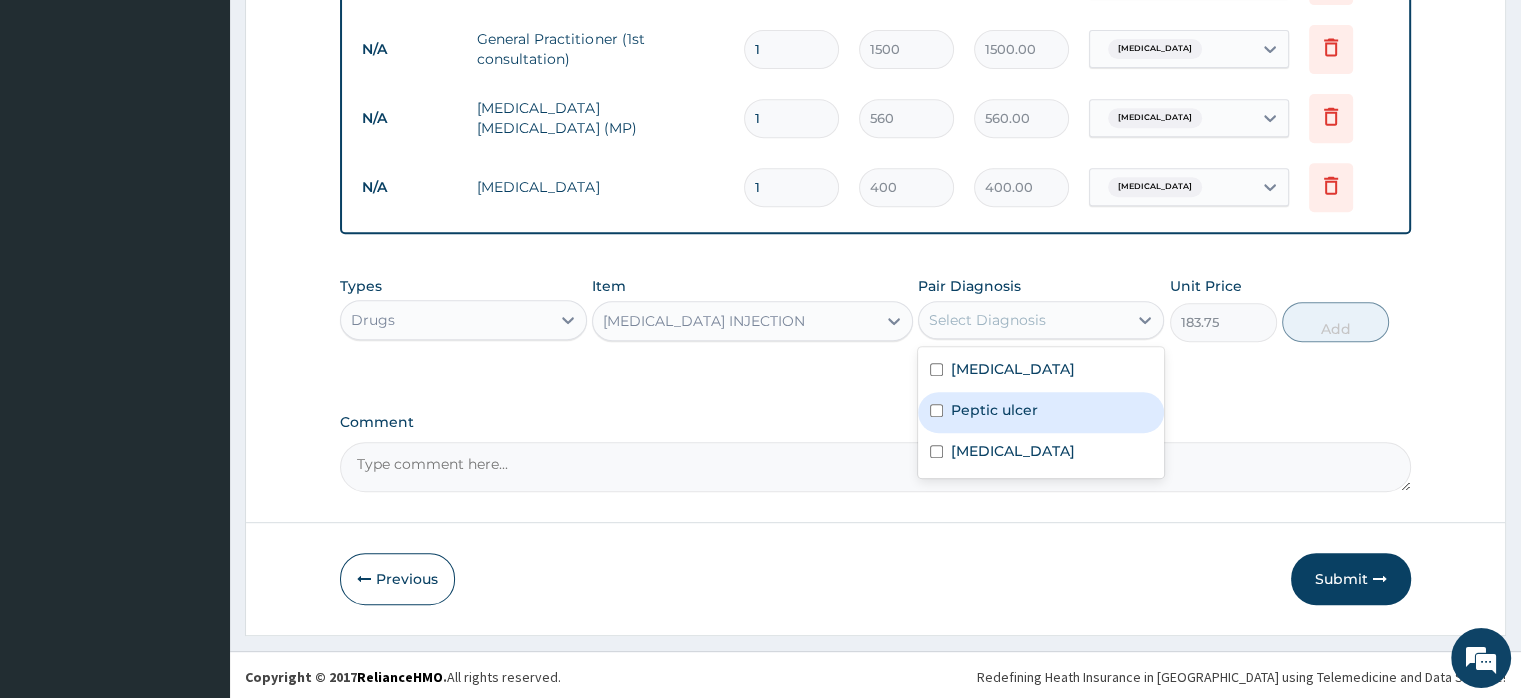 click on "Peptic ulcer" at bounding box center [994, 410] 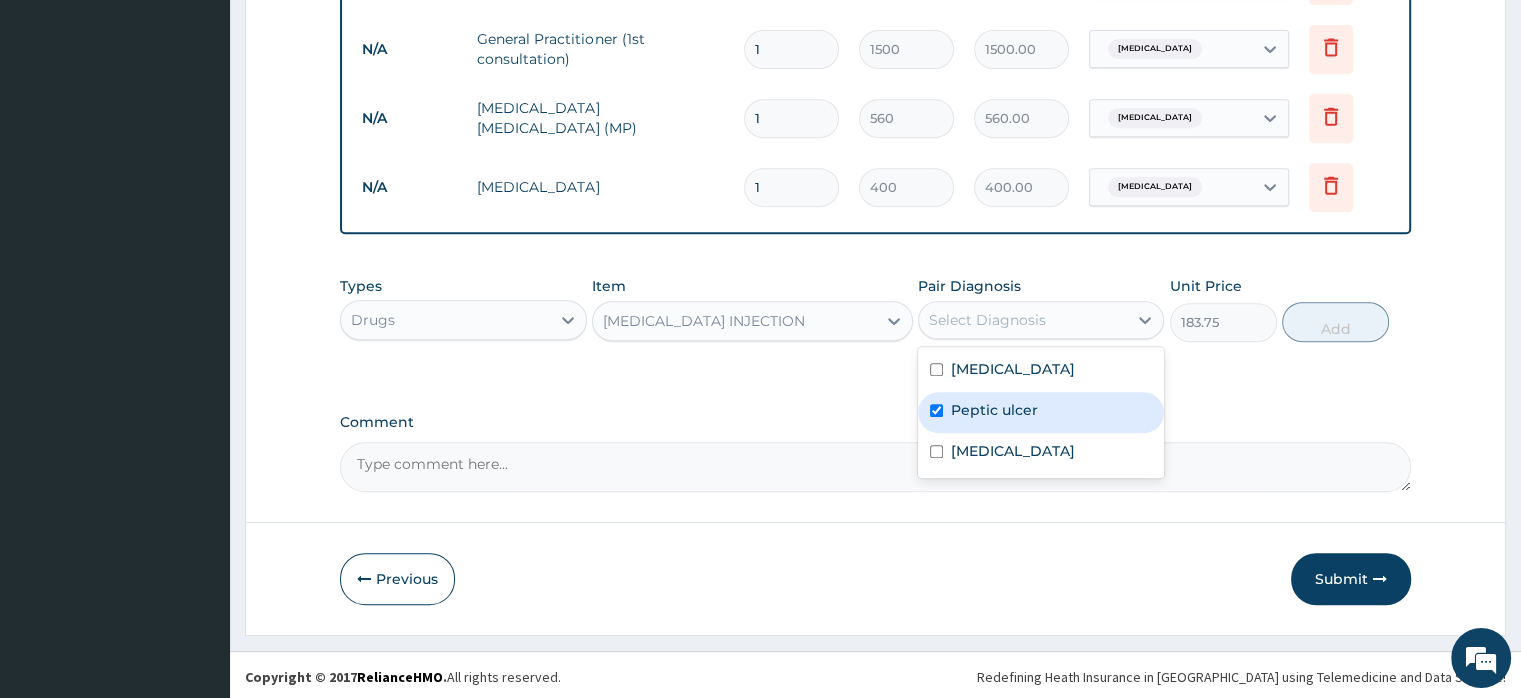 checkbox on "true" 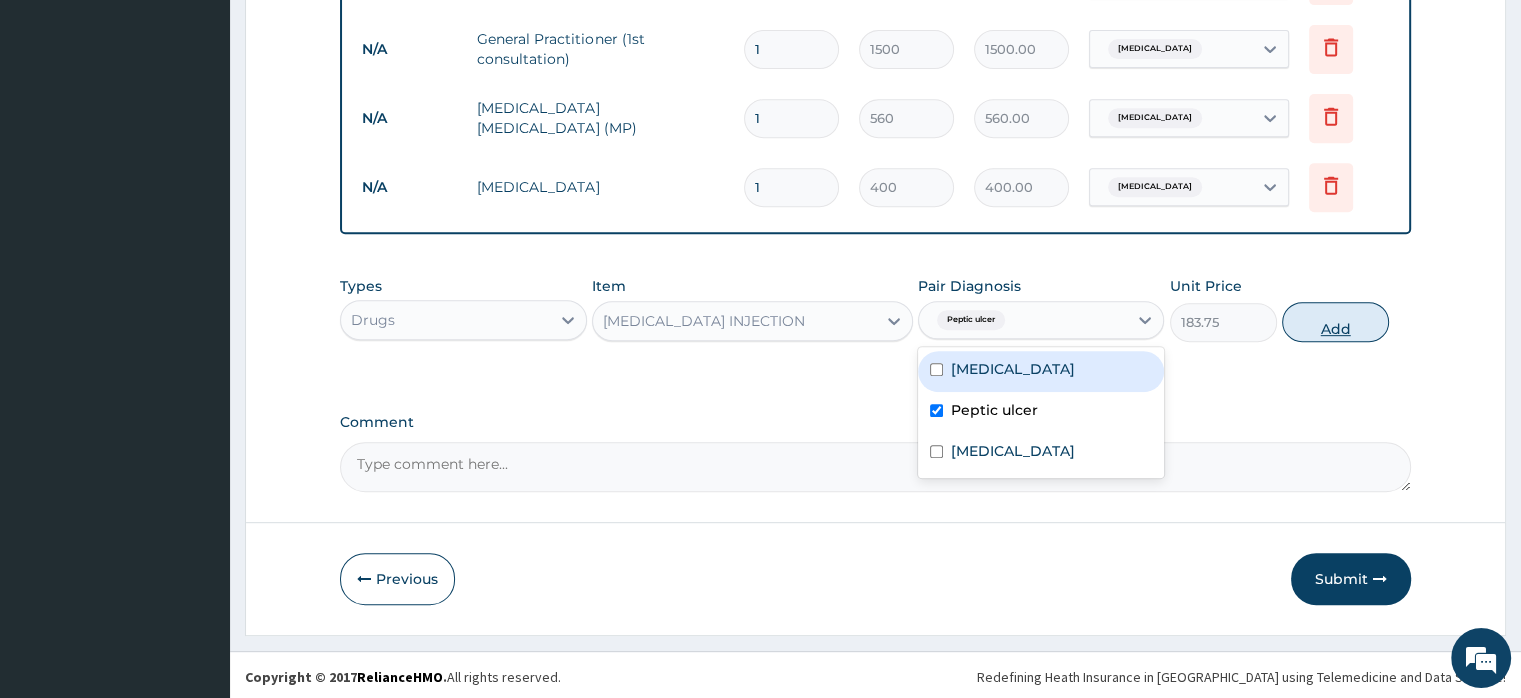 click on "Add" at bounding box center [1335, 322] 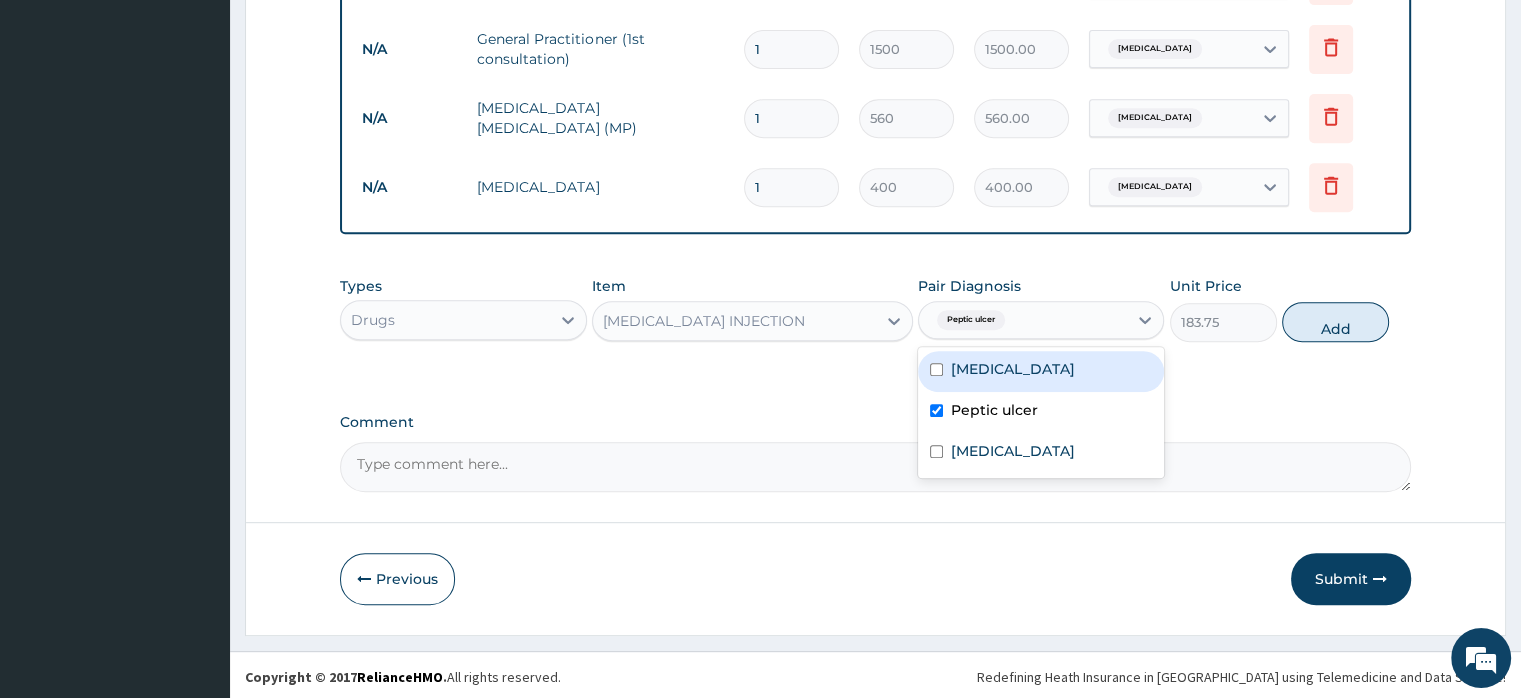 type on "0" 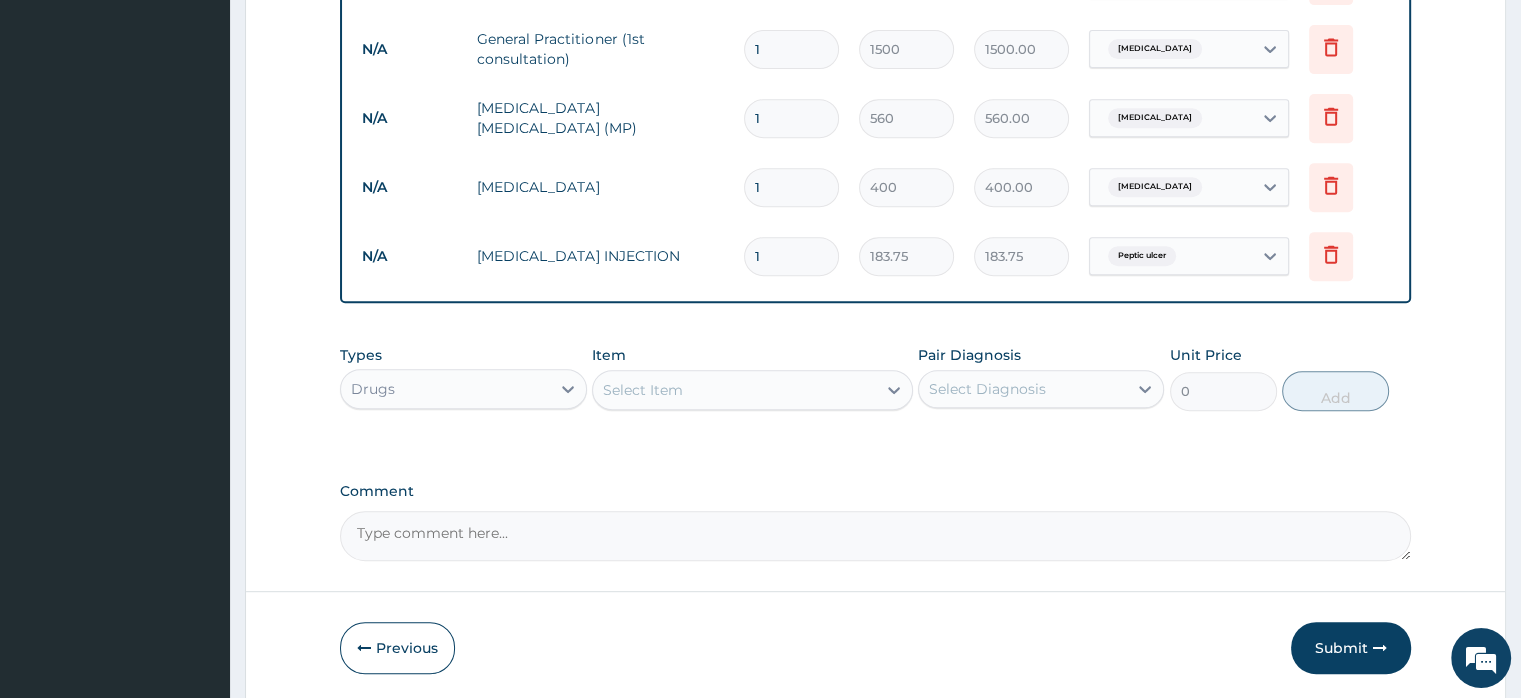 click on "Select Item" at bounding box center (643, 390) 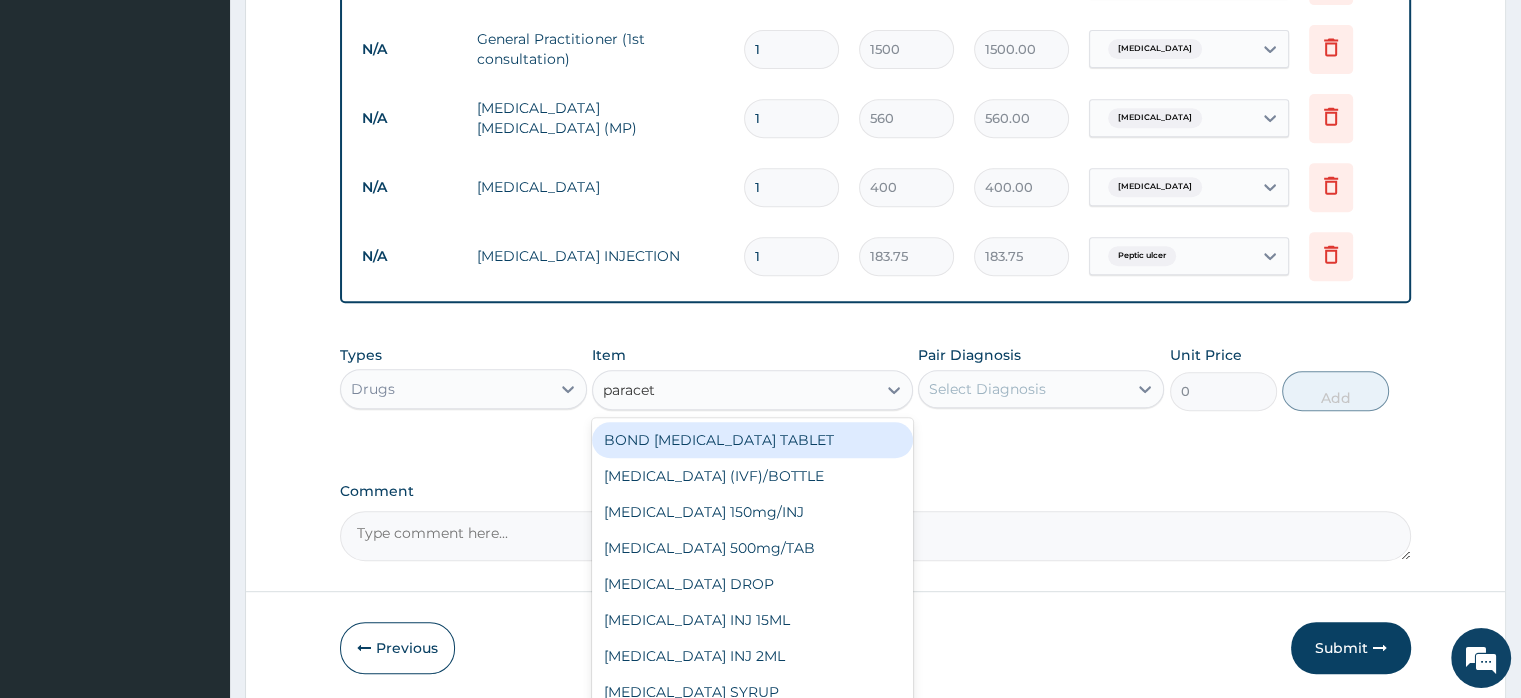type on "paraceta" 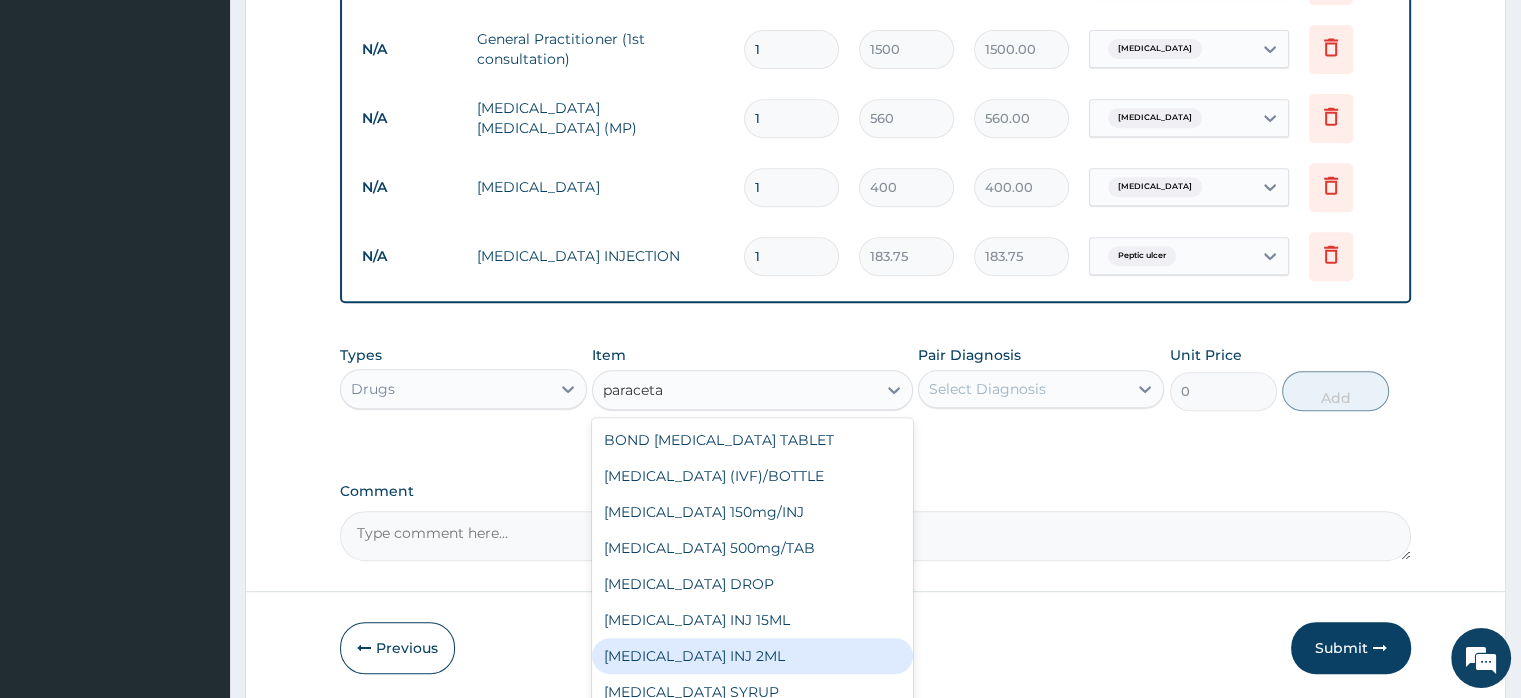 click on "[MEDICAL_DATA] INJ 2ML" at bounding box center [752, 656] 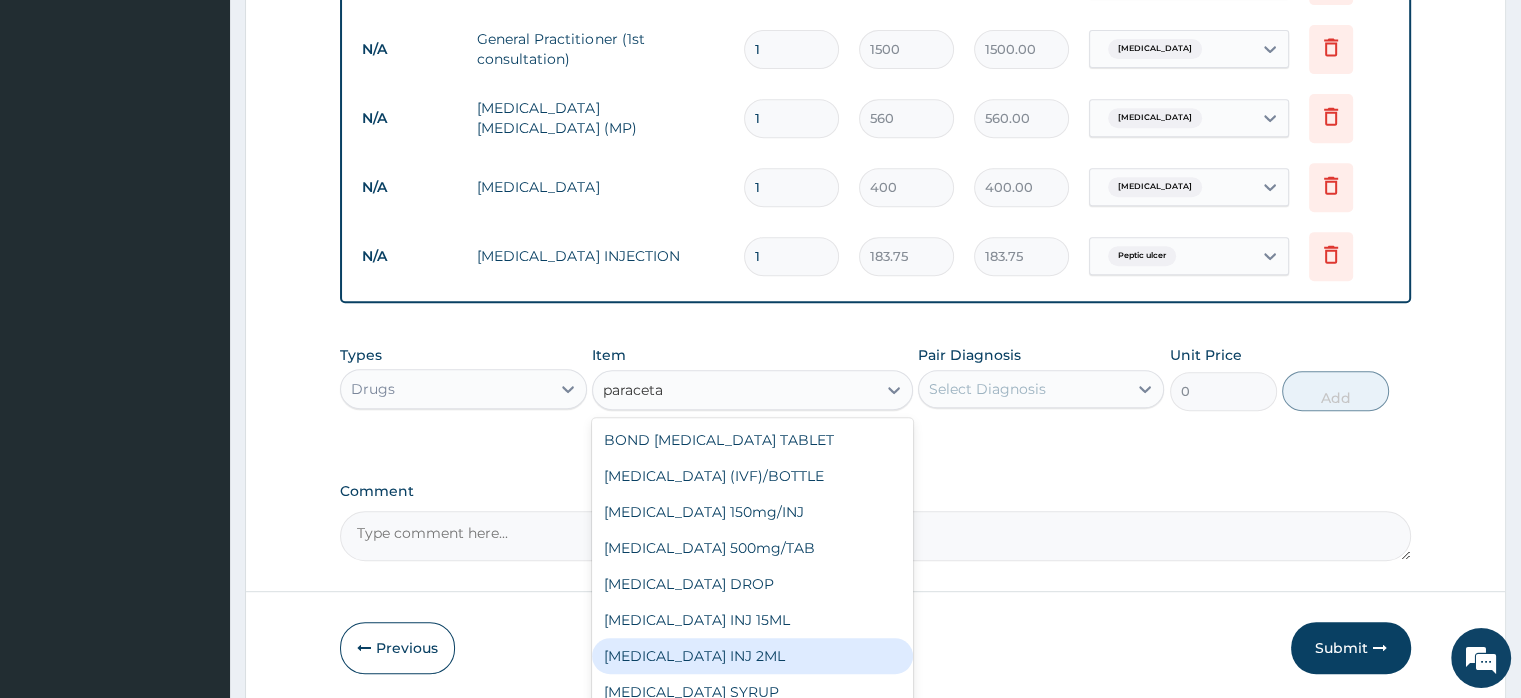 type 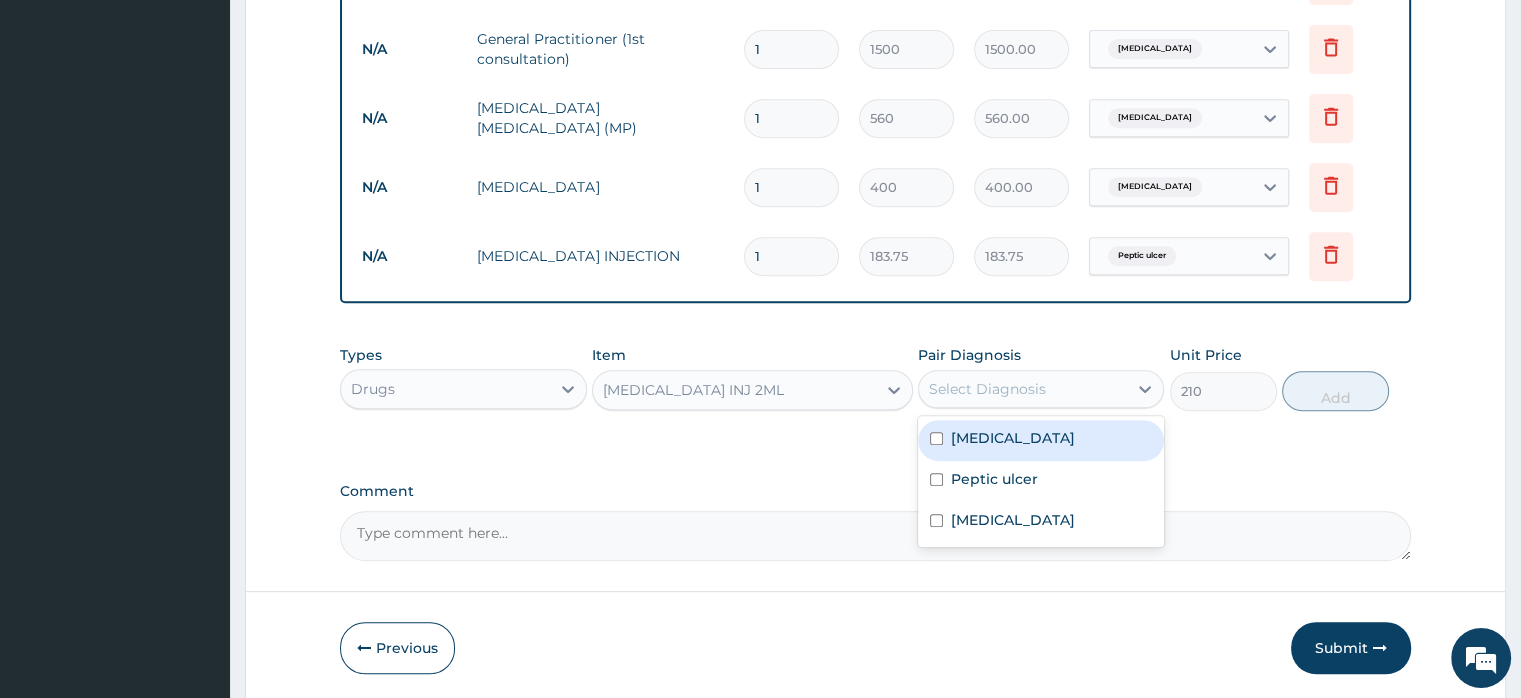 click on "Select Diagnosis" at bounding box center [987, 389] 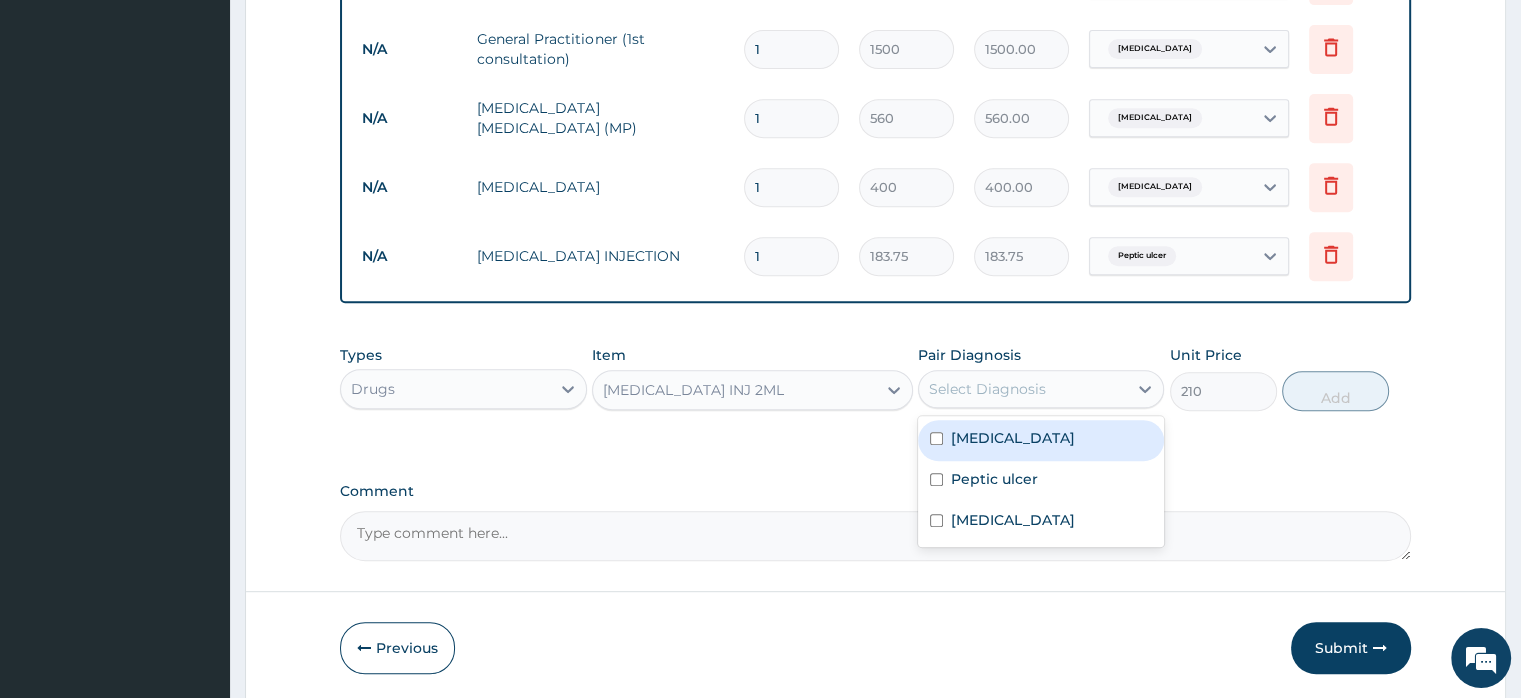 click on "[MEDICAL_DATA]" at bounding box center (1013, 438) 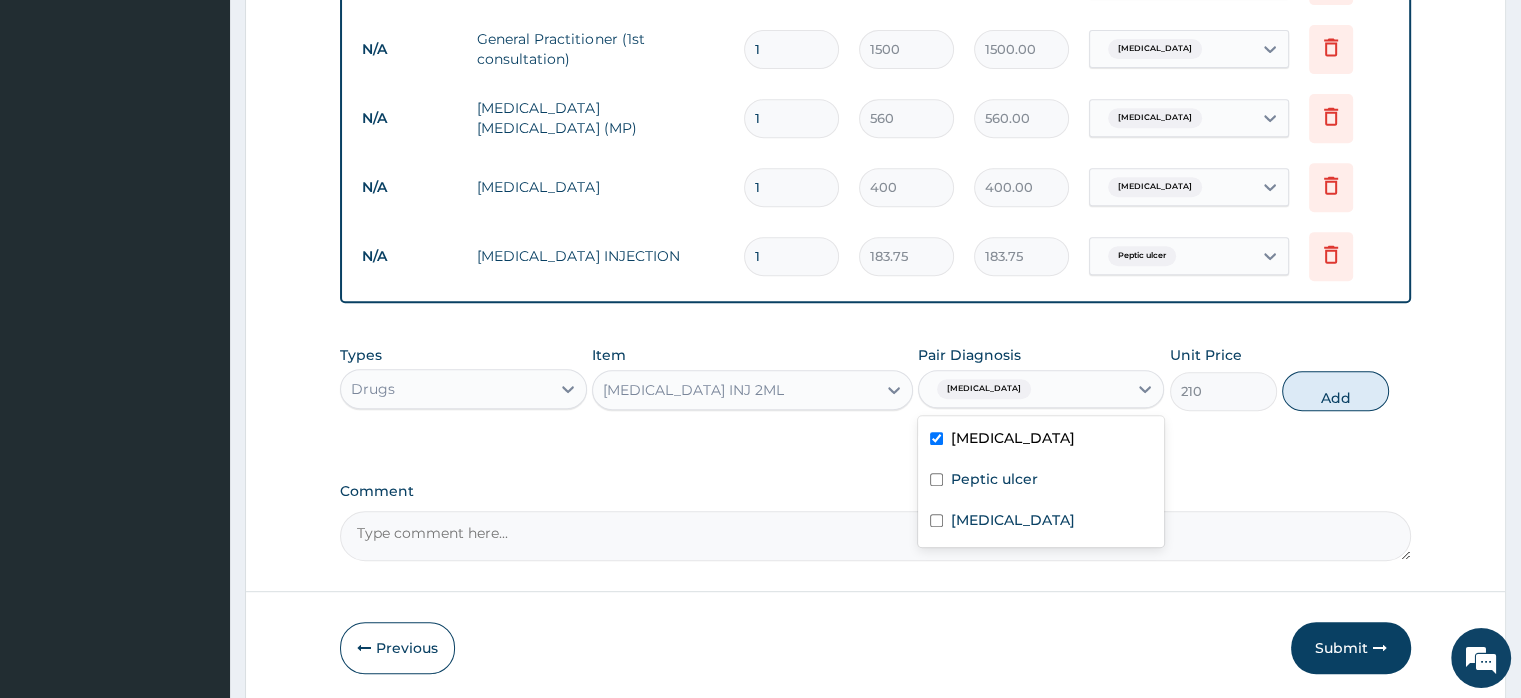 checkbox on "true" 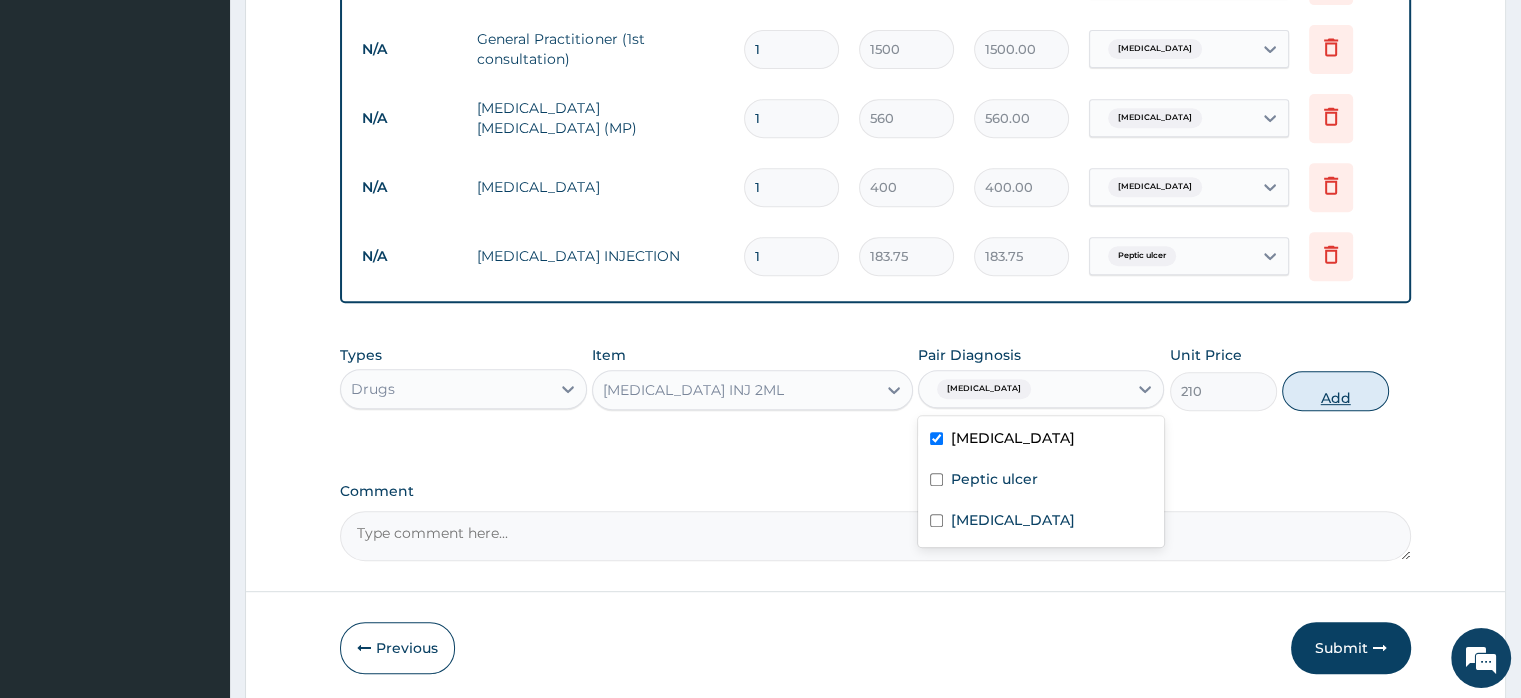 click on "Add" at bounding box center (1335, 391) 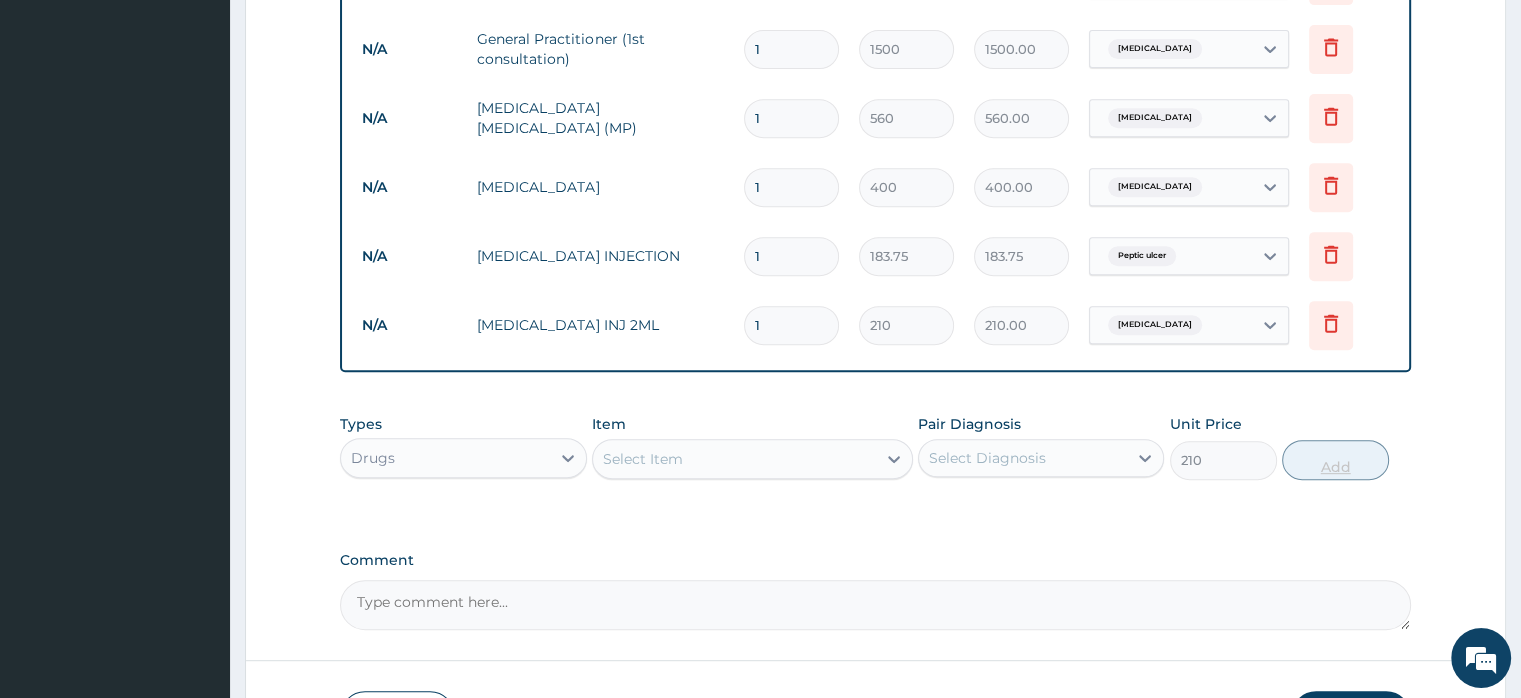 type on "0" 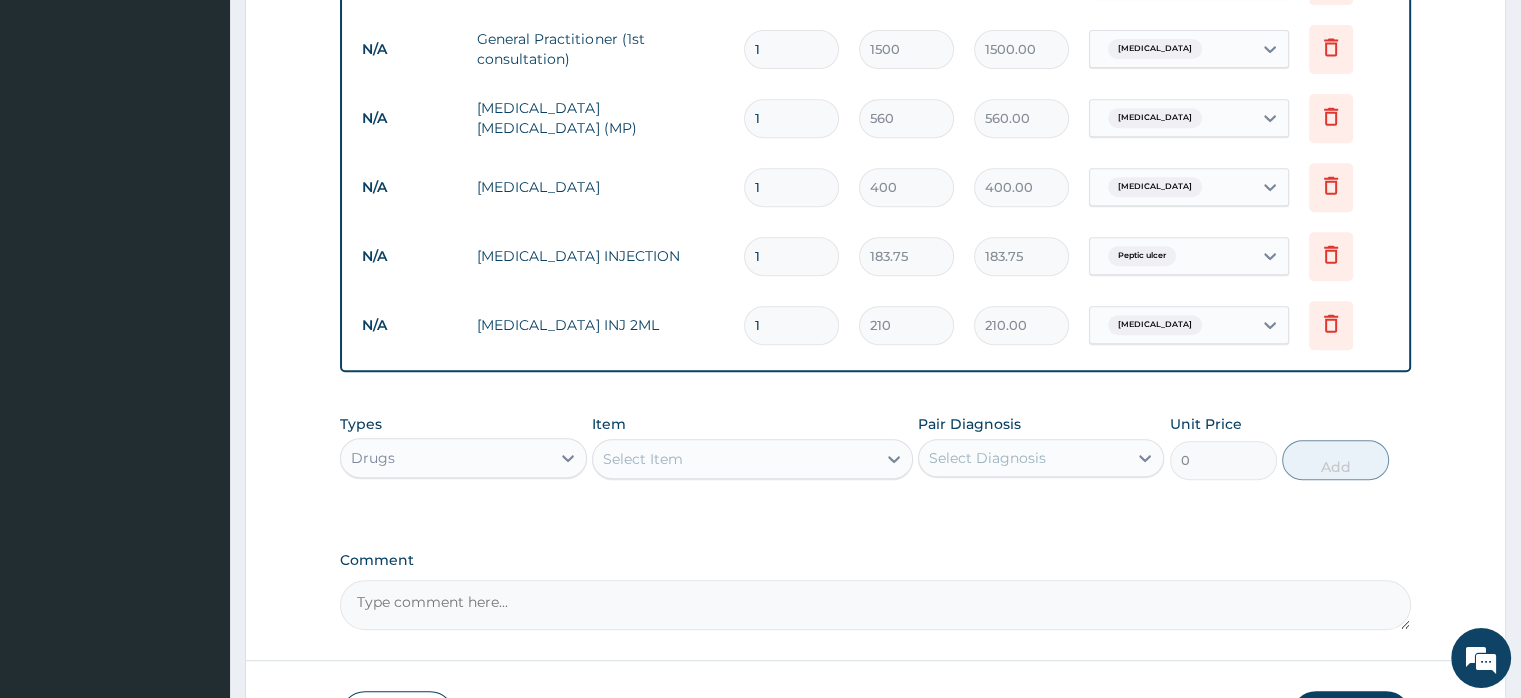click on "Select Item" at bounding box center [643, 459] 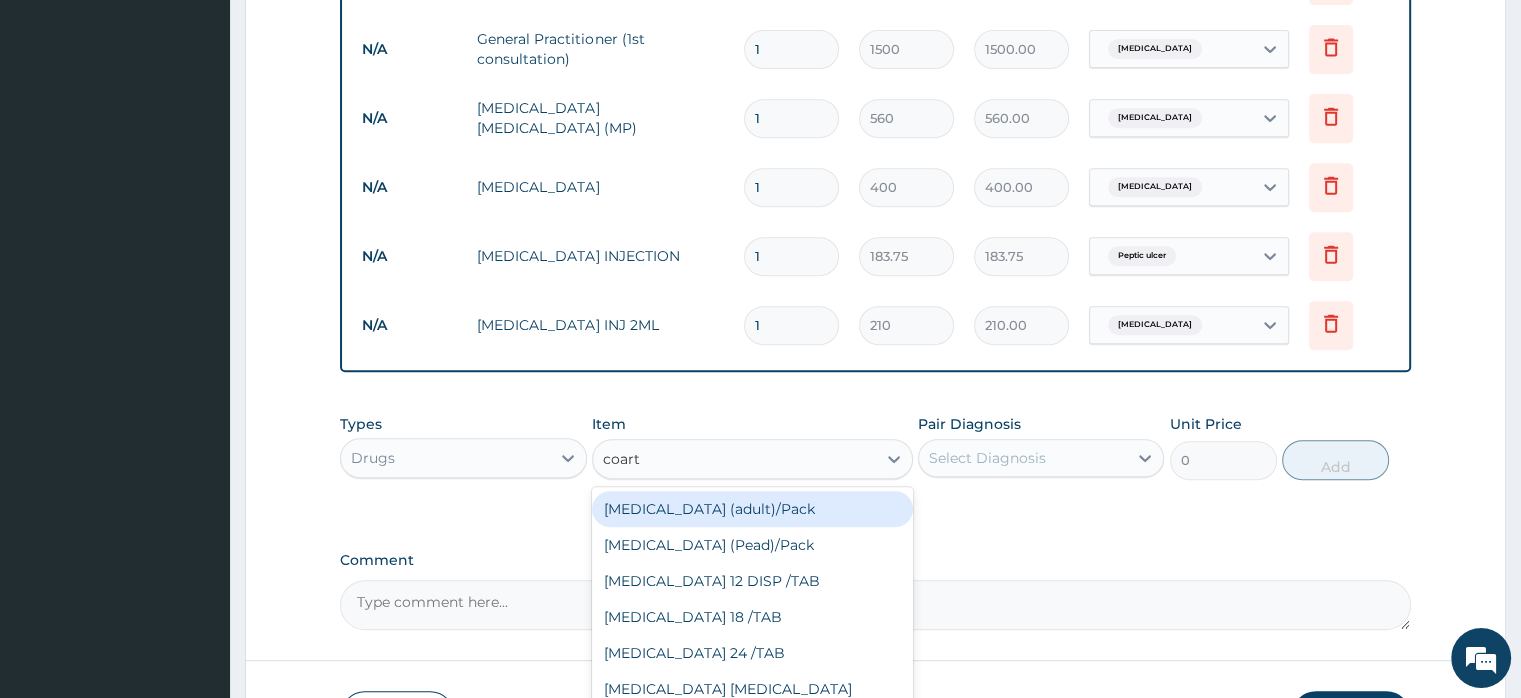type on "coarte" 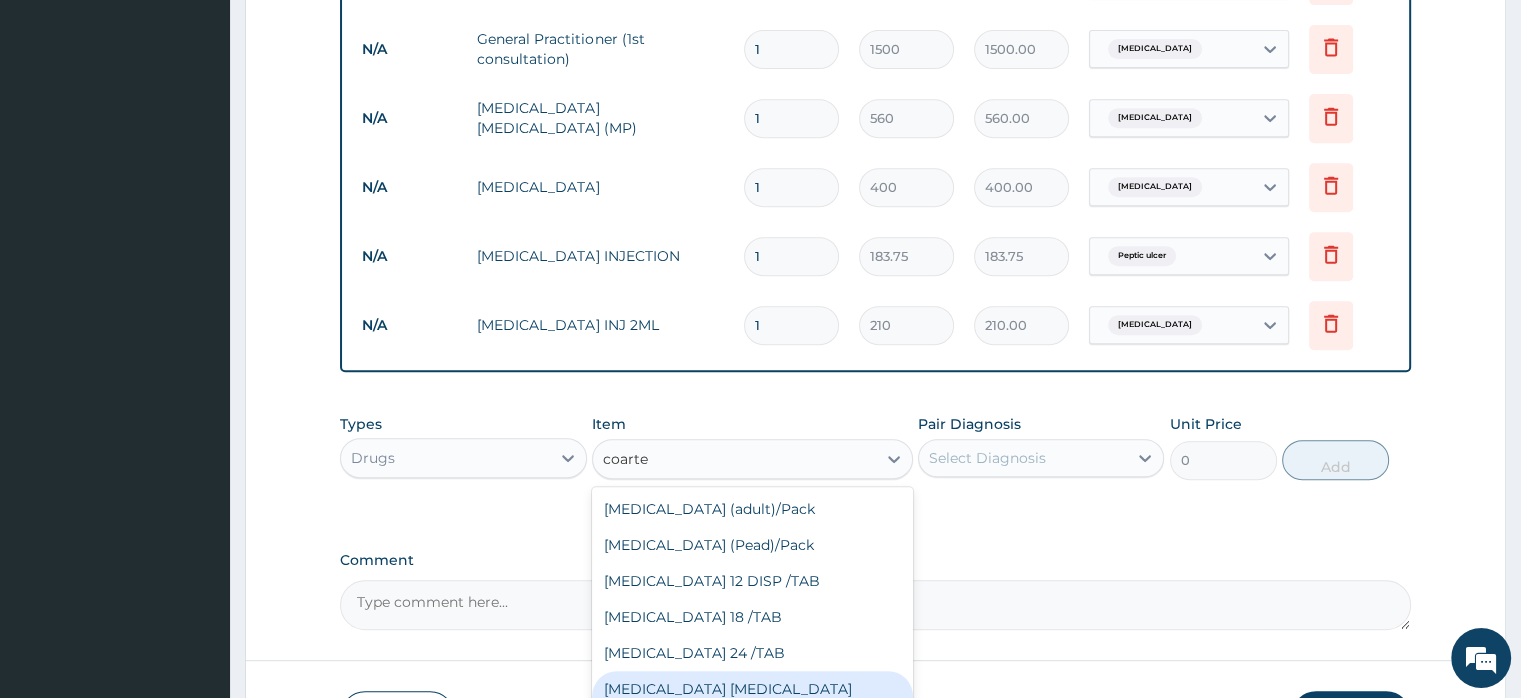 click on "[MEDICAL_DATA] [MEDICAL_DATA] 80/480" at bounding box center (752, 699) 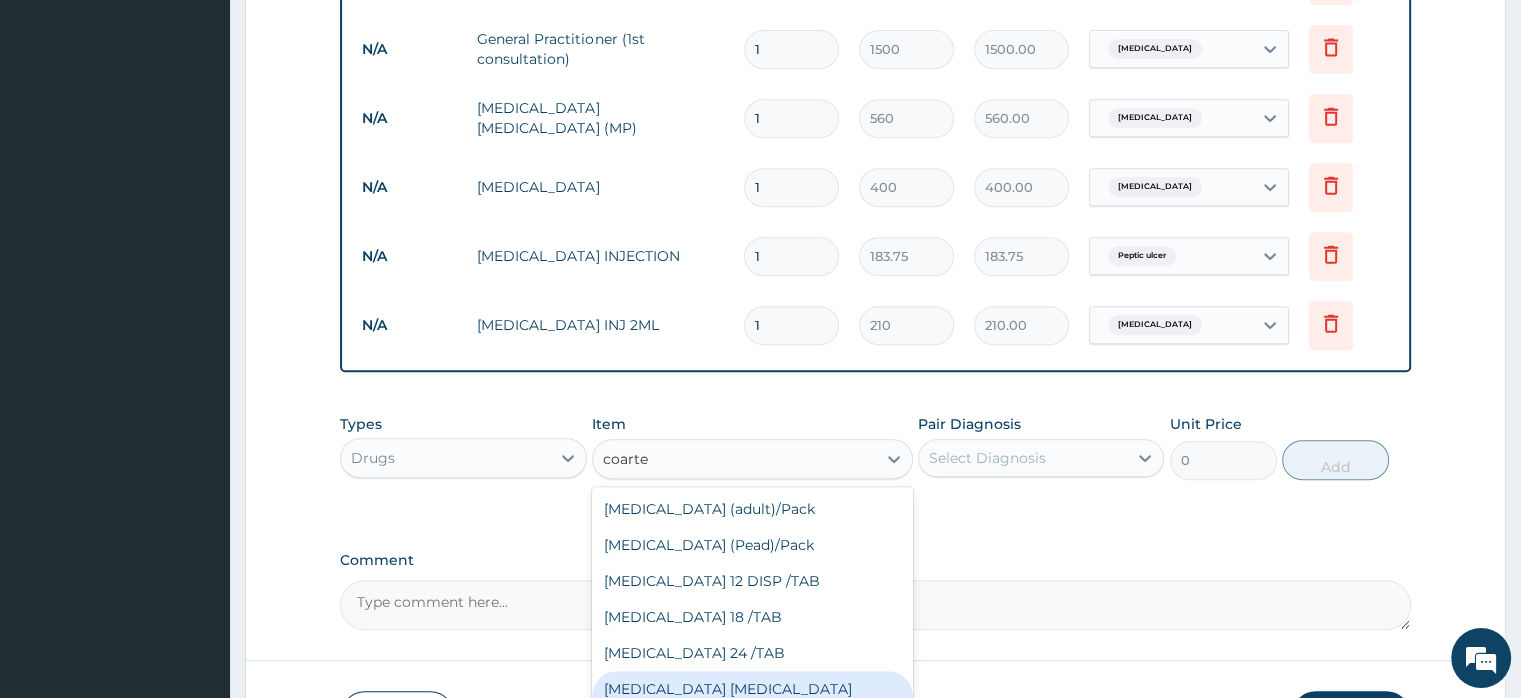 type 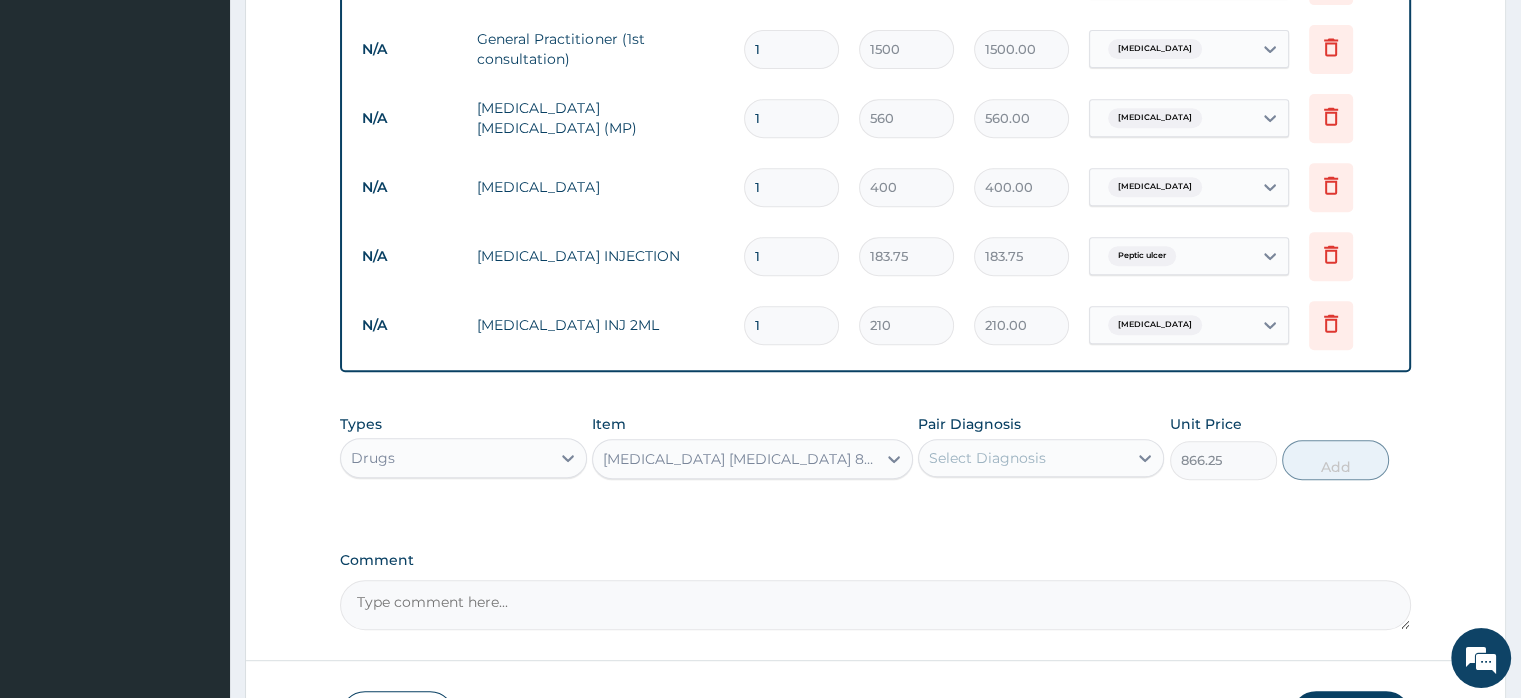 click on "Select Diagnosis" at bounding box center [987, 458] 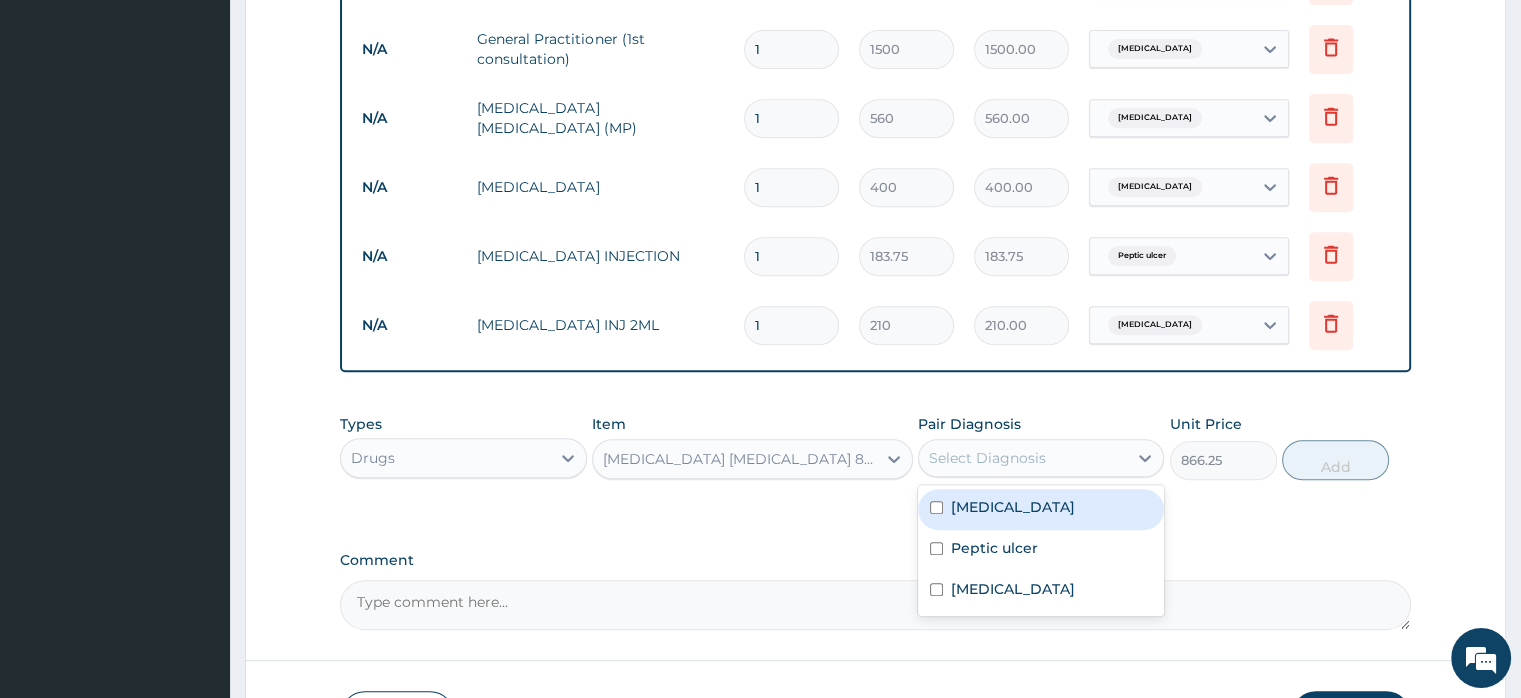 click on "[MEDICAL_DATA]" at bounding box center (1013, 507) 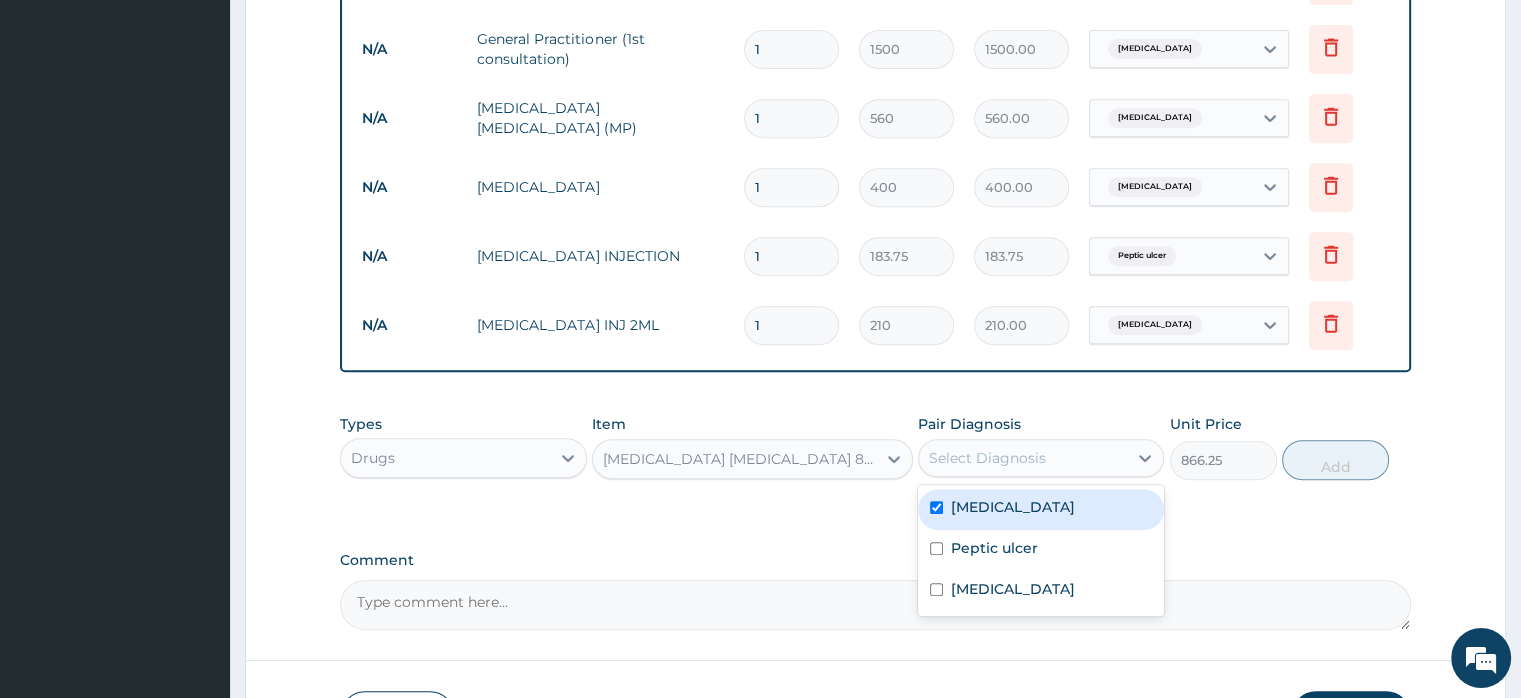checkbox on "true" 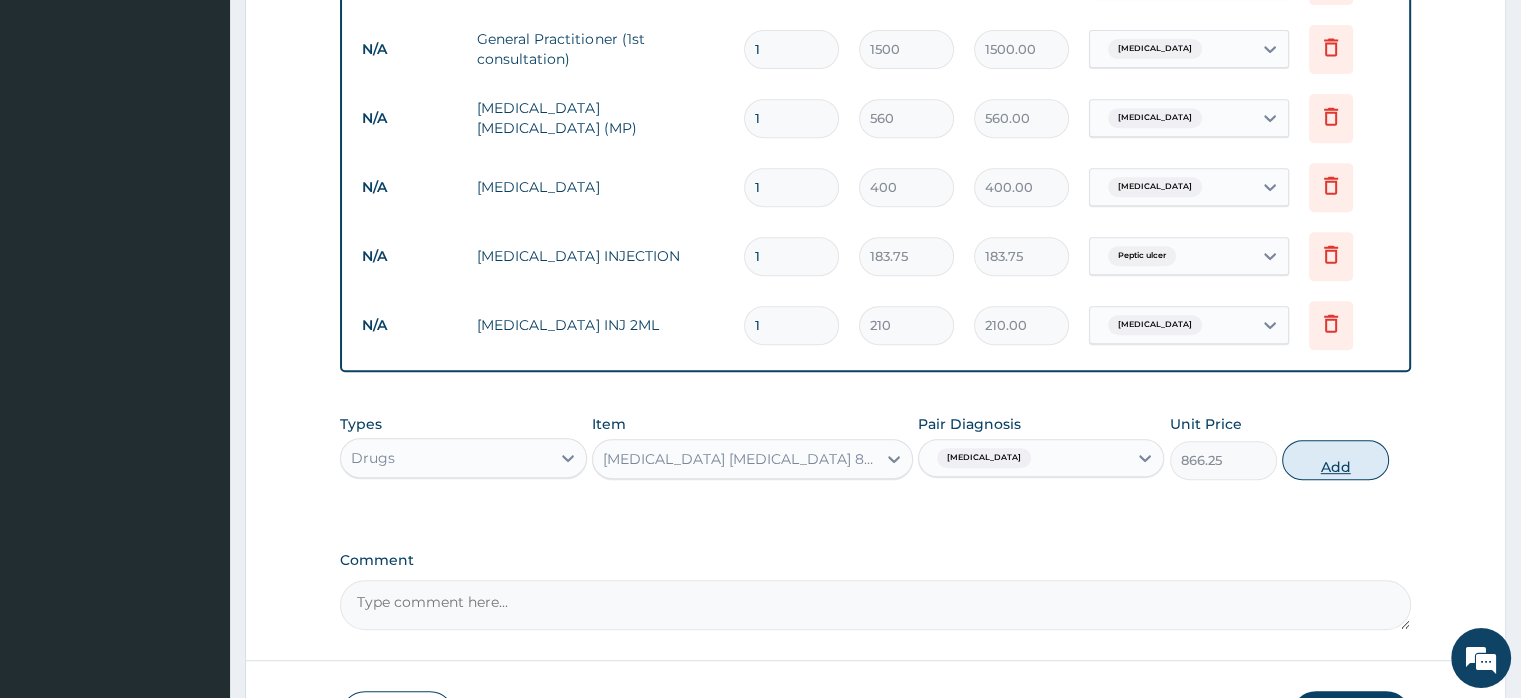 click on "Add" at bounding box center (1335, 460) 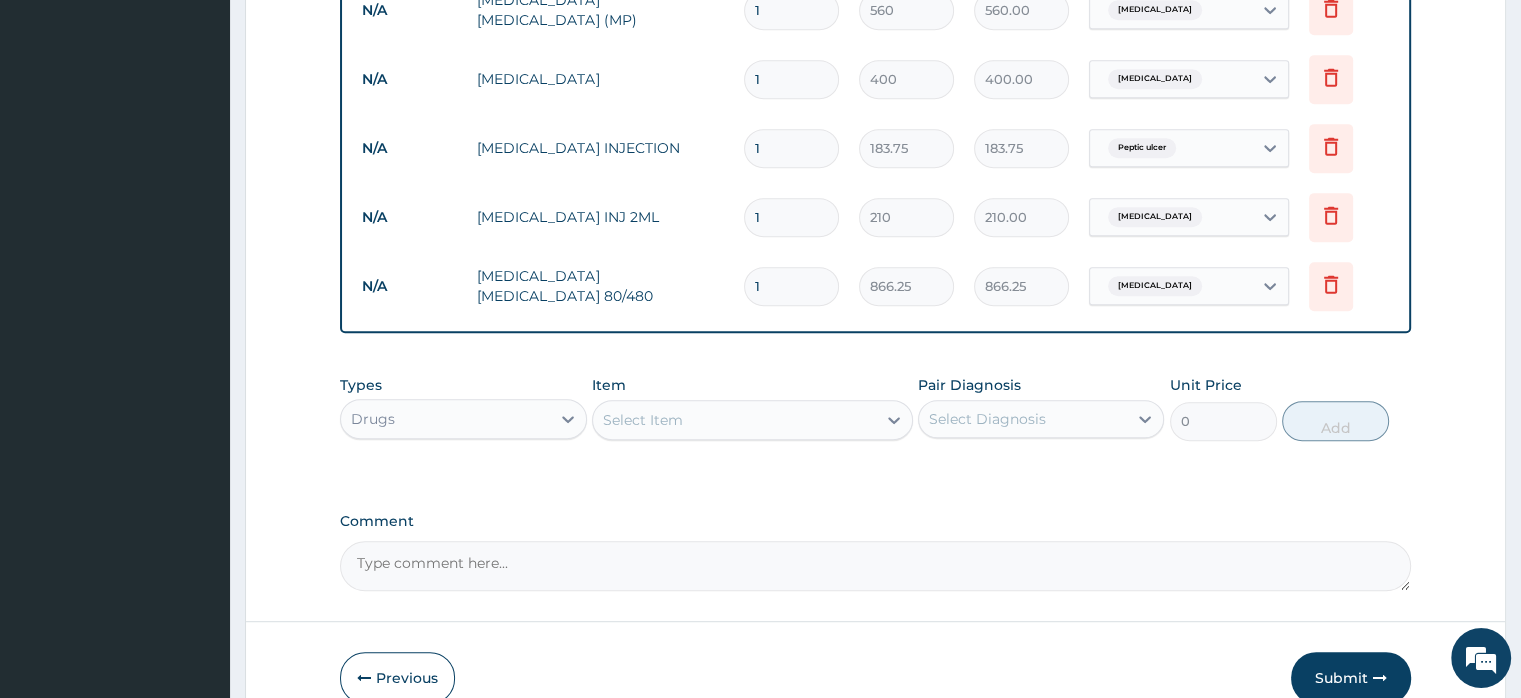 scroll, scrollTop: 1059, scrollLeft: 0, axis: vertical 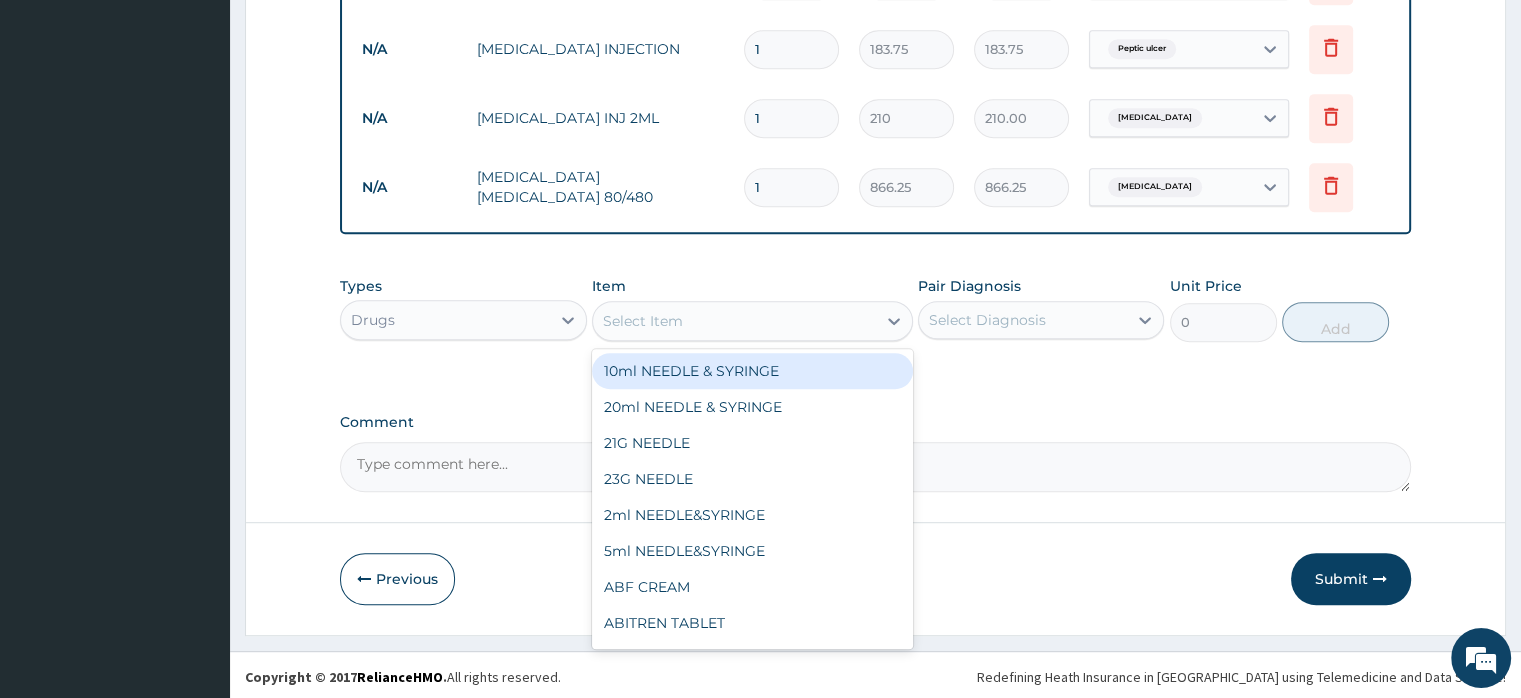 click on "Select Item" at bounding box center [734, 321] 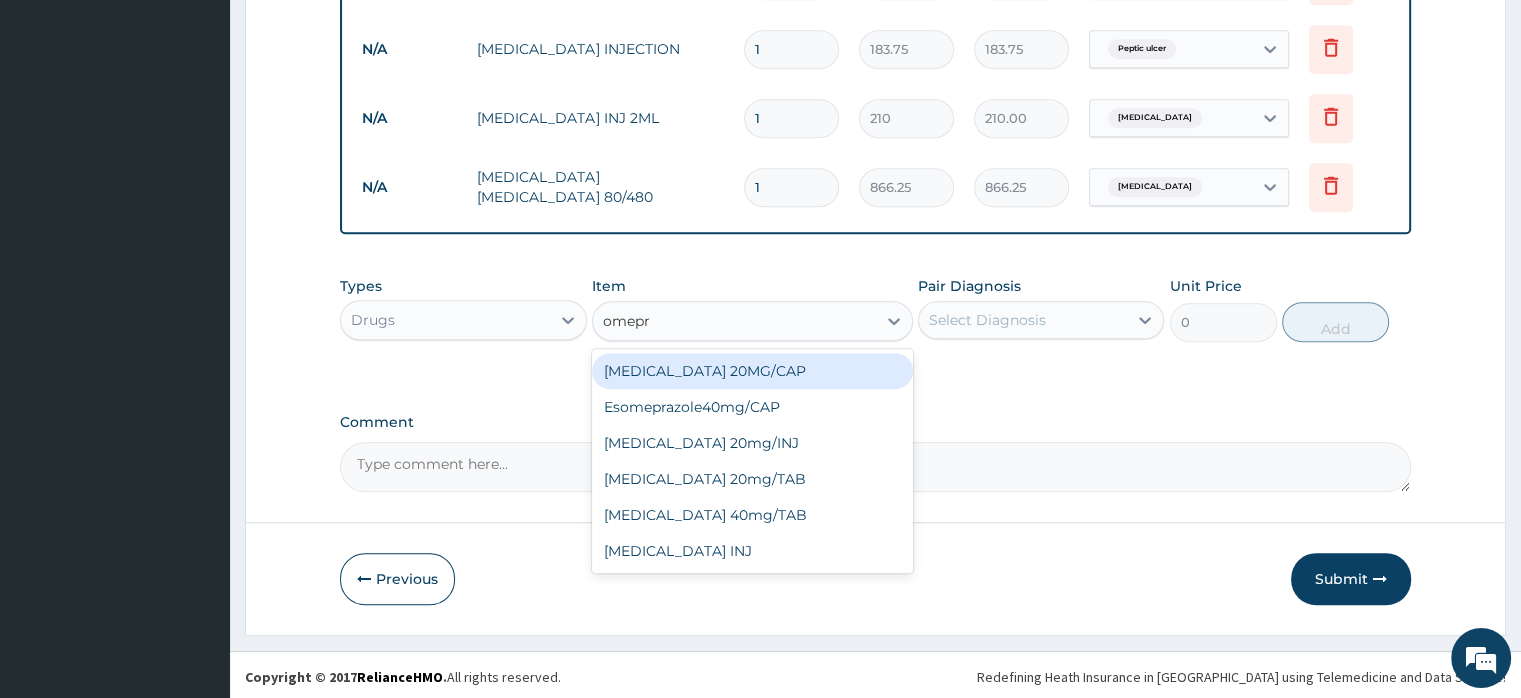 type on "omepra" 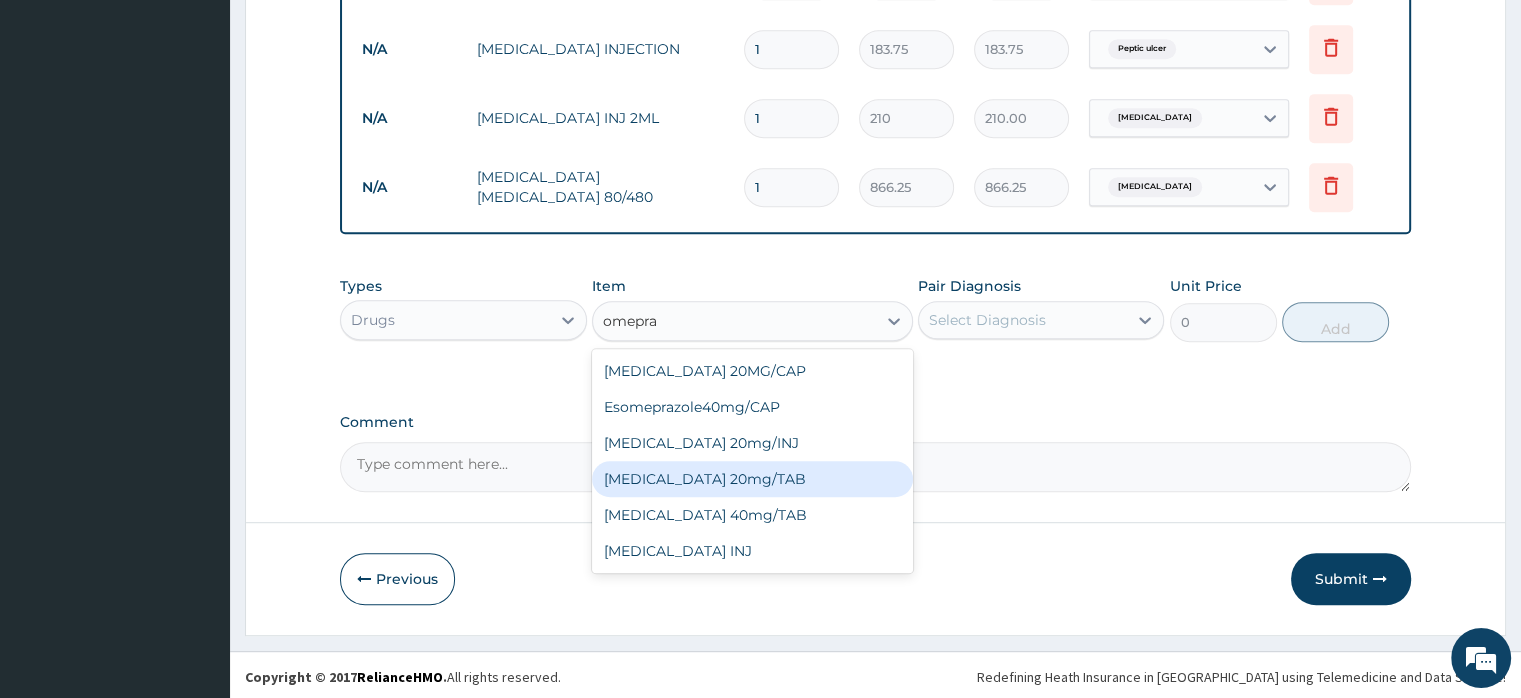 drag, startPoint x: 695, startPoint y: 479, endPoint x: 800, endPoint y: 411, distance: 125.09596 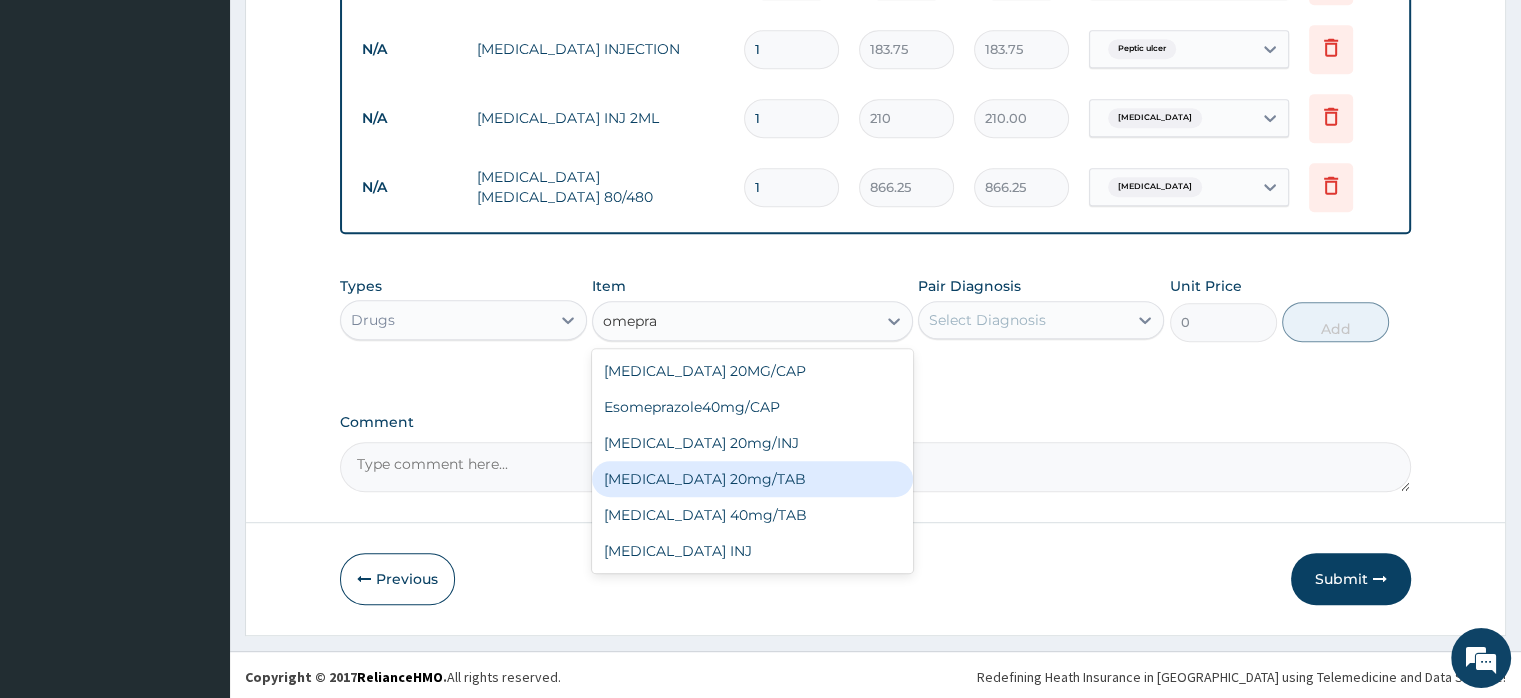 click on "[MEDICAL_DATA] 20mg/TAB" at bounding box center [752, 479] 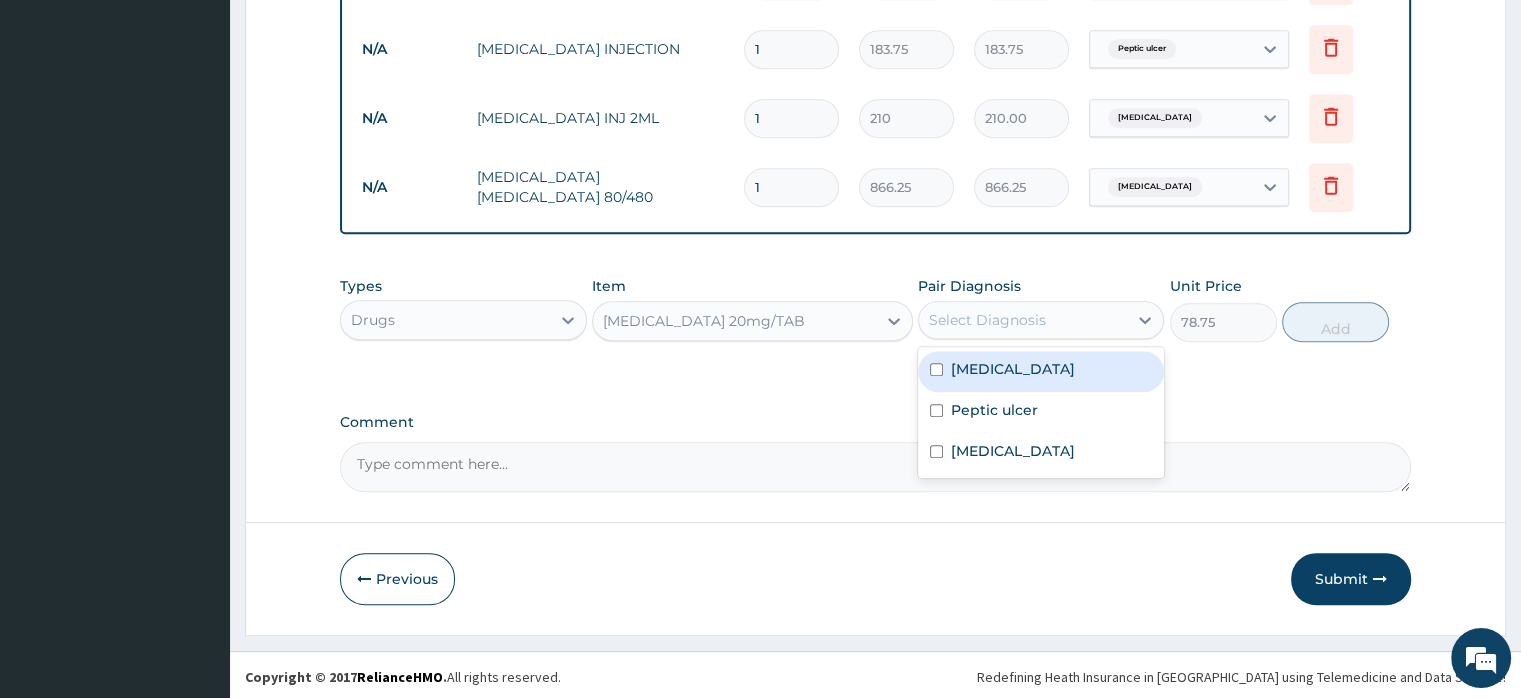 click on "Select Diagnosis" at bounding box center [987, 320] 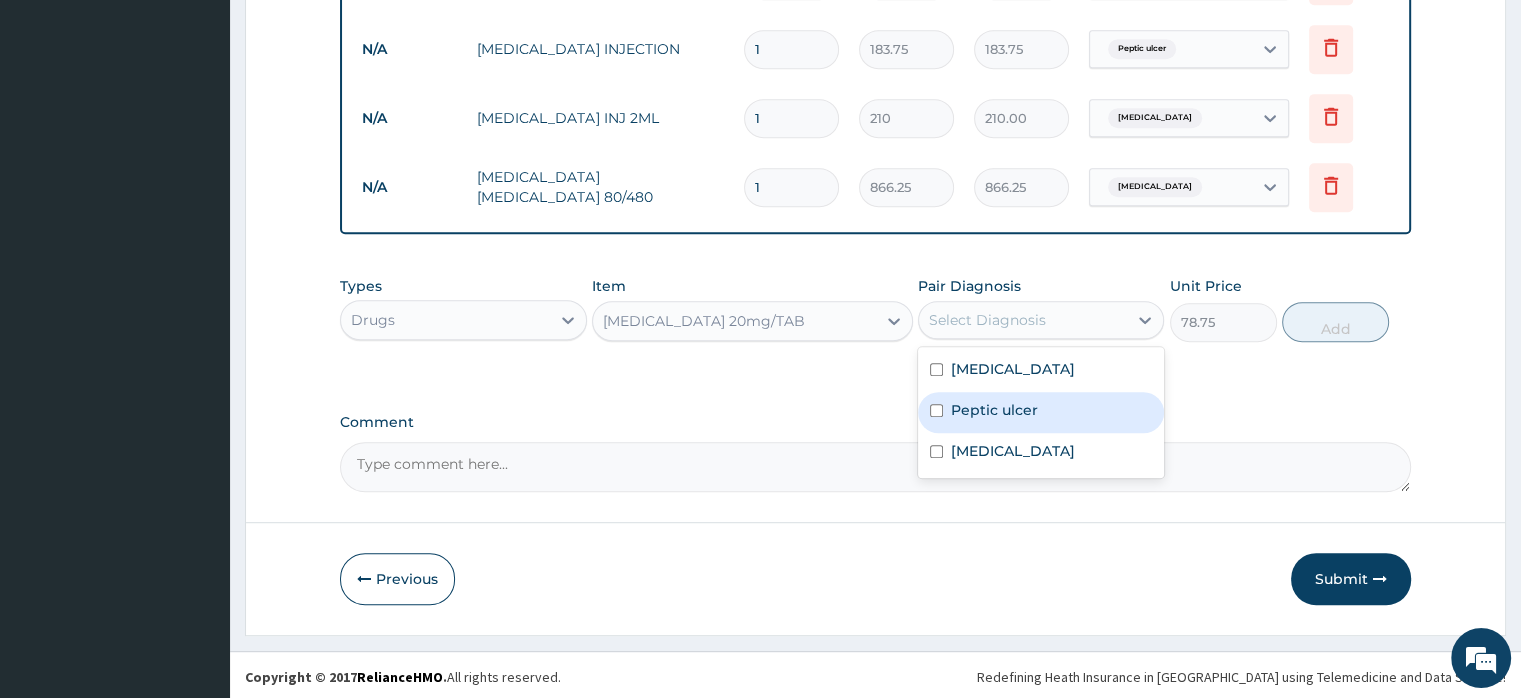 click on "Peptic ulcer" at bounding box center [994, 410] 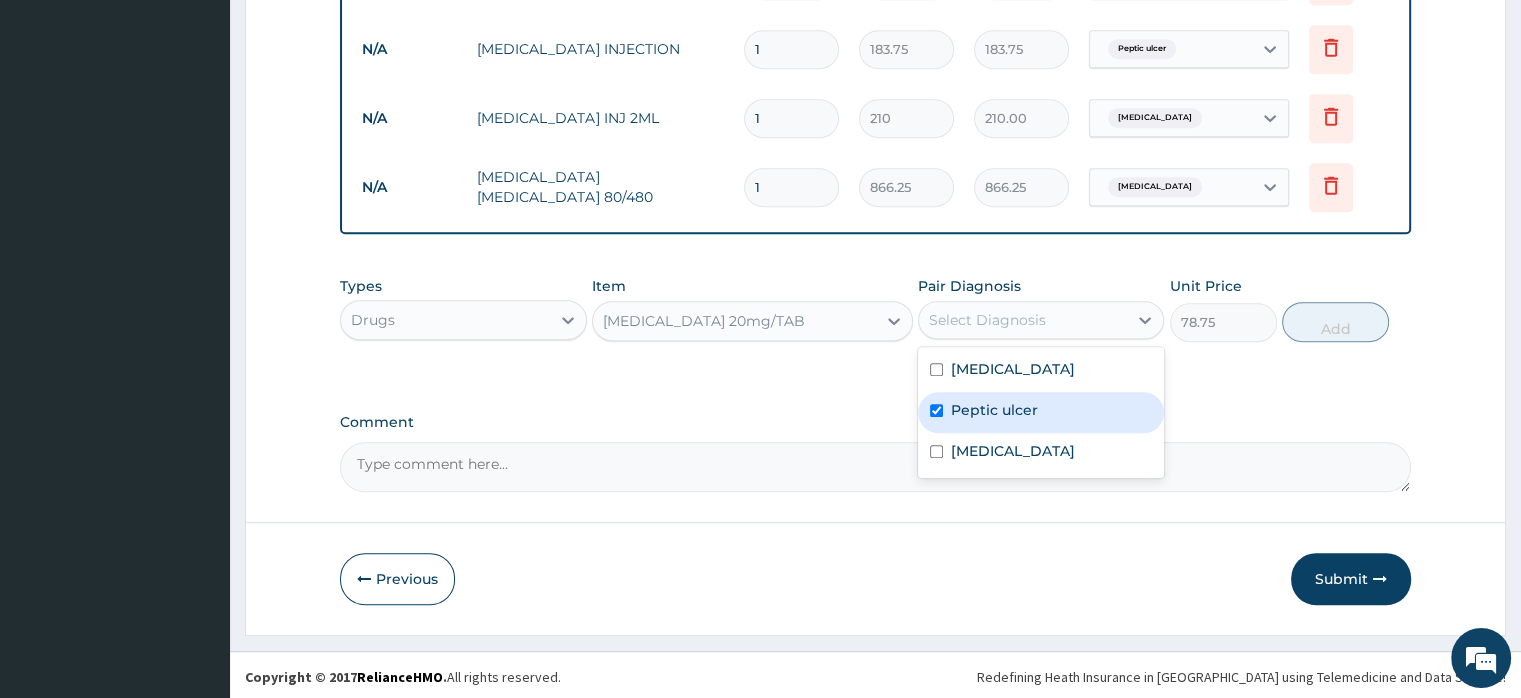 checkbox on "true" 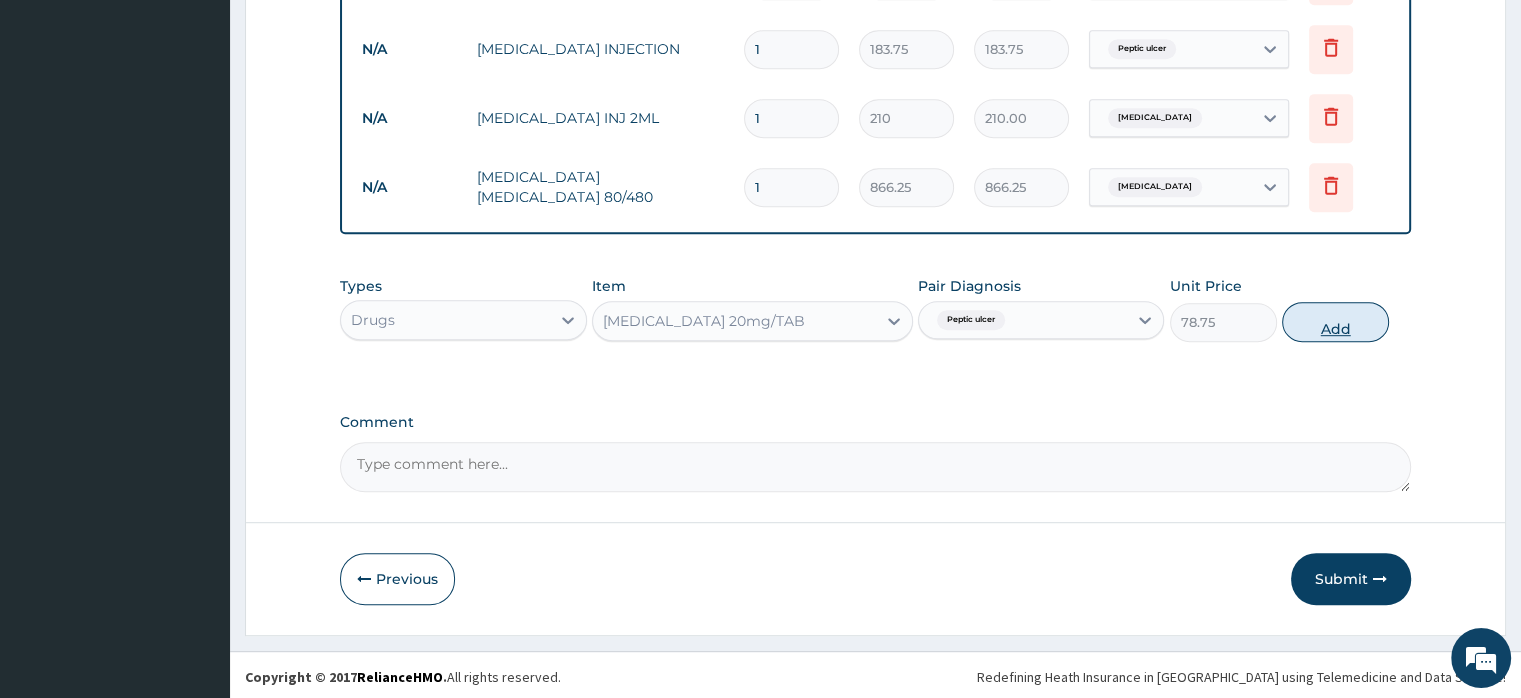 click on "Add" at bounding box center (1335, 322) 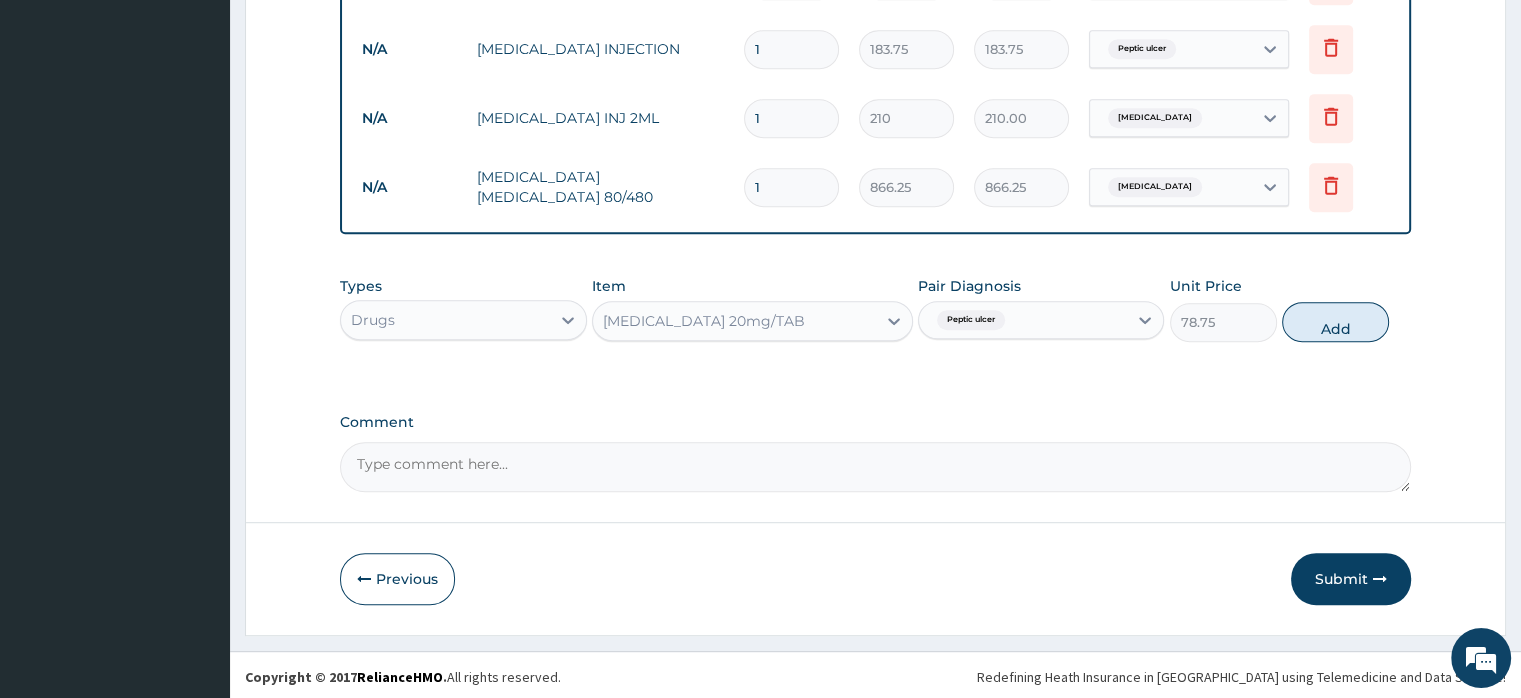 type on "0" 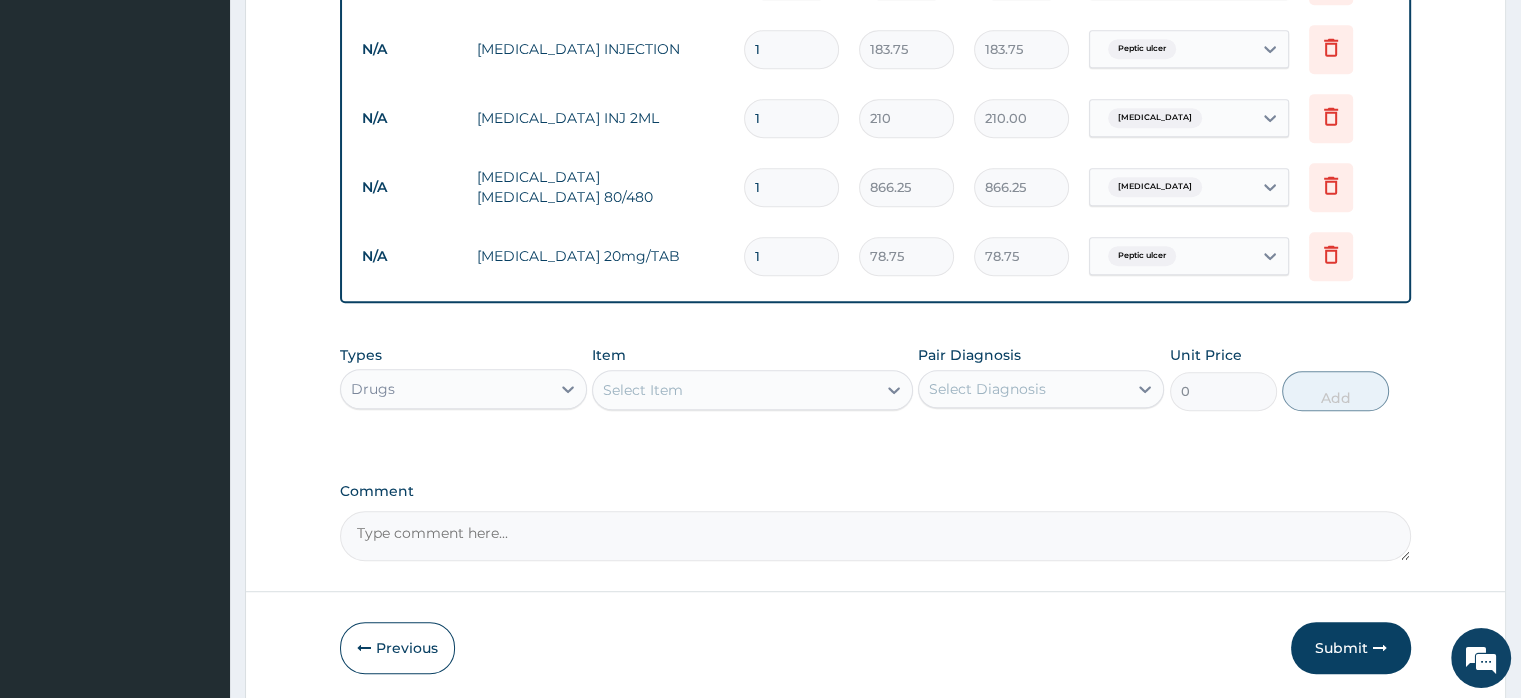 click on "Select Item" at bounding box center [734, 390] 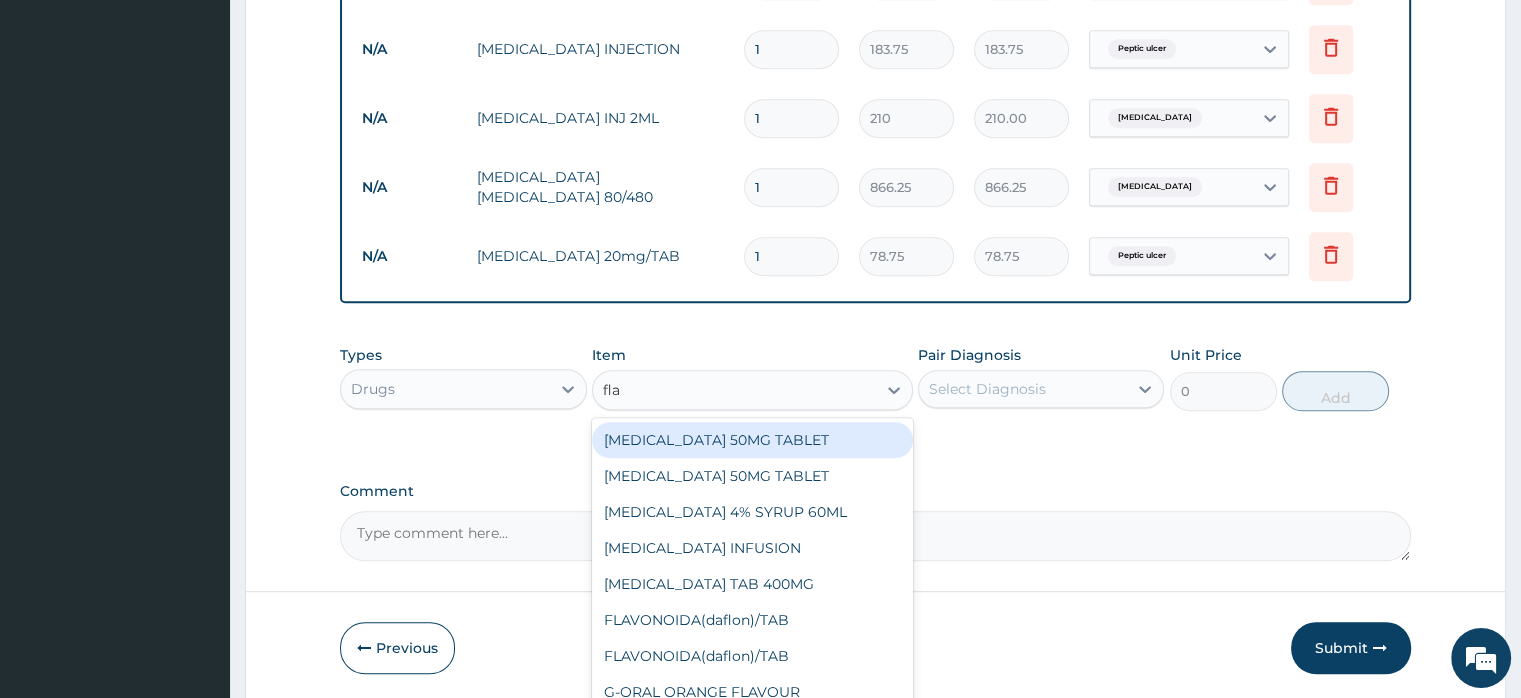 type on "flag" 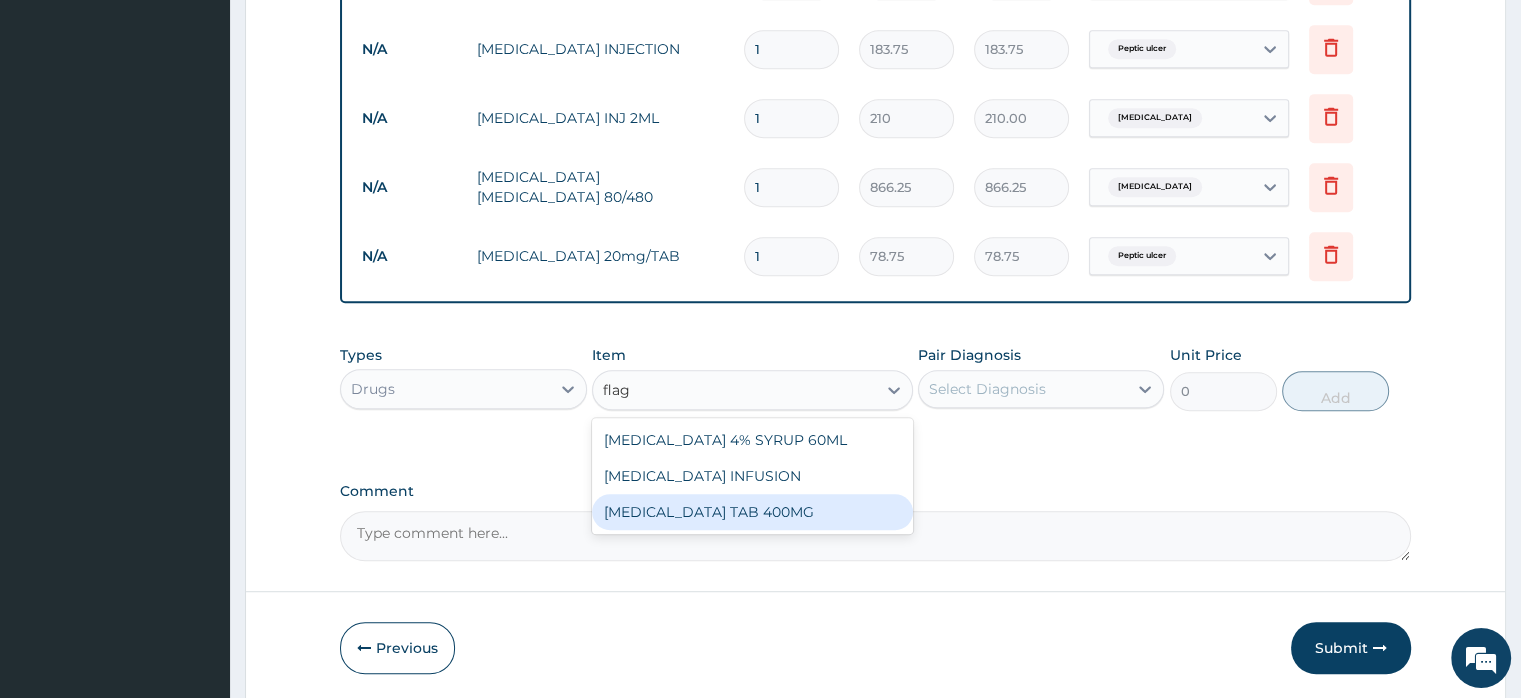 click on "[MEDICAL_DATA] TAB 400MG" at bounding box center [752, 512] 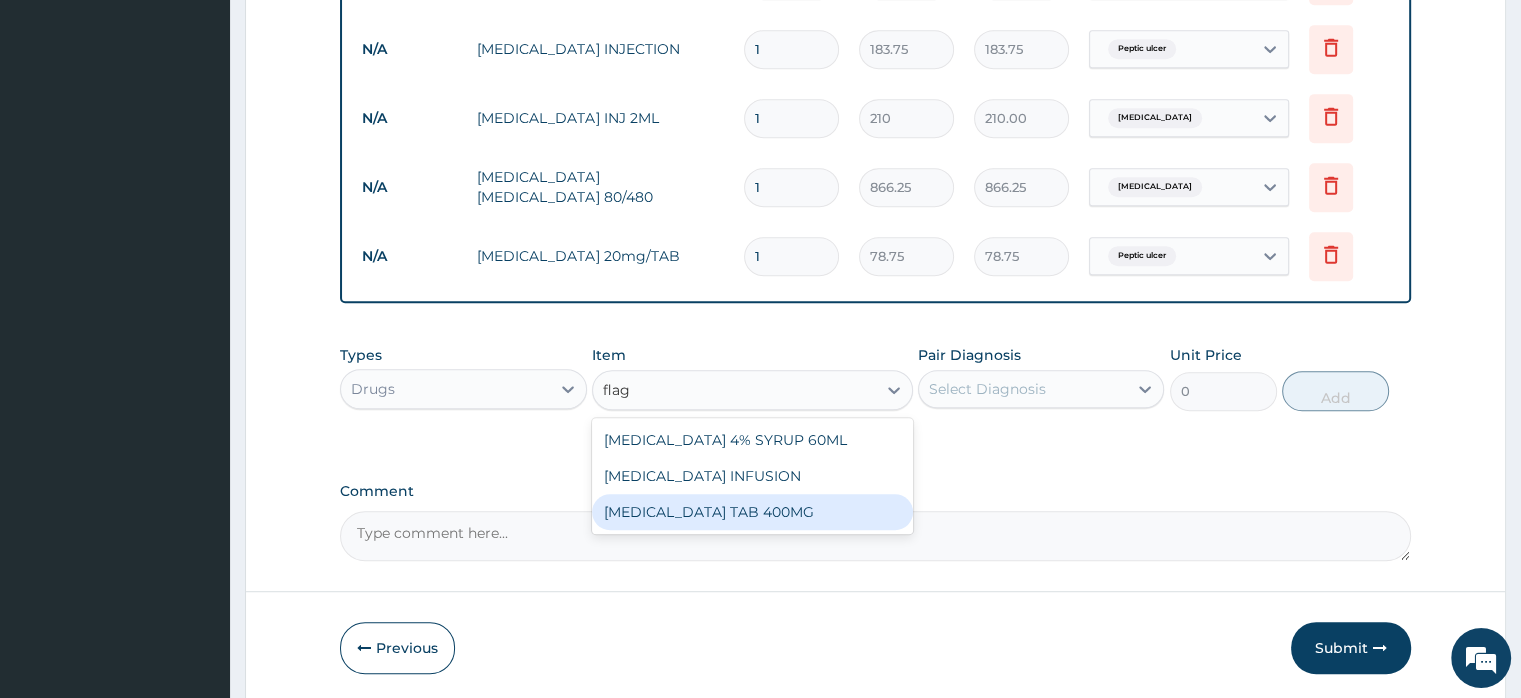 type 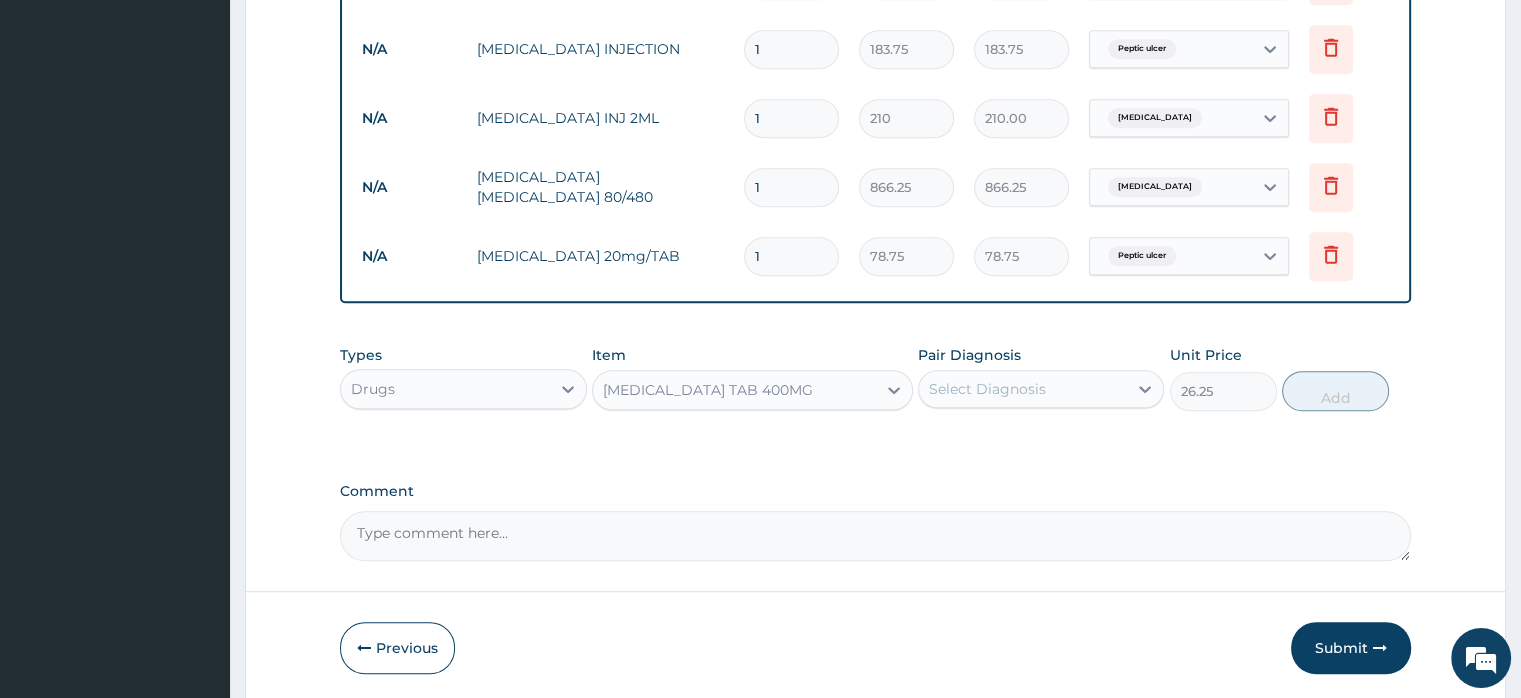 click on "Select Diagnosis" at bounding box center (987, 389) 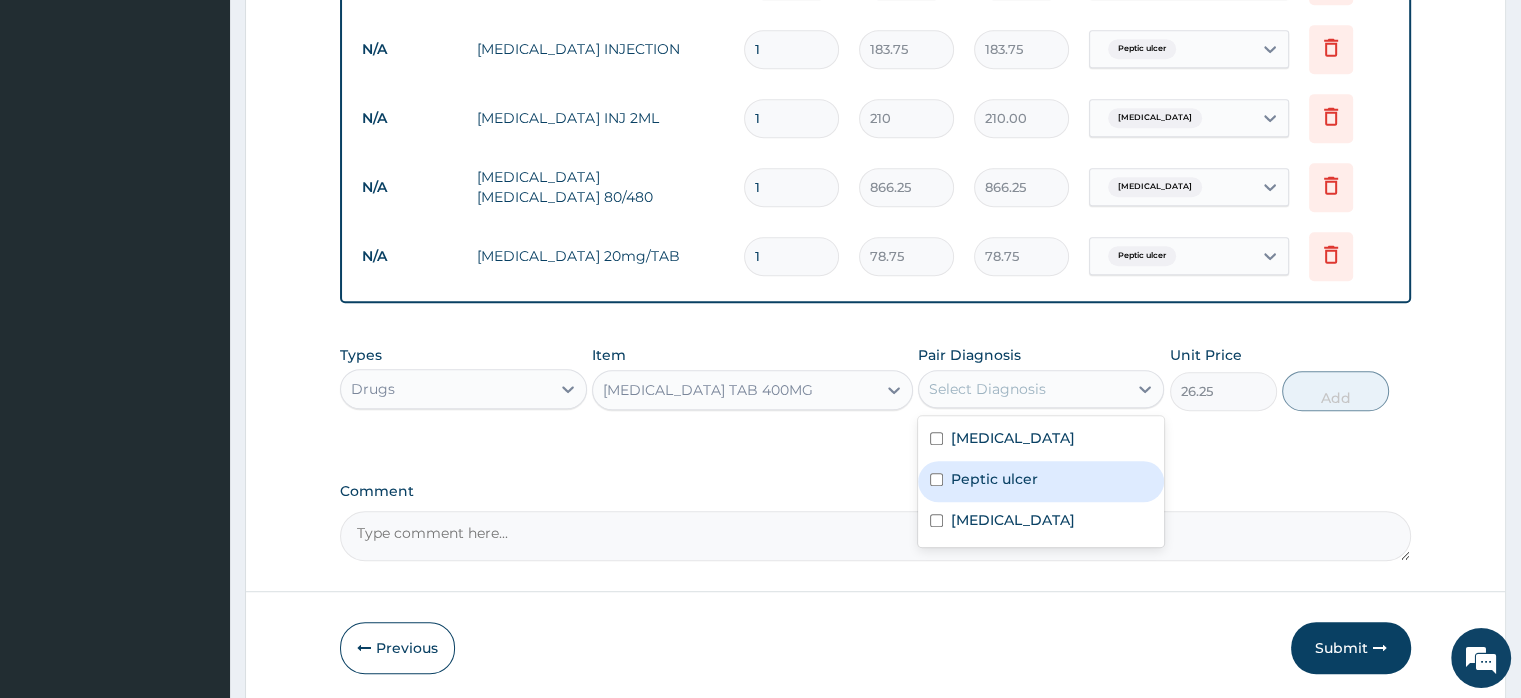 click on "Peptic ulcer" at bounding box center [994, 479] 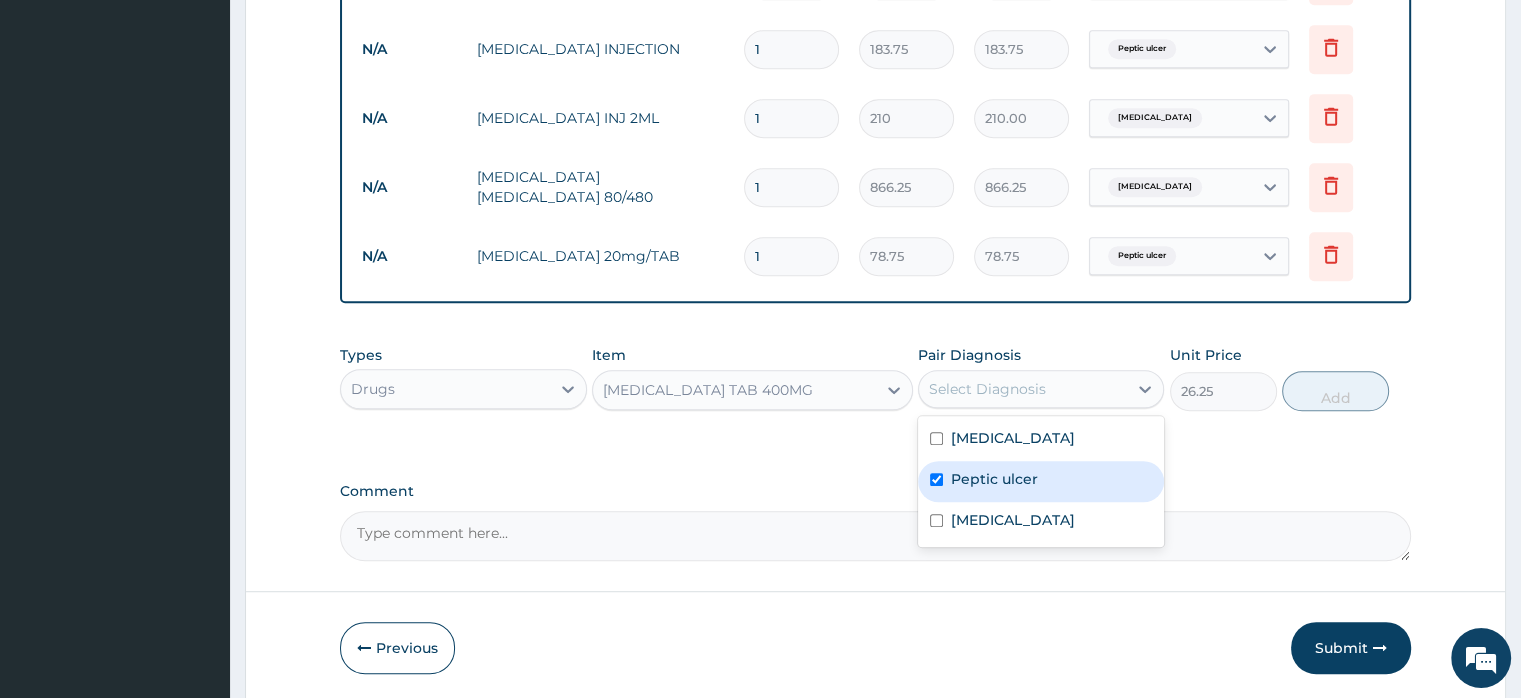 checkbox on "true" 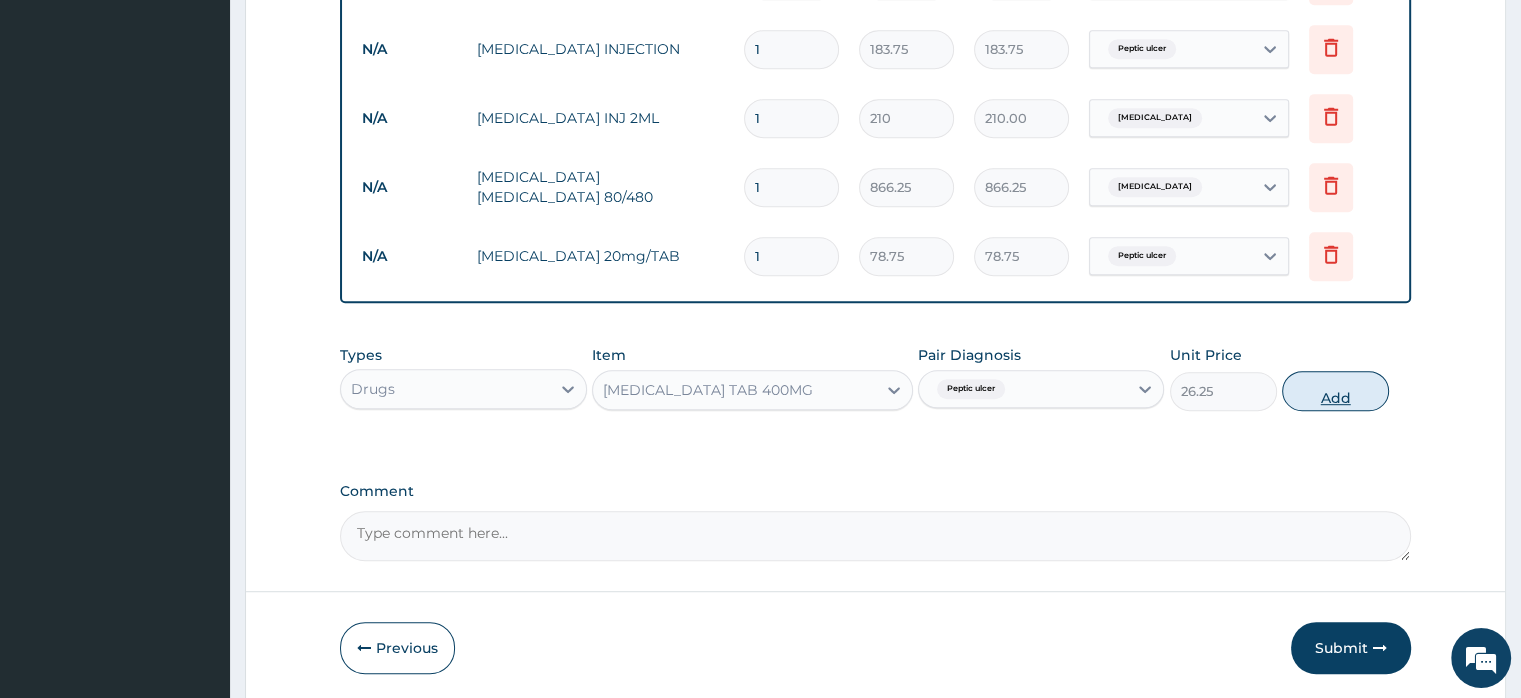click on "Add" at bounding box center (1335, 391) 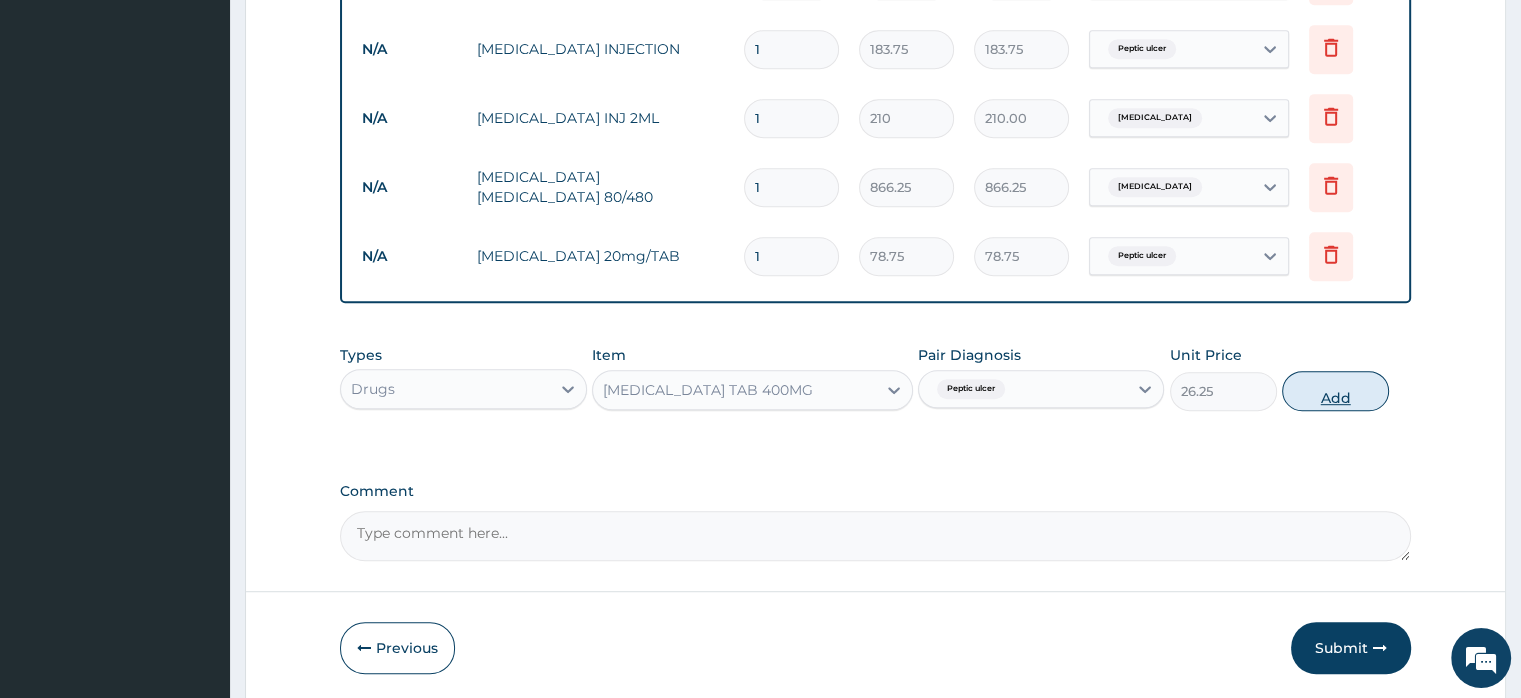 type on "0" 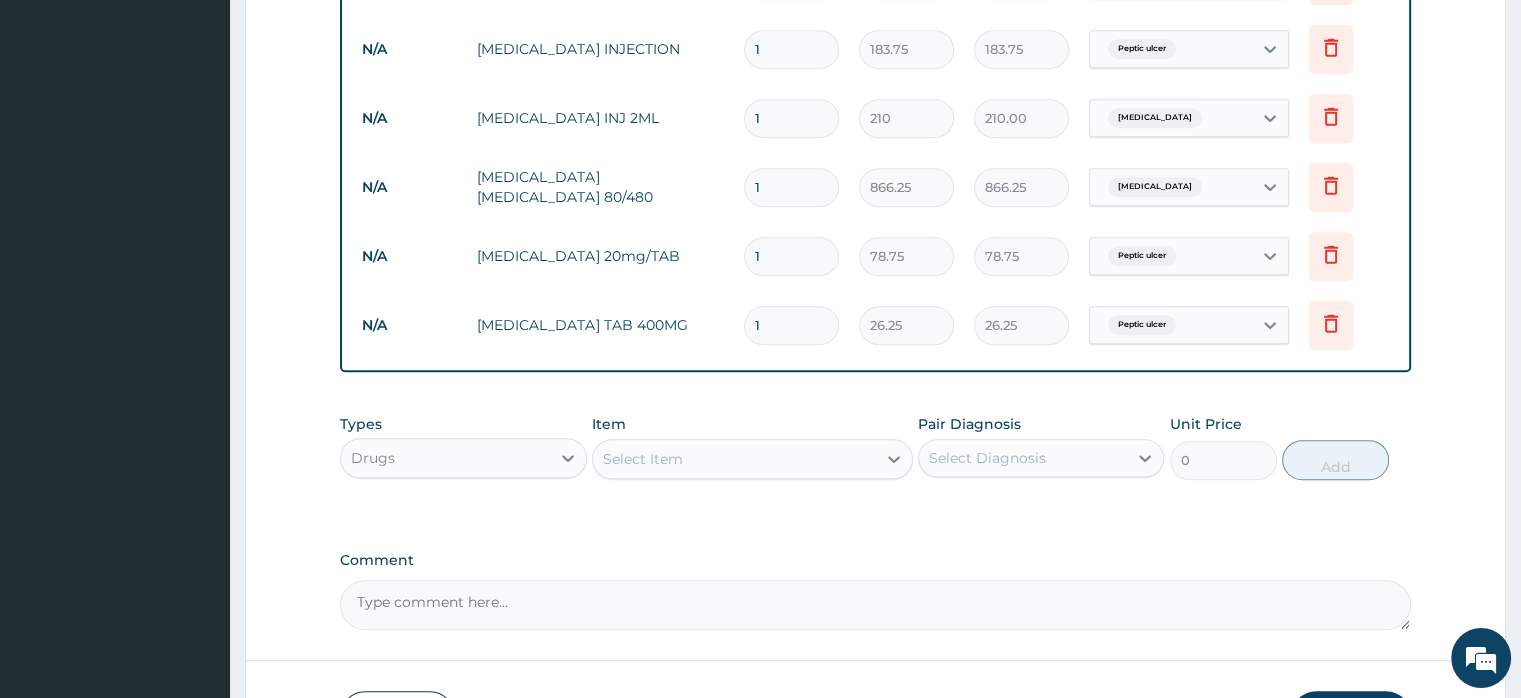 click on "Select Item" at bounding box center (734, 459) 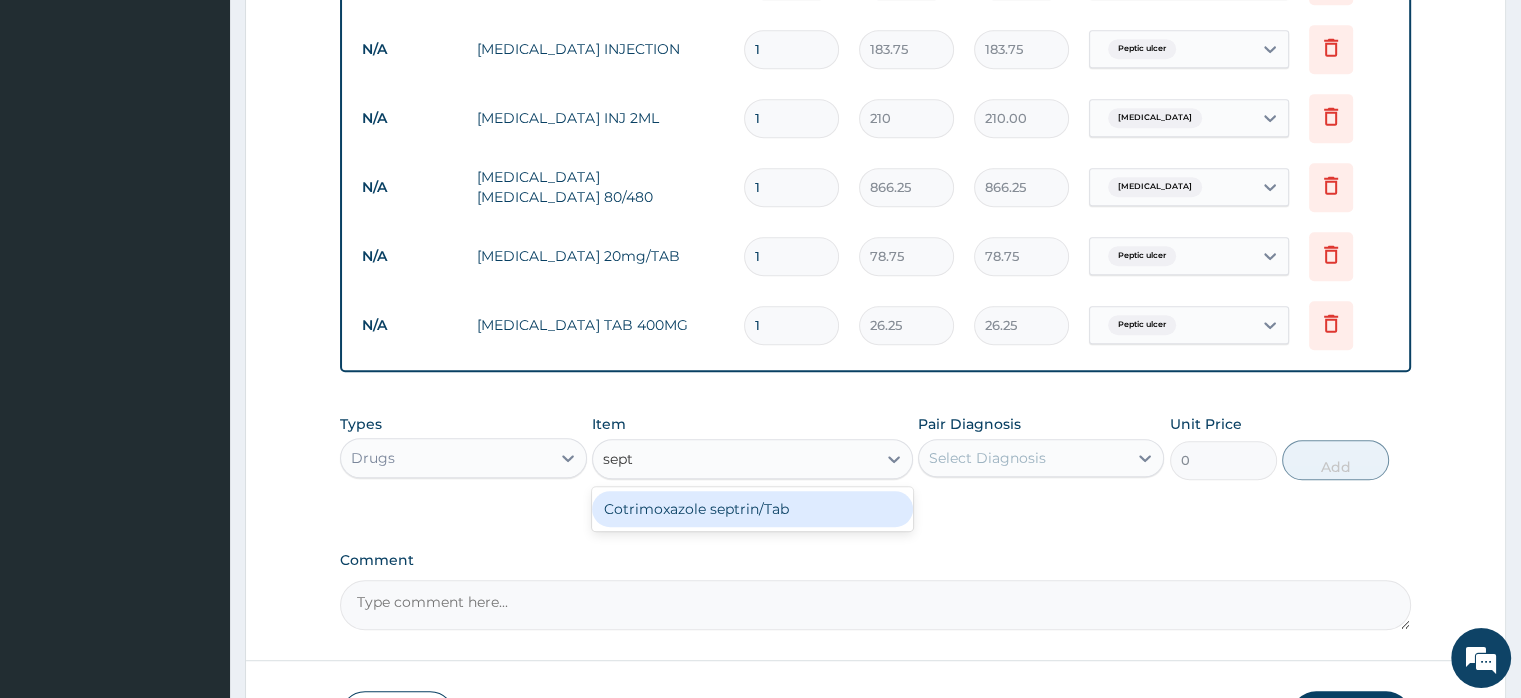 type on "septr" 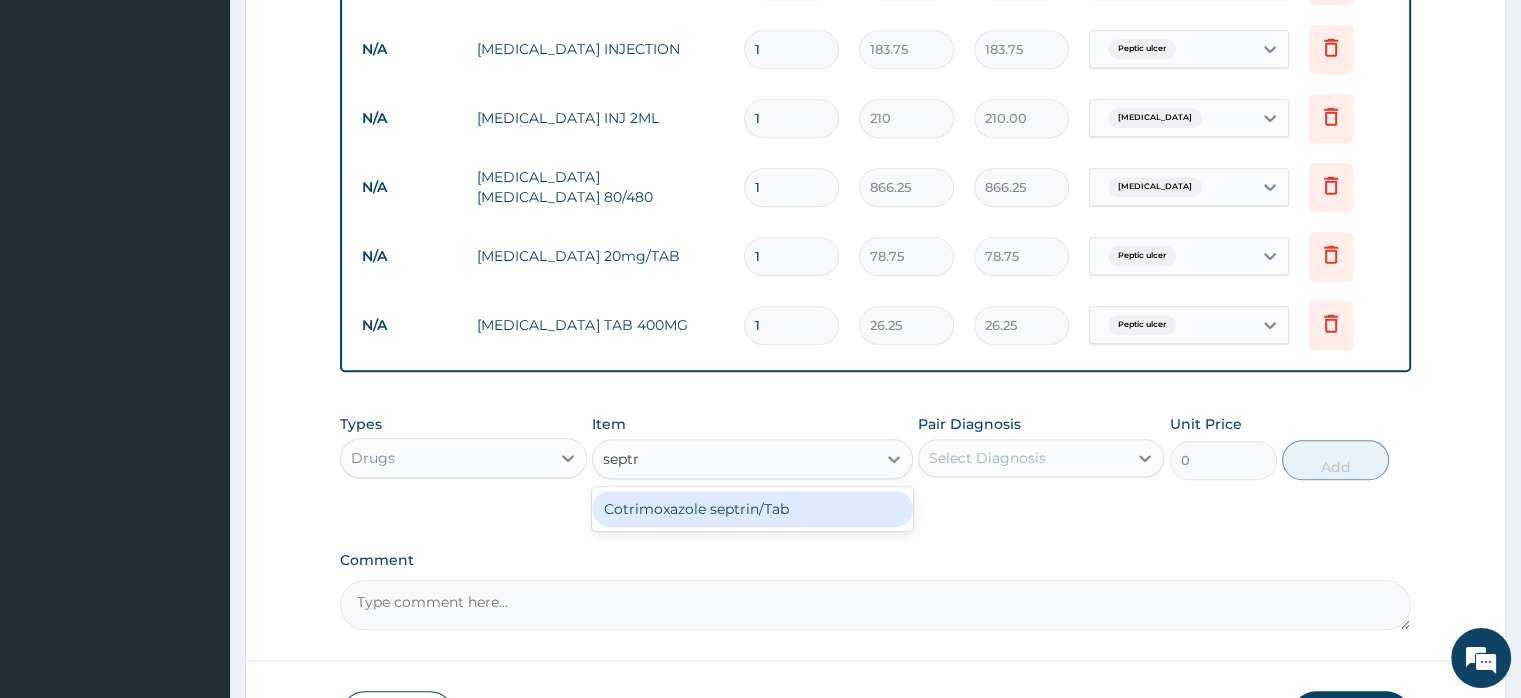 click on "Cotrimoxazole septrin/Tab" at bounding box center [752, 509] 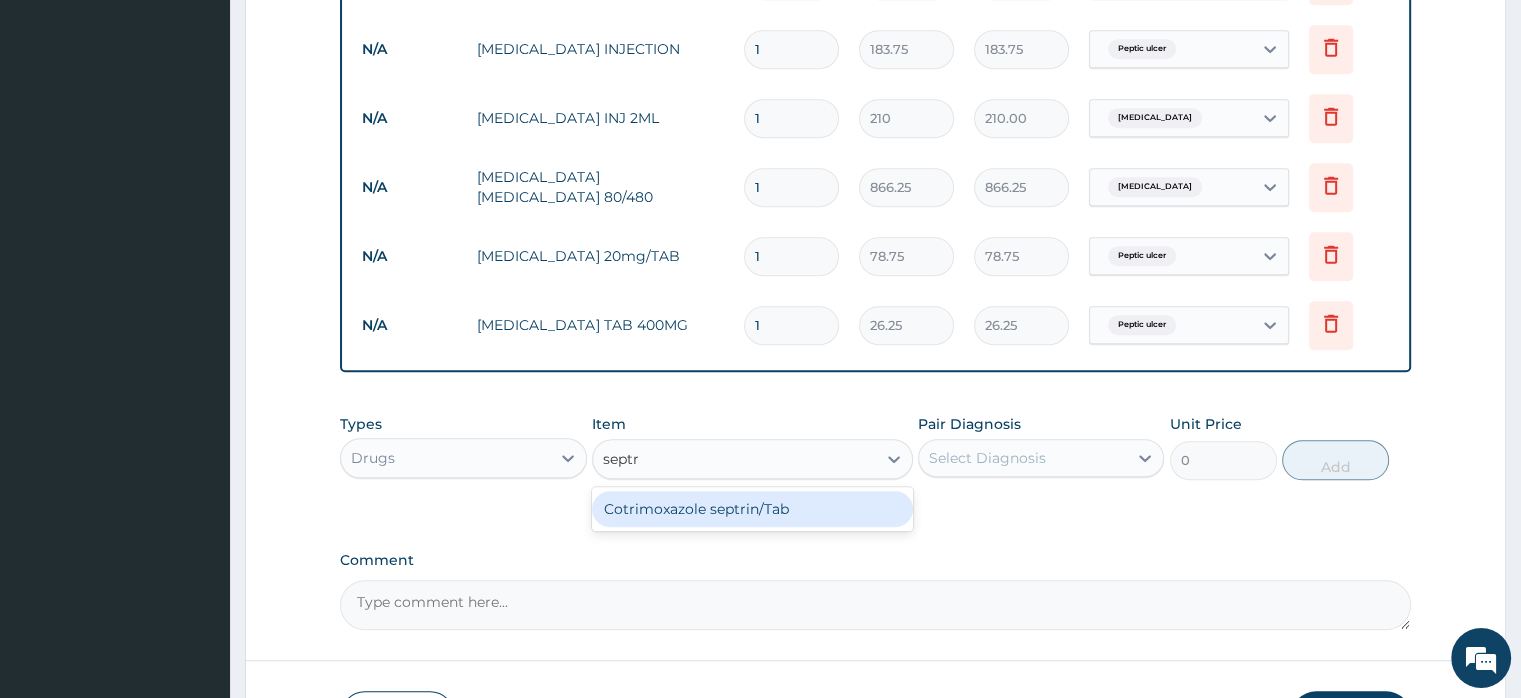 type 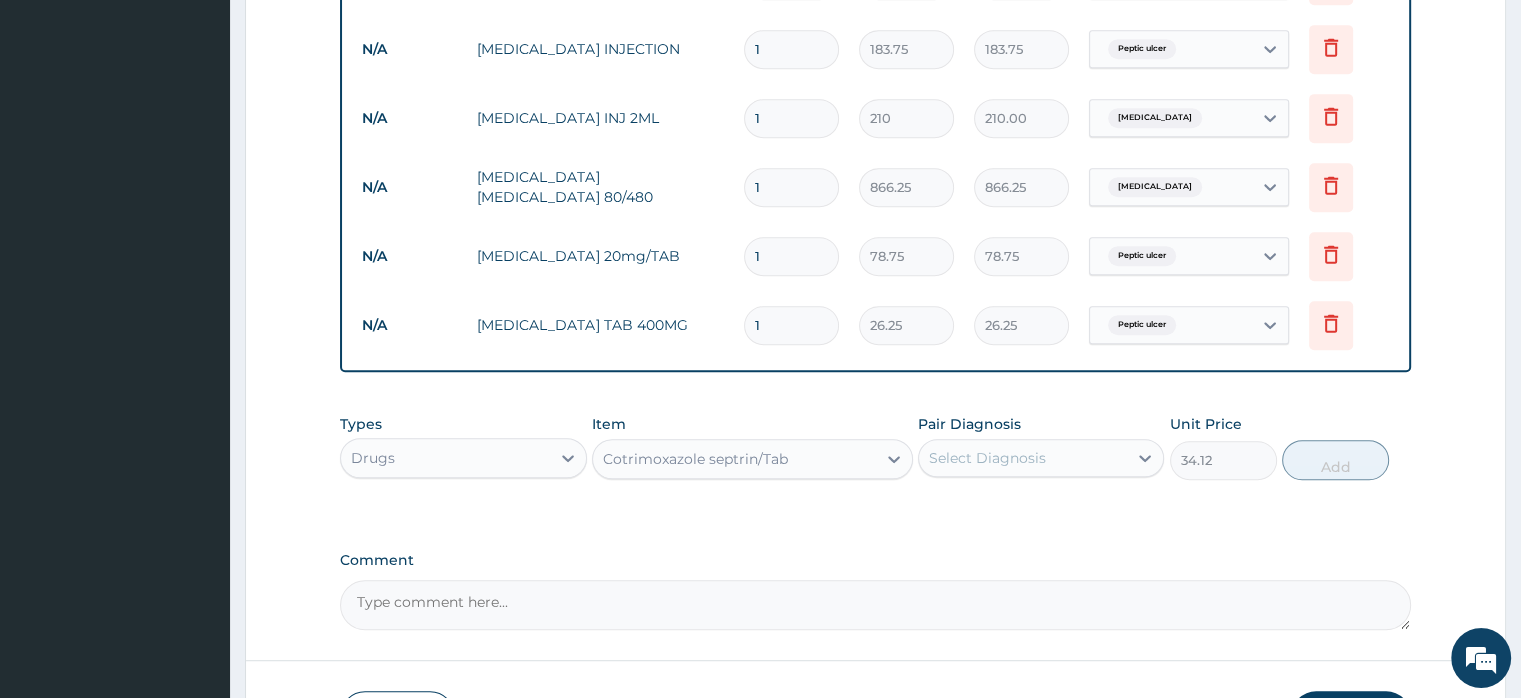 click on "Select Diagnosis" at bounding box center (987, 458) 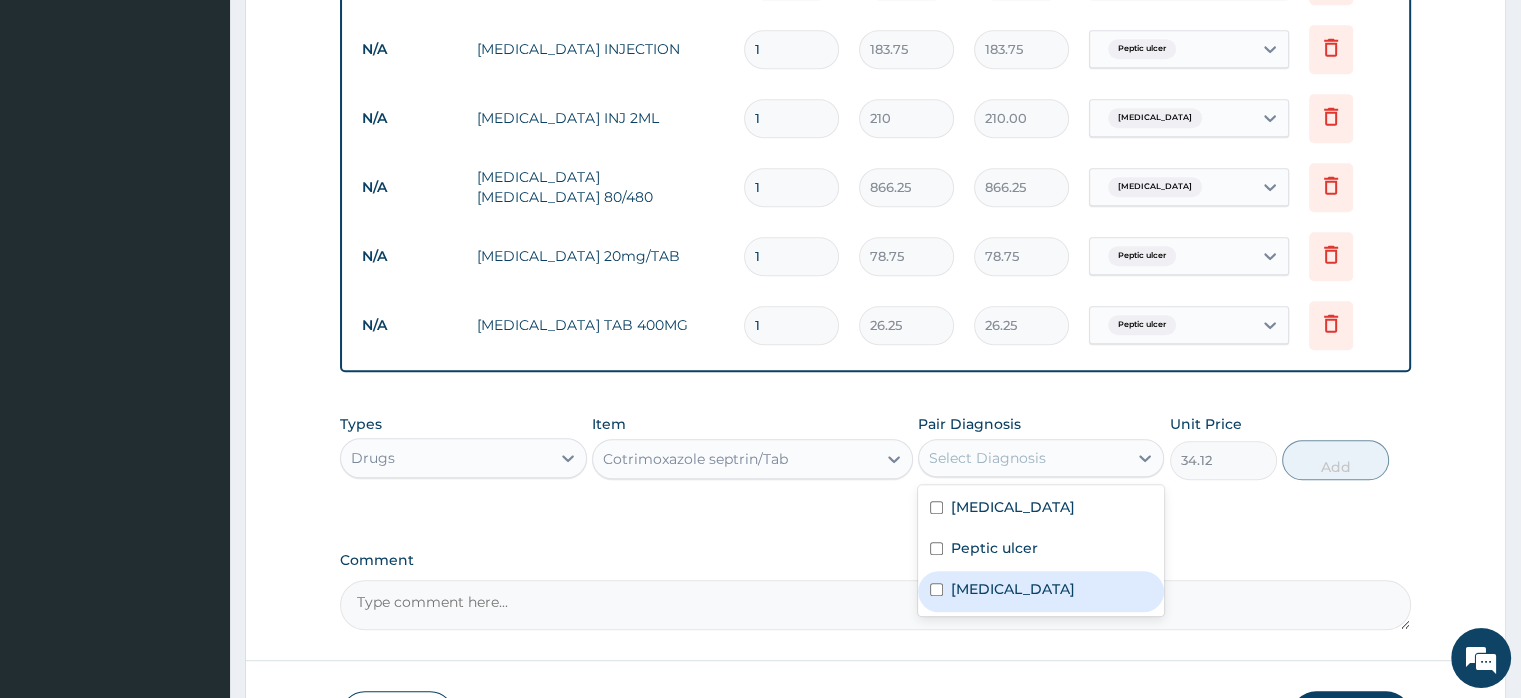 click on "Vaginitis" at bounding box center [1013, 589] 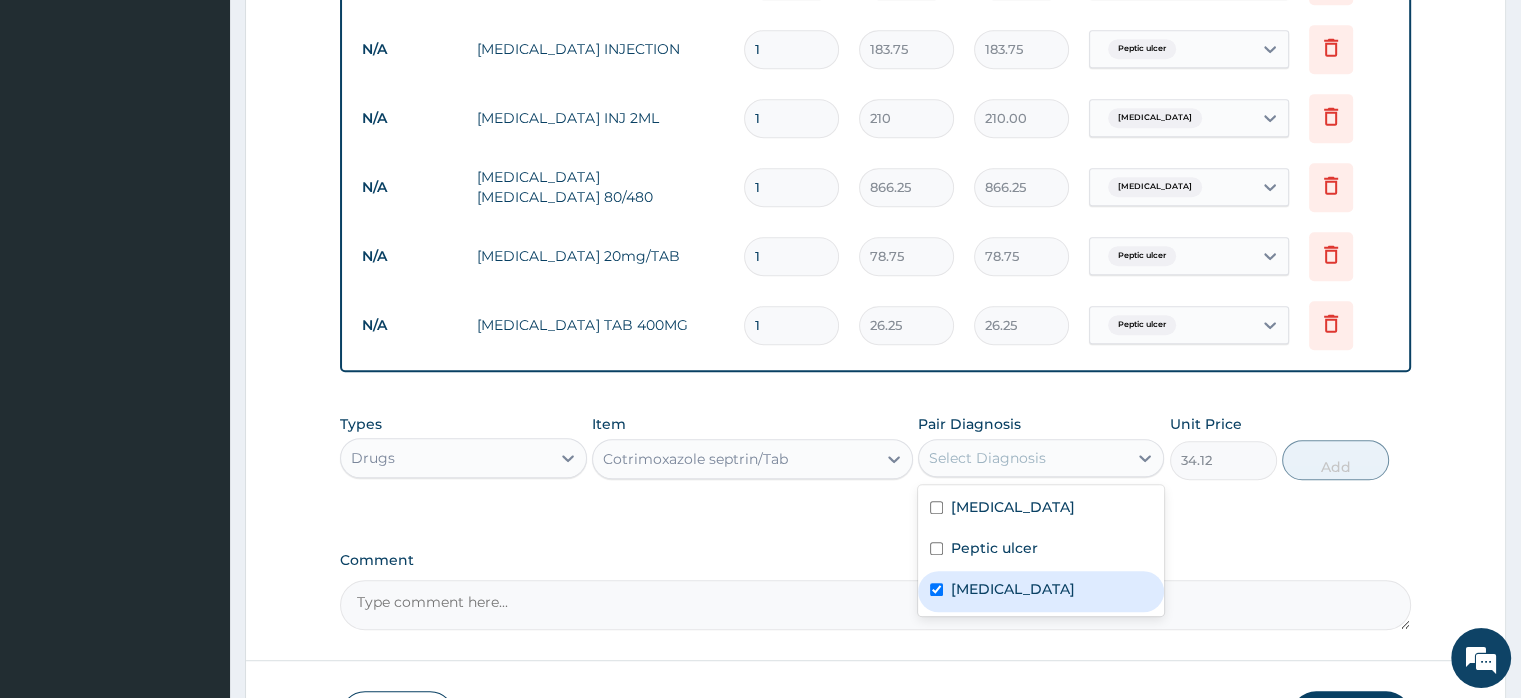 checkbox on "true" 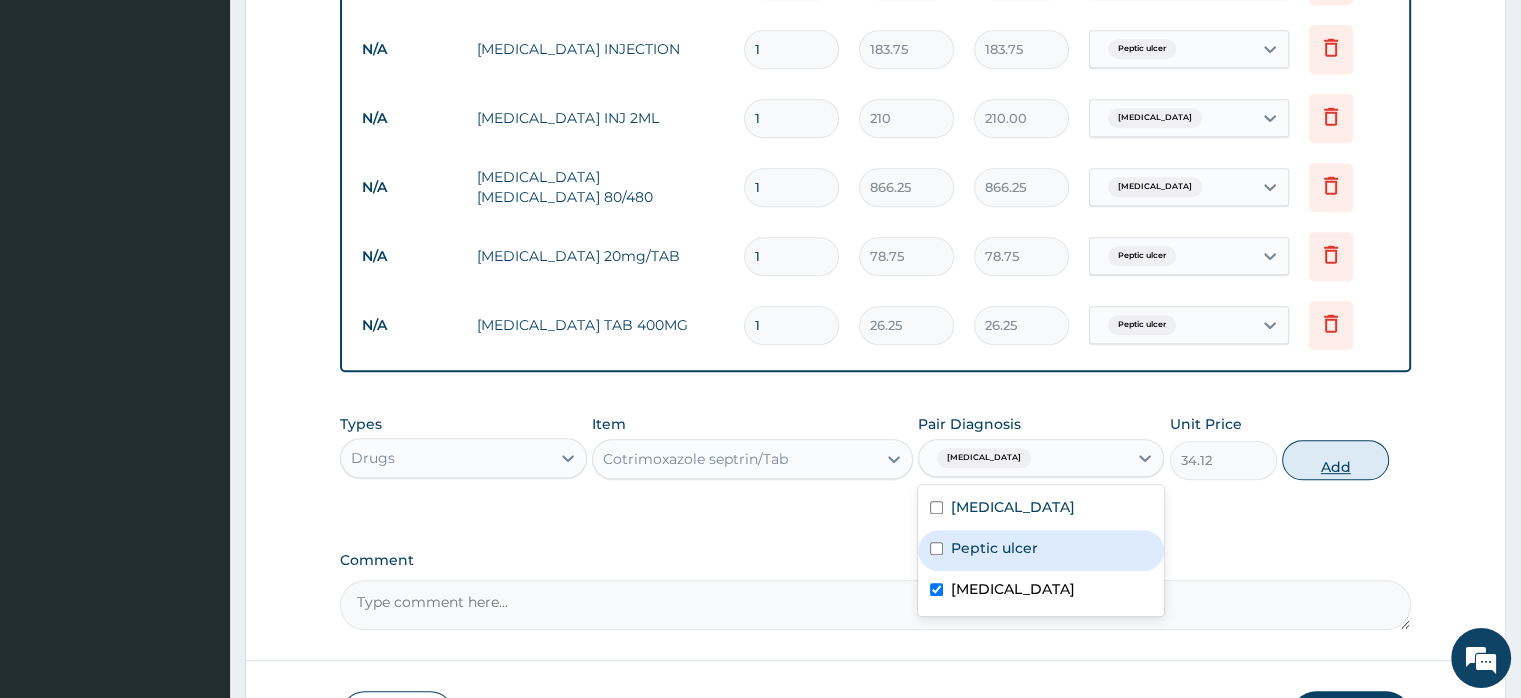 click on "Add" at bounding box center [1335, 460] 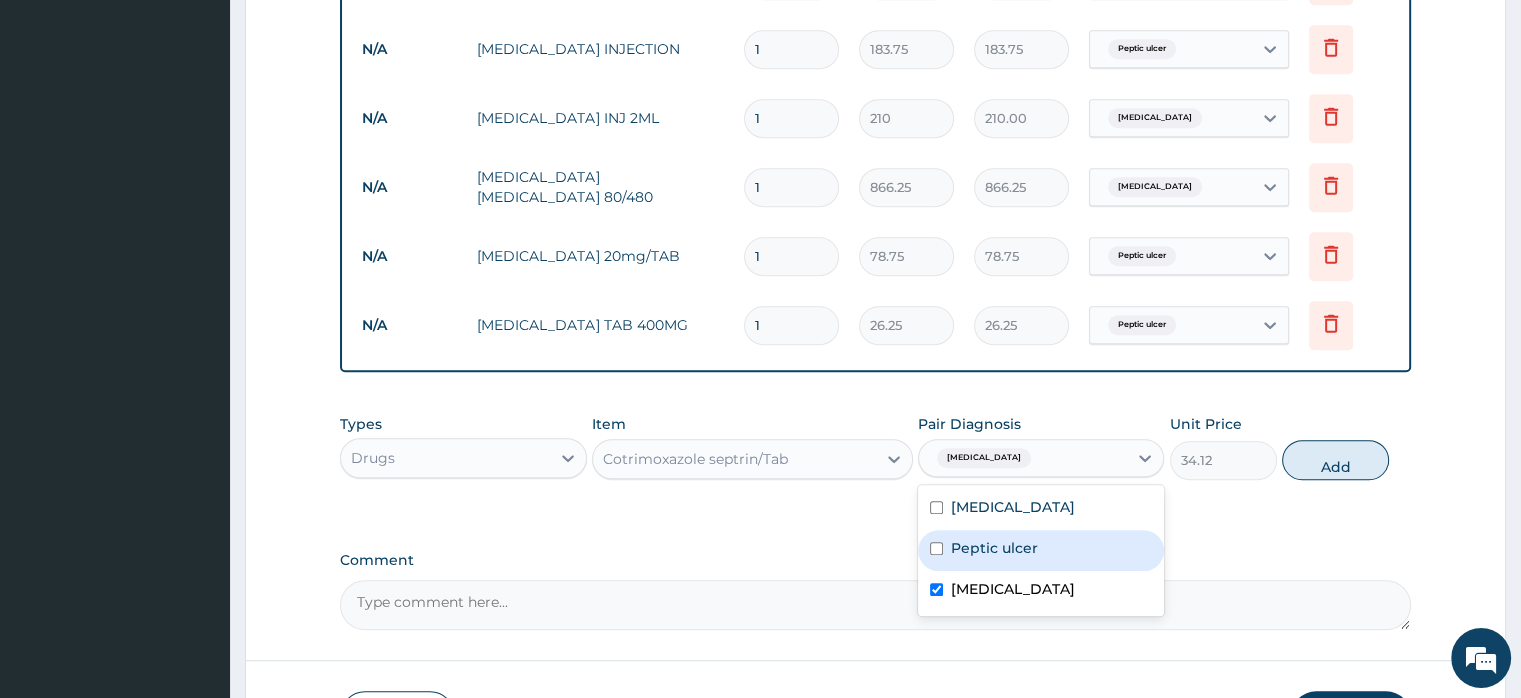 type on "0" 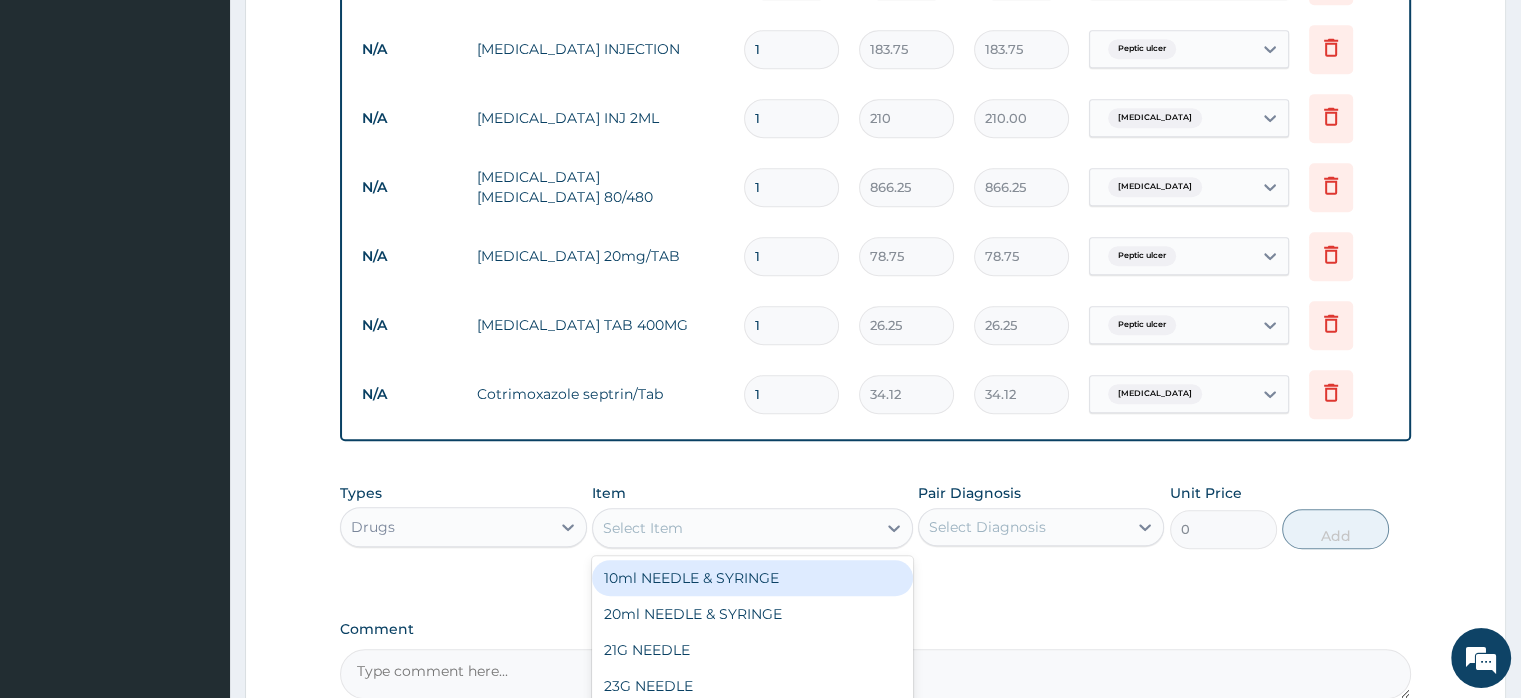 click on "Select Item" at bounding box center (643, 528) 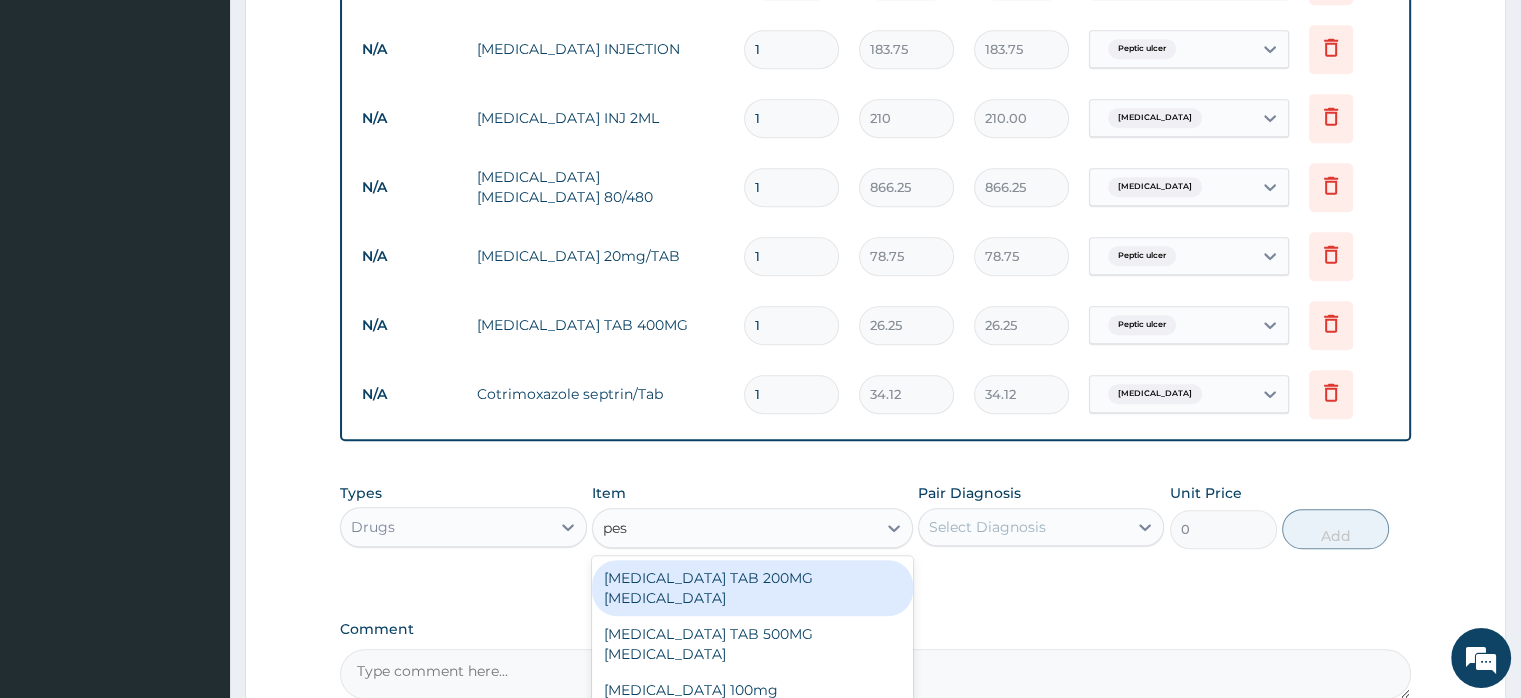 type on "pess" 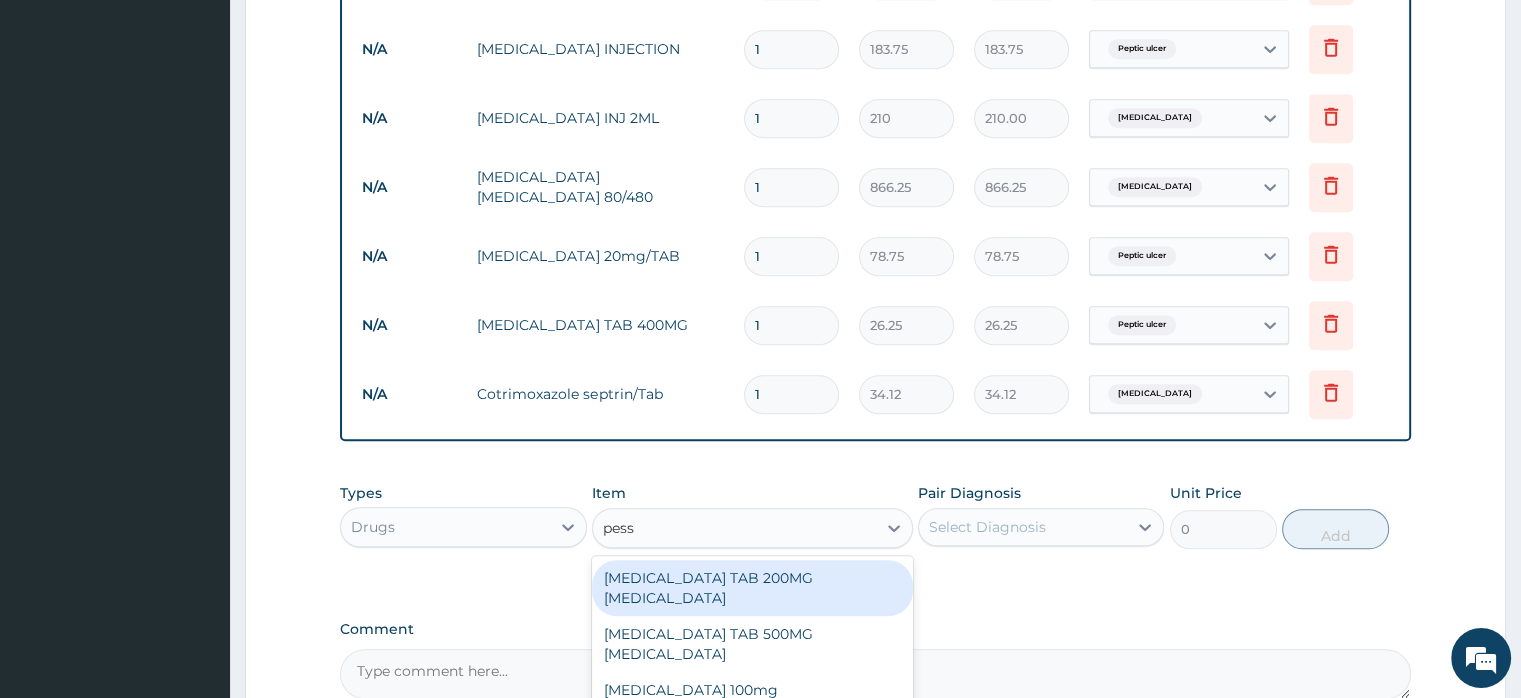 click on "[MEDICAL_DATA] TAB 200MG [MEDICAL_DATA]" at bounding box center [752, 588] 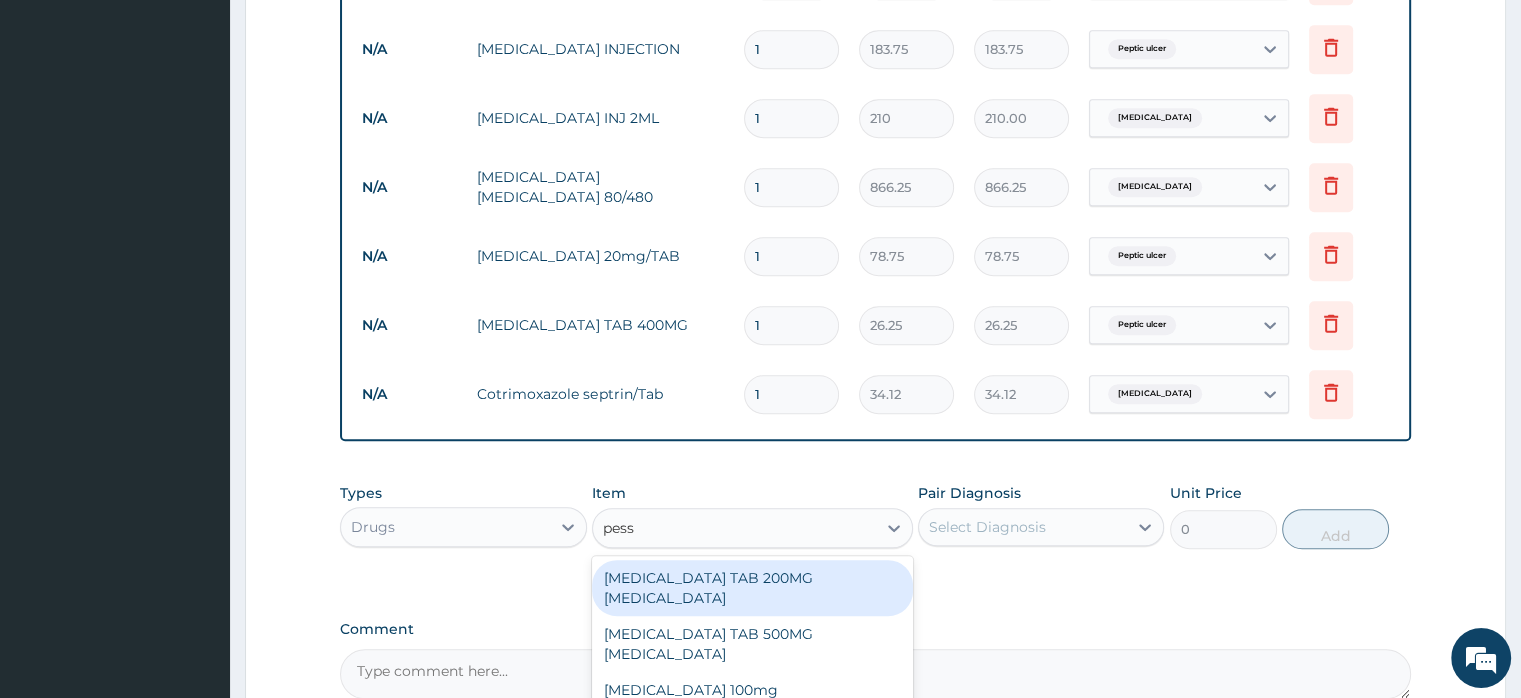 type 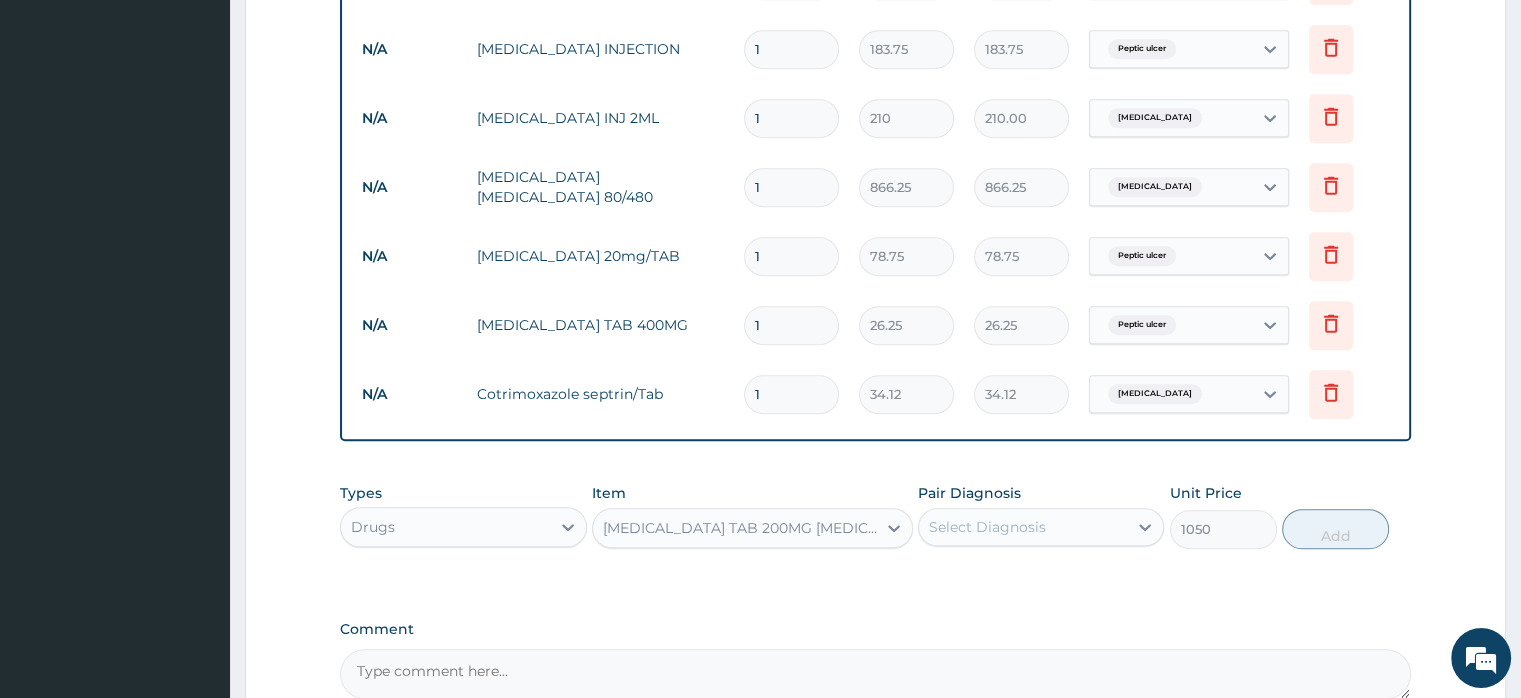 click on "Select Diagnosis" at bounding box center (987, 527) 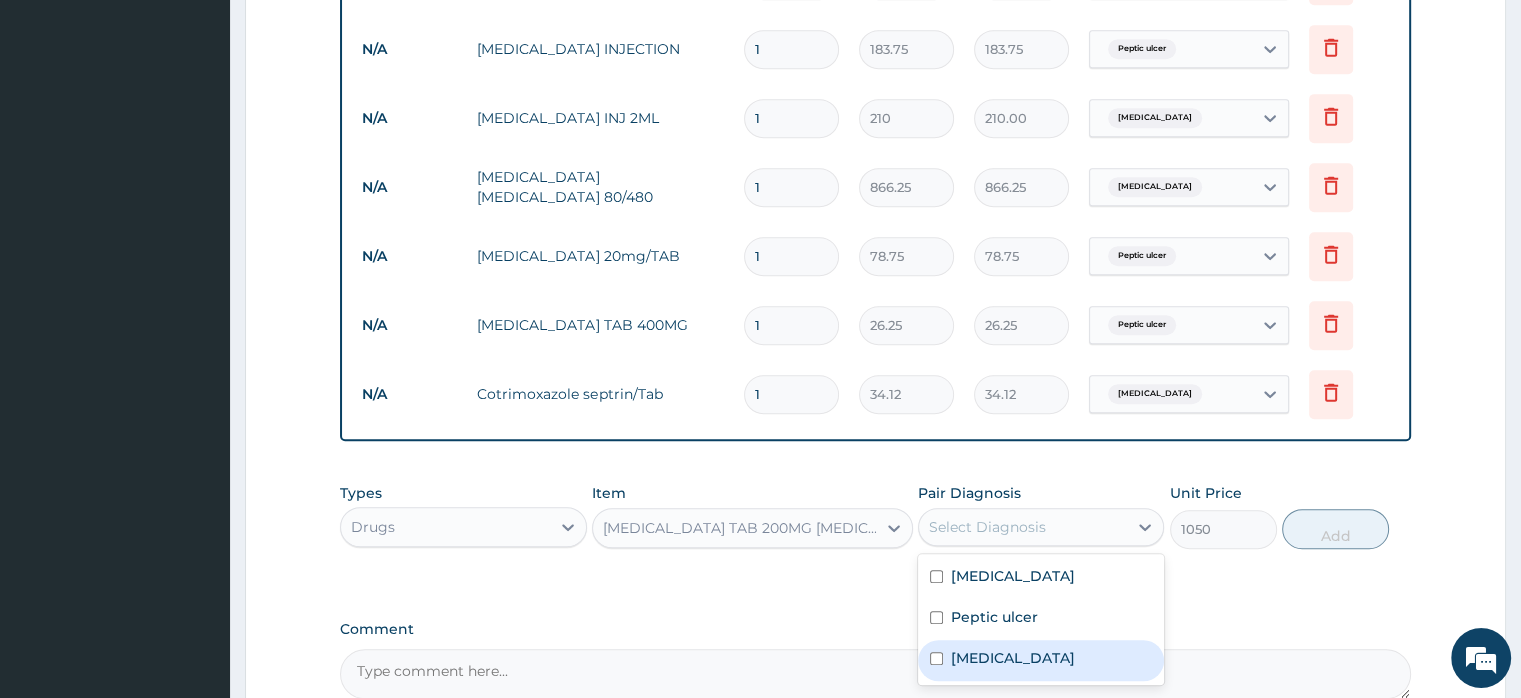 click on "Vaginitis" at bounding box center (1013, 658) 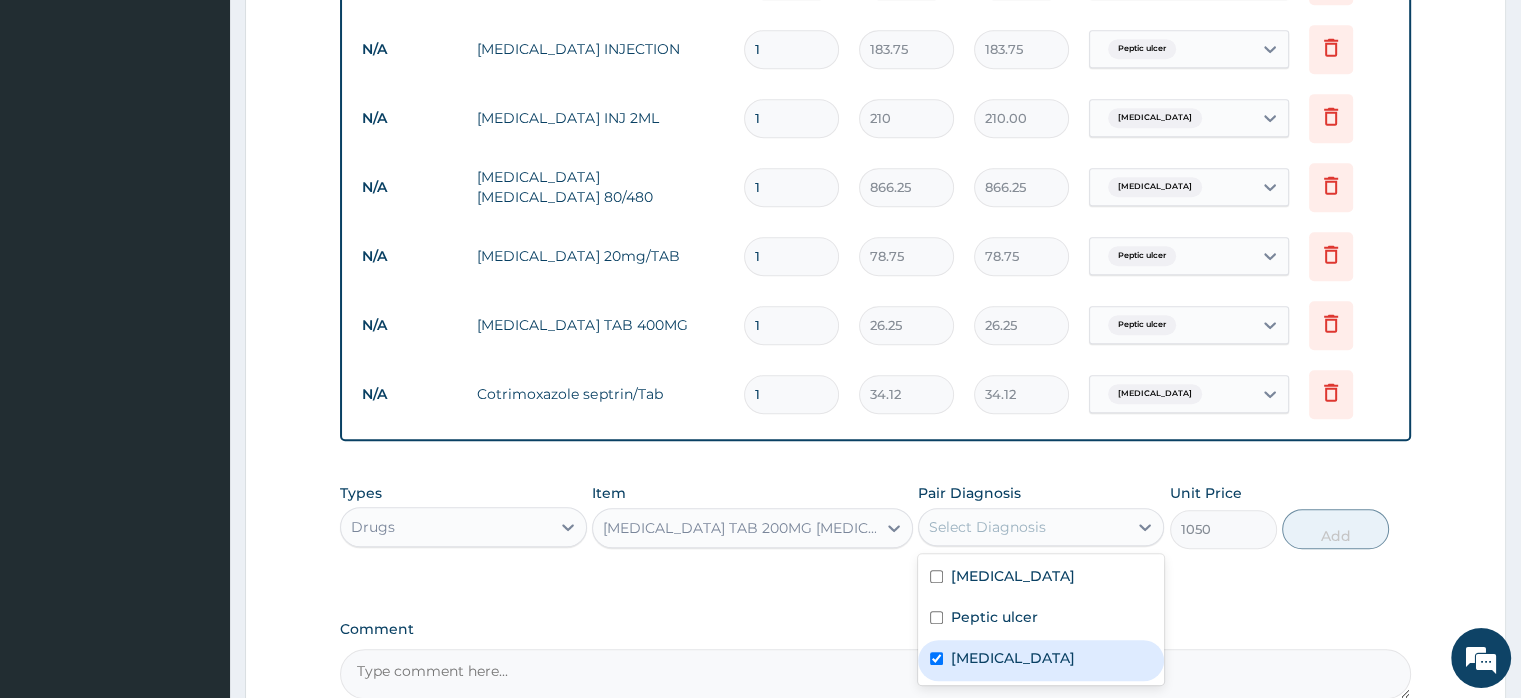 checkbox on "true" 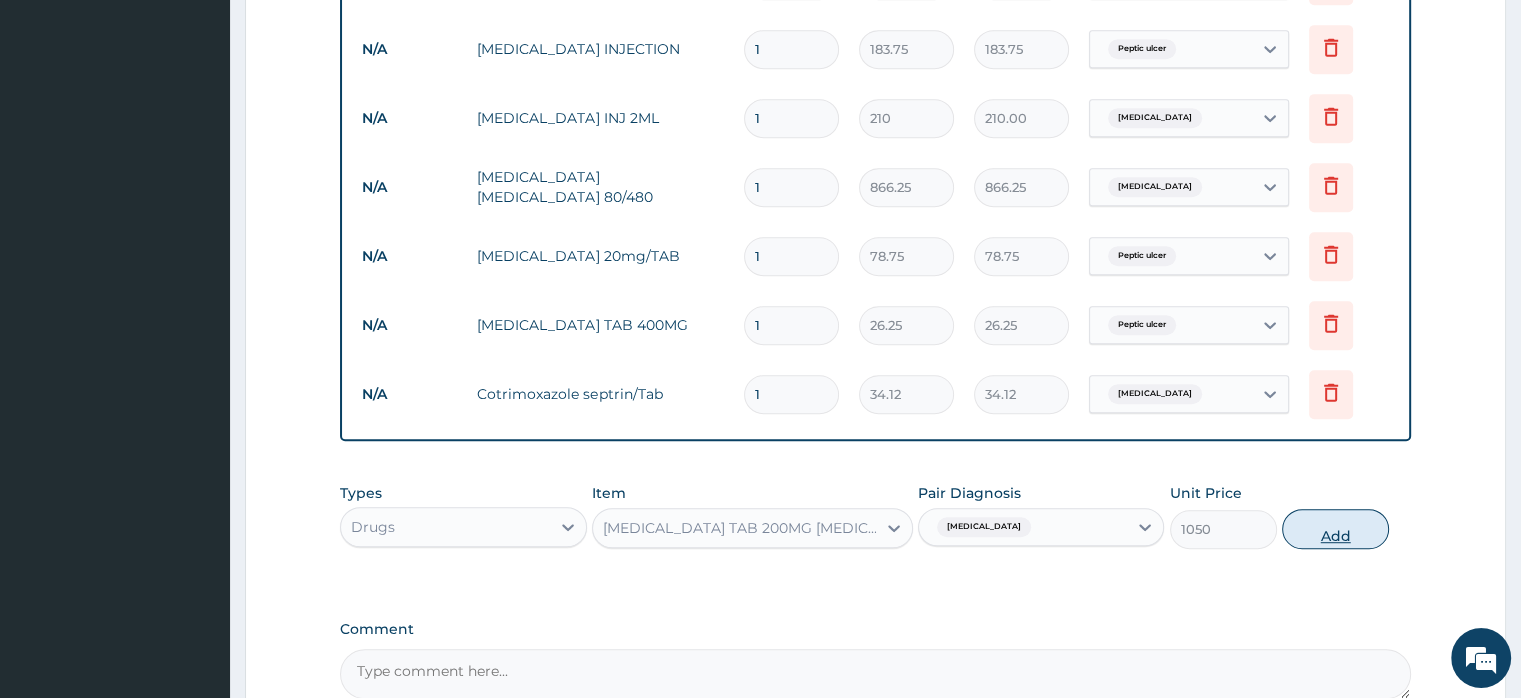 click on "Add" at bounding box center (1335, 529) 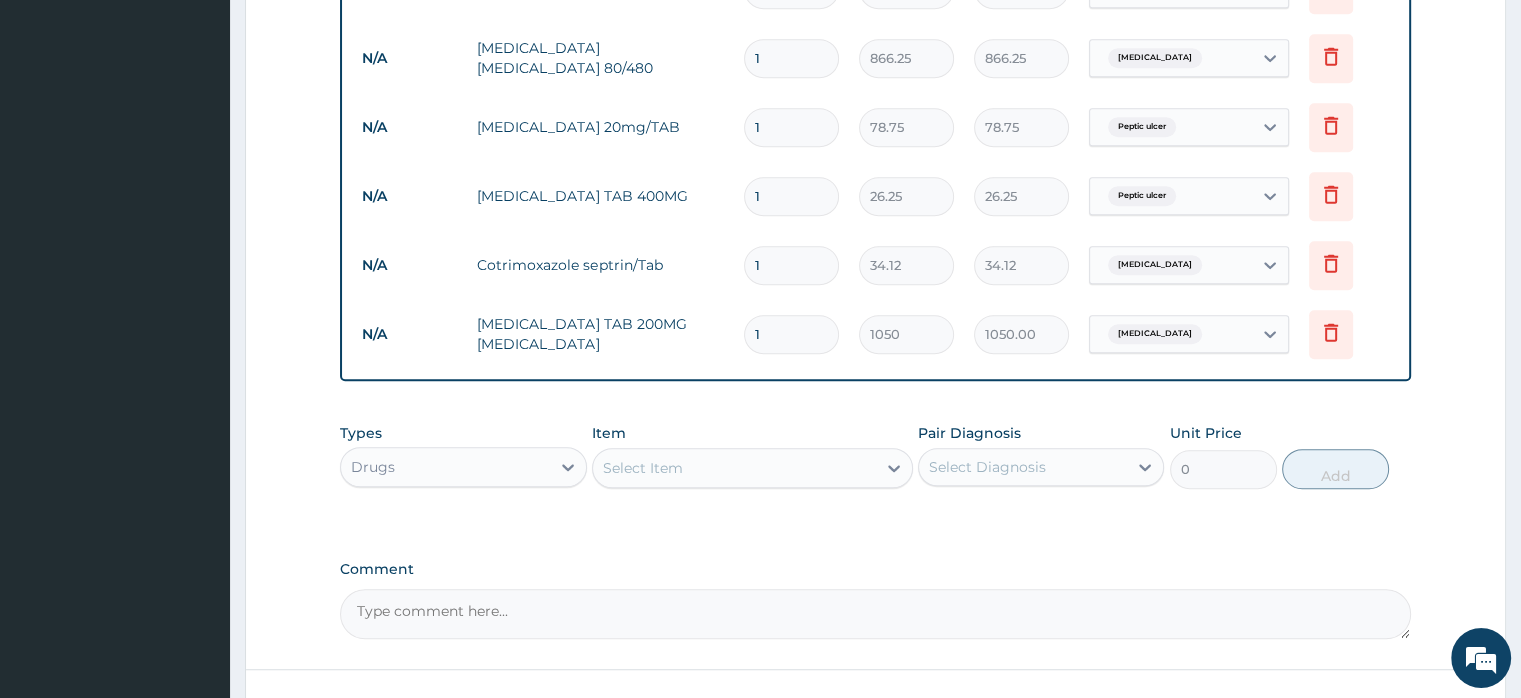 scroll, scrollTop: 1334, scrollLeft: 0, axis: vertical 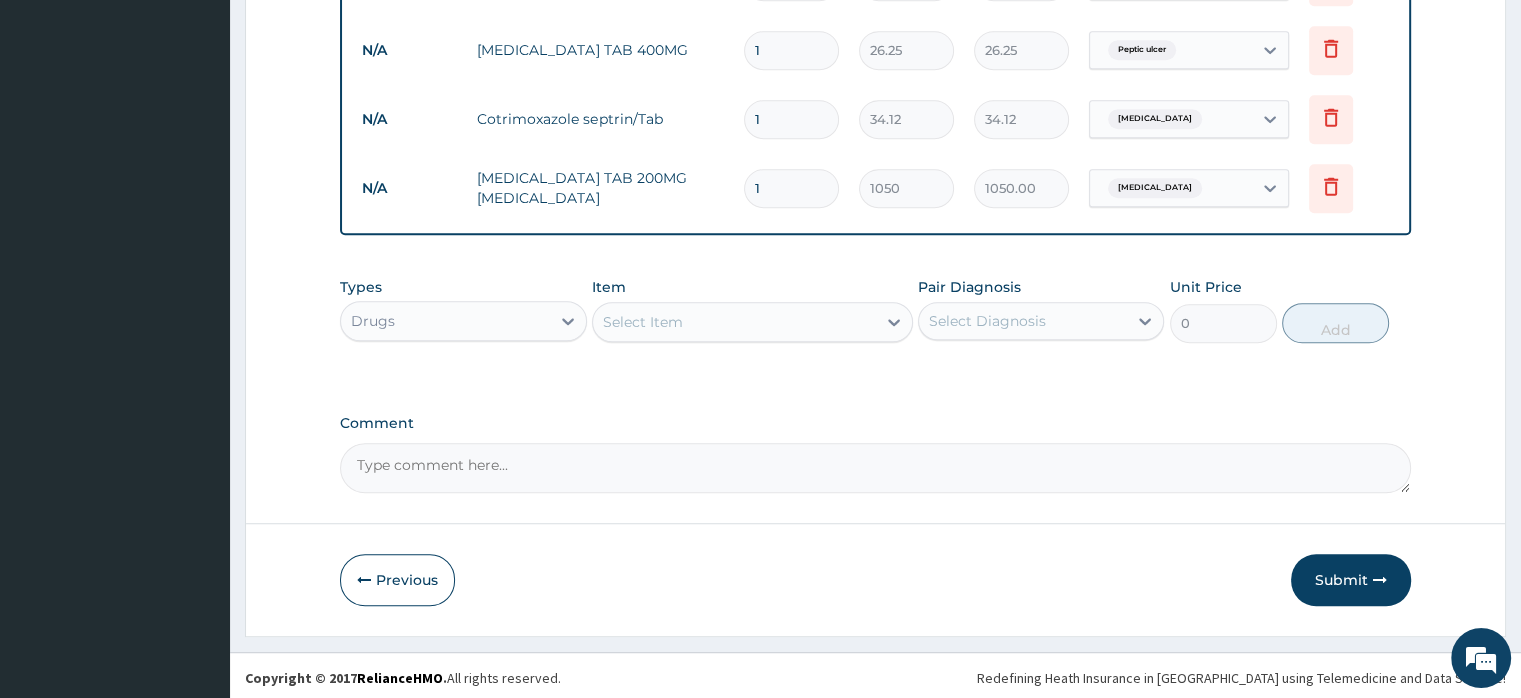 click on "Comment" at bounding box center (875, 468) 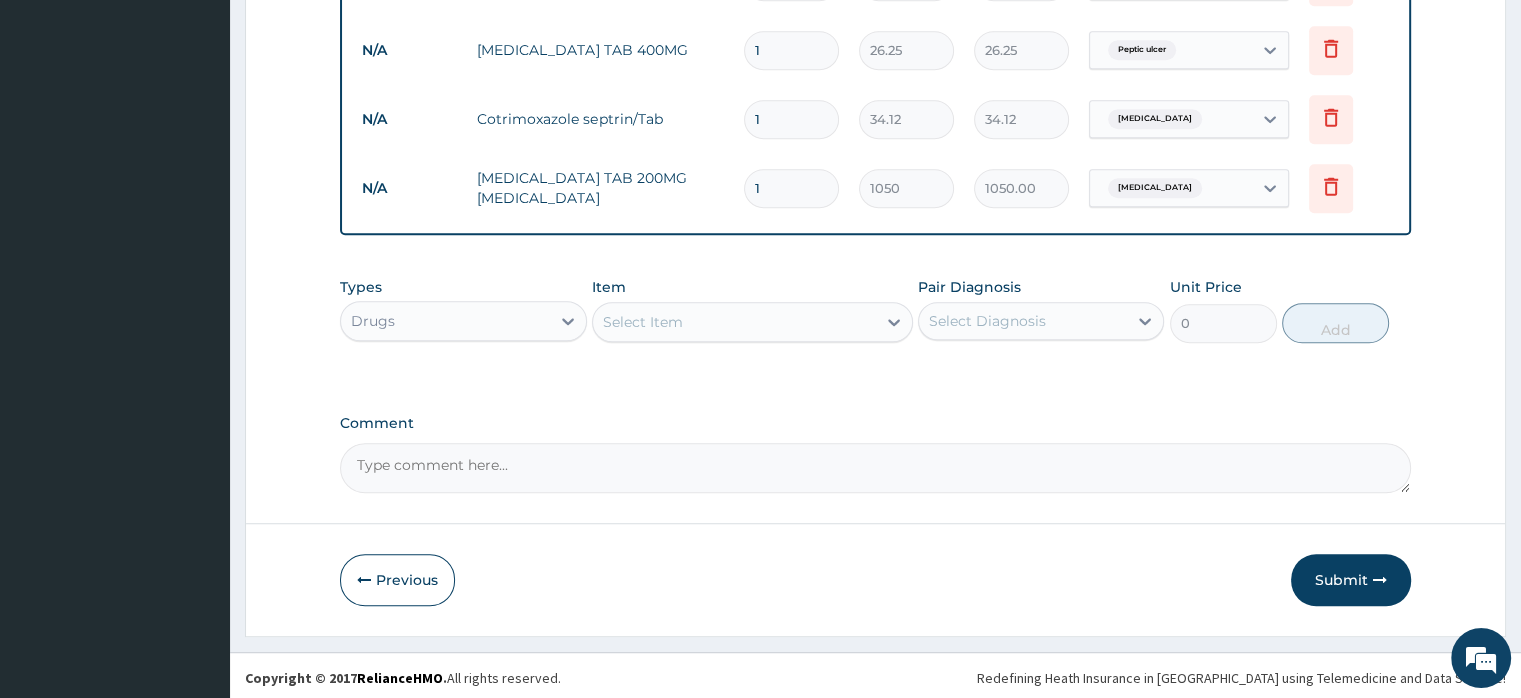 paste on "Complaints Dizziness, weakness after episodes of vomiting and stooling 5/7, frontal headache. known PUD patient	Had episode of watery stool and vomiting which  resolved after using loperamide capsule....Has been feeling weak thereafter....History of  burning sensation in vagina and occasional scanty blood stain when she cleans after urinating...Nil vaginal discharge, a known PUD." 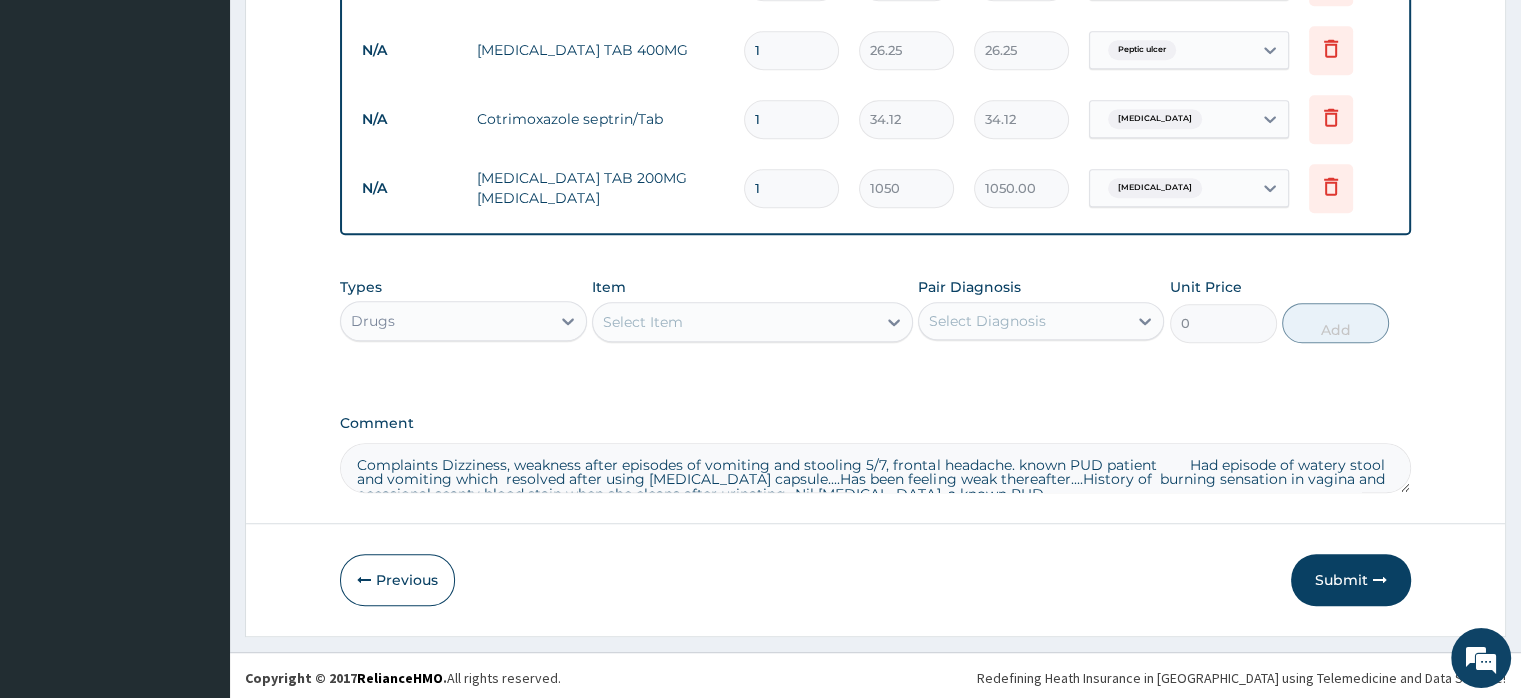 scroll, scrollTop: 10, scrollLeft: 0, axis: vertical 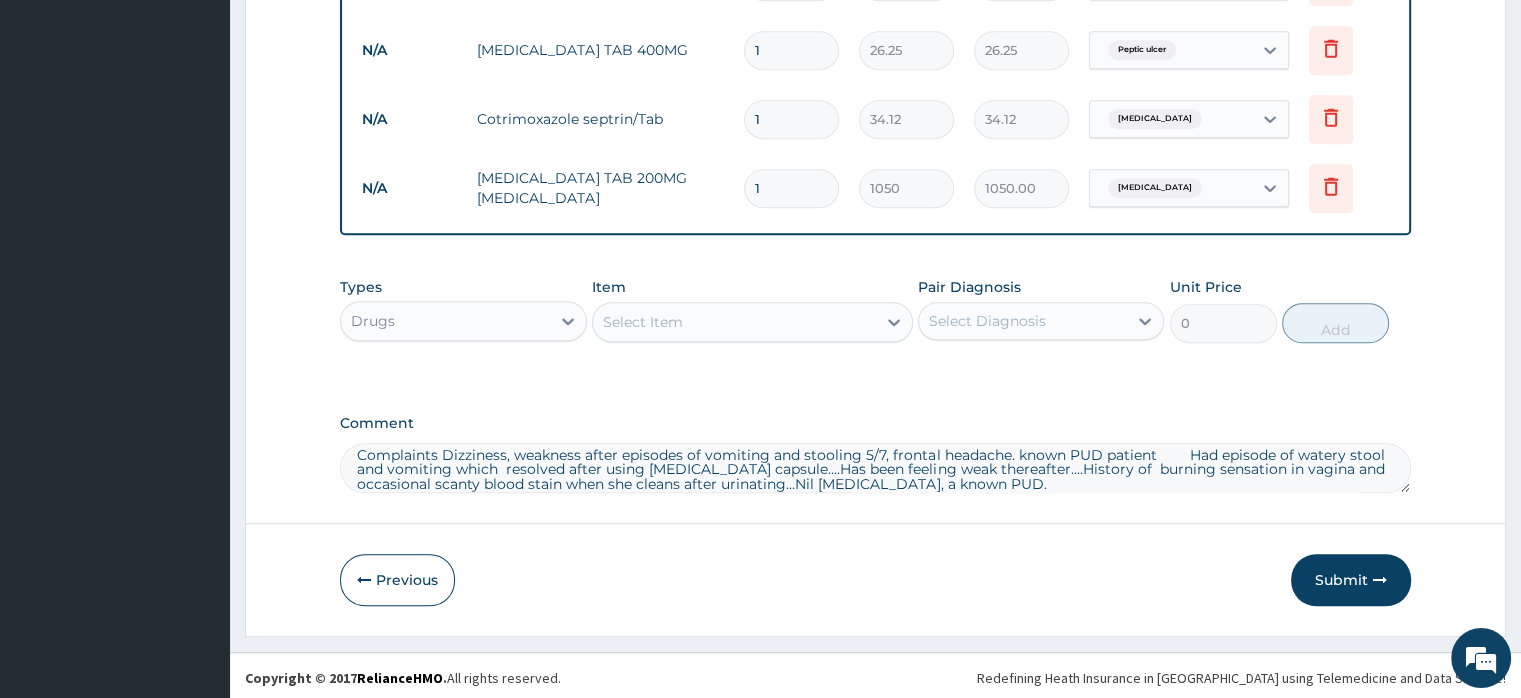 type on "Complaints Dizziness, weakness after episodes of vomiting and stooling 5/7, frontal headache. known PUD patient	Had episode of watery stool and vomiting which  resolved after using loperamide capsule....Has been feeling weak thereafter....History of  burning sensation in vagina and occasional scanty blood stain when she cleans after urinating...Nil vaginal discharge, a known PUD." 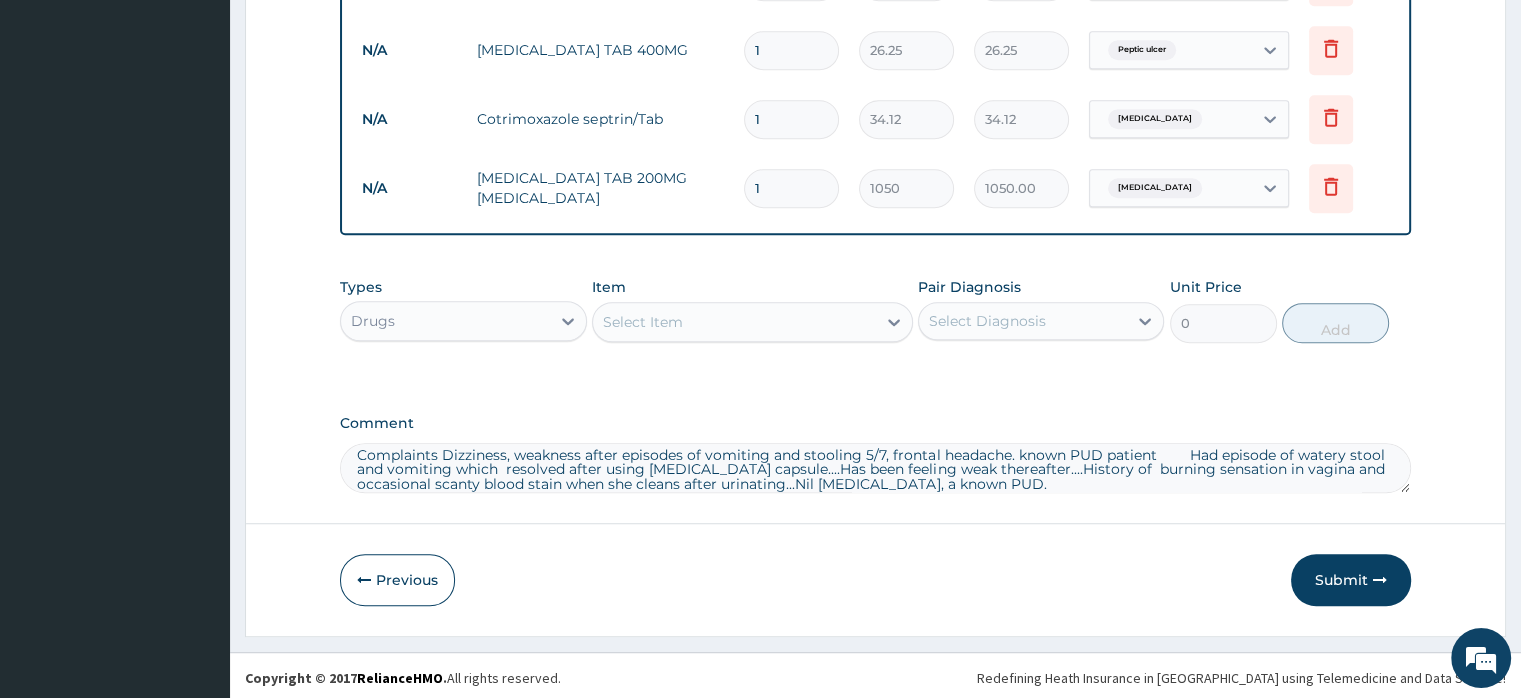 drag, startPoint x: 767, startPoint y: 185, endPoint x: 741, endPoint y: 192, distance: 26.925823 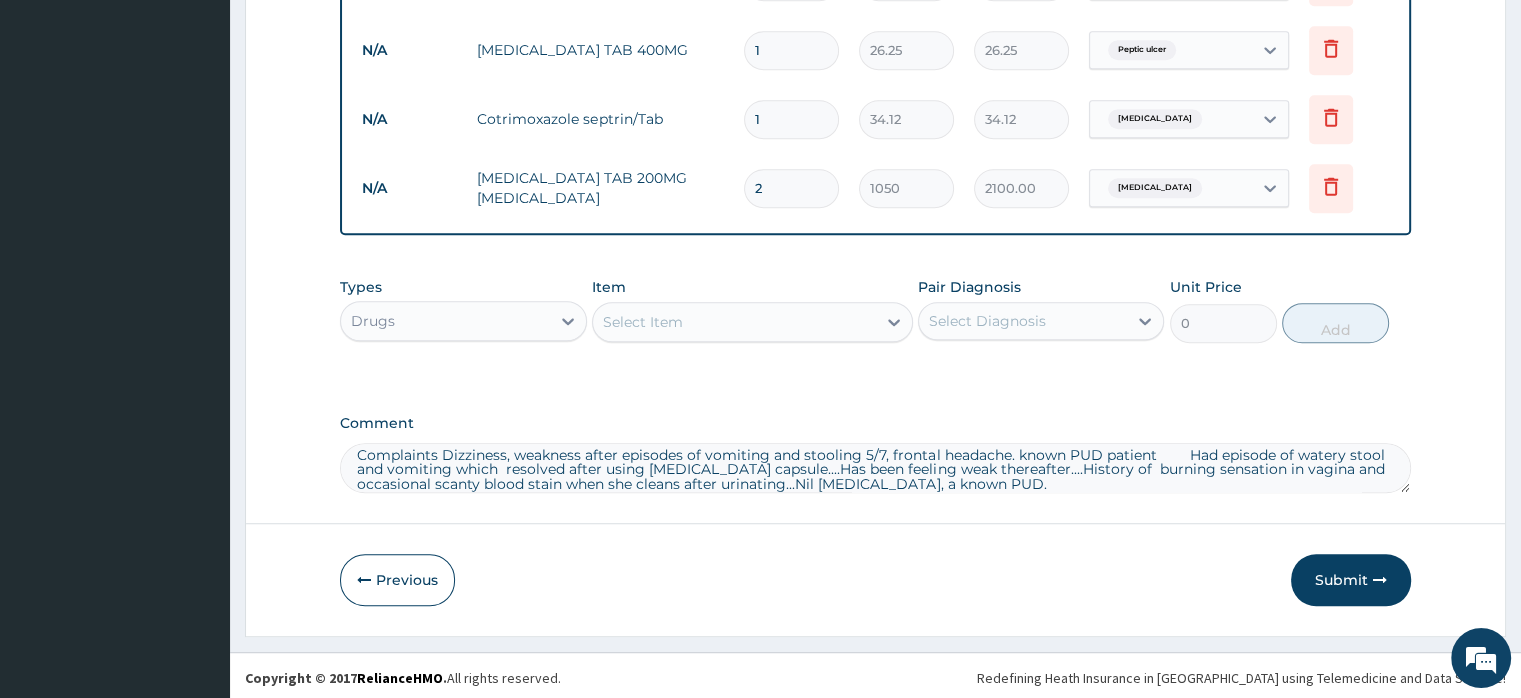 type on "20" 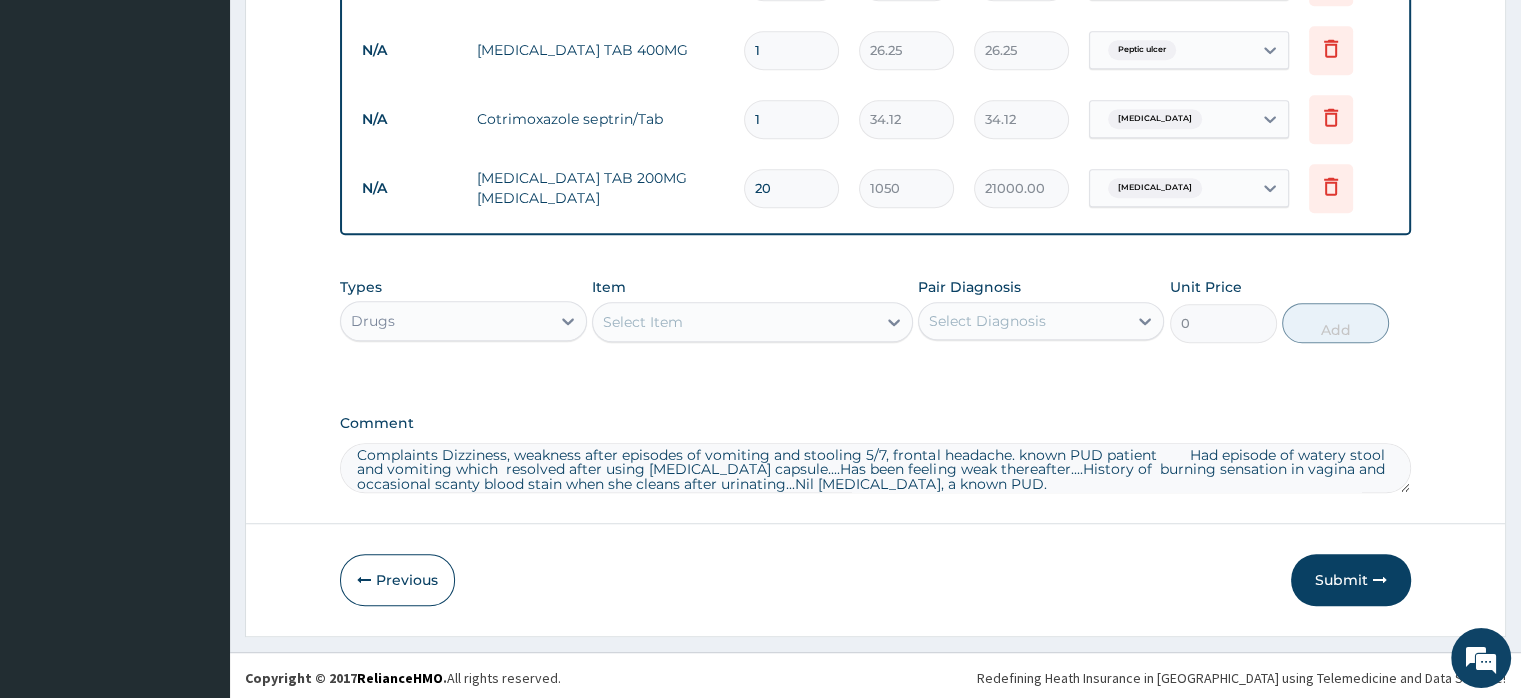 drag, startPoint x: 780, startPoint y: 177, endPoint x: 744, endPoint y: 185, distance: 36.878178 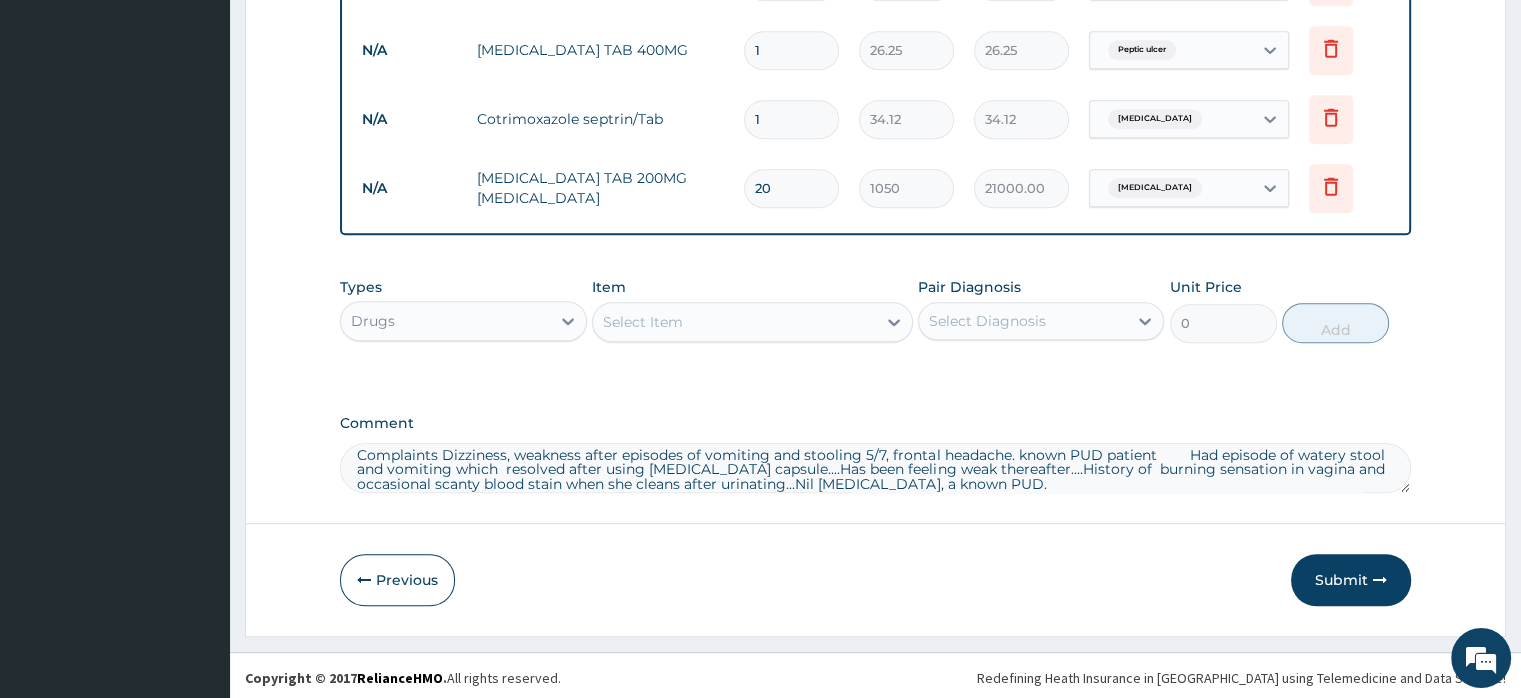 click on "20" at bounding box center [791, 188] 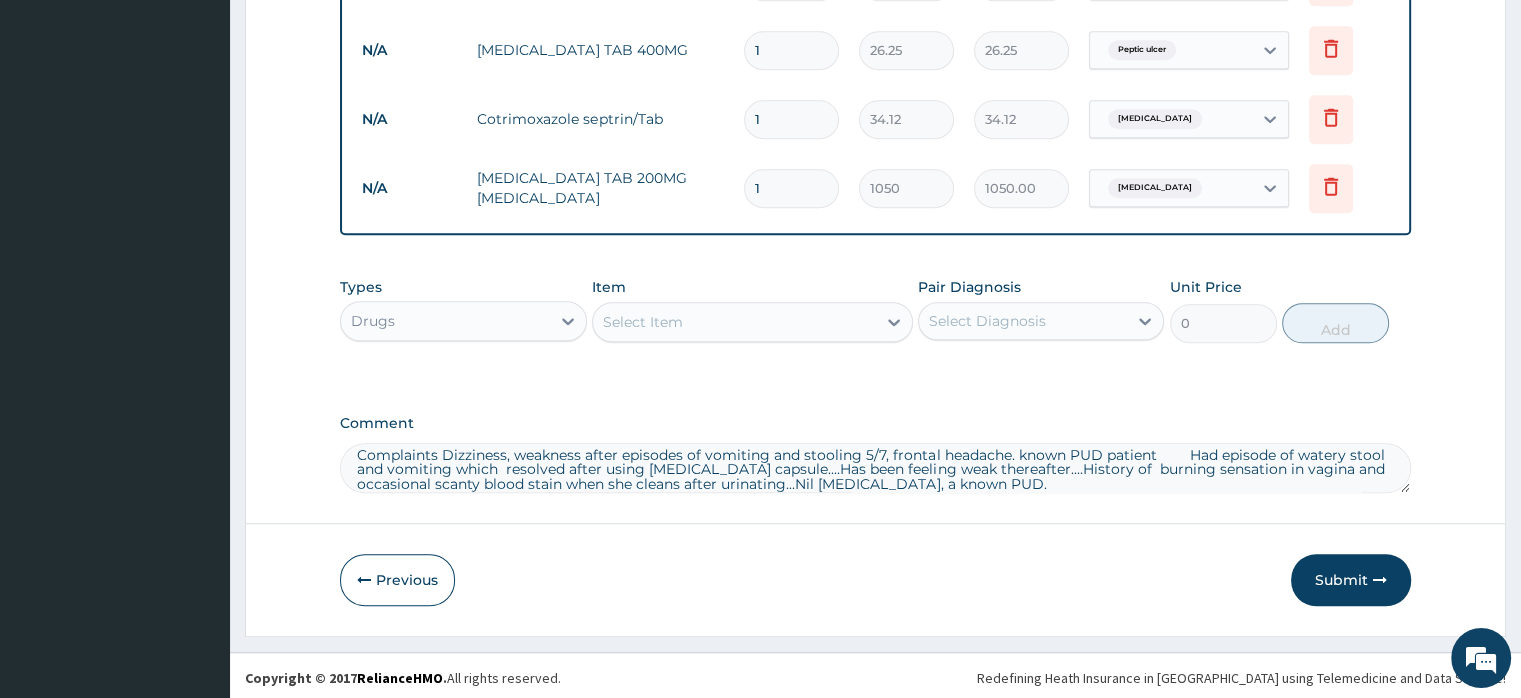 drag, startPoint x: 784, startPoint y: 111, endPoint x: 724, endPoint y: 123, distance: 61.188232 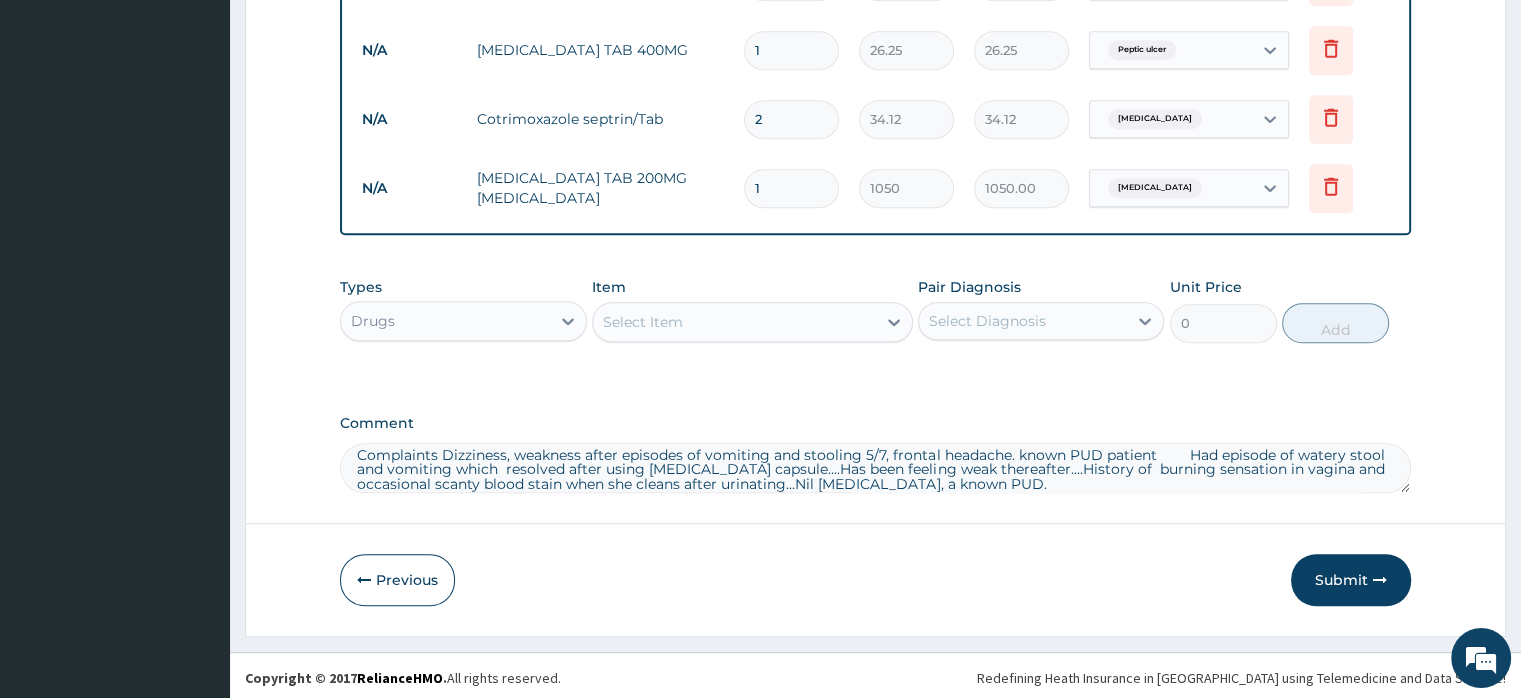 type on "68.24" 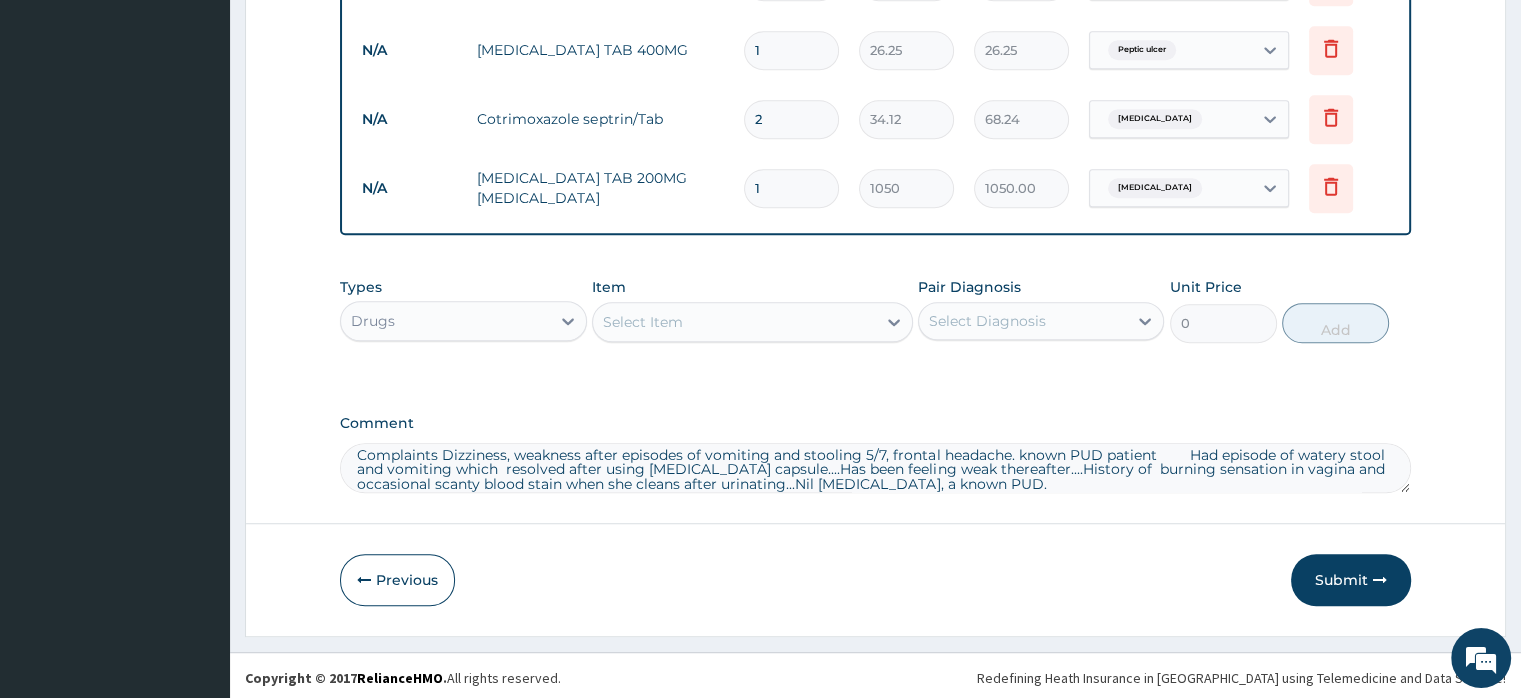 type on "20" 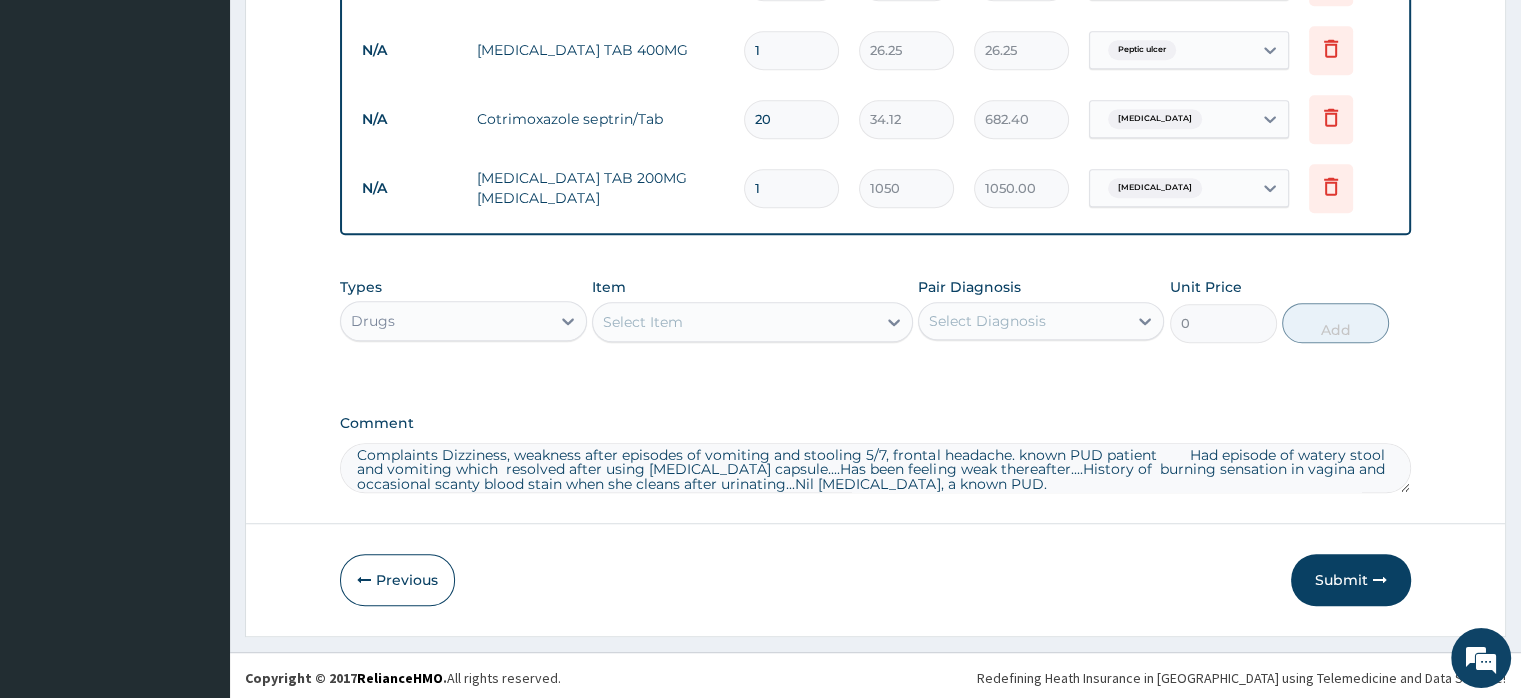 type on "20" 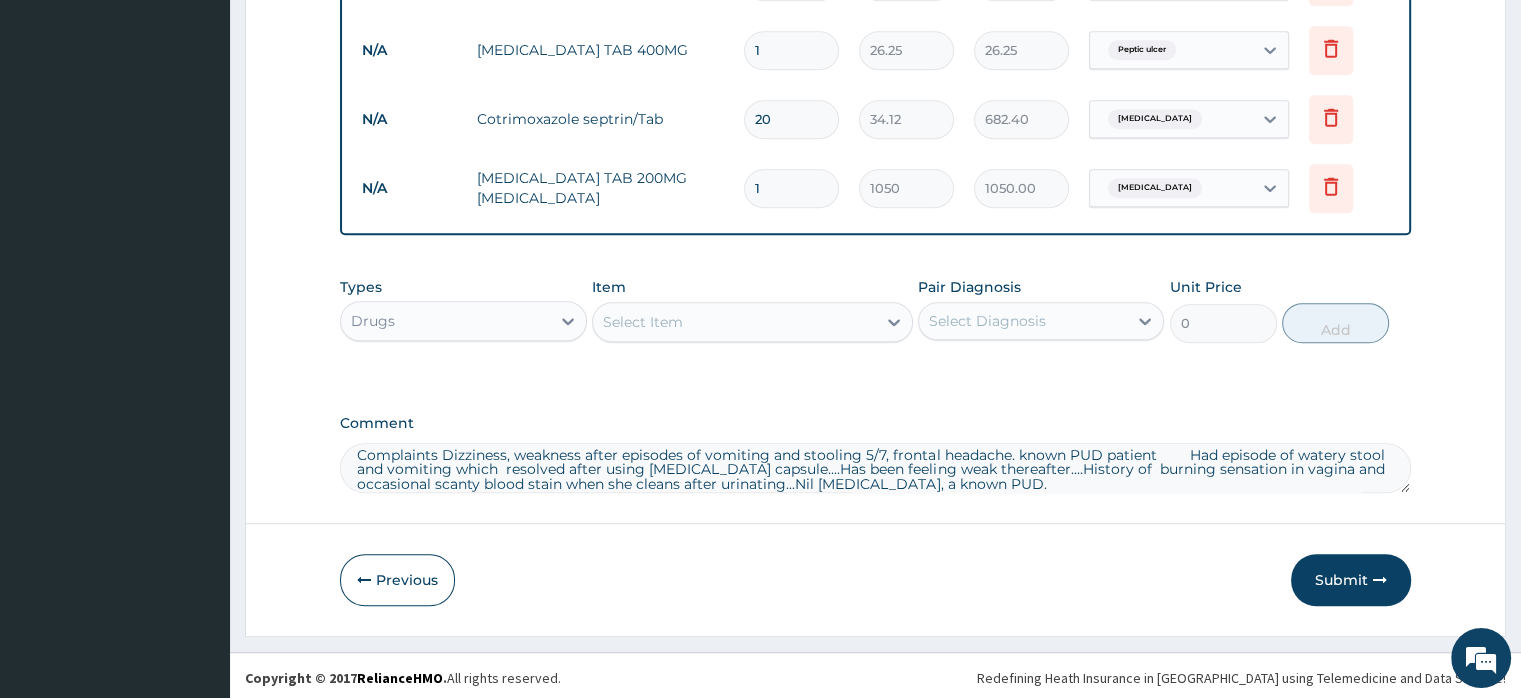 click on "1" at bounding box center (791, 50) 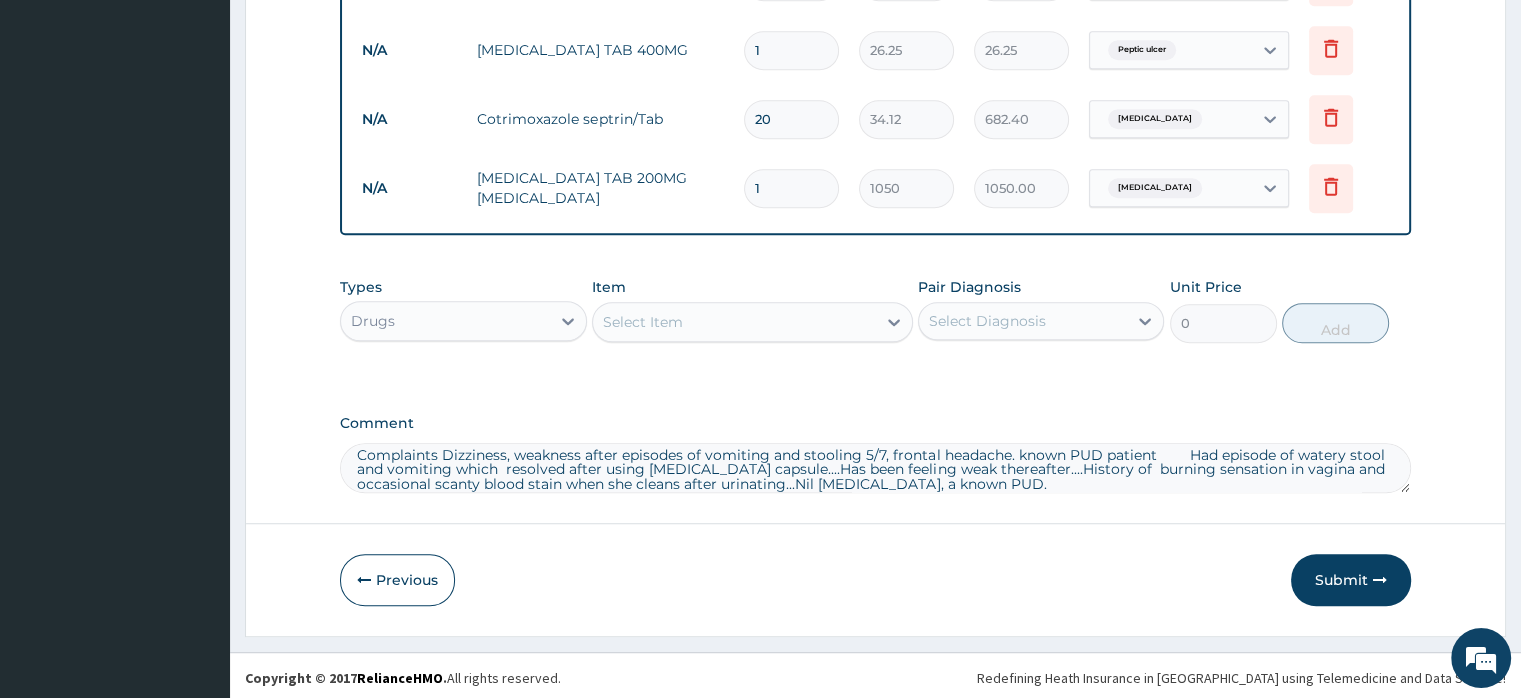 type on "18" 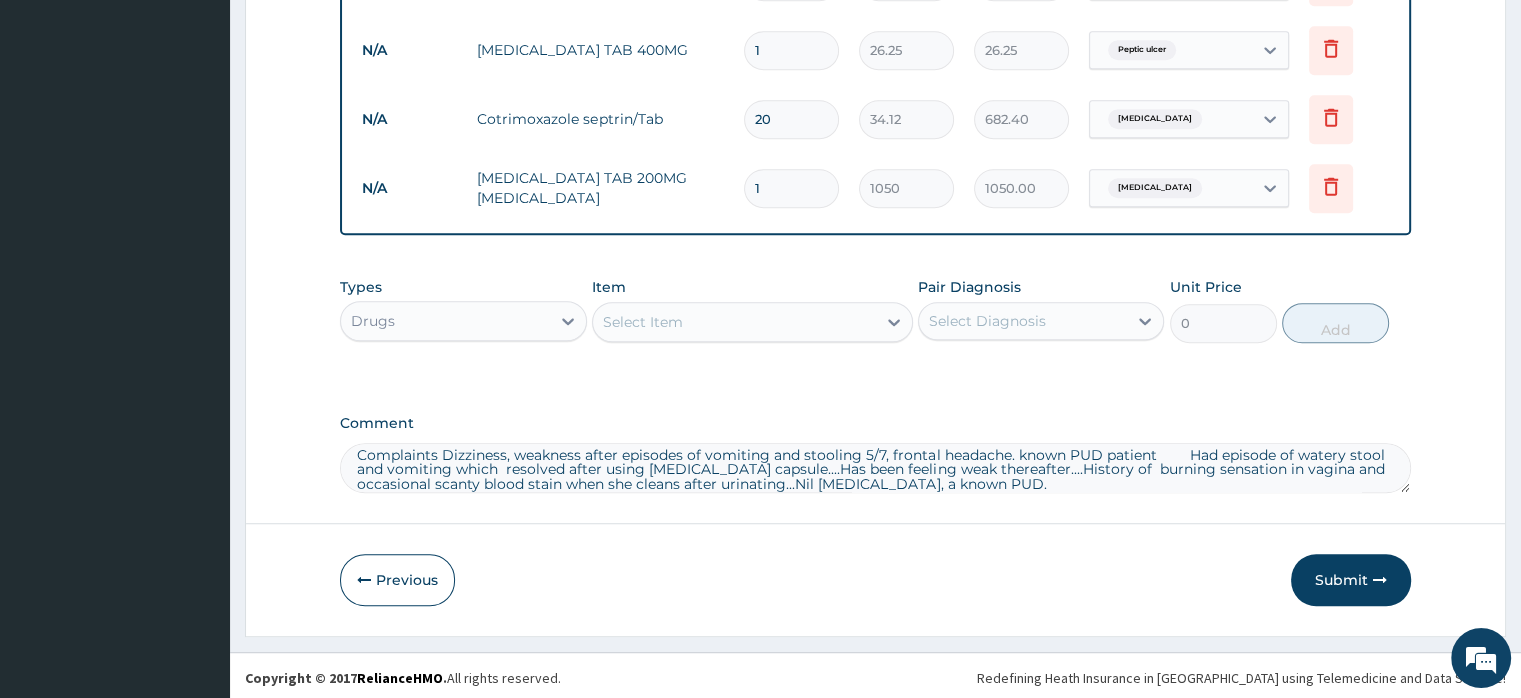type on "472.50" 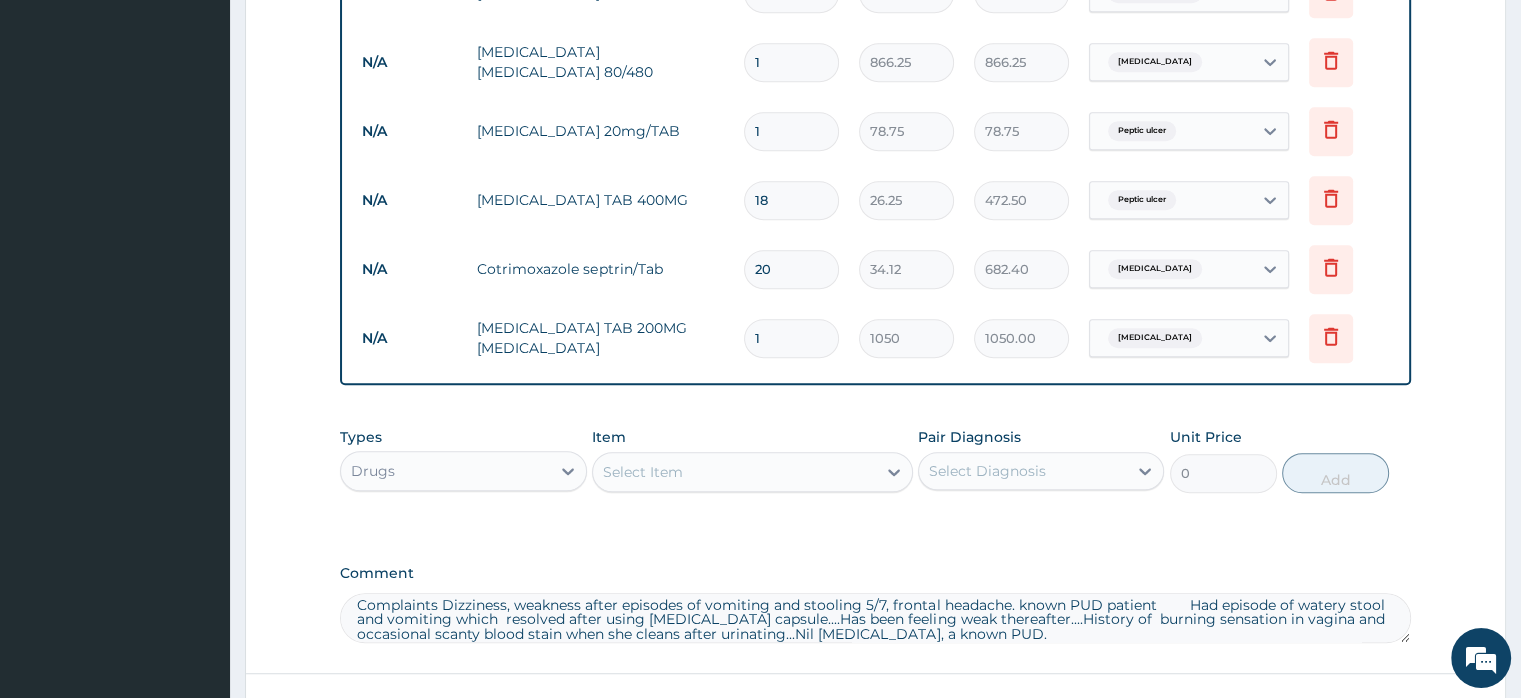 scroll, scrollTop: 1166, scrollLeft: 0, axis: vertical 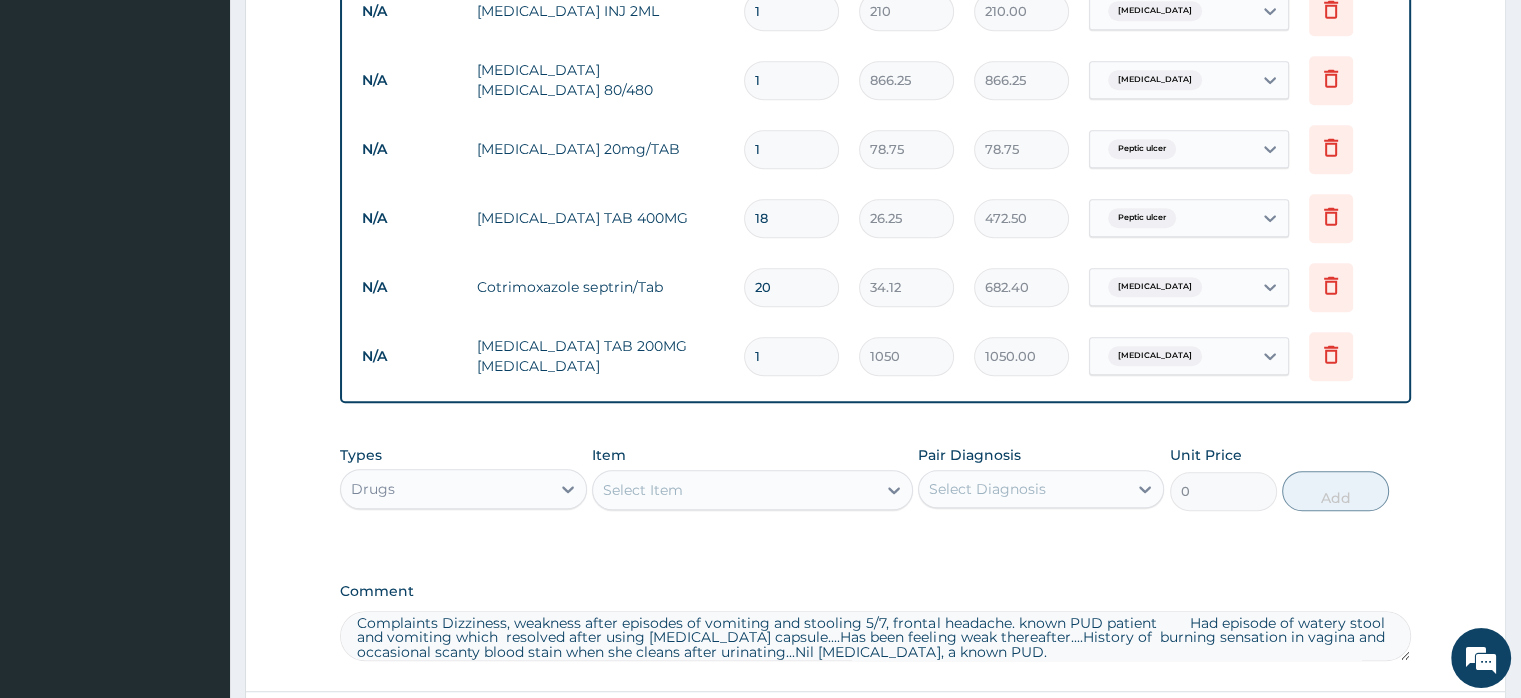 type on "18" 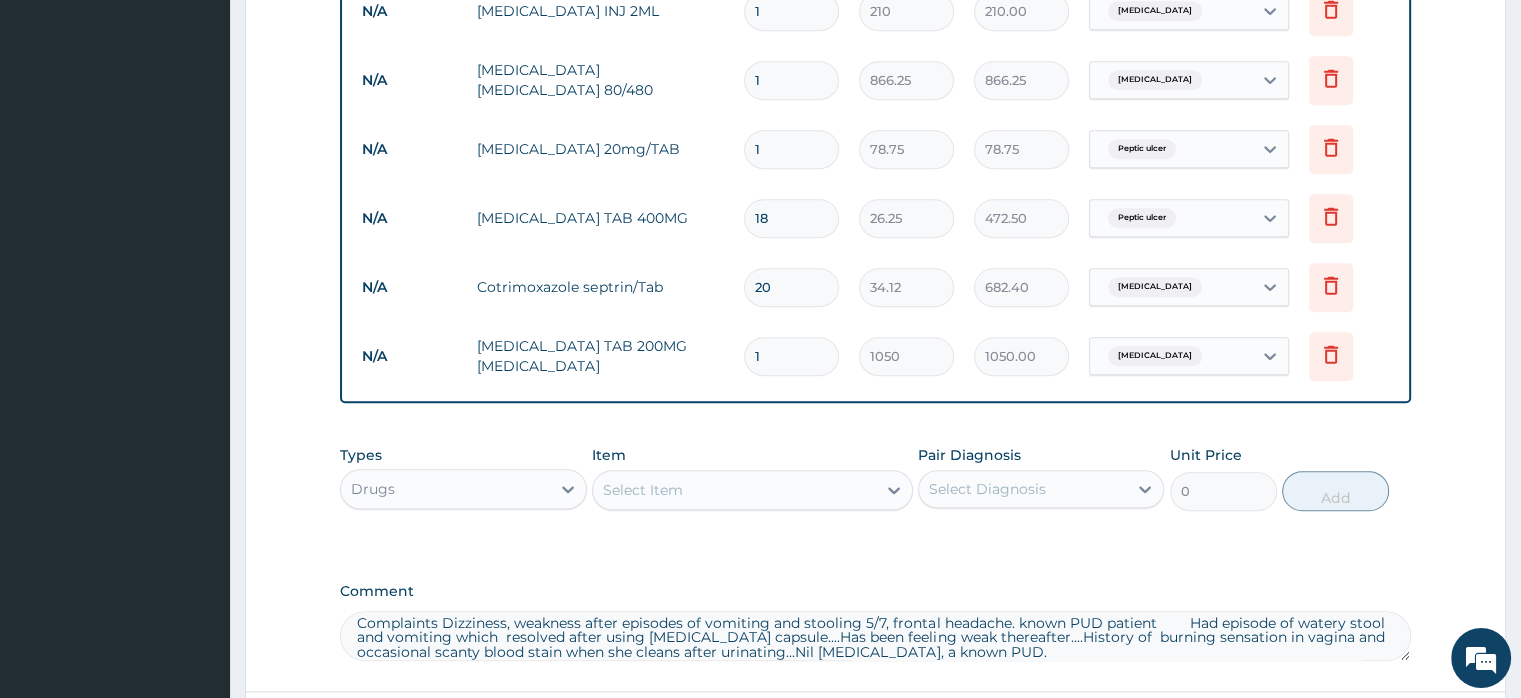 click on "1" at bounding box center (791, 149) 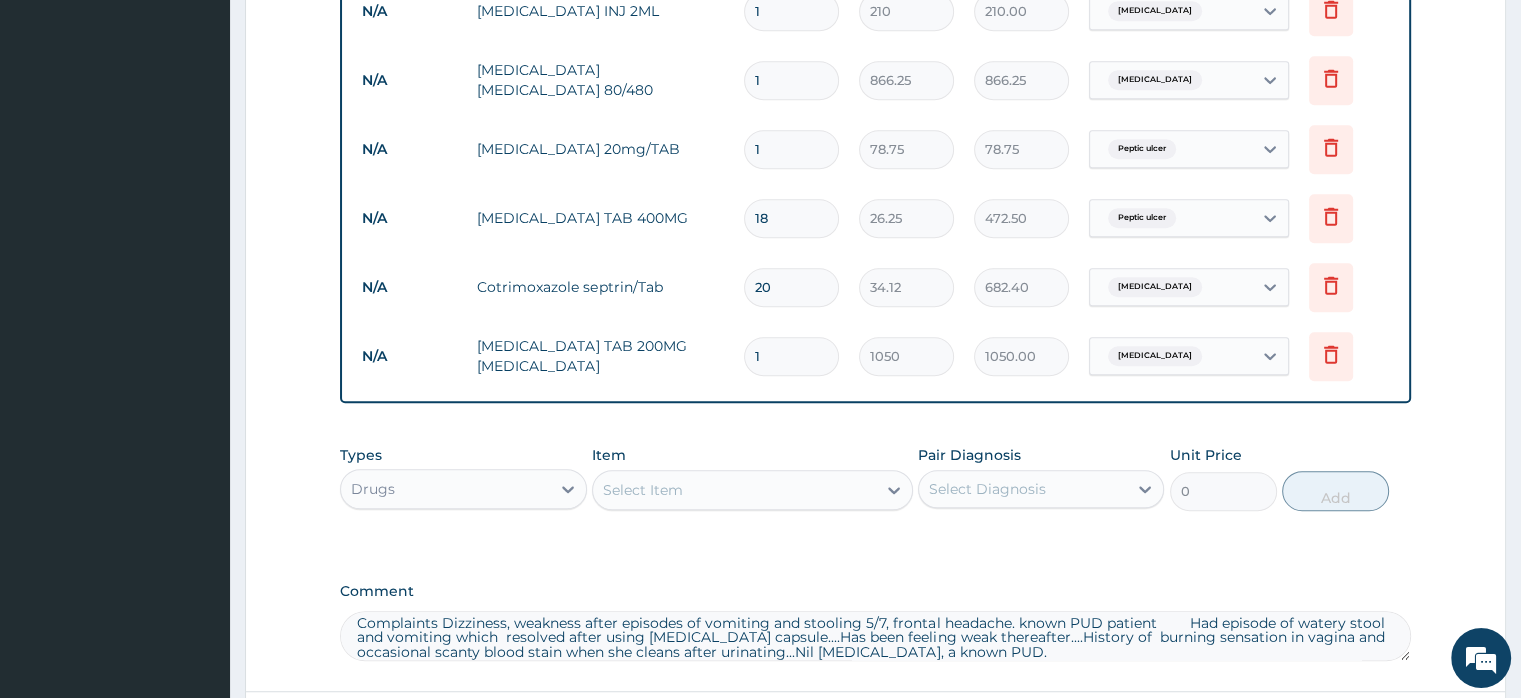 type on "10" 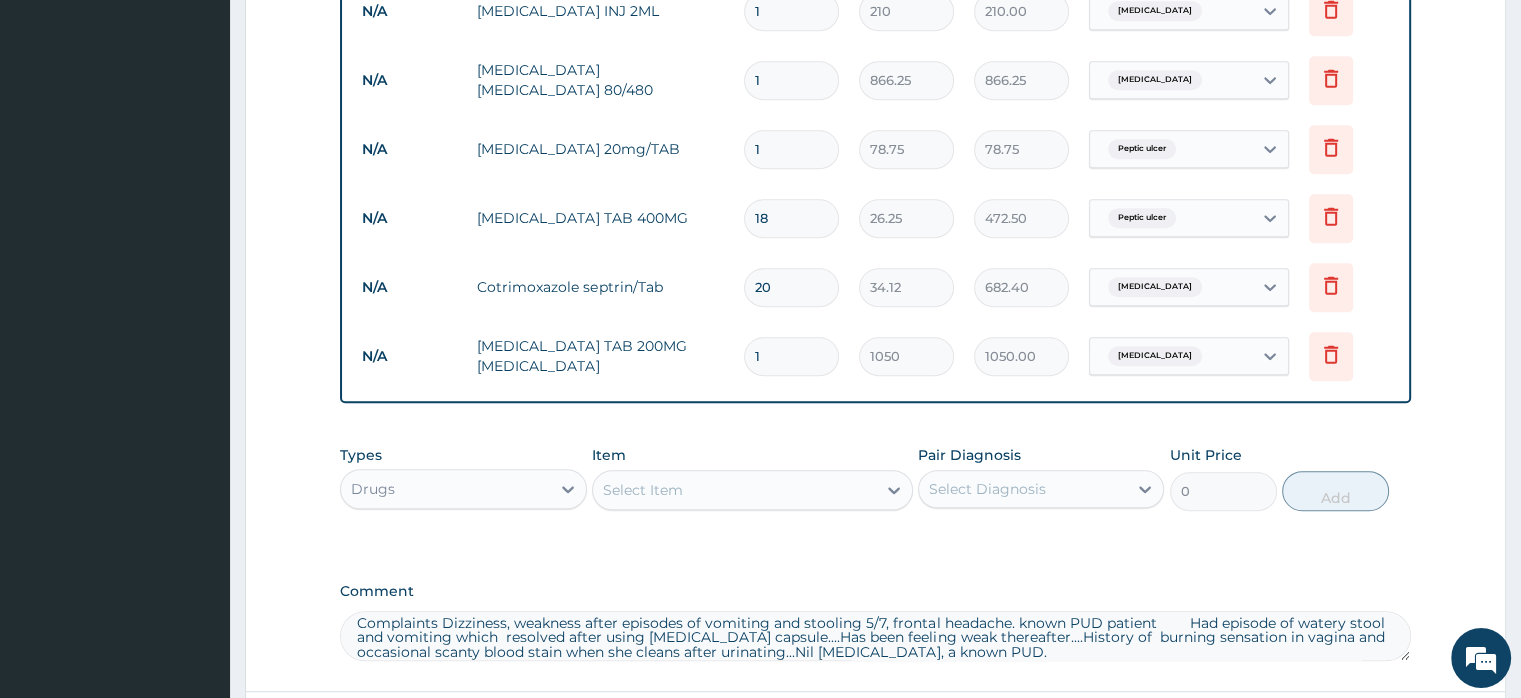 type on "787.50" 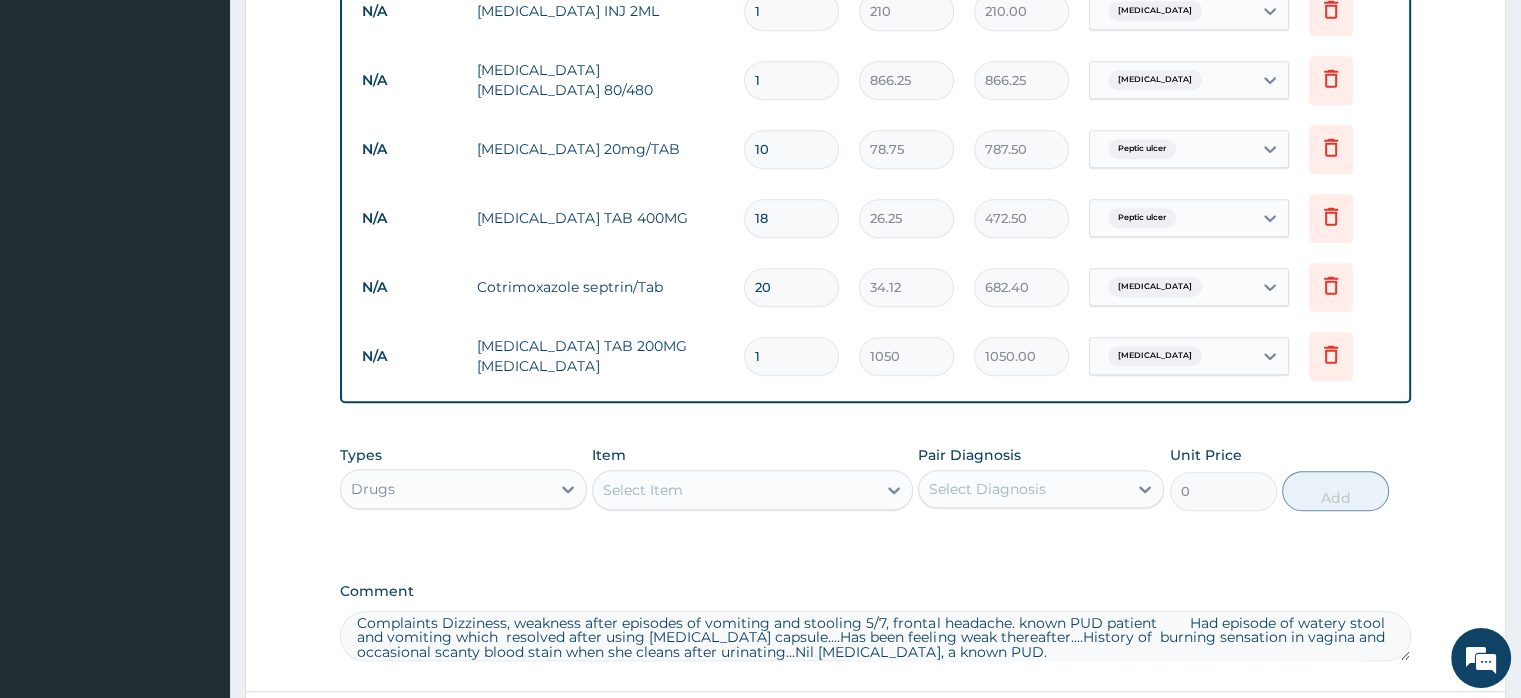 scroll, scrollTop: 1066, scrollLeft: 0, axis: vertical 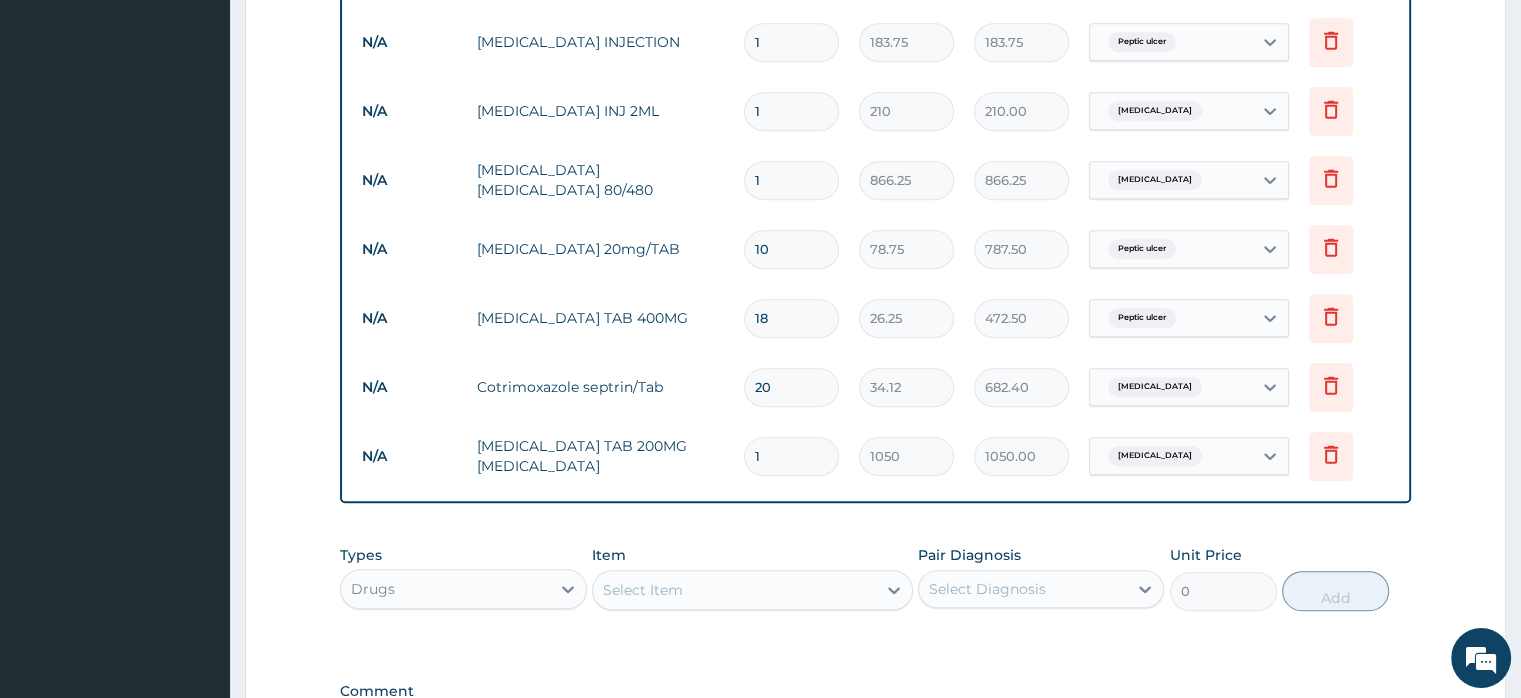type on "10" 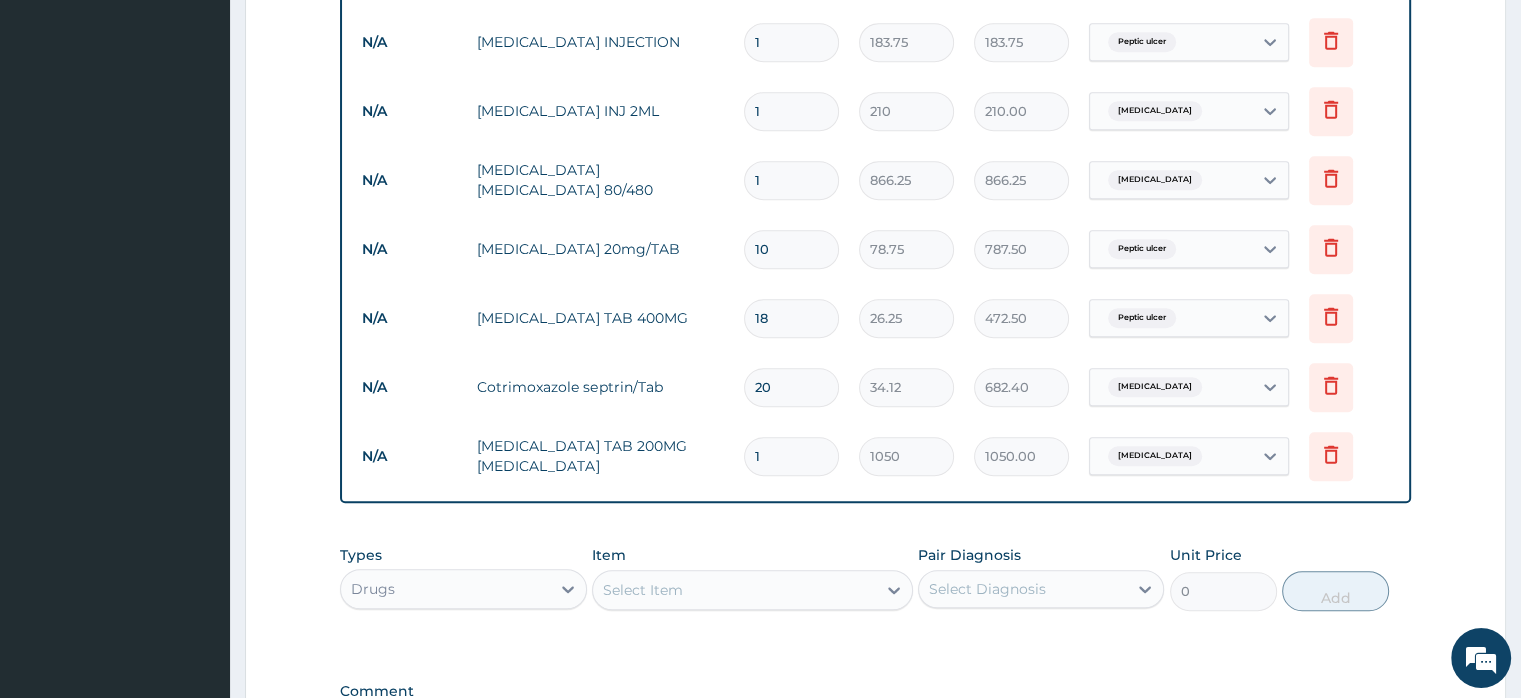drag, startPoint x: 770, startPoint y: 113, endPoint x: 749, endPoint y: 114, distance: 21.023796 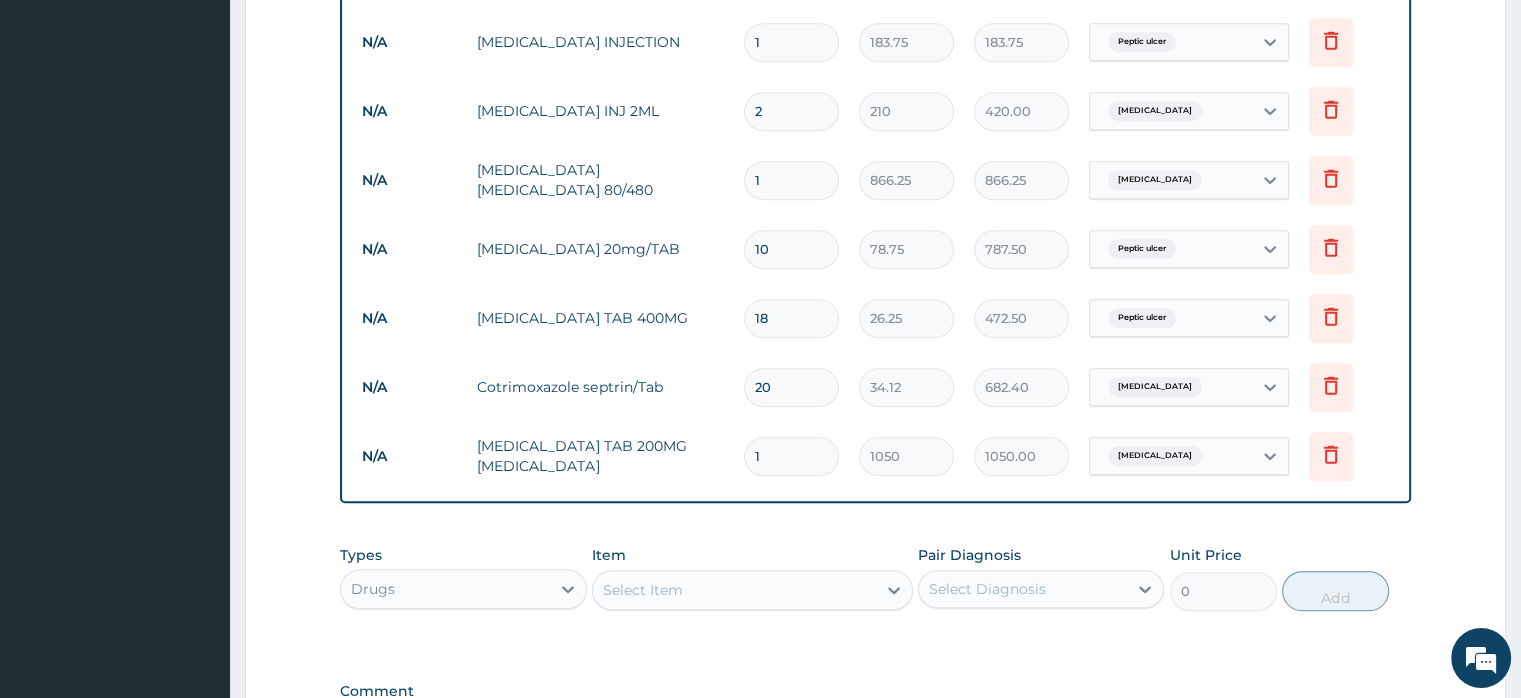 type on "2" 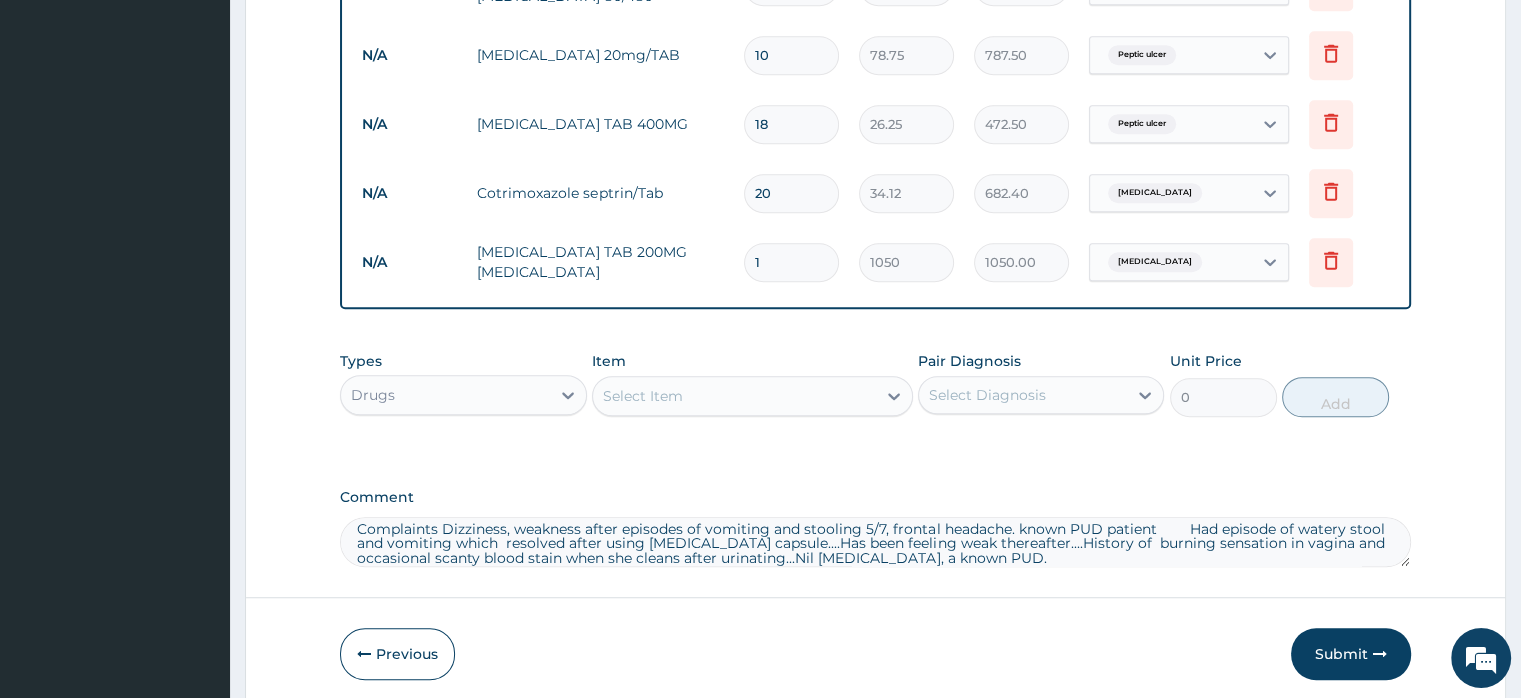 scroll, scrollTop: 1326, scrollLeft: 0, axis: vertical 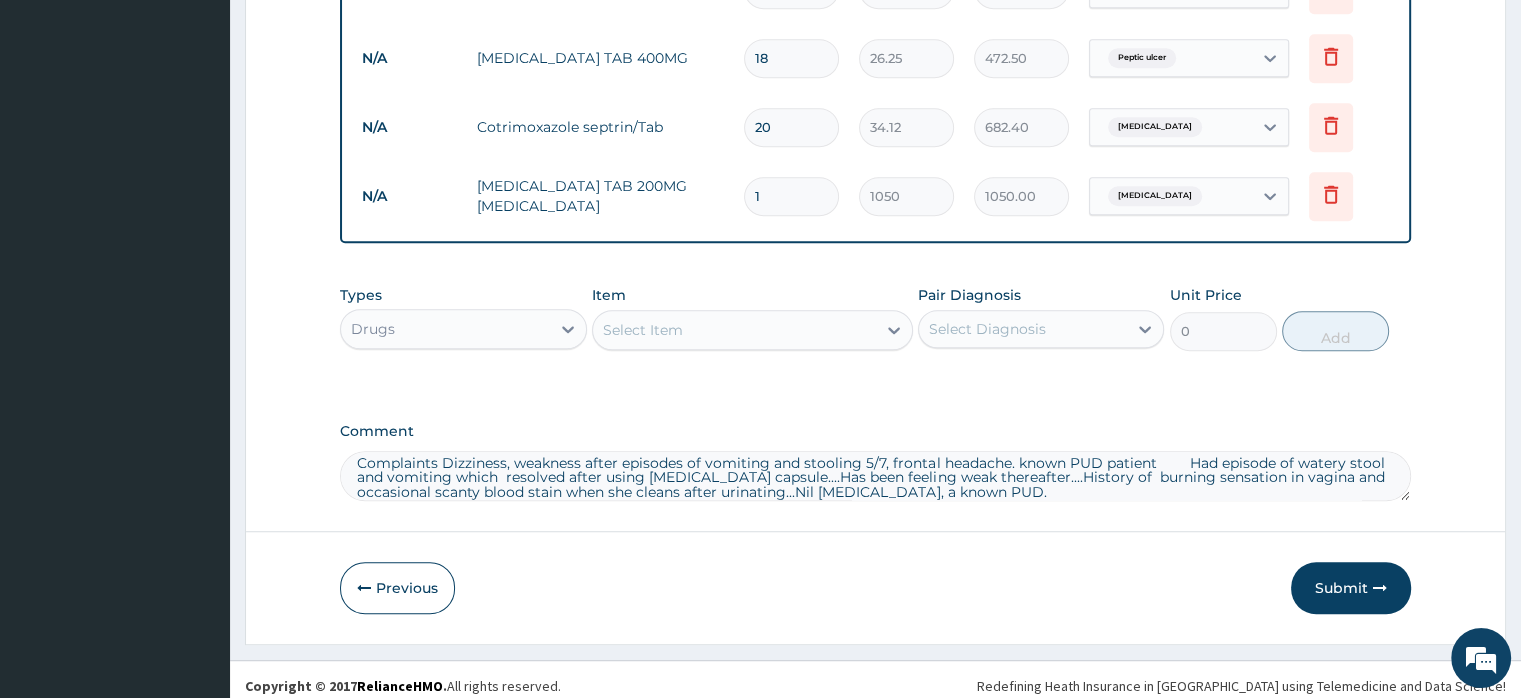 type on "2" 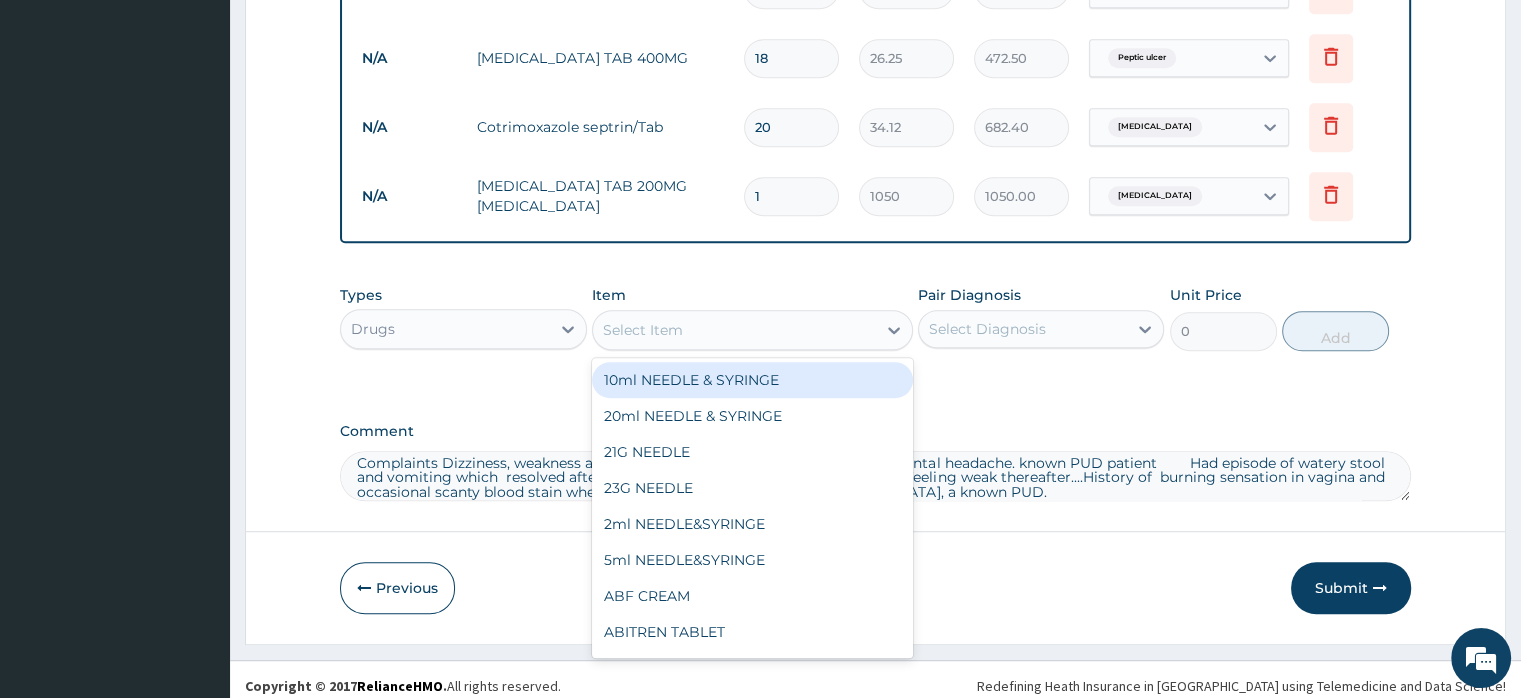 click on "Select Item" at bounding box center (734, 330) 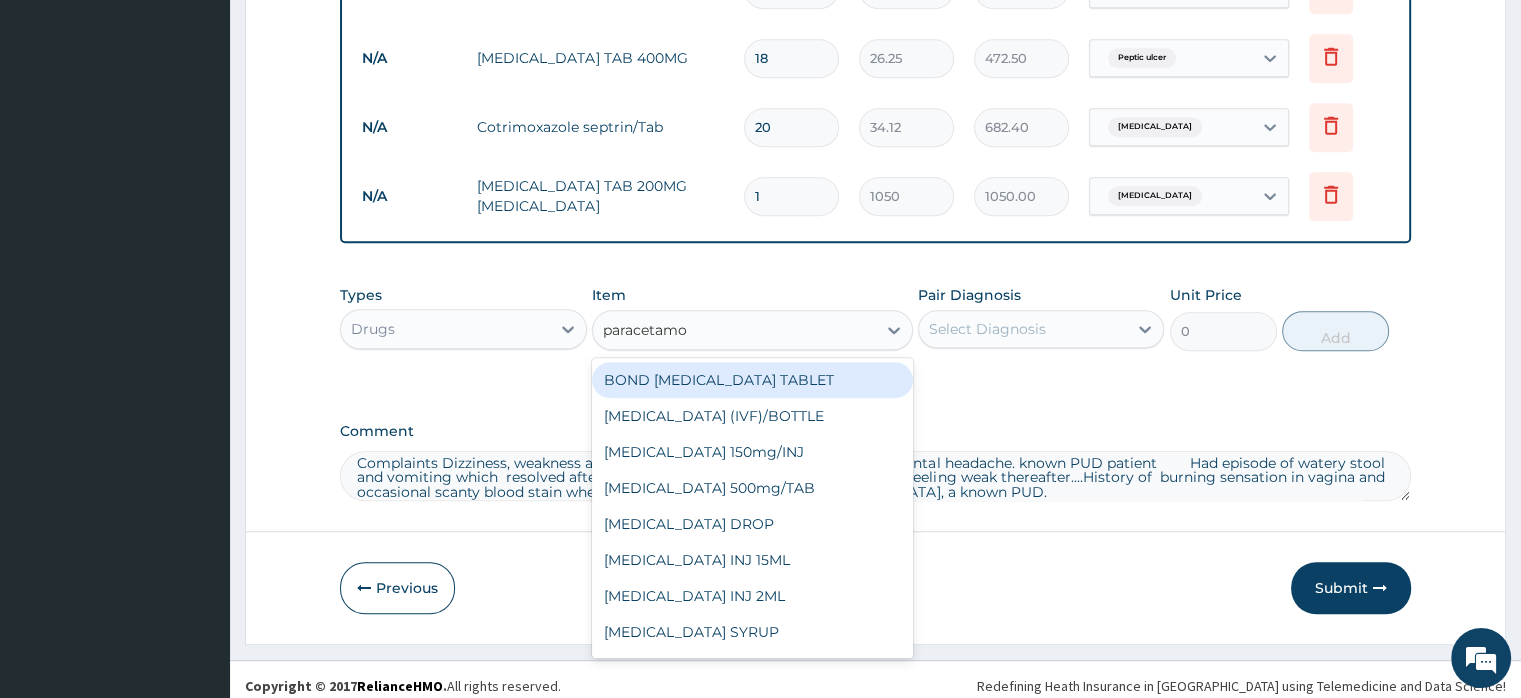 type on "paracetamol" 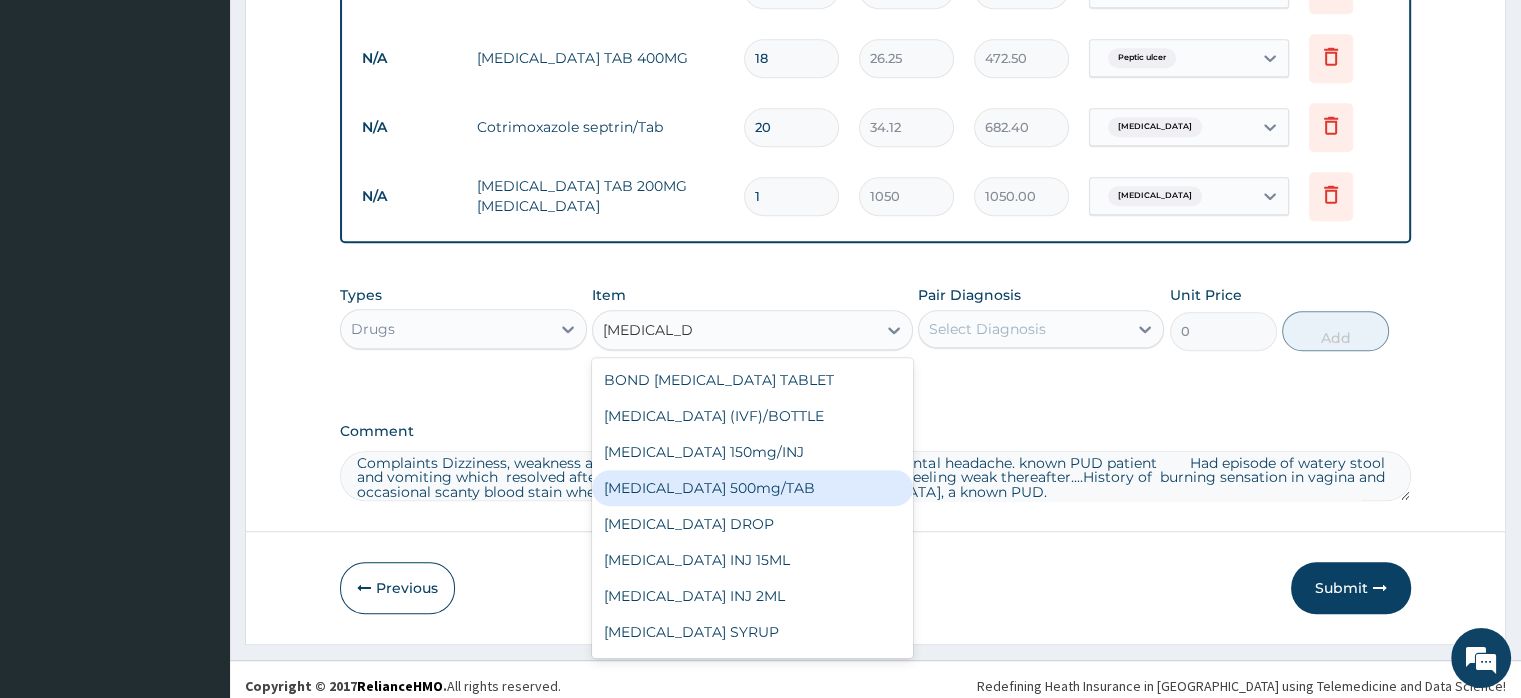 click on "[MEDICAL_DATA] 500mg/TAB" at bounding box center [752, 488] 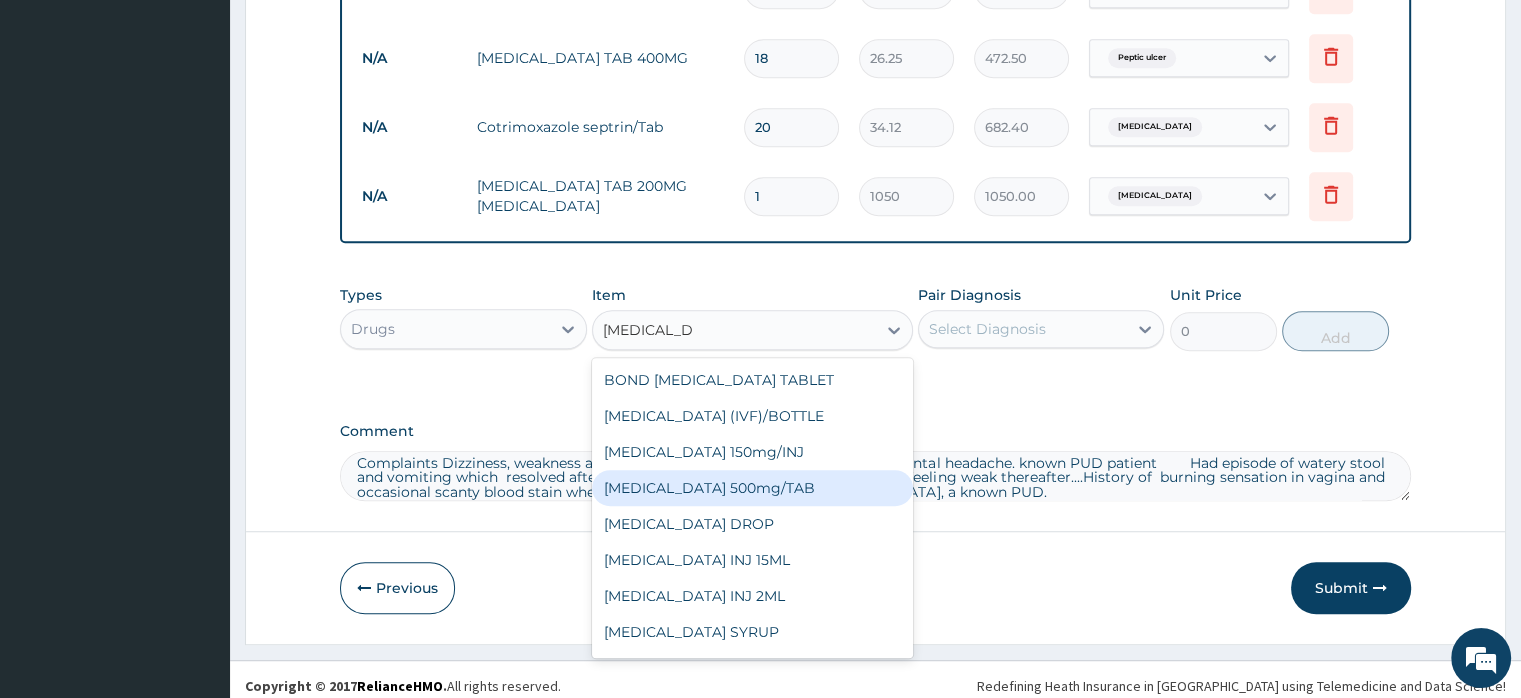 type 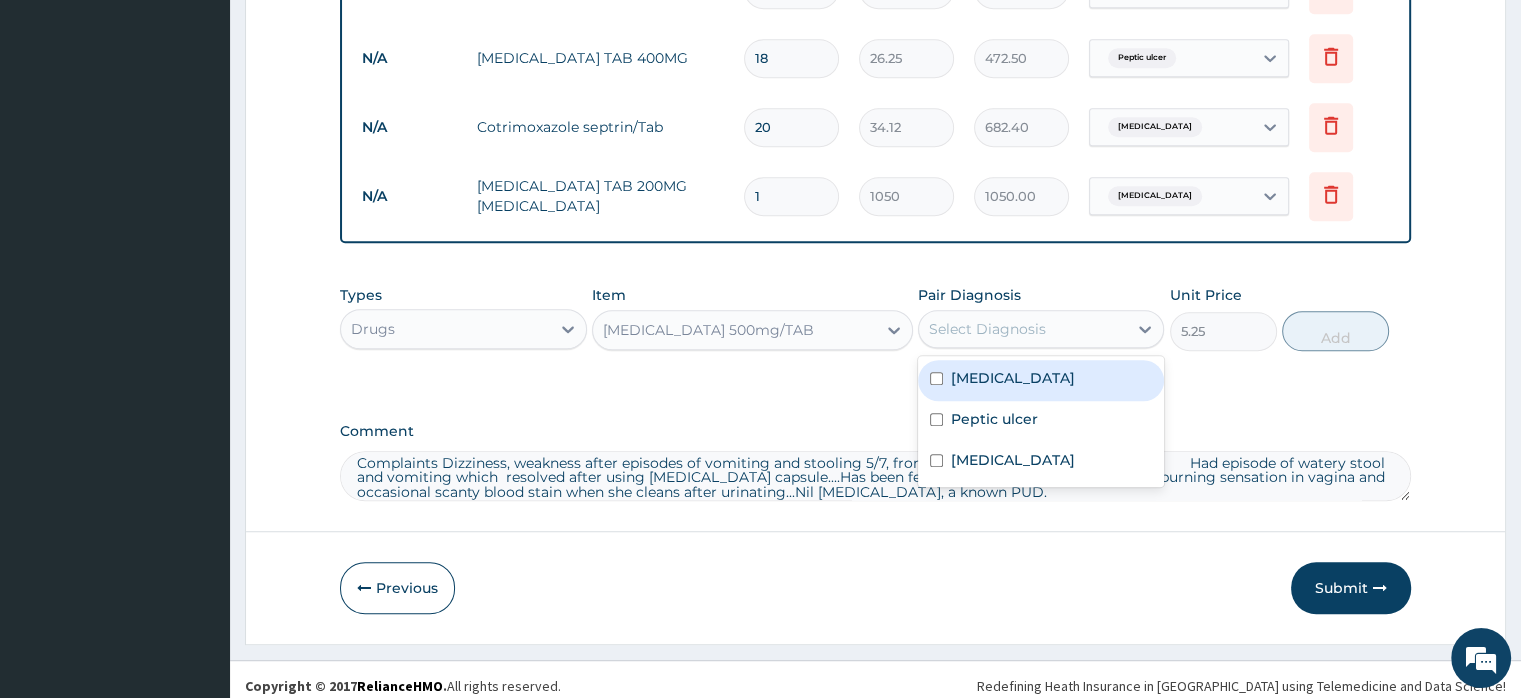 click on "Select Diagnosis" at bounding box center (987, 329) 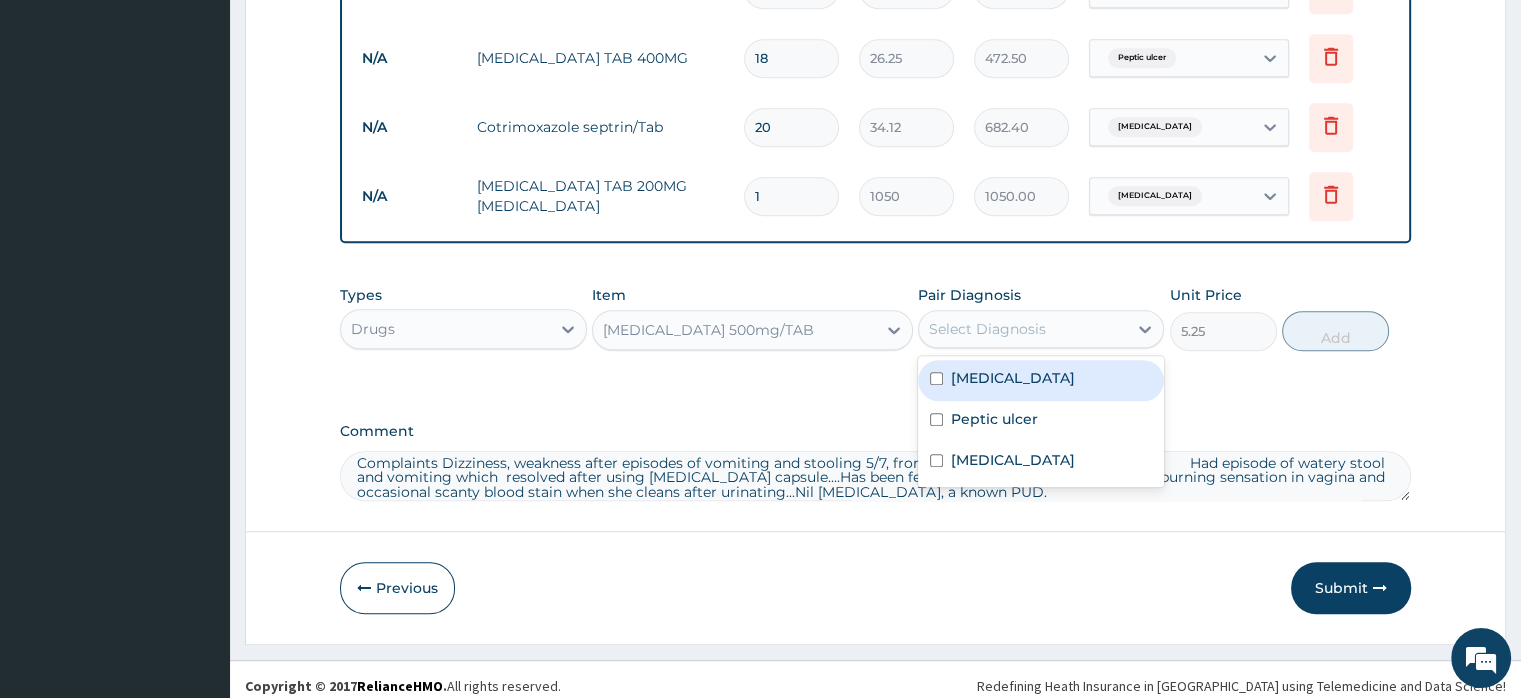click on "Malaria" at bounding box center (1013, 378) 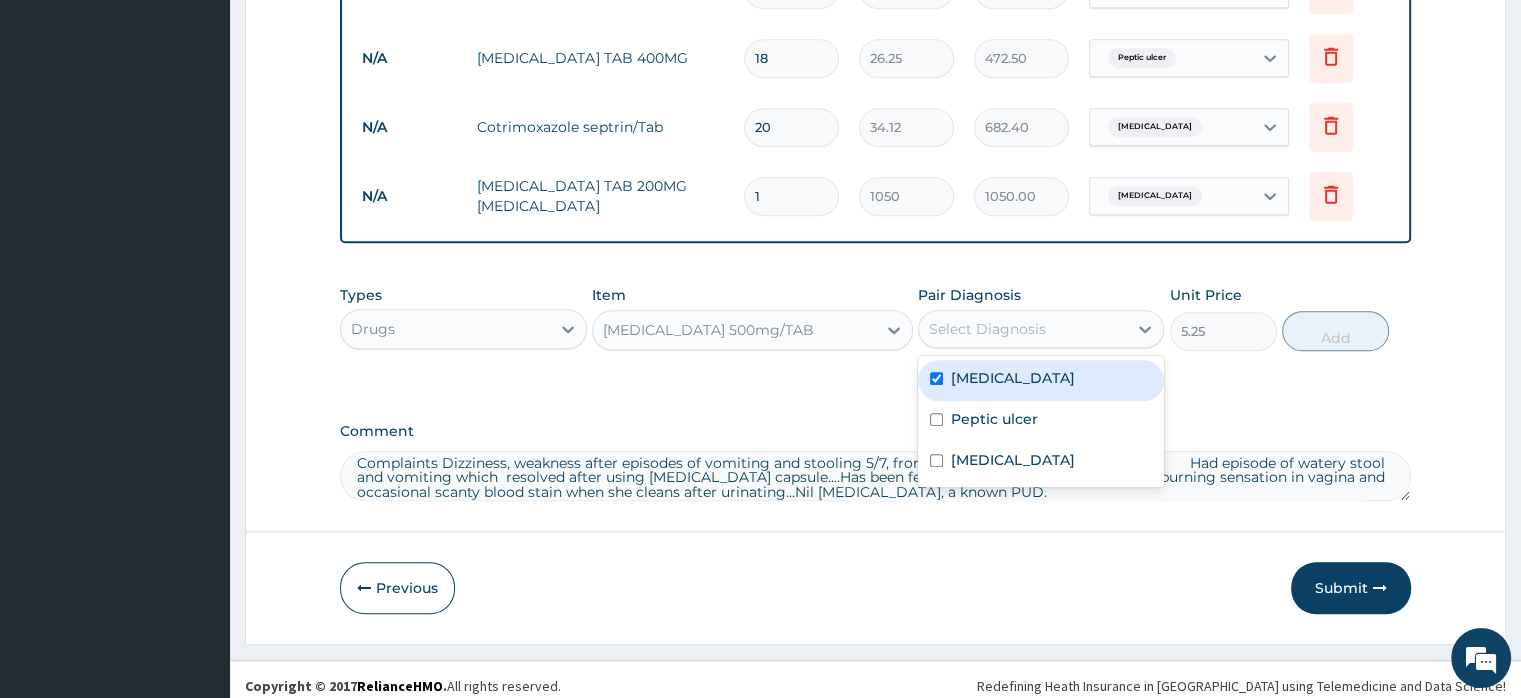 checkbox on "true" 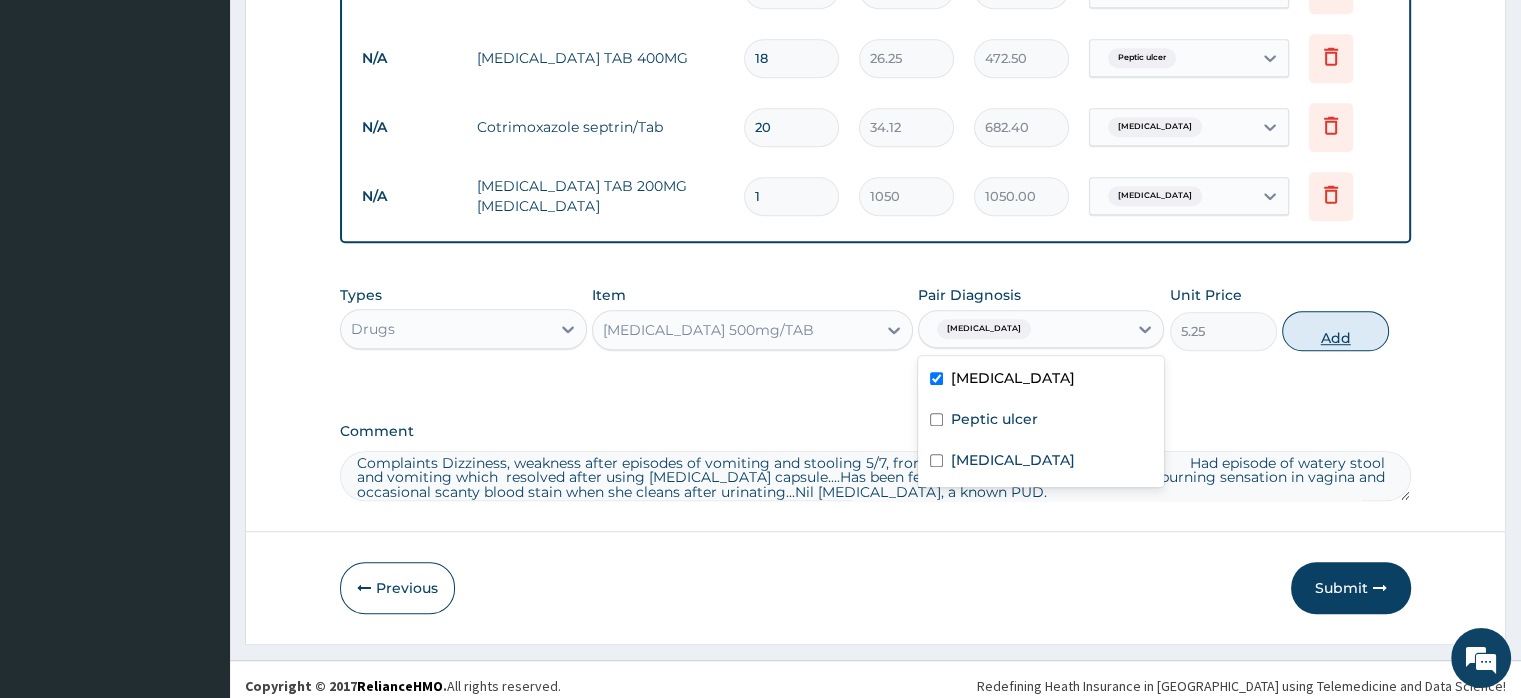 click on "Add" at bounding box center (1335, 331) 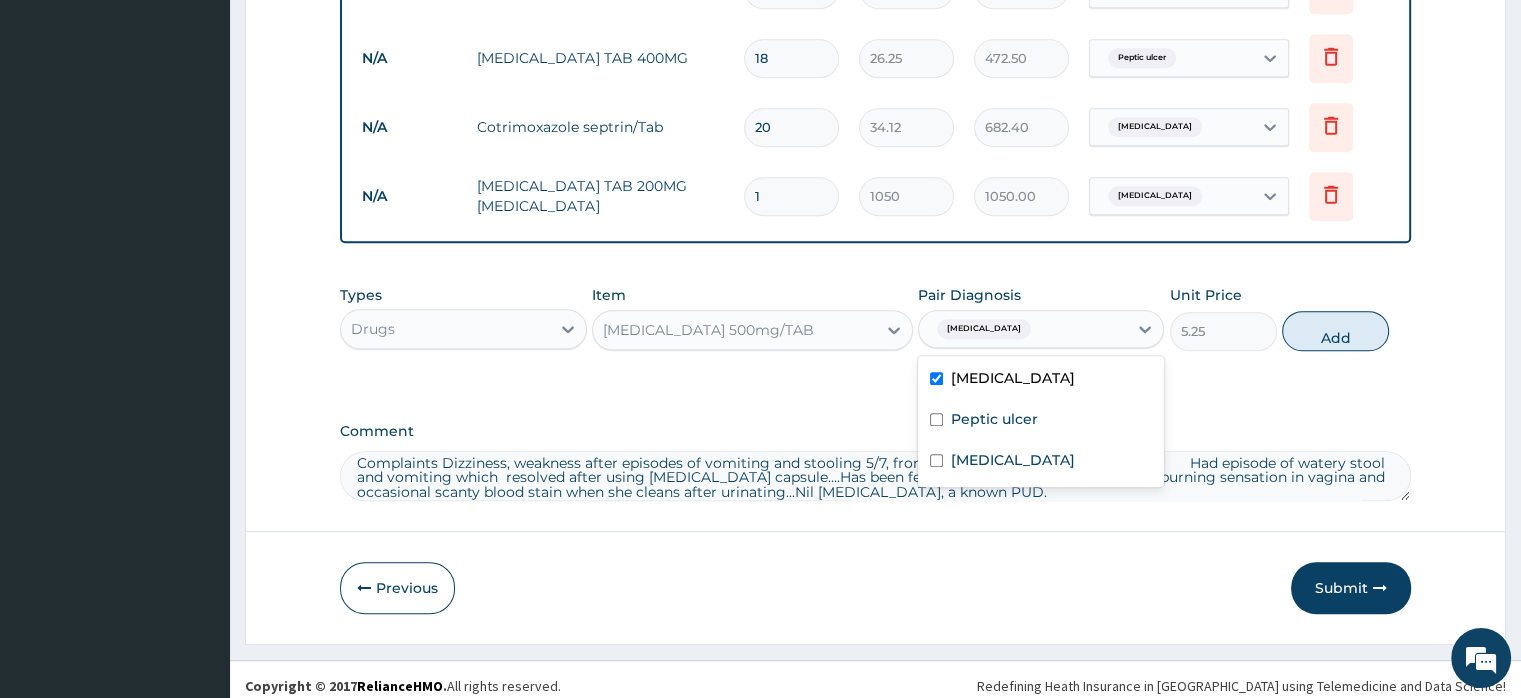 type on "0" 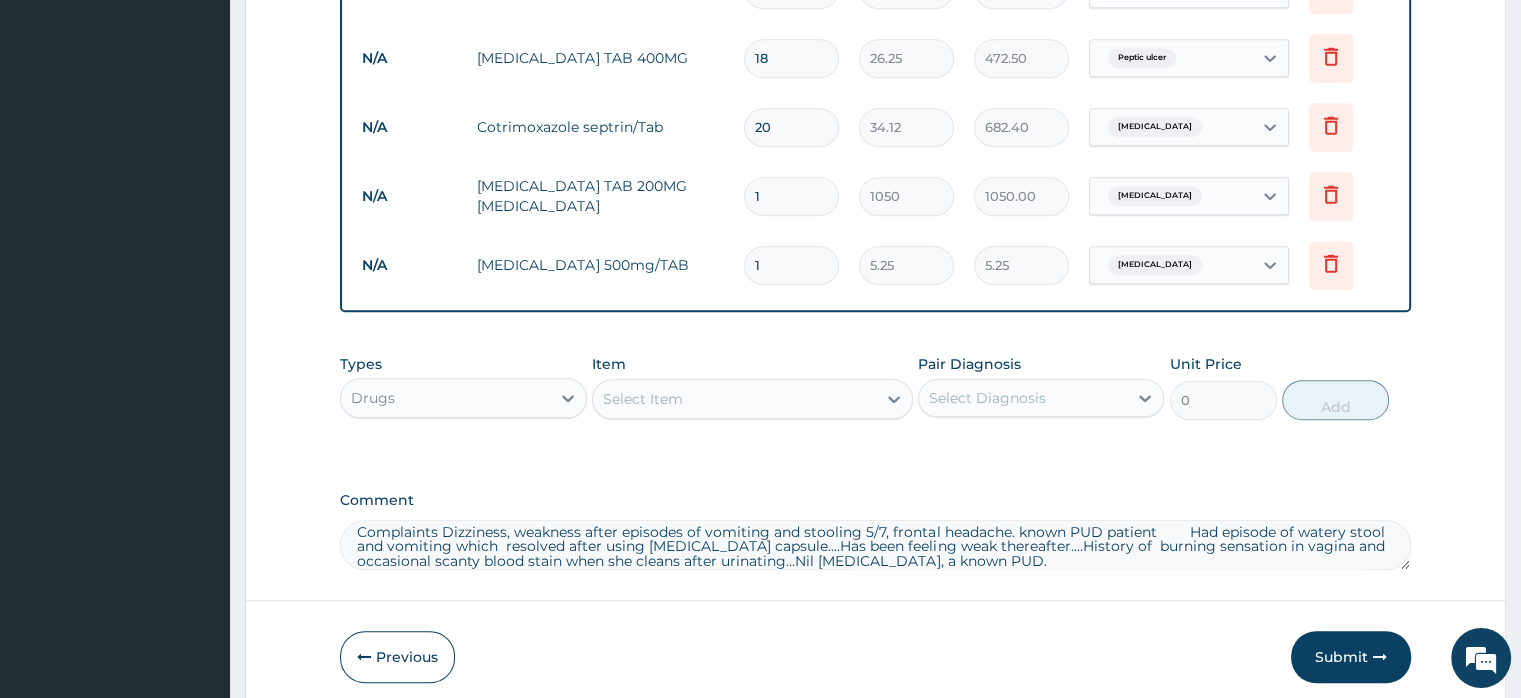 type on "18" 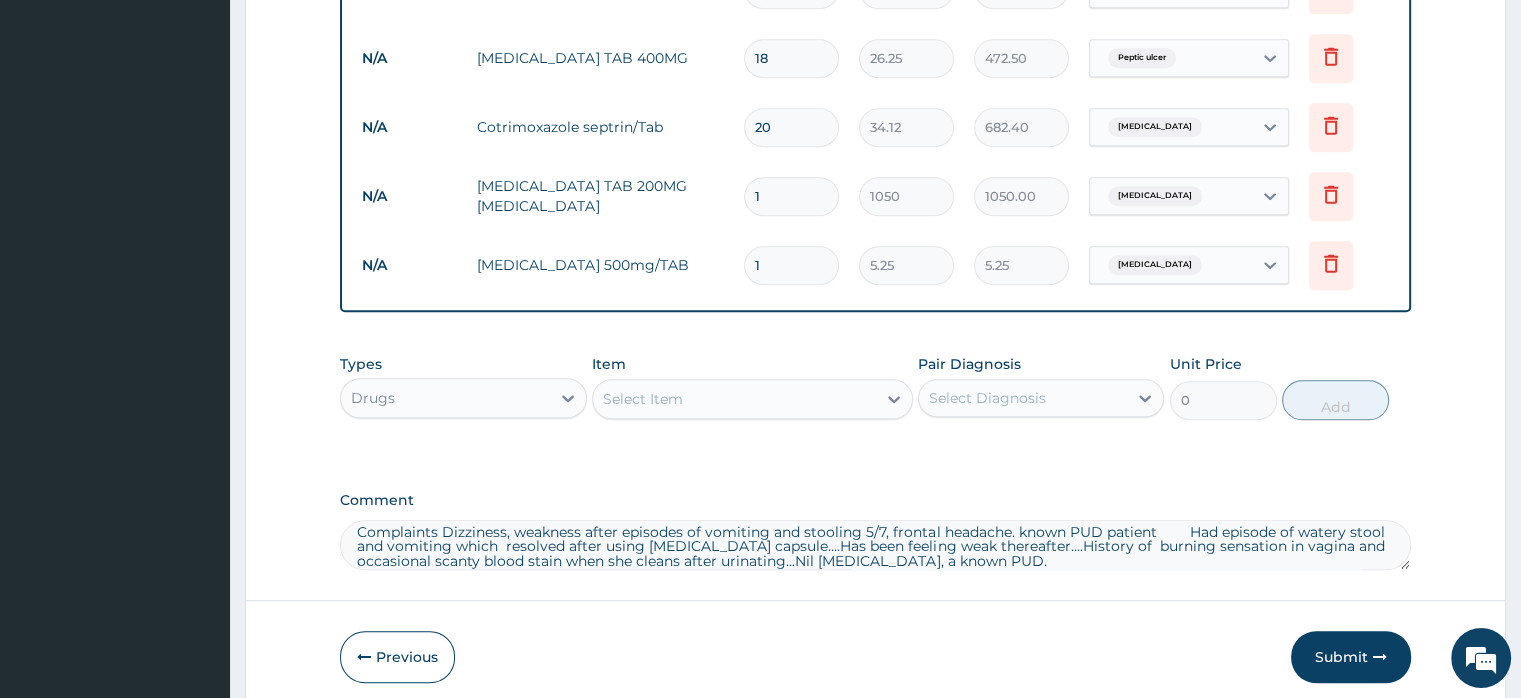 type on "94.50" 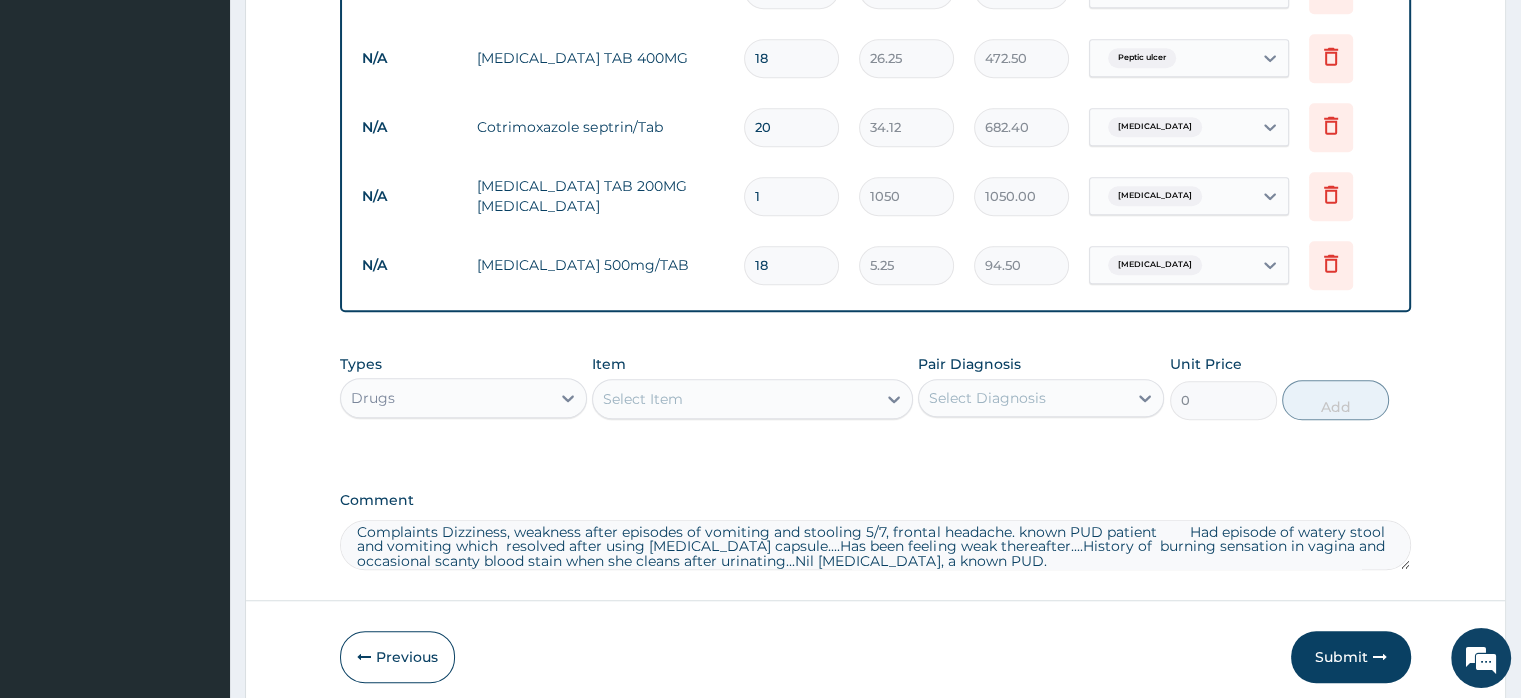 type on "18" 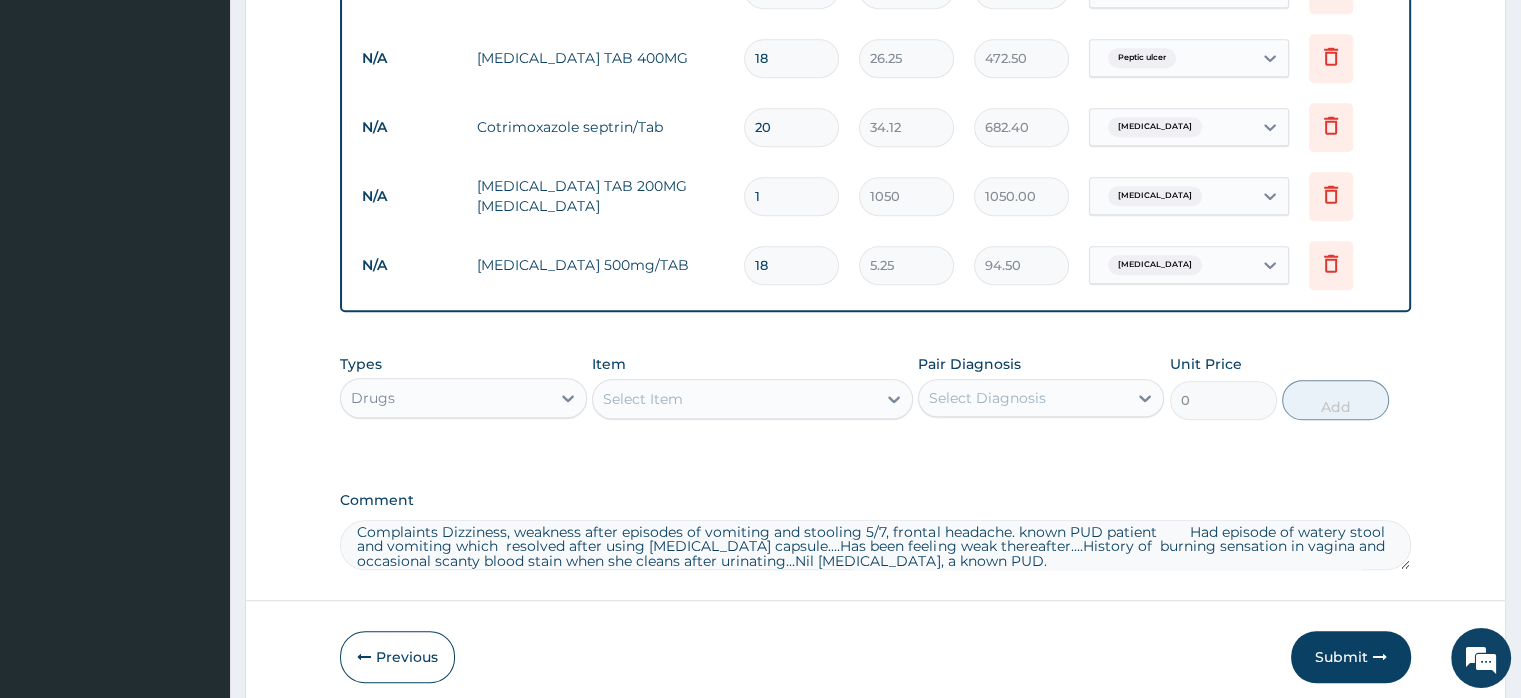 click on "Item Select Item" at bounding box center [752, 387] 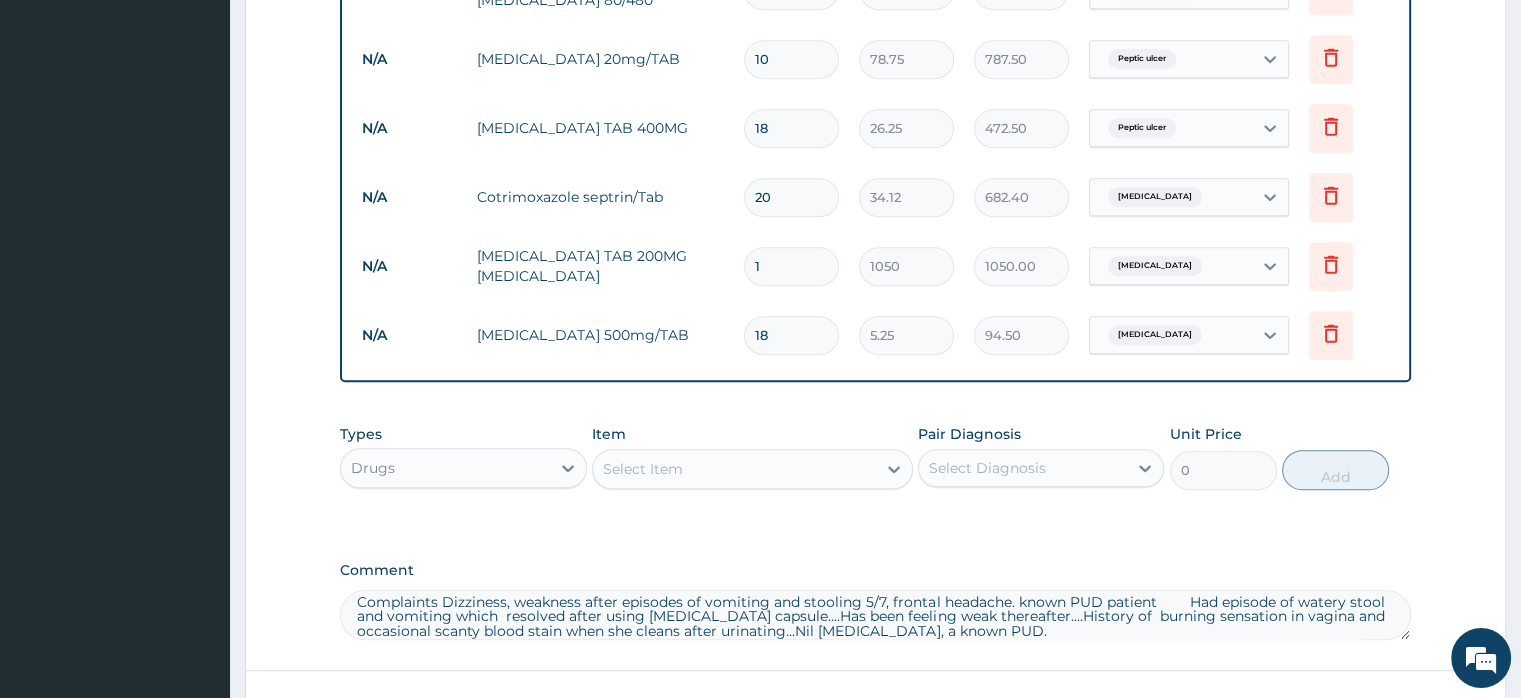 scroll, scrollTop: 1403, scrollLeft: 0, axis: vertical 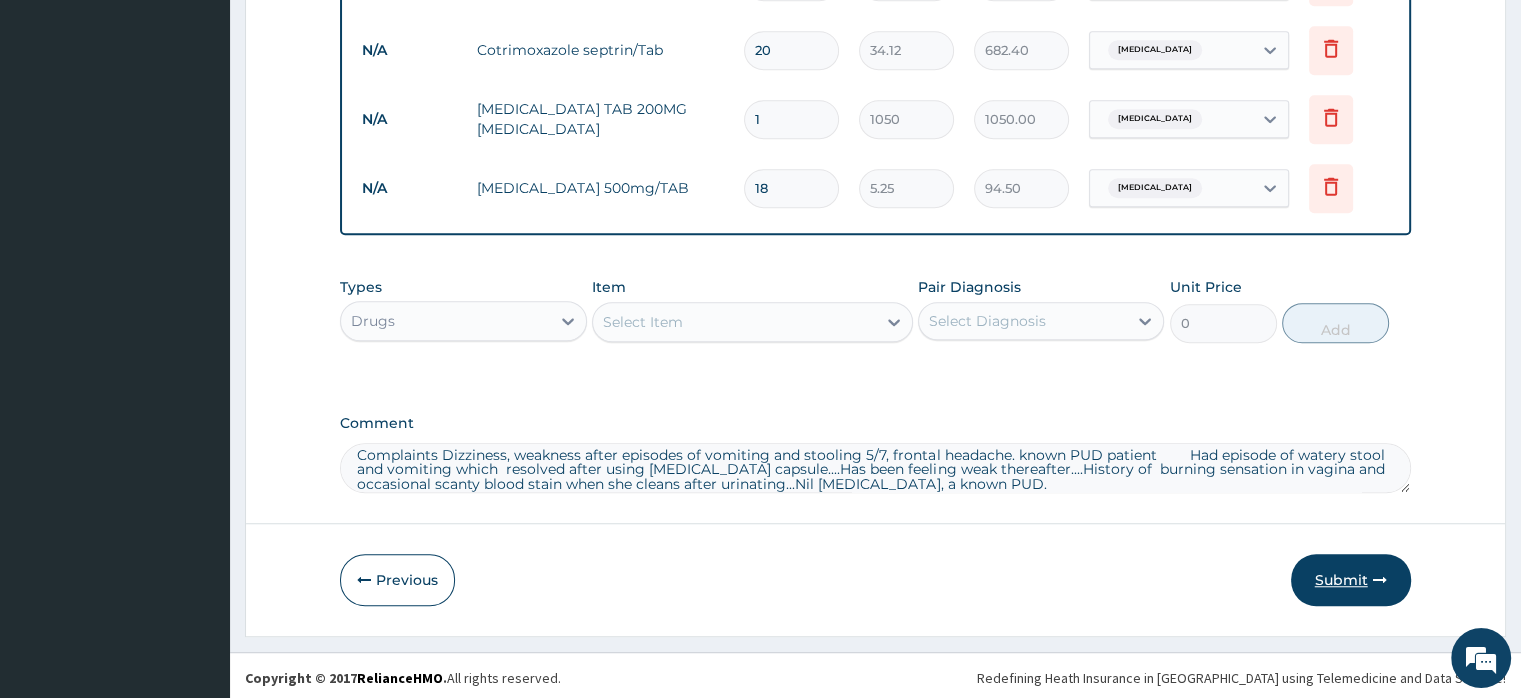 click on "Submit" at bounding box center [1351, 580] 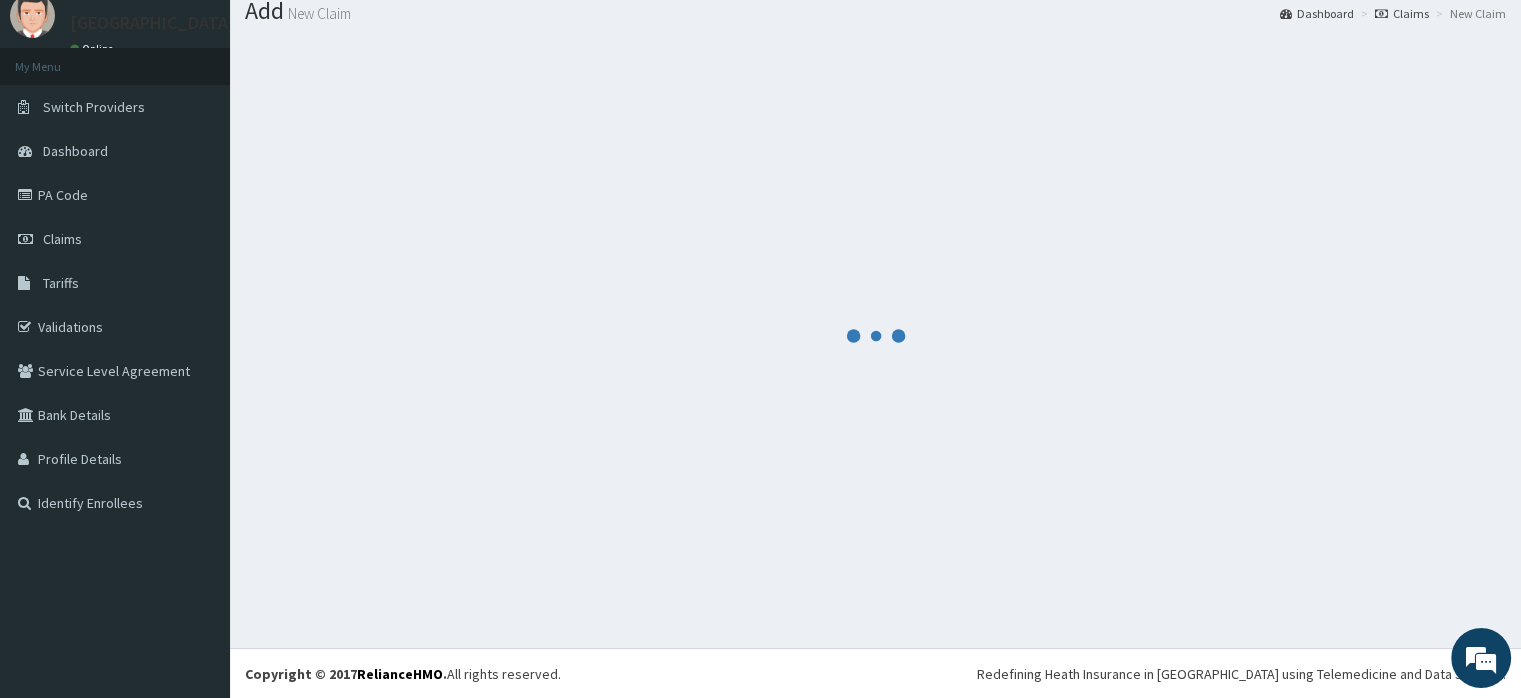 scroll, scrollTop: 1403, scrollLeft: 0, axis: vertical 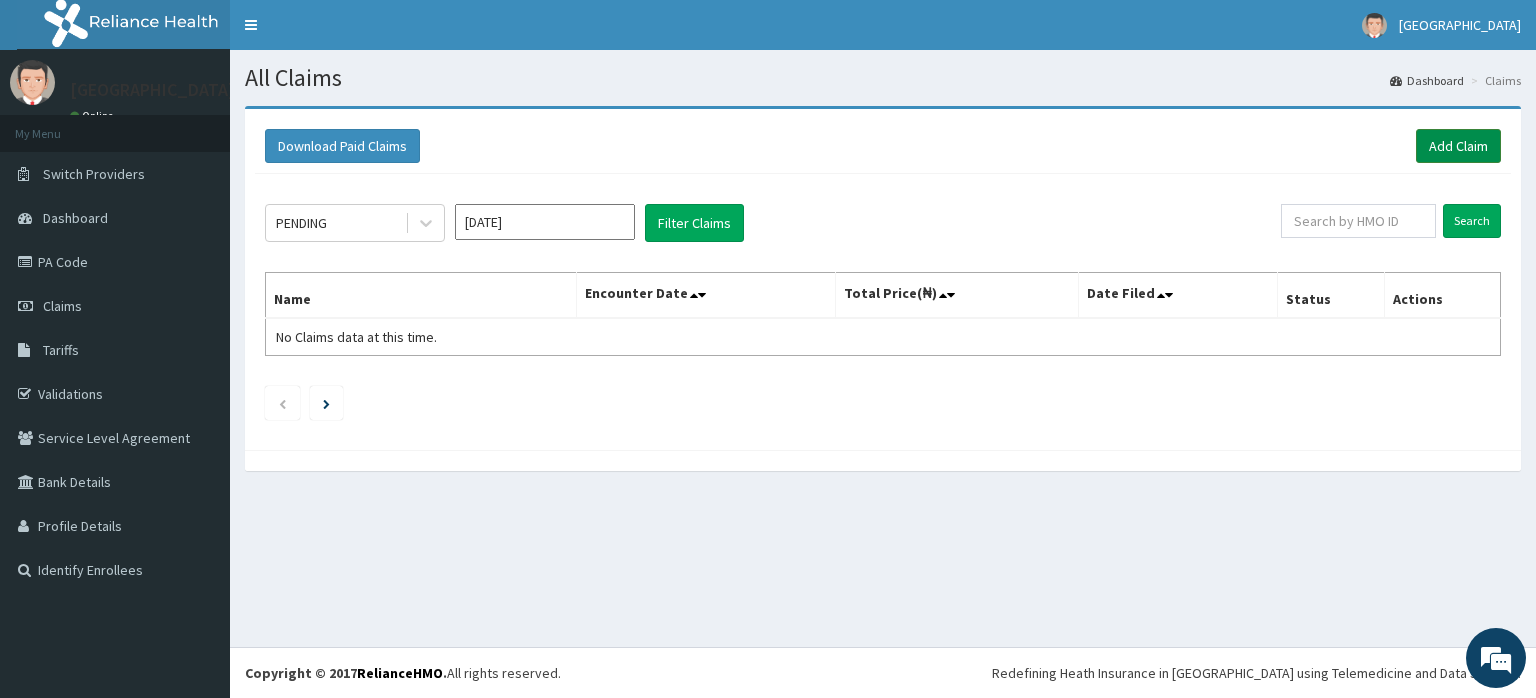 click on "Add Claim" at bounding box center (1458, 146) 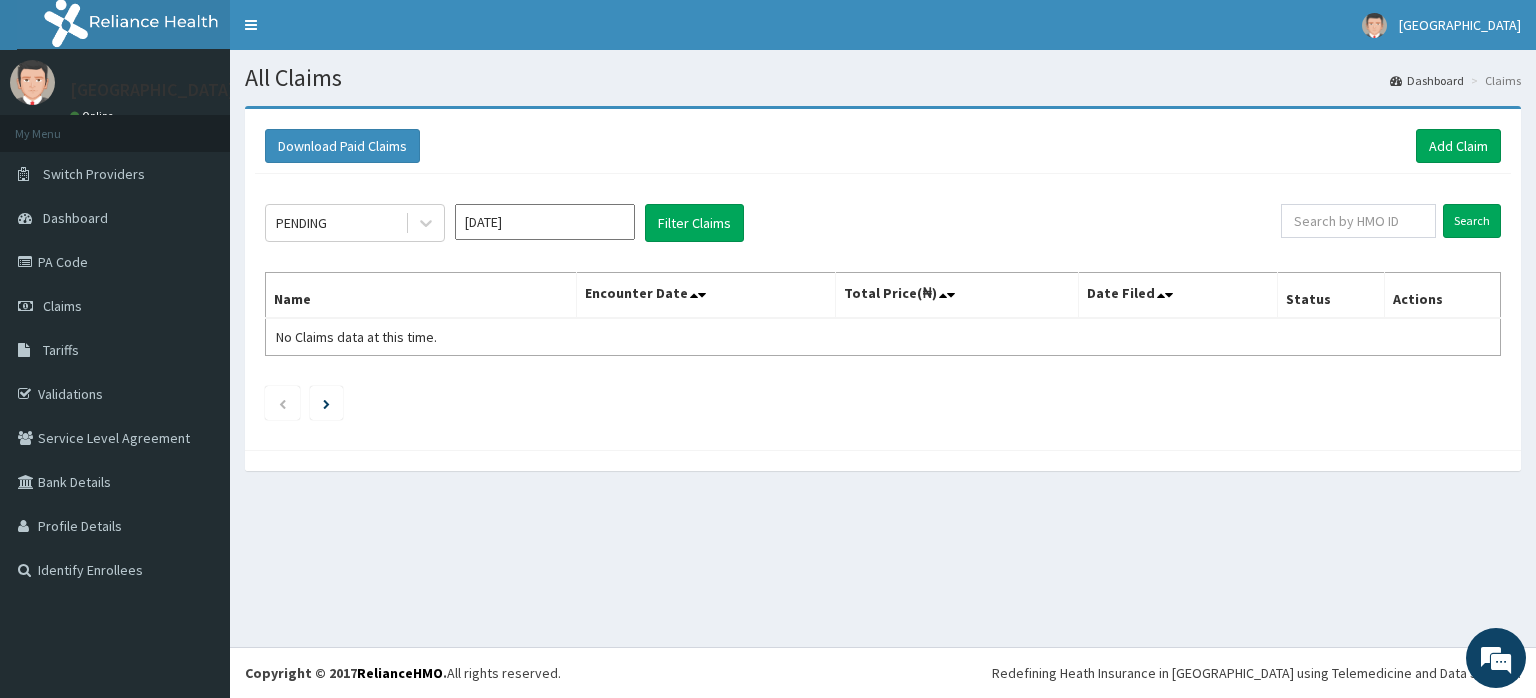scroll, scrollTop: 0, scrollLeft: 0, axis: both 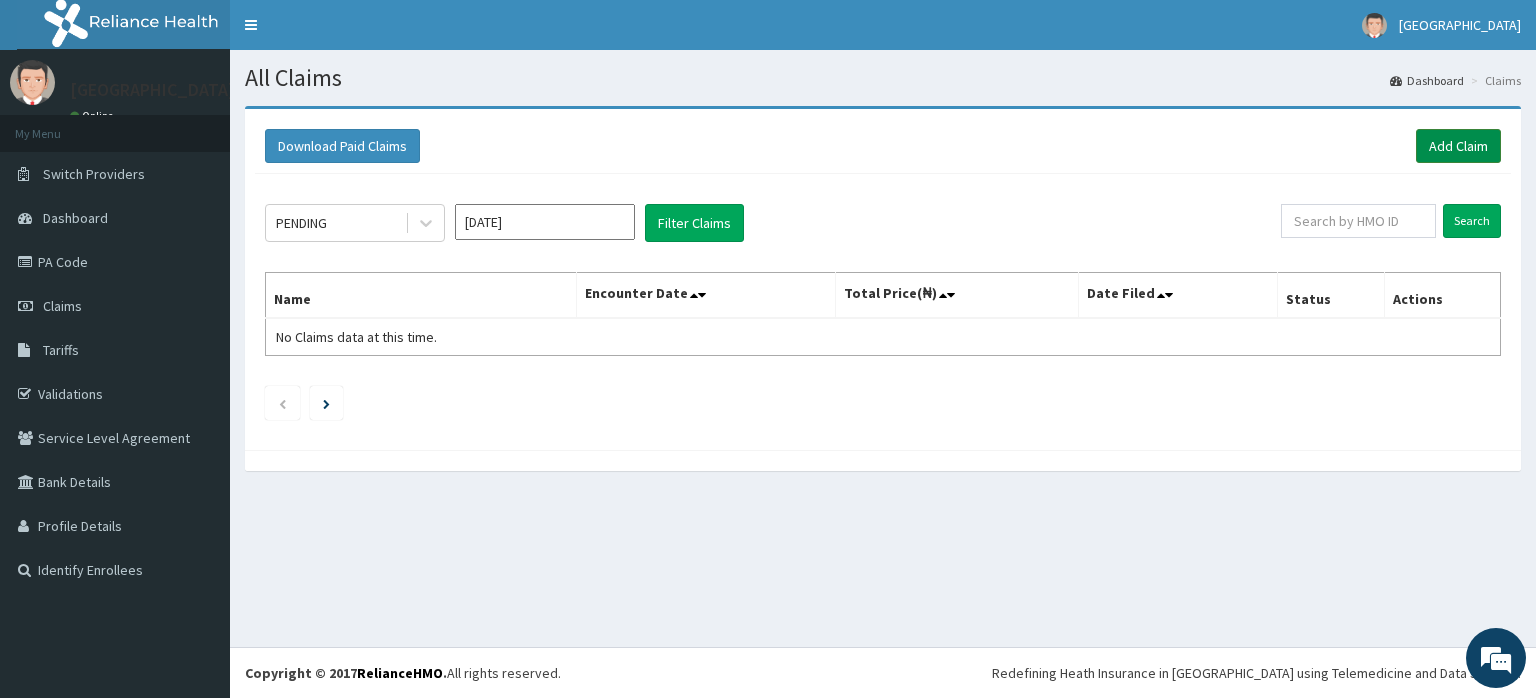 click on "Add Claim" at bounding box center (1458, 146) 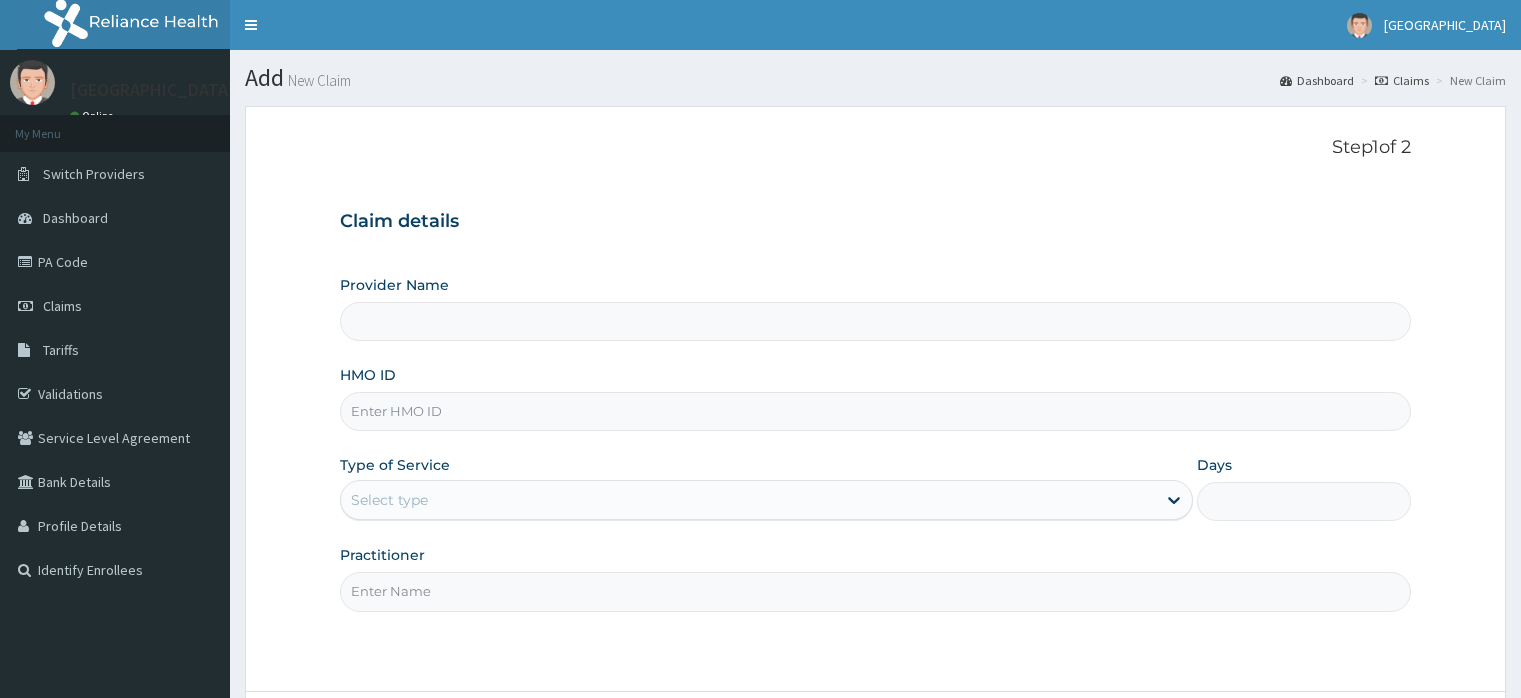 scroll, scrollTop: 0, scrollLeft: 0, axis: both 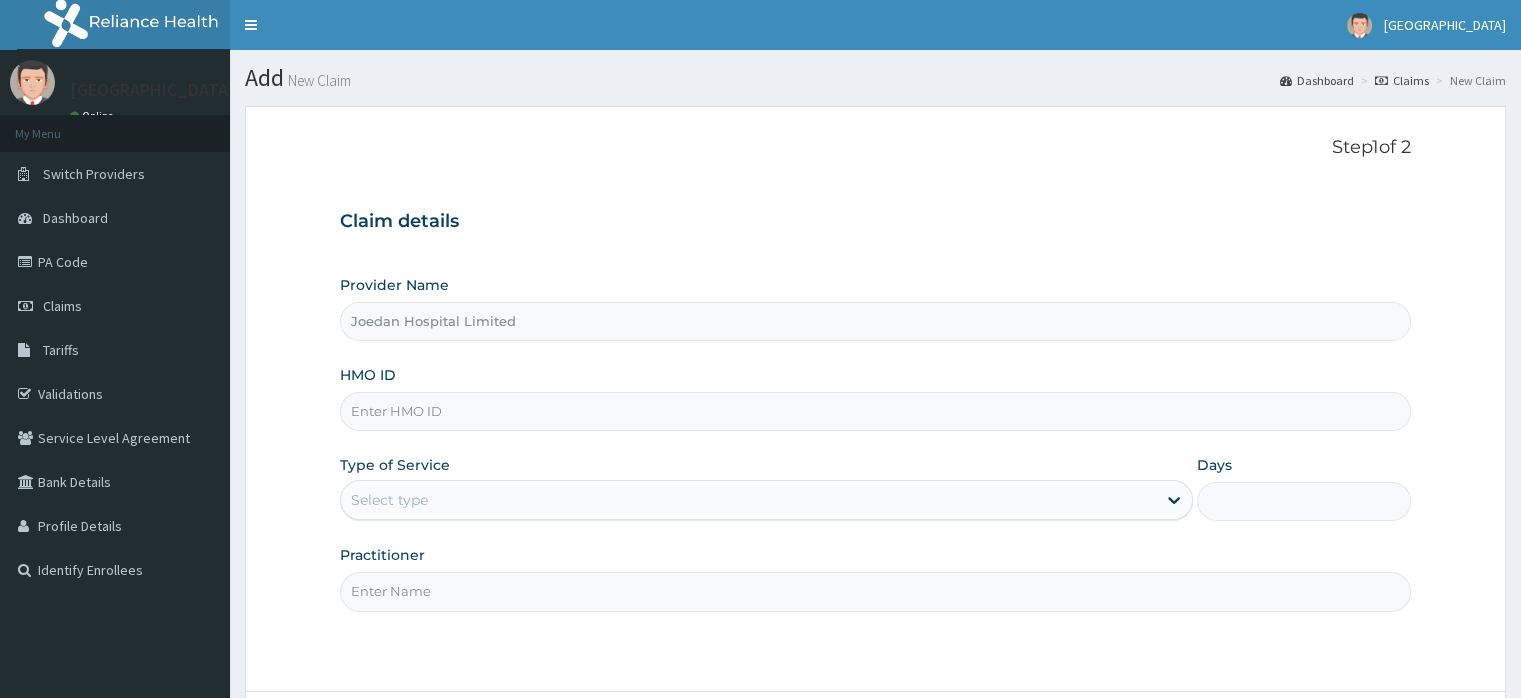 type on "Joedan Hospital Limited" 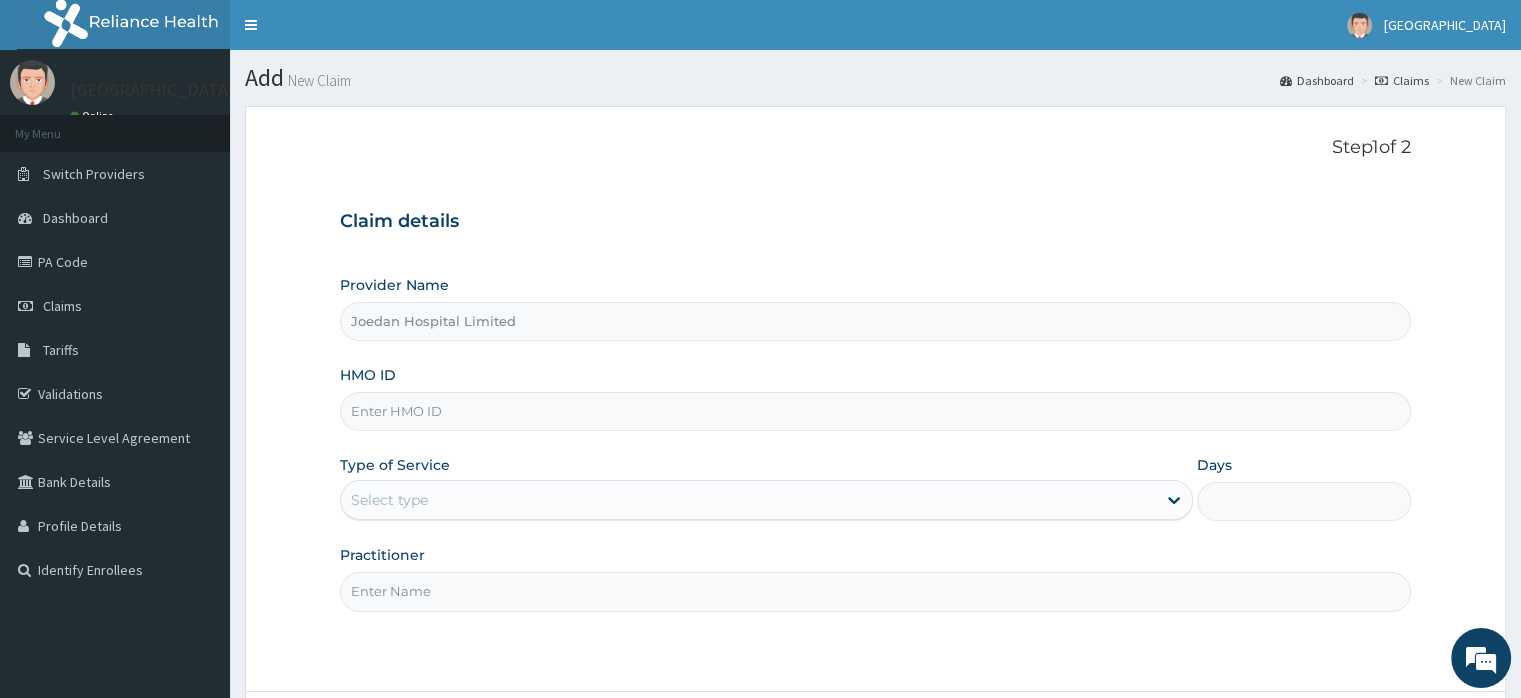 click on "HMO ID" at bounding box center [875, 411] 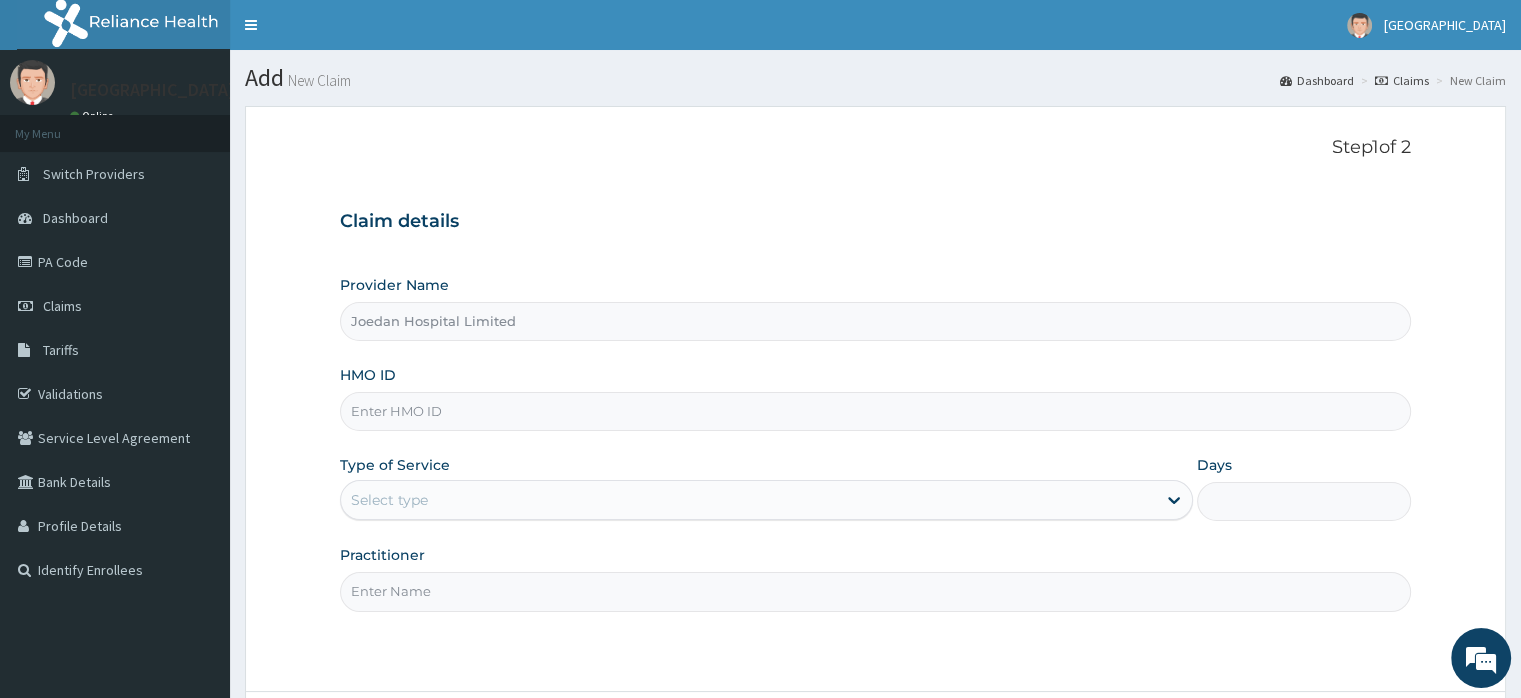 scroll, scrollTop: 0, scrollLeft: 0, axis: both 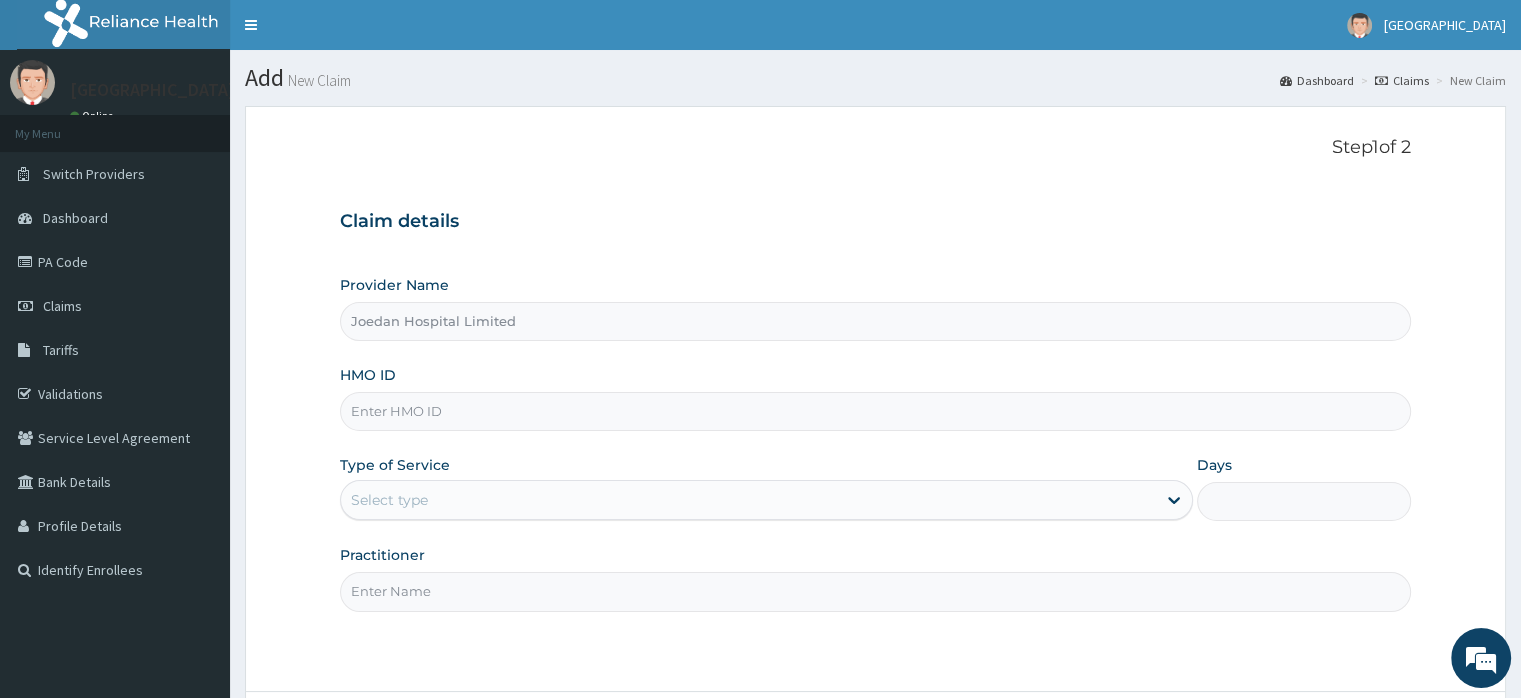 paste on "EUA/10093/A" 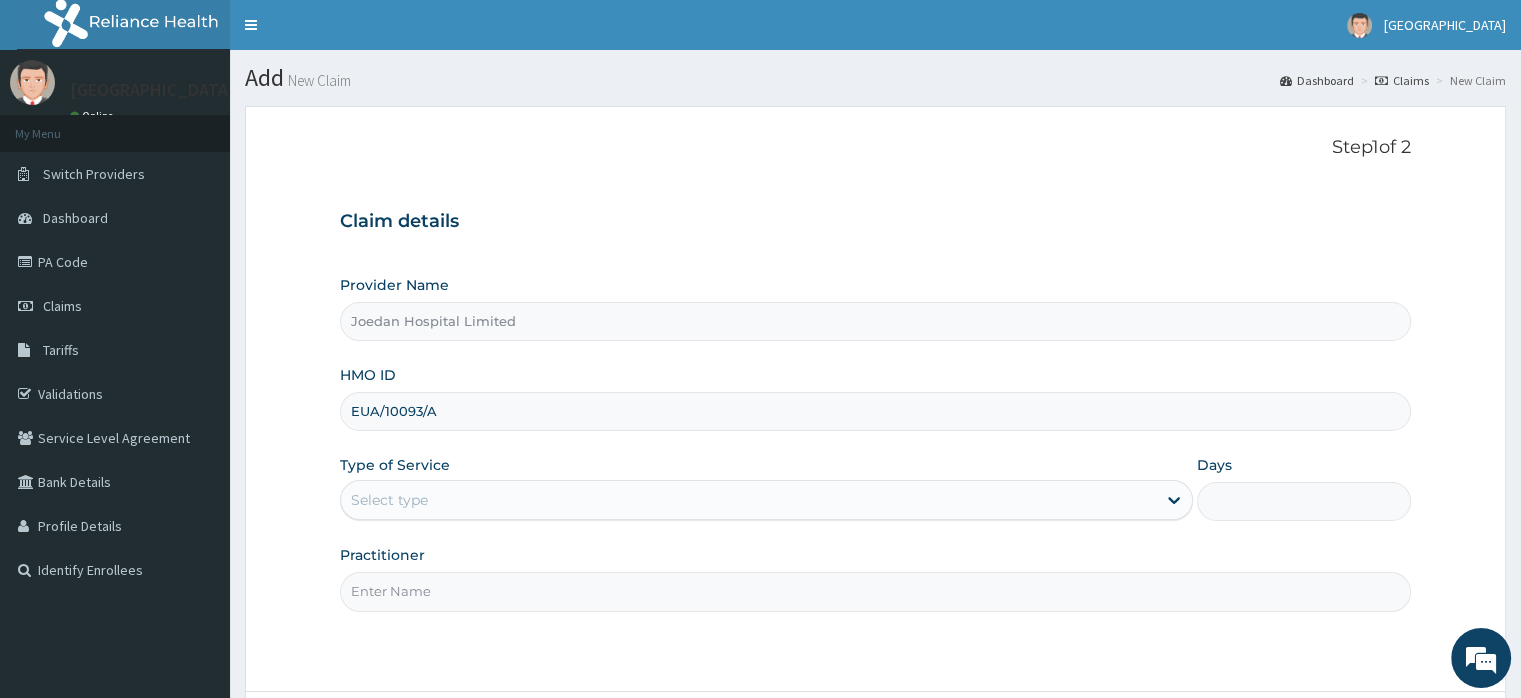 type on "EUA/10093/A" 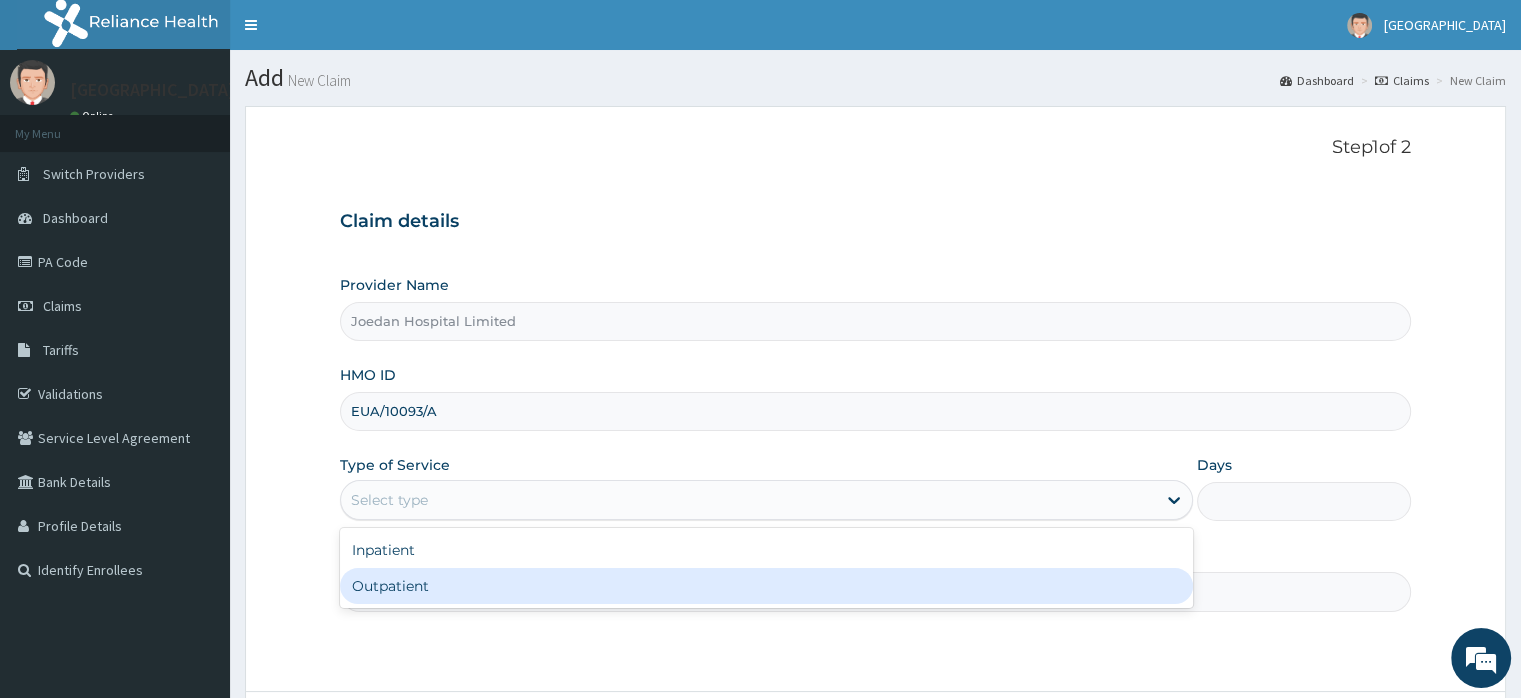 click on "Outpatient" at bounding box center (766, 586) 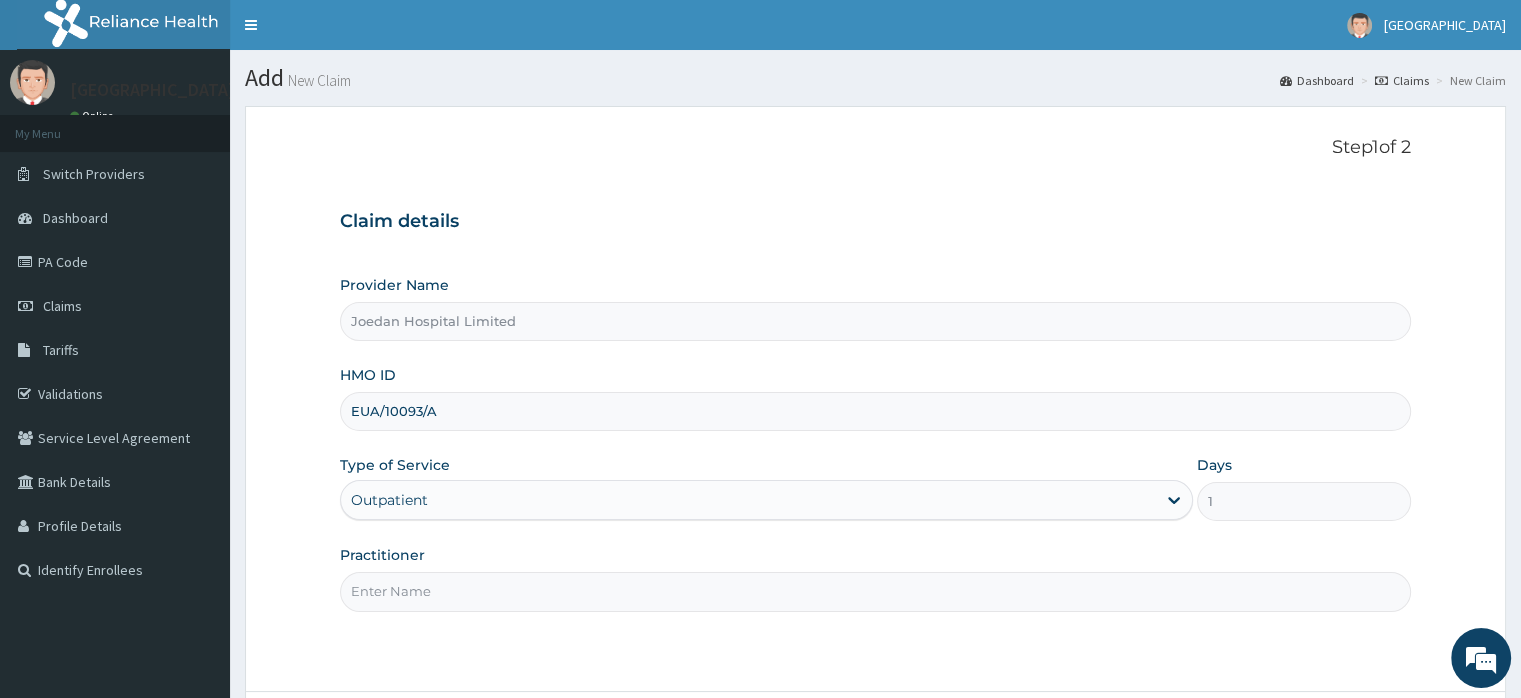 click on "Practitioner" at bounding box center [875, 591] 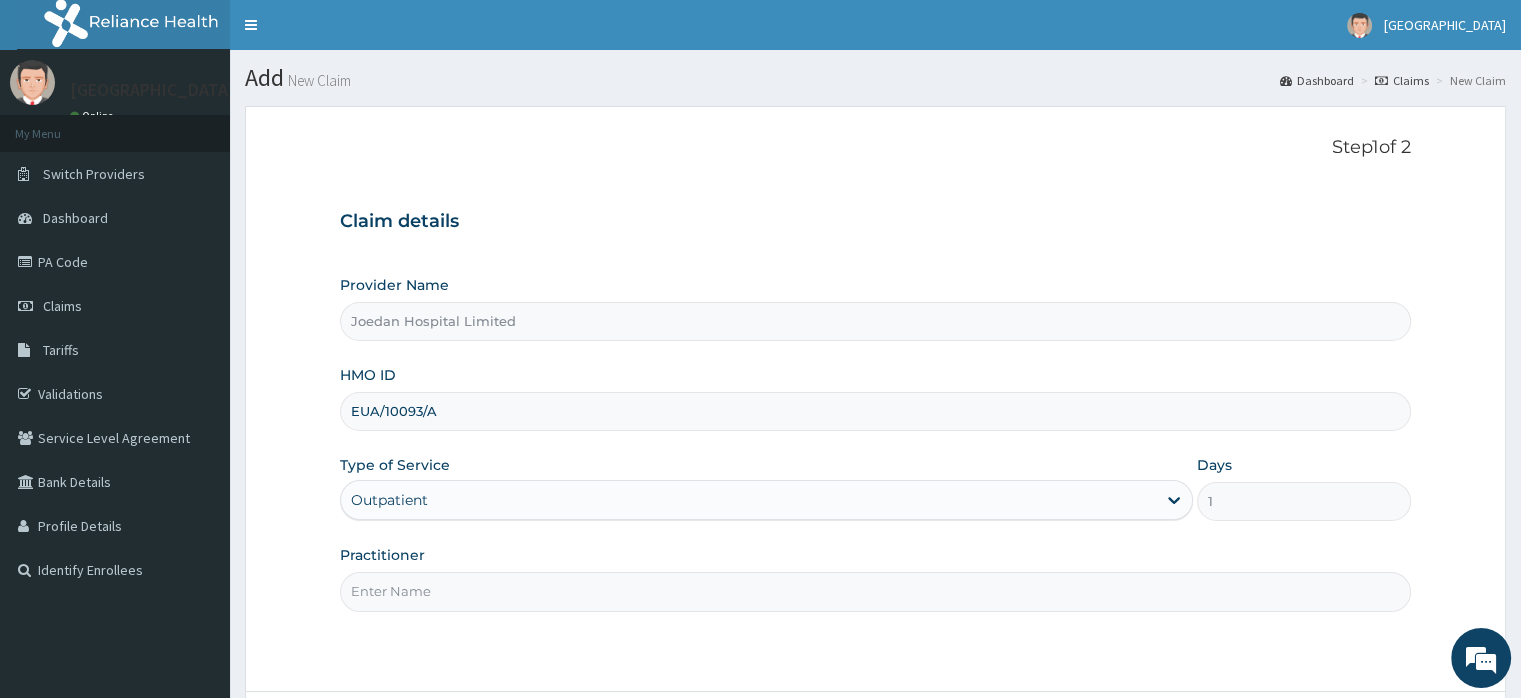 type on "Dr [PERSON_NAME]" 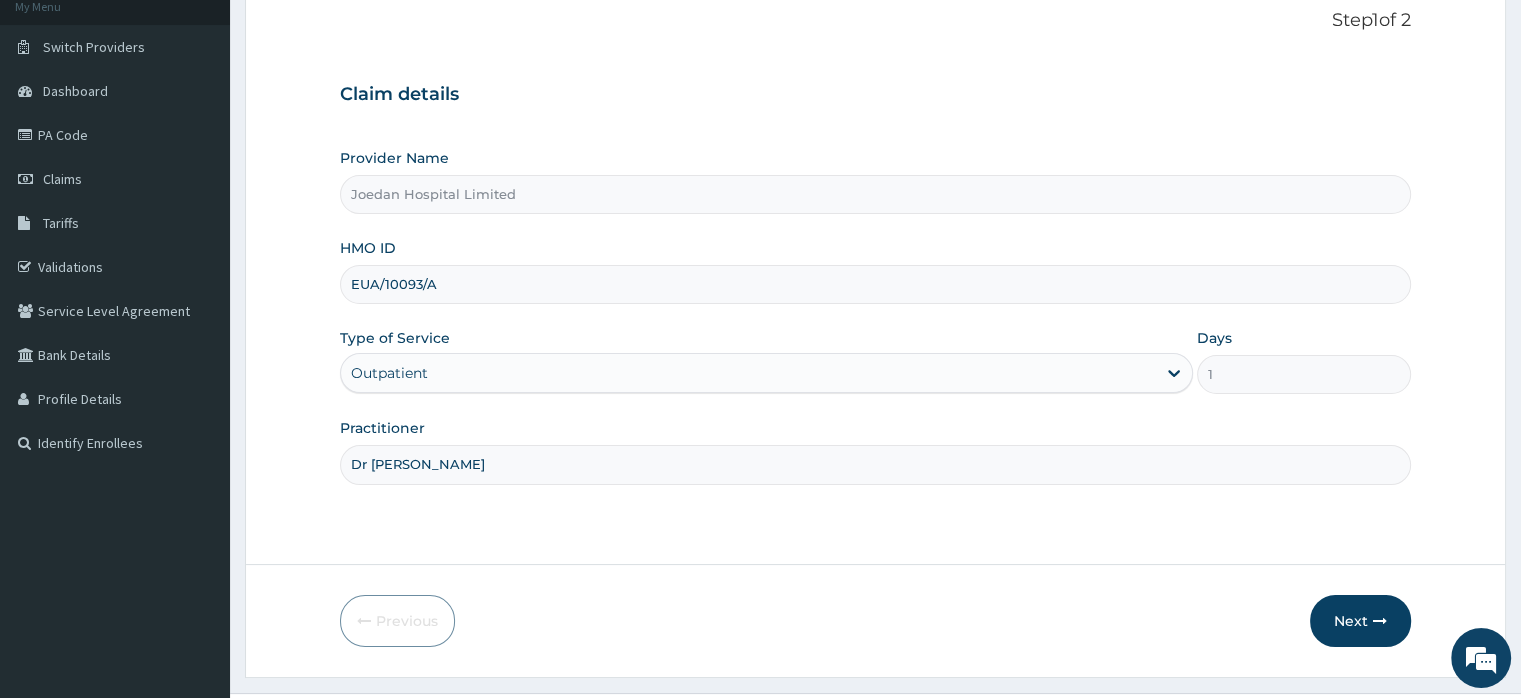 scroll, scrollTop: 172, scrollLeft: 0, axis: vertical 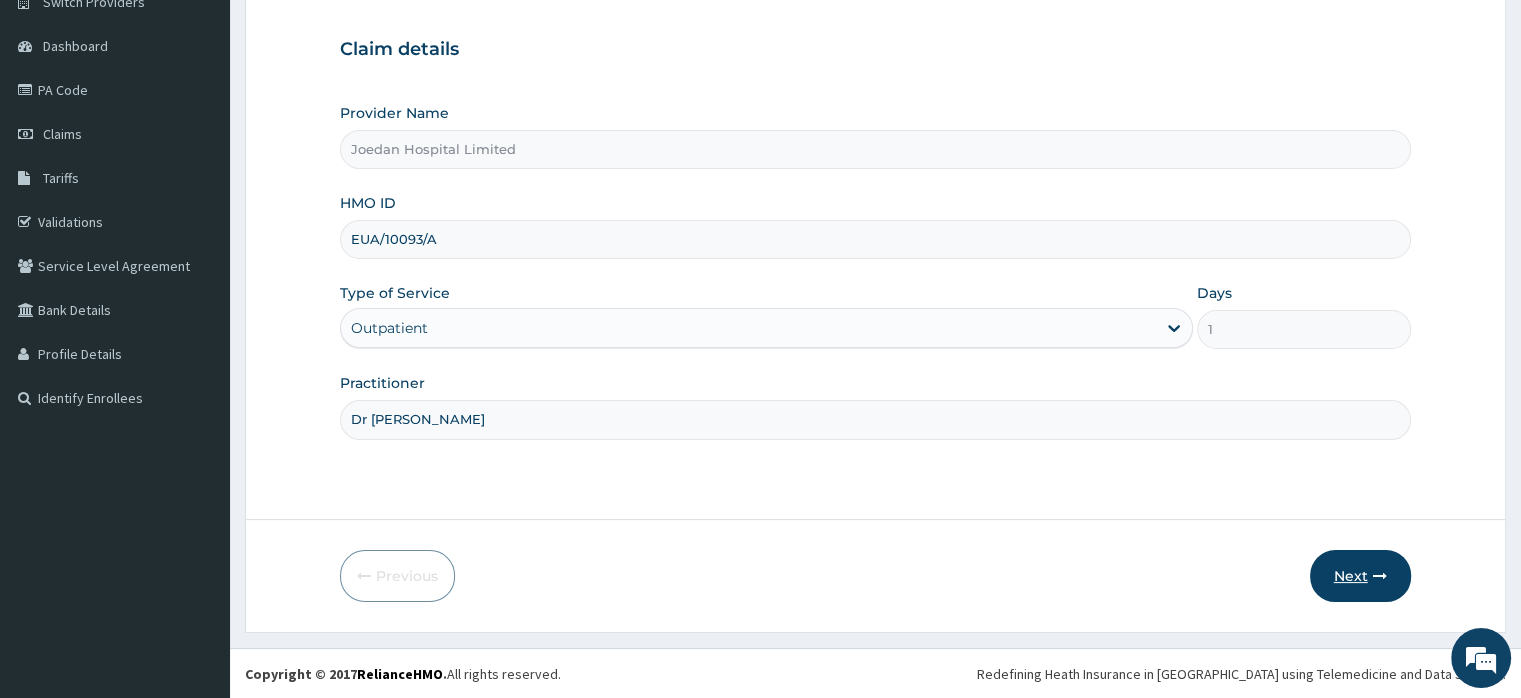 click on "Next" at bounding box center (1360, 576) 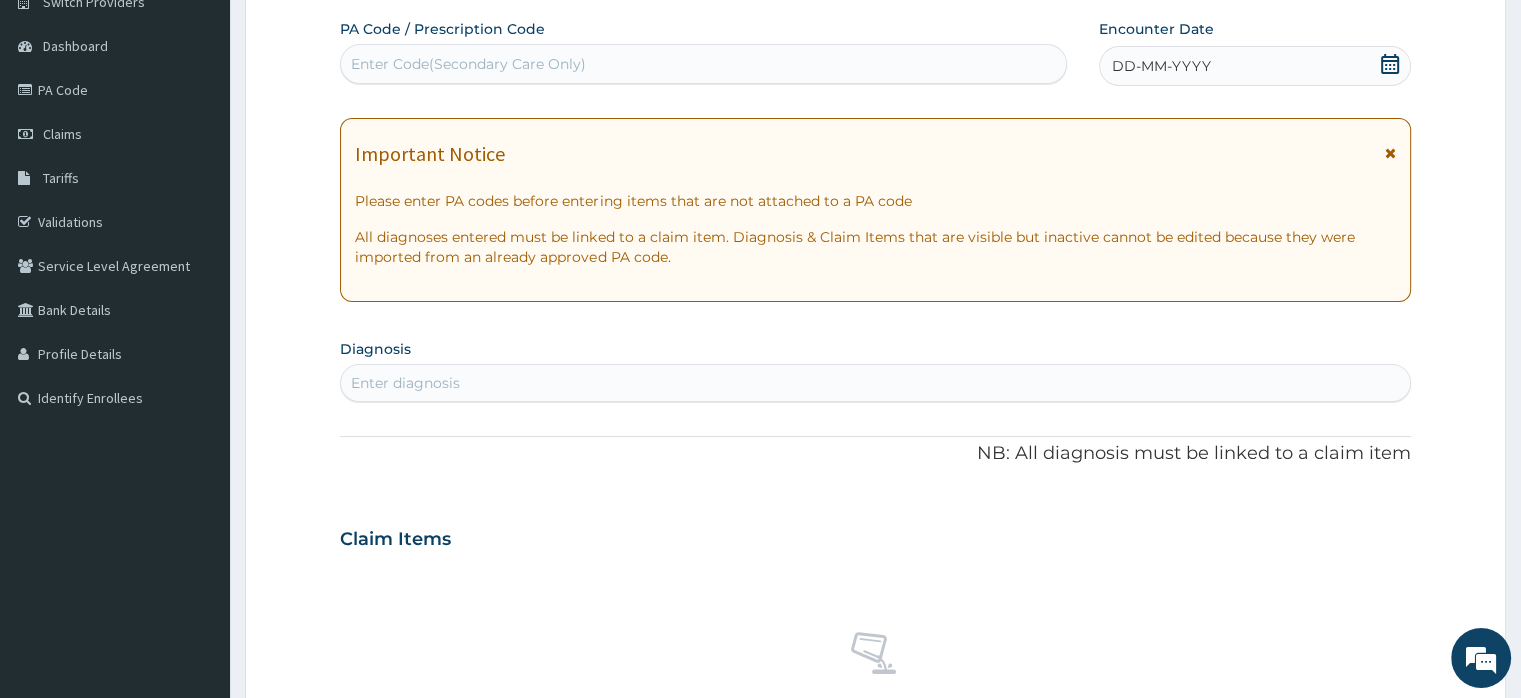 click on "DD-MM-YYYY" at bounding box center [1161, 66] 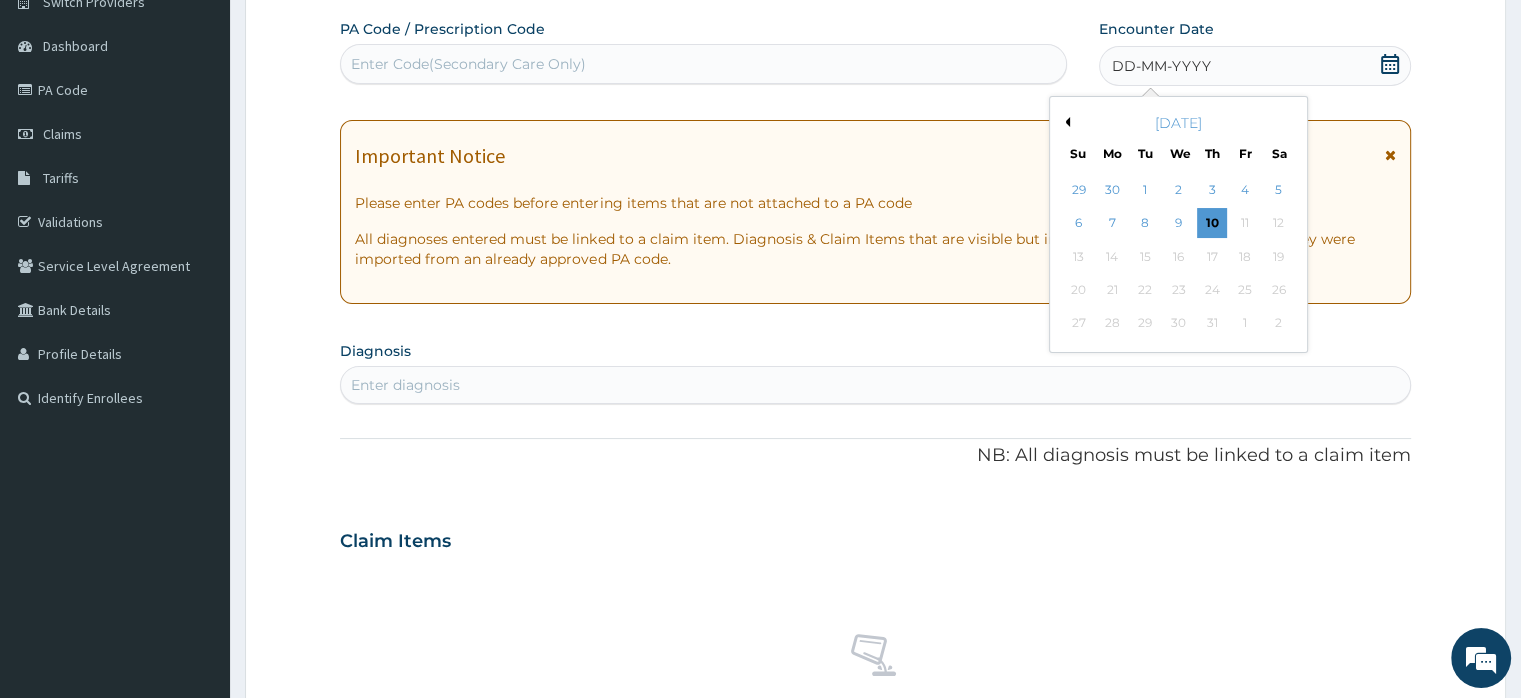click on "Previous Month" at bounding box center (1065, 122) 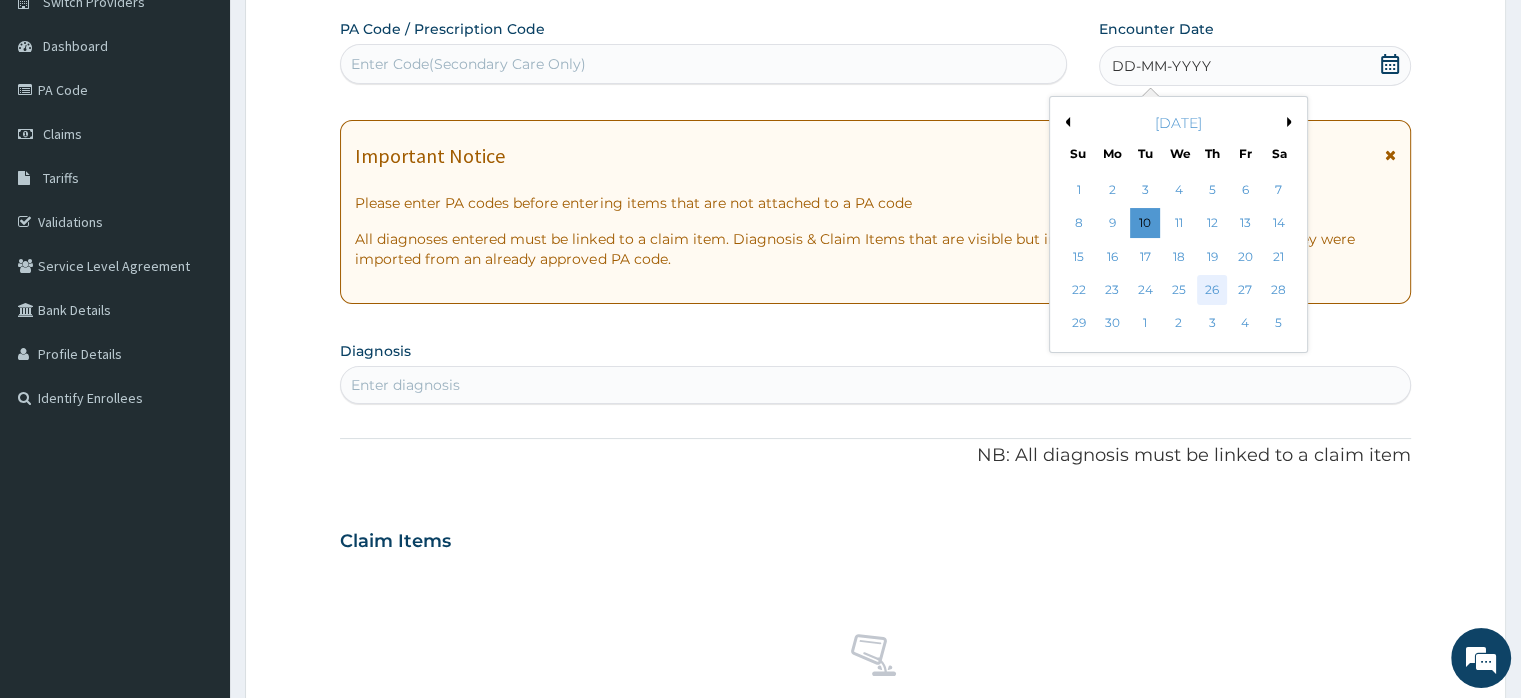click on "26" at bounding box center [1212, 290] 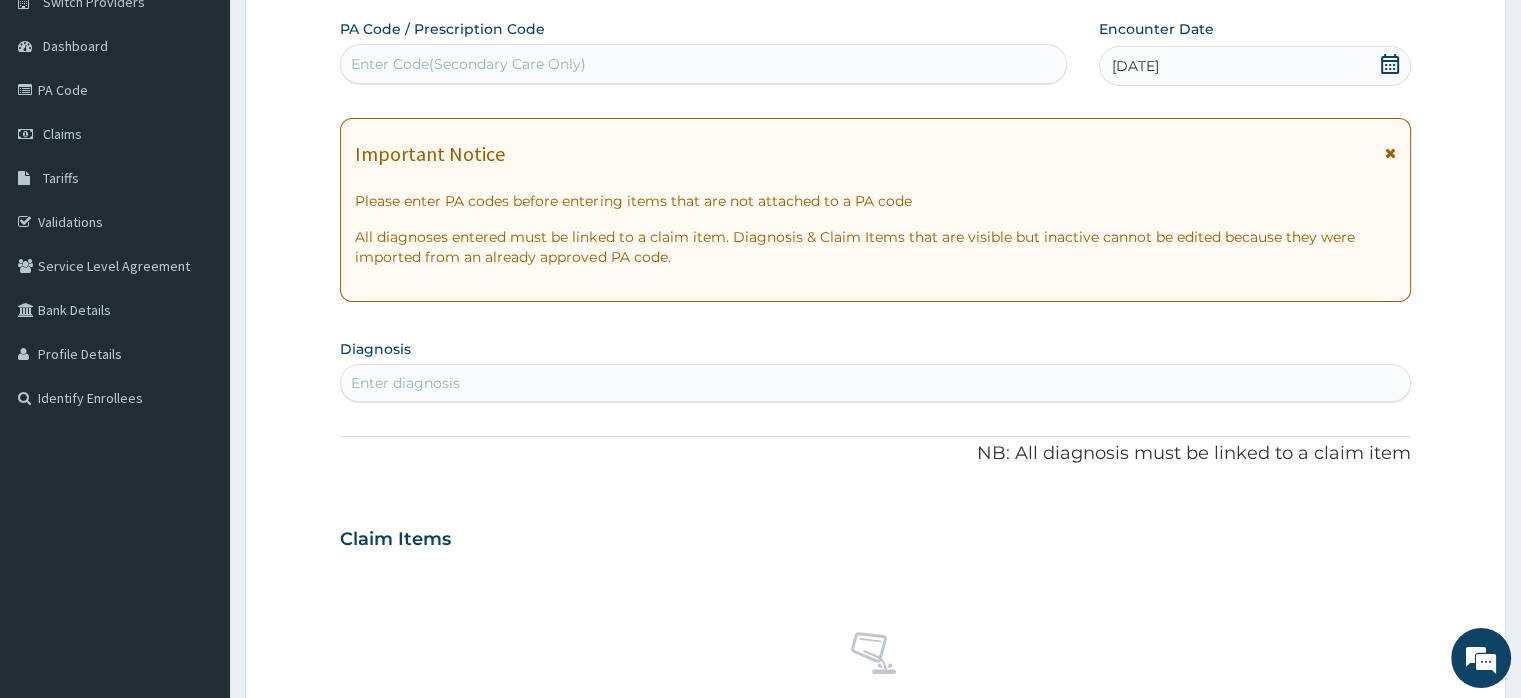 click on "Enter diagnosis" at bounding box center [875, 383] 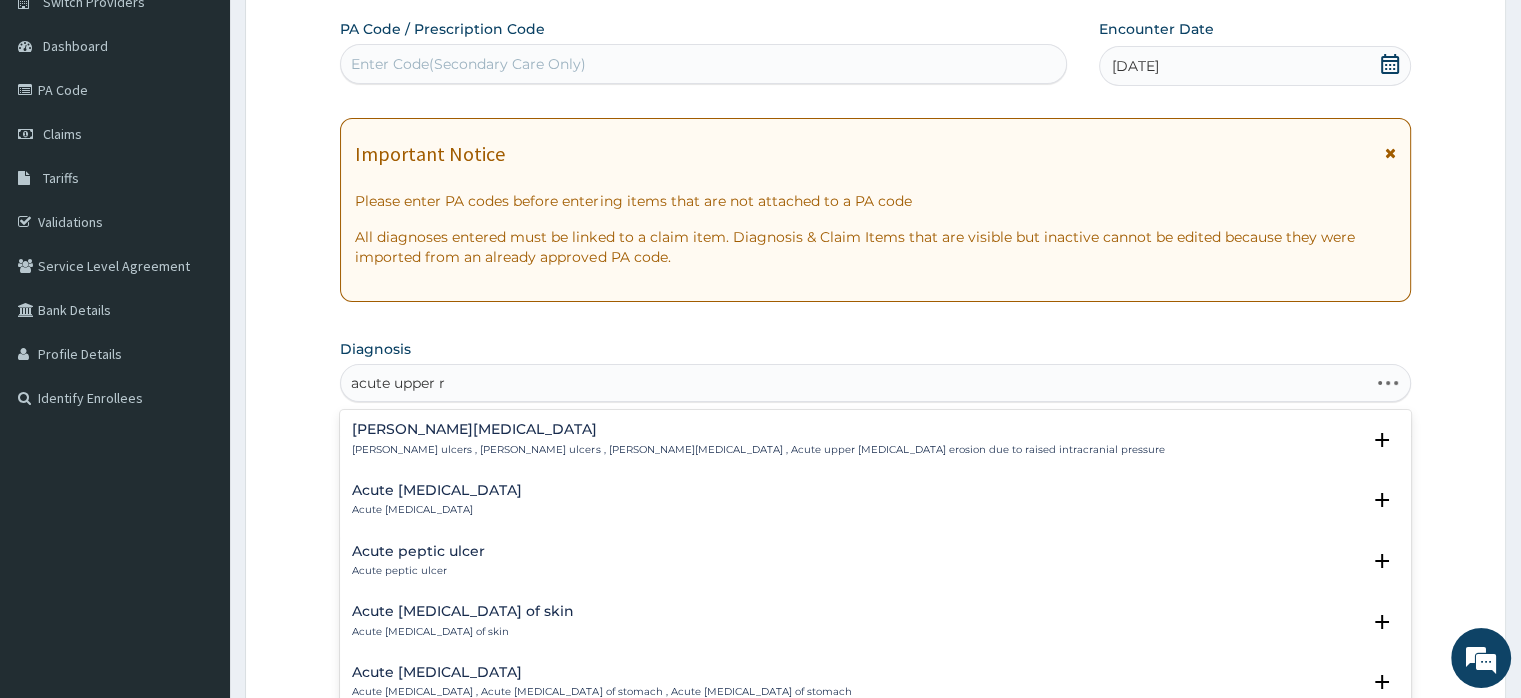 type on "acute upper re" 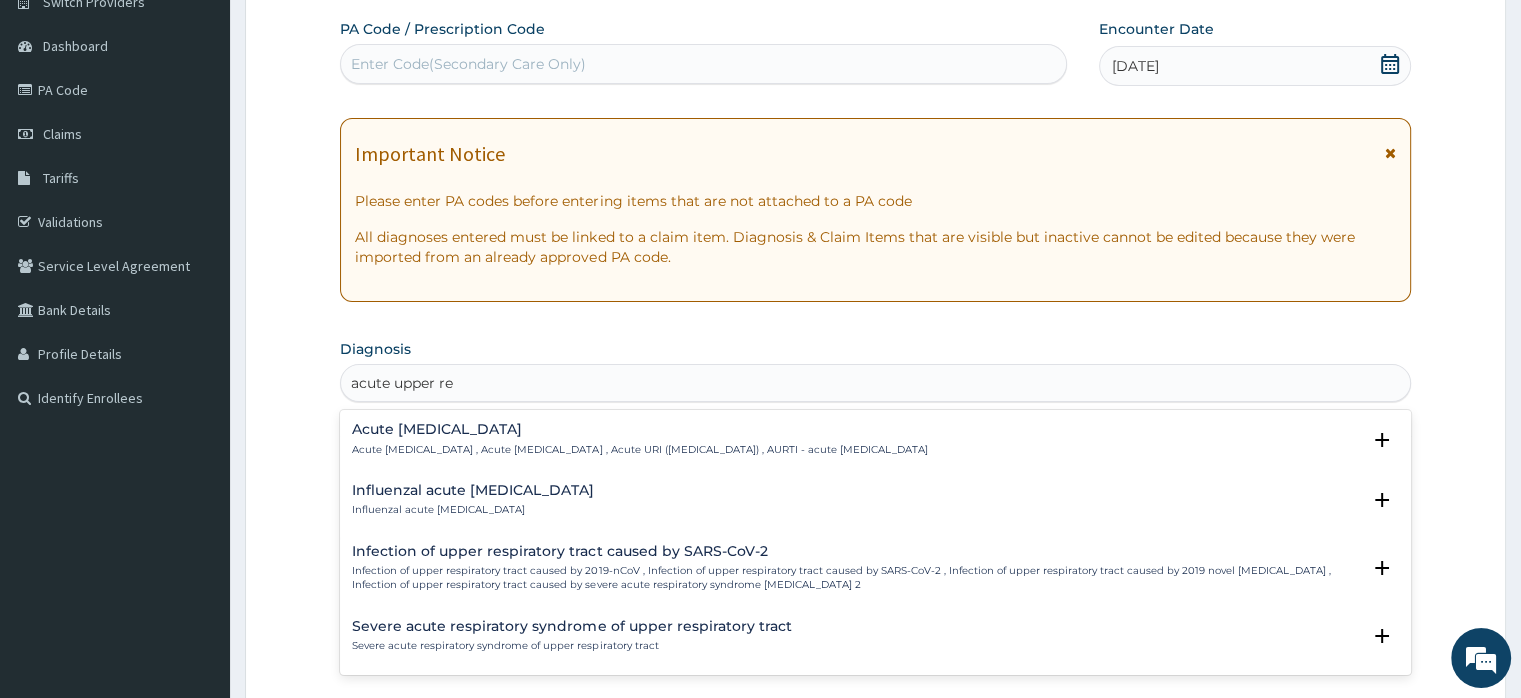 click on "Acute [MEDICAL_DATA]" at bounding box center [639, 429] 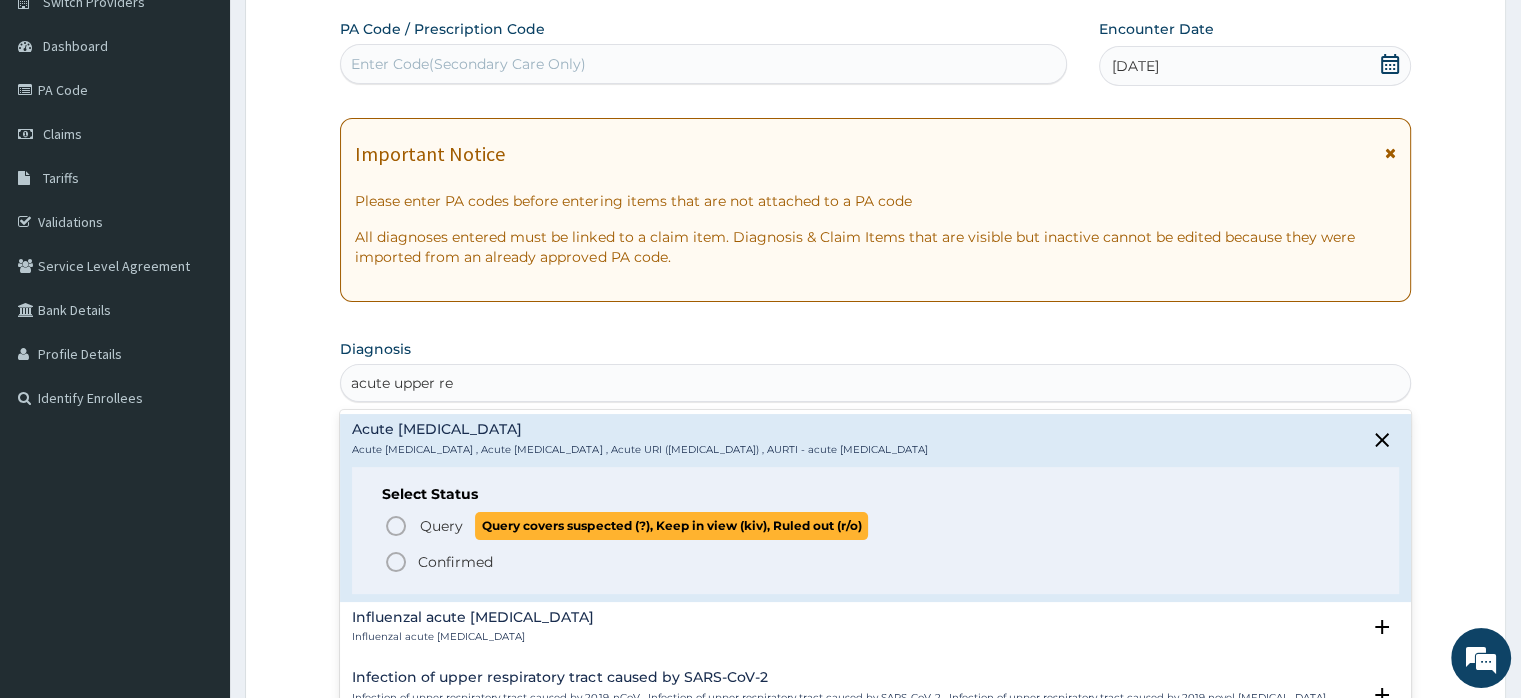 click 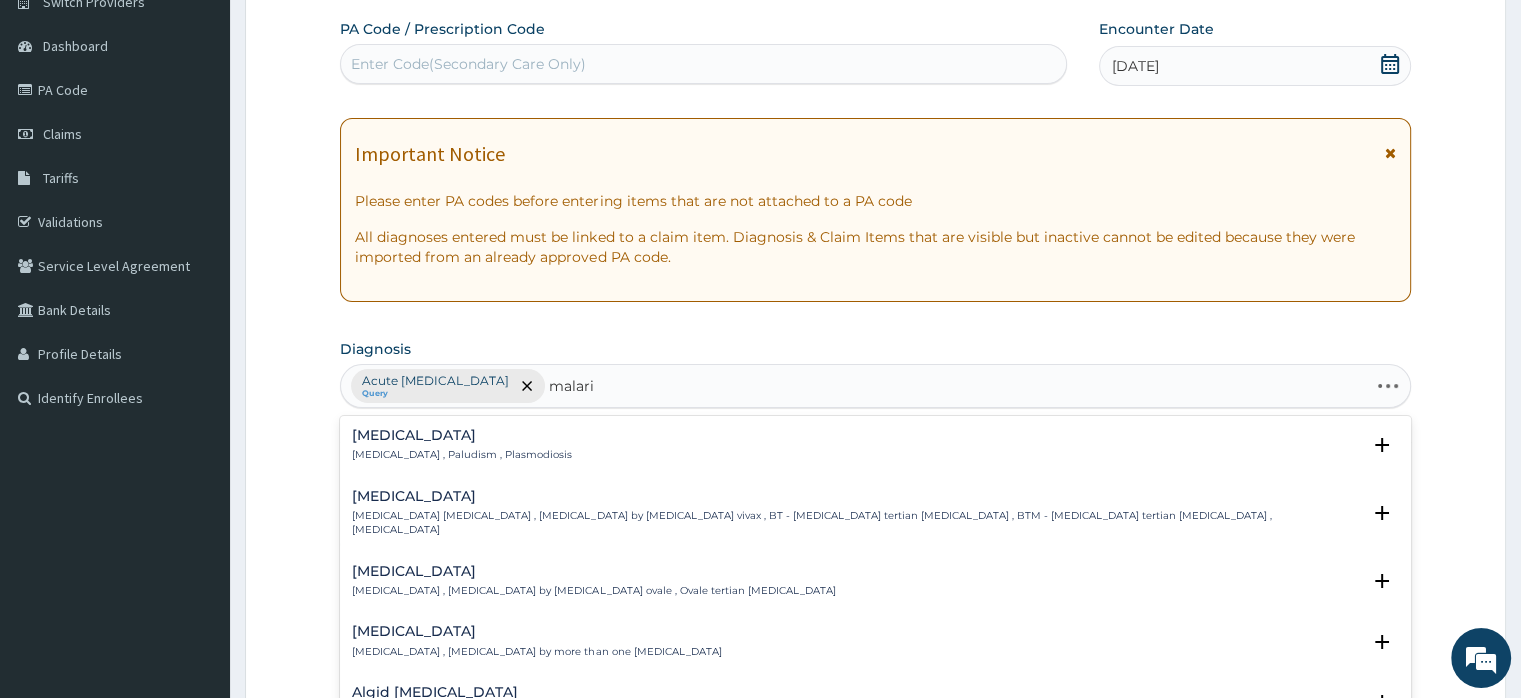 type on "[MEDICAL_DATA]" 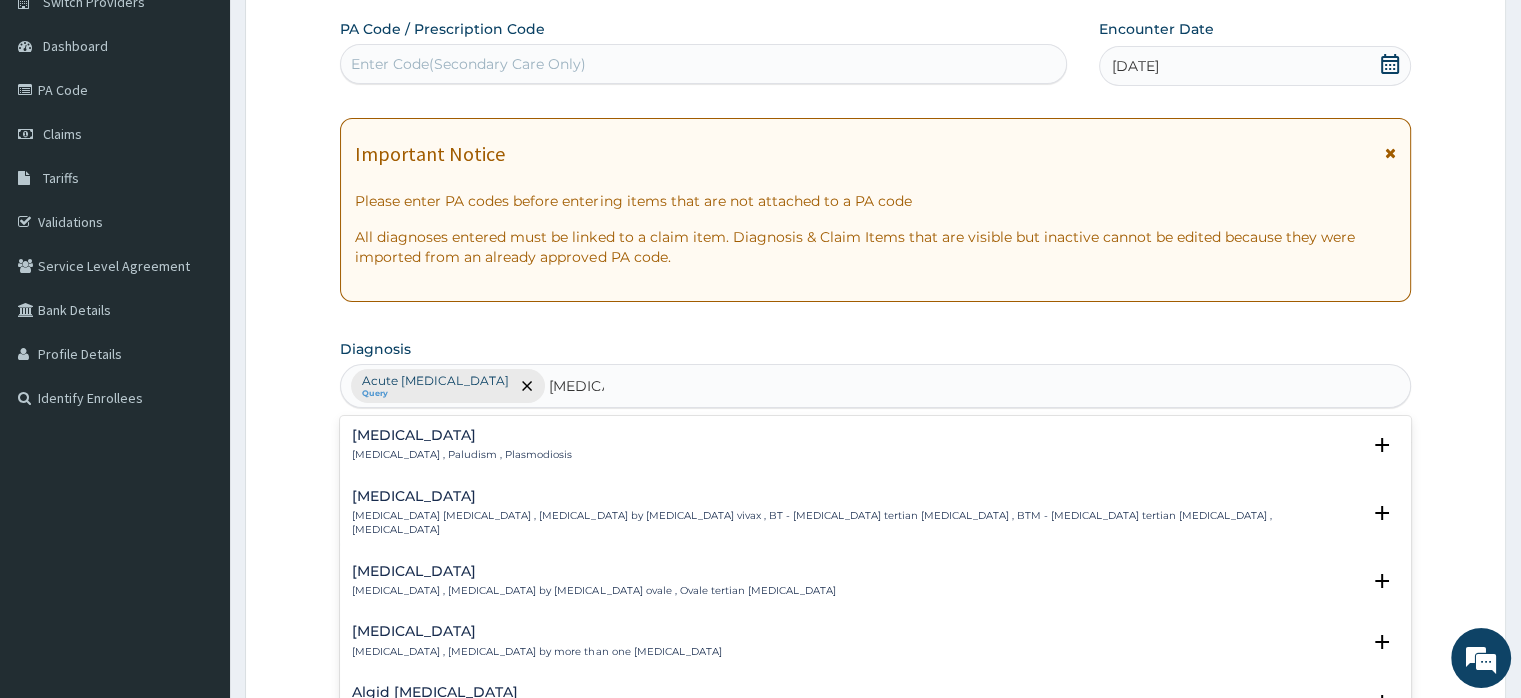 click on "[MEDICAL_DATA]" at bounding box center [462, 435] 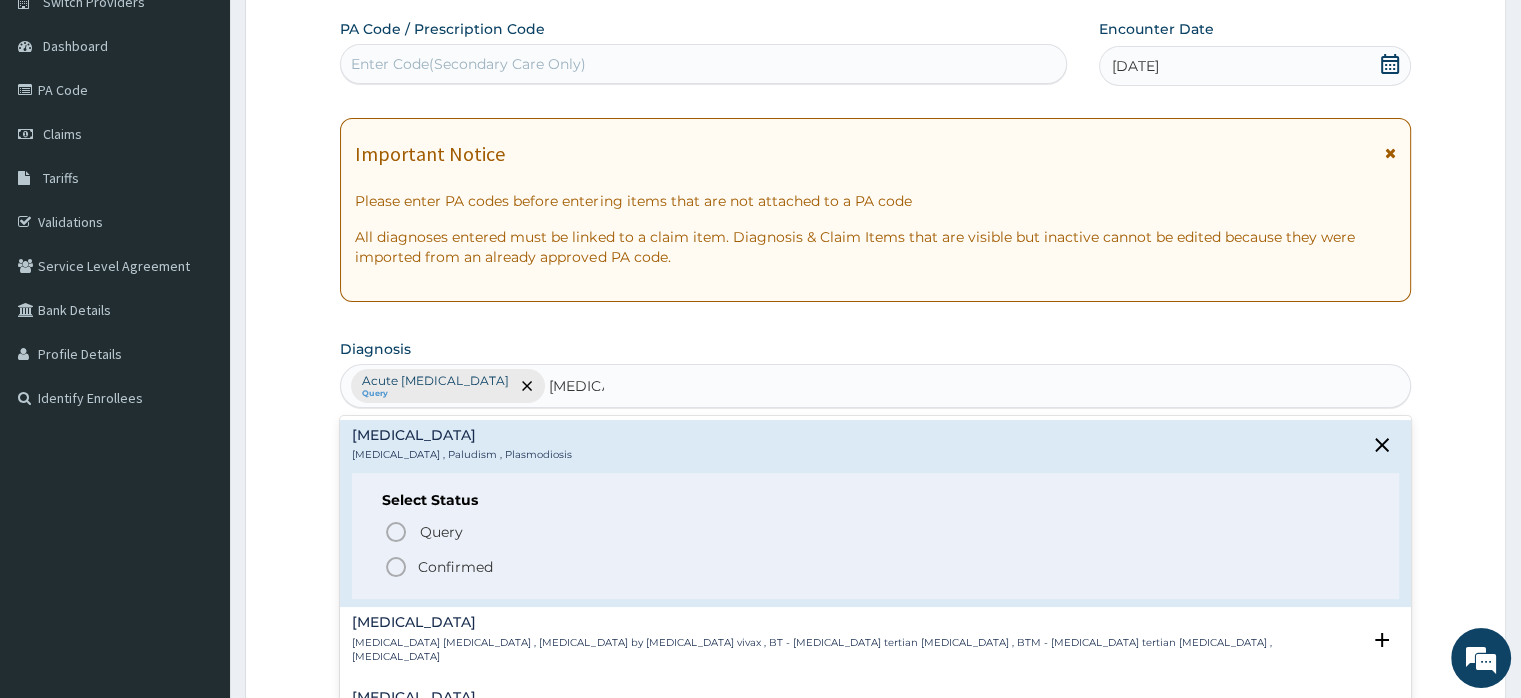 click 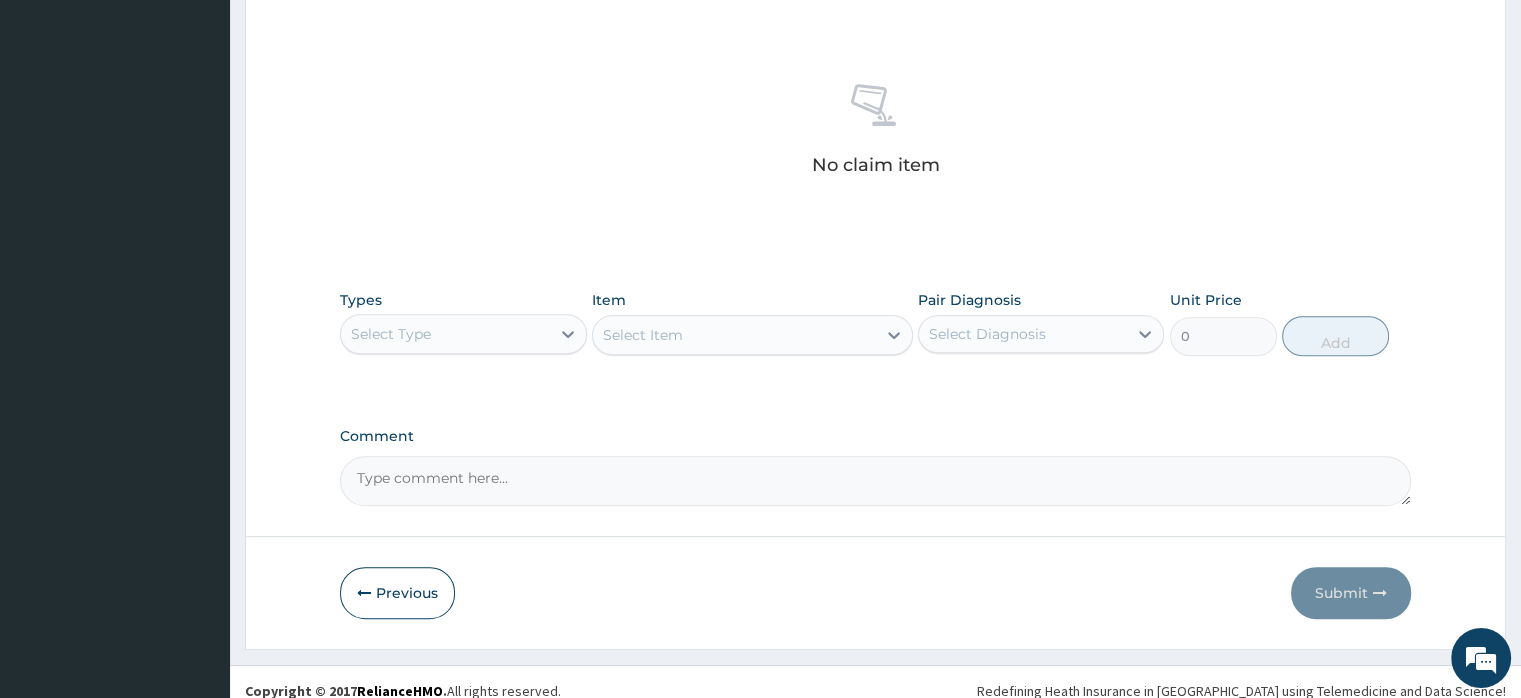 scroll, scrollTop: 742, scrollLeft: 0, axis: vertical 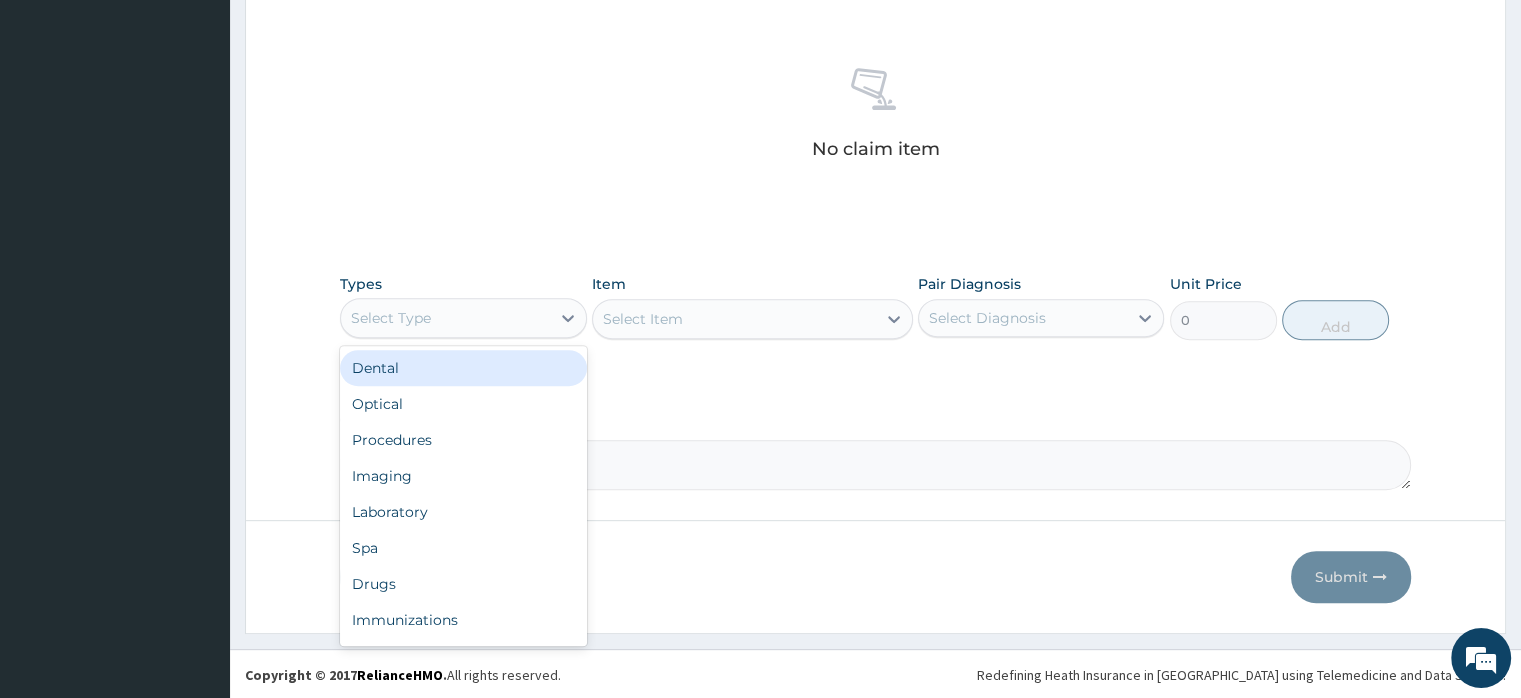 click on "Select Type" at bounding box center (445, 318) 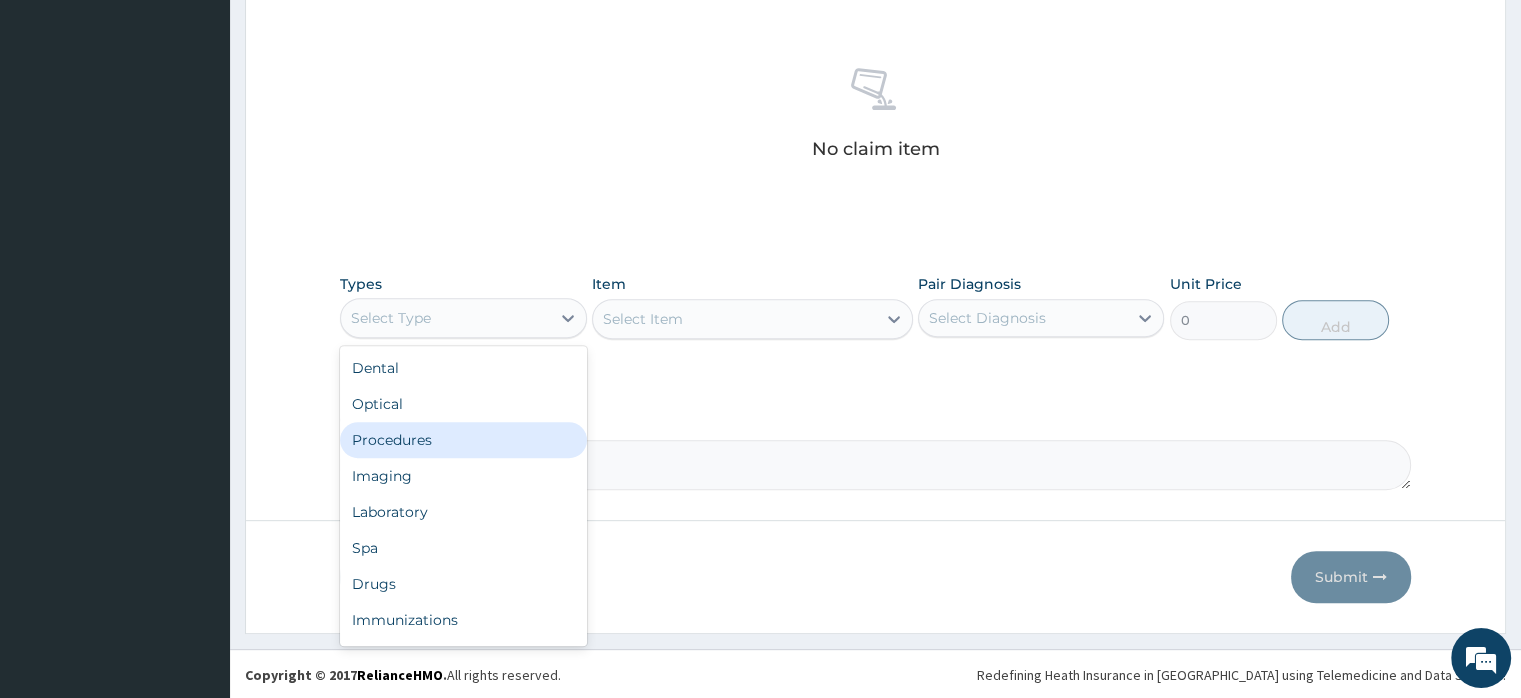 click on "Procedures" at bounding box center (463, 440) 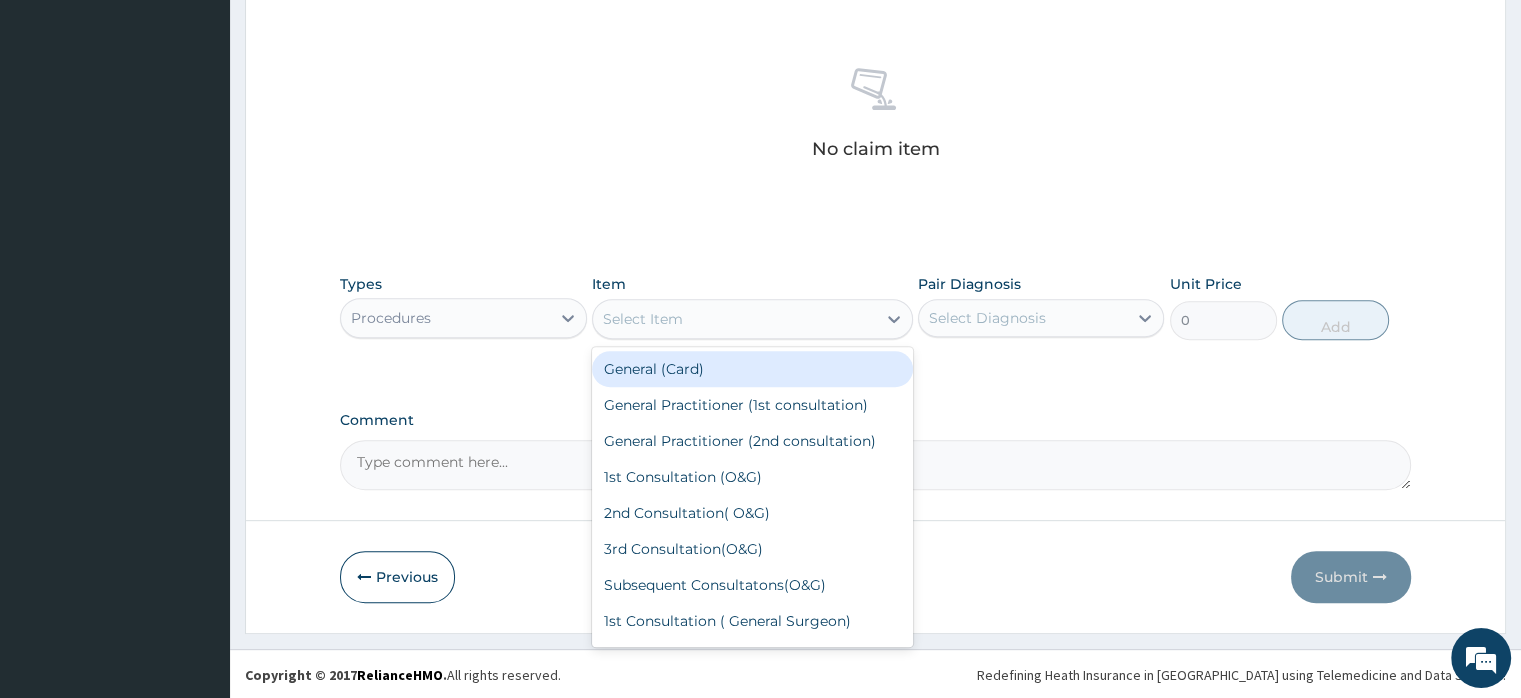 click on "Select Item" at bounding box center [643, 319] 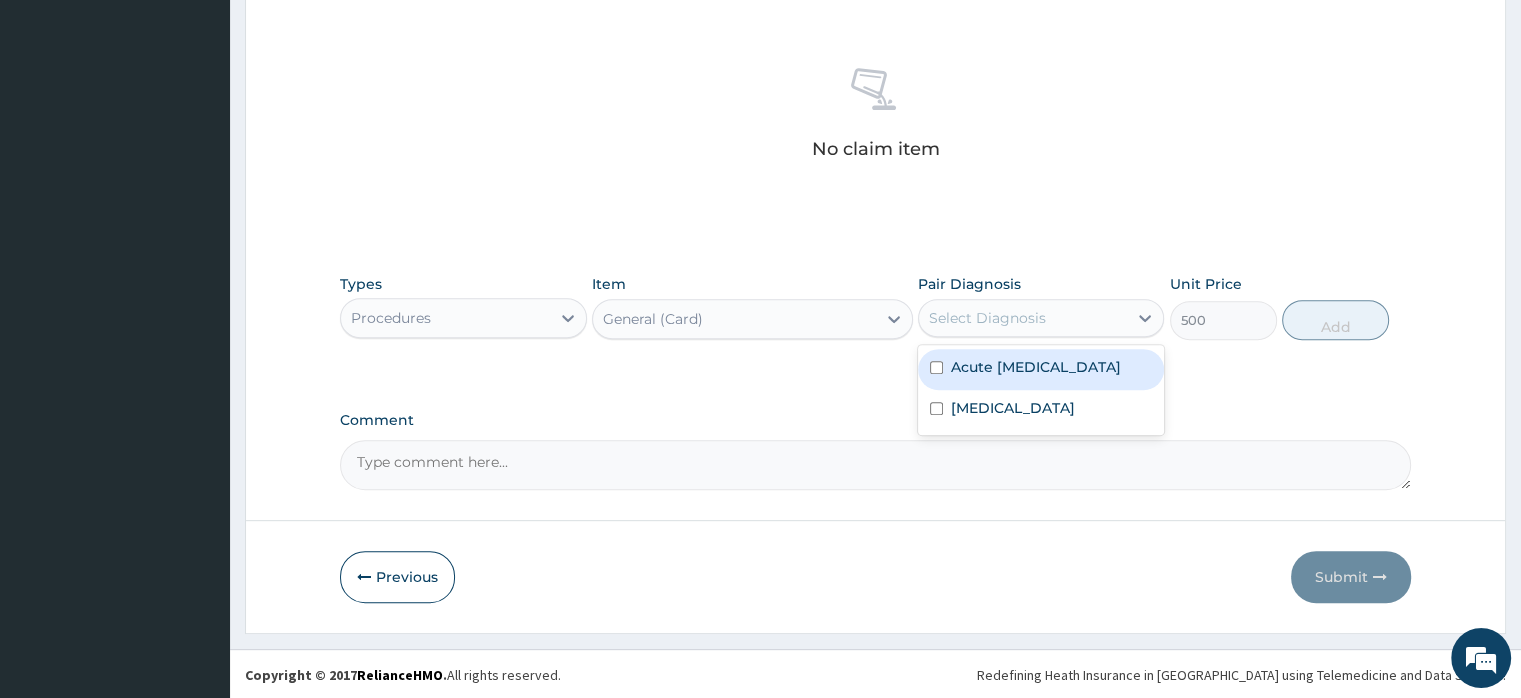 click on "Select Diagnosis" at bounding box center (987, 318) 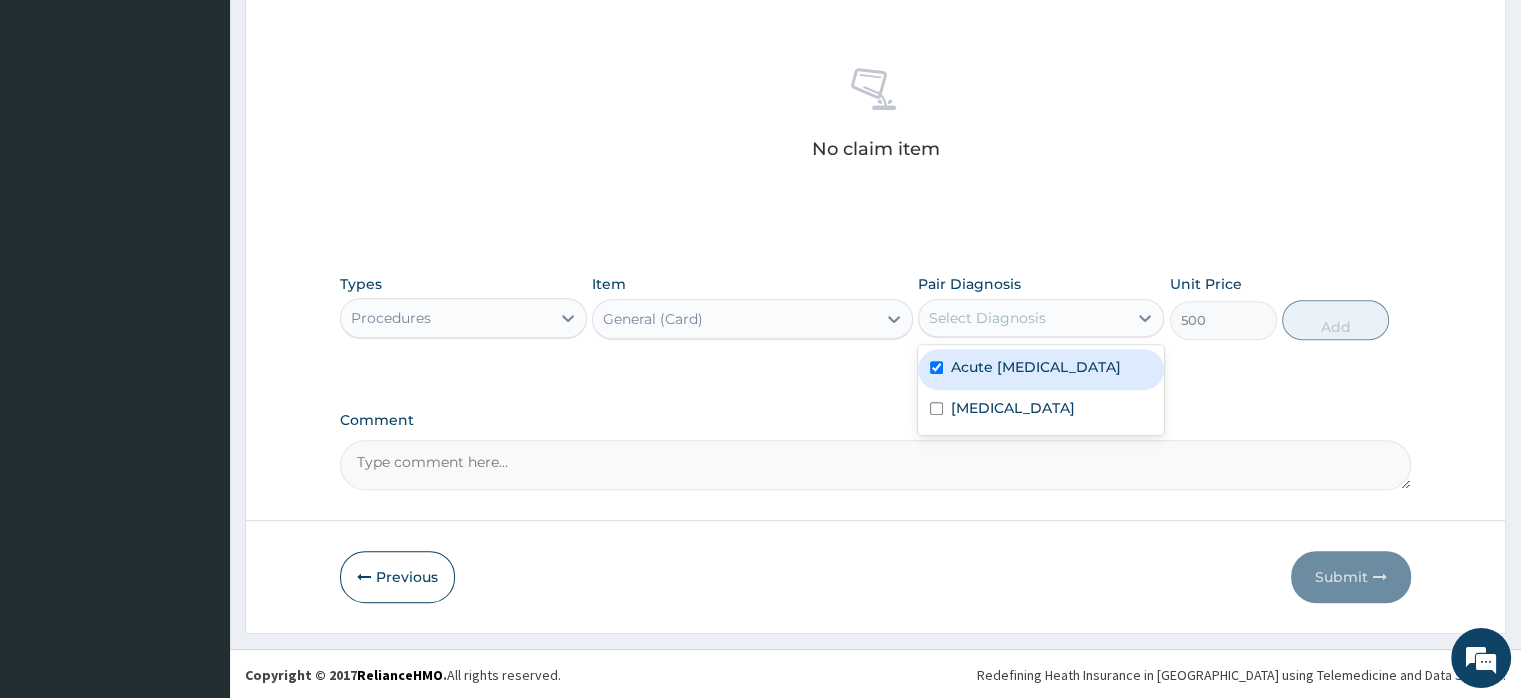 checkbox on "true" 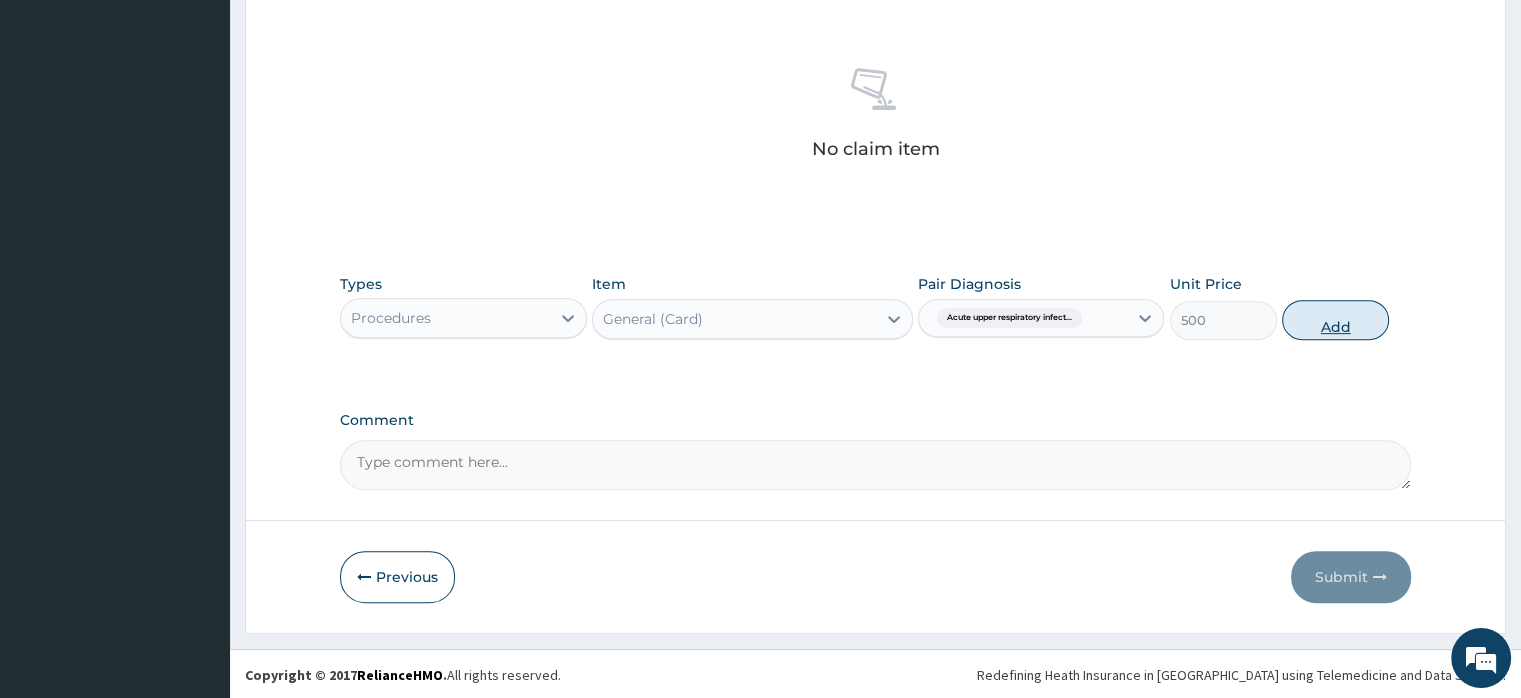 click on "Add" at bounding box center (1335, 320) 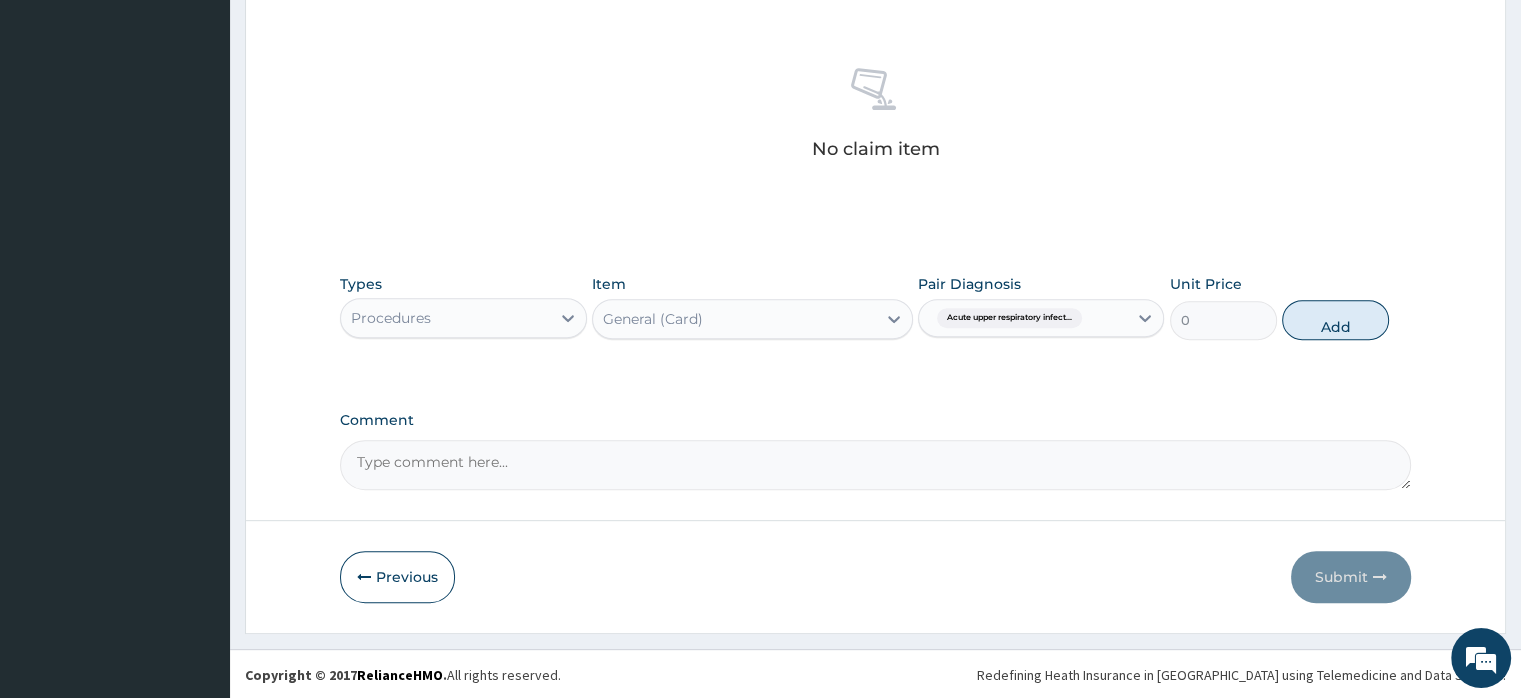 scroll, scrollTop: 646, scrollLeft: 0, axis: vertical 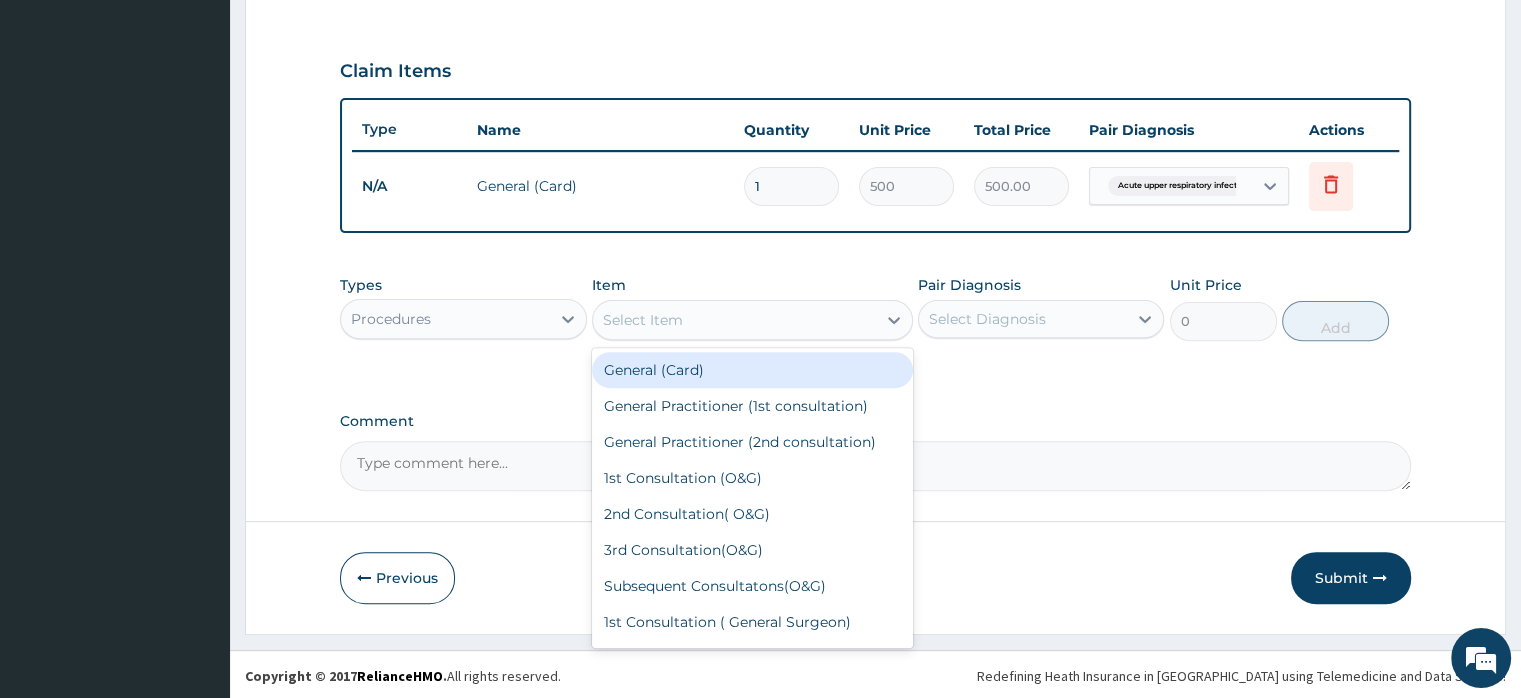 click on "Select Item" at bounding box center [643, 320] 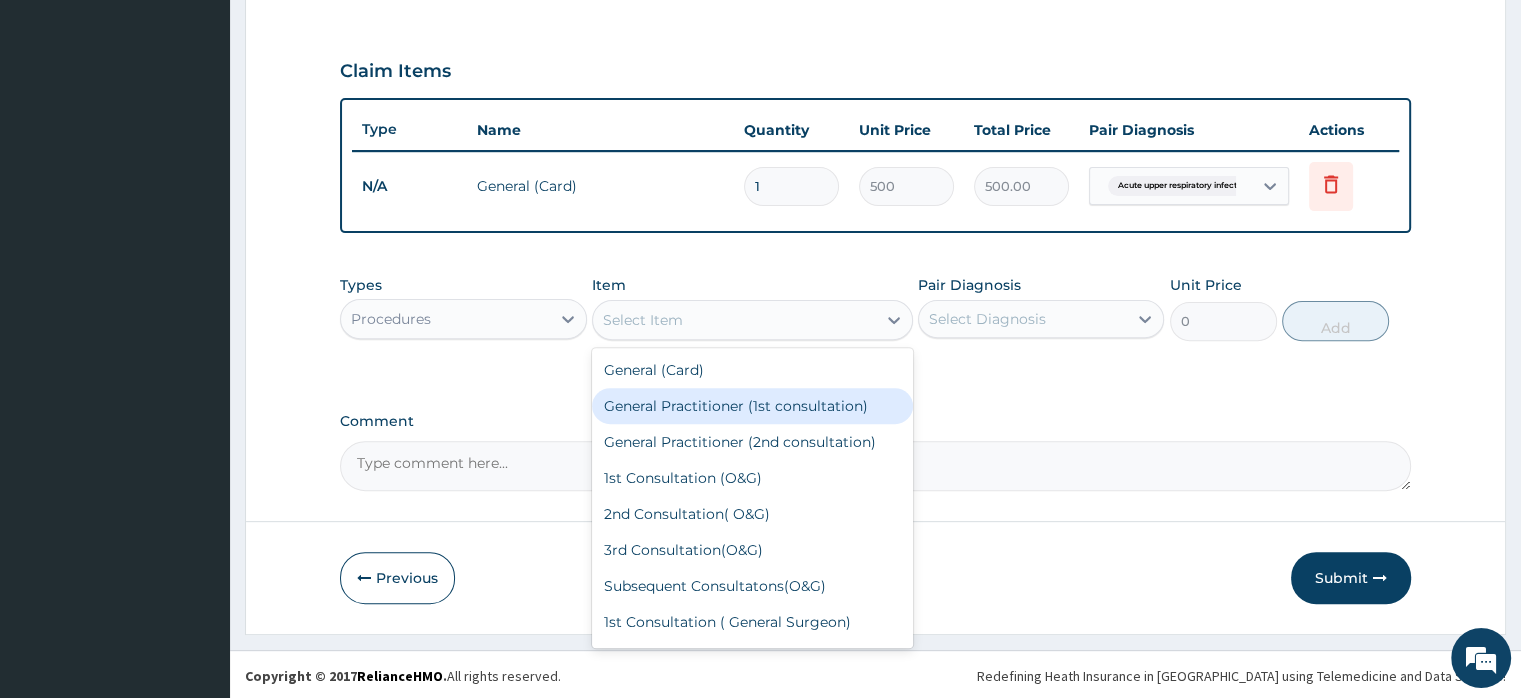 click on "General Practitioner (1st consultation)" at bounding box center [752, 406] 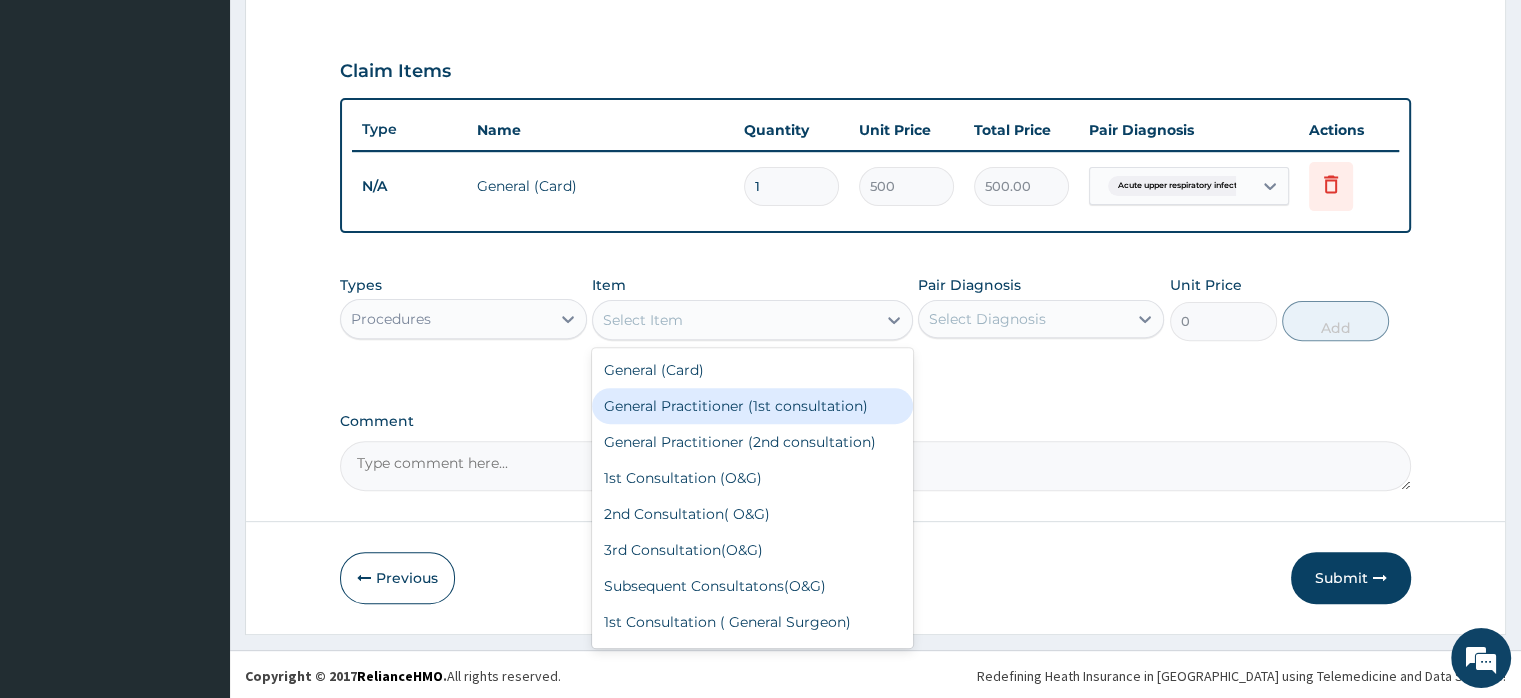 type on "1500" 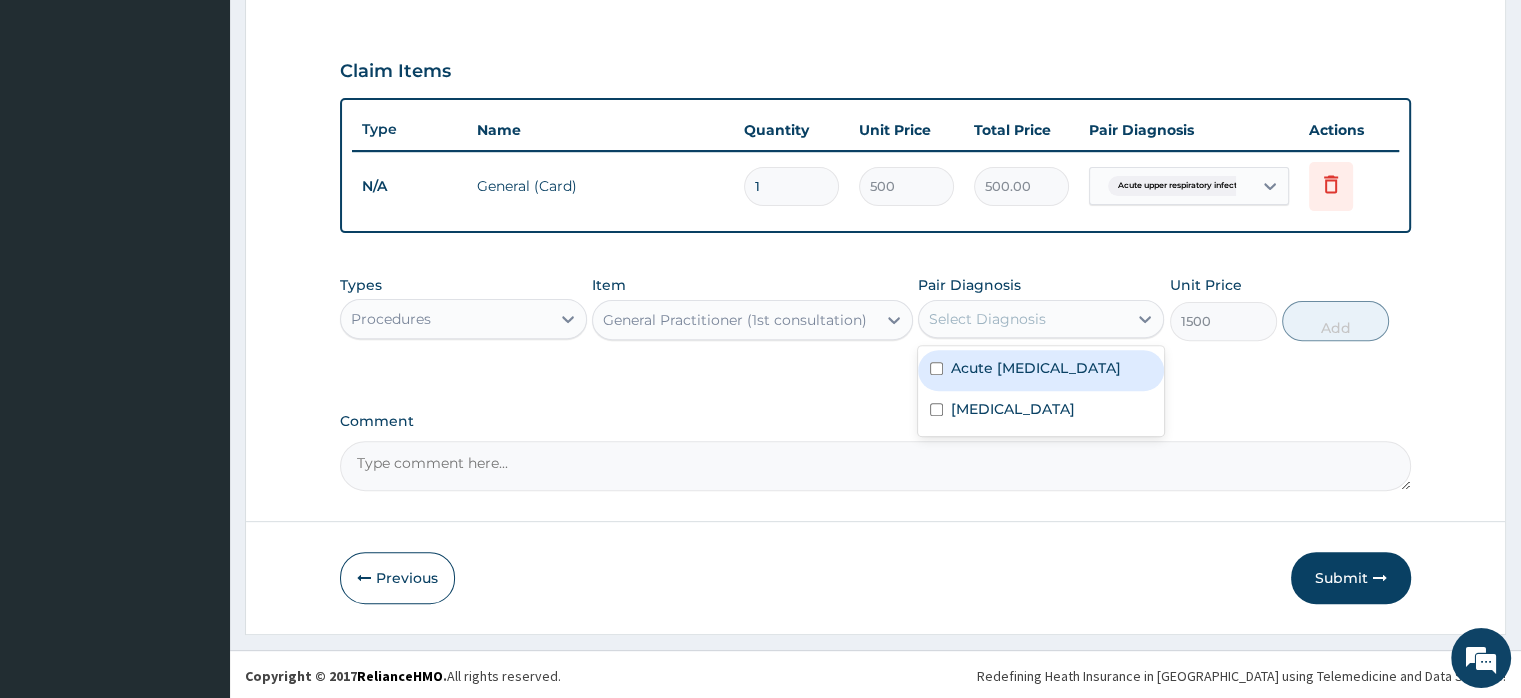 click on "Select Diagnosis" at bounding box center [987, 319] 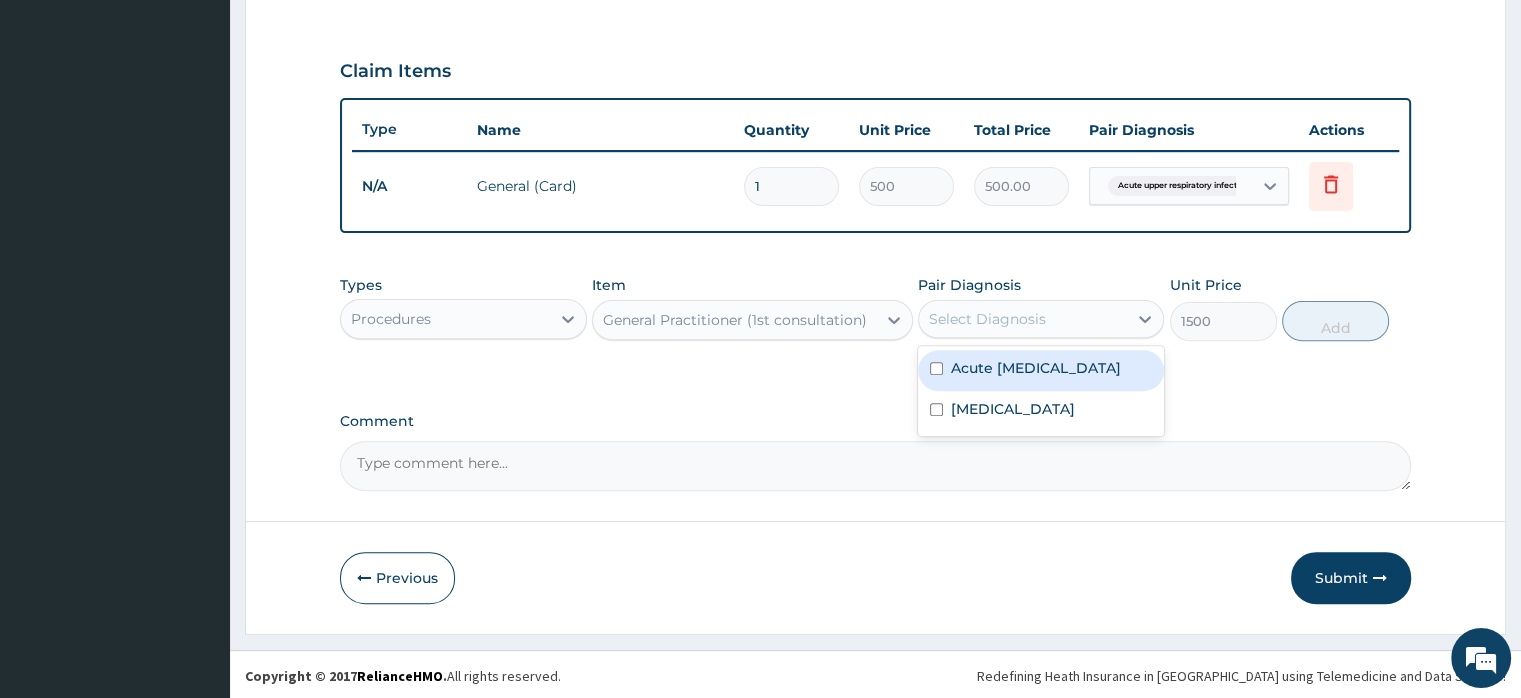click on "Acute [MEDICAL_DATA]" at bounding box center [1036, 368] 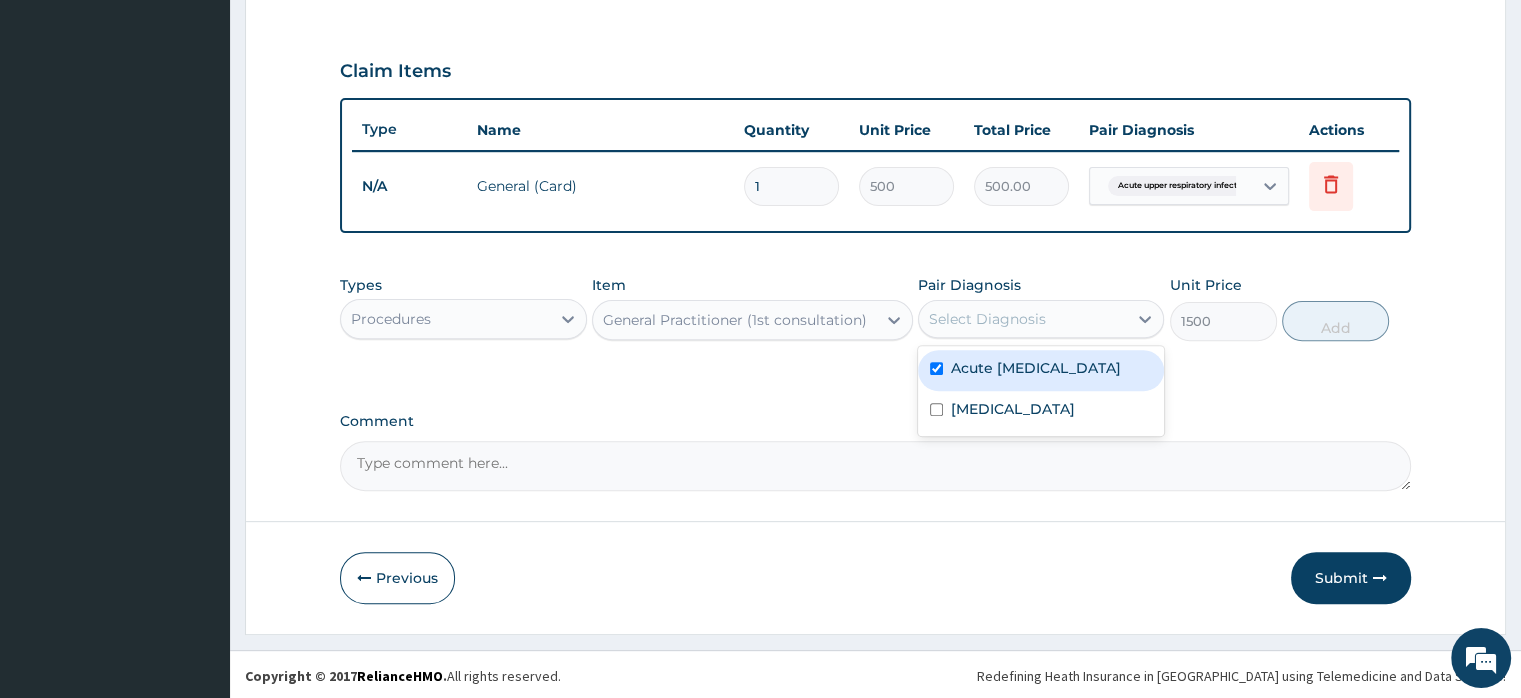 checkbox on "true" 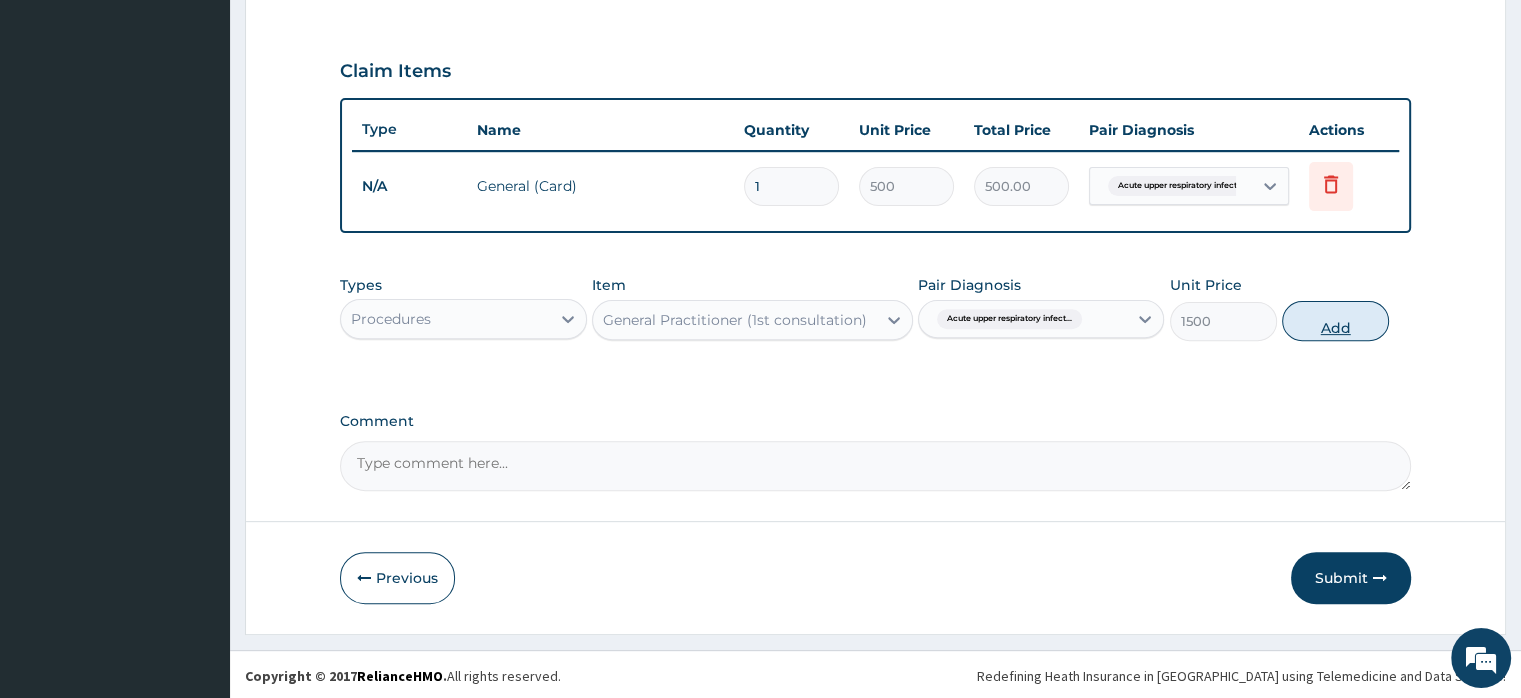 click on "Add" at bounding box center [1335, 321] 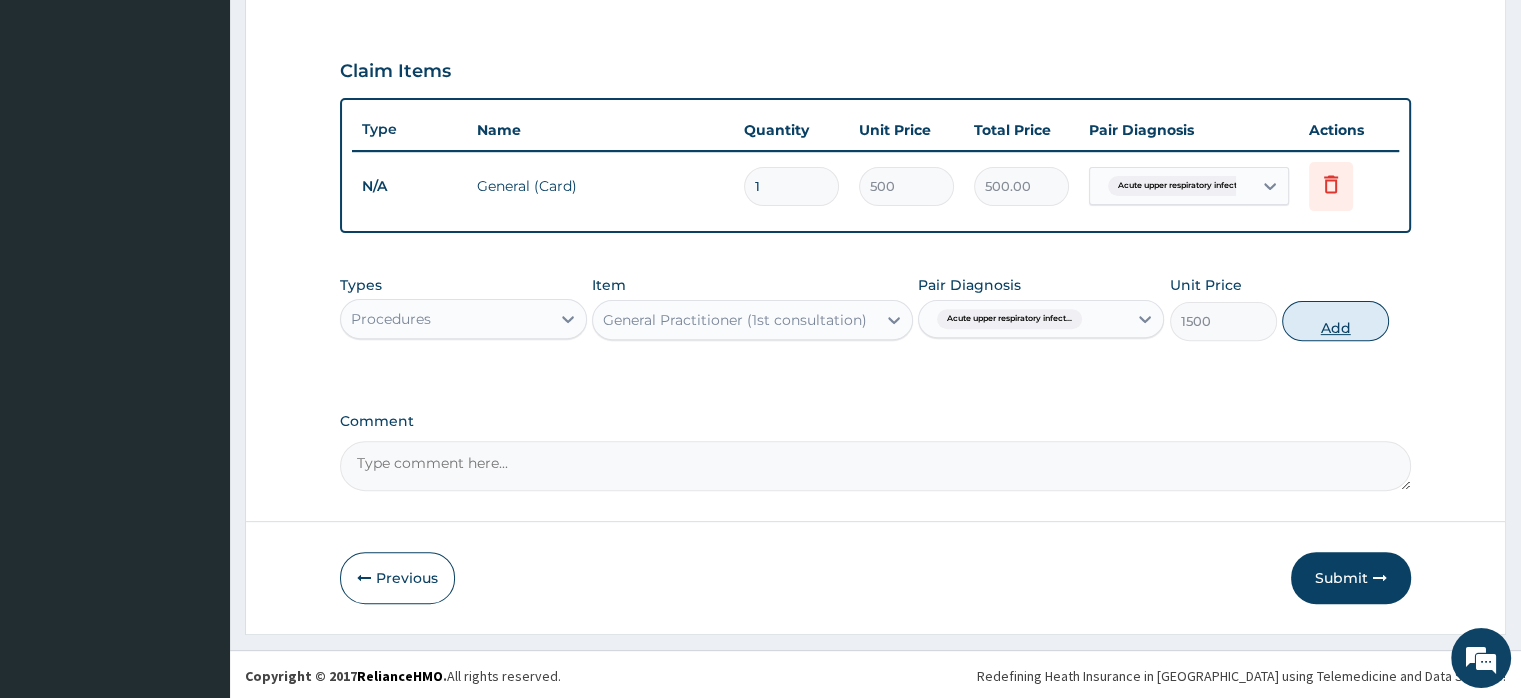 type on "0" 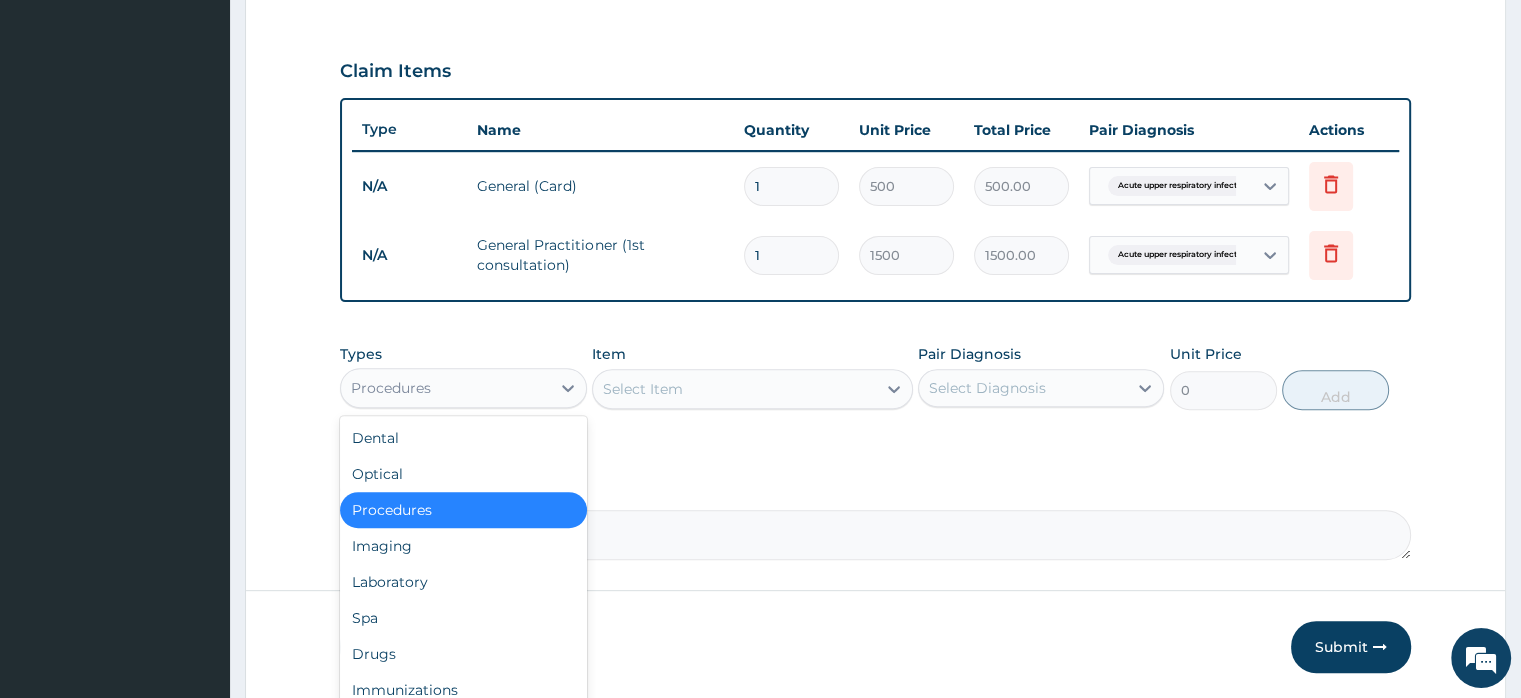click on "Procedures" at bounding box center (445, 388) 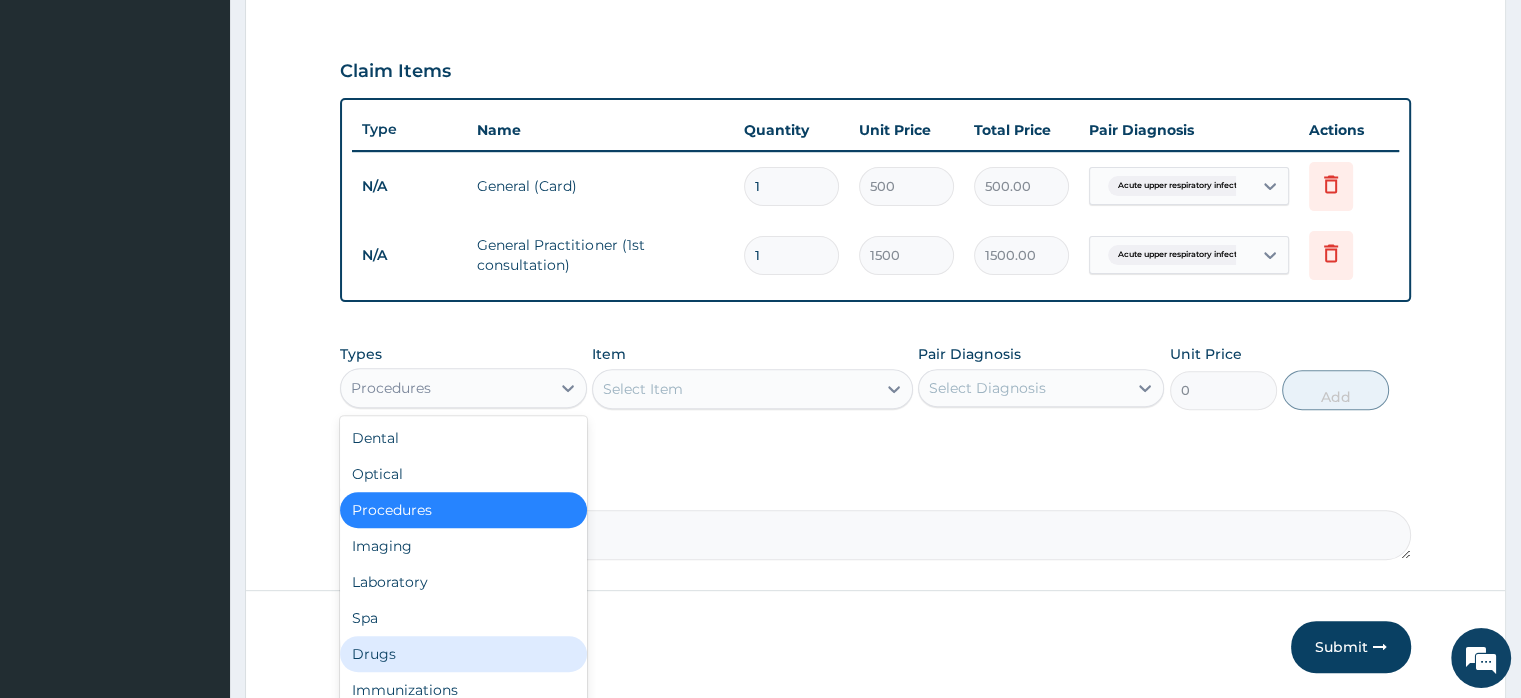 click on "Drugs" at bounding box center [463, 654] 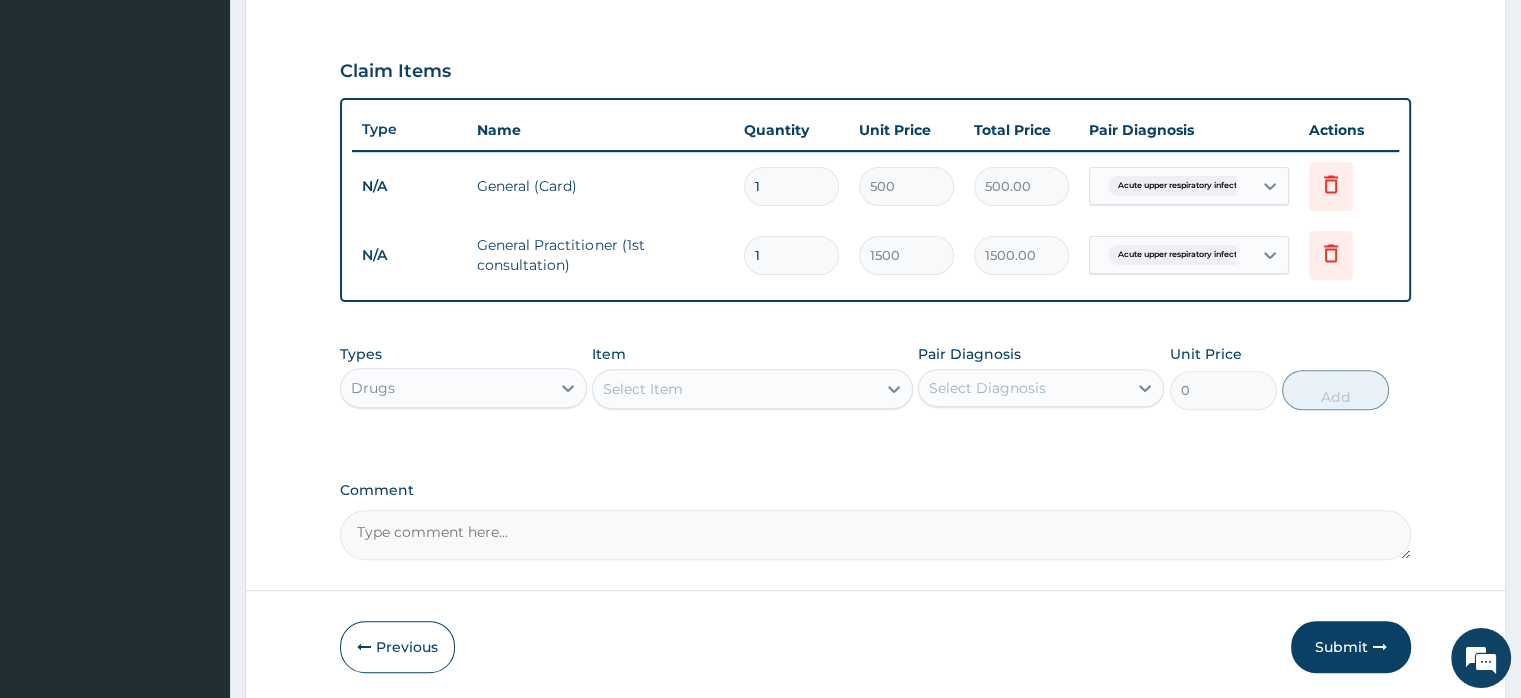 click on "Comment" at bounding box center (875, 535) 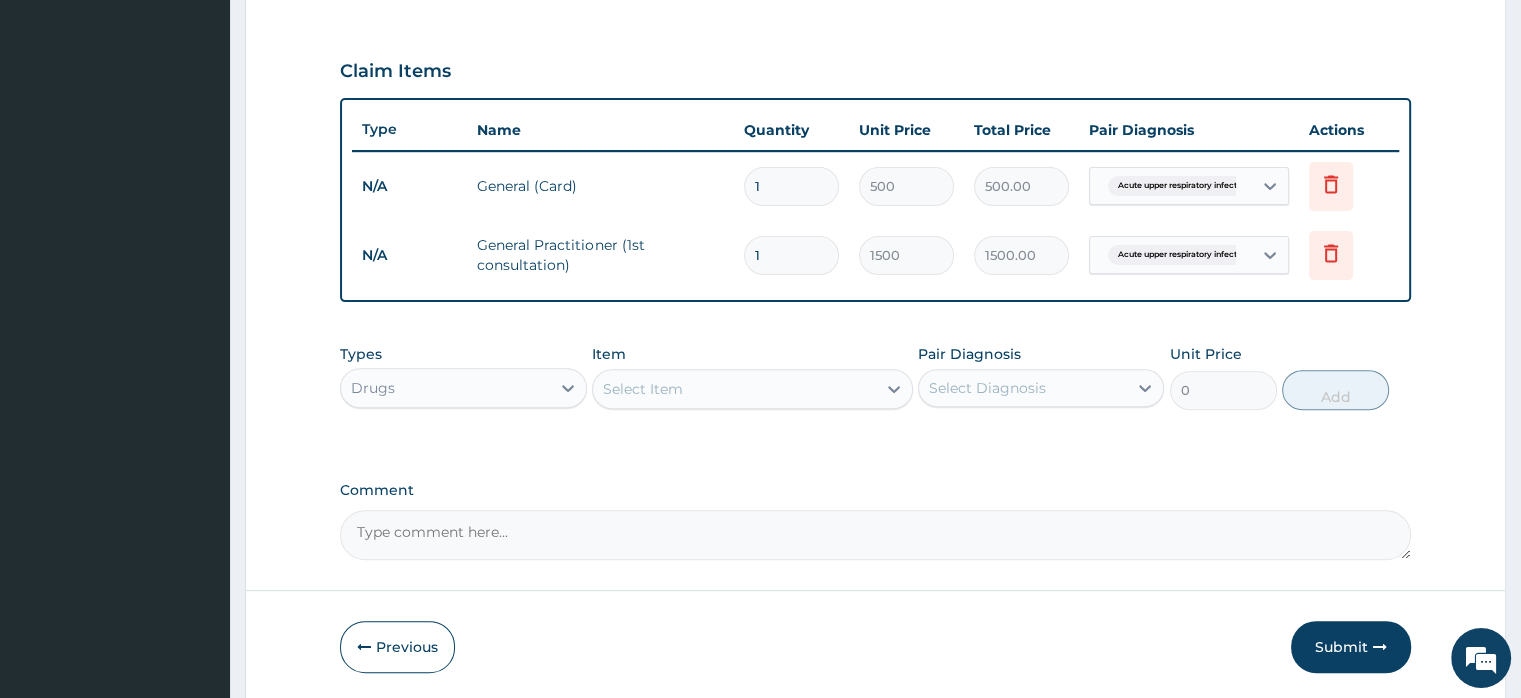 paste on "Complaints Productive cough x 3/7, headache x 3/7, cold x3/7 and Catarrh x 3/7.   Cough and catarrh are not recurrent, no known trigger, not  a COPD... No history of respiratory  distress...On examination rhinorrhoeic otherwise NAD." 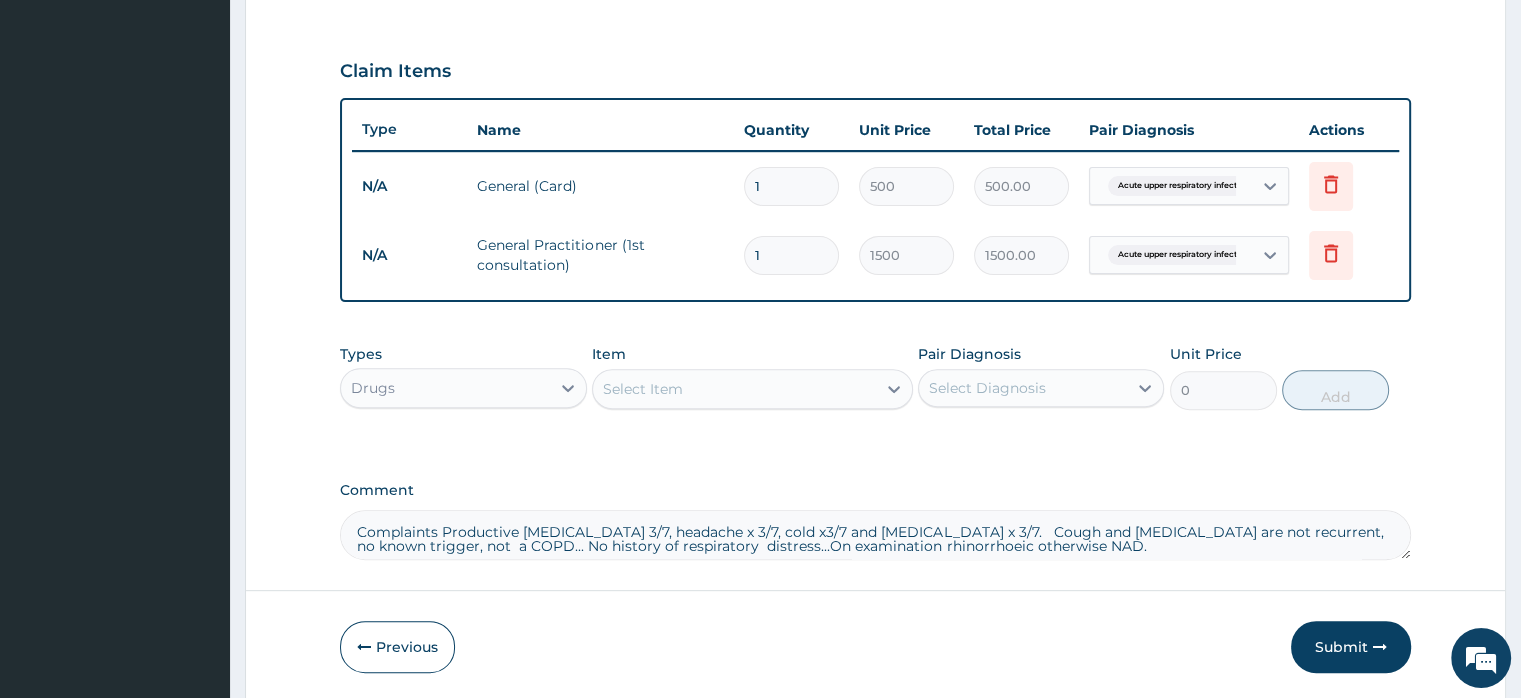 type on "Complaints Productive cough x 3/7, headache x 3/7, cold x3/7 and Catarrh x 3/7.   Cough and catarrh are not recurrent, no known trigger, not  a COPD... No history of respiratory  distress...On examination rhinorrhoeic otherwise NAD." 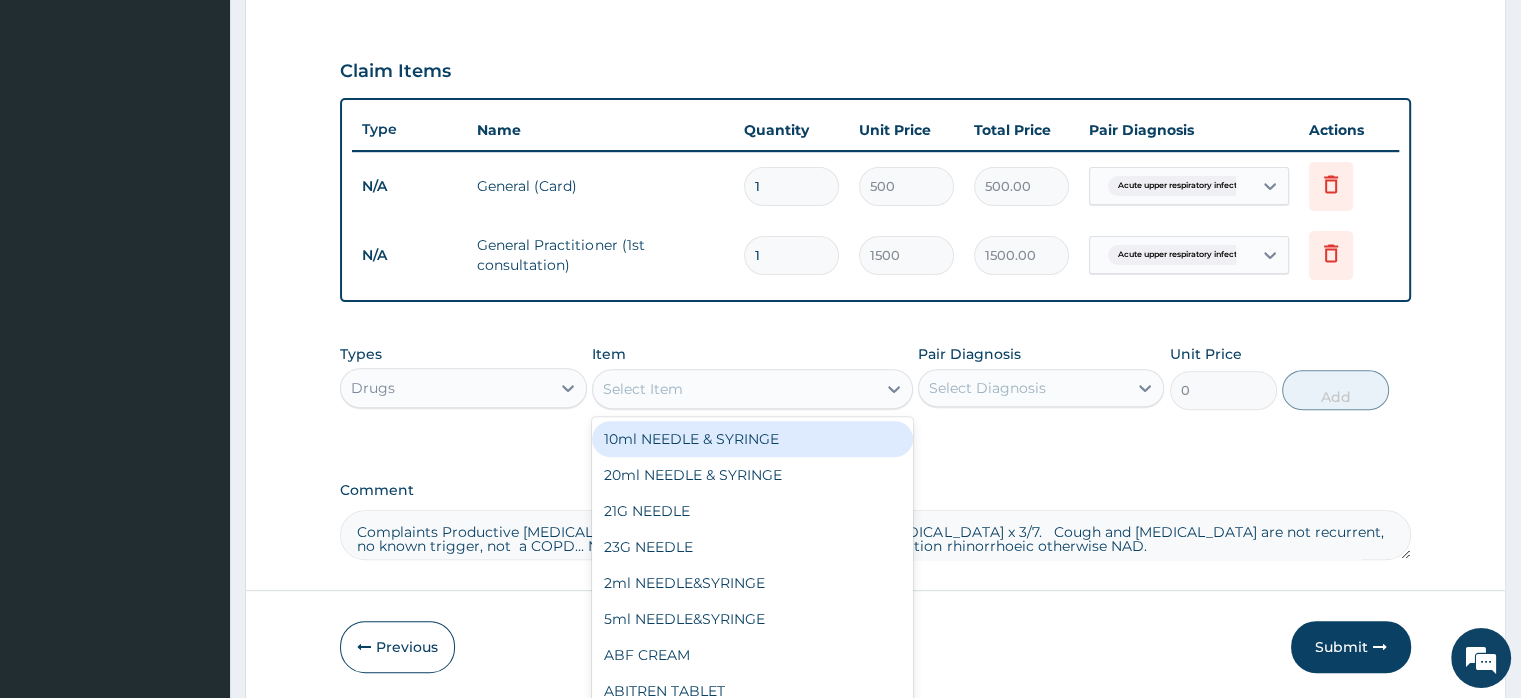 click on "Select Item" at bounding box center [643, 389] 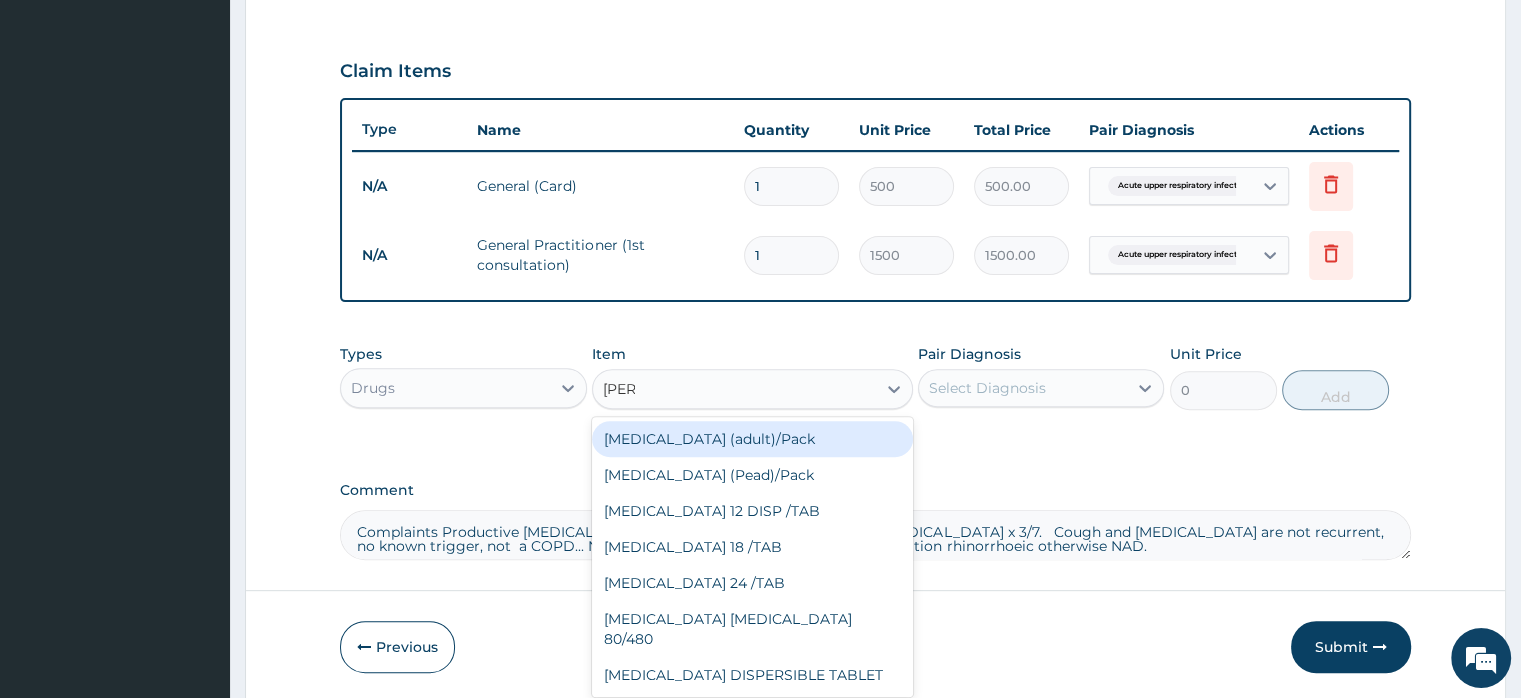 type on "coart" 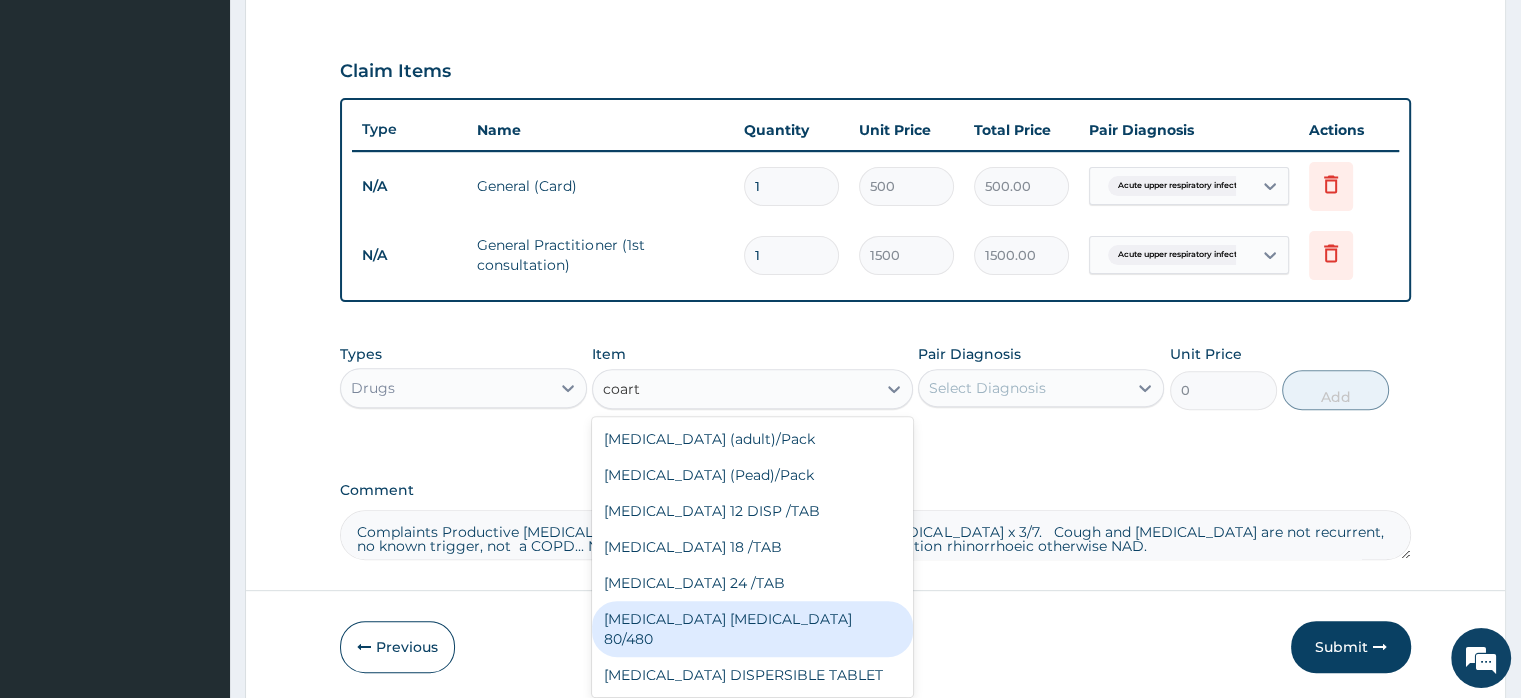 click on "[MEDICAL_DATA] [MEDICAL_DATA] 80/480" at bounding box center (752, 629) 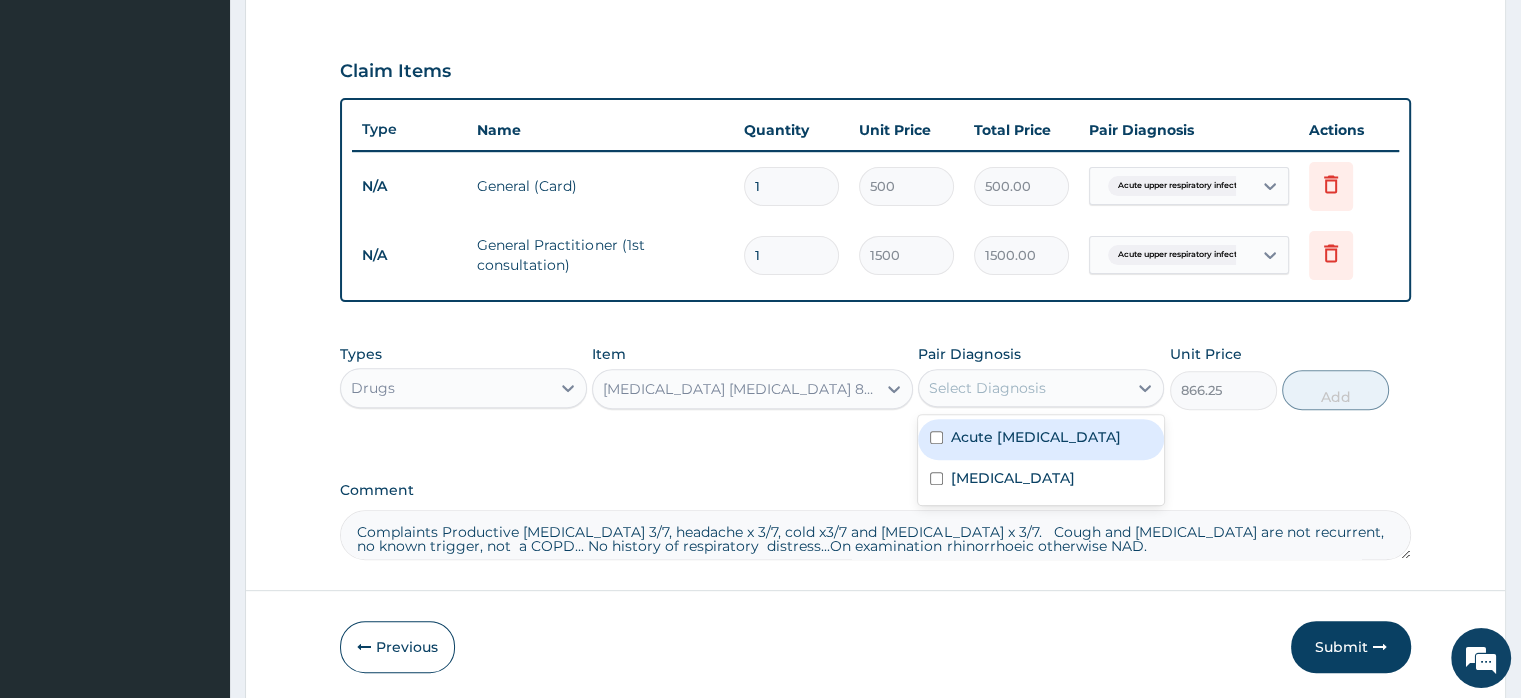 click on "Select Diagnosis" at bounding box center (1023, 388) 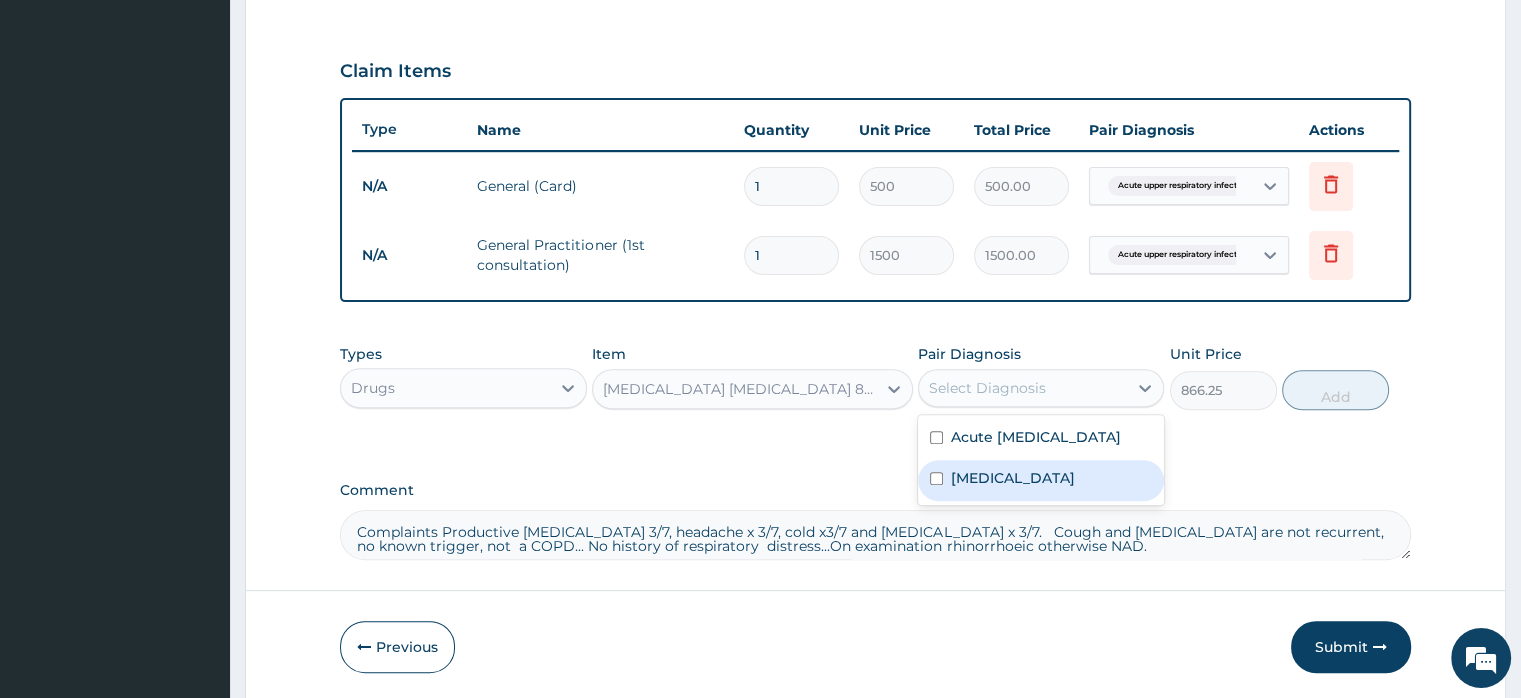 click on "[MEDICAL_DATA]" at bounding box center (1013, 478) 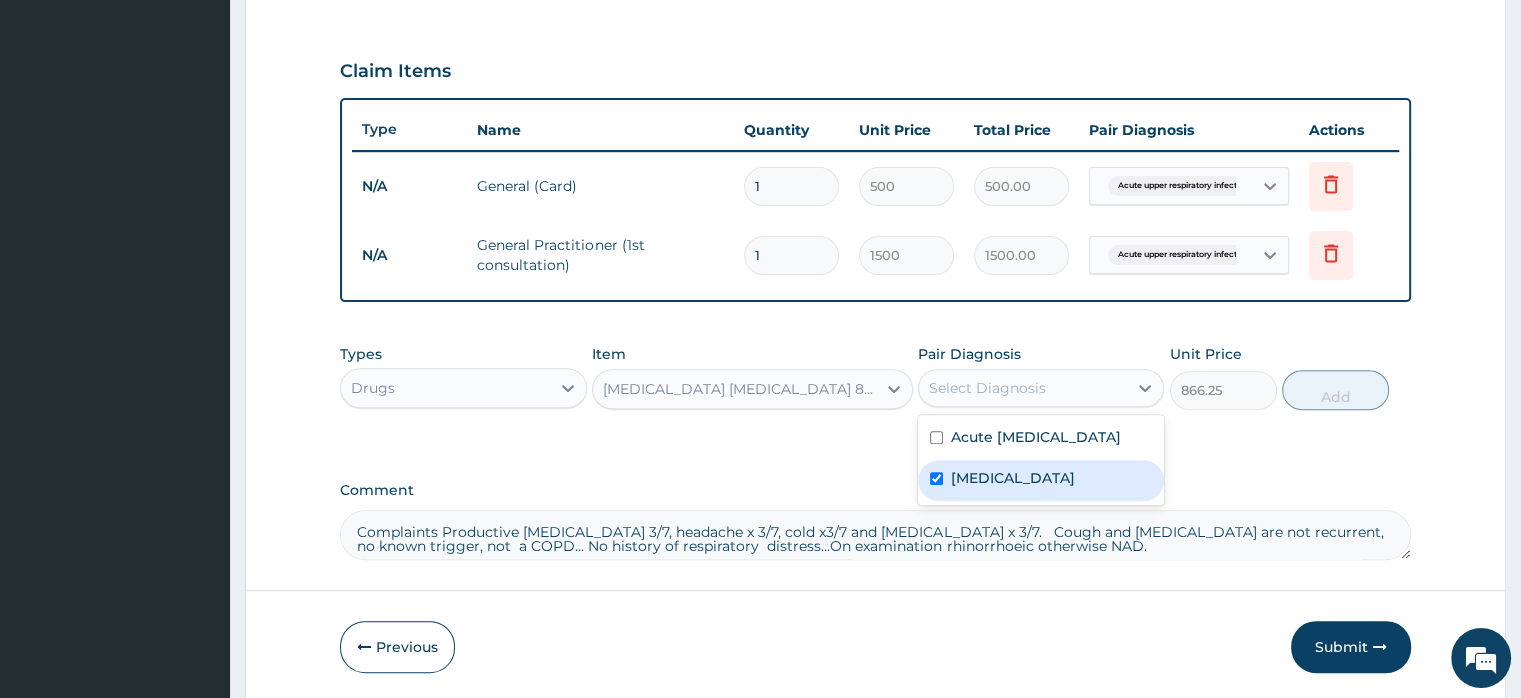 checkbox on "true" 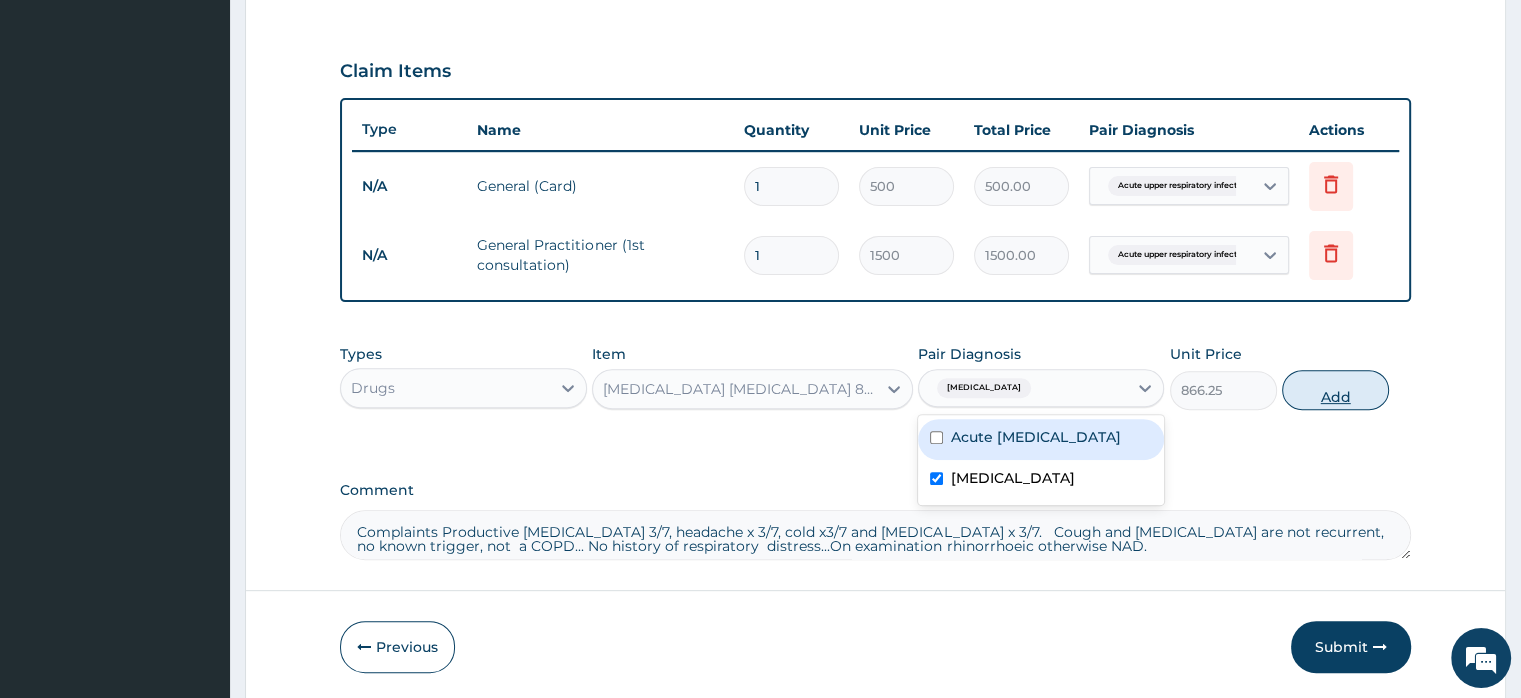 click on "Add" at bounding box center [1335, 390] 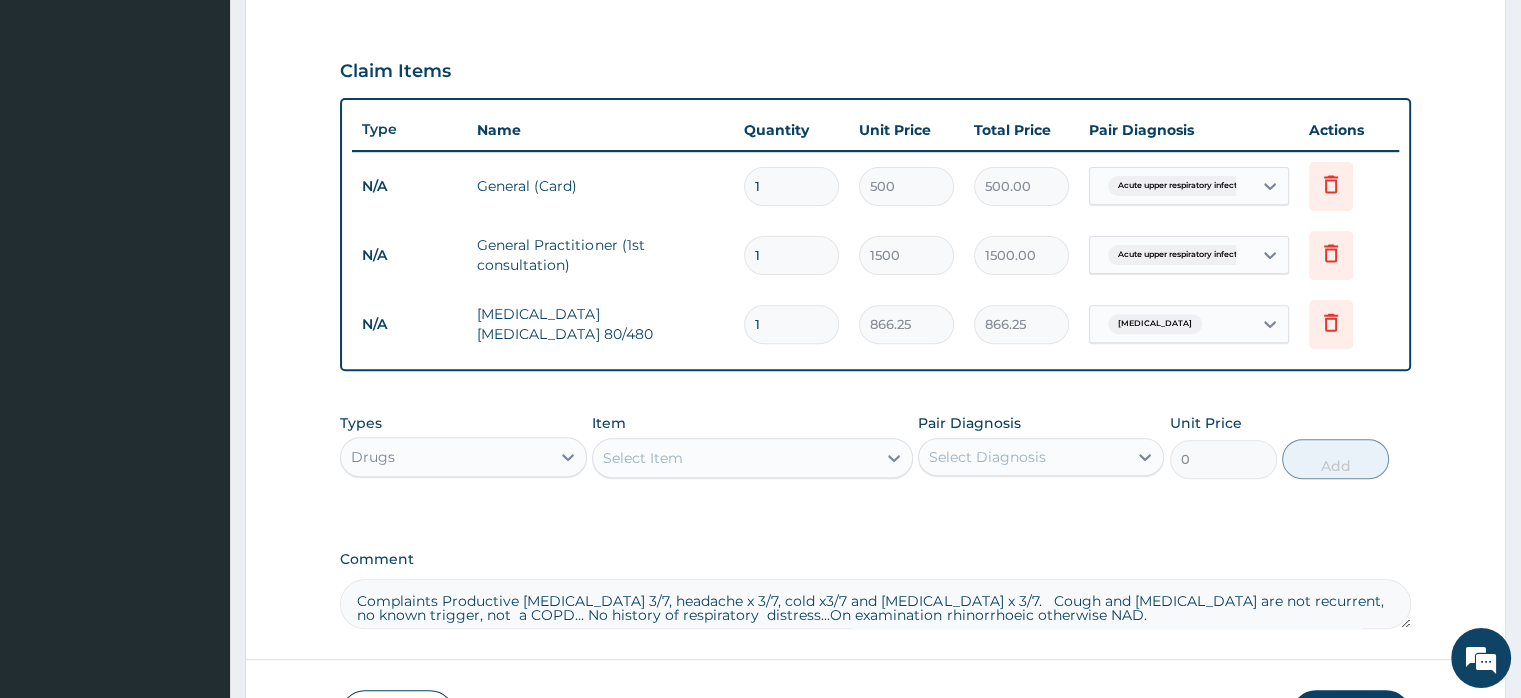click on "Select Item" at bounding box center (734, 458) 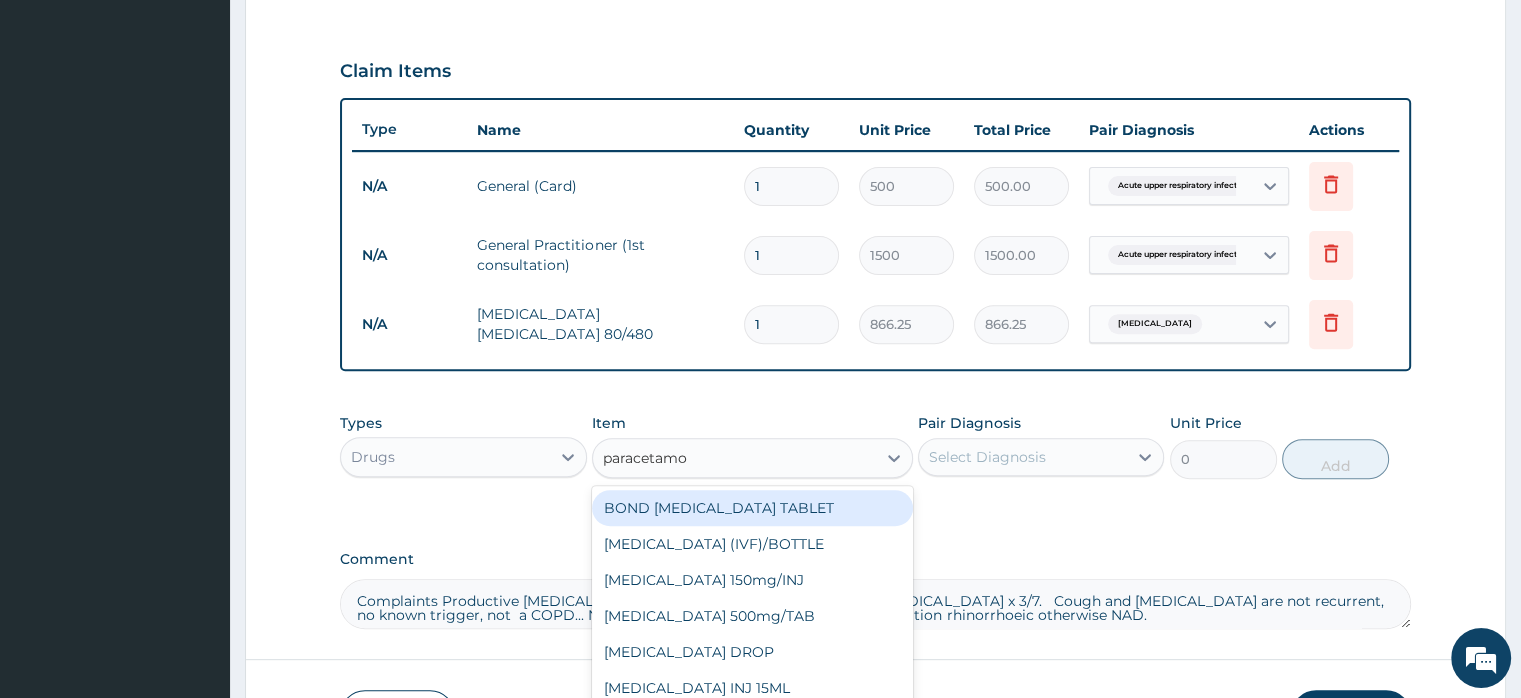 type on "[MEDICAL_DATA]" 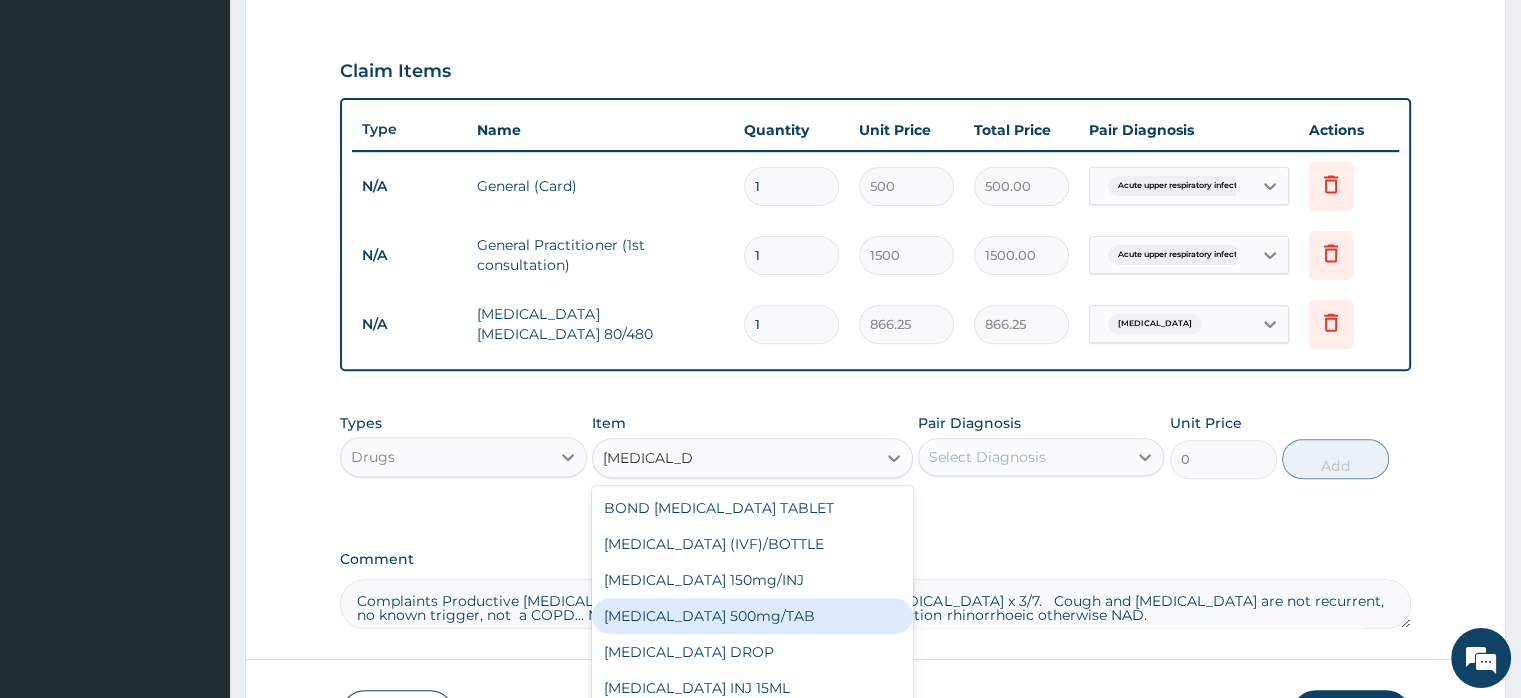click on "[MEDICAL_DATA] 500mg/TAB" at bounding box center (752, 616) 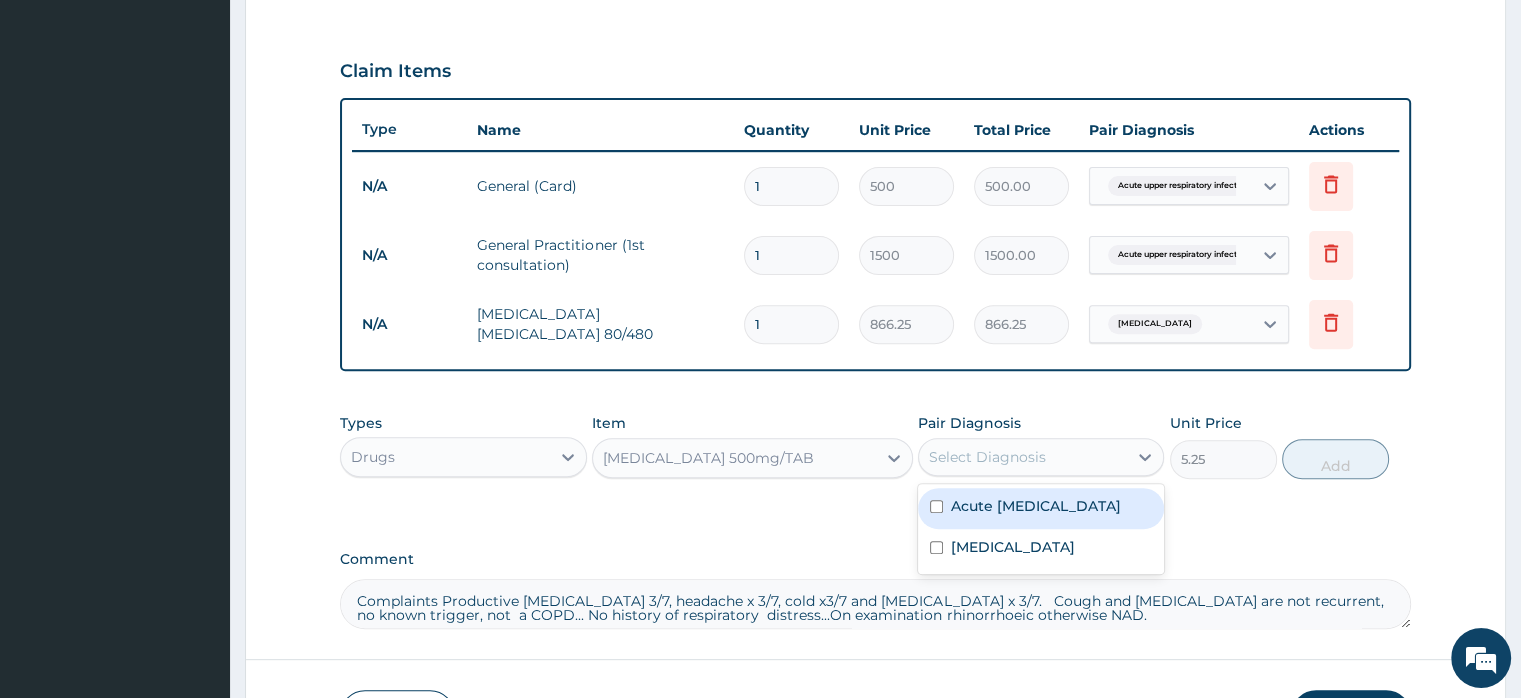click on "Select Diagnosis" at bounding box center (987, 457) 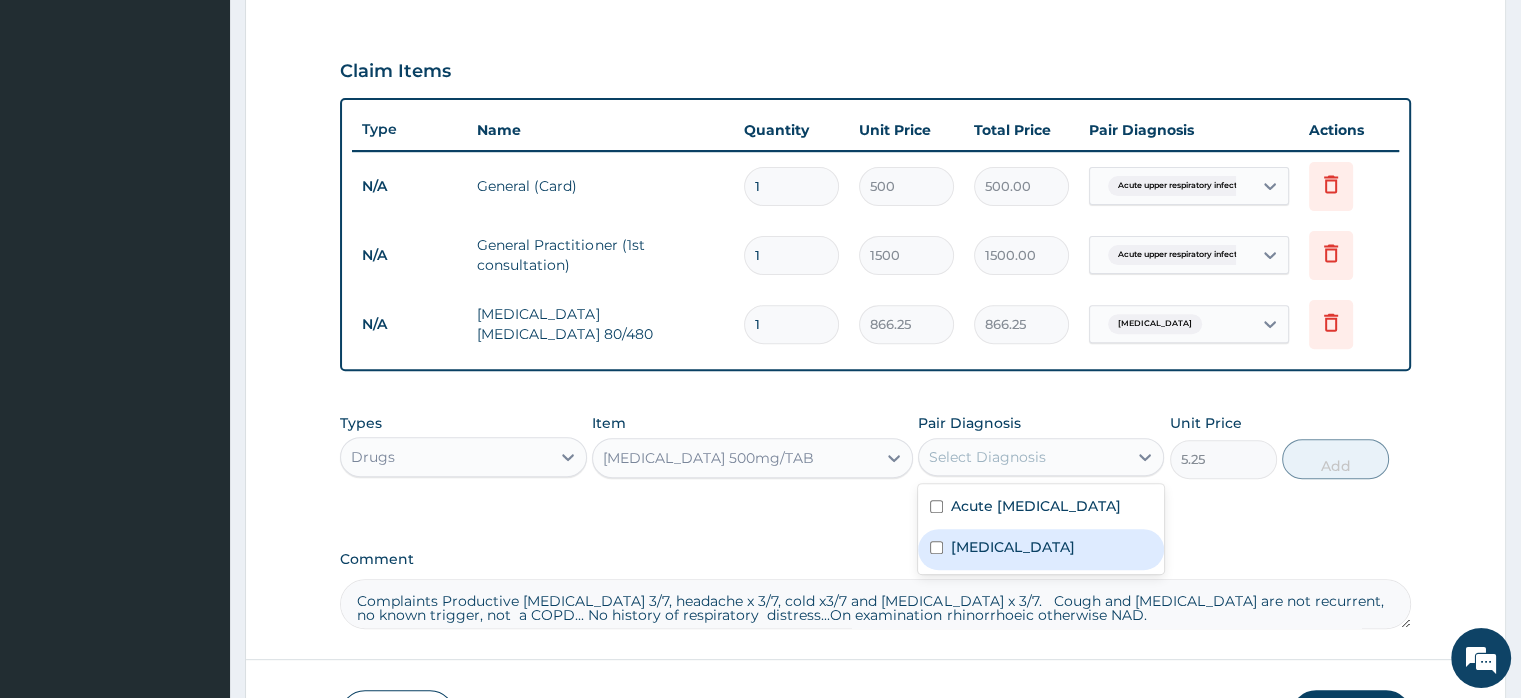 click on "[MEDICAL_DATA]" at bounding box center [1013, 547] 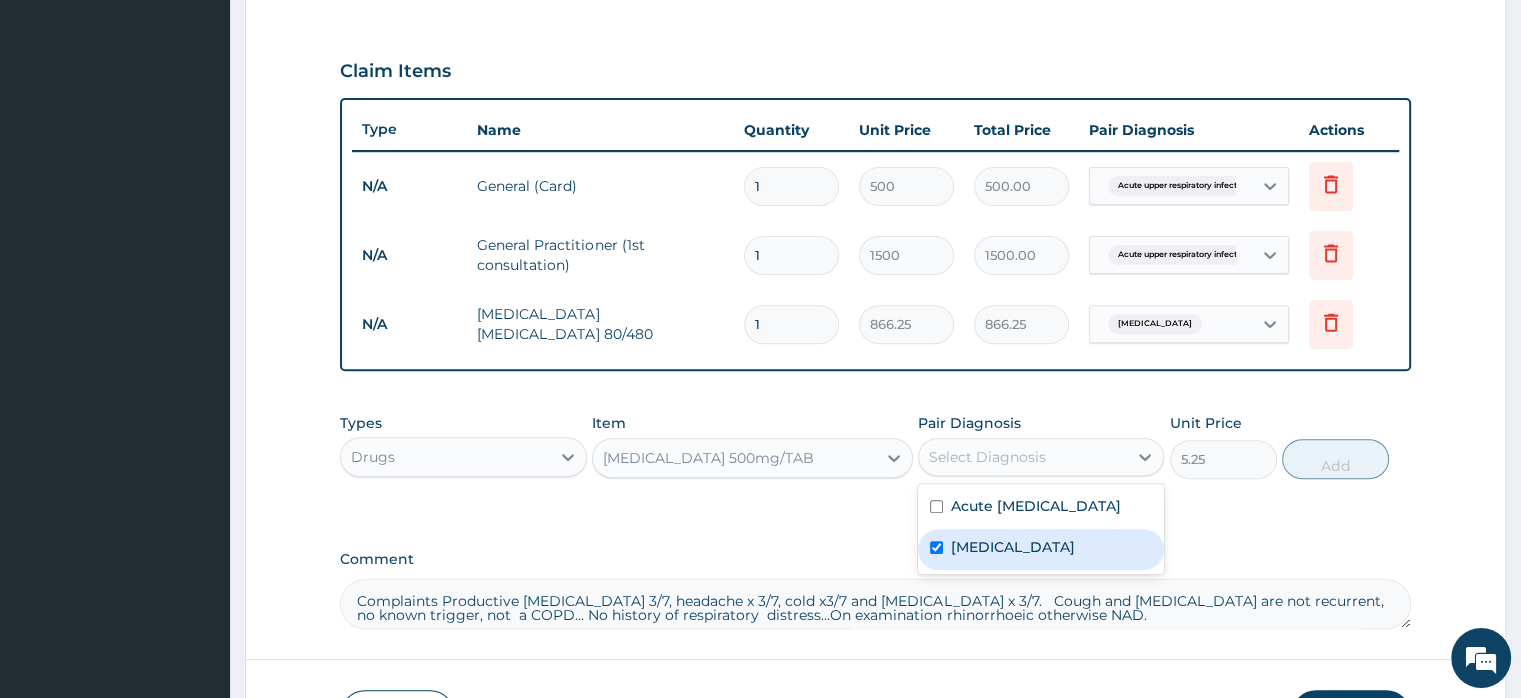 checkbox on "true" 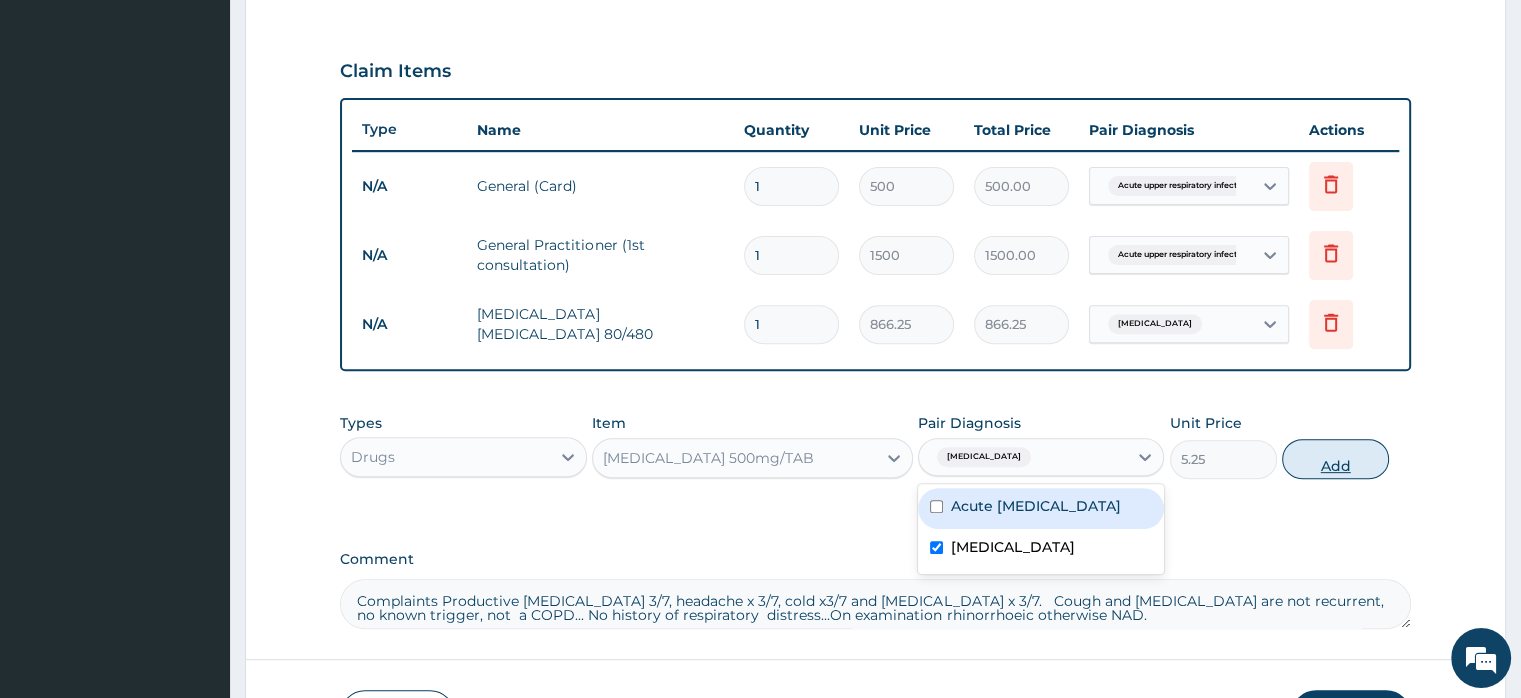 click on "Add" at bounding box center (1335, 459) 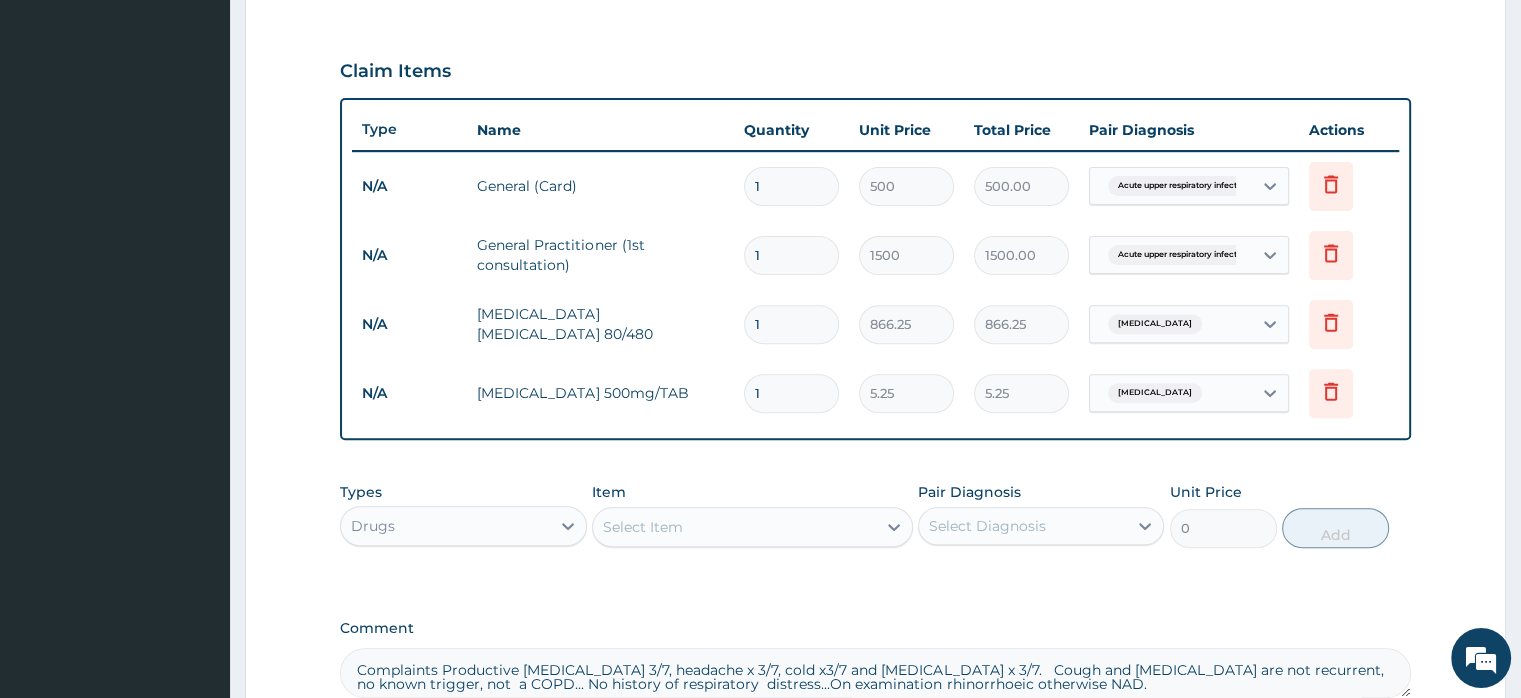 click on "Select Item" at bounding box center (734, 527) 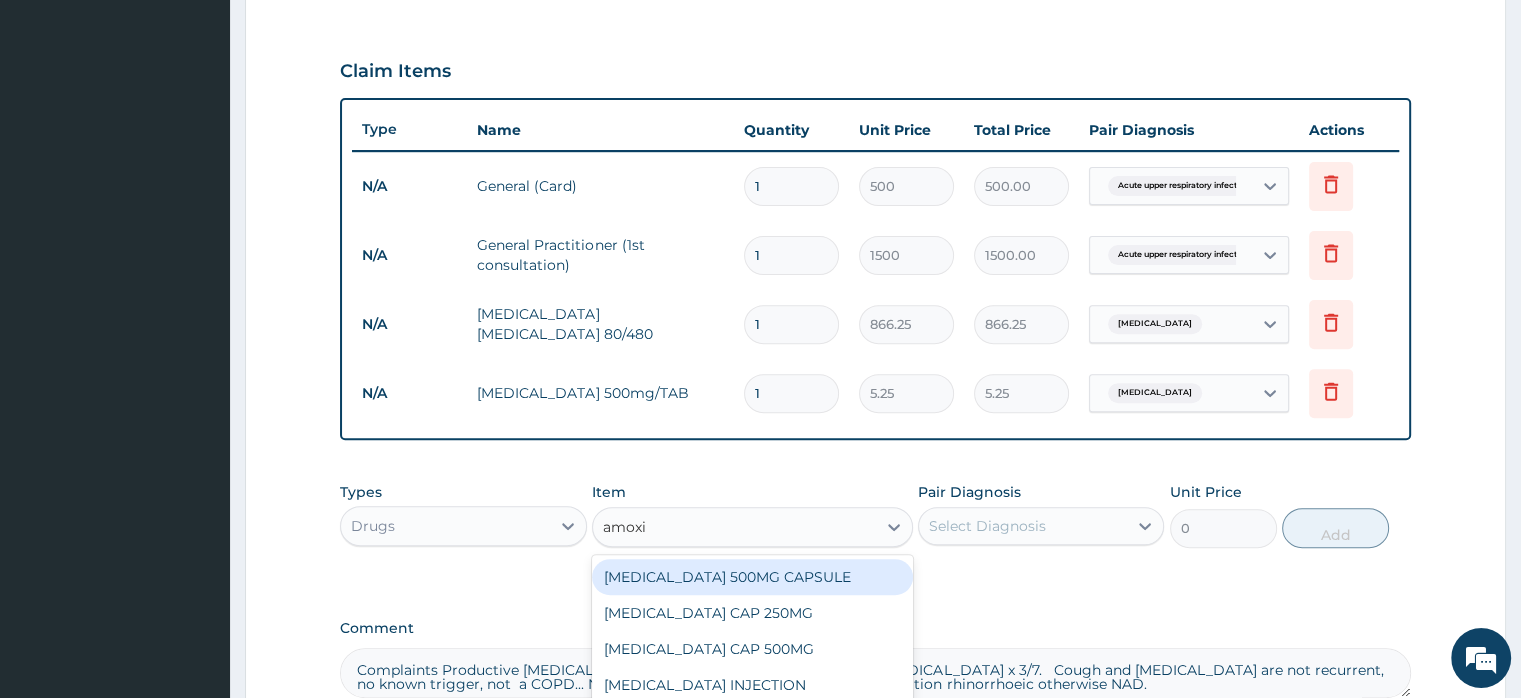 type on "[MEDICAL_DATA]" 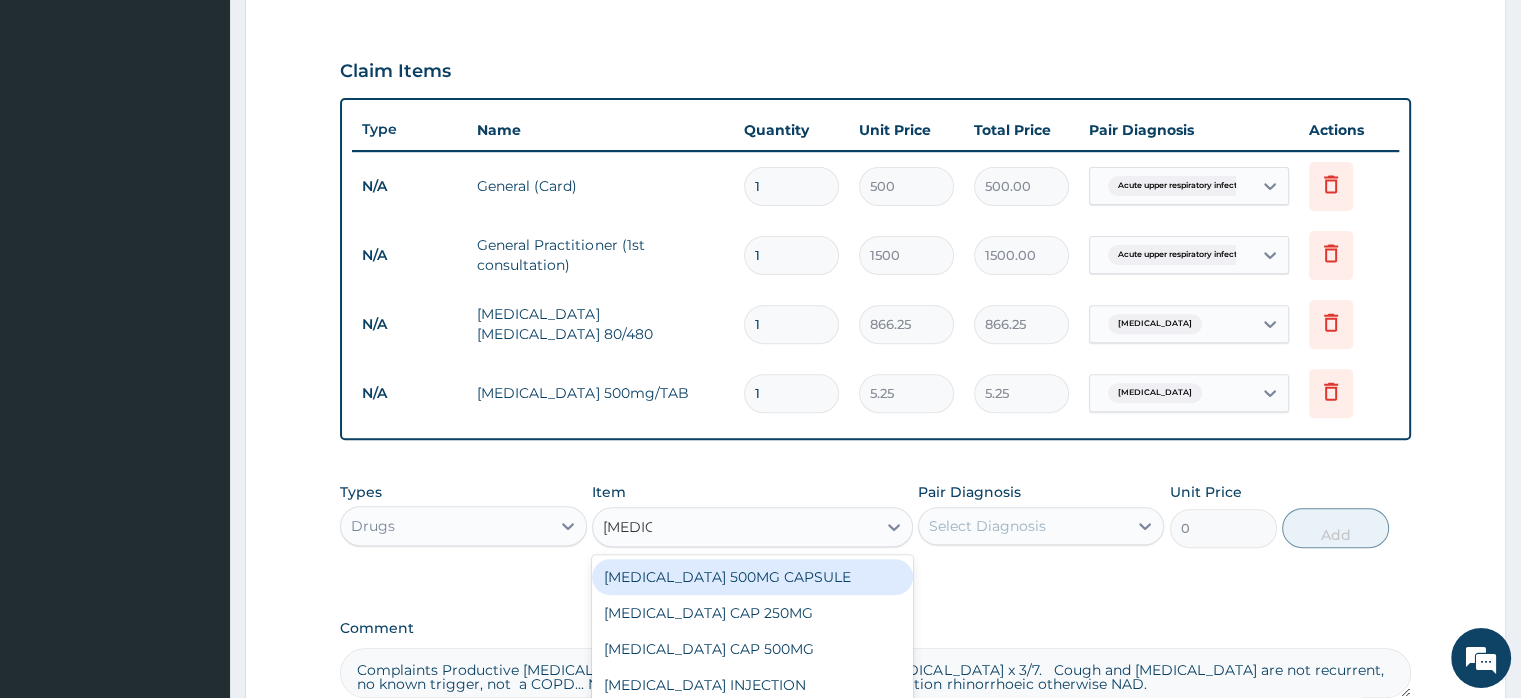 click on "[MEDICAL_DATA] 500MG CAPSULE" at bounding box center (752, 577) 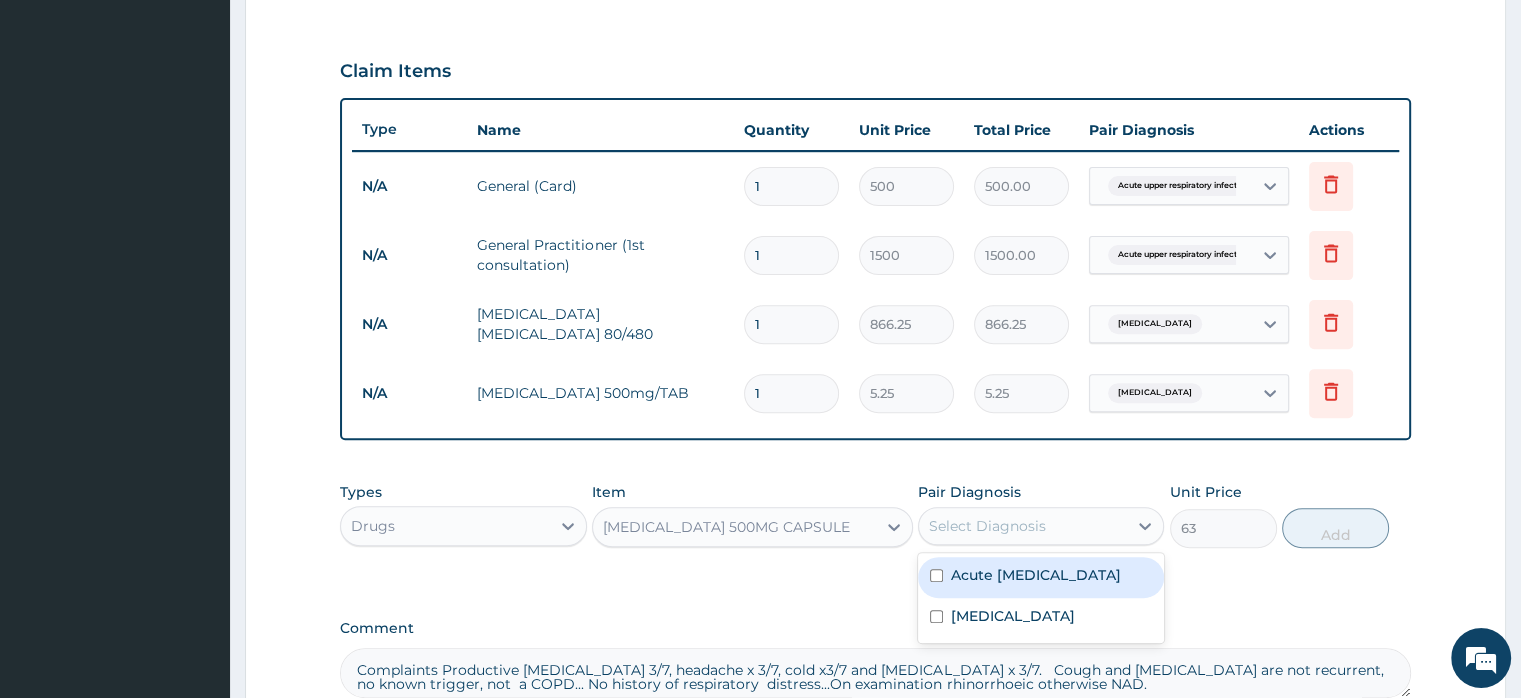 click on "Select Diagnosis" at bounding box center [987, 526] 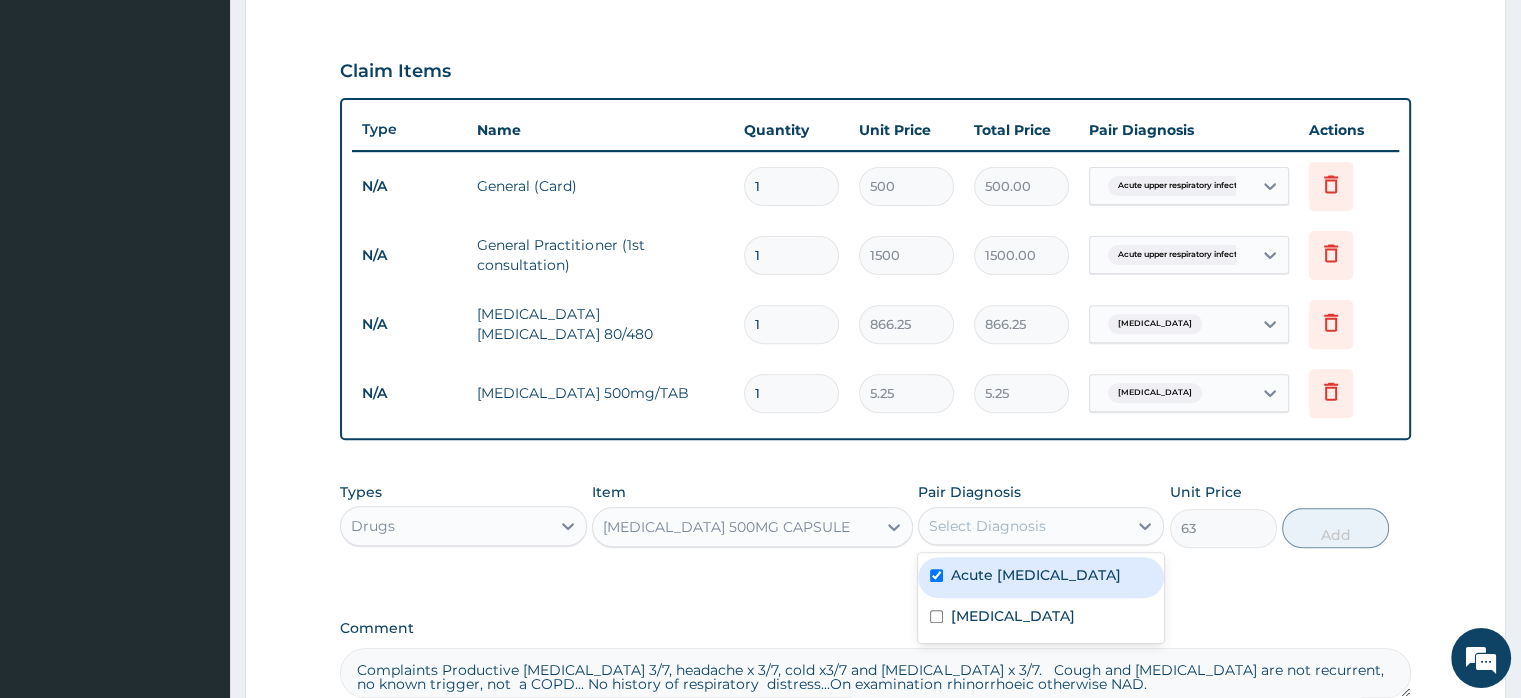 checkbox on "true" 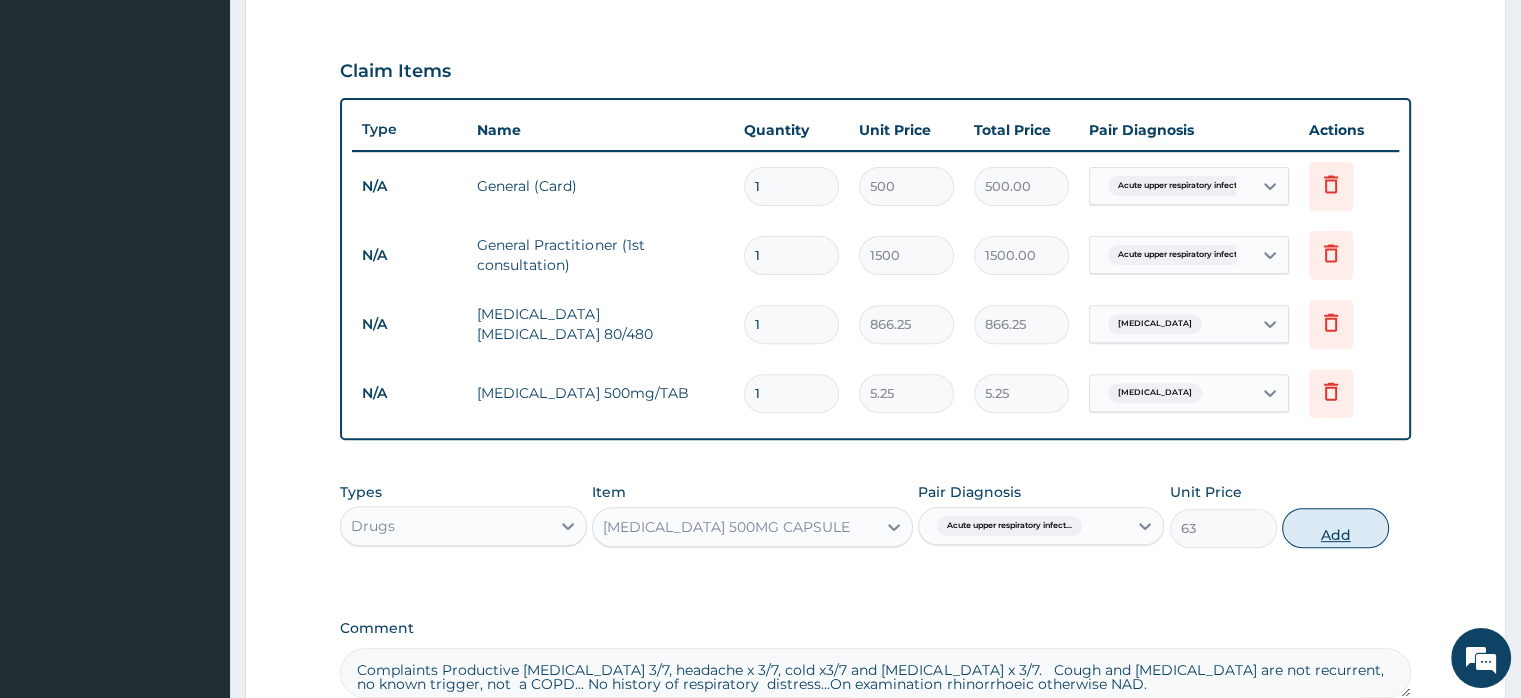 click on "Add" at bounding box center [1335, 528] 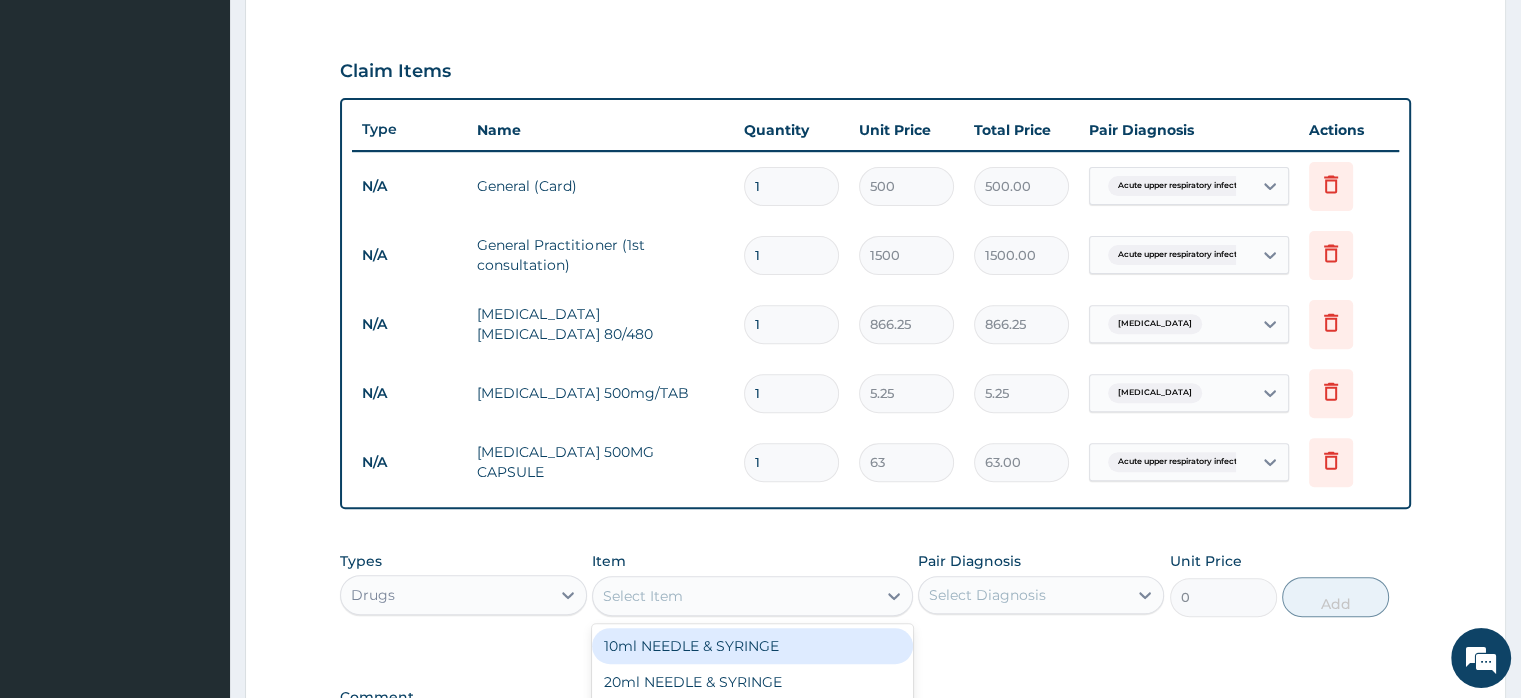 click on "Select Item" at bounding box center (734, 596) 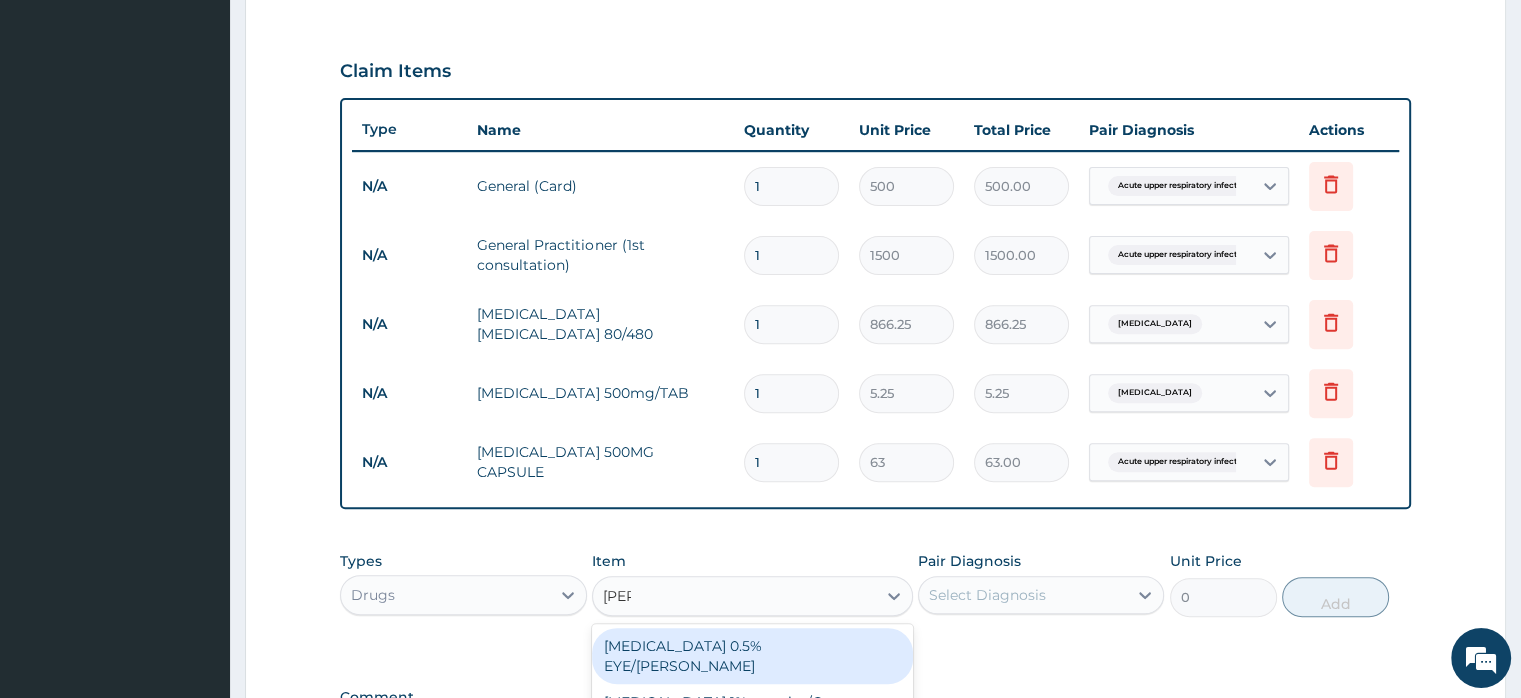type on "lorat" 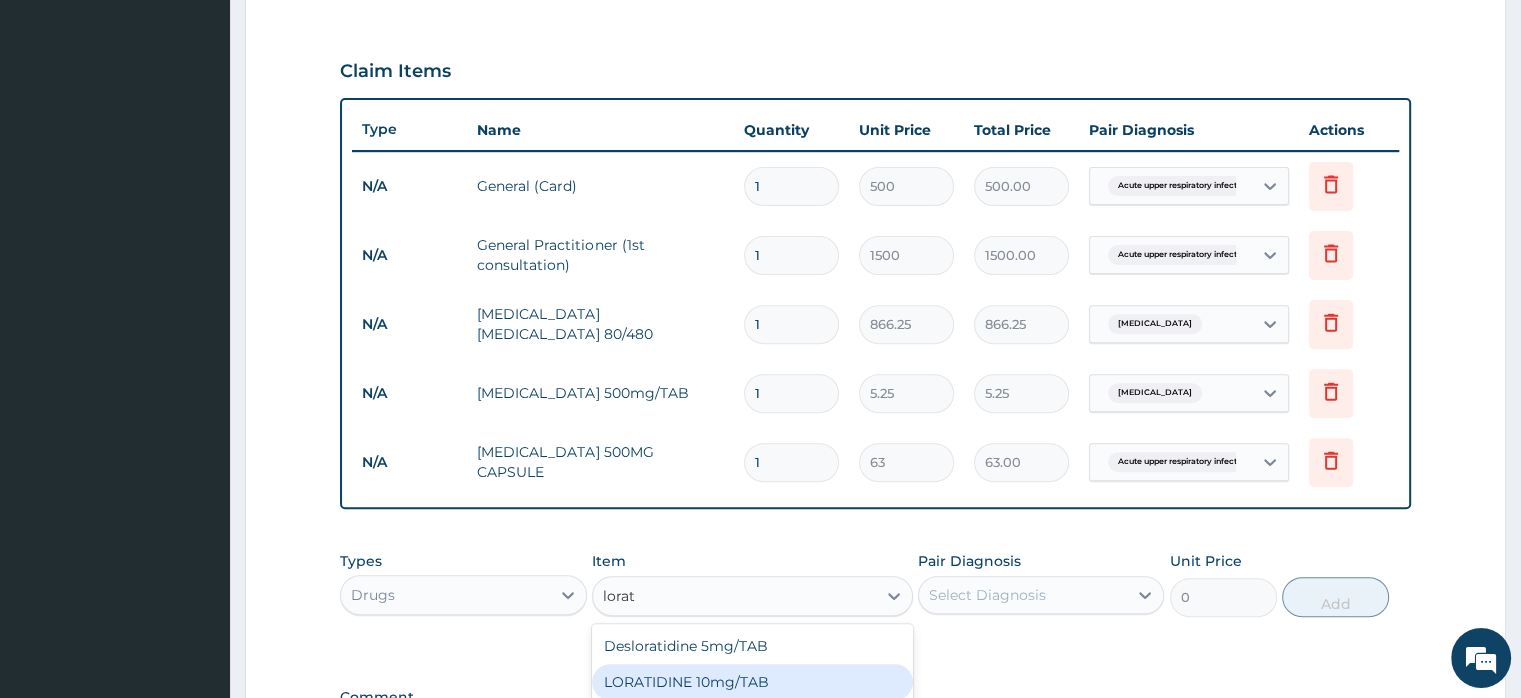 click on "LORATIDINE 10mg/TAB" at bounding box center [752, 682] 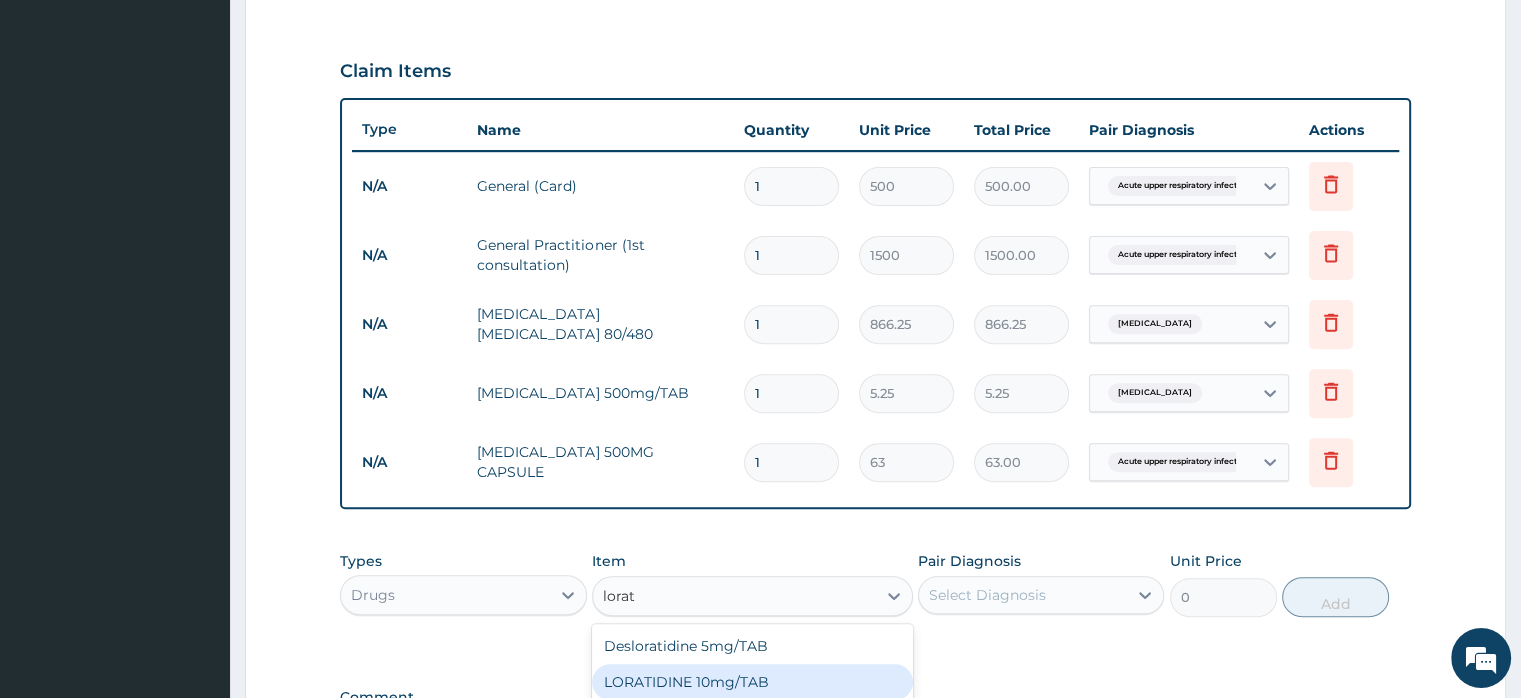 type 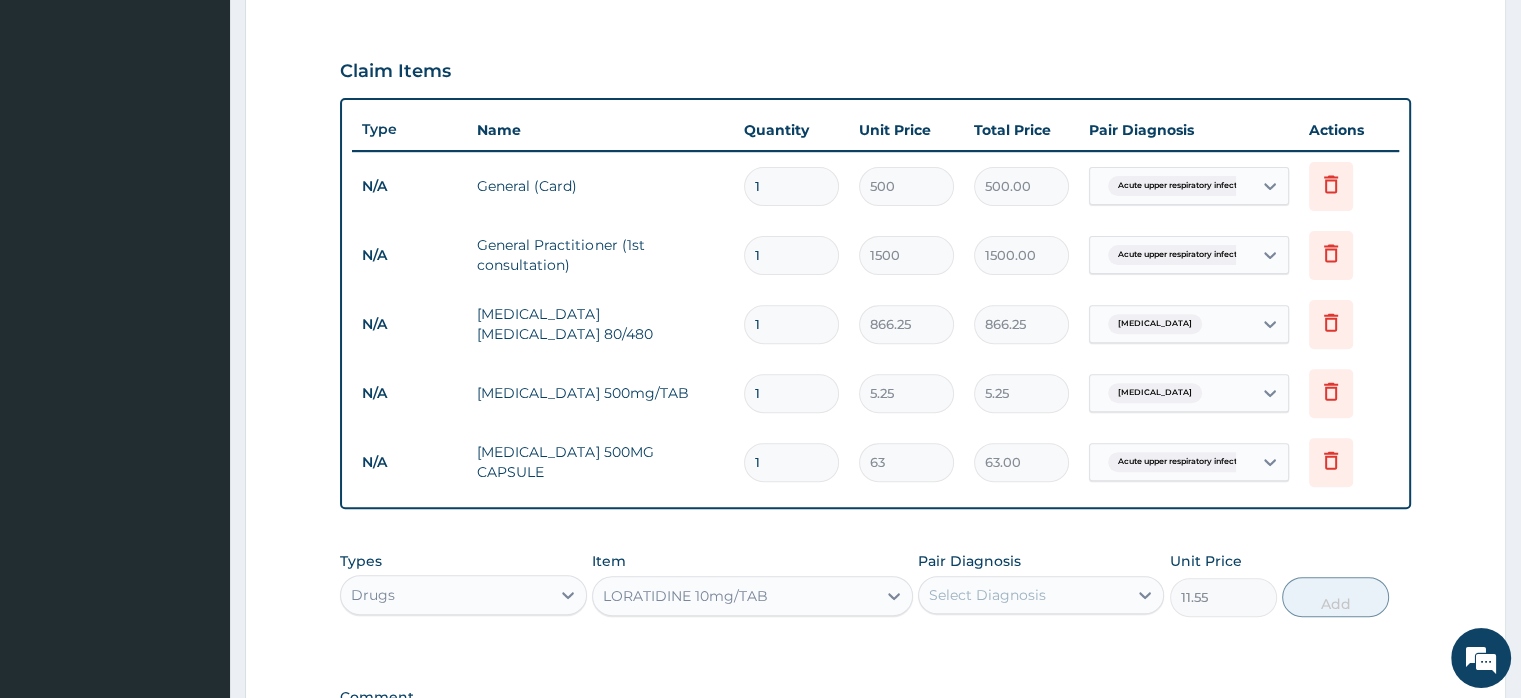 click on "Select Diagnosis" at bounding box center (987, 595) 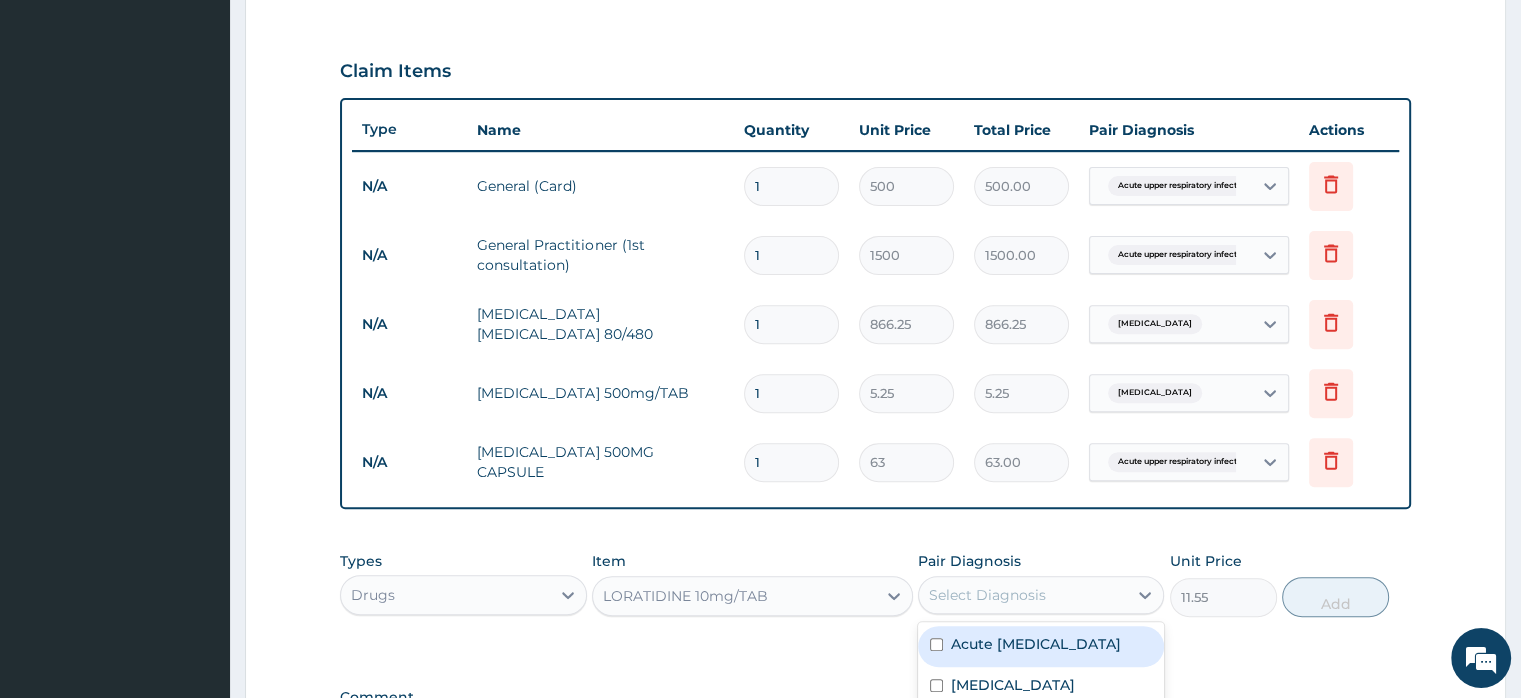click on "Acute [MEDICAL_DATA]" at bounding box center (1036, 644) 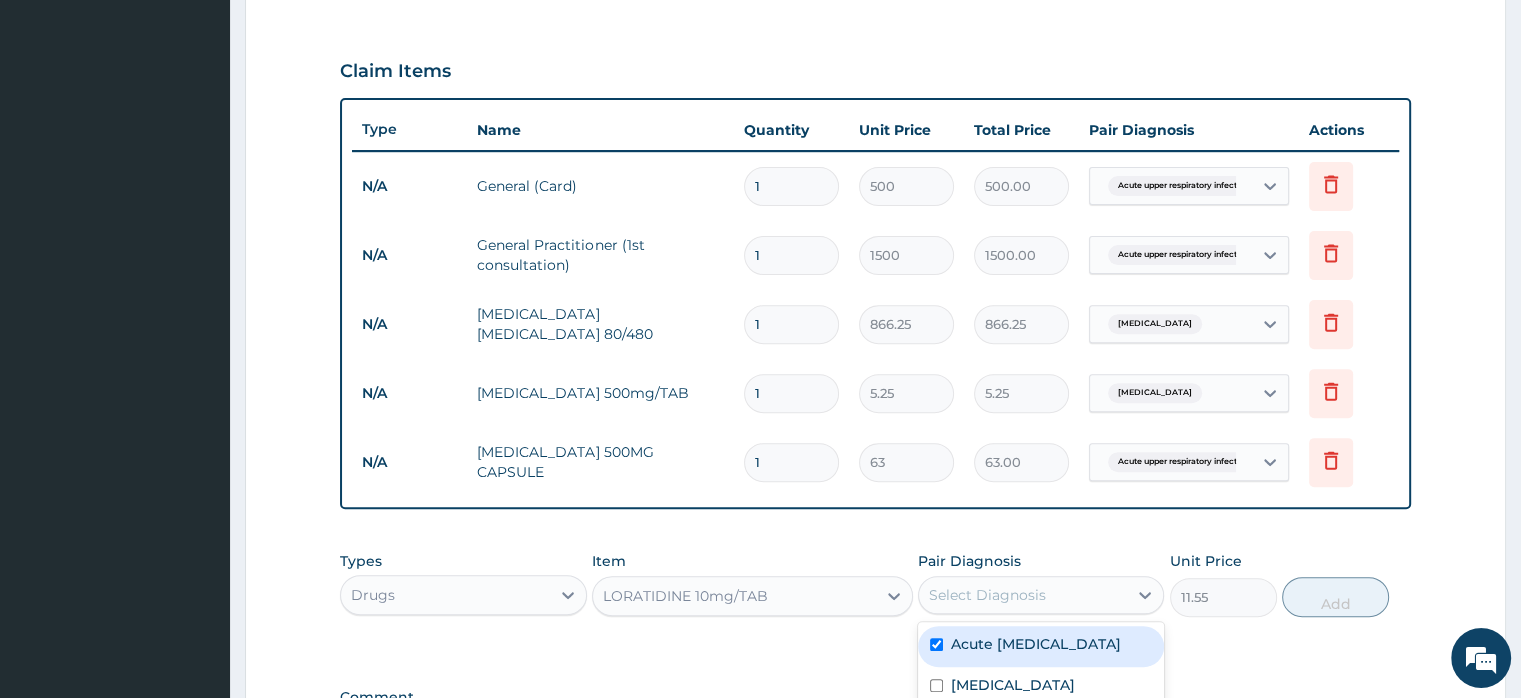 checkbox on "true" 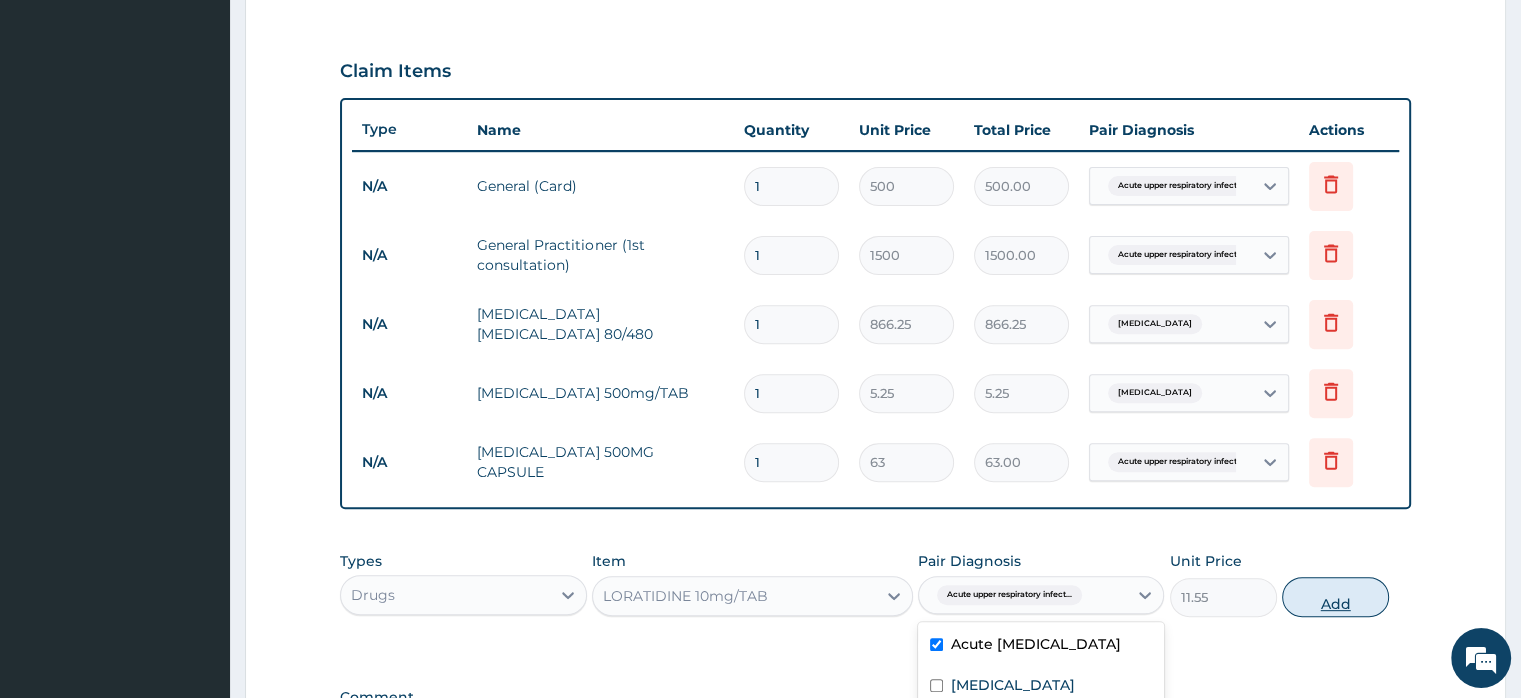 click on "Add" at bounding box center (1335, 597) 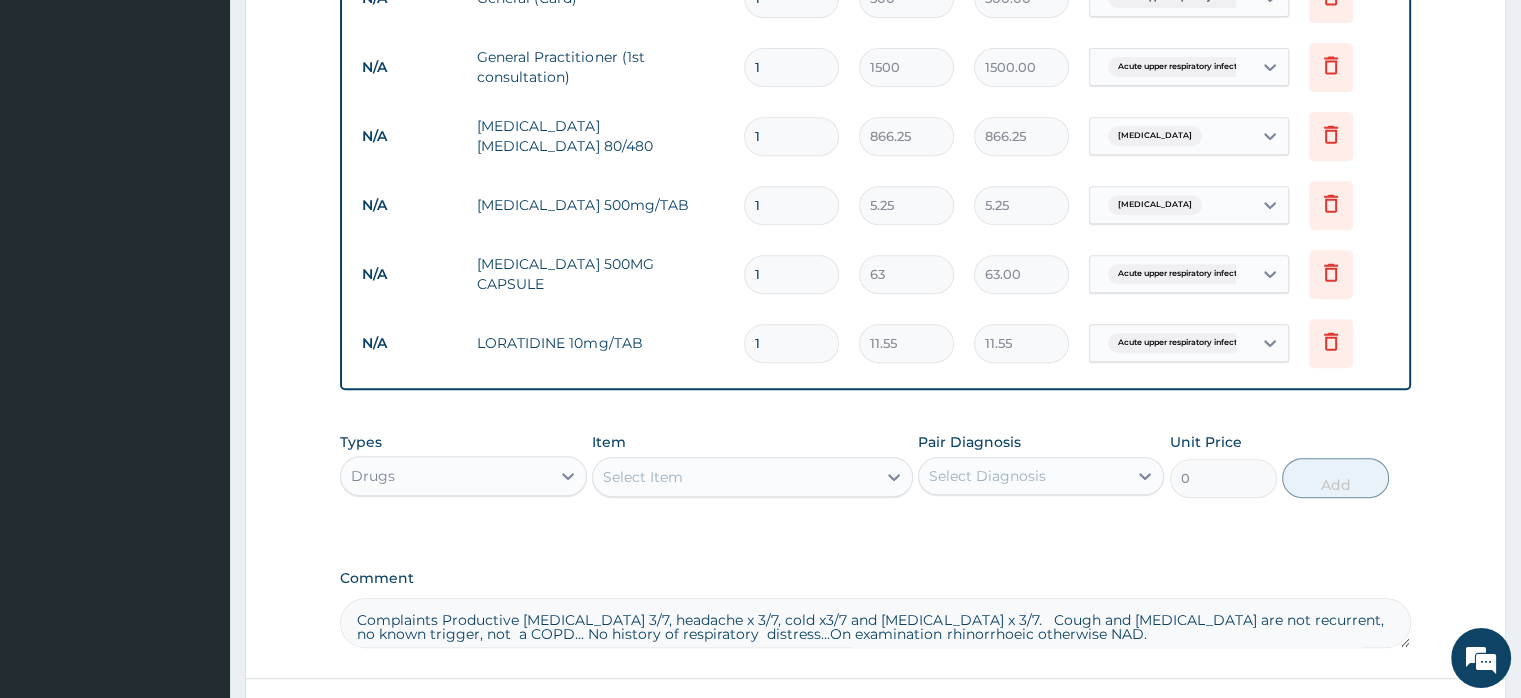 scroll, scrollTop: 990, scrollLeft: 0, axis: vertical 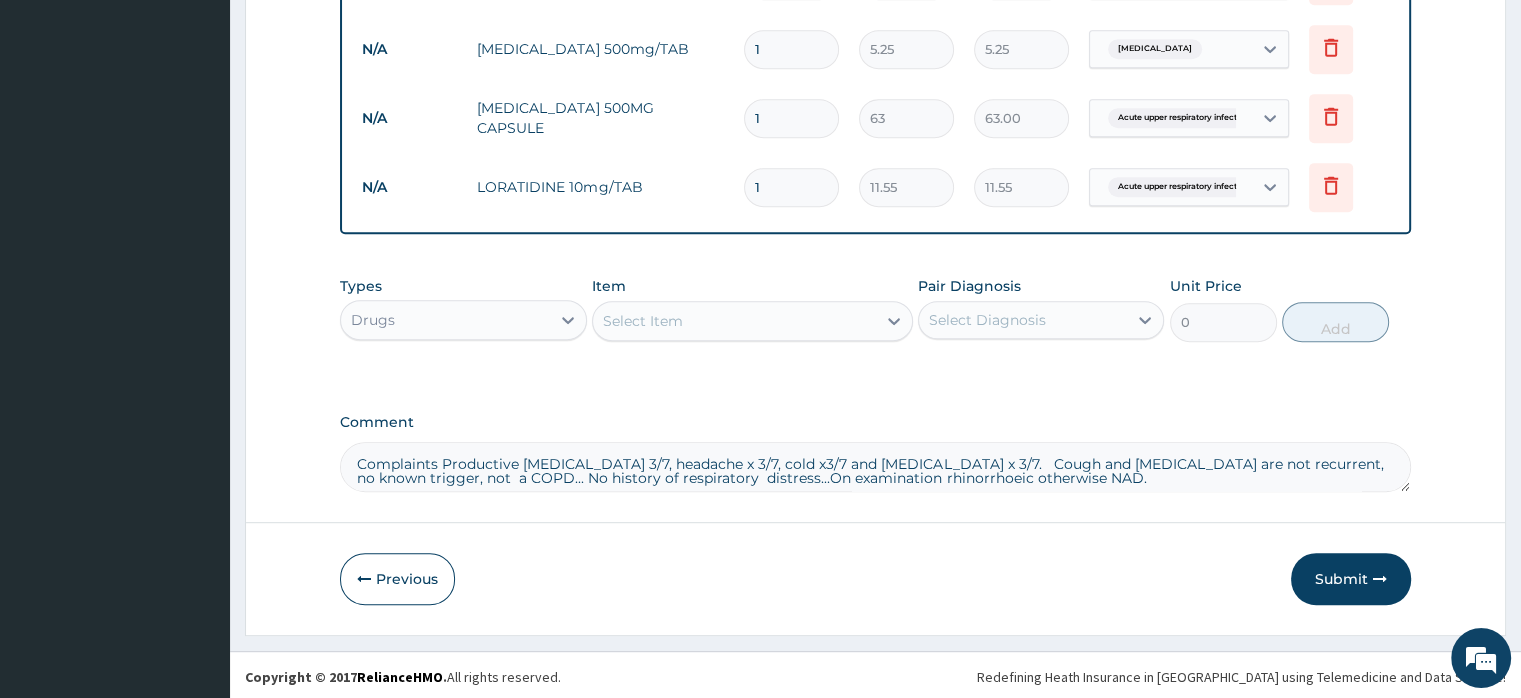 click on "Select Item" at bounding box center (643, 321) 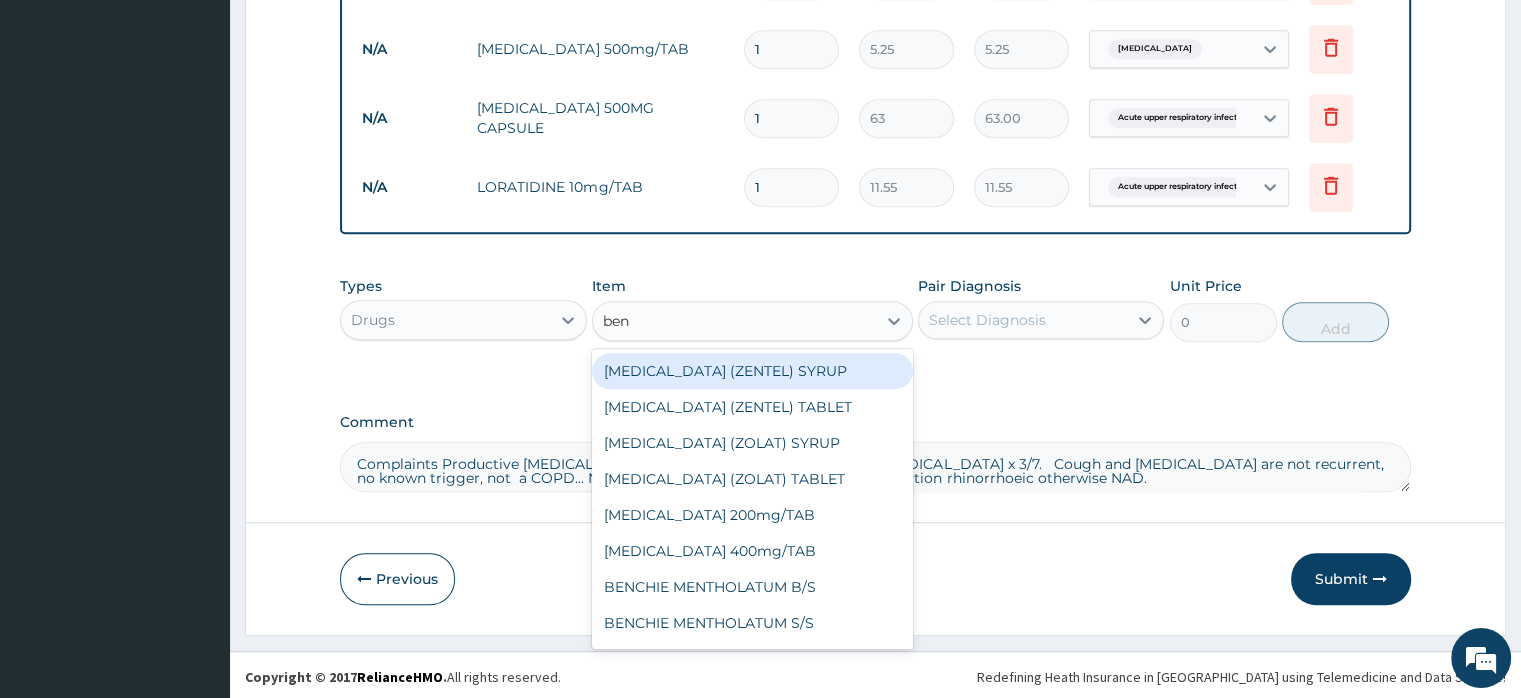 type on "beny" 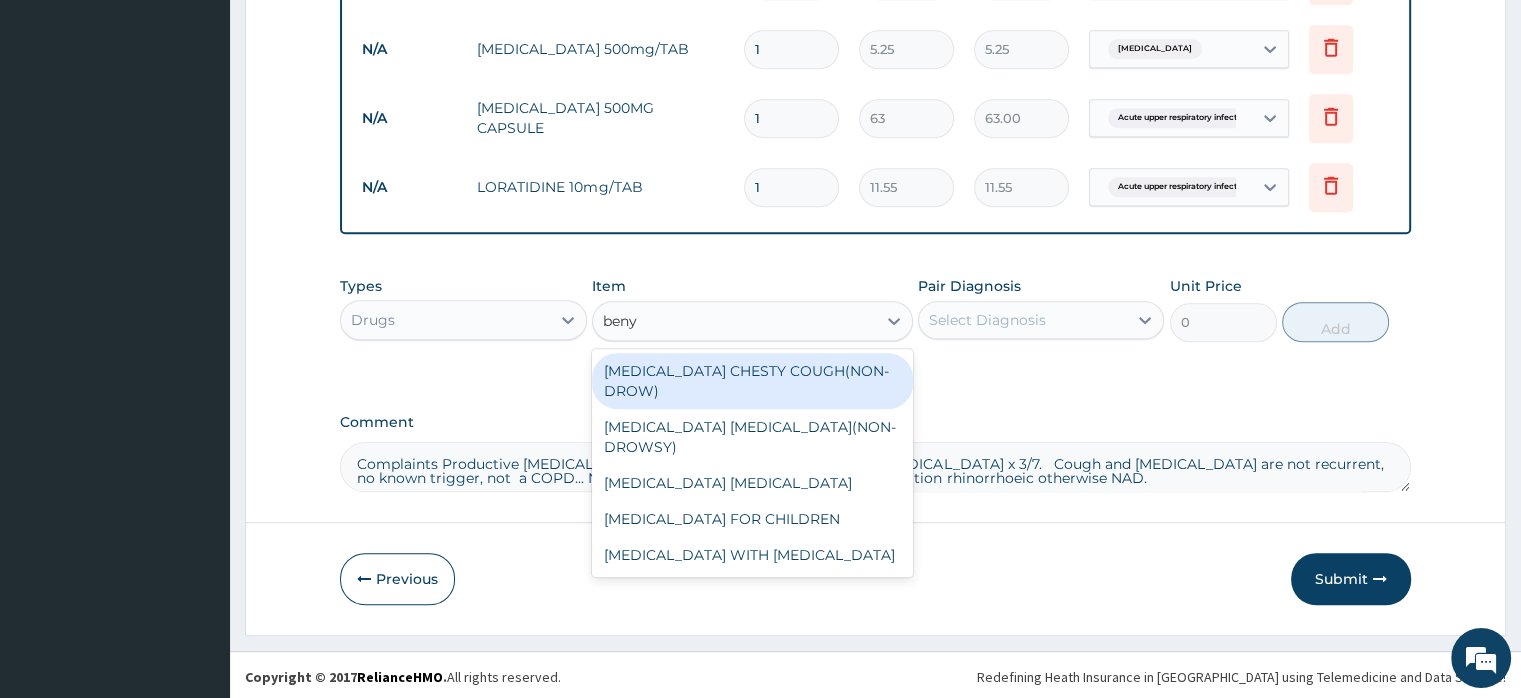 click on "[MEDICAL_DATA] CHESTY COUGH(NON-DROW)" at bounding box center (752, 381) 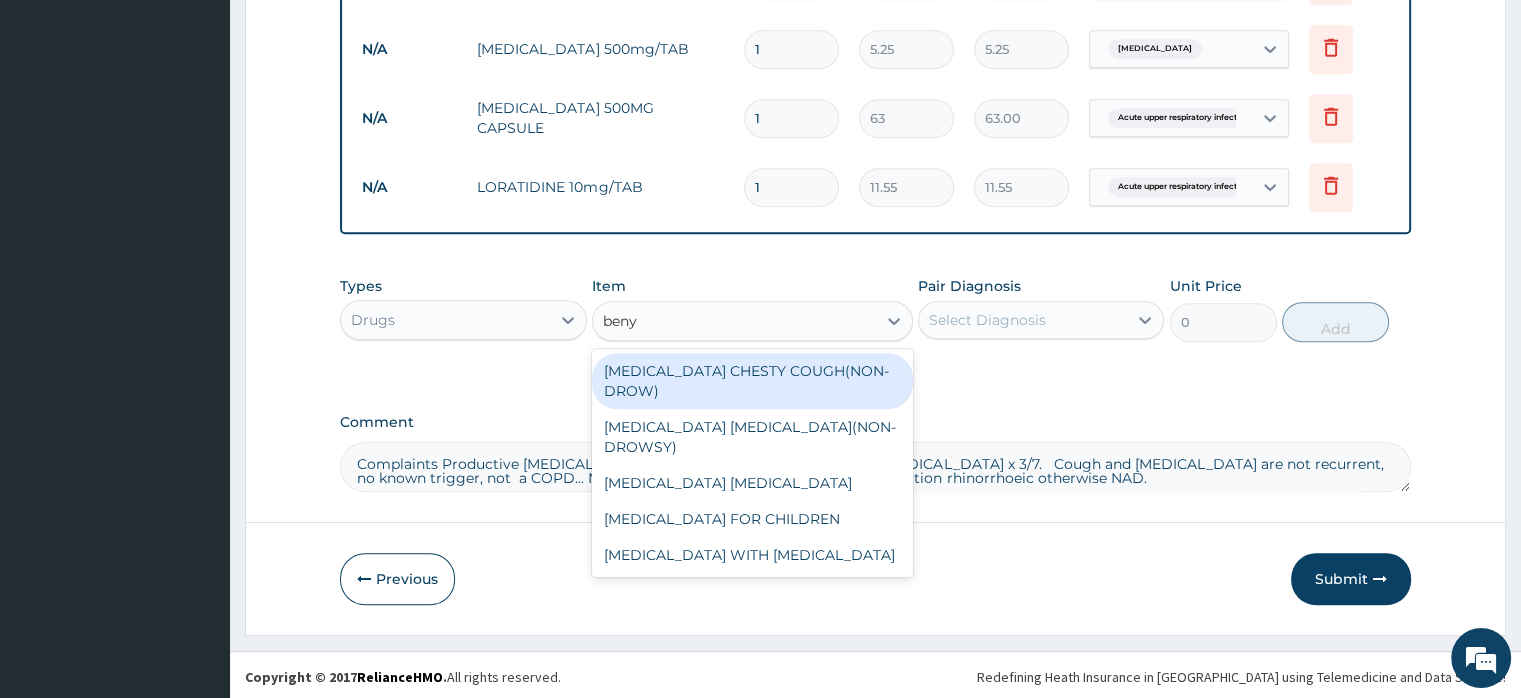 type 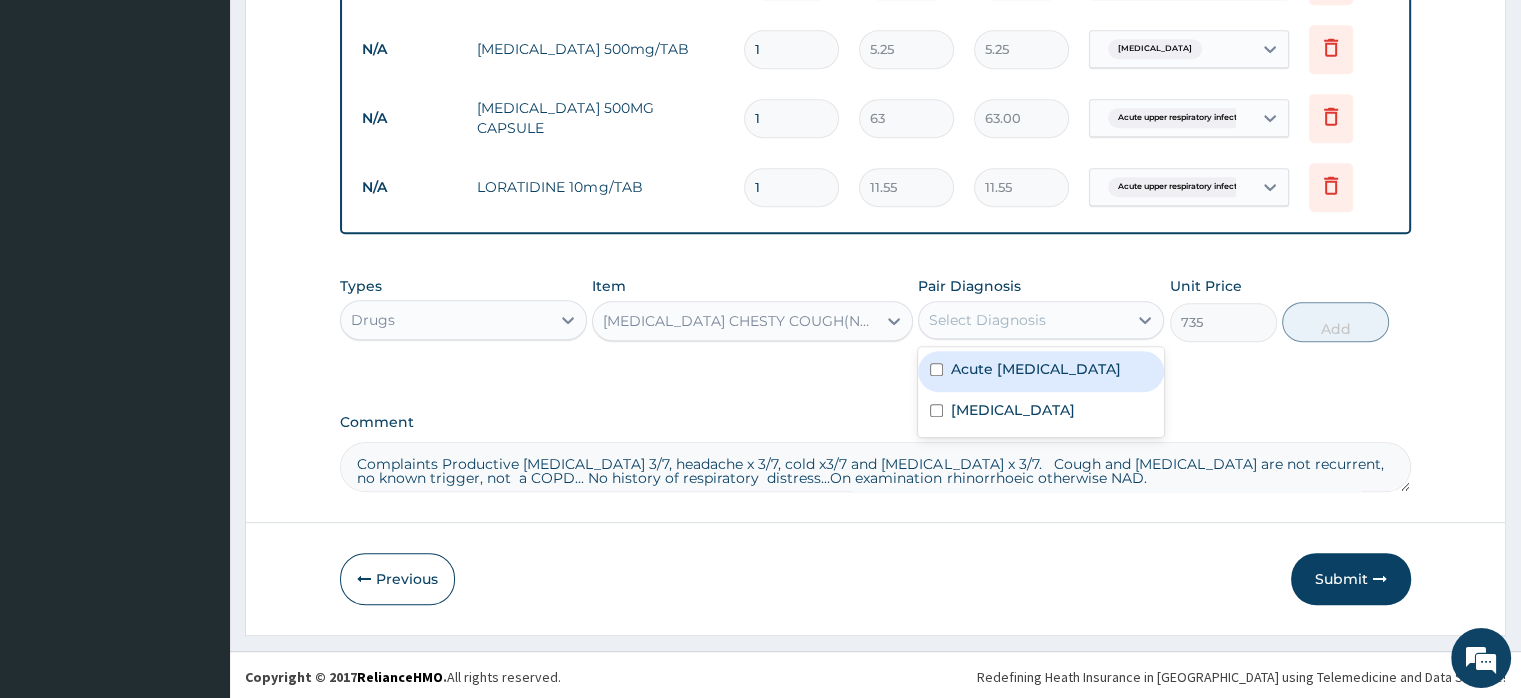 click on "Select Diagnosis" at bounding box center (1023, 320) 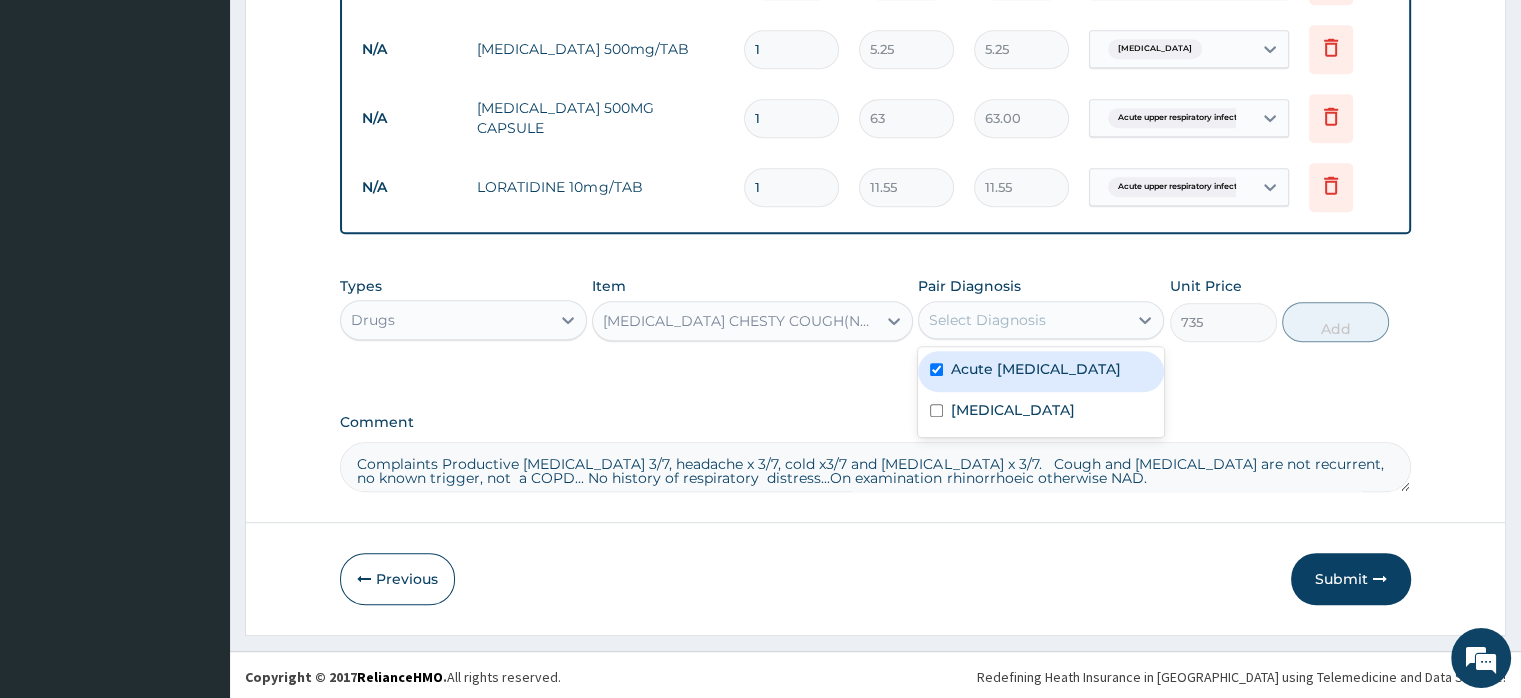 checkbox on "true" 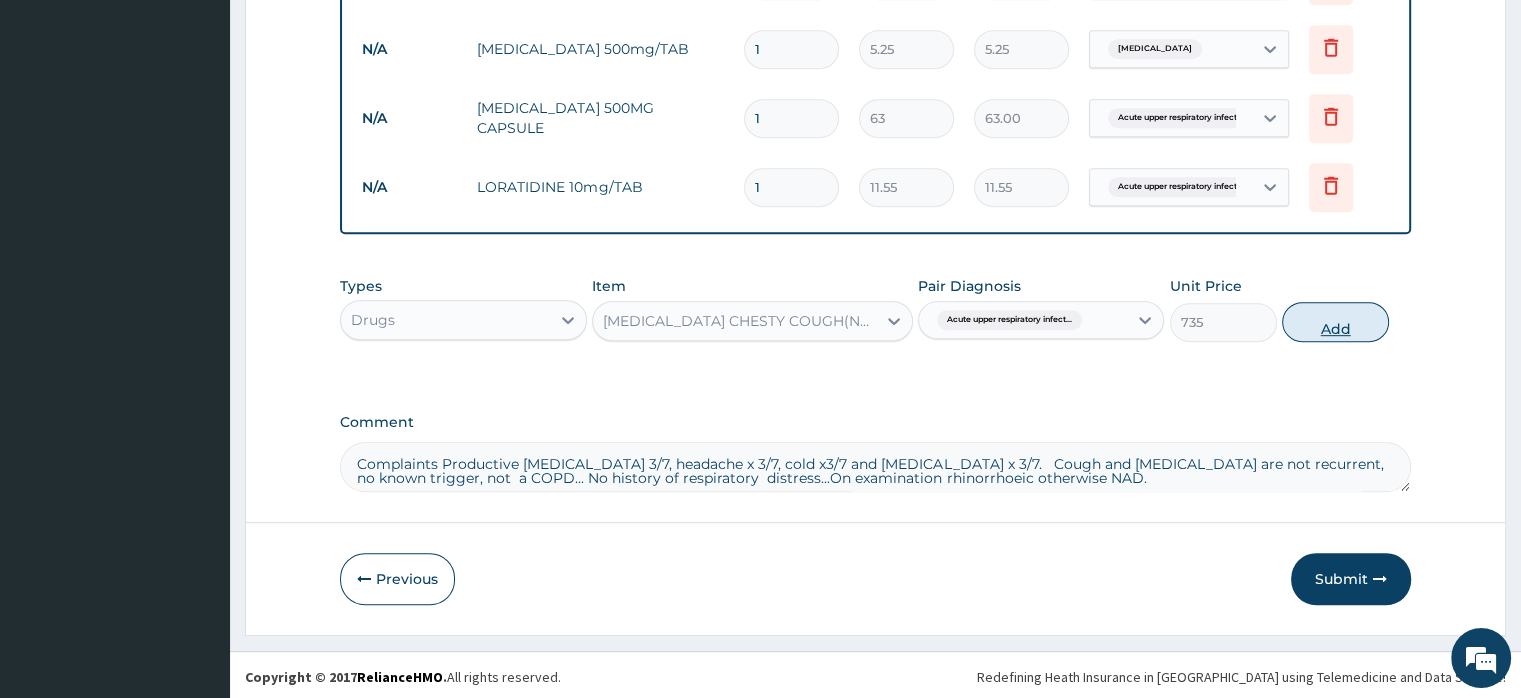 click on "Add" at bounding box center (1335, 322) 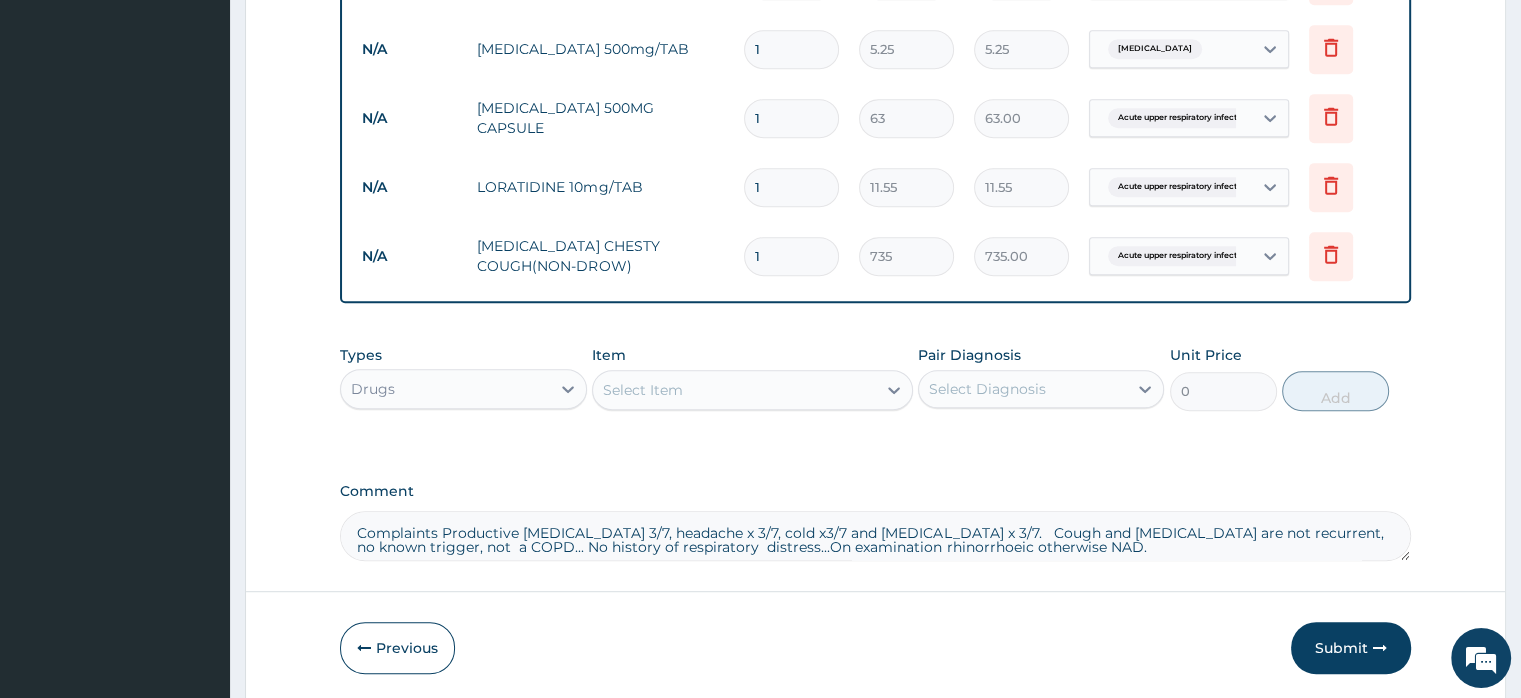 click on "1" at bounding box center [791, 187] 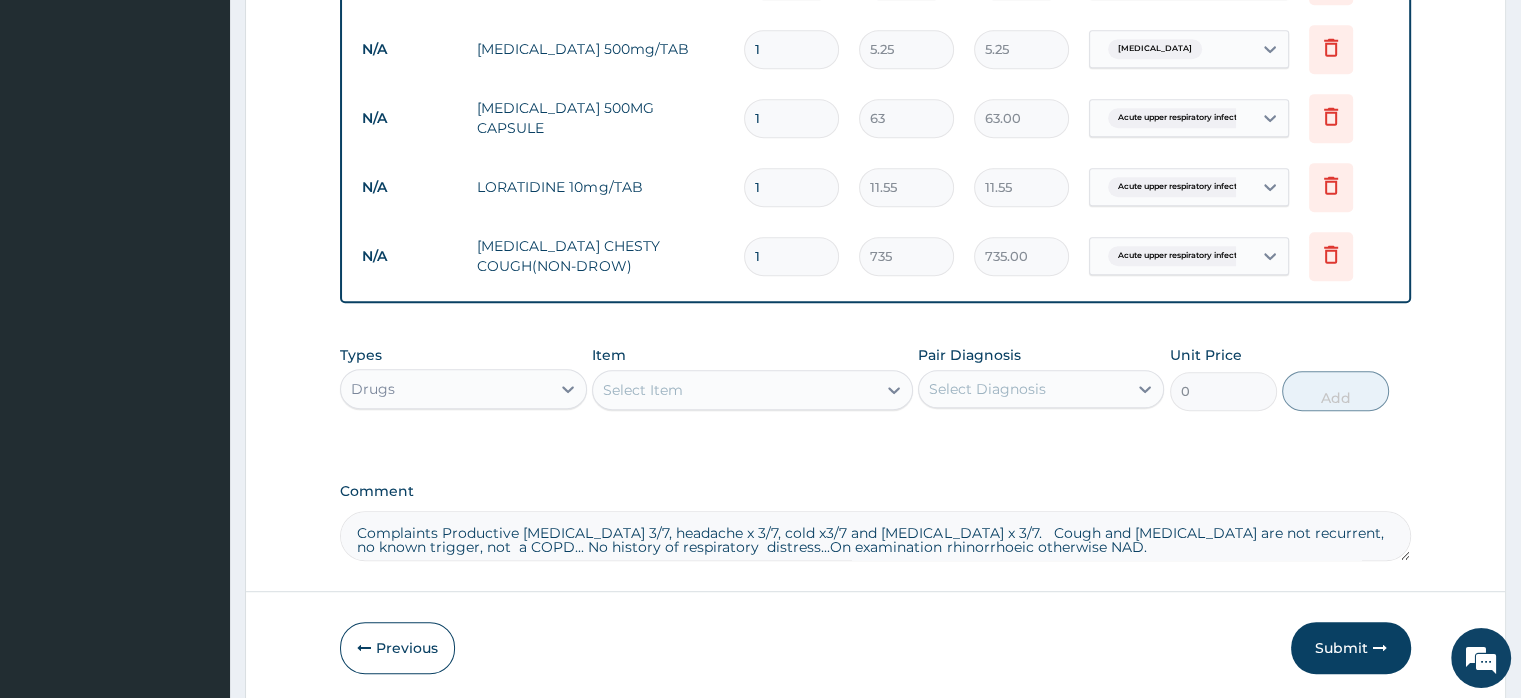 type on "10" 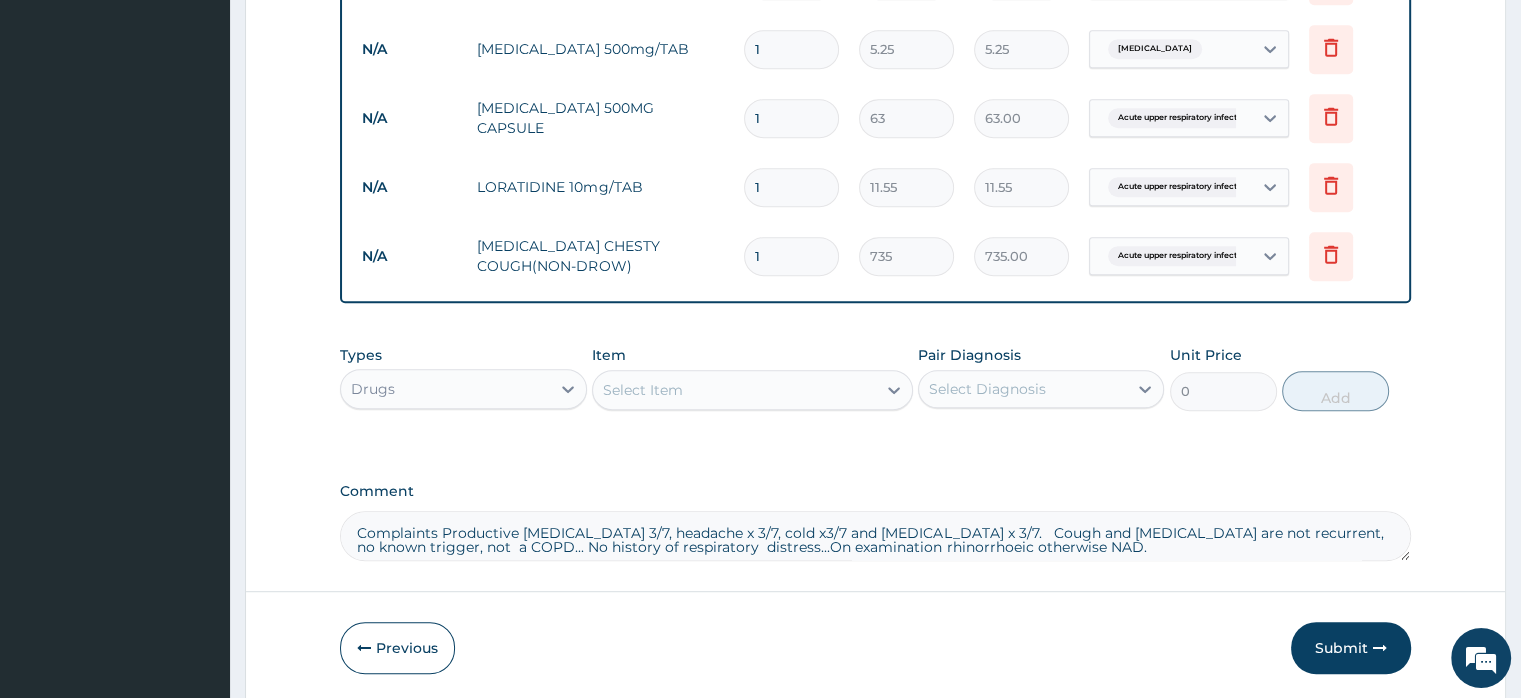 type on "115.50" 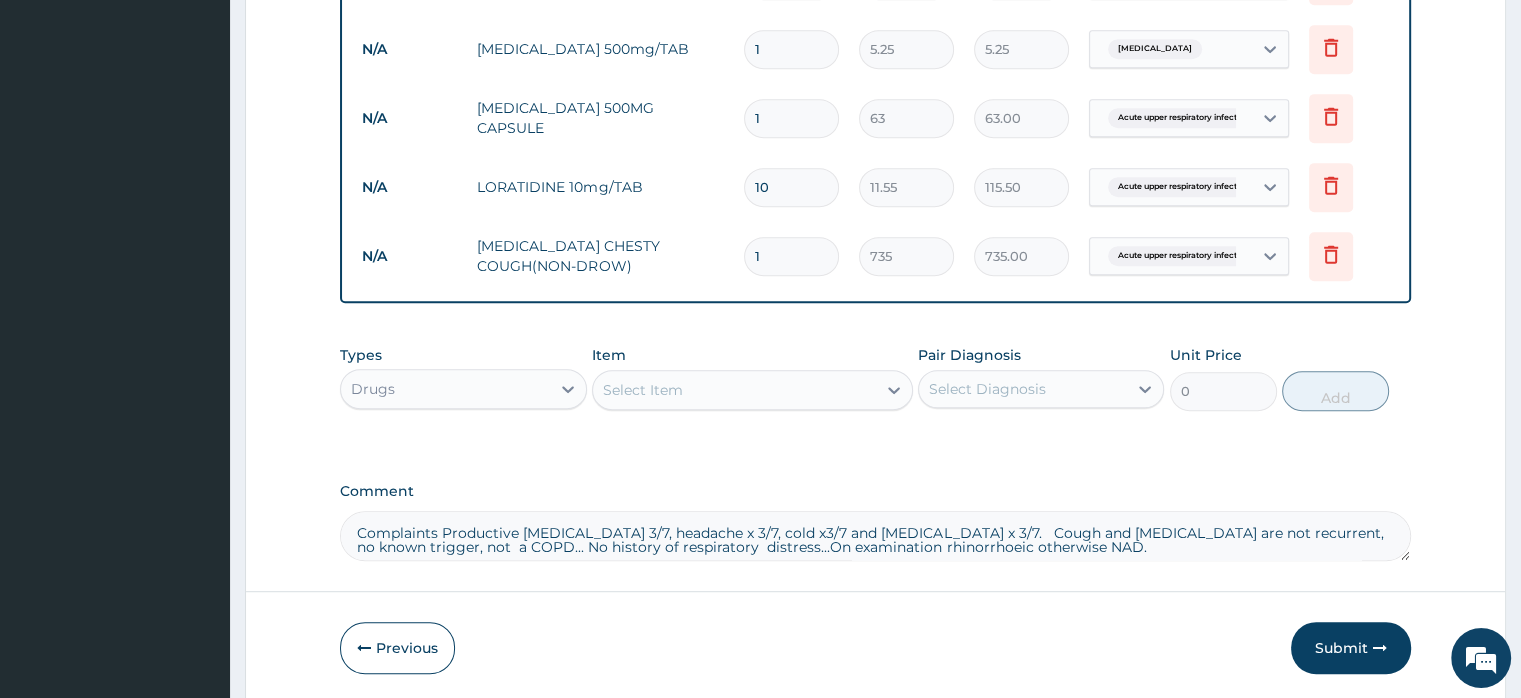 type on "10" 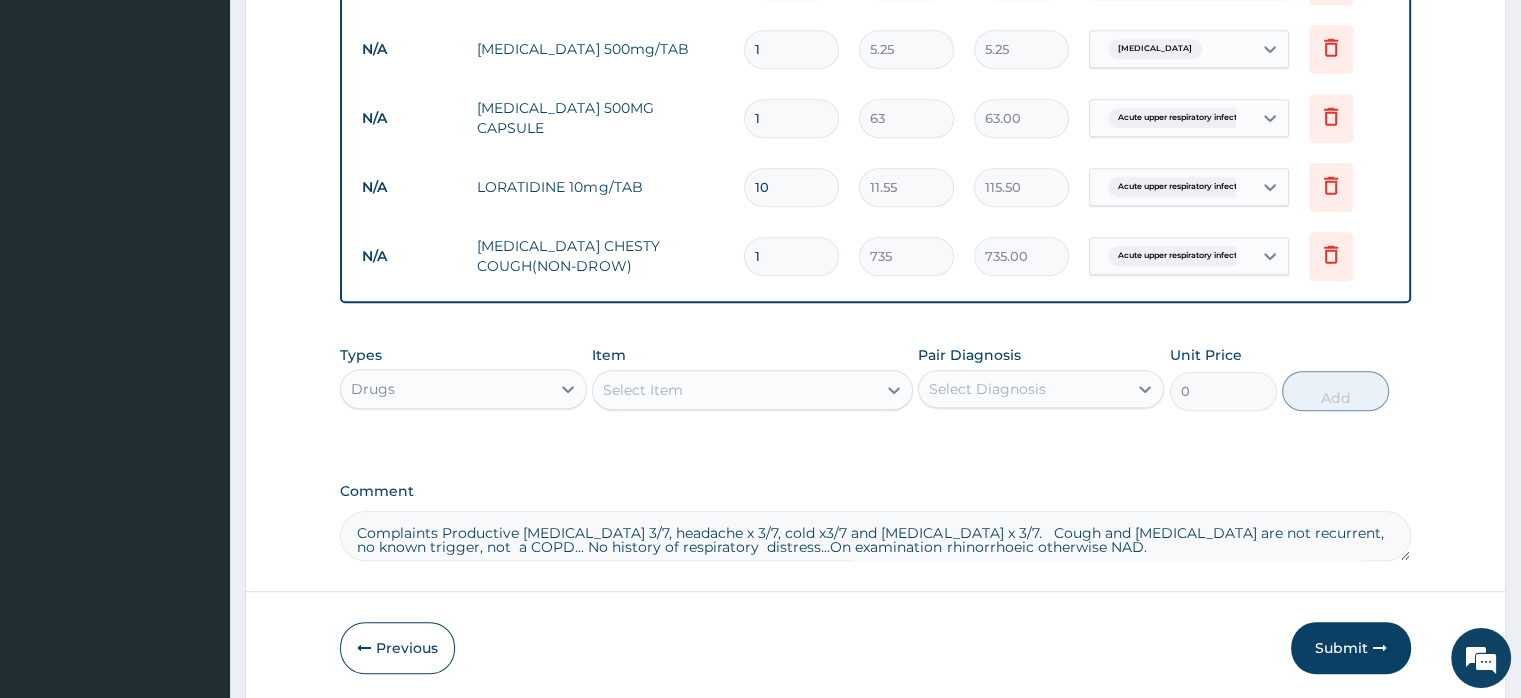 click on "1" at bounding box center [791, 118] 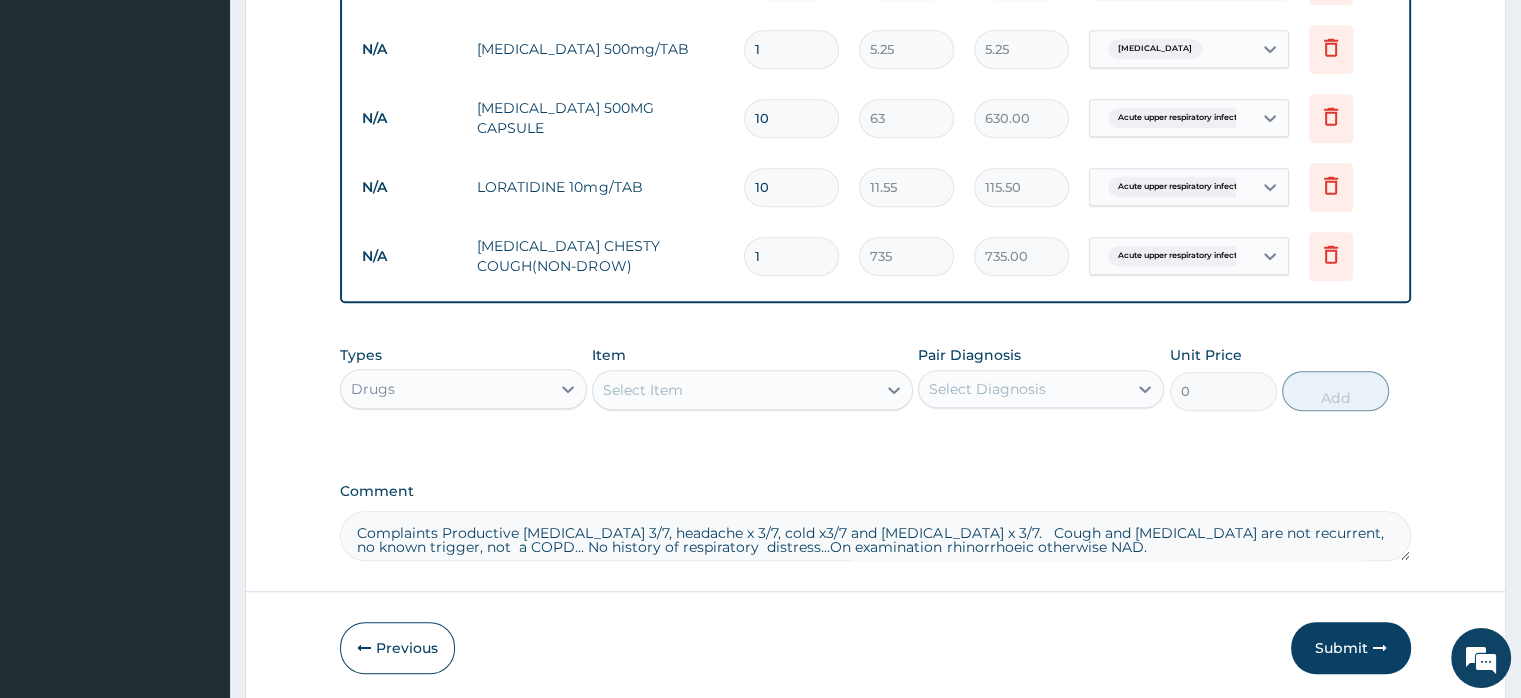 type on "10" 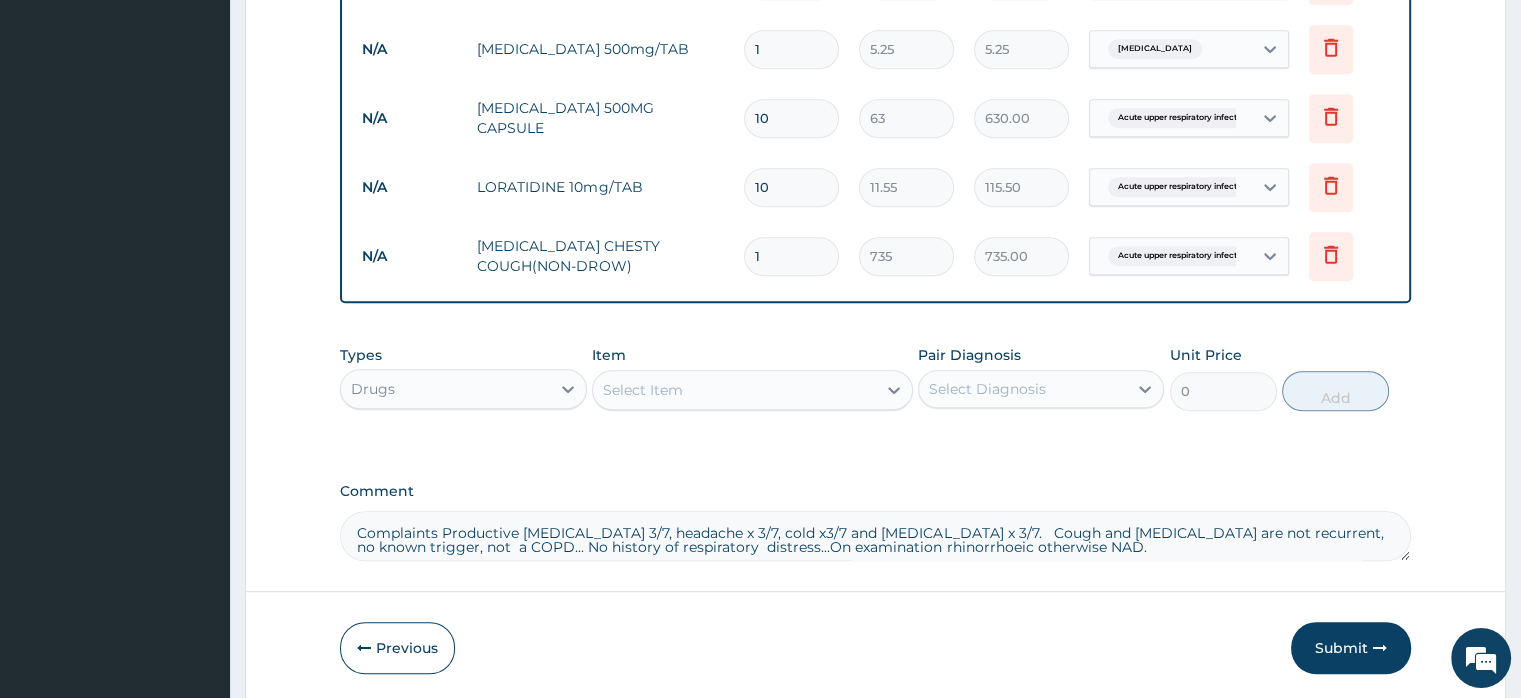 click on "1" at bounding box center (791, 49) 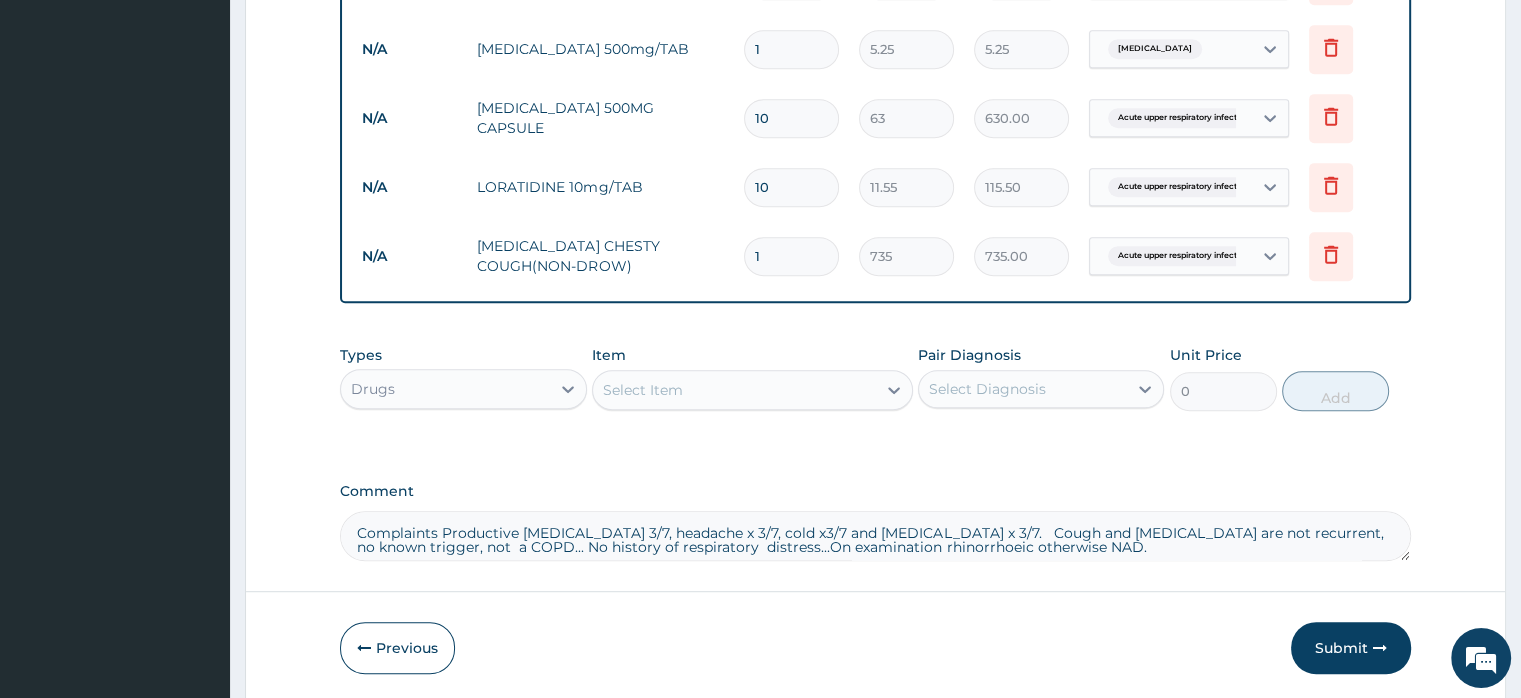 type on "94.50" 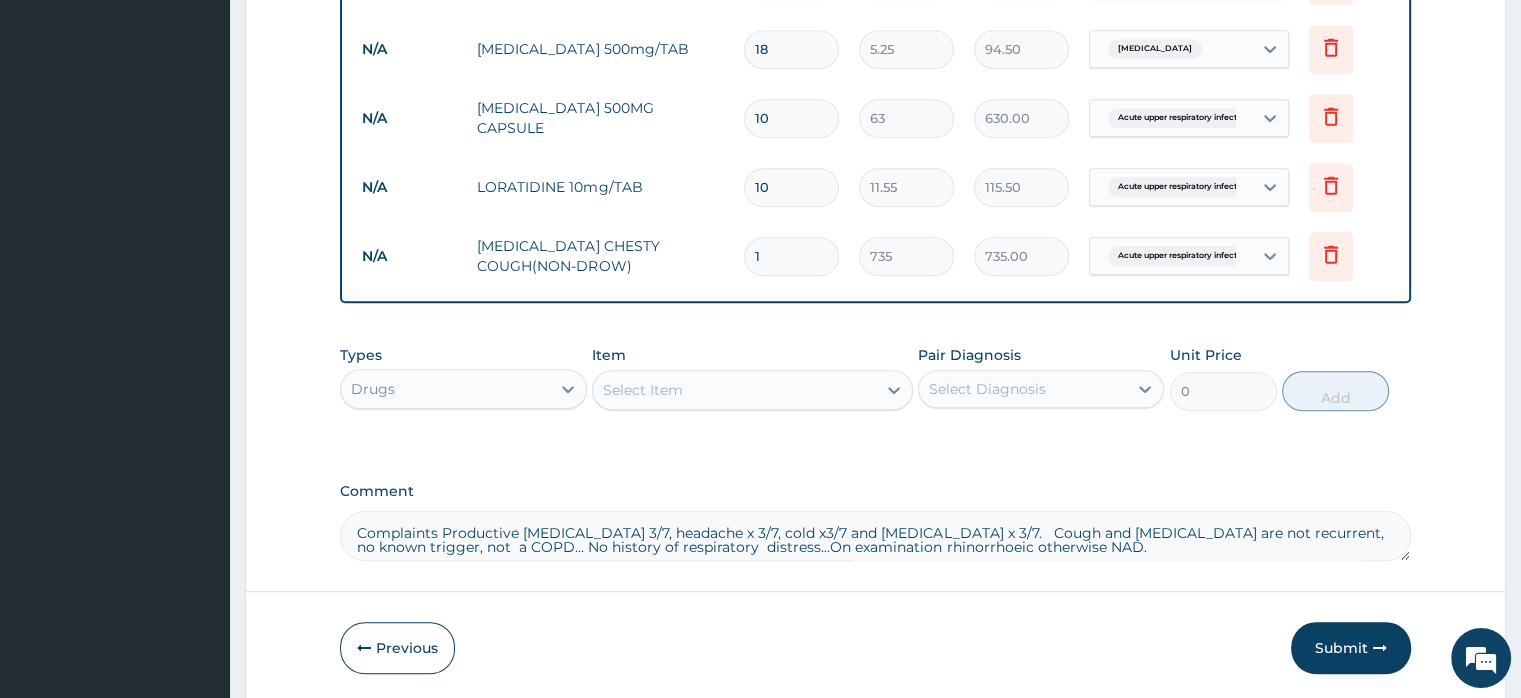 type on "19" 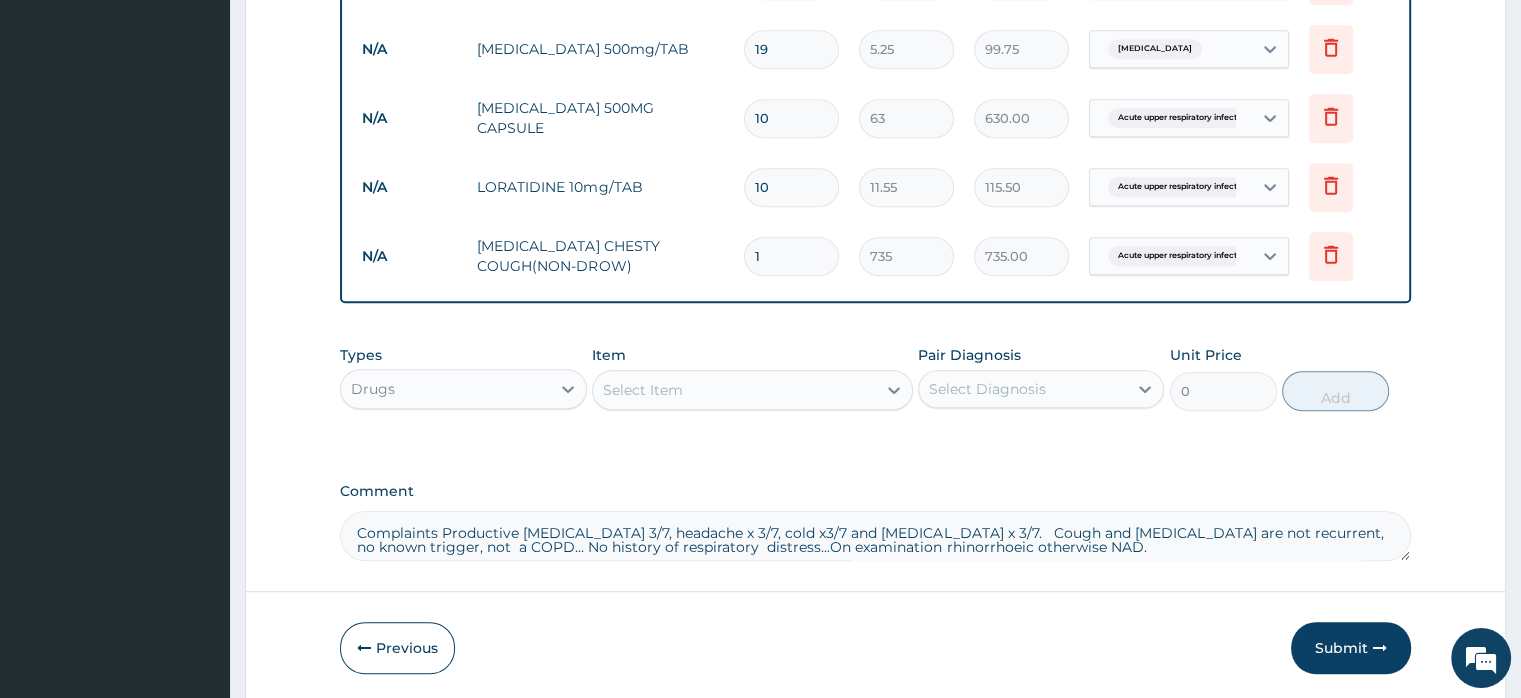 type on "99.75" 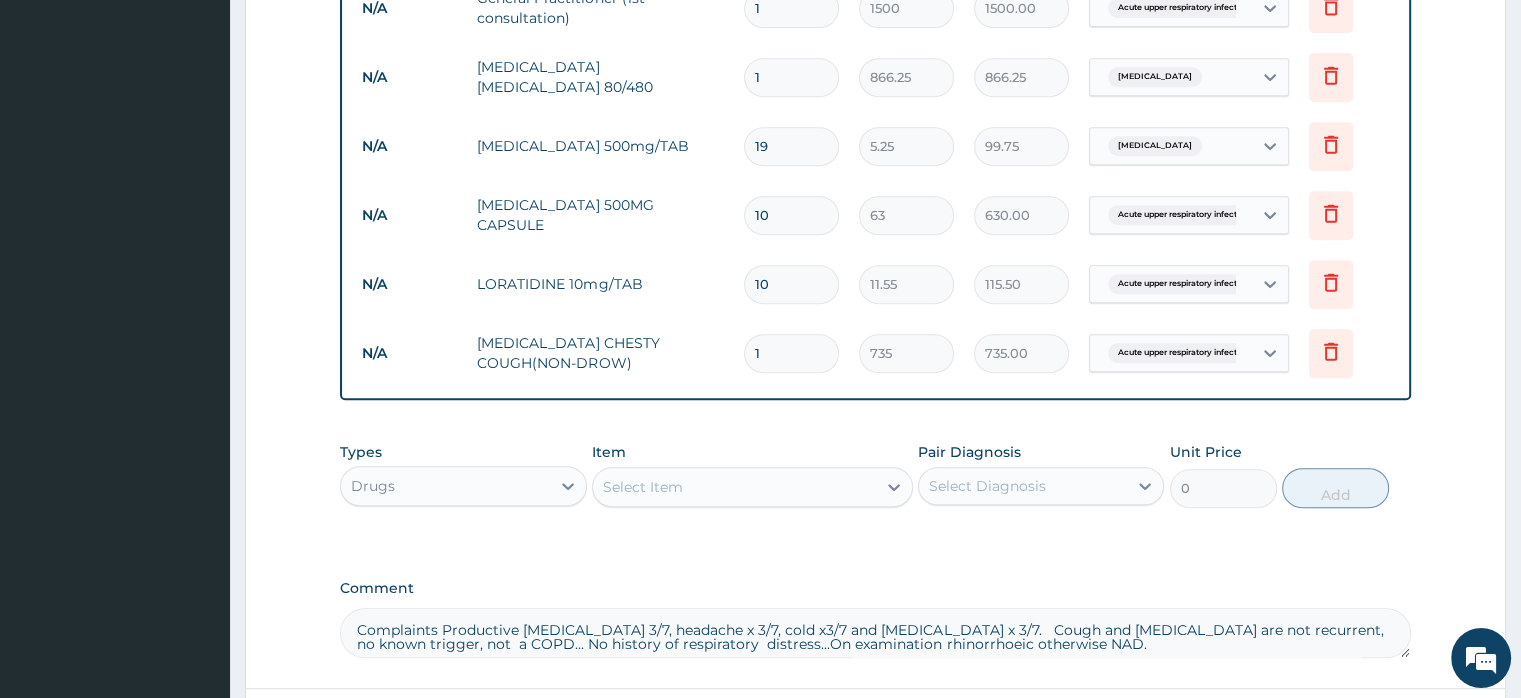 scroll, scrollTop: 890, scrollLeft: 0, axis: vertical 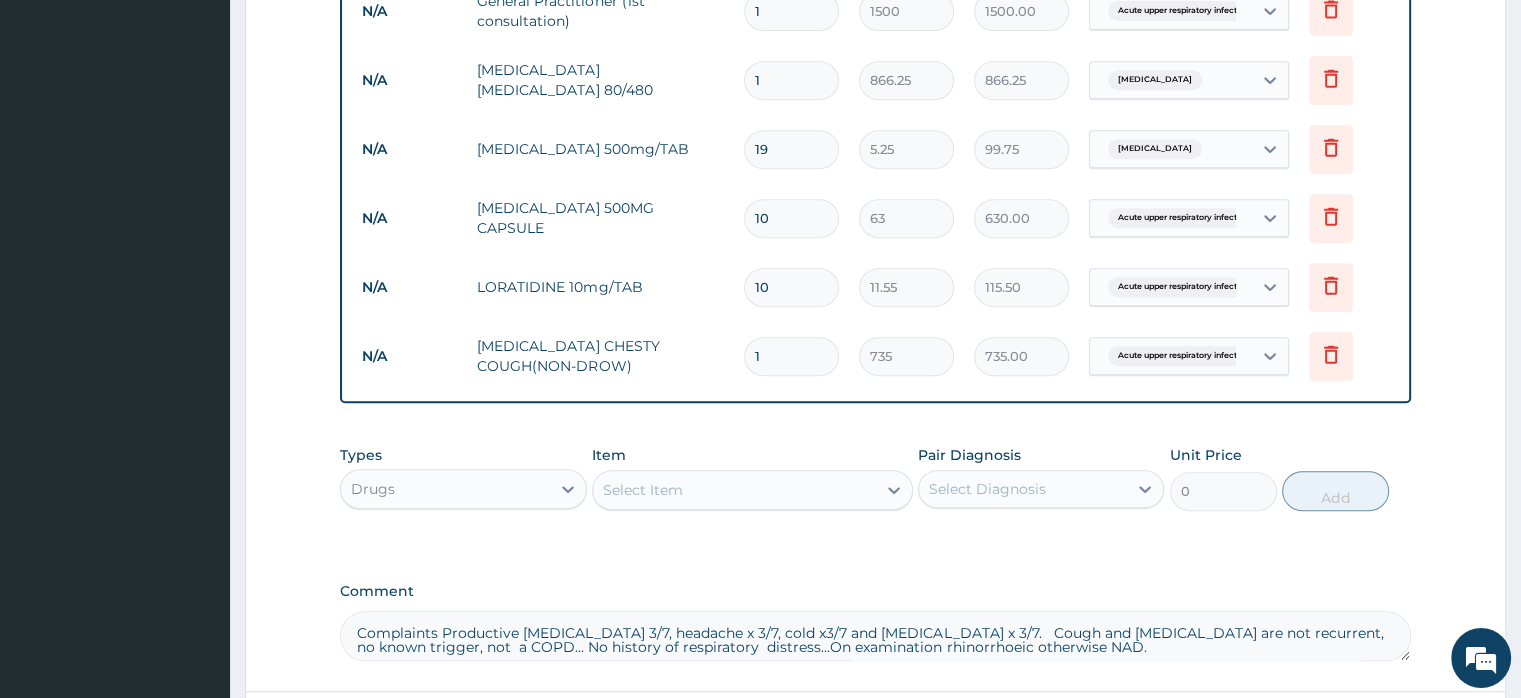 type on "20" 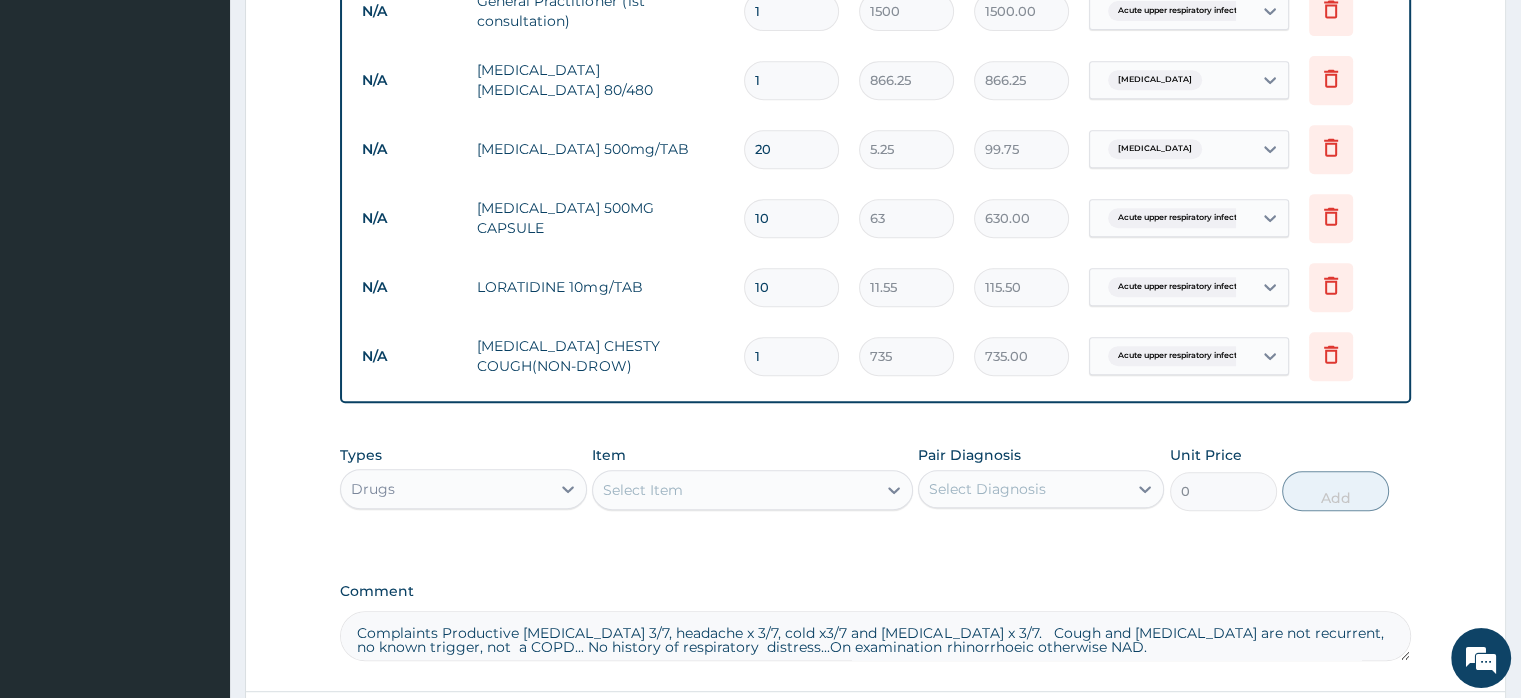type on "105.00" 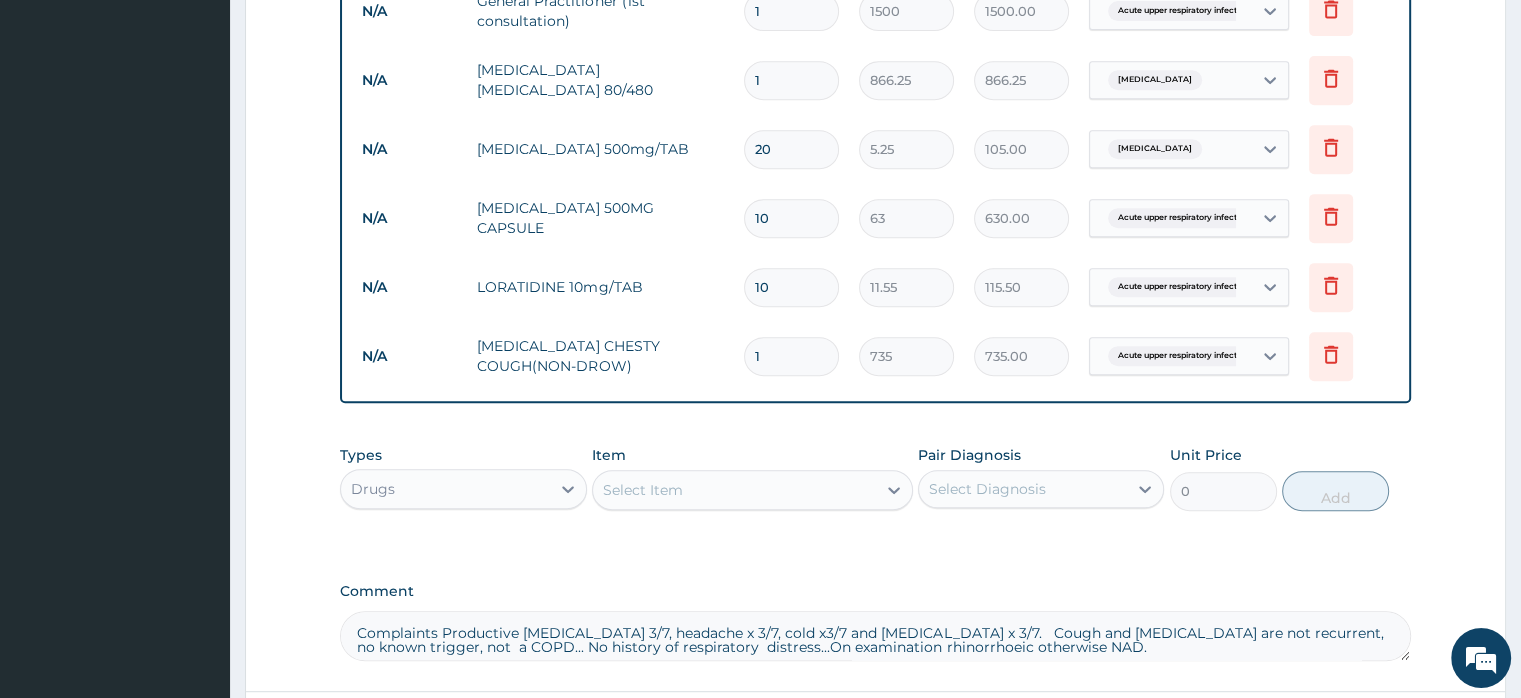 type on "21" 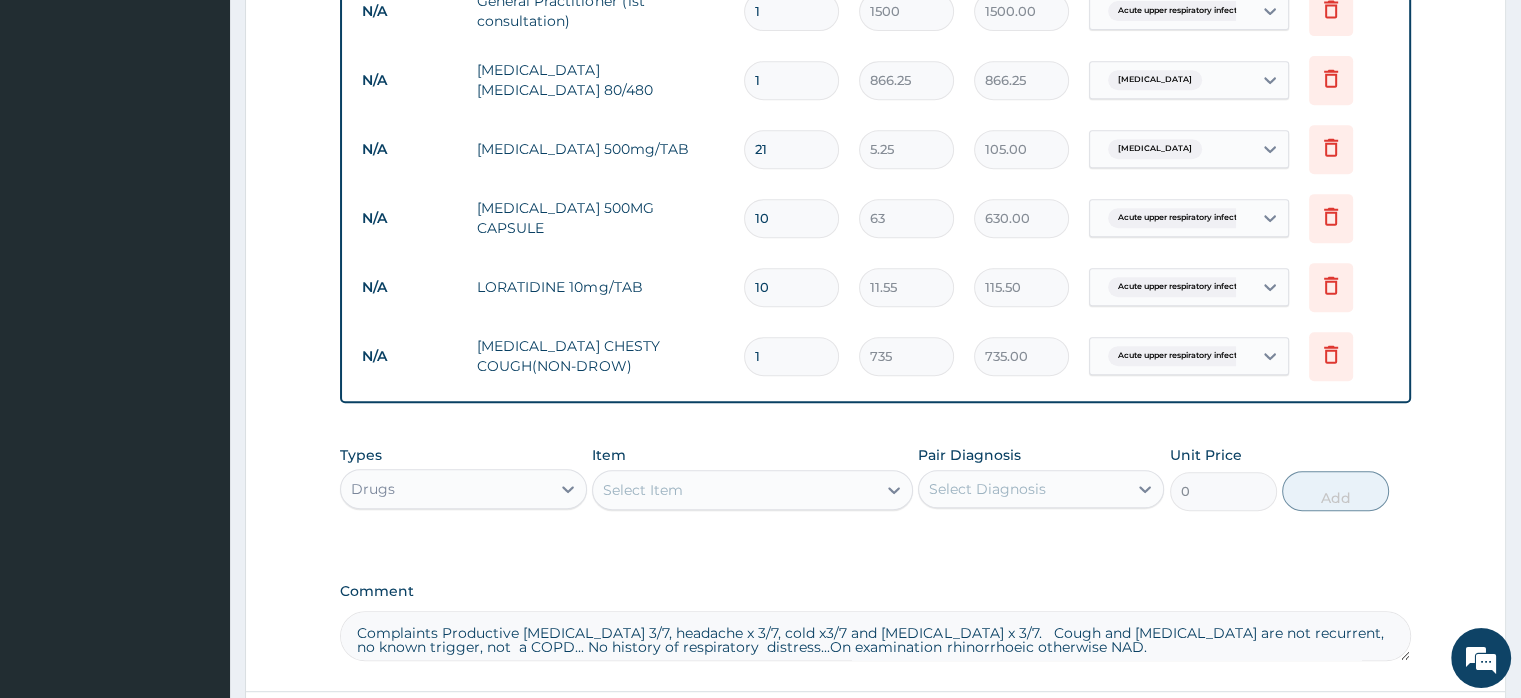 type on "110.25" 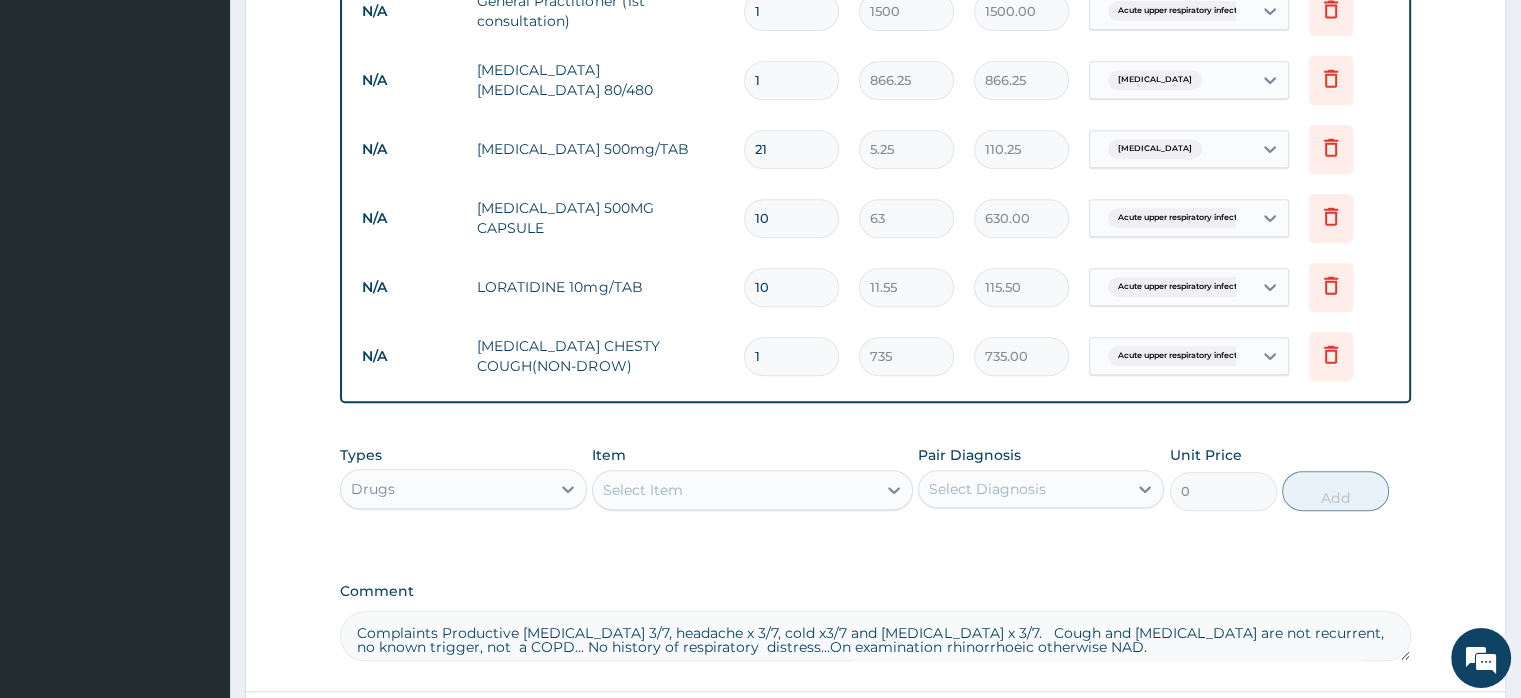 type on "22" 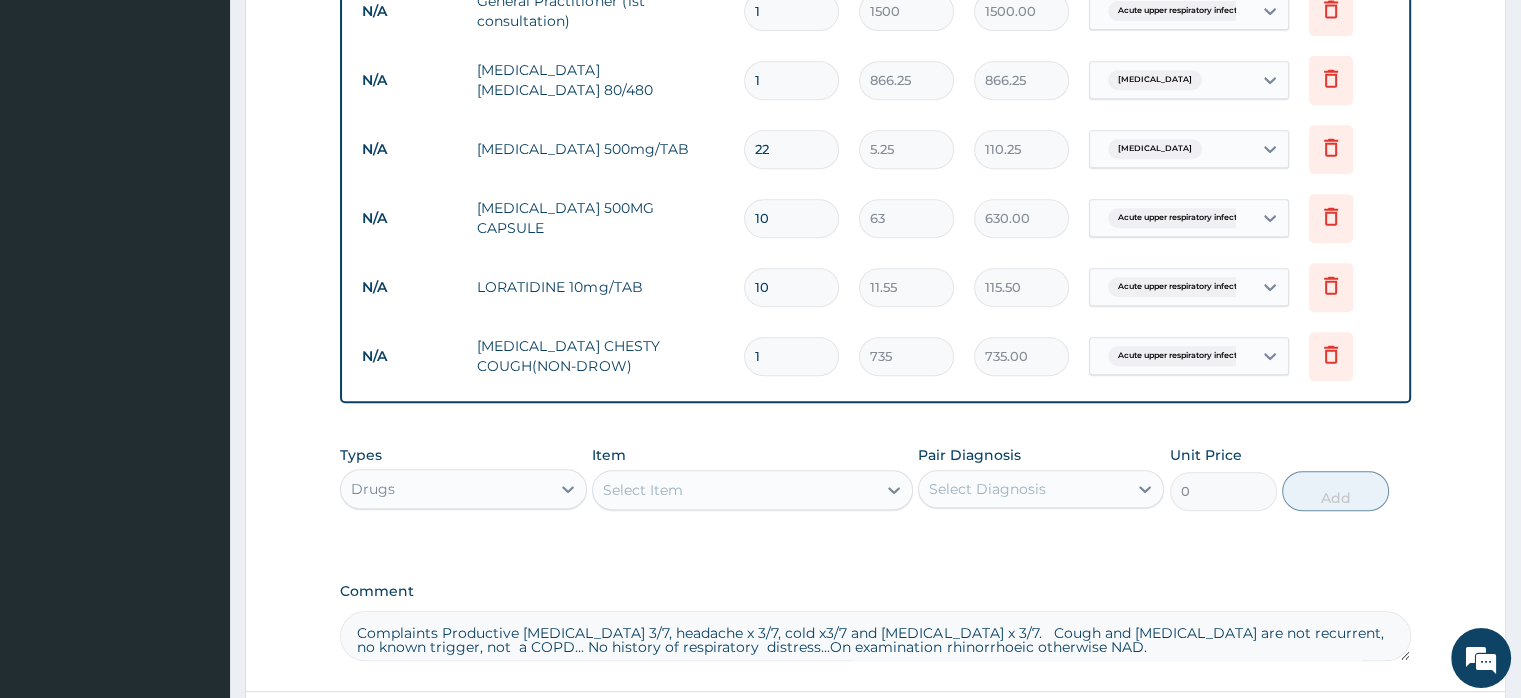 type on "115.50" 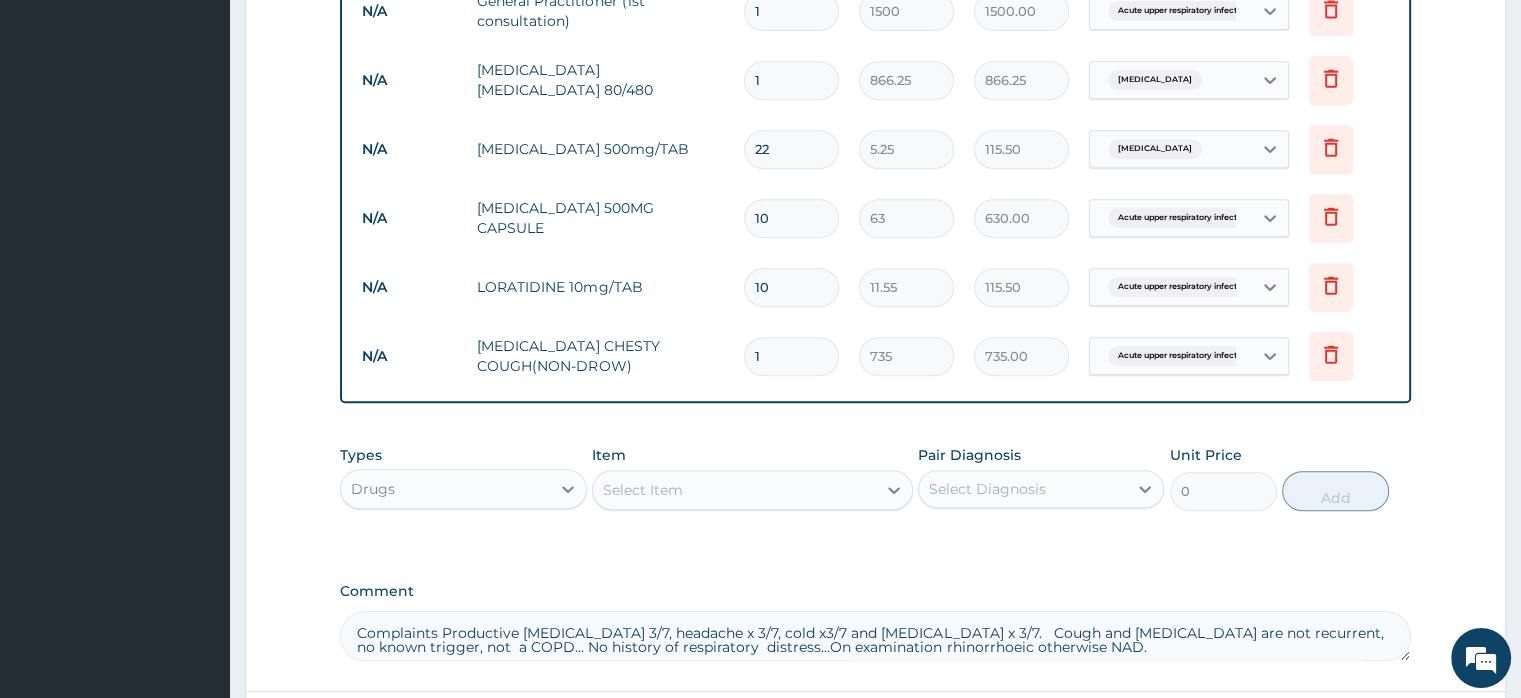 type on "23" 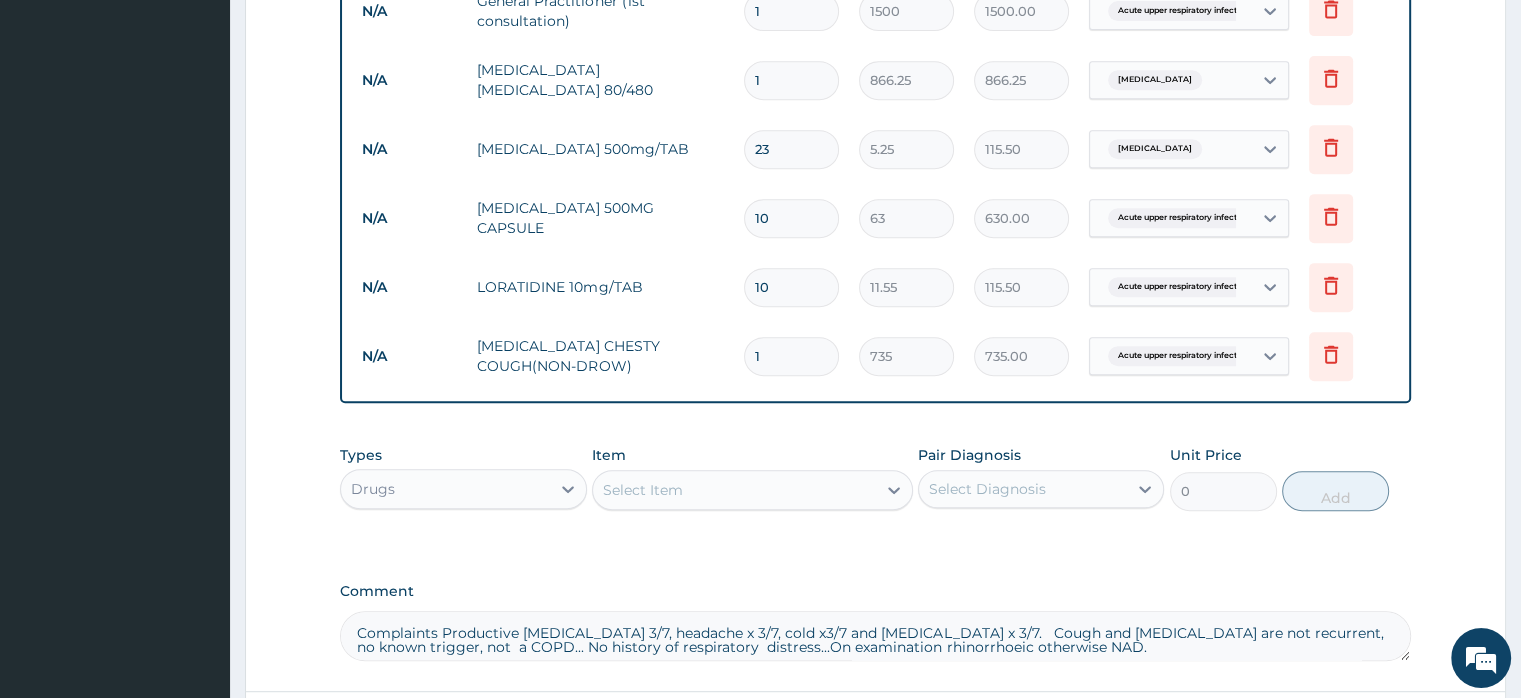 type on "120.75" 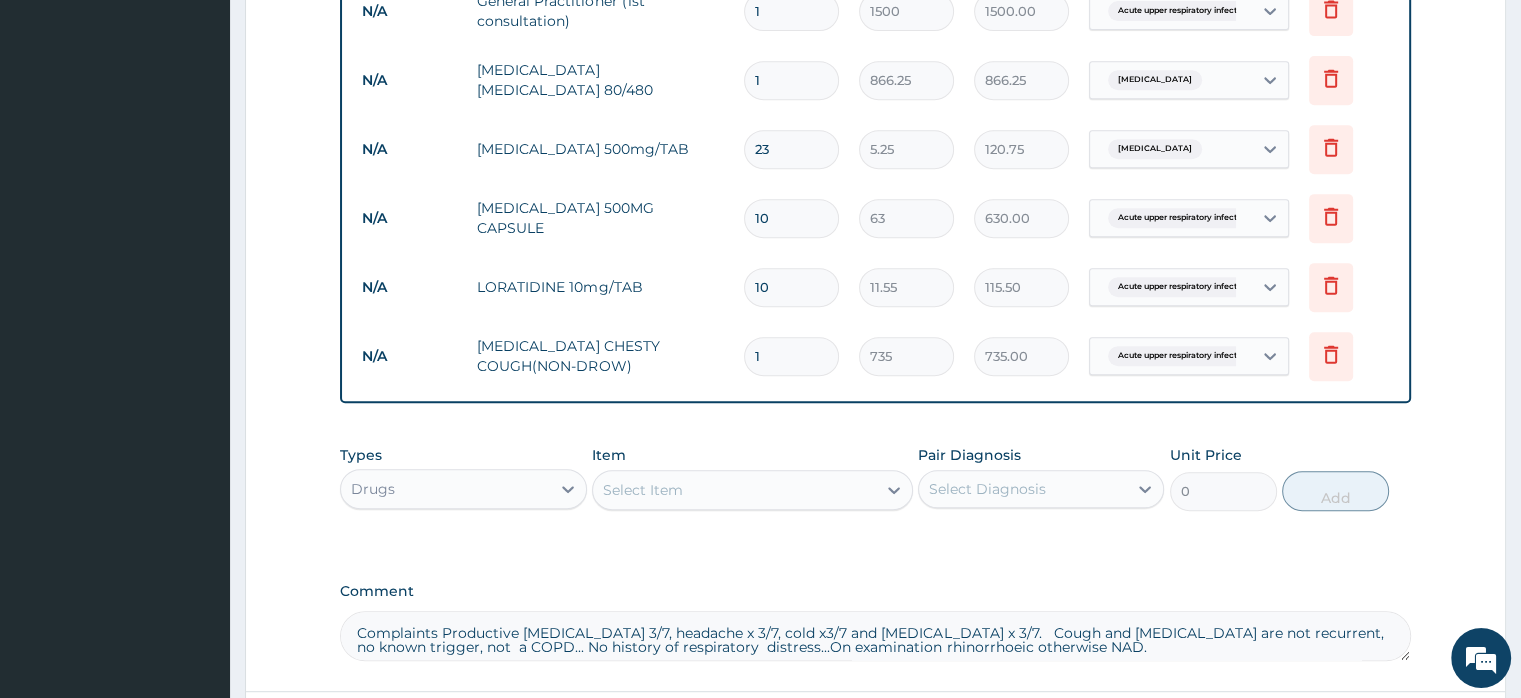 click on "PA Code / Prescription Code Enter Code(Secondary Care Only) Encounter Date 26-06-2025 Important Notice Please enter PA codes before entering items that are not attached to a PA code   All diagnoses entered must be linked to a claim item. Diagnosis & Claim Items that are visible but inactive cannot be edited because they were imported from an already approved PA code. Diagnosis Acute upper respiratory infection Query Malaria Confirmed NB: All diagnosis must be linked to a claim item Claim Items Type Name Quantity Unit Price Total Price Pair Diagnosis Actions N/A General (Card) 1 500 500.00 Acute upper respiratory infect... Delete N/A General Practitioner (1st consultation) 1 1500 1500.00 Acute upper respiratory infect... Delete N/A COARTEM D TAB 80/480 1 866.25 866.25 Malaria Delete N/A PARACETAMOL 500mg/TAB 23 5.25 120.75 Malaria Delete N/A AMOXIL 500MG CAPSULE 10 63 630.00 Acute upper respiratory infect... Delete N/A LORATIDINE 10mg/TAB 10 11.55 115.50 Acute upper respiratory infect... Delete N/A 1 735 Types" at bounding box center (875, -19) 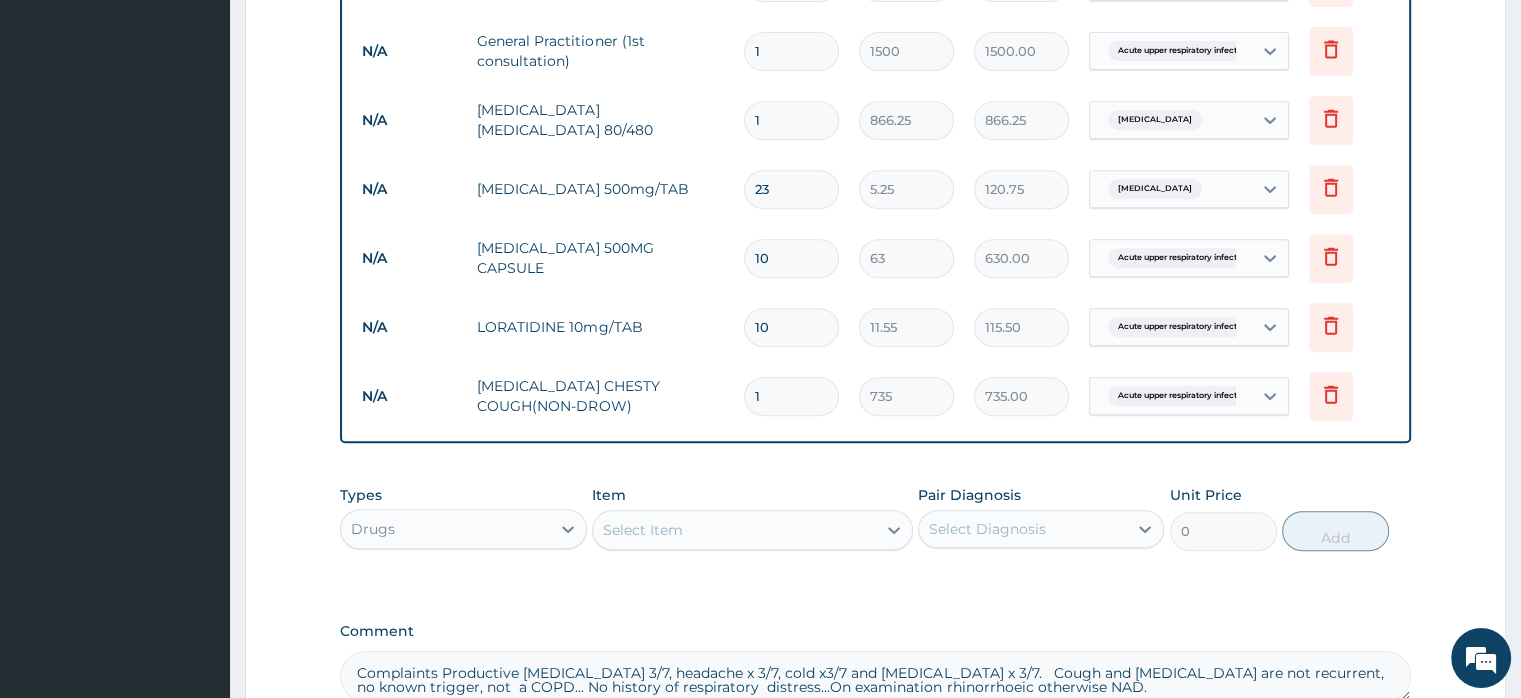 scroll, scrollTop: 770, scrollLeft: 0, axis: vertical 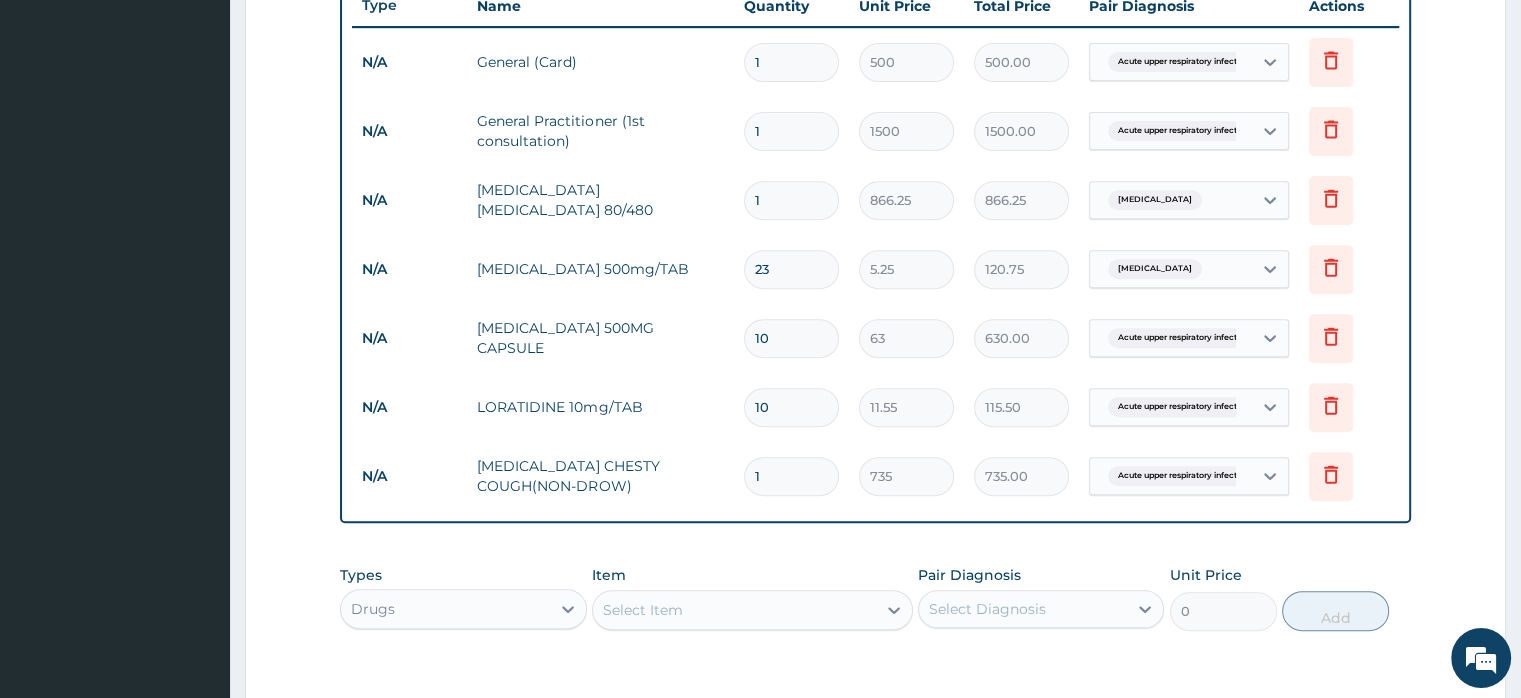 drag, startPoint x: 776, startPoint y: 265, endPoint x: 762, endPoint y: 269, distance: 14.56022 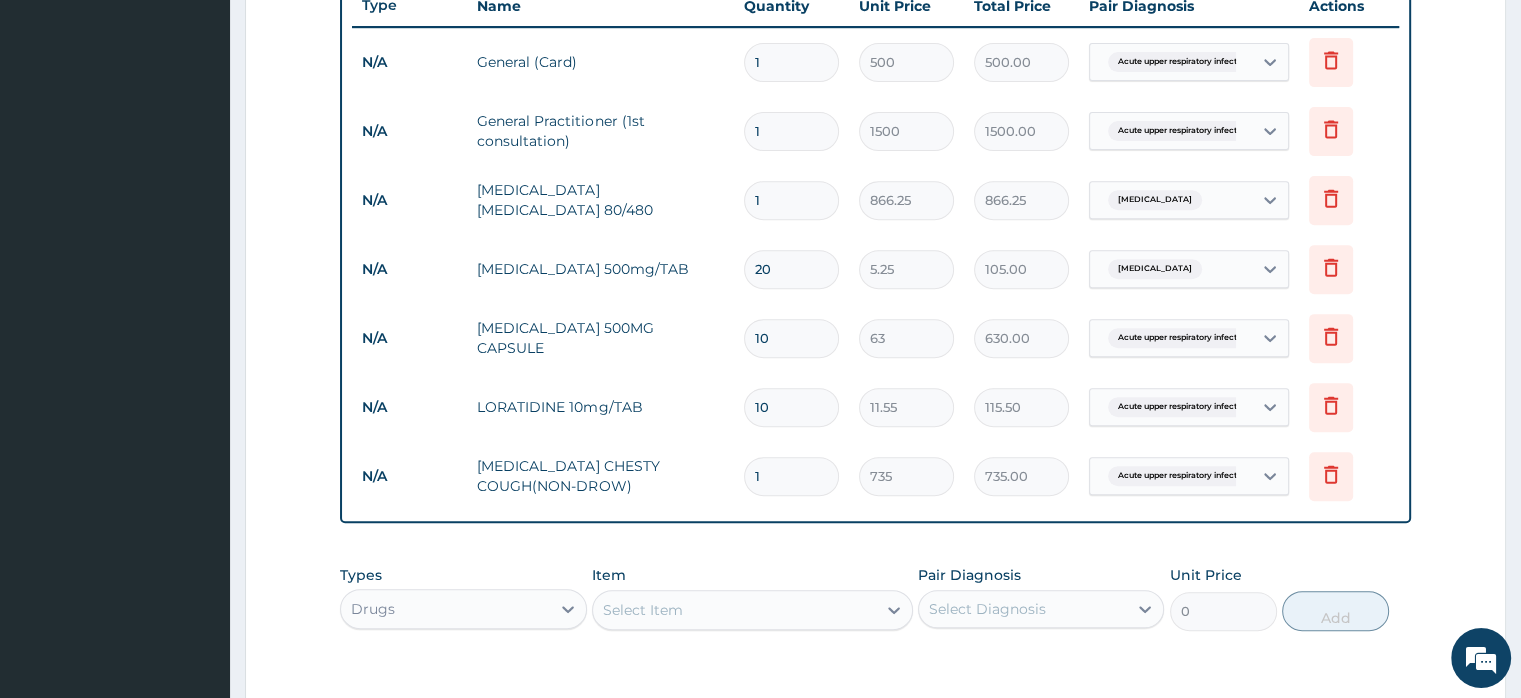 type on "20" 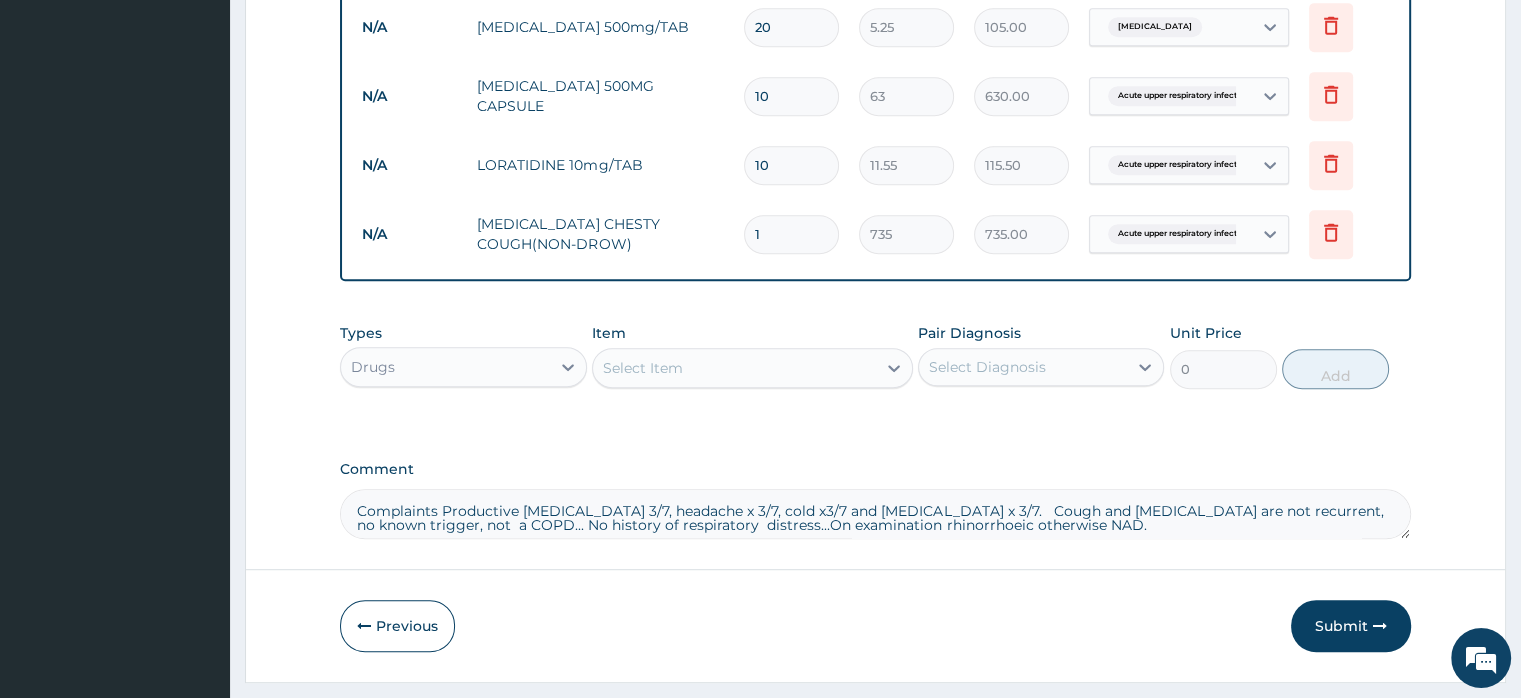 scroll, scrollTop: 1059, scrollLeft: 0, axis: vertical 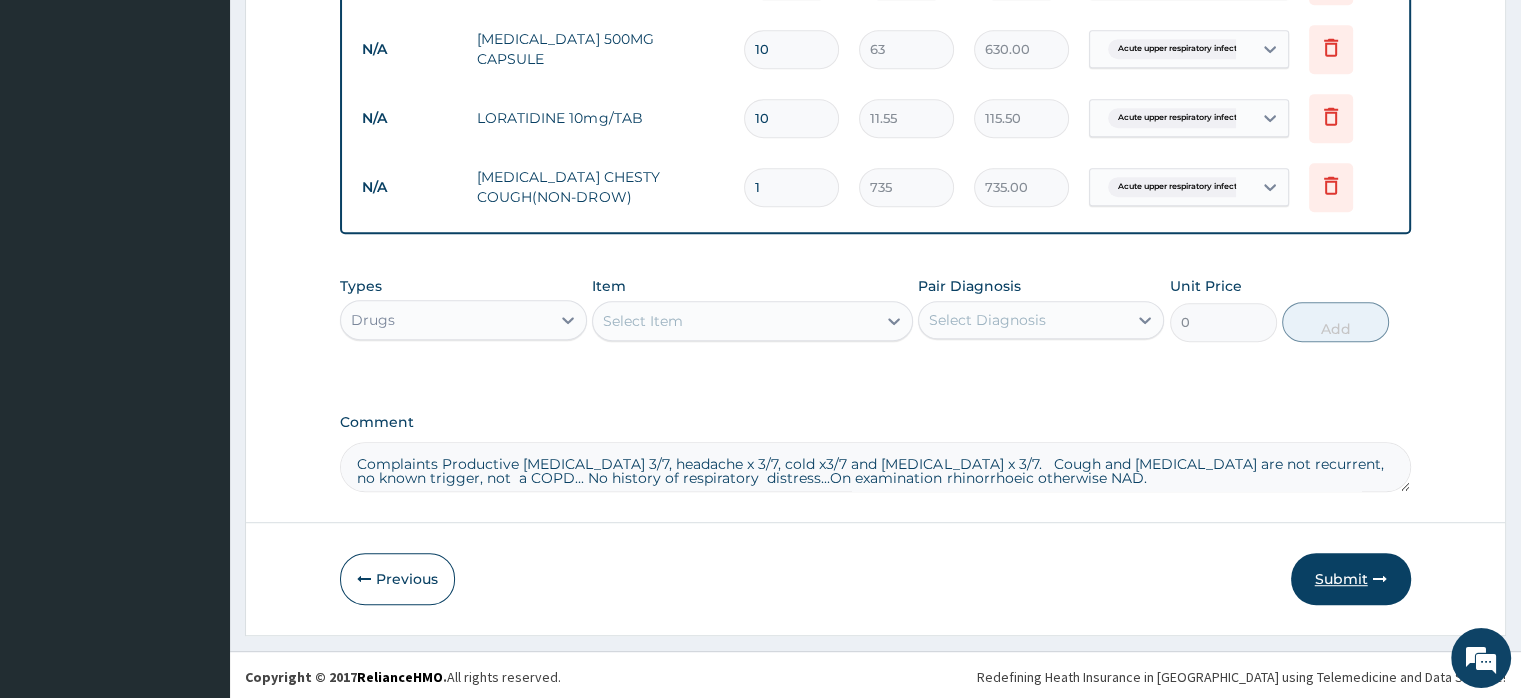 click on "Submit" at bounding box center [1351, 579] 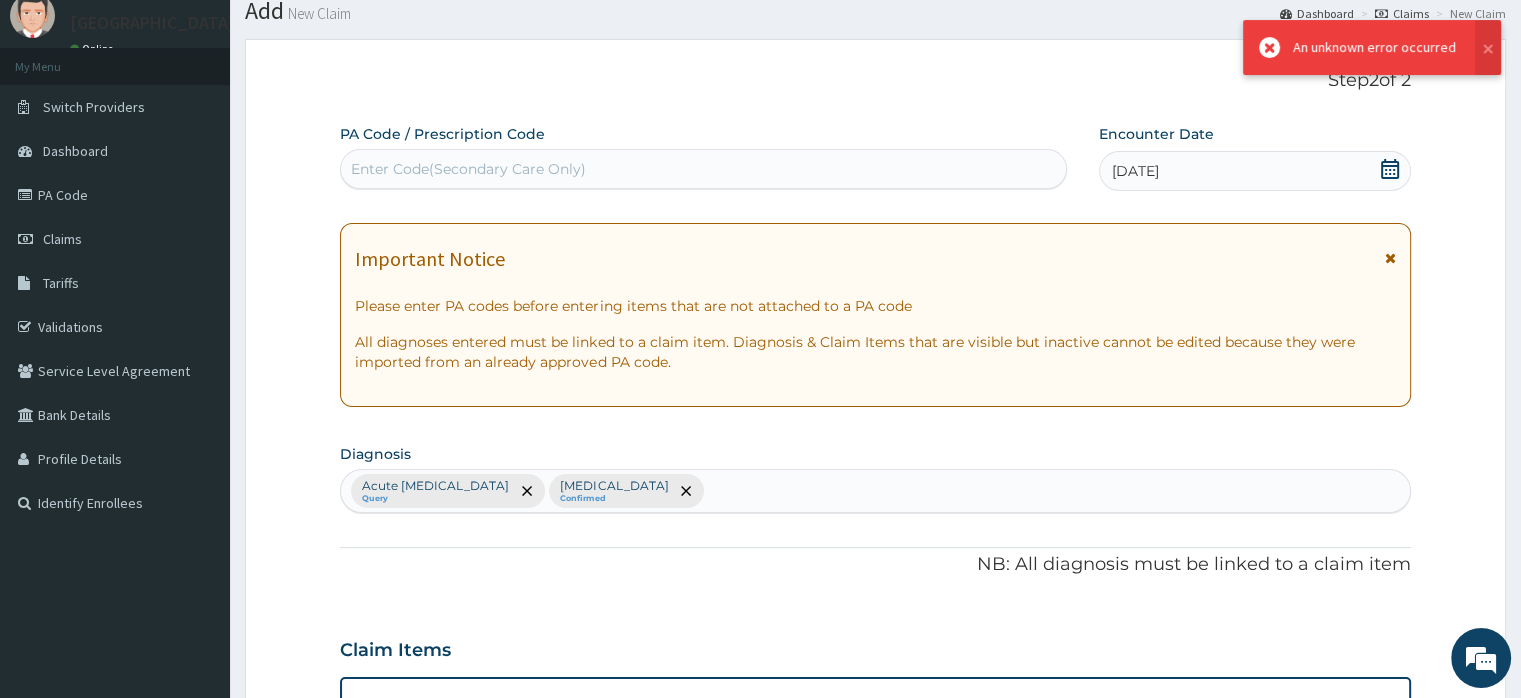 scroll, scrollTop: 1059, scrollLeft: 0, axis: vertical 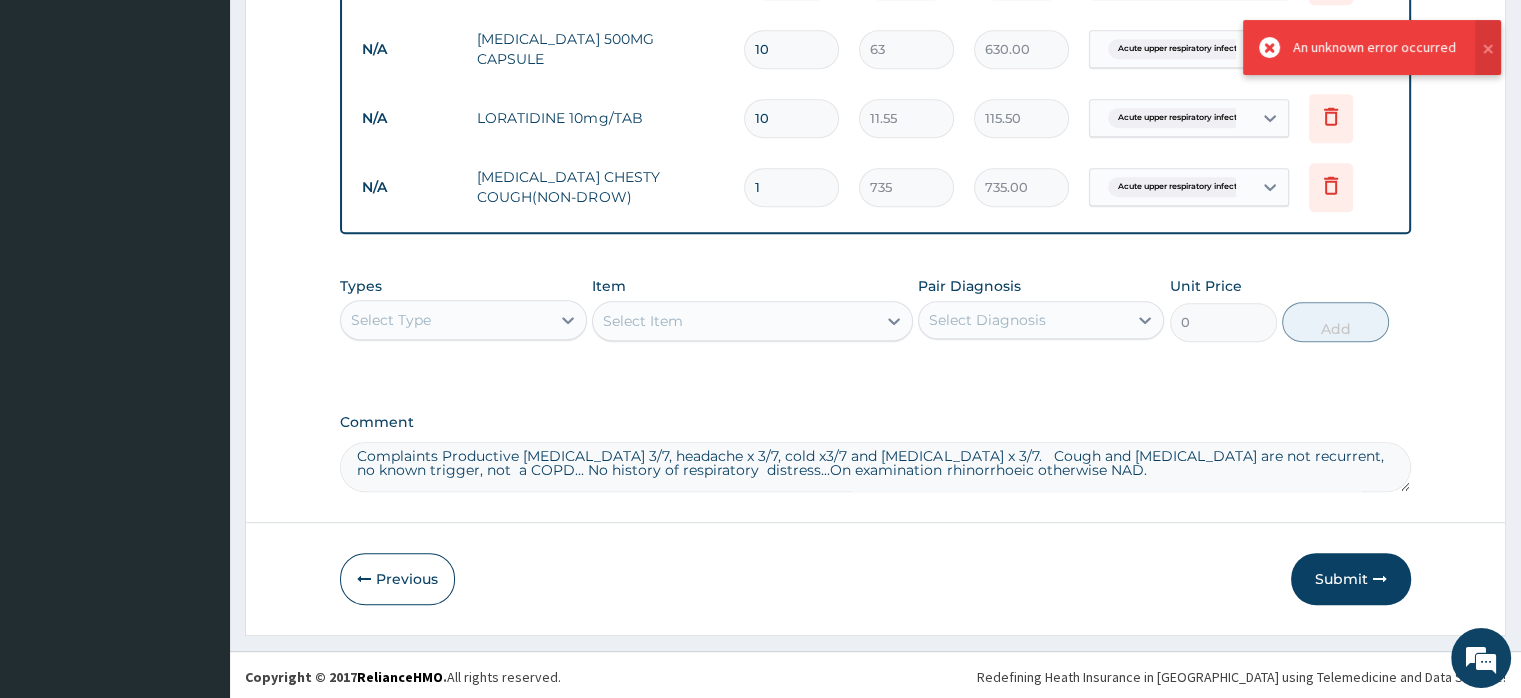 drag, startPoint x: 359, startPoint y: 461, endPoint x: 1052, endPoint y: 468, distance: 693.03534 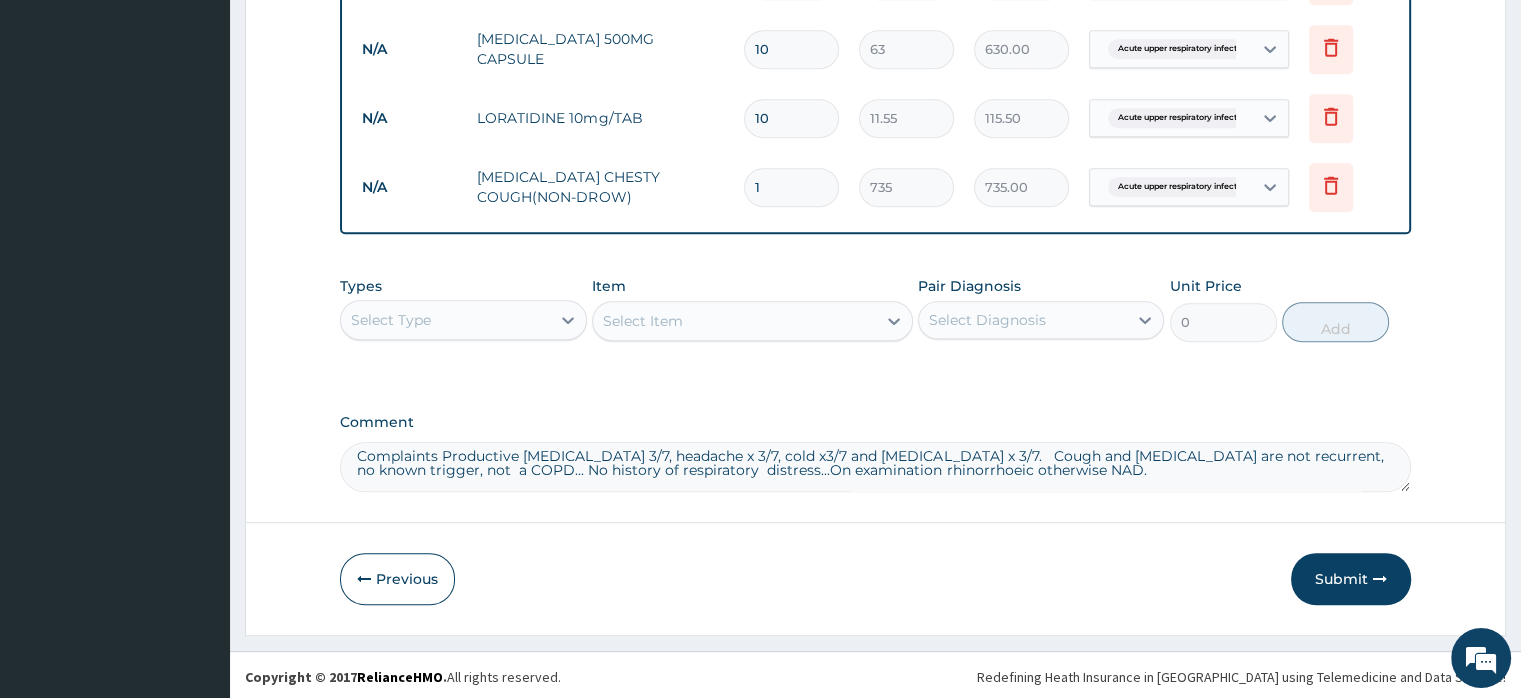 click on "Types Select Type Item Select Item Pair Diagnosis Select Diagnosis Unit Price 0 Add" at bounding box center [875, 309] 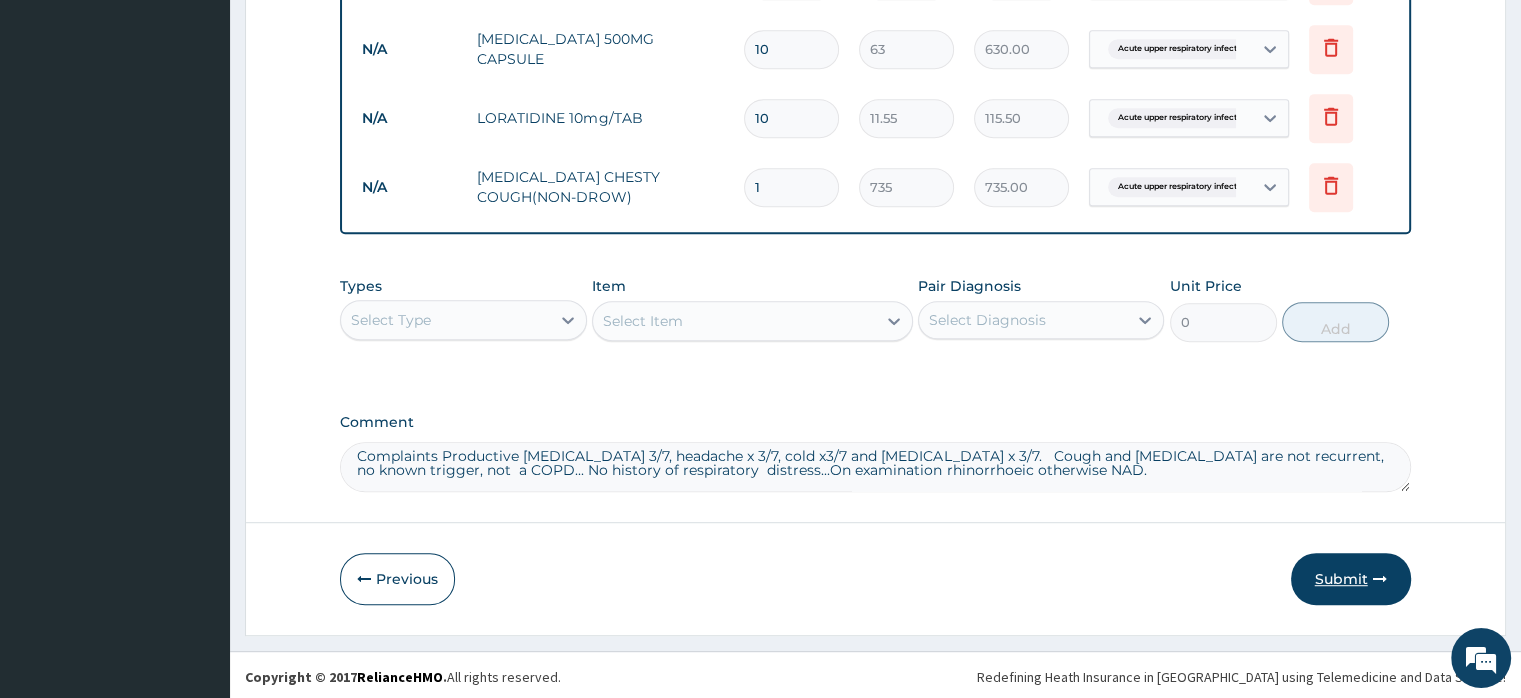 click on "Submit" at bounding box center (1351, 579) 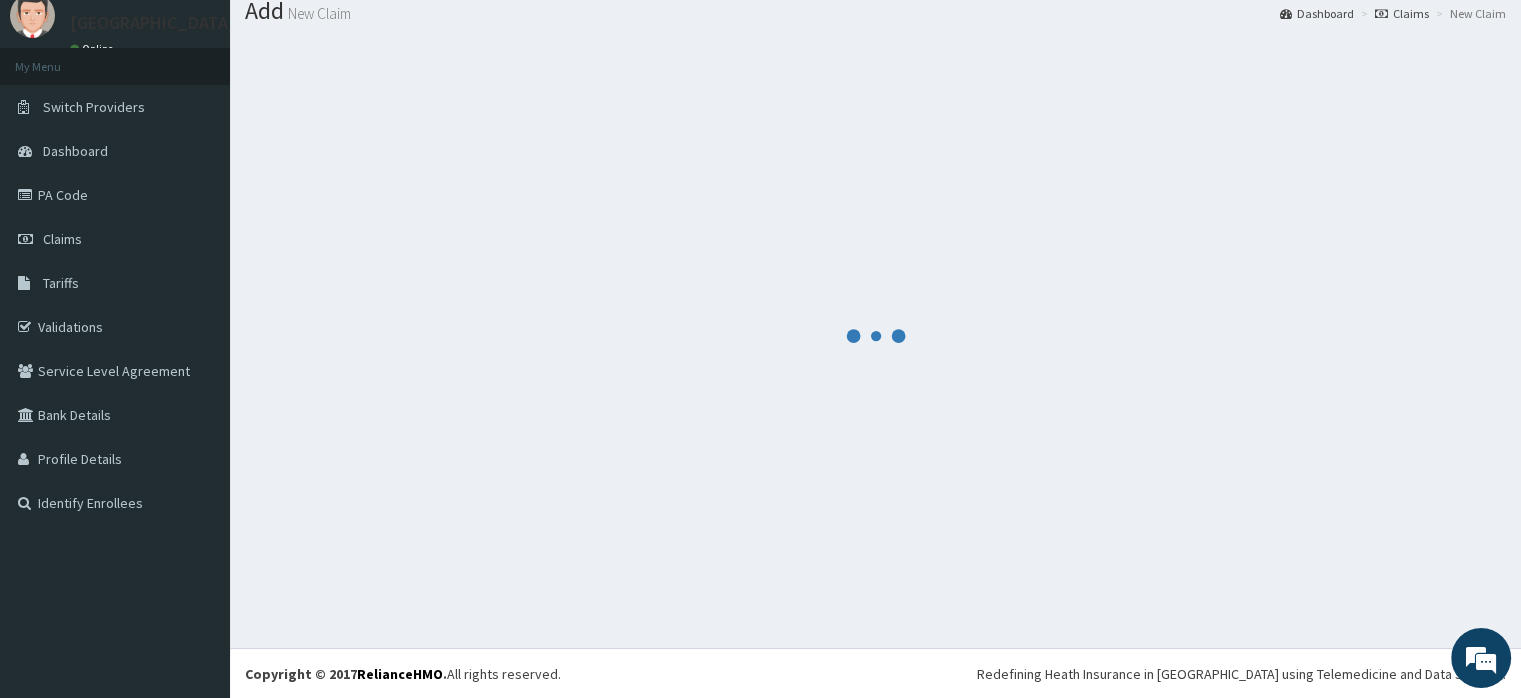 scroll, scrollTop: 1059, scrollLeft: 0, axis: vertical 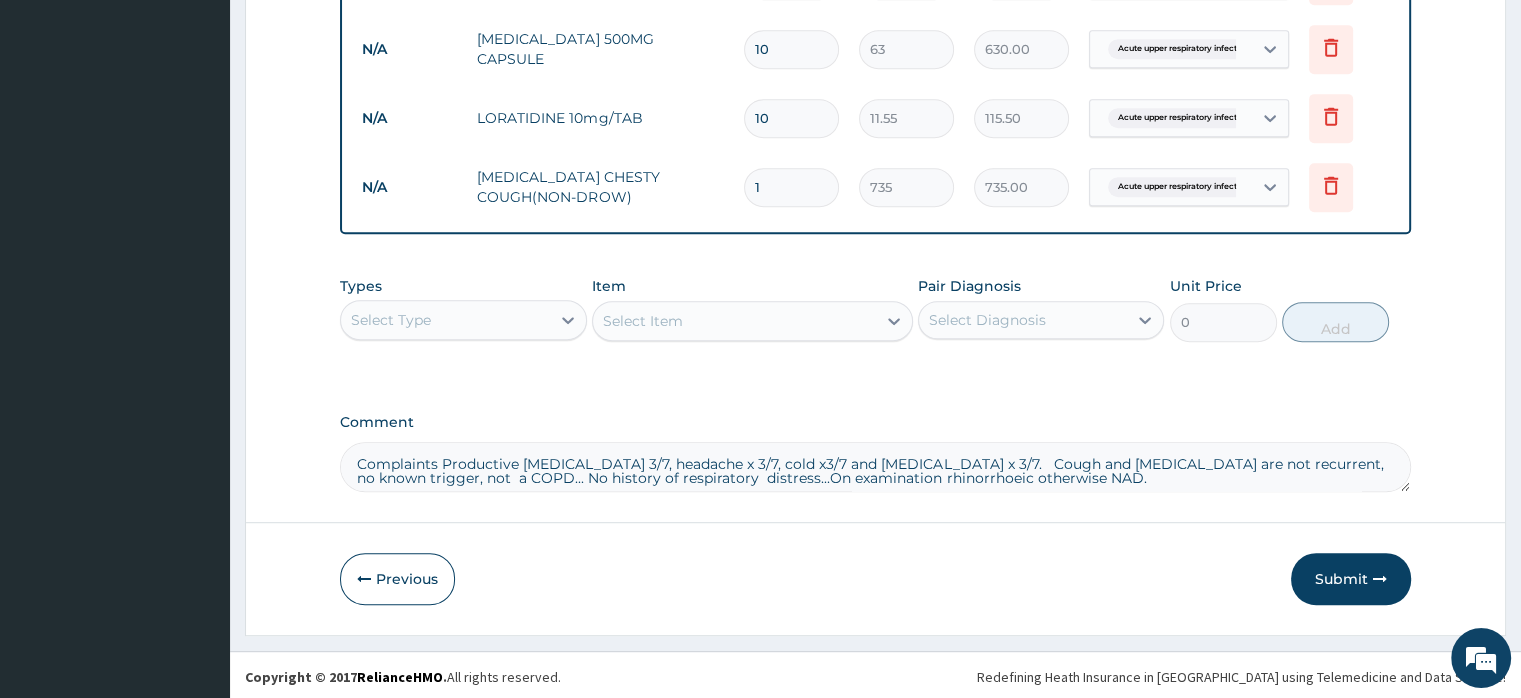click on "Comment" at bounding box center [875, 422] 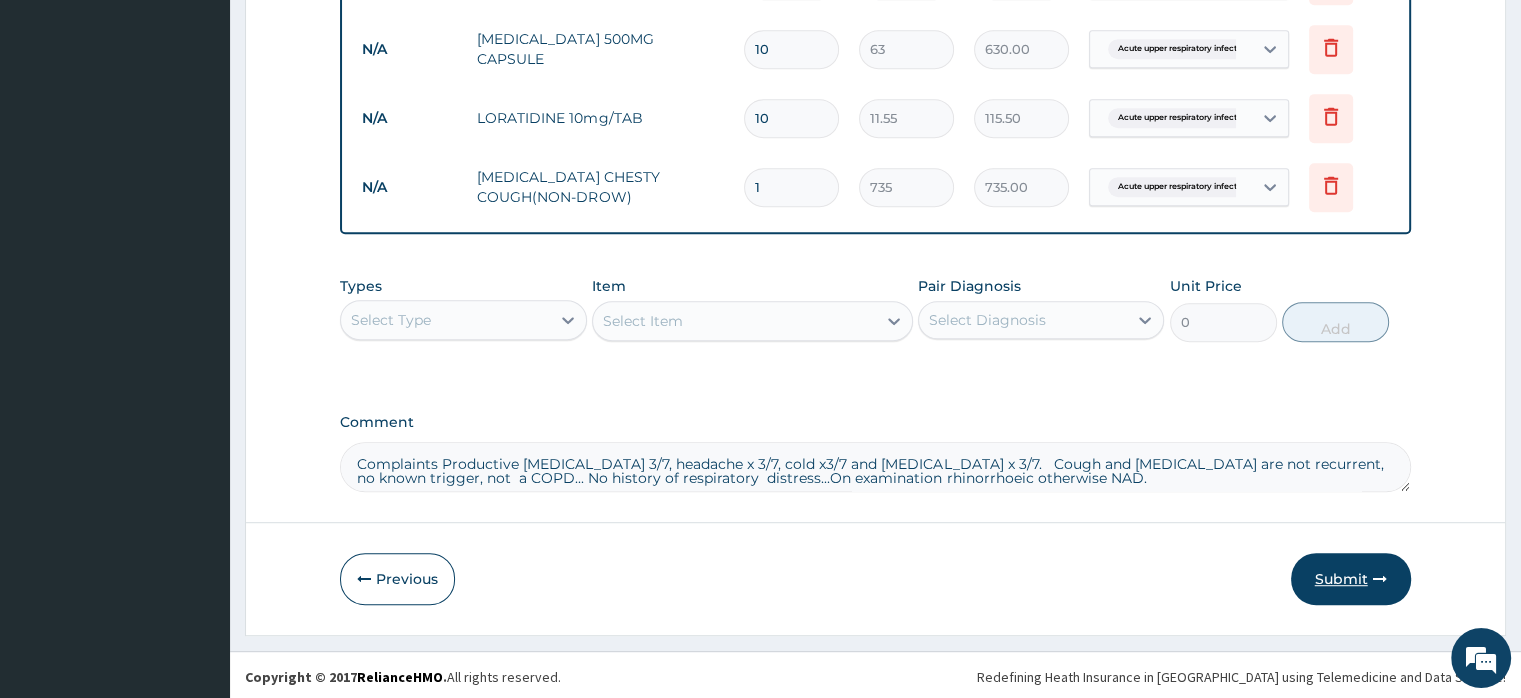 click on "Submit" at bounding box center (1351, 579) 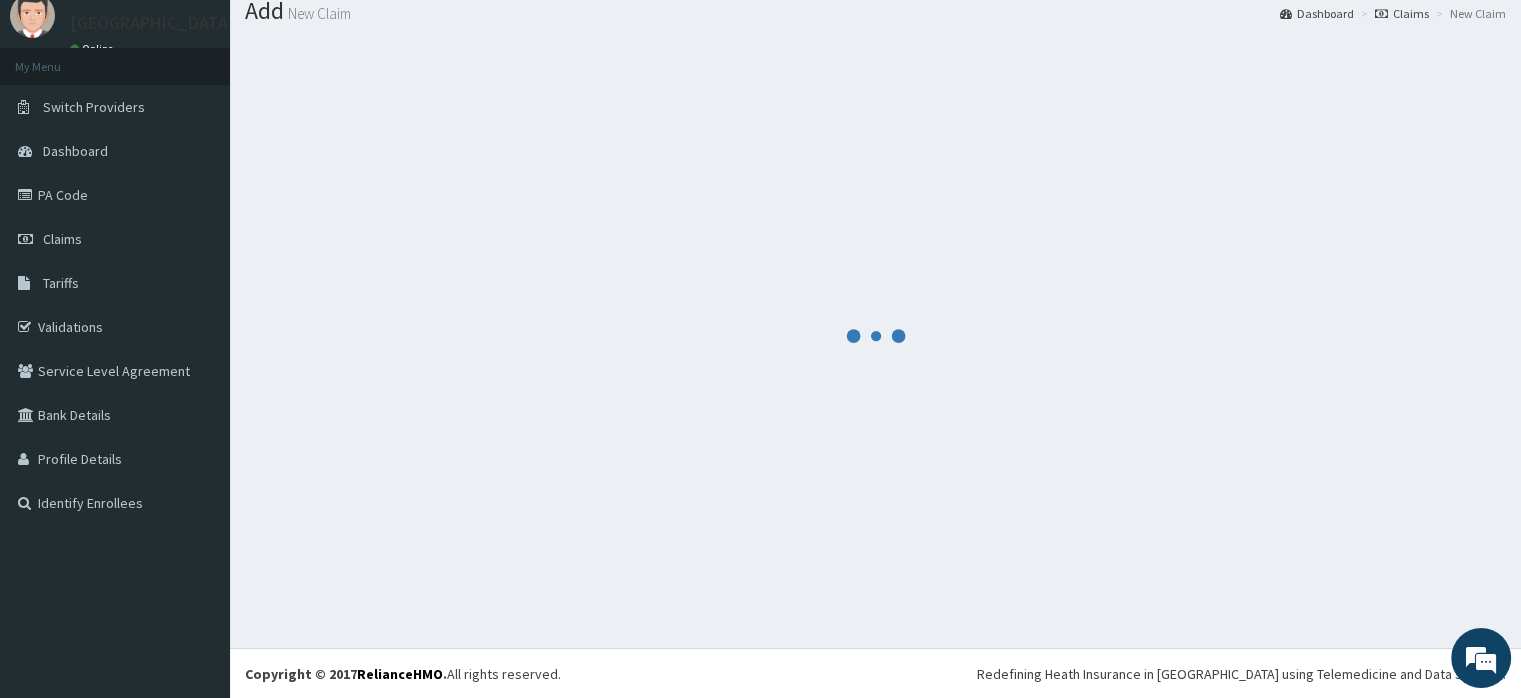 scroll, scrollTop: 1059, scrollLeft: 0, axis: vertical 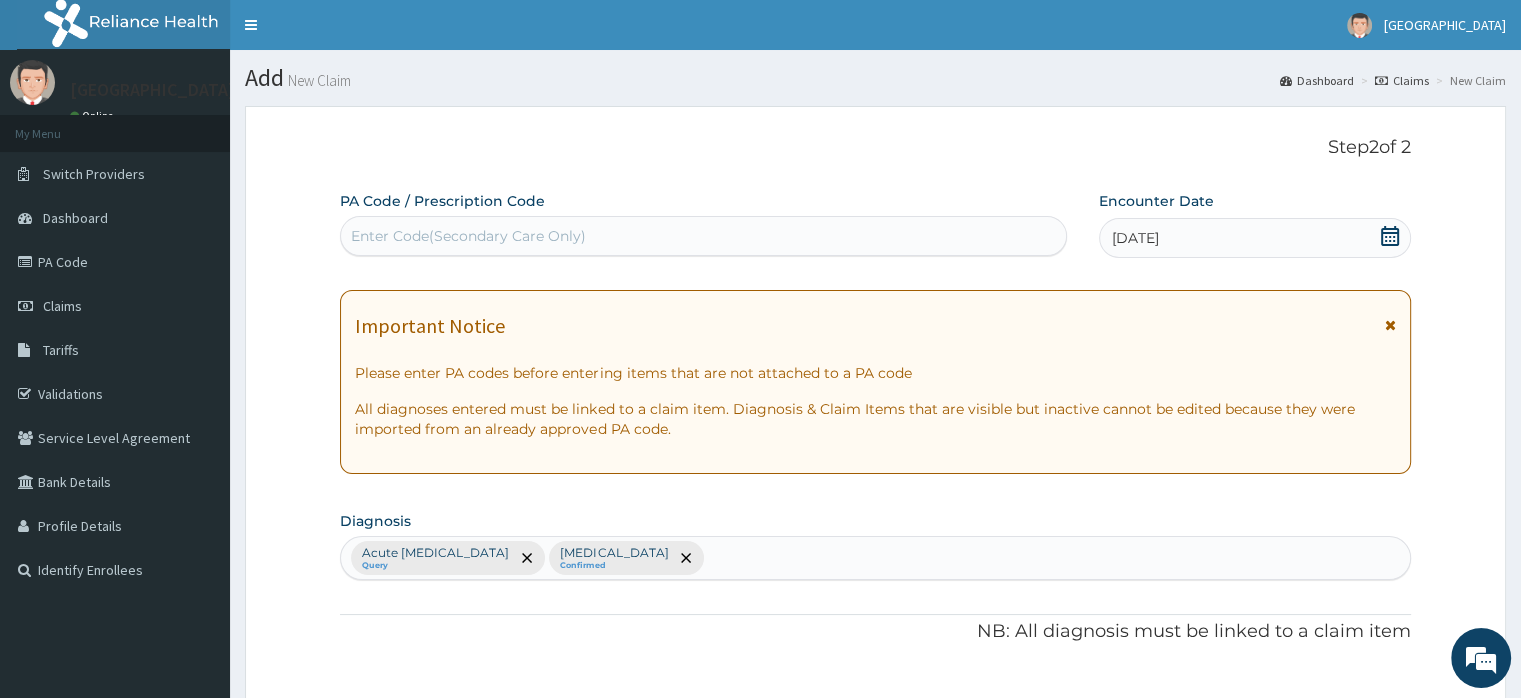 click on "Toggle navigation
Joedan Hospital Joedan Hospital - joedanhospitaltd@yahoo.com Member since  October 24, 2021 at 3:46:53 AM   Profile Sign out" at bounding box center (875, 25) 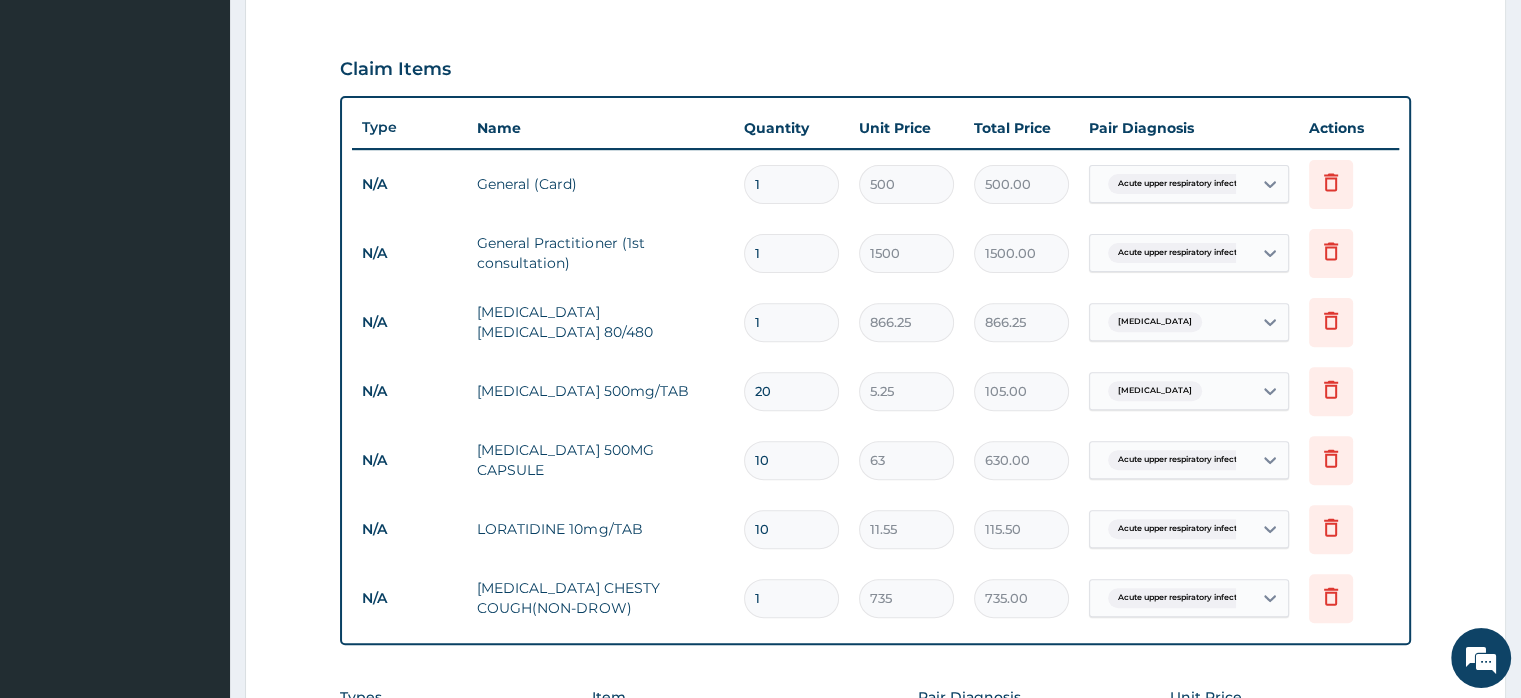 scroll, scrollTop: 1059, scrollLeft: 0, axis: vertical 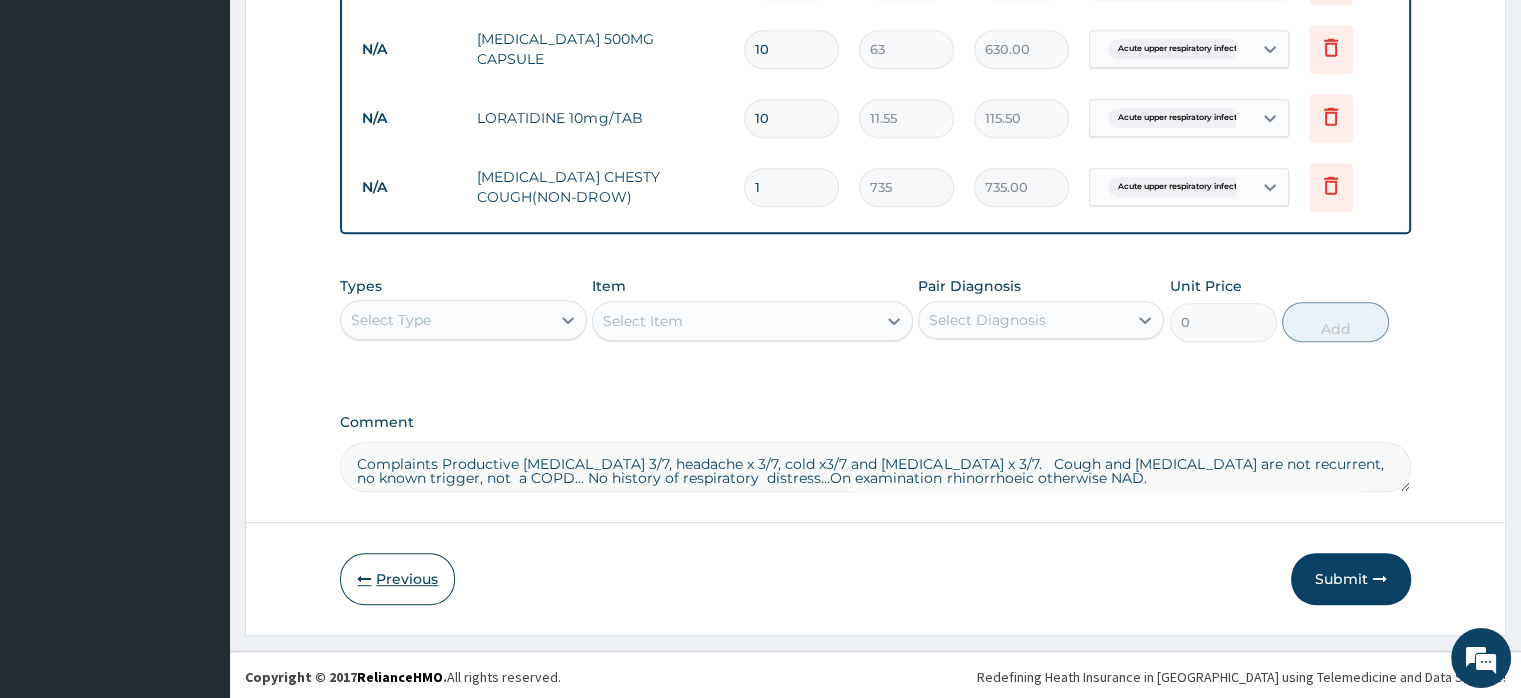 click on "Previous" at bounding box center (397, 579) 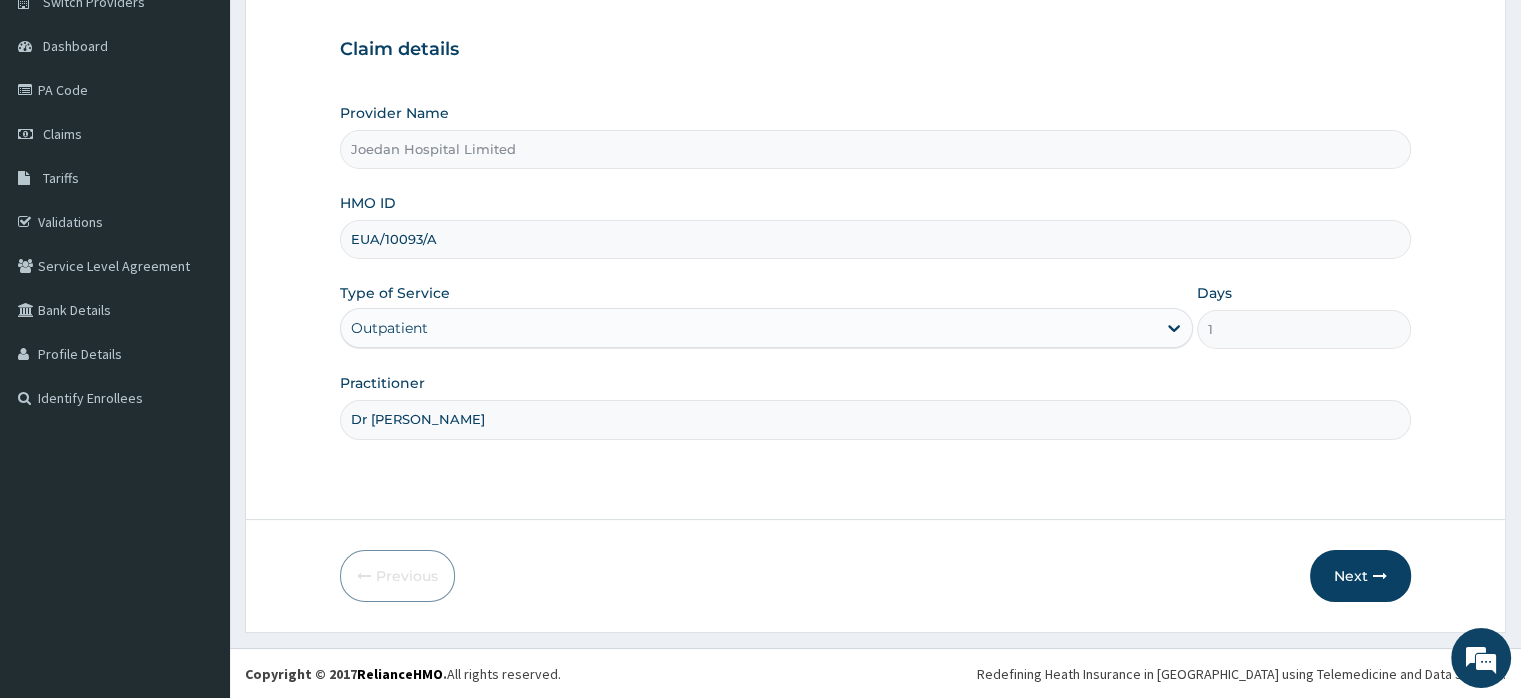 scroll, scrollTop: 72, scrollLeft: 0, axis: vertical 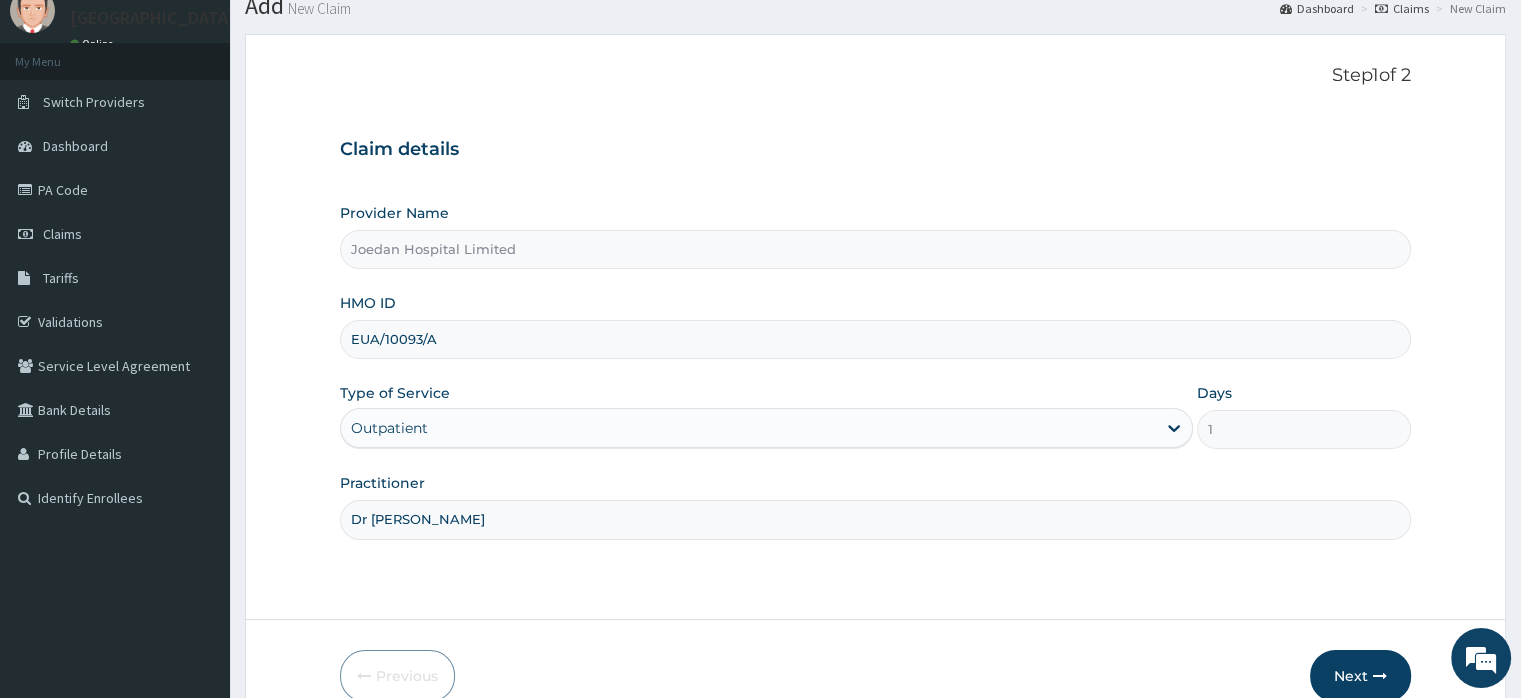 drag, startPoint x: 465, startPoint y: 353, endPoint x: 342, endPoint y: 353, distance: 123 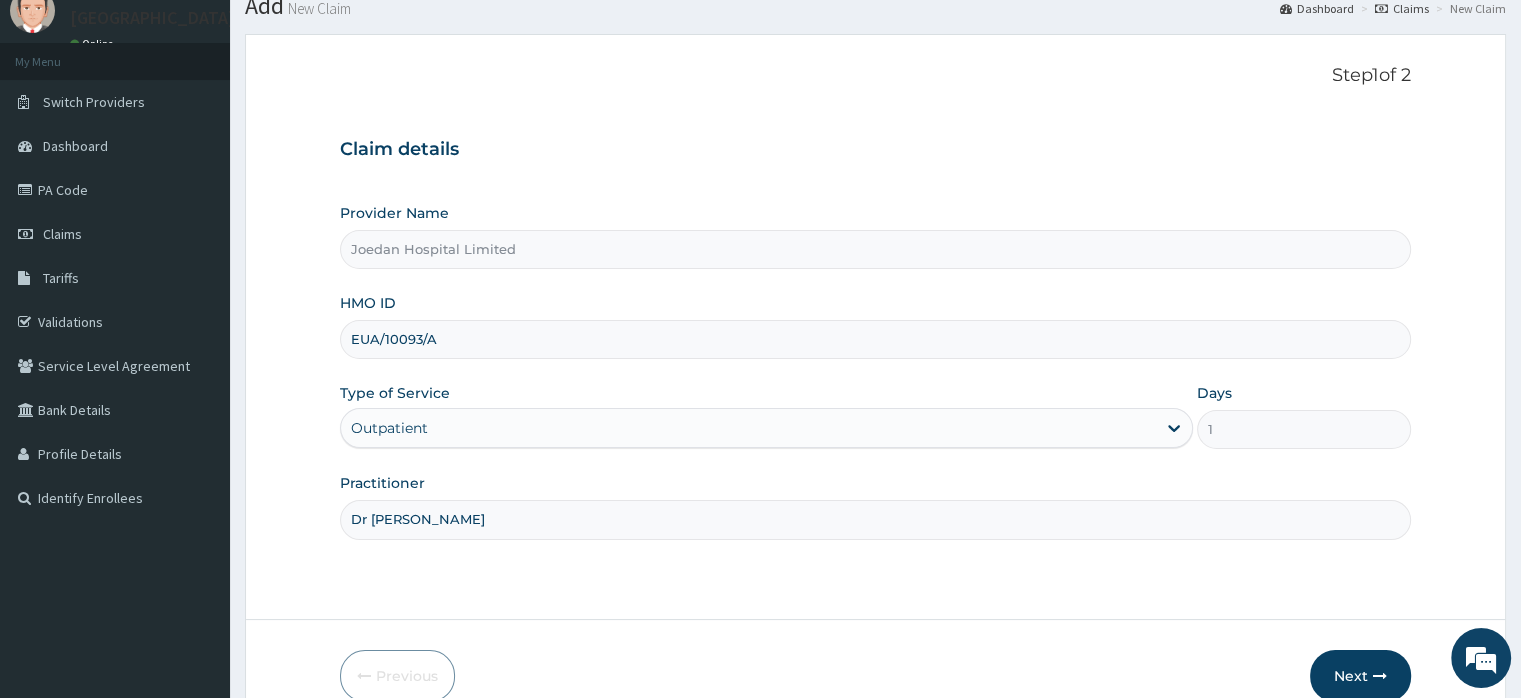 paste 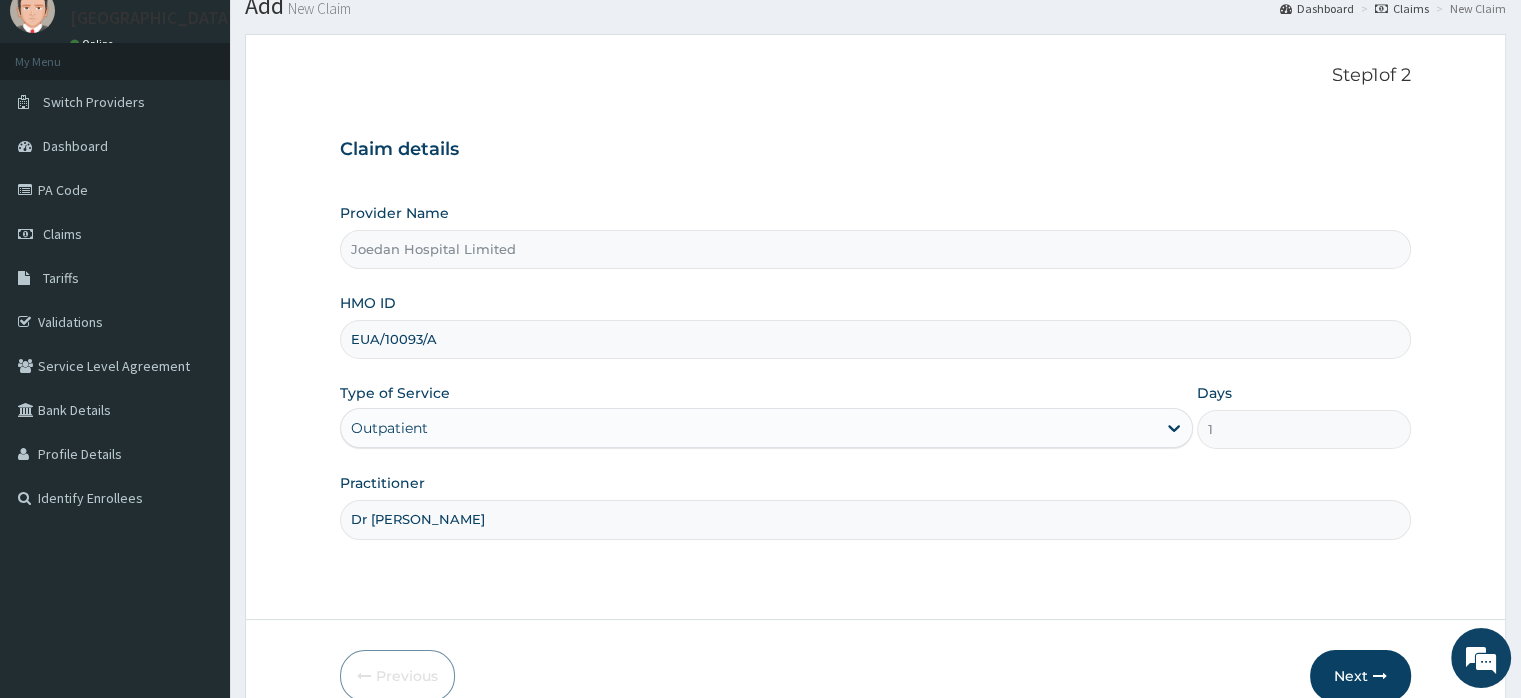 scroll, scrollTop: 172, scrollLeft: 0, axis: vertical 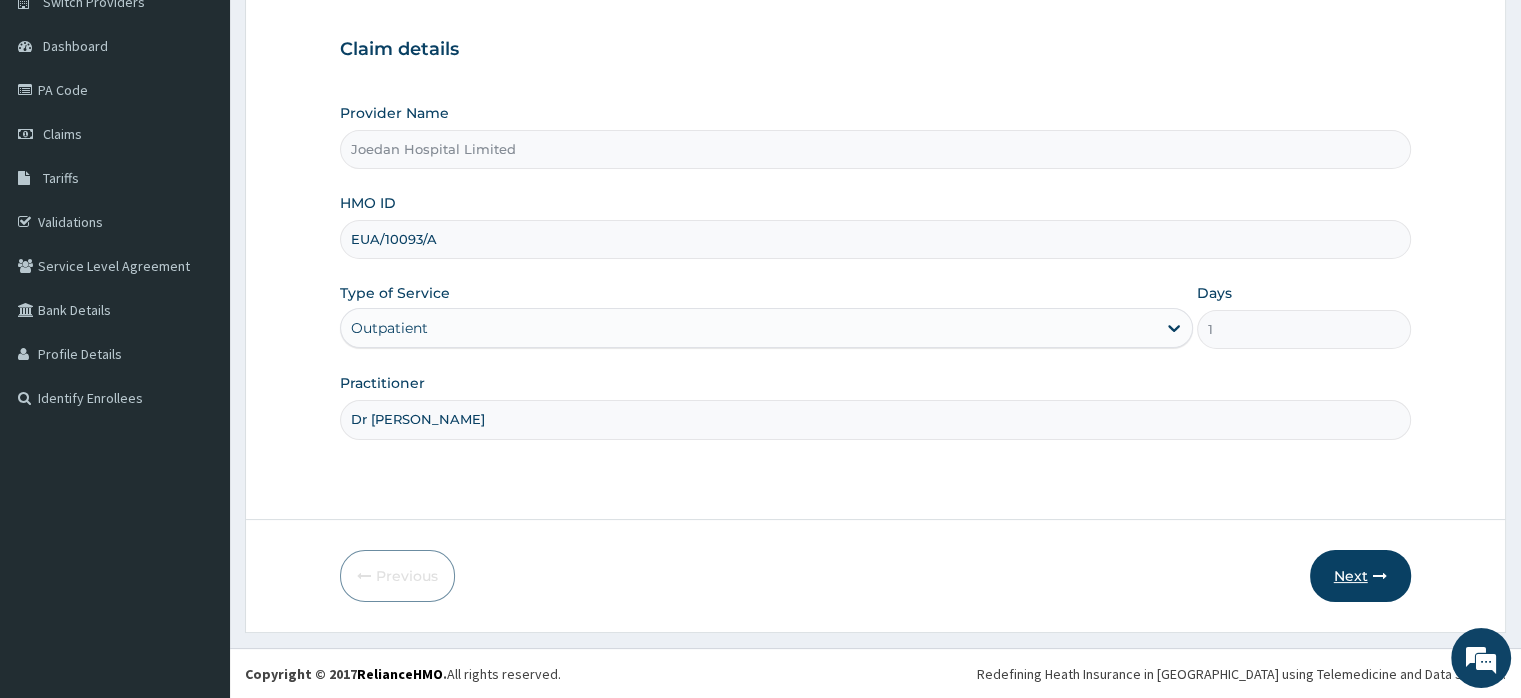 type on "EUA/10093/A" 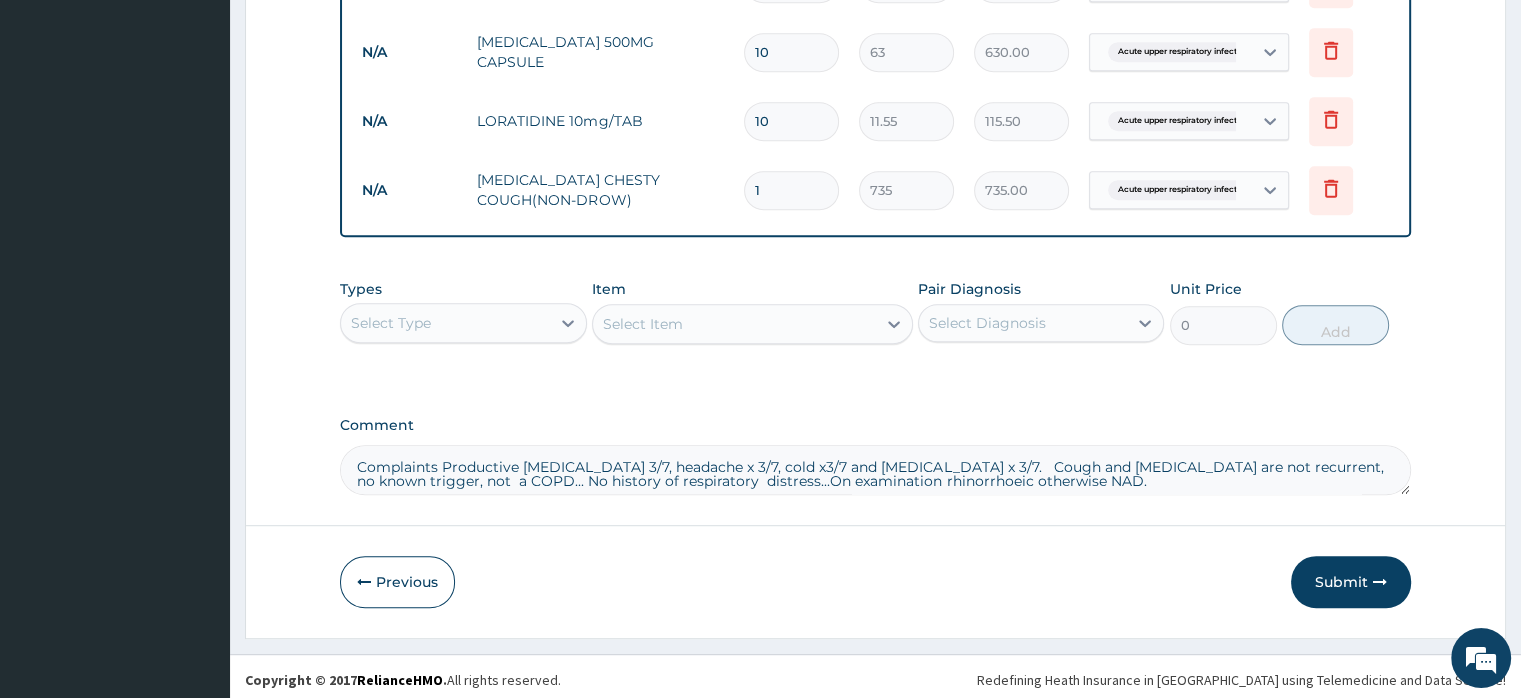 scroll, scrollTop: 1059, scrollLeft: 0, axis: vertical 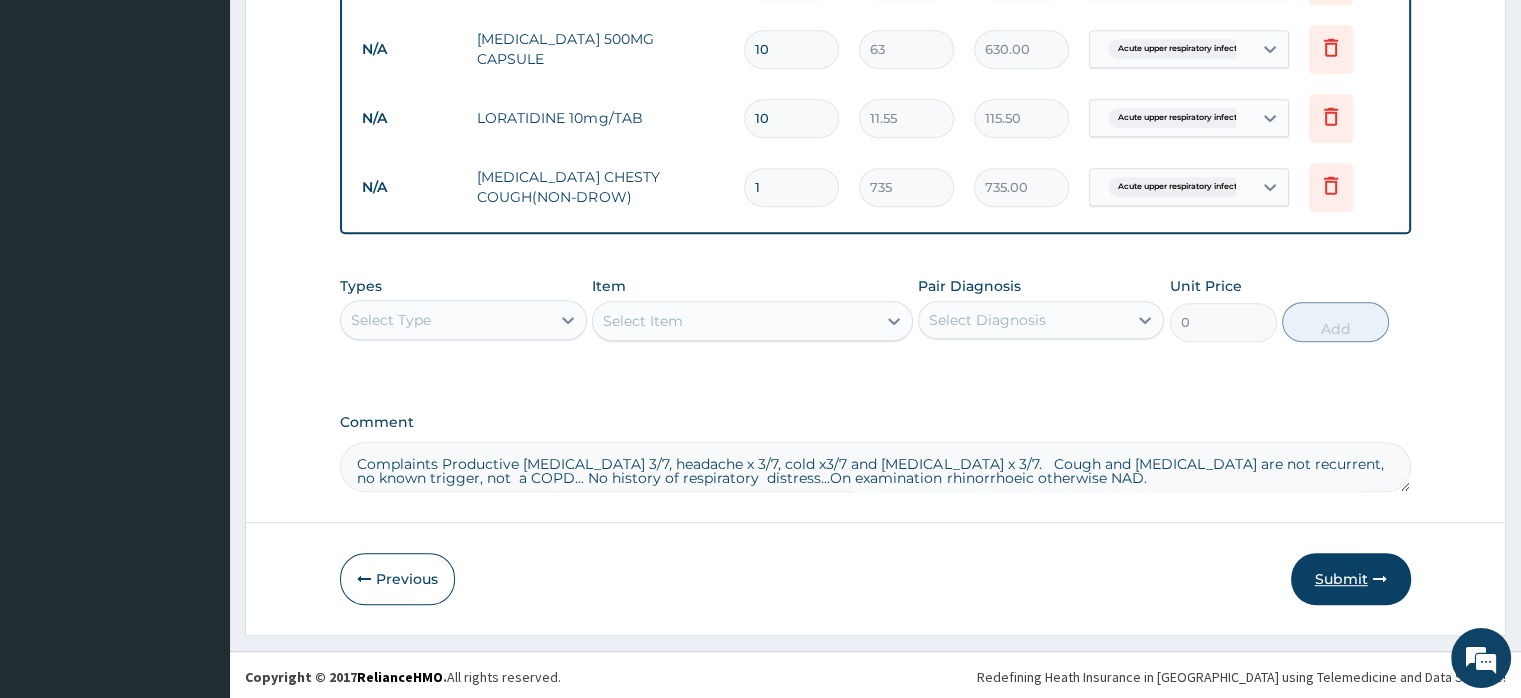 click on "Submit" at bounding box center (1351, 579) 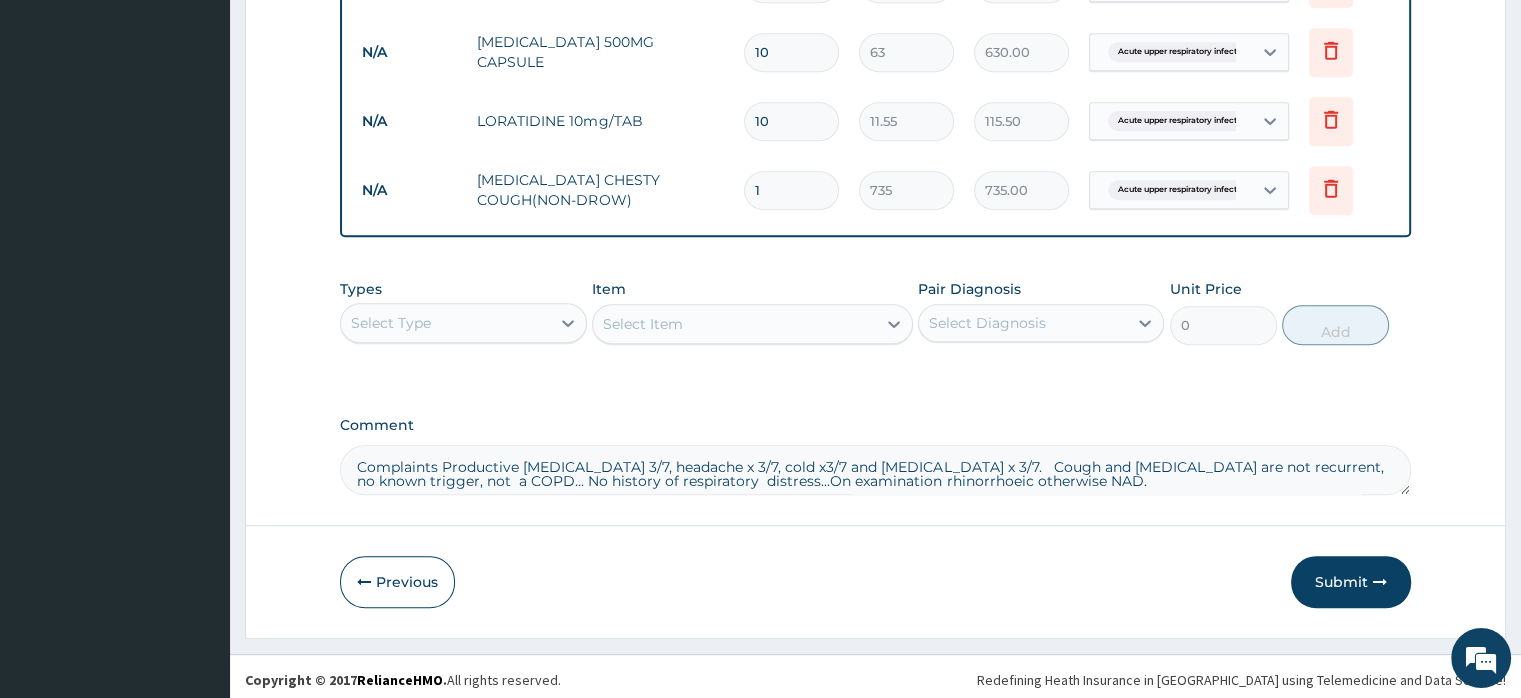scroll, scrollTop: 1059, scrollLeft: 0, axis: vertical 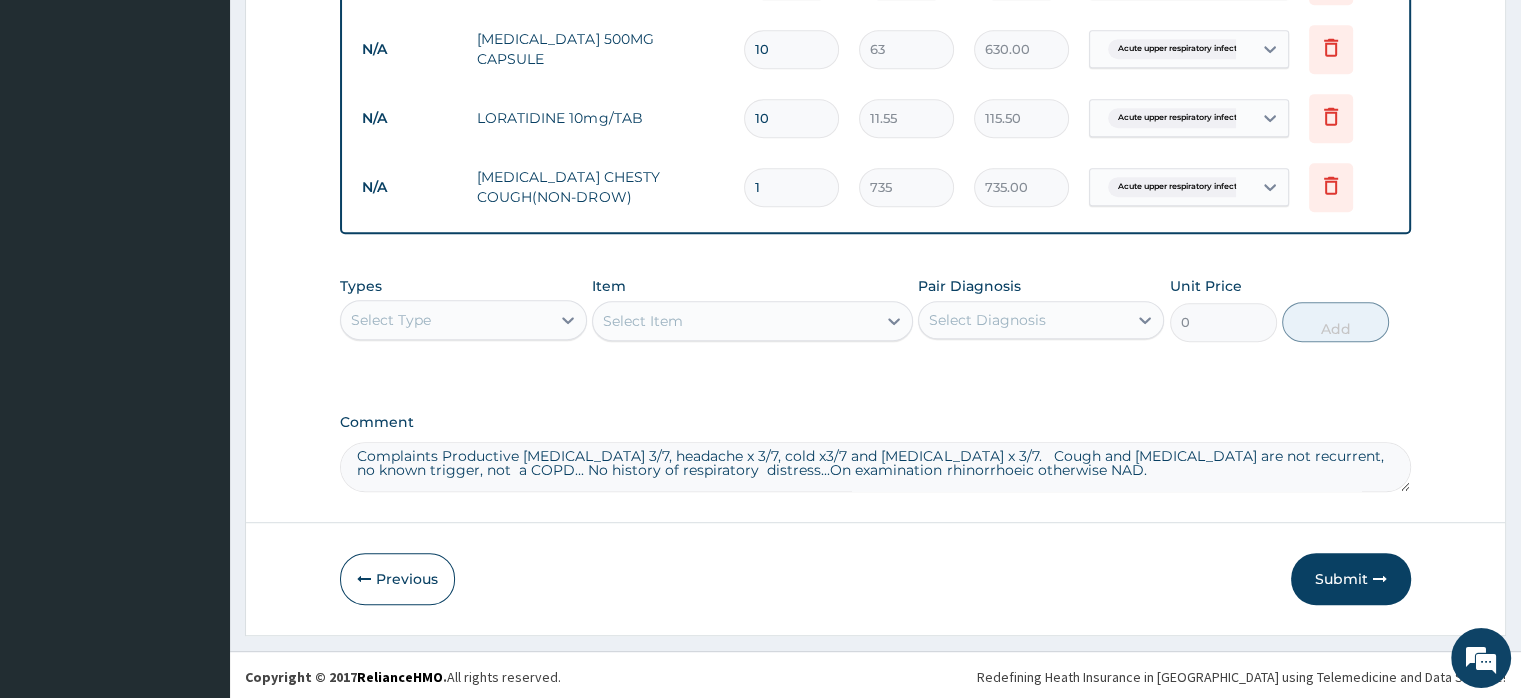 drag, startPoint x: 356, startPoint y: 459, endPoint x: 1069, endPoint y: 479, distance: 713.28046 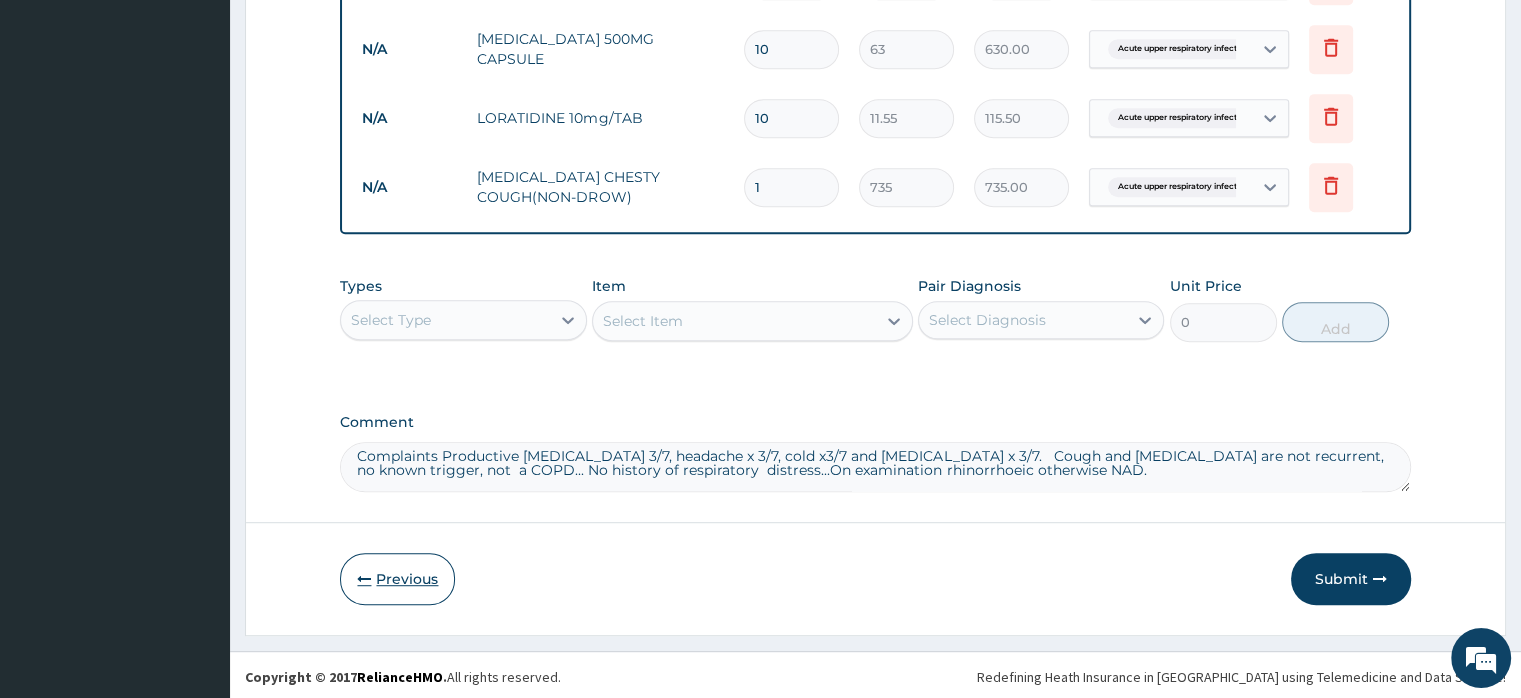 click on "Previous" at bounding box center [397, 579] 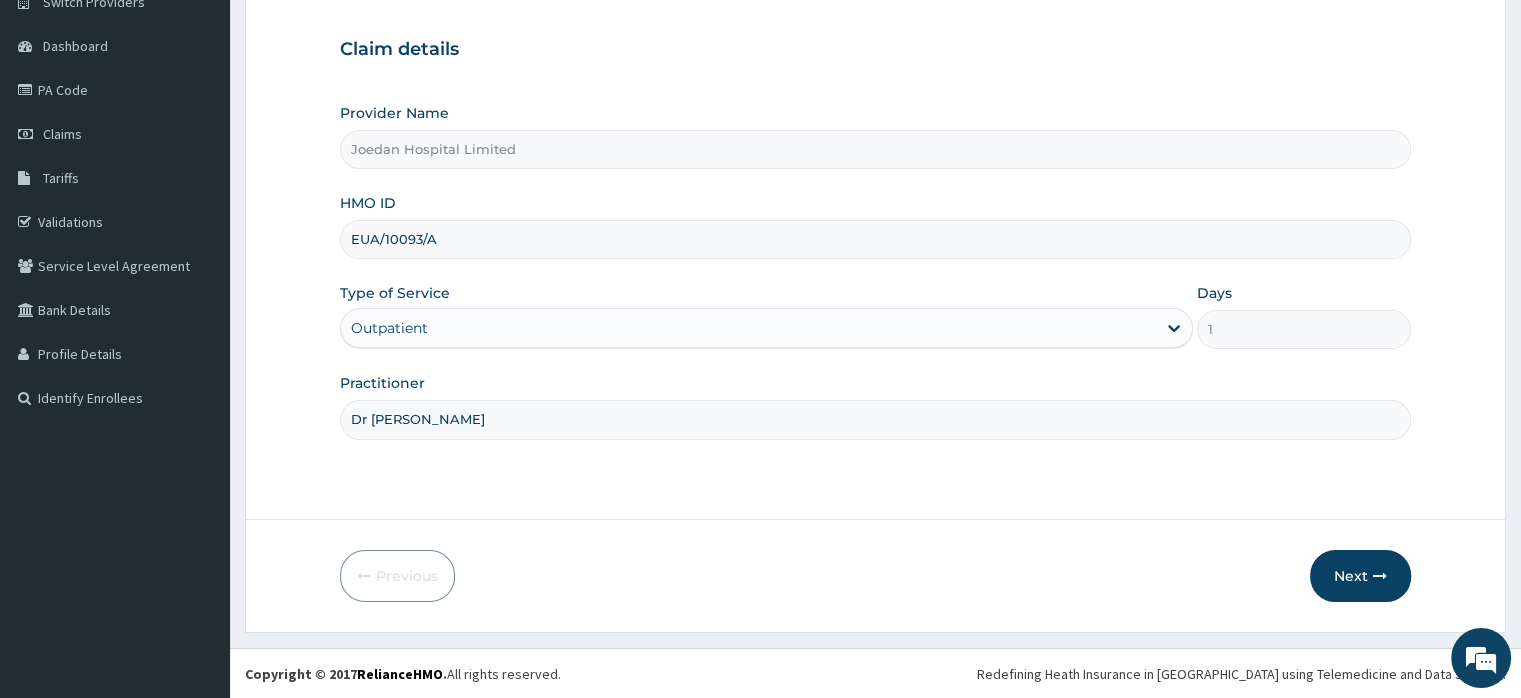 drag, startPoint x: 486, startPoint y: 237, endPoint x: 364, endPoint y: 247, distance: 122.40915 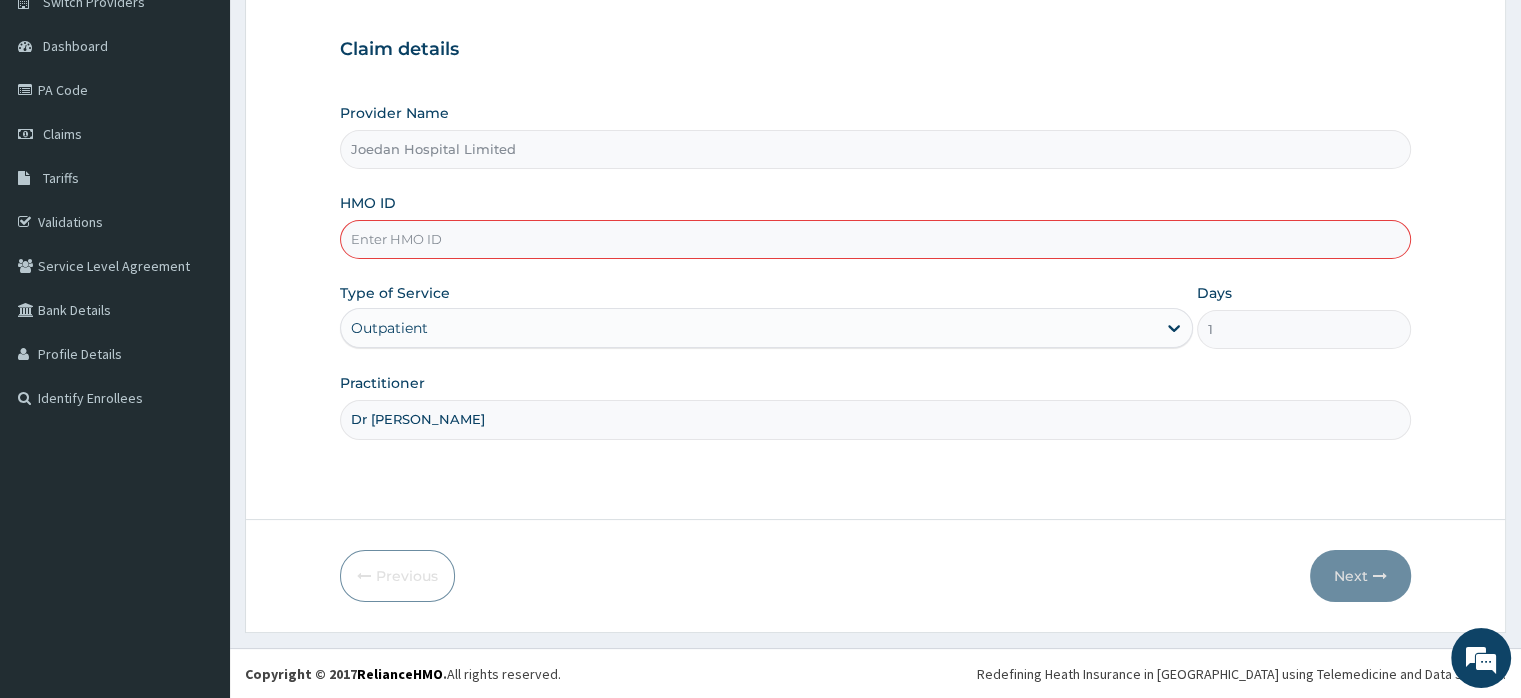 paste on "EUH/10093/B" 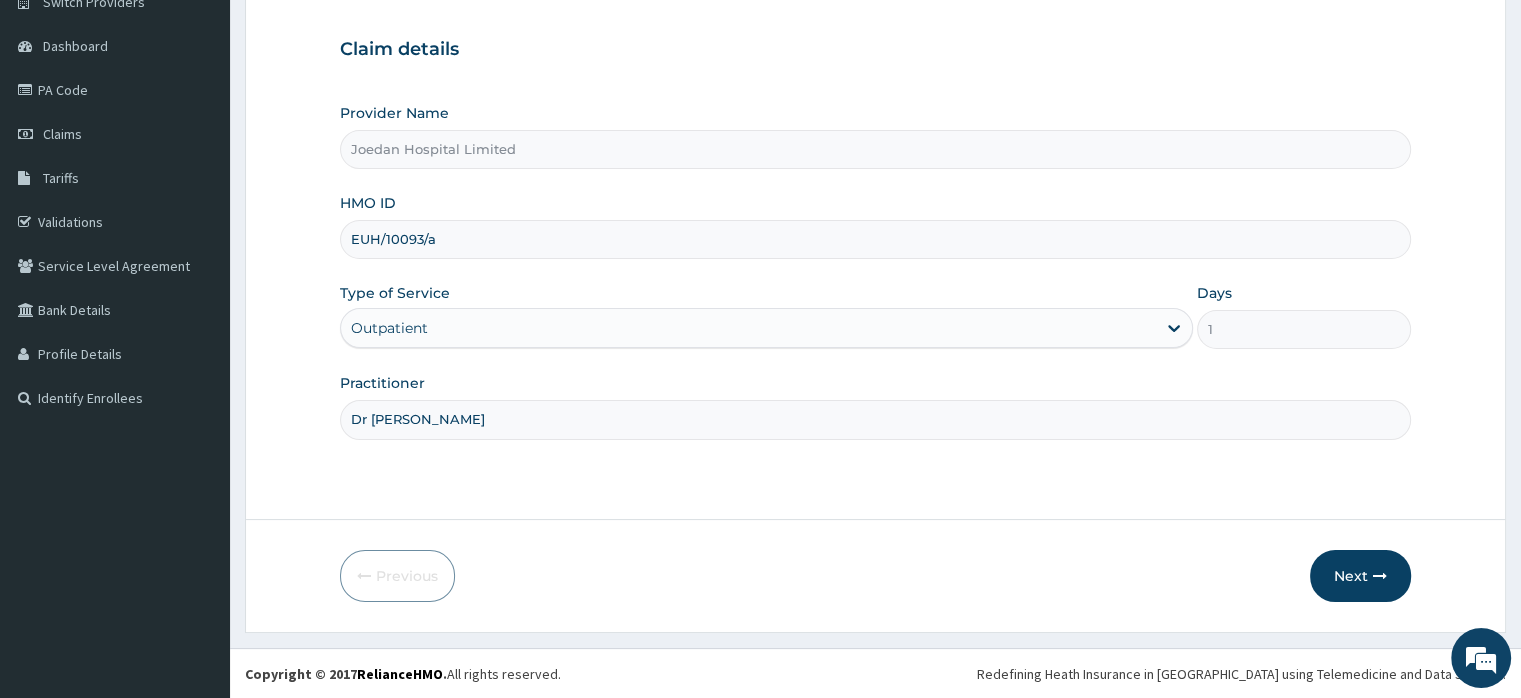 click on "Provider Name Joedan Hospital Limited HMO ID EUH/10093/a Type of Service Outpatient Days 1 Practitioner Dr Ibegbu  Chukwuemeka" at bounding box center (875, 271) 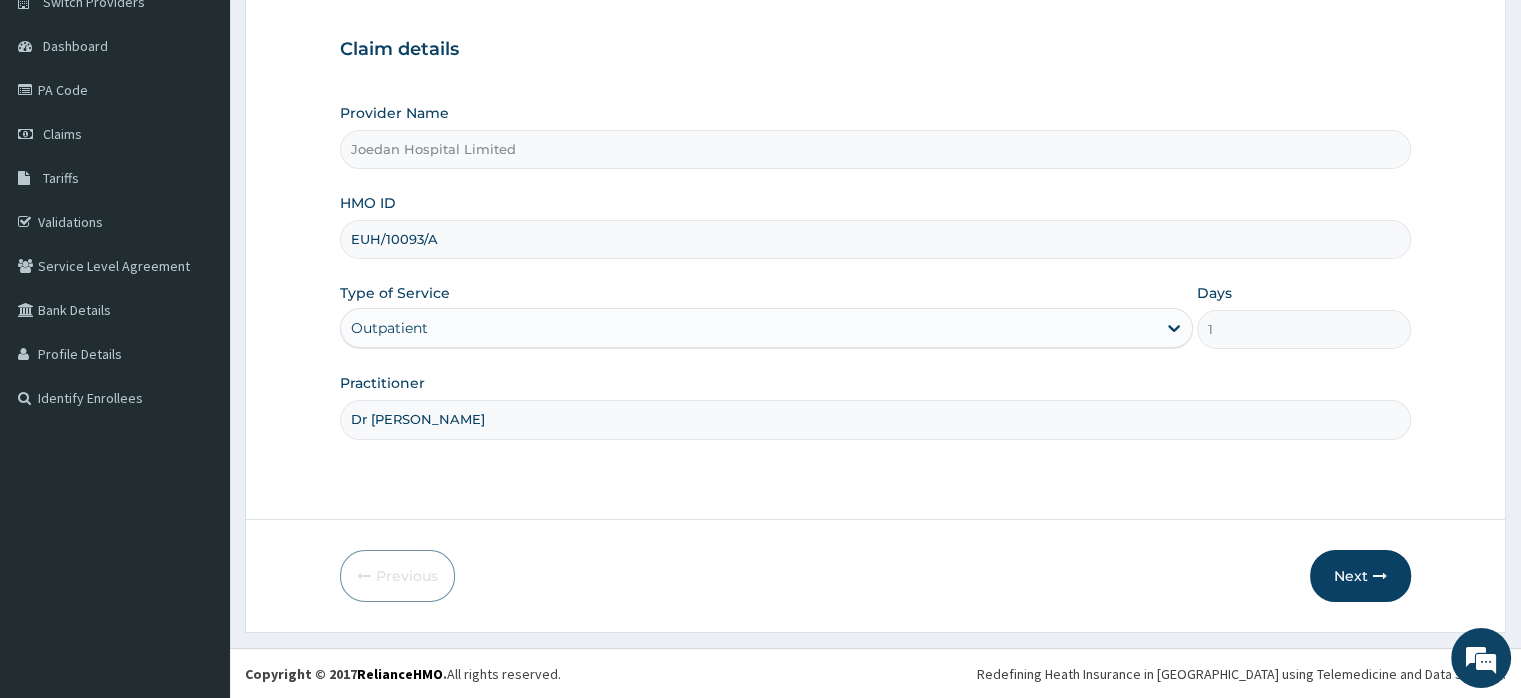 type on "EUH/10093/A" 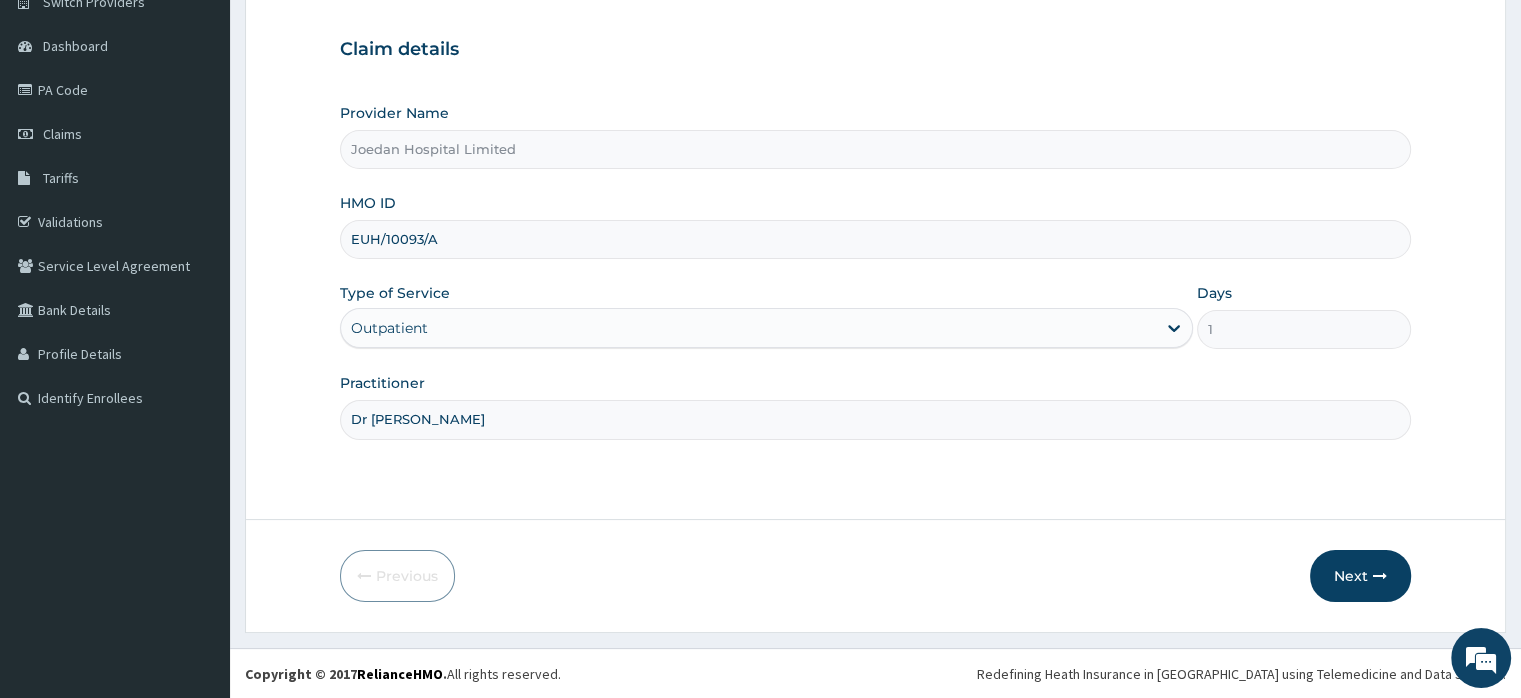drag, startPoint x: 478, startPoint y: 247, endPoint x: 373, endPoint y: 233, distance: 105.92922 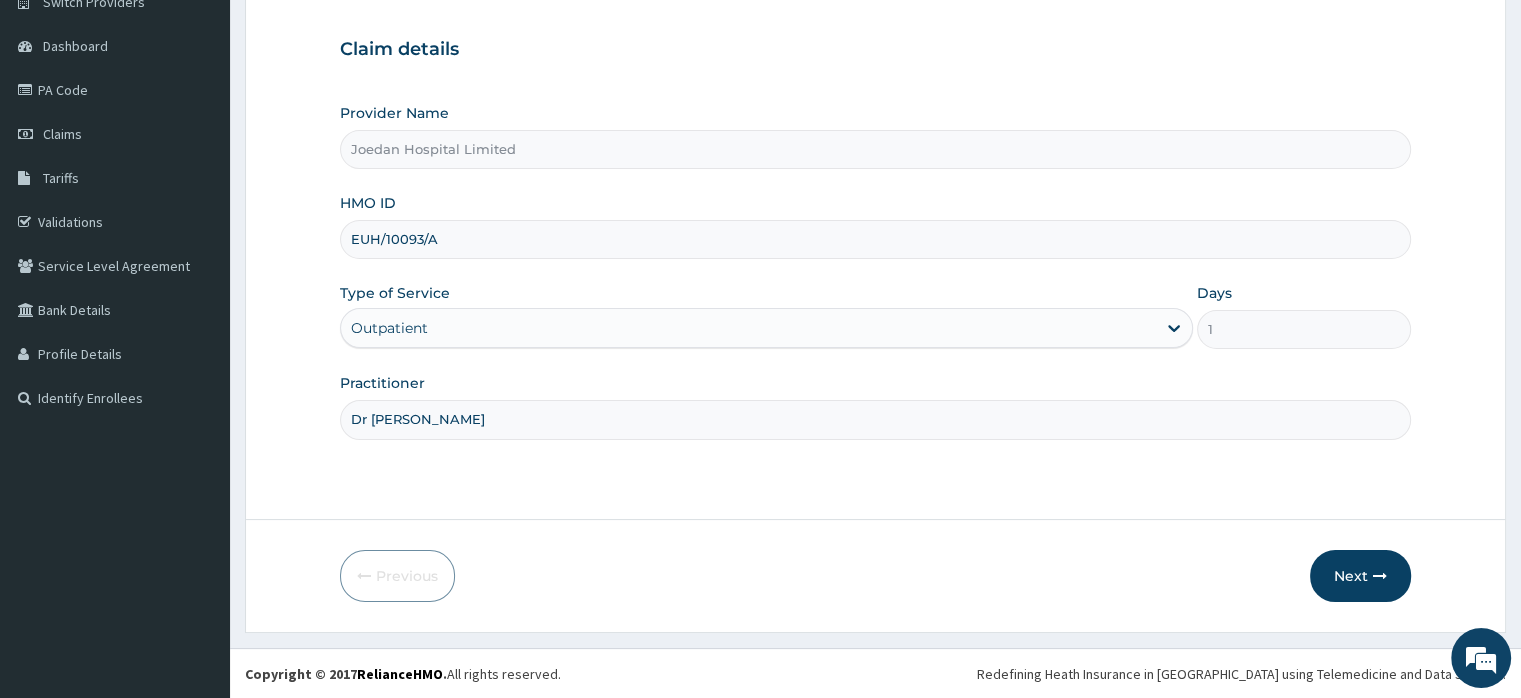 click on "EUH/10093/A" at bounding box center [875, 239] 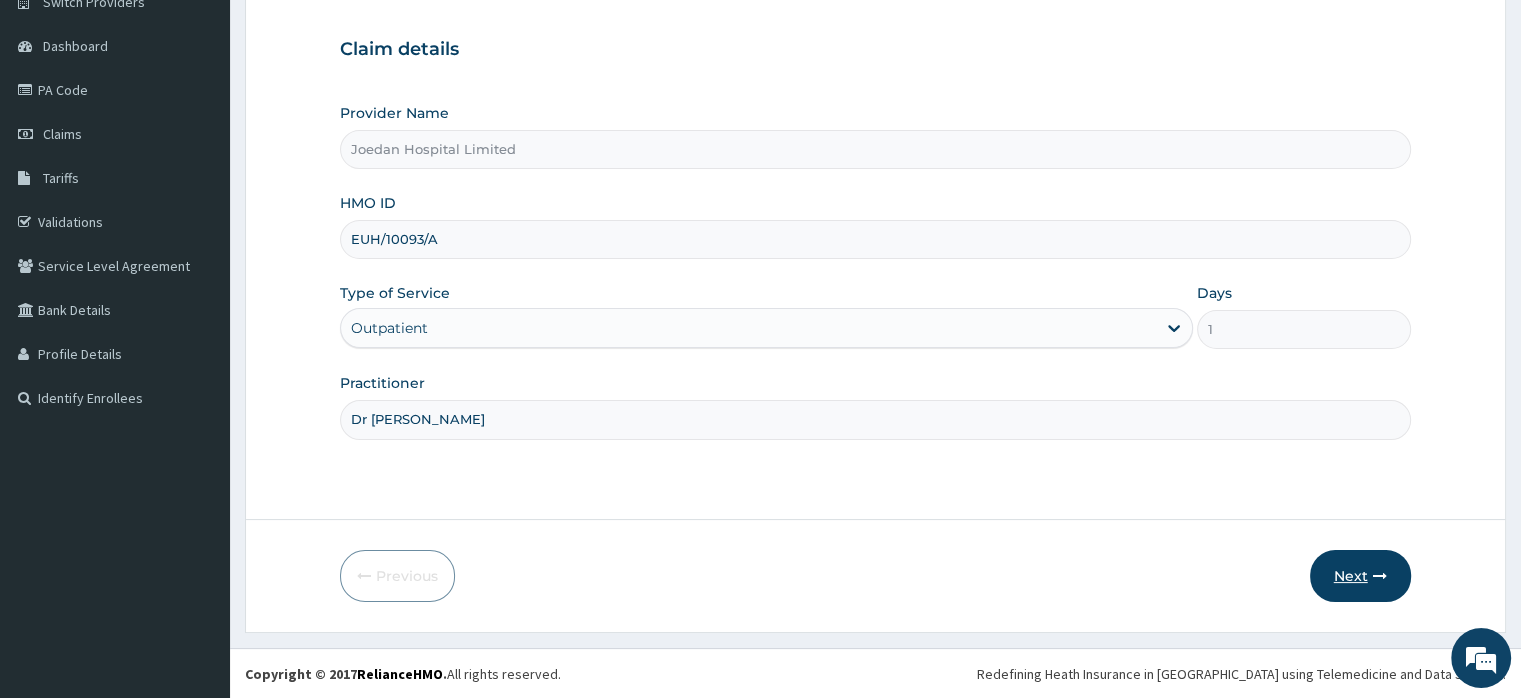 click on "Next" at bounding box center [1360, 576] 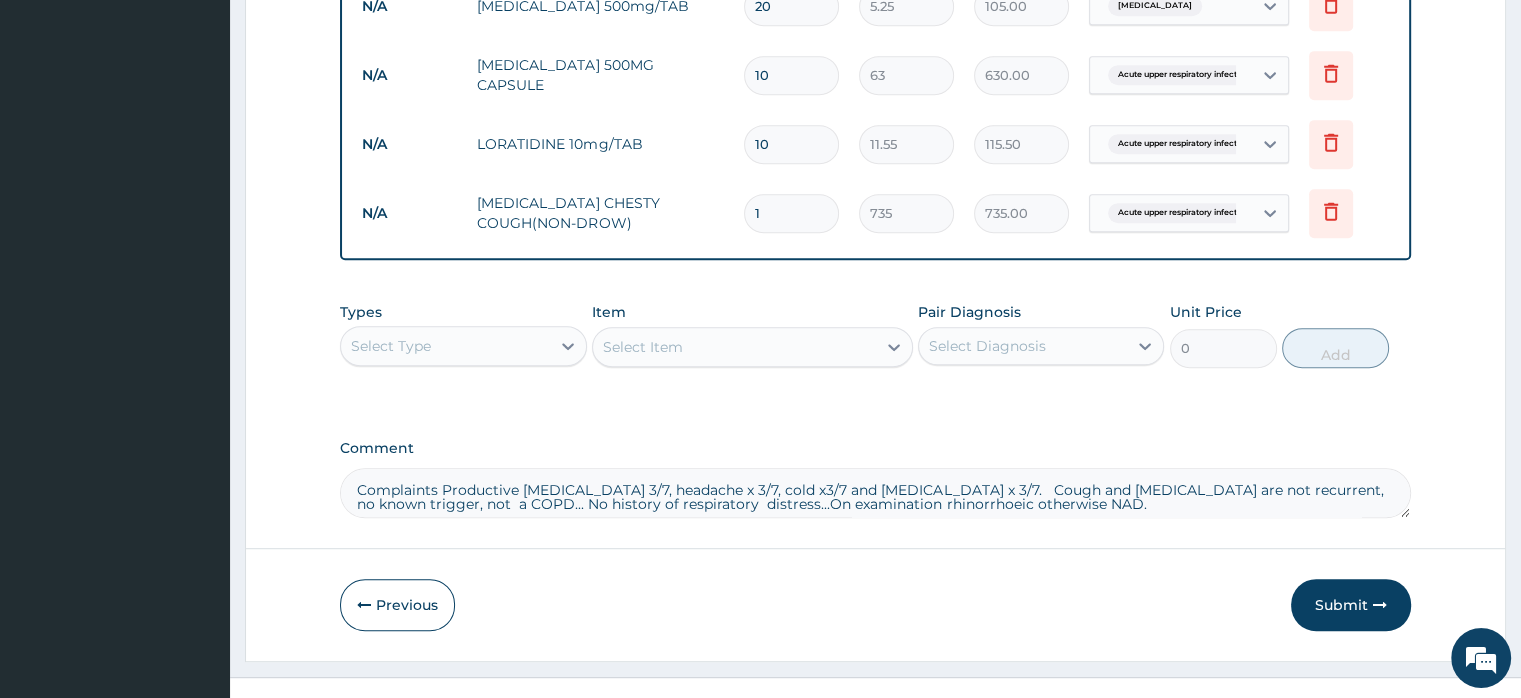 scroll, scrollTop: 1052, scrollLeft: 0, axis: vertical 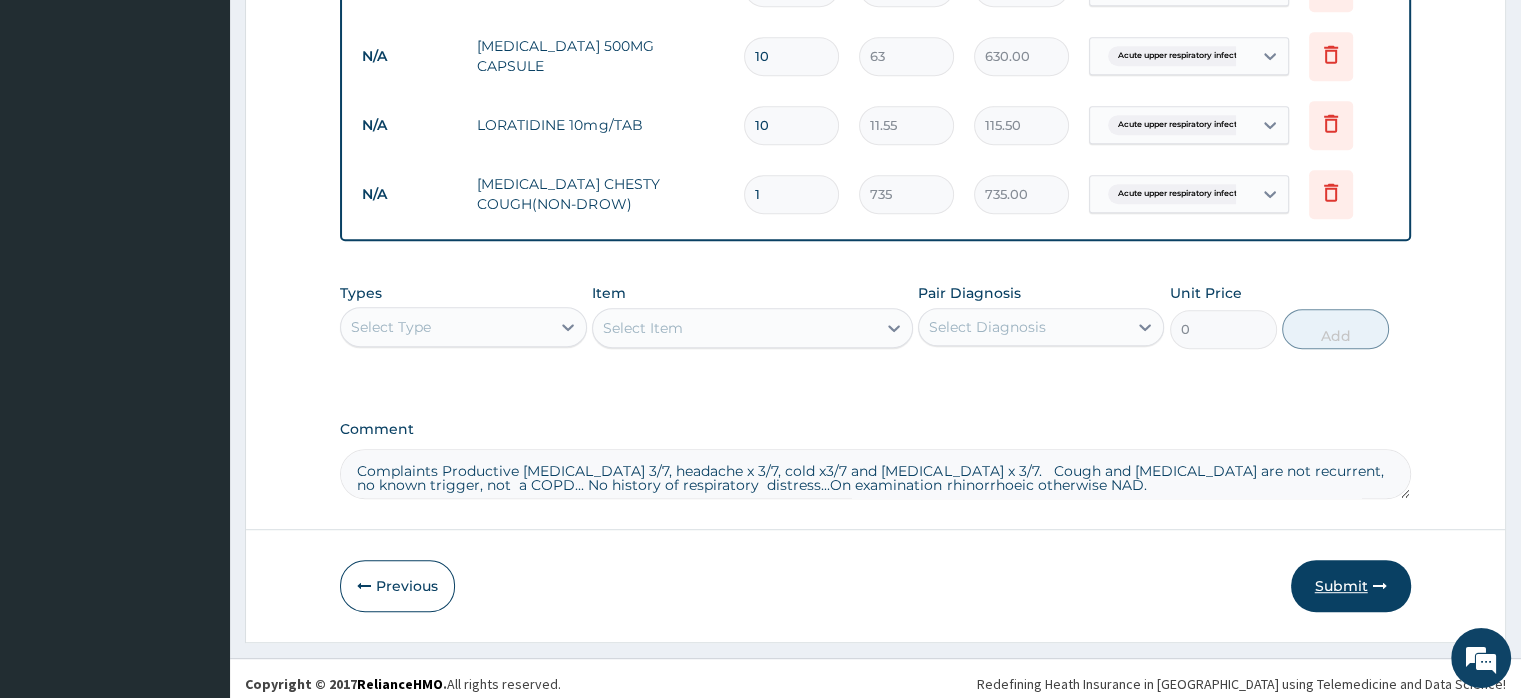 click on "Submit" at bounding box center [1351, 586] 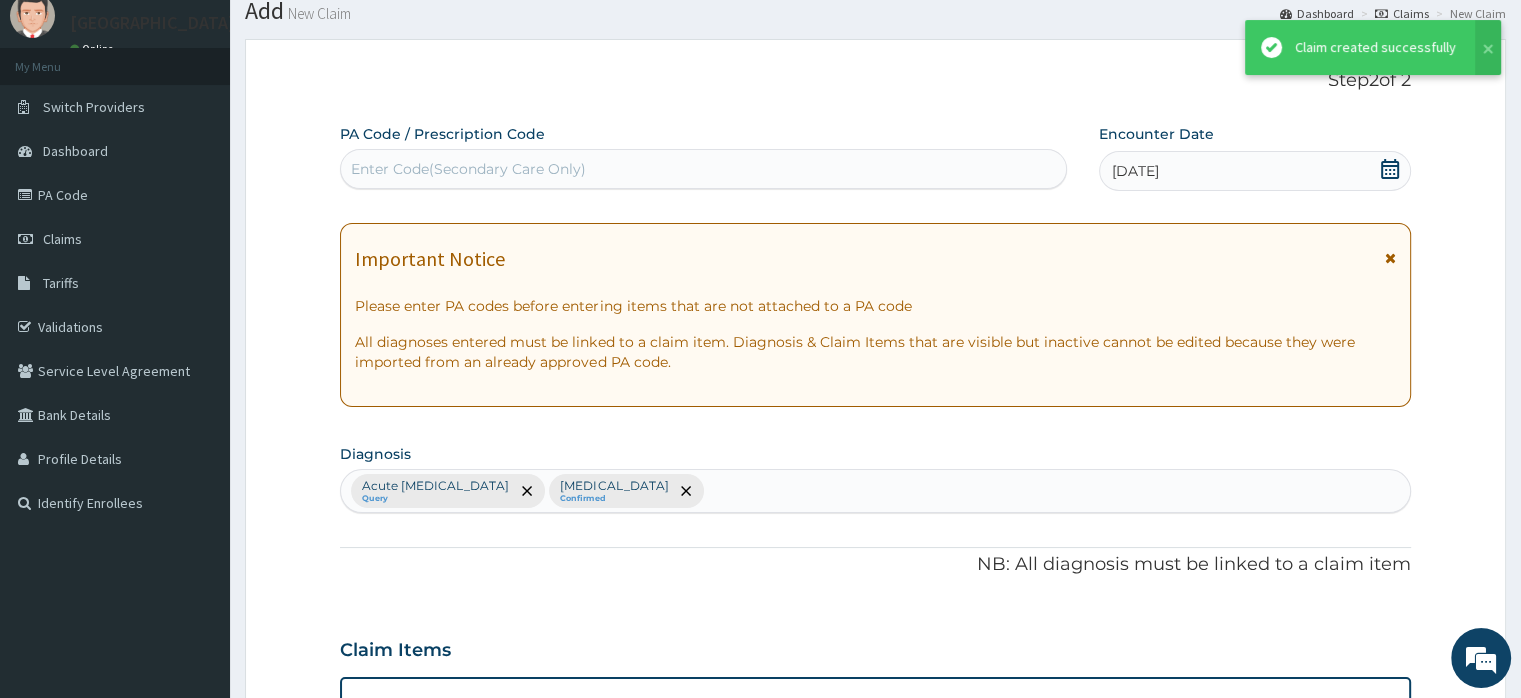 scroll, scrollTop: 1052, scrollLeft: 0, axis: vertical 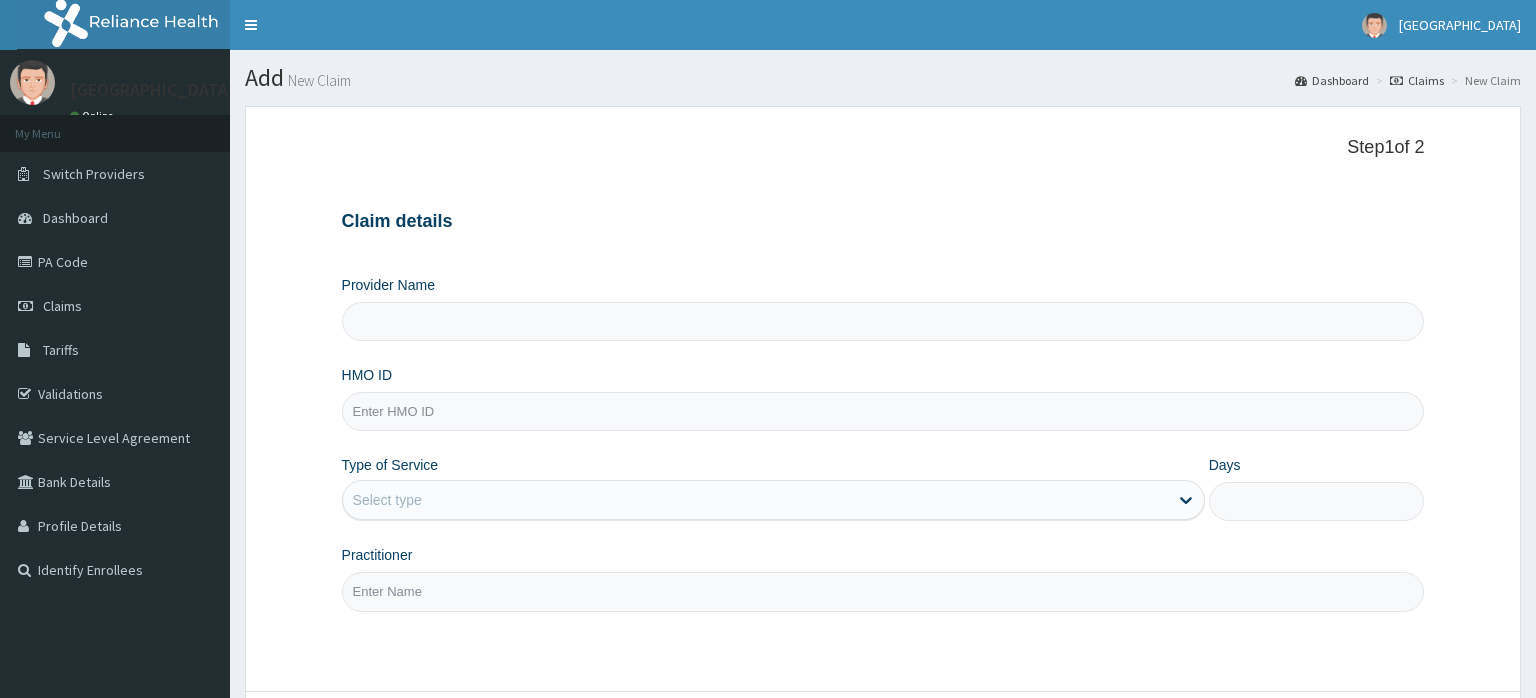 type on "Joedan Hospital Limited" 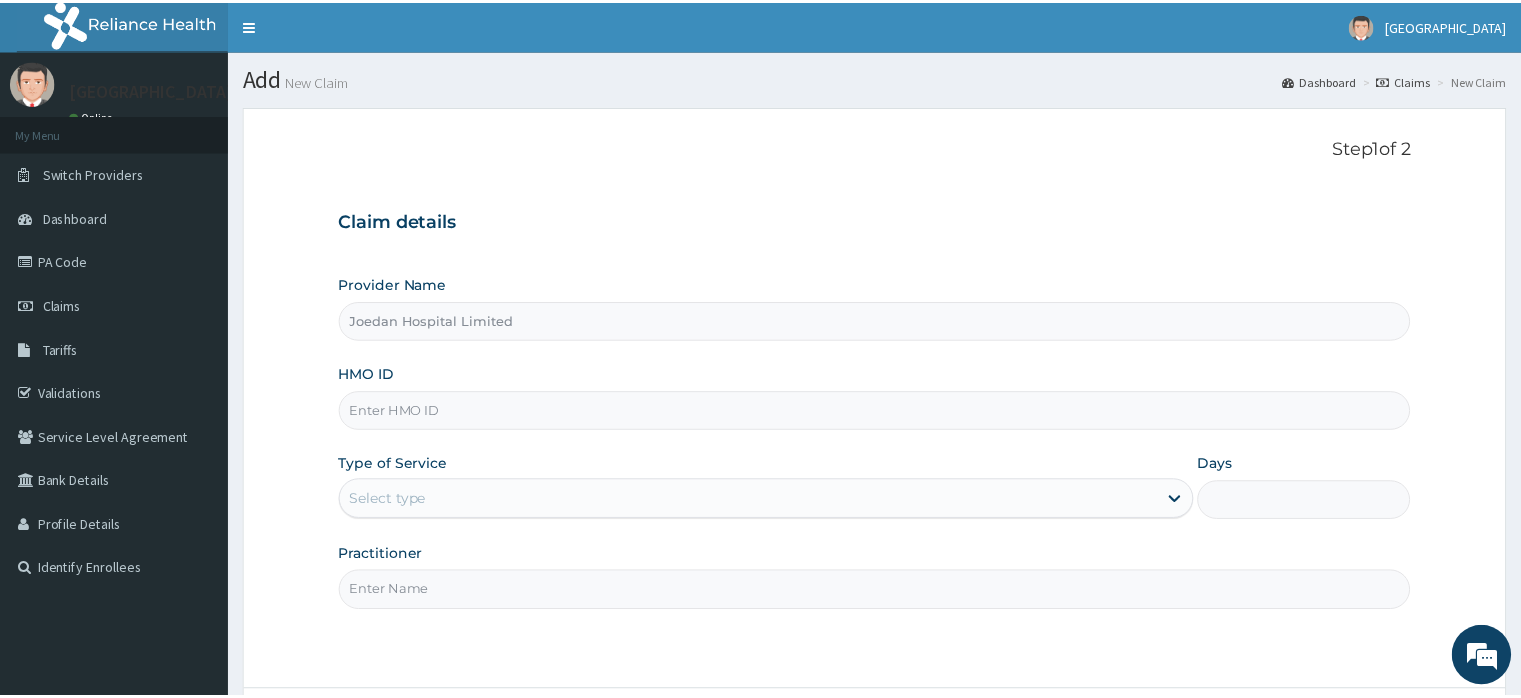 scroll, scrollTop: 0, scrollLeft: 0, axis: both 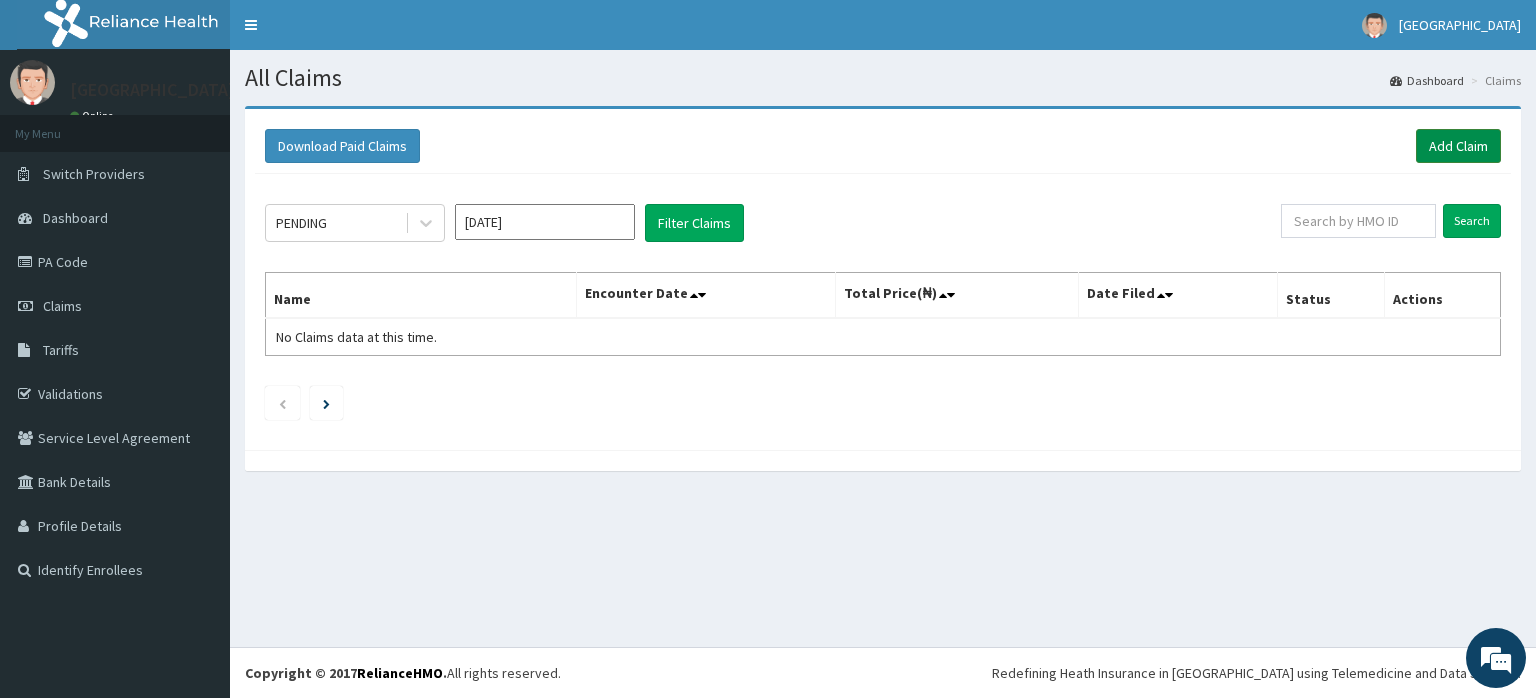 click on "Add Claim" at bounding box center (1458, 146) 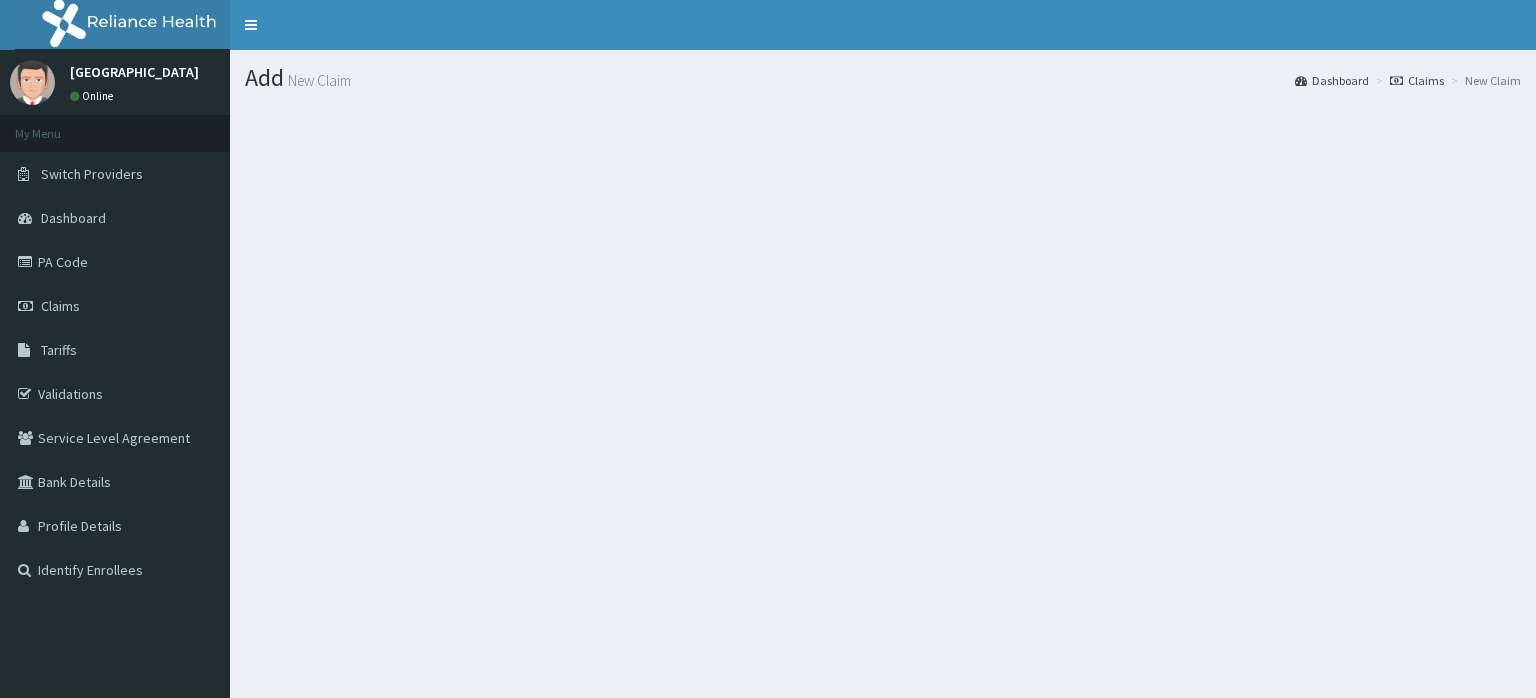 scroll, scrollTop: 0, scrollLeft: 0, axis: both 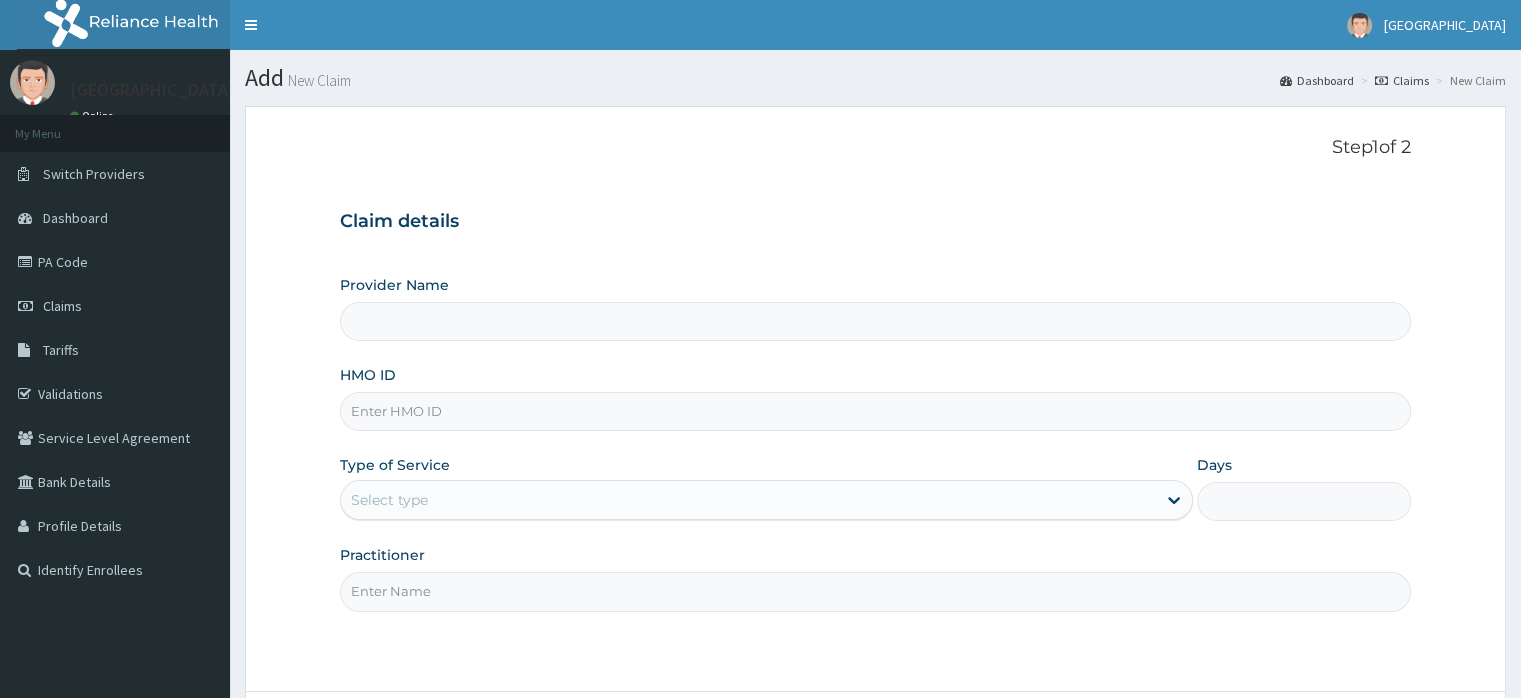 type on "Joedan Hospital Limited" 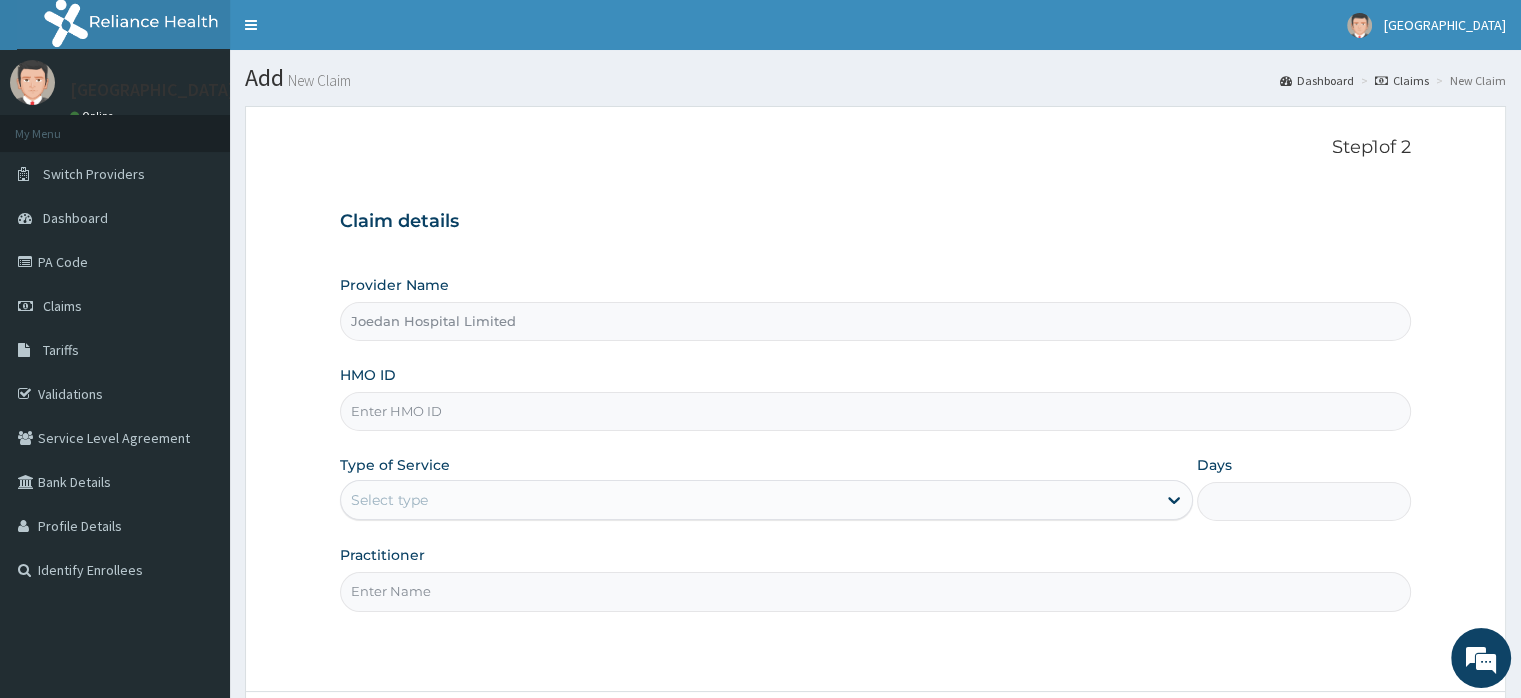 scroll, scrollTop: 0, scrollLeft: 0, axis: both 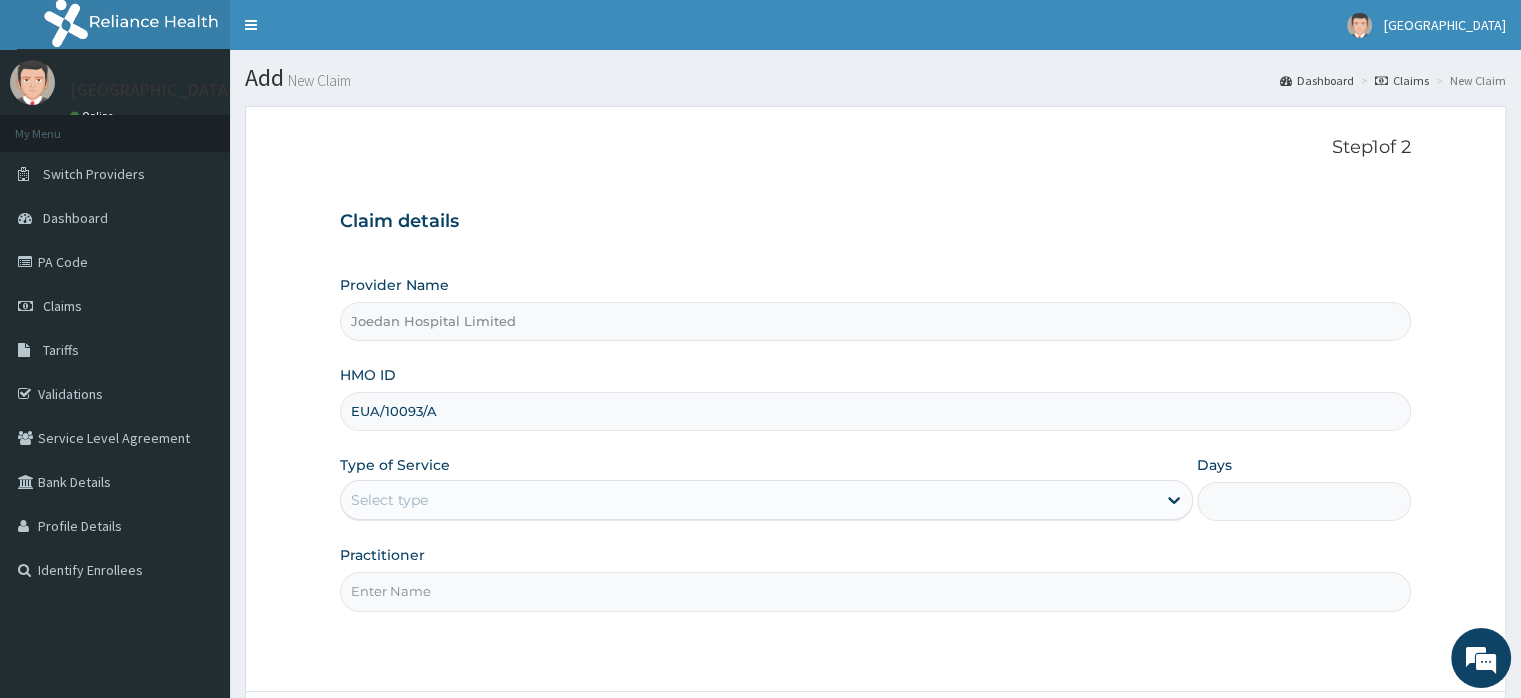 type on "EUA/10093/A" 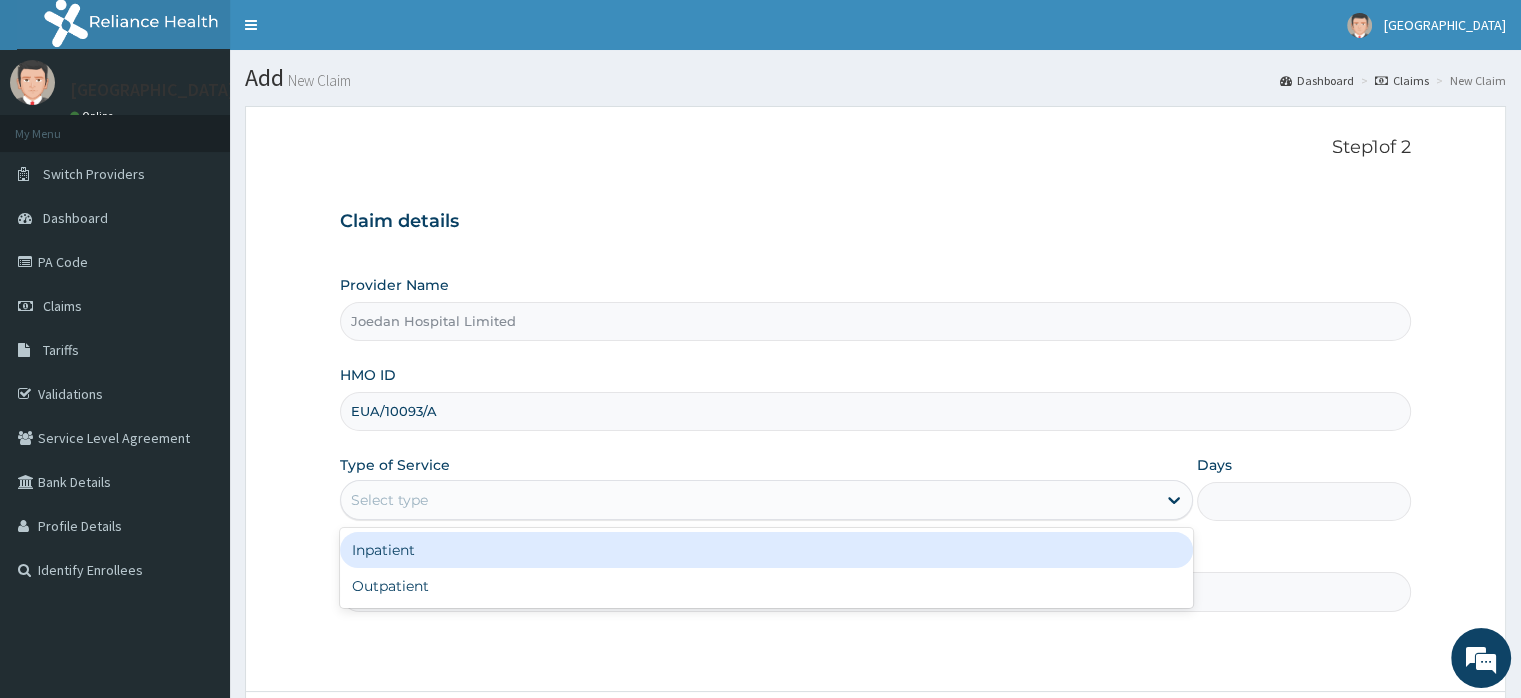 click on "Select type" at bounding box center (748, 500) 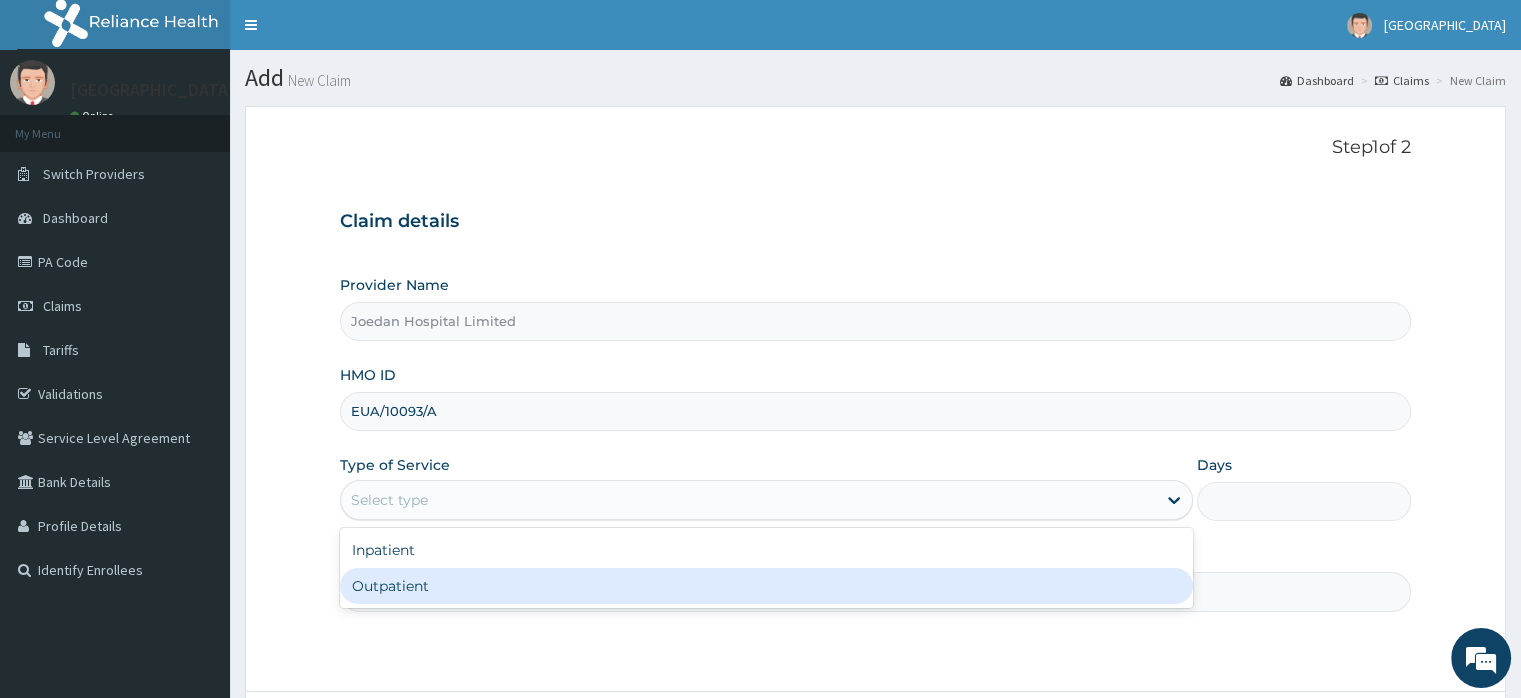 click on "Outpatient" at bounding box center [766, 586] 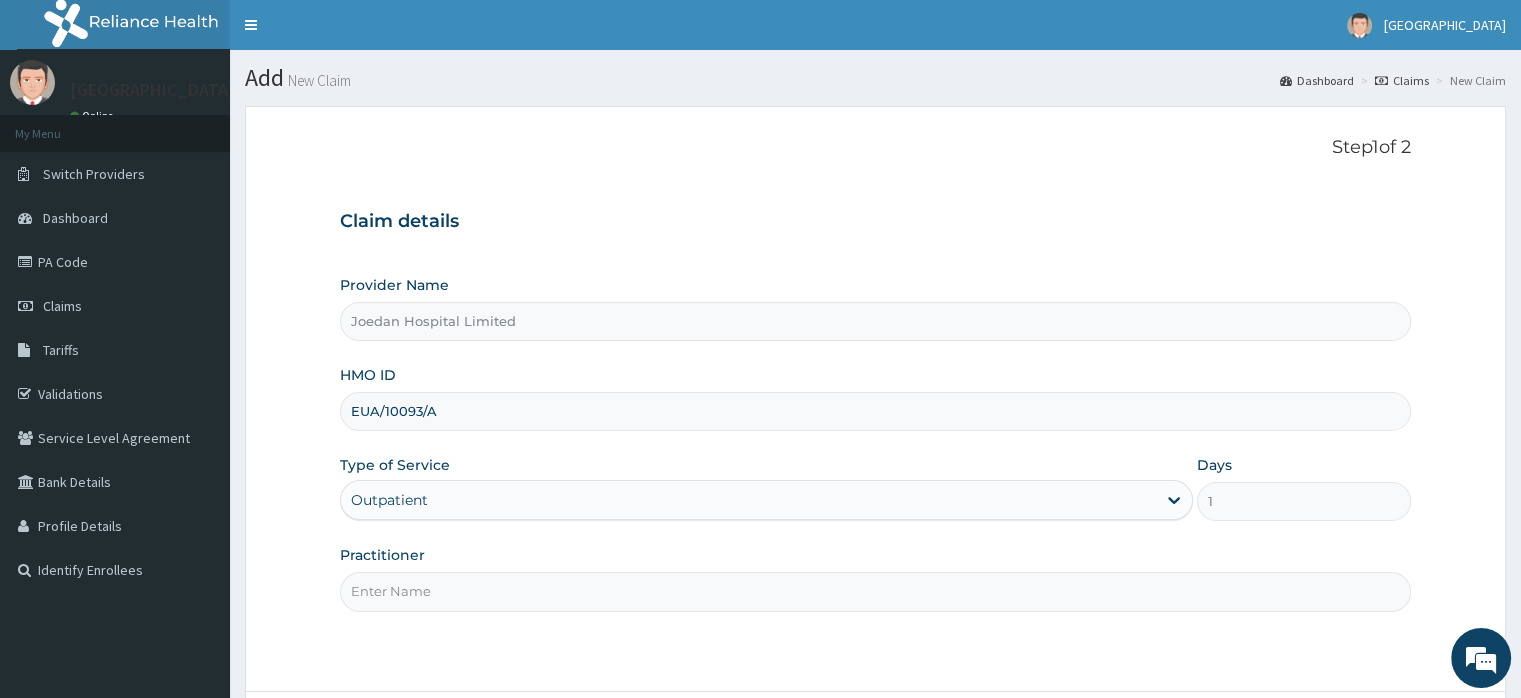 click on "Practitioner" at bounding box center (875, 591) 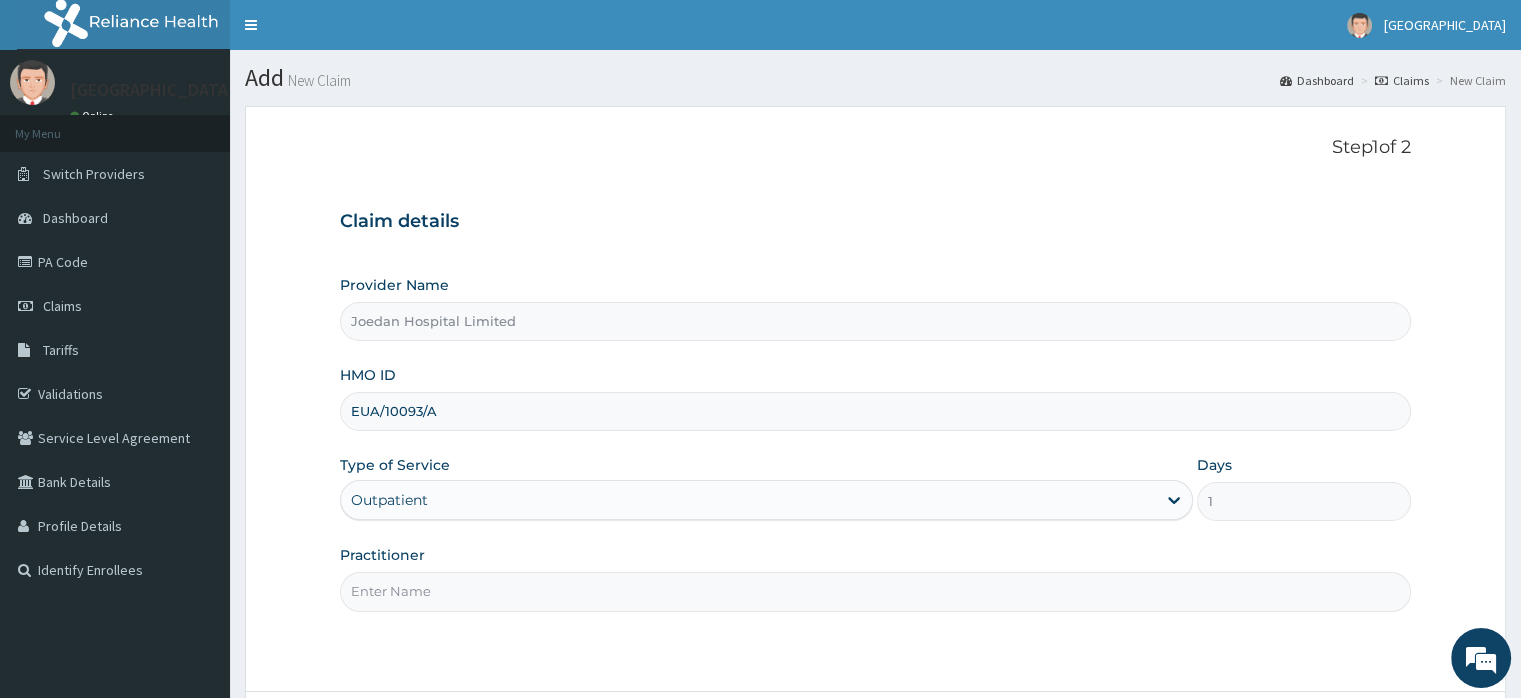 type on "Dr [PERSON_NAME]" 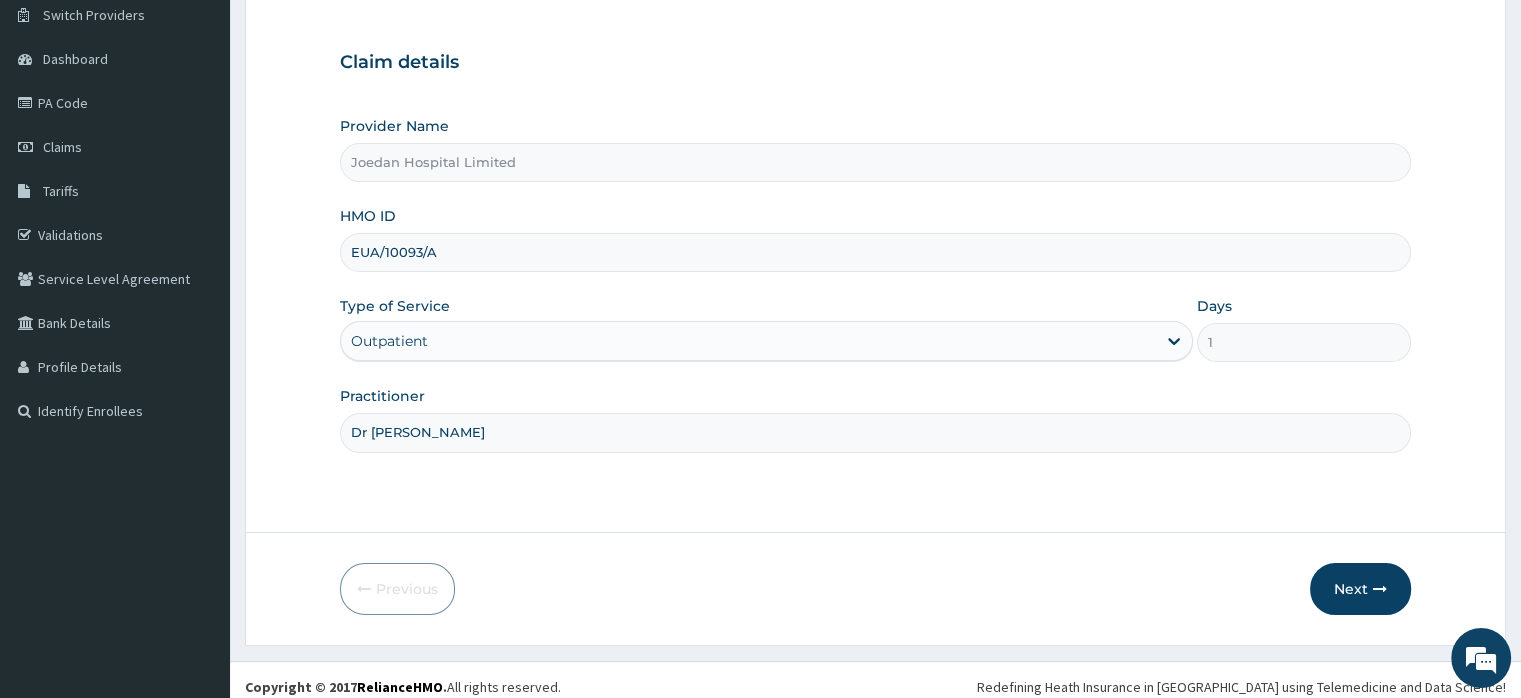 scroll, scrollTop: 172, scrollLeft: 0, axis: vertical 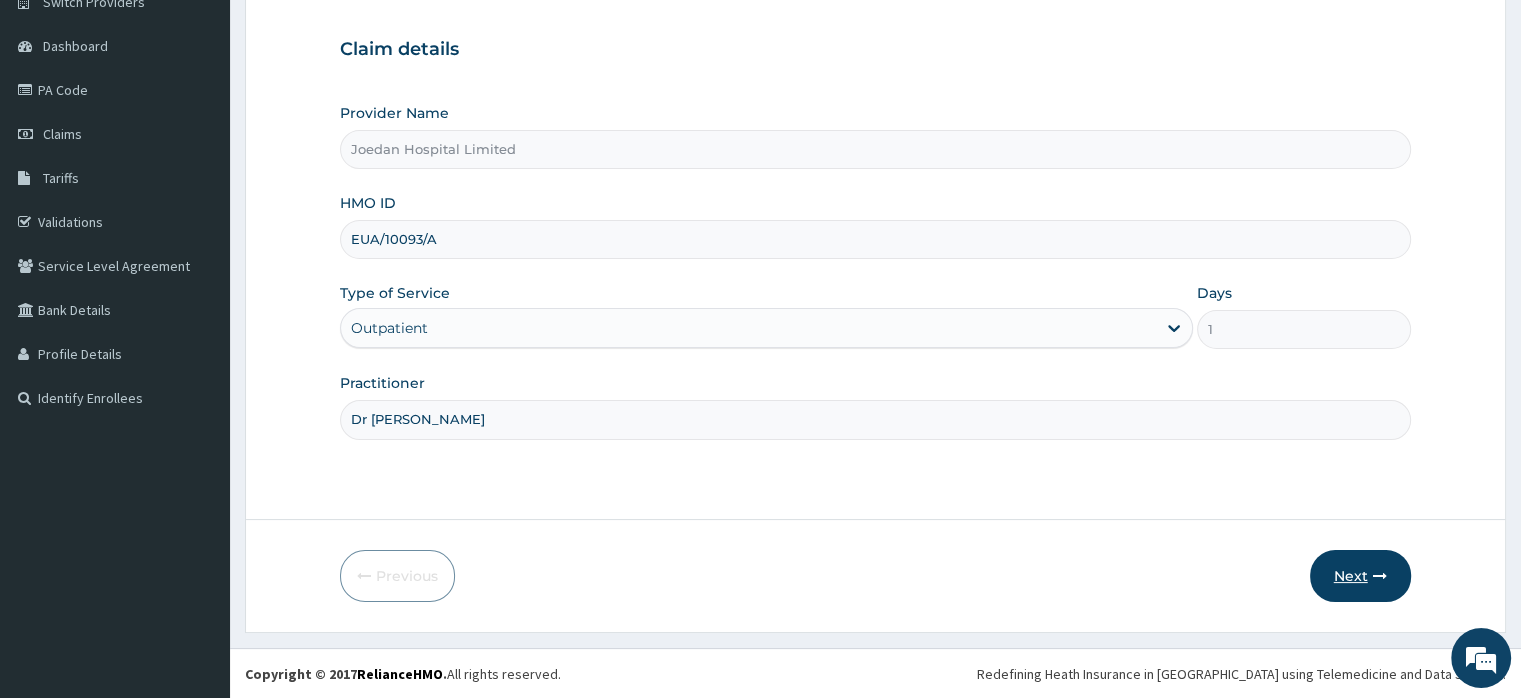 click on "Next" at bounding box center (1360, 576) 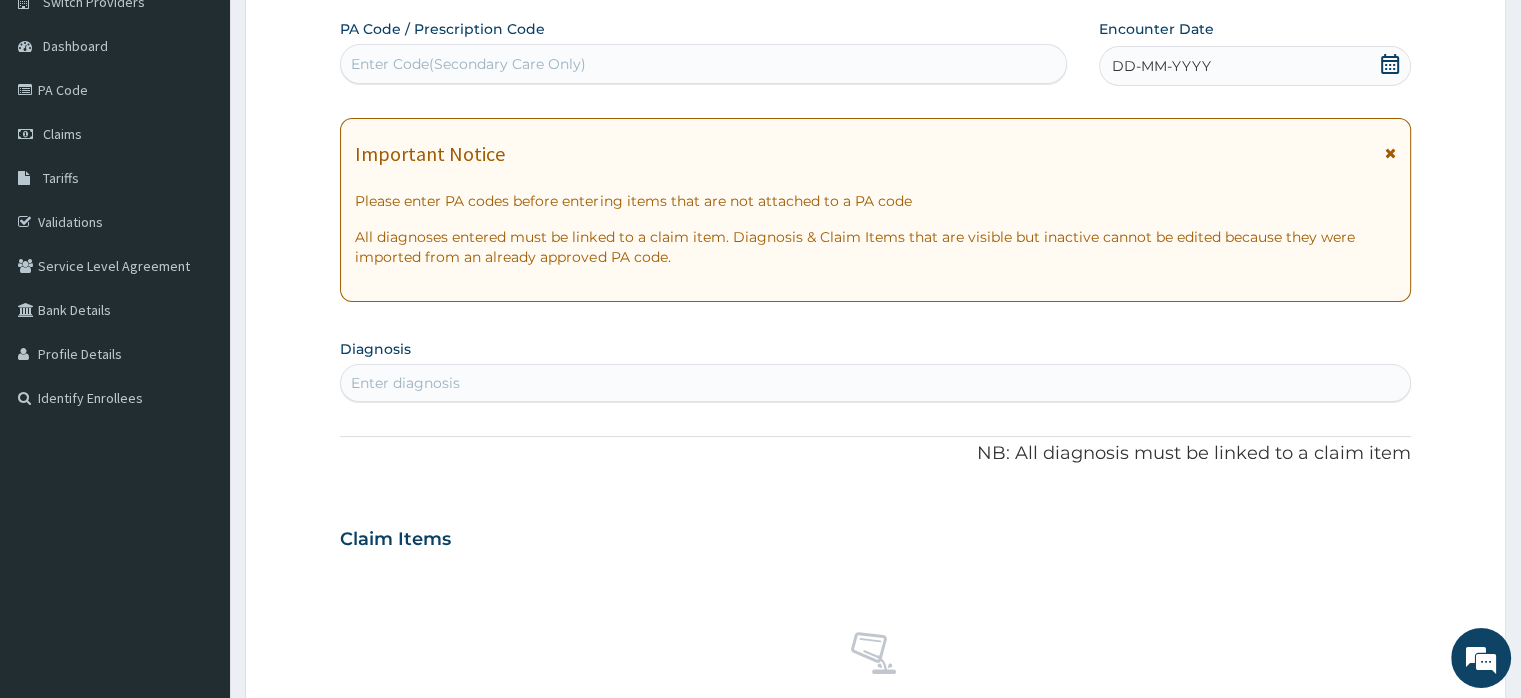 click on "DD-MM-YYYY" at bounding box center (1254, 66) 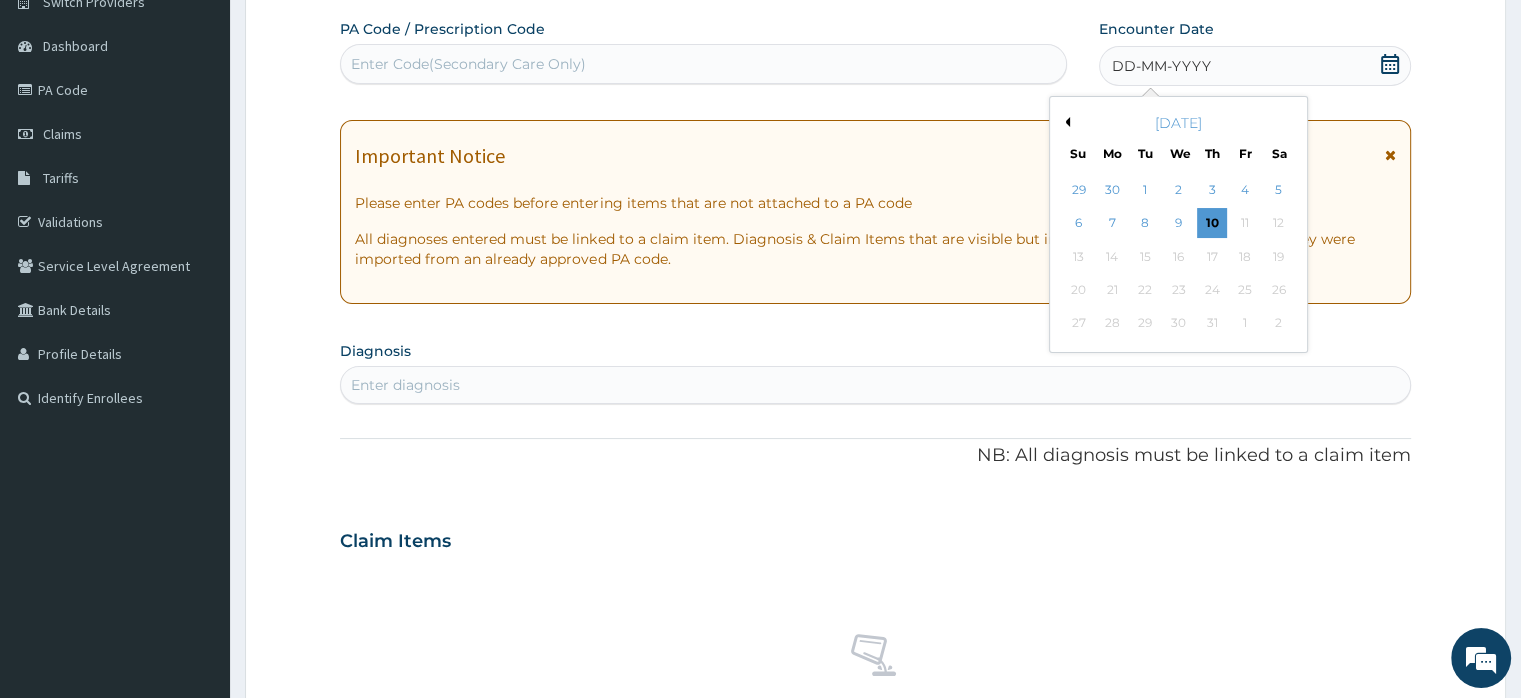 click on "Previous Month" at bounding box center (1065, 122) 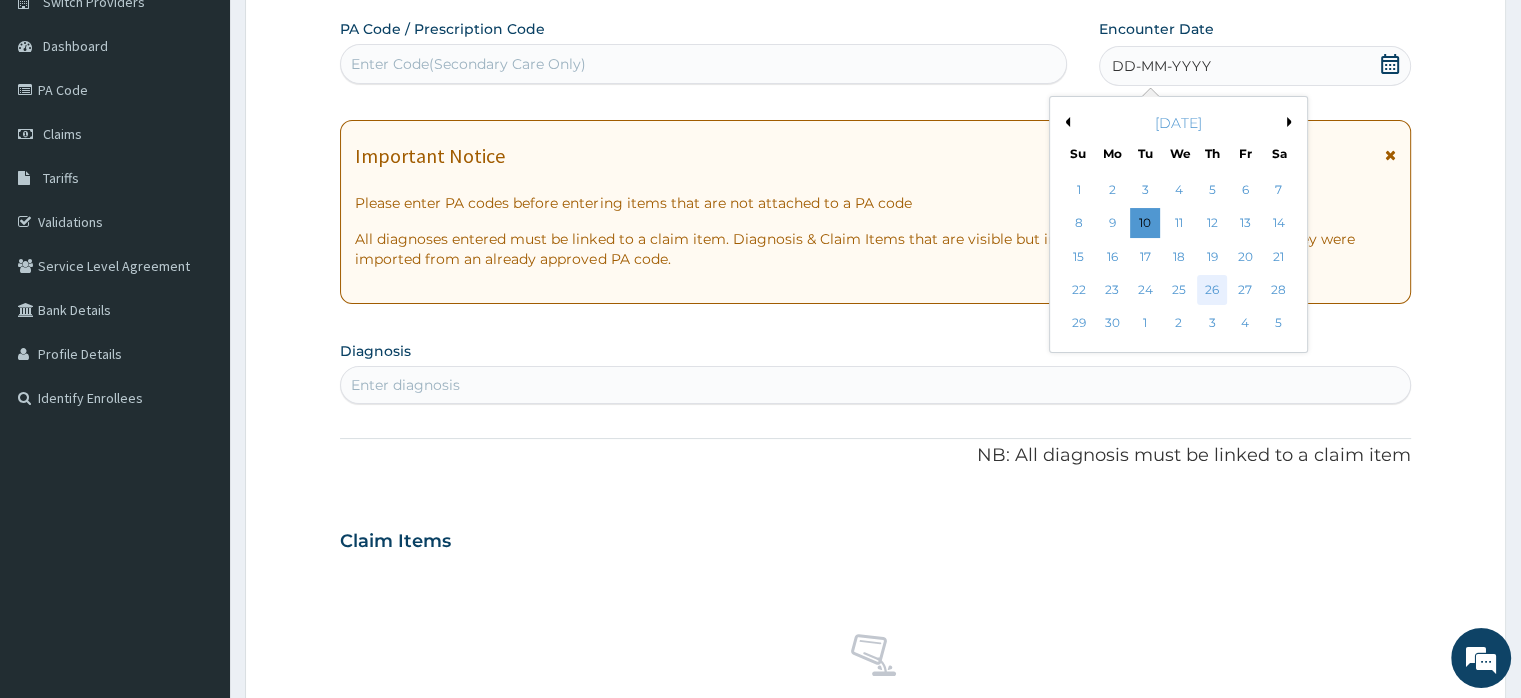 click on "26" at bounding box center [1212, 290] 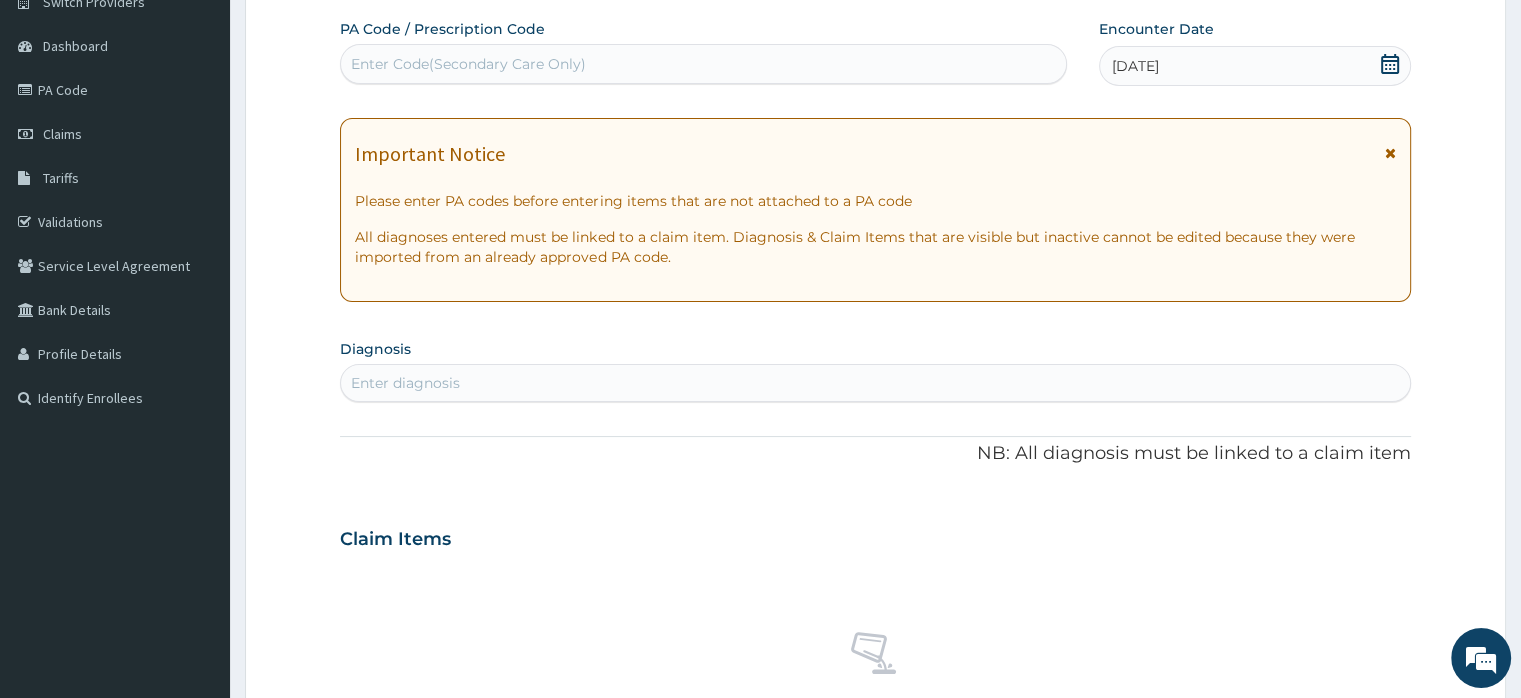 click on "Enter diagnosis" at bounding box center (405, 383) 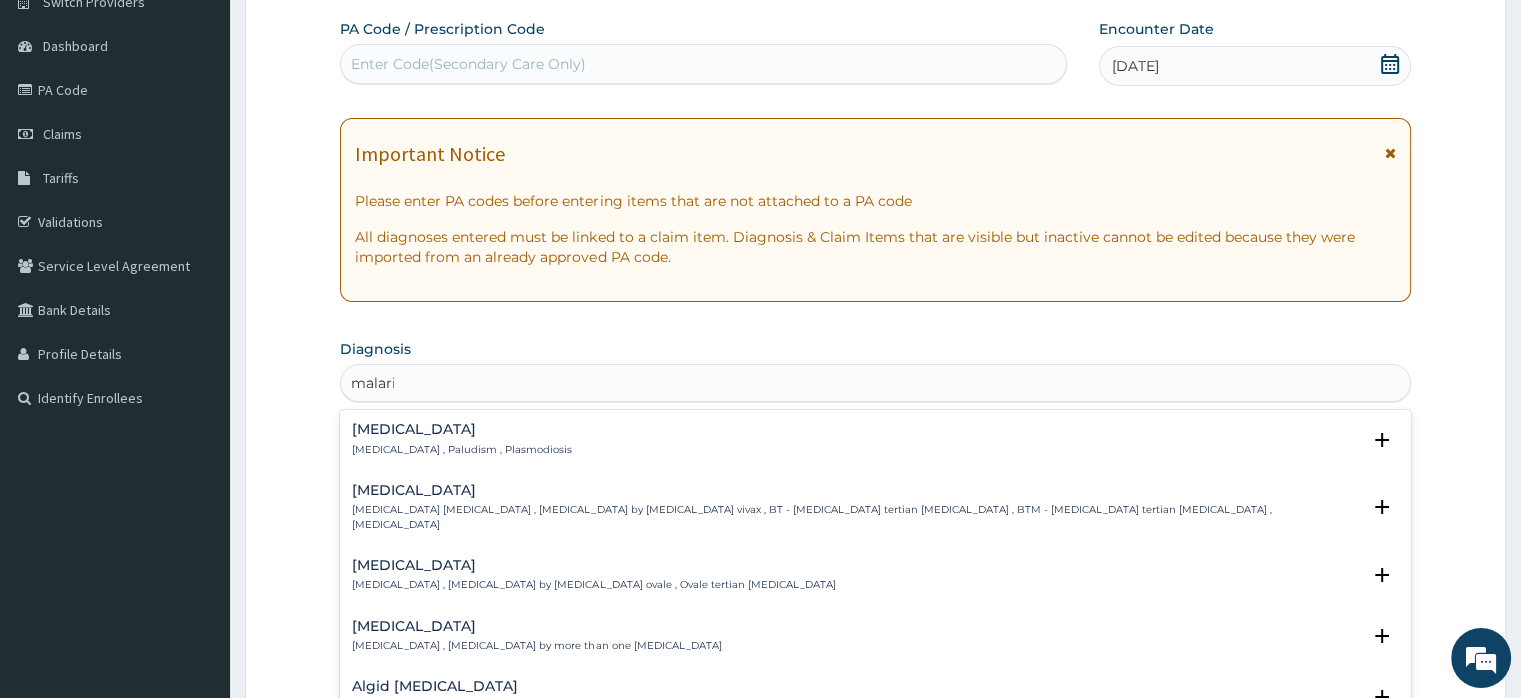 type on "[MEDICAL_DATA]" 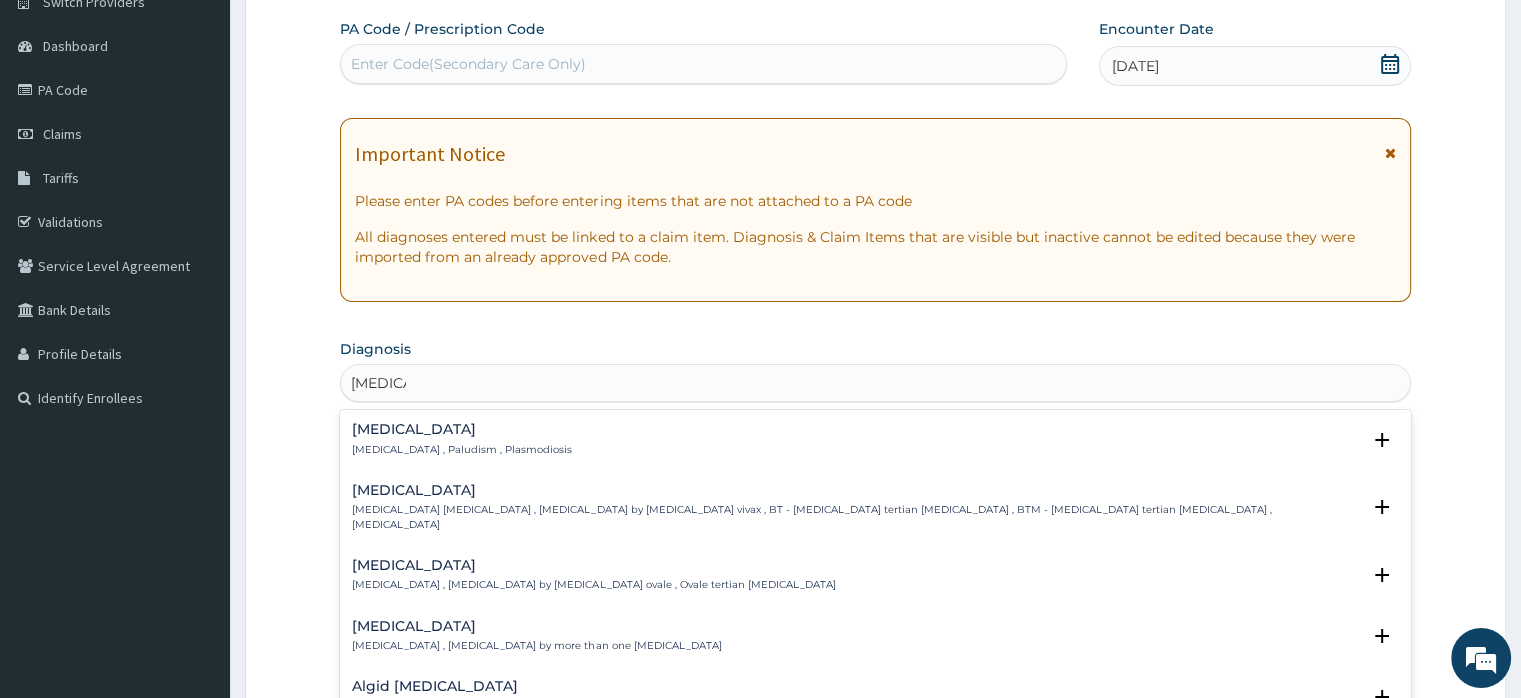 click on "[MEDICAL_DATA]" at bounding box center (462, 429) 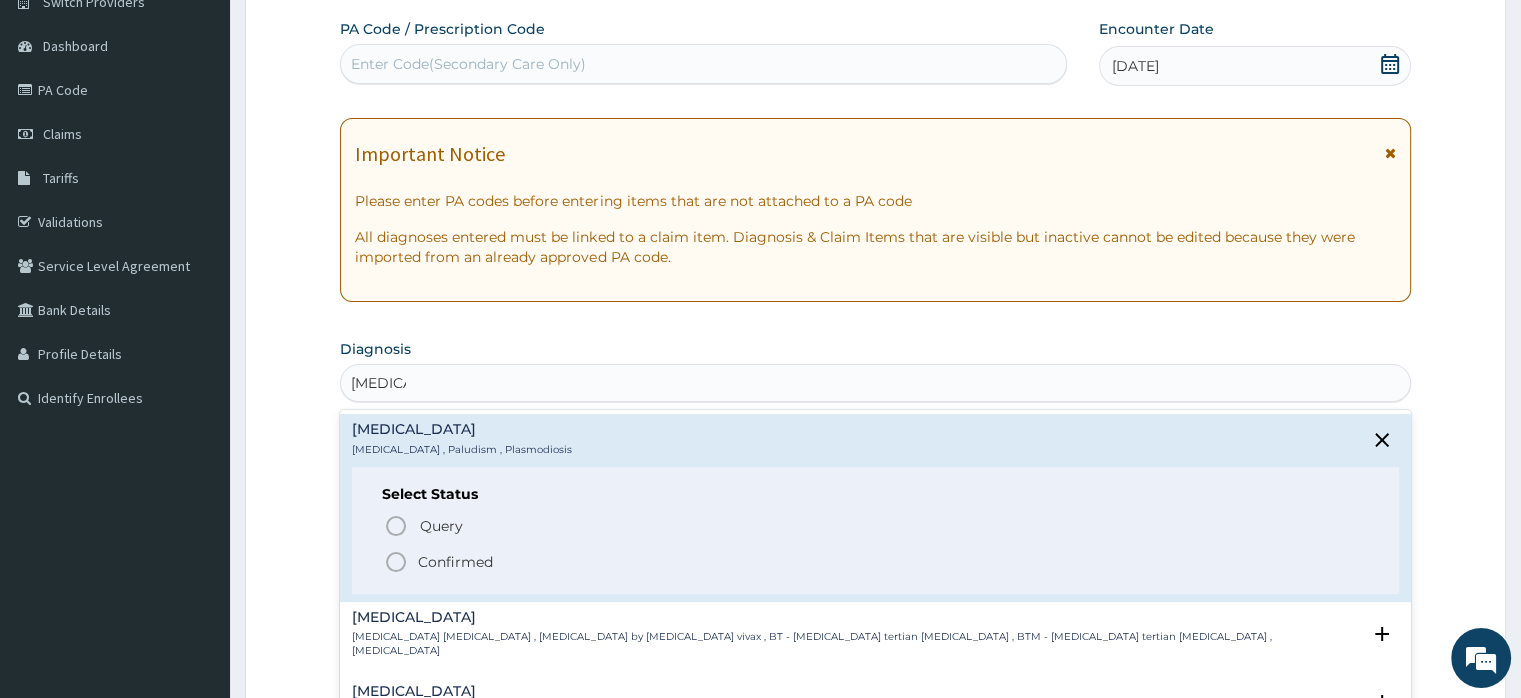 click 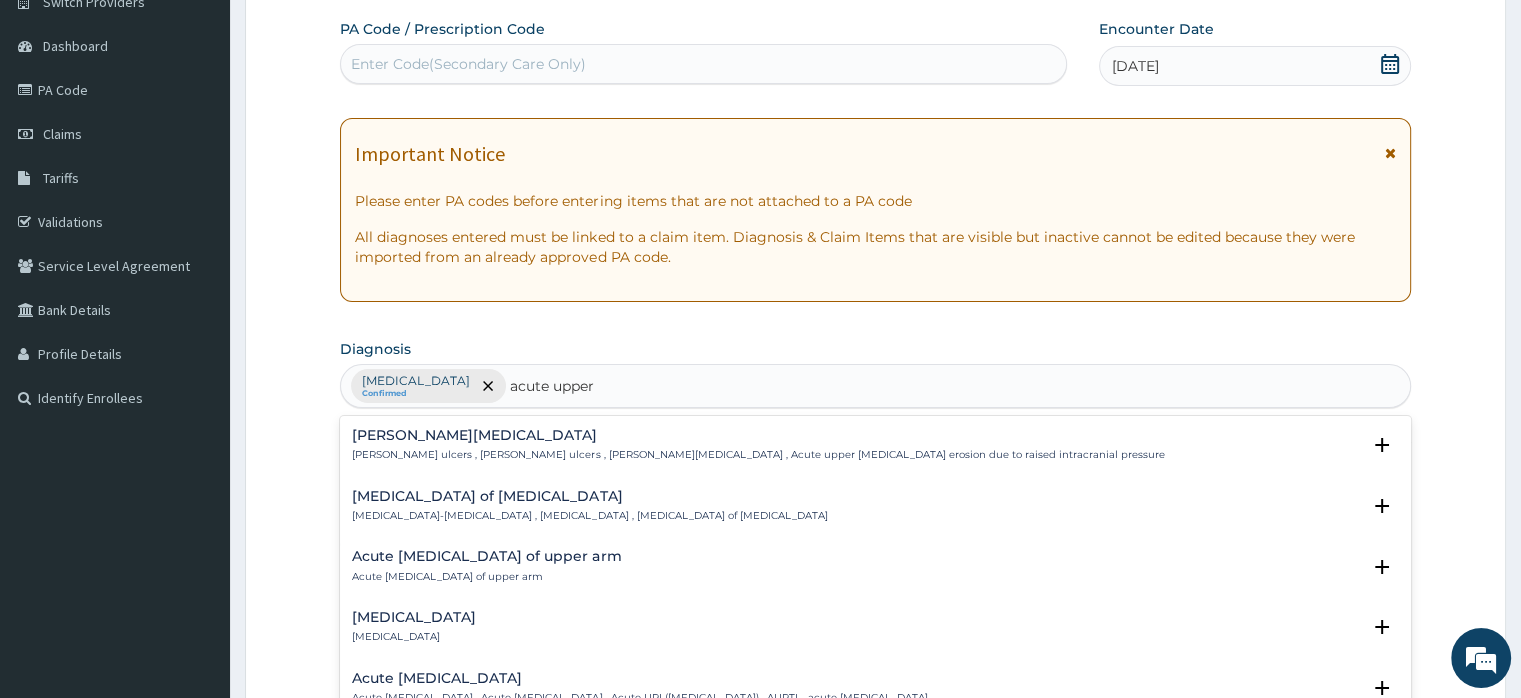 type on "acute upper r" 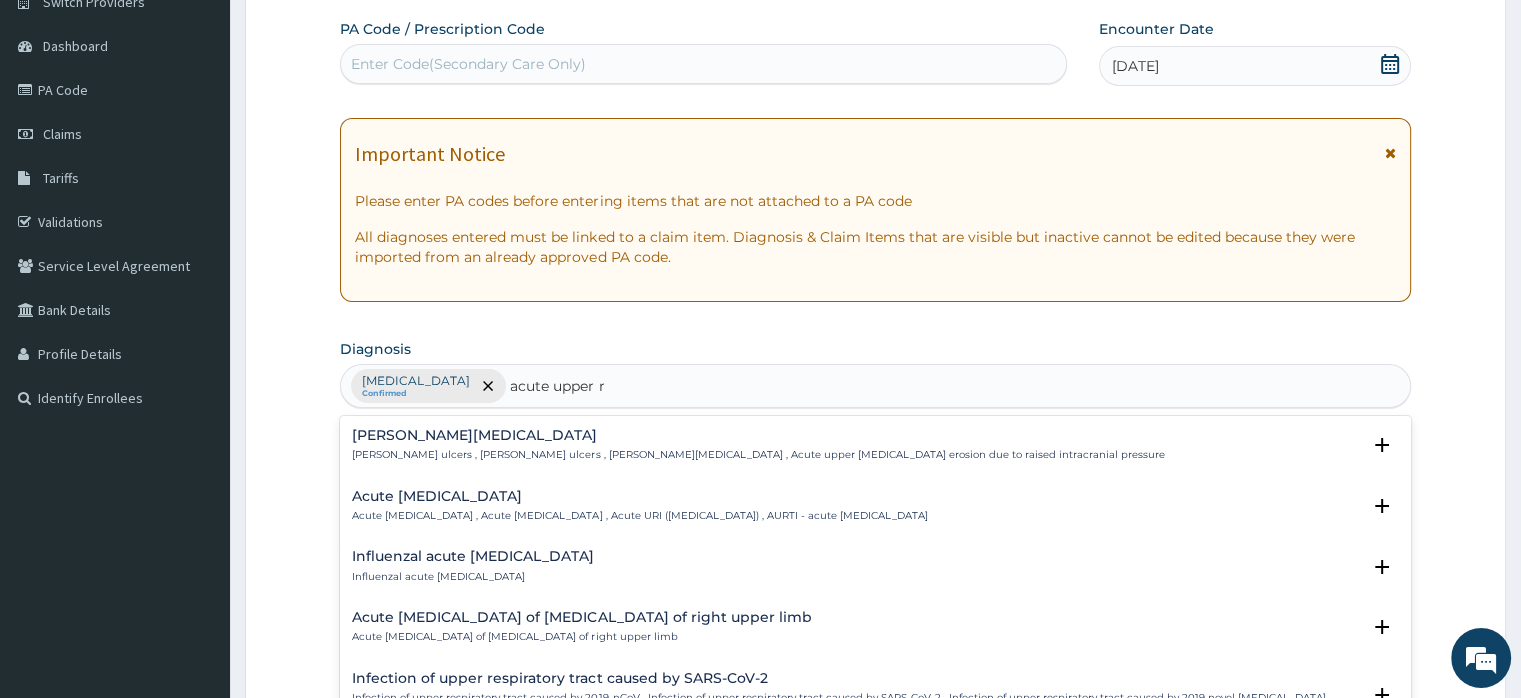 click on "Acute [MEDICAL_DATA] Acute [MEDICAL_DATA] , Acute [MEDICAL_DATA] , Acute URI ([MEDICAL_DATA]) , AURTI - acute [MEDICAL_DATA]" at bounding box center [639, 506] 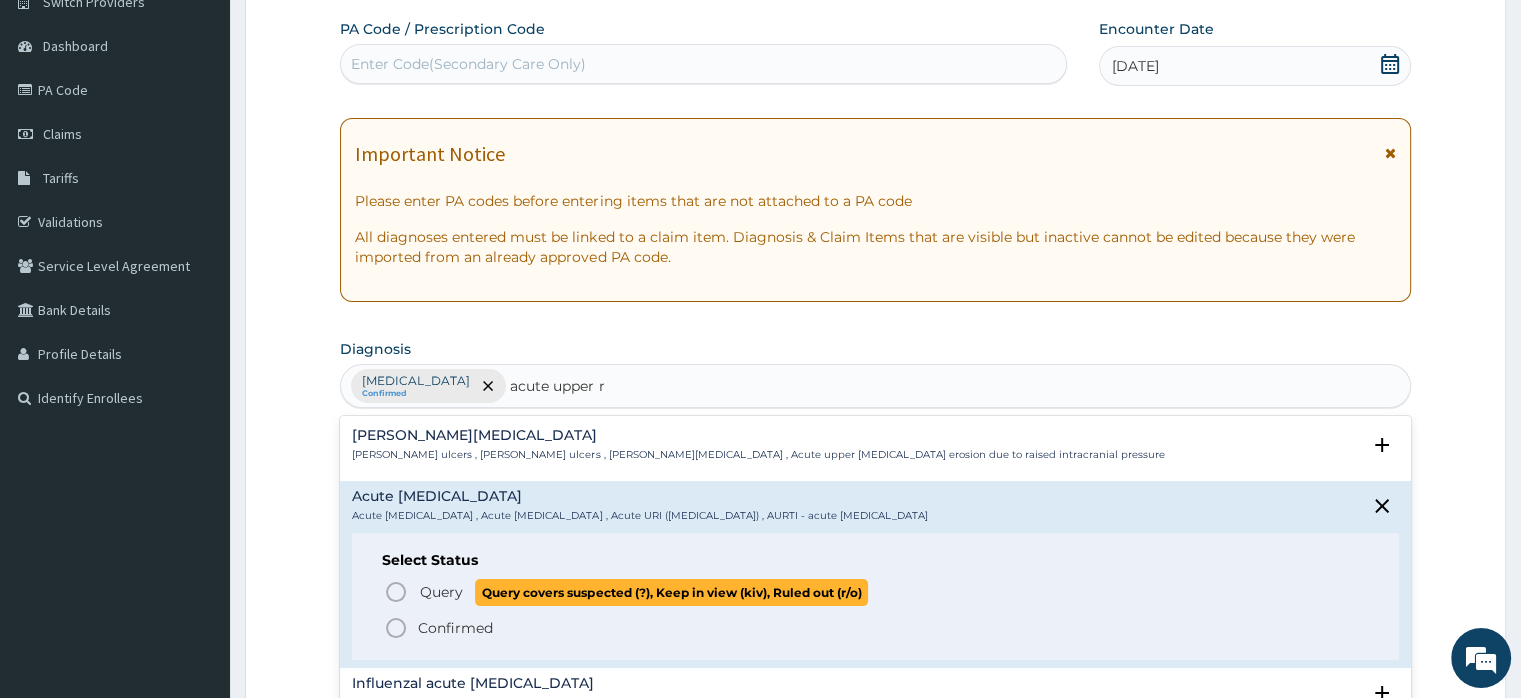 click 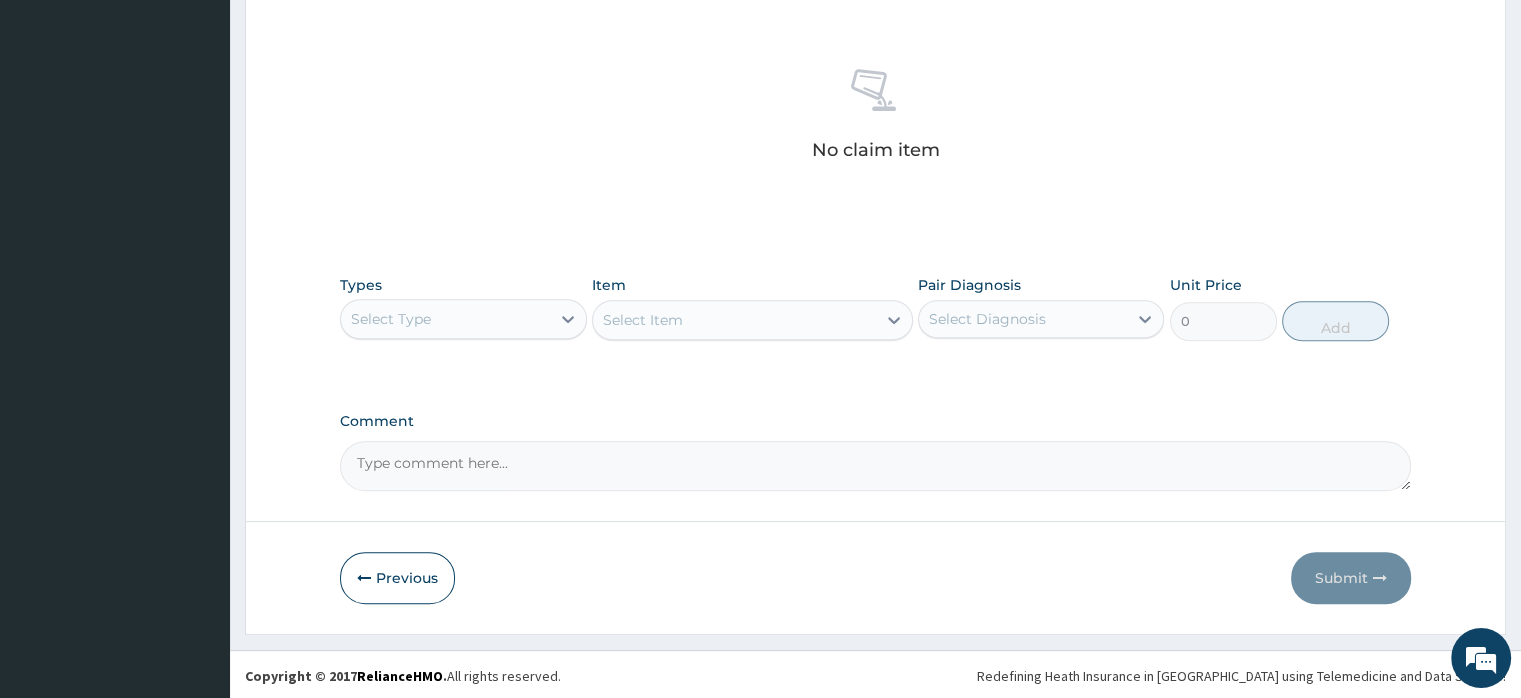 scroll, scrollTop: 742, scrollLeft: 0, axis: vertical 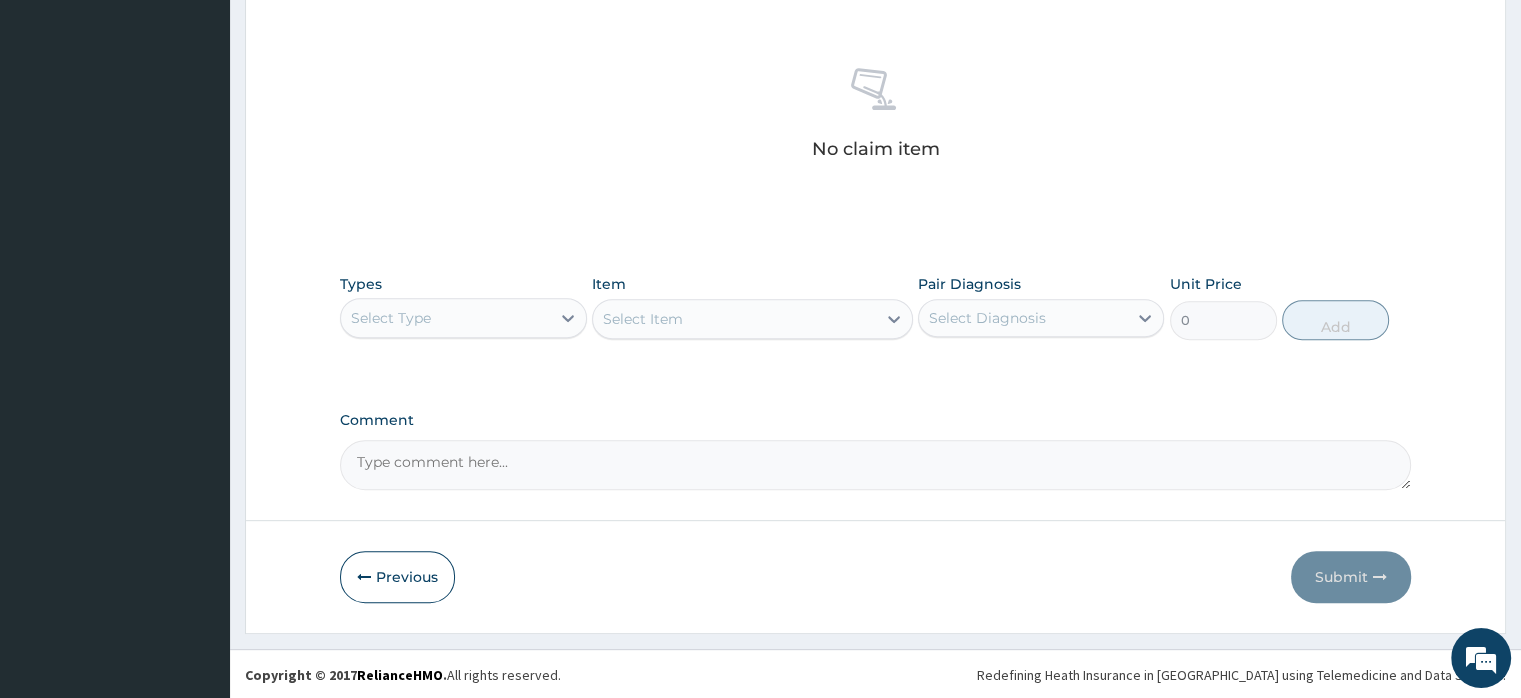 click on "Select Type" at bounding box center (445, 318) 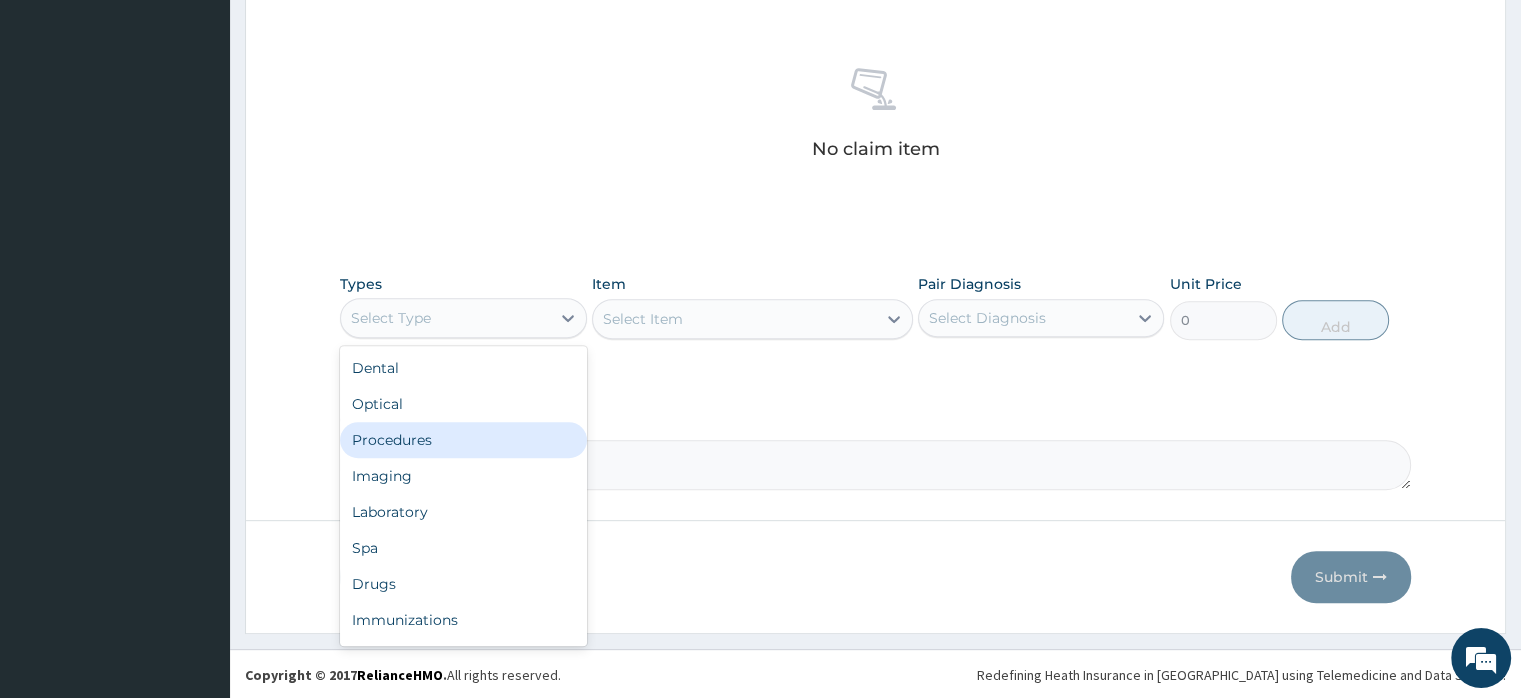 click on "Procedures" at bounding box center [463, 440] 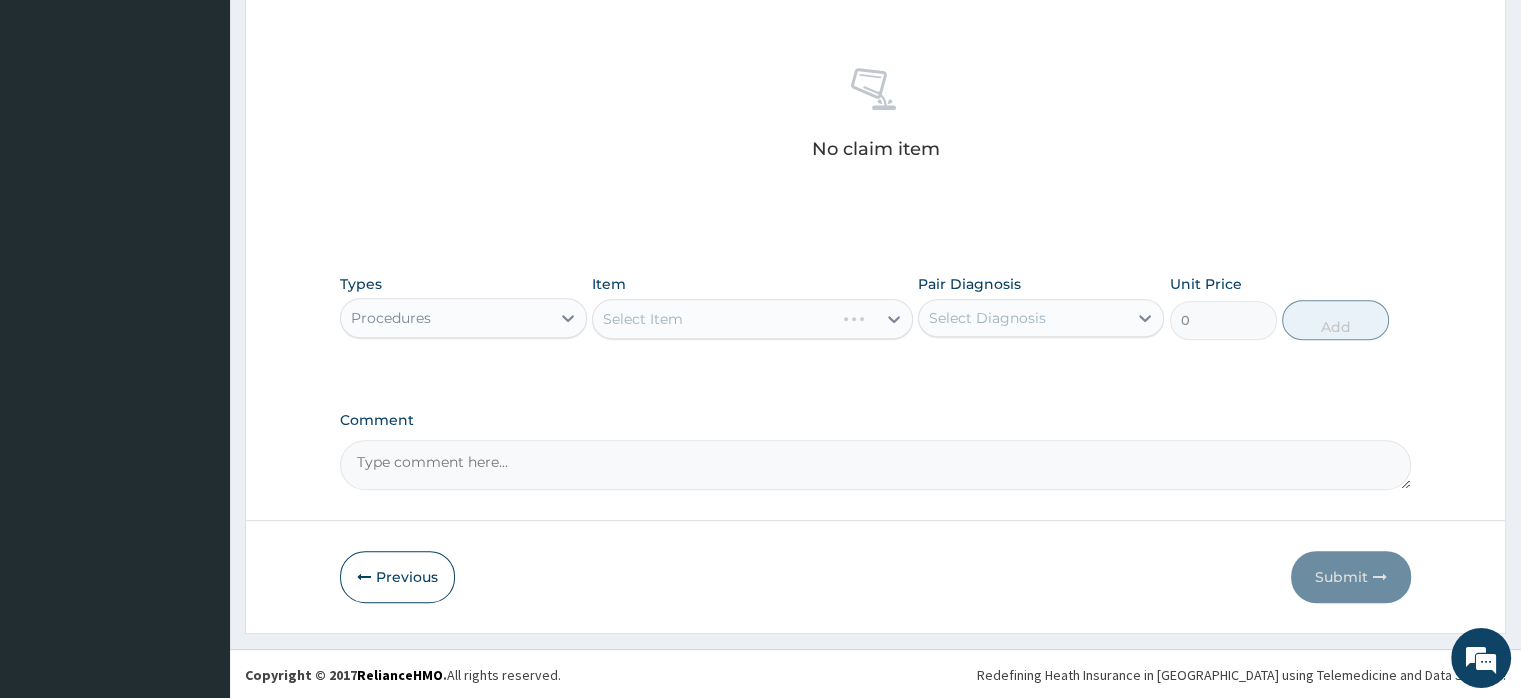 click on "Select Item" at bounding box center (752, 319) 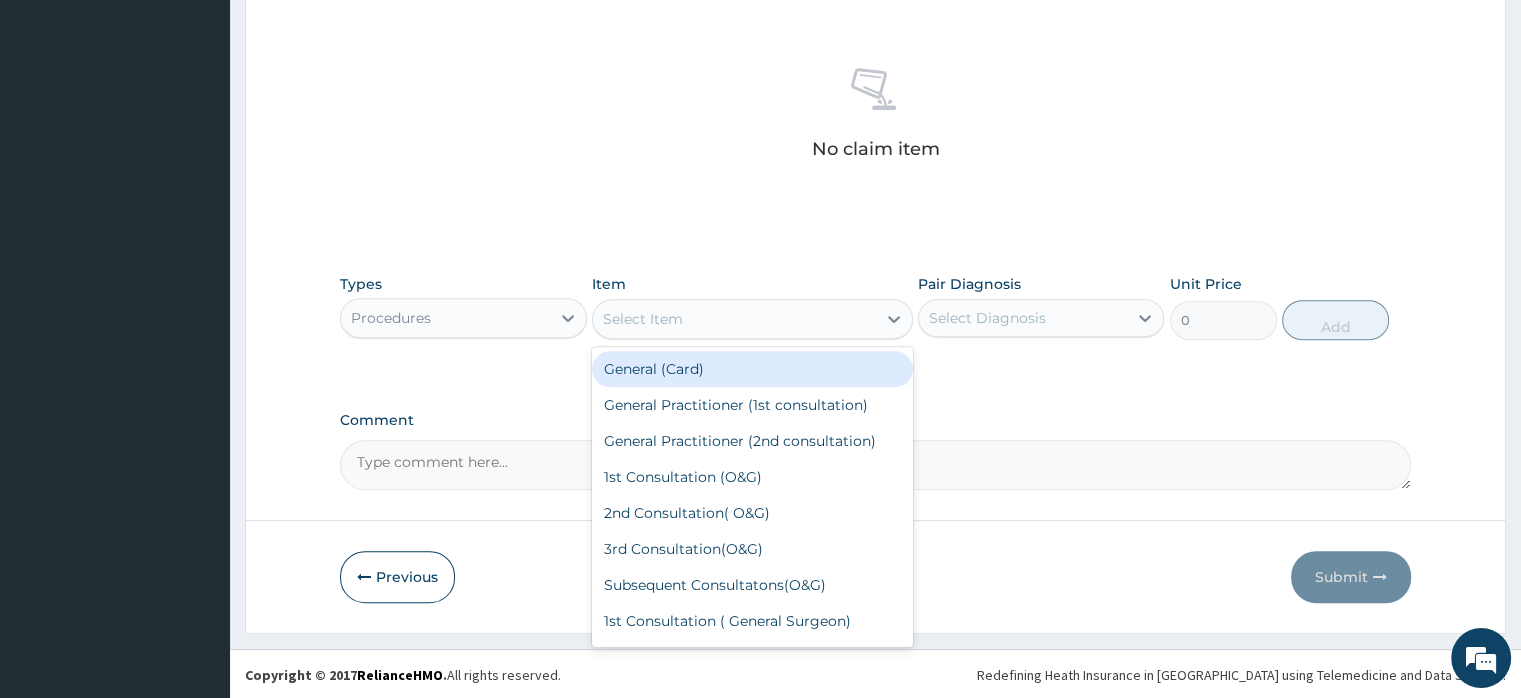 click on "Select Item" at bounding box center (643, 319) 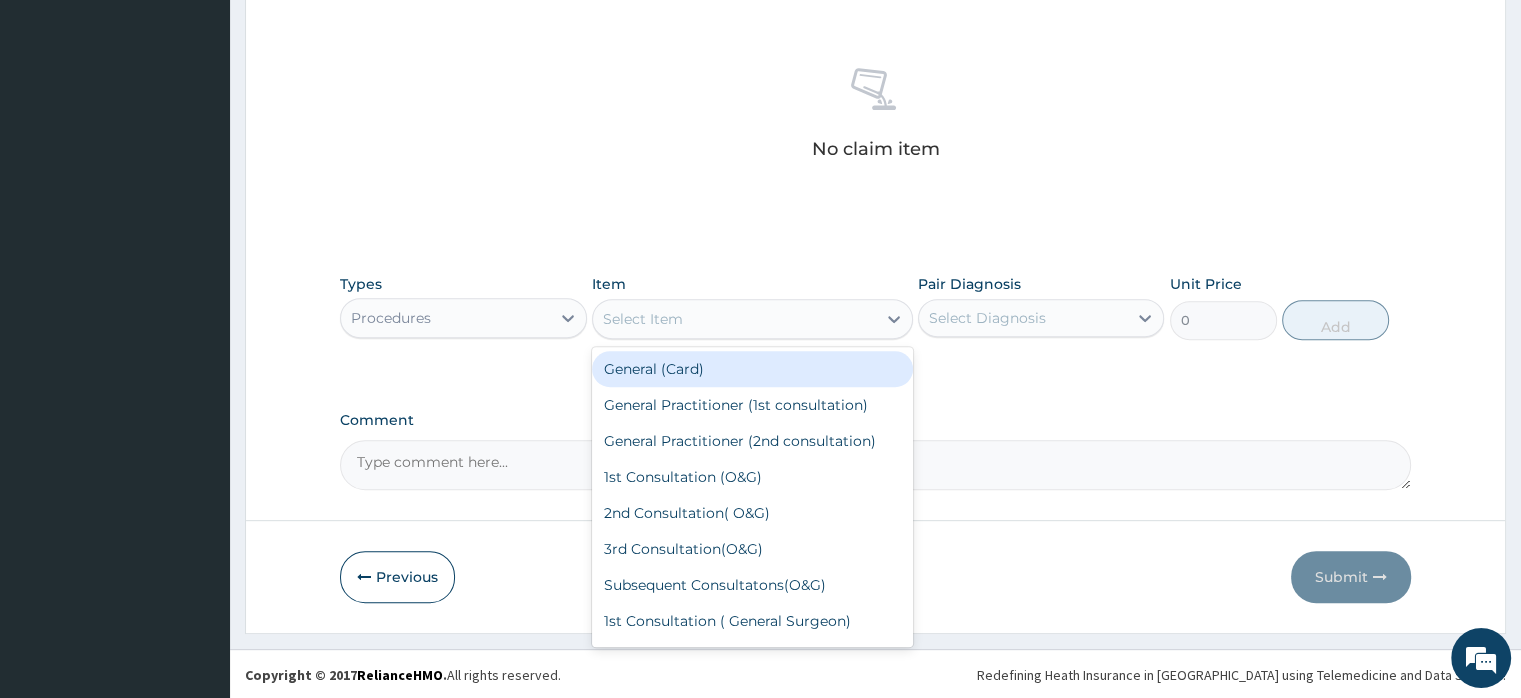 click on "General (Card)" at bounding box center [752, 369] 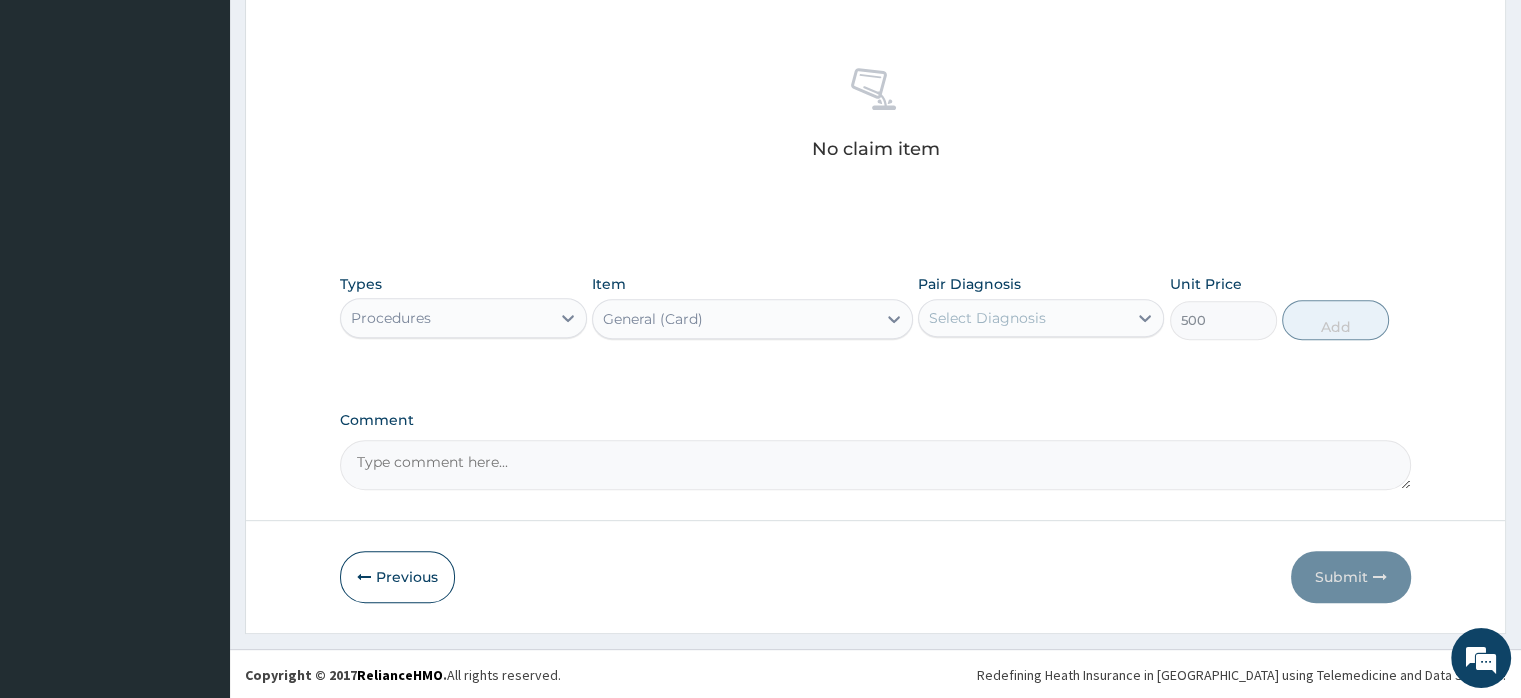 click on "Select Diagnosis" at bounding box center (987, 318) 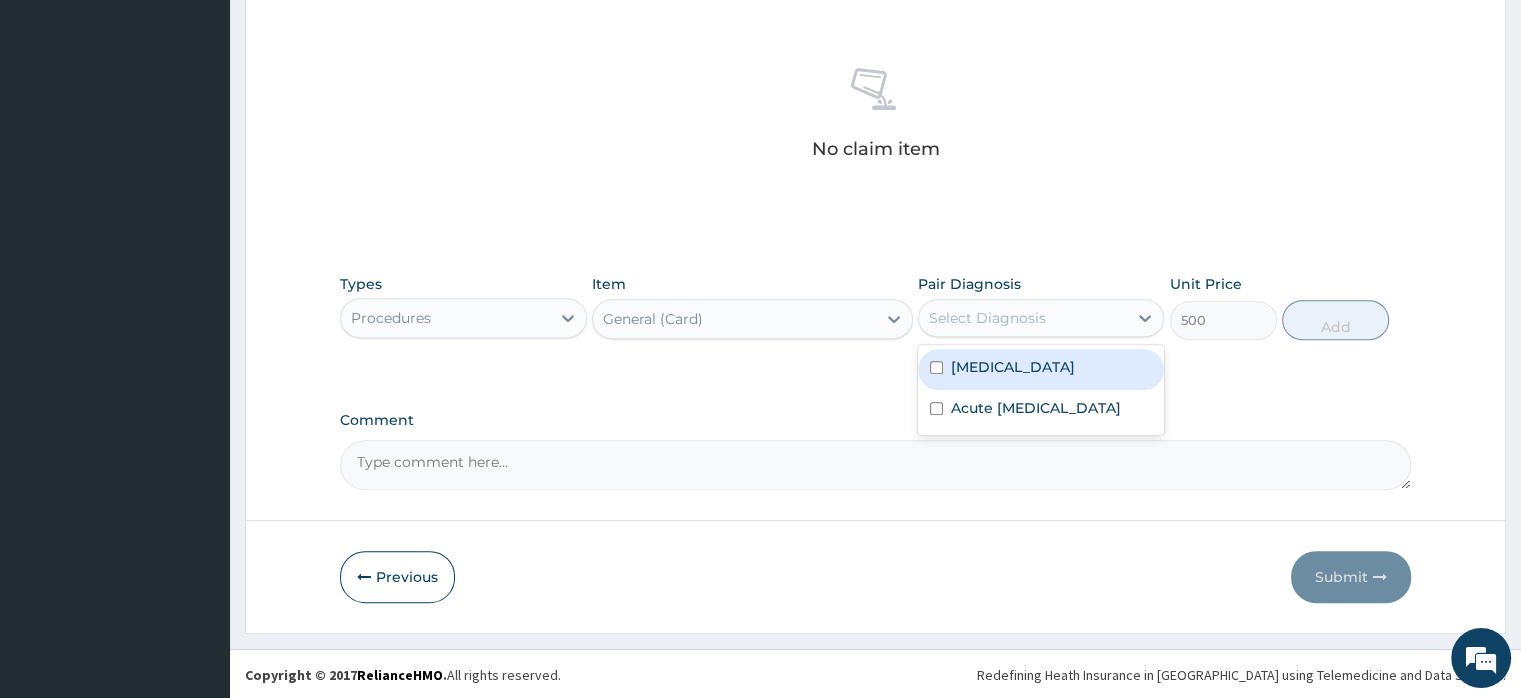 click on "[MEDICAL_DATA]" at bounding box center (1041, 369) 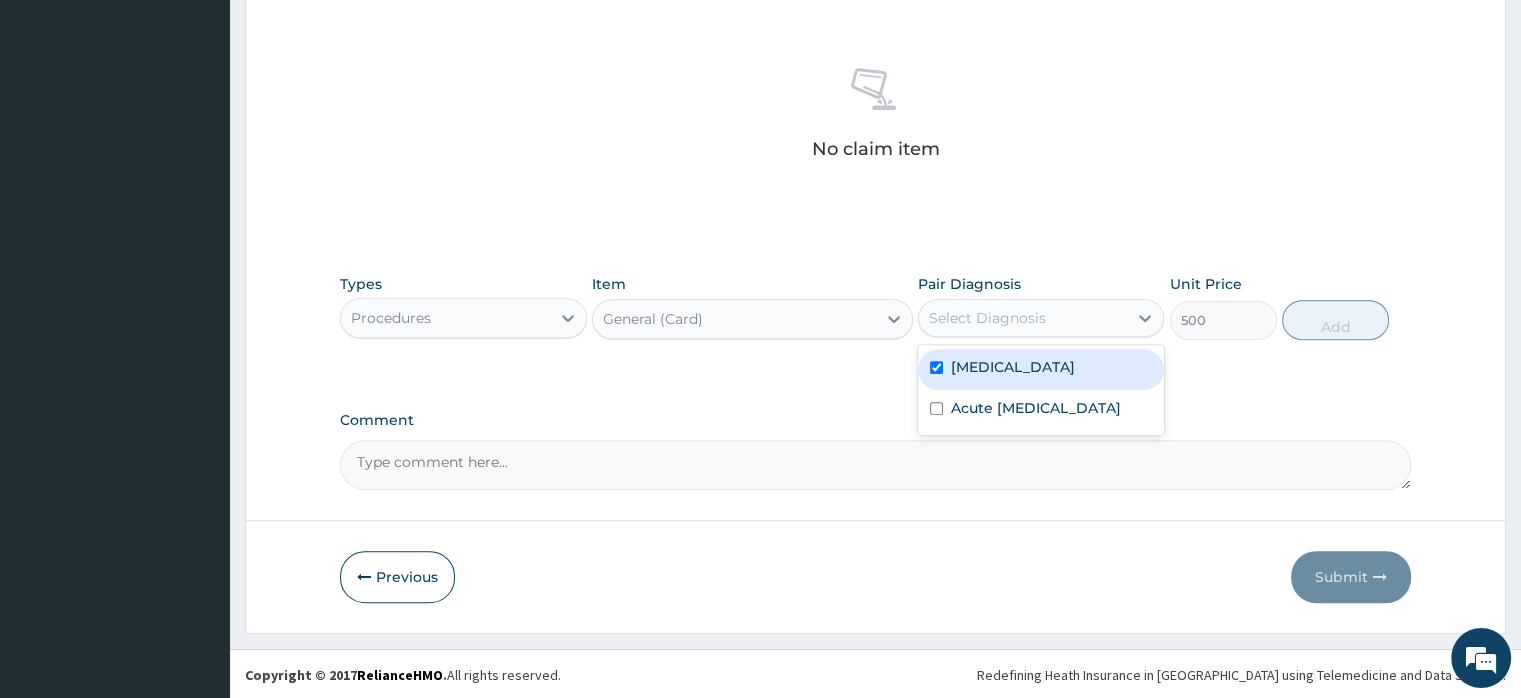 checkbox on "true" 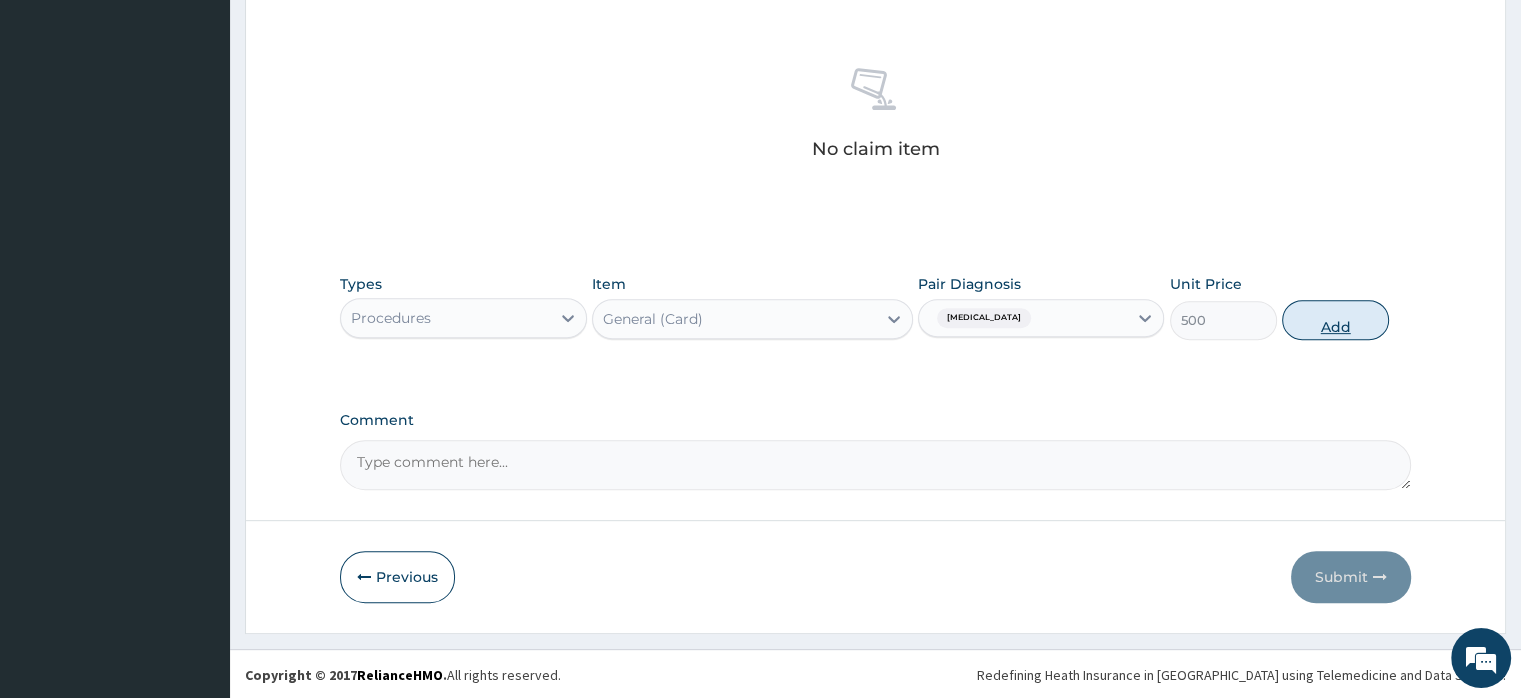 click on "Add" at bounding box center [1335, 320] 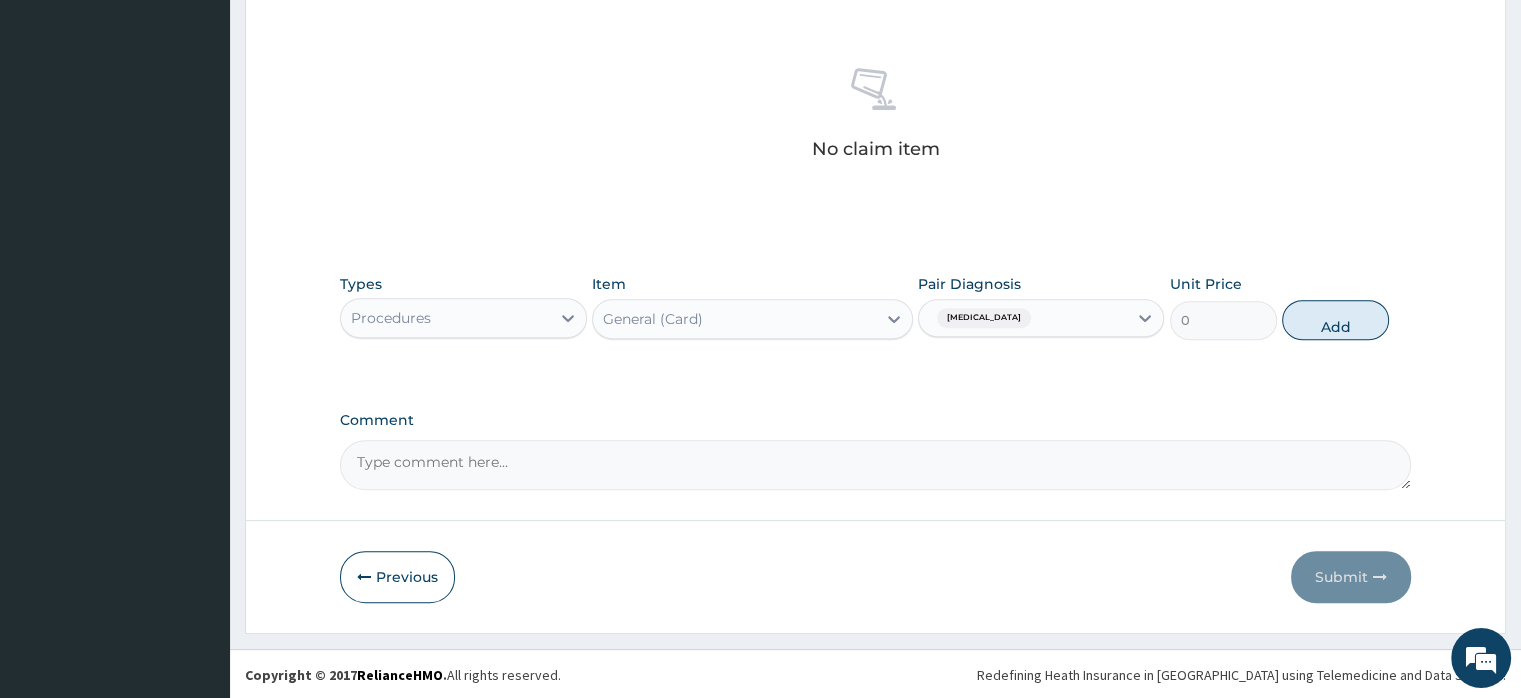 scroll, scrollTop: 646, scrollLeft: 0, axis: vertical 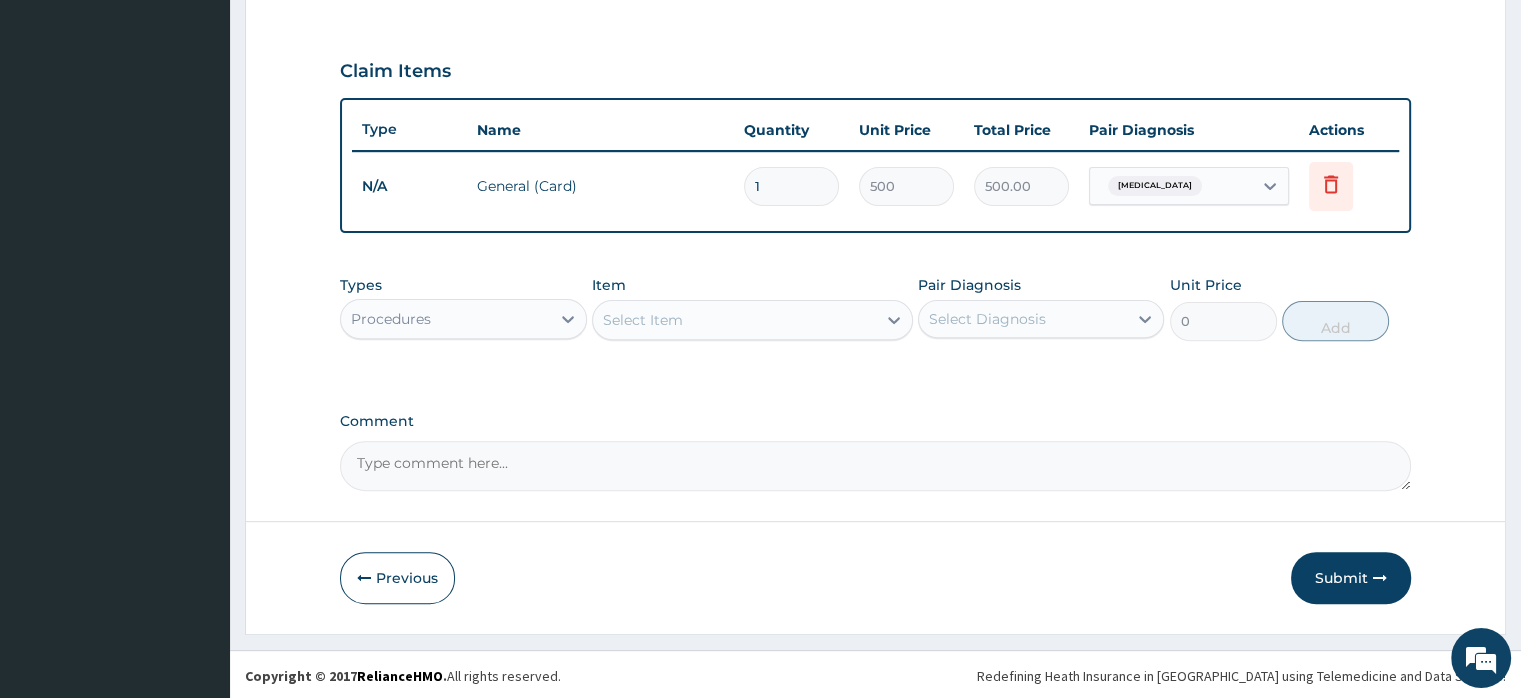 click on "Select Item" at bounding box center [643, 320] 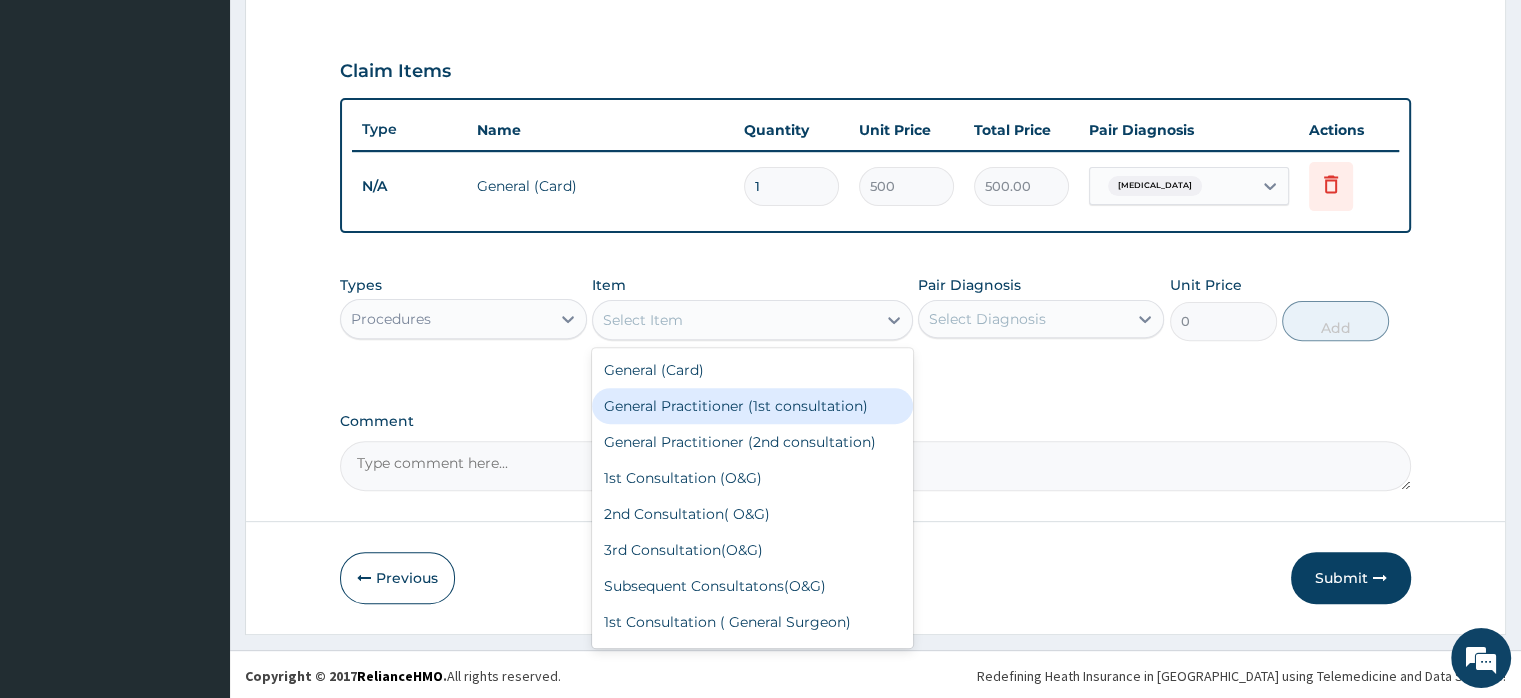 click on "General Practitioner (1st consultation)" at bounding box center [752, 406] 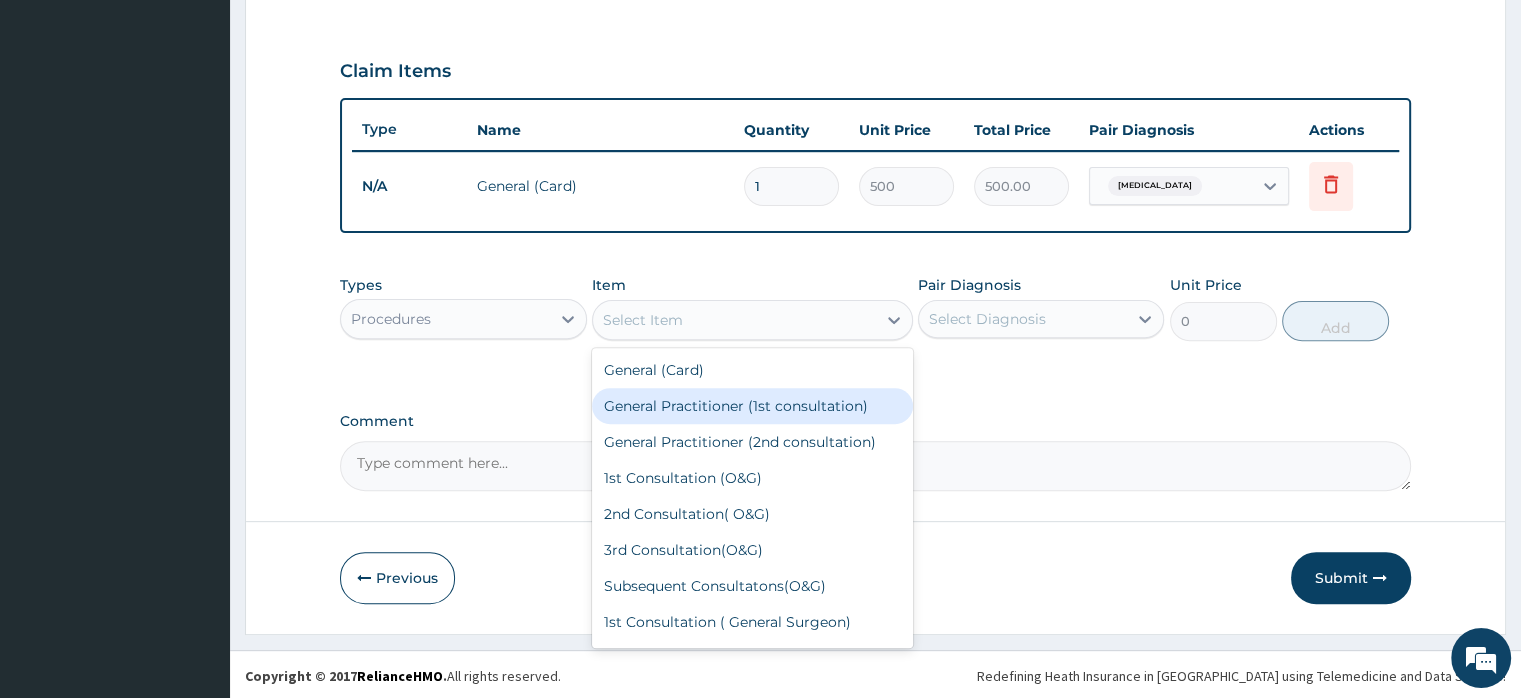 type on "1500" 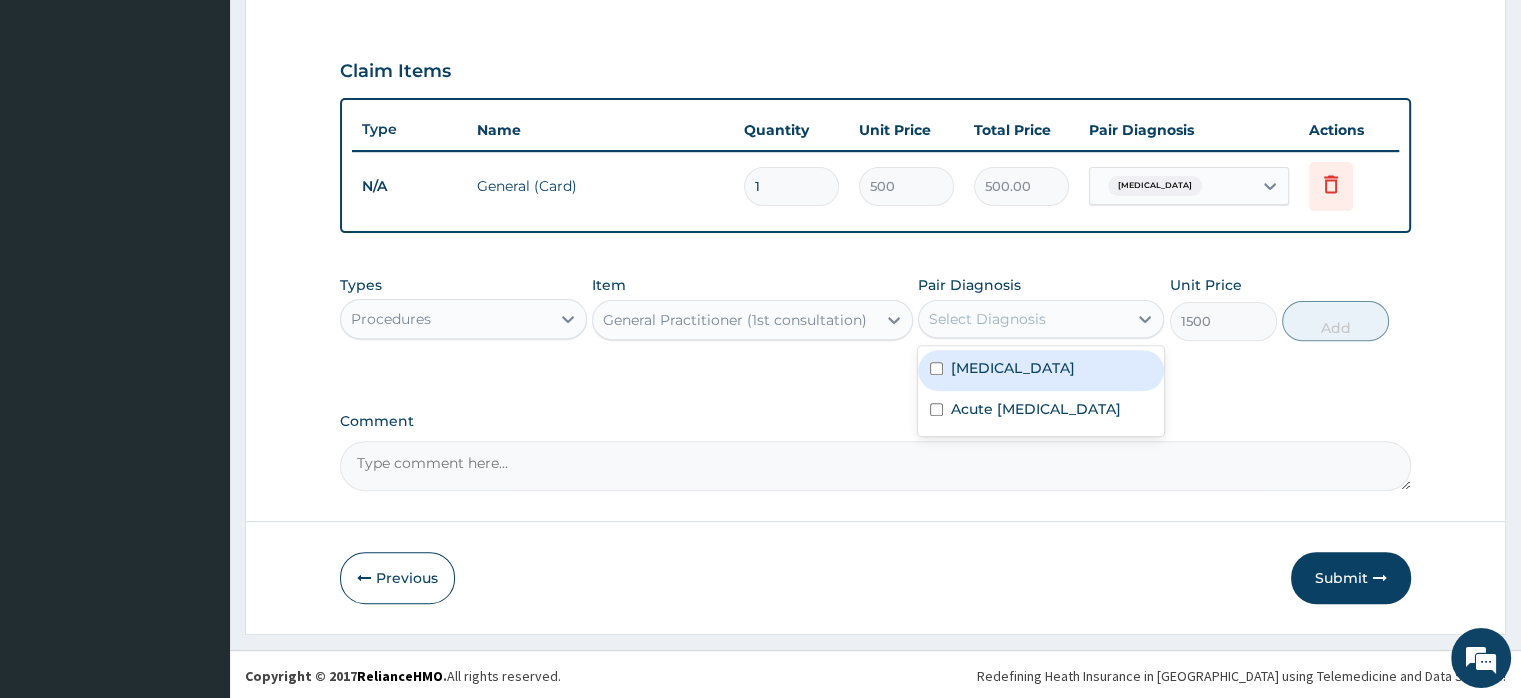 click on "Select Diagnosis" at bounding box center [987, 319] 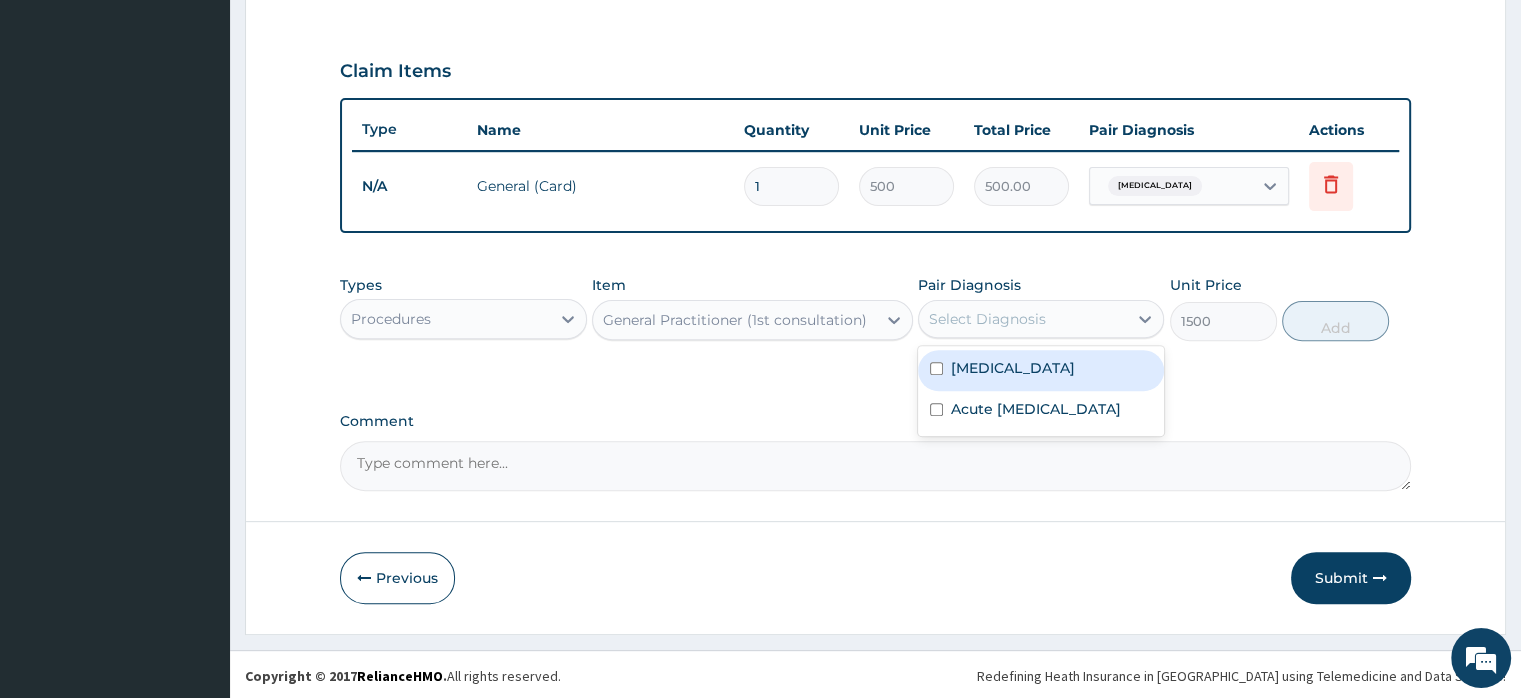 click on "[MEDICAL_DATA]" at bounding box center (1013, 368) 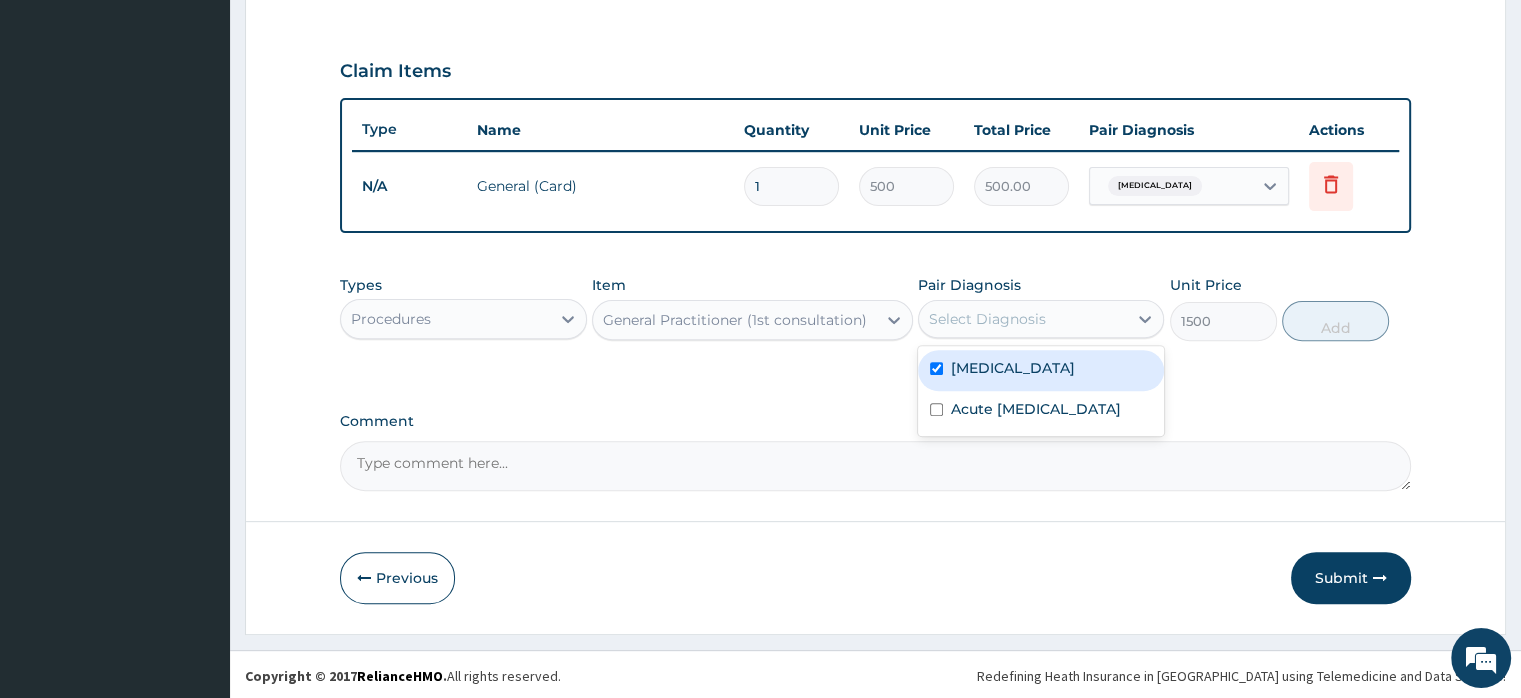 checkbox on "true" 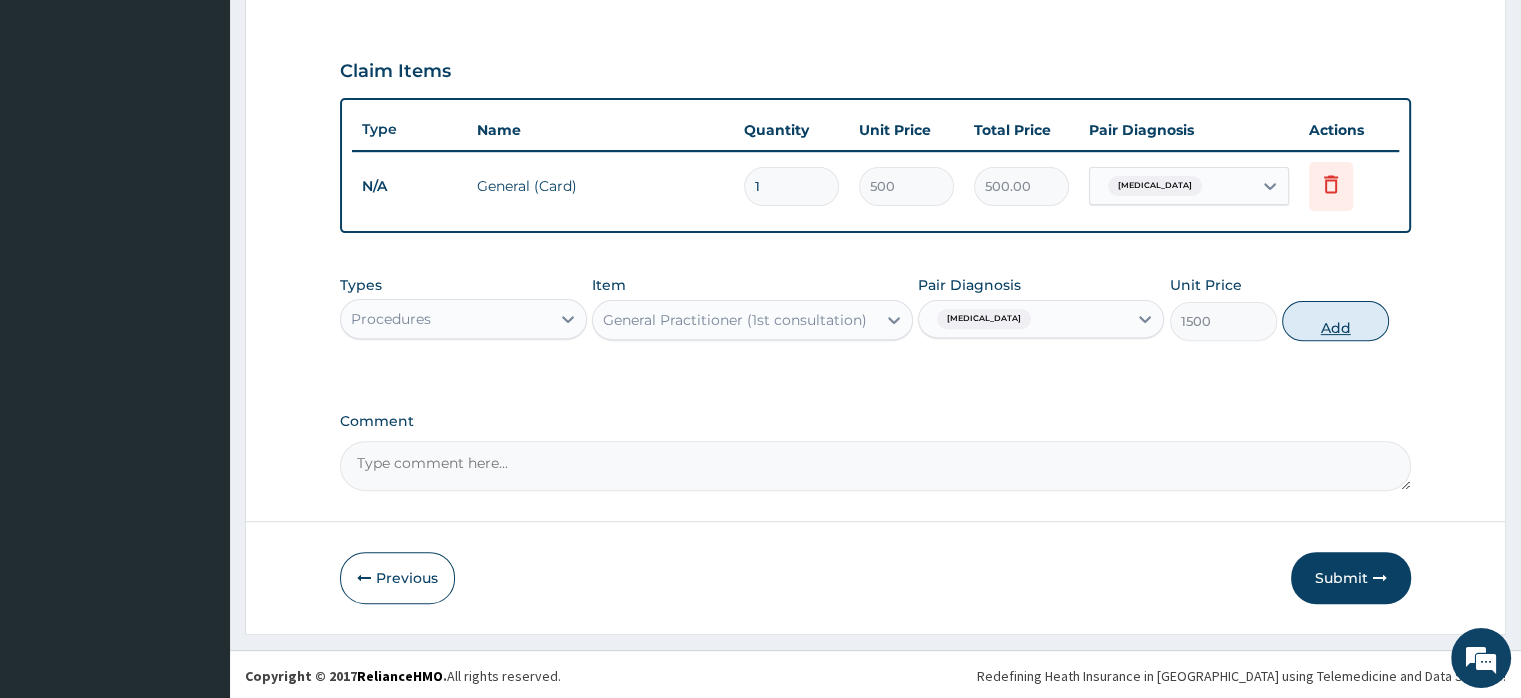 click on "Add" at bounding box center (1335, 321) 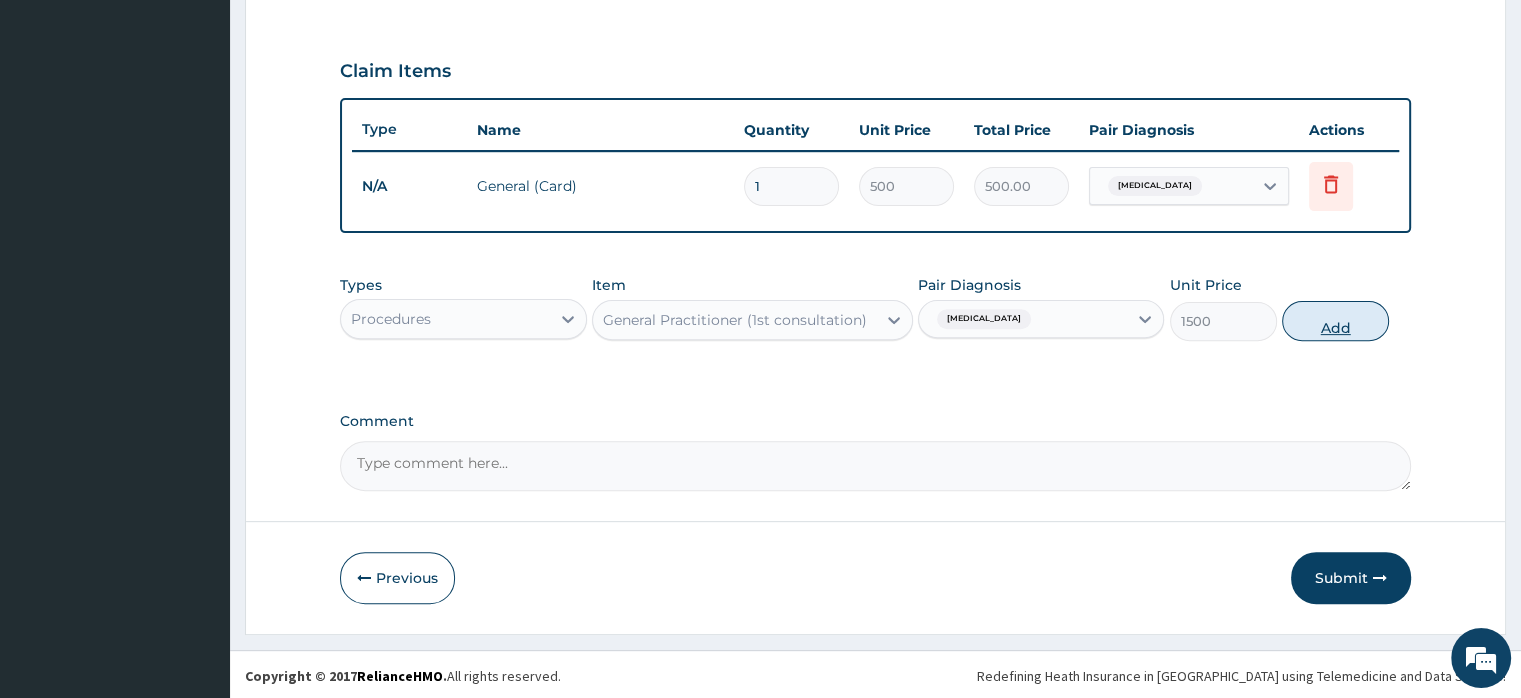 type on "0" 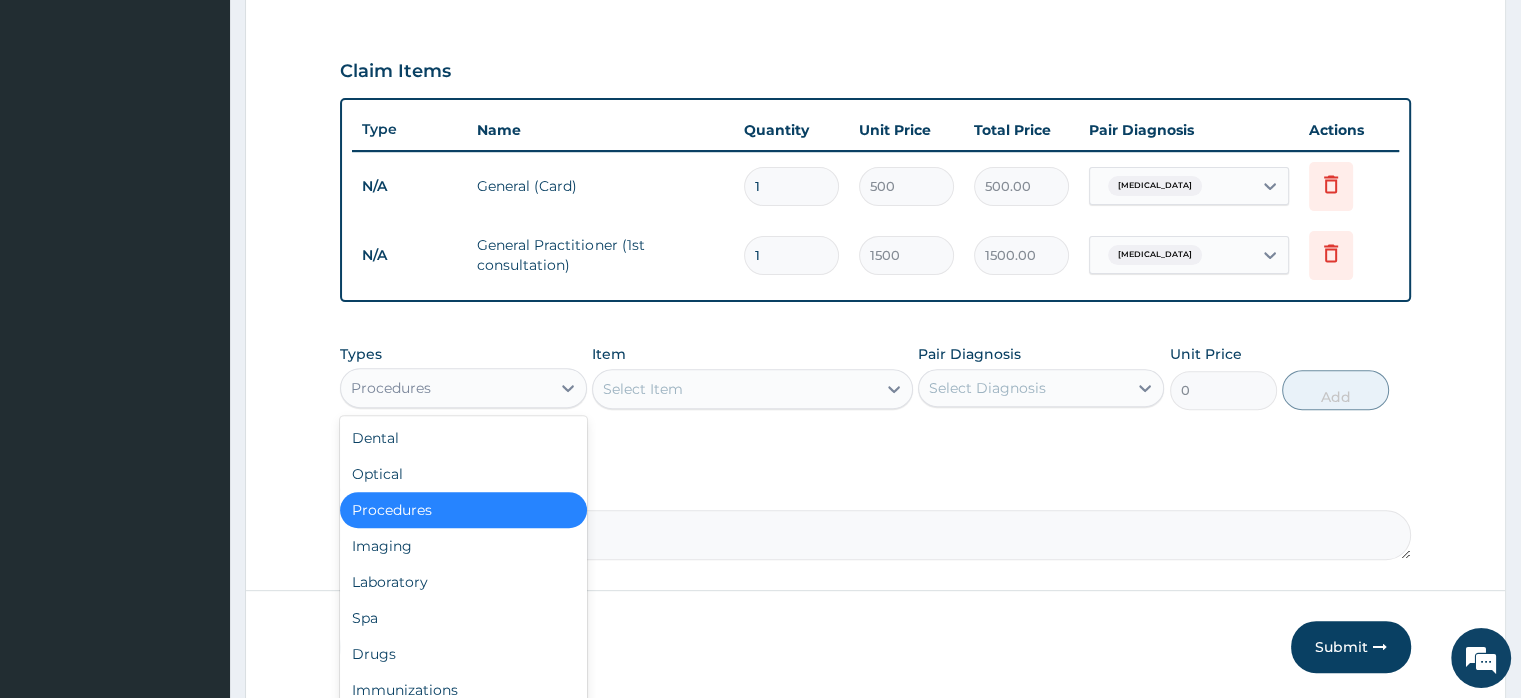 click on "Procedures" at bounding box center (445, 388) 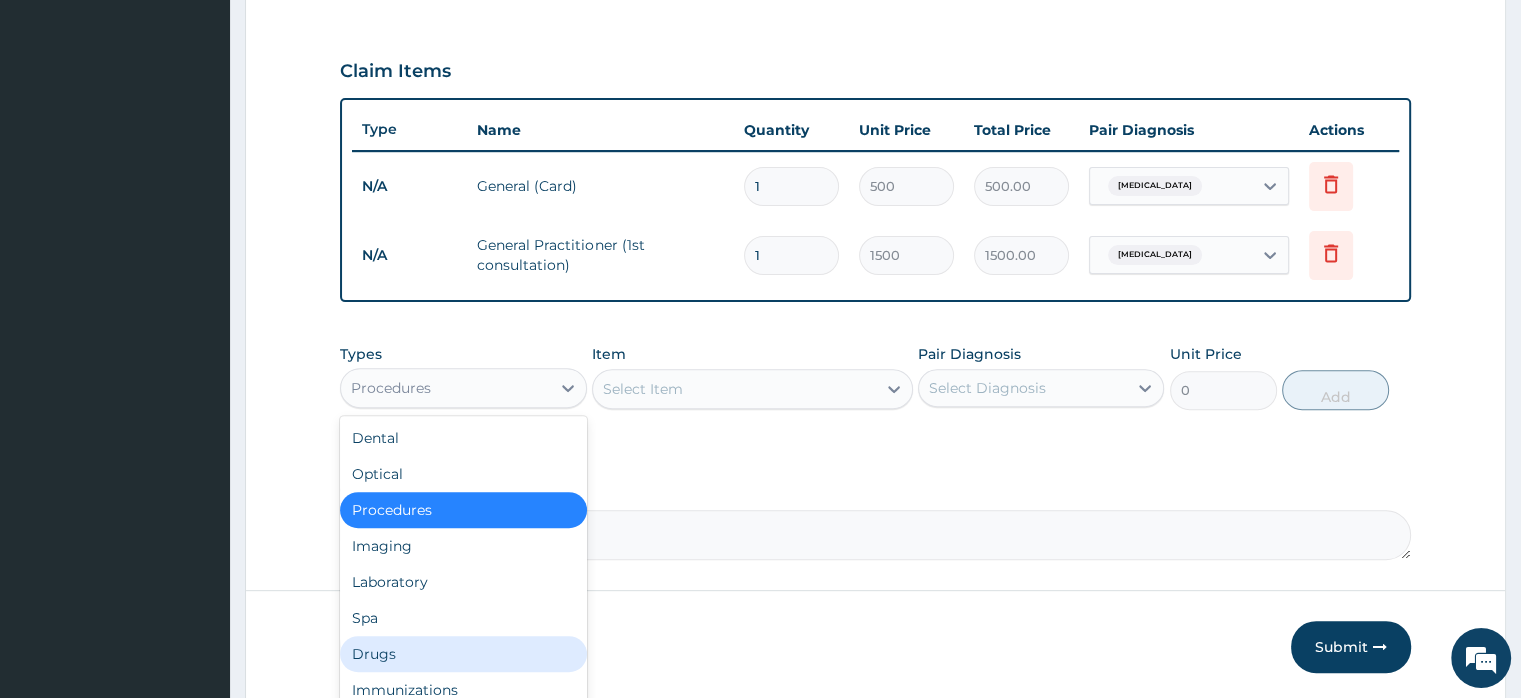 click on "Drugs" at bounding box center (463, 654) 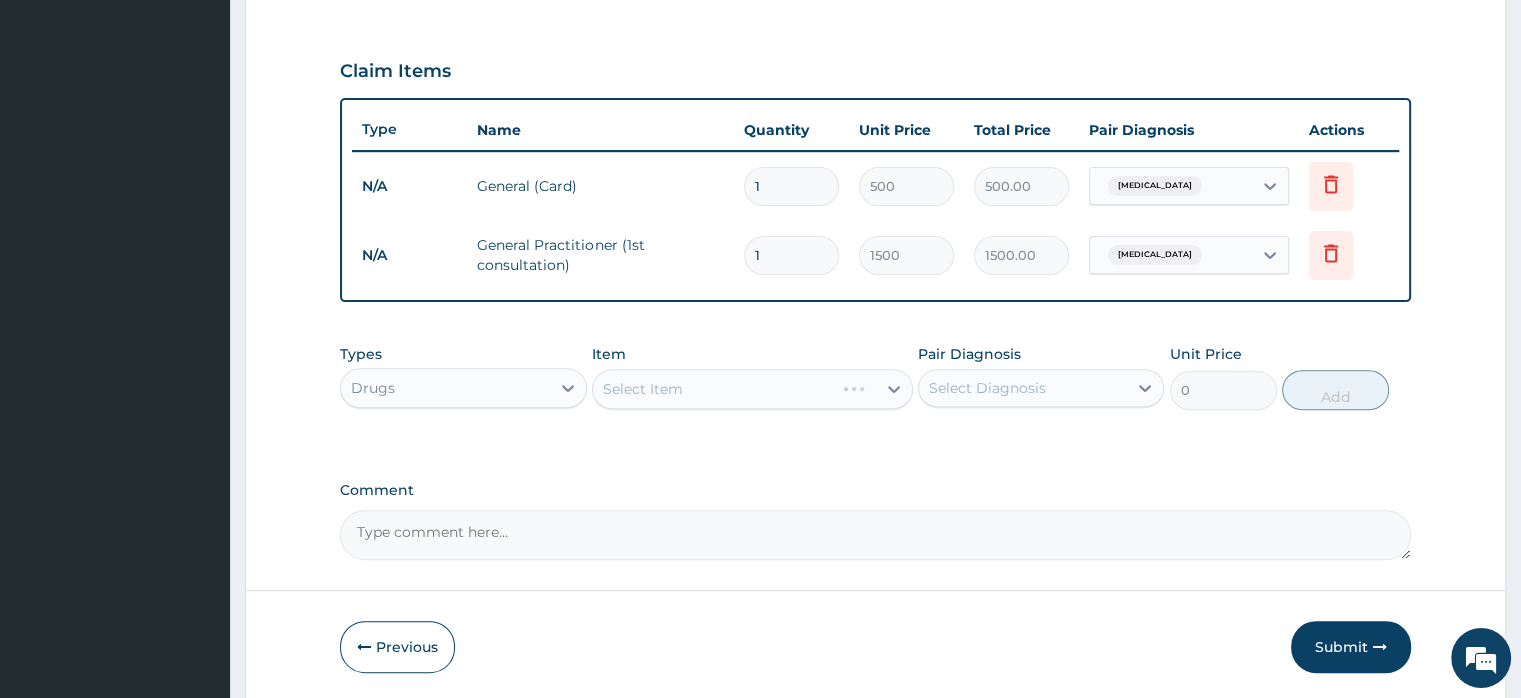 click on "Select Item" at bounding box center (752, 389) 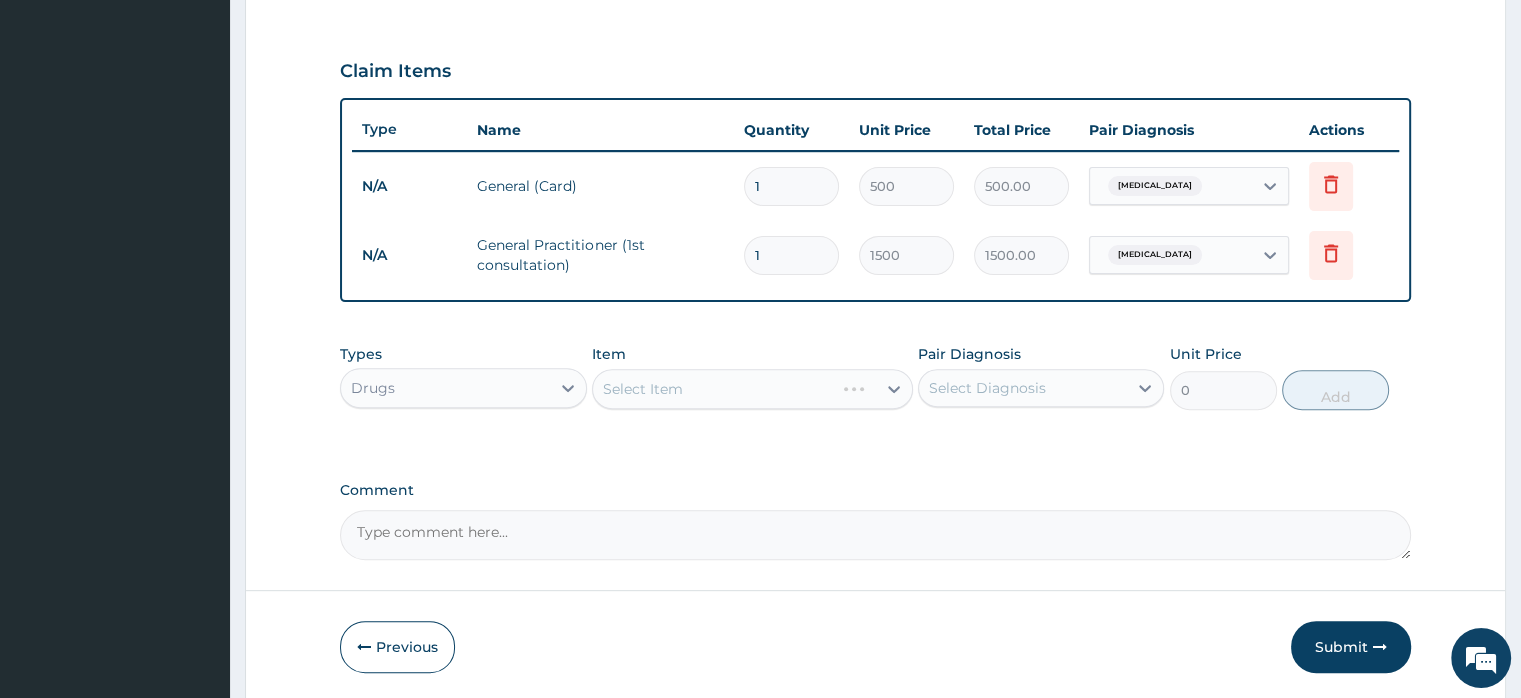 click on "Select Item" at bounding box center [752, 389] 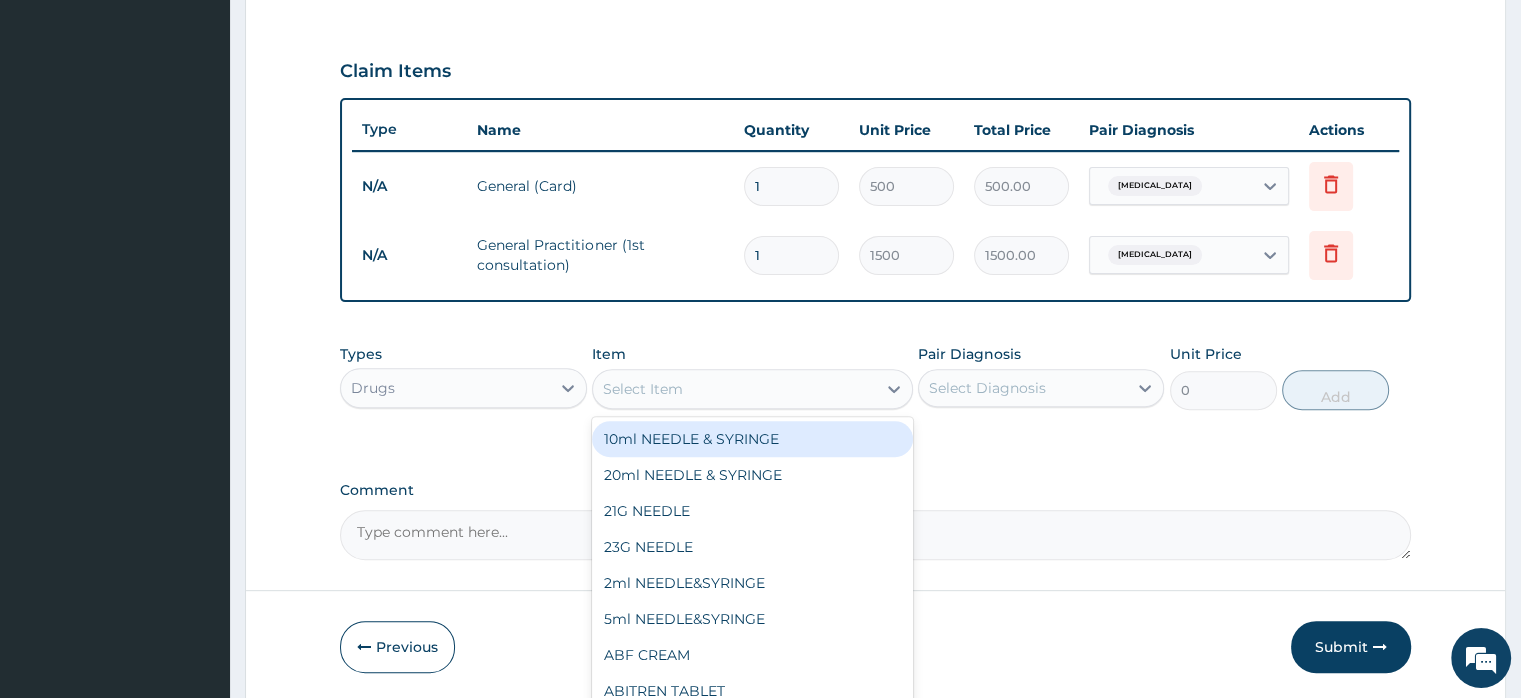 click on "Select Item" at bounding box center [643, 389] 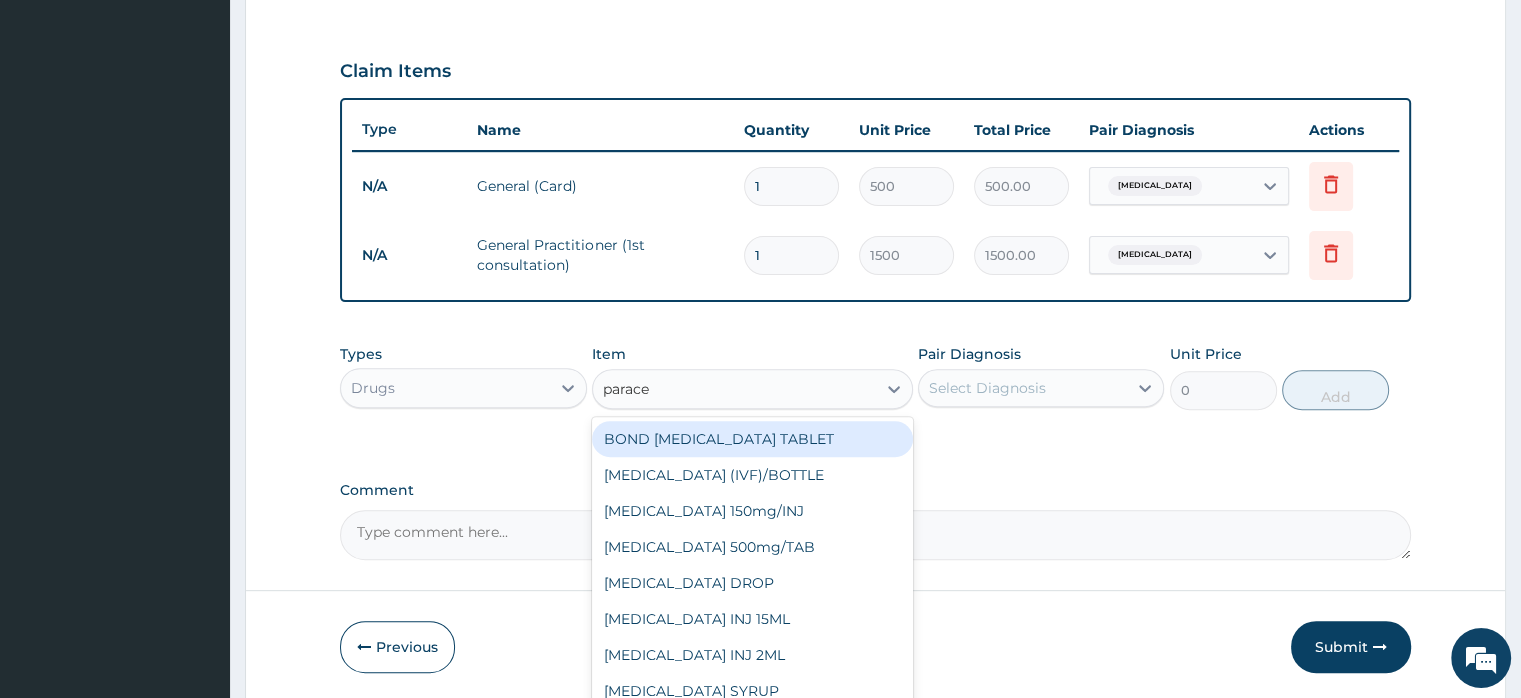 type on "paracet" 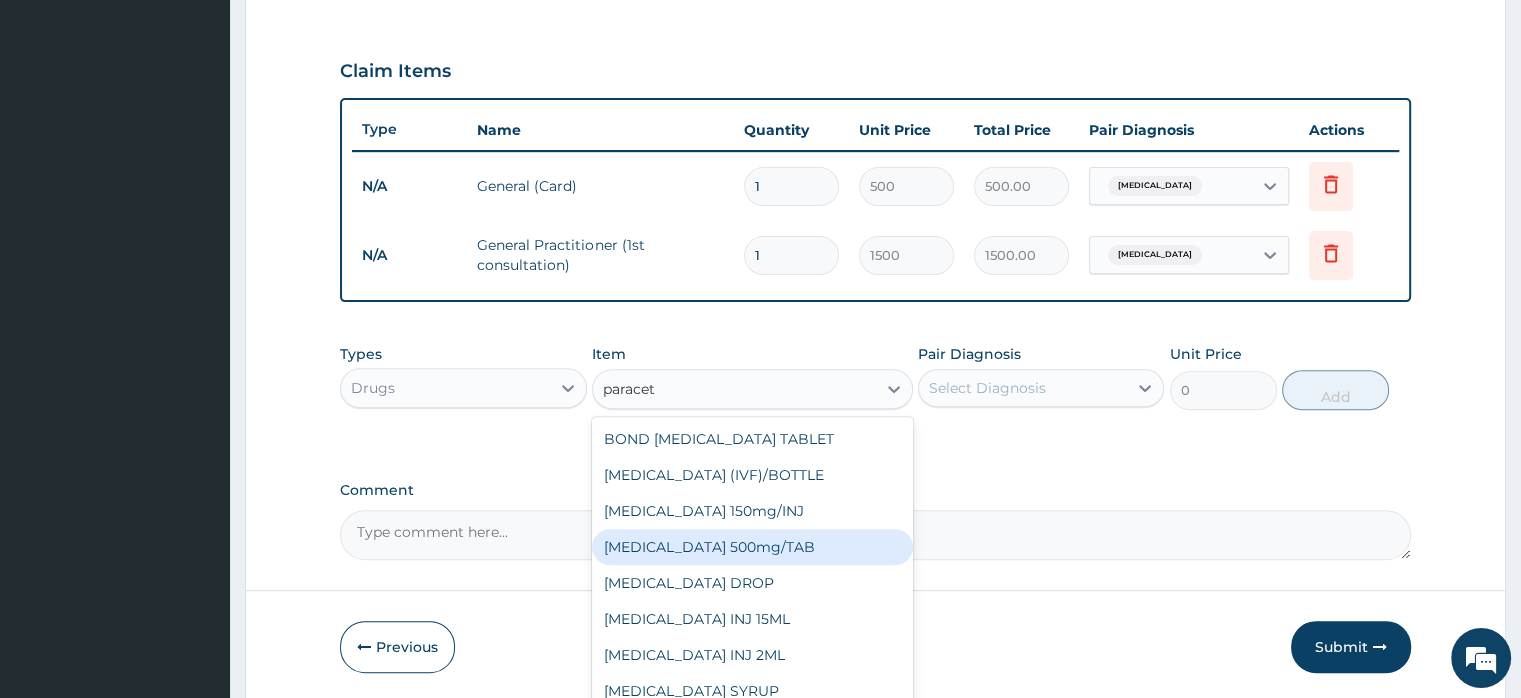 click on "[MEDICAL_DATA] 500mg/TAB" at bounding box center [752, 547] 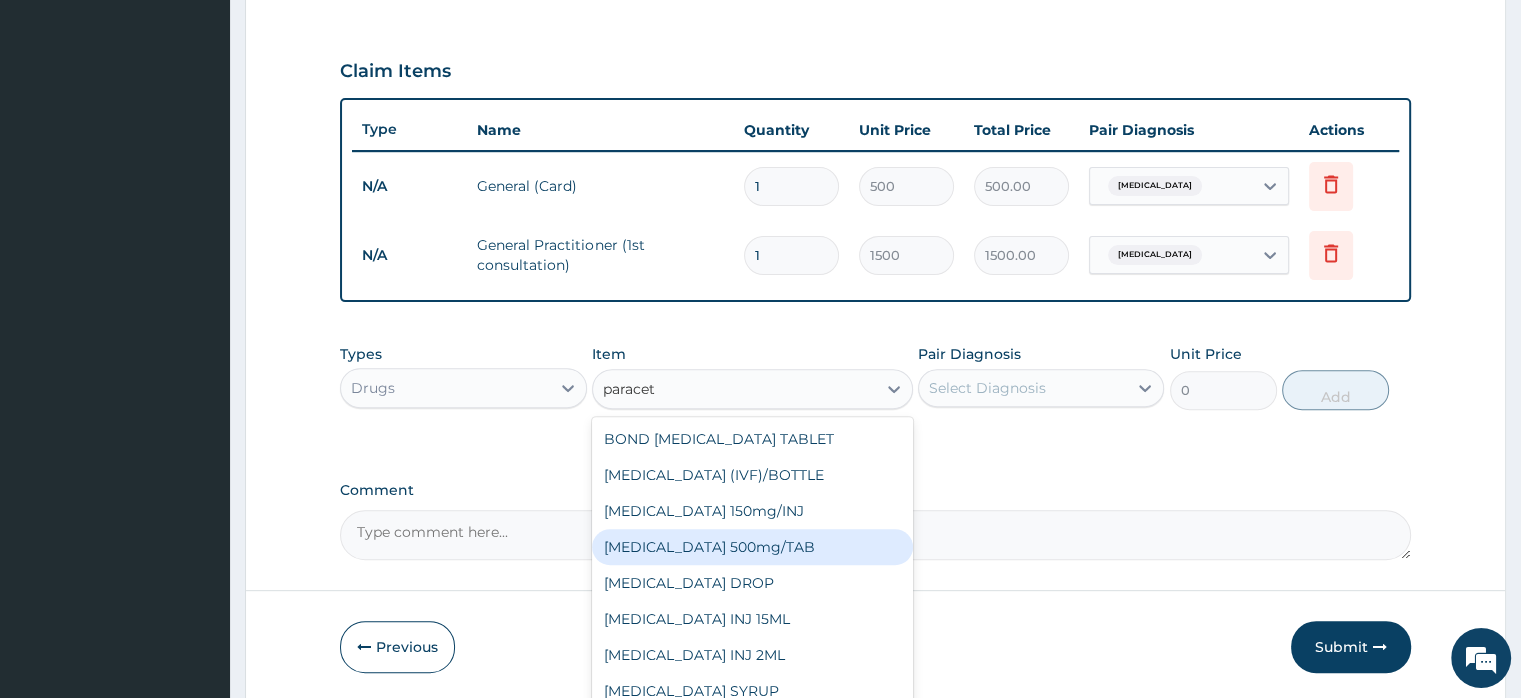 type 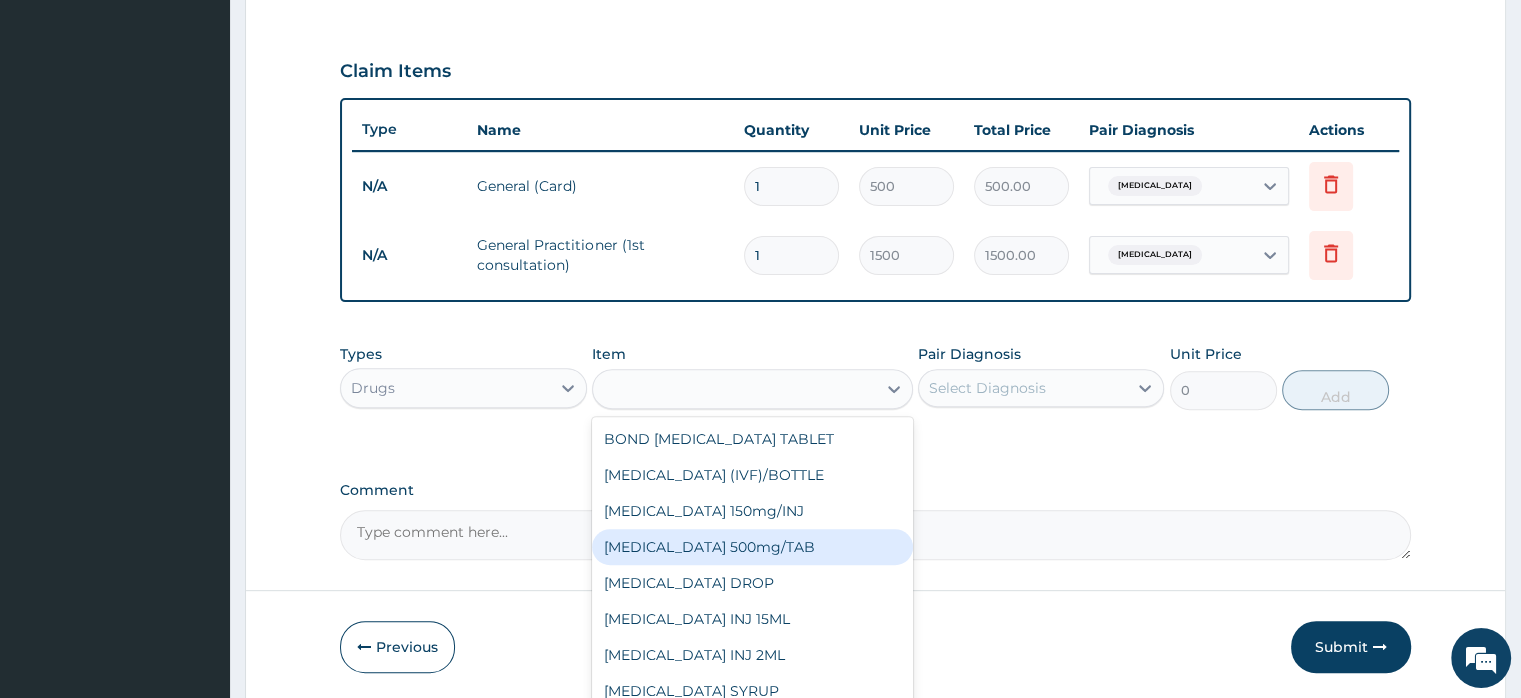 type on "5.25" 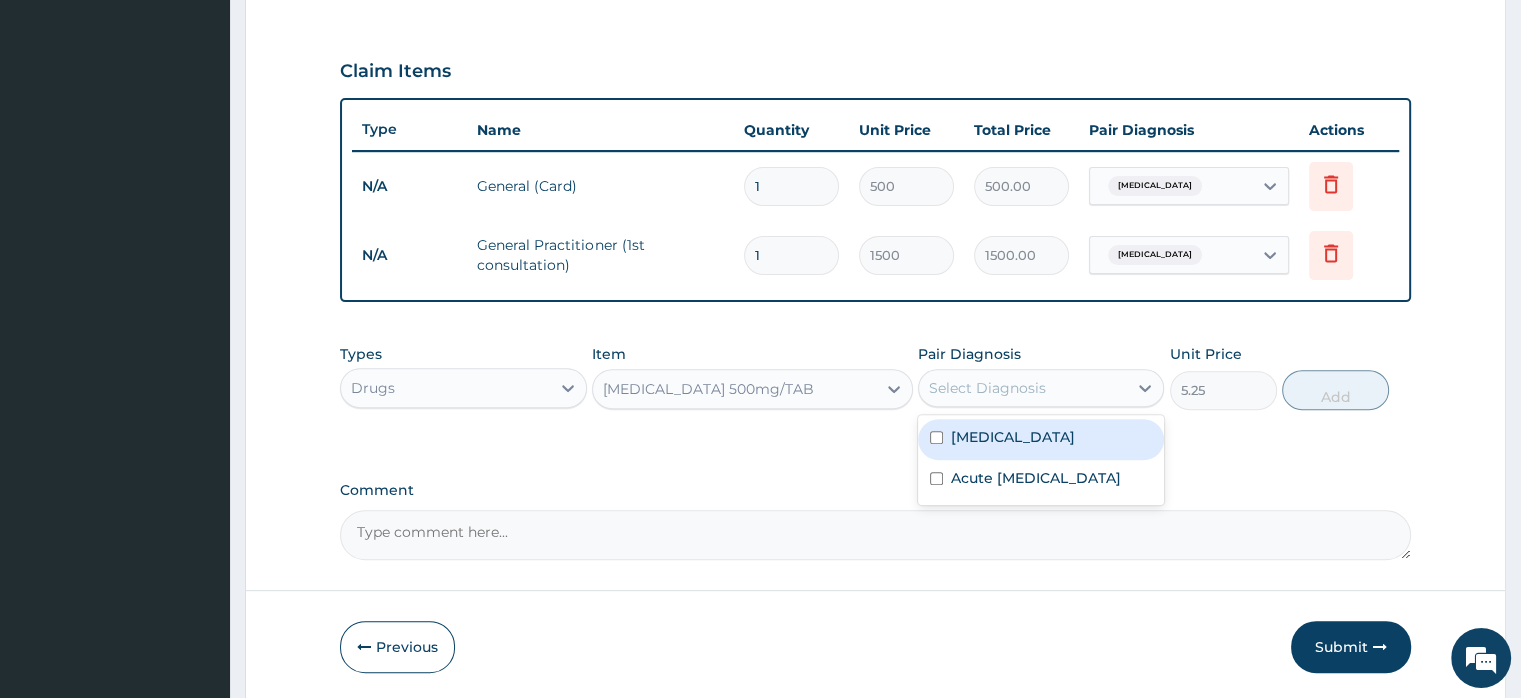click on "Select Diagnosis" at bounding box center [987, 388] 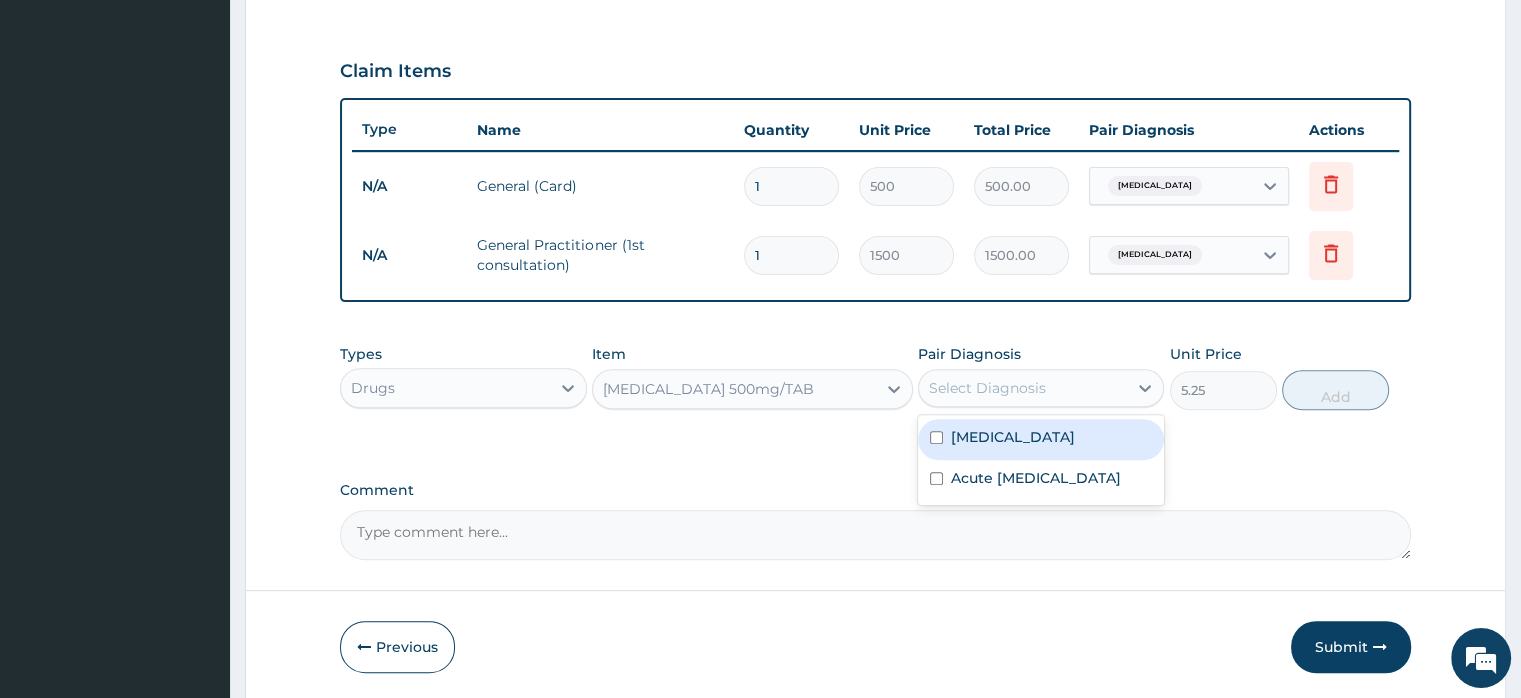 click on "[MEDICAL_DATA]" at bounding box center (1013, 437) 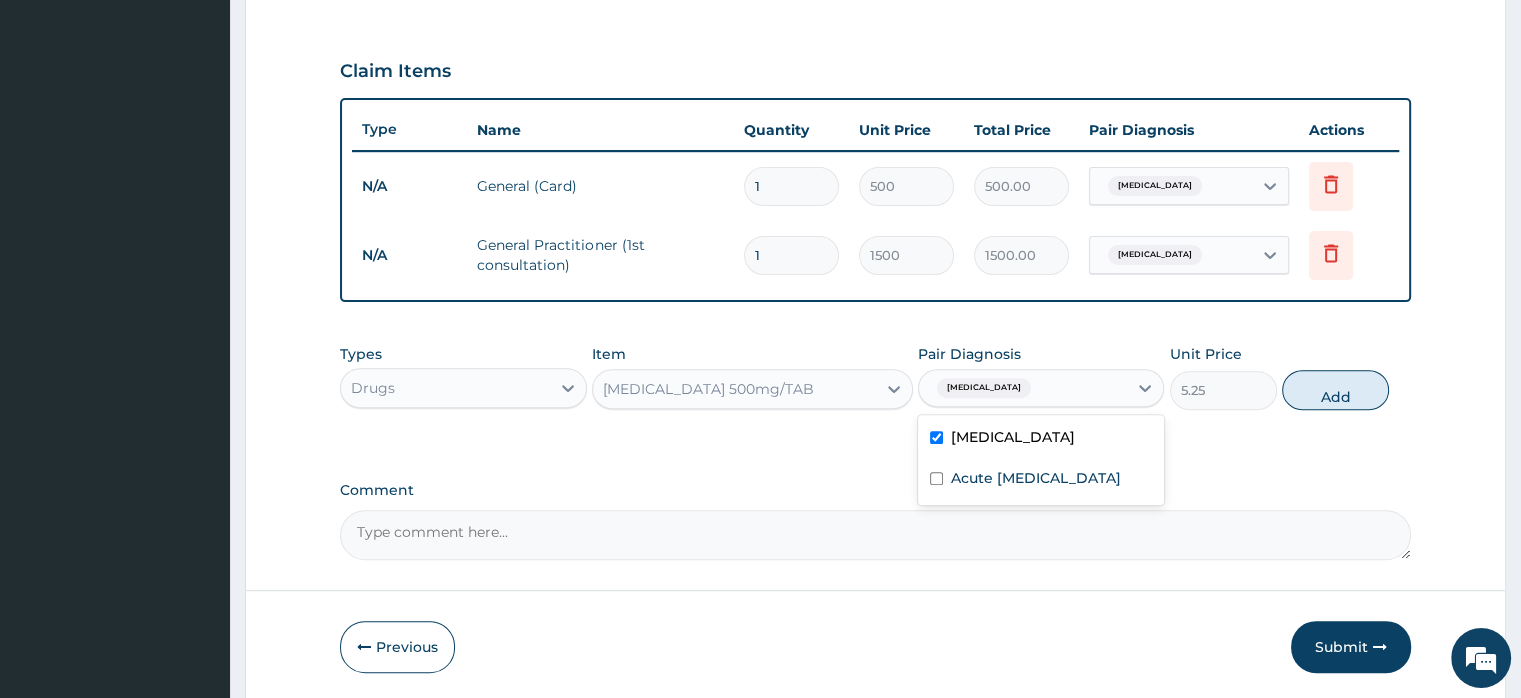 checkbox on "true" 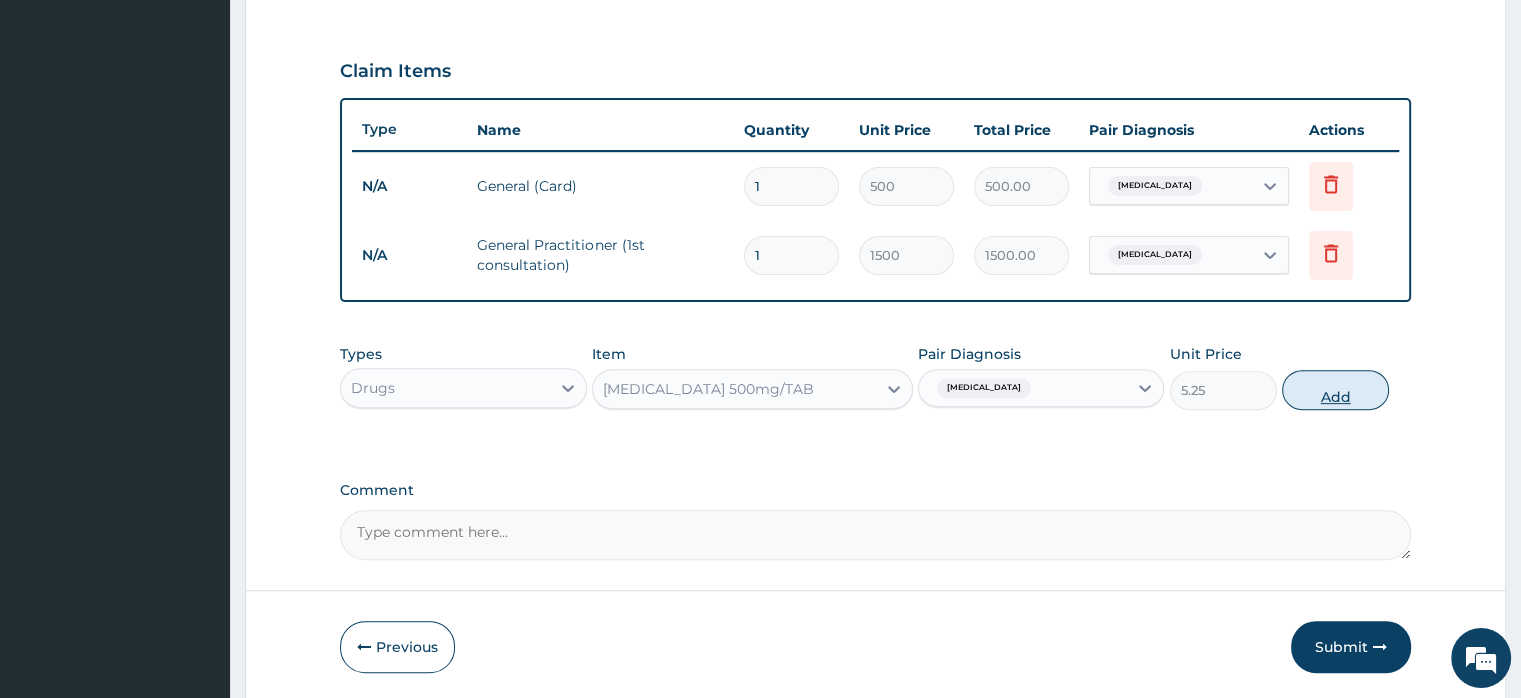 click on "Add" at bounding box center [1335, 390] 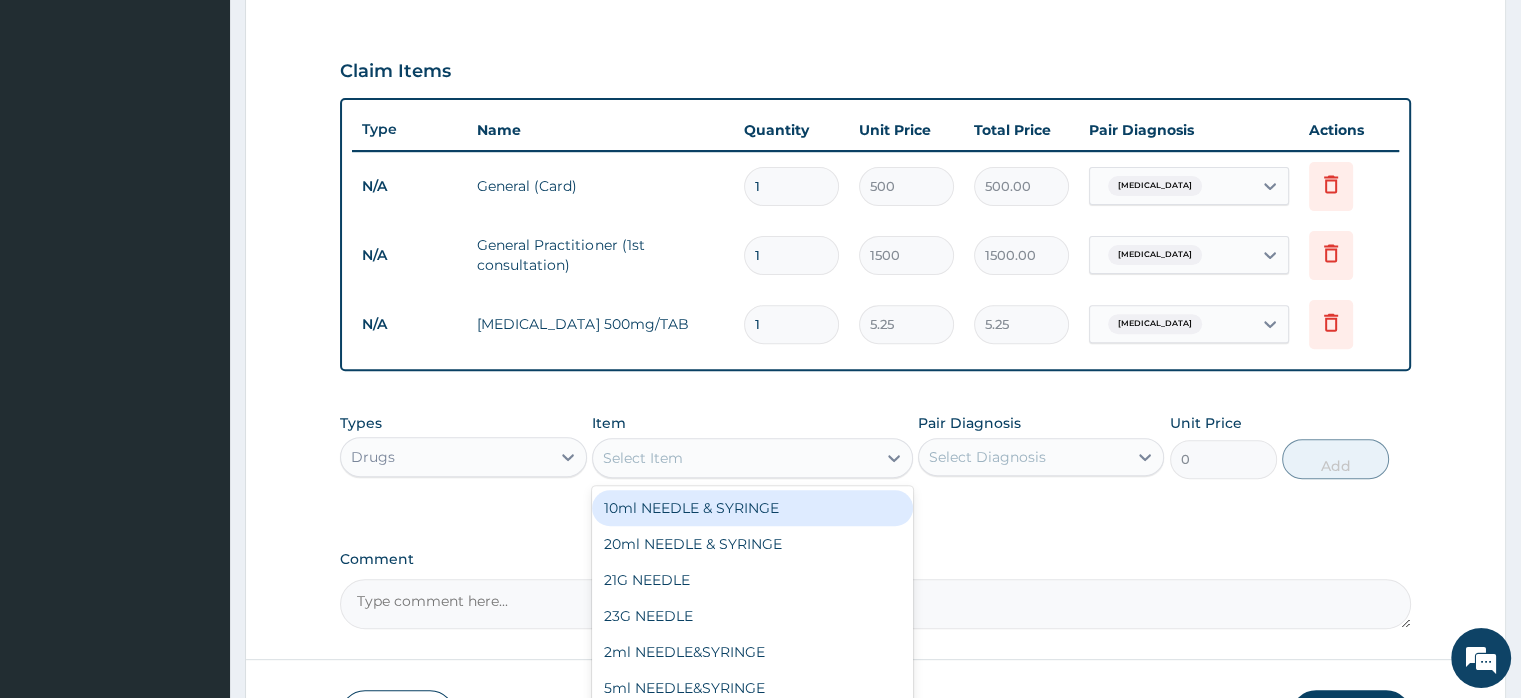 click on "Select Item" at bounding box center [643, 458] 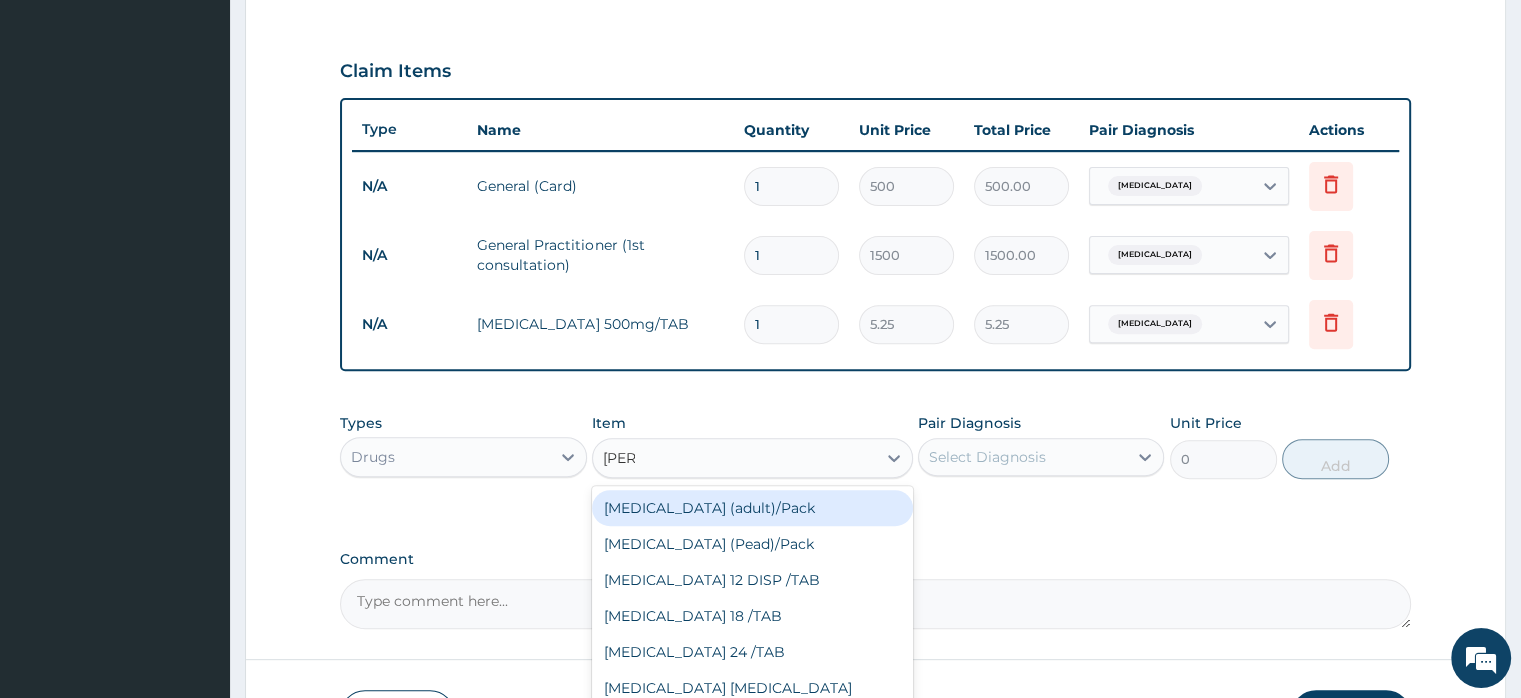 type on "coart" 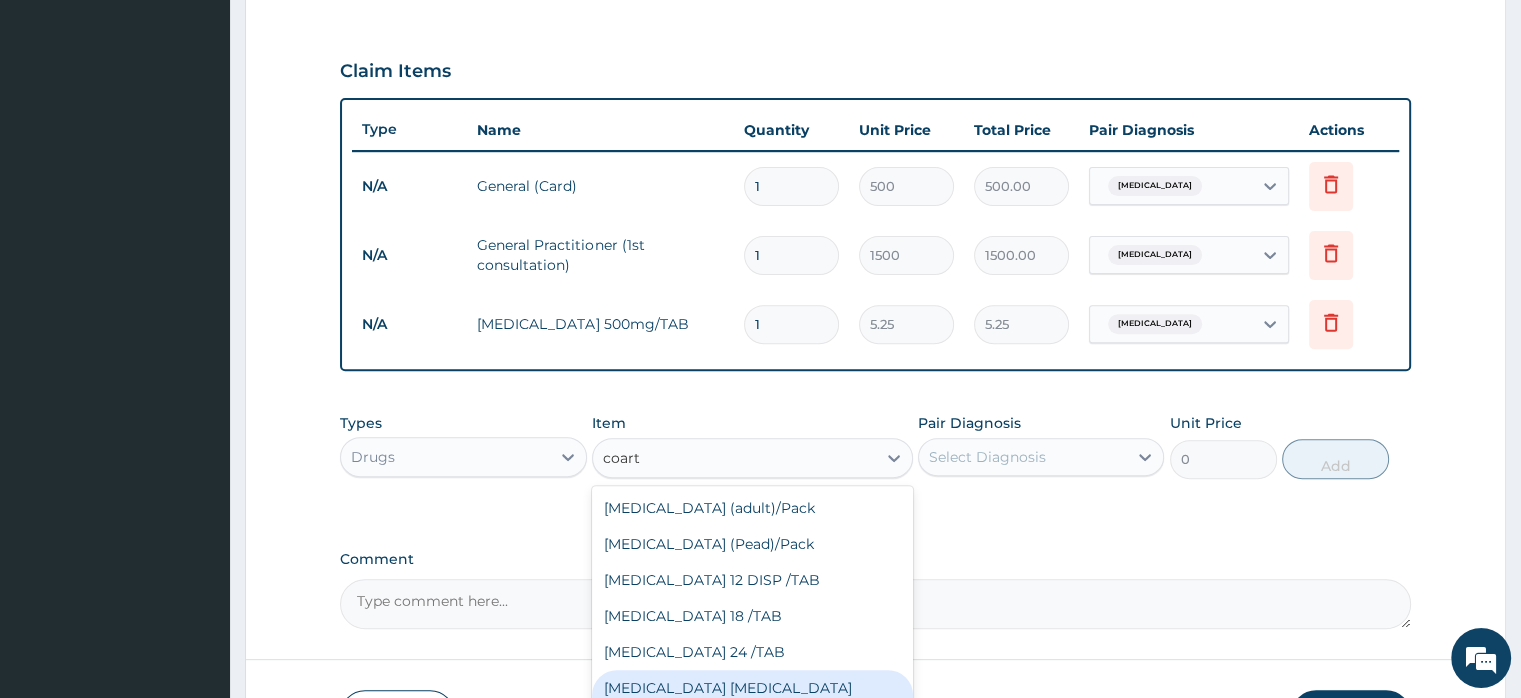 click on "[MEDICAL_DATA] [MEDICAL_DATA] 80/480" at bounding box center [752, 698] 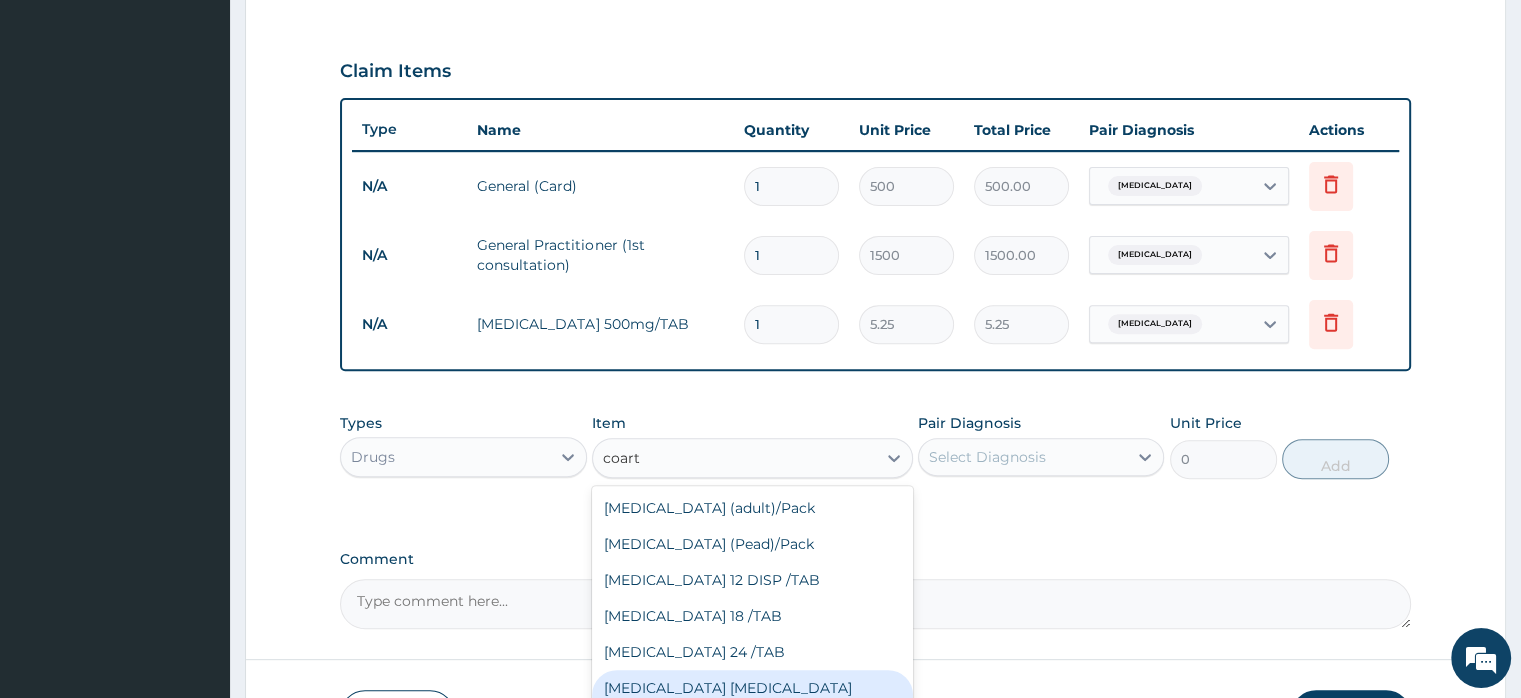 type 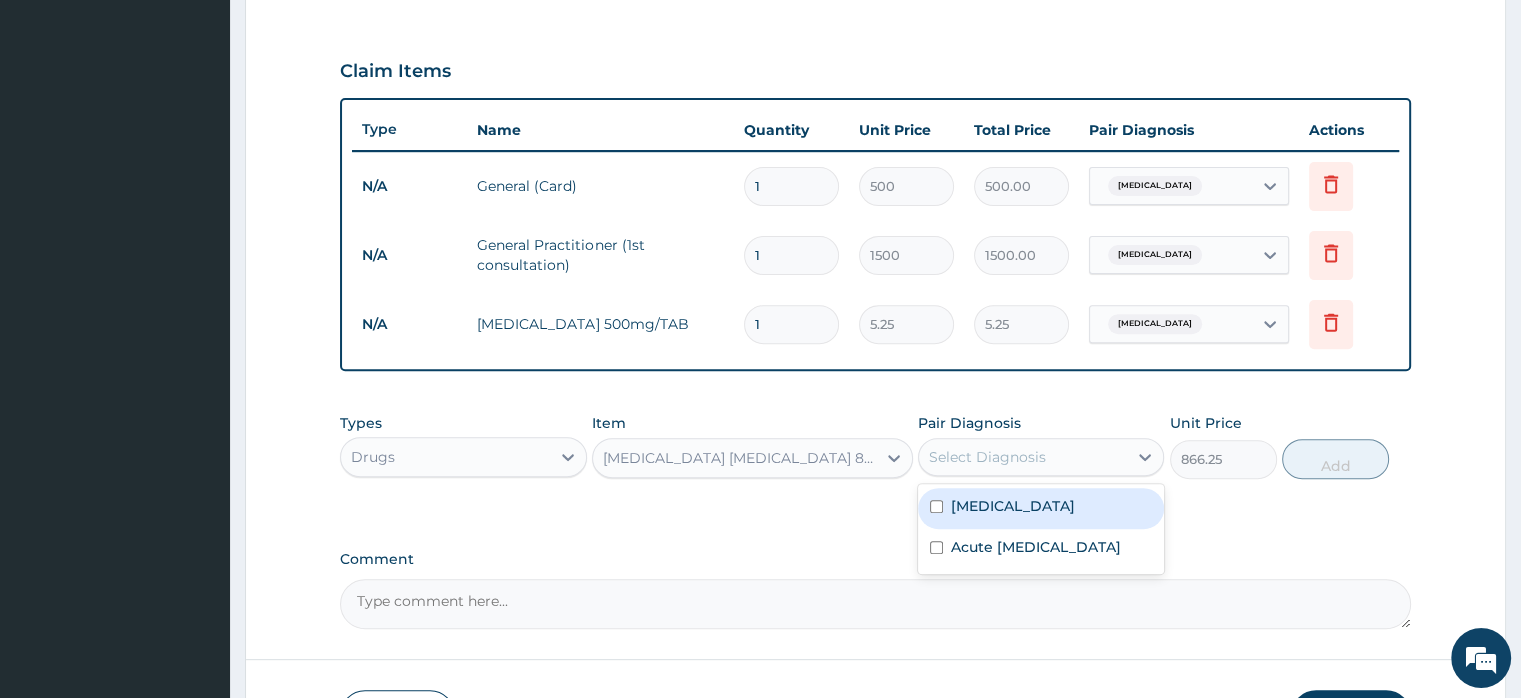 click on "Select Diagnosis" at bounding box center (987, 457) 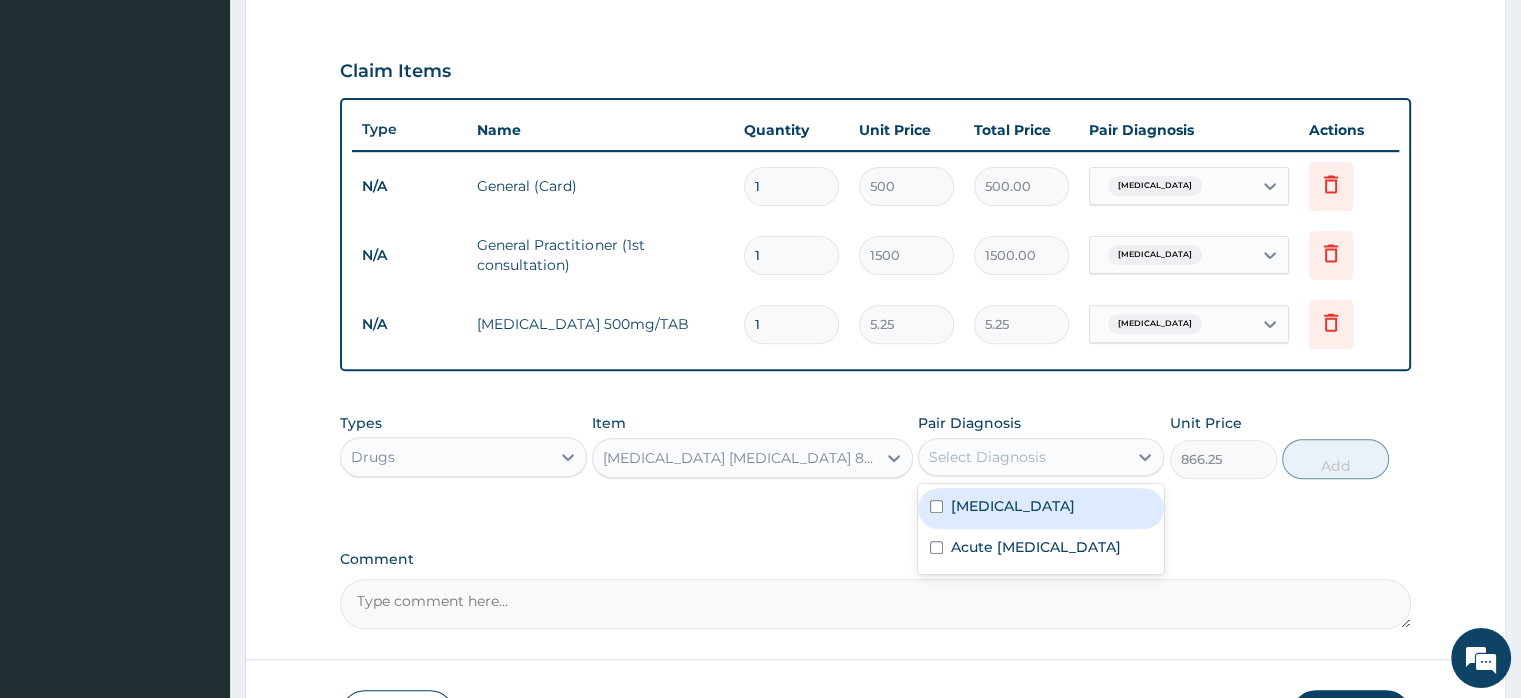 click on "[MEDICAL_DATA]" at bounding box center (1041, 508) 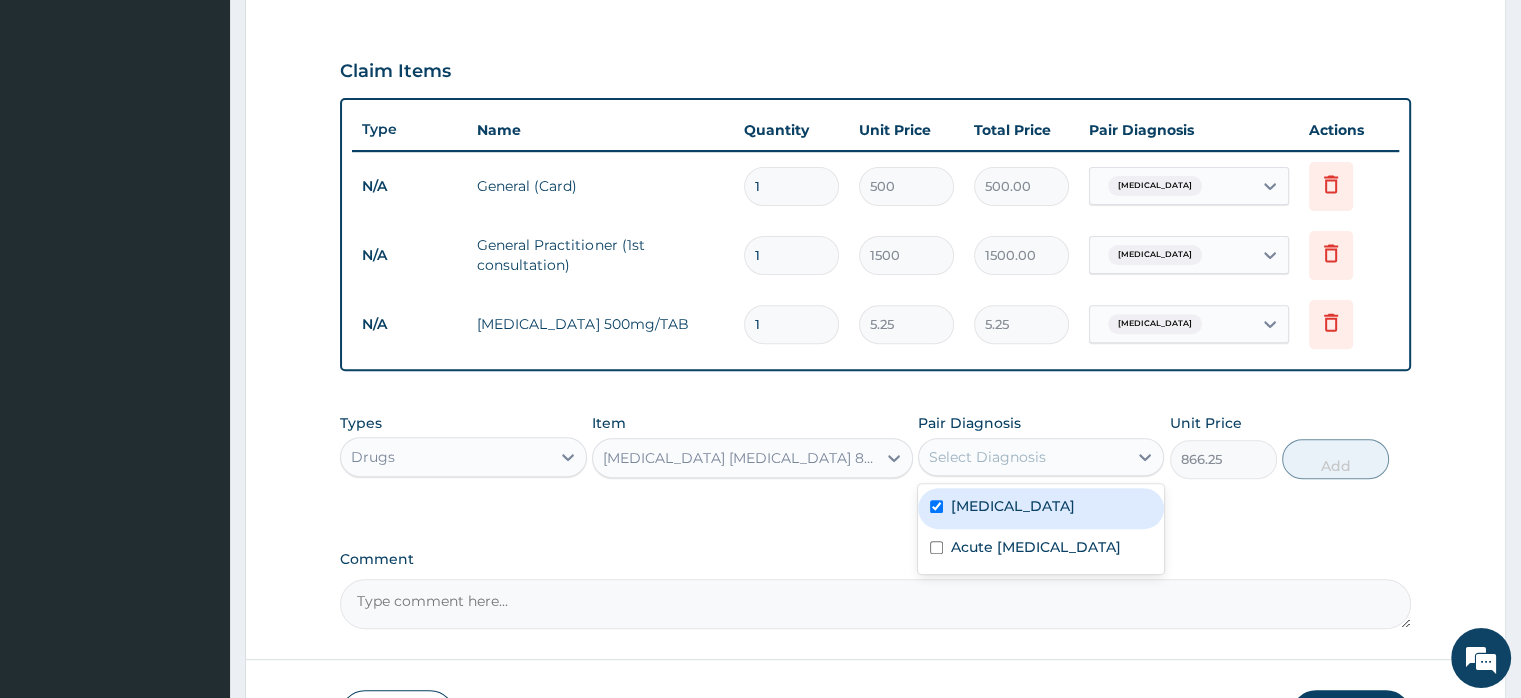 checkbox on "true" 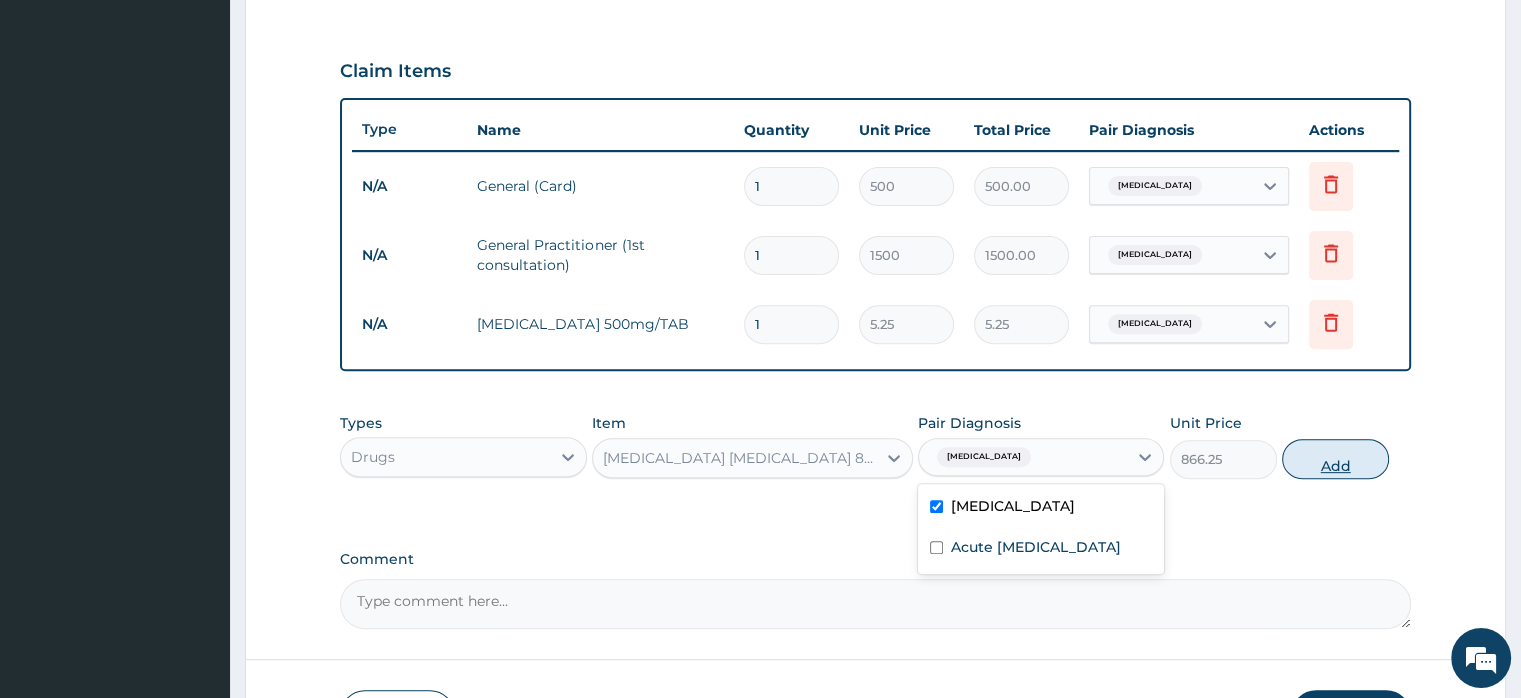 click on "Add" at bounding box center [1335, 459] 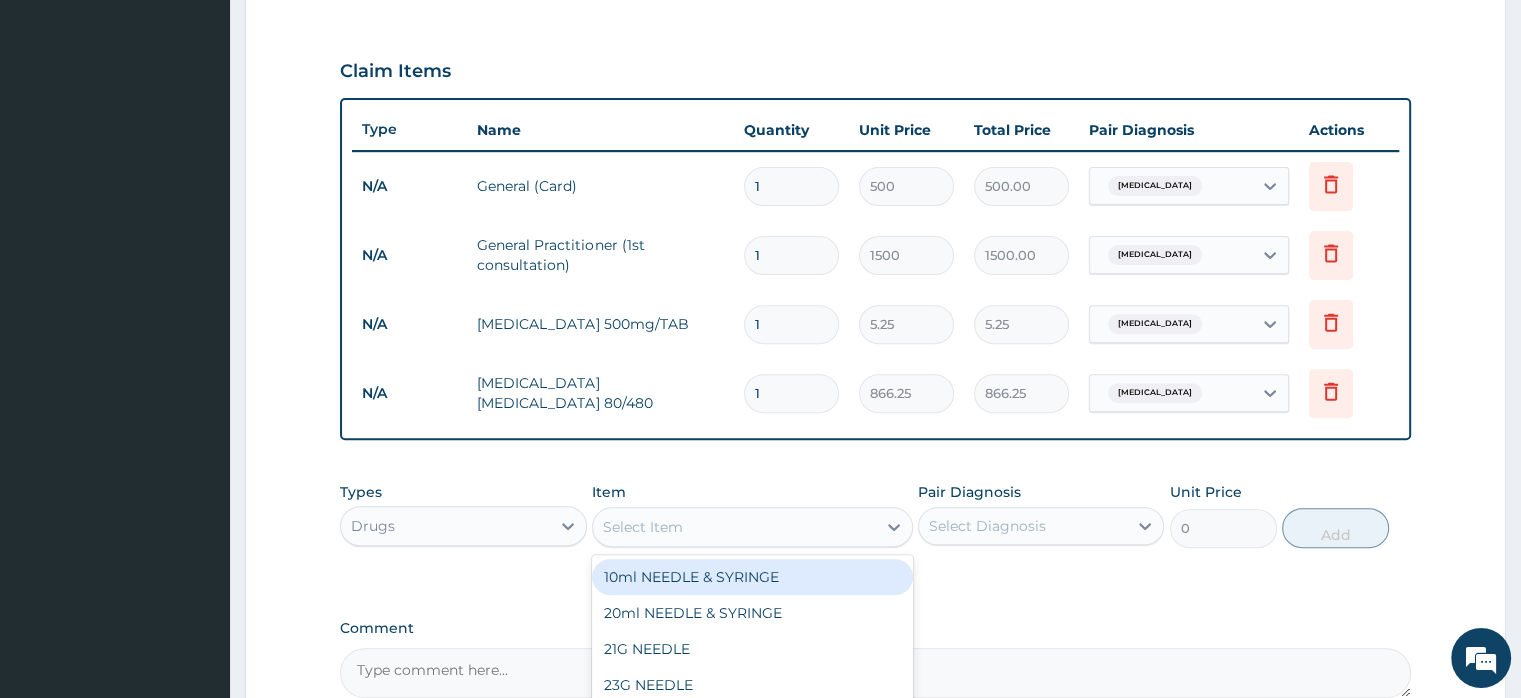 click on "Select Item" at bounding box center [734, 527] 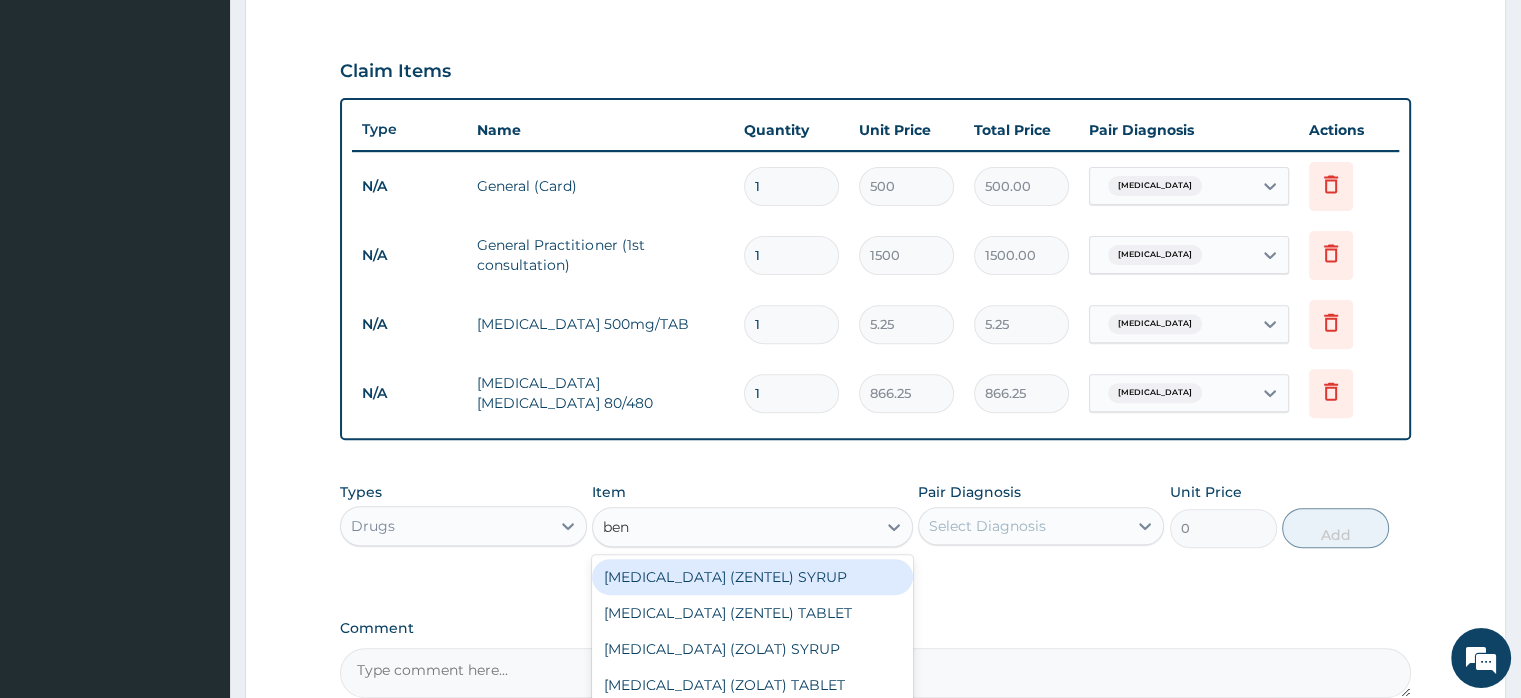 type on "beny" 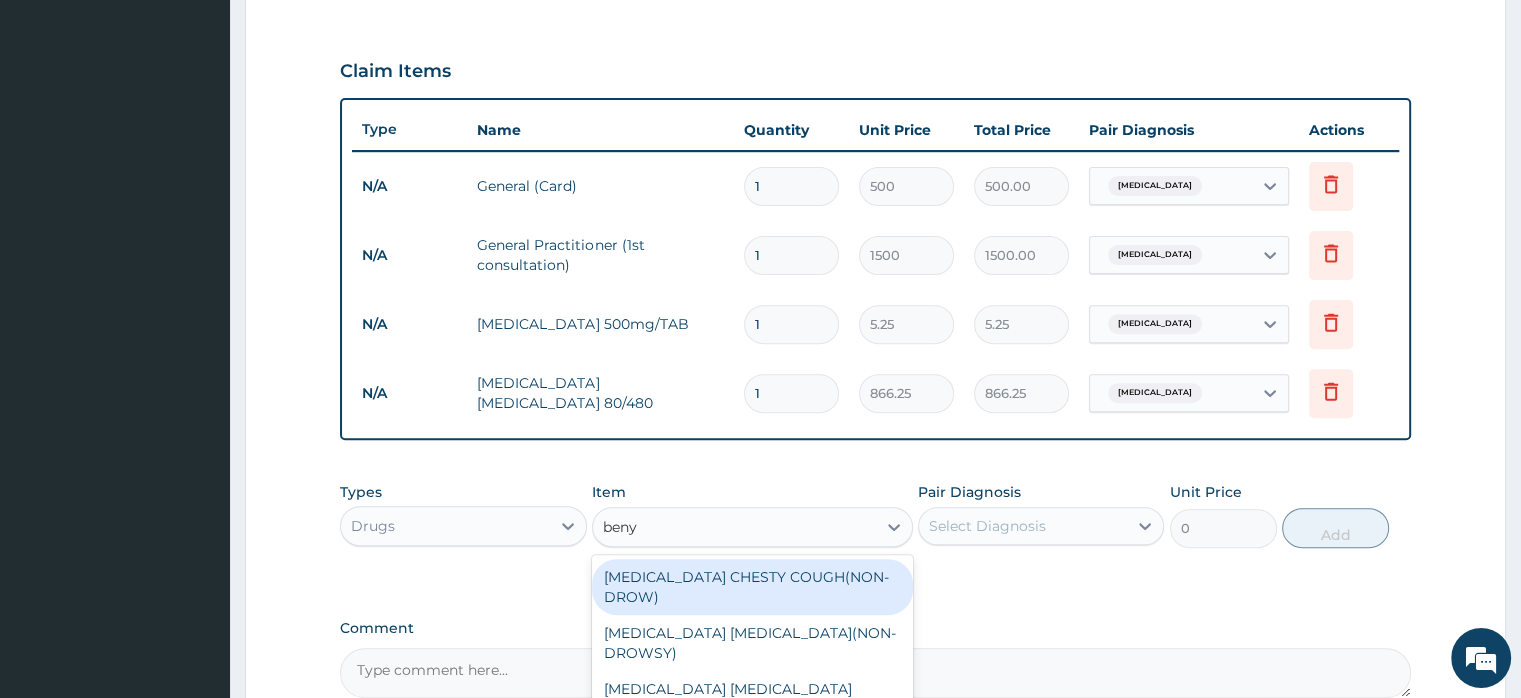 click on "[MEDICAL_DATA] CHESTY COUGH(NON-DROW)" at bounding box center [752, 587] 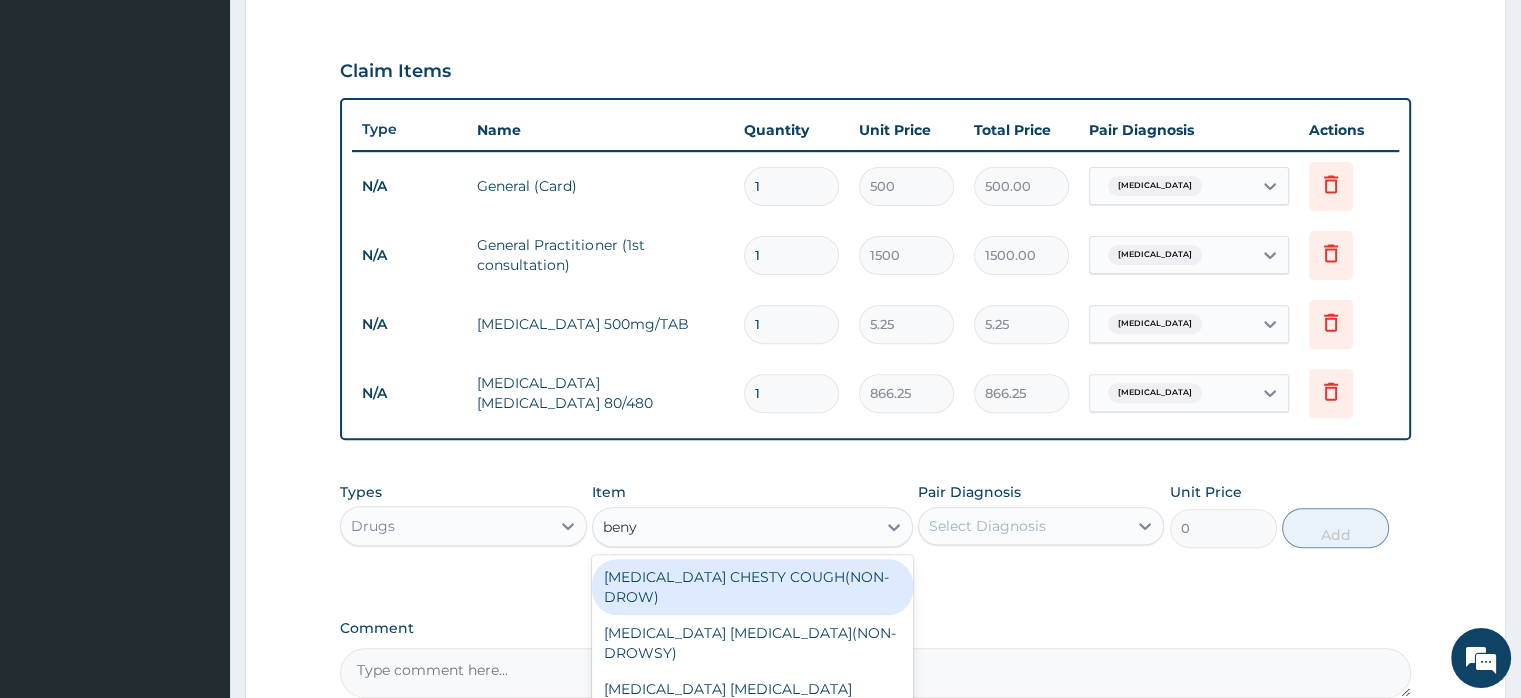 type 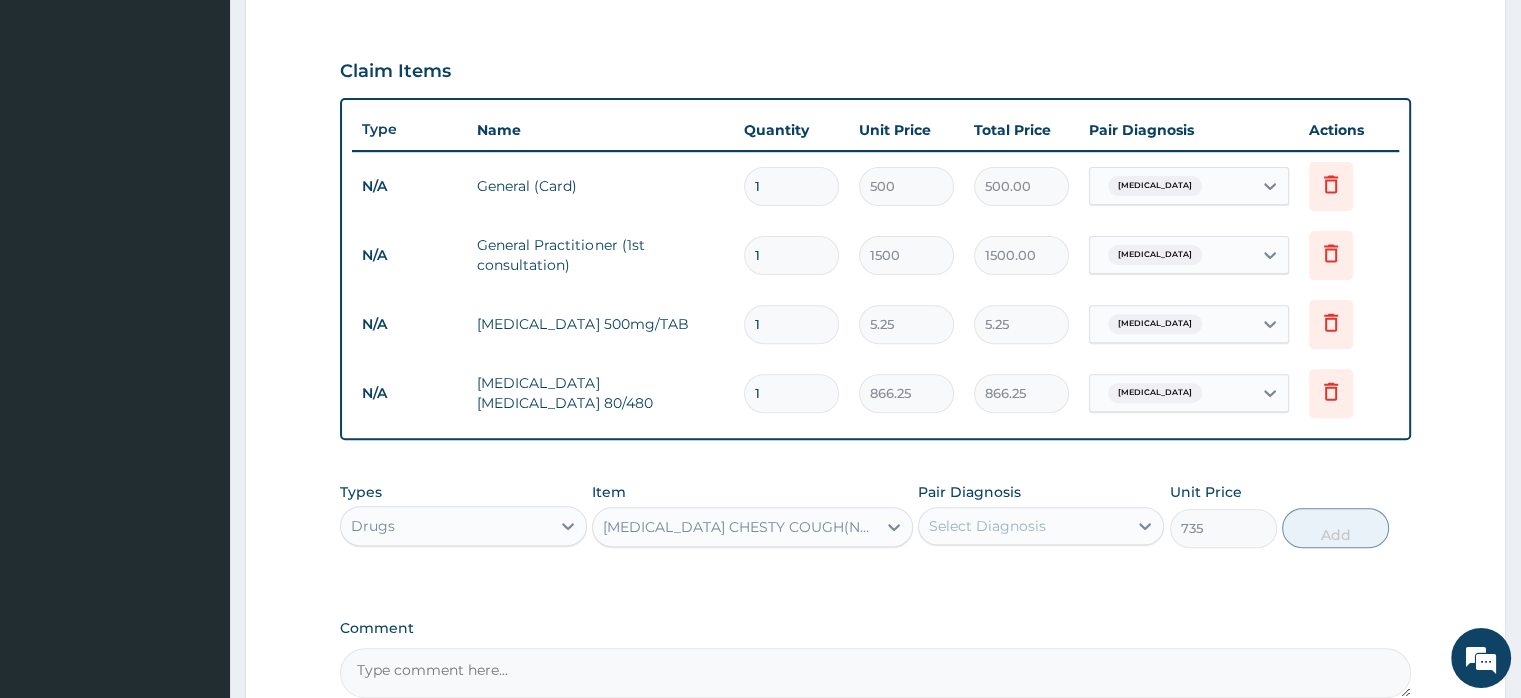 click on "Select Diagnosis" at bounding box center (987, 526) 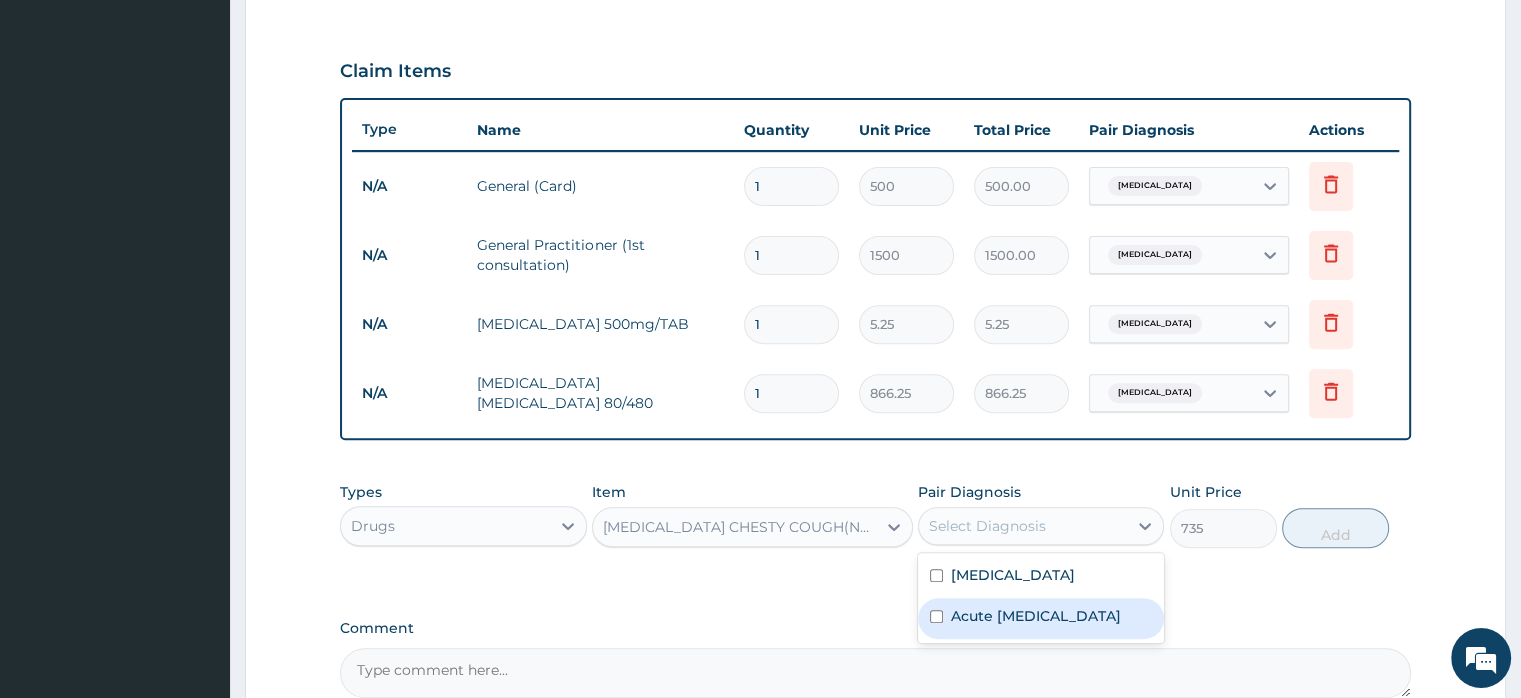 click on "Acute [MEDICAL_DATA]" at bounding box center (1036, 616) 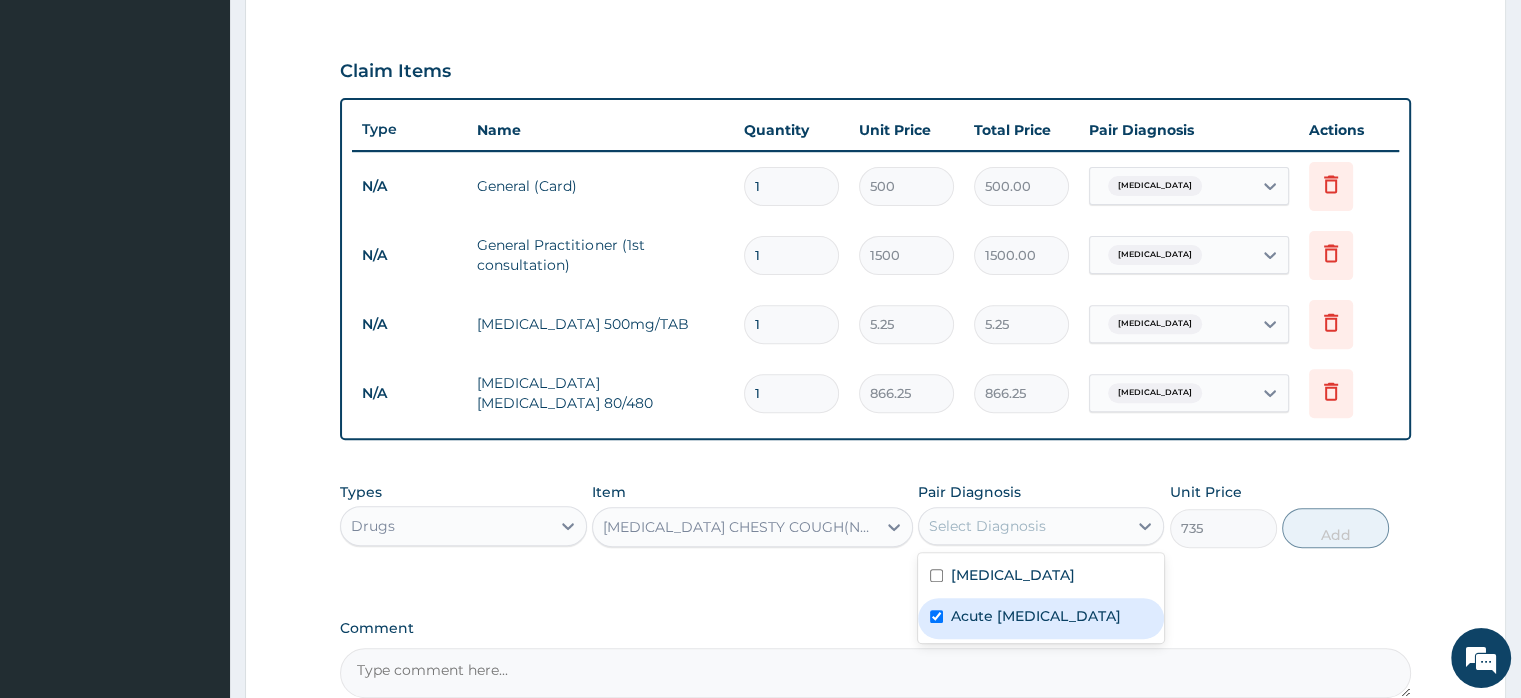 checkbox on "true" 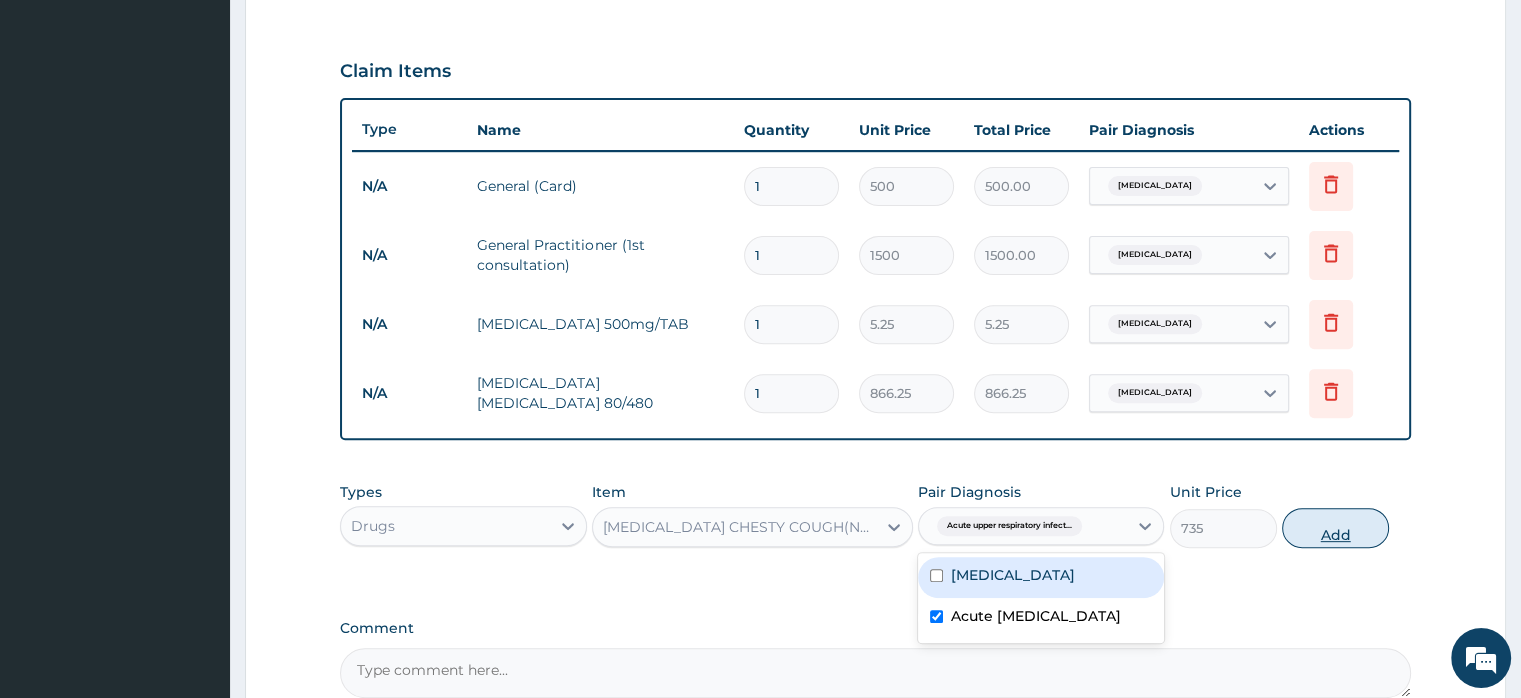 click on "Add" at bounding box center [1335, 528] 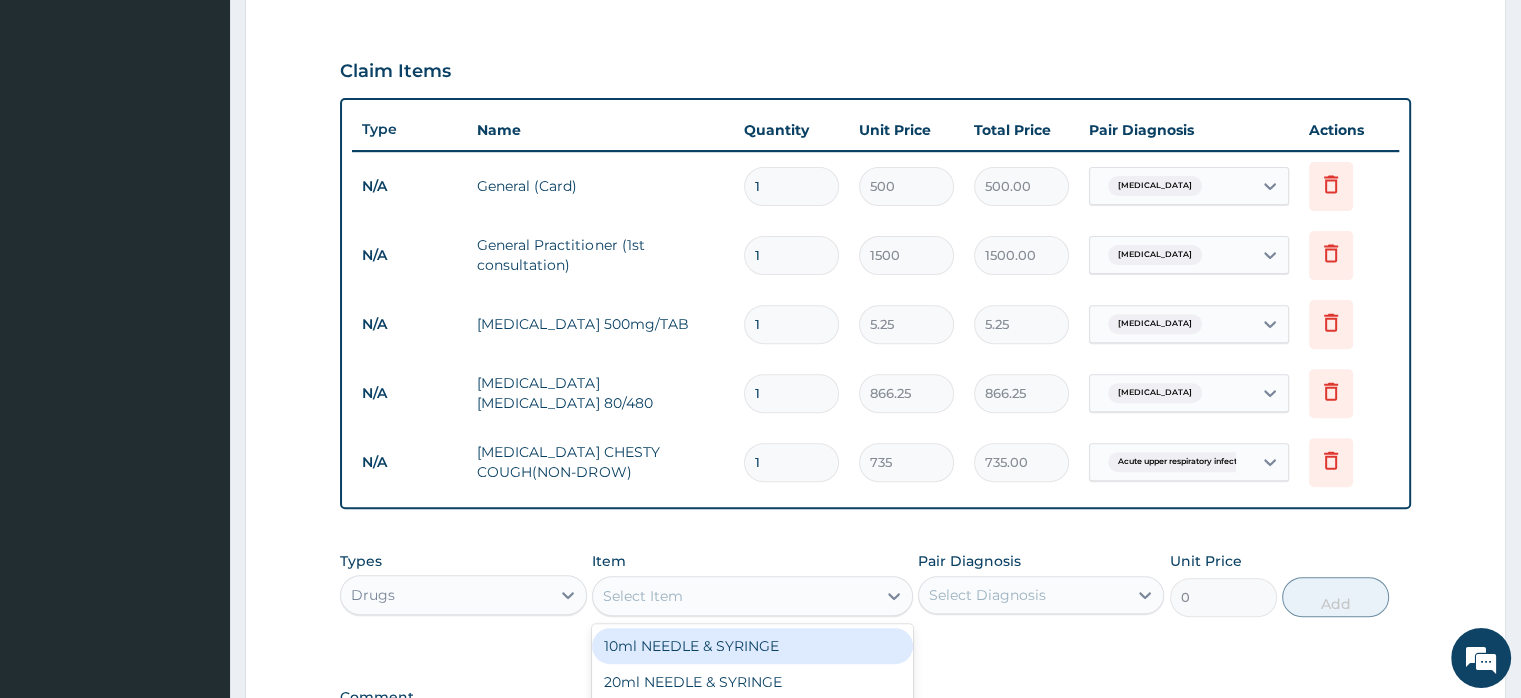 click on "Select Item" at bounding box center [734, 596] 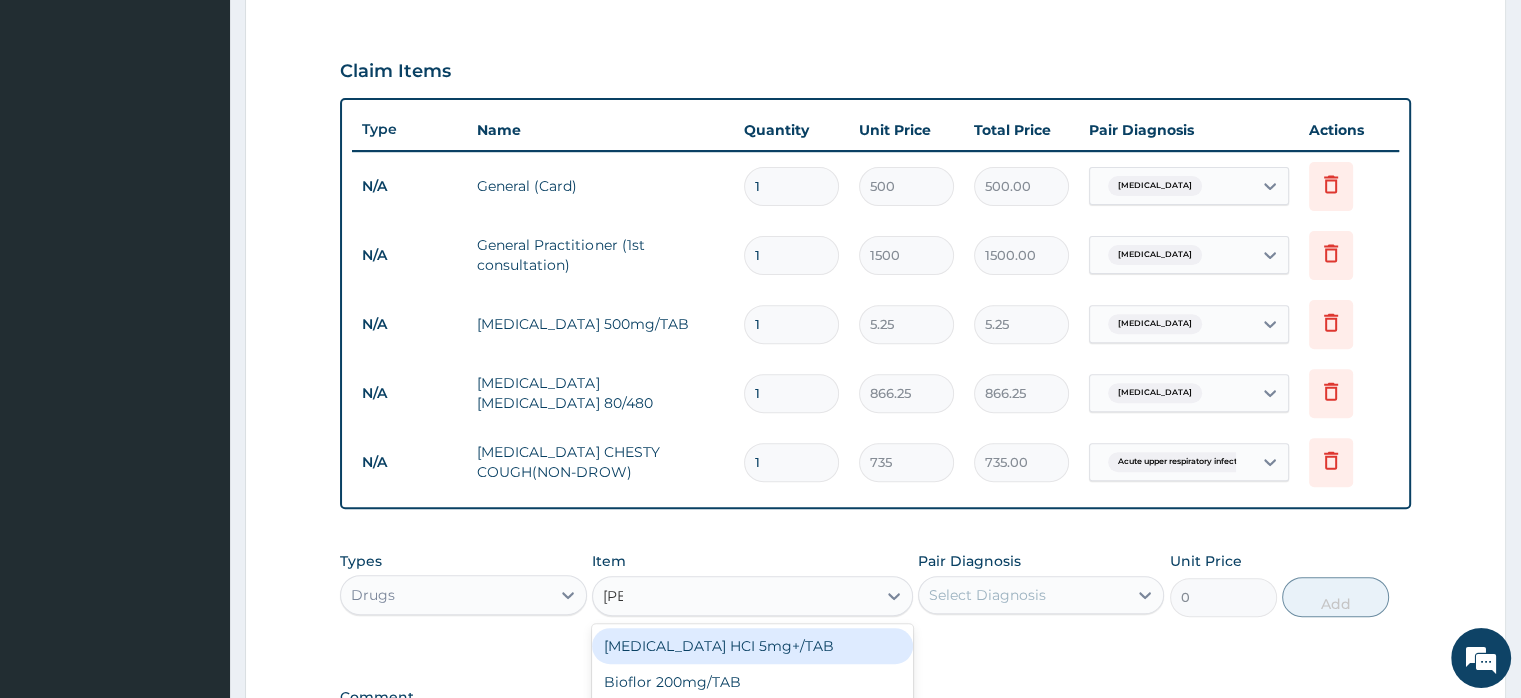 type on "lorat" 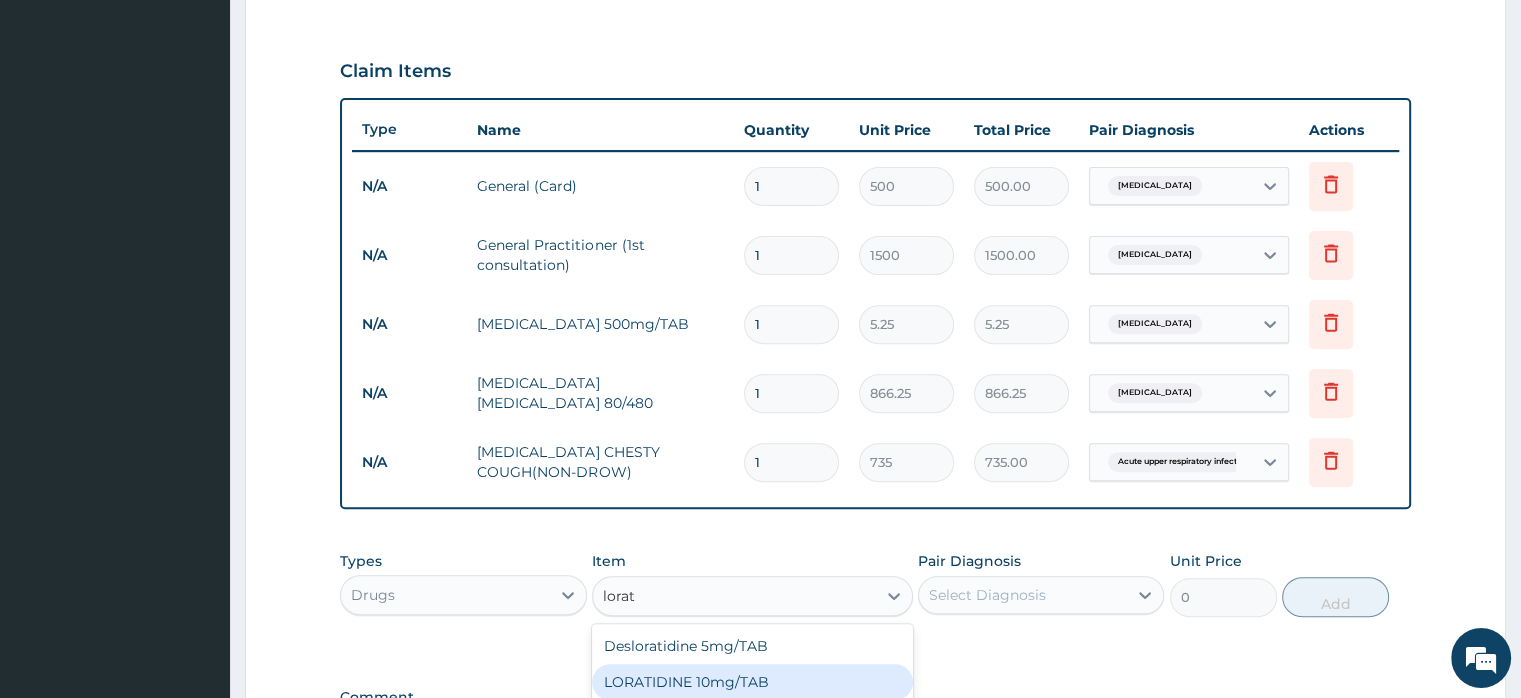 click on "LORATIDINE 10mg/TAB" at bounding box center (752, 682) 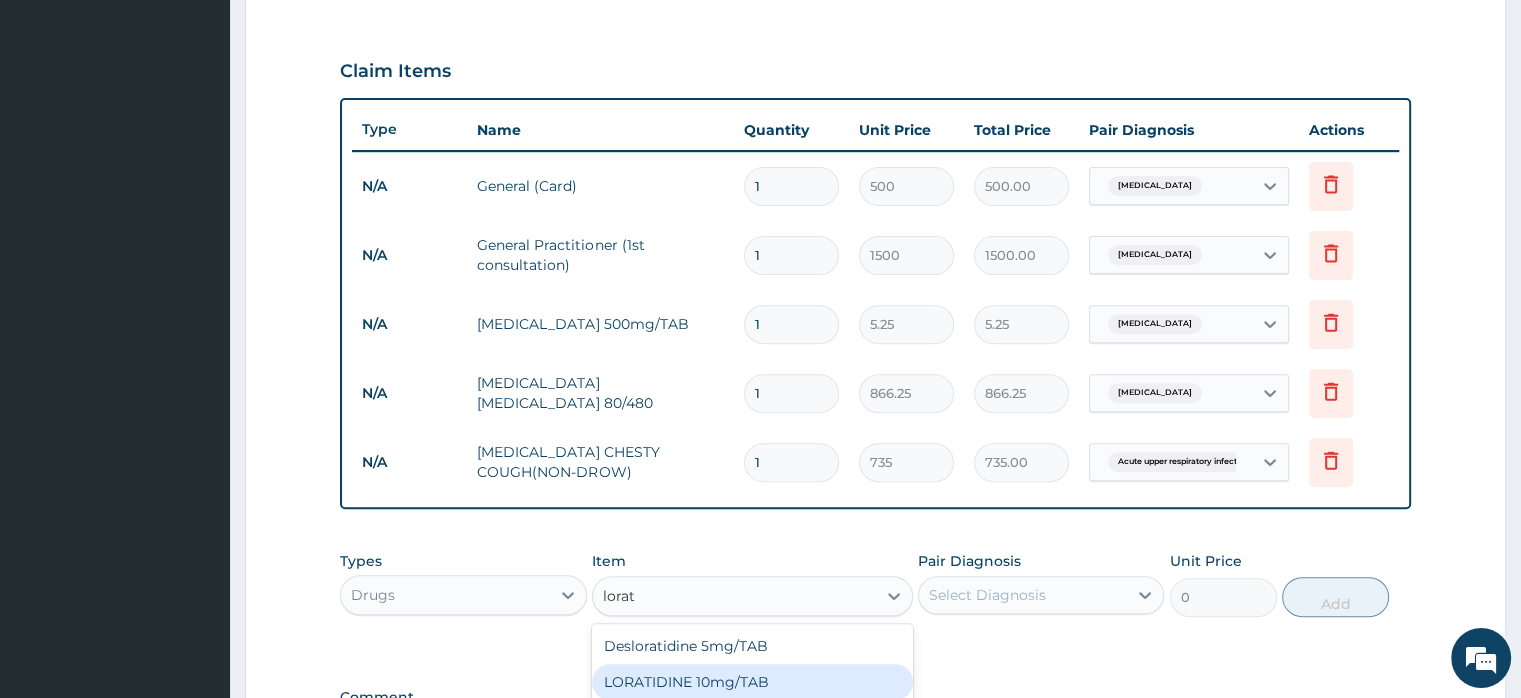 type 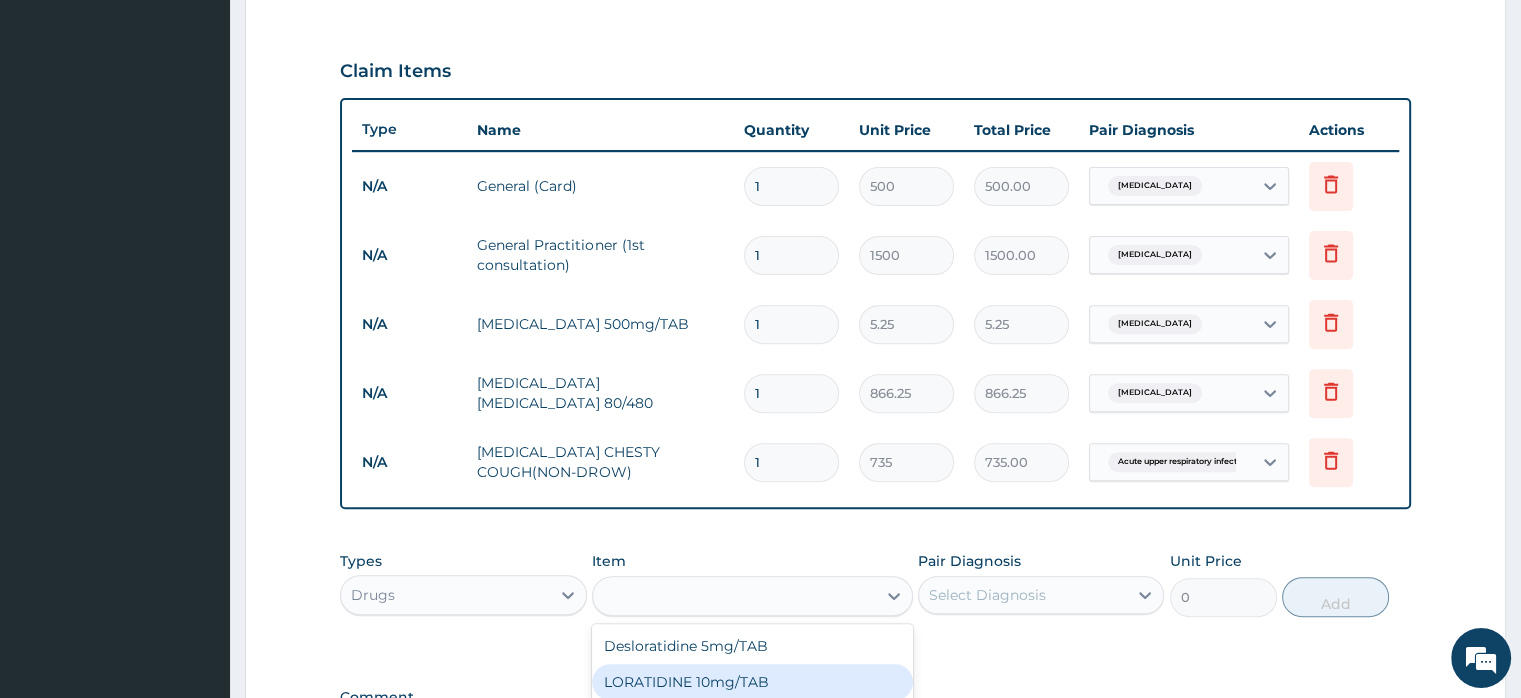 type on "11.55" 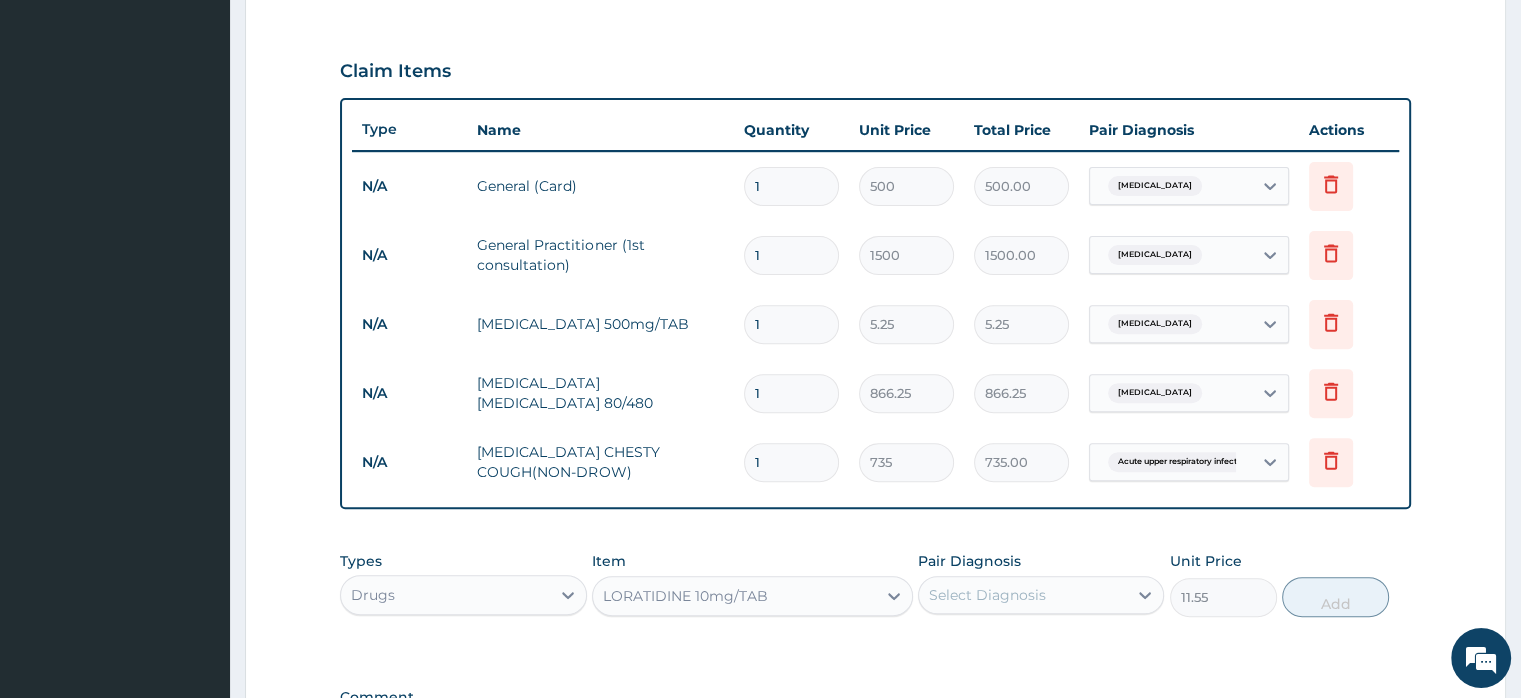 click on "Select Diagnosis" at bounding box center [987, 595] 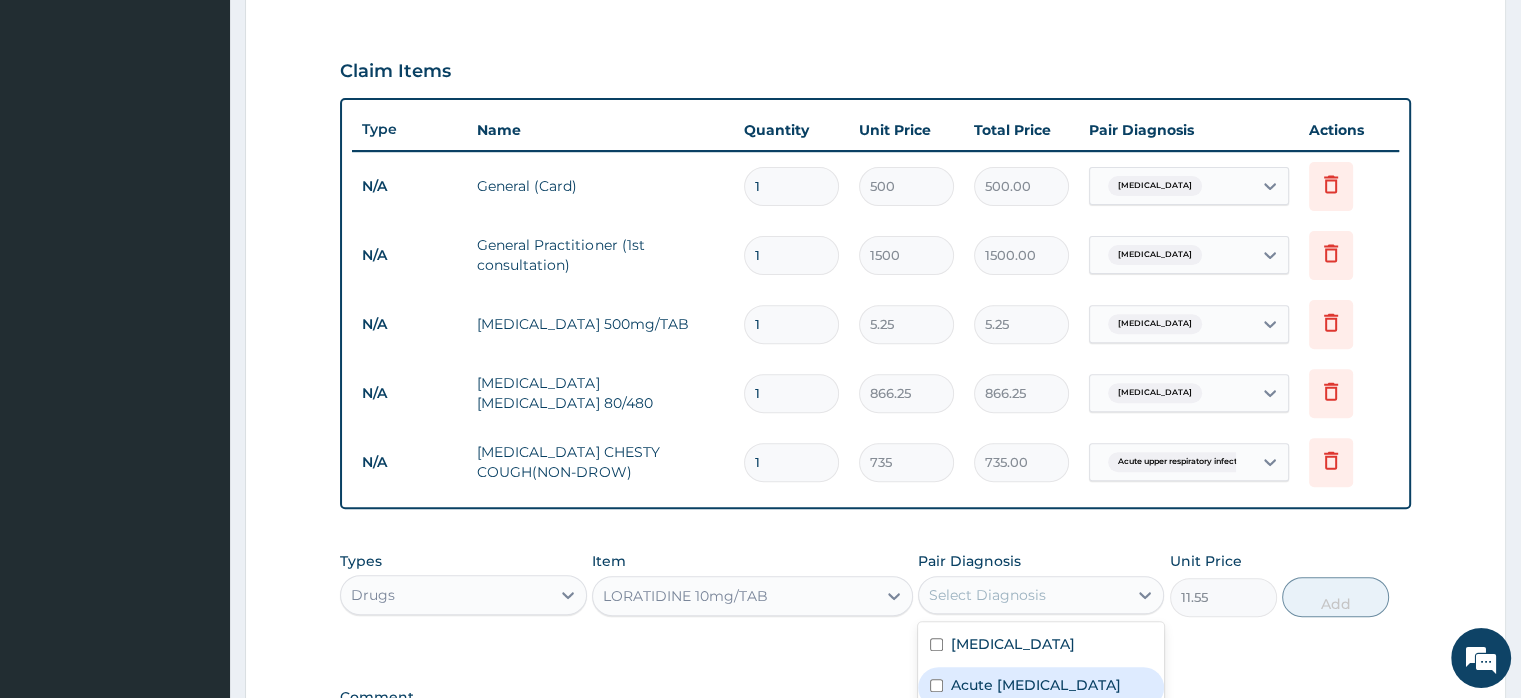 click on "Acute [MEDICAL_DATA]" at bounding box center [1036, 685] 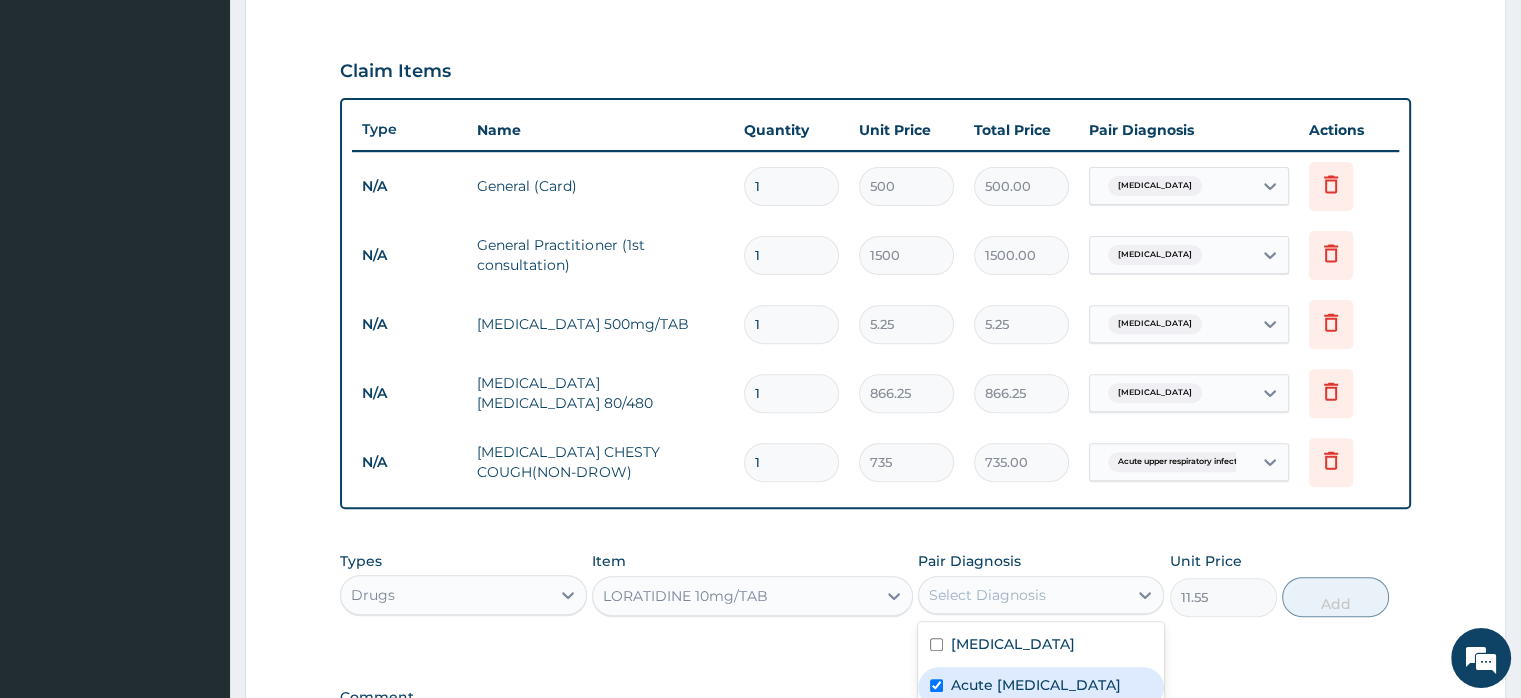 checkbox on "true" 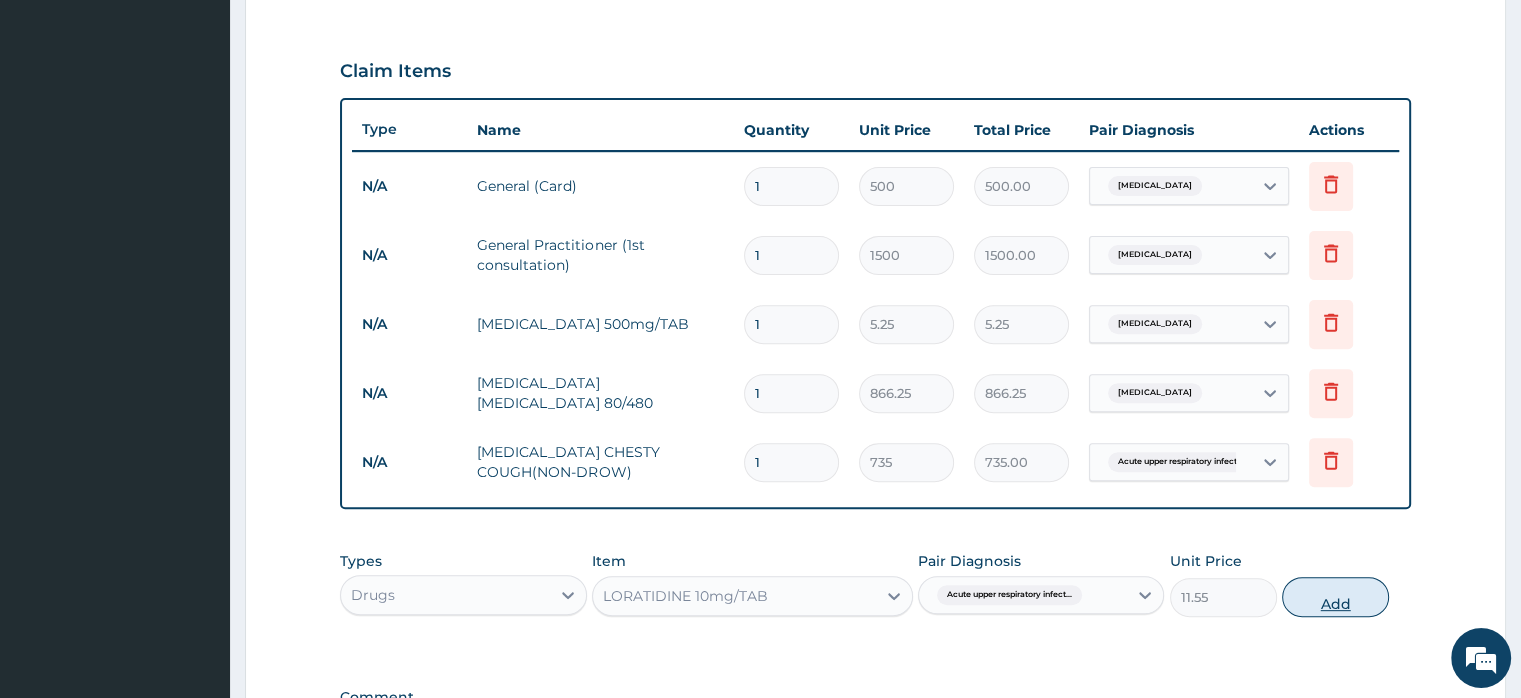click on "Add" at bounding box center (1335, 597) 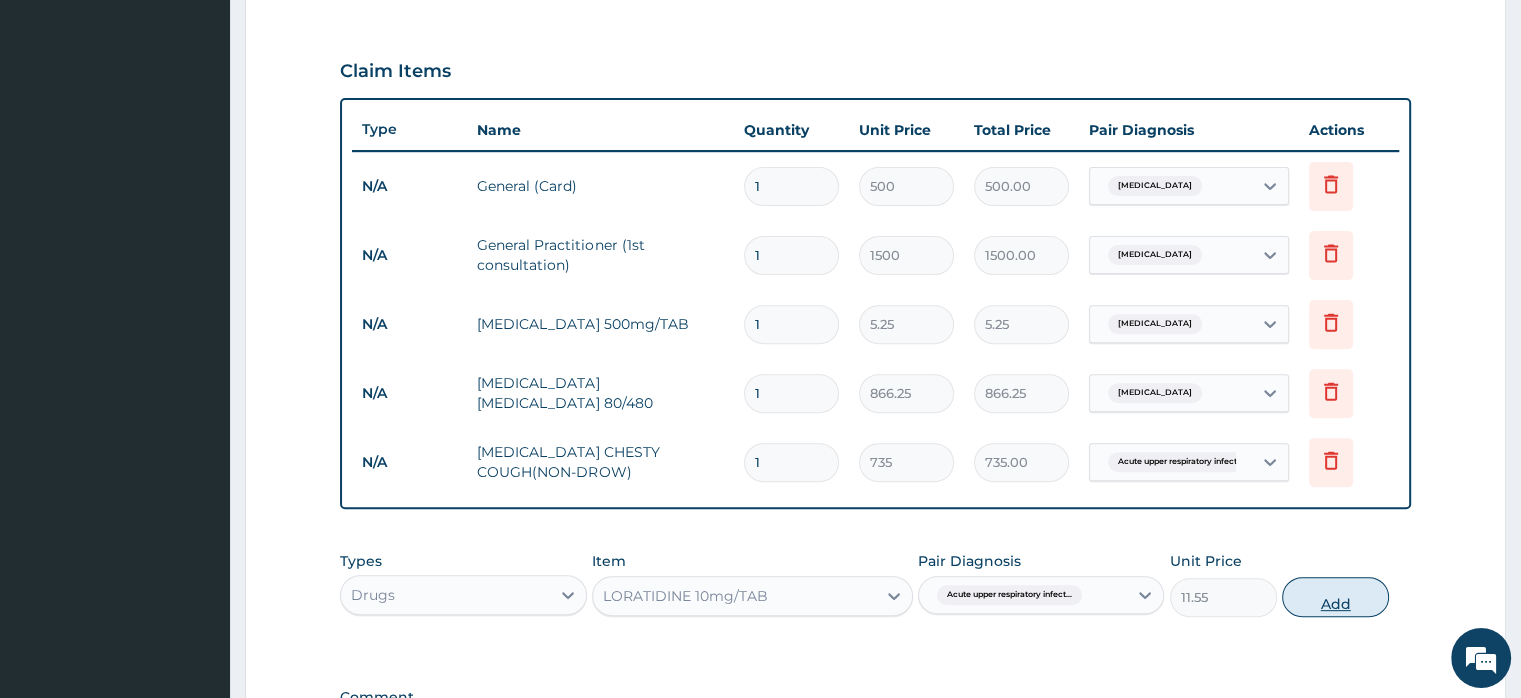 type on "0" 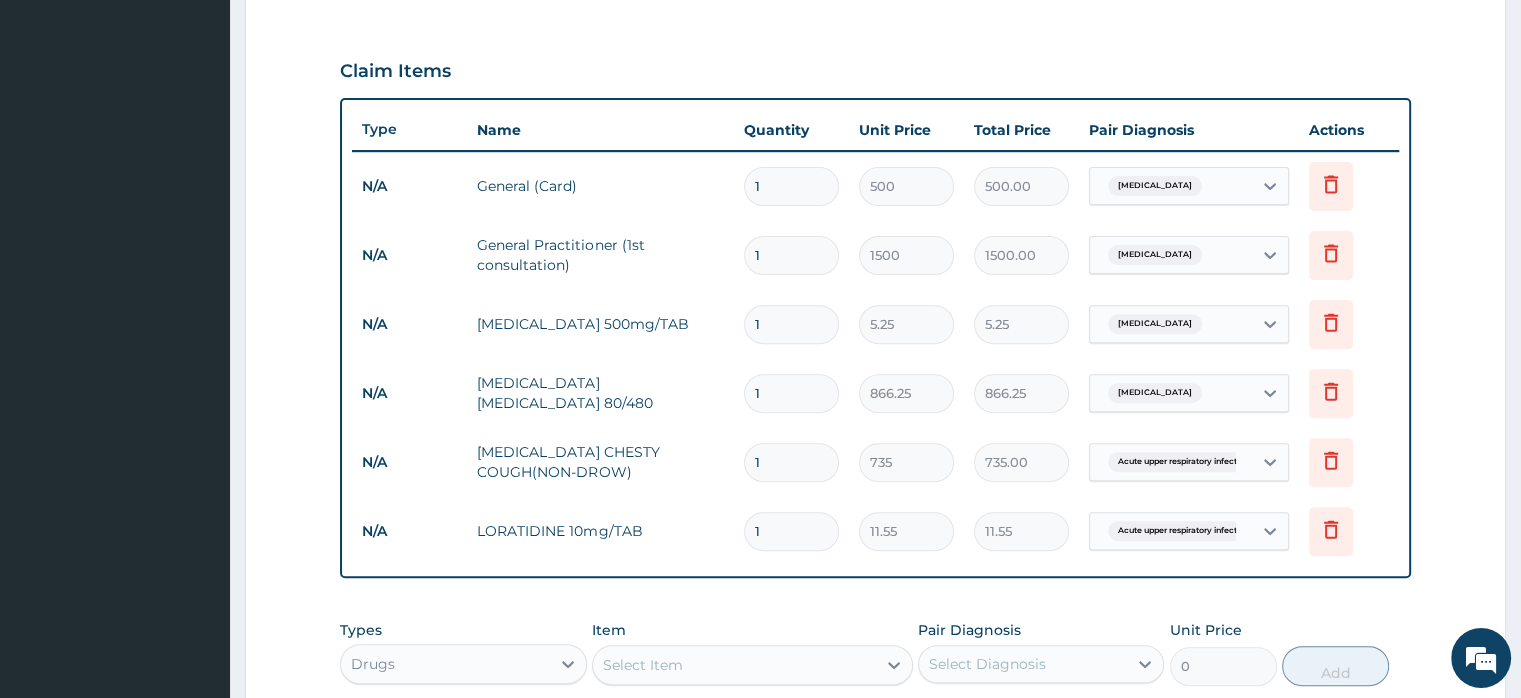 click on "Select Item" at bounding box center (643, 665) 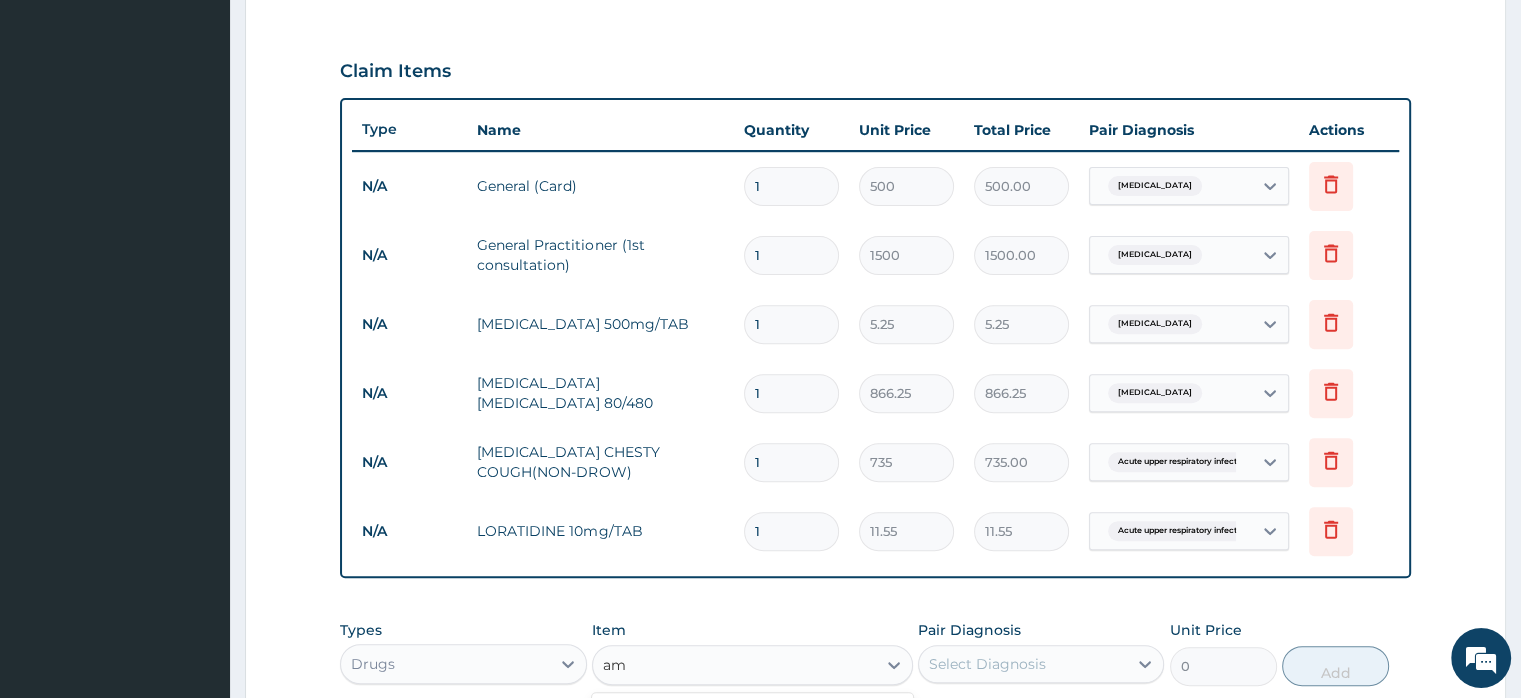 type on "a" 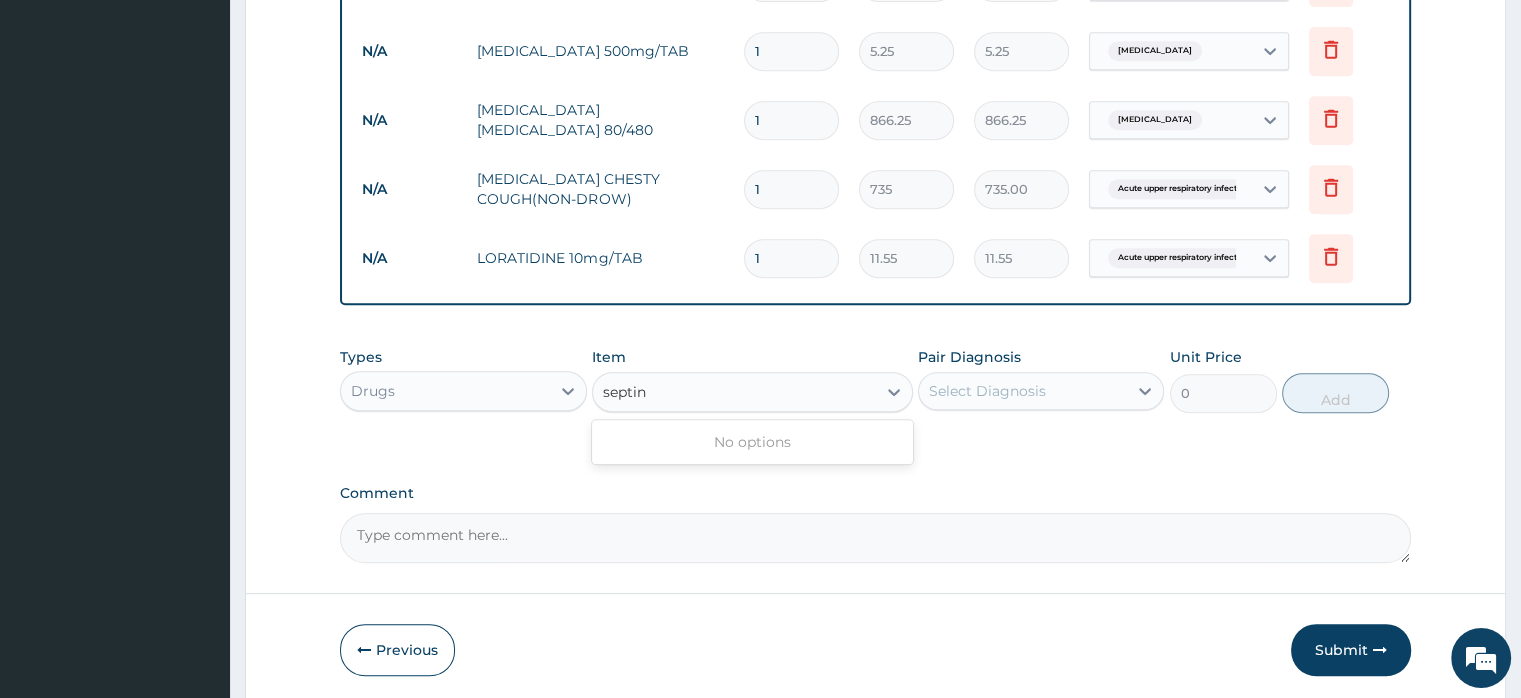 scroll, scrollTop: 990, scrollLeft: 0, axis: vertical 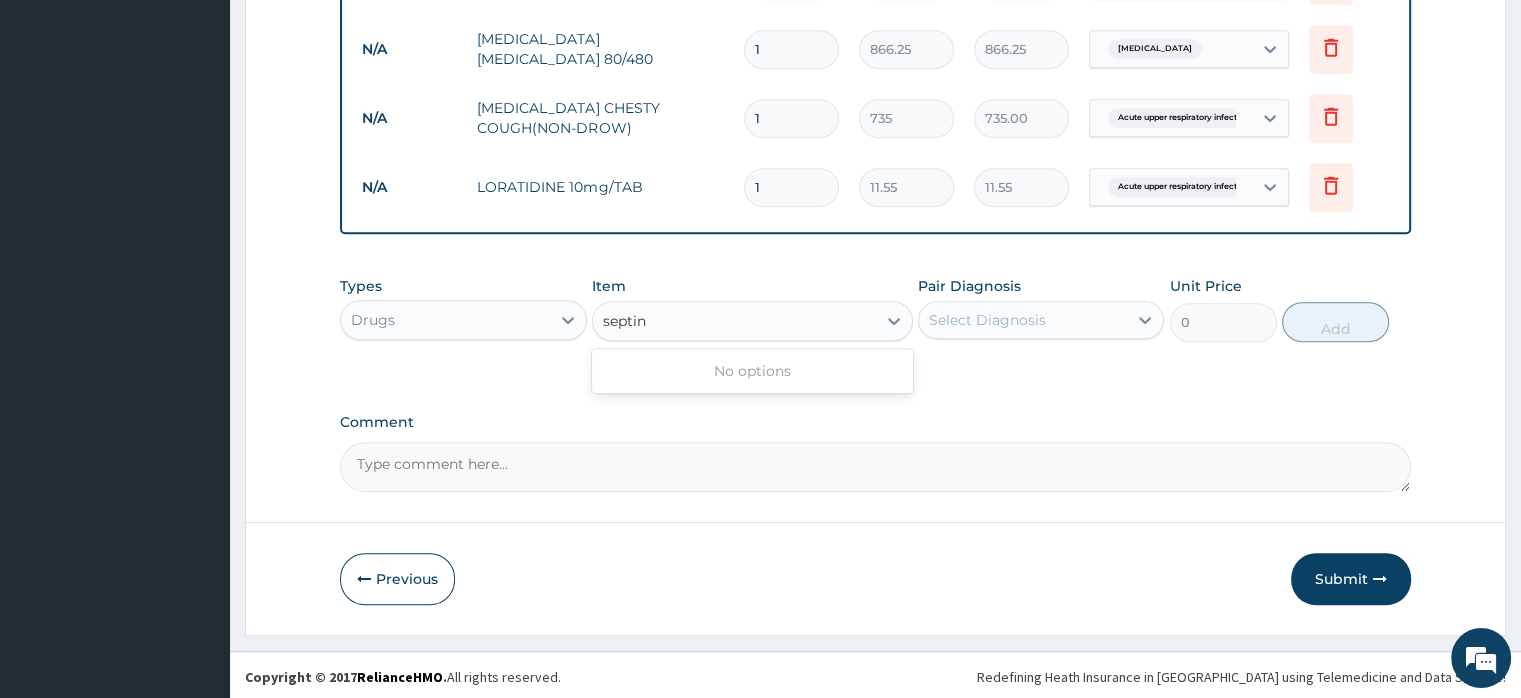 type on "septin" 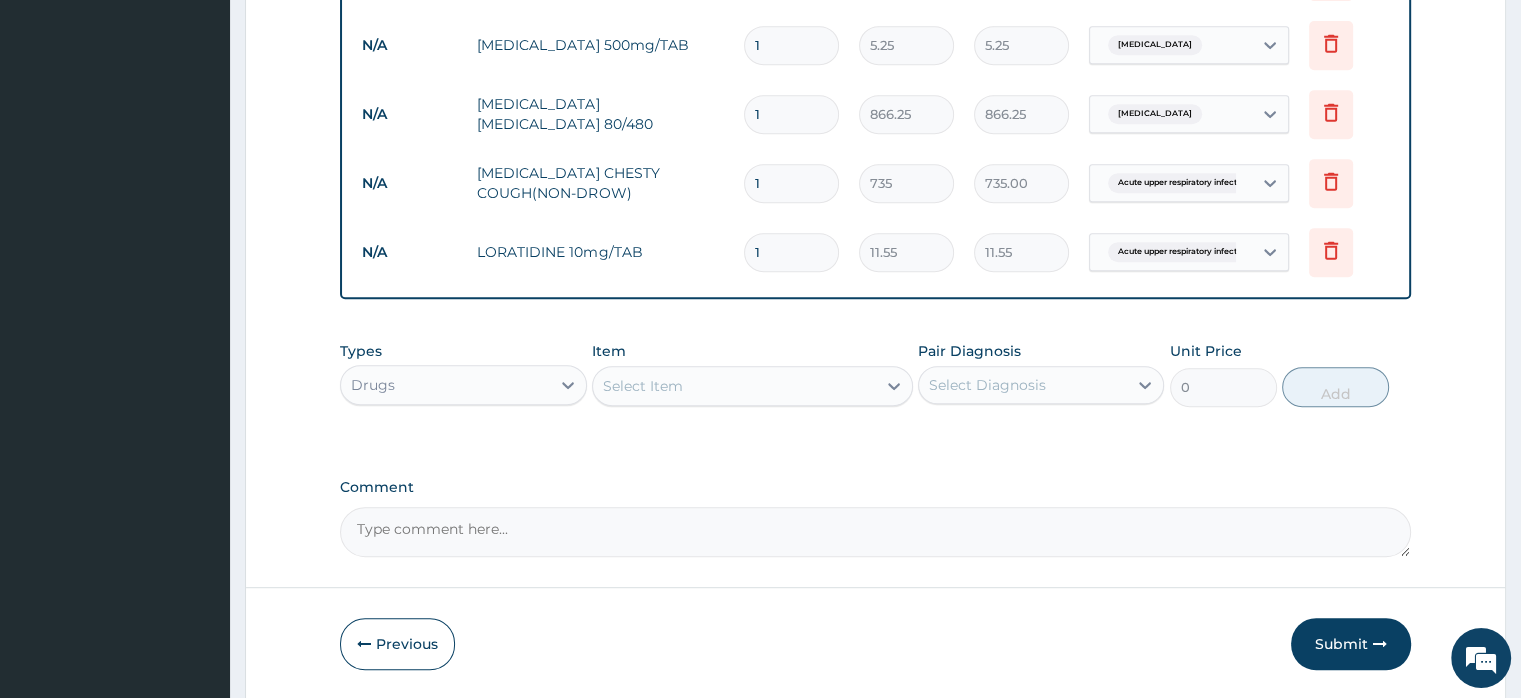 scroll, scrollTop: 890, scrollLeft: 0, axis: vertical 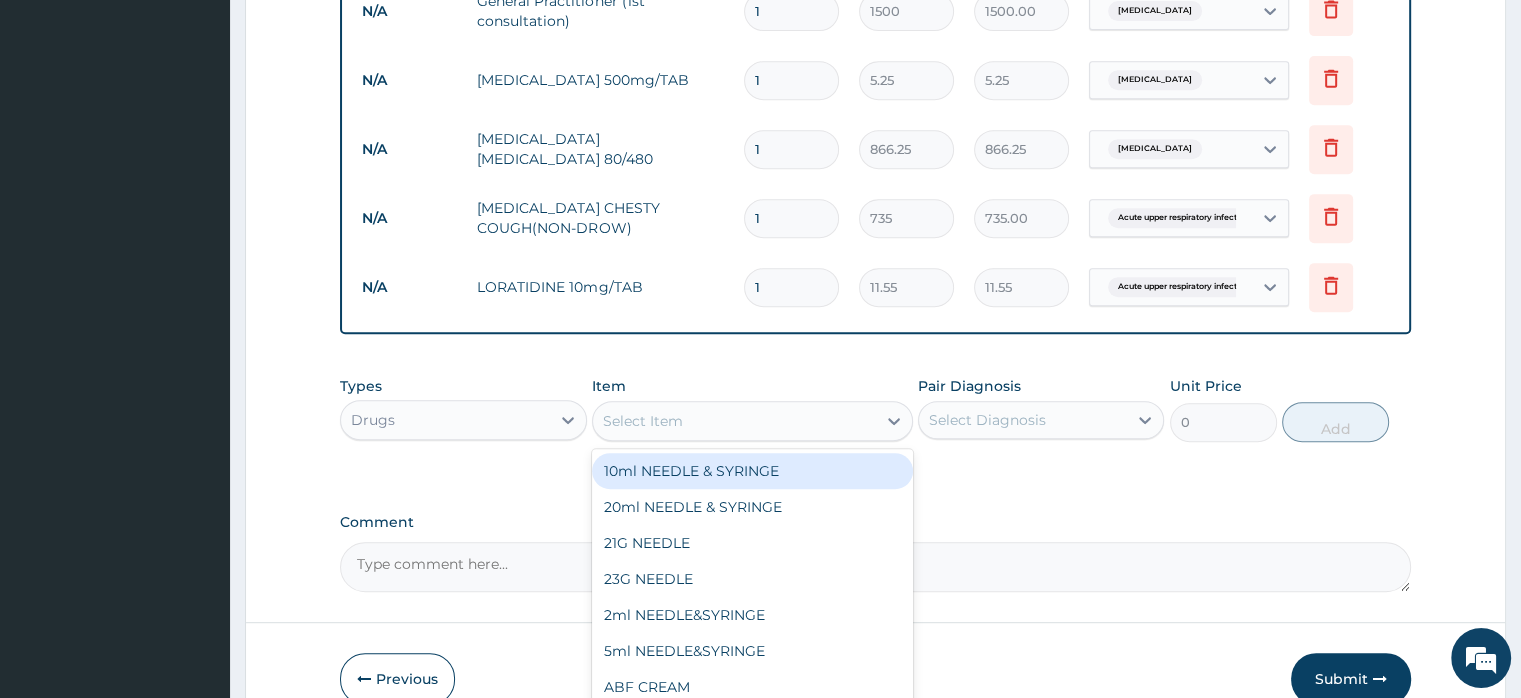 click on "Select Item" at bounding box center [643, 421] 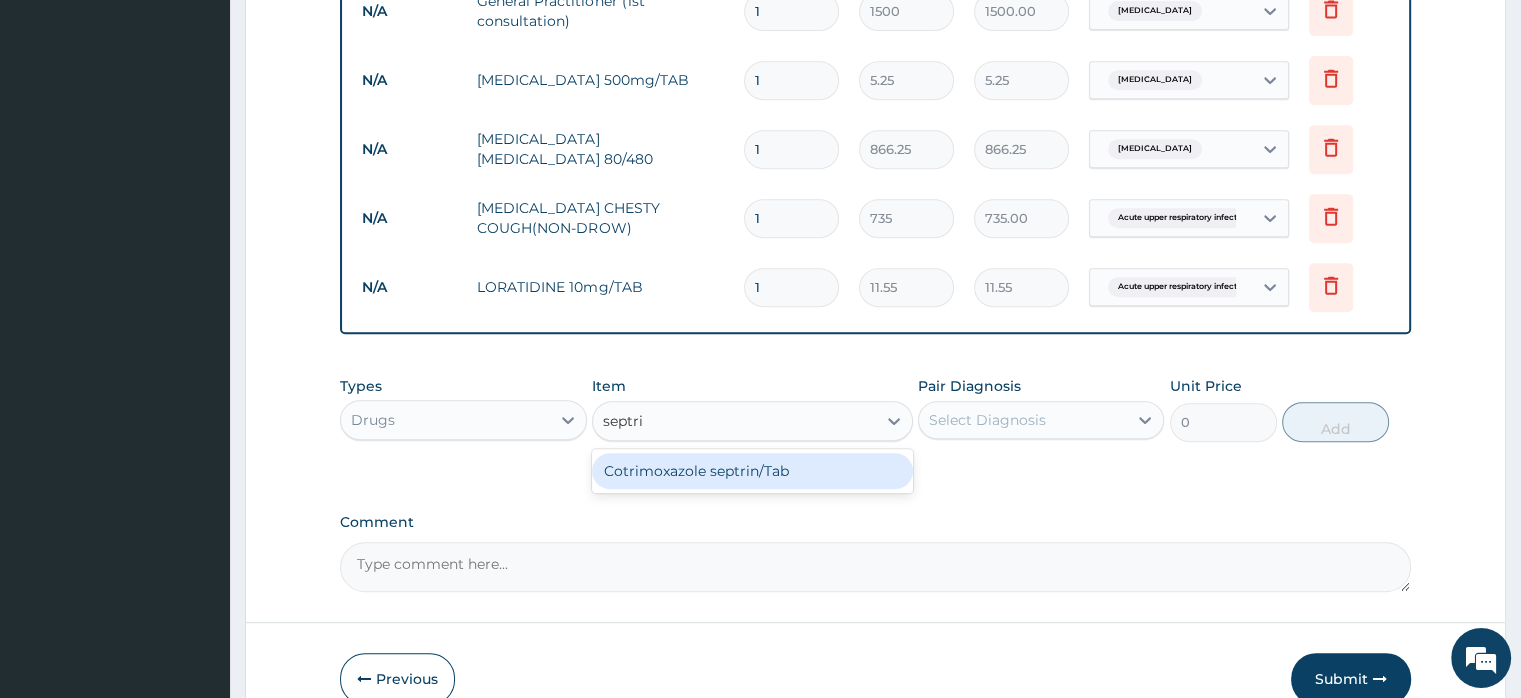 type on "septrin" 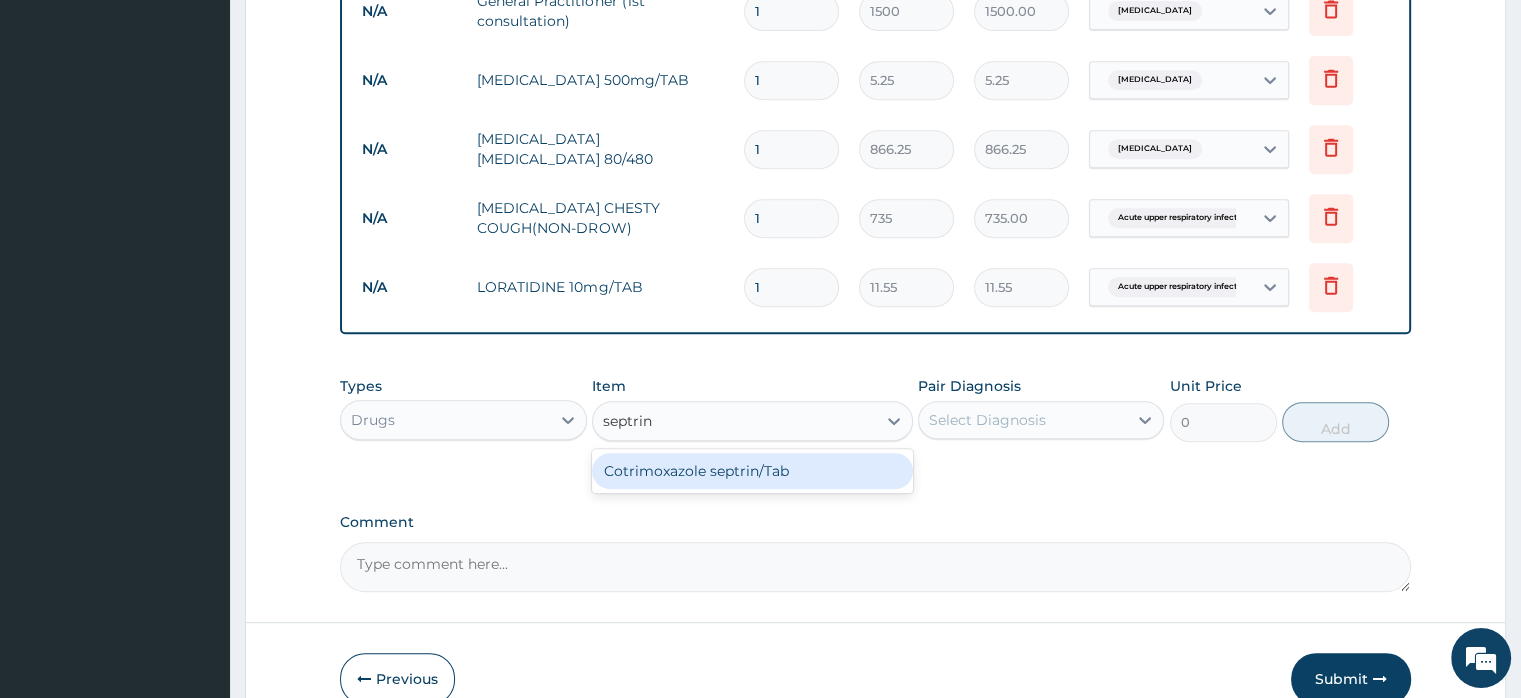click on "Cotrimoxazole septrin/Tab" at bounding box center [752, 471] 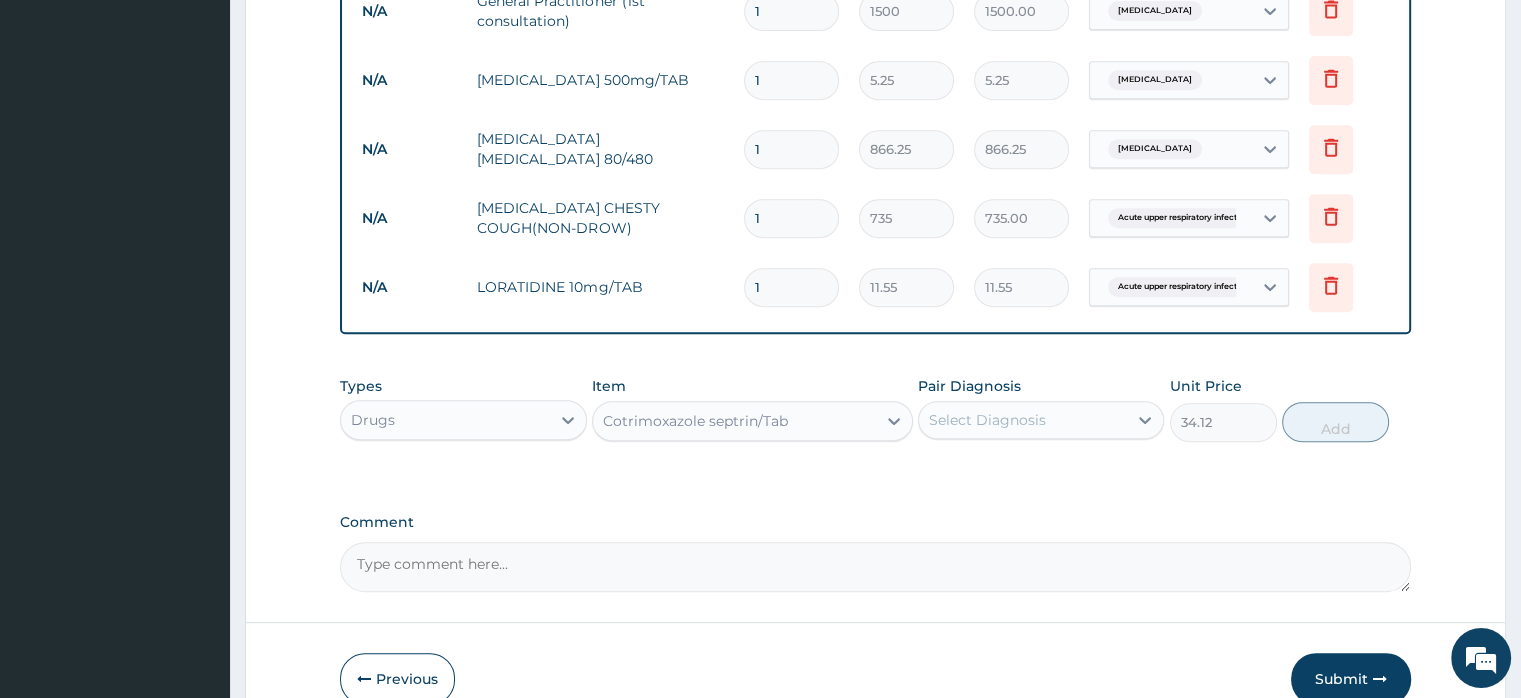 click on "Select Diagnosis" at bounding box center [987, 420] 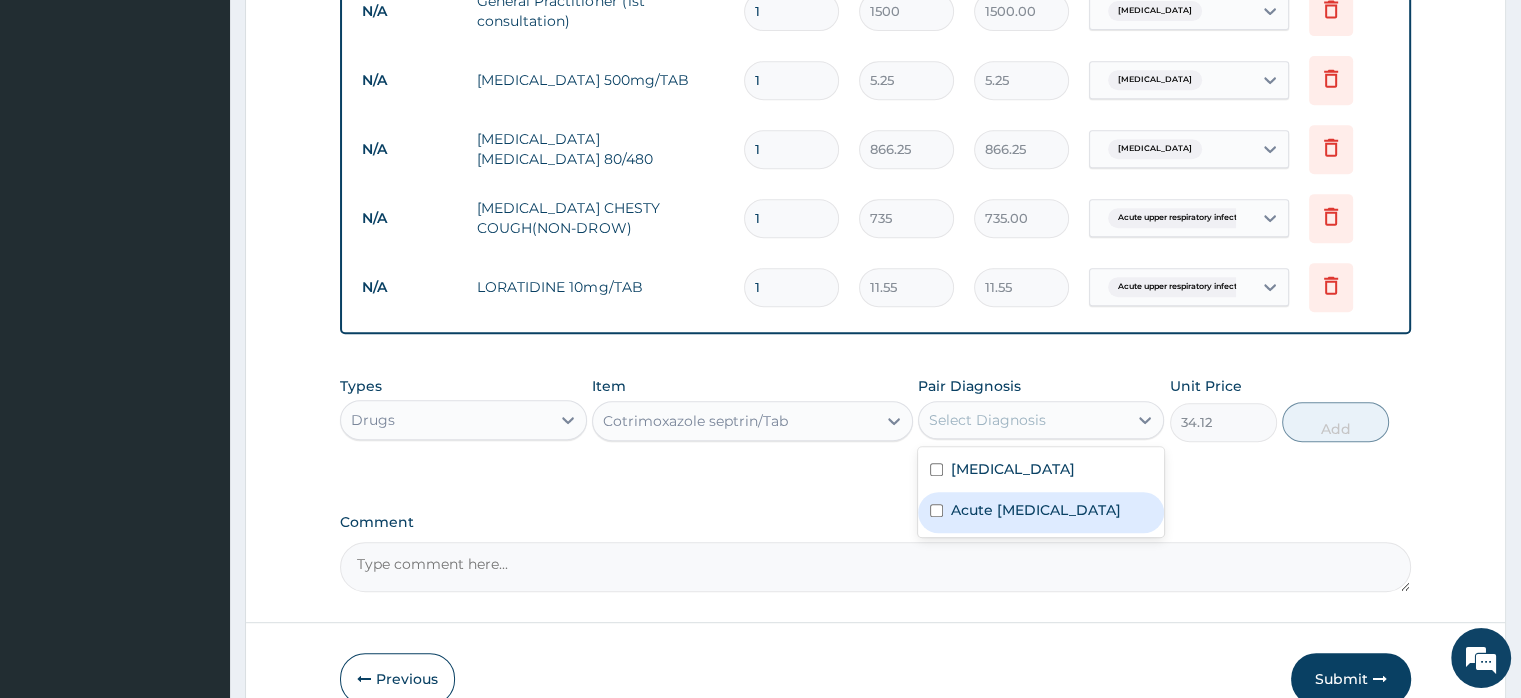 click on "Acute upper respiratory infection" at bounding box center (1036, 510) 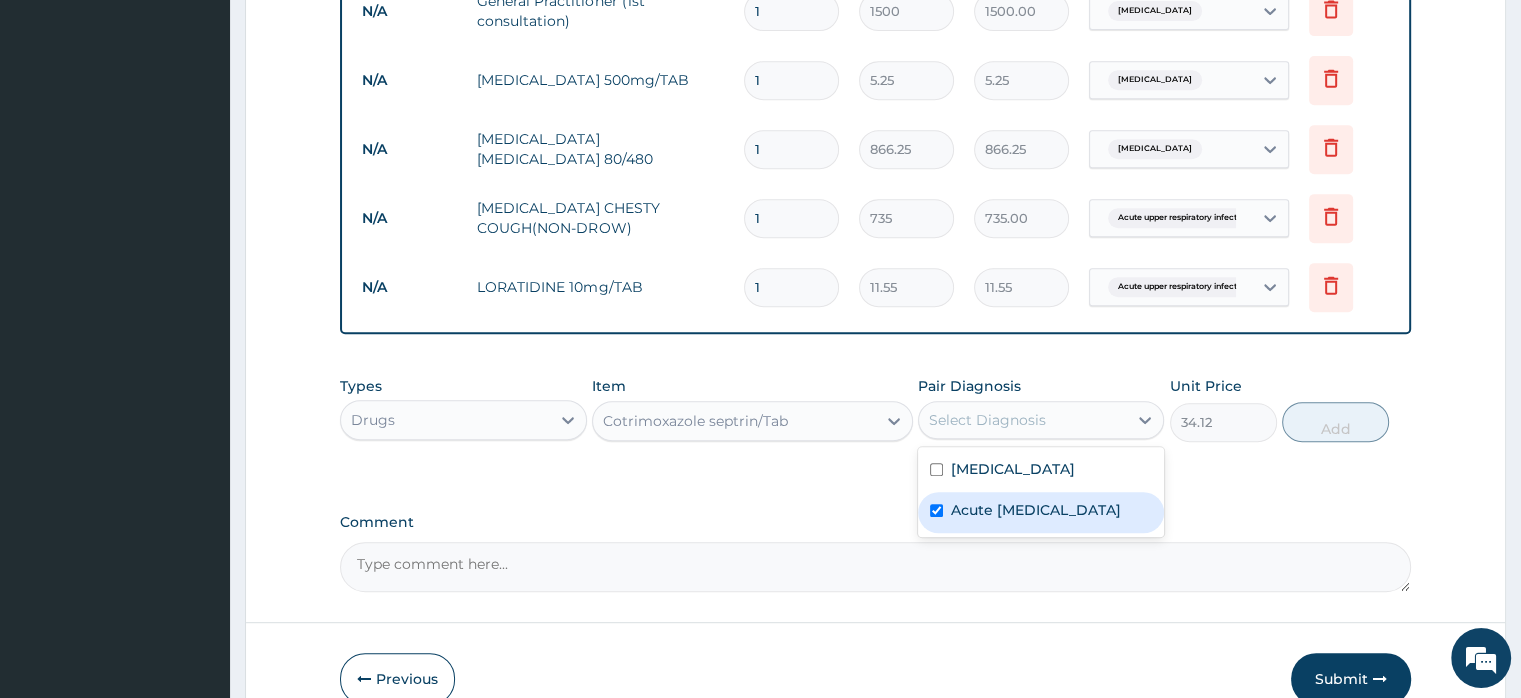checkbox on "true" 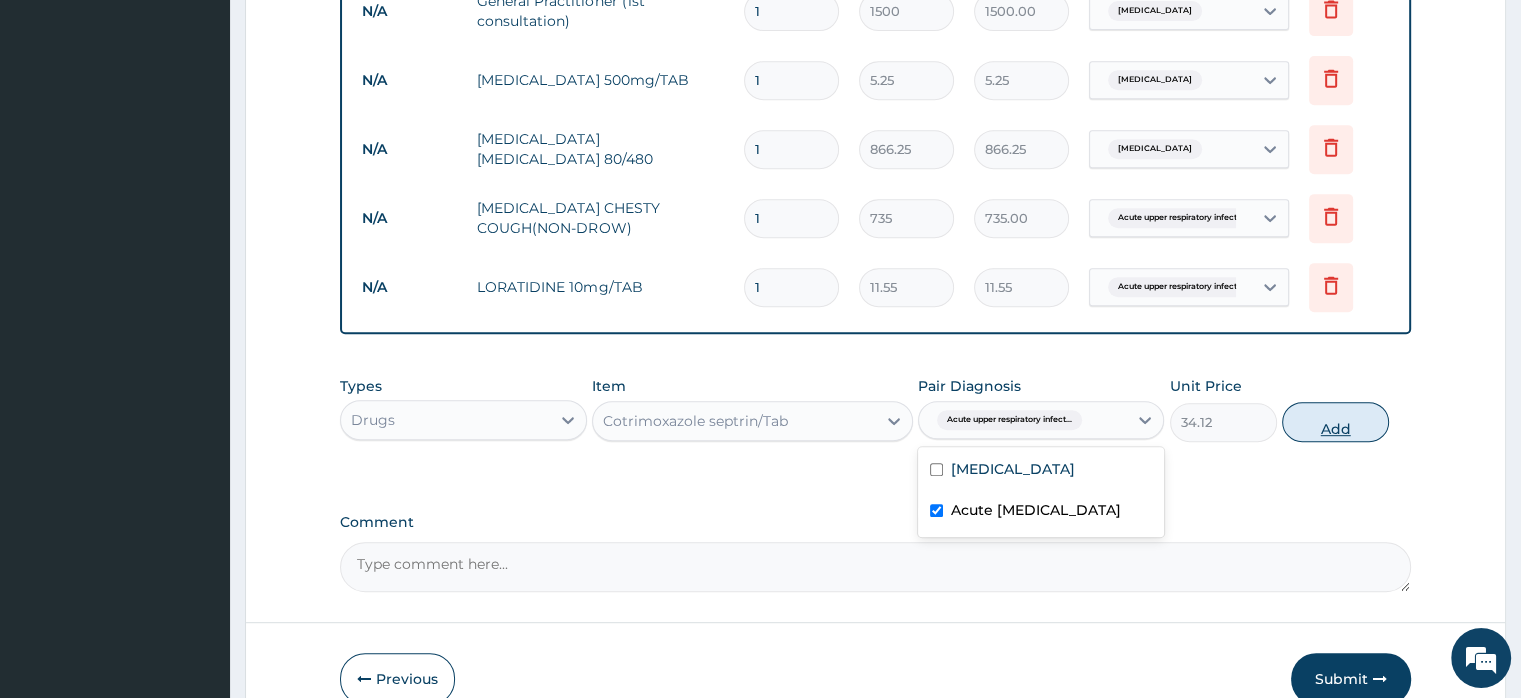 click on "Add" at bounding box center (1335, 422) 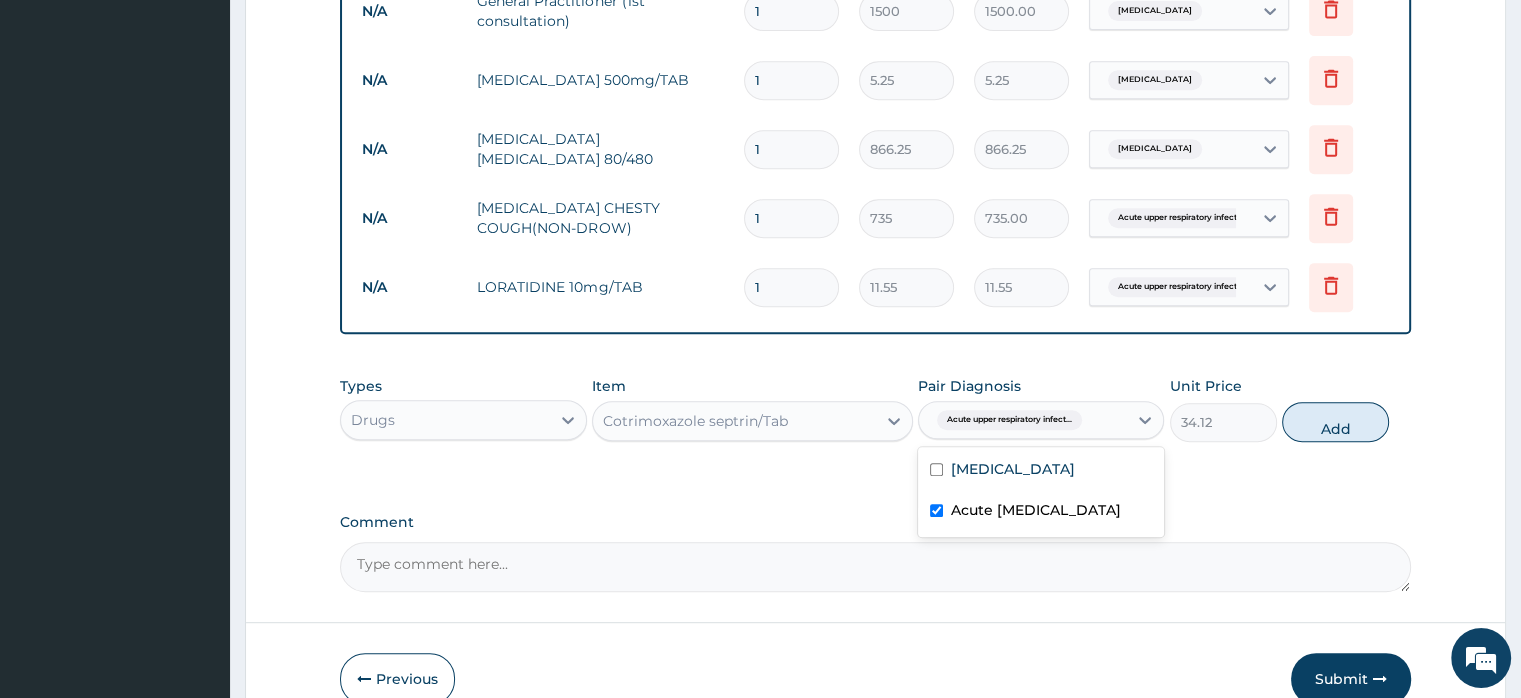 type on "0" 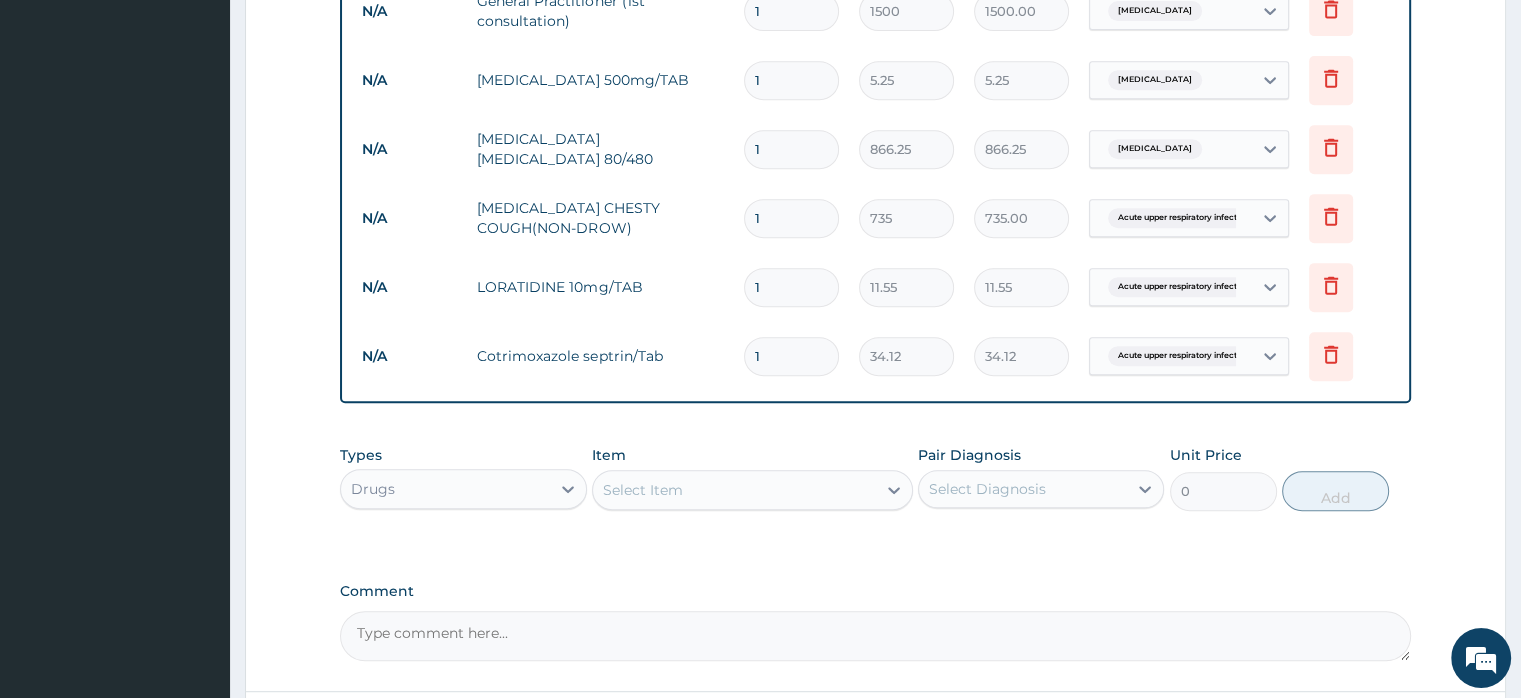 type 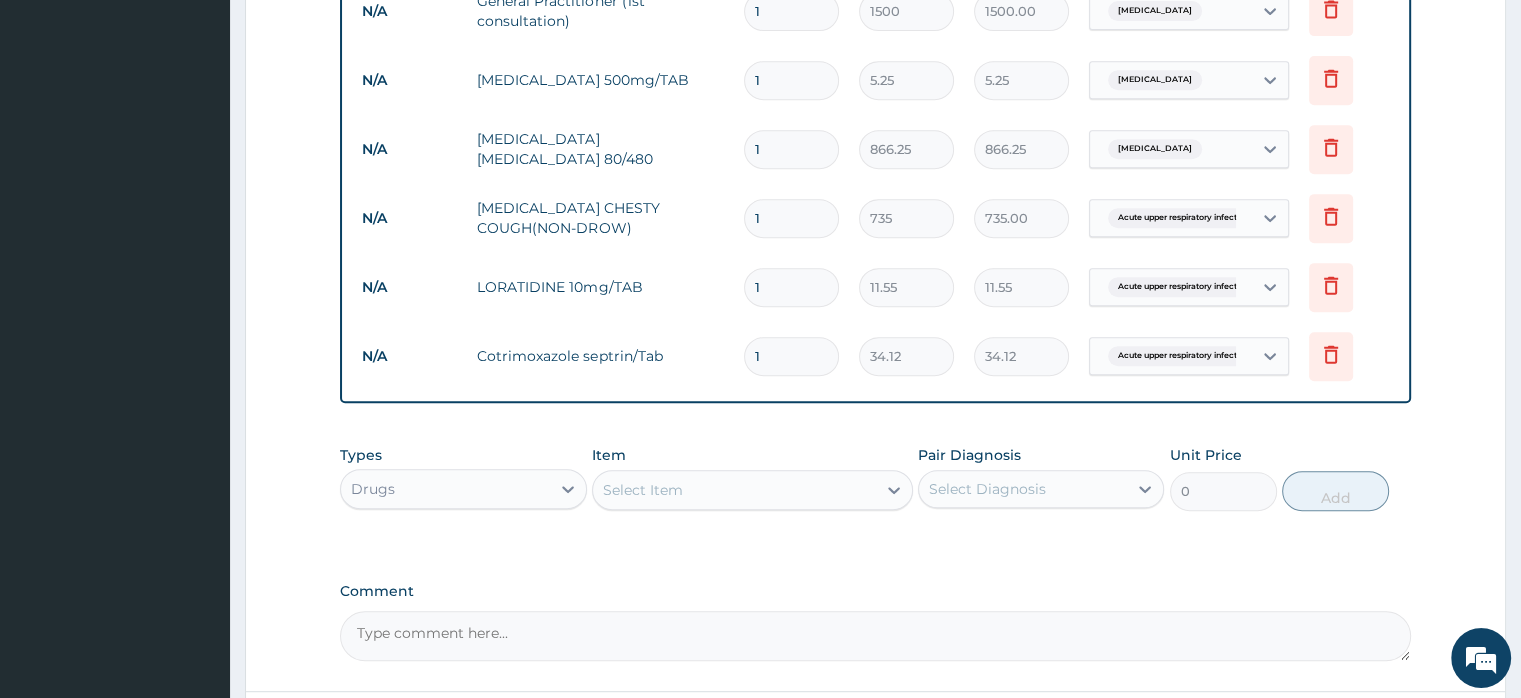 type on "0.00" 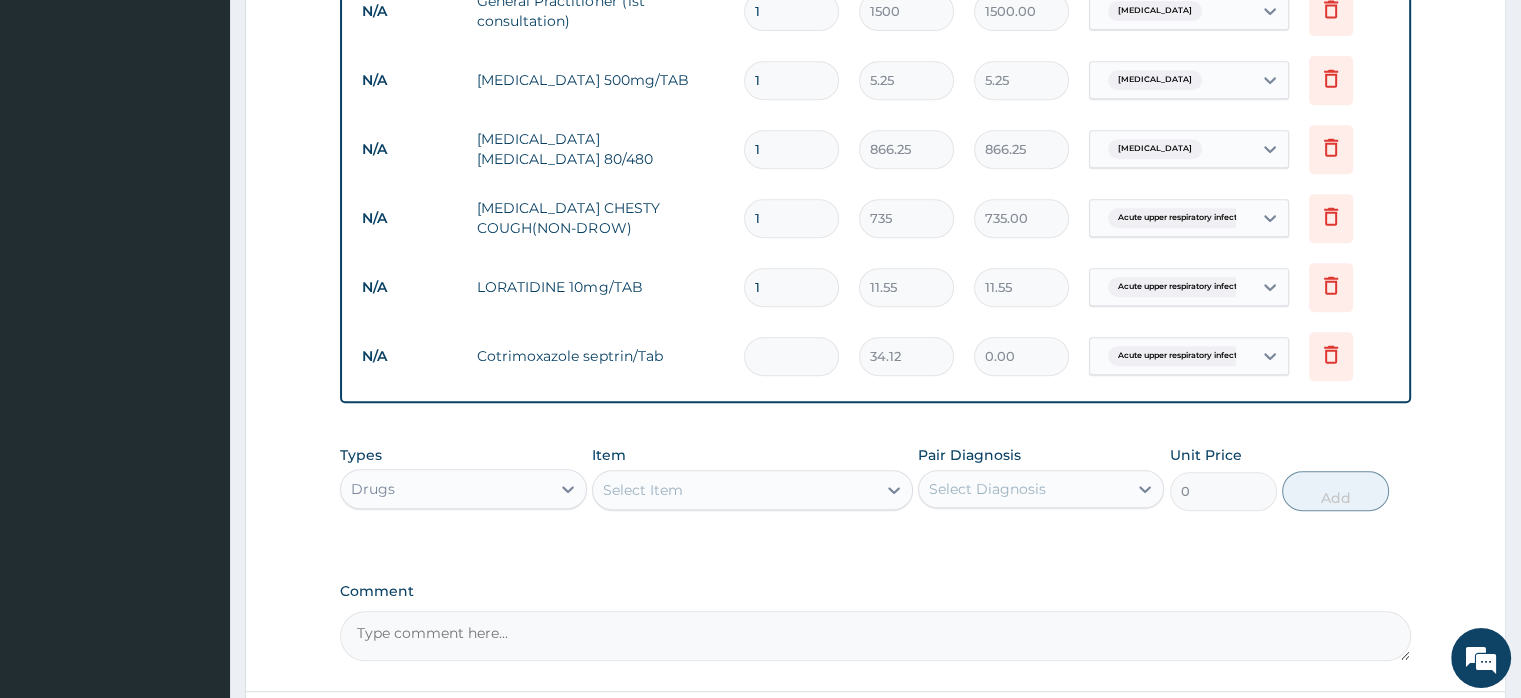 type on "2" 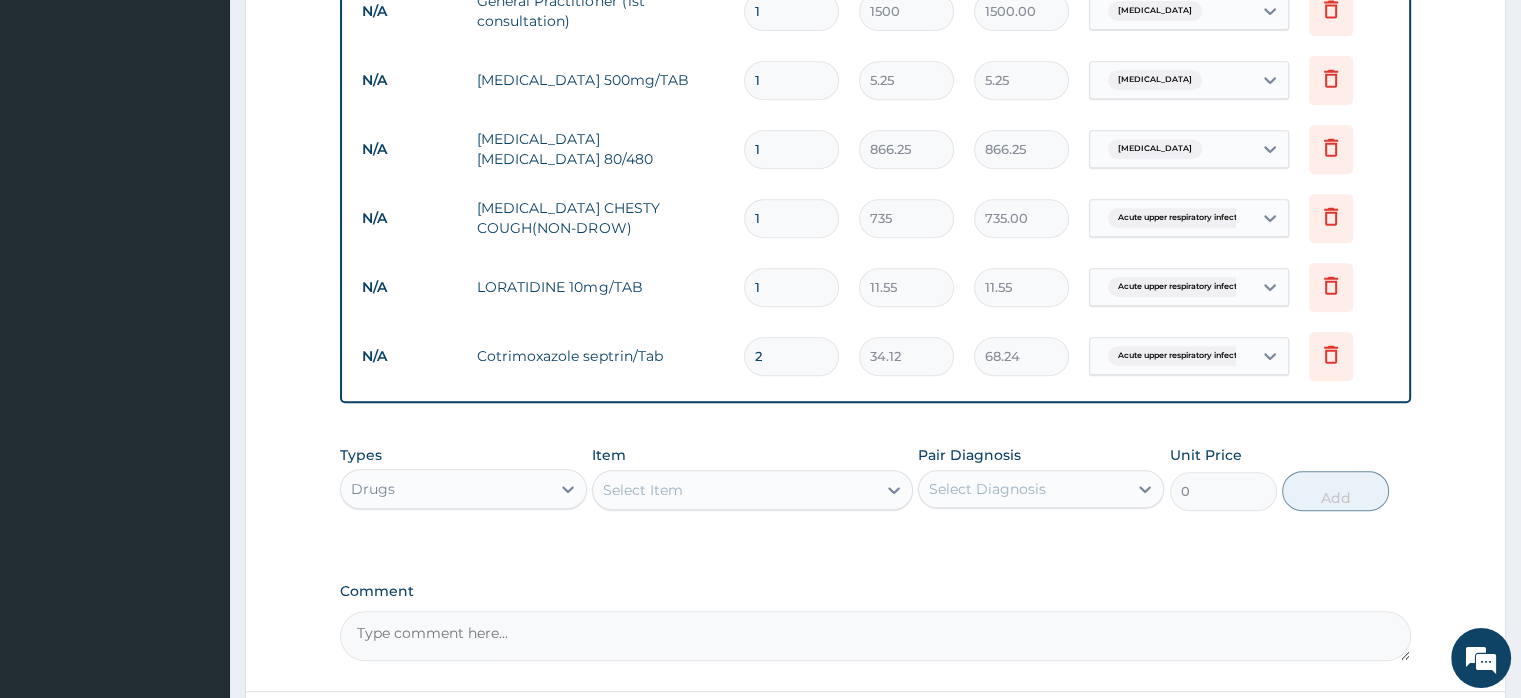type on "20" 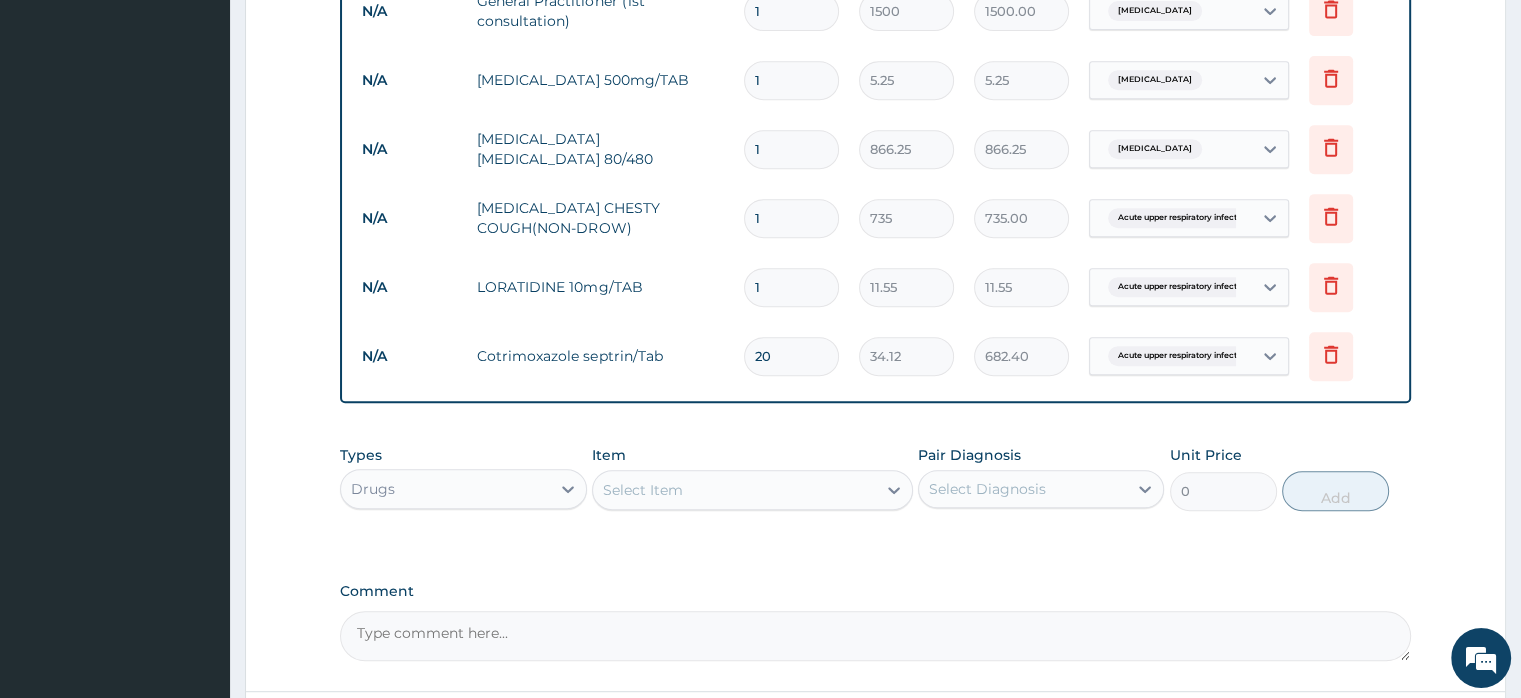 type on "20" 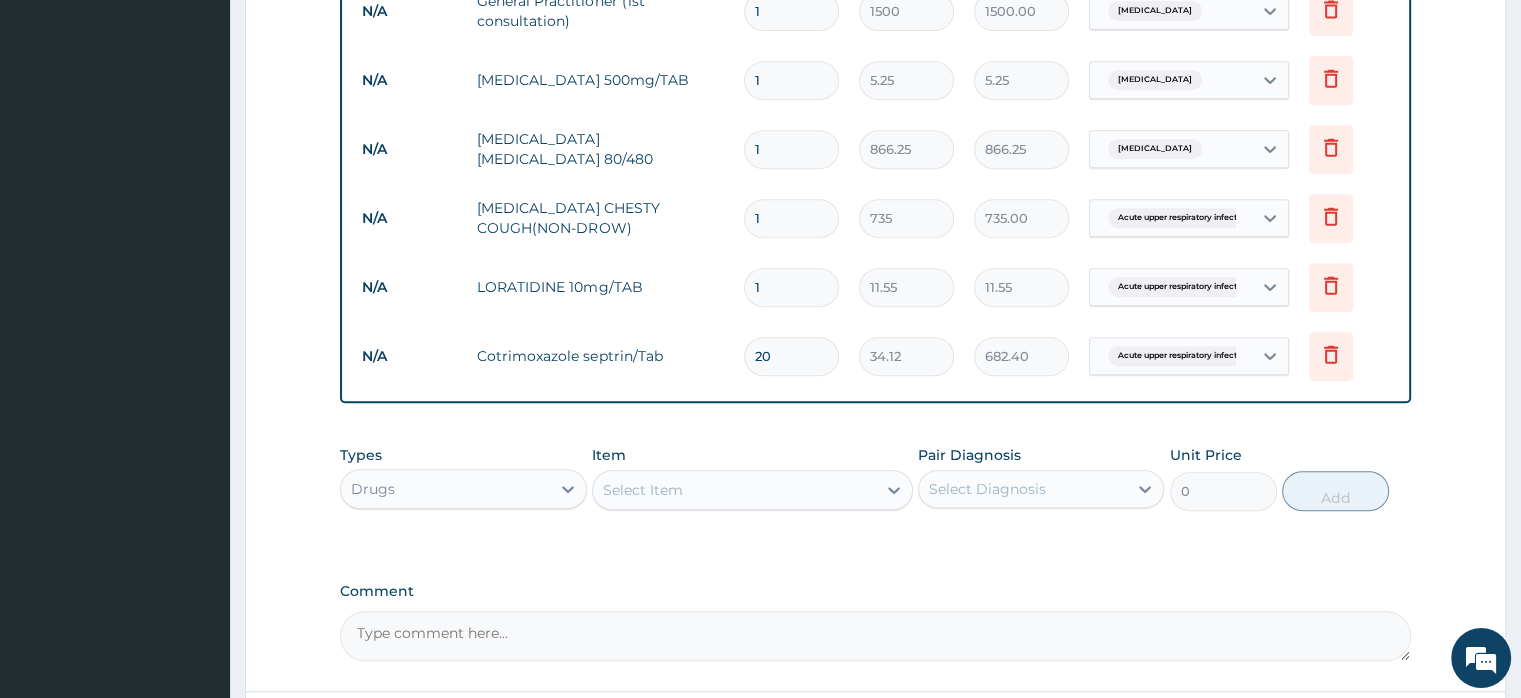 type on "10" 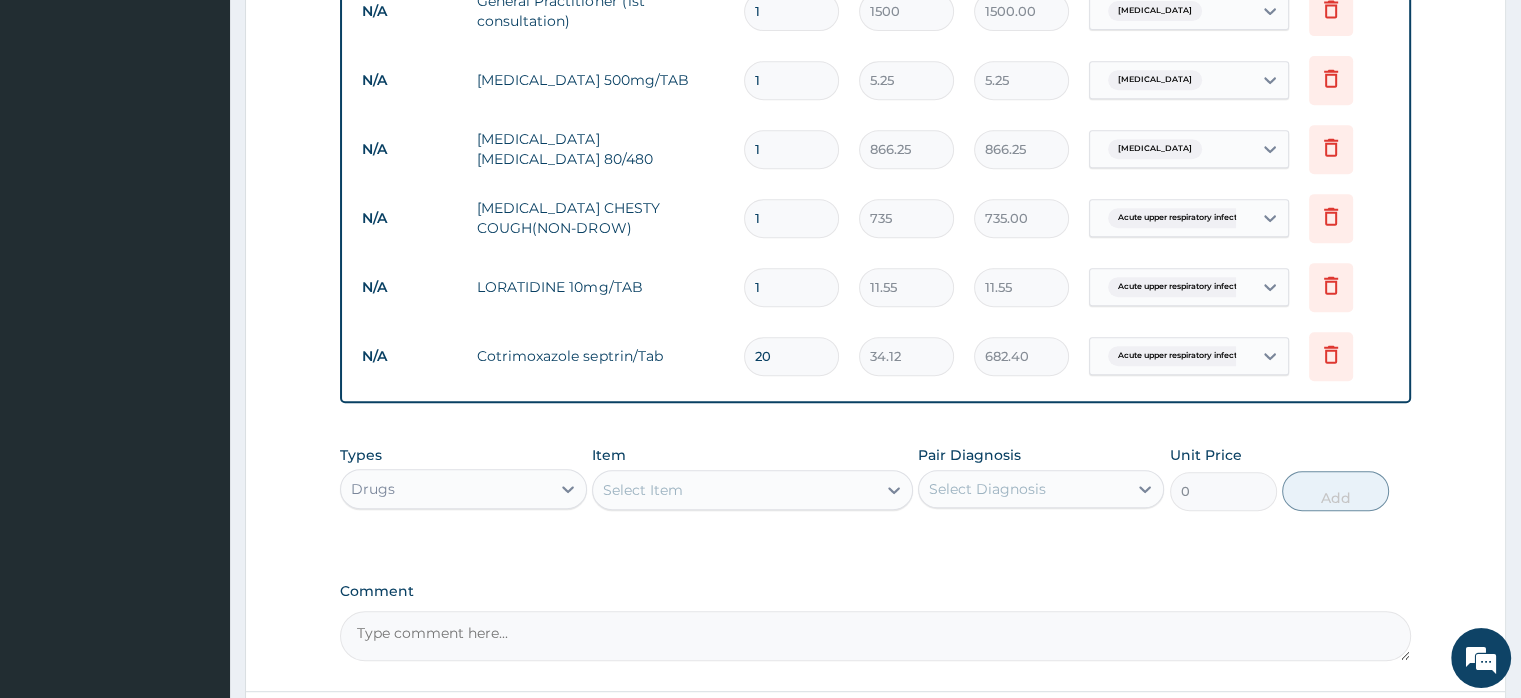 type on "115.50" 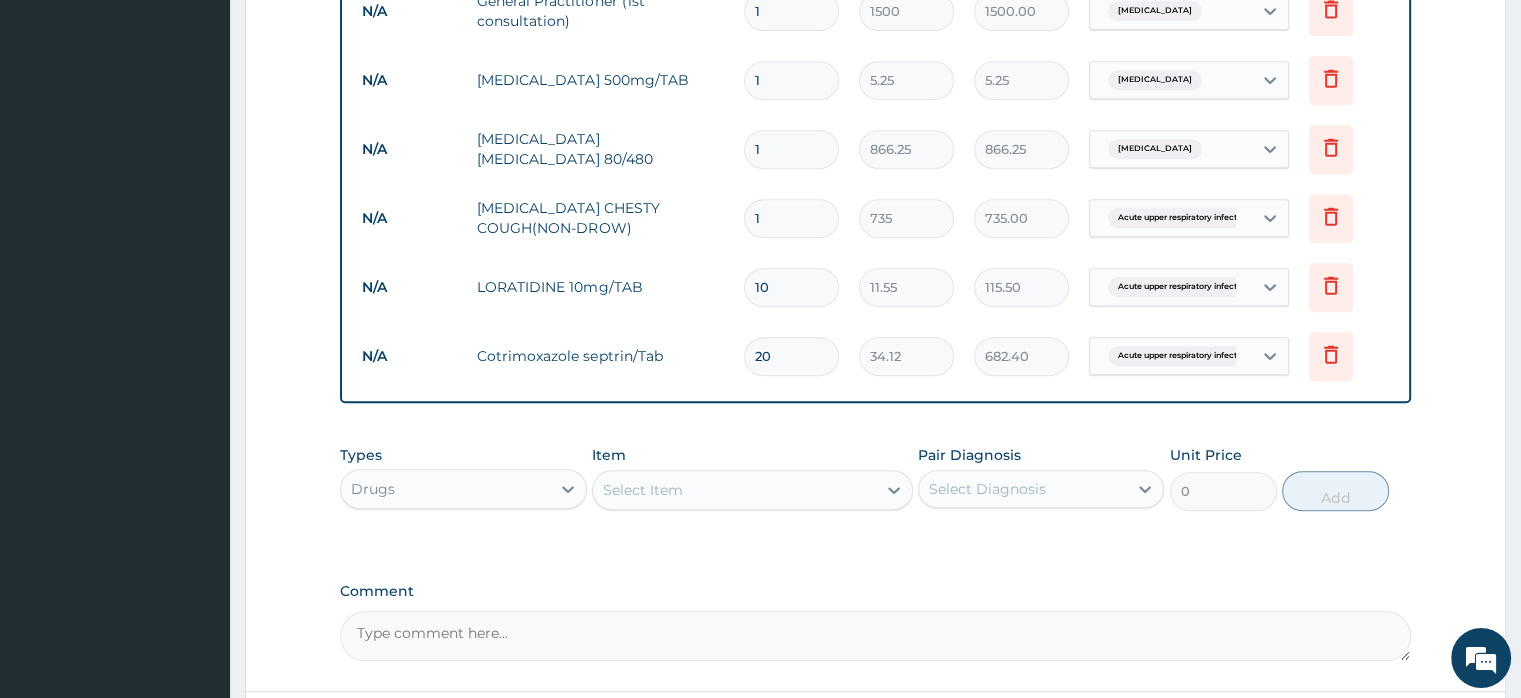 type on "10" 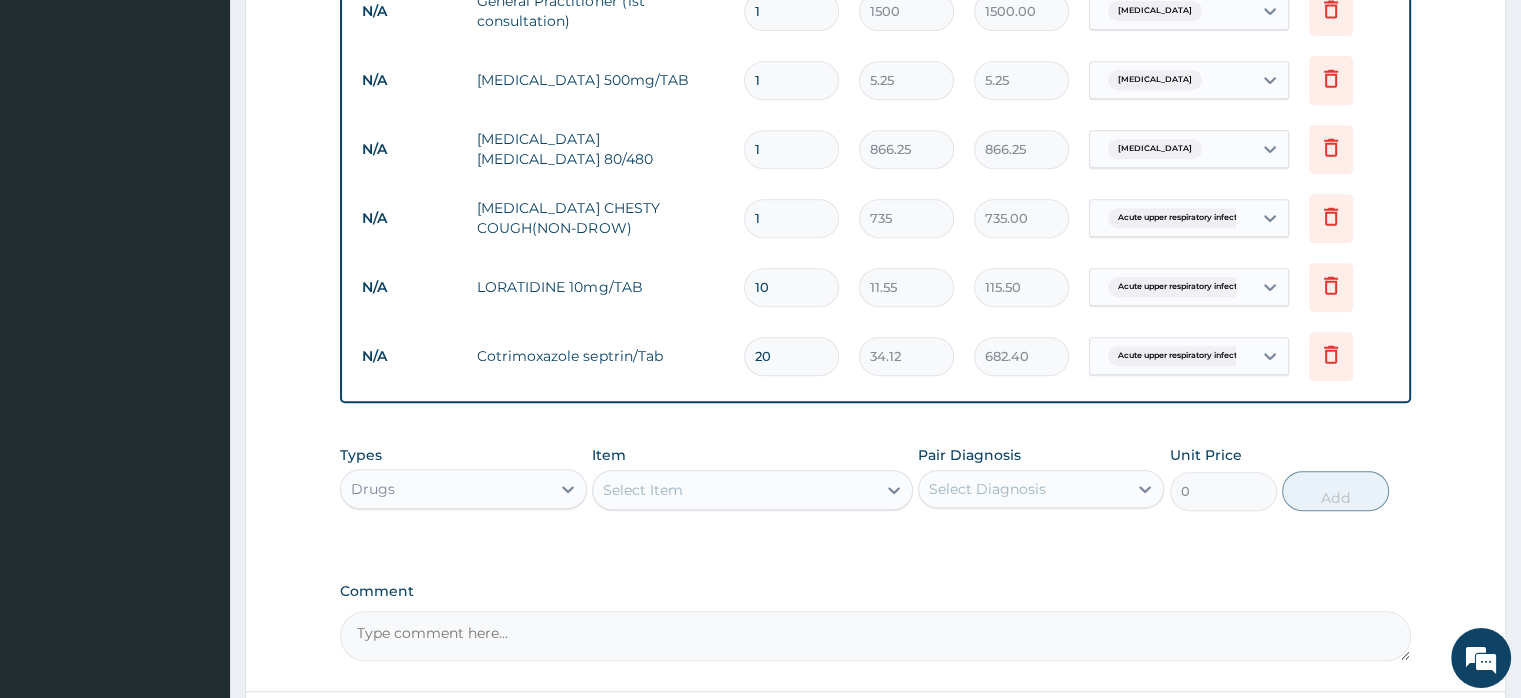 type on "18" 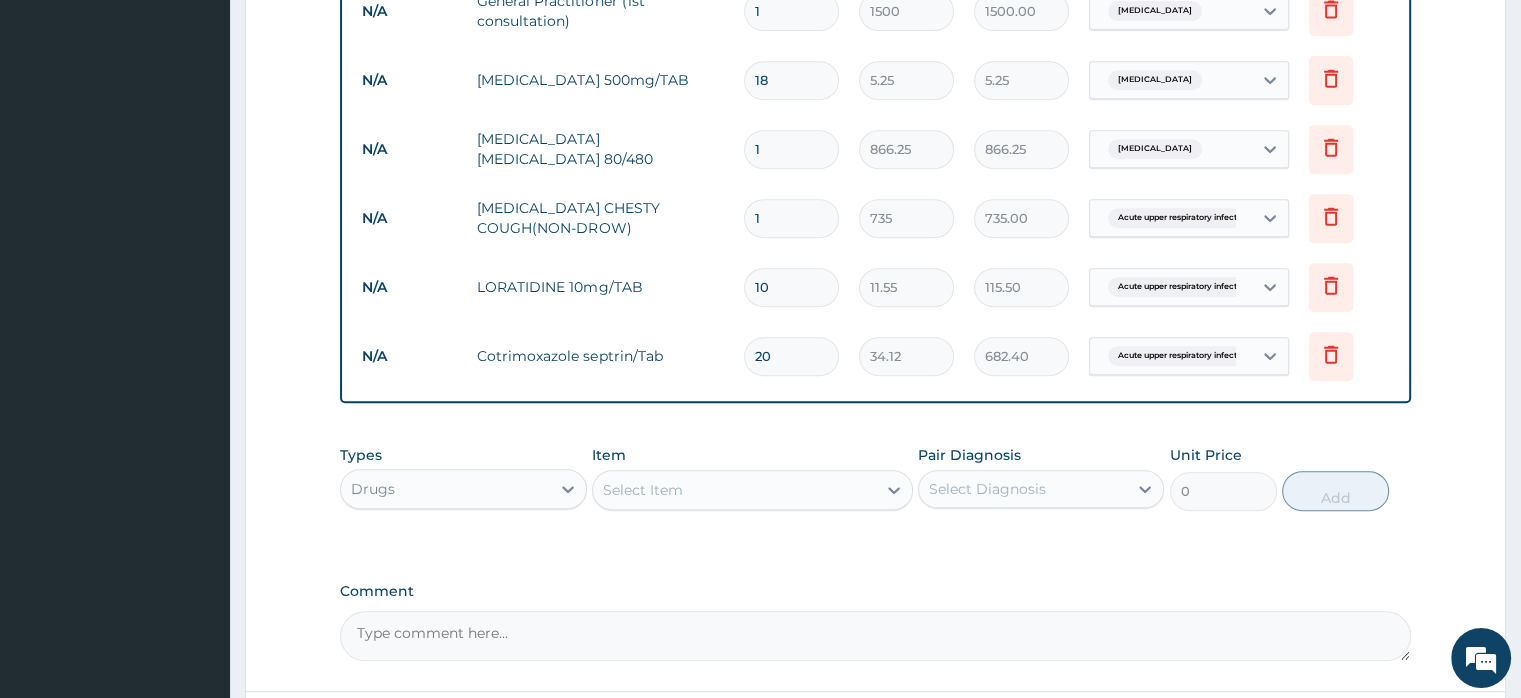 type on "94.50" 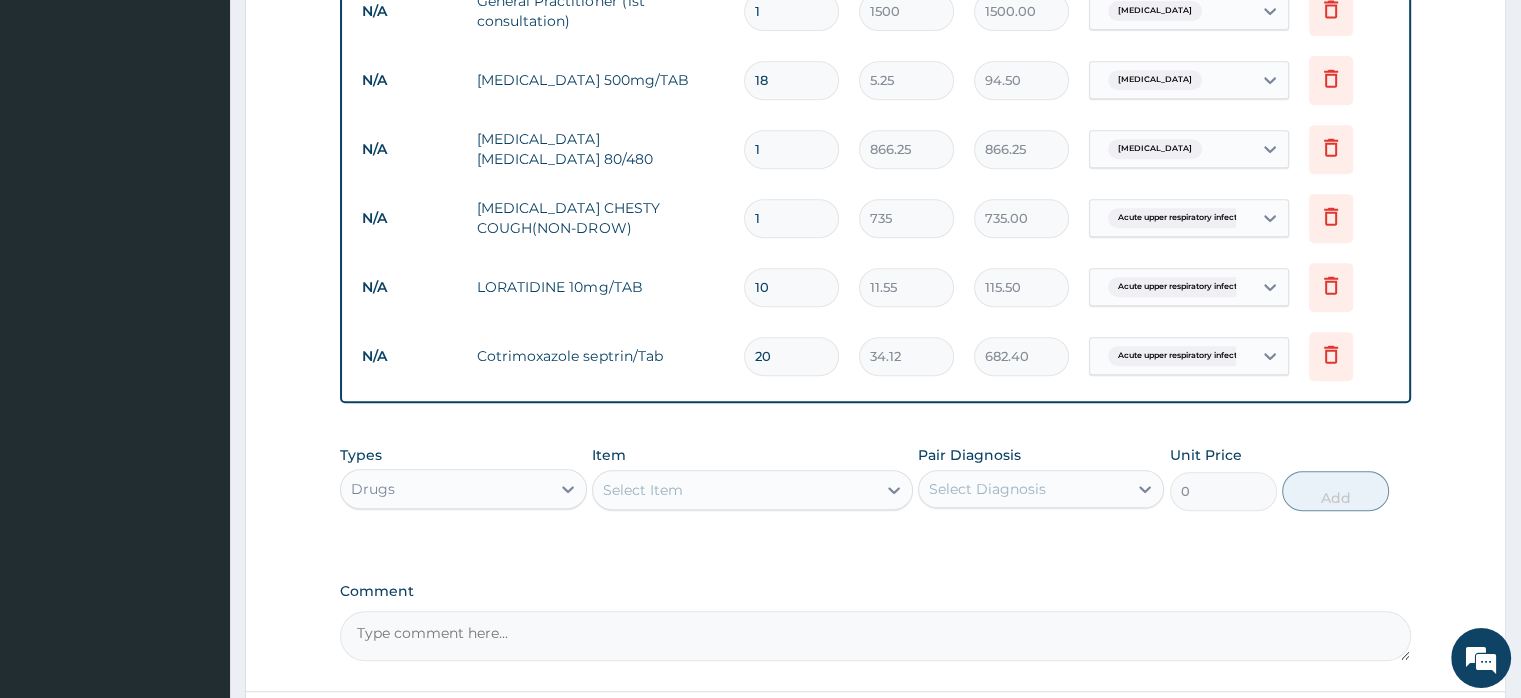 scroll, scrollTop: 690, scrollLeft: 0, axis: vertical 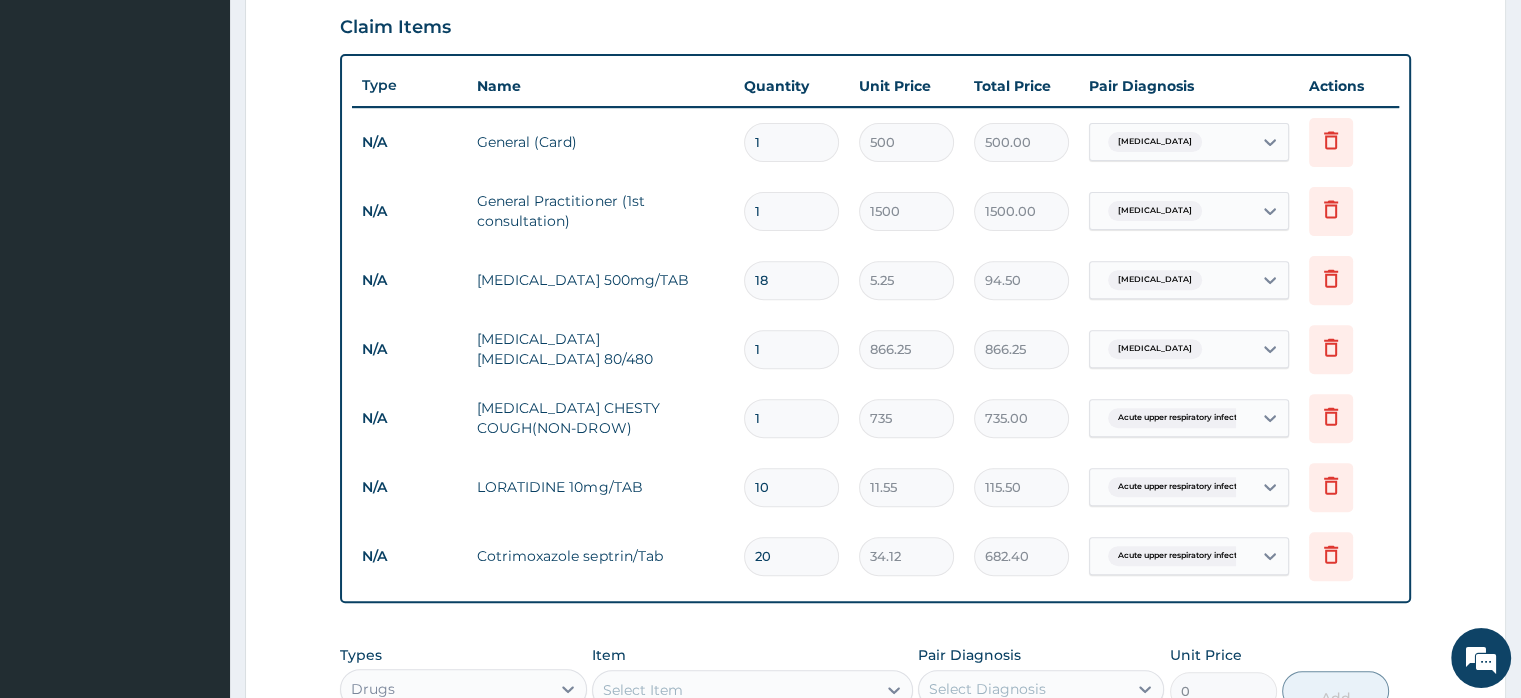 type on "18" 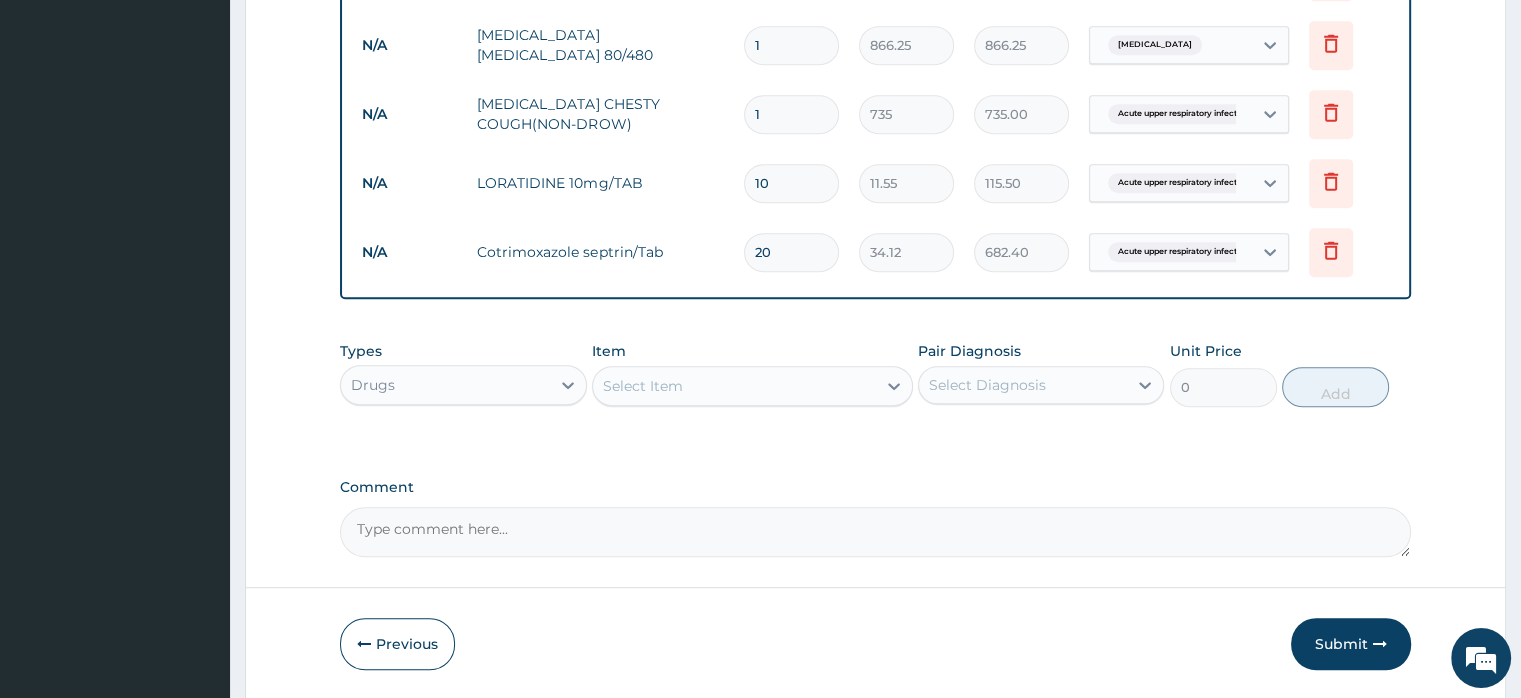 scroll, scrollTop: 1059, scrollLeft: 0, axis: vertical 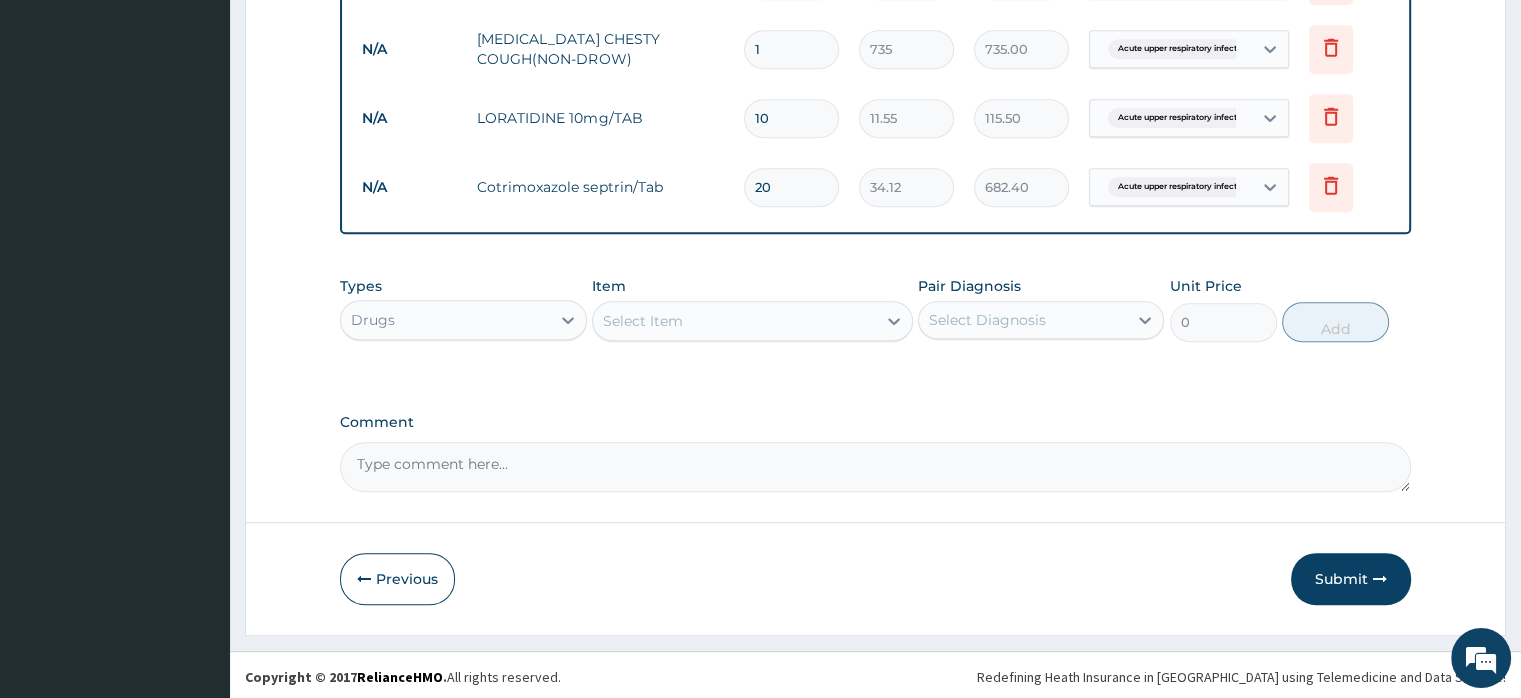 click on "Comment" at bounding box center [875, 467] 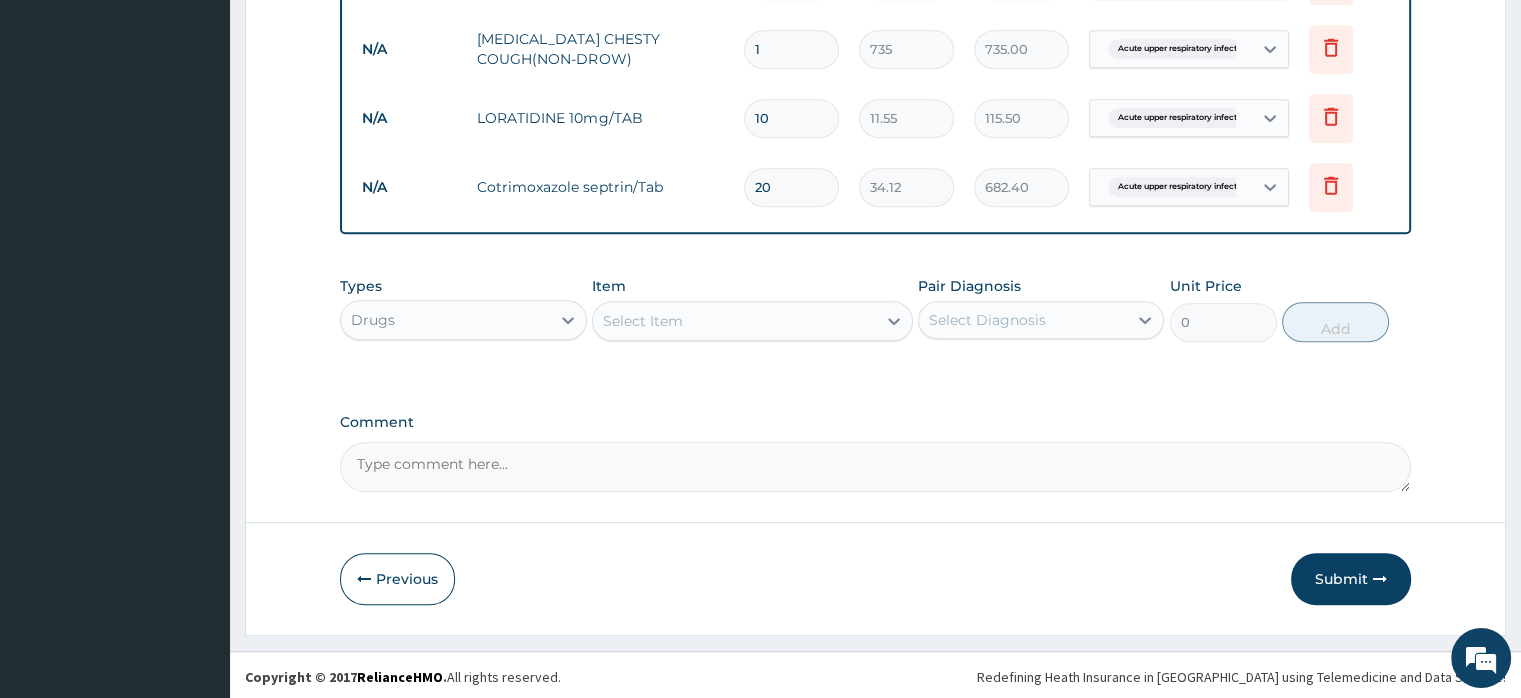 paste on "Complaints Productive cough x 3/7, headache x 3/7, cold x3/7 and Catarrh x 3/7.   Cough and catarrh are not recurrent, no known trigger, not  a COPD... No history of respiratory  distress...On examination rhinorrhoeic otherwise NAD." 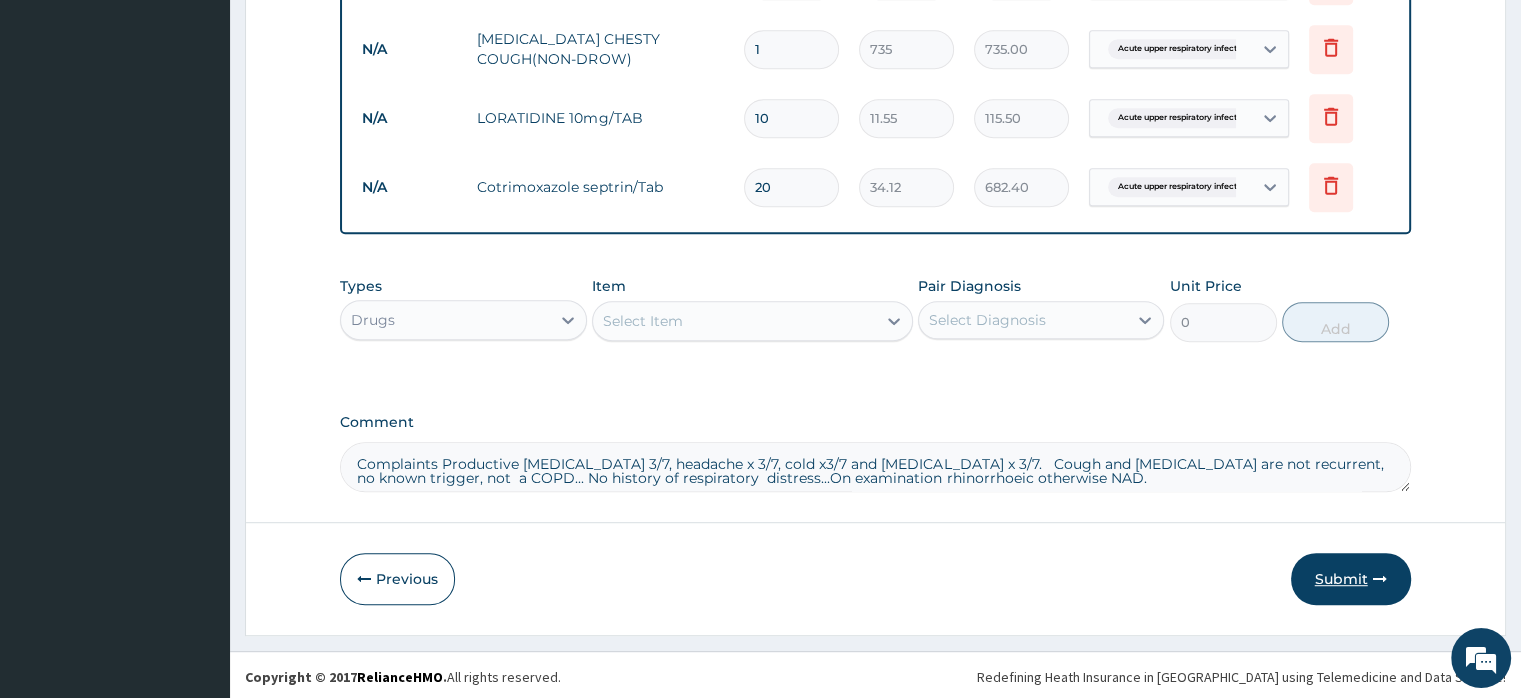 type on "Complaints Productive cough x 3/7, headache x 3/7, cold x3/7 and Catarrh x 3/7.   Cough and catarrh are not recurrent, no known trigger, not  a COPD... No history of respiratory  distress...On examination rhinorrhoeic otherwise NAD." 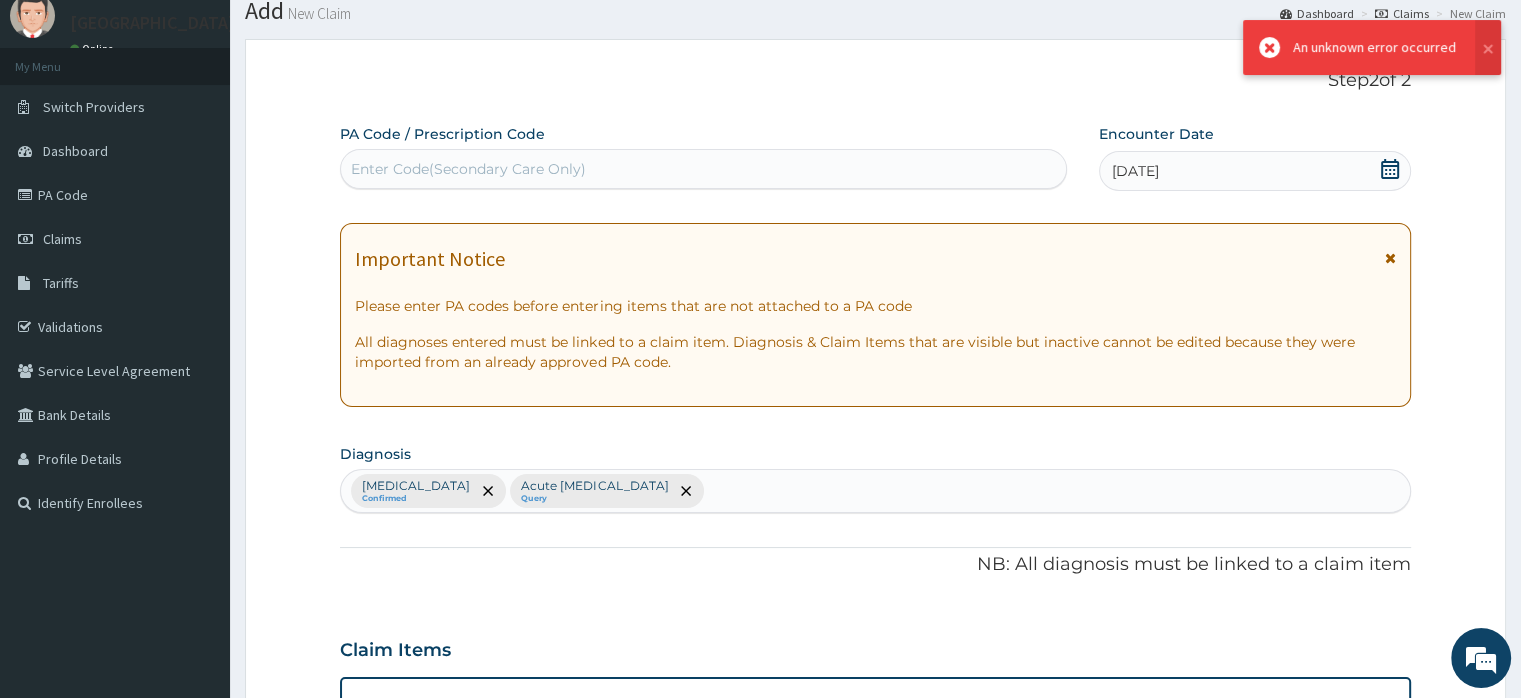 scroll, scrollTop: 1059, scrollLeft: 0, axis: vertical 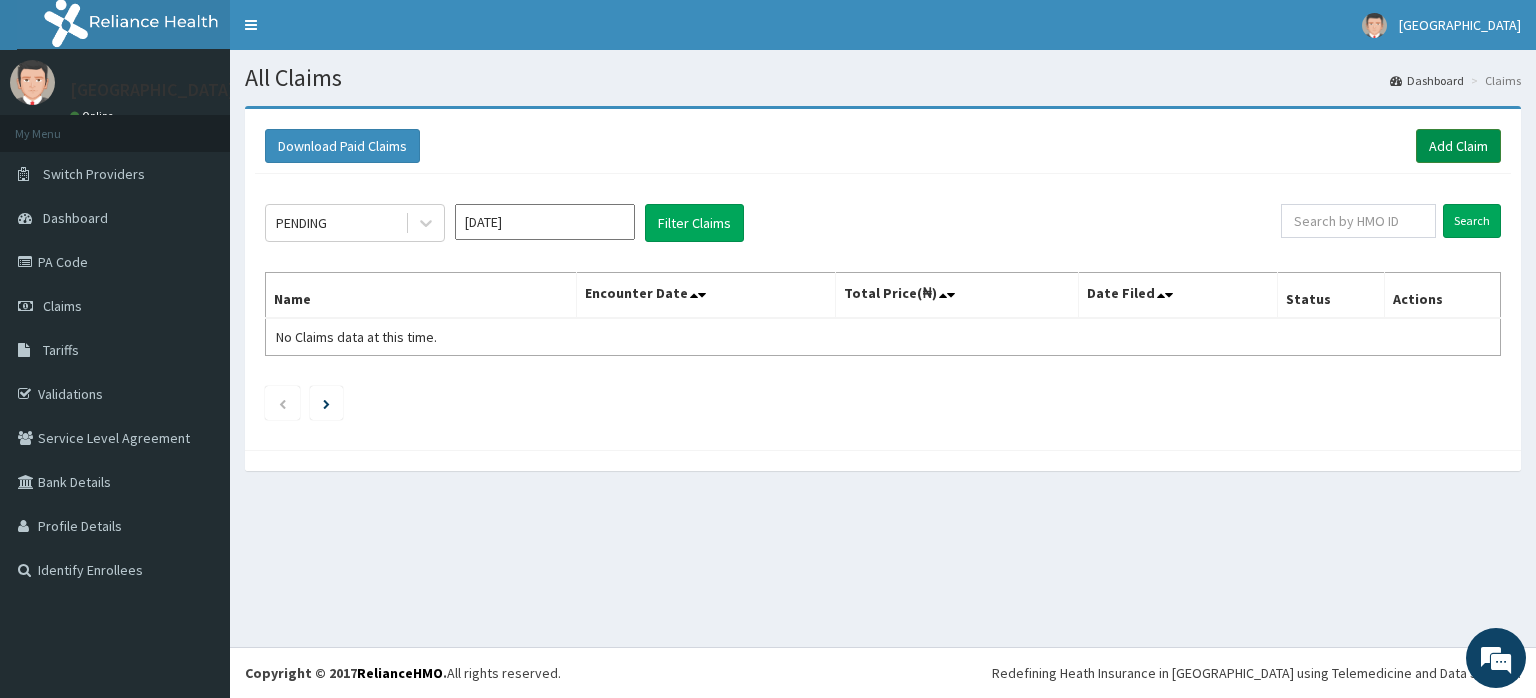 click on "Add Claim" at bounding box center [1458, 146] 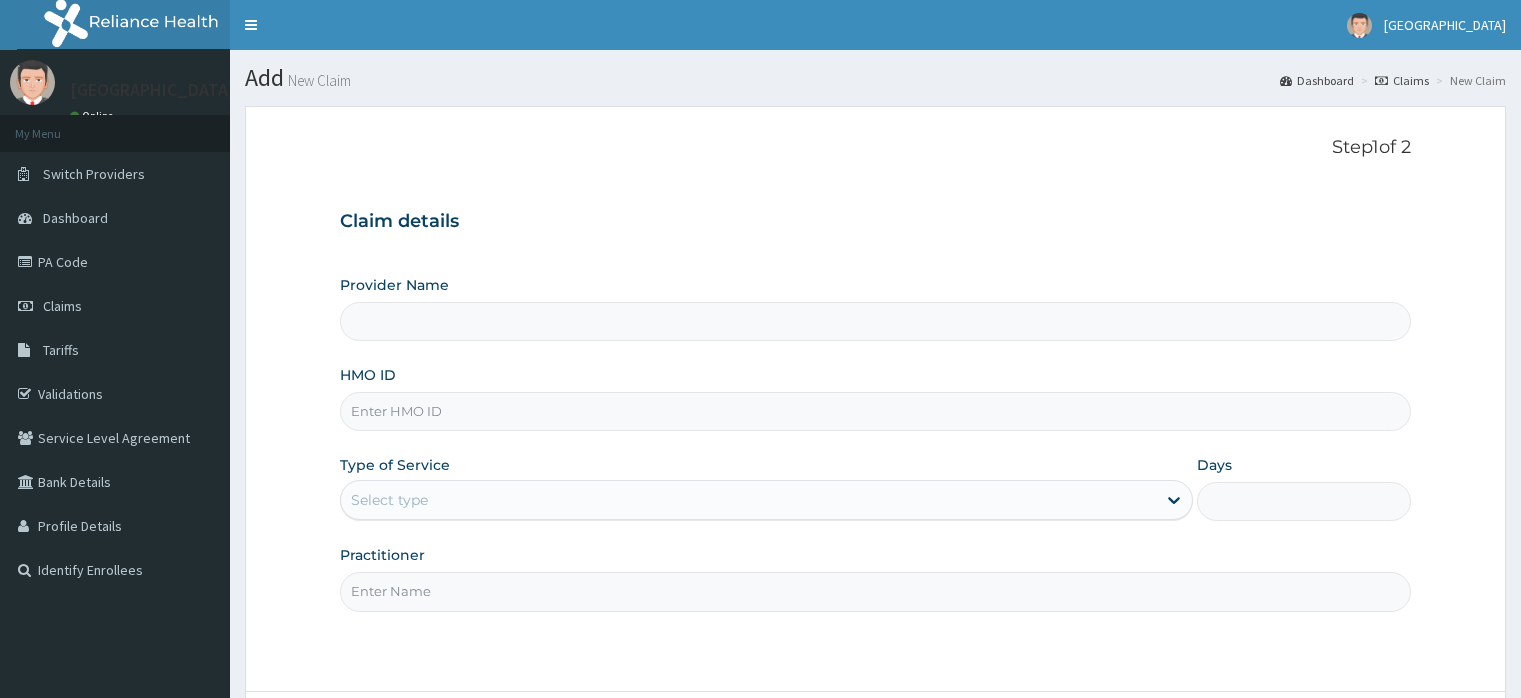 type on "Joedan Hospital Limited" 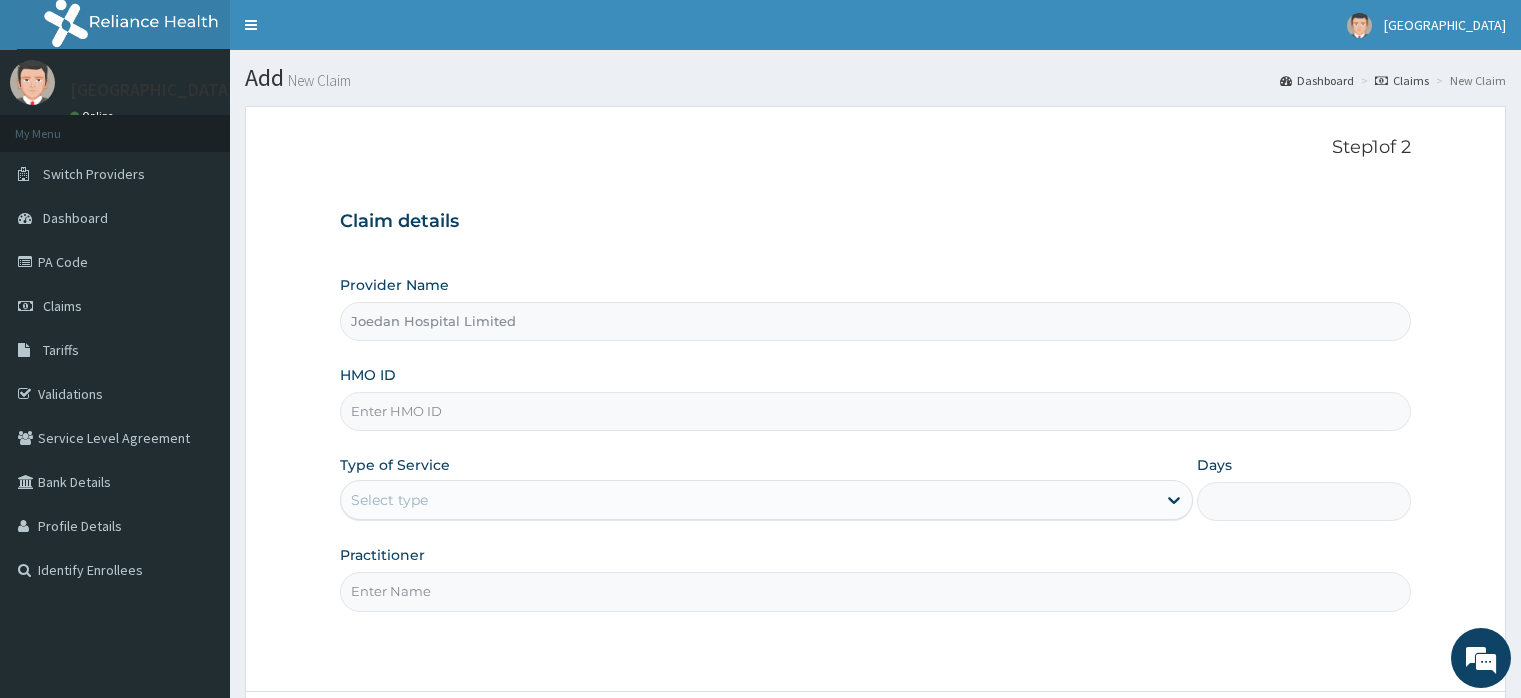 scroll, scrollTop: 0, scrollLeft: 0, axis: both 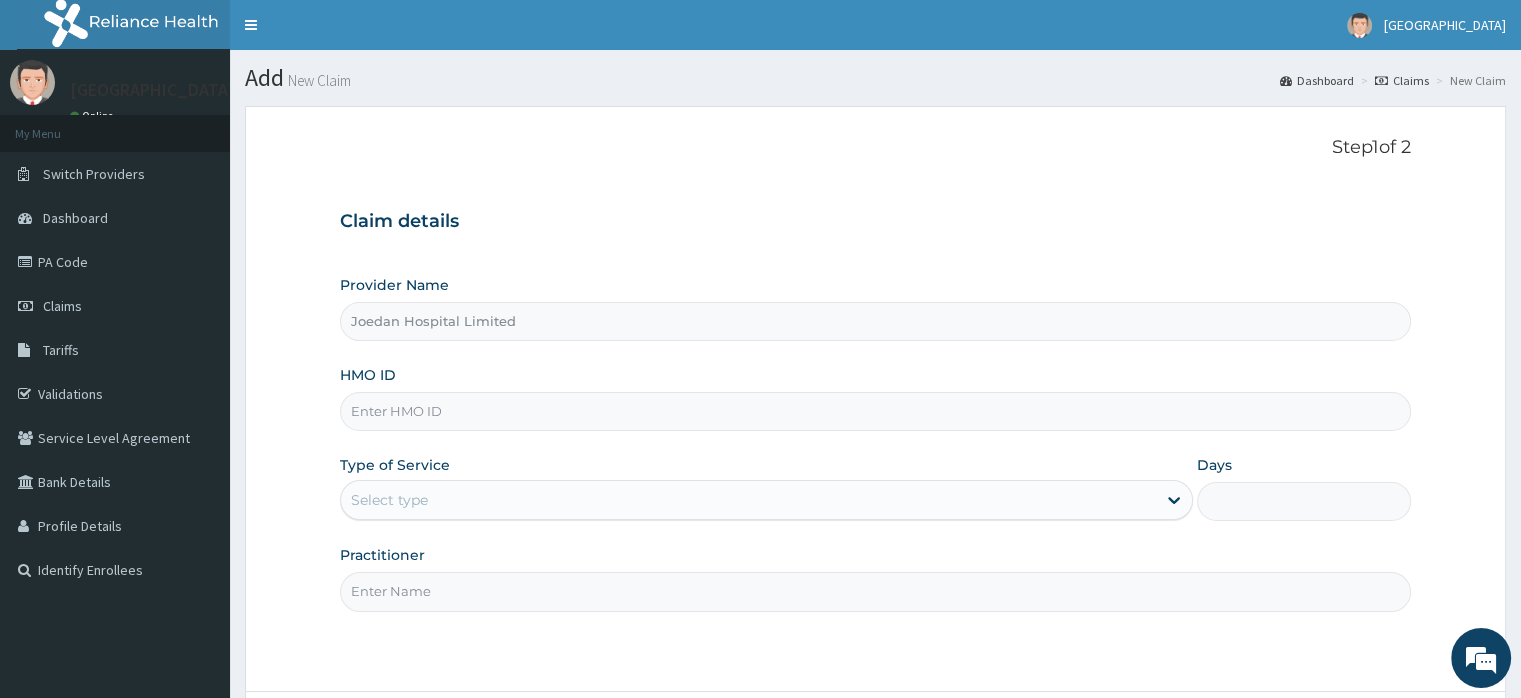 click on "HMO ID" at bounding box center (875, 411) 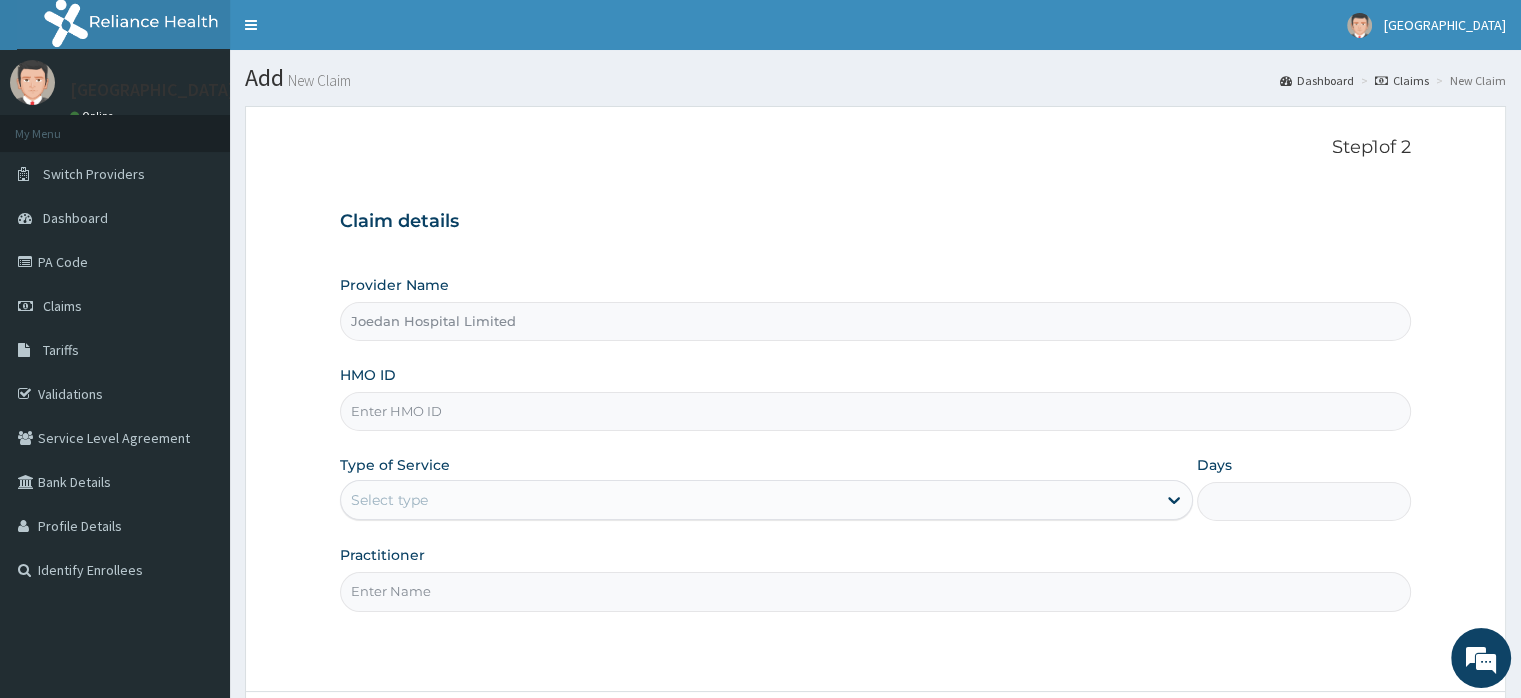 paste on "WOL/10100/A" 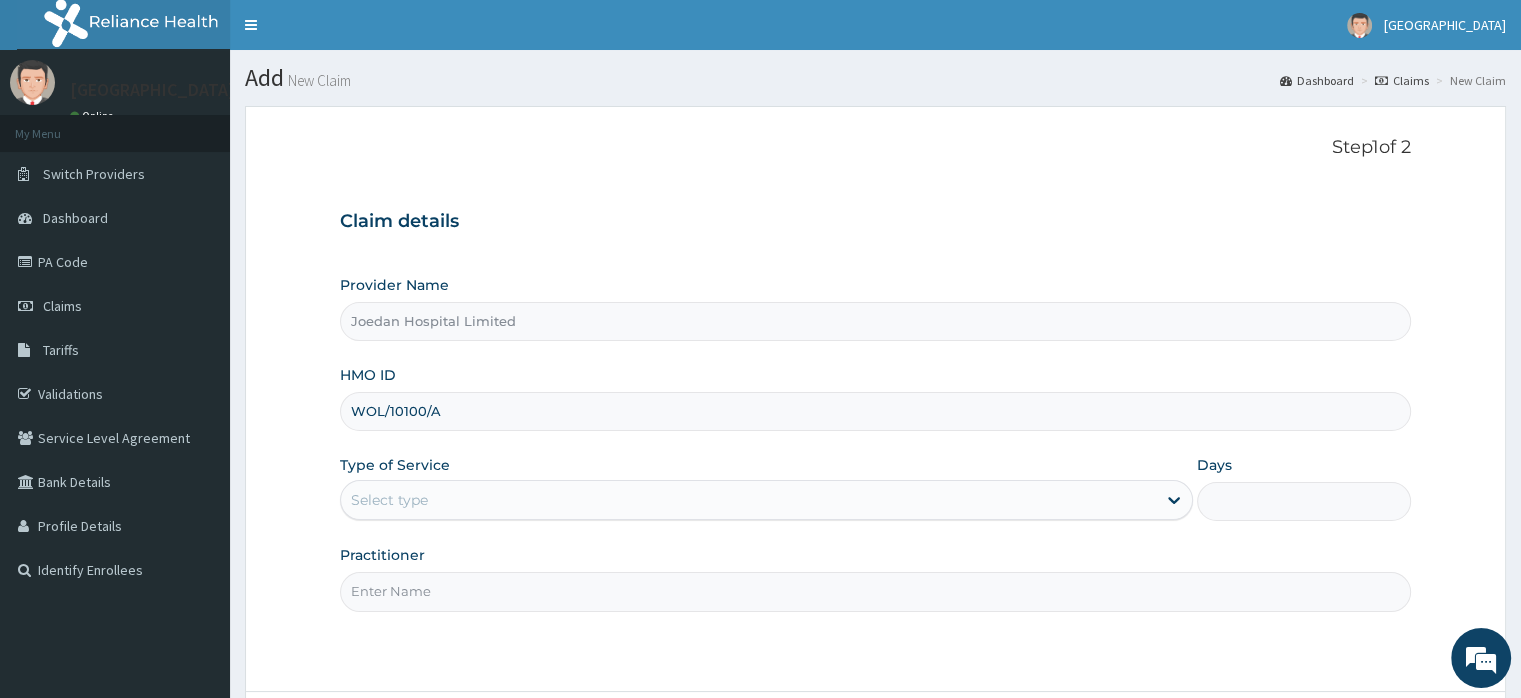 type on "WOL/10100/A" 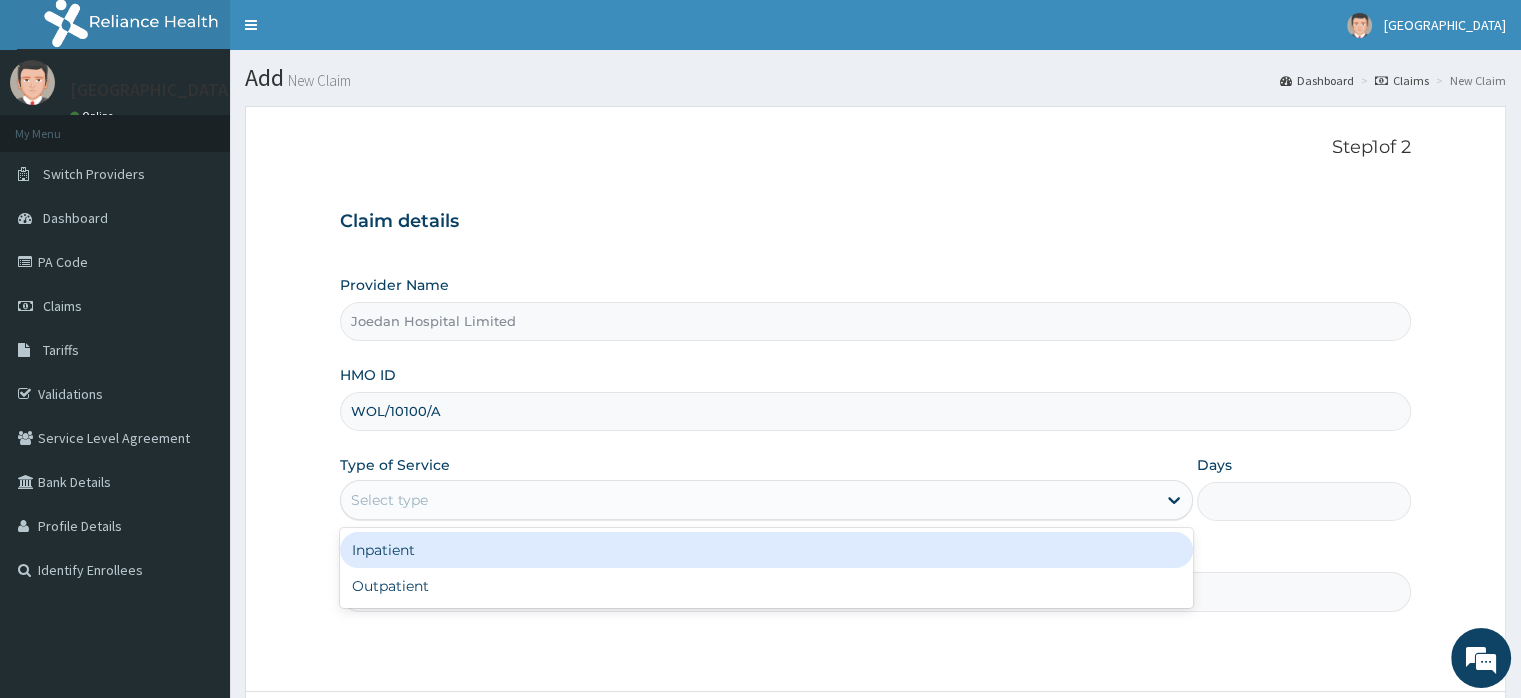 click on "Inpatient" at bounding box center [766, 550] 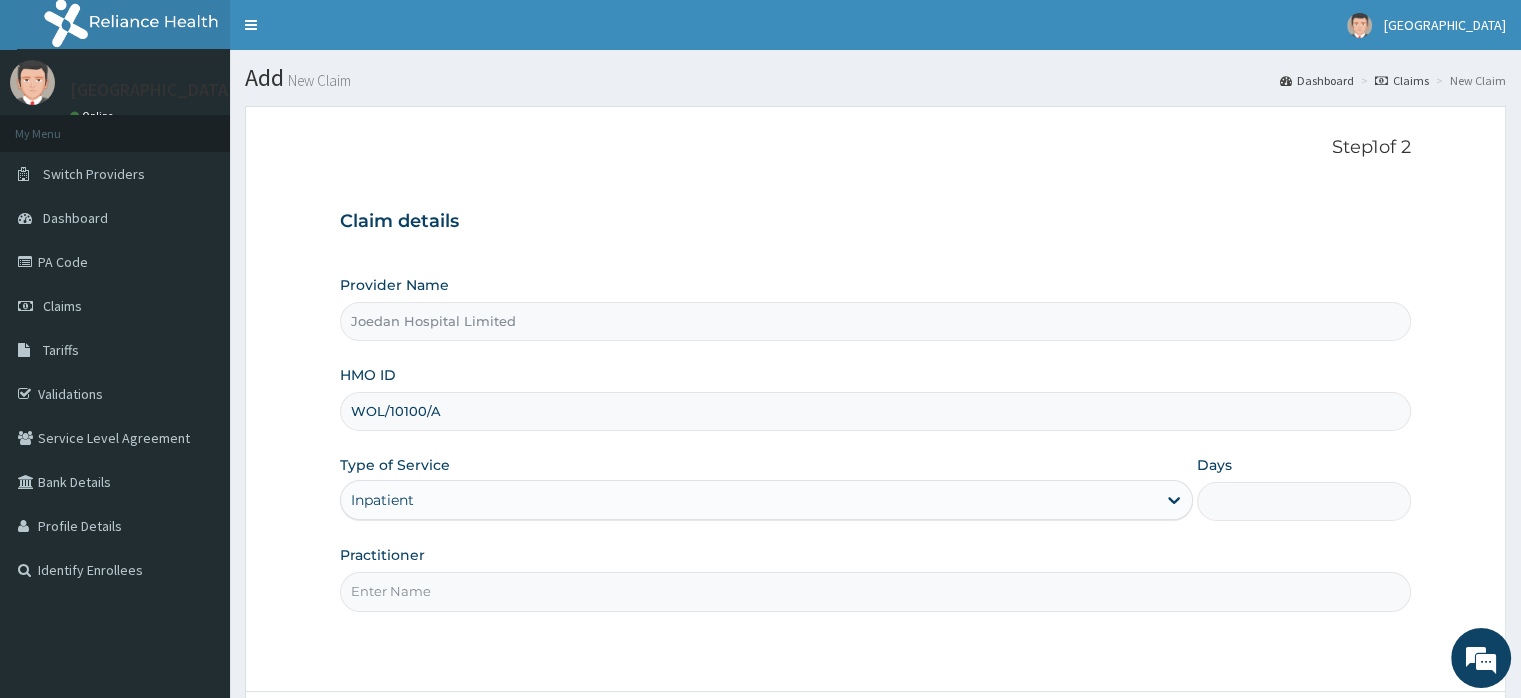click on "Practitioner" at bounding box center (875, 591) 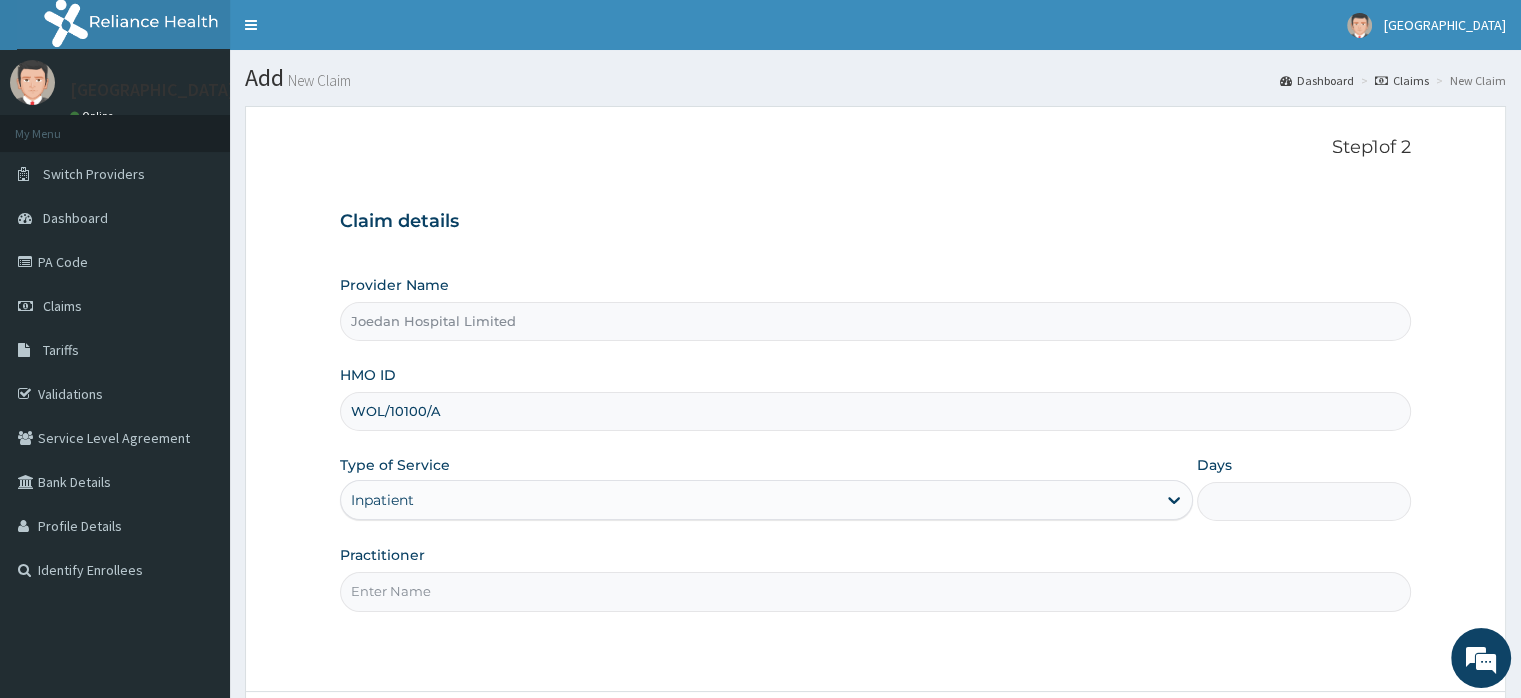 scroll, scrollTop: 172, scrollLeft: 0, axis: vertical 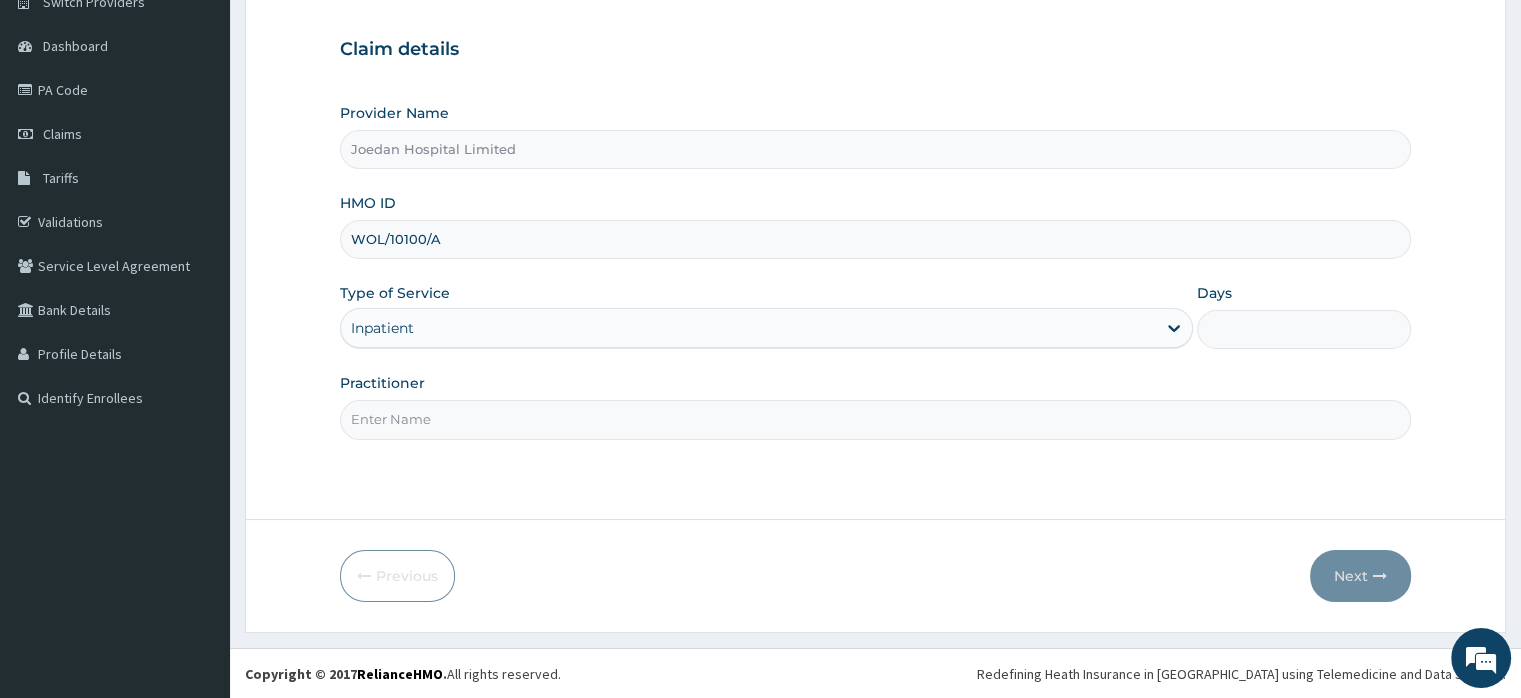 click on "Practitioner" at bounding box center [875, 419] 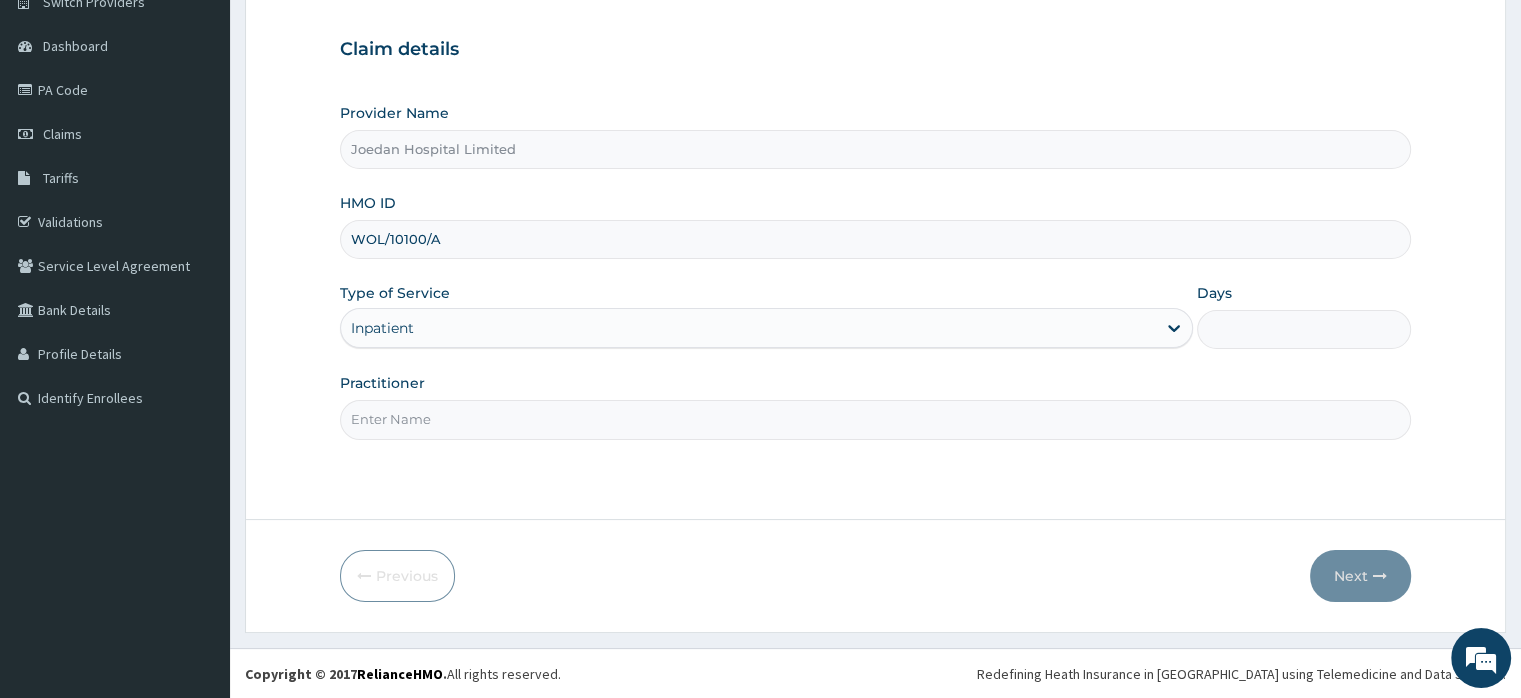 type on "Dr [PERSON_NAME]" 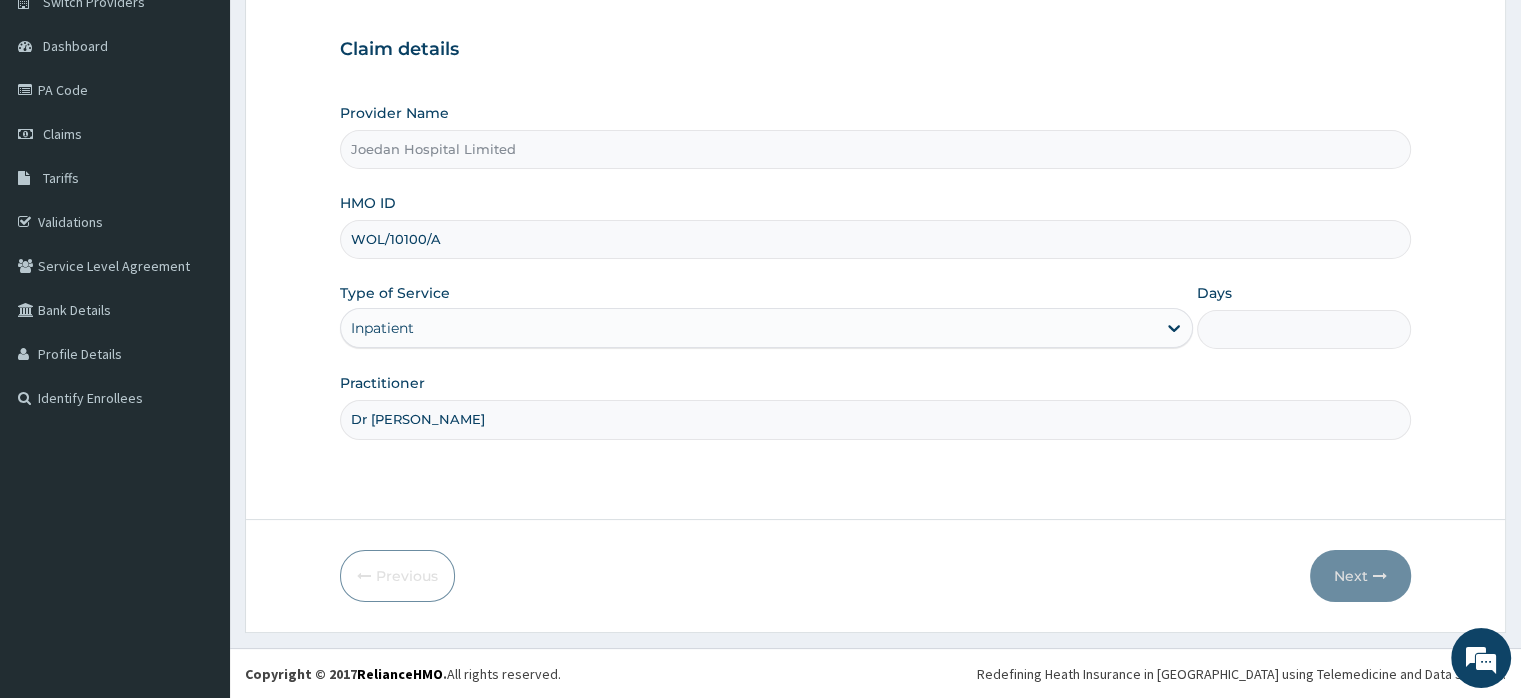 scroll, scrollTop: 0, scrollLeft: 0, axis: both 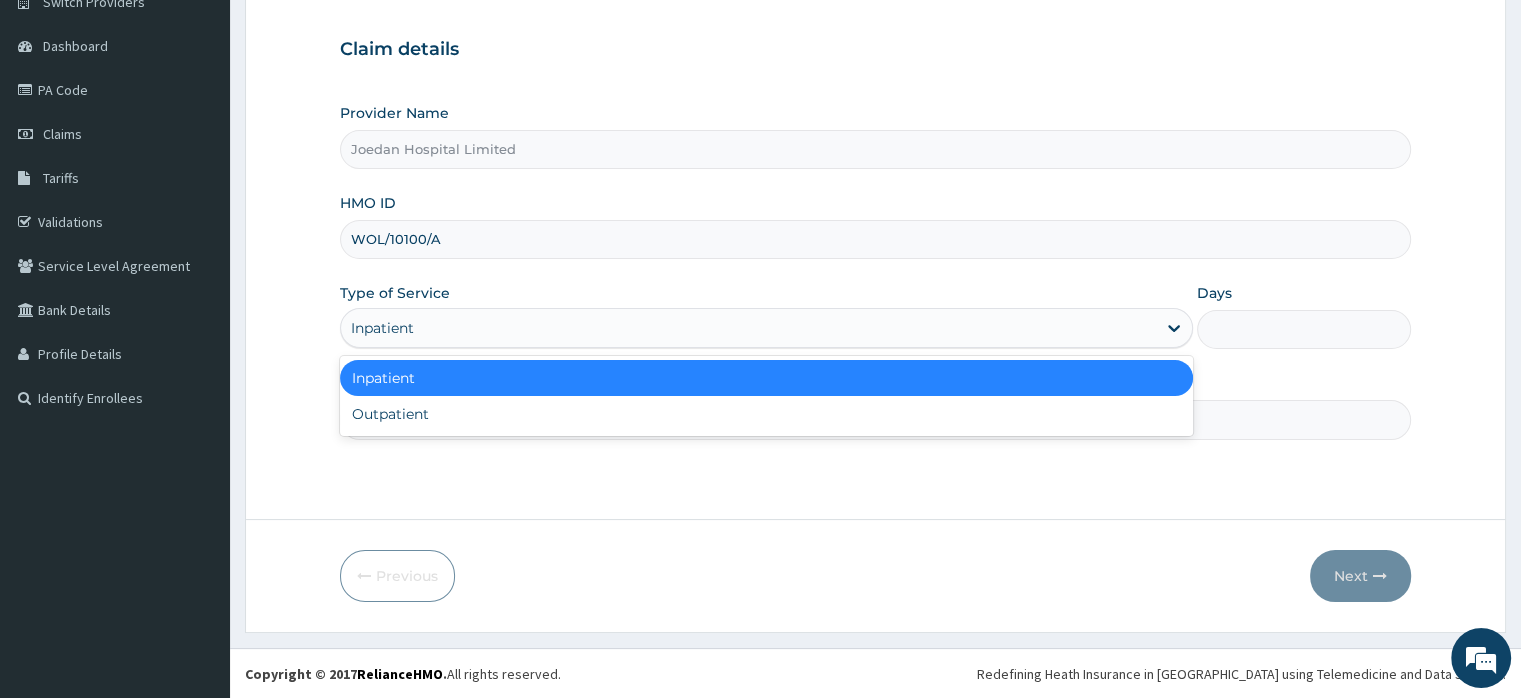 click on "Inpatient" at bounding box center (748, 328) 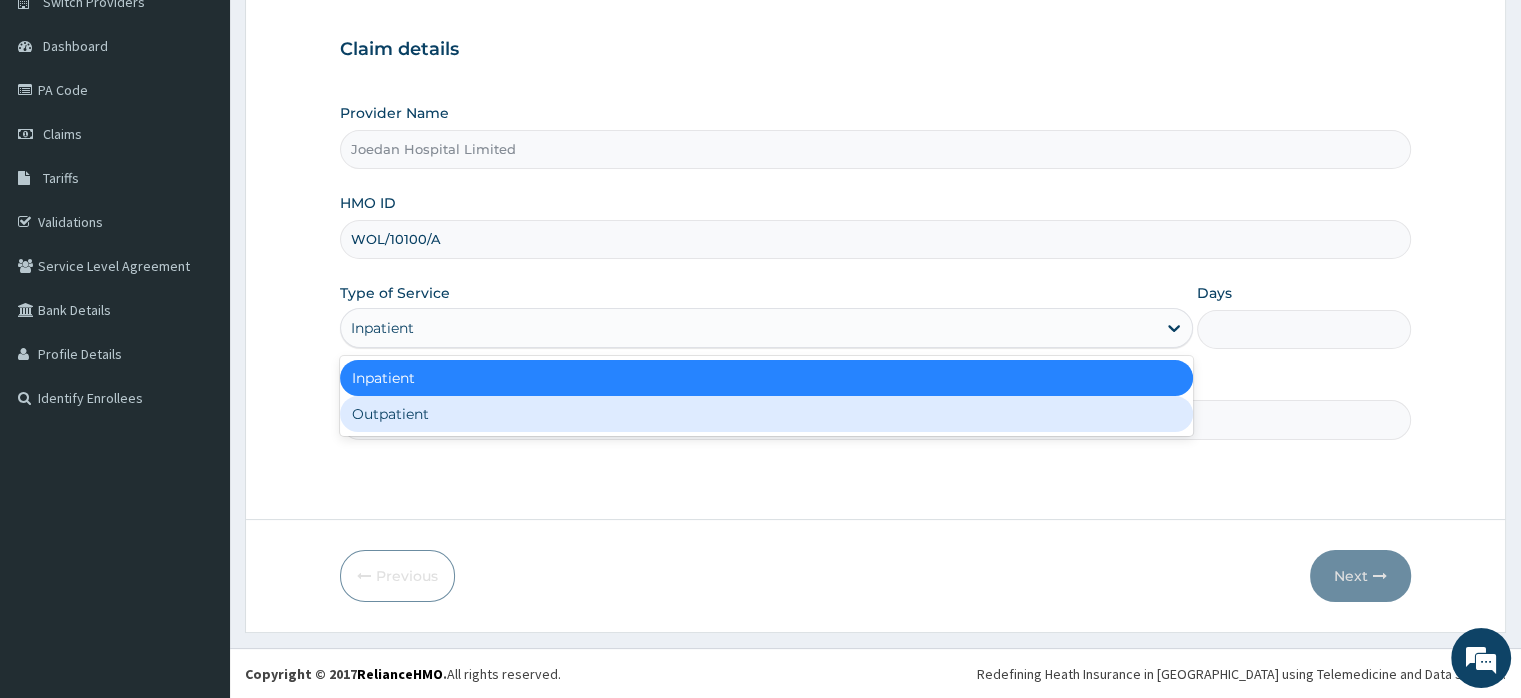 click on "Outpatient" at bounding box center [766, 414] 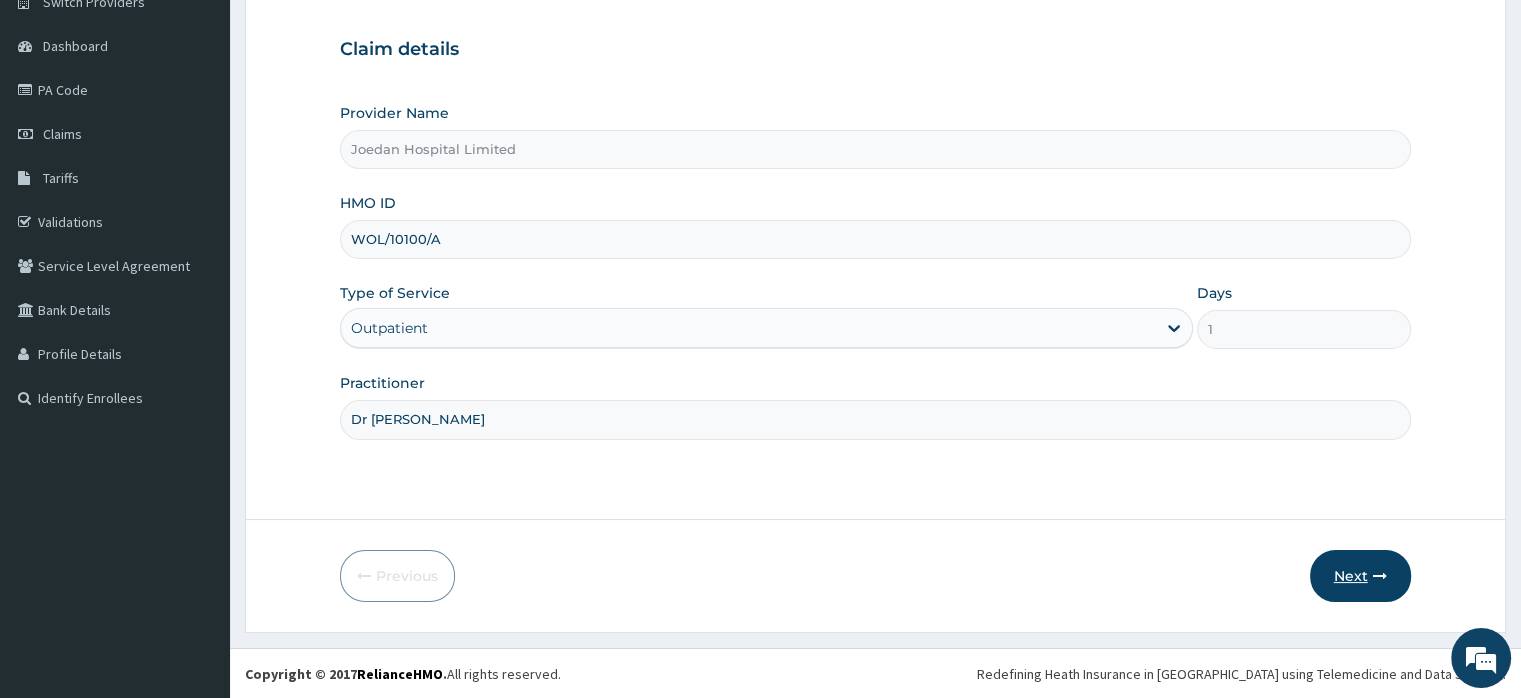 click on "Next" at bounding box center (1360, 576) 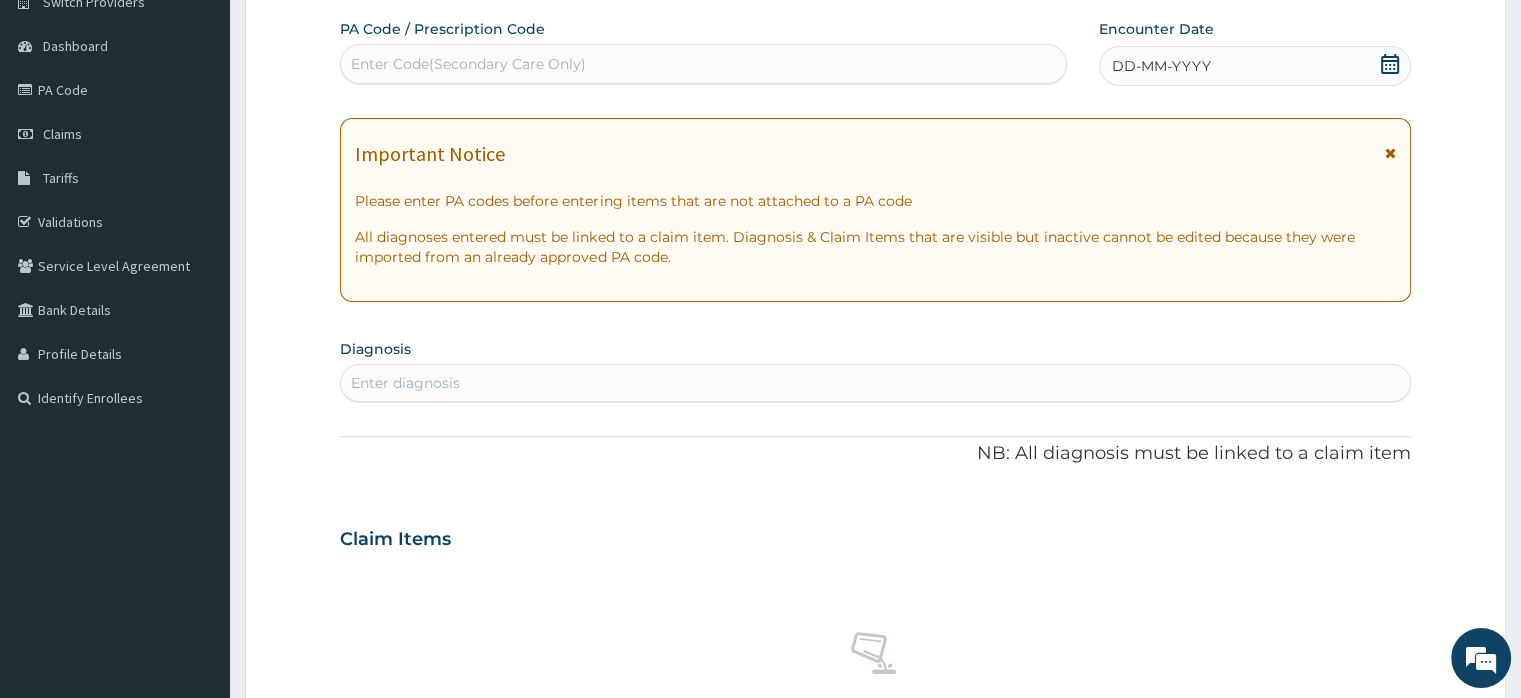 click on "DD-MM-YYYY" at bounding box center [1161, 66] 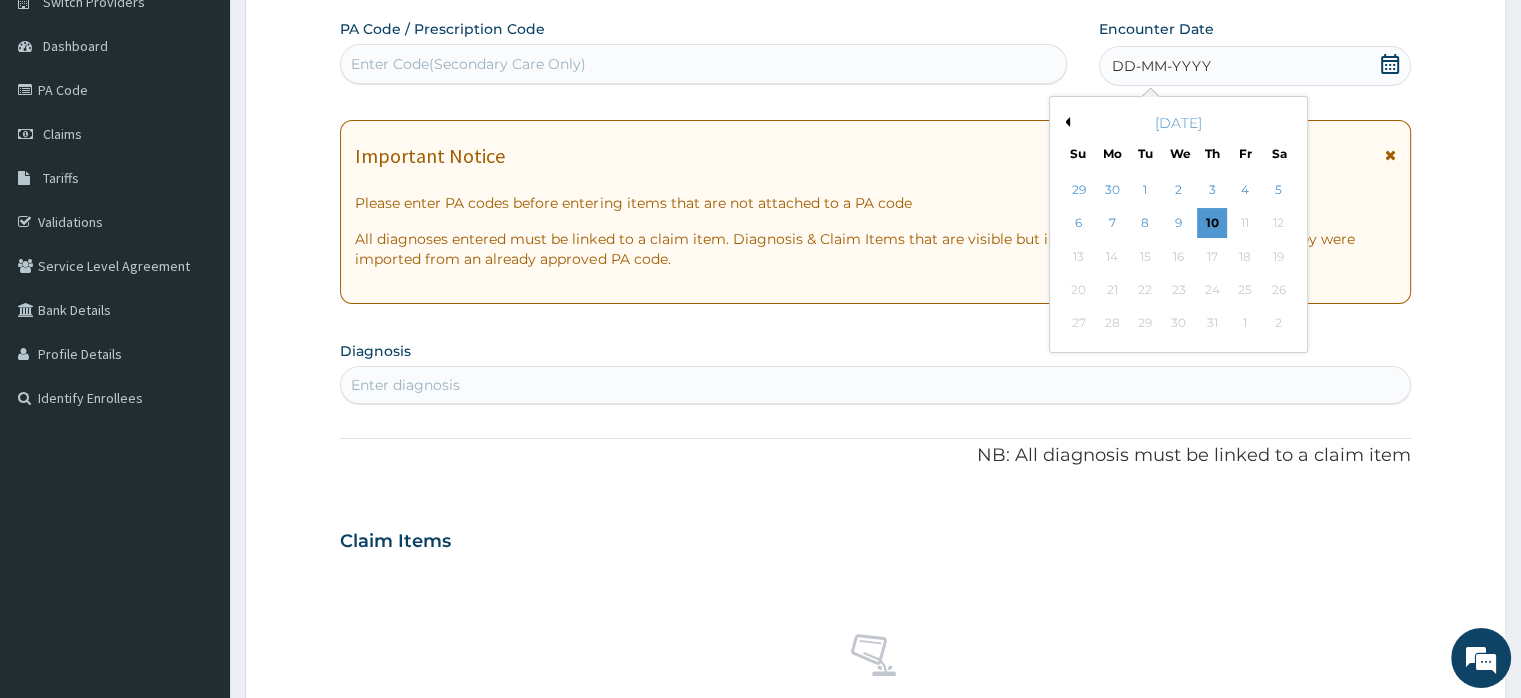 click on "Previous Month" at bounding box center [1065, 122] 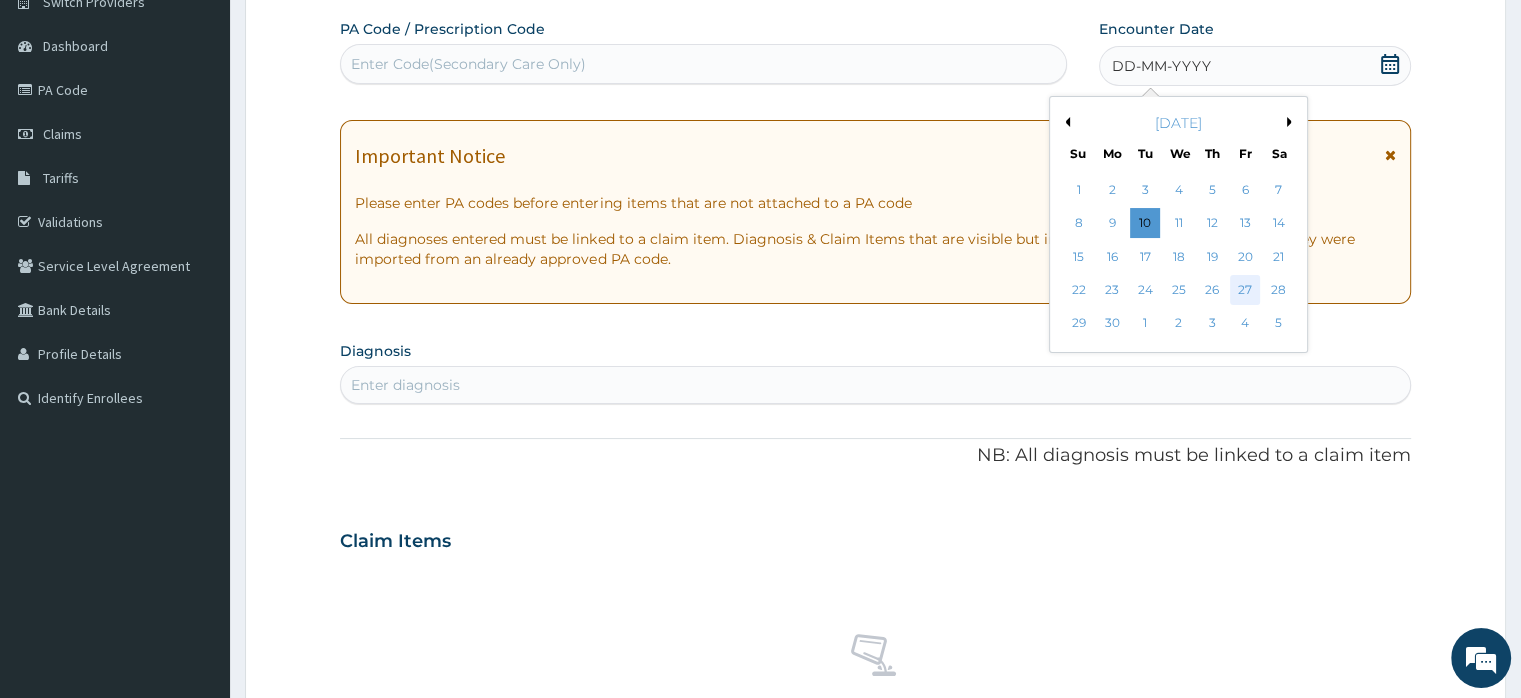 click on "27" at bounding box center (1245, 290) 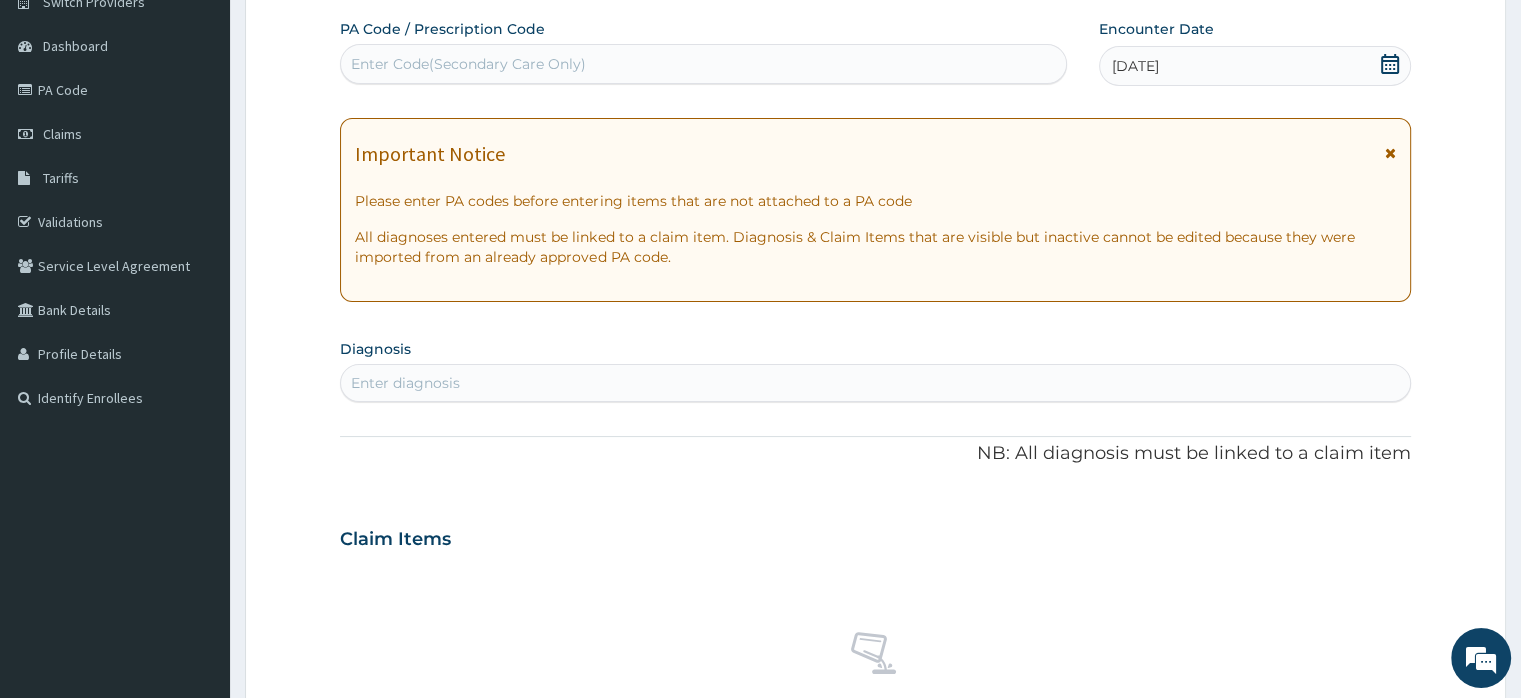click on "Enter diagnosis" at bounding box center [405, 383] 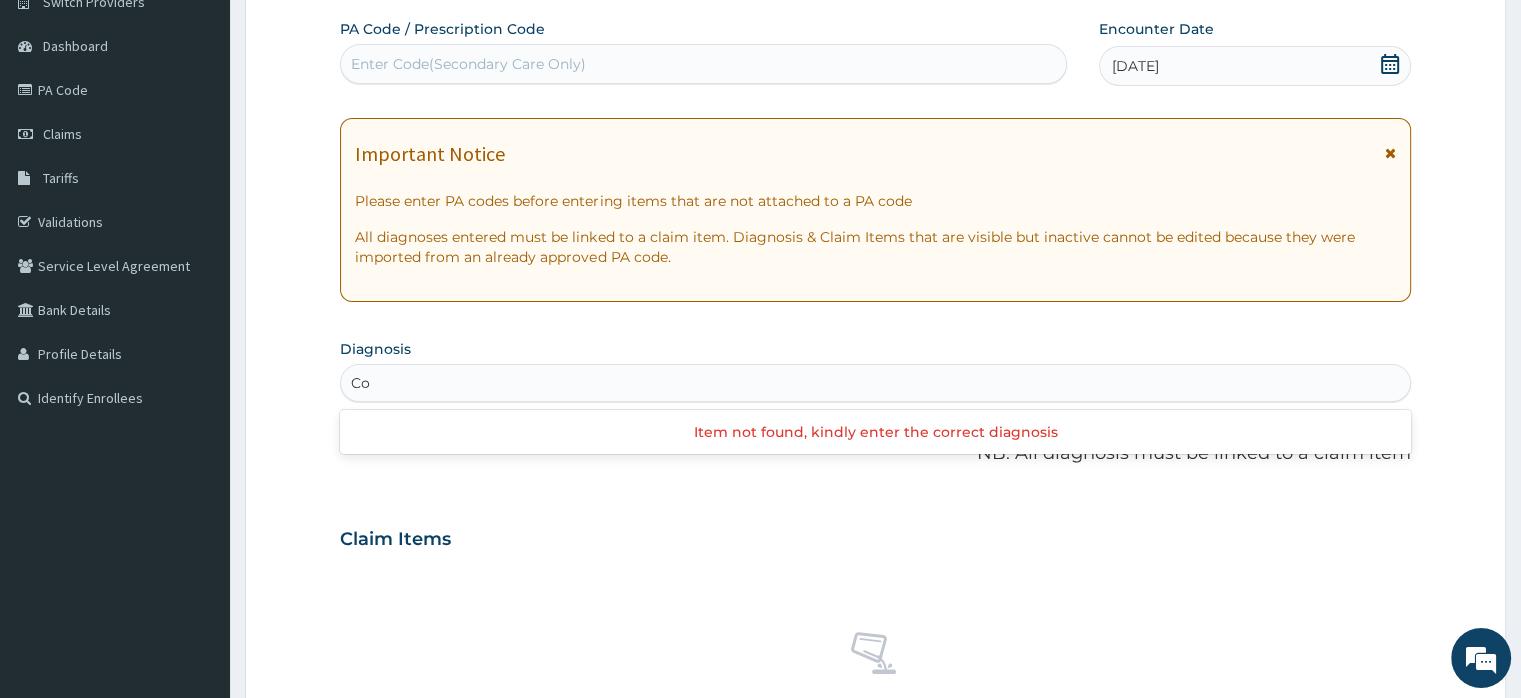 type on "C" 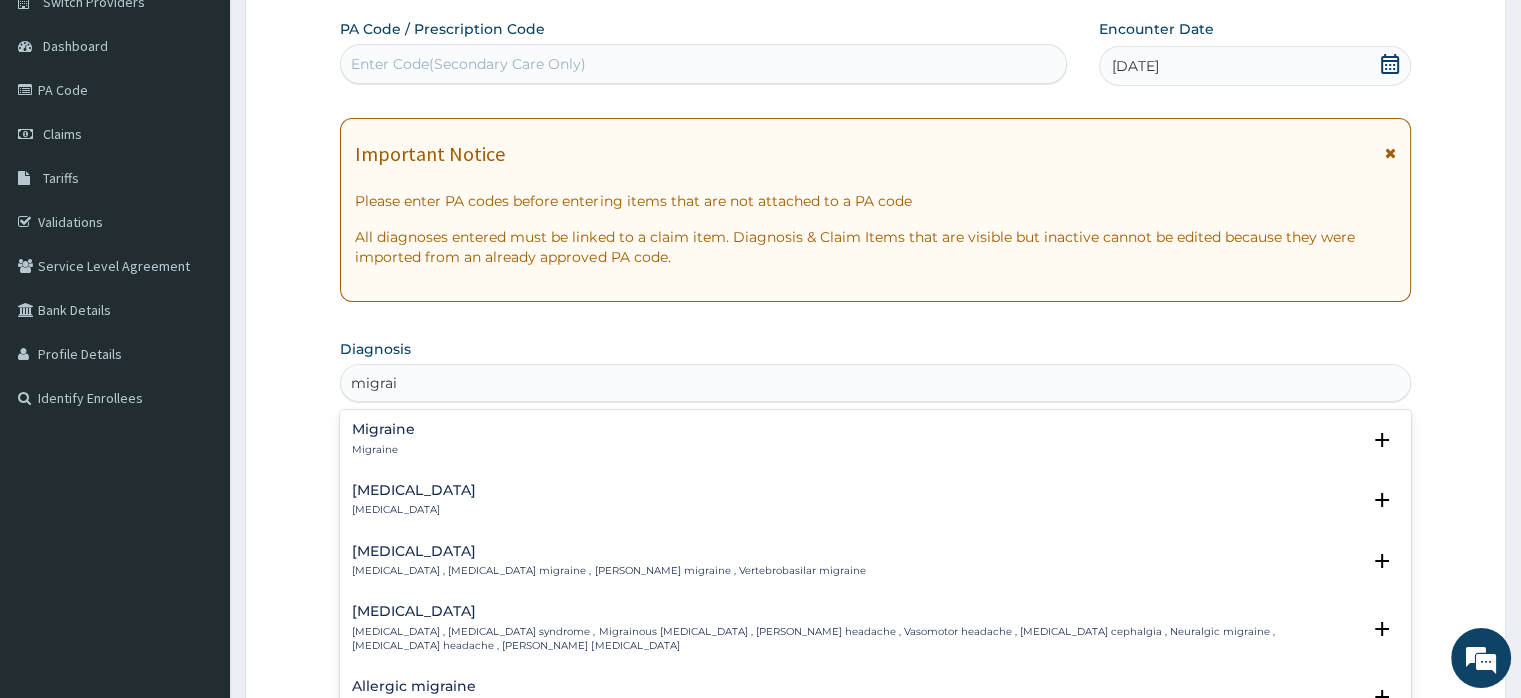 type on "migrain" 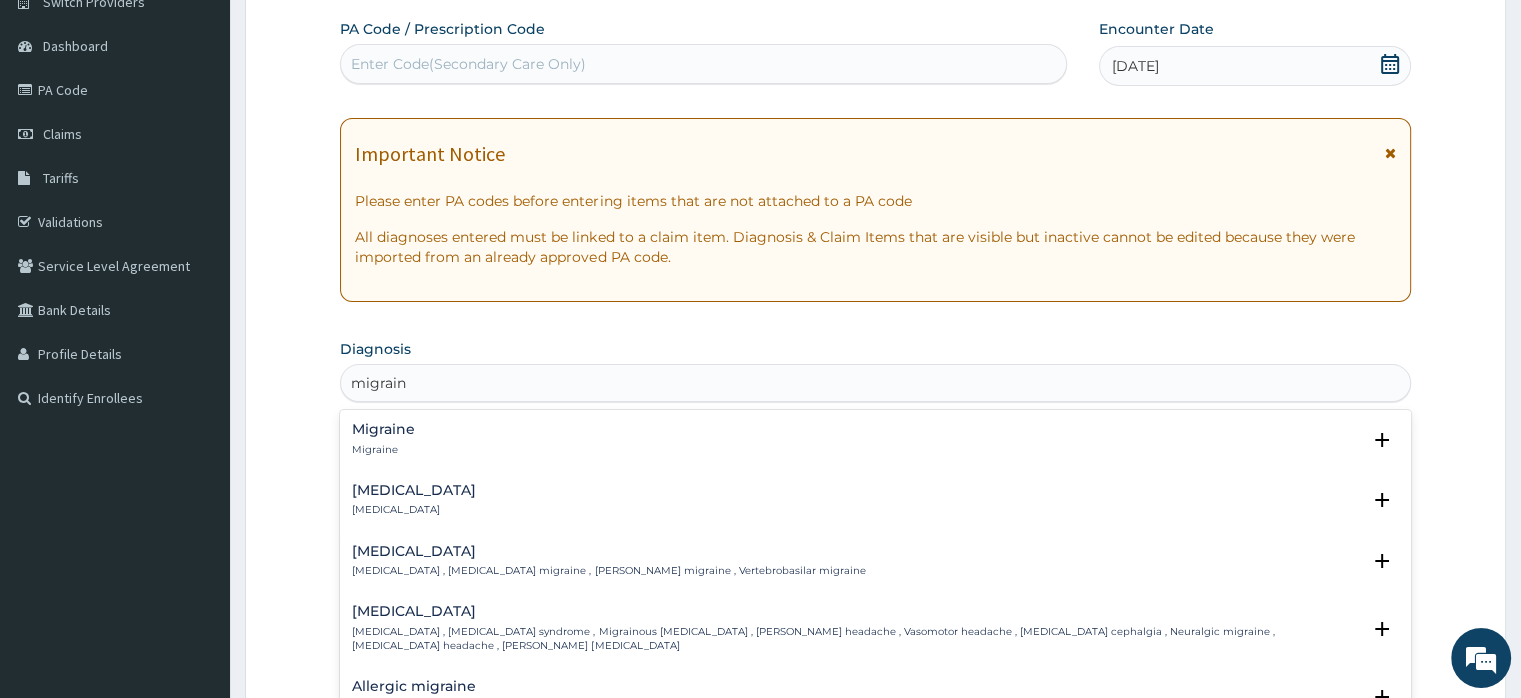 click on "Migraine" at bounding box center (383, 429) 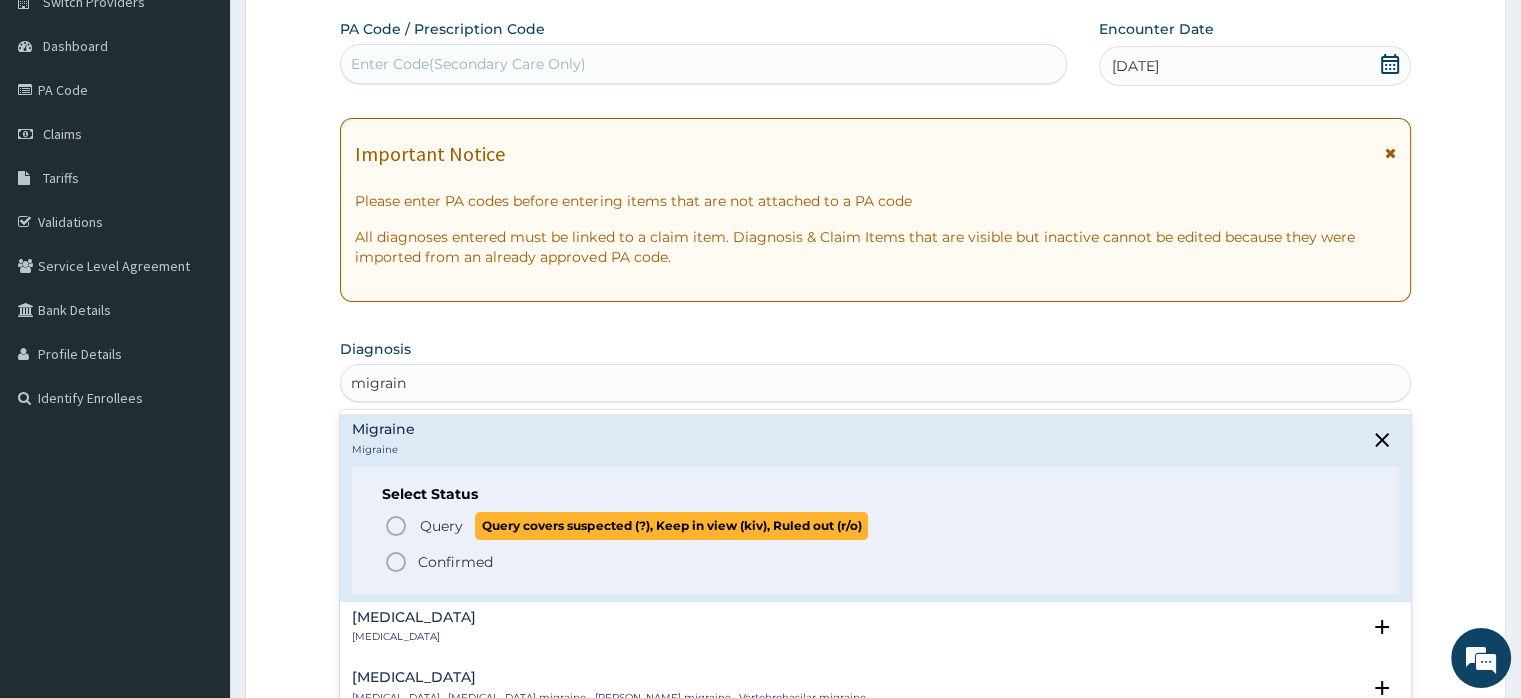 click 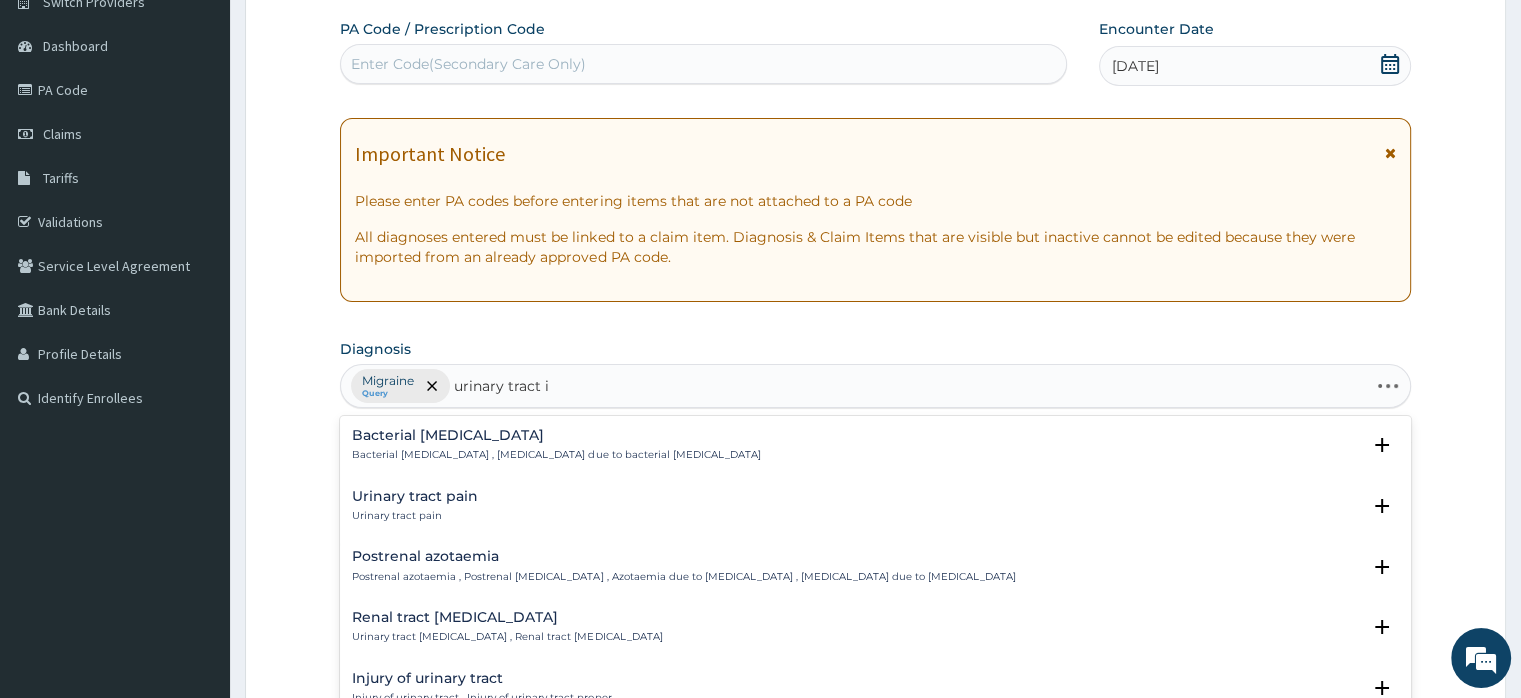 type on "urinary tract in" 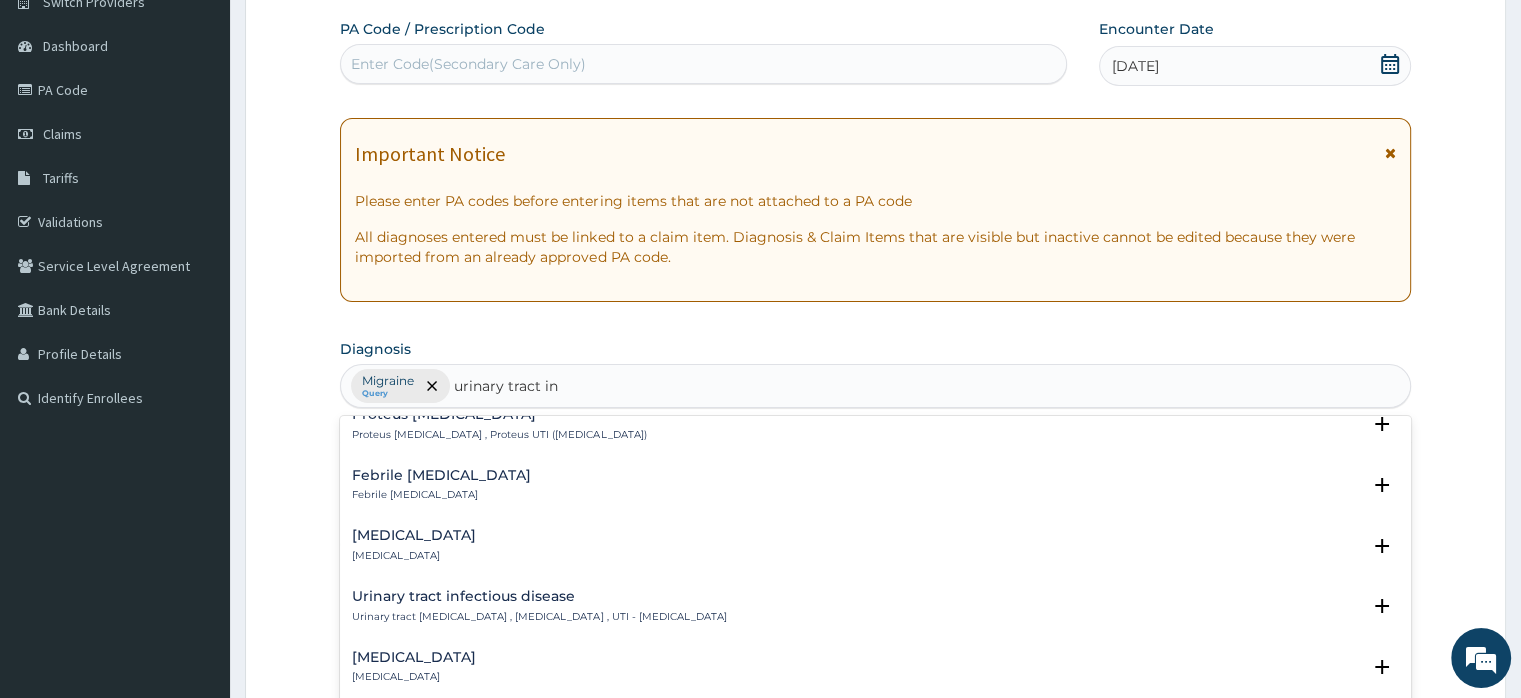 scroll, scrollTop: 363, scrollLeft: 0, axis: vertical 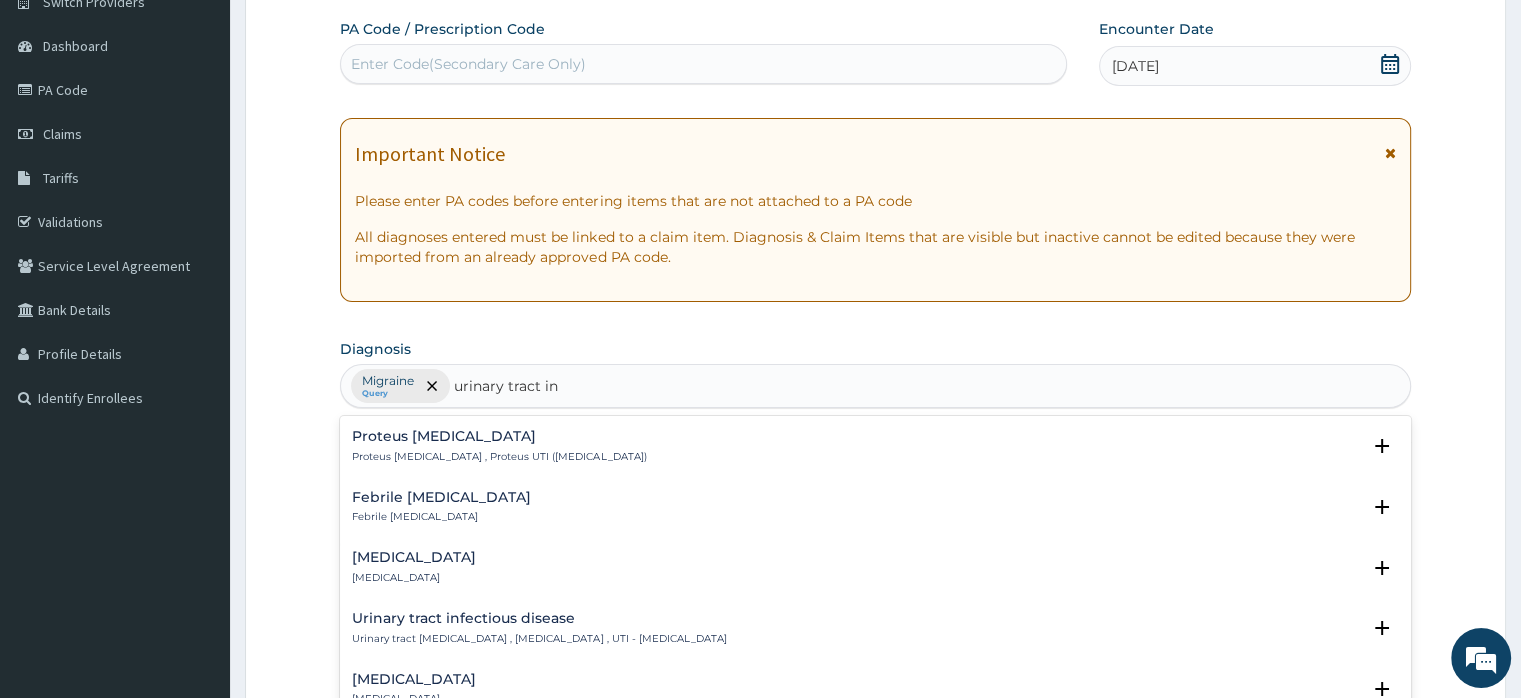 click on "Febrile urinary tract infection" at bounding box center (441, 497) 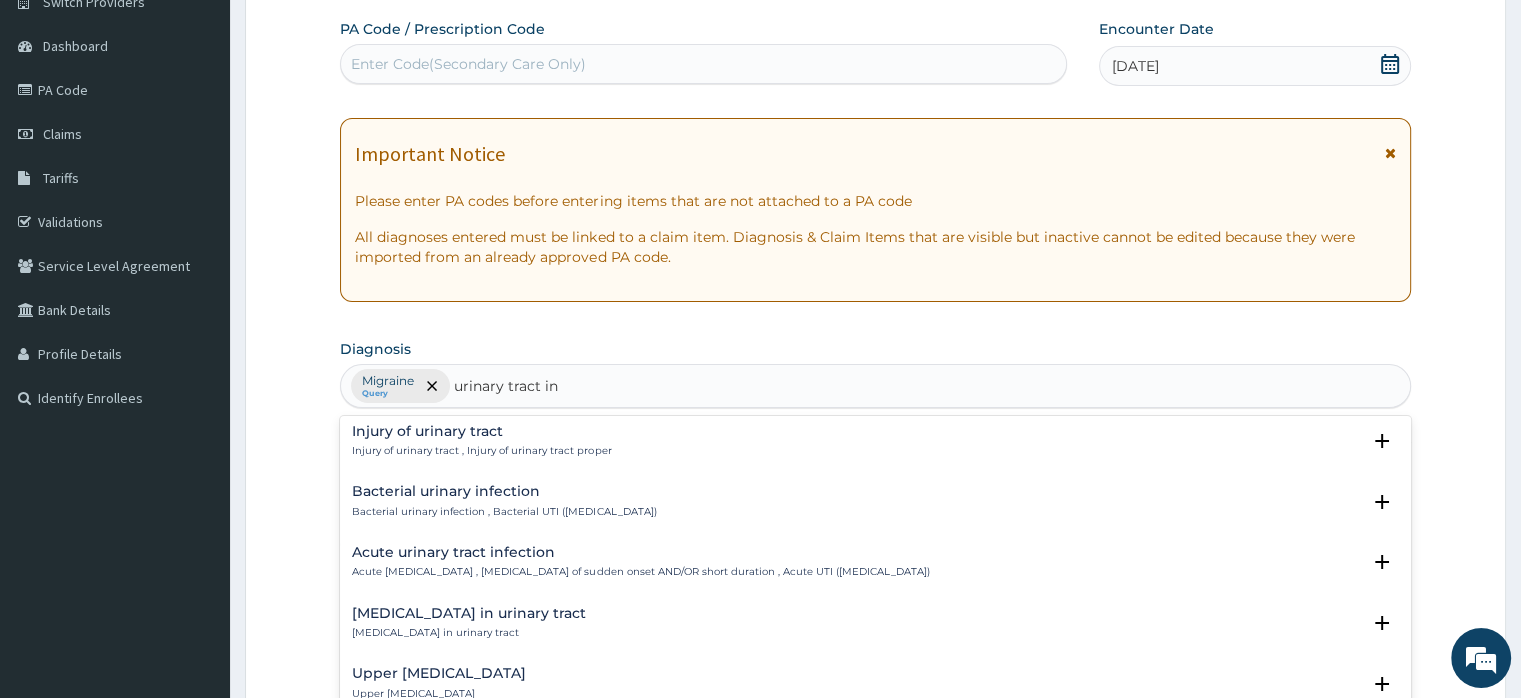 scroll, scrollTop: 0, scrollLeft: 0, axis: both 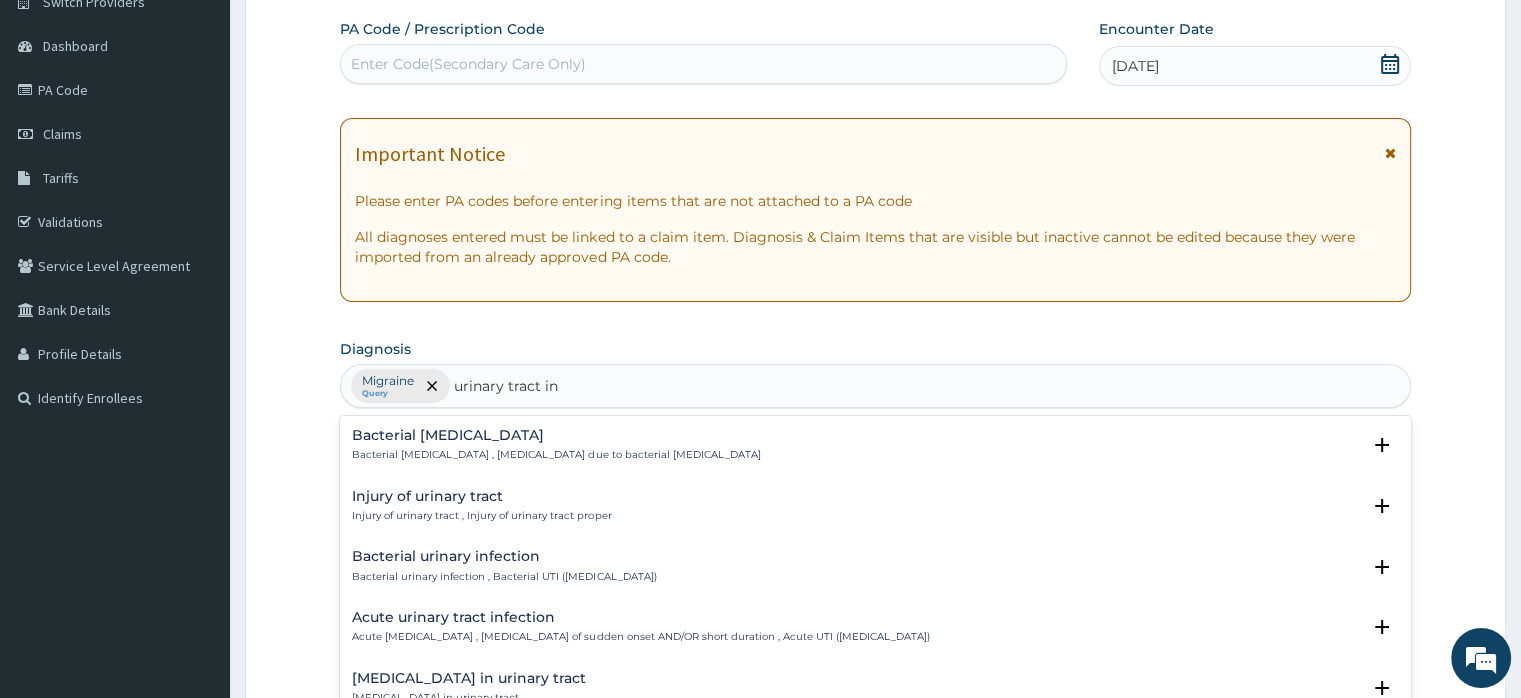 click on "Acute urinary tract infection" at bounding box center (640, 617) 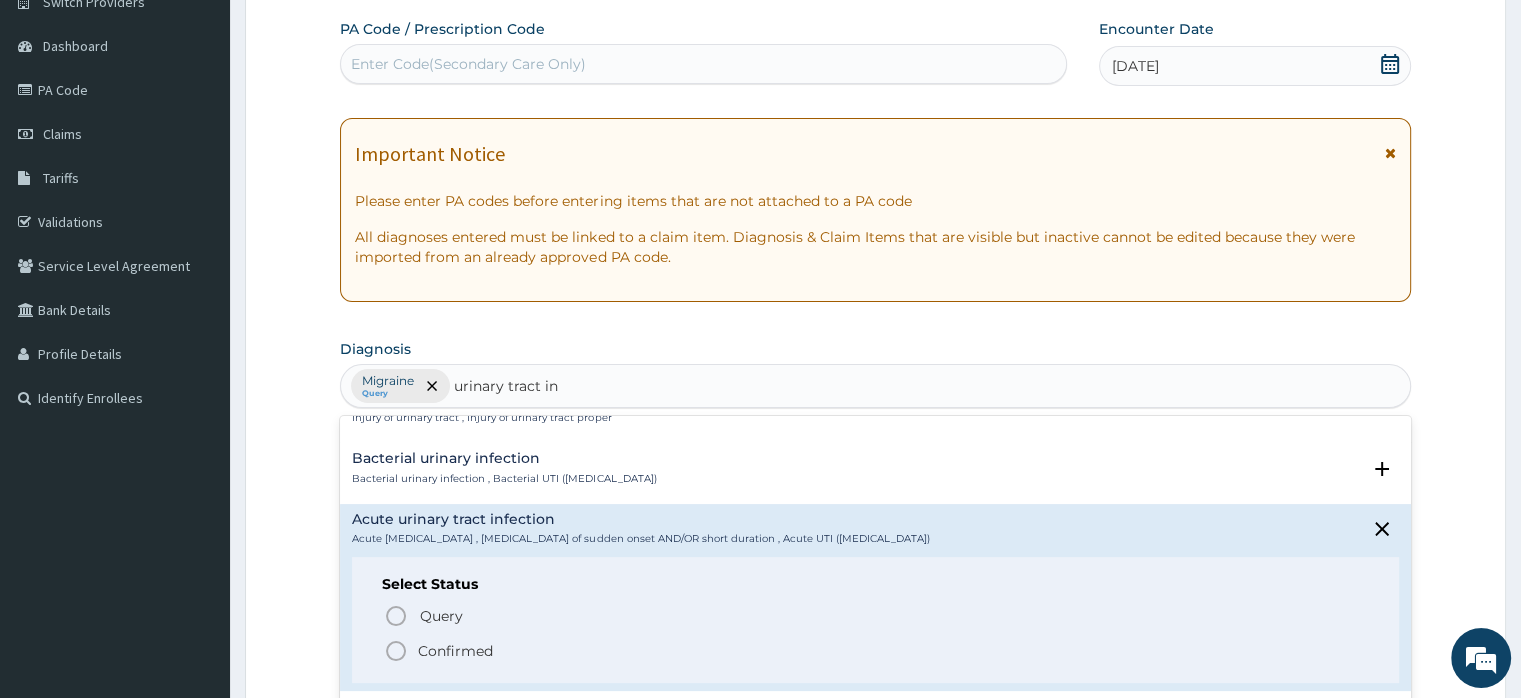 scroll, scrollTop: 100, scrollLeft: 0, axis: vertical 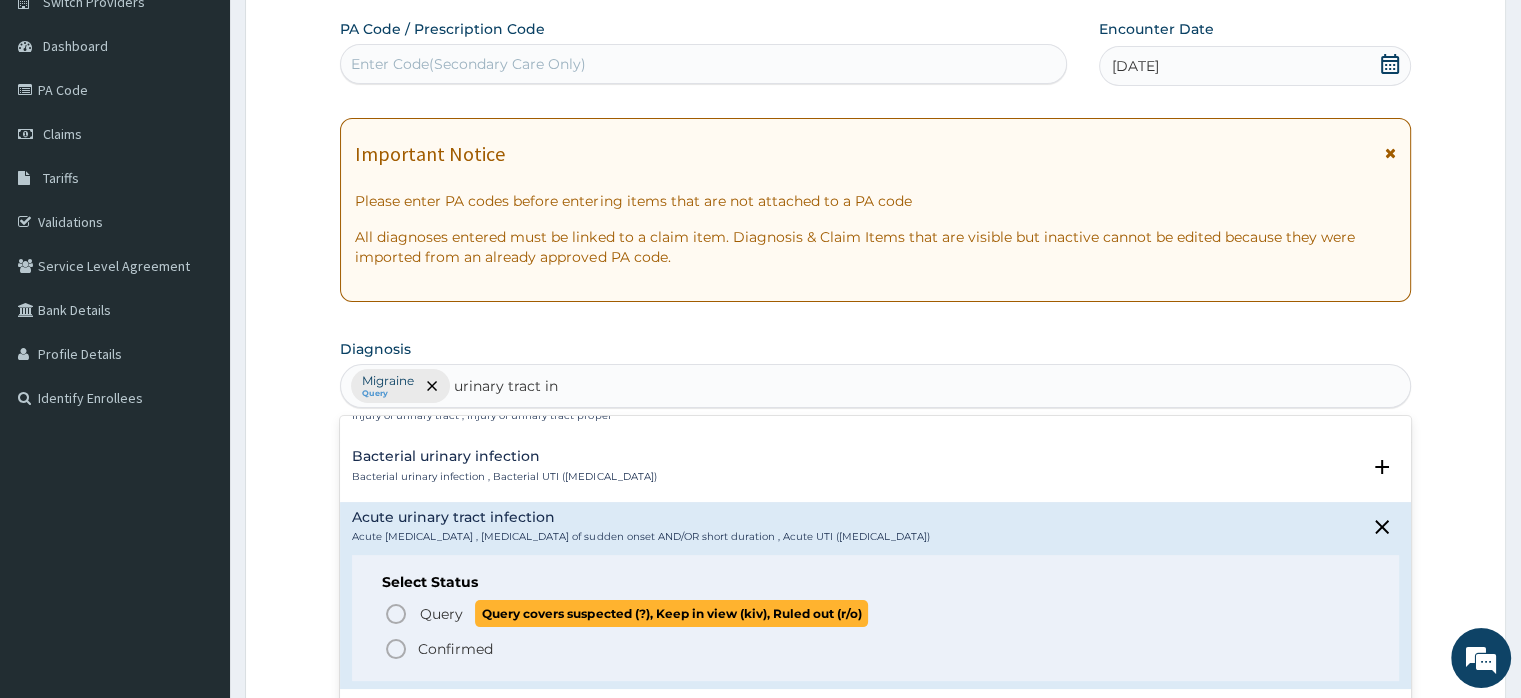 click 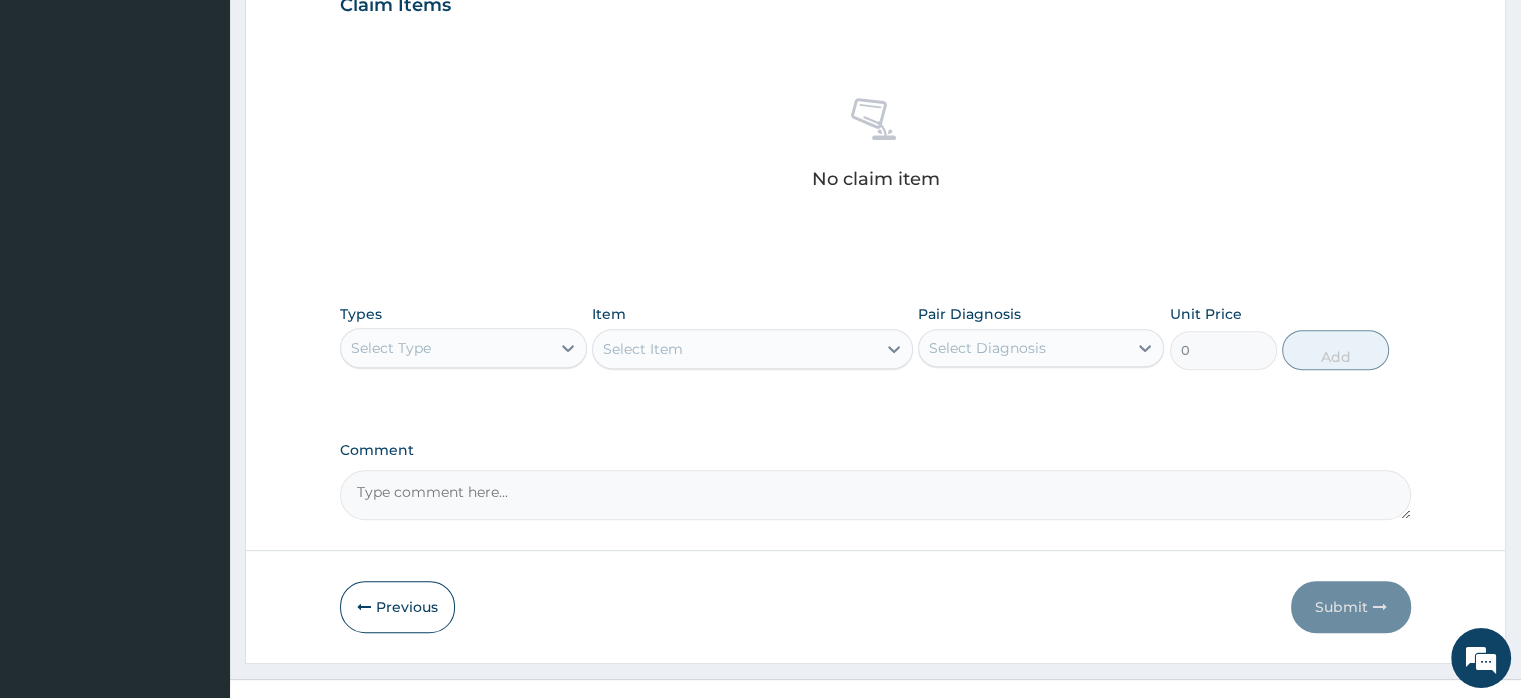 scroll, scrollTop: 742, scrollLeft: 0, axis: vertical 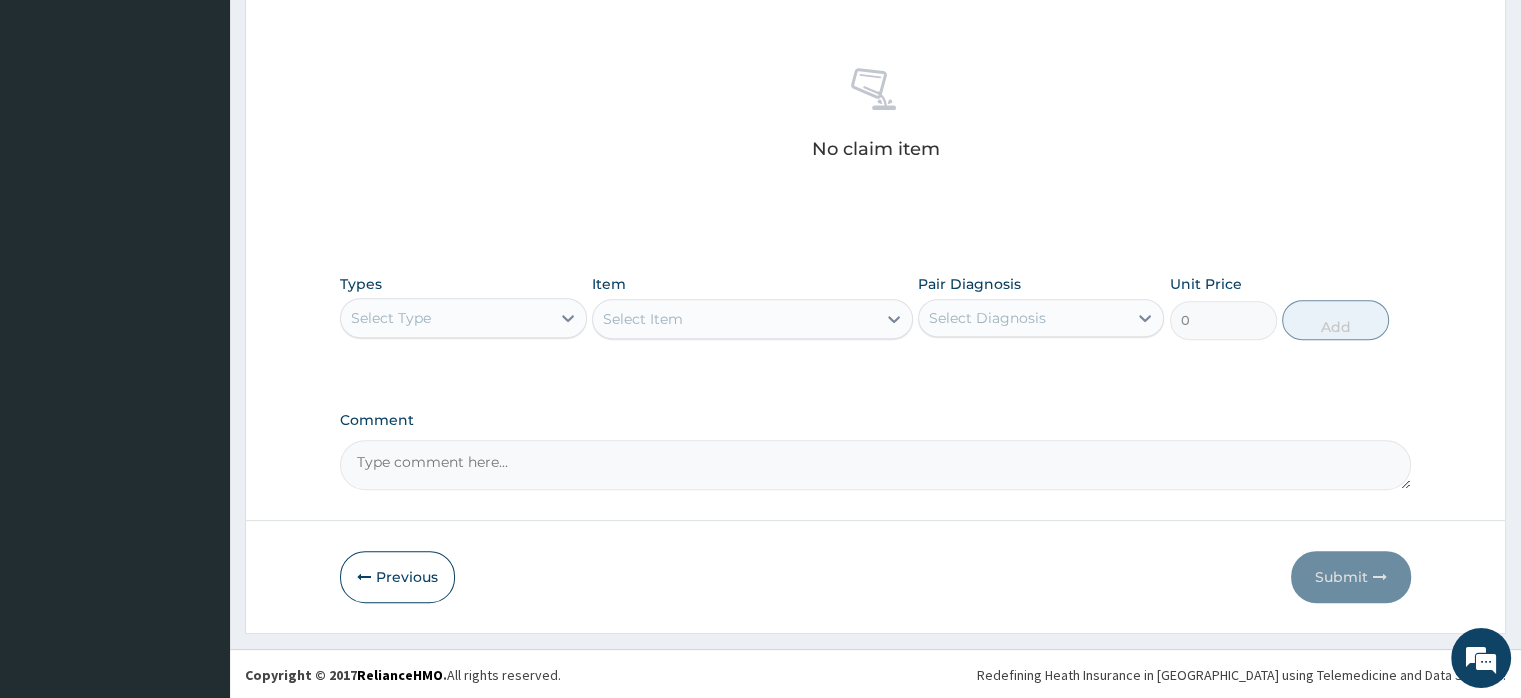 click on "Select Type" at bounding box center (445, 318) 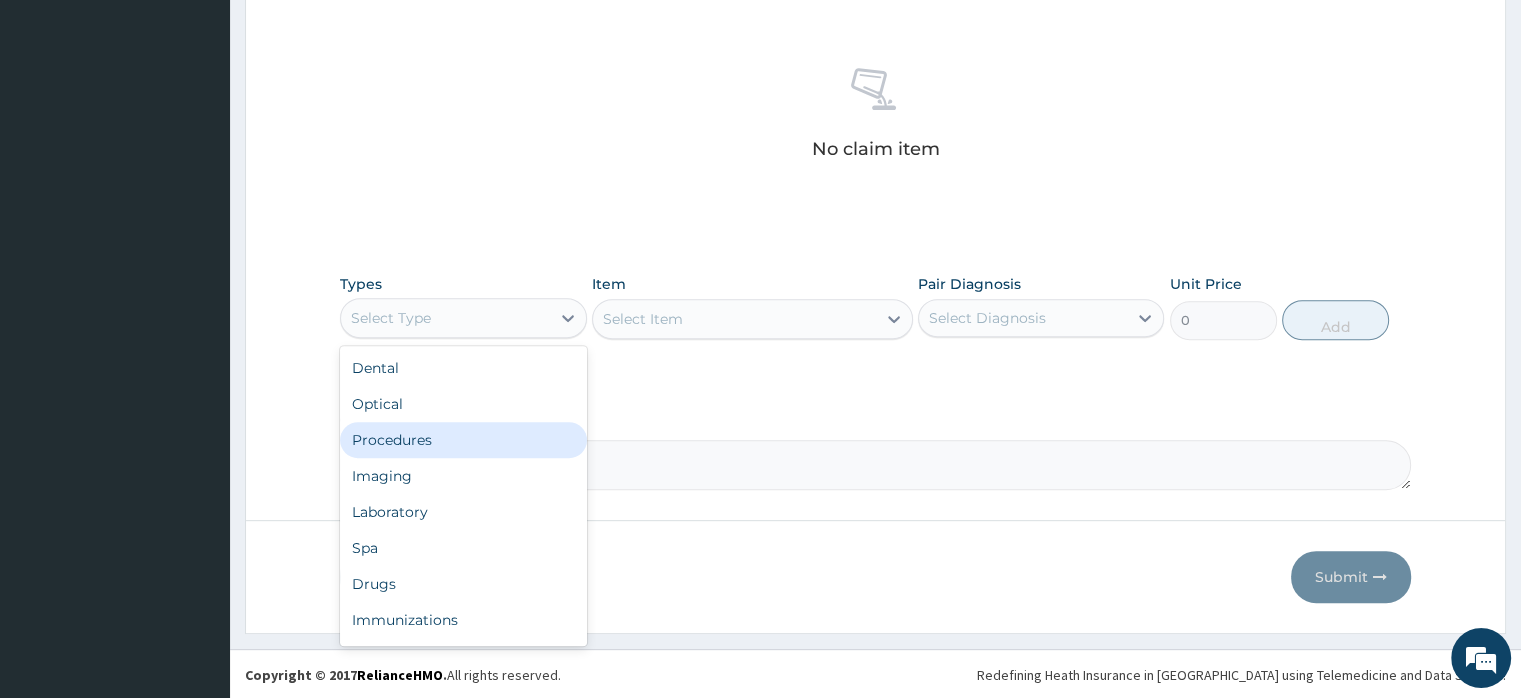 click on "Procedures" at bounding box center (463, 440) 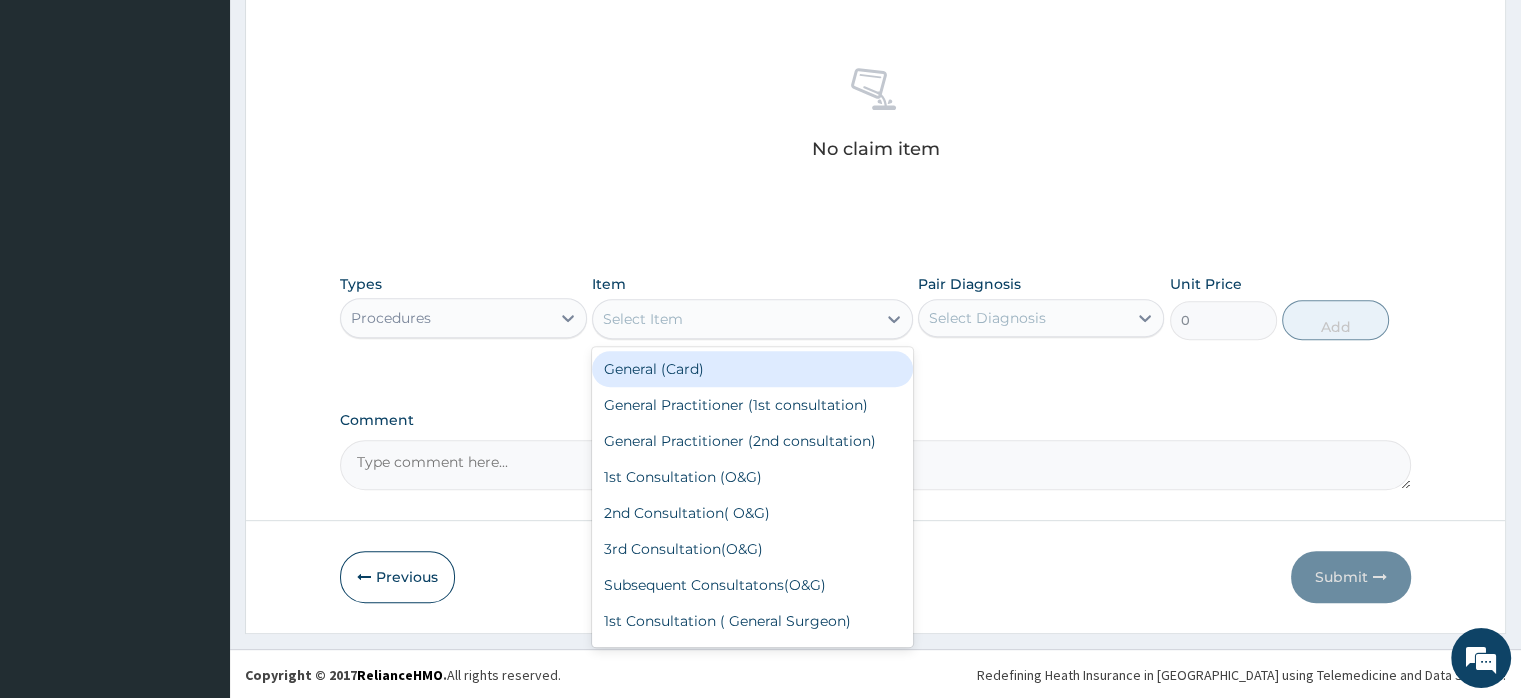 click on "Select Item" at bounding box center (643, 319) 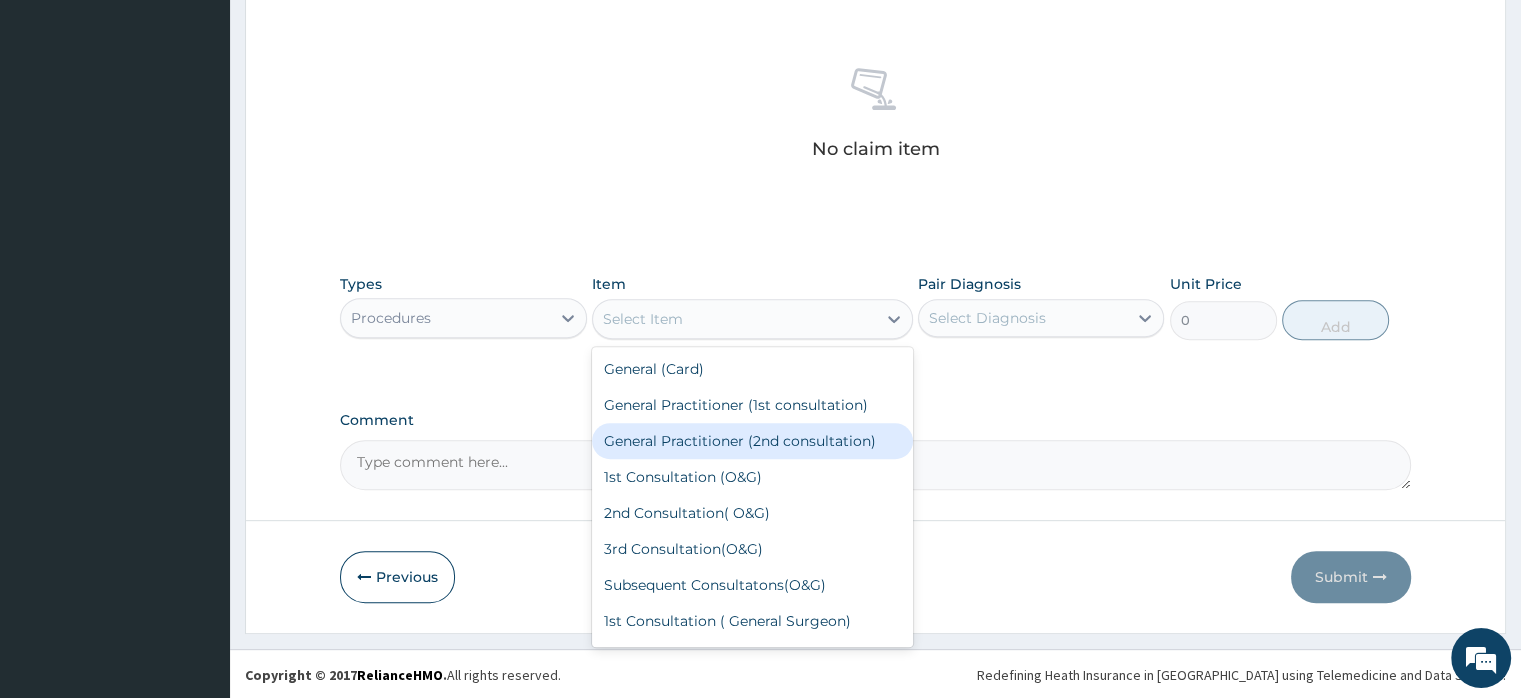 drag, startPoint x: 649, startPoint y: 442, endPoint x: 661, endPoint y: 425, distance: 20.808653 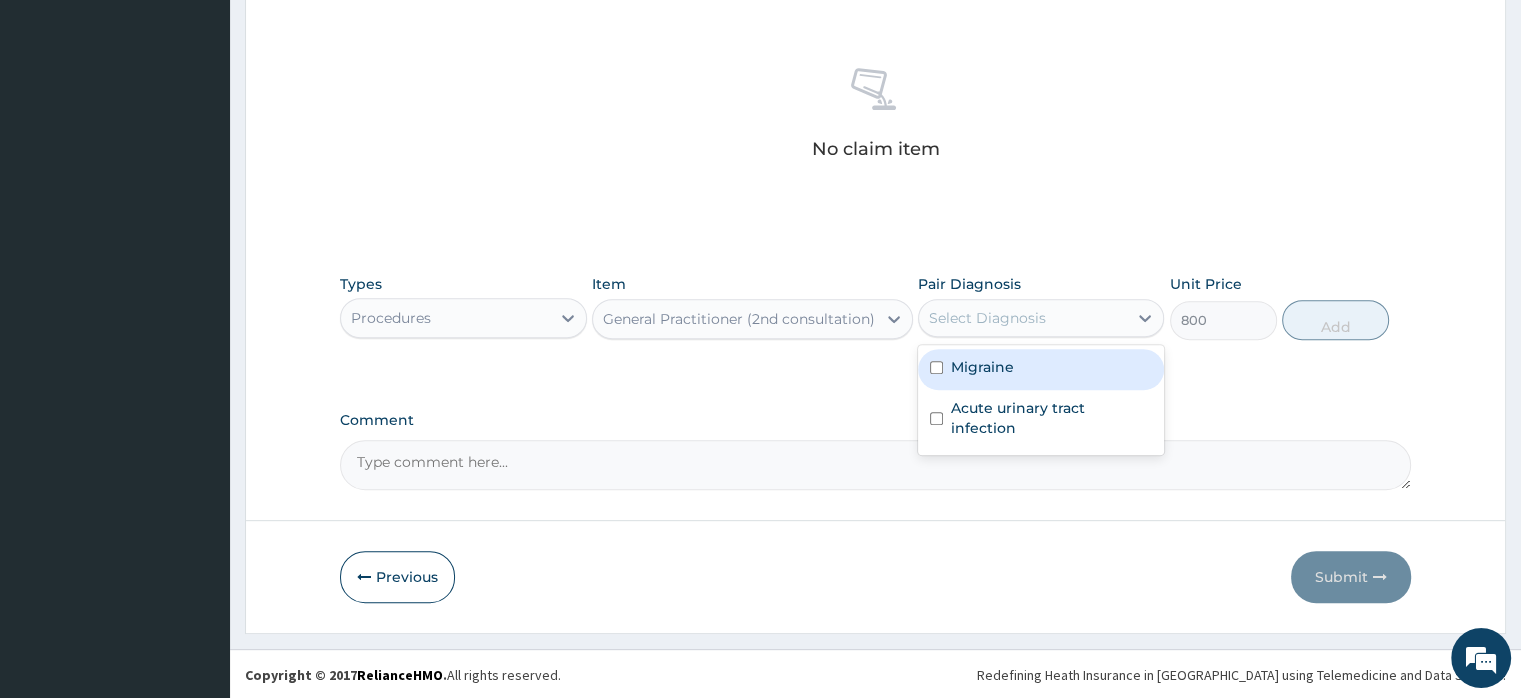 click on "Select Diagnosis" at bounding box center (987, 318) 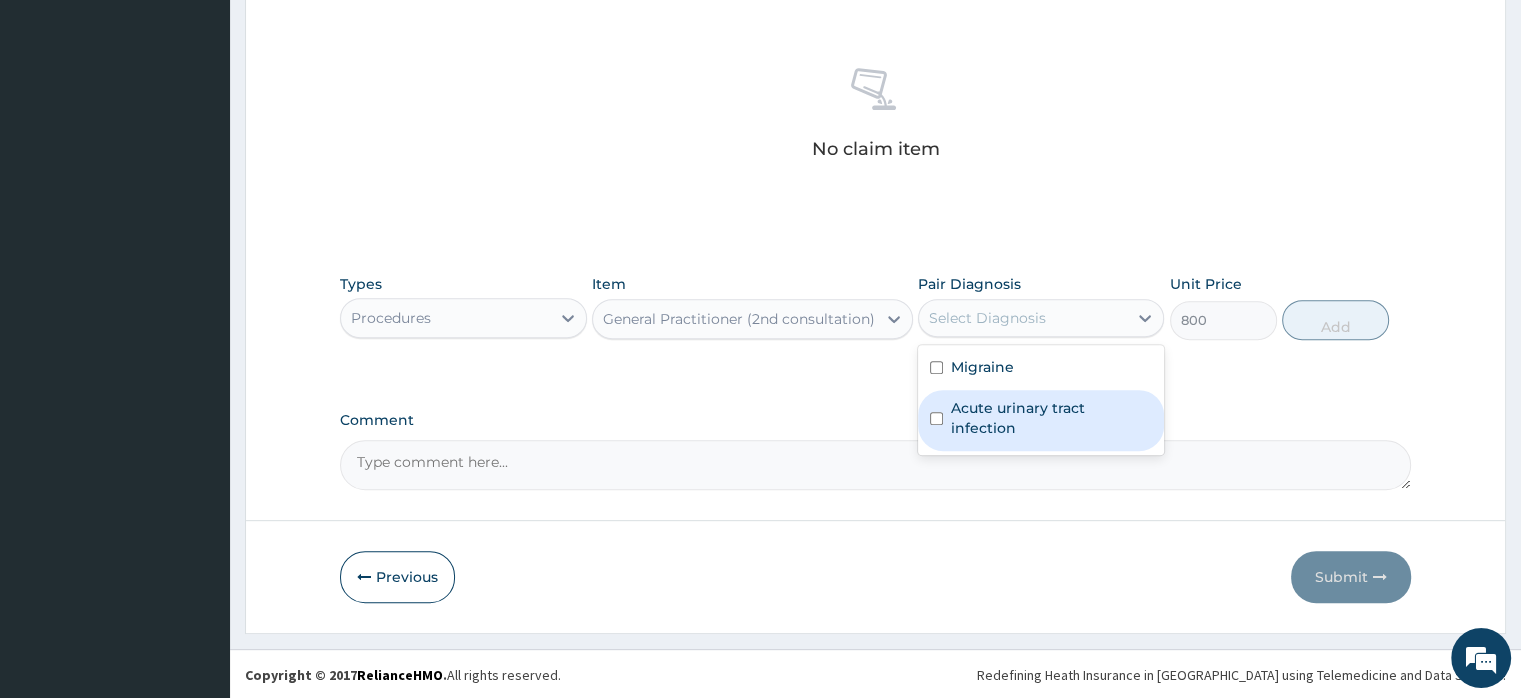 click at bounding box center (936, 418) 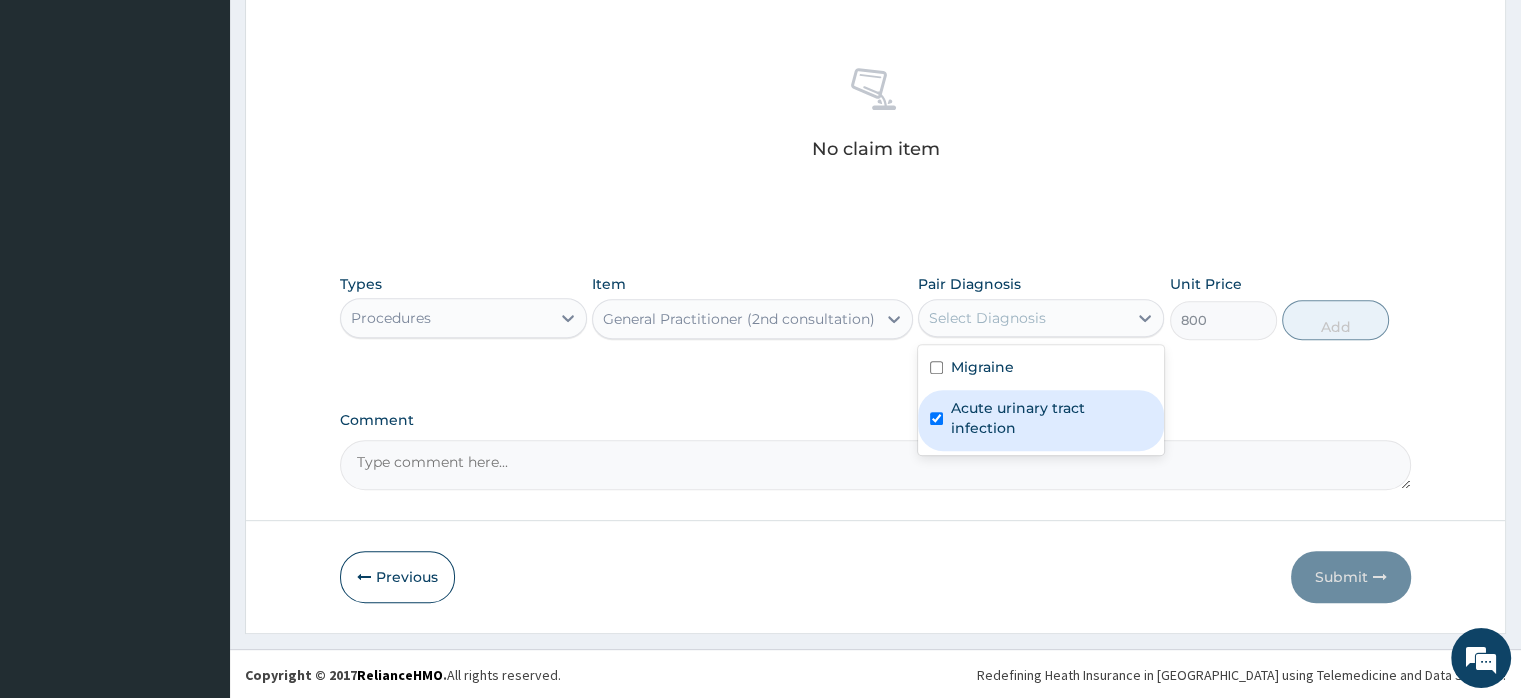 checkbox on "true" 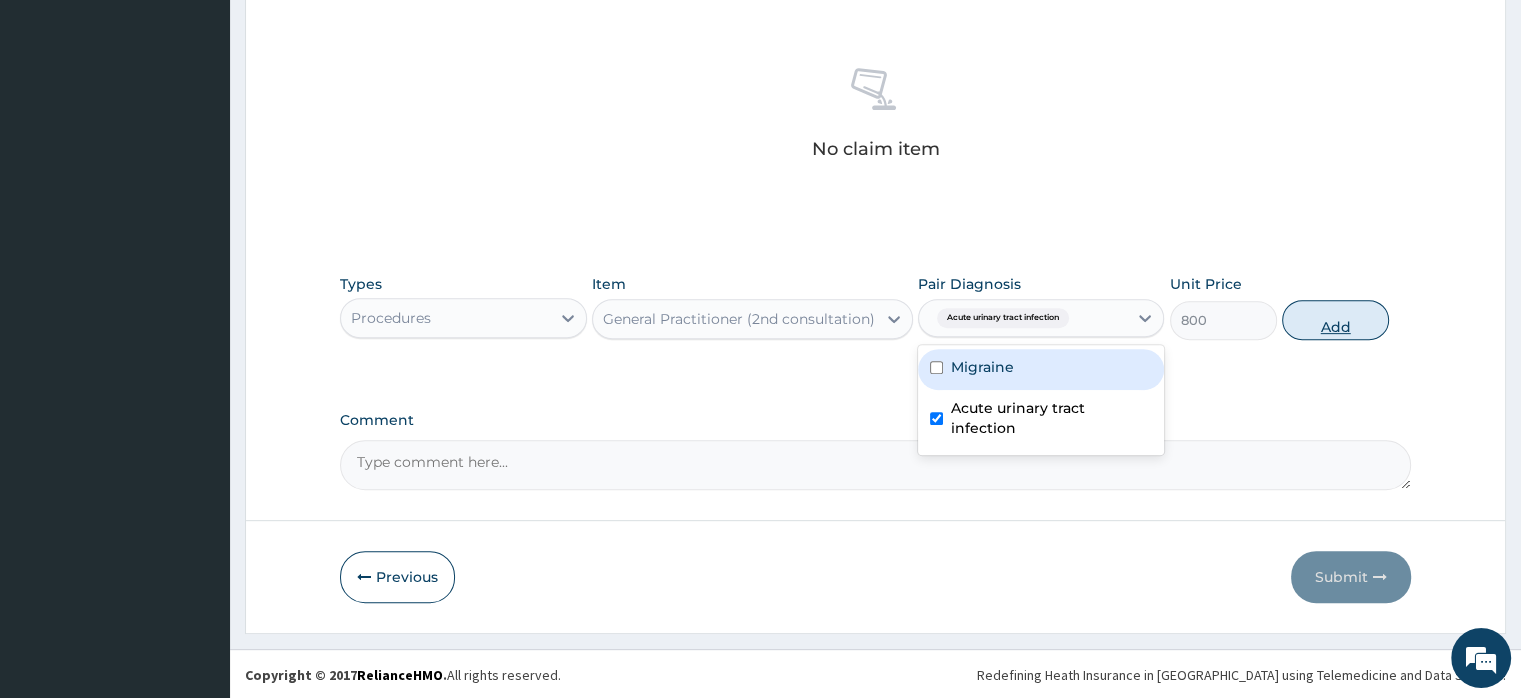 click on "Add" at bounding box center [1335, 320] 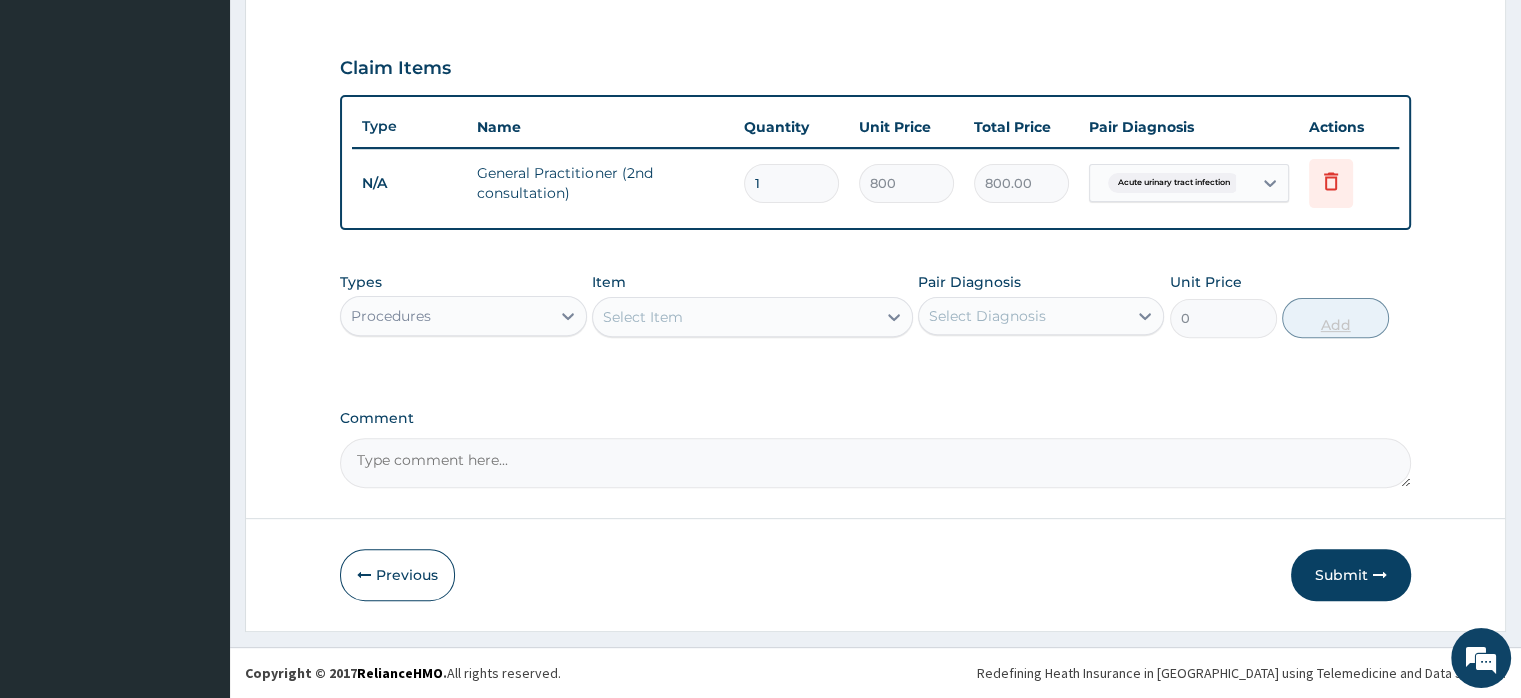 scroll, scrollTop: 646, scrollLeft: 0, axis: vertical 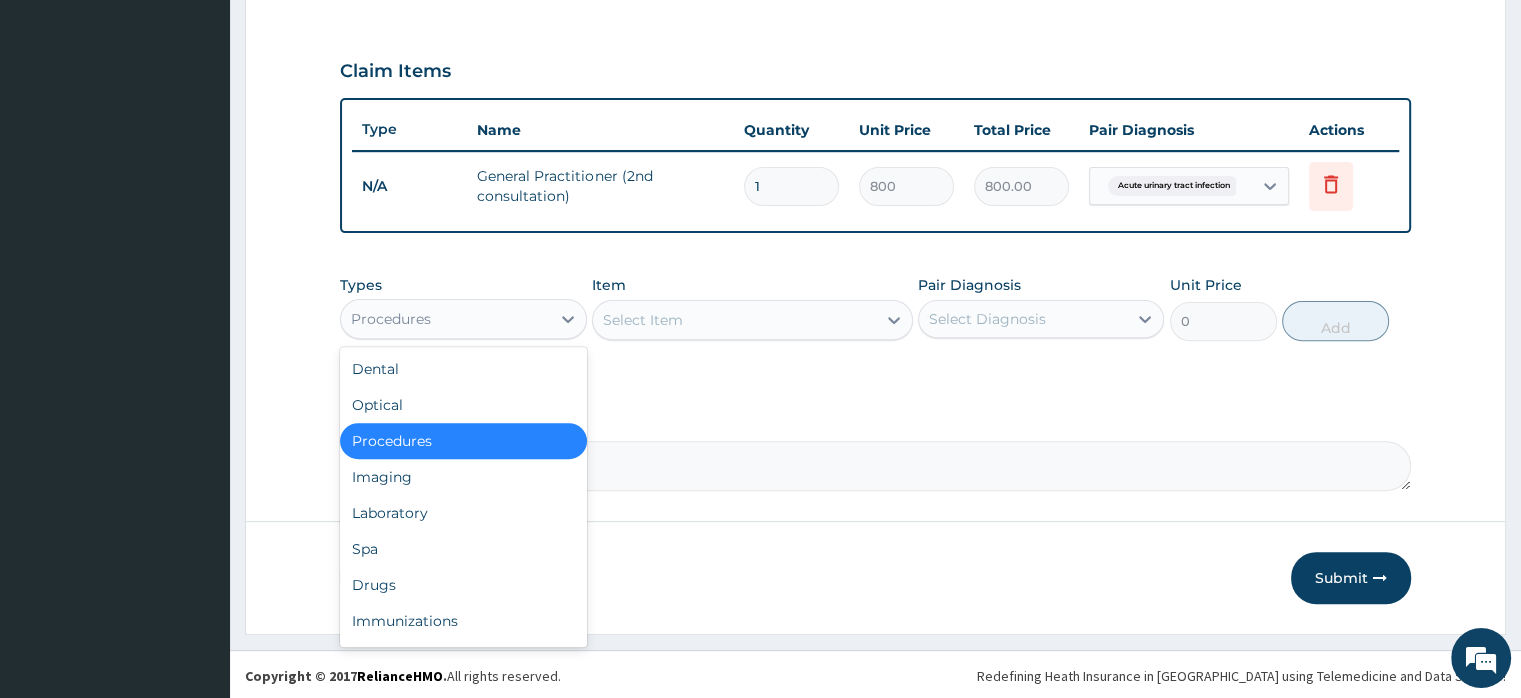 click on "Procedures" at bounding box center (445, 319) 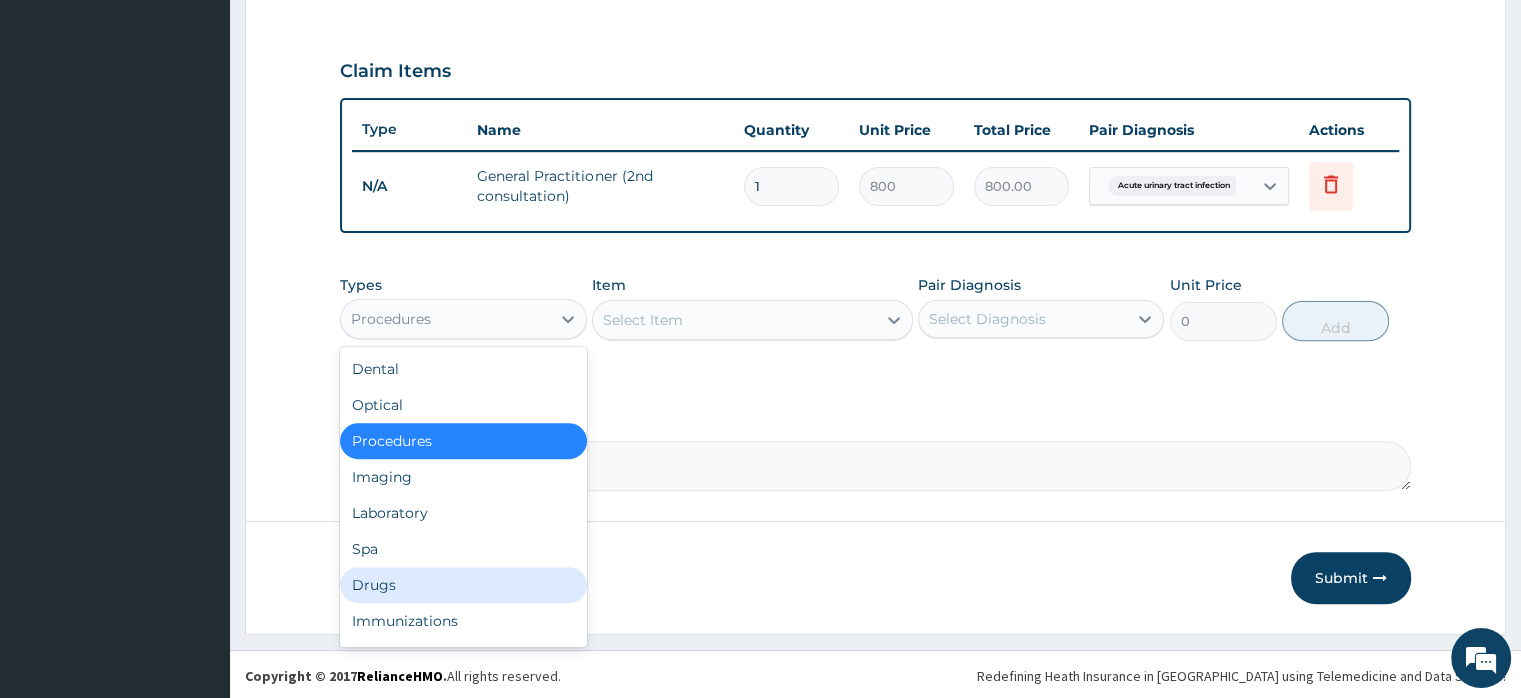 click on "Drugs" at bounding box center (463, 585) 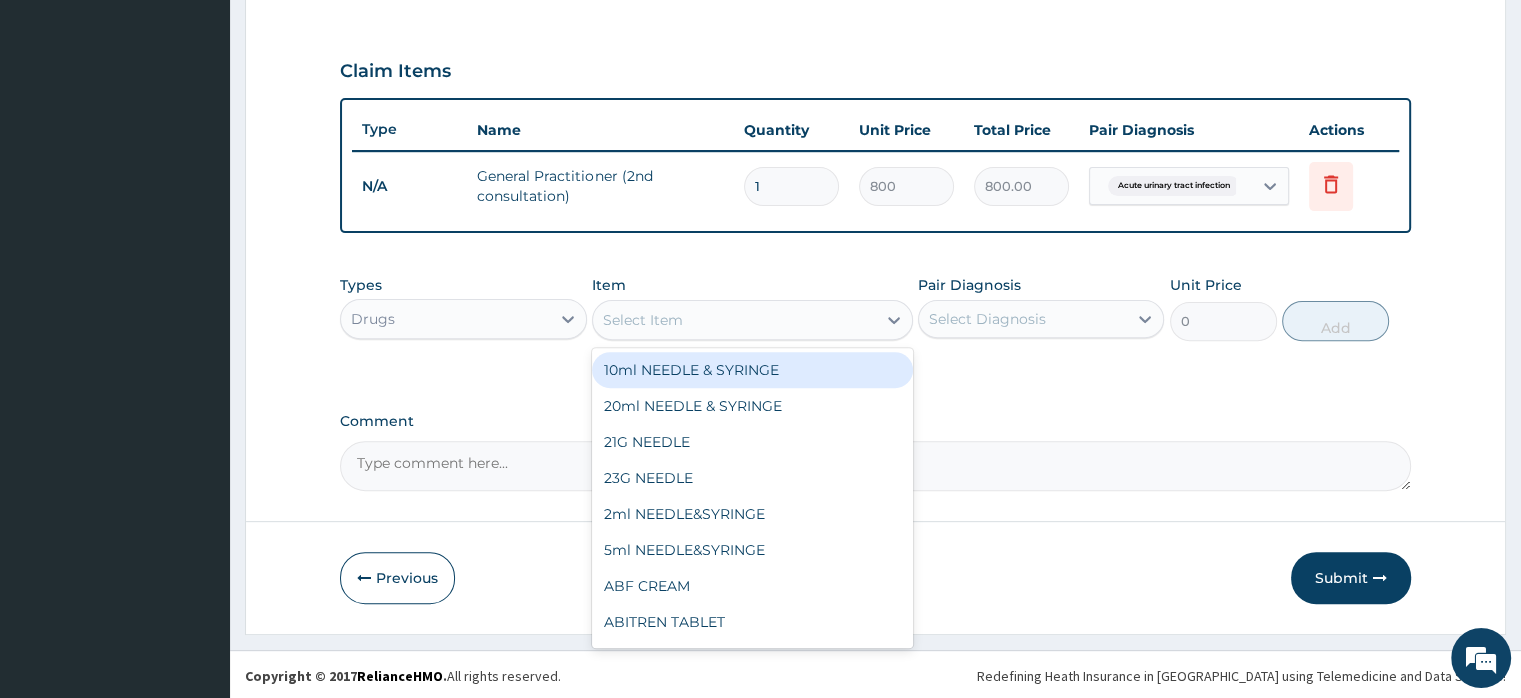click on "Select Item" at bounding box center (734, 320) 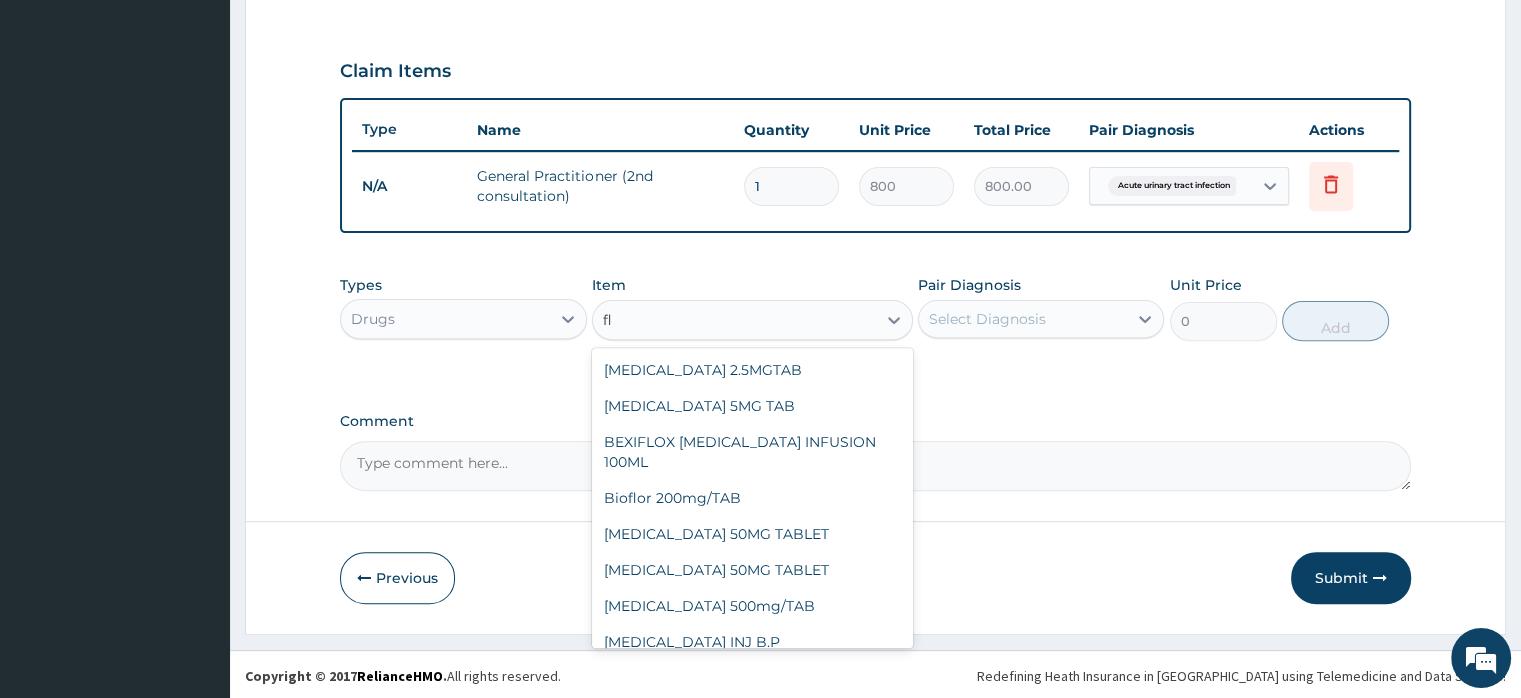 type on "f" 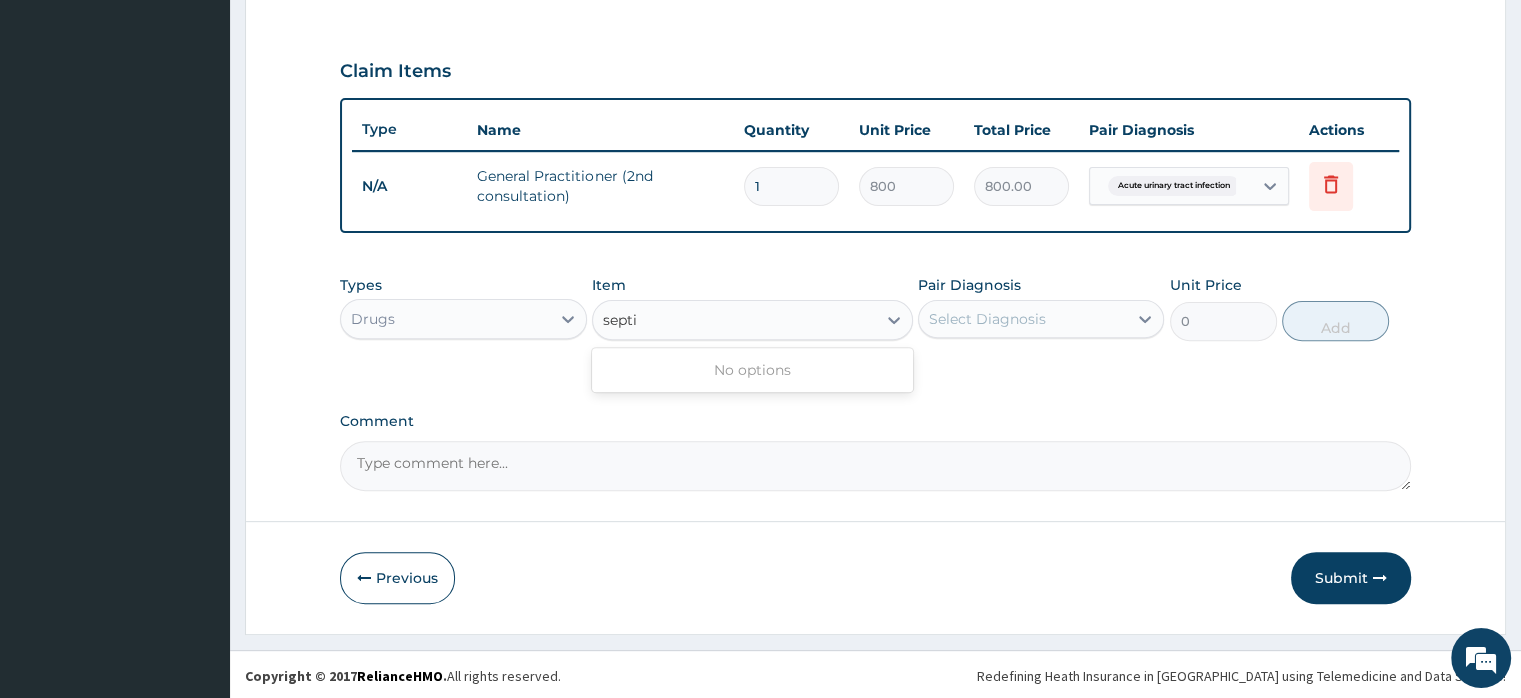 type on "sept" 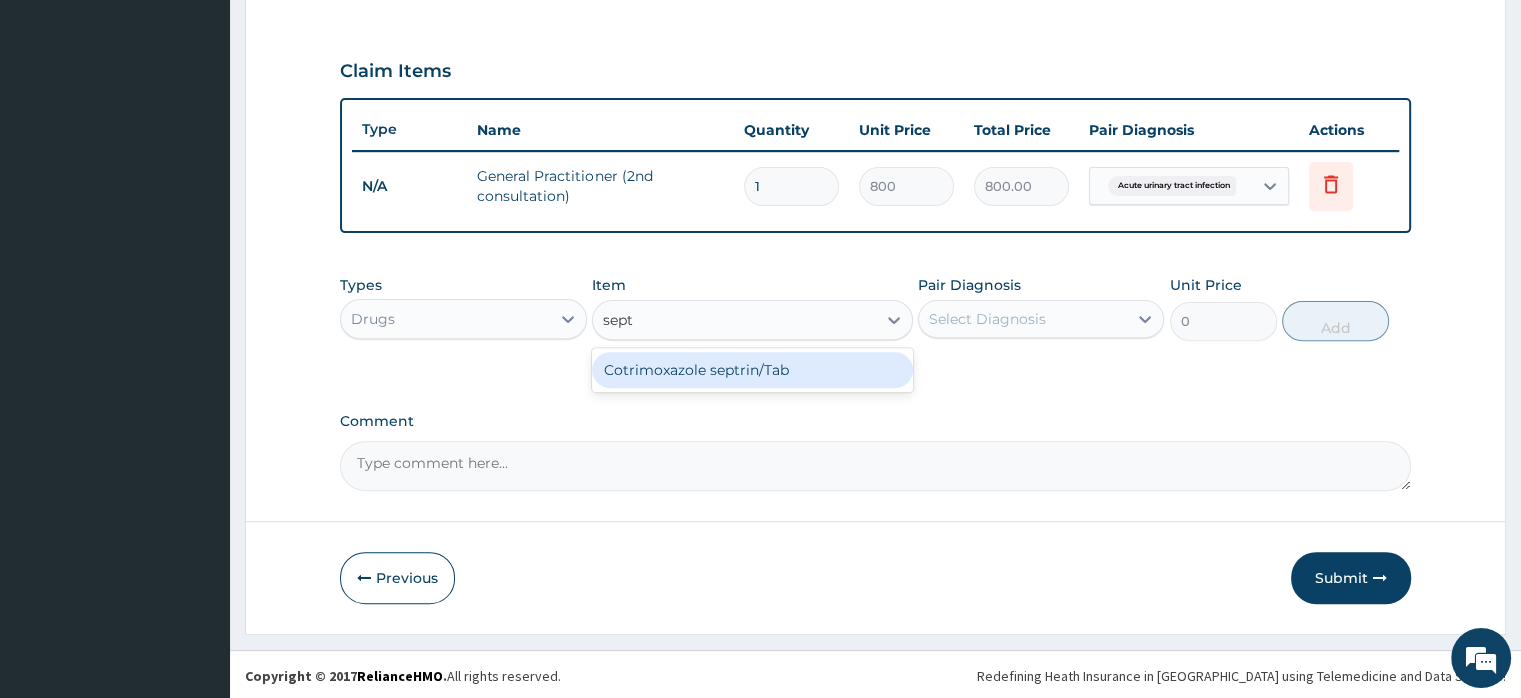 click on "Cotrimoxazole septrin/Tab" at bounding box center (752, 370) 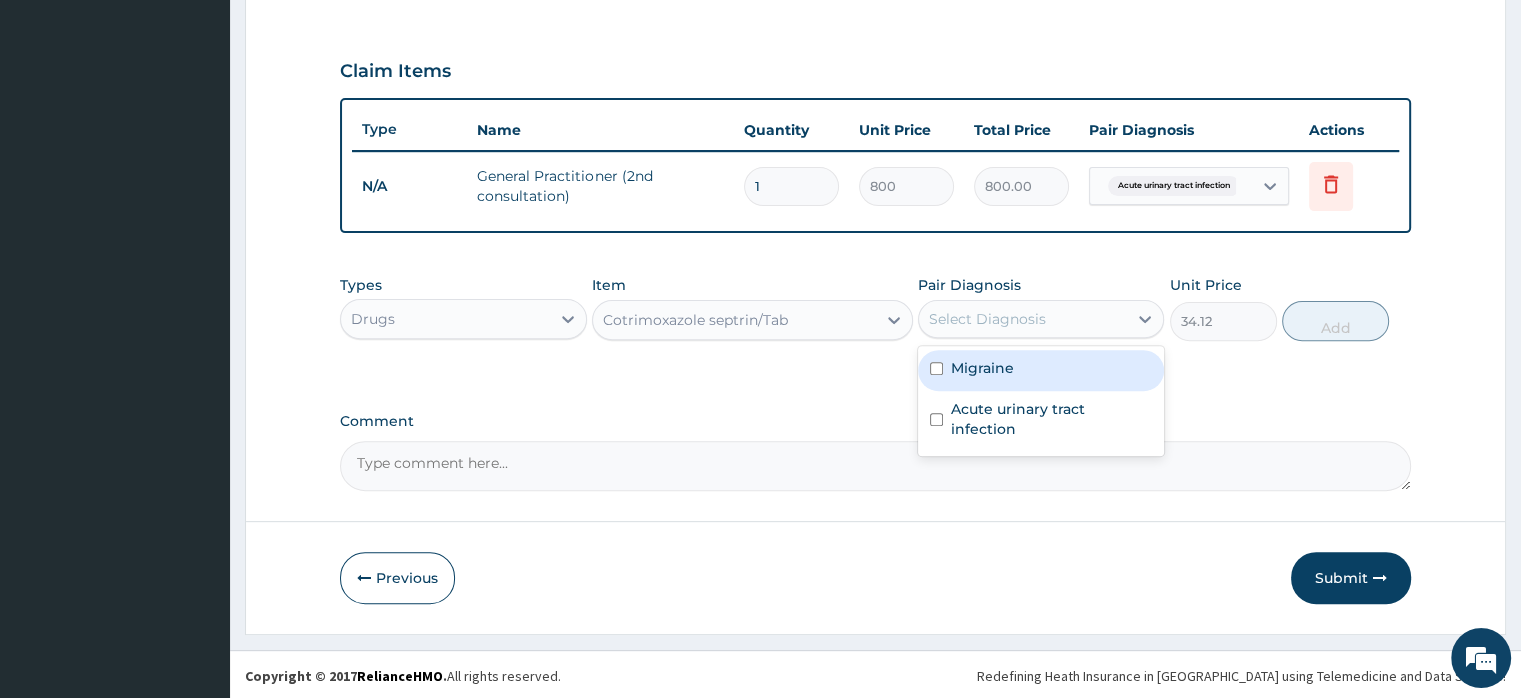 click on "Select Diagnosis" at bounding box center (987, 319) 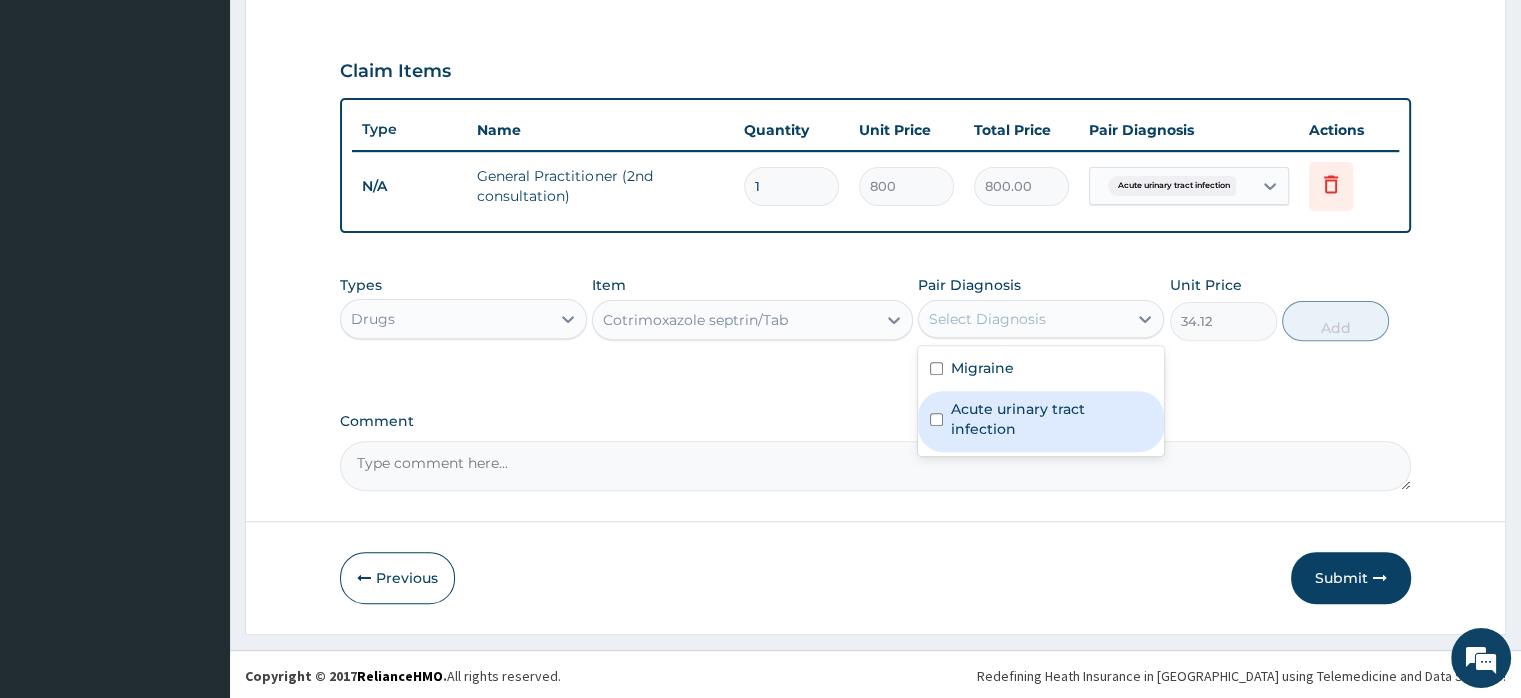 click on "Acute urinary tract infection" at bounding box center (1041, 421) 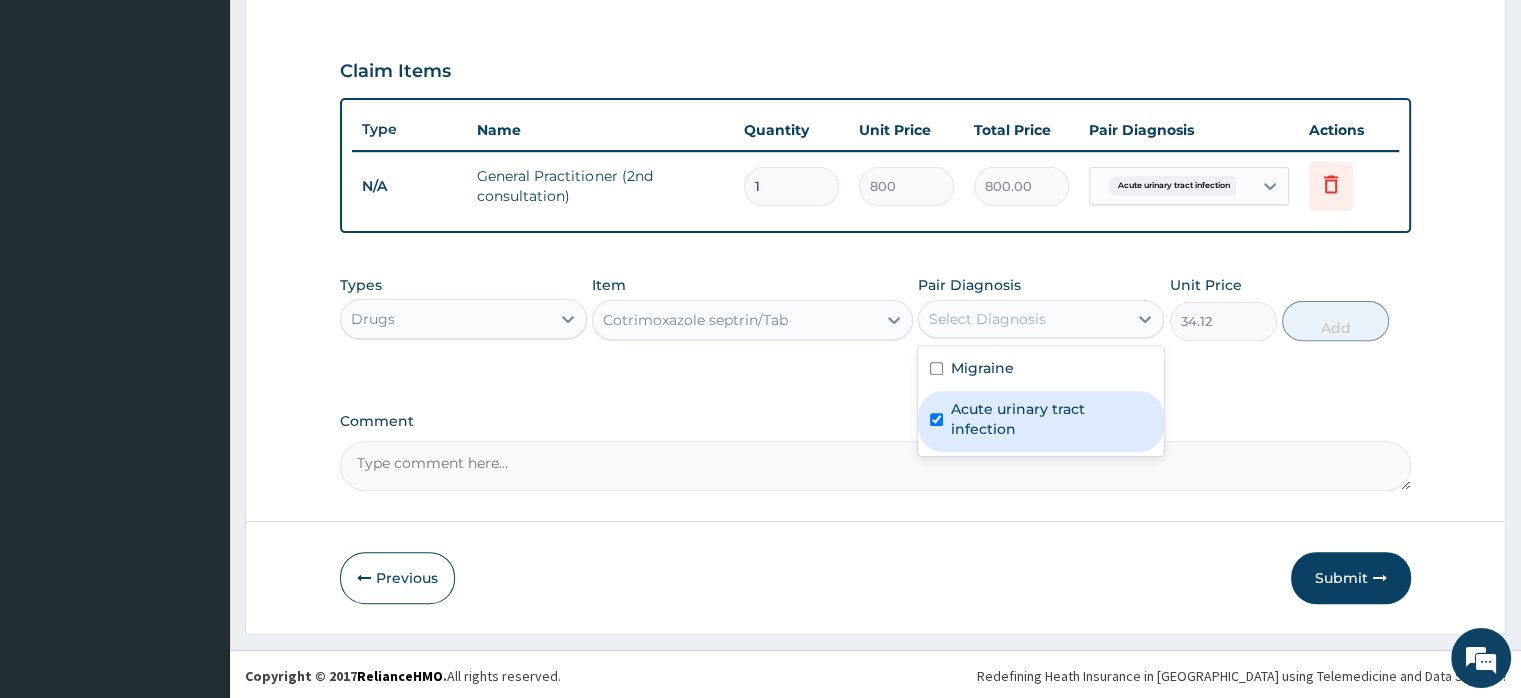 checkbox on "true" 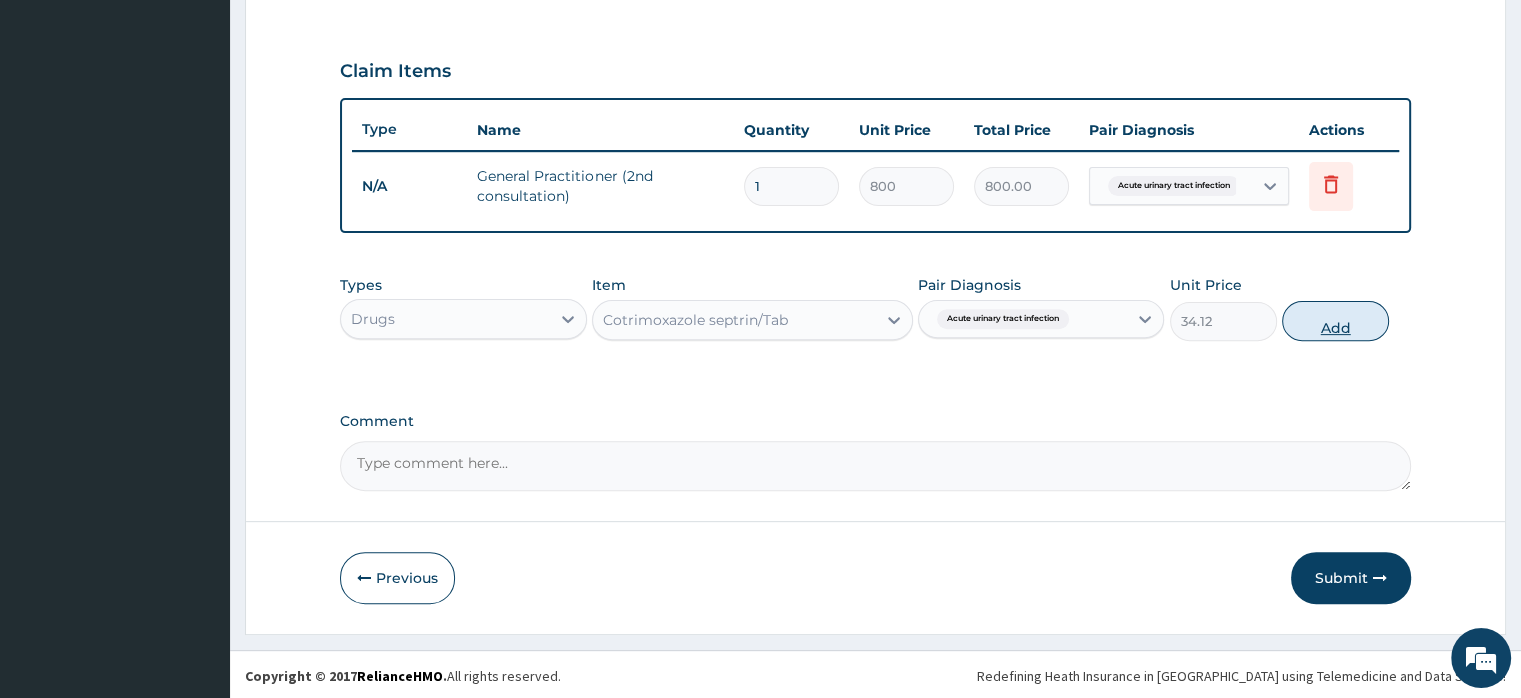 click on "Add" at bounding box center (1335, 321) 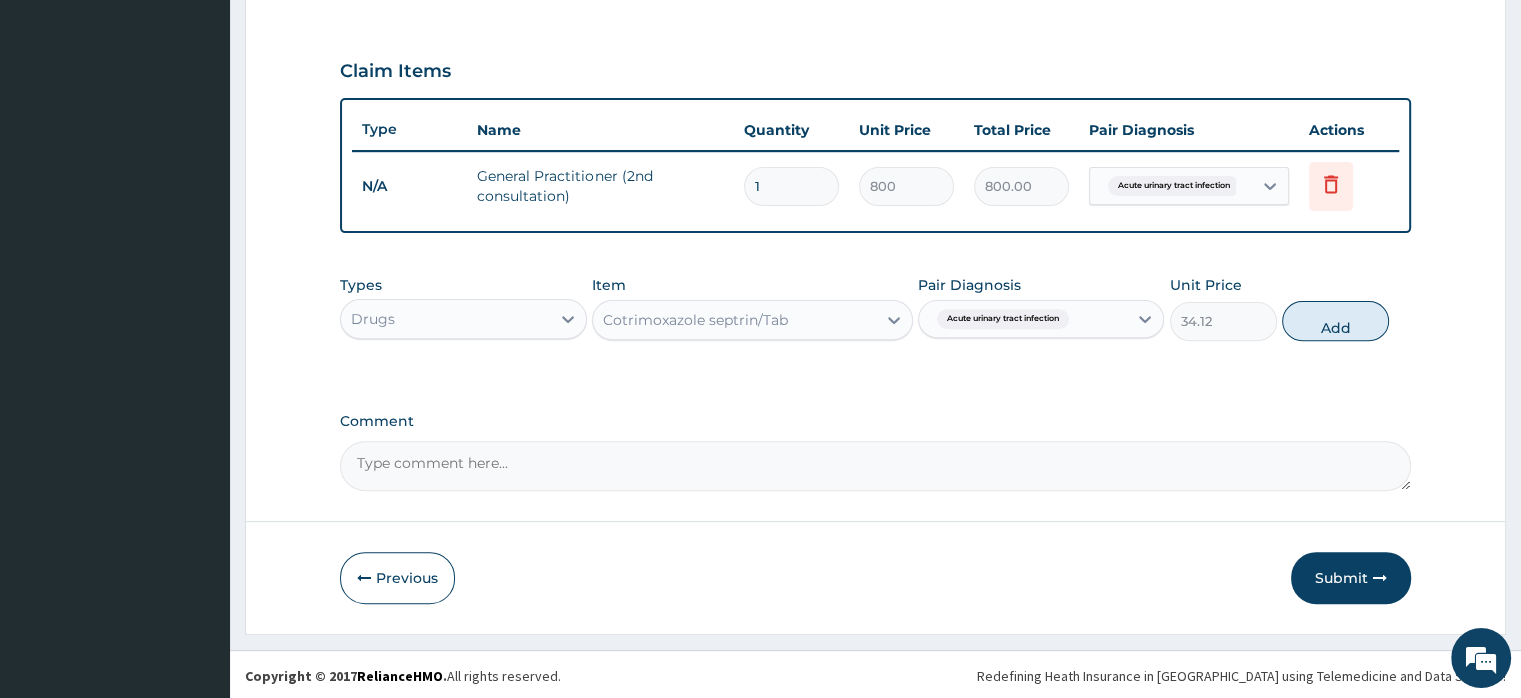 type on "0" 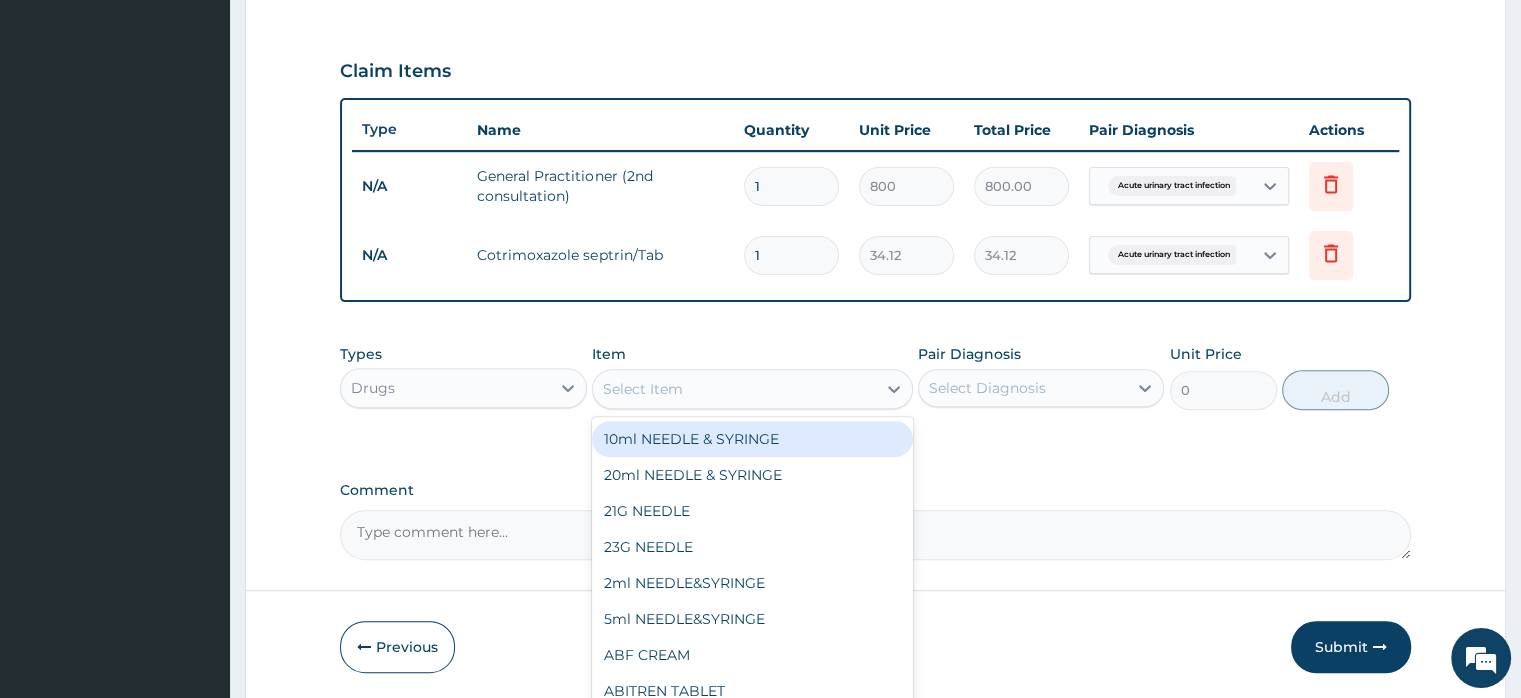 click on "Select Item" at bounding box center (643, 389) 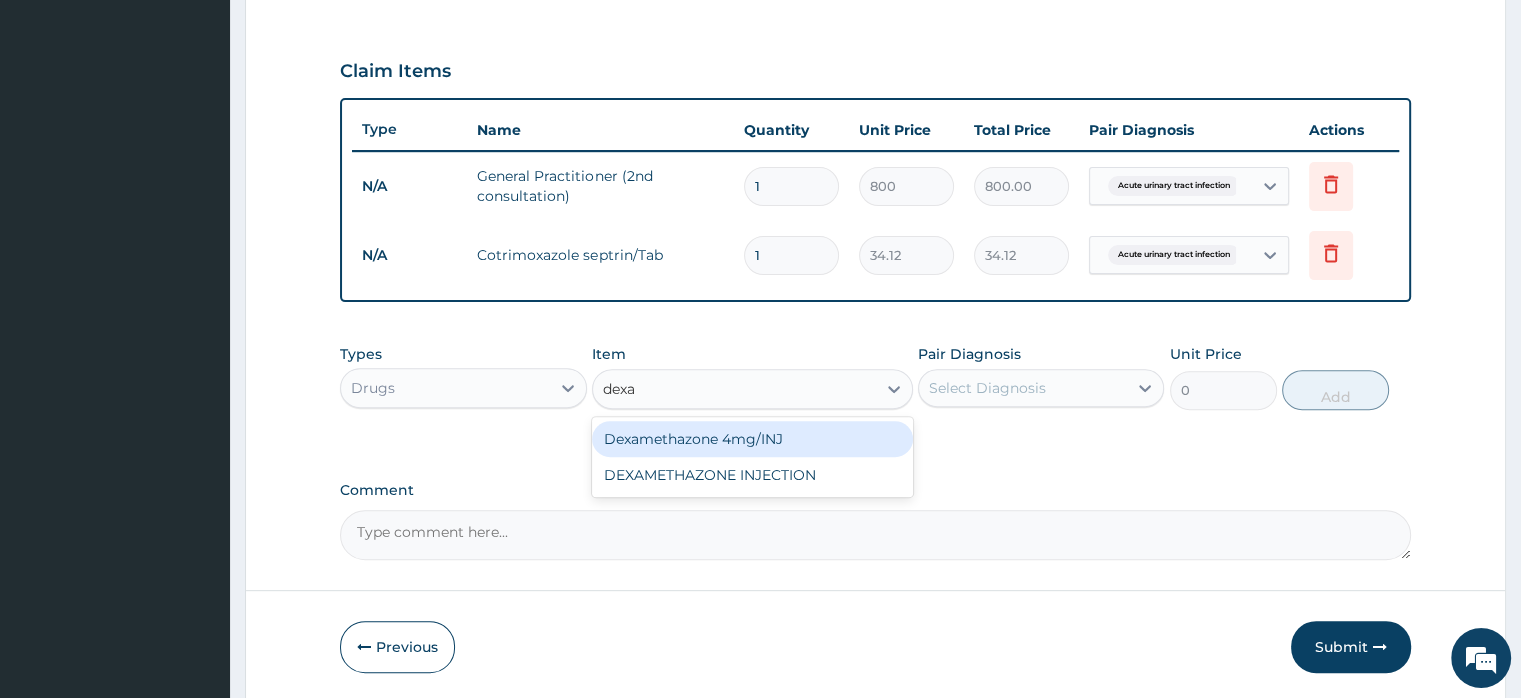 type on "dexam" 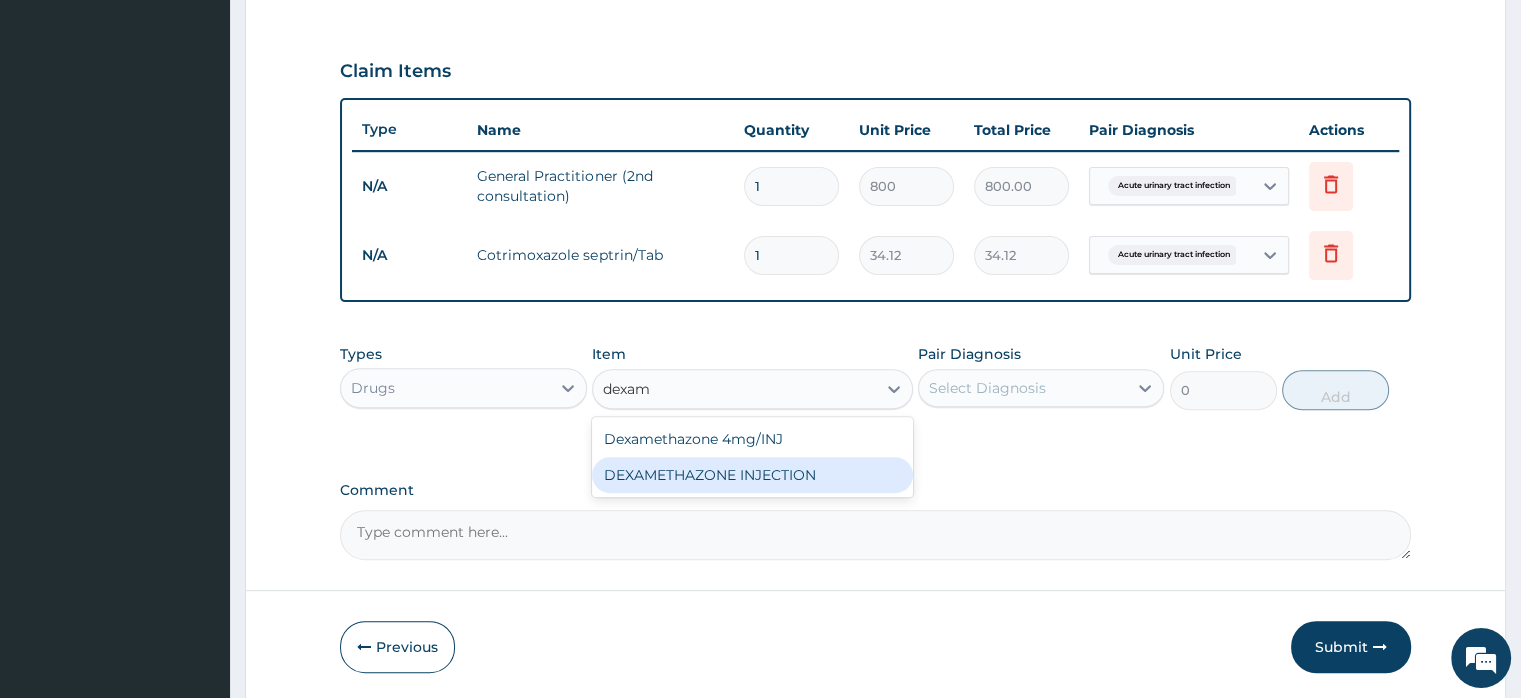 click on "DEXAMETHAZONE INJECTION" at bounding box center (752, 475) 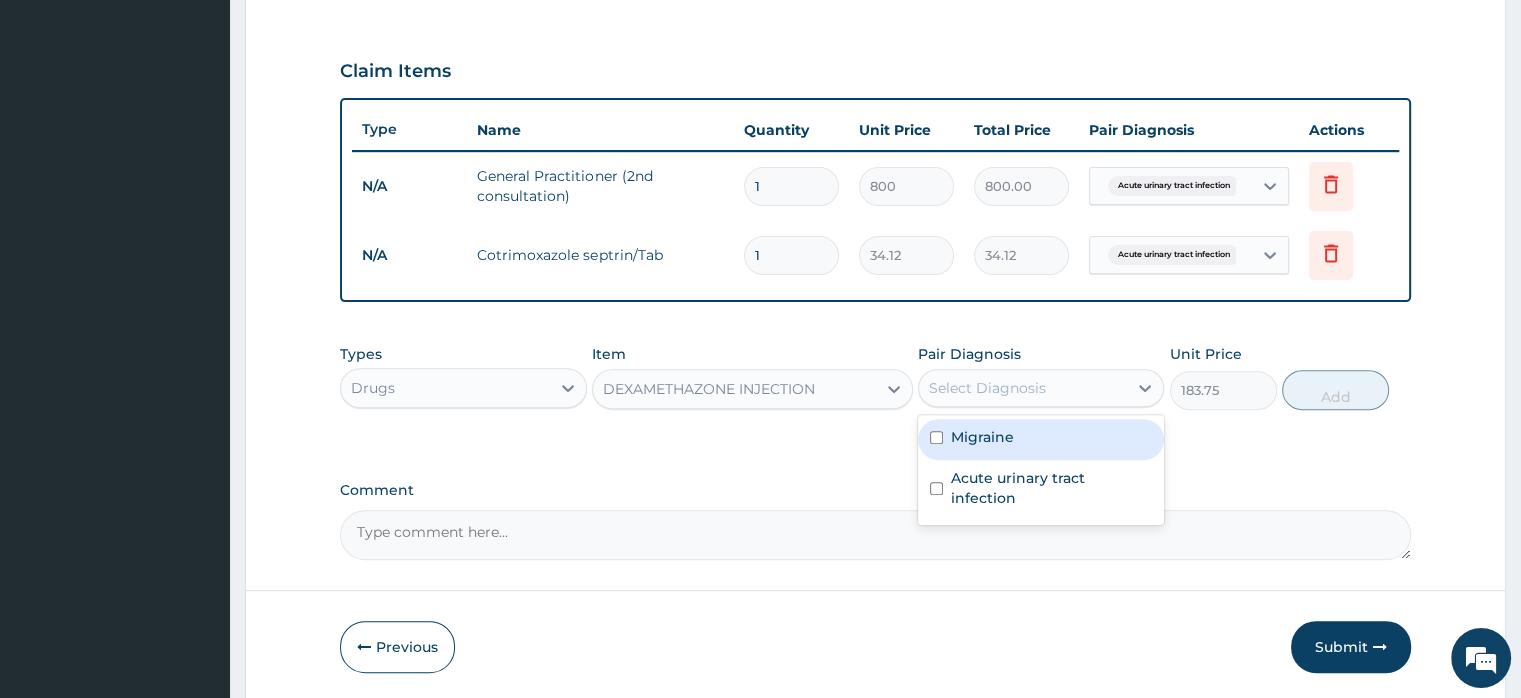 click on "Select Diagnosis" at bounding box center [987, 388] 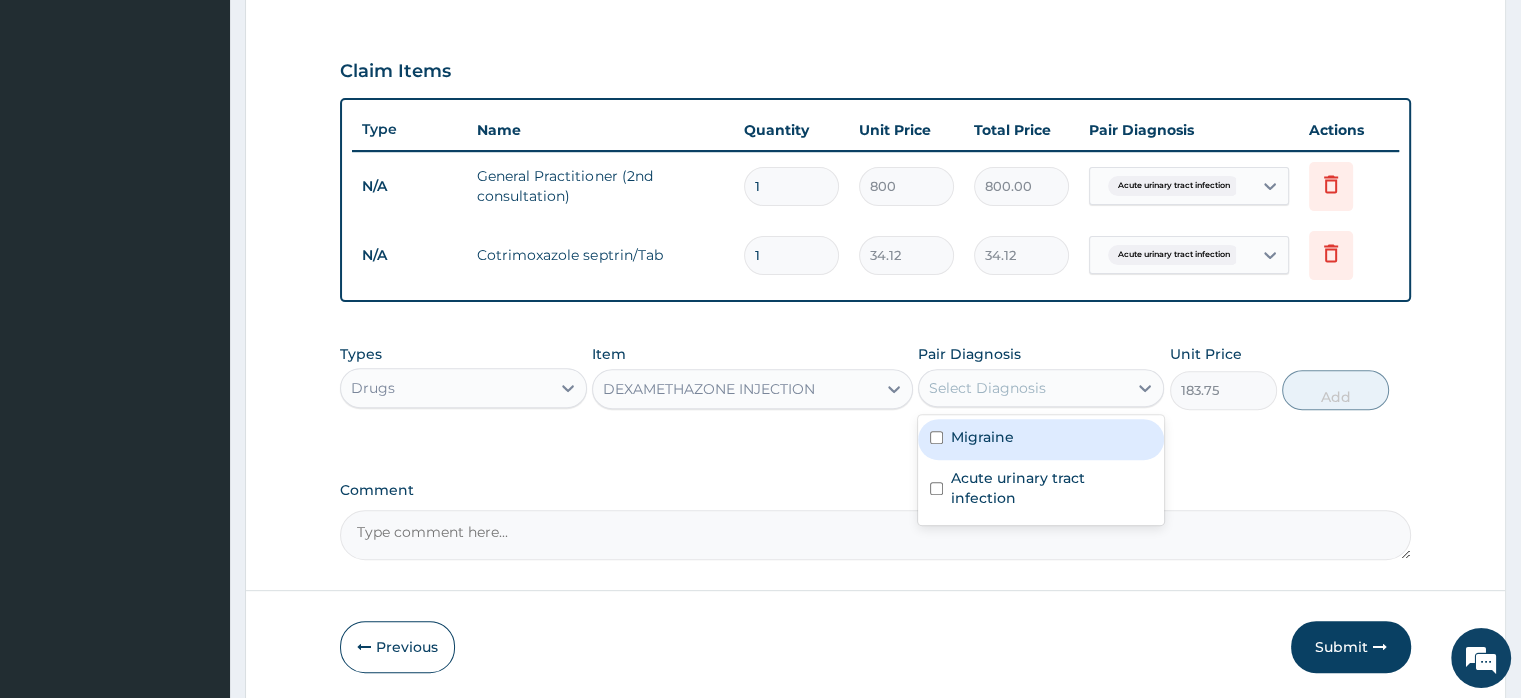 click on "Migraine" at bounding box center [1041, 439] 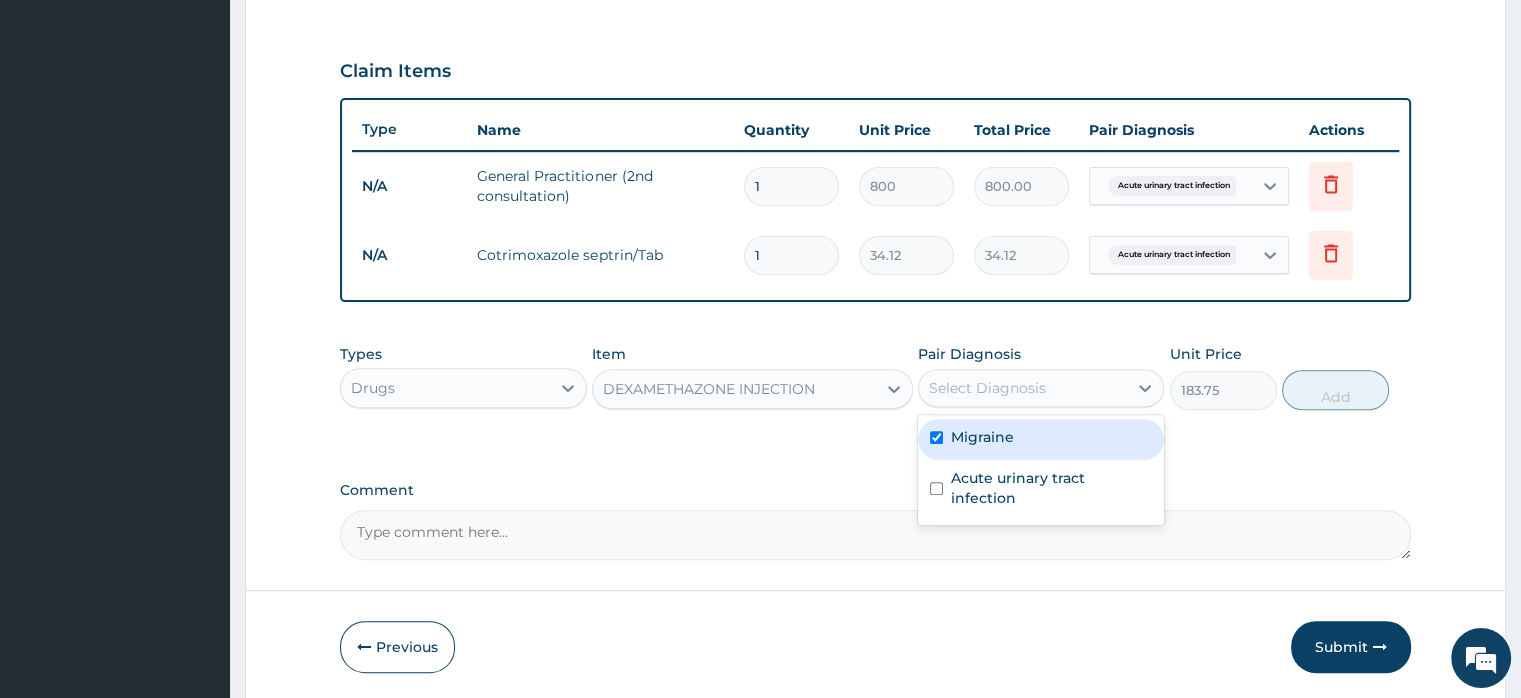 checkbox on "true" 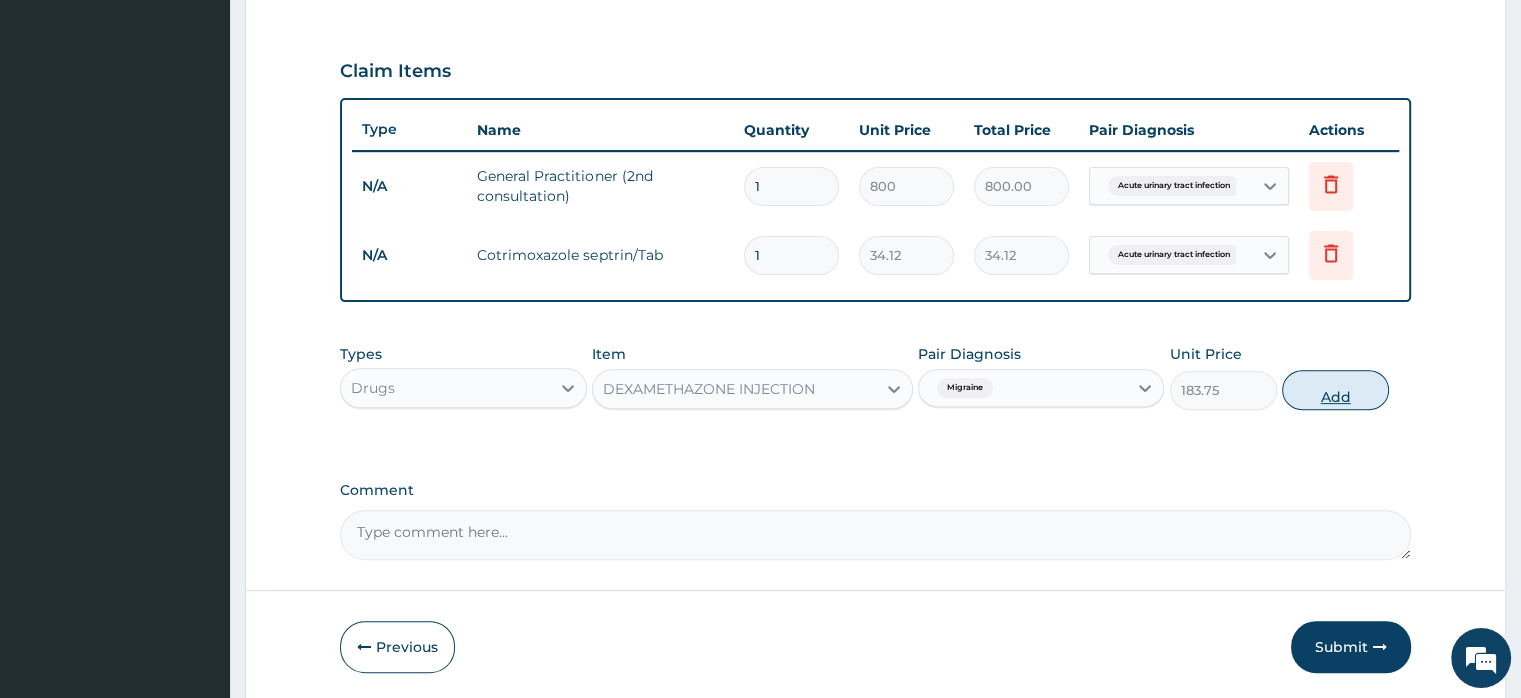 click on "Add" at bounding box center [1335, 390] 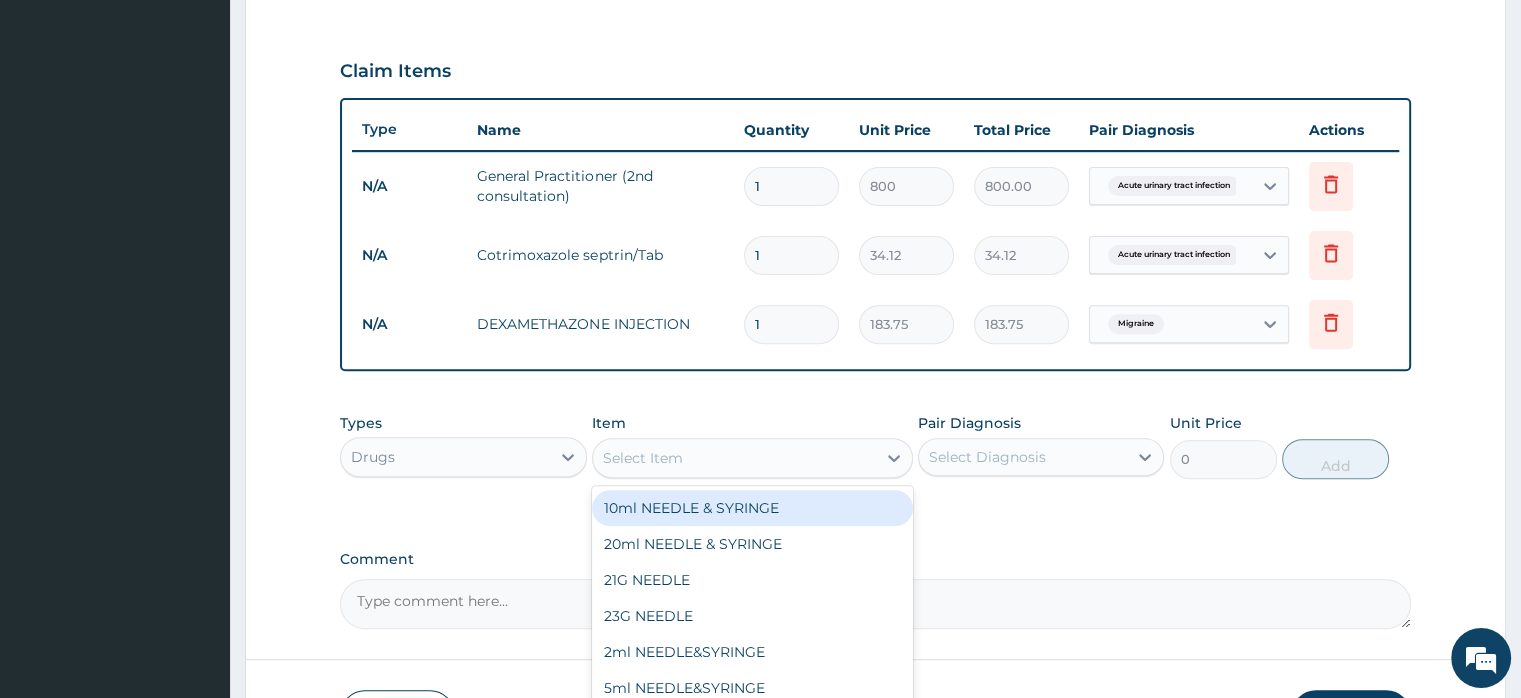 click on "Select Item" at bounding box center (734, 458) 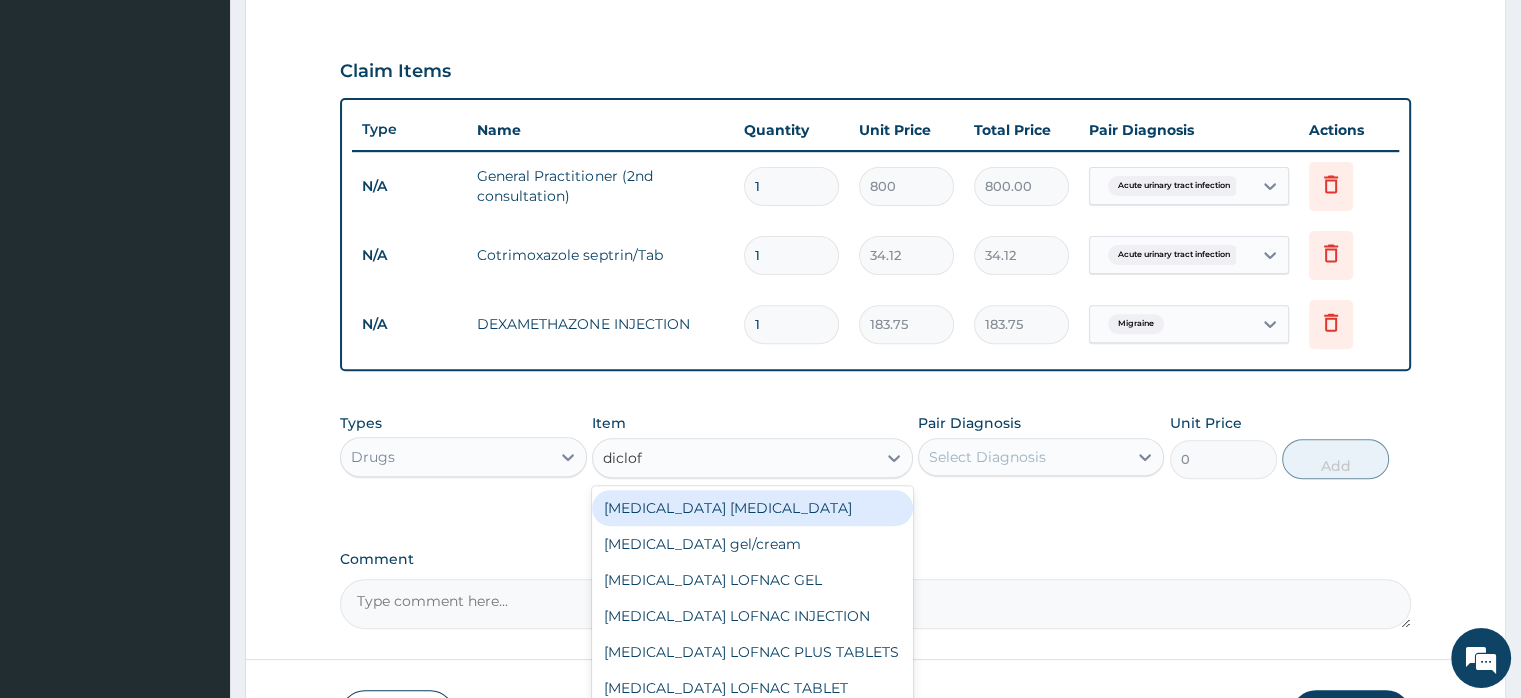 type on "diclofe" 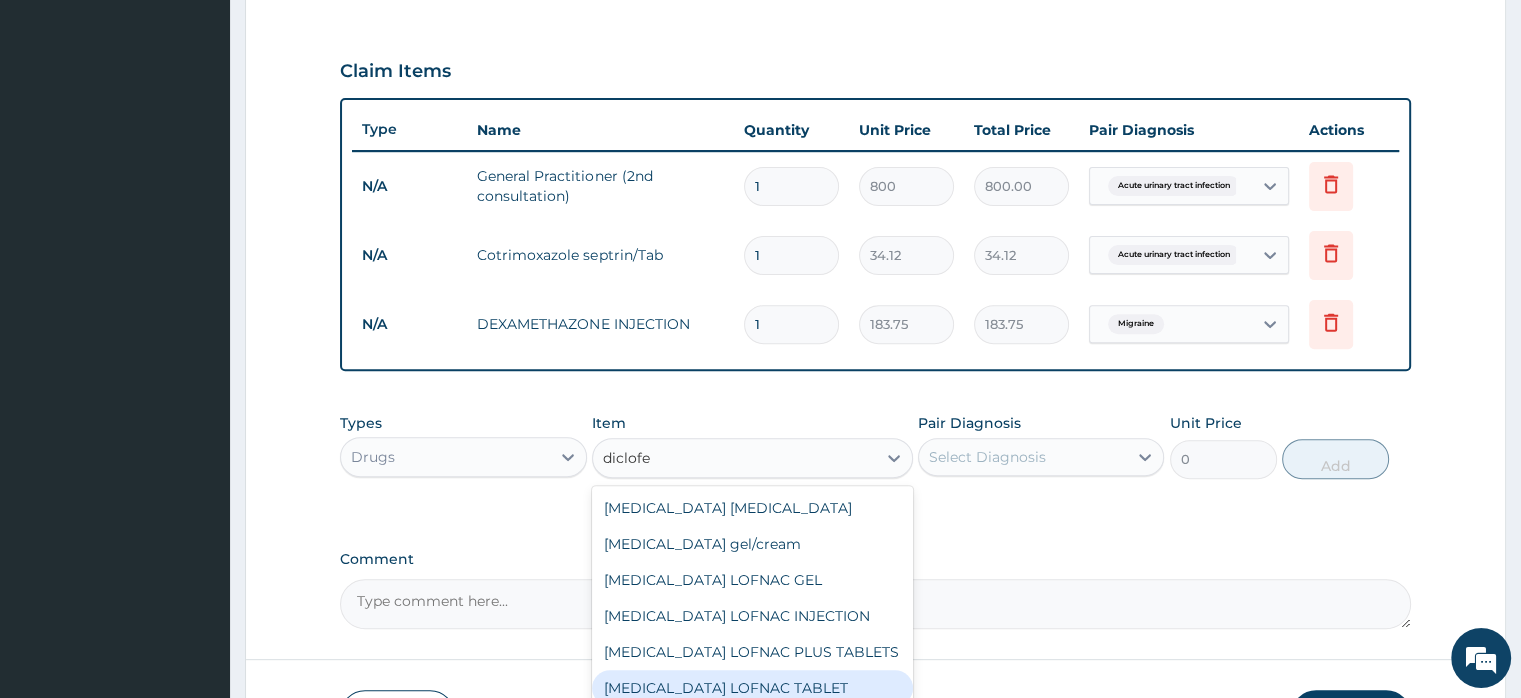 click on "[MEDICAL_DATA] LOFNAC TABLET" at bounding box center (752, 688) 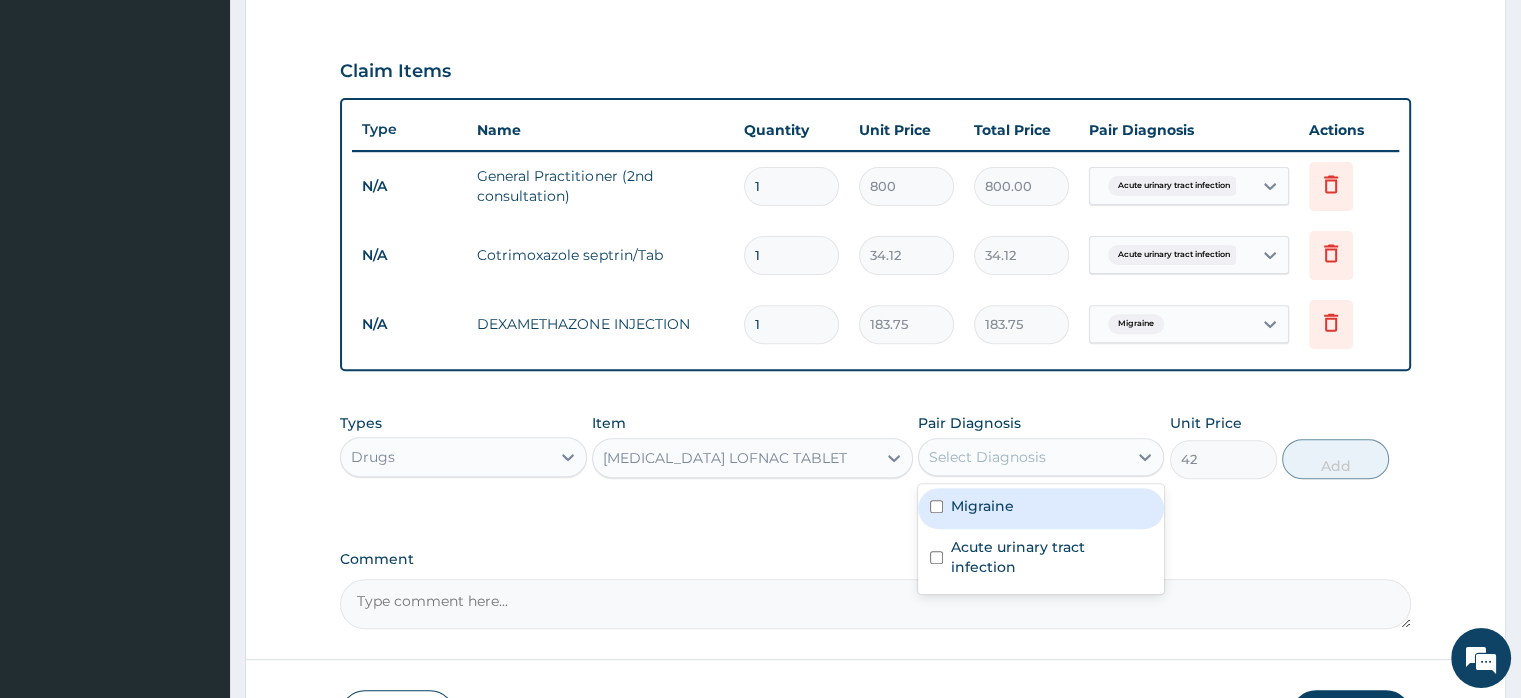 click on "Select Diagnosis" at bounding box center [987, 457] 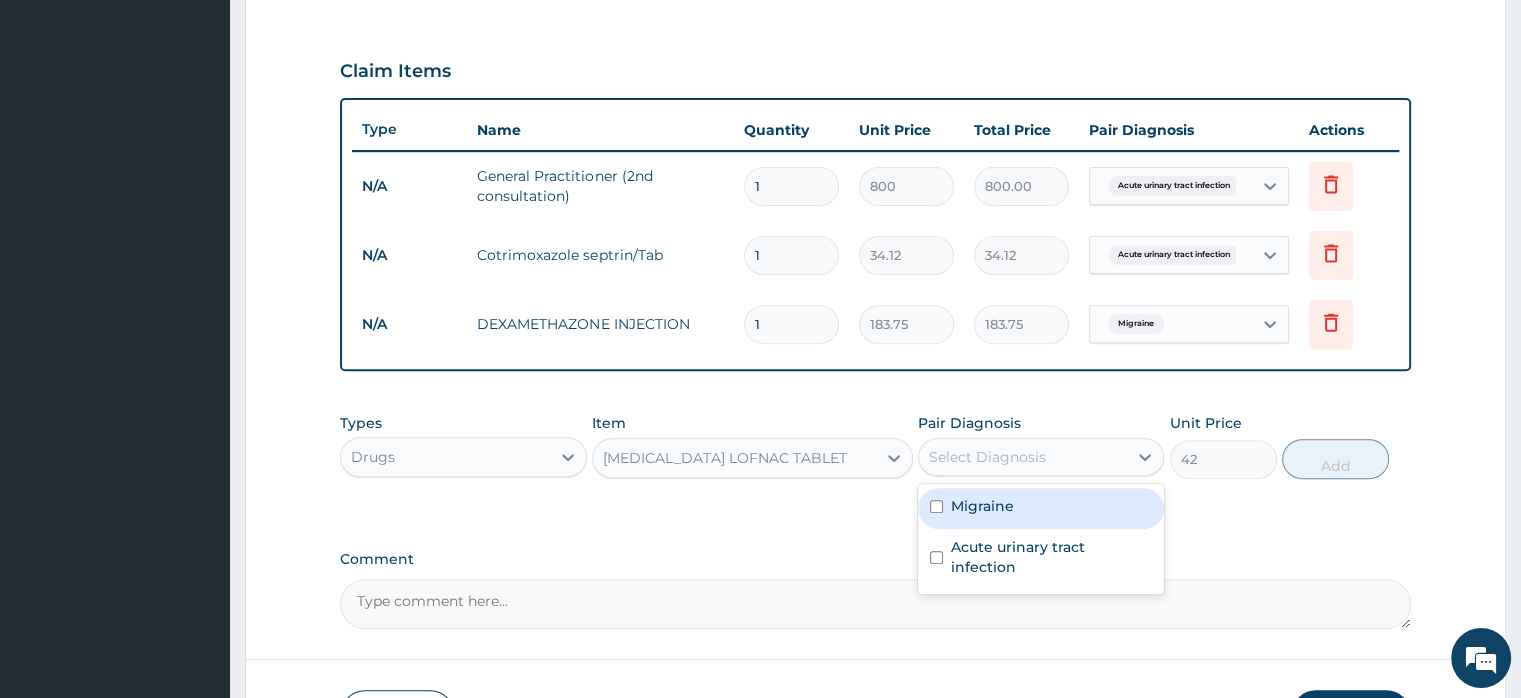 click on "Migraine" at bounding box center (982, 506) 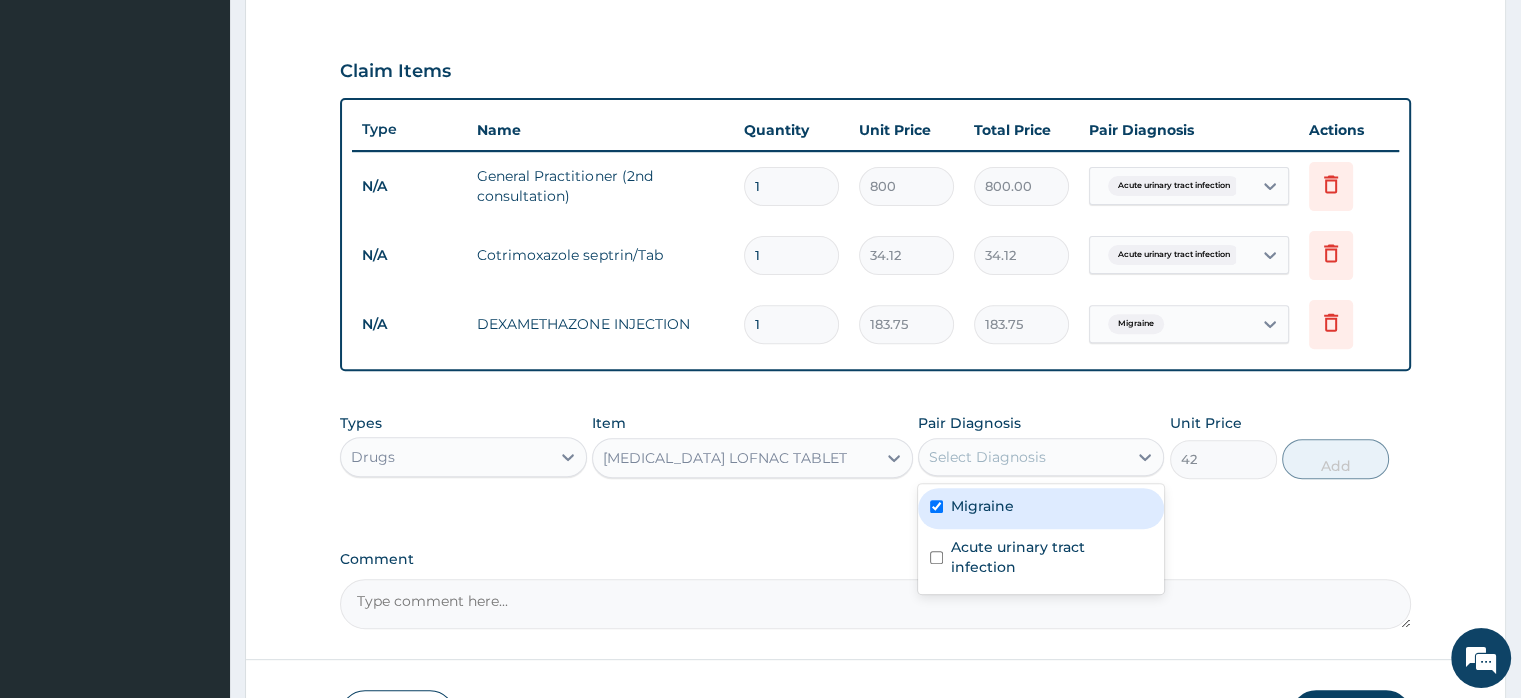 checkbox on "true" 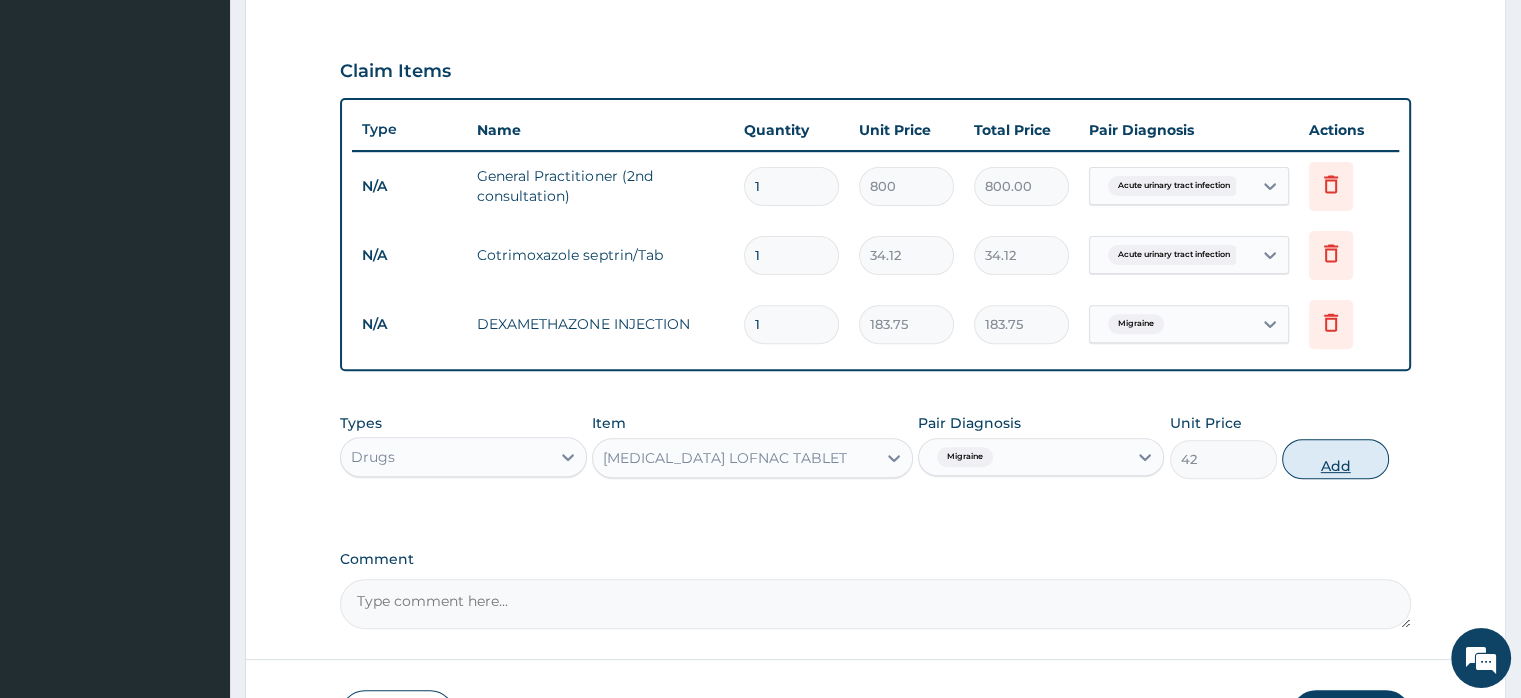 click on "Add" at bounding box center [1335, 459] 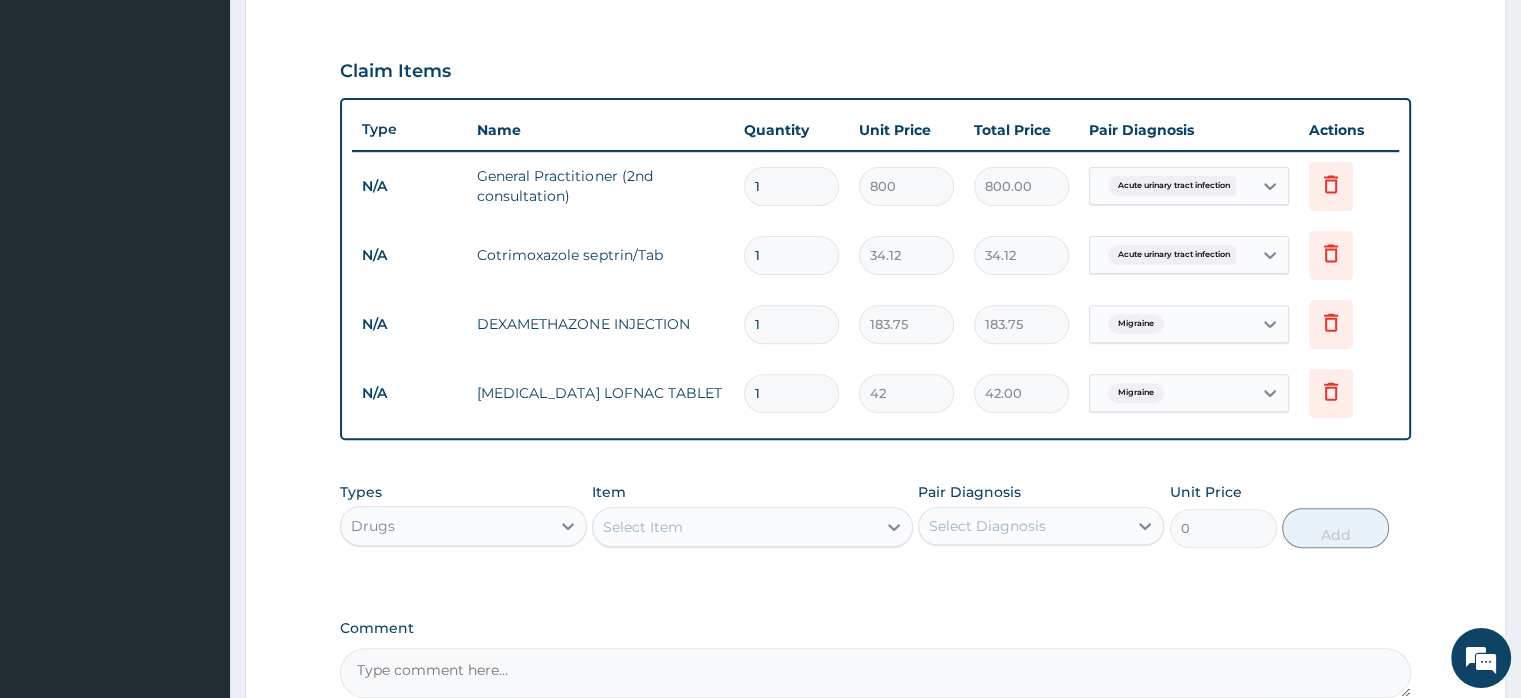 type on "10" 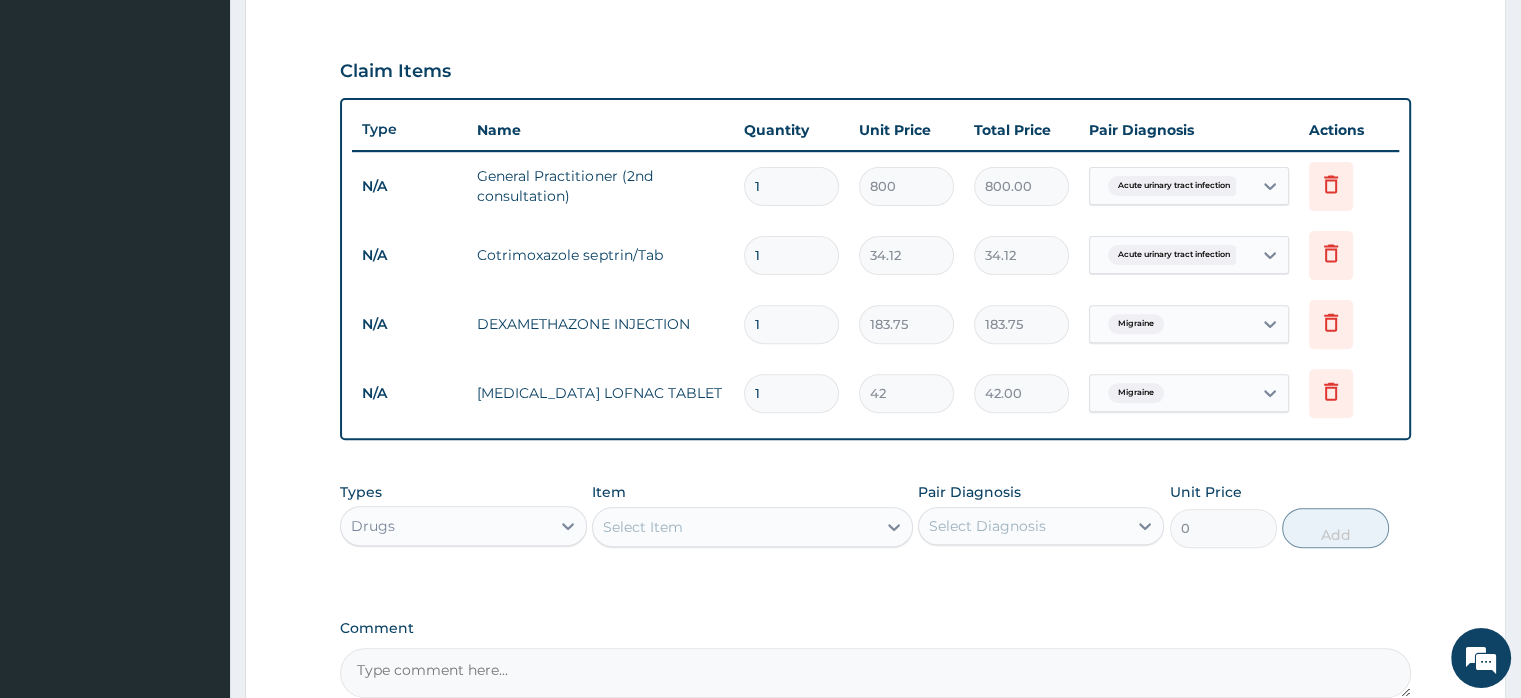 type on "420.00" 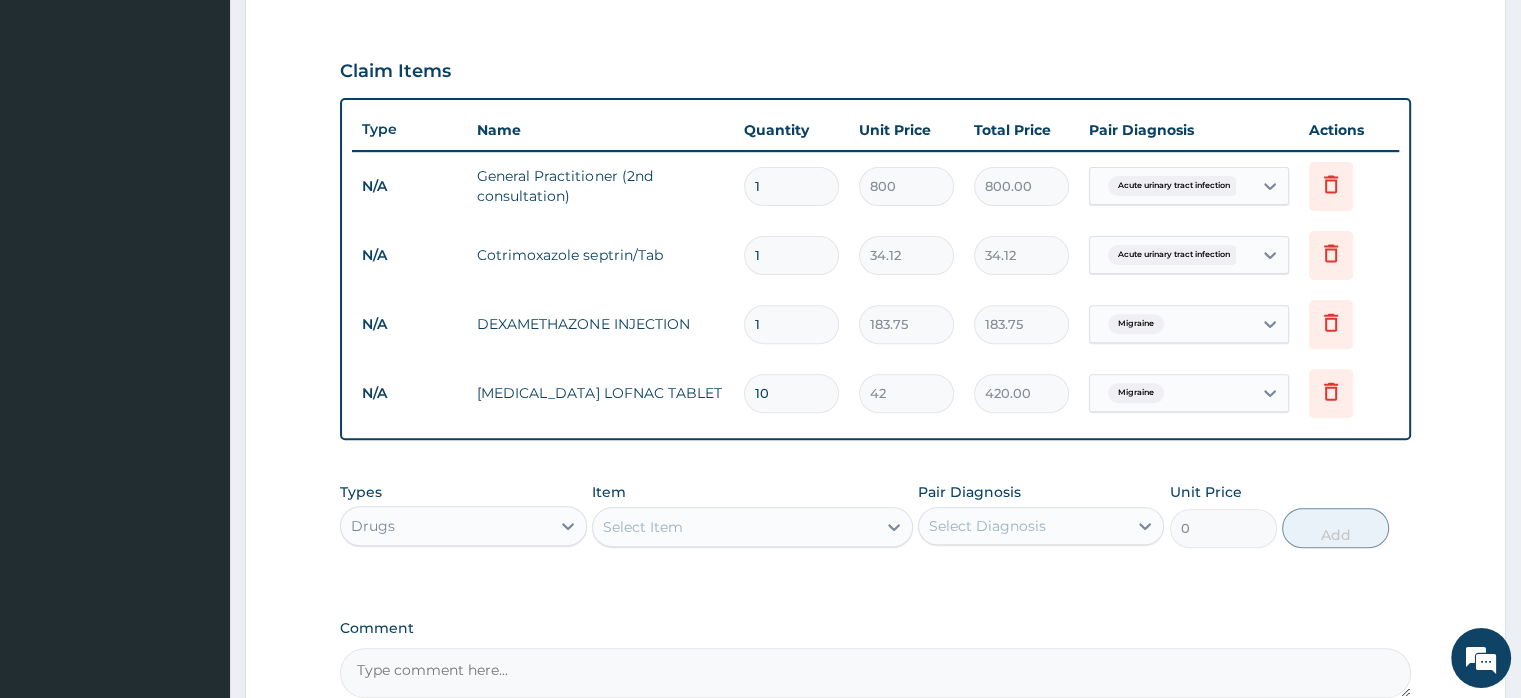 type on "10" 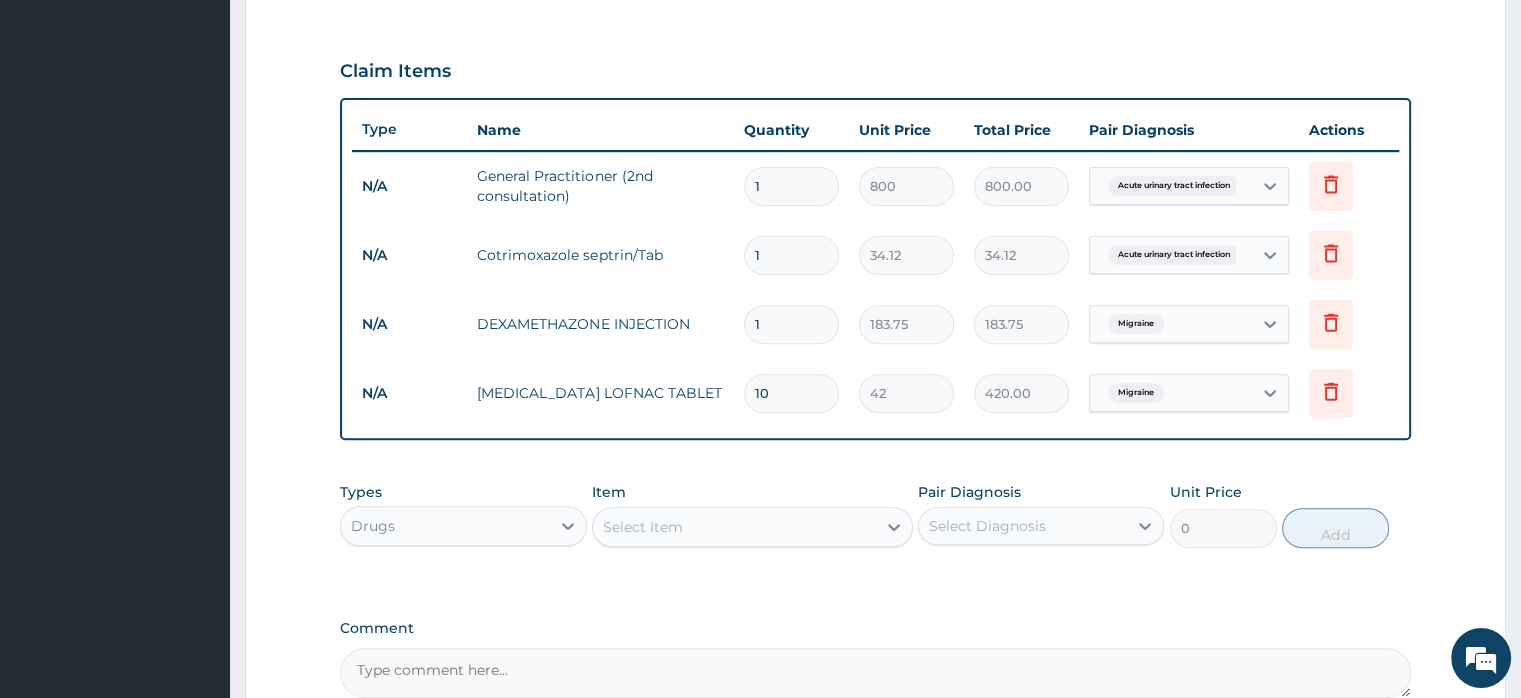type on "2" 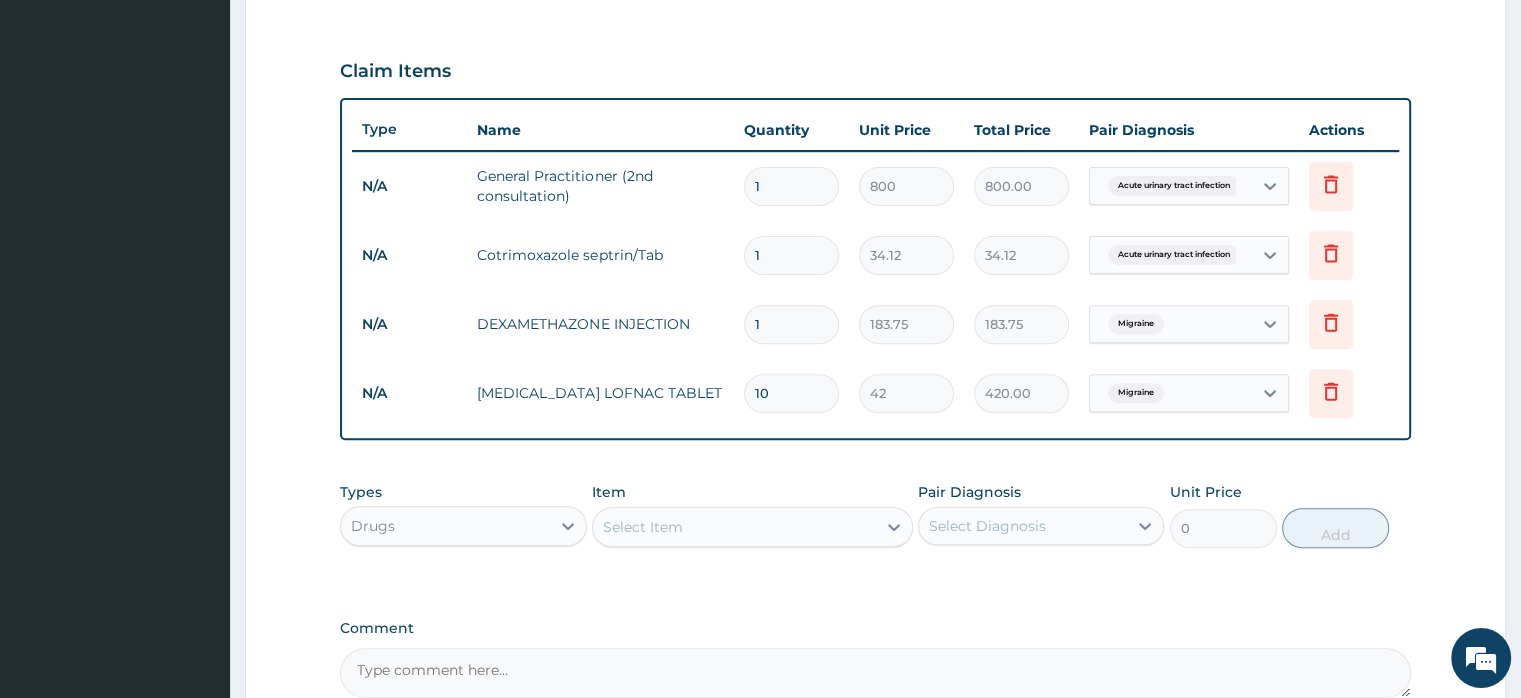 type on "367.50" 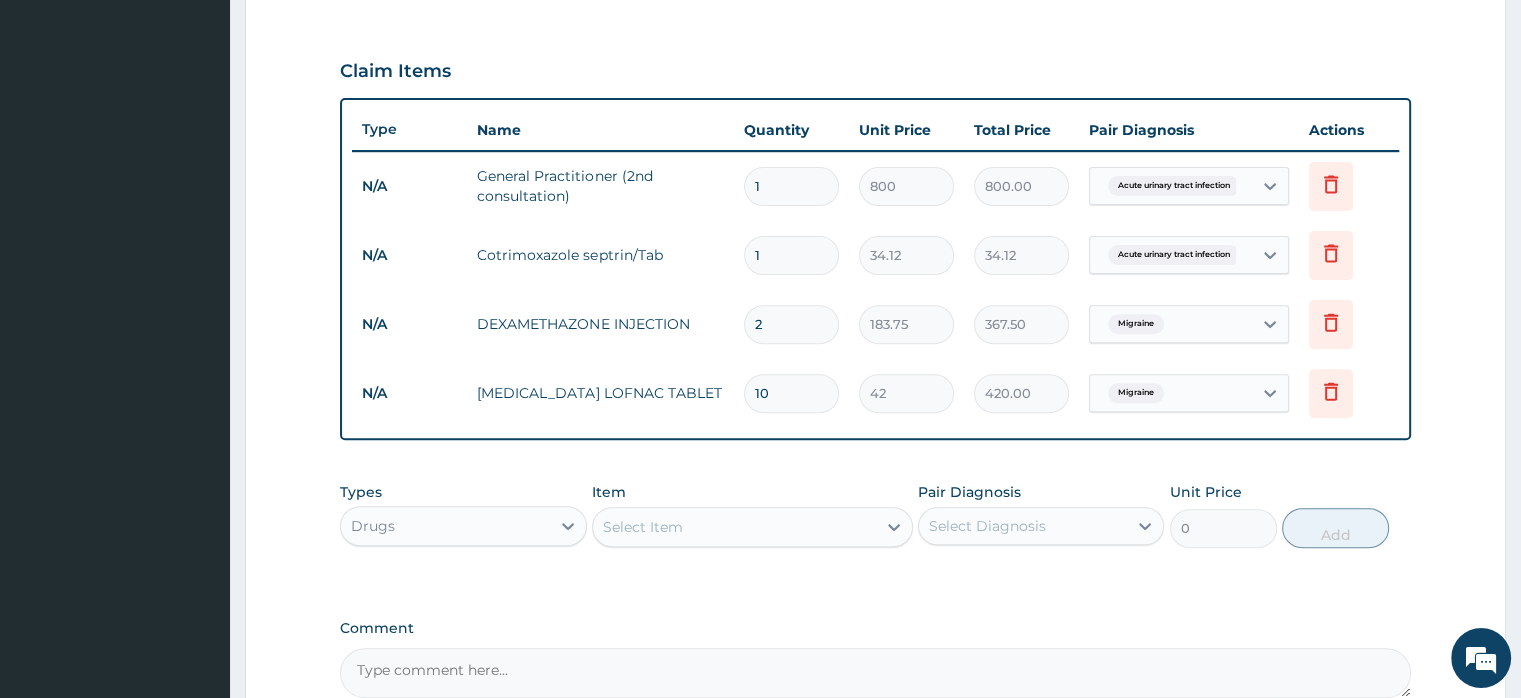 type on "2" 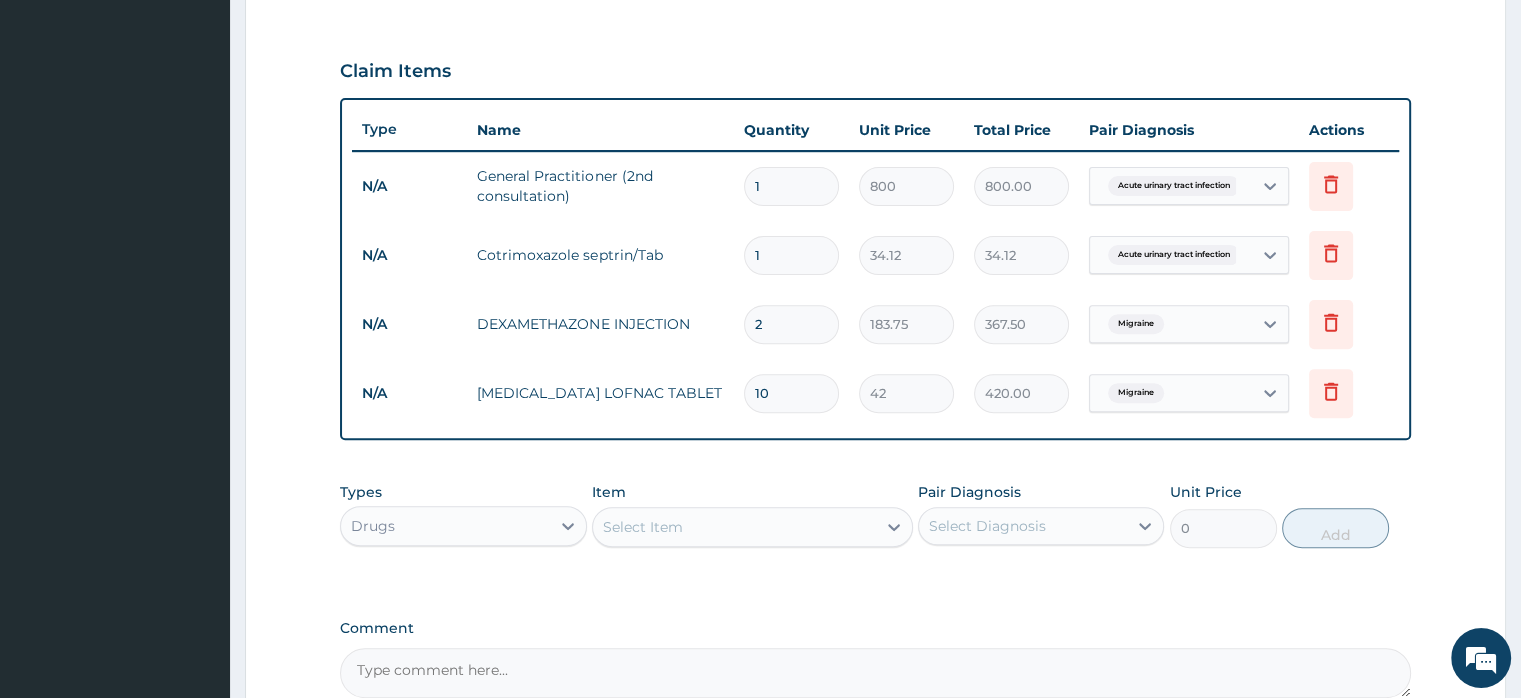 drag, startPoint x: 808, startPoint y: 253, endPoint x: 735, endPoint y: 264, distance: 73.82411 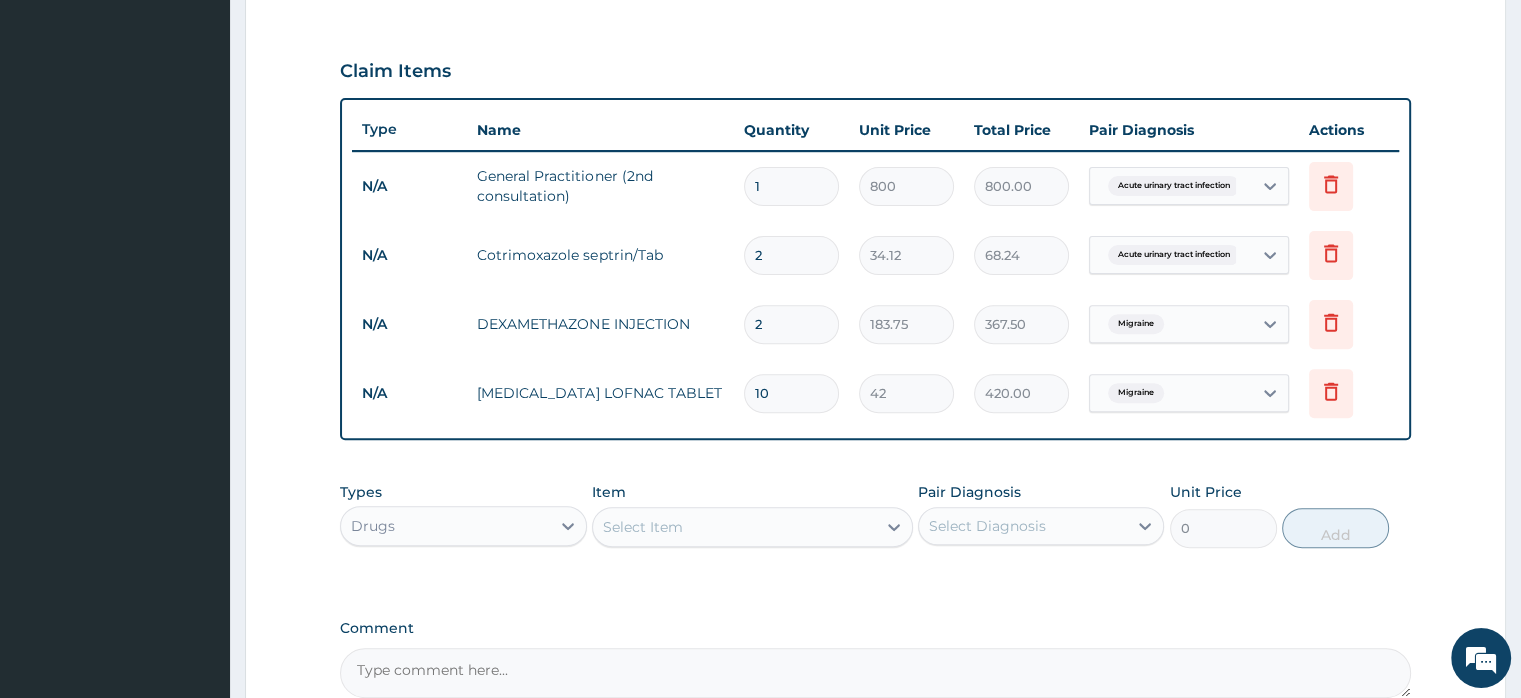 type on "20" 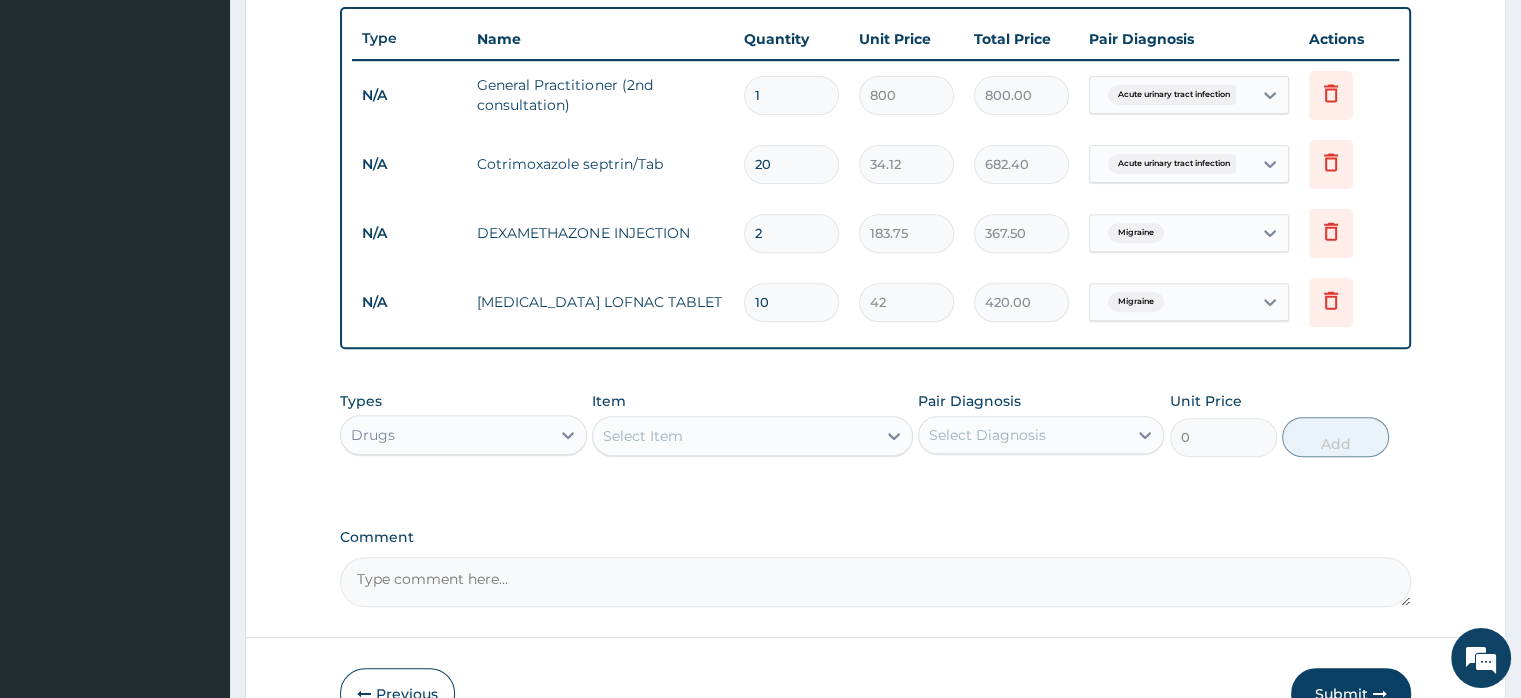 scroll, scrollTop: 852, scrollLeft: 0, axis: vertical 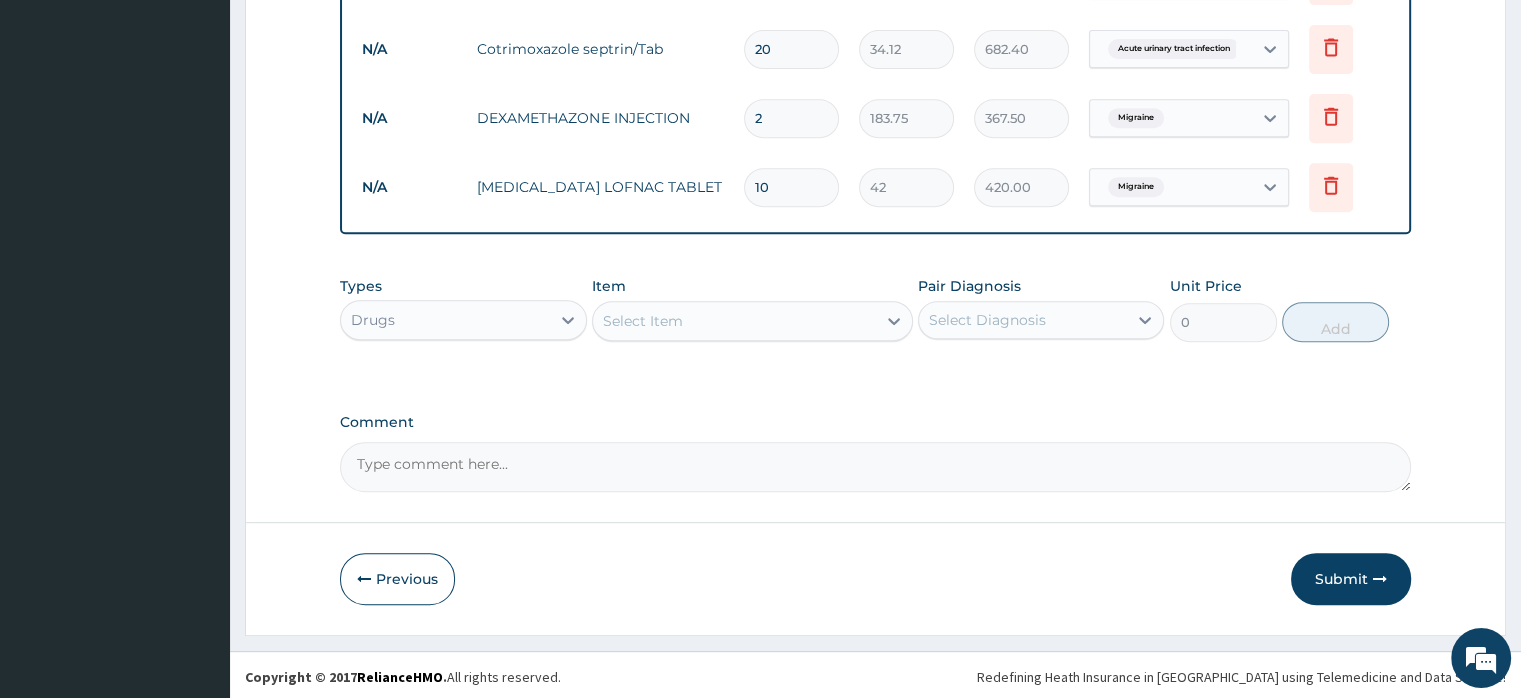 type on "20" 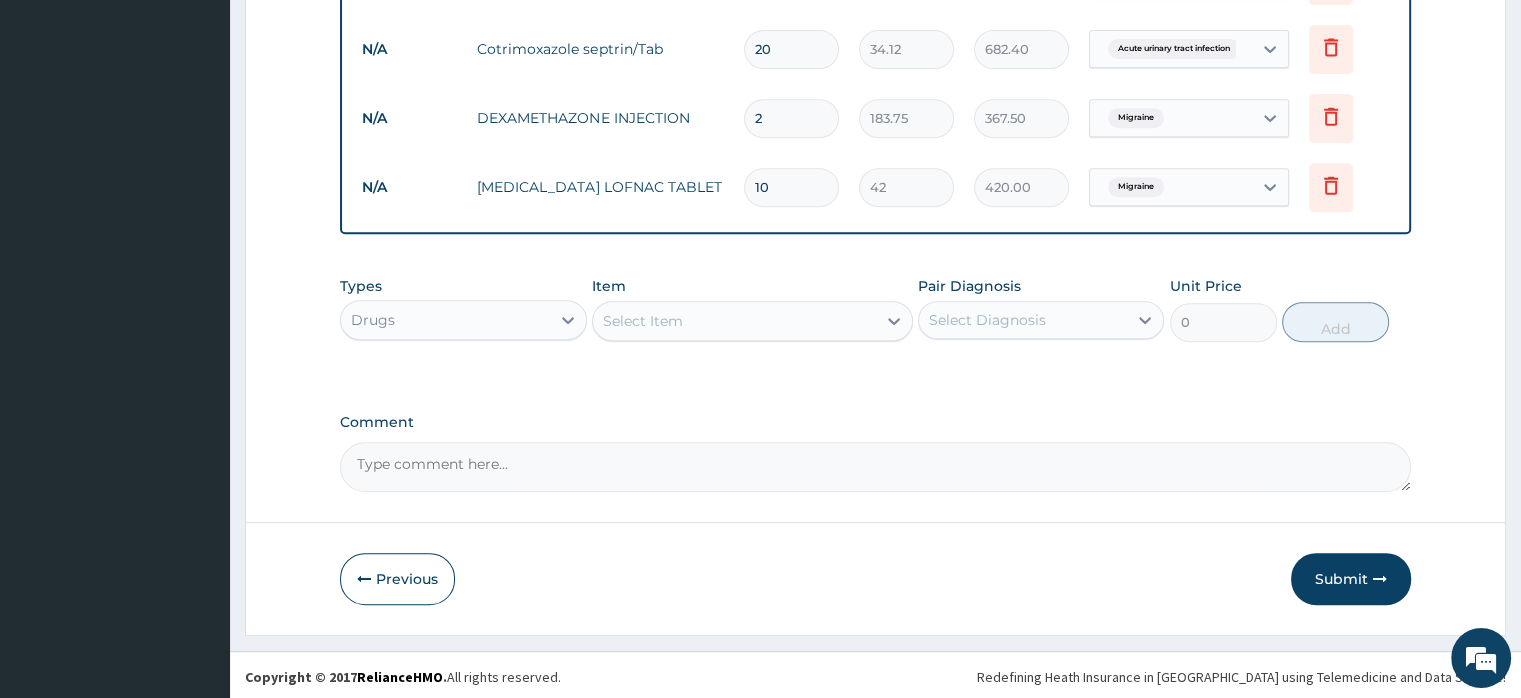 click on "Comment" at bounding box center [875, 467] 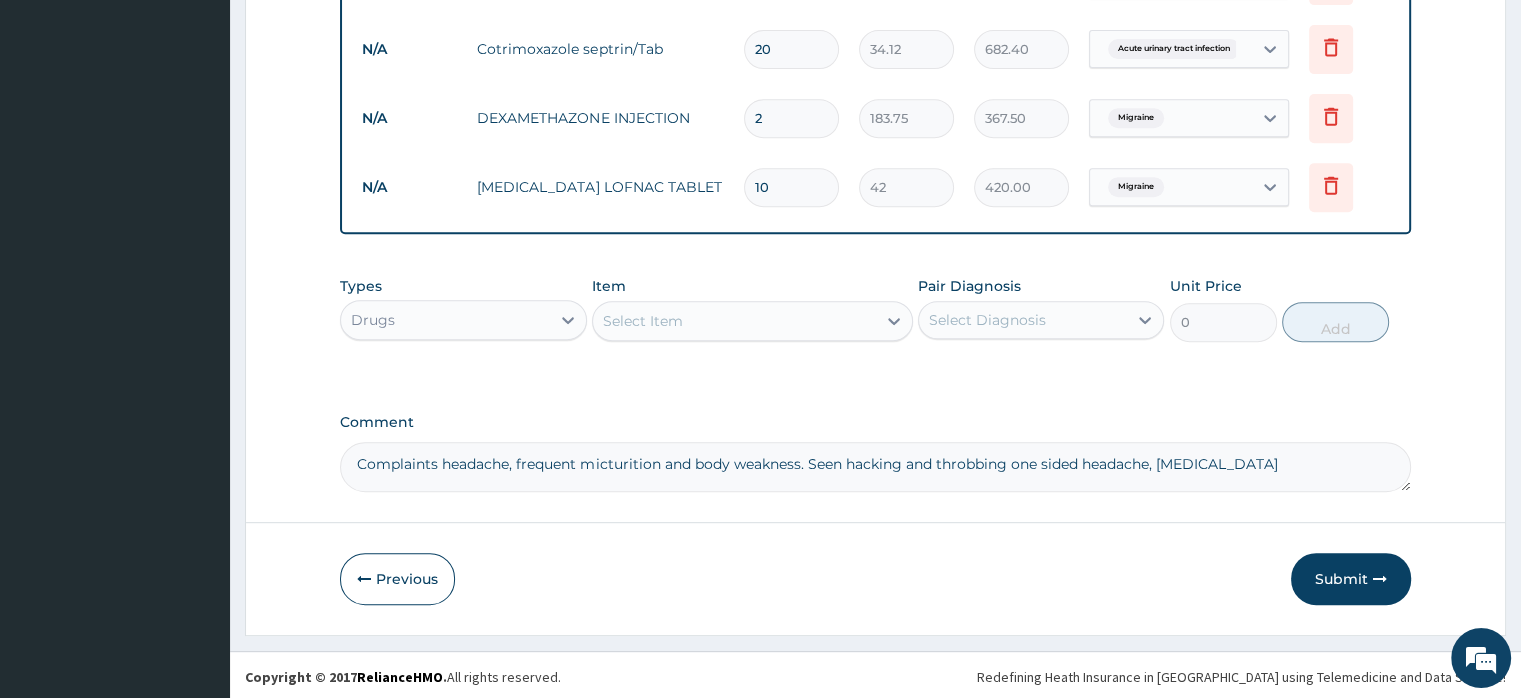 drag, startPoint x: 1204, startPoint y: 461, endPoint x: 1156, endPoint y: 503, distance: 63.780876 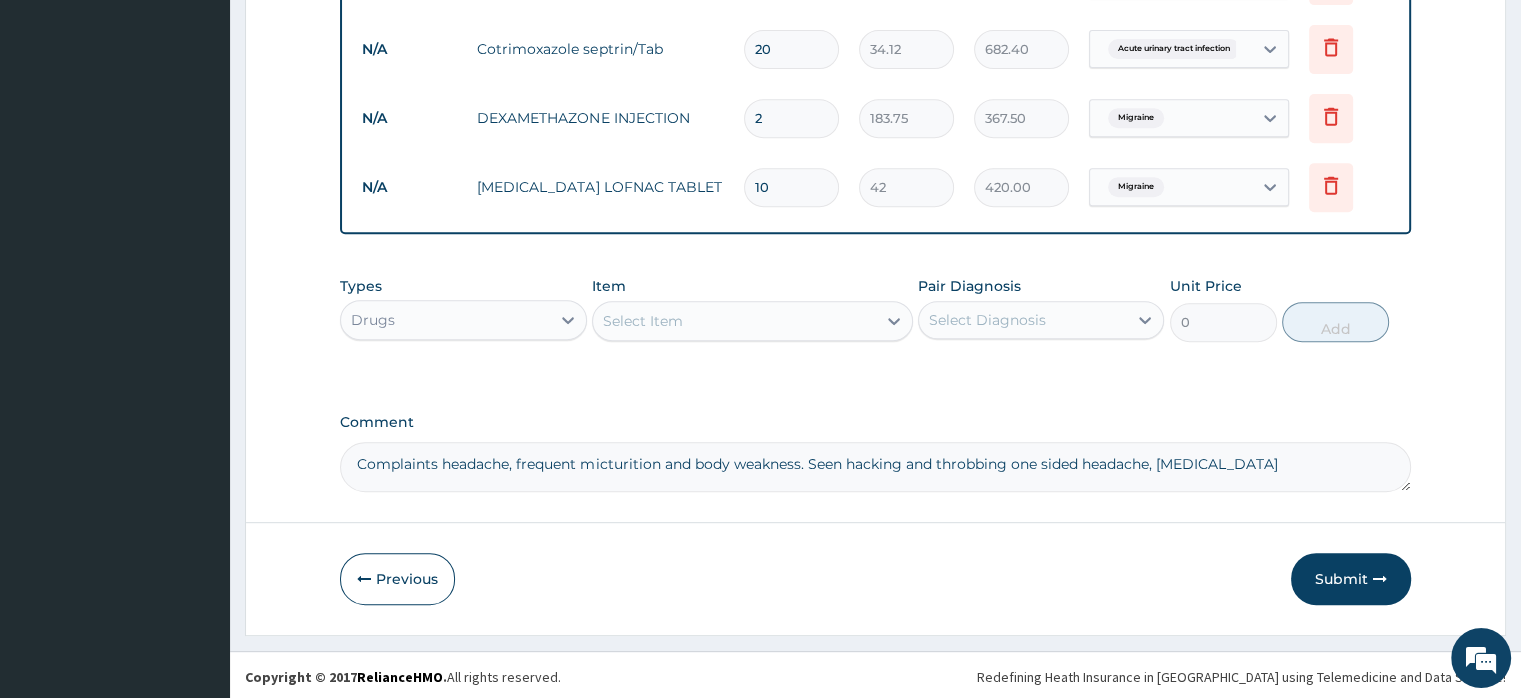 drag, startPoint x: 1223, startPoint y: 458, endPoint x: 1171, endPoint y: 458, distance: 52 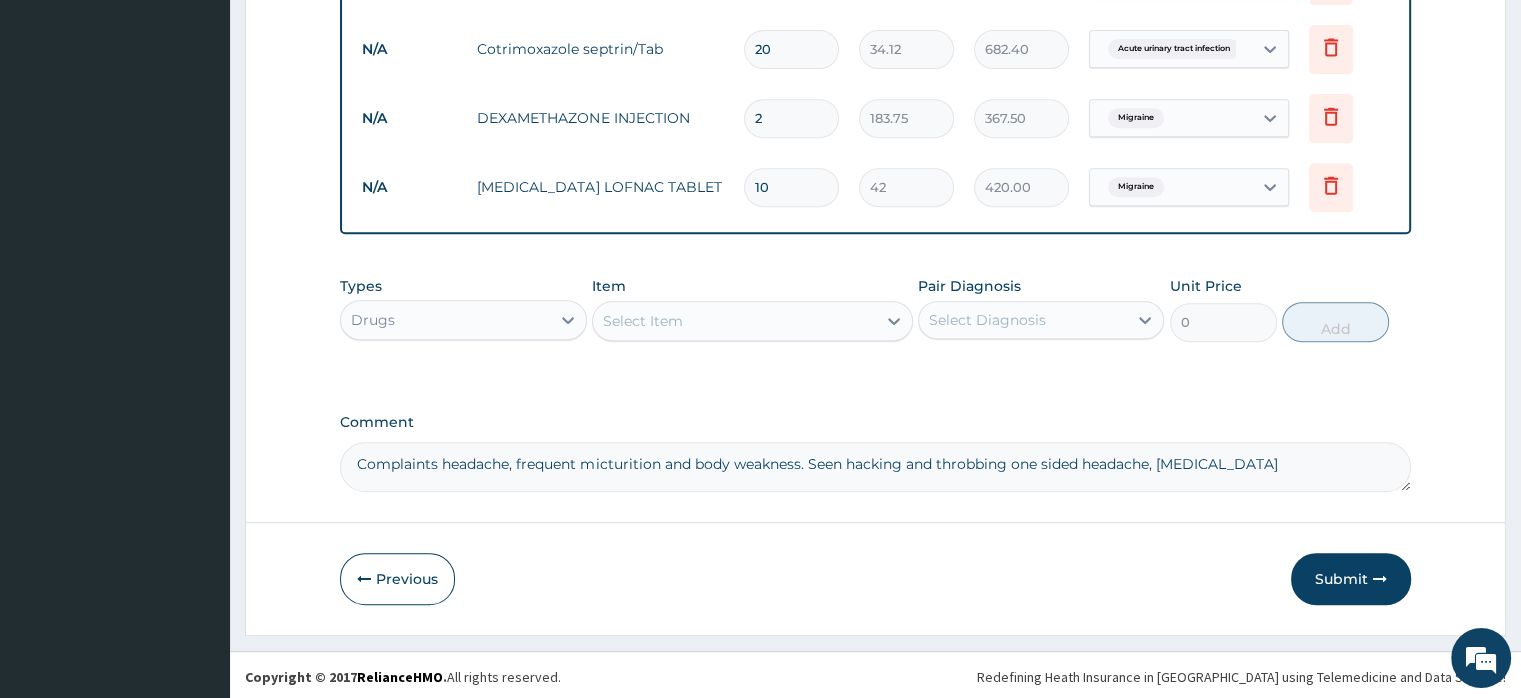click on "Complaints headache, frequent micturition and body weakness. Seen hacking and throbbing one sided headache, nocturia" at bounding box center (875, 467) 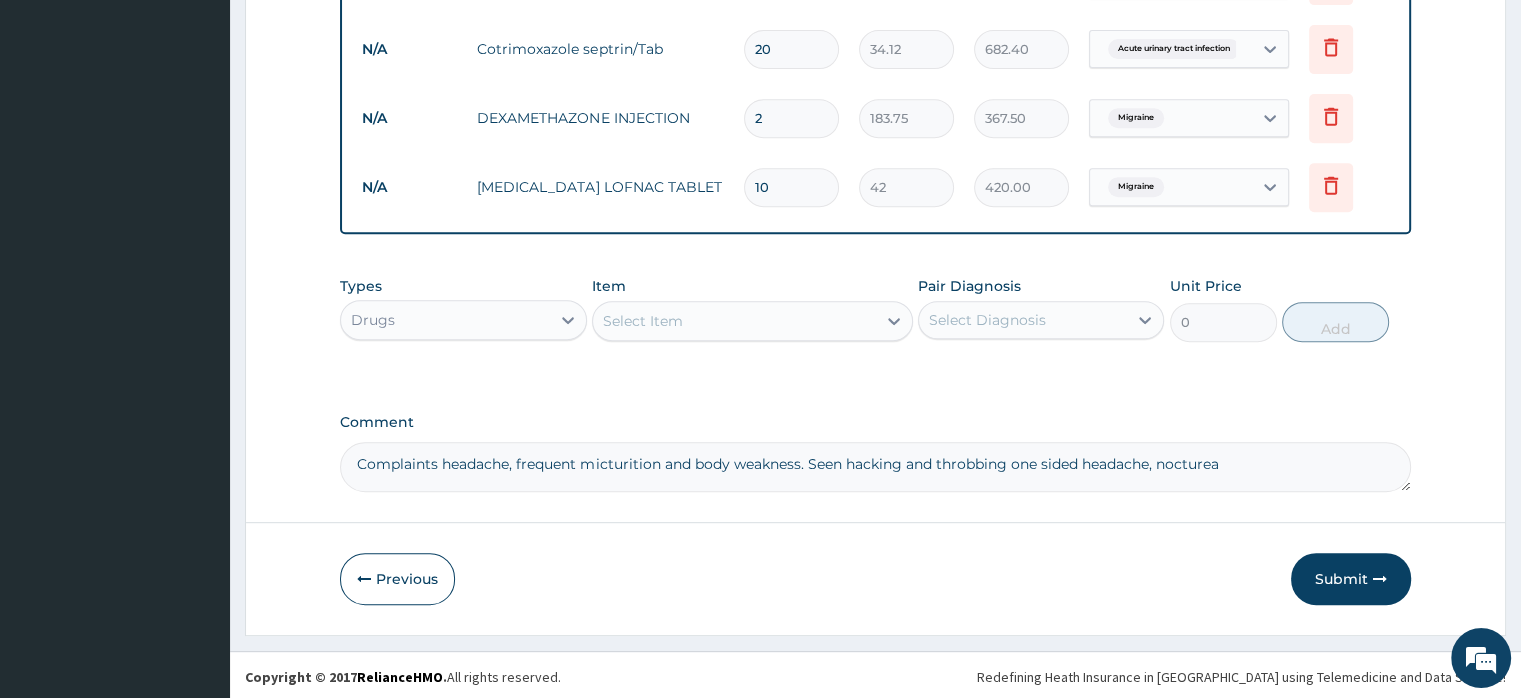 drag, startPoint x: 1215, startPoint y: 467, endPoint x: 1110, endPoint y: 404, distance: 122.44999 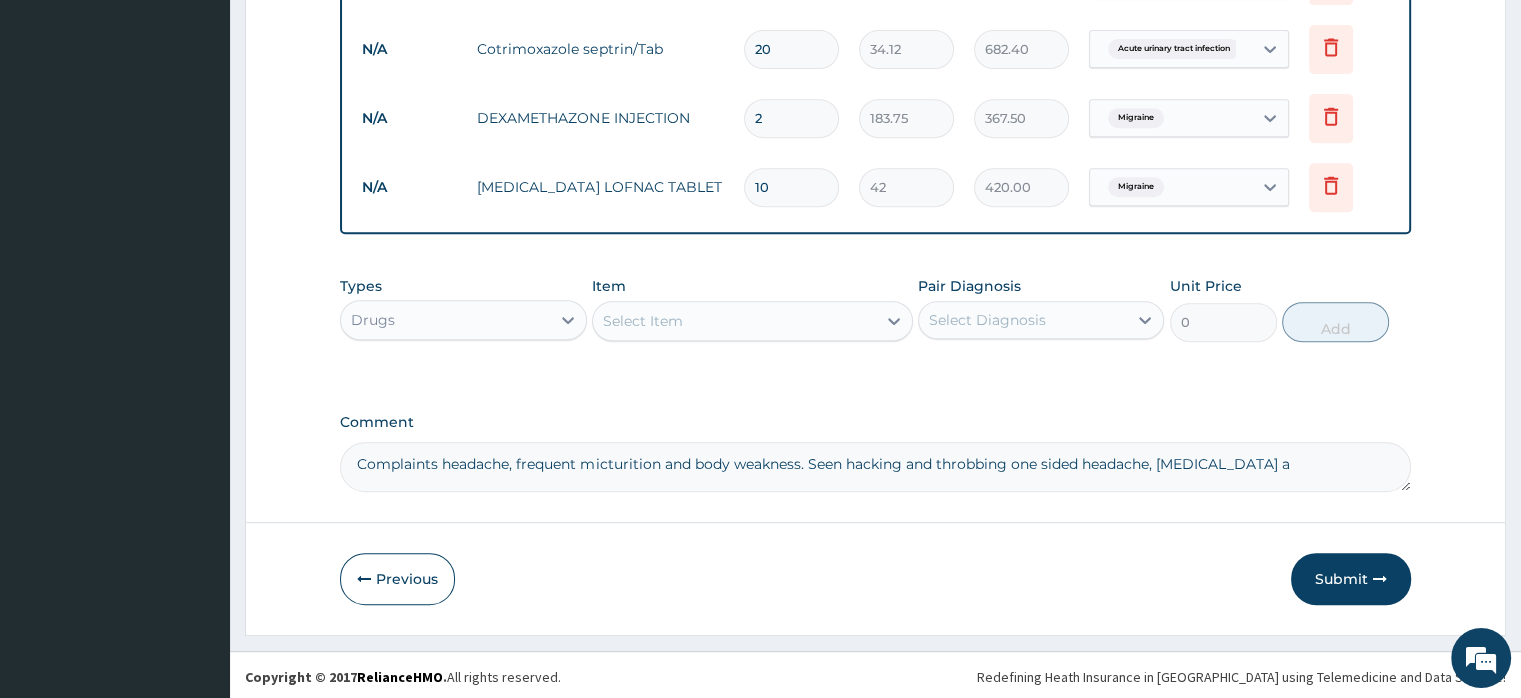 drag, startPoint x: 1237, startPoint y: 457, endPoint x: 1204, endPoint y: 464, distance: 33.734257 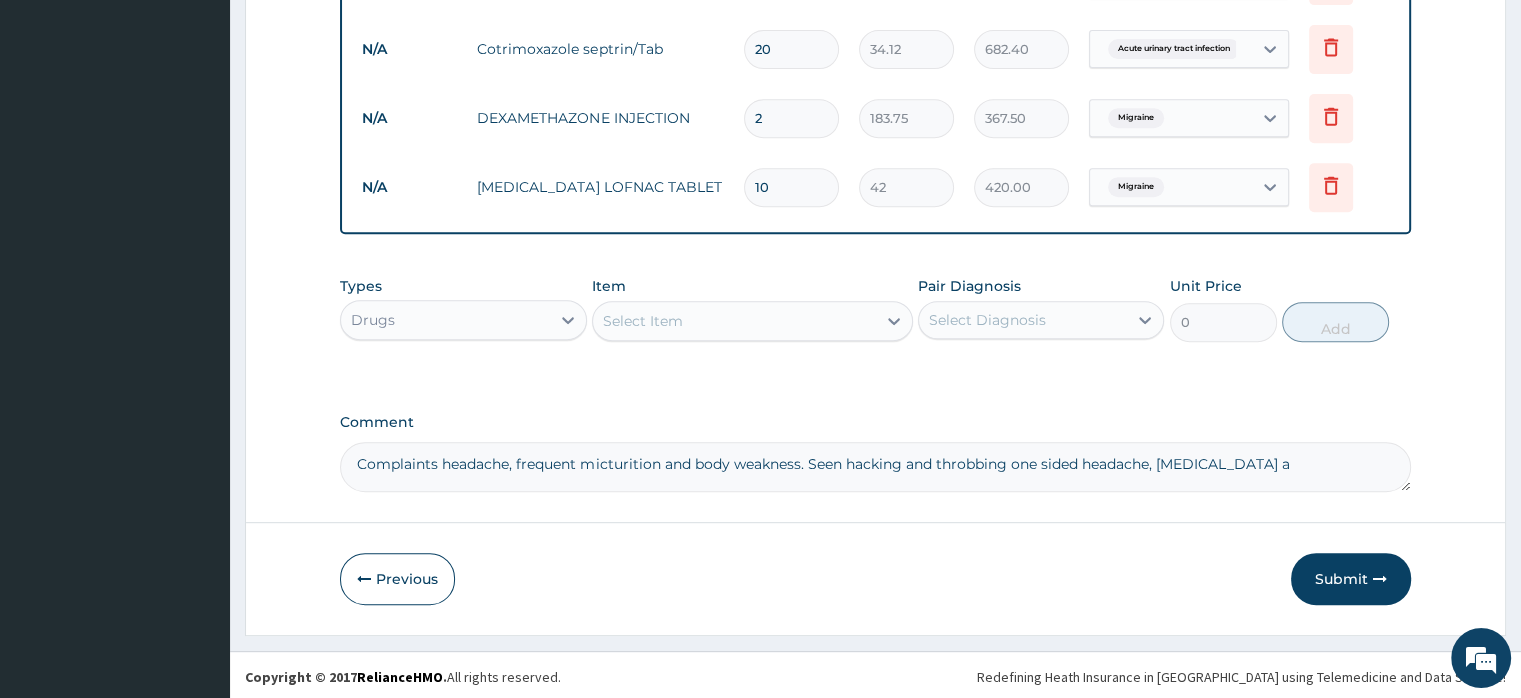 click on "Complaints headache, frequent micturition and body weakness. Seen hacking and throbbing one sided headache, nocturia a" at bounding box center (875, 467) 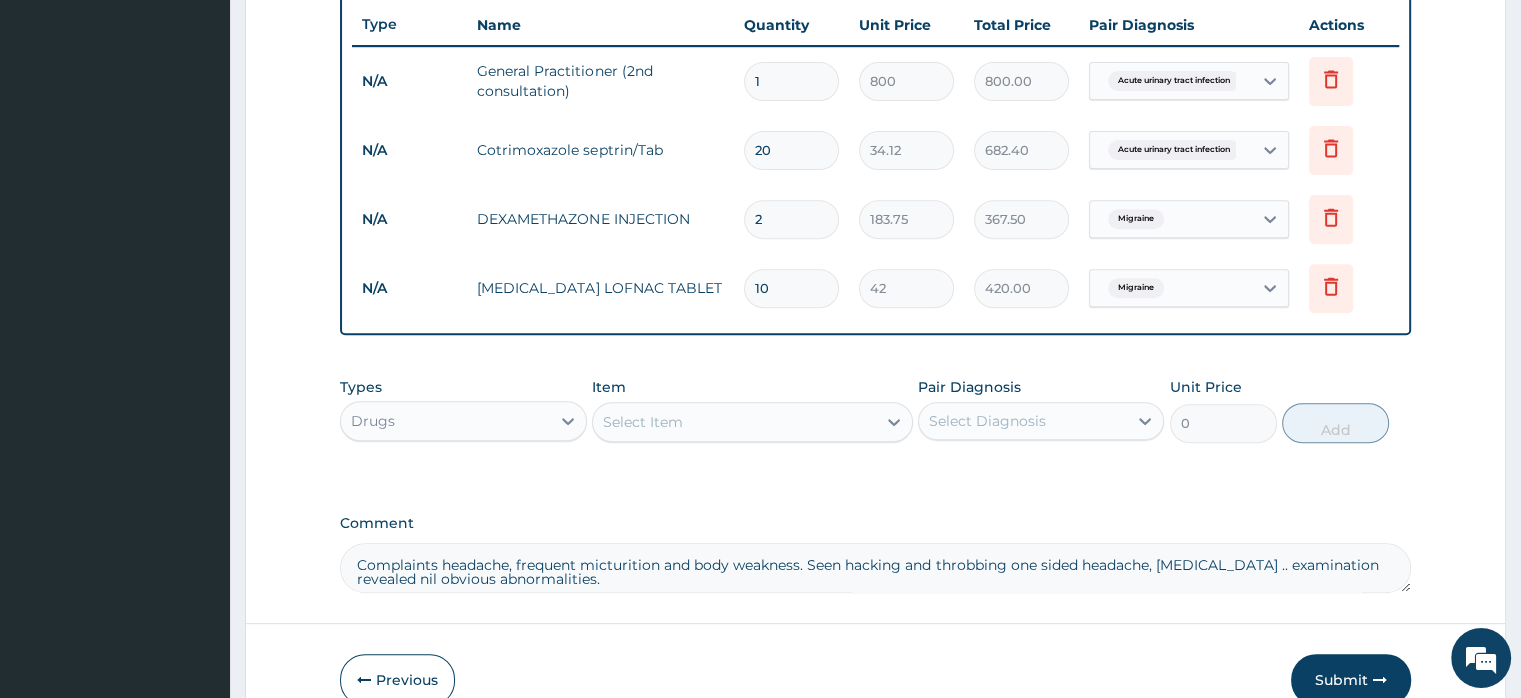 scroll, scrollTop: 762, scrollLeft: 0, axis: vertical 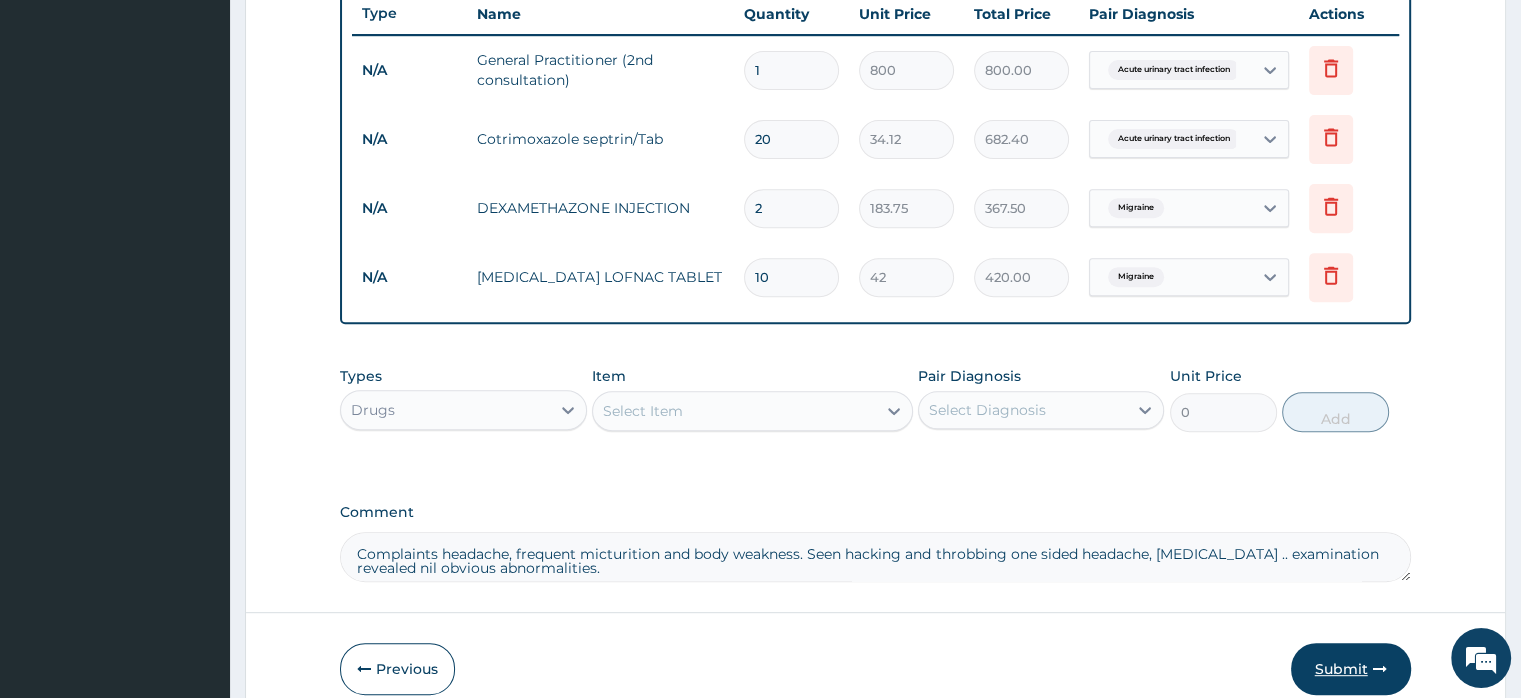 type on "Complaints headache, frequent micturition and body weakness. Seen hacking and throbbing one sided headache, nocturia .. examination revealed nil obvious abnormalities." 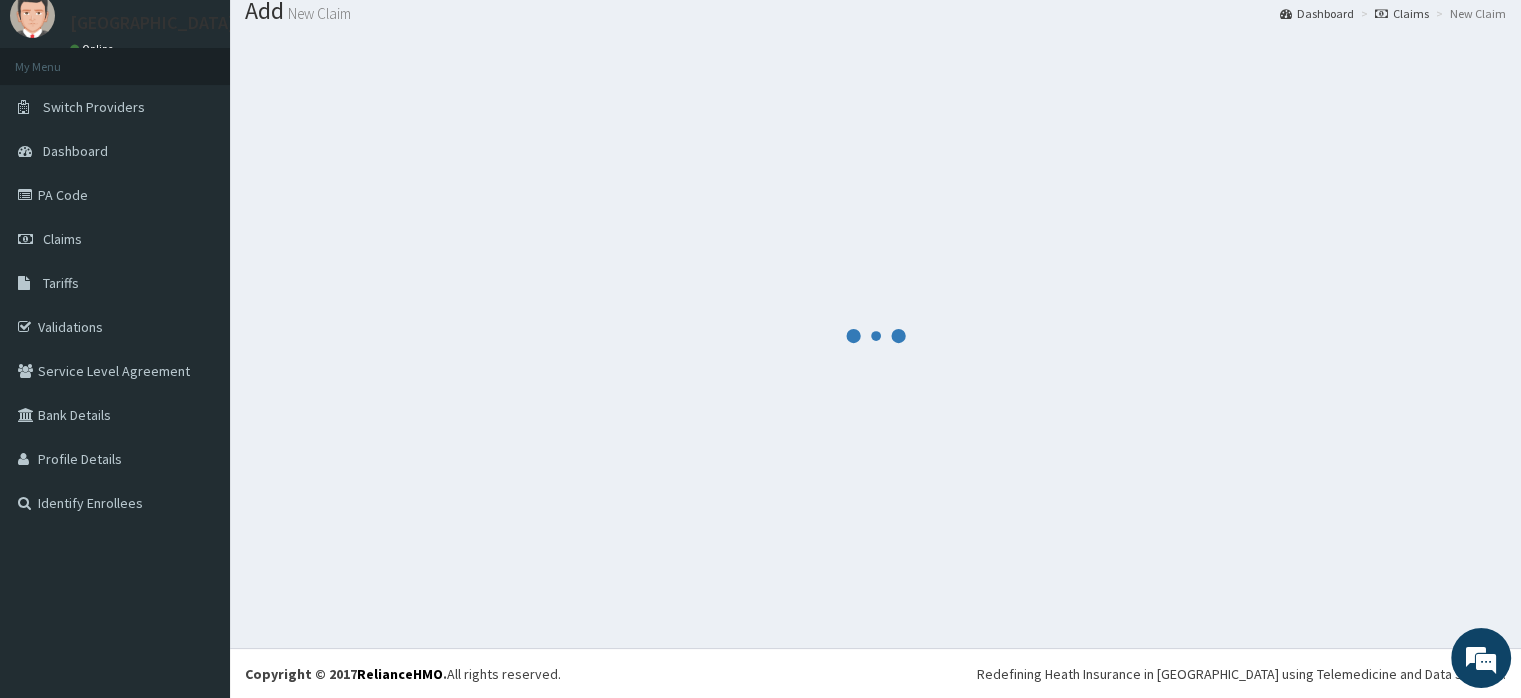 scroll, scrollTop: 762, scrollLeft: 0, axis: vertical 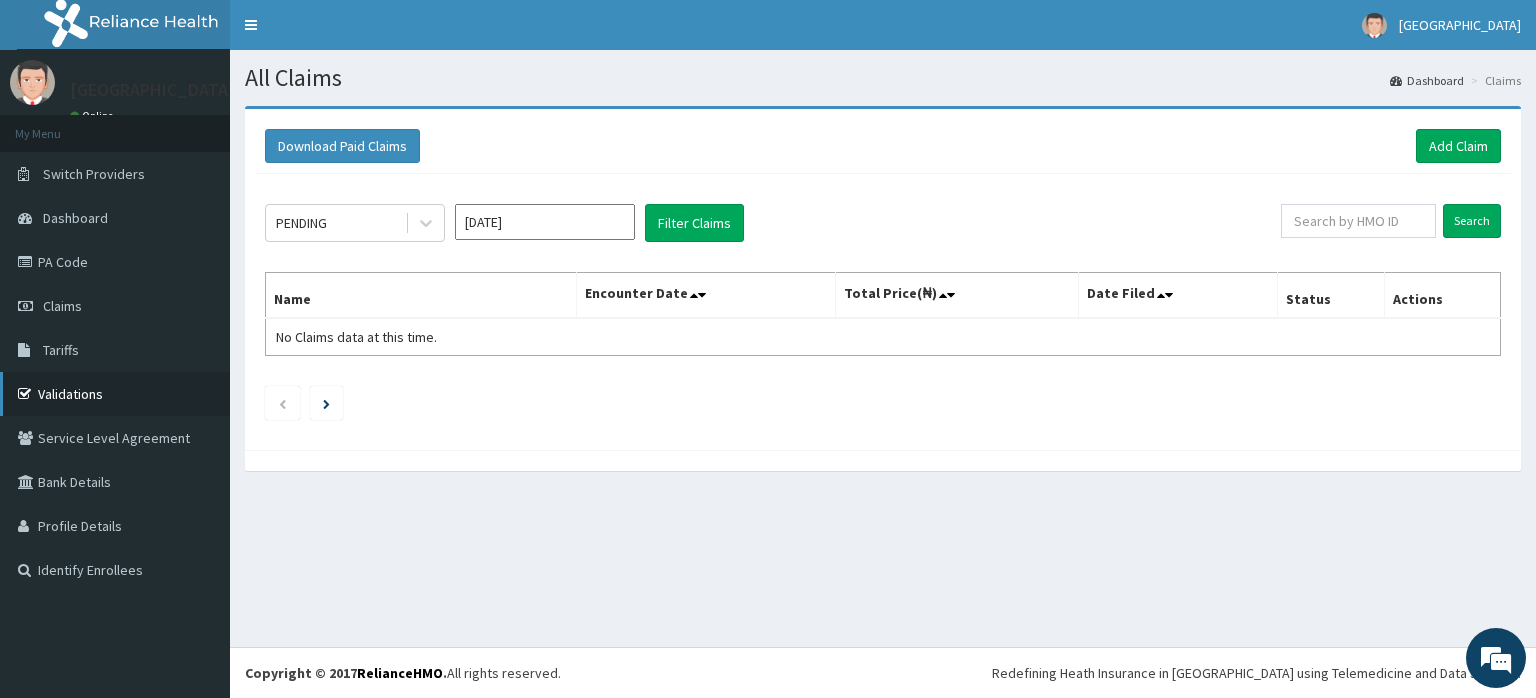 click on "Validations" at bounding box center (115, 394) 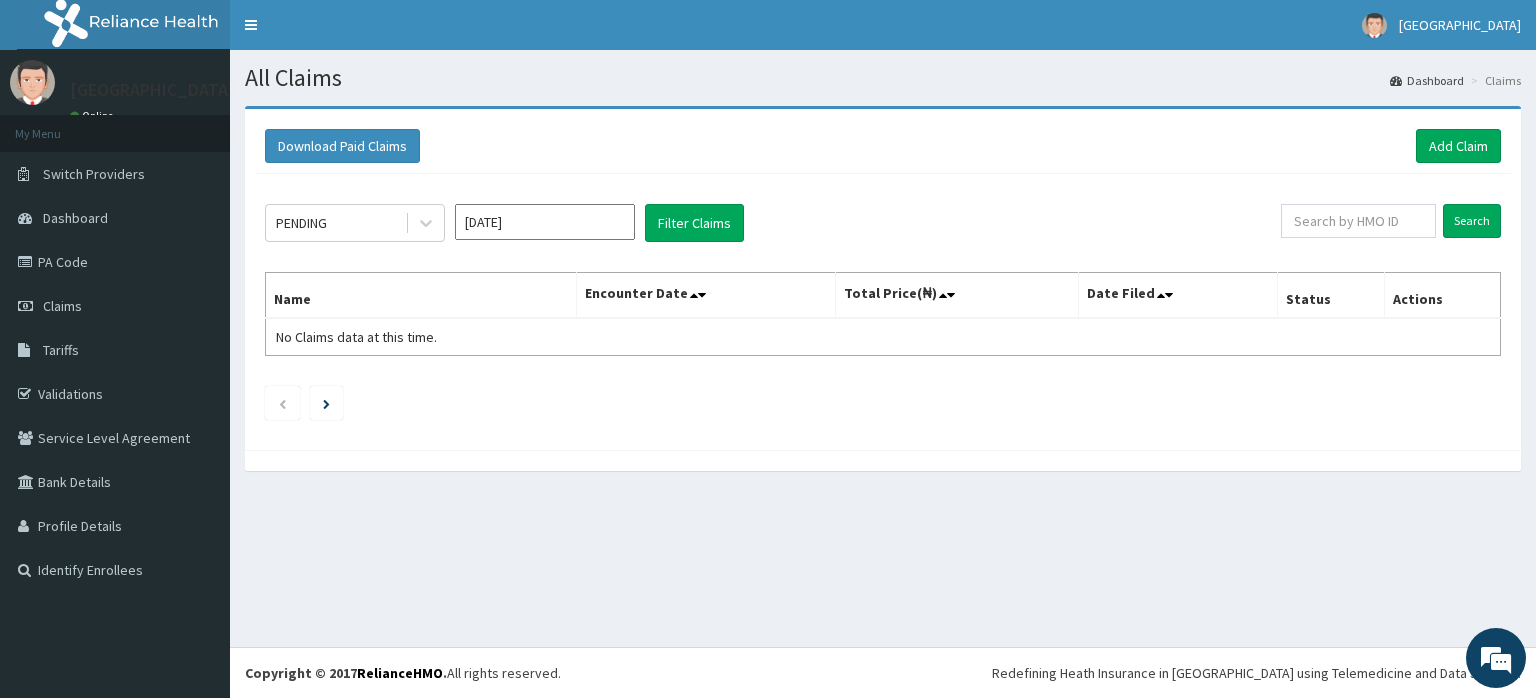 scroll, scrollTop: 0, scrollLeft: 0, axis: both 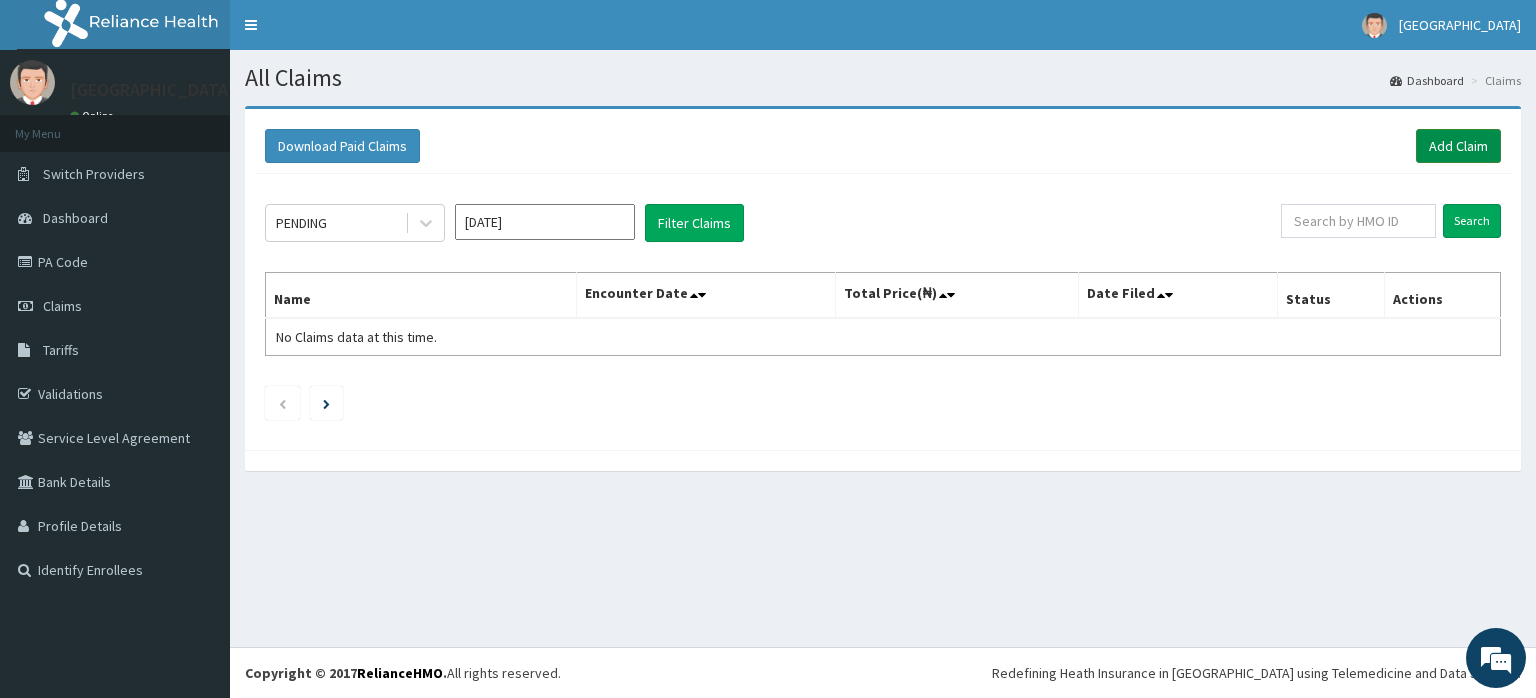 click on "Add Claim" at bounding box center [1458, 146] 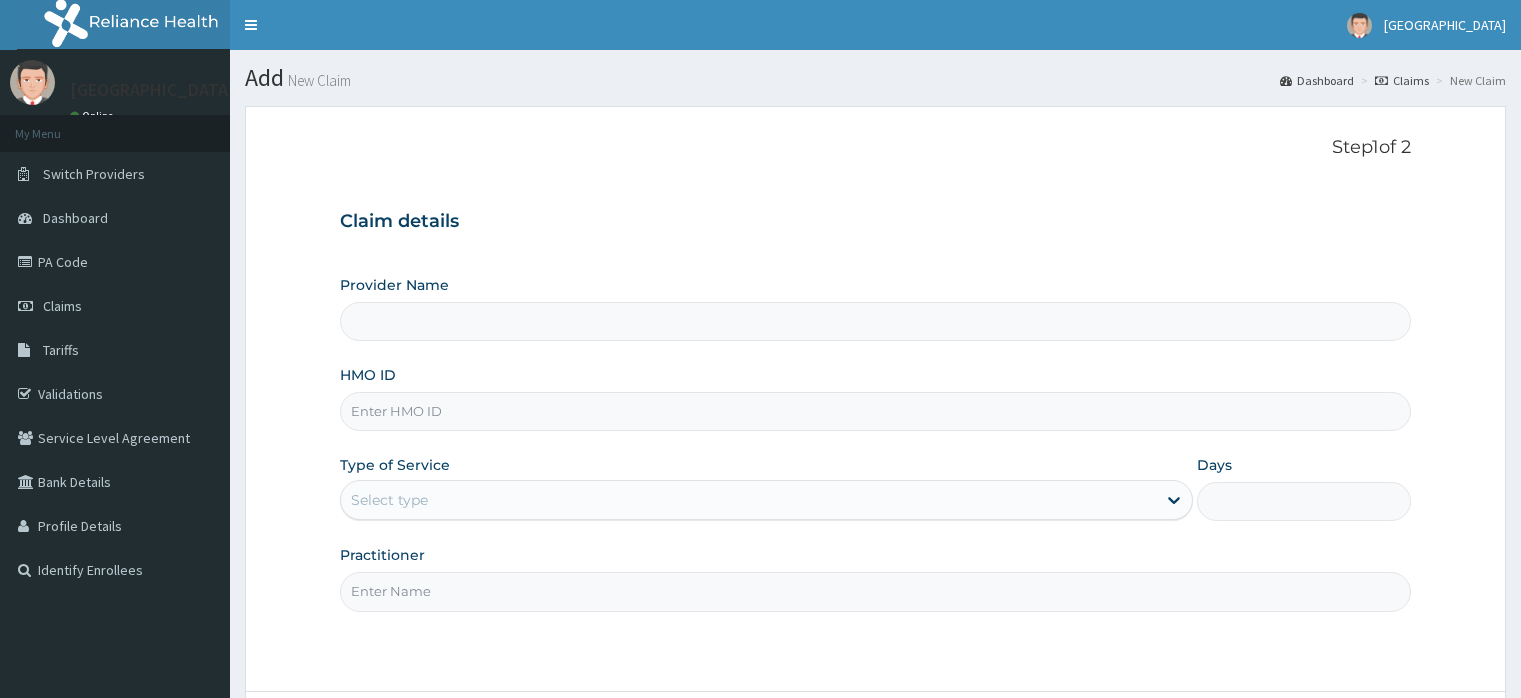 type on "Joedan Hospital Limited" 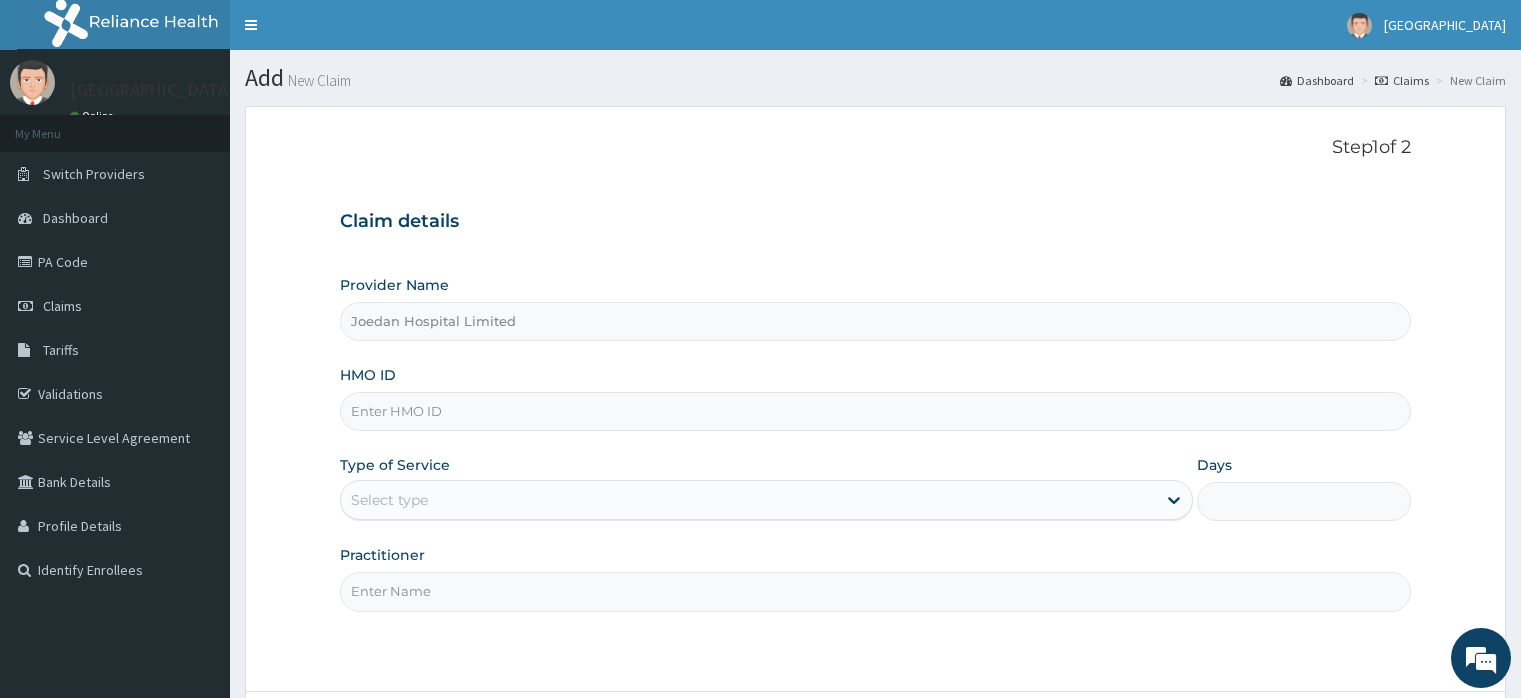 scroll, scrollTop: 0, scrollLeft: 0, axis: both 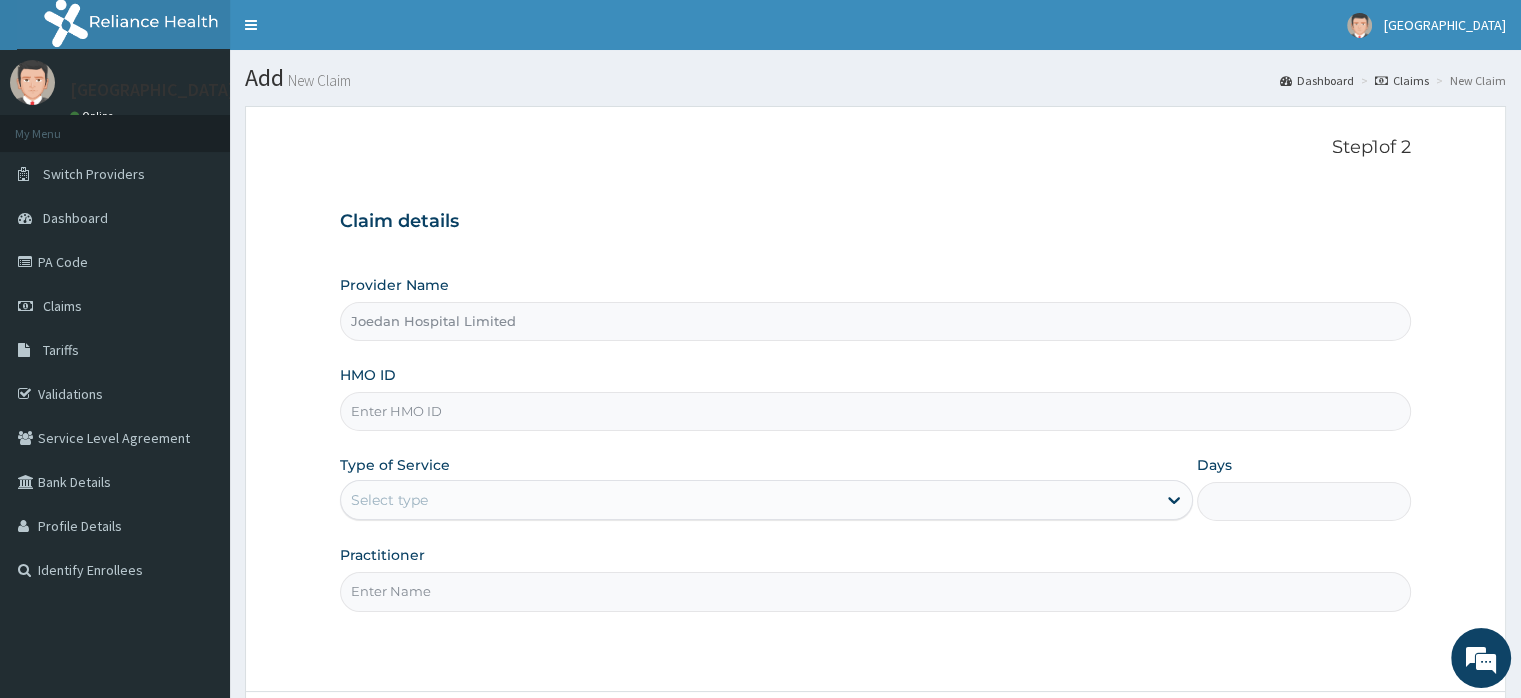 click on "HMO ID" at bounding box center (875, 411) 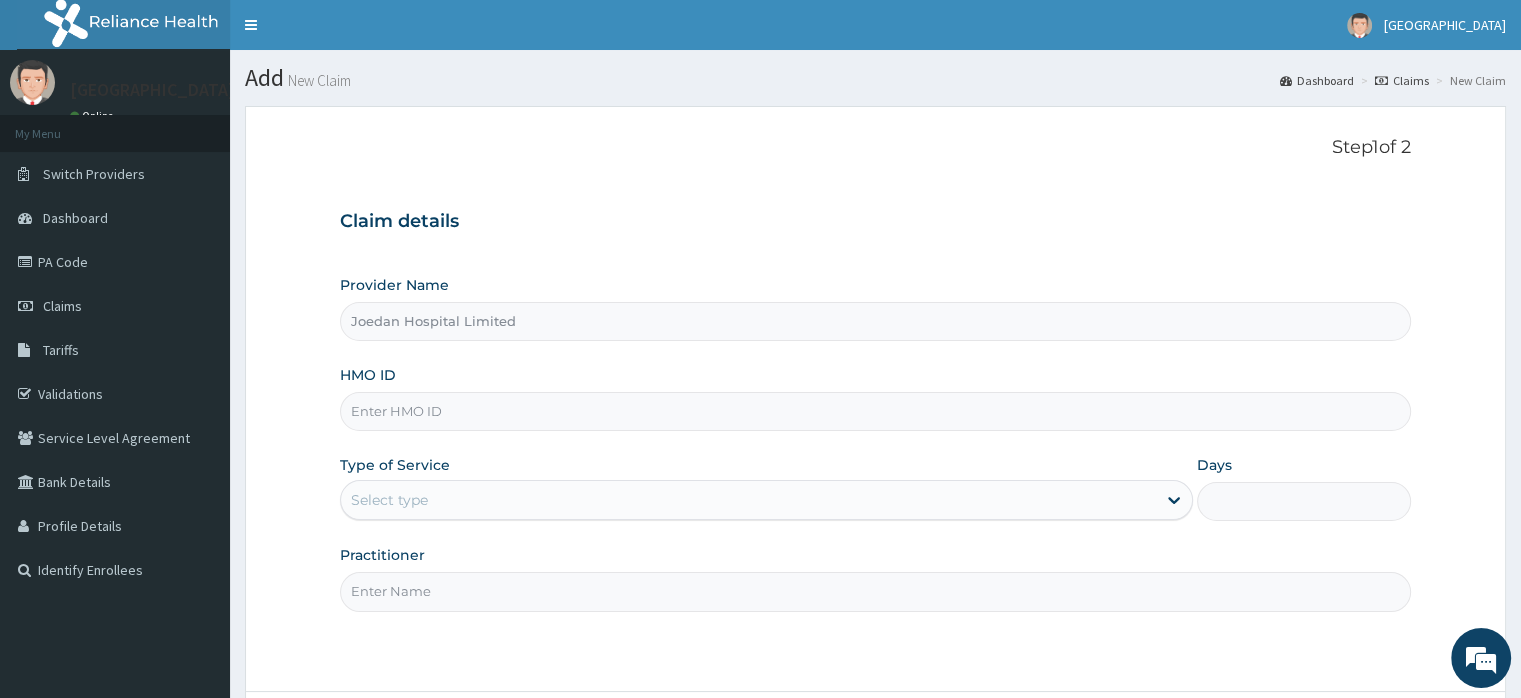 paste on "WRY/10072/A" 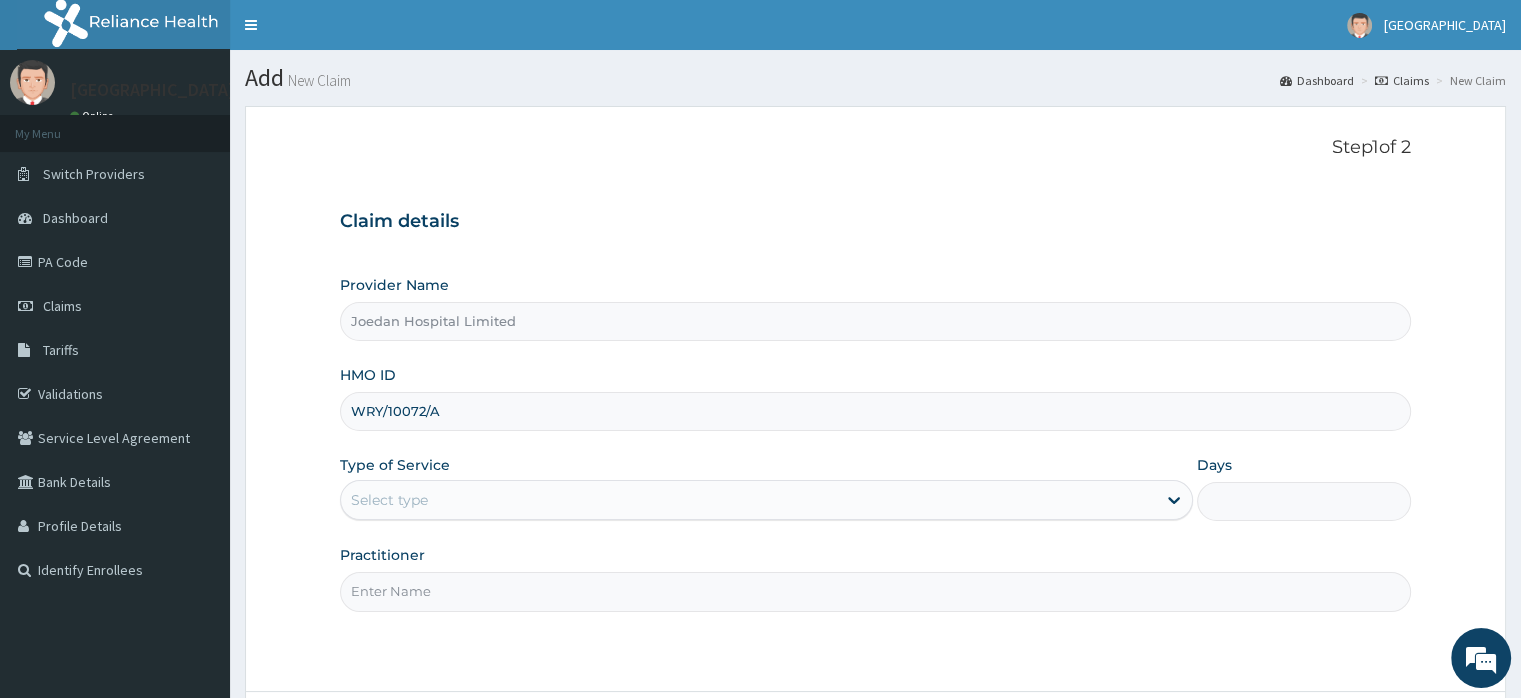 scroll, scrollTop: 0, scrollLeft: 0, axis: both 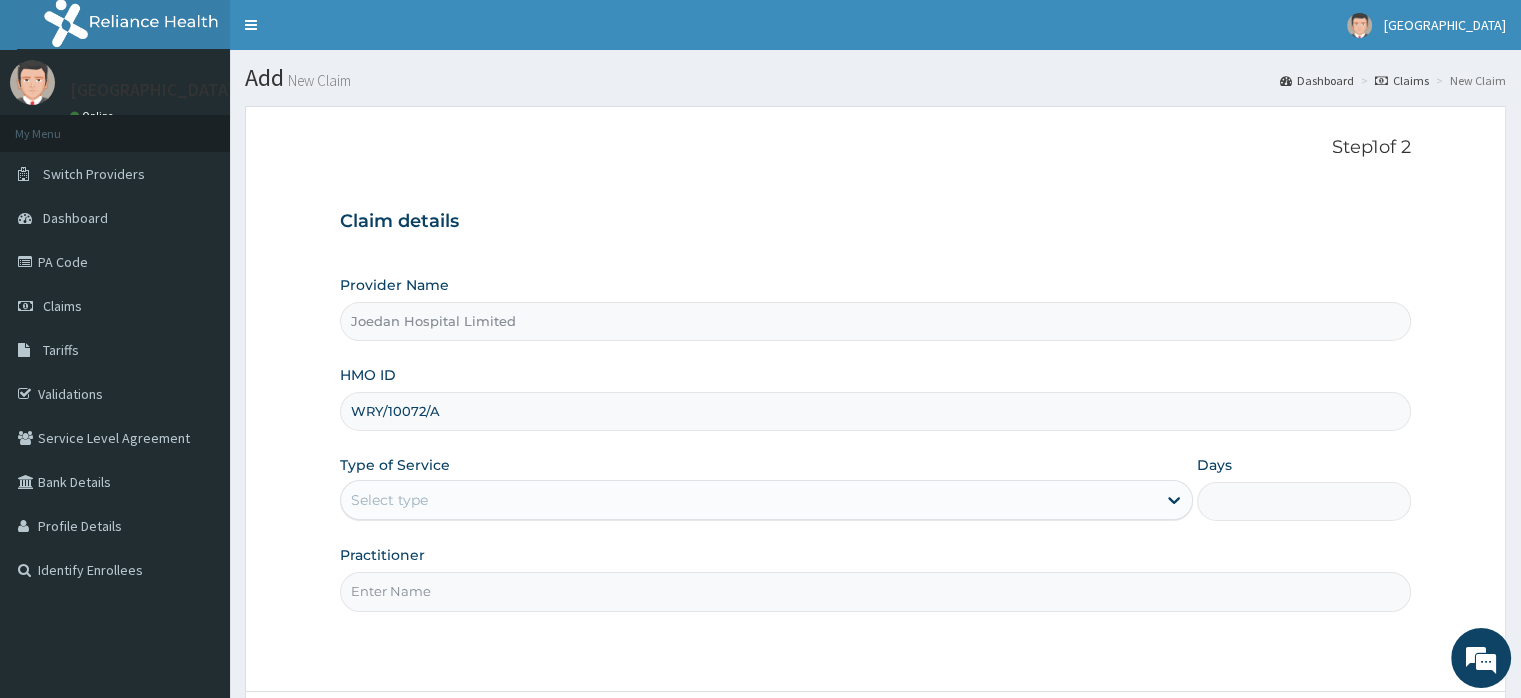 type on "WRY/10072/A" 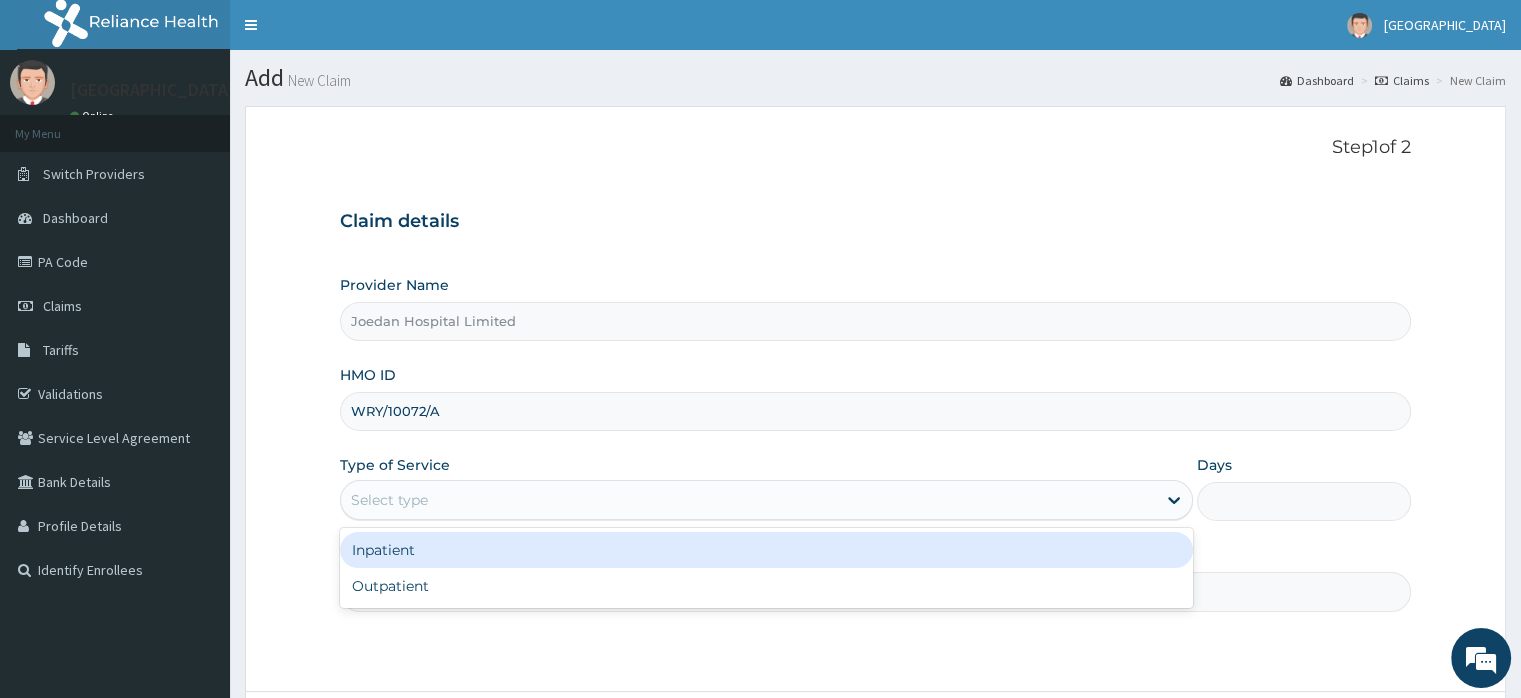 click on "Select type" at bounding box center [389, 500] 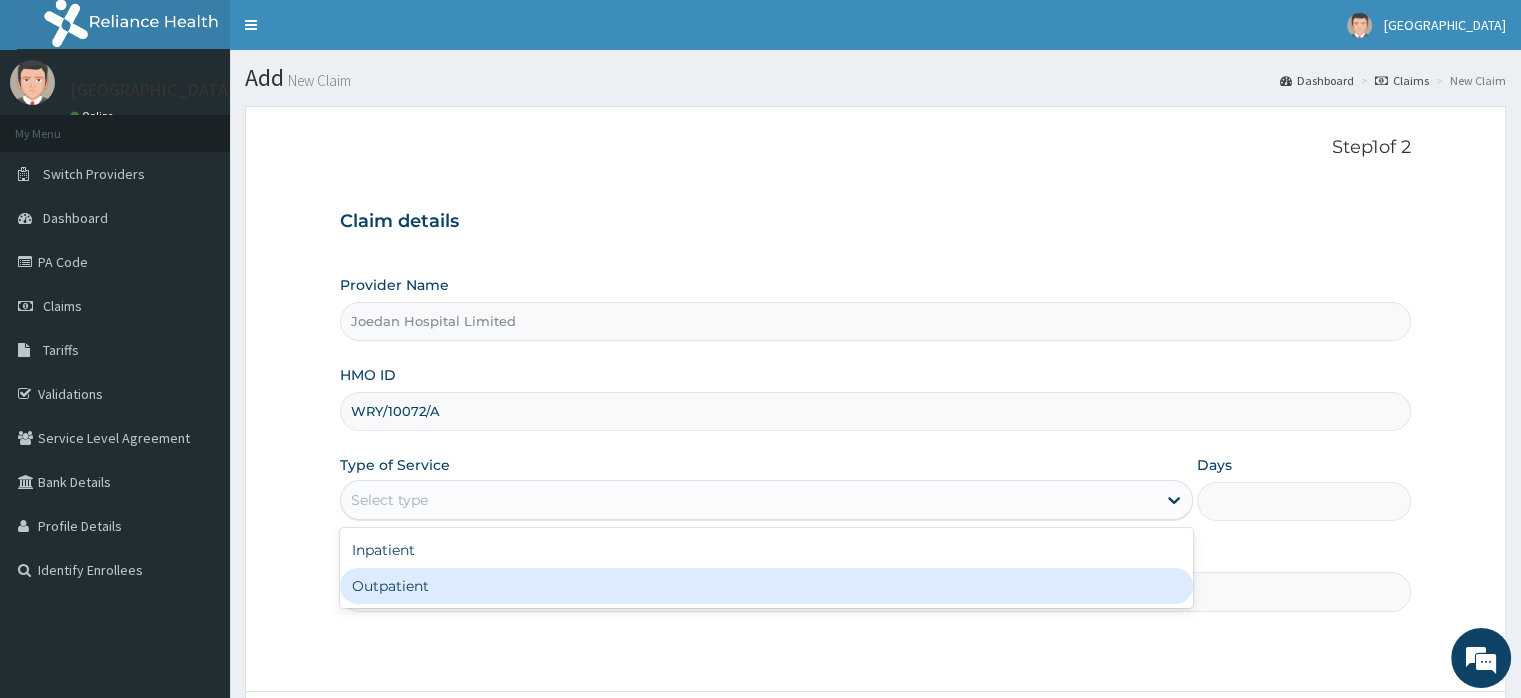 click on "Outpatient" at bounding box center [766, 586] 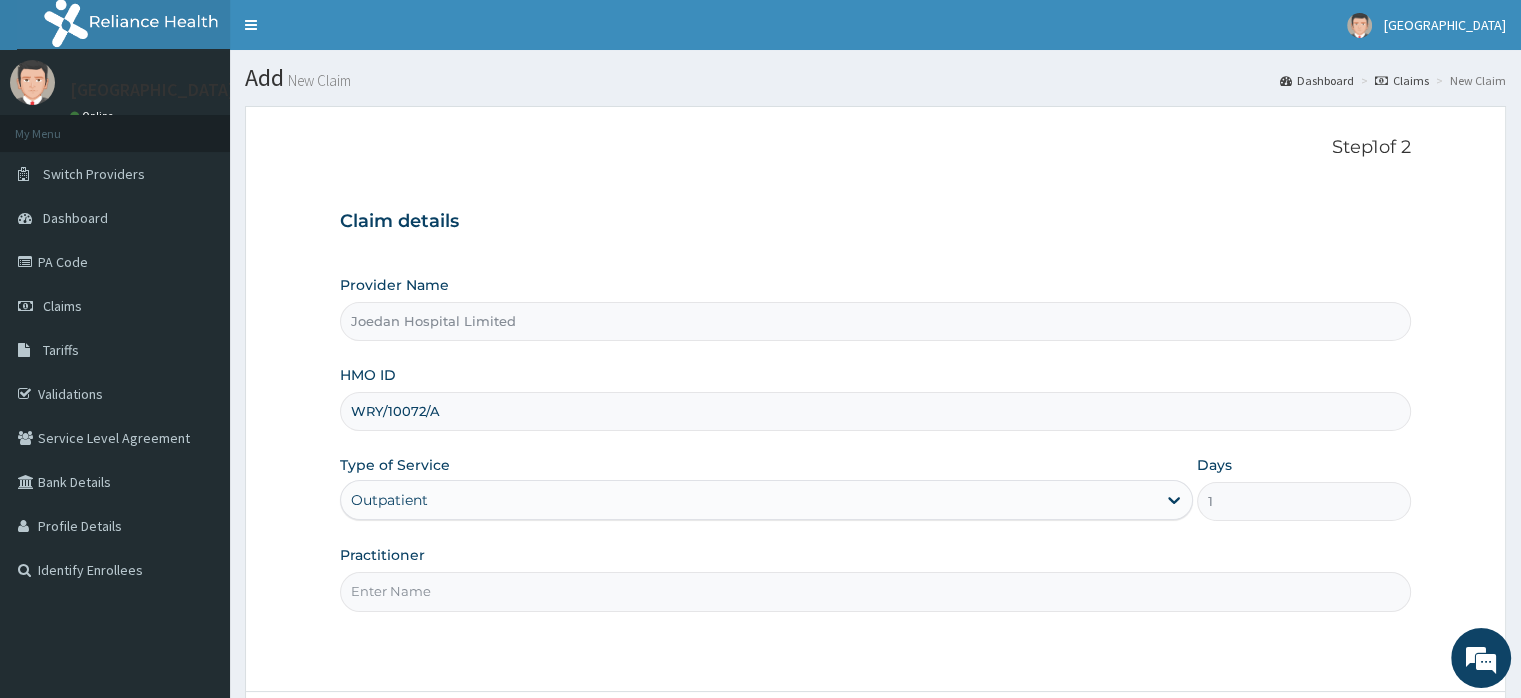 click on "Practitioner" at bounding box center (875, 591) 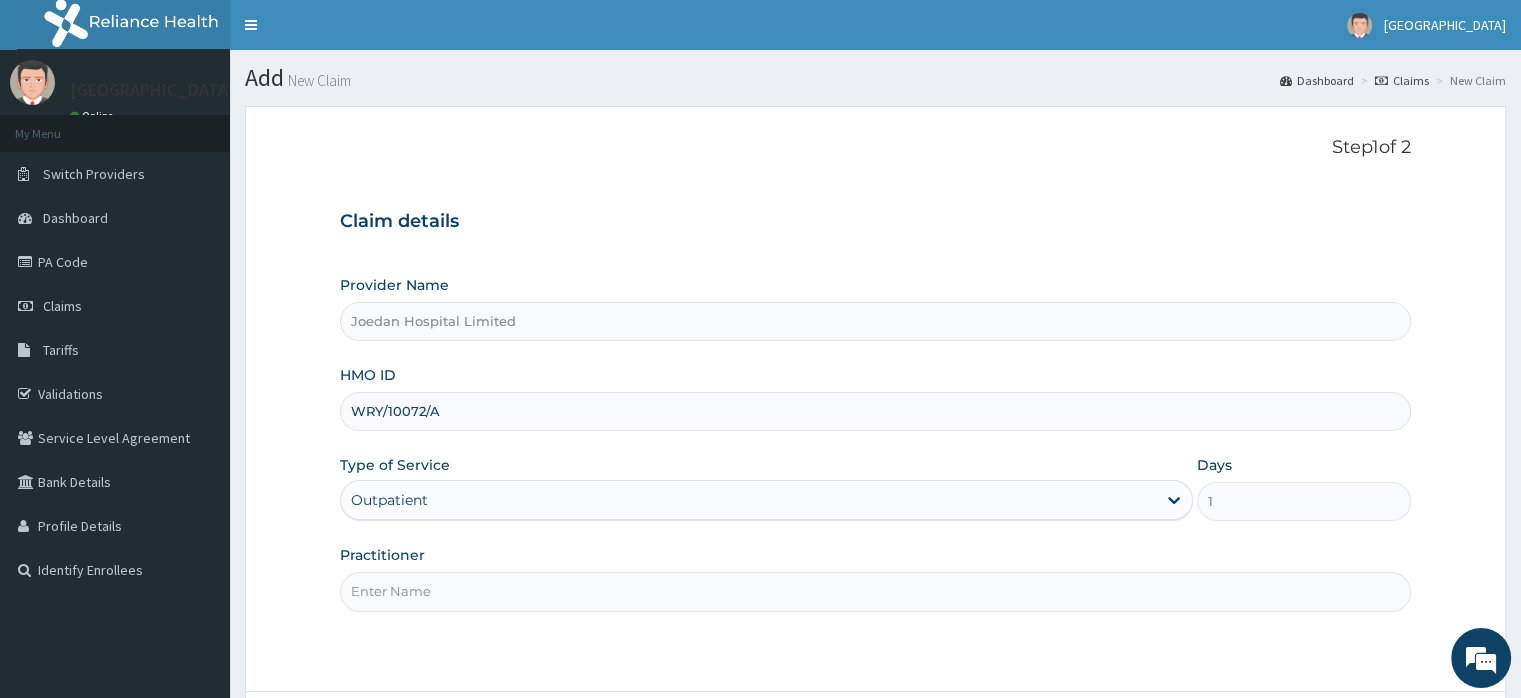 type on "Dr [PERSON_NAME]" 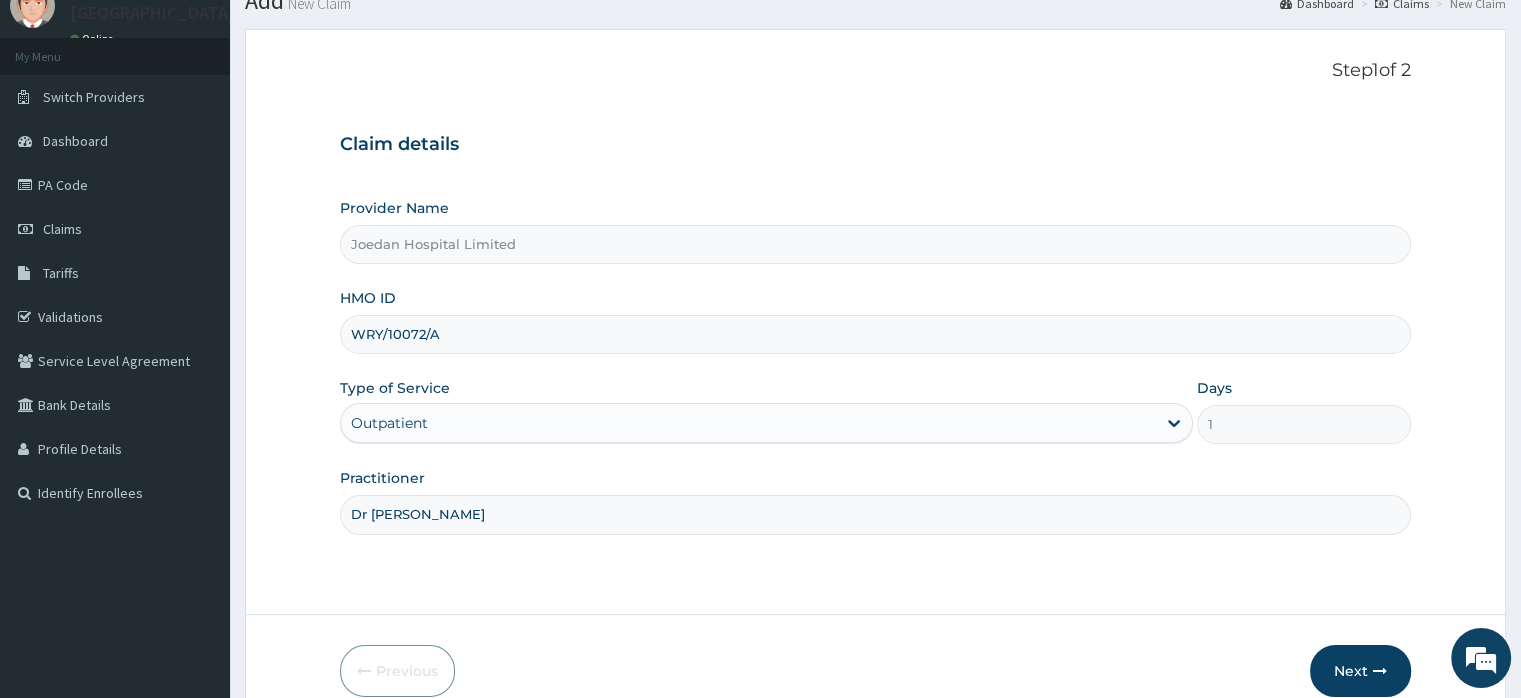 scroll, scrollTop: 172, scrollLeft: 0, axis: vertical 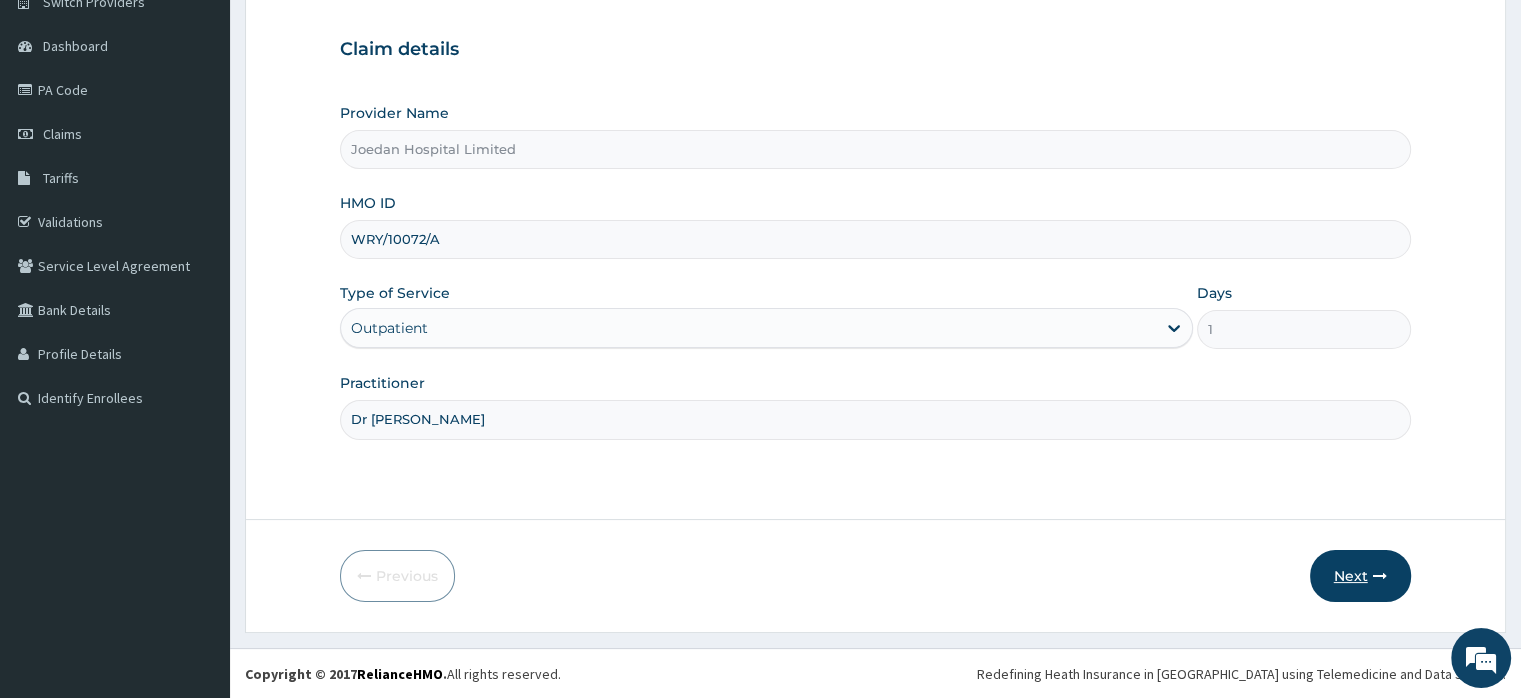click on "Next" at bounding box center [1360, 576] 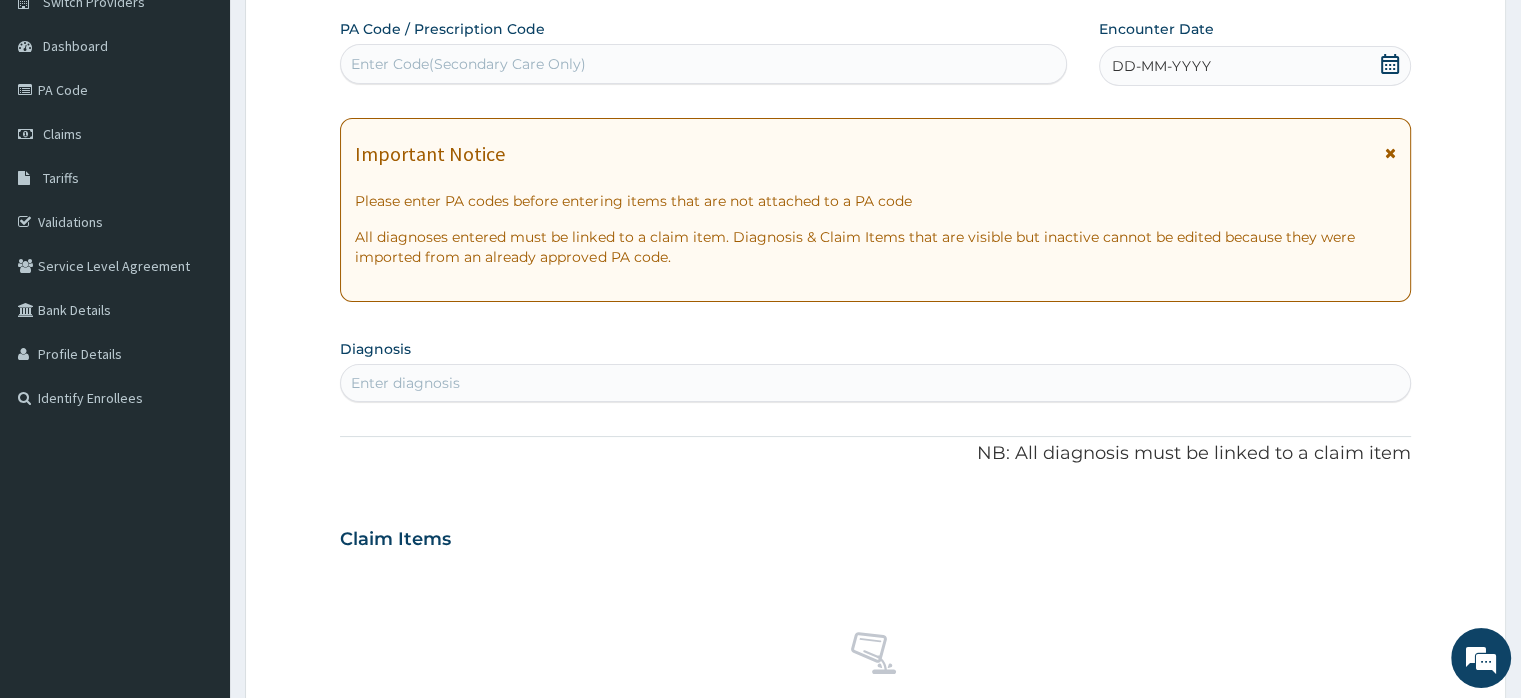 click on "DD-MM-YYYY" at bounding box center [1161, 66] 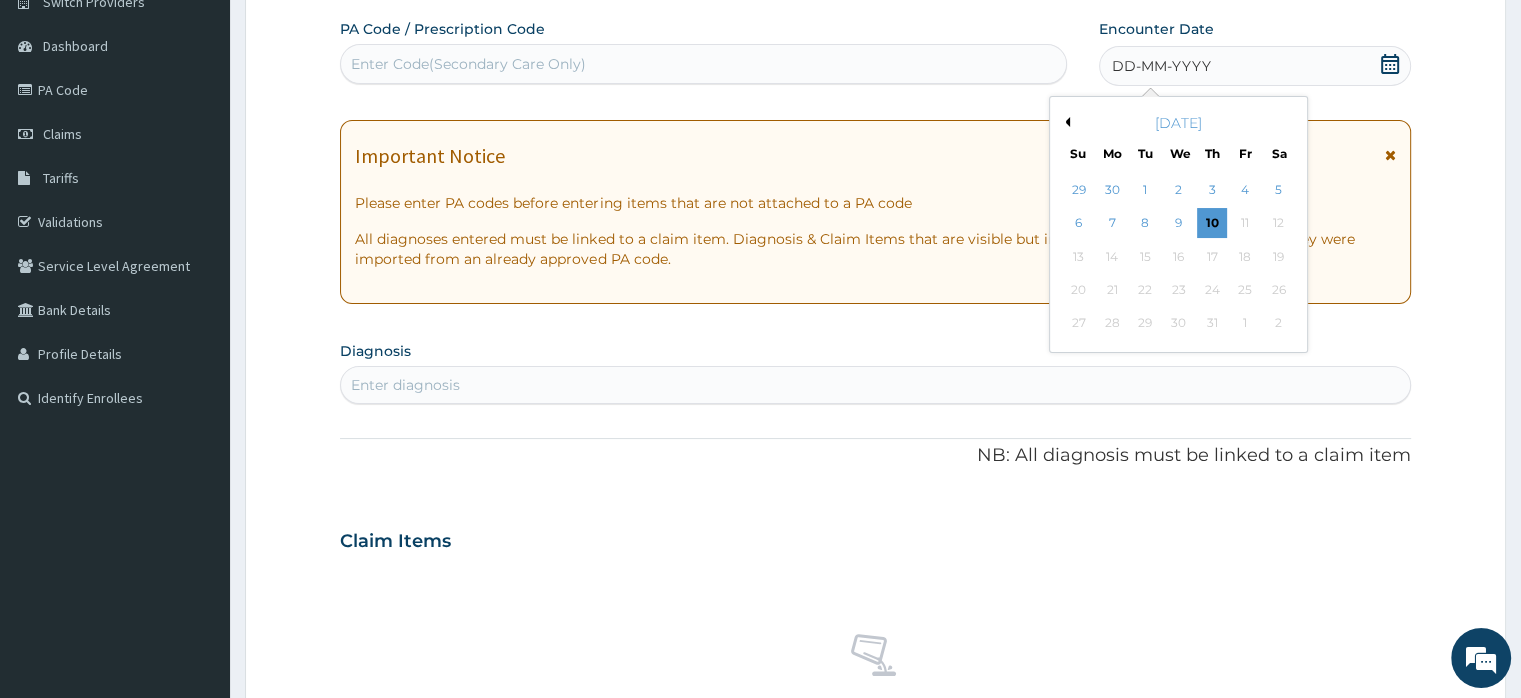 click on "Previous Month" at bounding box center (1065, 122) 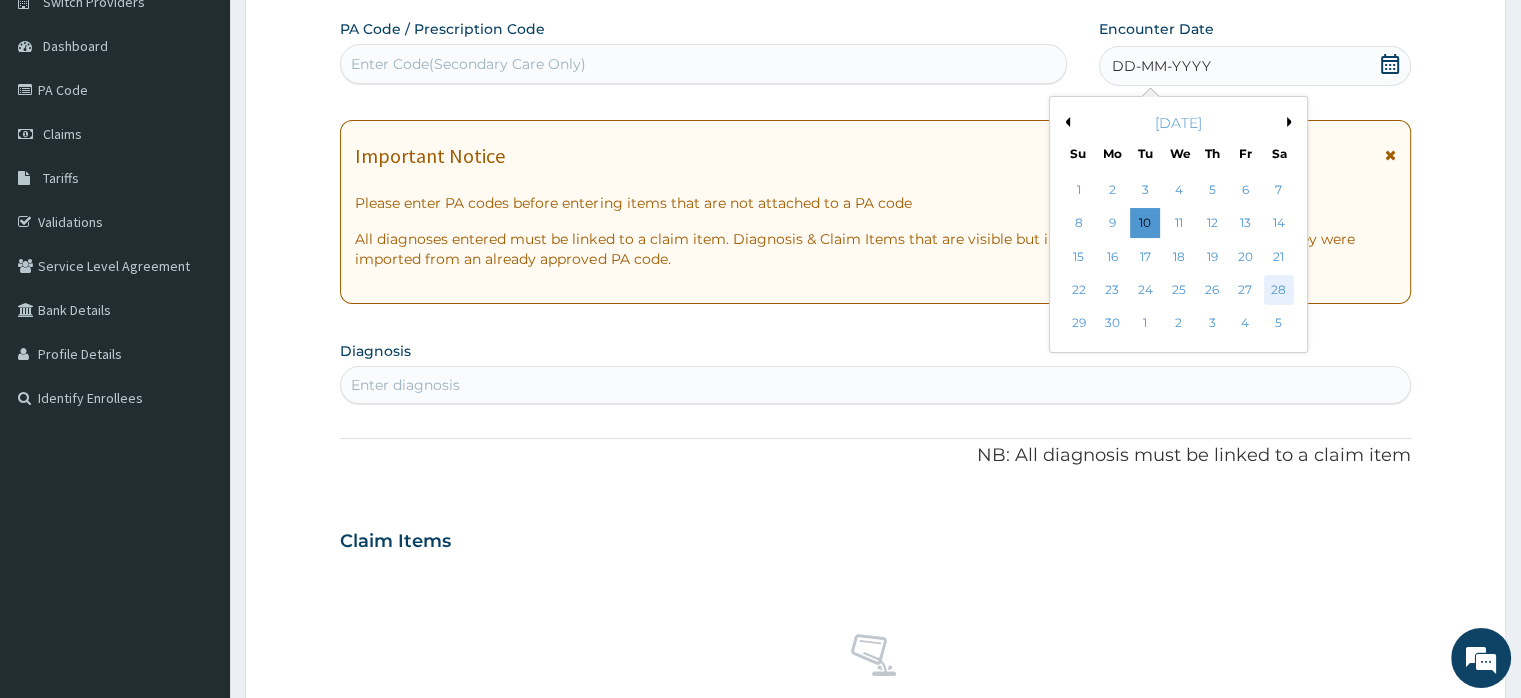 click on "28" at bounding box center [1279, 290] 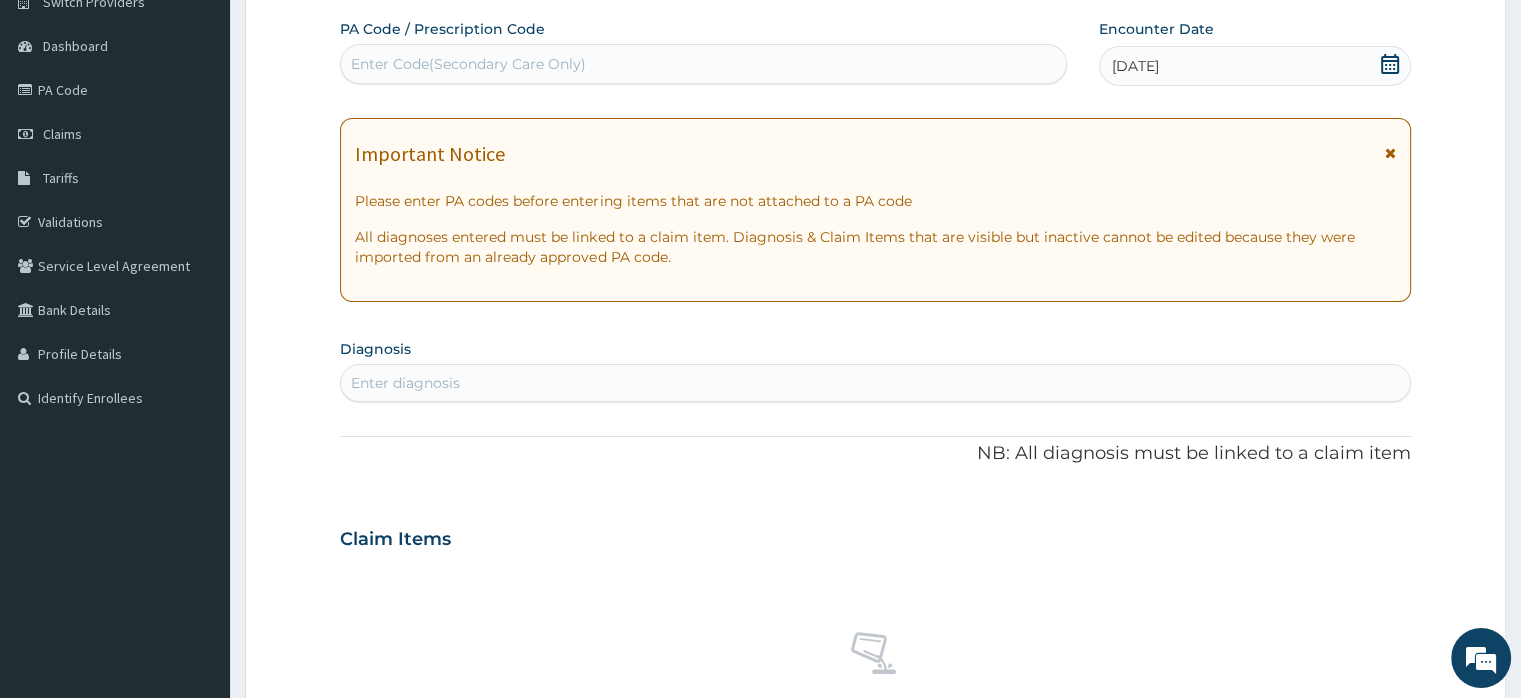 click on "Enter diagnosis" at bounding box center [875, 383] 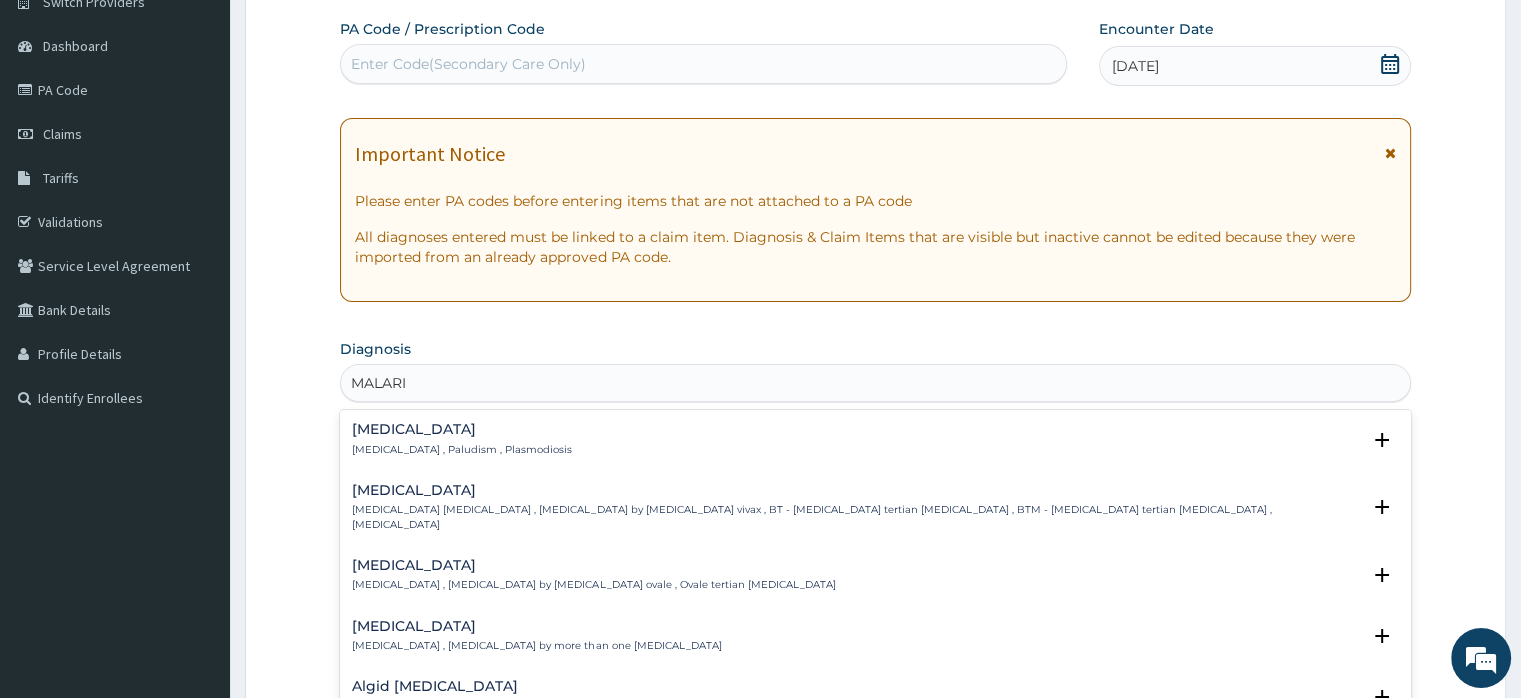 type on "[MEDICAL_DATA]" 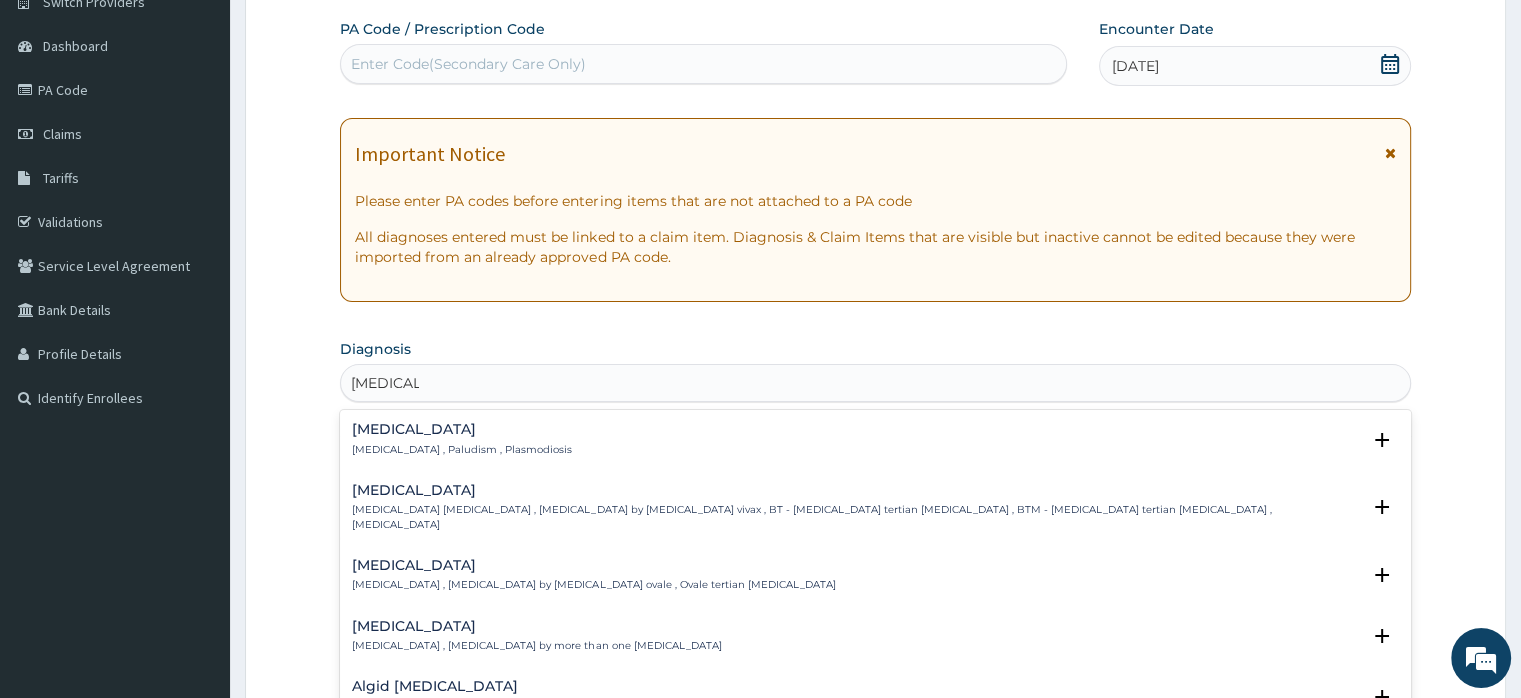 click on "[MEDICAL_DATA] [MEDICAL_DATA] , Paludism , Plasmodiosis Select Status Query Query covers suspected (?), Keep in view (kiv), Ruled out (r/o) Confirmed" at bounding box center [875, 444] 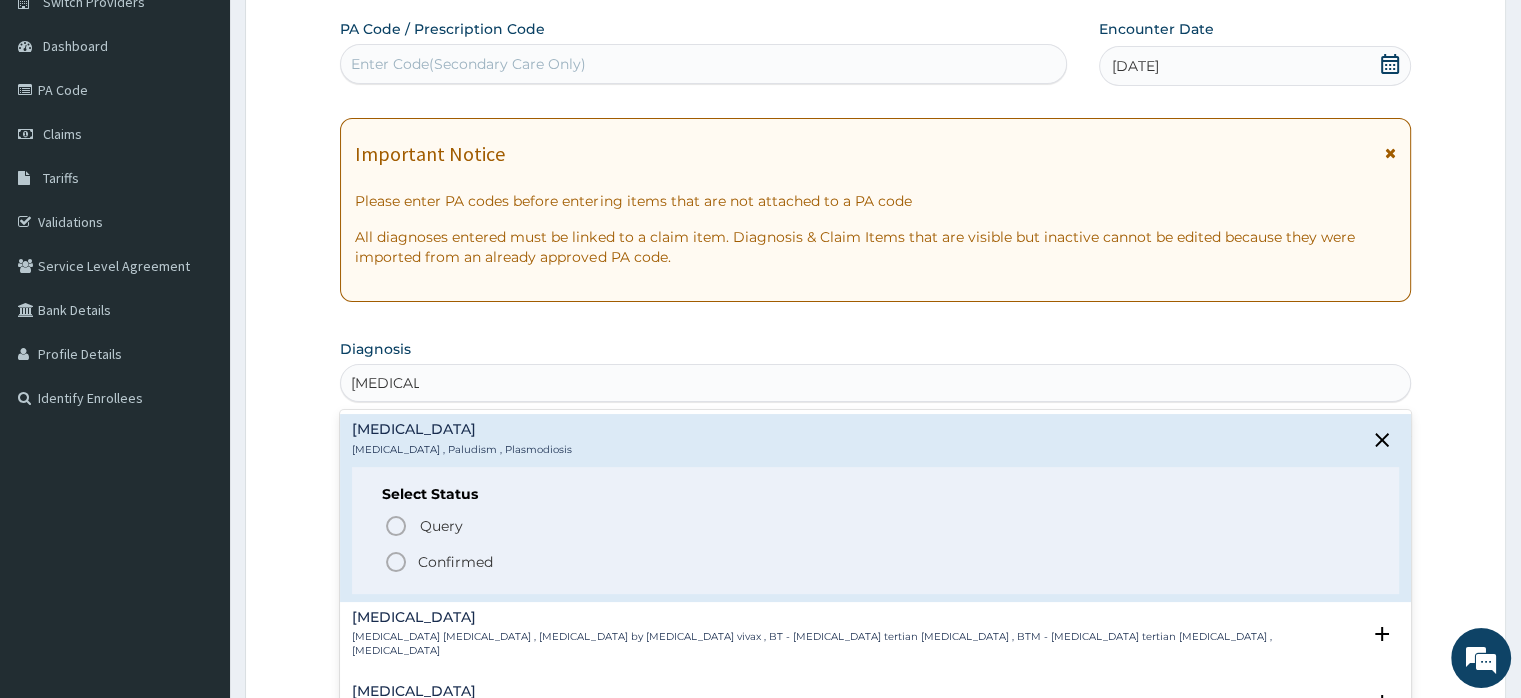 click 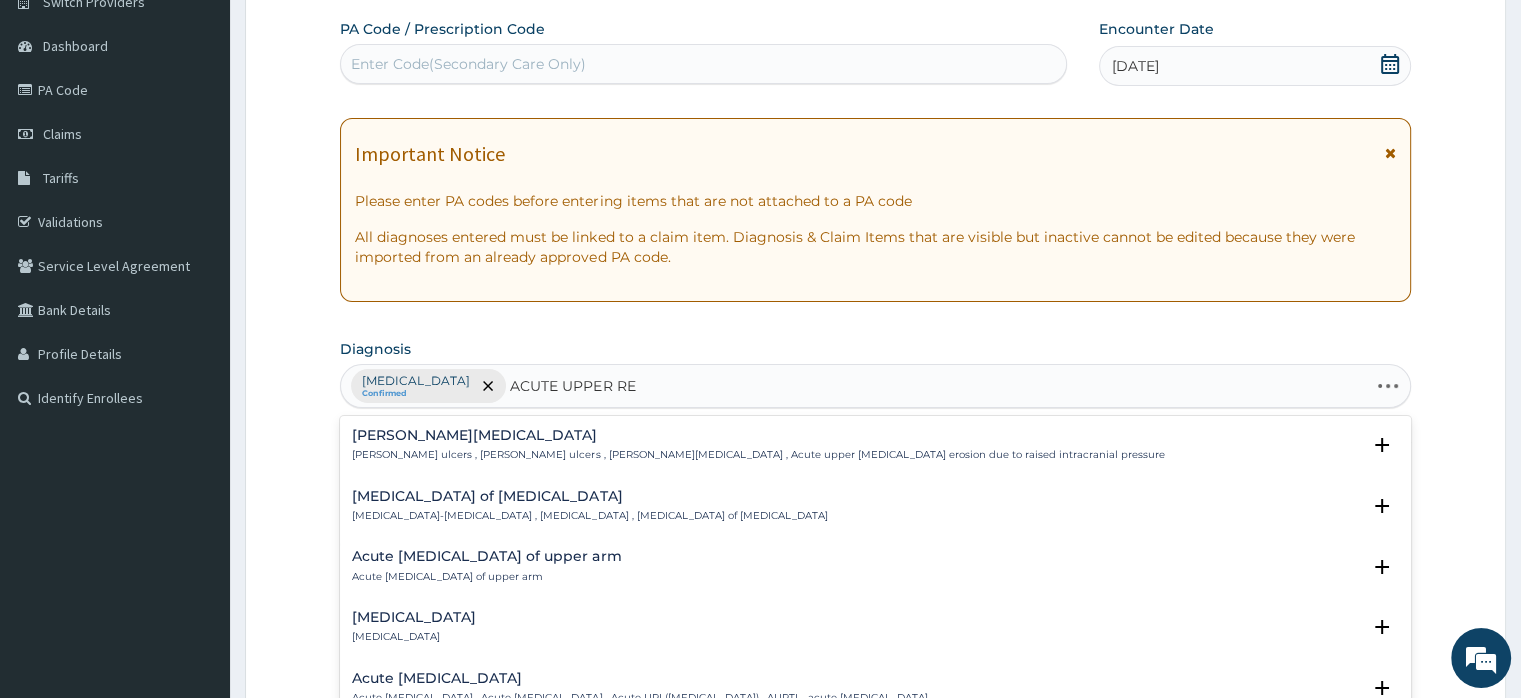 type on "ACUTE UPPER RES" 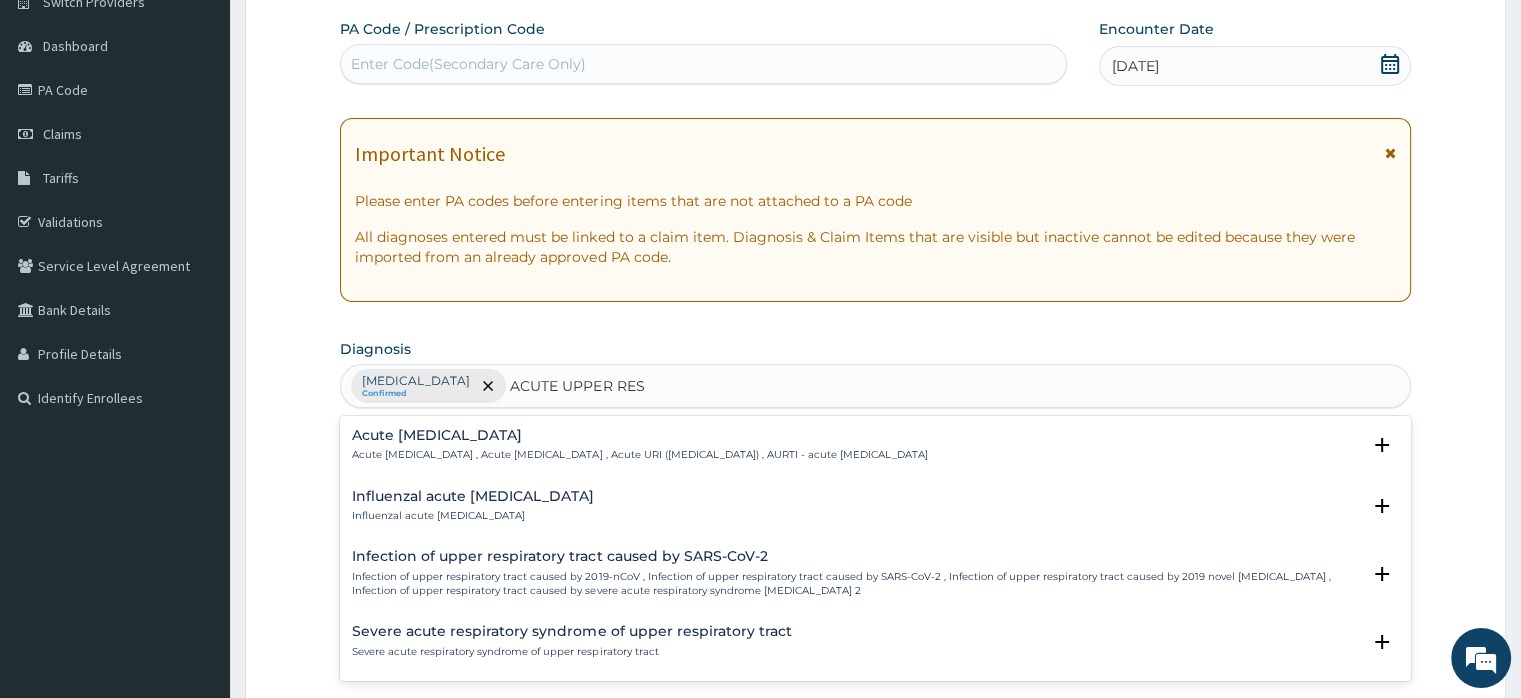 click on "Acute [MEDICAL_DATA]" at bounding box center (639, 435) 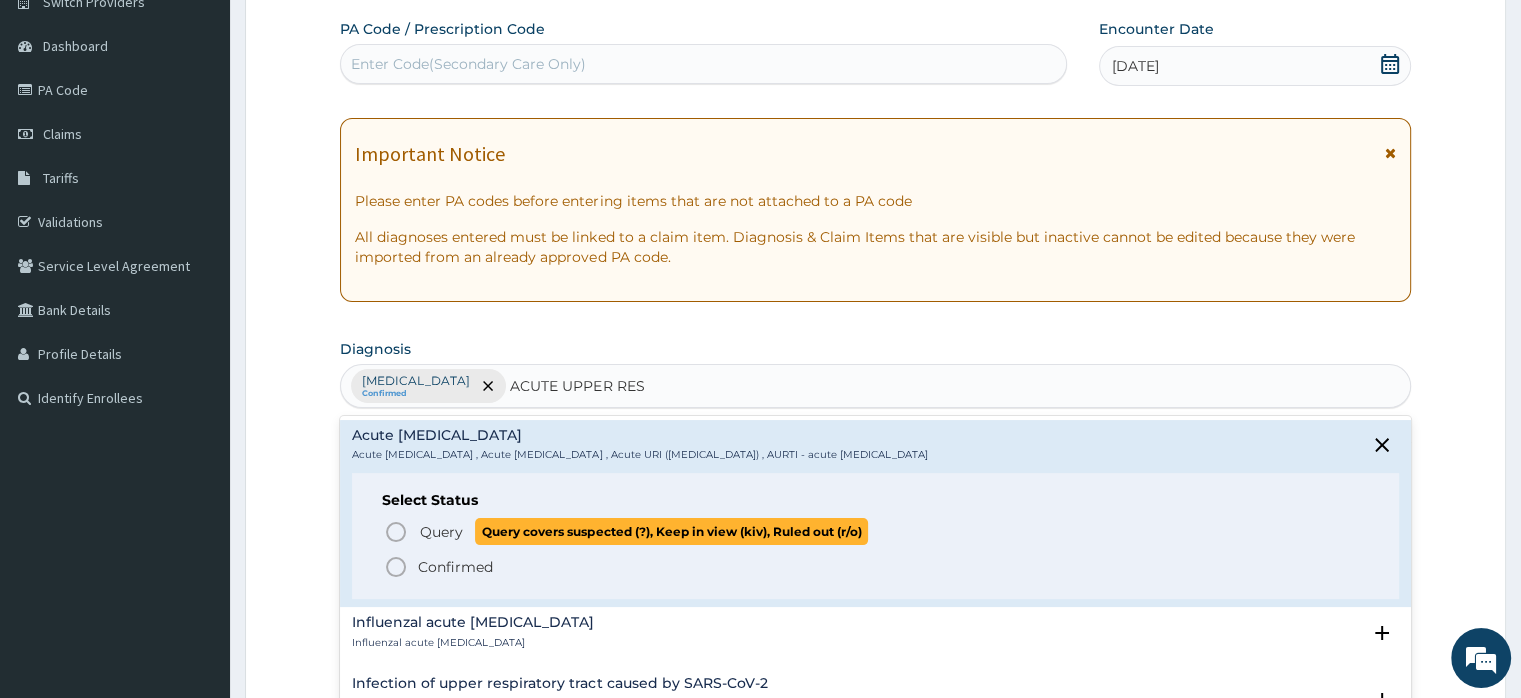 click 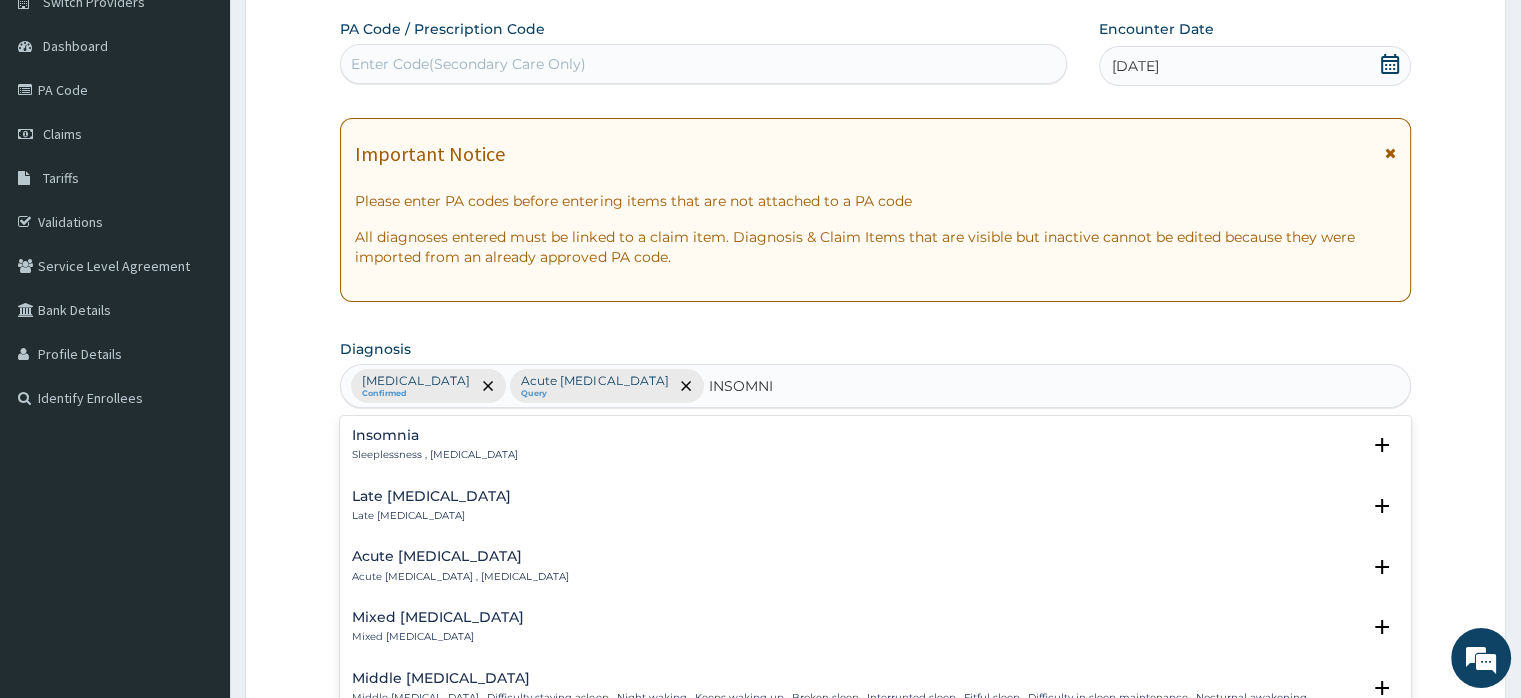 type on "[MEDICAL_DATA]" 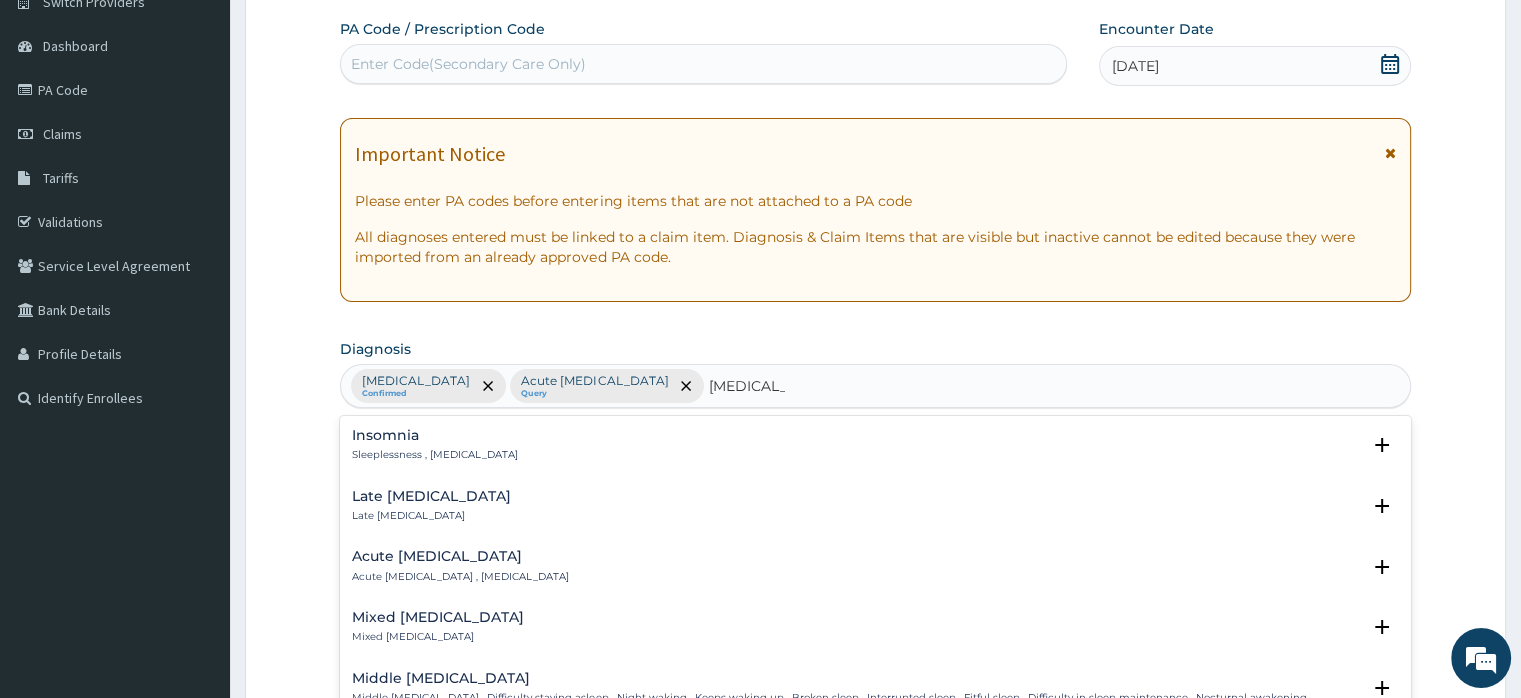 click on "Insomnia" at bounding box center [435, 435] 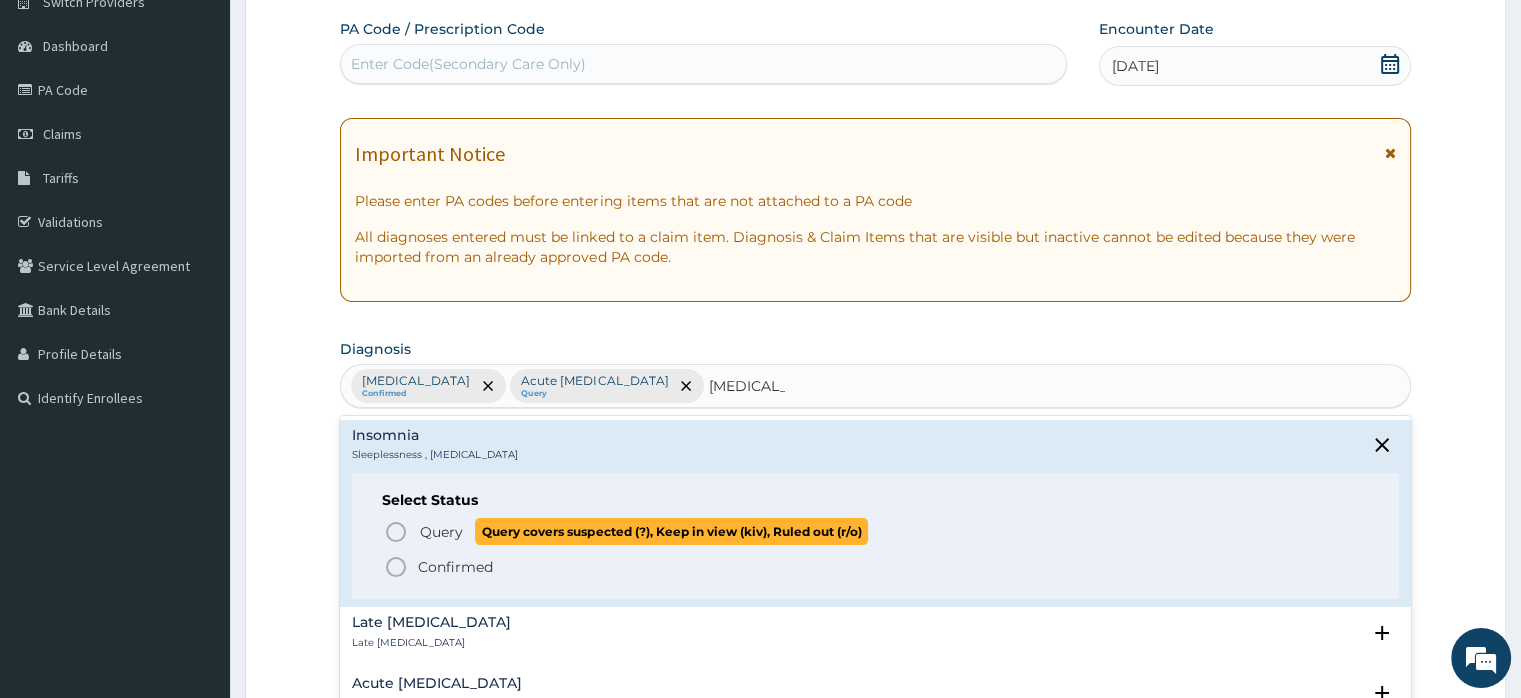 click 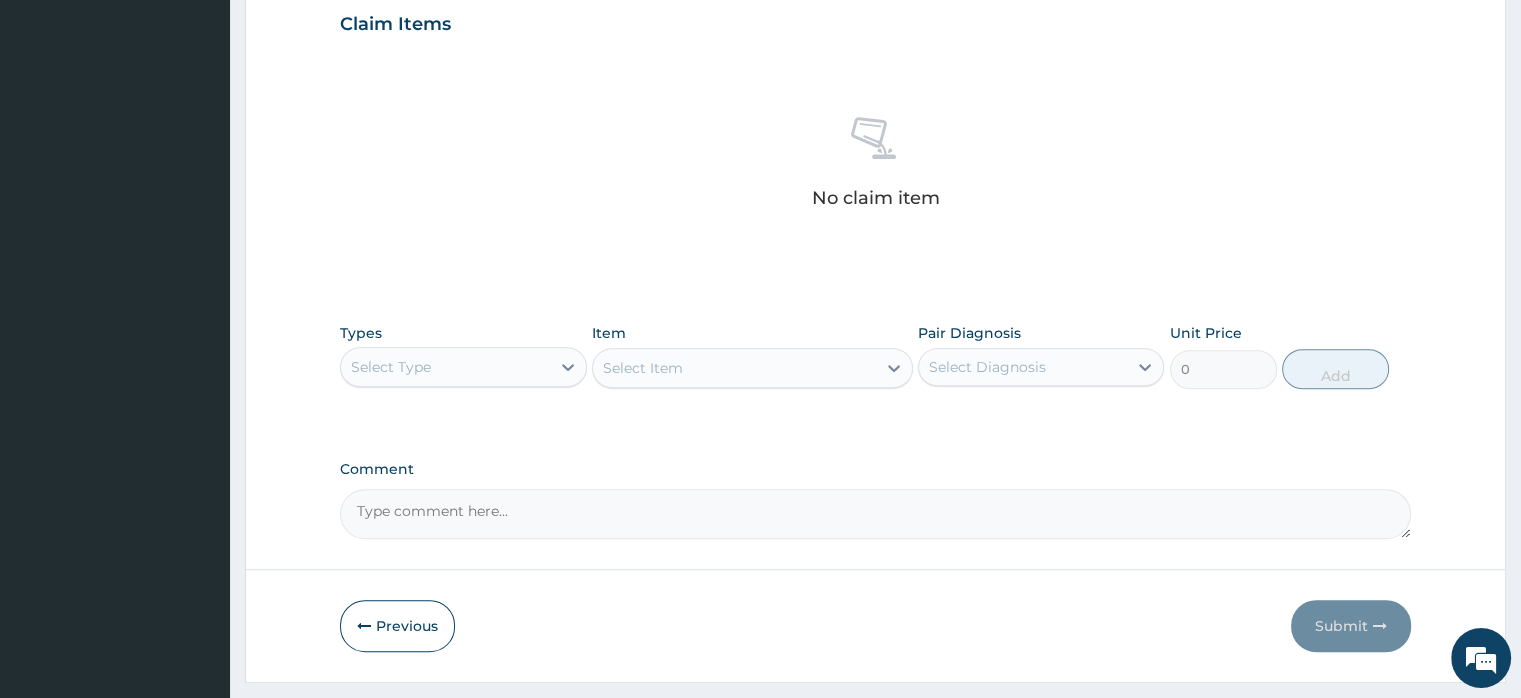 scroll, scrollTop: 742, scrollLeft: 0, axis: vertical 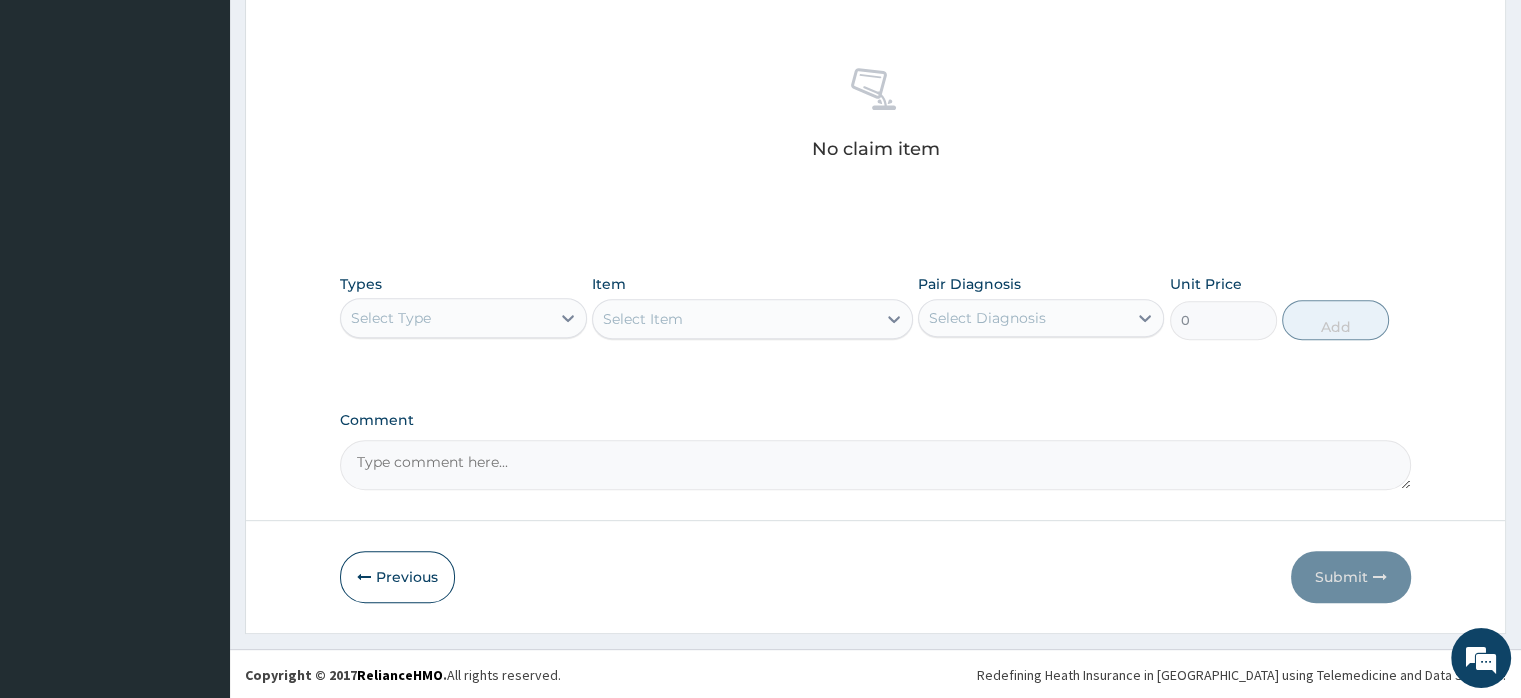click on "Comment" at bounding box center (875, 465) 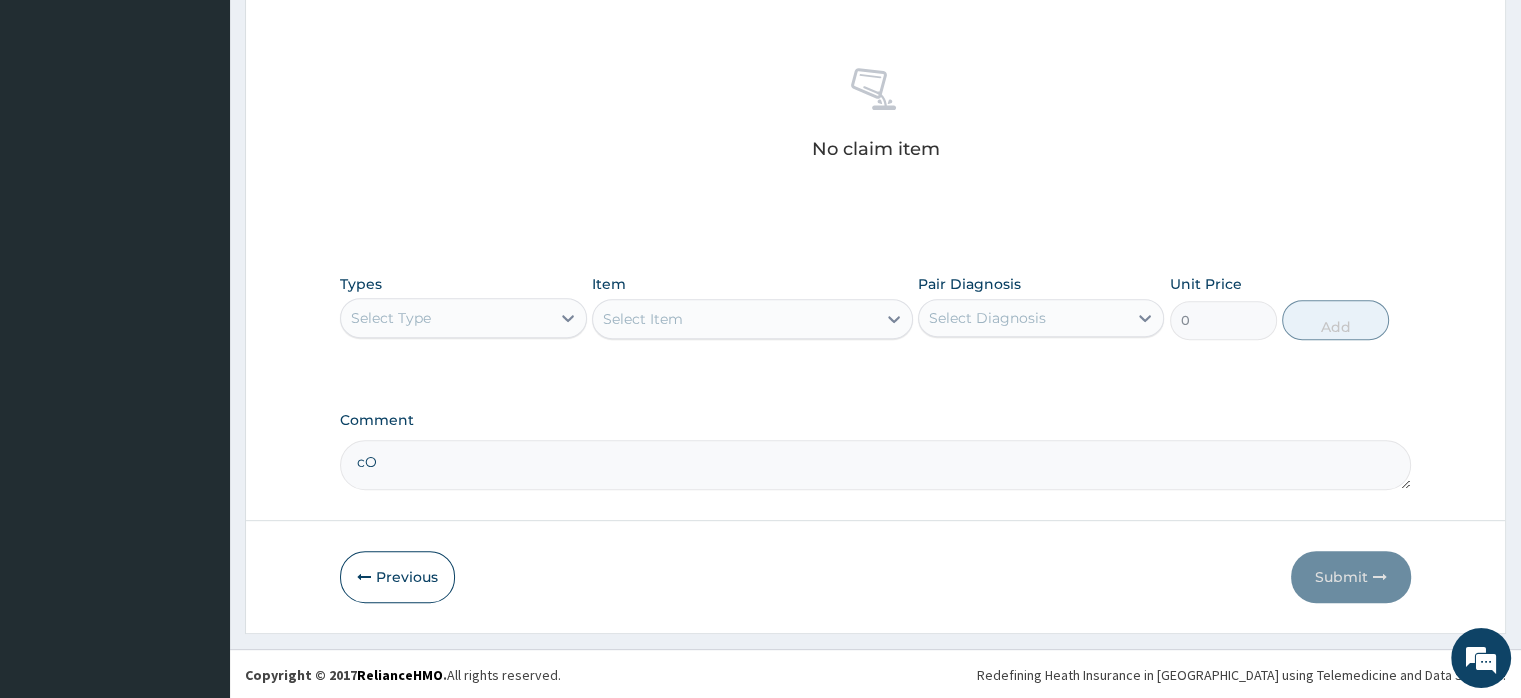type on "c" 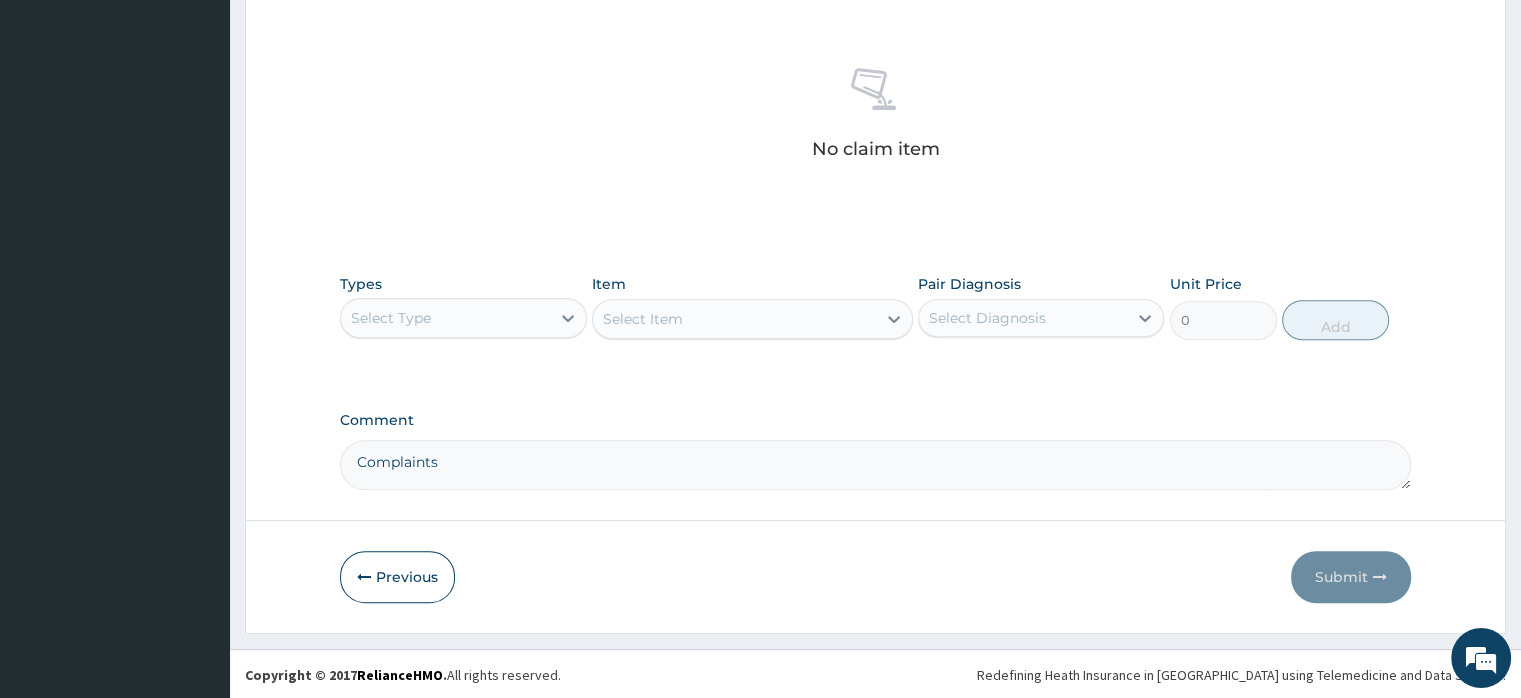 paste on "Cough and [MEDICAL_DATA] .x 1/12, fever headache, weakness of the body x 1/12, [MEDICAL_DATA] started before she gave birth to her last baby." 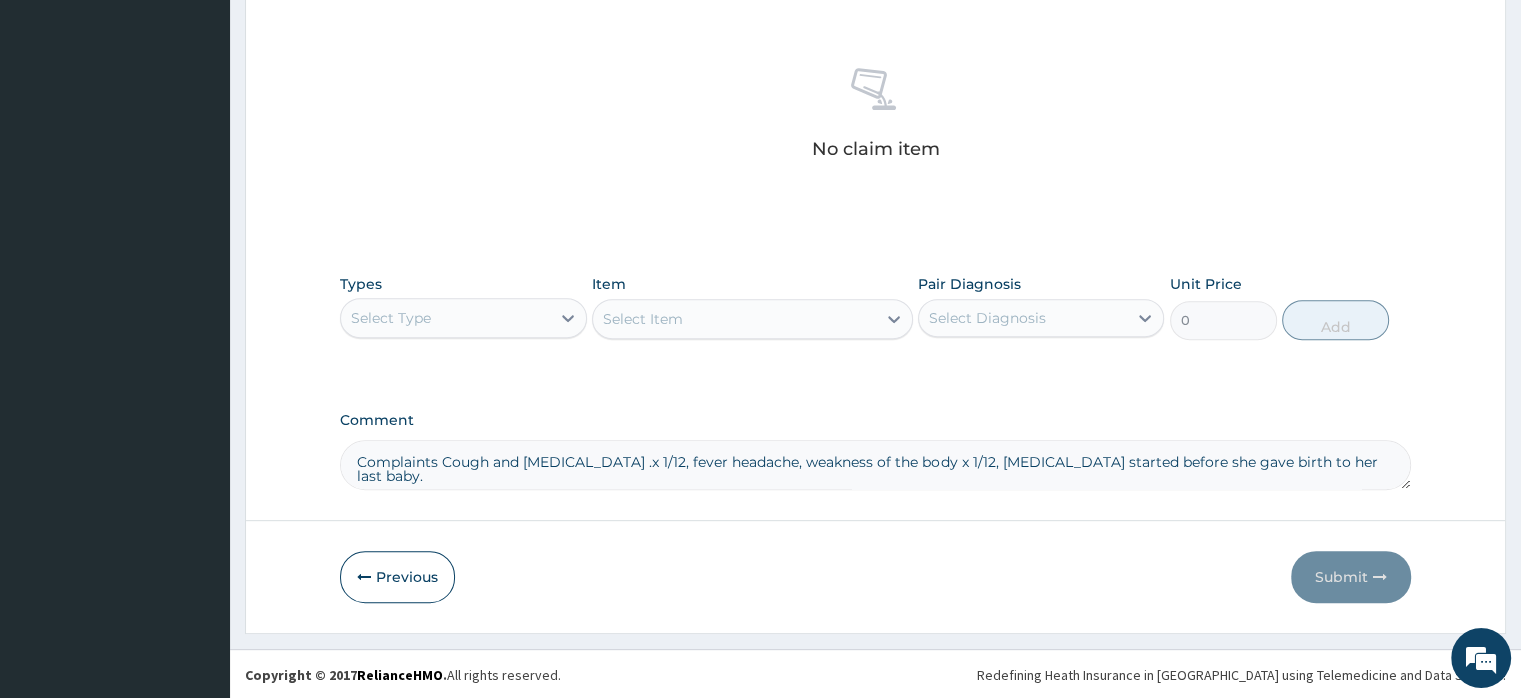 click on "Complaints Cough and [MEDICAL_DATA] .x 1/12, fever headache, weakness of the body x 1/12, [MEDICAL_DATA] started before she gave birth to her last baby." at bounding box center [875, 465] 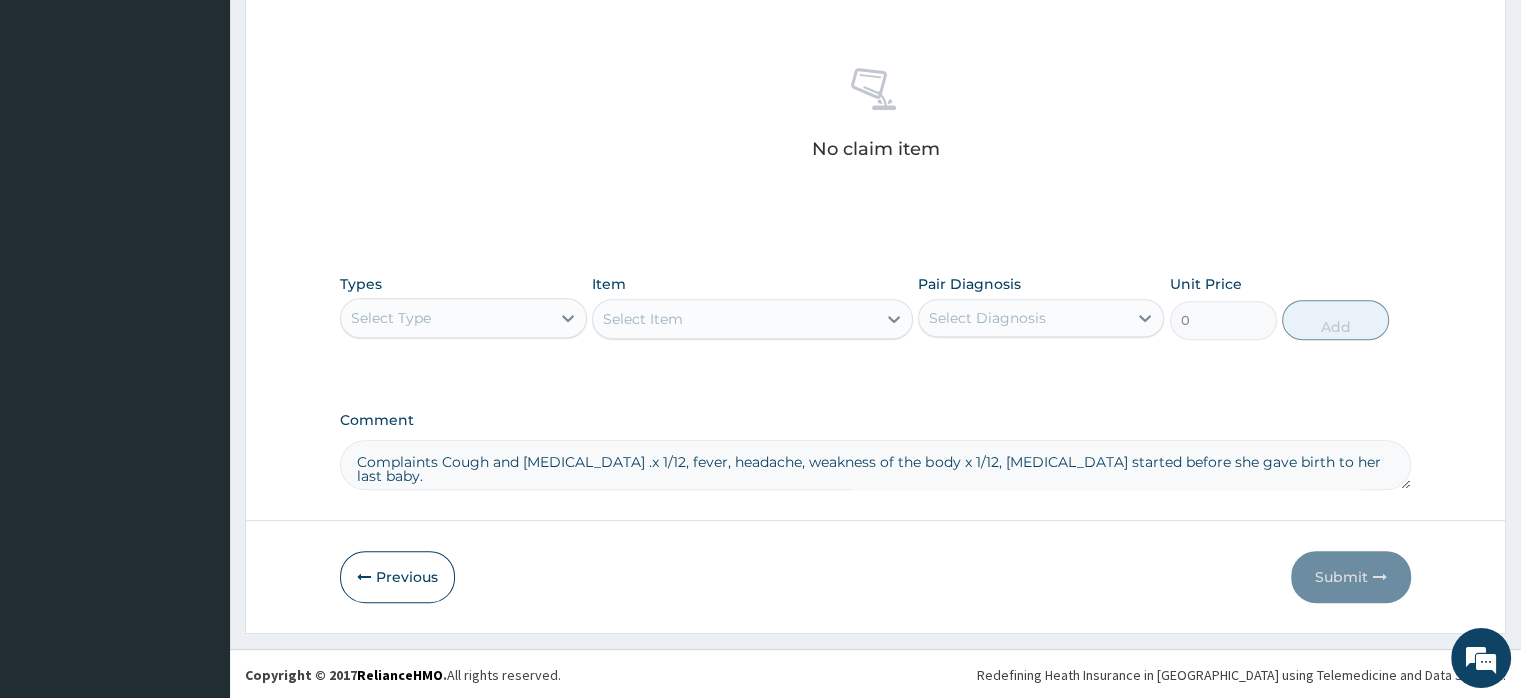 click on "Complaints Cough and [MEDICAL_DATA] .x 1/12, fever, headache, weakness of the body x 1/12, [MEDICAL_DATA] started before she gave birth to her last baby." at bounding box center (875, 465) 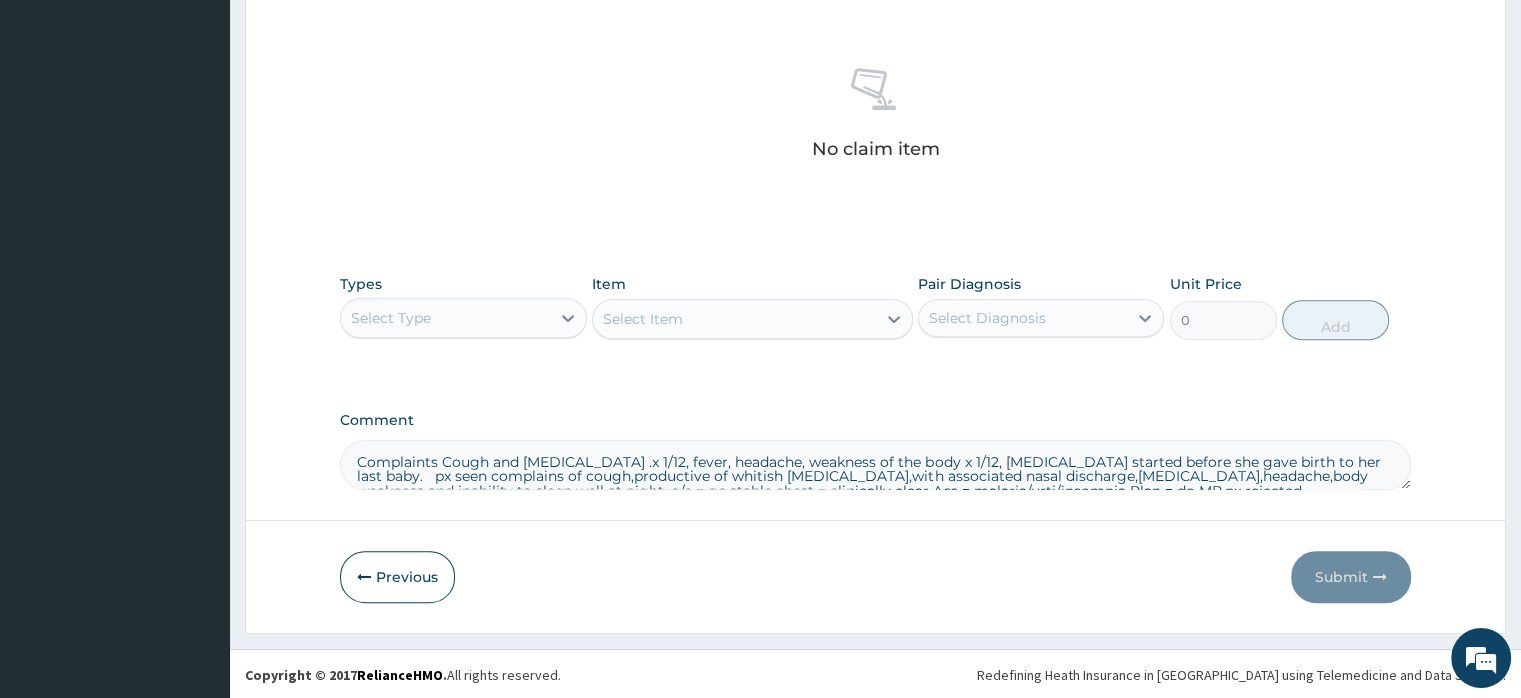 scroll, scrollTop: 24, scrollLeft: 0, axis: vertical 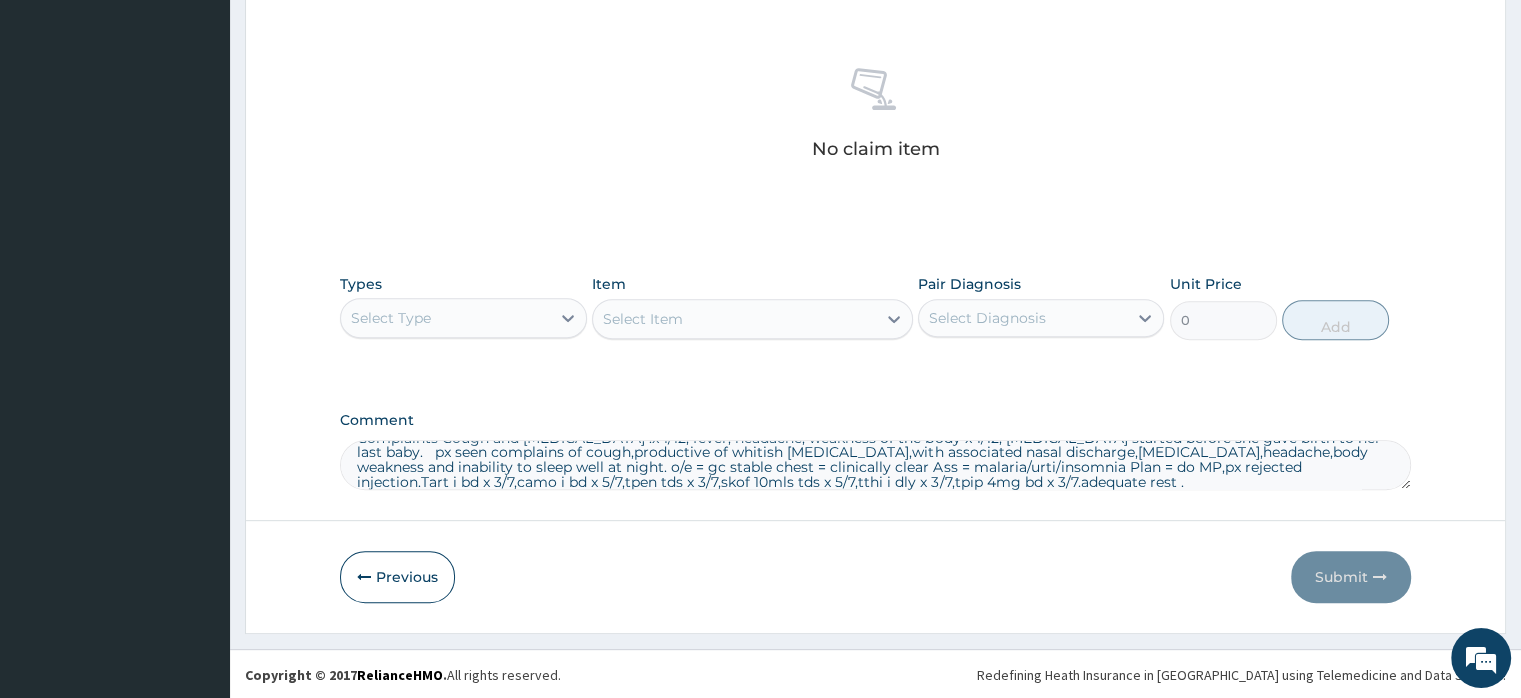 click on "Complaints Cough and [MEDICAL_DATA] .x 1/12, fever, headache, weakness of the body x 1/12, [MEDICAL_DATA] started before she gave birth to her last baby.   px seen complains of cough,productive of whitish [MEDICAL_DATA],with associated nasal discharge,[MEDICAL_DATA],headache,body weakness and inability to sleep well at night. o/e = gc stable chest = clinically clear Ass = malaria/urti/insomnia Plan = do MP,px rejected injection.Tart i bd x 3/7,camo i bd x 5/7,tpen tds x 3/7,skof 10mls tds x 5/7,tthi i dly x 3/7,tpip 4mg bd x 3/7.adequate rest ." at bounding box center [875, 465] 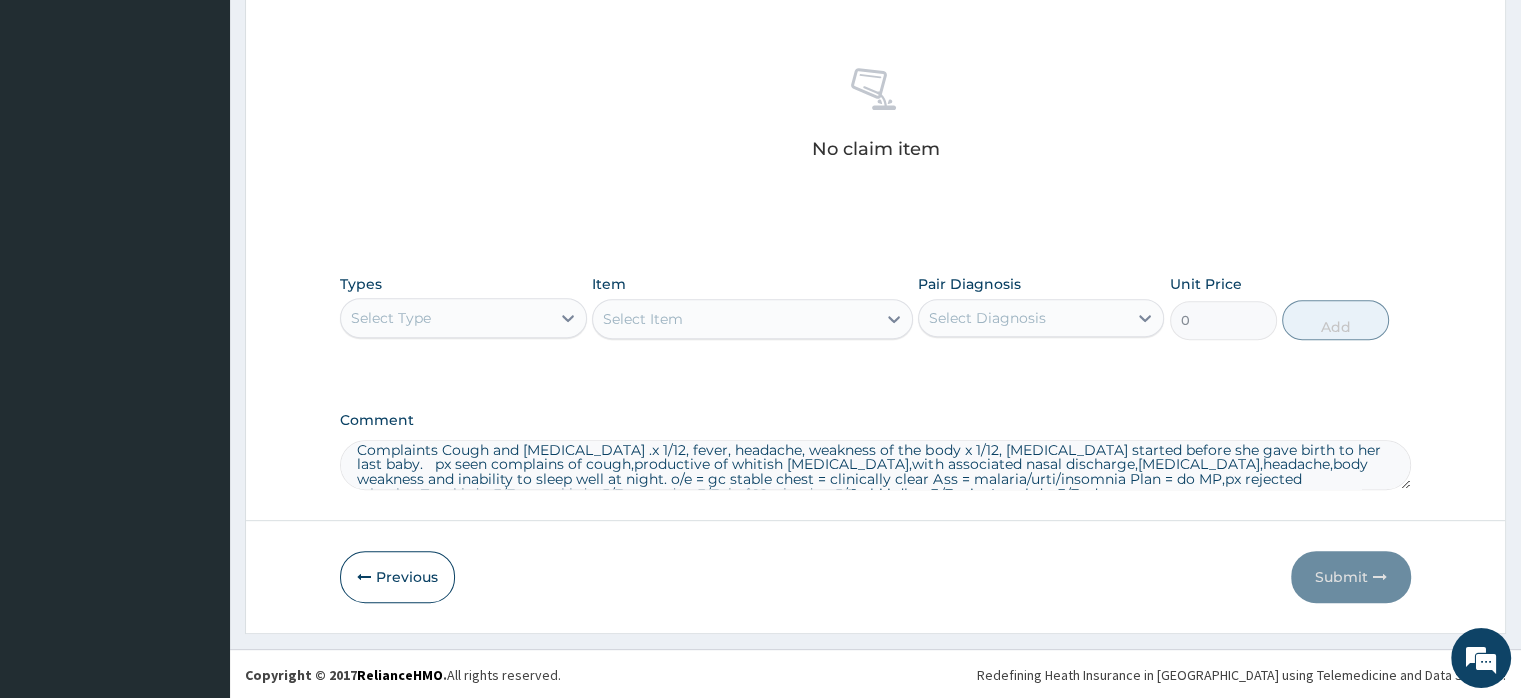 click on "Complaints Cough and [MEDICAL_DATA] .x 1/12, fever, headache, weakness of the body x 1/12, [MEDICAL_DATA] started before she gave birth to her last baby.   px seen complains of cough,productive of whitish [MEDICAL_DATA],with associated nasal discharge,[MEDICAL_DATA],headache,body weakness and inability to sleep well at night. o/e = gc stable chest = clinically clear Ass = malaria/urti/insomnia Plan = do MP,px rejected injection.Tart i bd x 3/7,camo i bd x 5/7,tpen tds x 3/7,skof 10mls tds x 5/7,tthi i dly x 3/7,tpip 4mg bd x 3/7.adequate rest ." at bounding box center [875, 465] 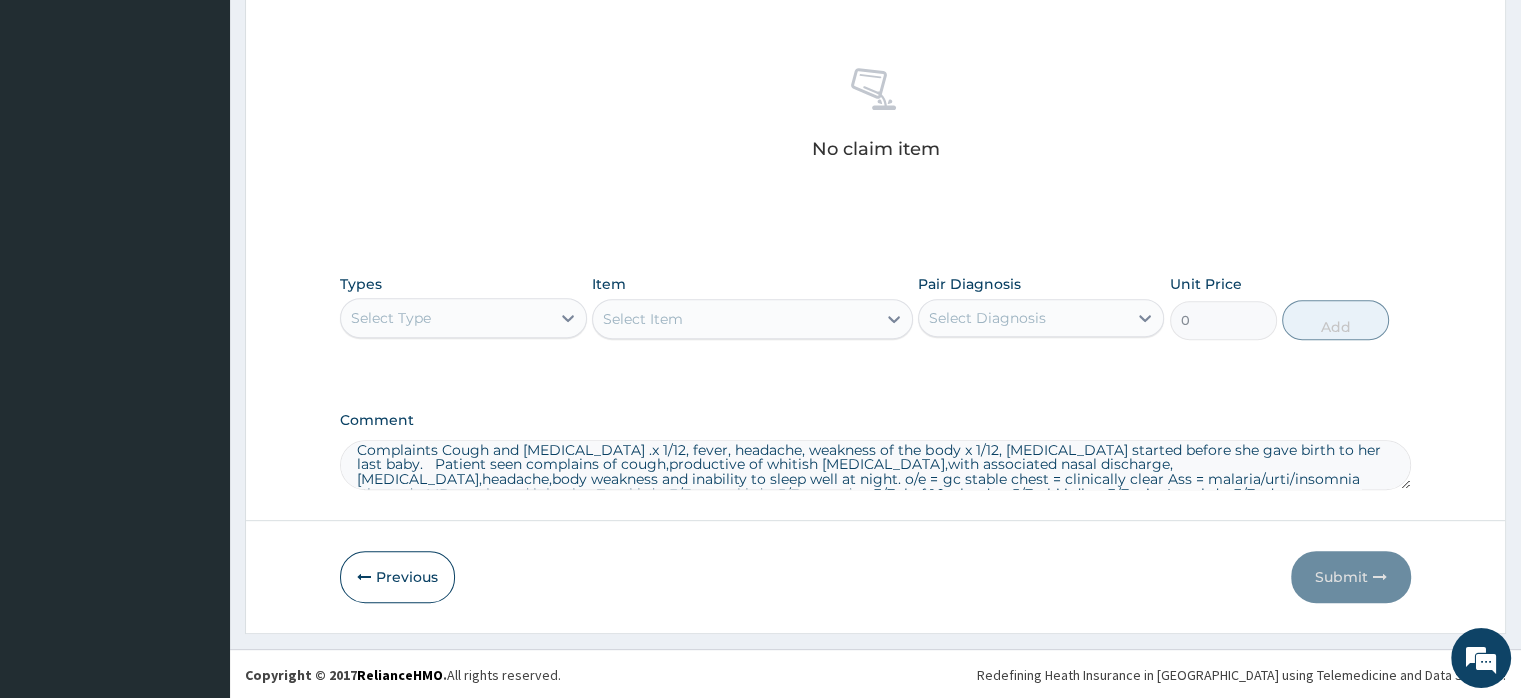 click on "Complaints Cough and [MEDICAL_DATA] .x 1/12, fever, headache, weakness of the body x 1/12, [MEDICAL_DATA] started before she gave birth to her last baby.   Patient seen complains of cough,productive of whitish [MEDICAL_DATA],with associated nasal discharge,[MEDICAL_DATA],headache,body weakness and inability to sleep well at night. o/e = gc stable chest = clinically clear Ass = malaria/urti/insomnia Plan = do MP,px rejected injection.Tart i bd x 3/7,camo i bd x 5/7,tpen tds x 3/7,skof 10mls tds x 5/7,tthi i dly x 3/7,tpip 4mg bd x 3/7.adequate rest ." at bounding box center (875, 465) 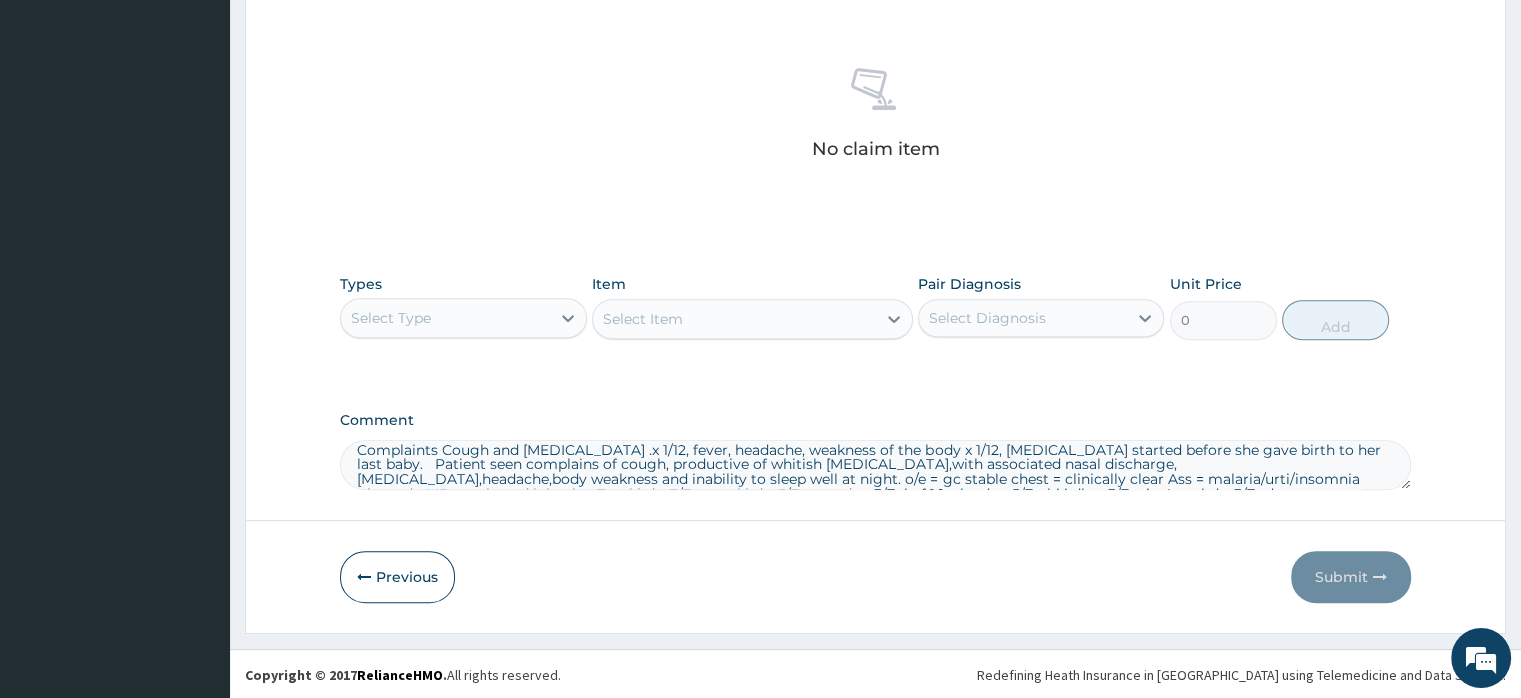 click on "Complaints Cough and [MEDICAL_DATA] .x 1/12, fever, headache, weakness of the body x 1/12, [MEDICAL_DATA] started before she gave birth to her last baby.   Patient seen complains of cough, productive of whitish [MEDICAL_DATA],with associated nasal discharge,[MEDICAL_DATA],headache,body weakness and inability to sleep well at night. o/e = gc stable chest = clinically clear Ass = malaria/urti/insomnia Plan = do MP,px rejected injection.Tart i bd x 3/7,camo i bd x 5/7,tpen tds x 3/7,skof 10mls tds x 5/7,tthi i dly x 3/7,tpip 4mg bd x 3/7.adequate rest ." at bounding box center [875, 465] 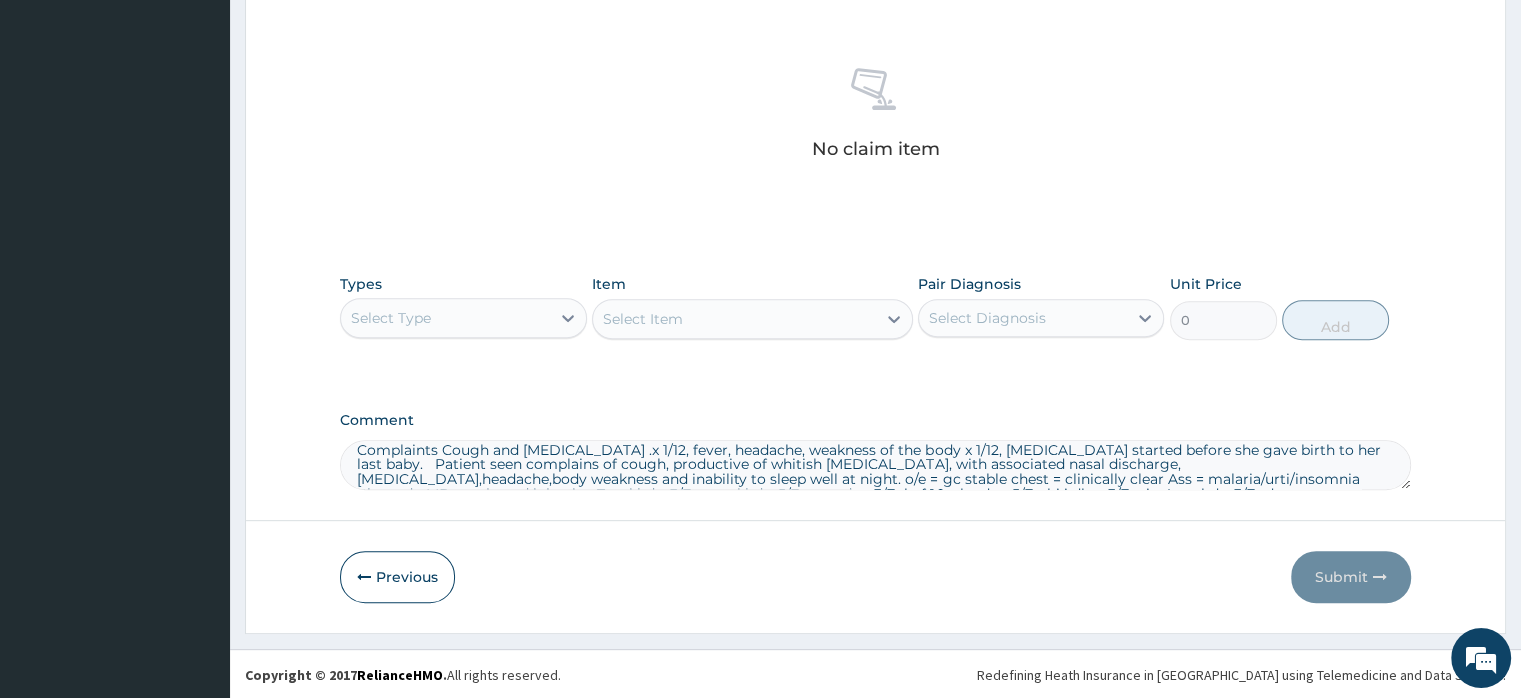 click on "Complaints Cough and [MEDICAL_DATA] .x 1/12, fever, headache, weakness of the body x 1/12, [MEDICAL_DATA] started before she gave birth to her last baby.   Patient seen complains of cough, productive of whitish [MEDICAL_DATA], with associated nasal discharge,[MEDICAL_DATA],headache,body weakness and inability to sleep well at night. o/e = gc stable chest = clinically clear Ass = malaria/urti/insomnia Plan = do MP,px rejected injection.Tart i bd x 3/7,camo i bd x 5/7,tpen tds x 3/7,skof 10mls tds x 5/7,tthi i dly x 3/7,tpip 4mg bd x 3/7.adequate rest ." at bounding box center (875, 465) 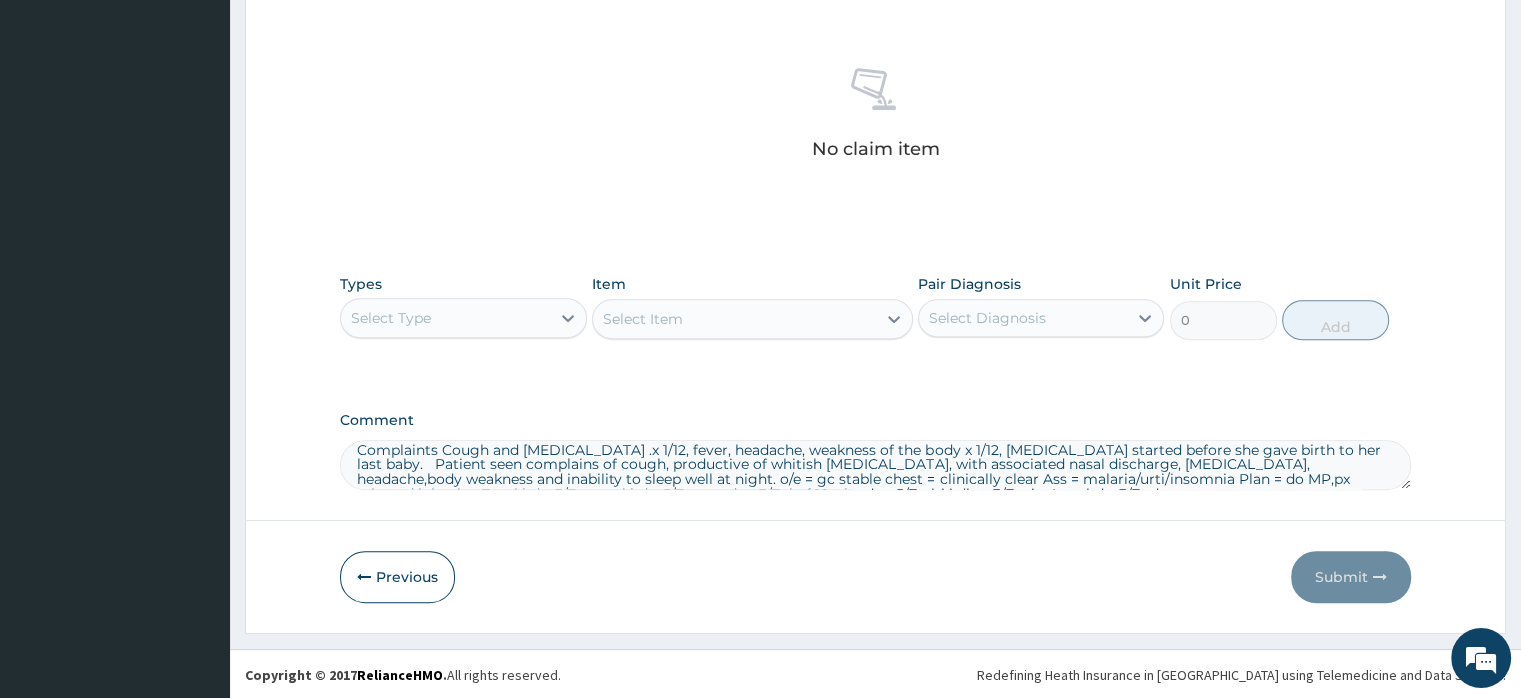 click on "Complaints Cough and [MEDICAL_DATA] .x 1/12, fever, headache, weakness of the body x 1/12, [MEDICAL_DATA] started before she gave birth to her last baby.   Patient seen complains of cough, productive of whitish [MEDICAL_DATA], with associated nasal discharge, [MEDICAL_DATA], headache,body weakness and inability to sleep well at night. o/e = gc stable chest = clinically clear Ass = malaria/urti/insomnia Plan = do MP,px rejected injection.Tart i bd x 3/7,camo i bd x 5/7,tpen tds x 3/7,skof 10mls tds x 5/7,tthi i dly x 3/7,tpip 4mg bd x 3/7.adequate rest ." at bounding box center [875, 465] 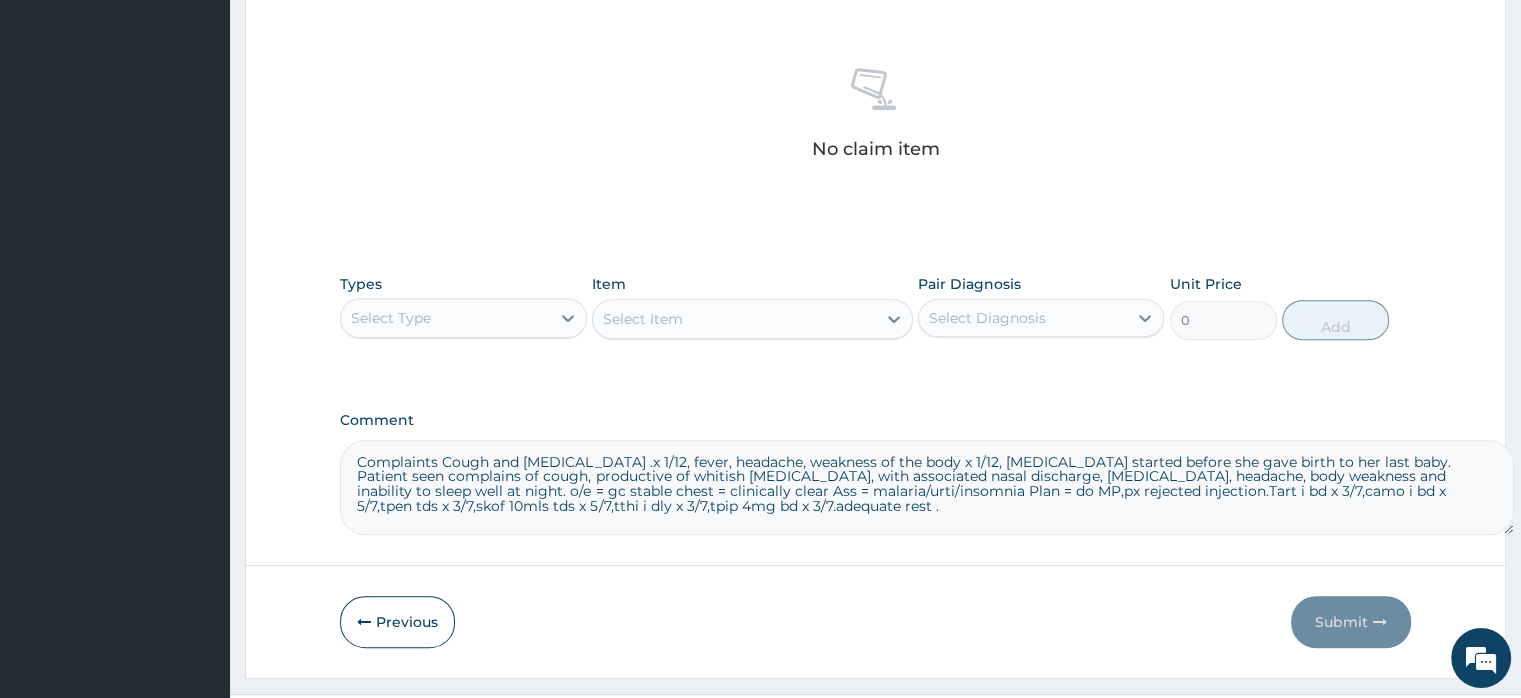 scroll, scrollTop: 0, scrollLeft: 0, axis: both 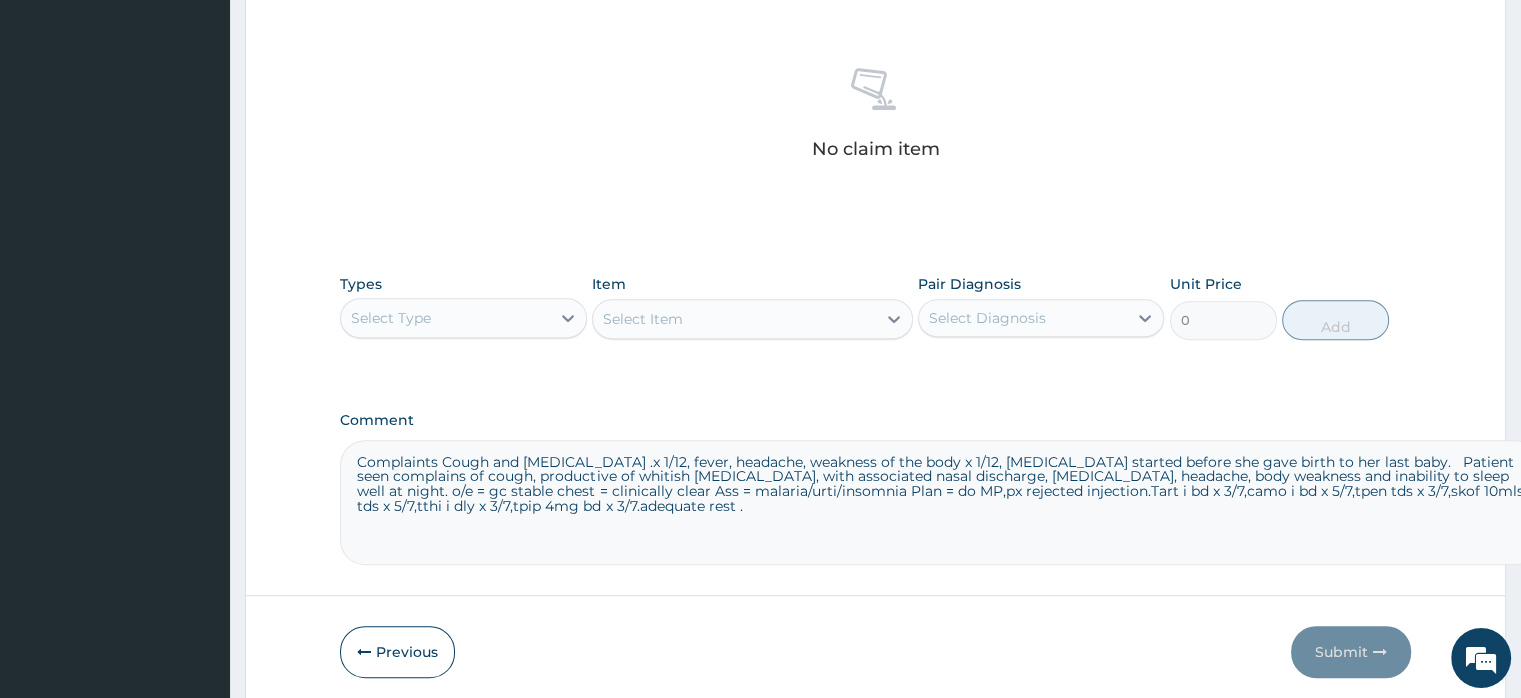 drag, startPoint x: 1400, startPoint y: 481, endPoint x: 1531, endPoint y: 559, distance: 152.4631 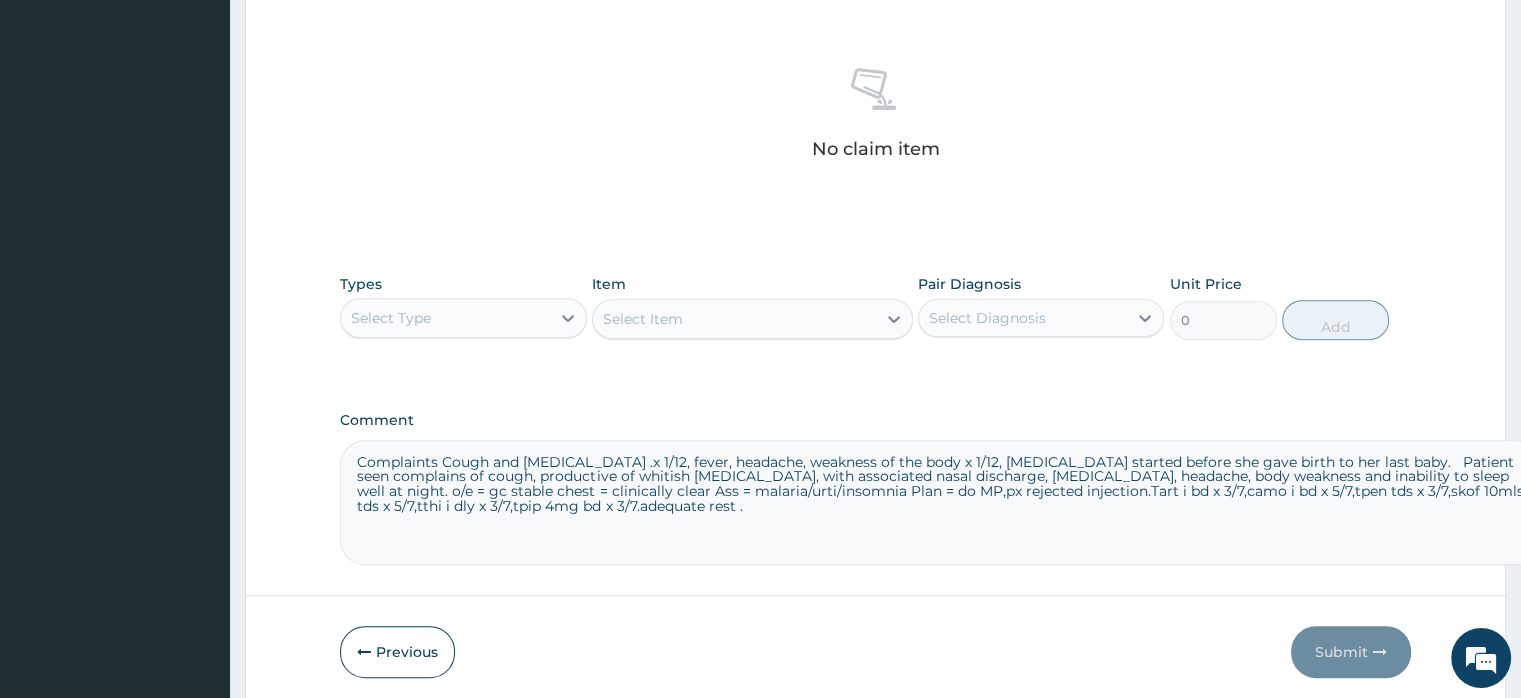 click on "R EL
Toggle navigation
[GEOGRAPHIC_DATA] [GEOGRAPHIC_DATA] - [EMAIL_ADDRESS][DOMAIN_NAME] Member since  [DATE] 3:46:53 AM   Profile Sign out" at bounding box center (760, 16) 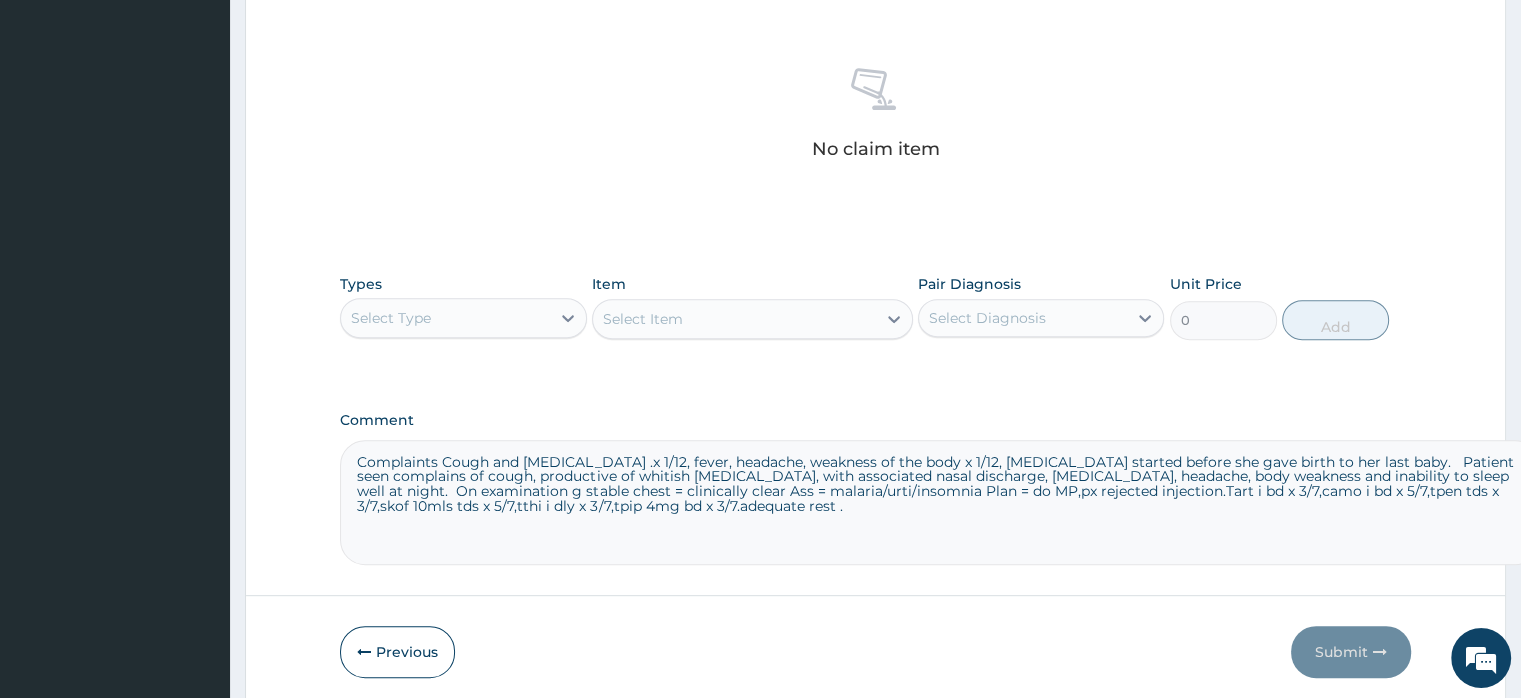 scroll, scrollTop: 0, scrollLeft: 2, axis: horizontal 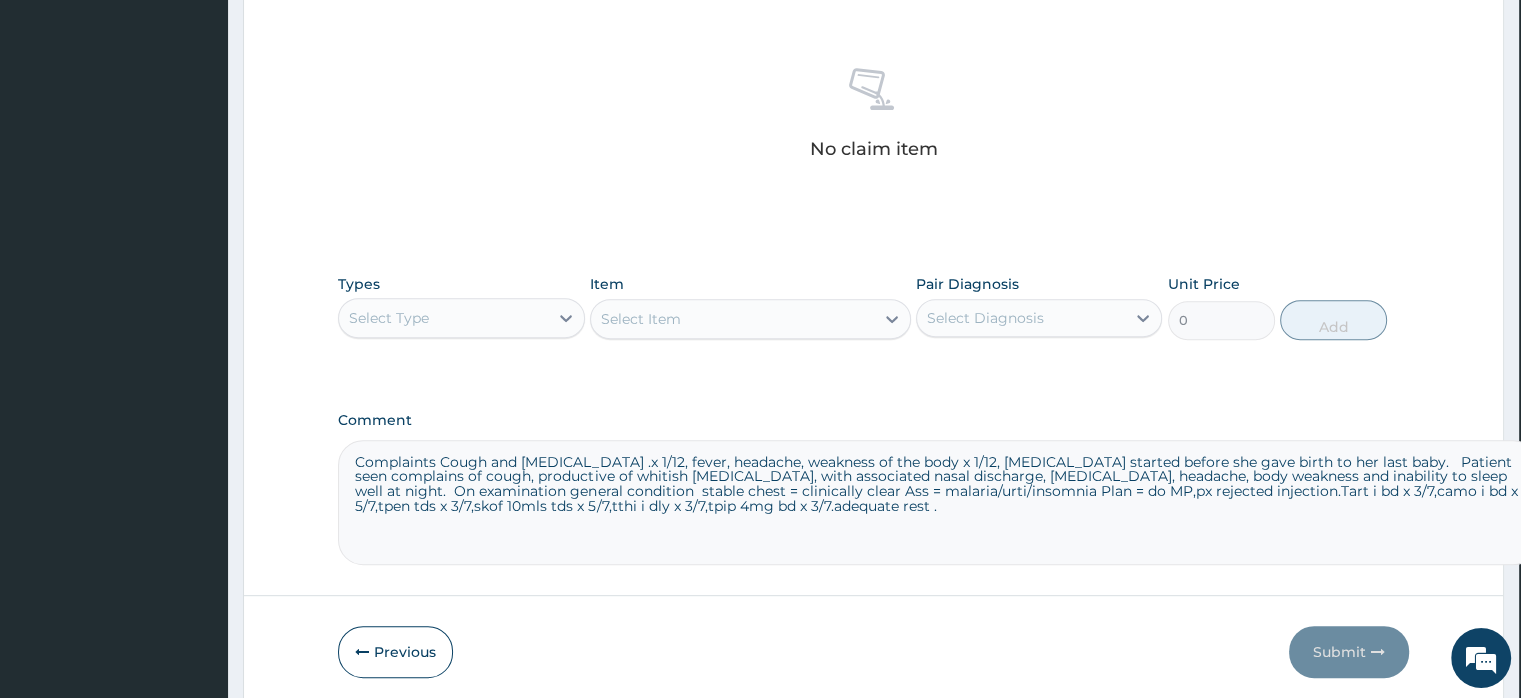 click on "Complaints Cough and [MEDICAL_DATA] .x 1/12, fever, headache, weakness of the body x 1/12, [MEDICAL_DATA] started before she gave birth to her last baby.   Patient seen complains of cough, productive of whitish [MEDICAL_DATA], with associated nasal discharge, [MEDICAL_DATA], headache, body weakness and inability to sleep well at night.  On examination general condition  stable chest = clinically clear Ass = malaria/urti/insomnia Plan = do MP,px rejected injection.Tart i bd x 3/7,camo i bd x 5/7,tpen tds x 3/7,skof 10mls tds x 5/7,tthi i dly x 3/7,tpip 4mg bd x 3/7.adequate rest ." at bounding box center [938, 502] 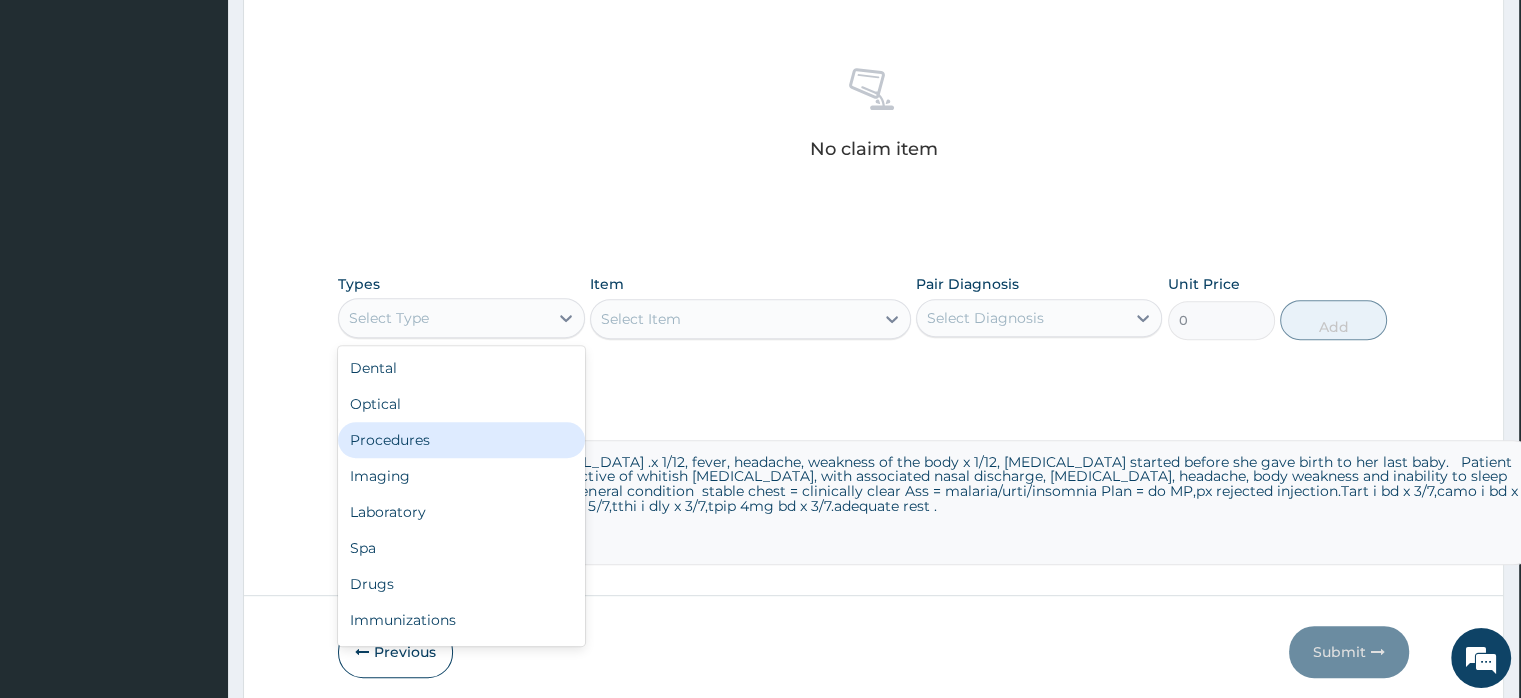 click on "Procedures" at bounding box center (461, 440) 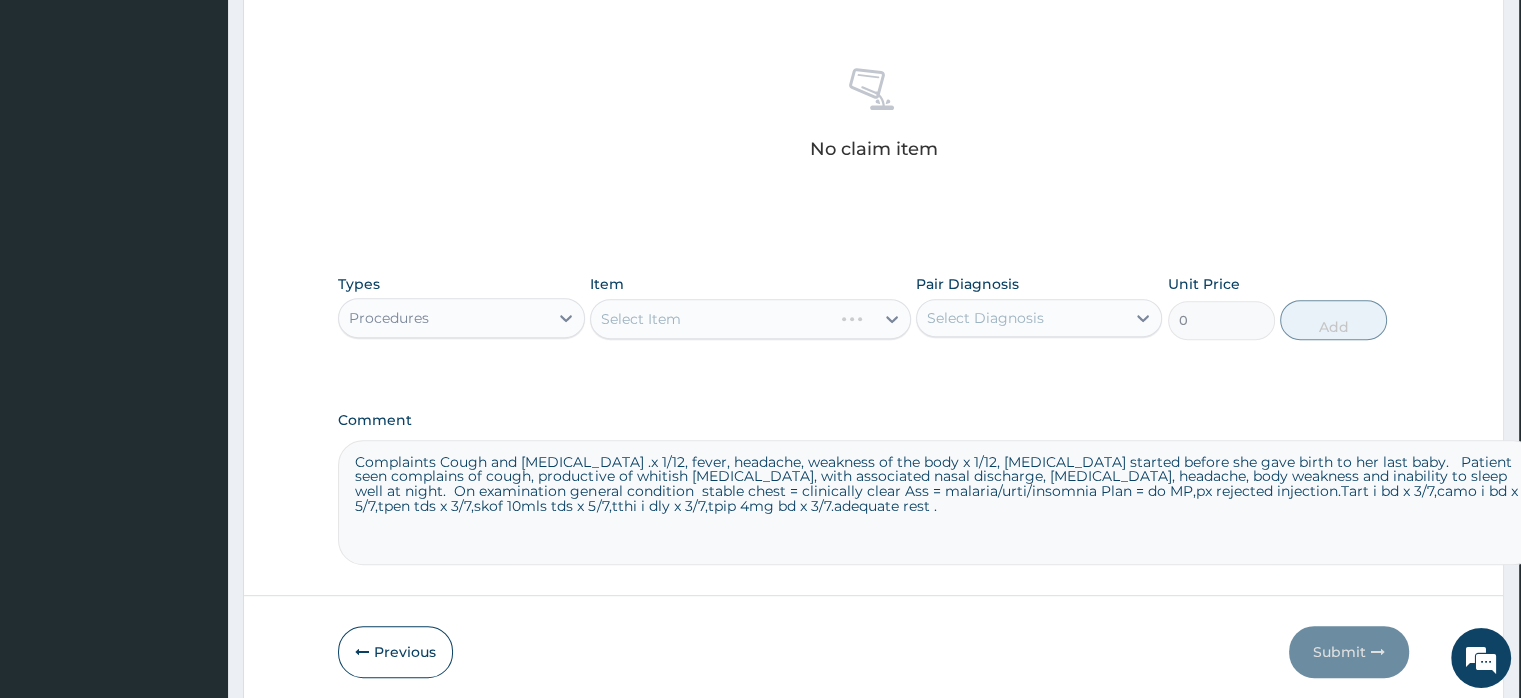 click on "Select Item" at bounding box center [750, 319] 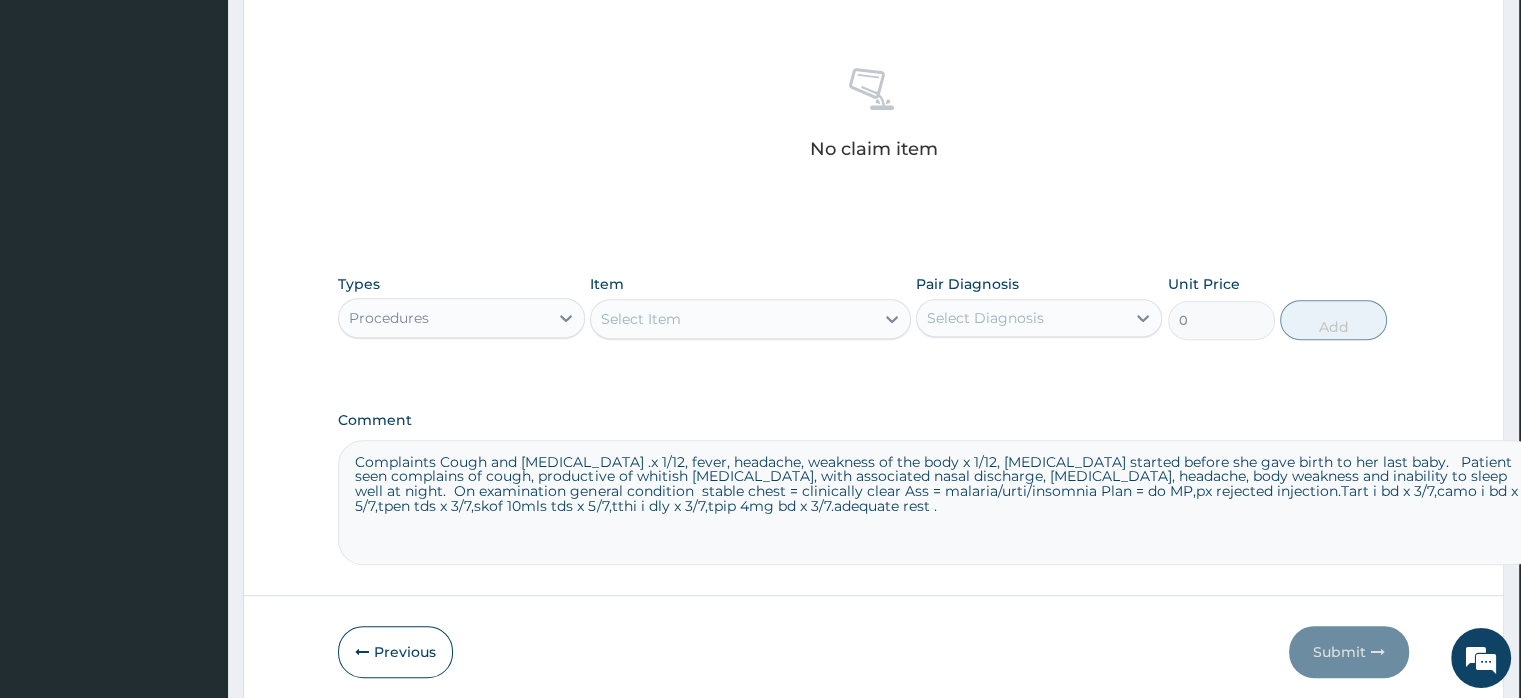 click on "Select Item" at bounding box center (732, 319) 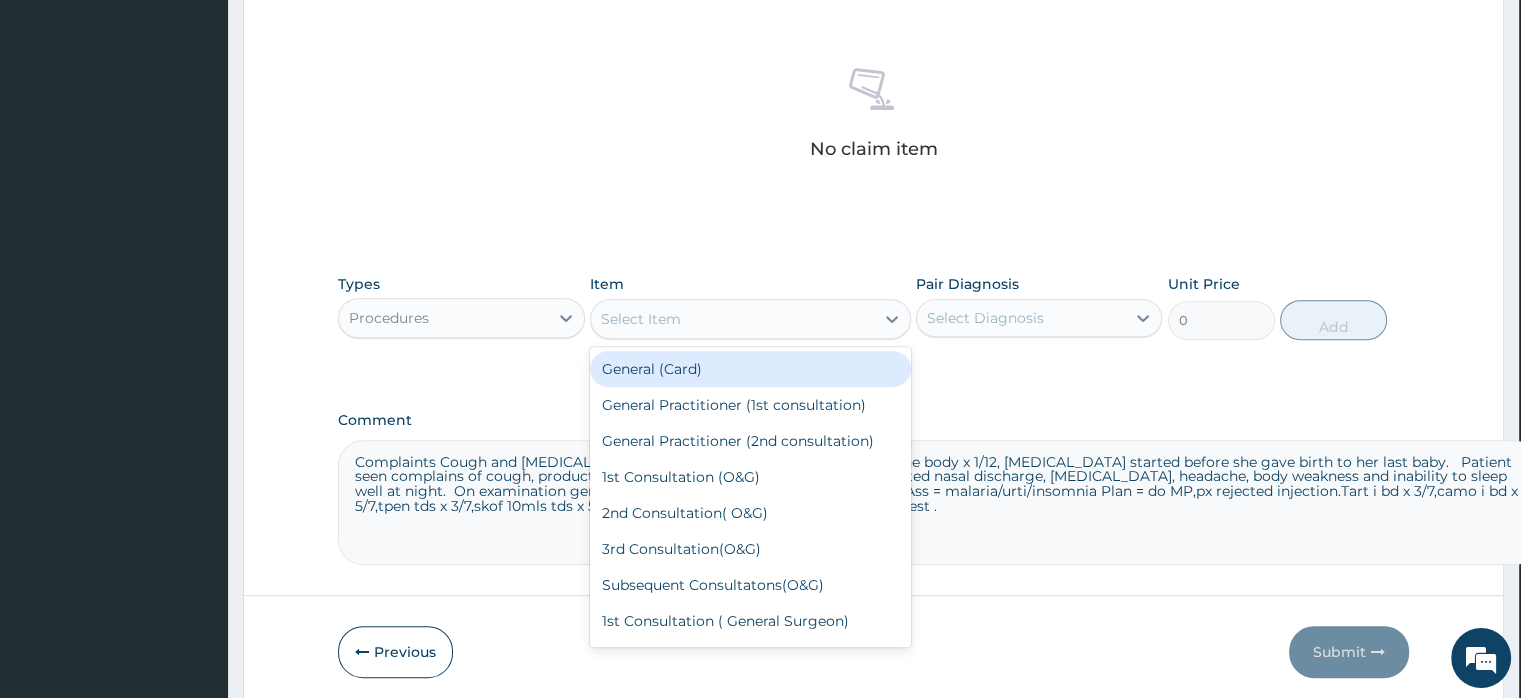 click on "General (Card)" at bounding box center [750, 369] 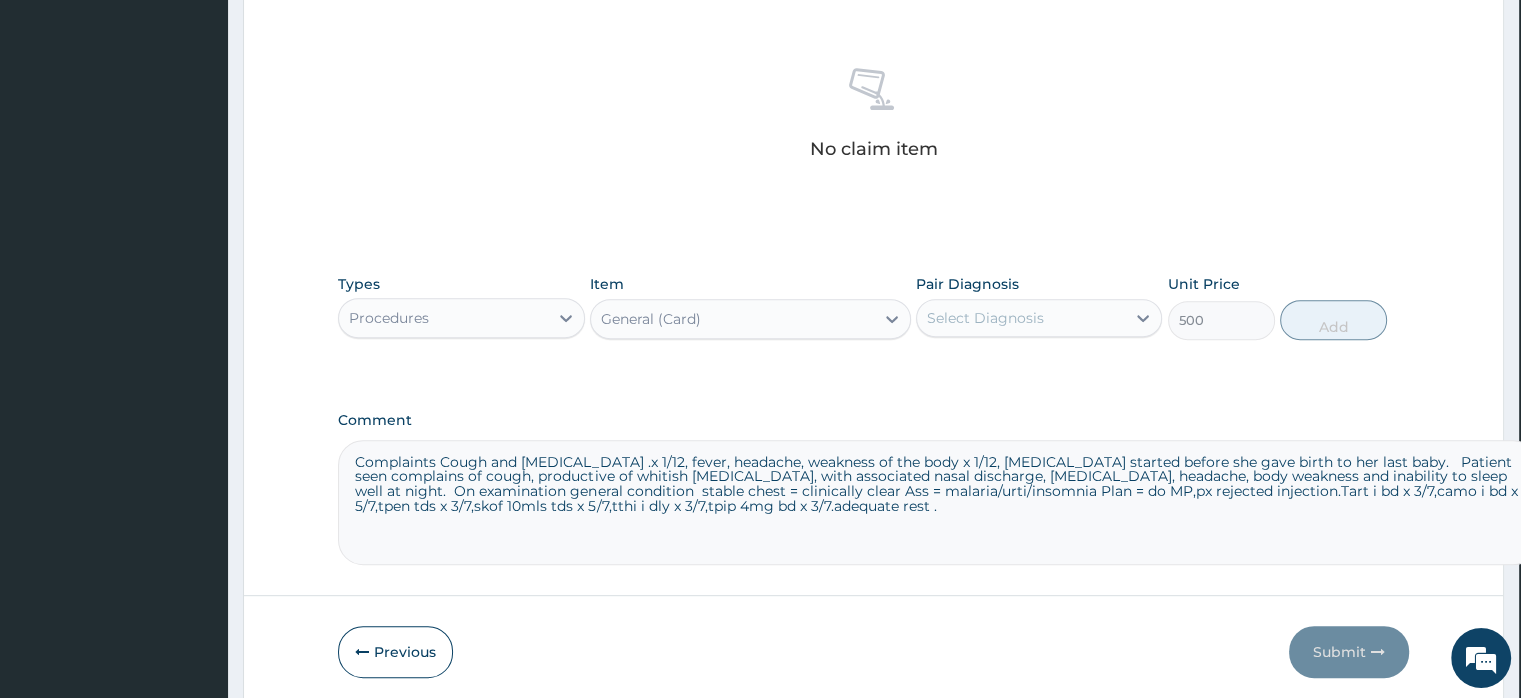click on "Select Diagnosis" at bounding box center (985, 318) 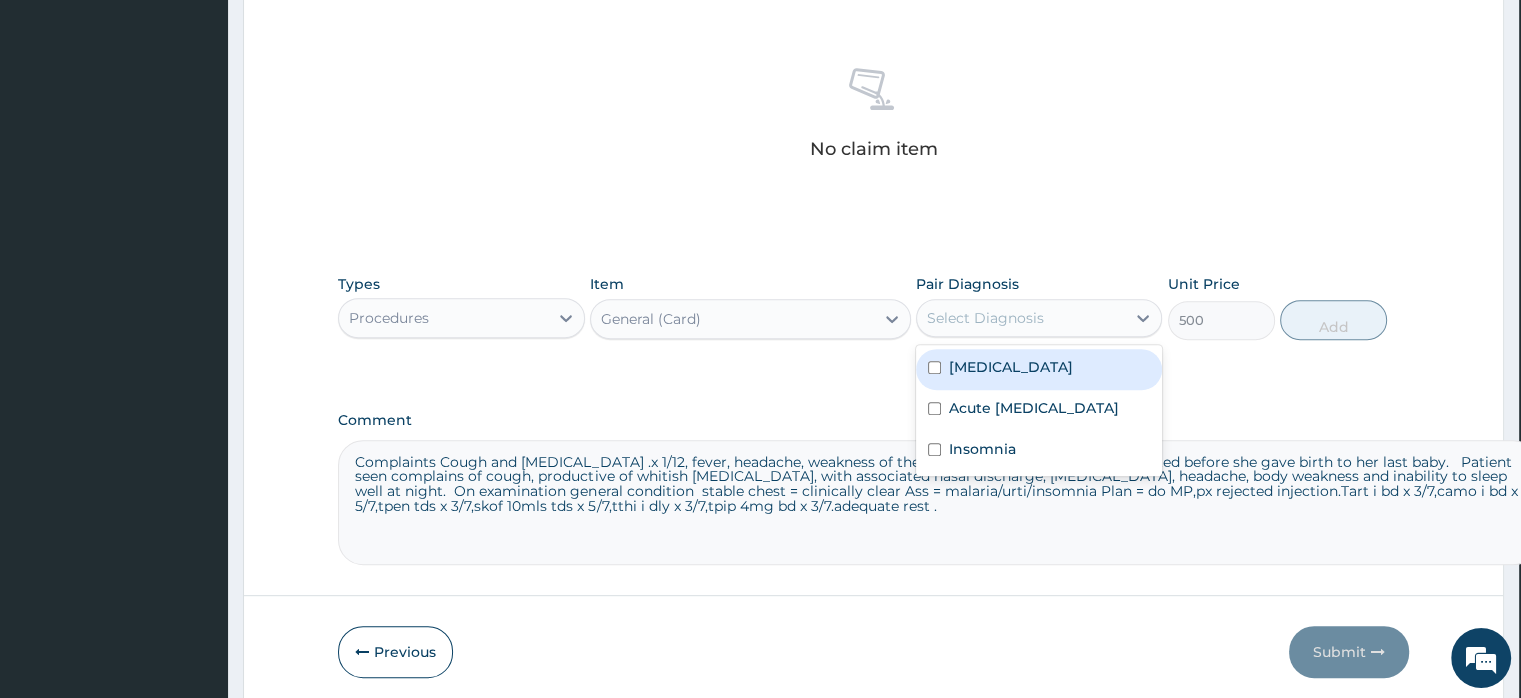 click on "[MEDICAL_DATA]" at bounding box center [1011, 367] 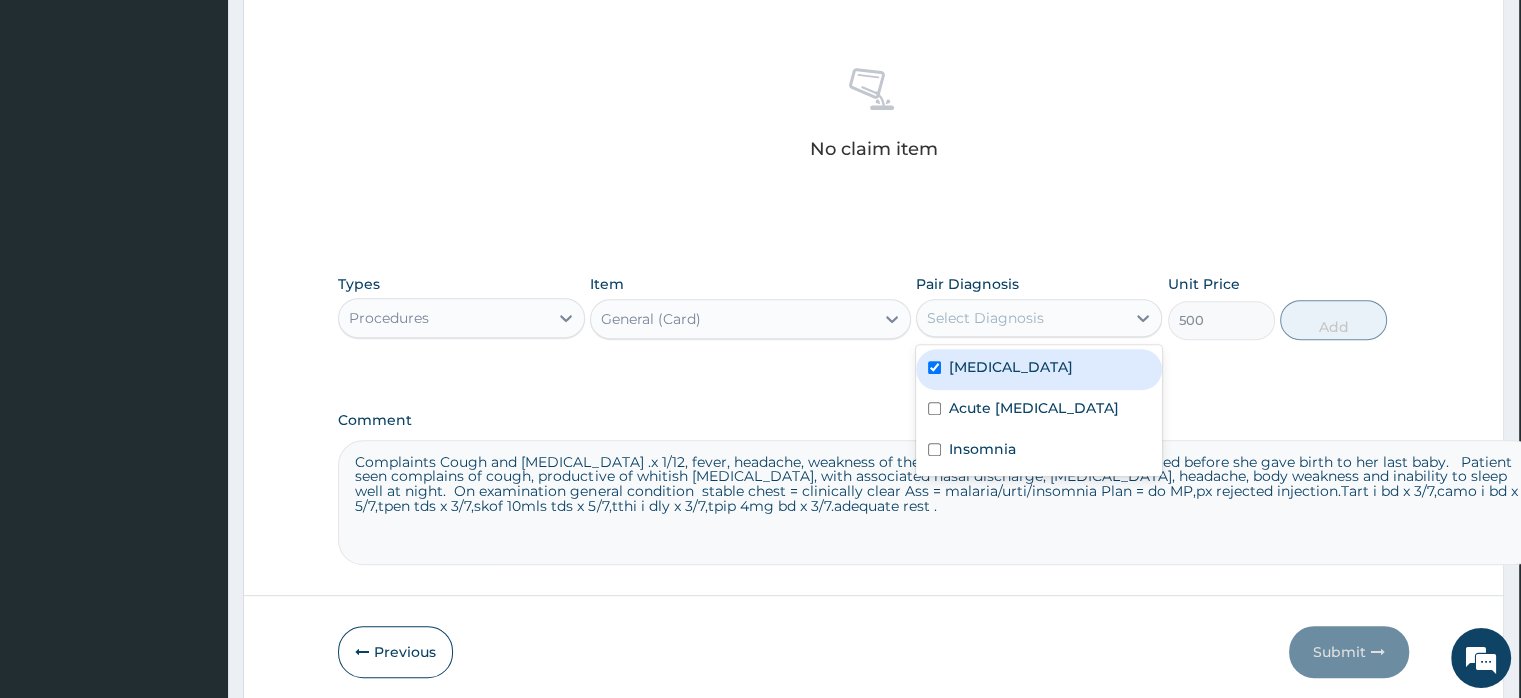 checkbox on "true" 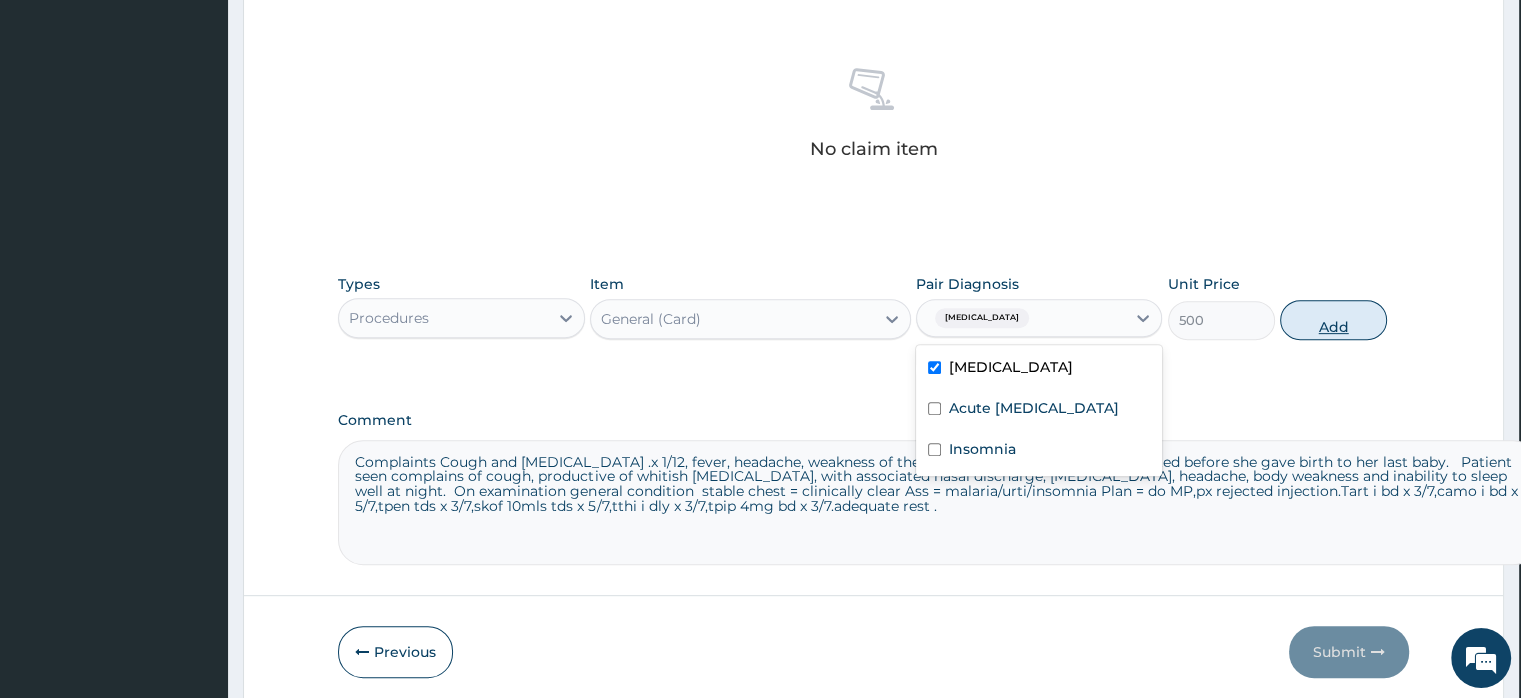 click on "Add" at bounding box center (1333, 320) 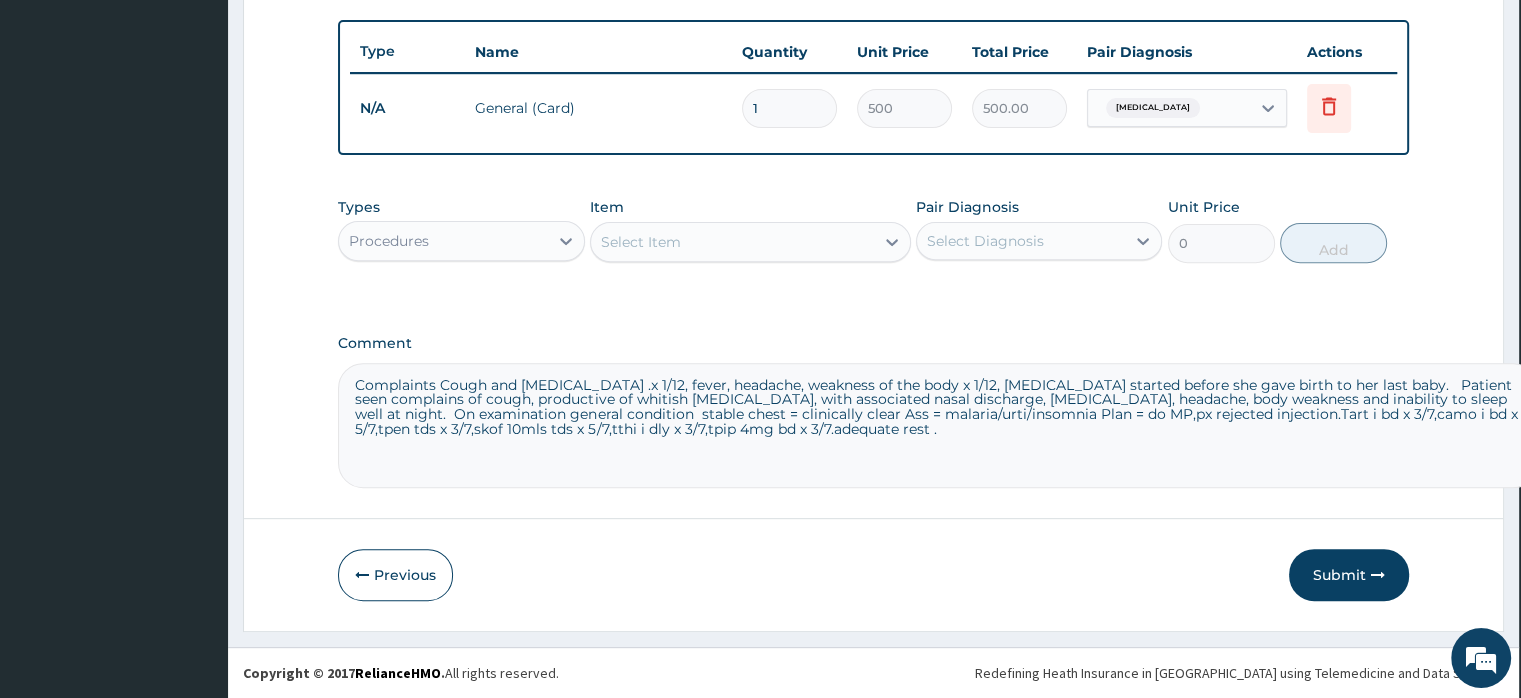 scroll, scrollTop: 720, scrollLeft: 0, axis: vertical 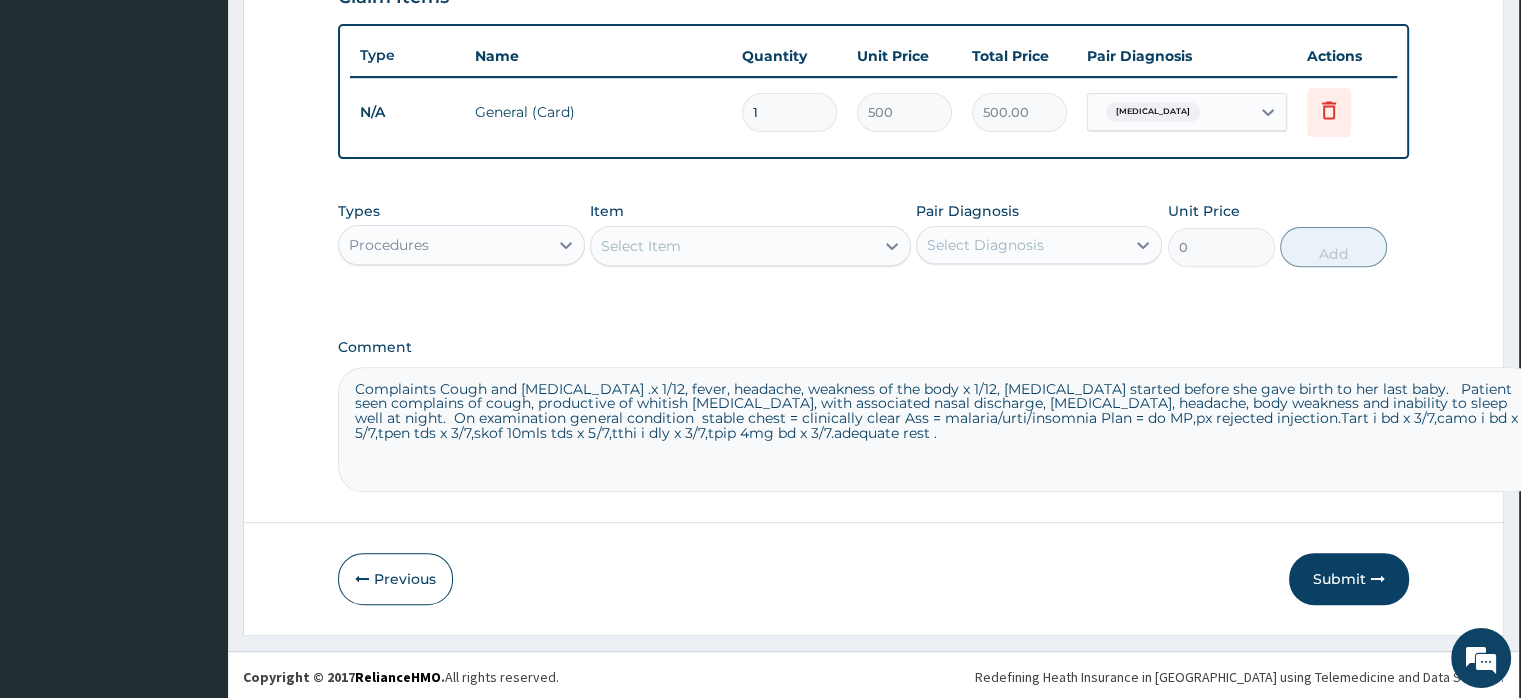 click on "Select Item" at bounding box center (732, 246) 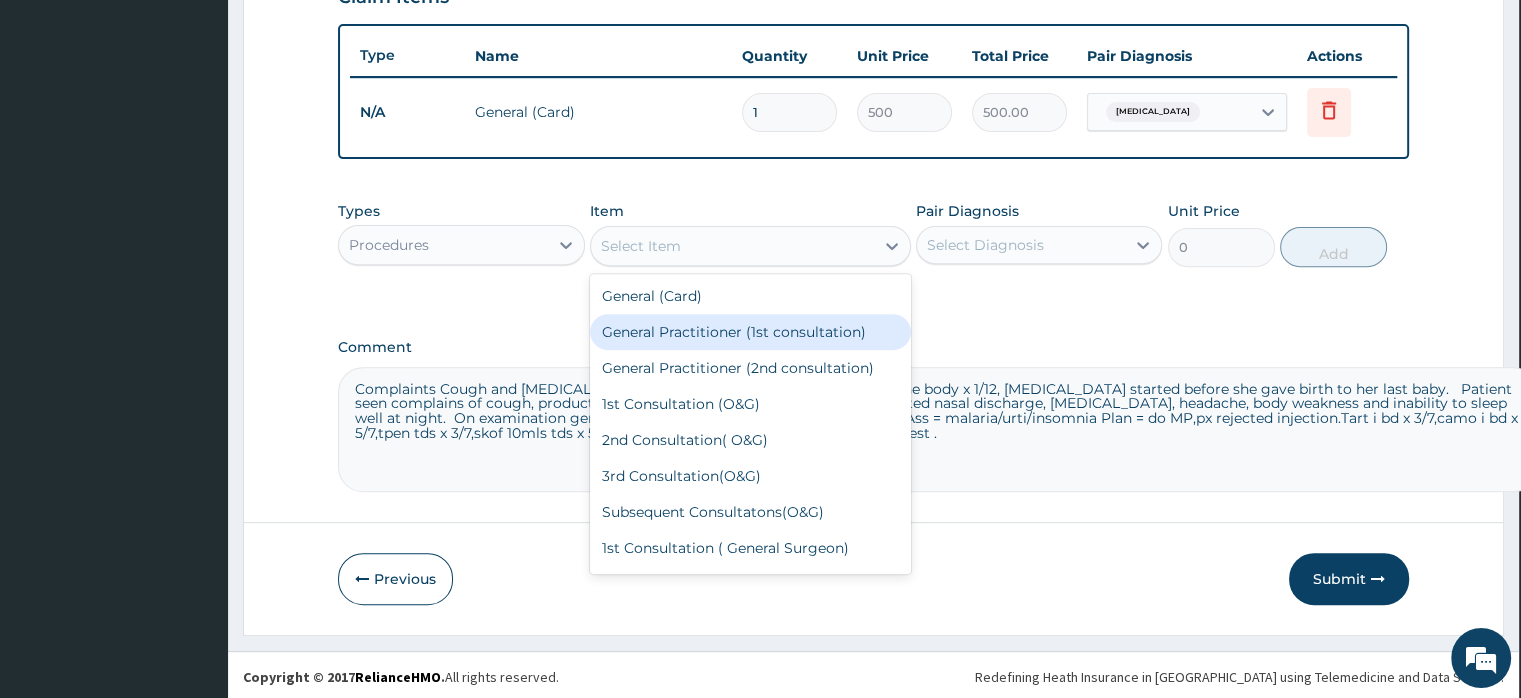 click on "General Practitioner (1st consultation)" at bounding box center (750, 332) 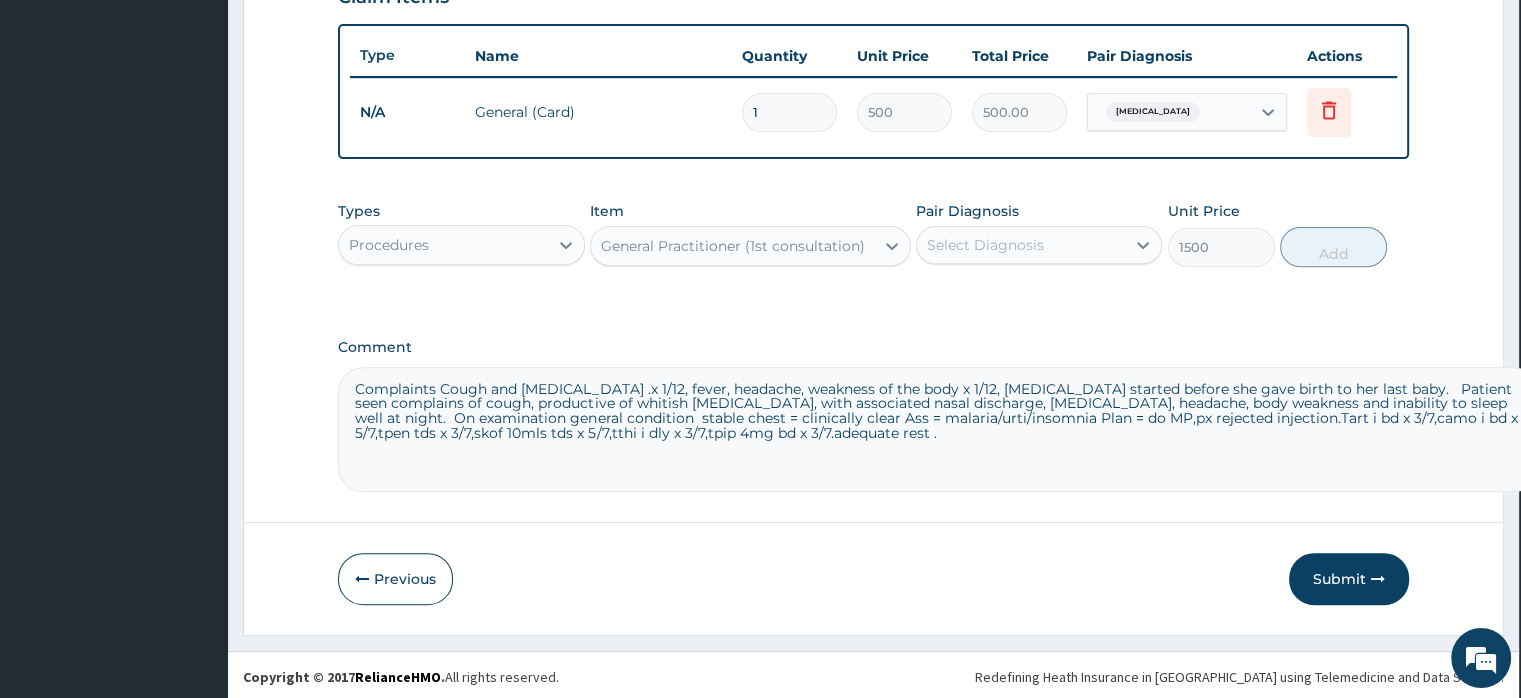 click on "Select Diagnosis" at bounding box center [985, 245] 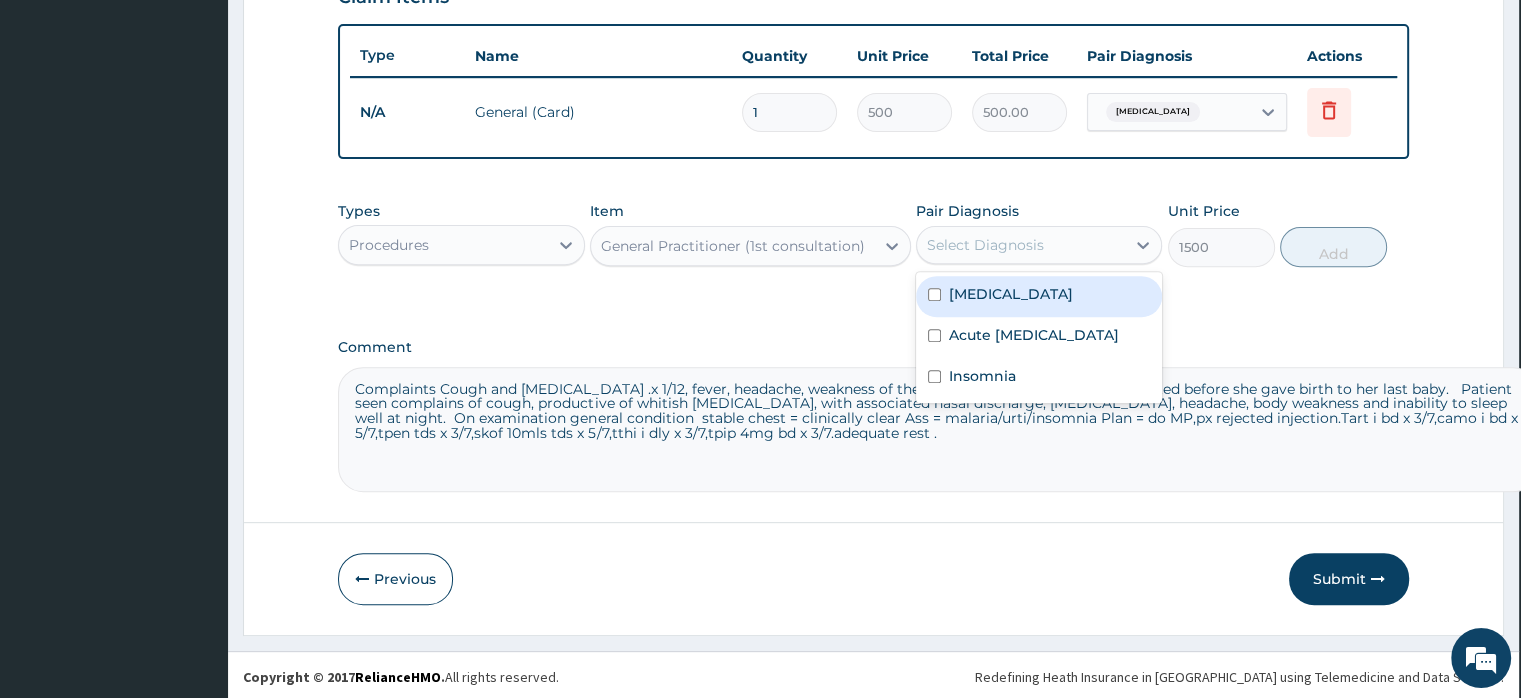 click on "[MEDICAL_DATA]" at bounding box center (1011, 294) 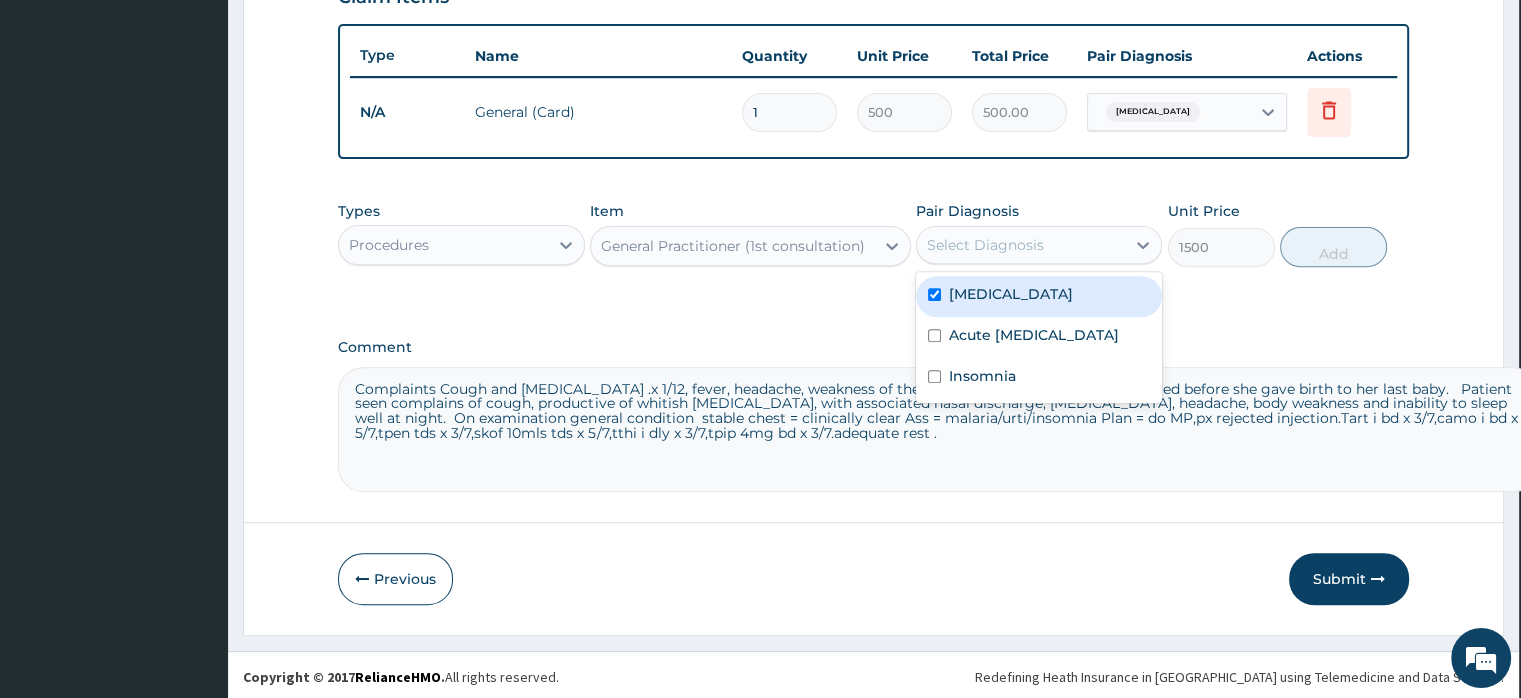 checkbox on "true" 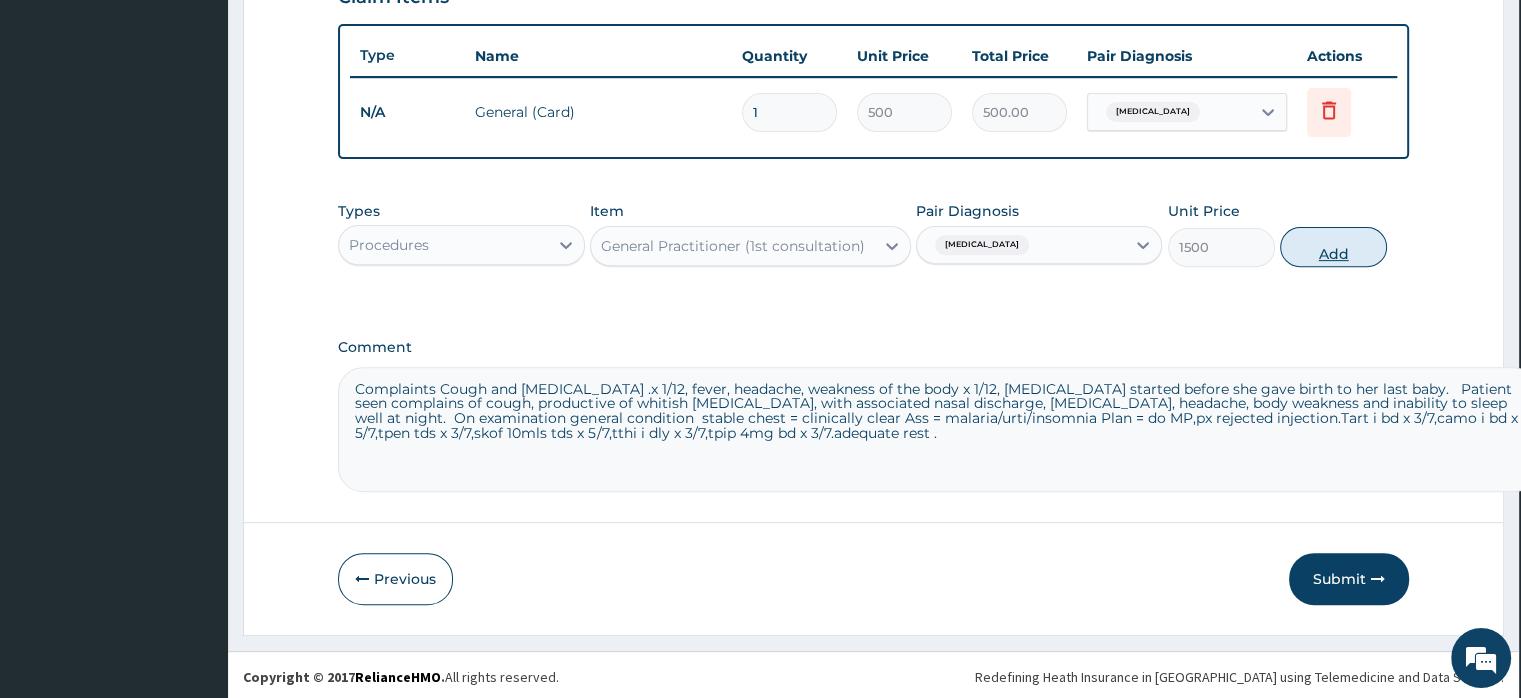 click on "Add" at bounding box center (1333, 247) 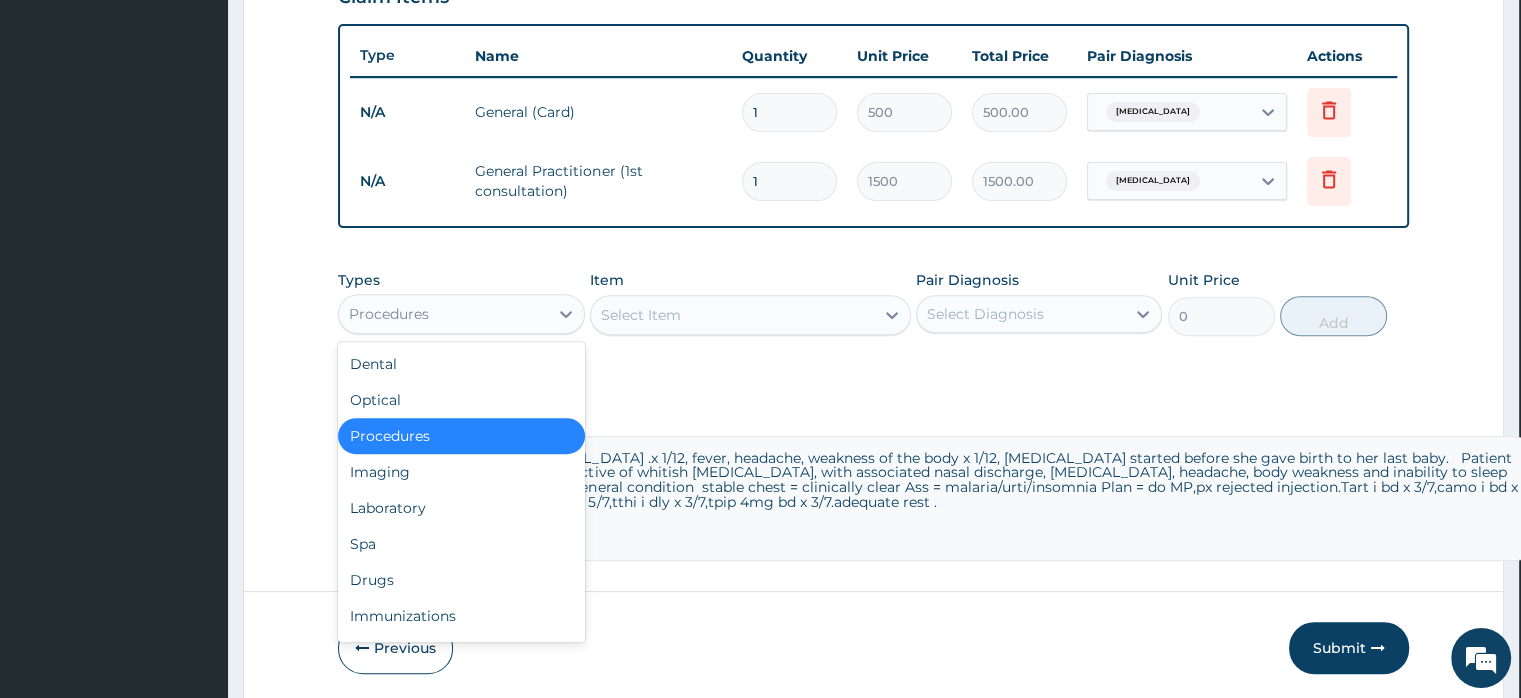 click on "Procedures" at bounding box center [443, 314] 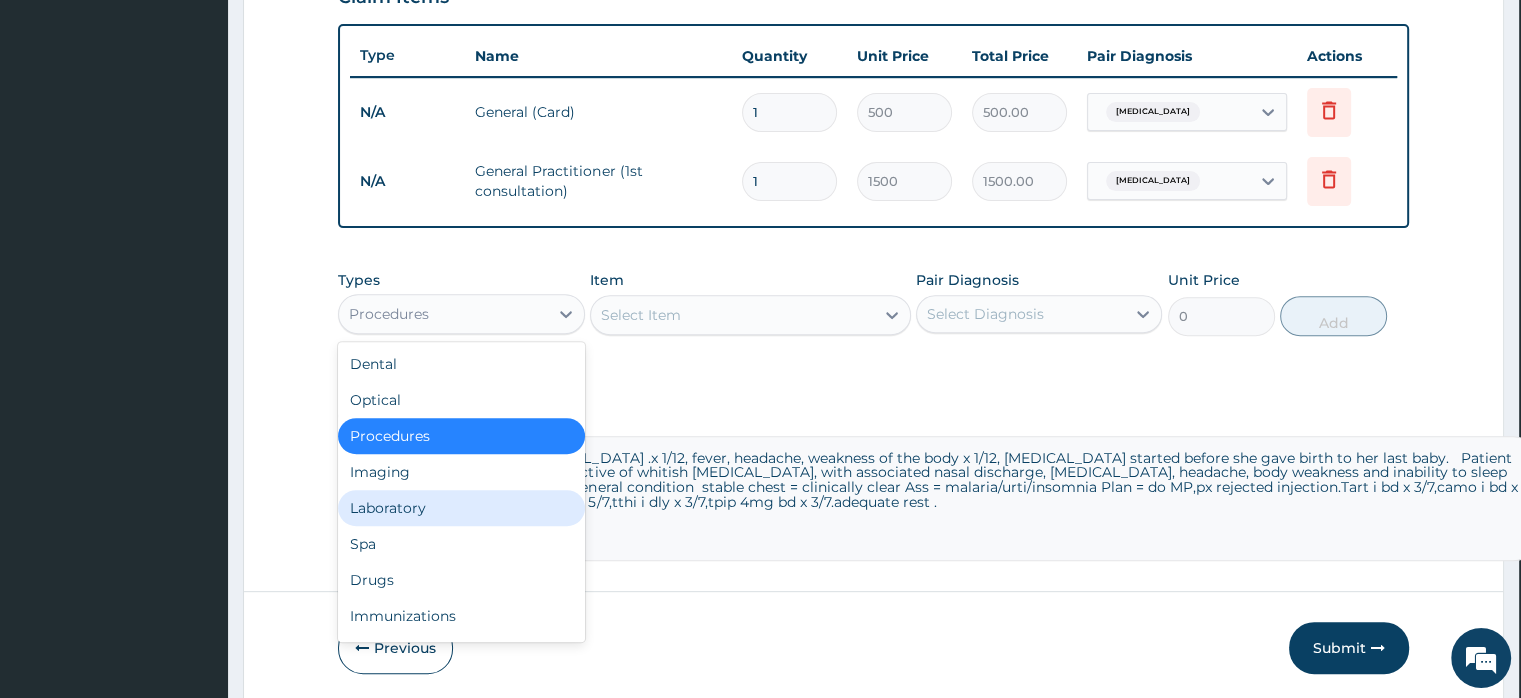 click on "Laboratory" at bounding box center [461, 508] 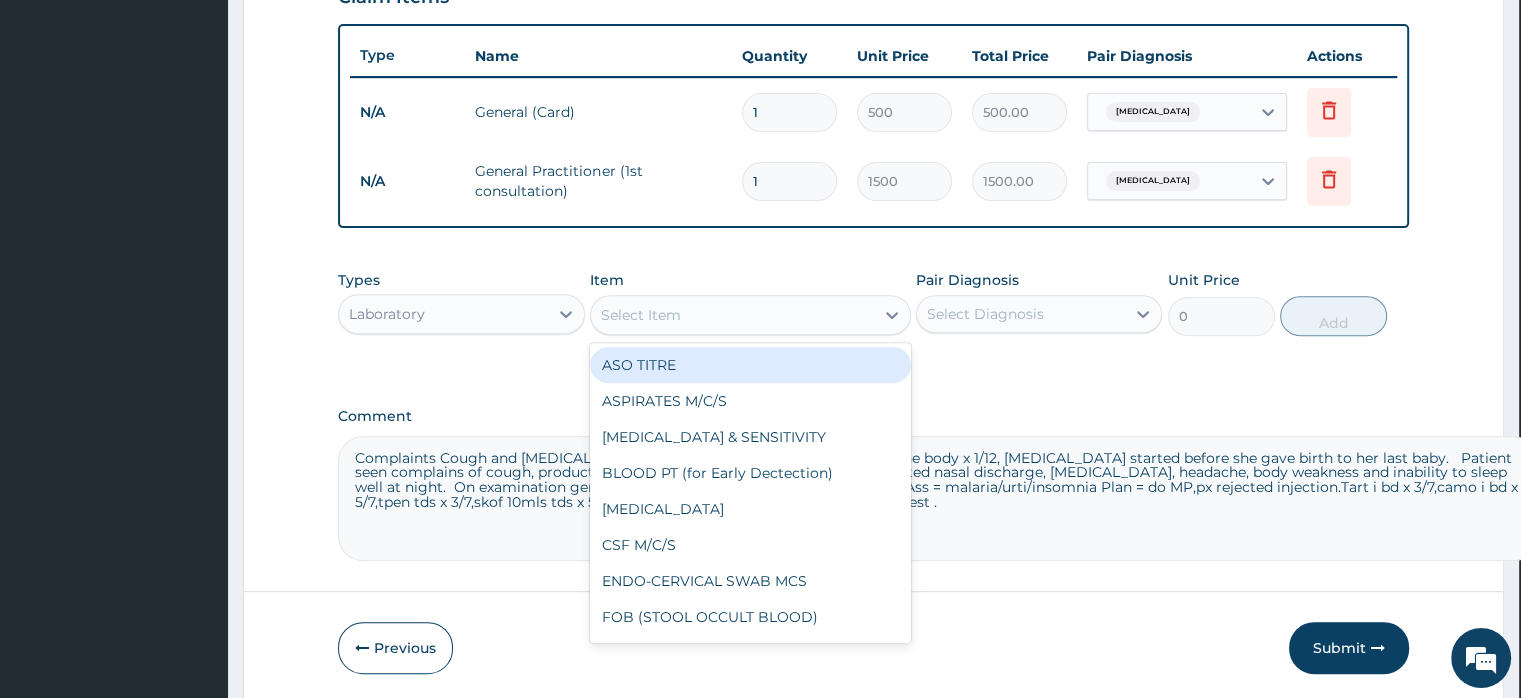 click on "Select Item" at bounding box center [641, 315] 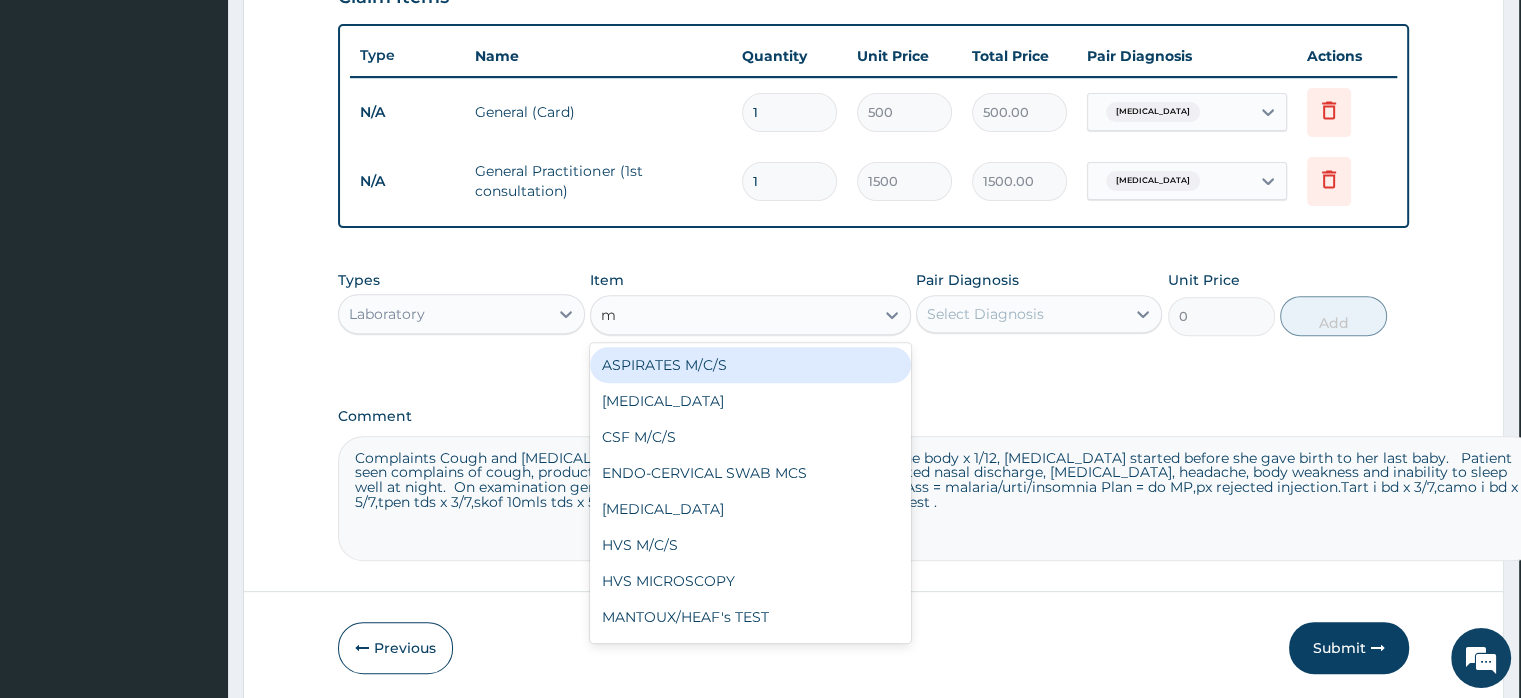 type on "mp" 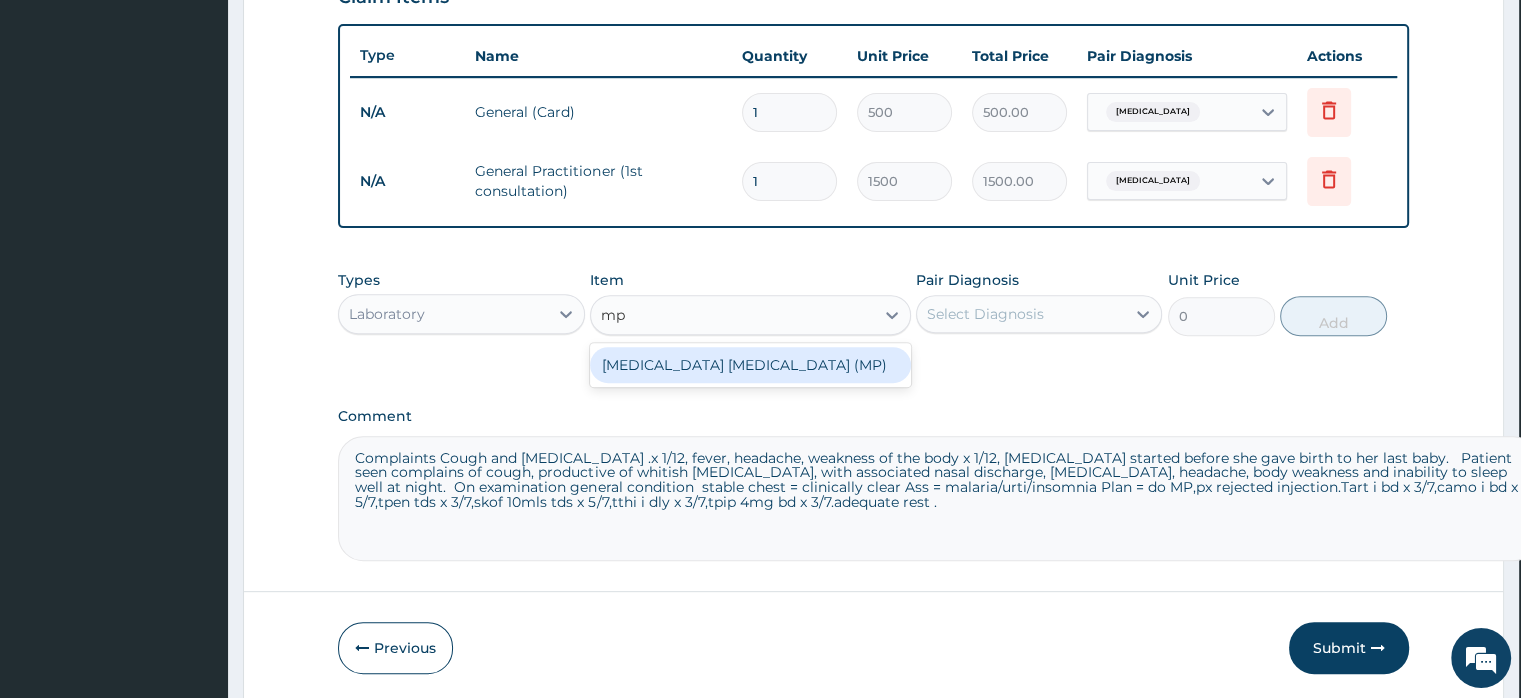 click on "[MEDICAL_DATA] [MEDICAL_DATA] (MP)" at bounding box center (750, 365) 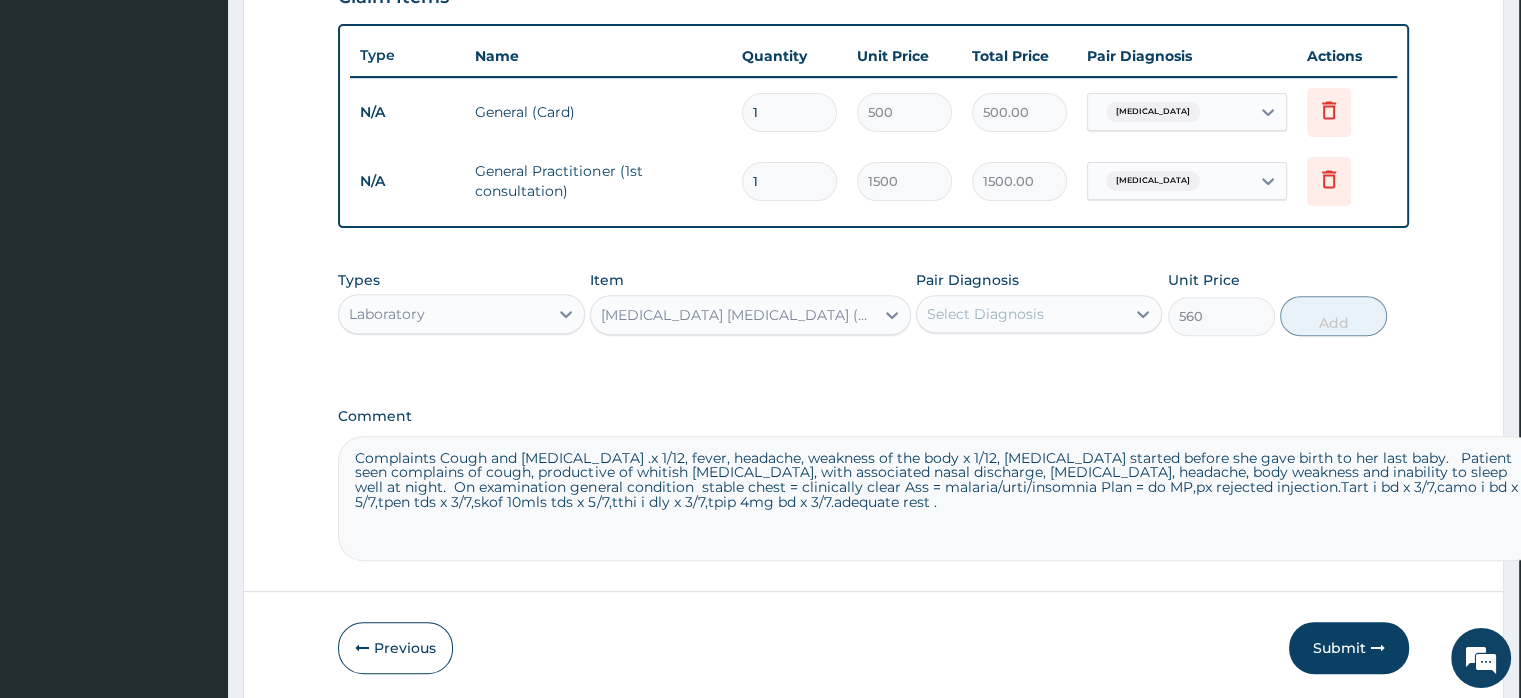 click on "Select Diagnosis" at bounding box center (985, 314) 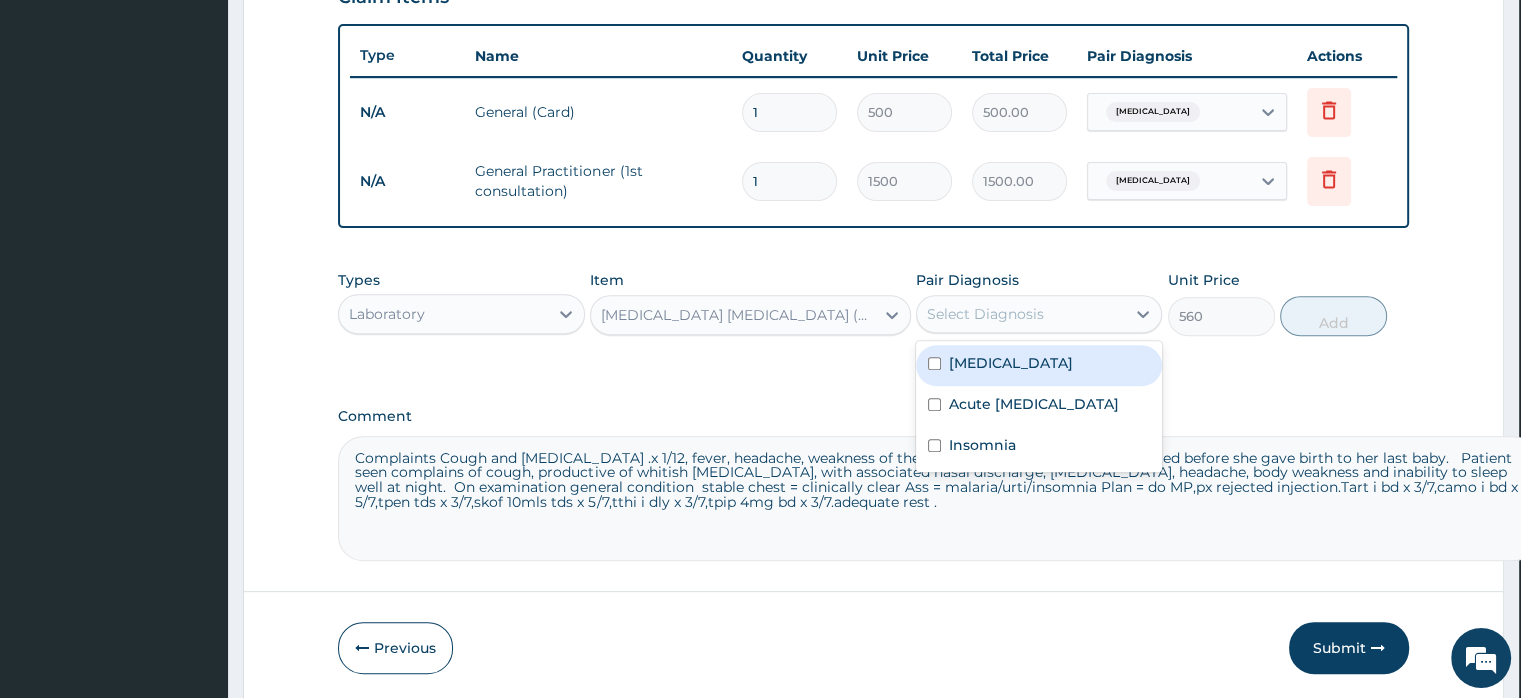click on "[MEDICAL_DATA]" at bounding box center [1011, 363] 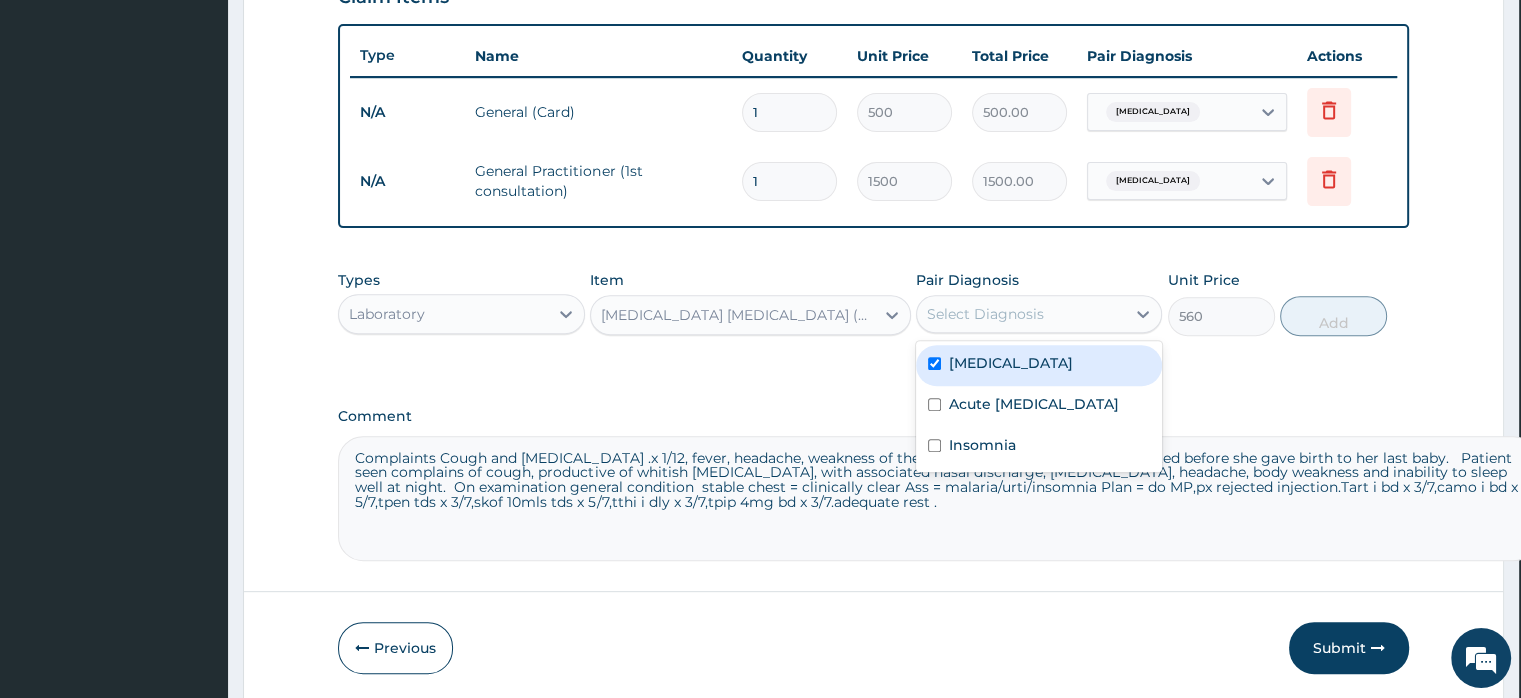 checkbox on "true" 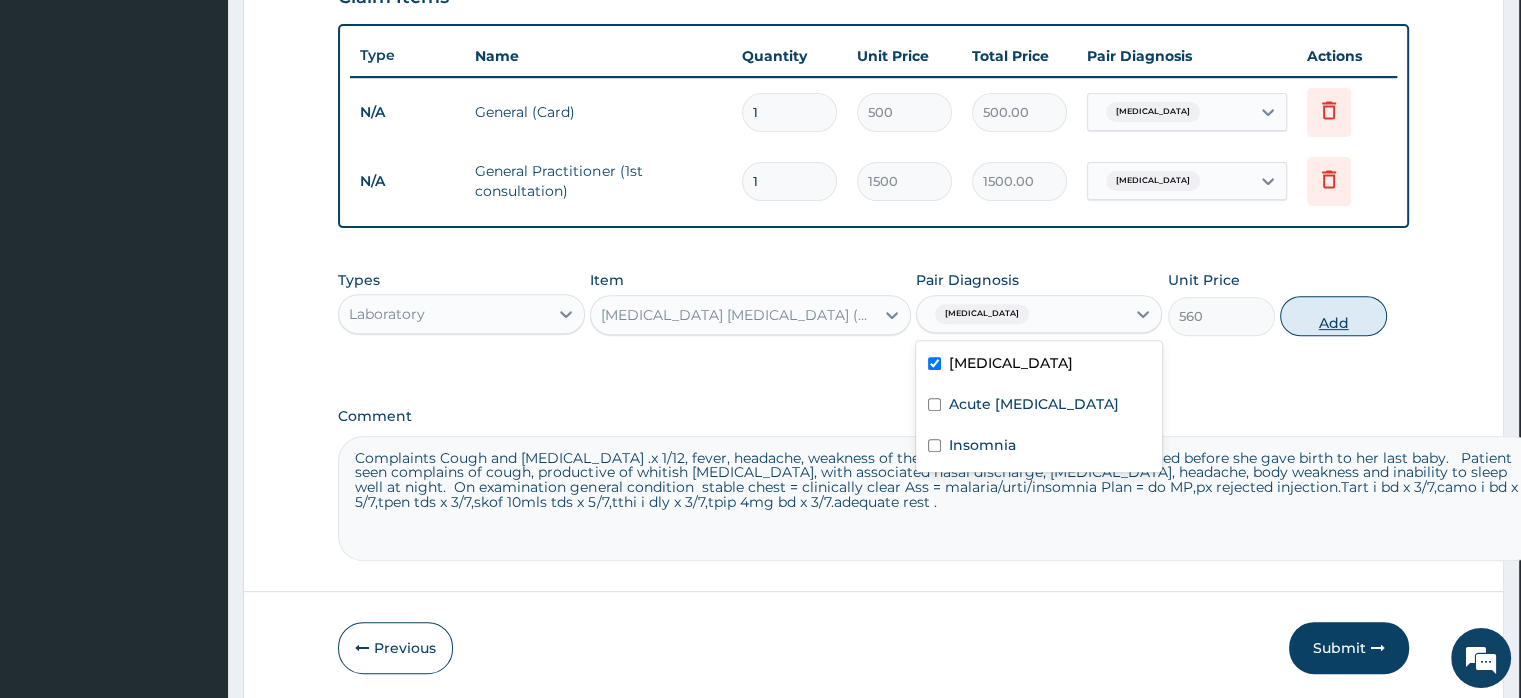 click on "Add" at bounding box center [1333, 316] 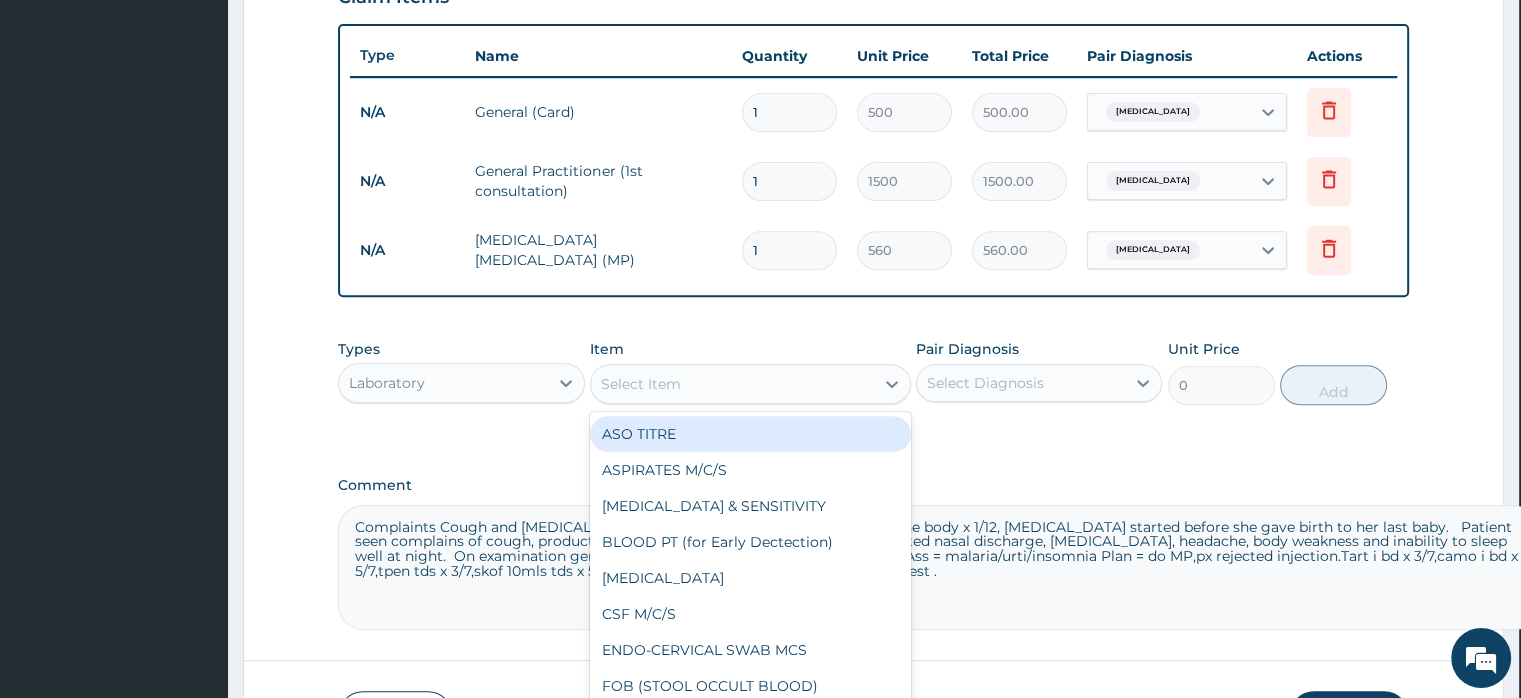 click on "Select Item" at bounding box center (641, 384) 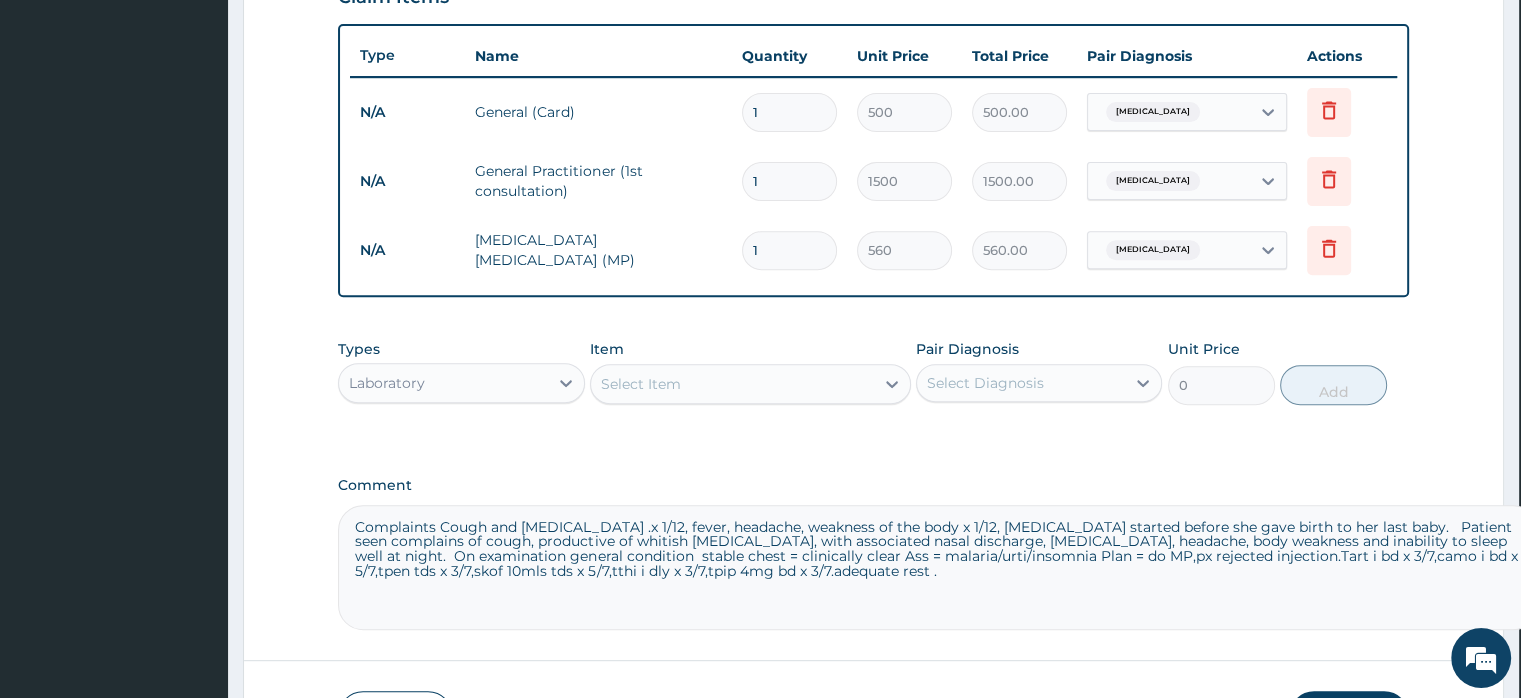 click on "Laboratory" at bounding box center [443, 383] 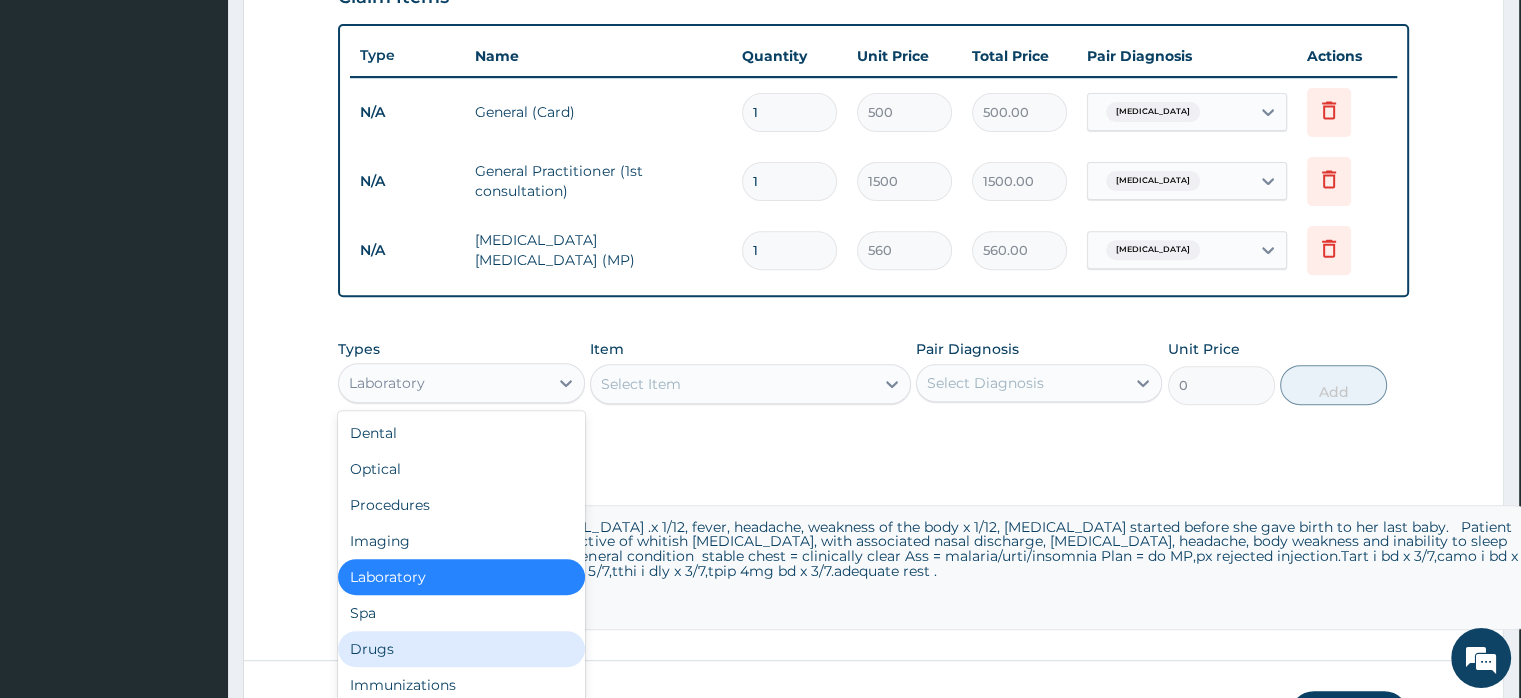 click on "Drugs" at bounding box center [461, 649] 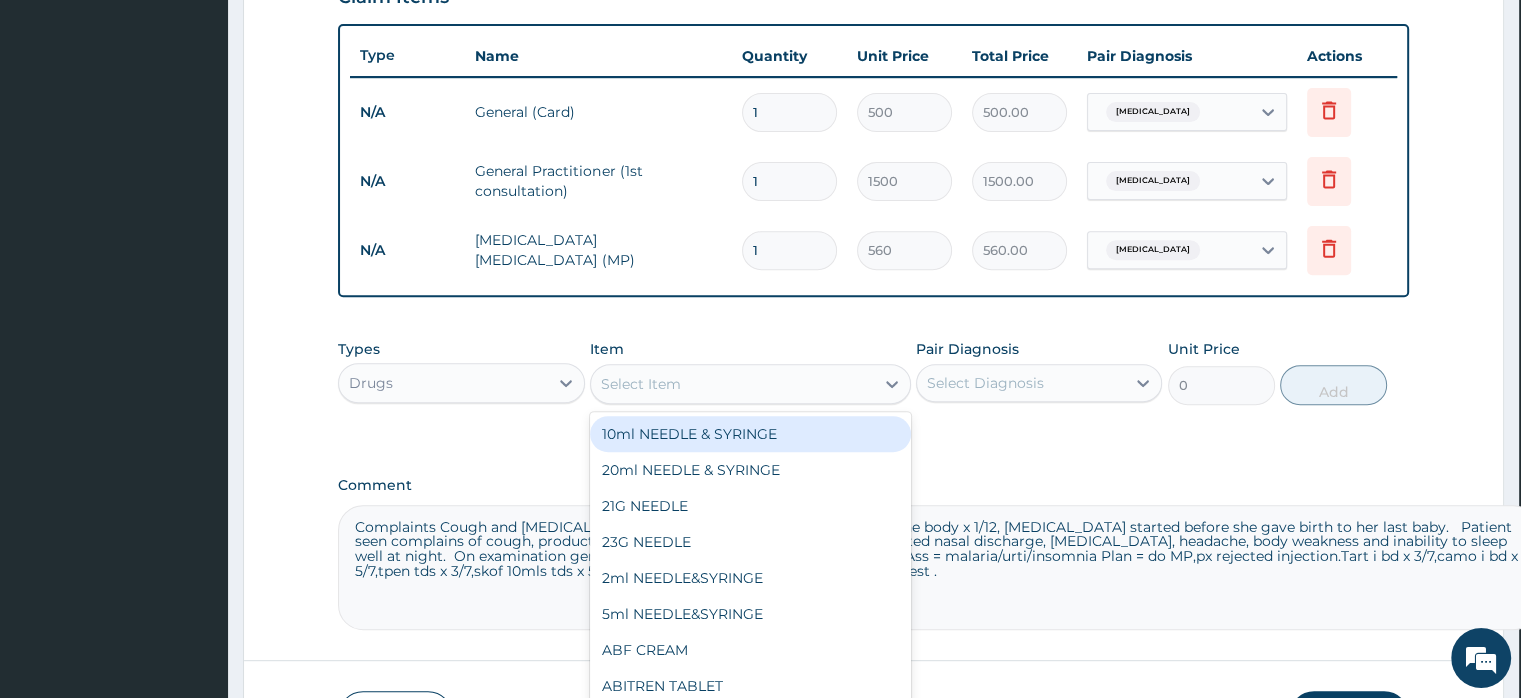 click on "Select Item" at bounding box center (641, 384) 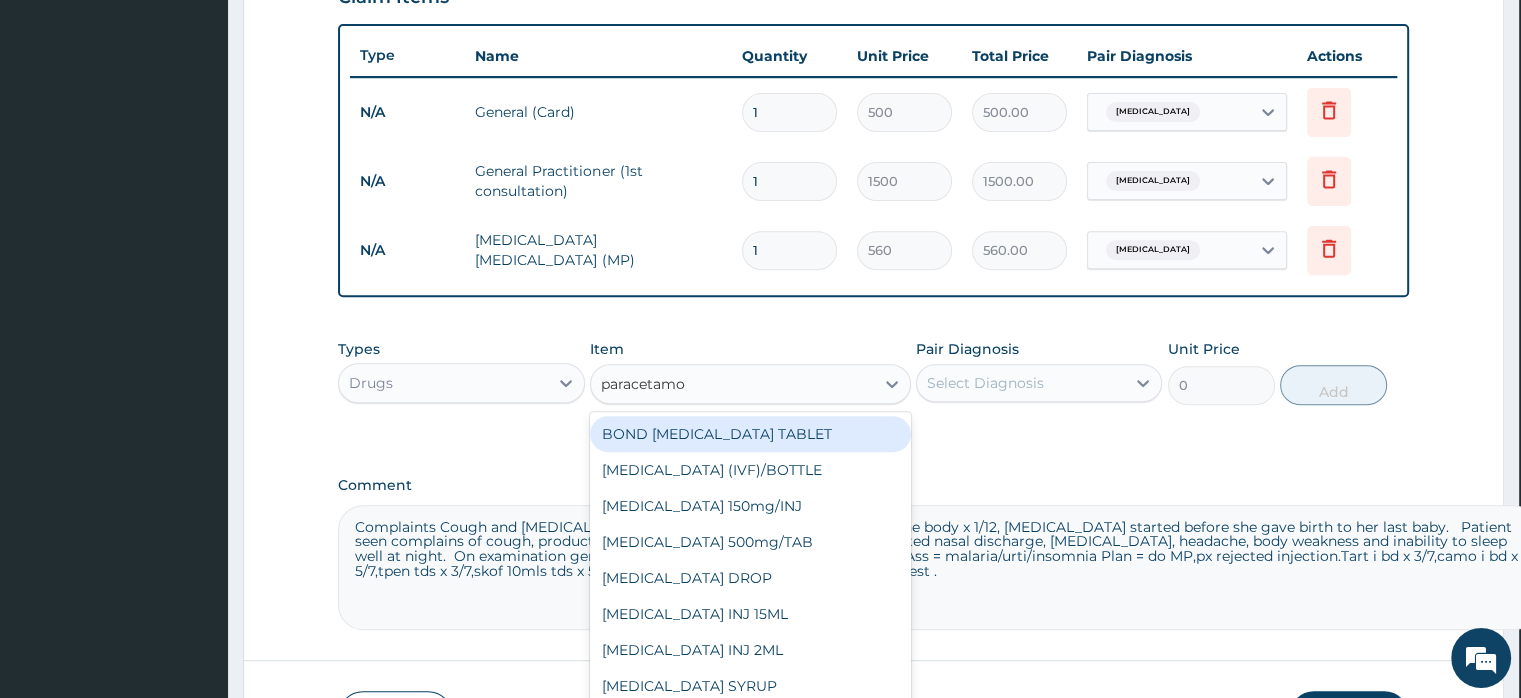 type on "[MEDICAL_DATA]" 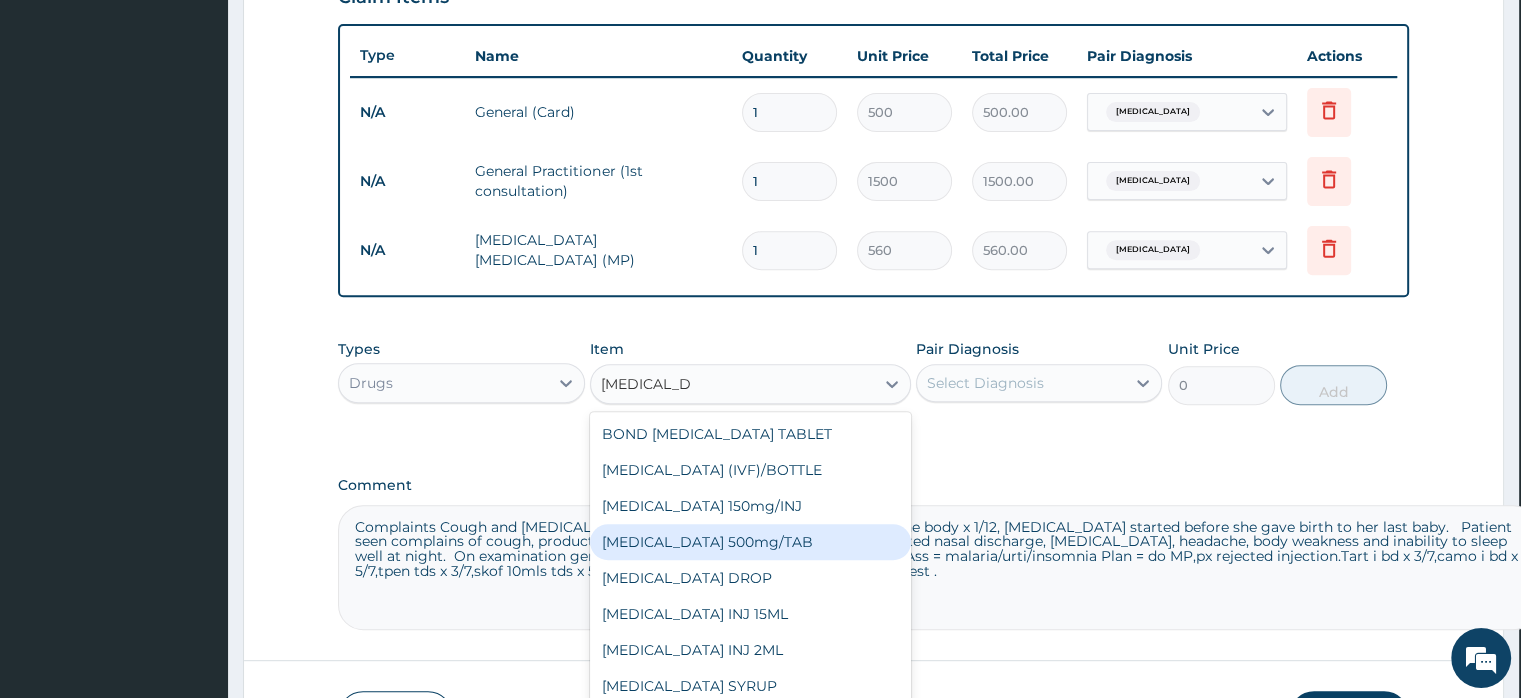 click on "[MEDICAL_DATA] 500mg/TAB" at bounding box center [750, 542] 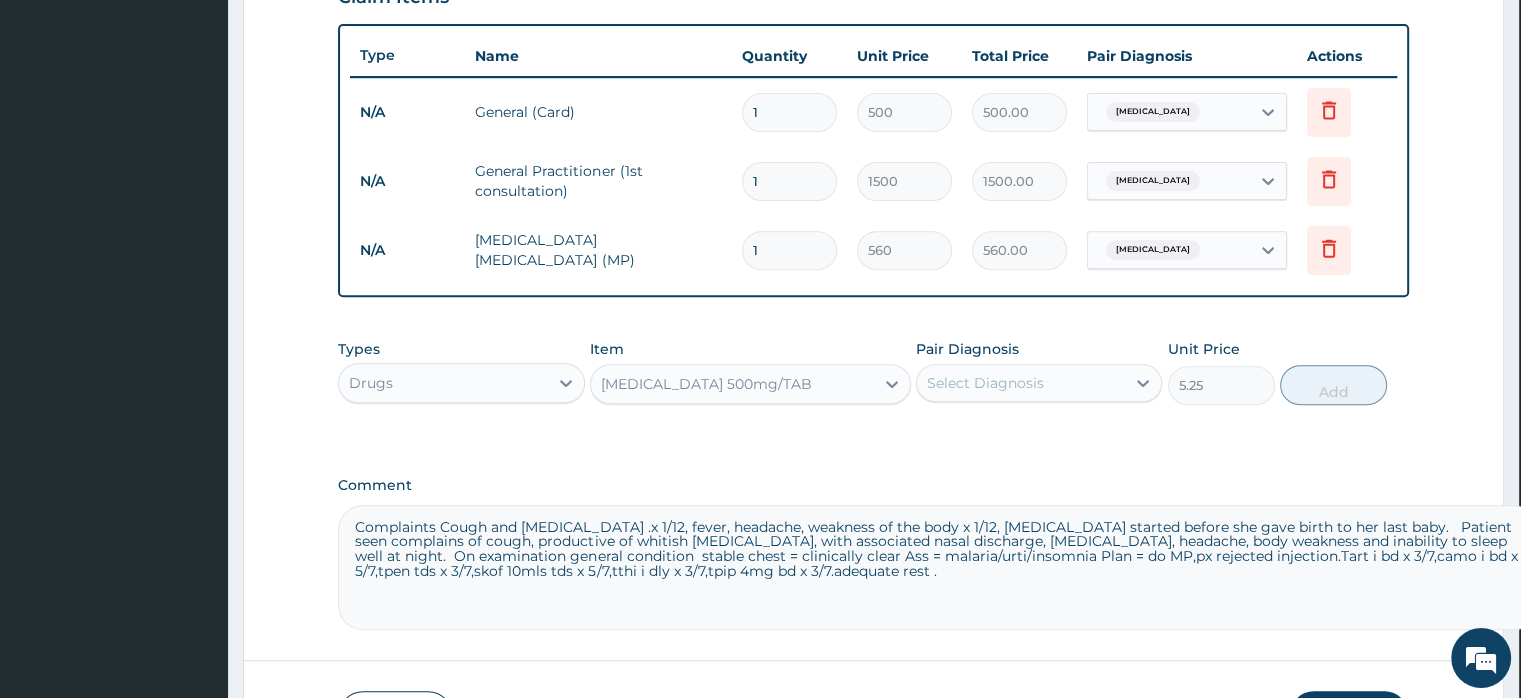 click on "Select Diagnosis" at bounding box center [985, 383] 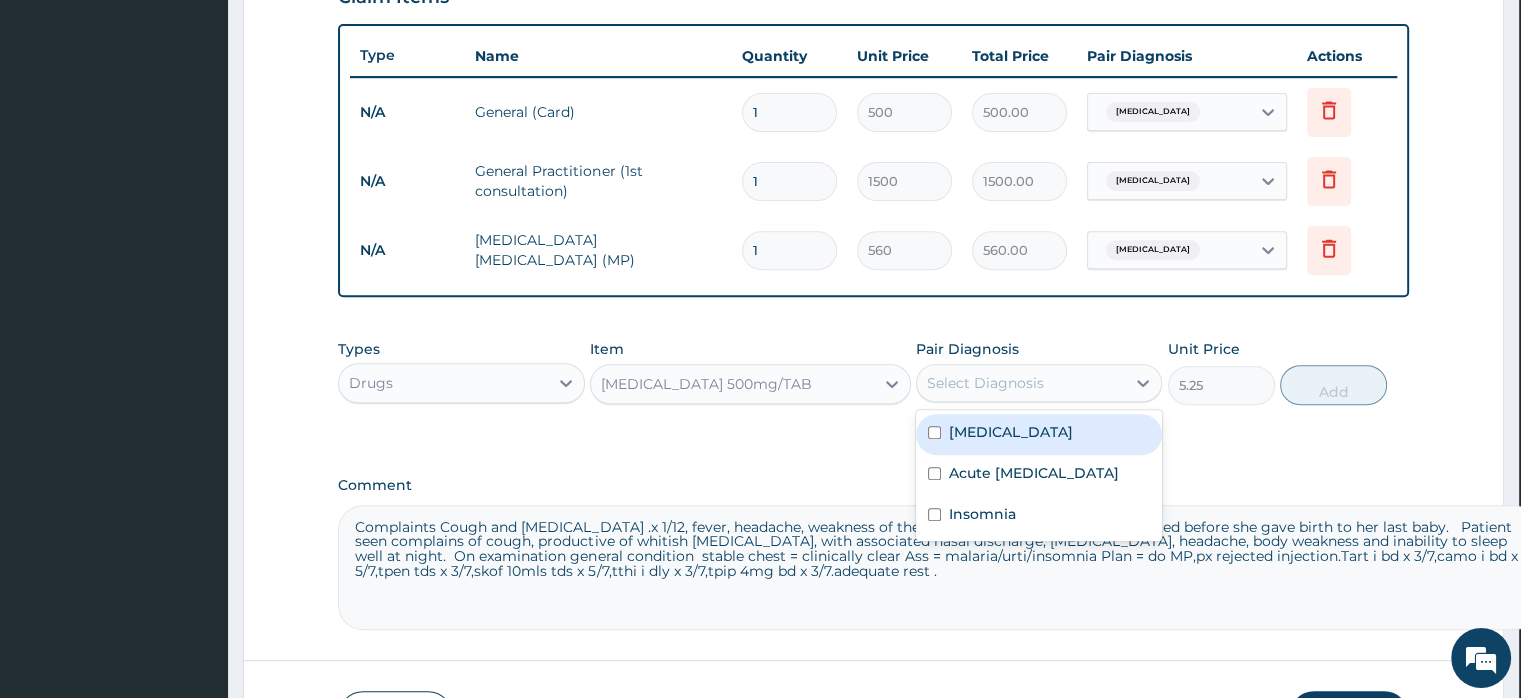 click on "[MEDICAL_DATA]" at bounding box center (1011, 432) 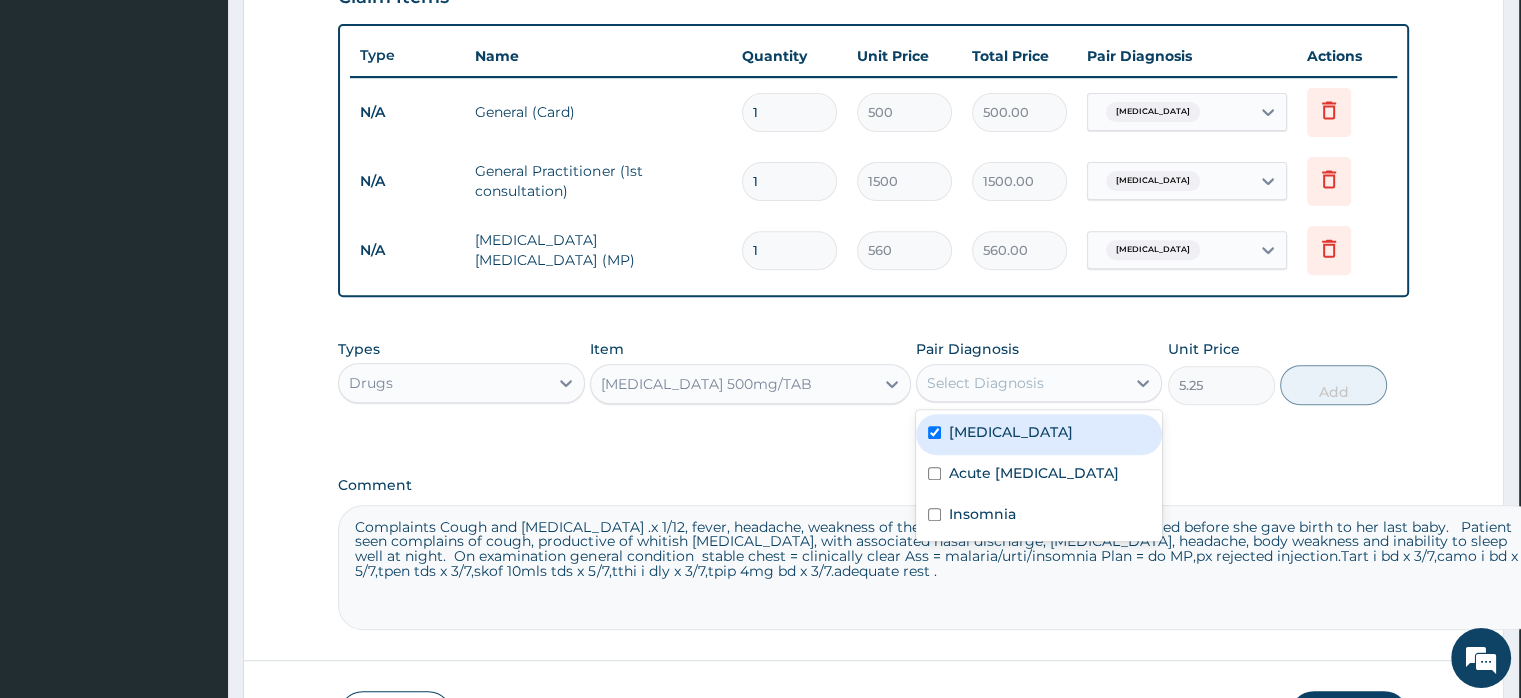 checkbox on "true" 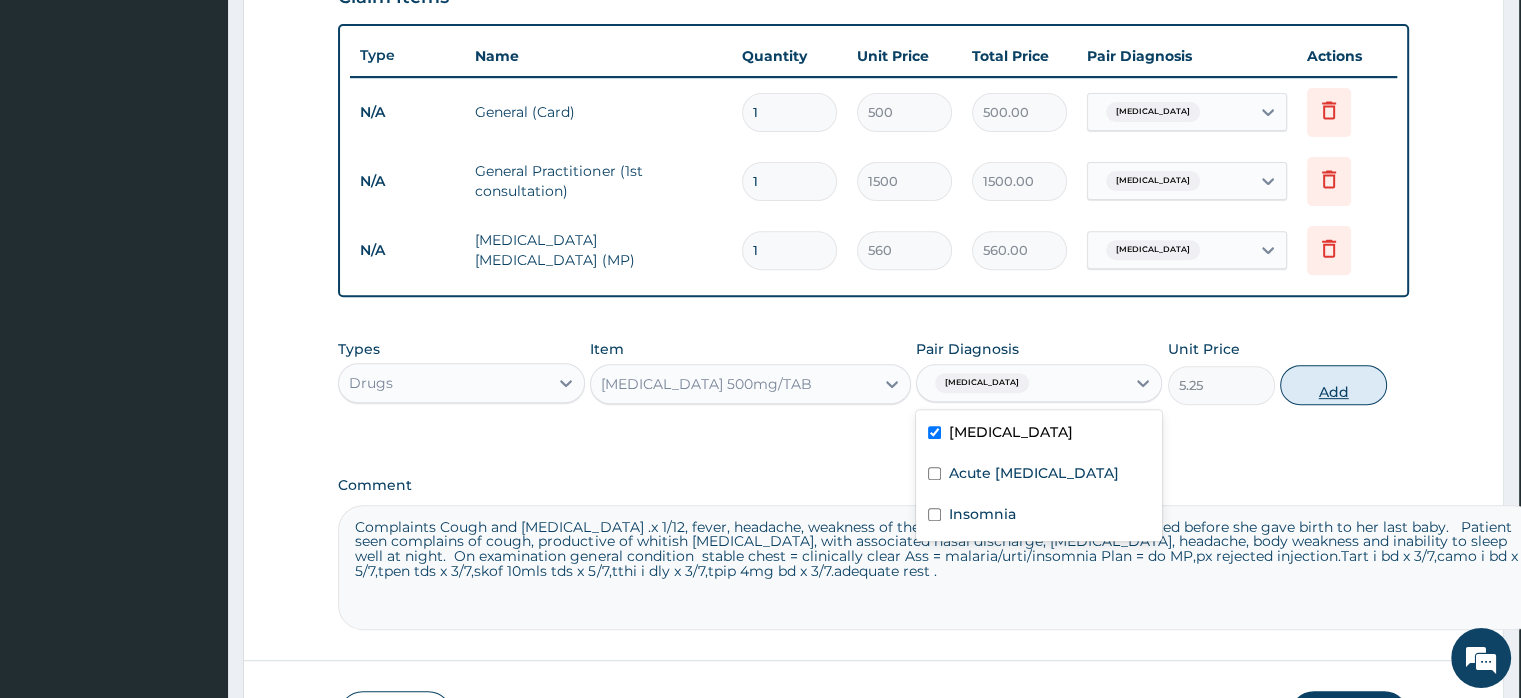 click on "Add" at bounding box center (1333, 385) 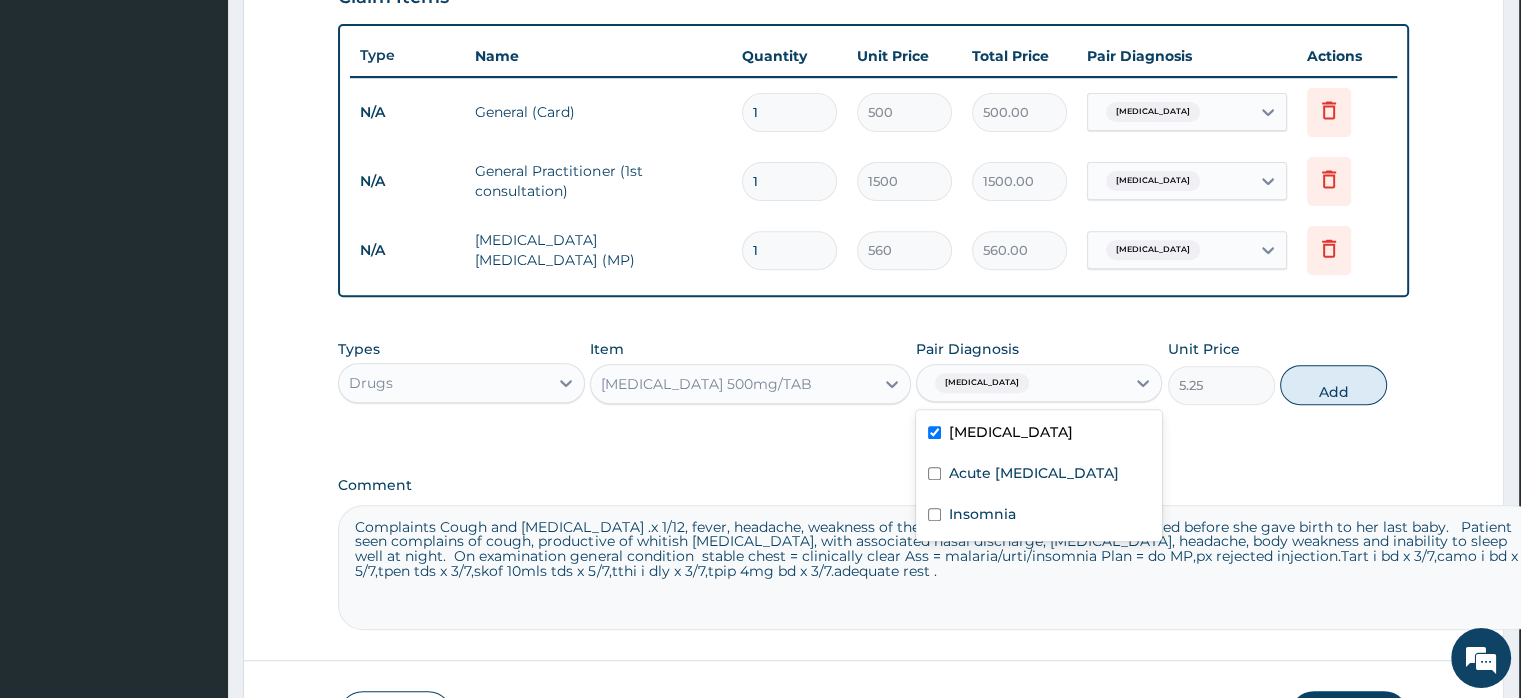 type on "0" 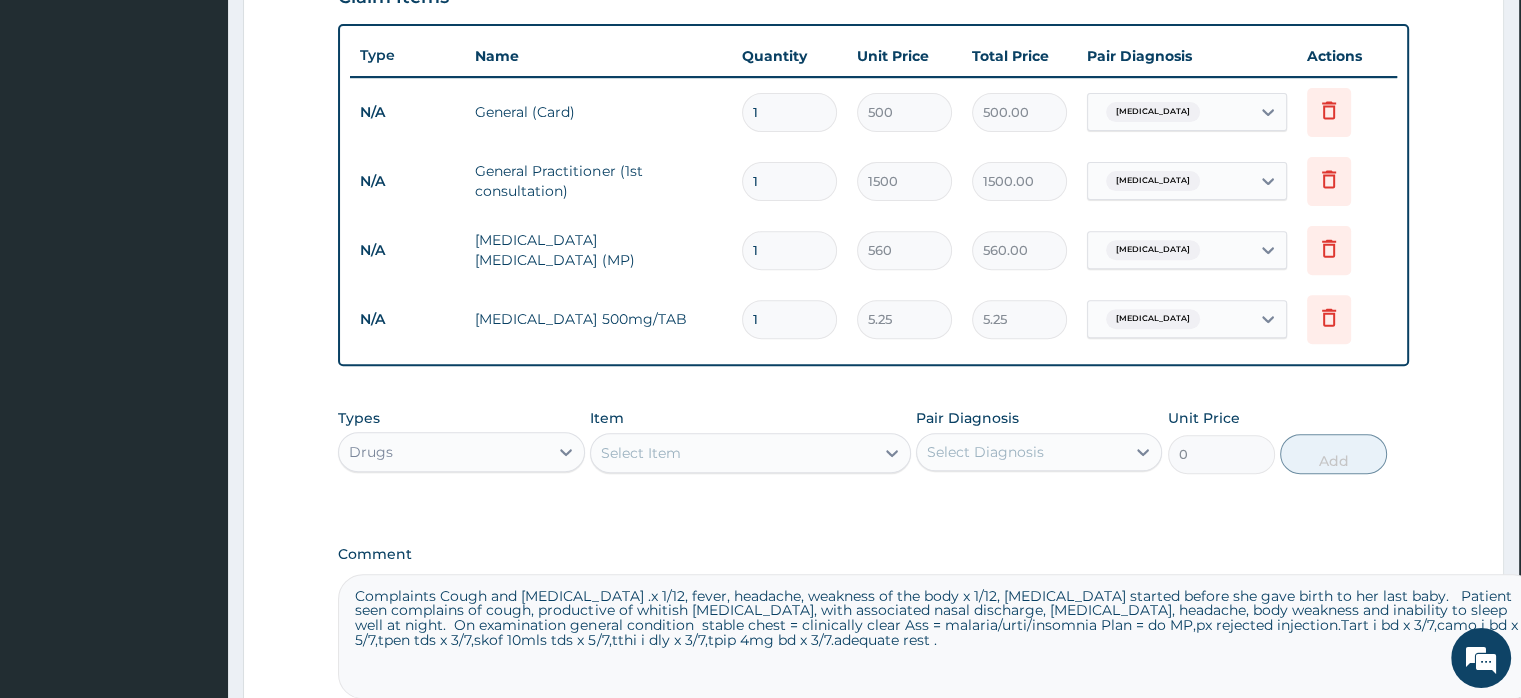 click on "Select Item" at bounding box center [732, 453] 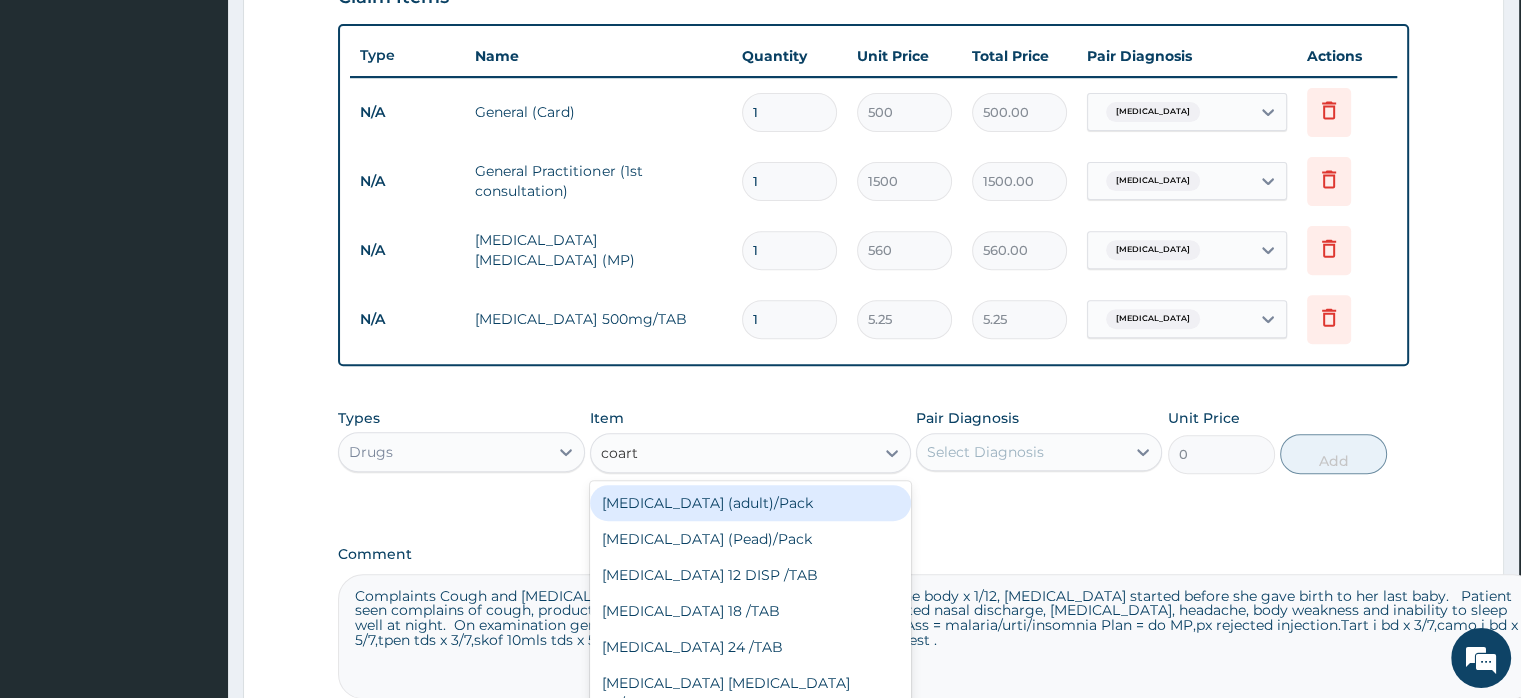 type on "coarte" 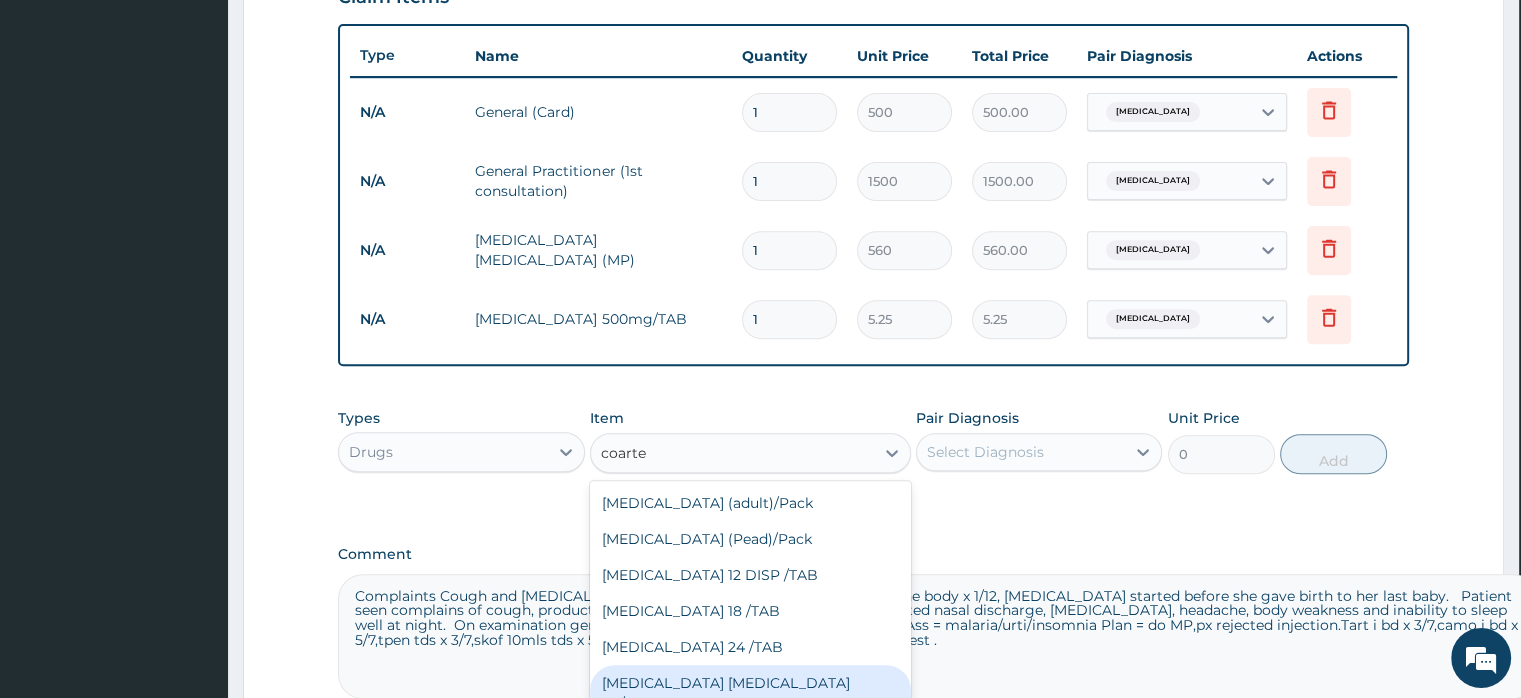 click on "[MEDICAL_DATA] [MEDICAL_DATA] 80/480" at bounding box center (750, 693) 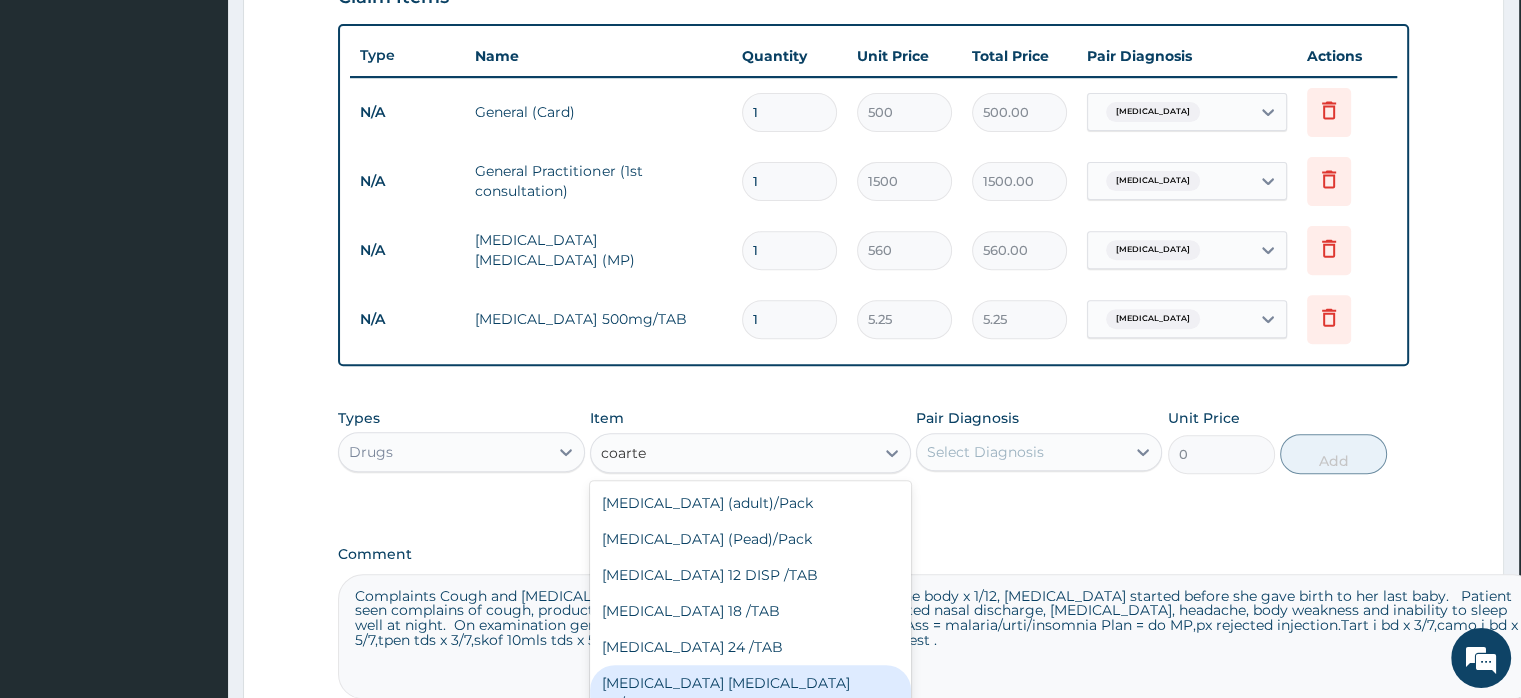 type 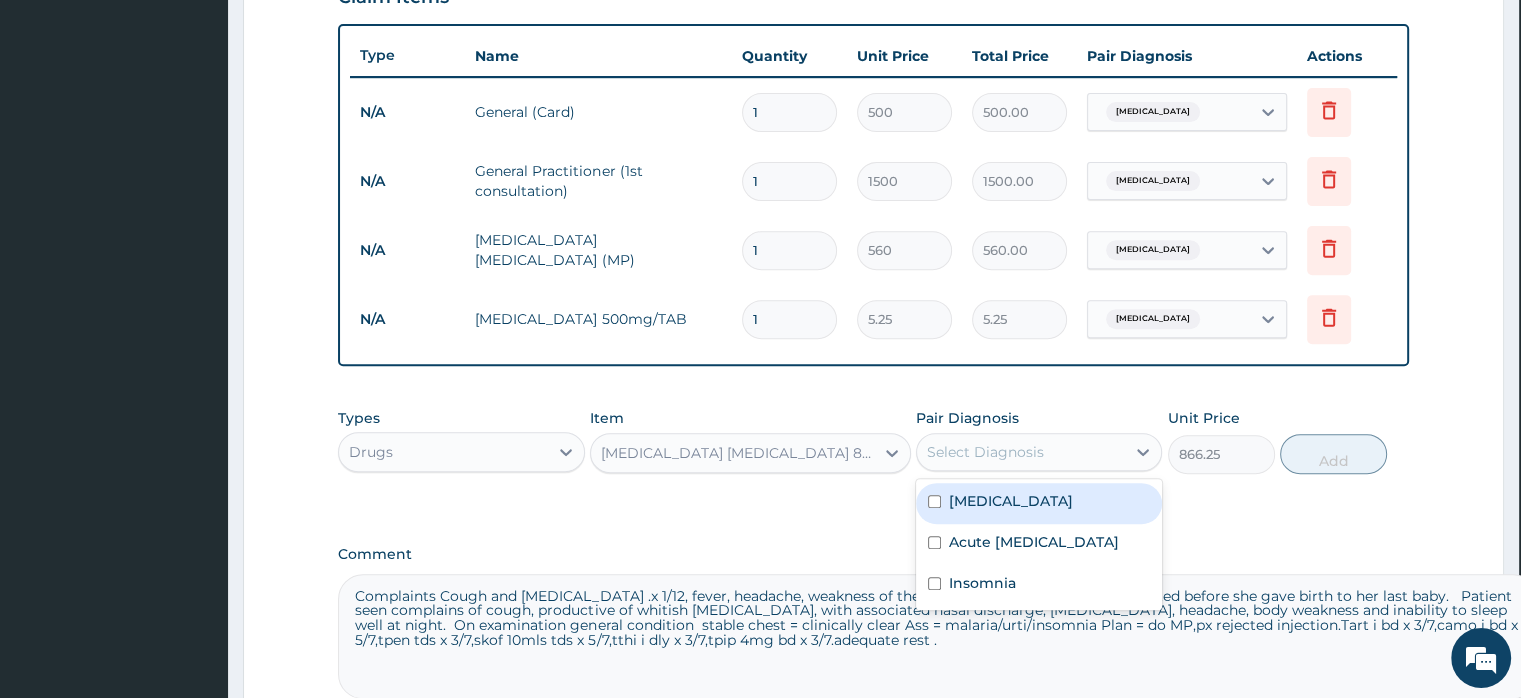click on "Select Diagnosis" at bounding box center [985, 452] 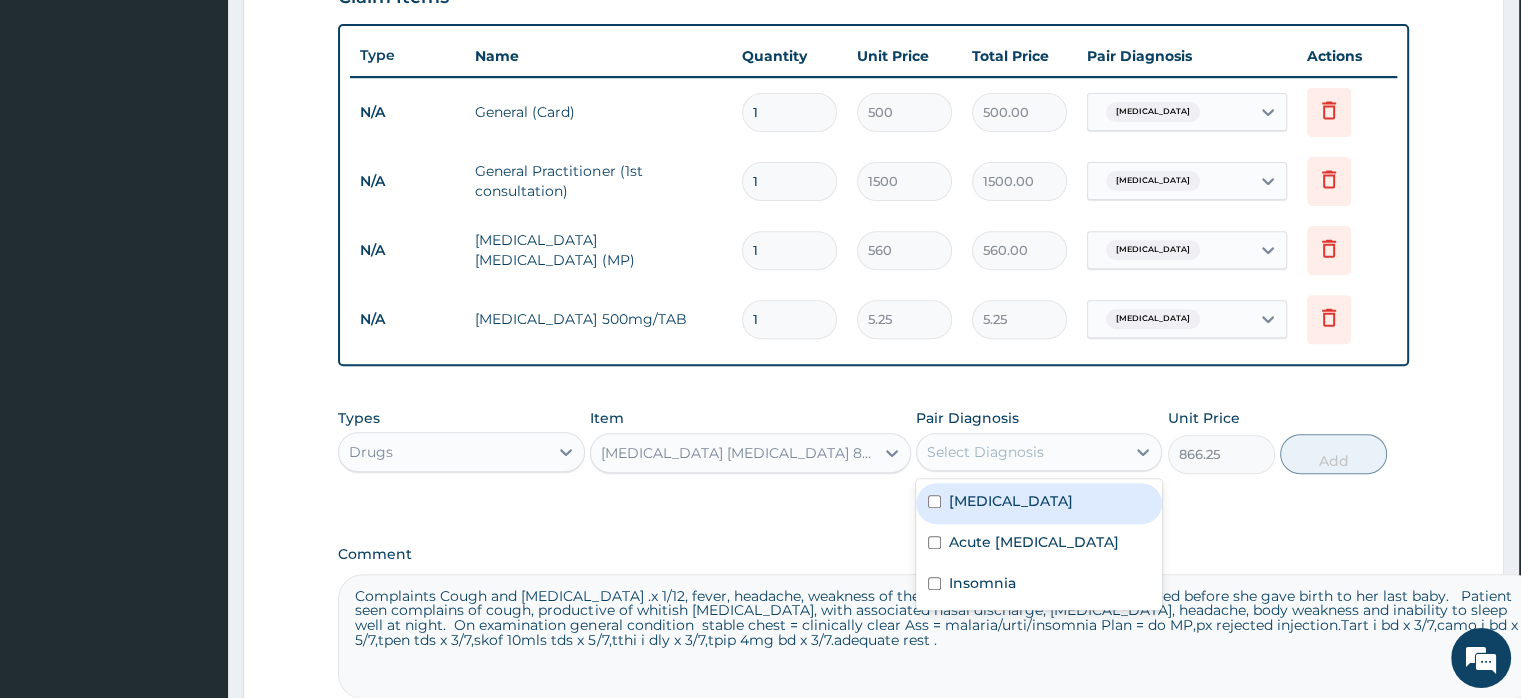 click on "[MEDICAL_DATA]" at bounding box center [1011, 501] 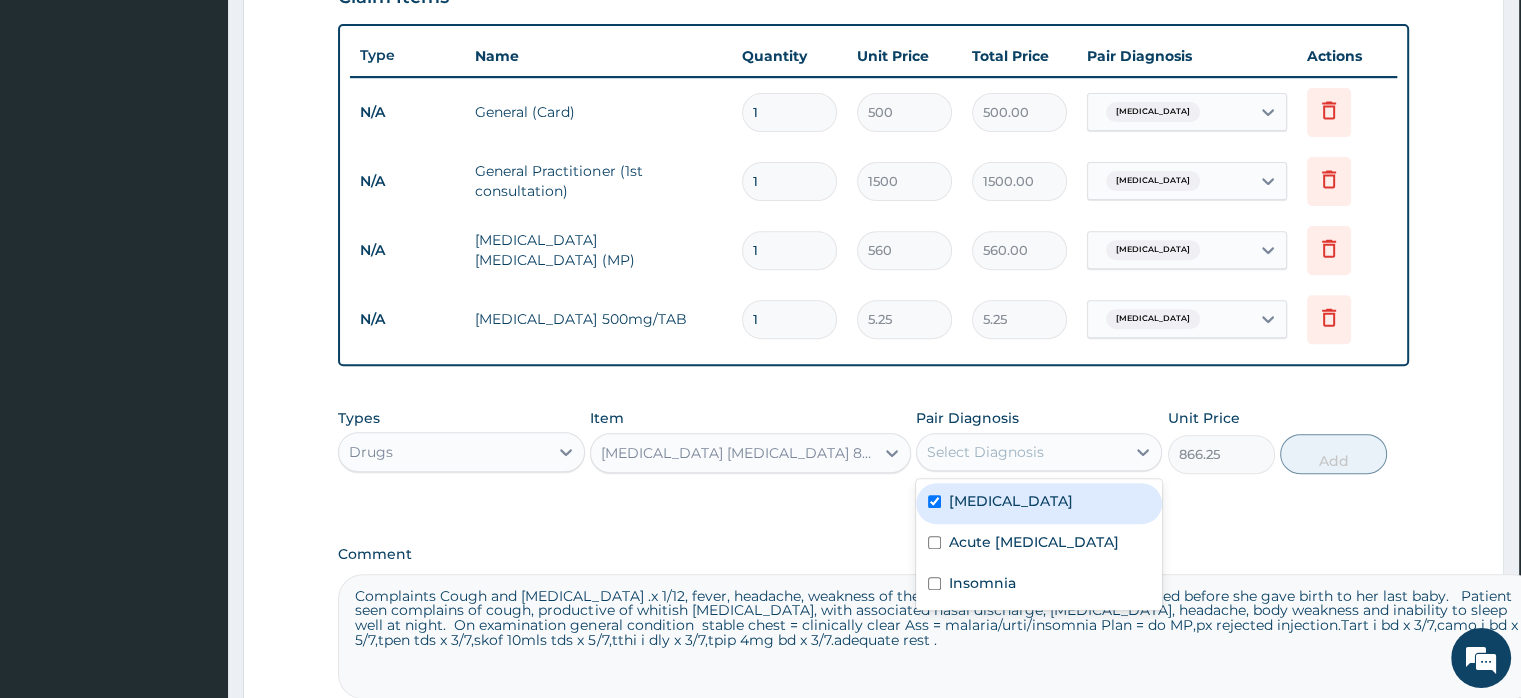 checkbox on "true" 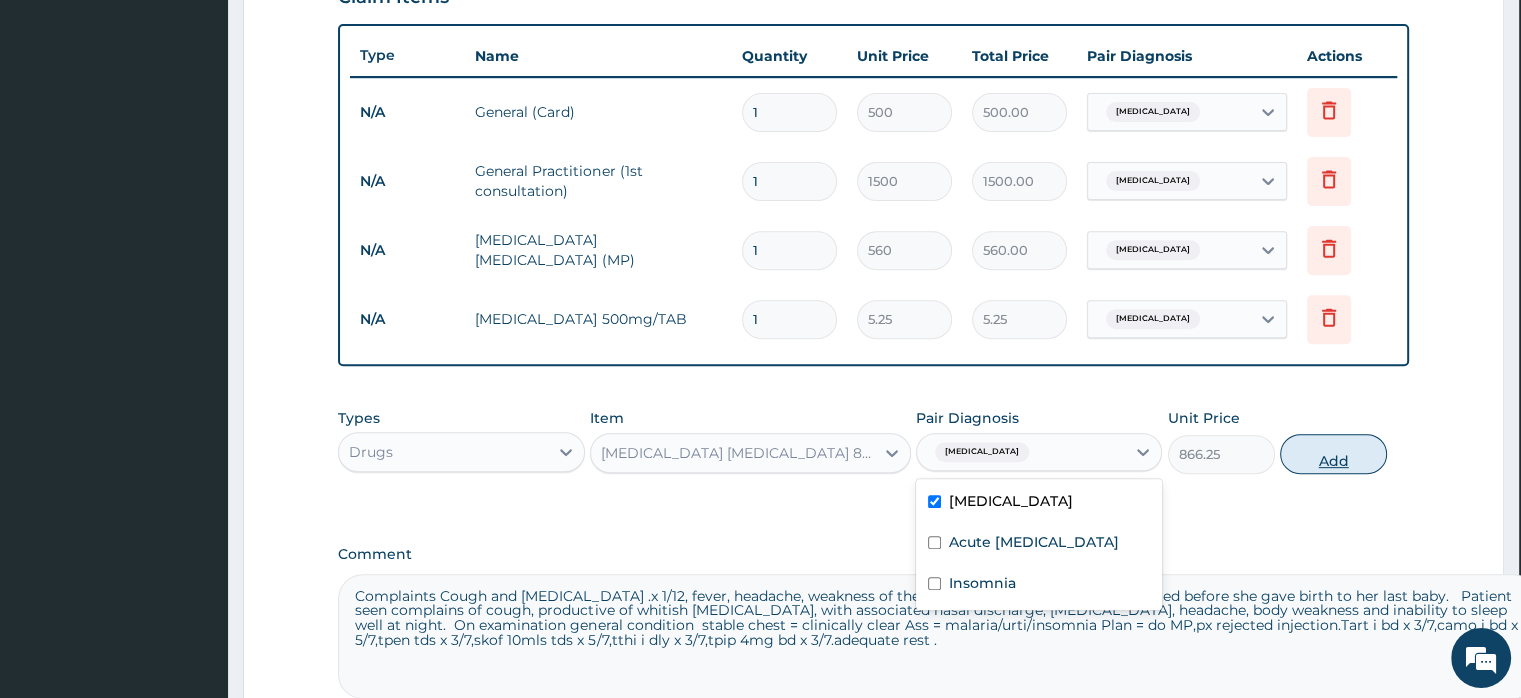 click on "Add" at bounding box center [1333, 454] 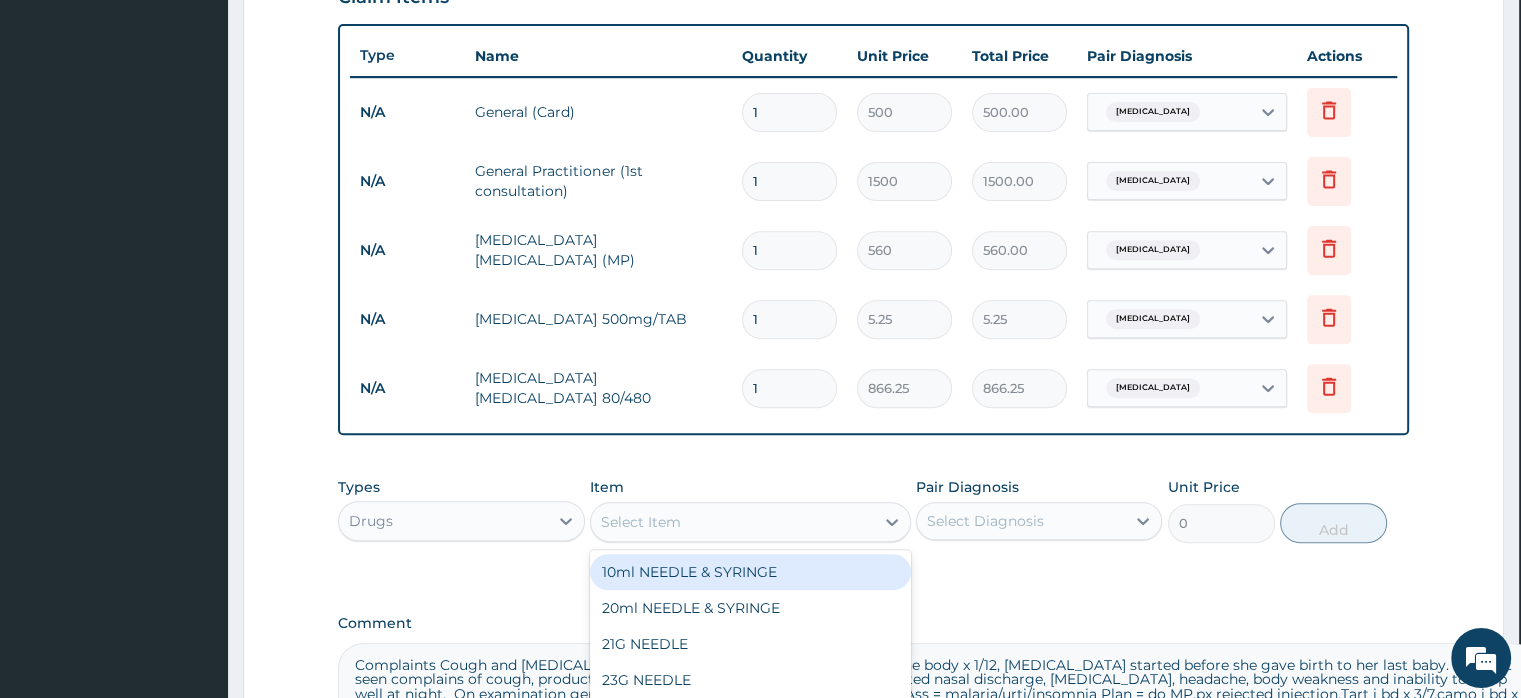 click on "Select Item" at bounding box center (641, 522) 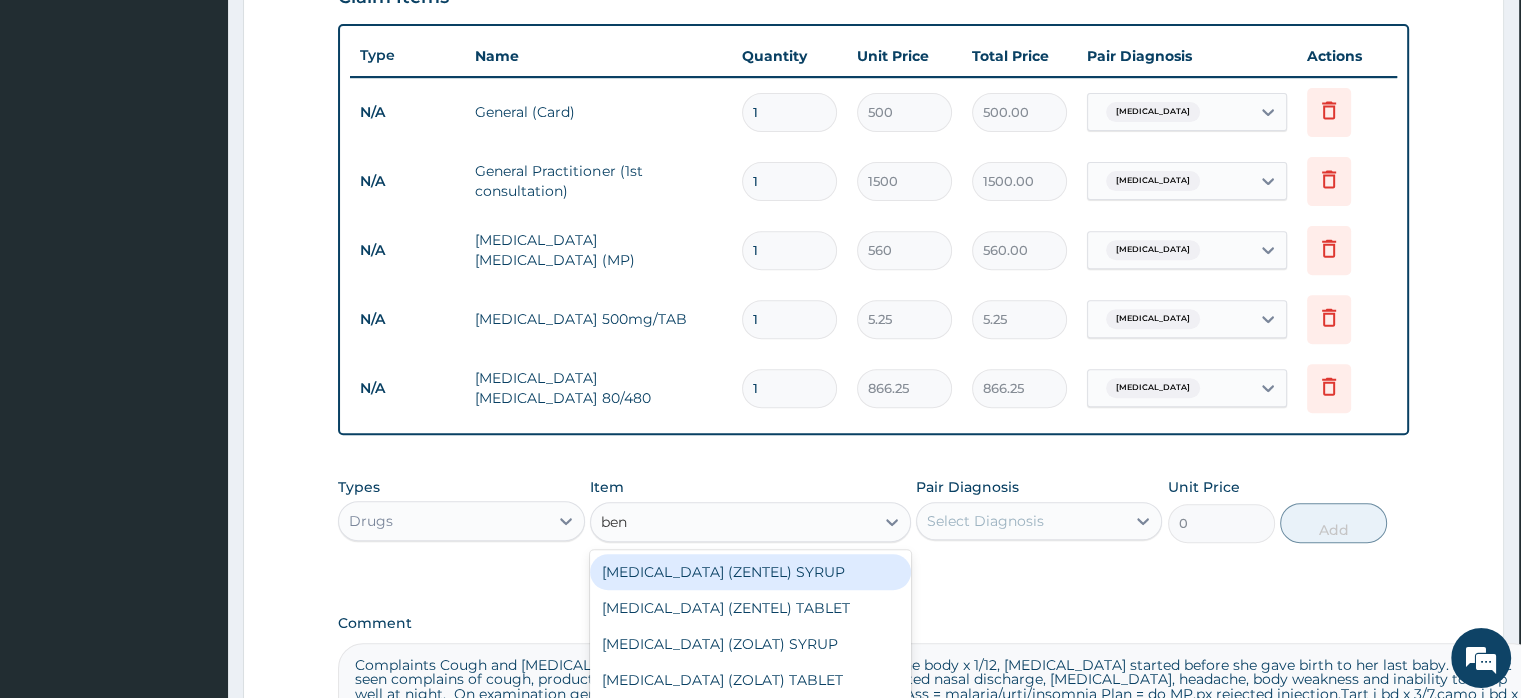 type on "beny" 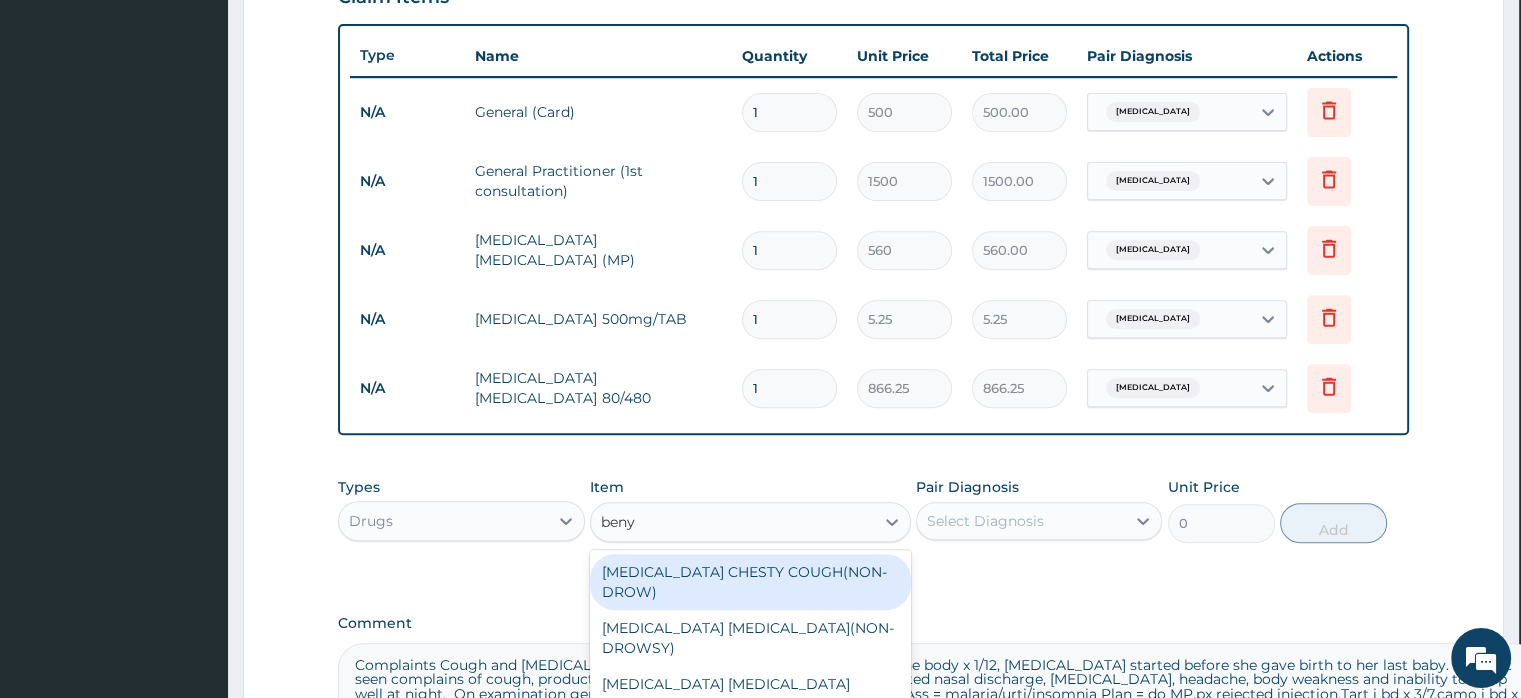click on "[MEDICAL_DATA] CHESTY COUGH(NON-DROW)" at bounding box center (750, 582) 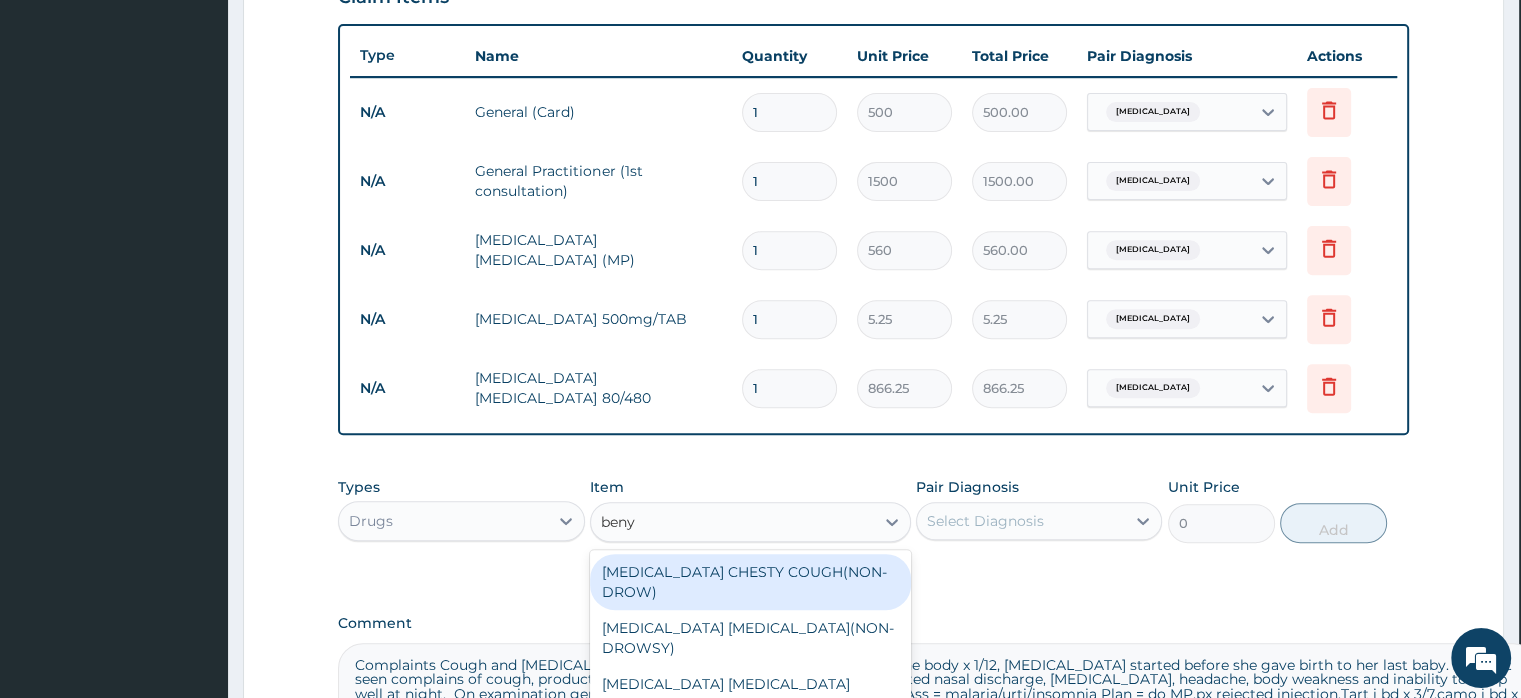 type 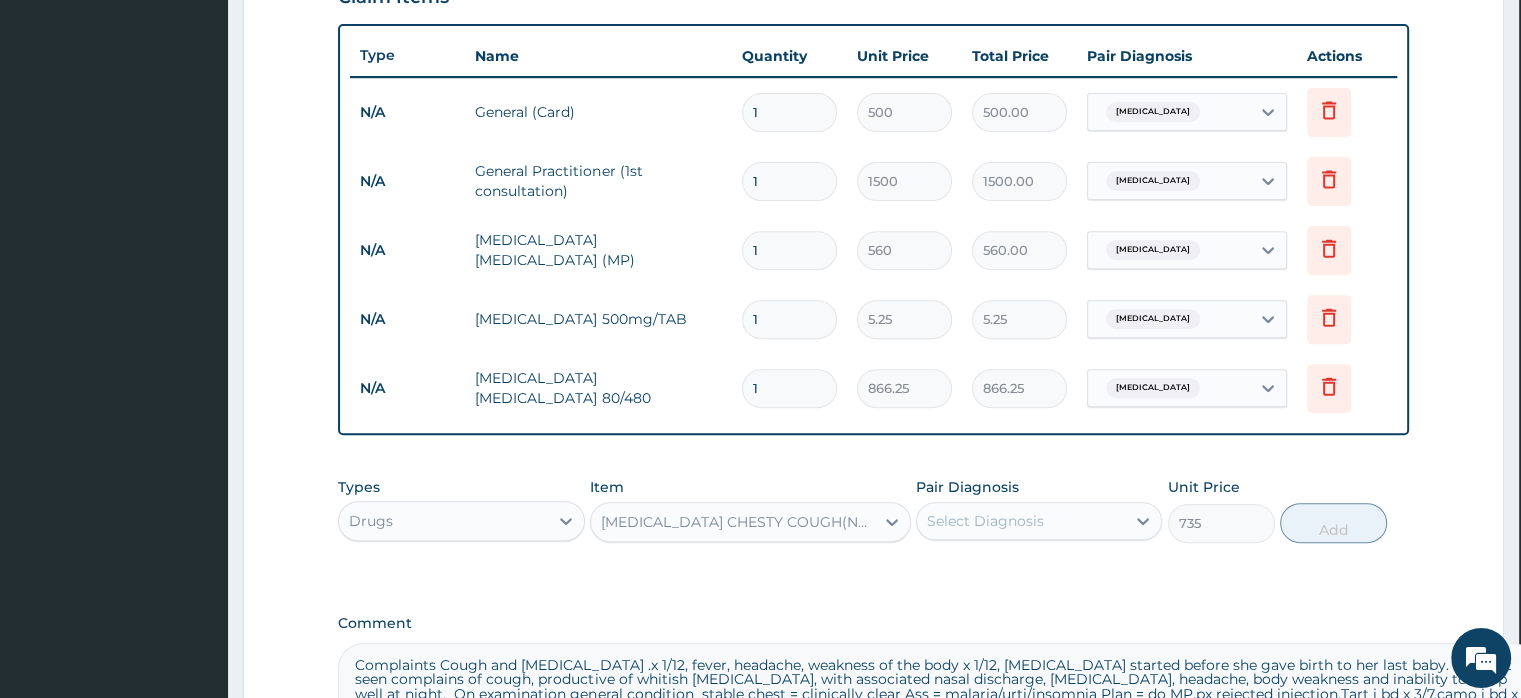 click on "Select Diagnosis" at bounding box center [985, 521] 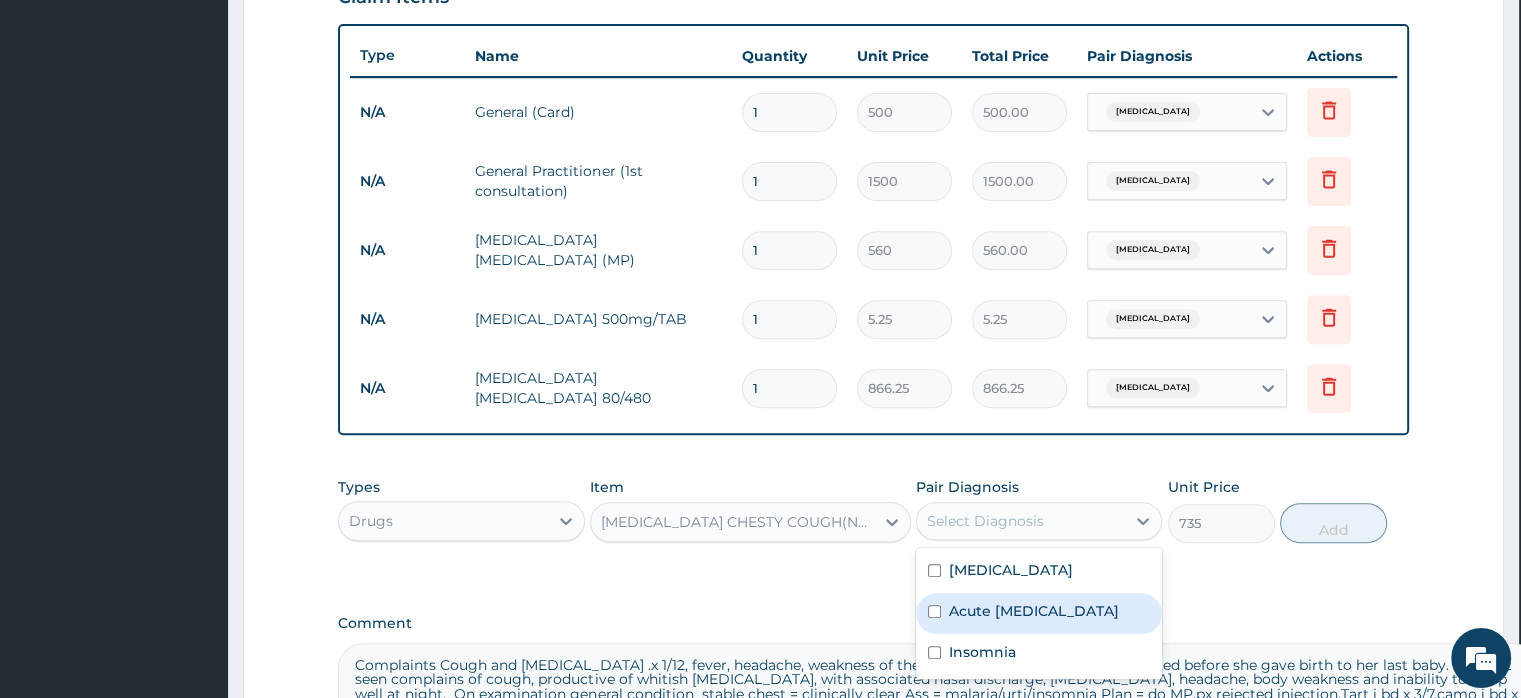 click on "Acute [MEDICAL_DATA]" at bounding box center [1034, 611] 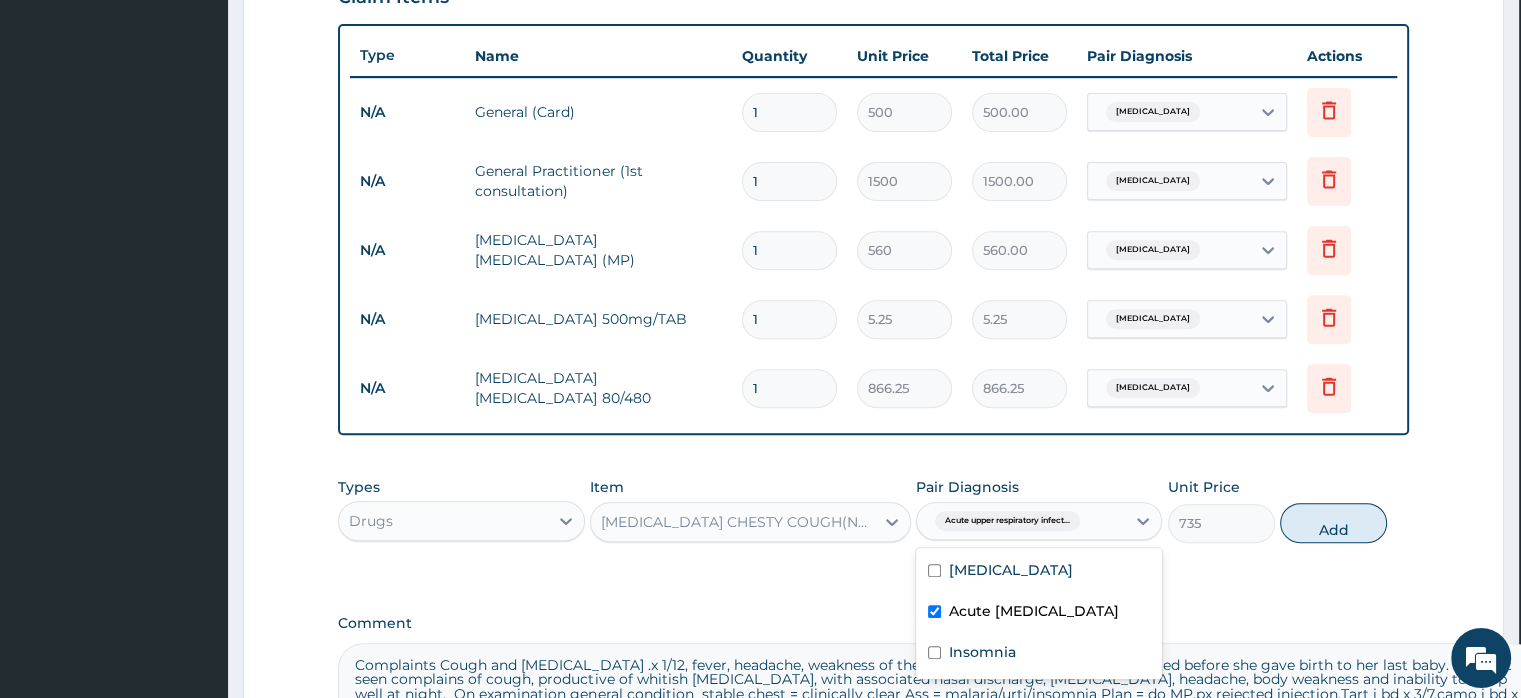 checkbox on "true" 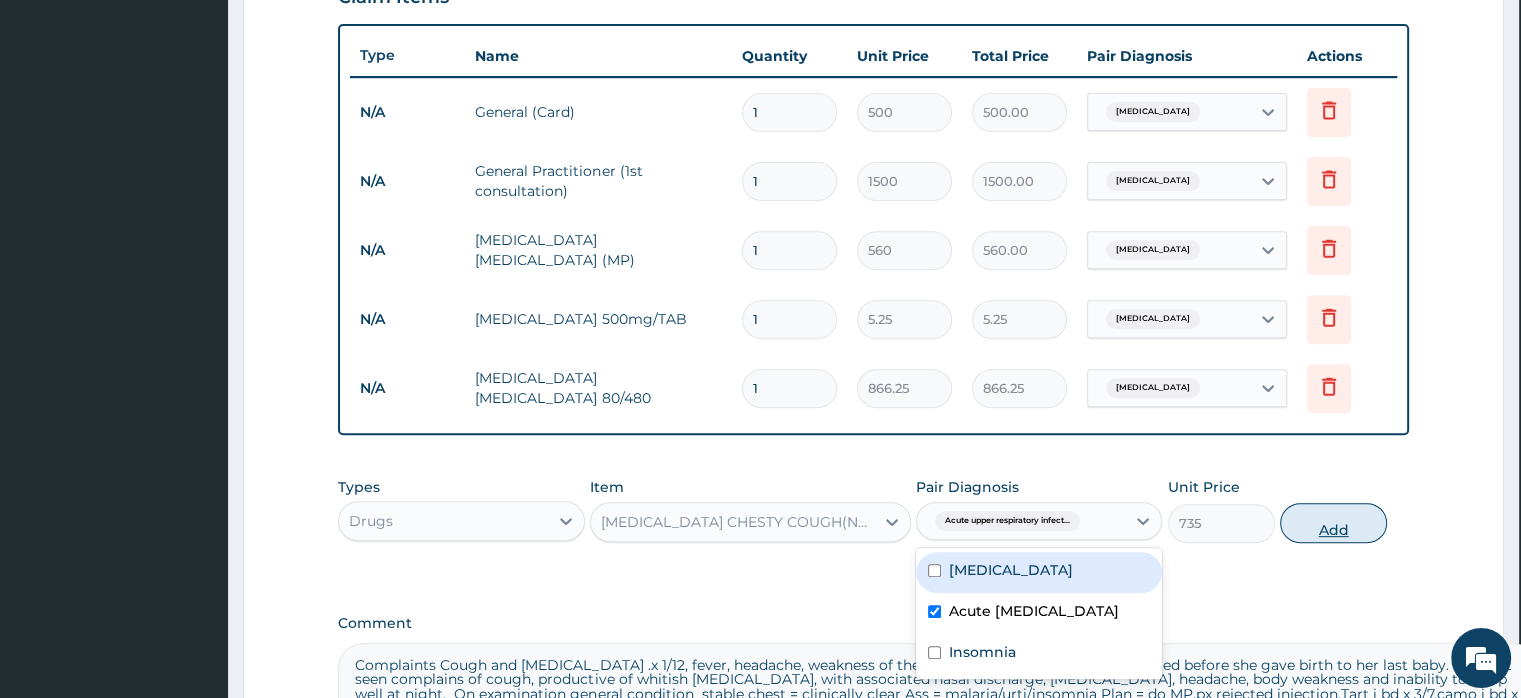click on "Add" at bounding box center [1333, 523] 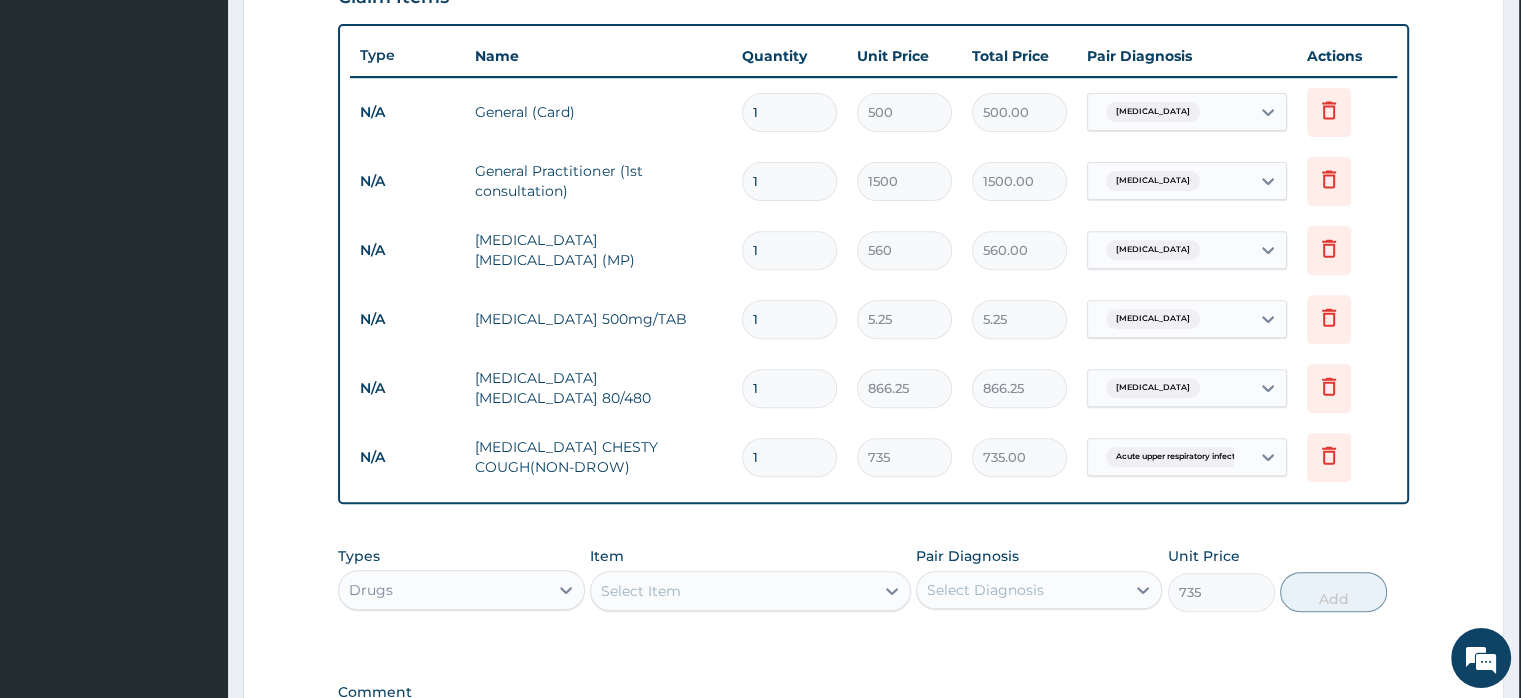 type on "0" 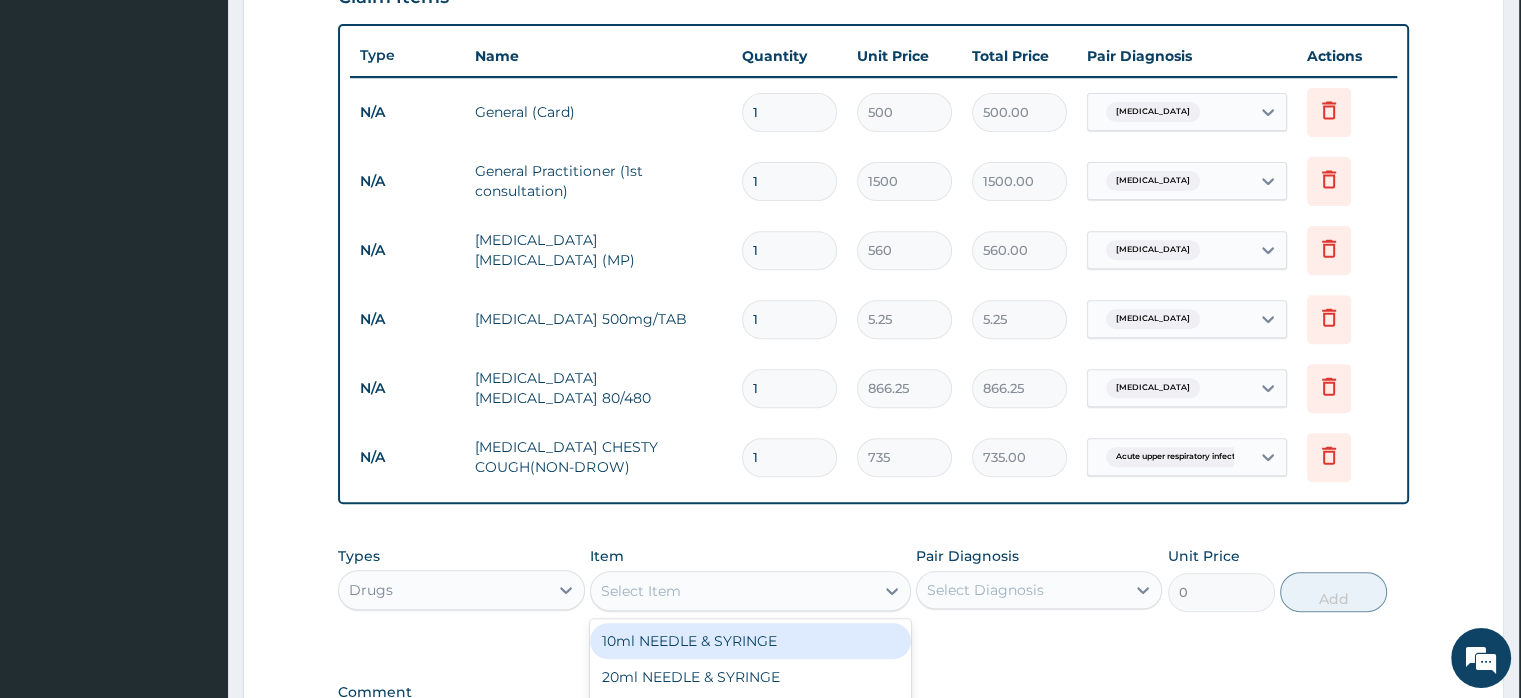 click on "Select Item" at bounding box center [732, 591] 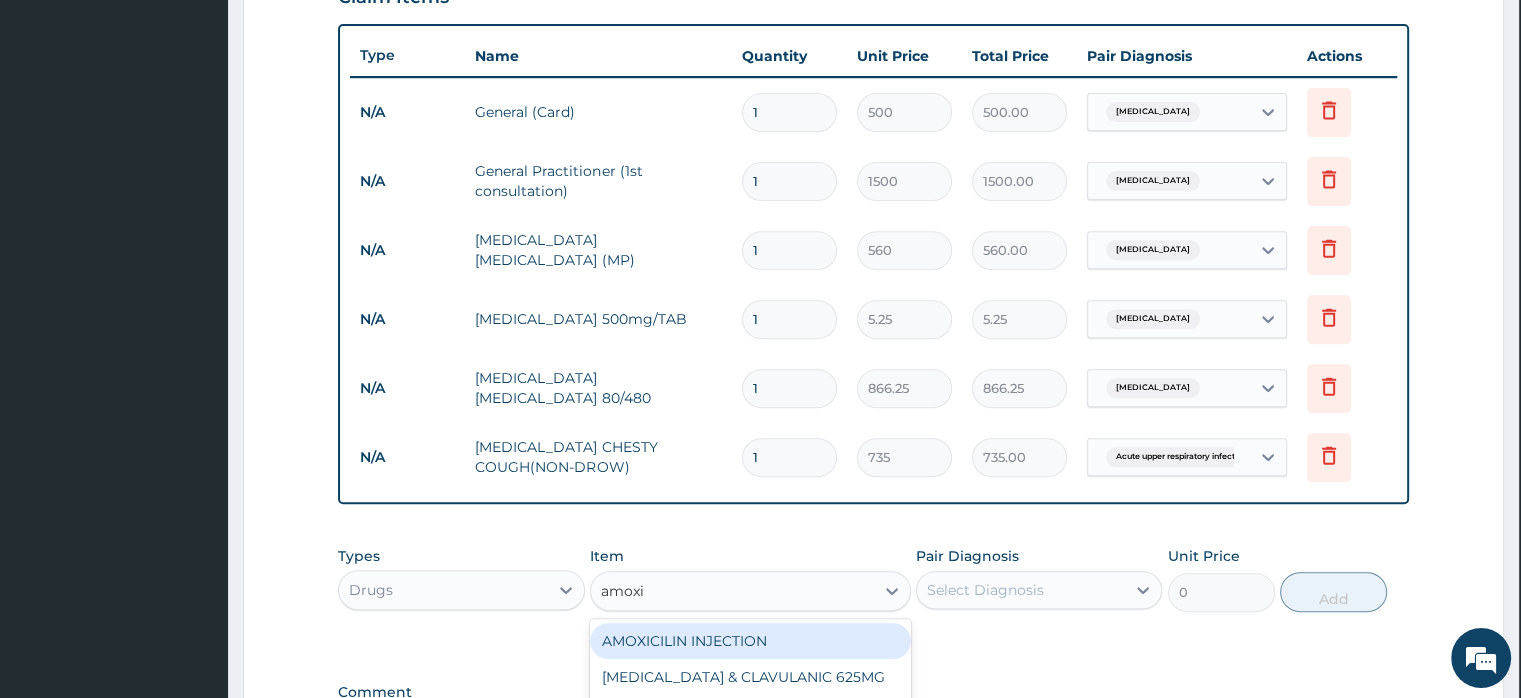 type on "[MEDICAL_DATA]" 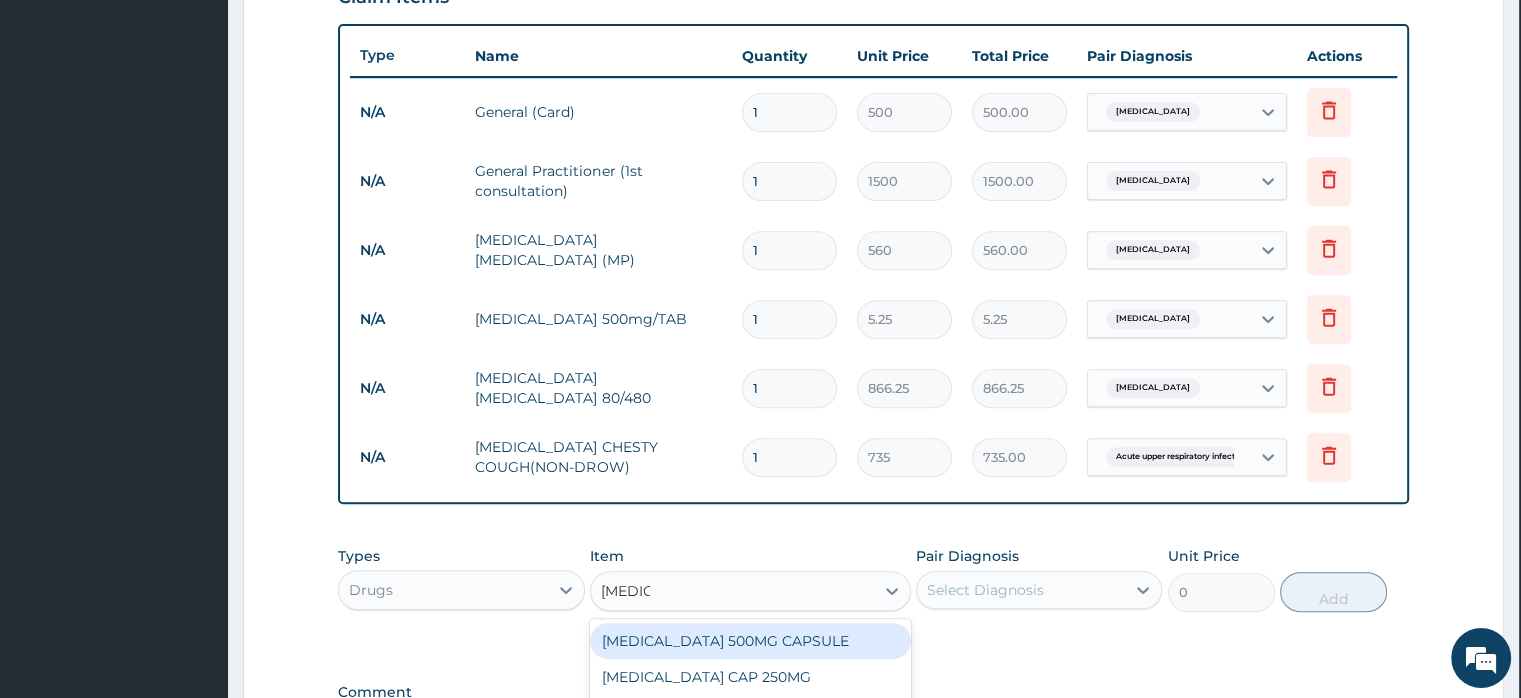 click on "[MEDICAL_DATA] 500MG CAPSULE" at bounding box center [750, 641] 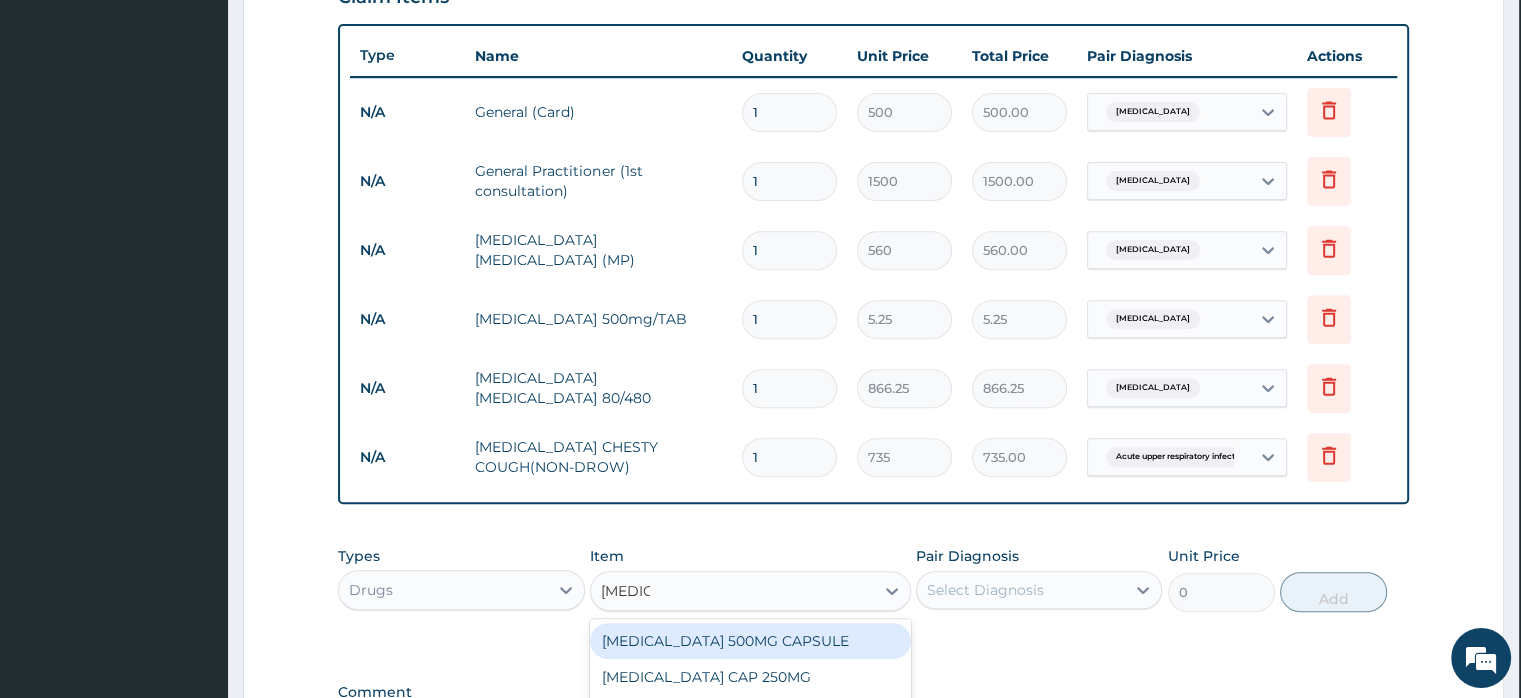 type 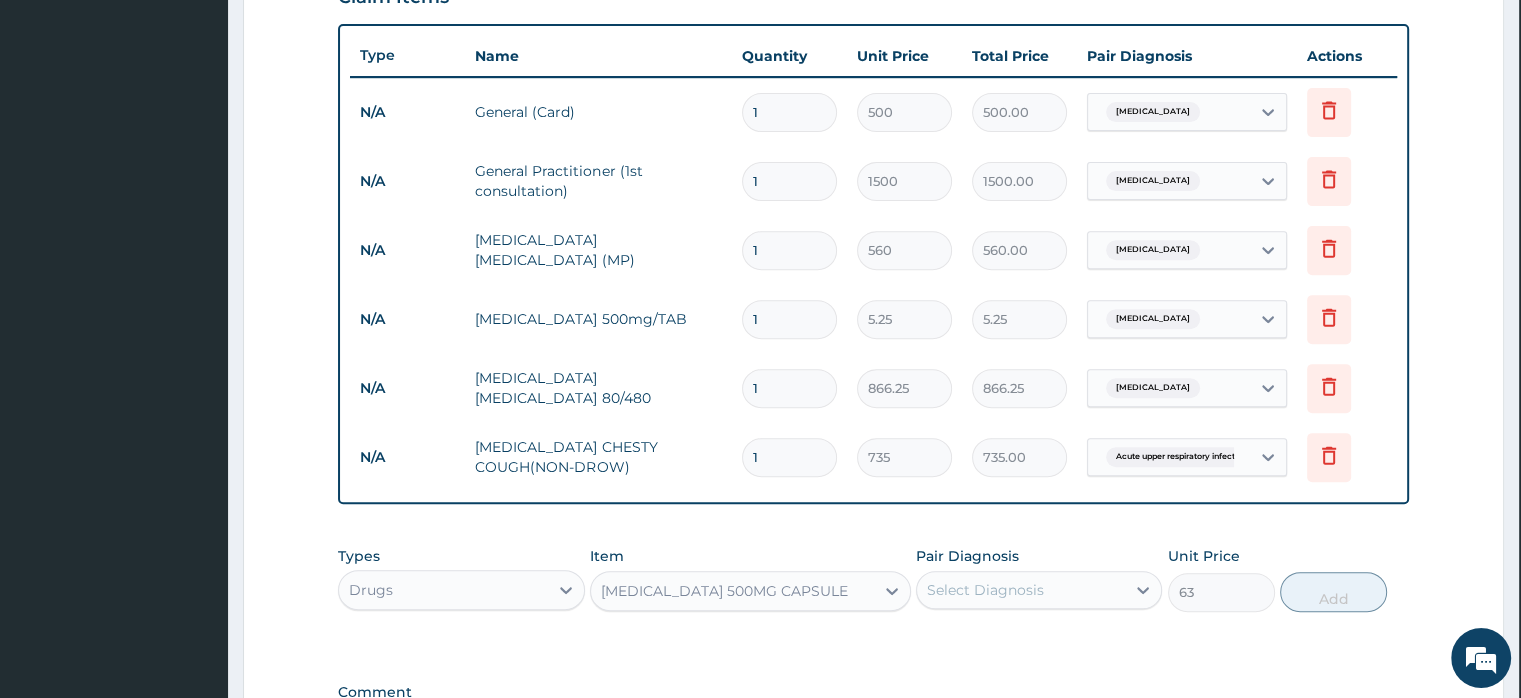 click on "Select Diagnosis" at bounding box center (985, 590) 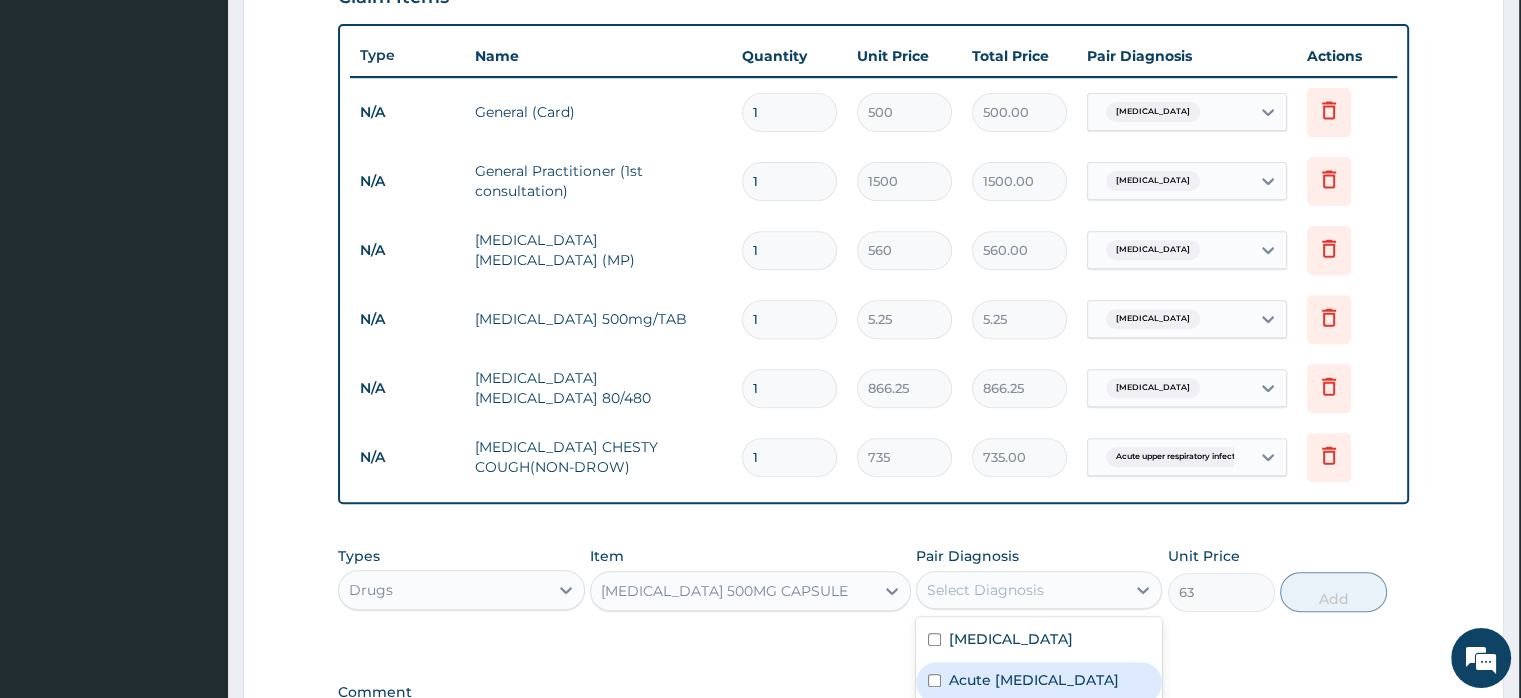 click on "Acute [MEDICAL_DATA]" at bounding box center [1034, 680] 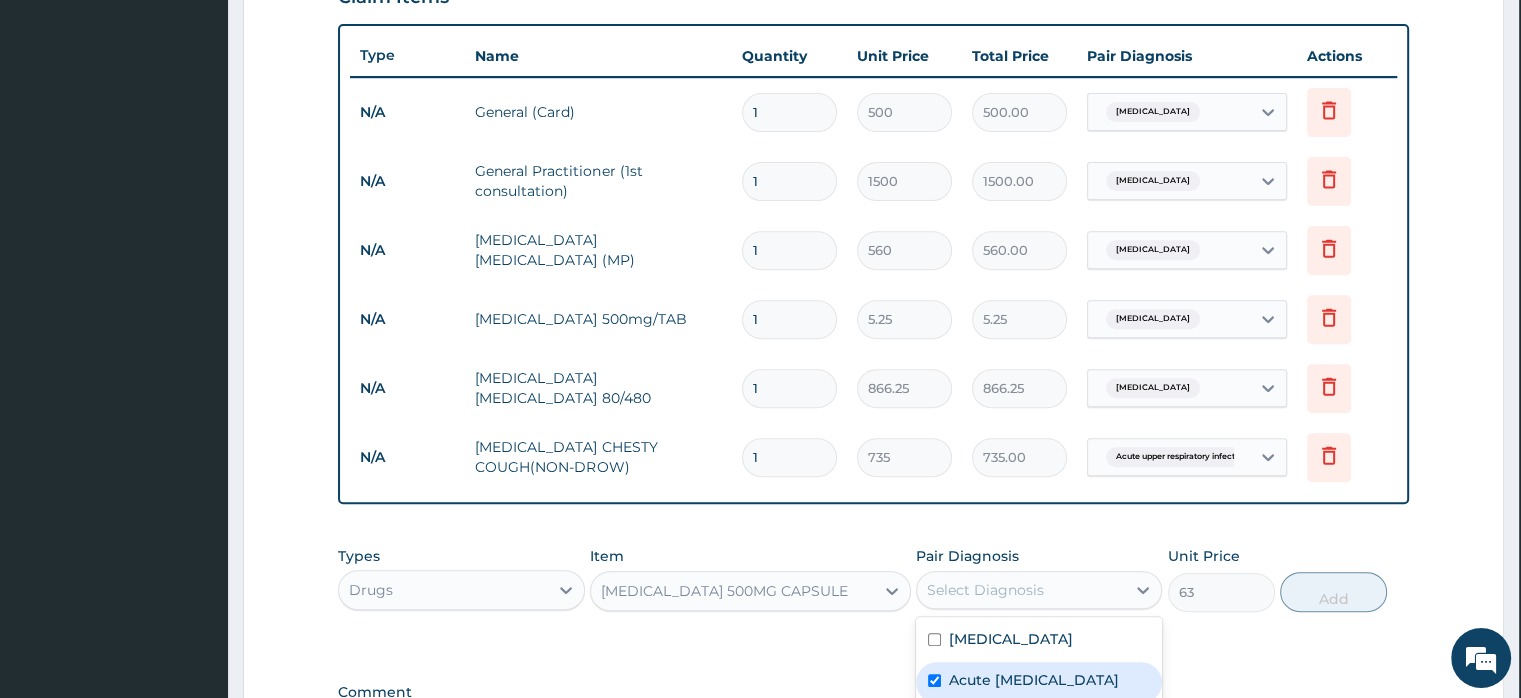 checkbox on "true" 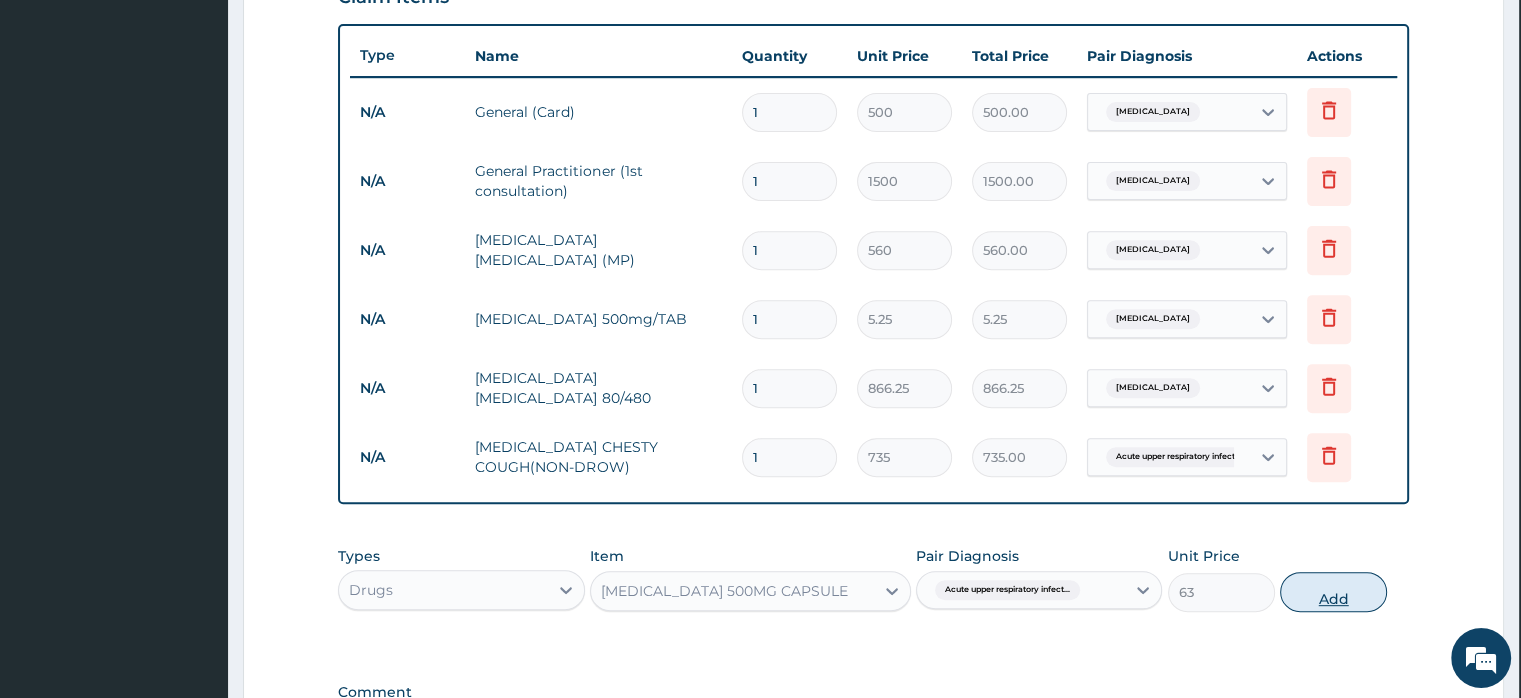 click on "Add" at bounding box center (1333, 592) 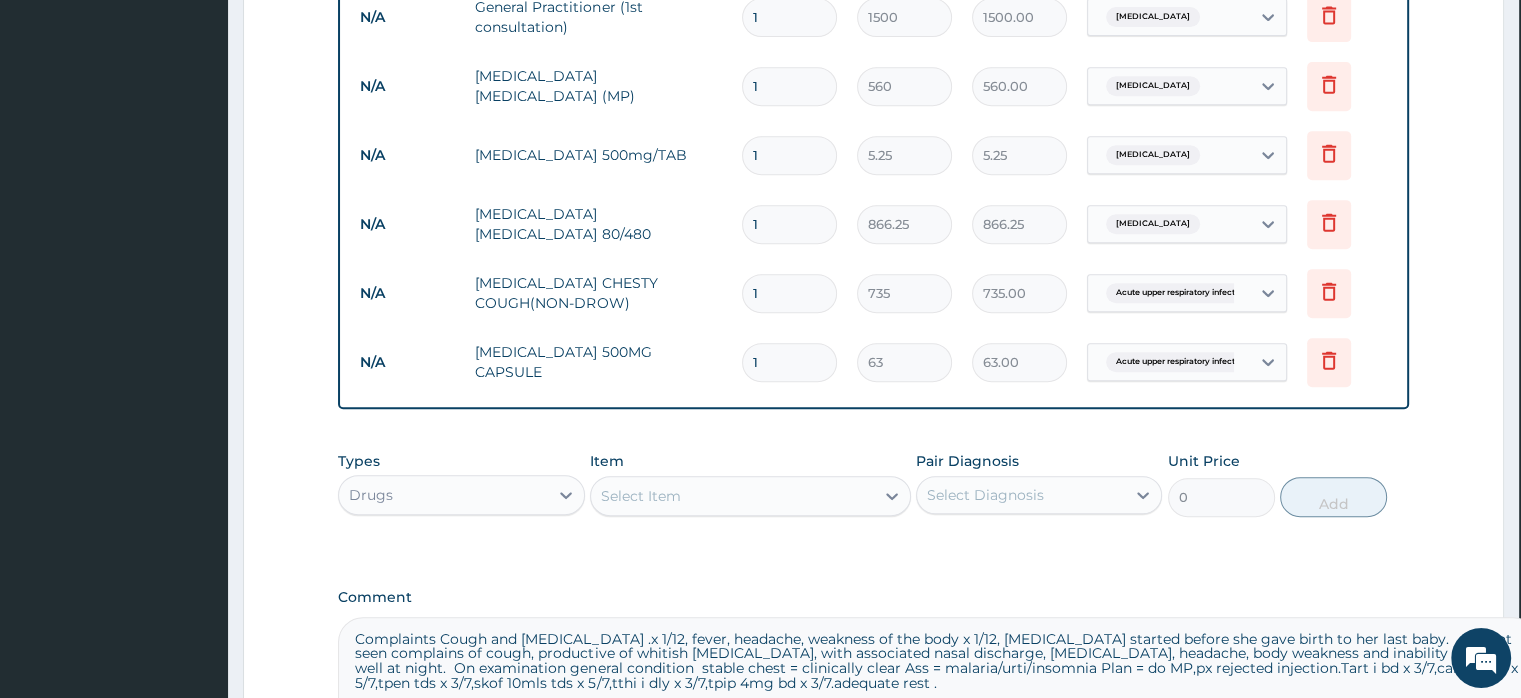 scroll, scrollTop: 1133, scrollLeft: 0, axis: vertical 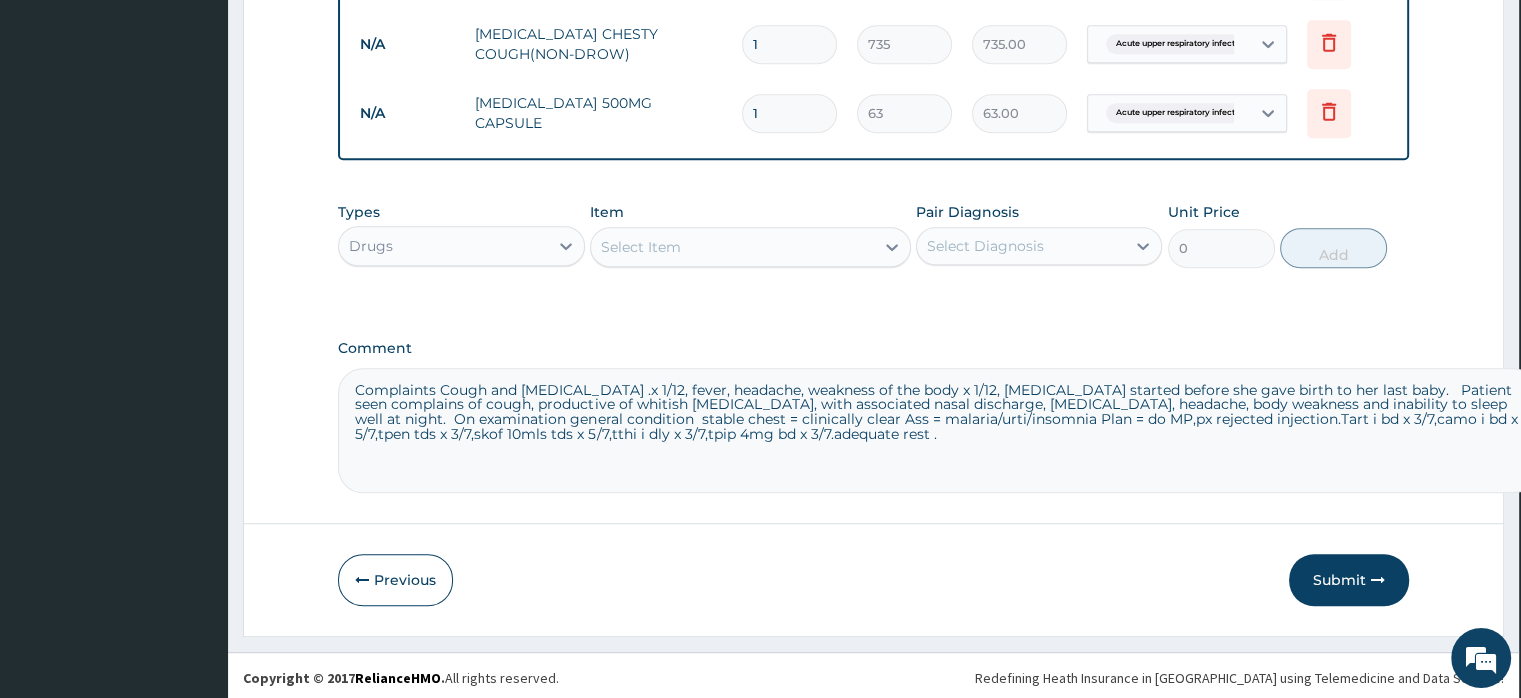 click on "Select Item" at bounding box center [641, 247] 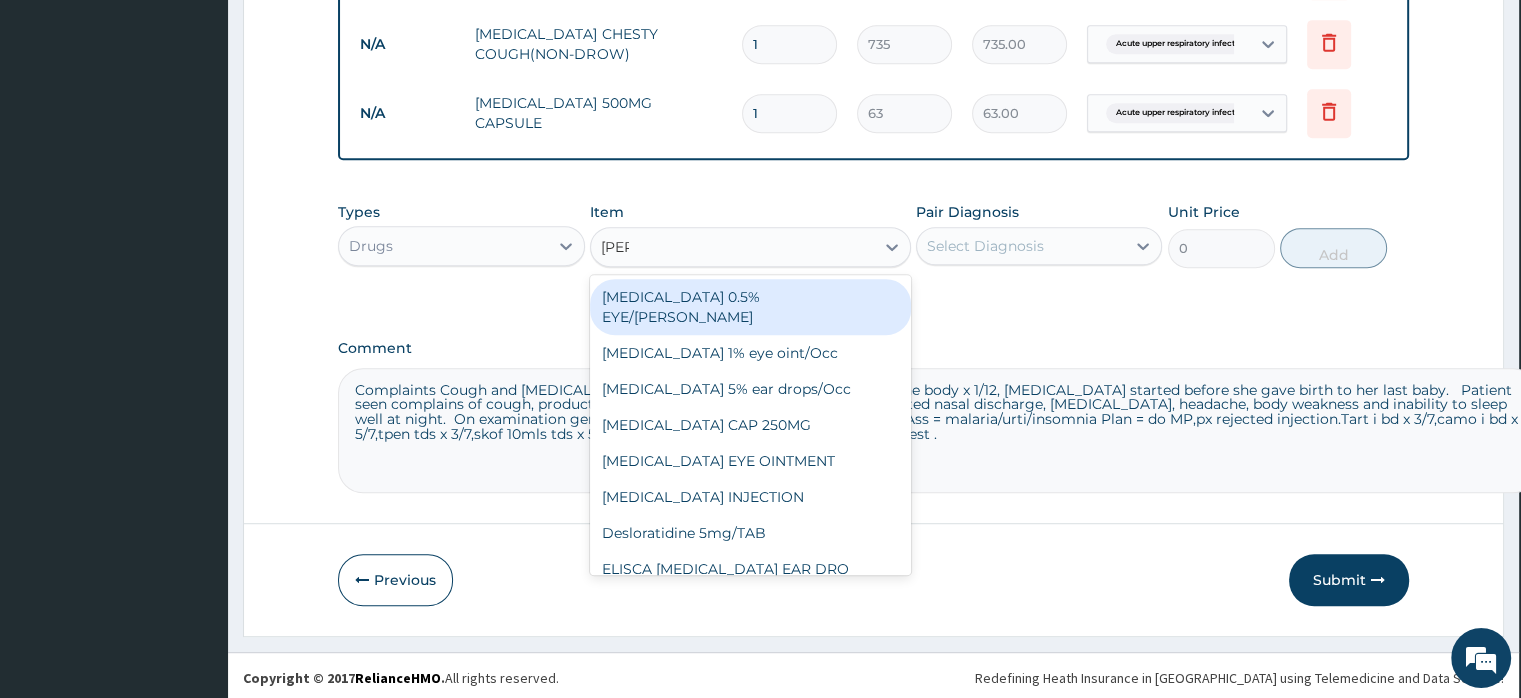 type on "lorat" 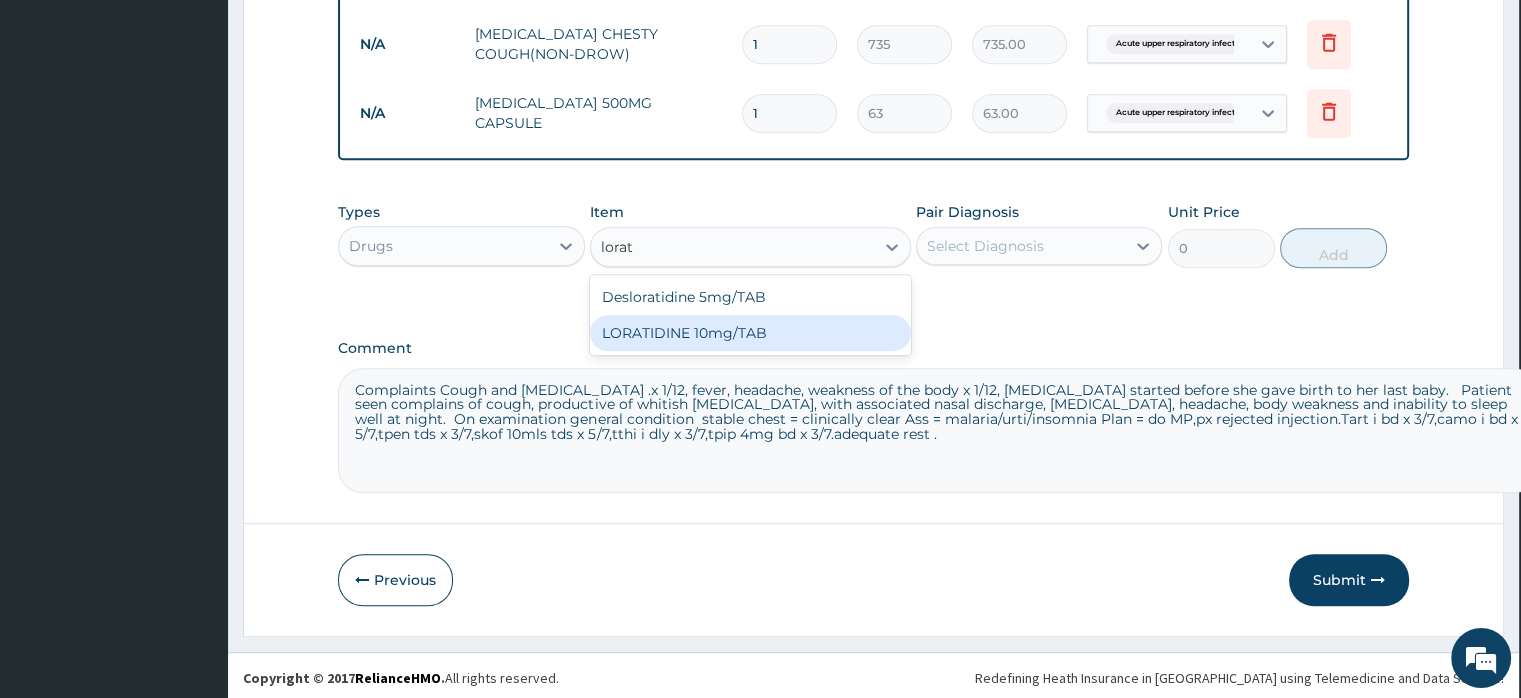 click on "LORATIDINE 10mg/TAB" at bounding box center (750, 333) 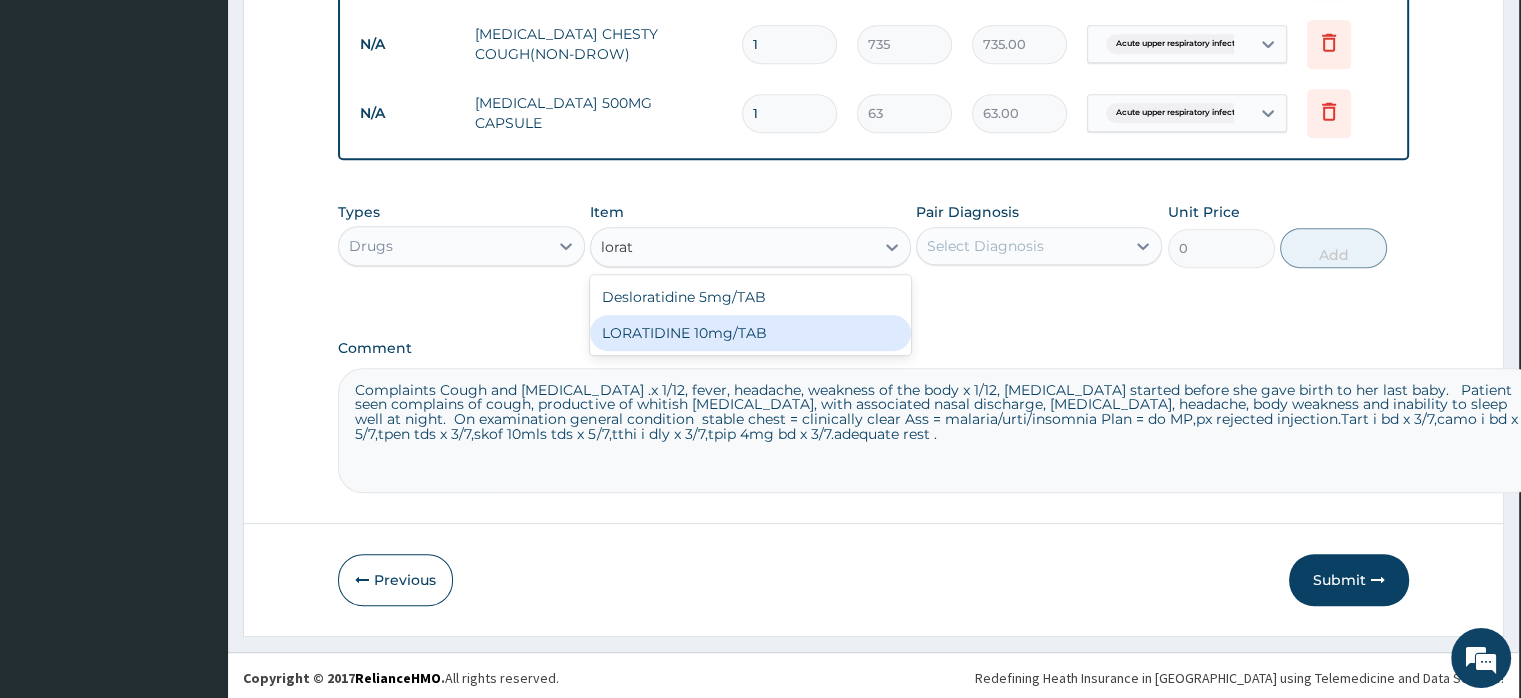 type 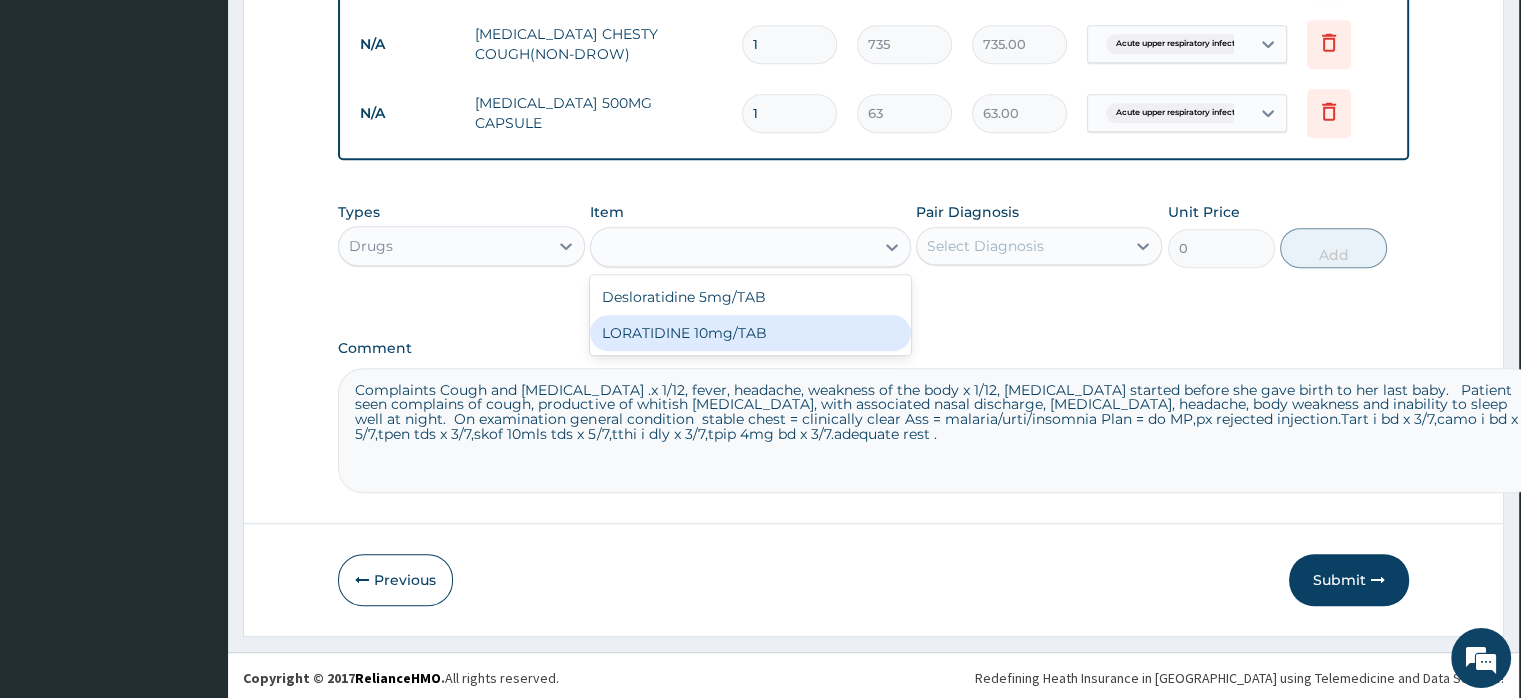 type on "11.55" 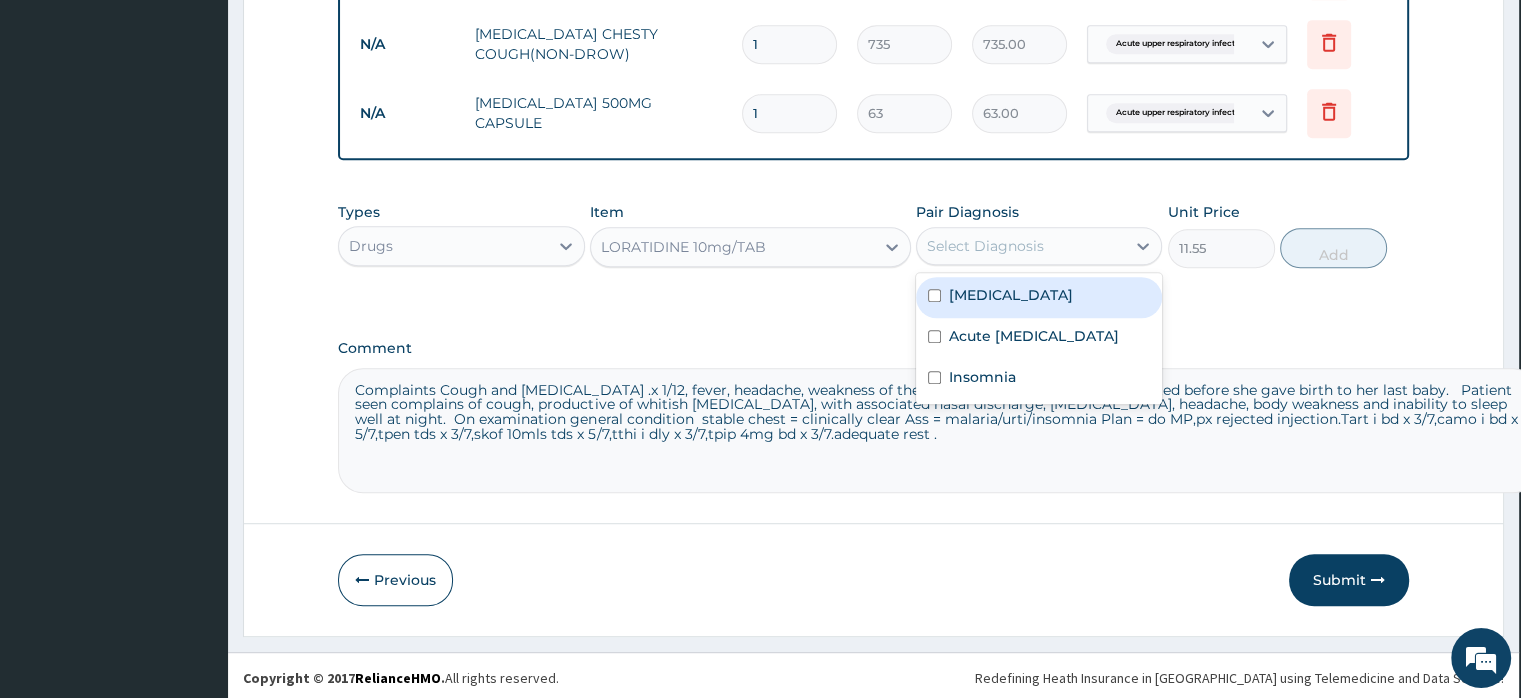 click on "Select Diagnosis" at bounding box center [985, 246] 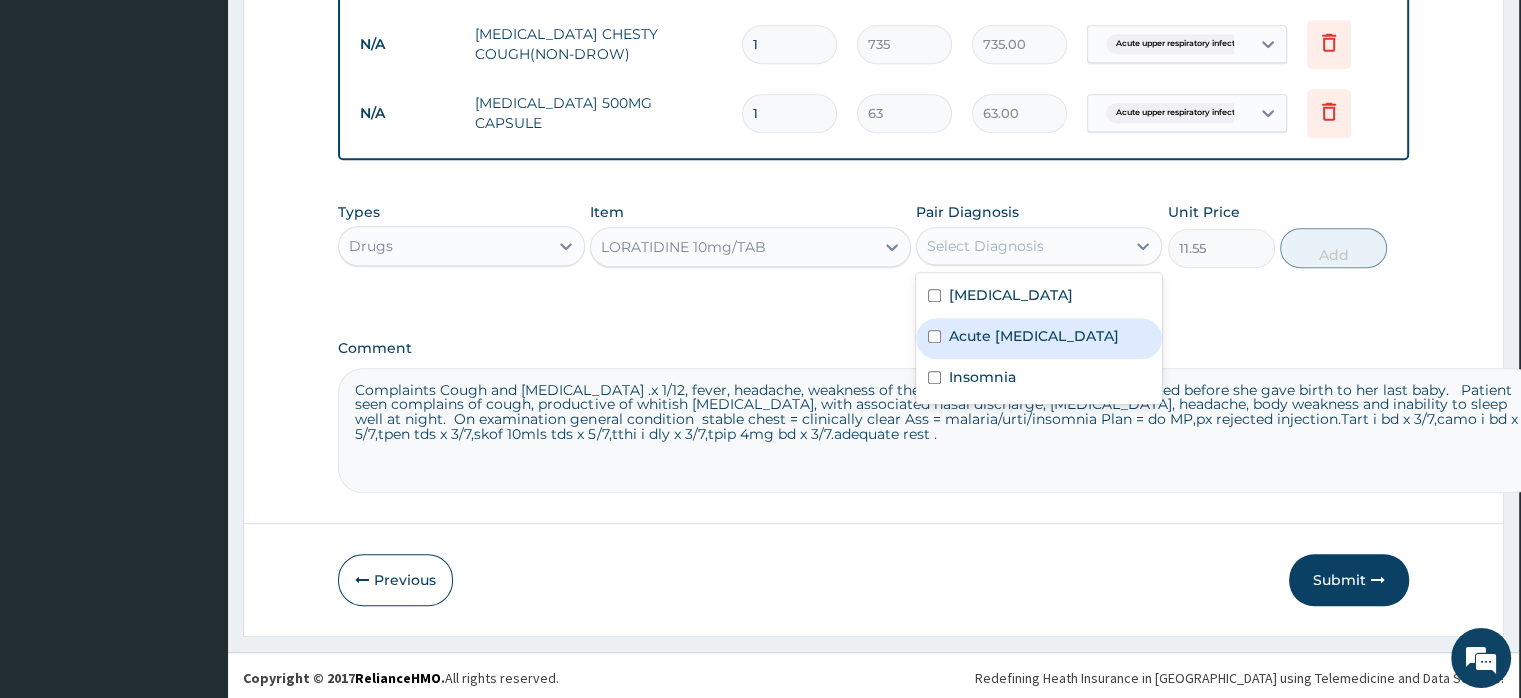 click on "Acute [MEDICAL_DATA]" at bounding box center (1034, 336) 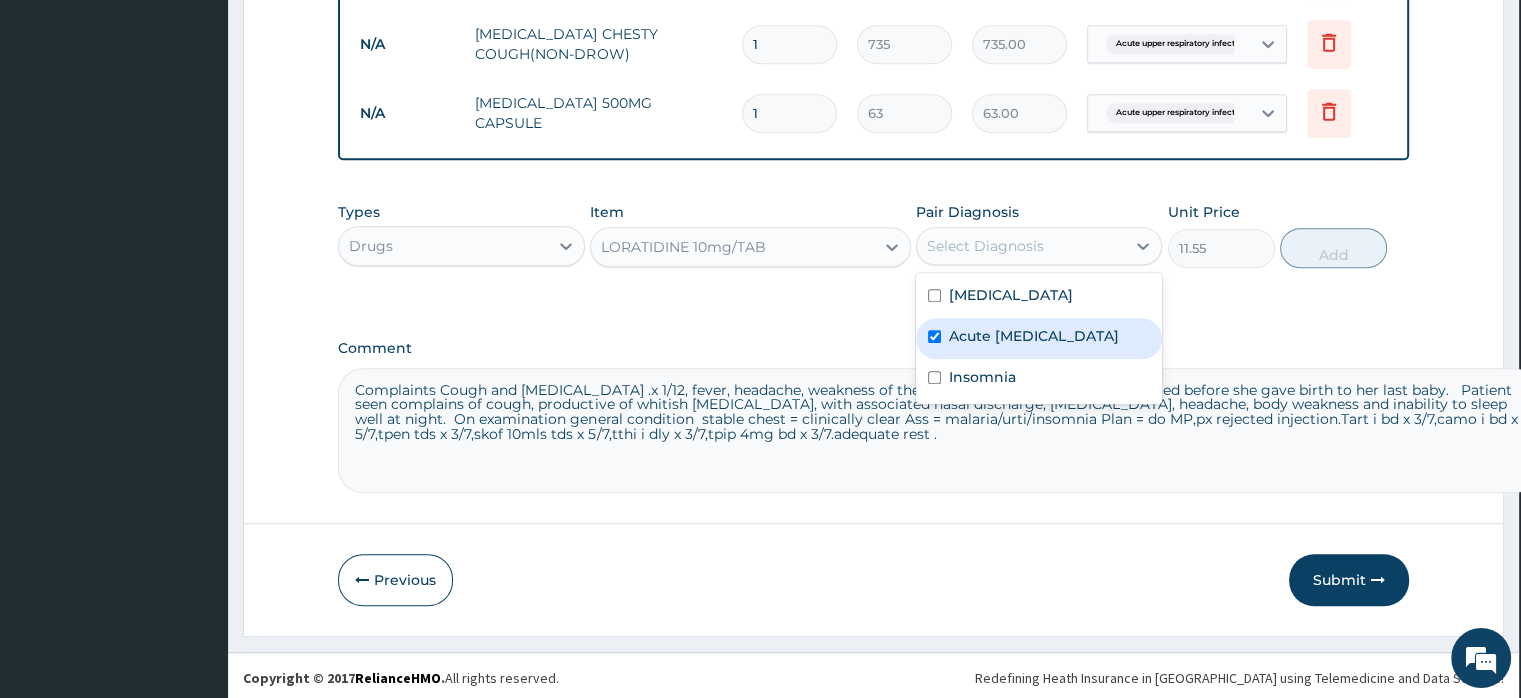 checkbox on "true" 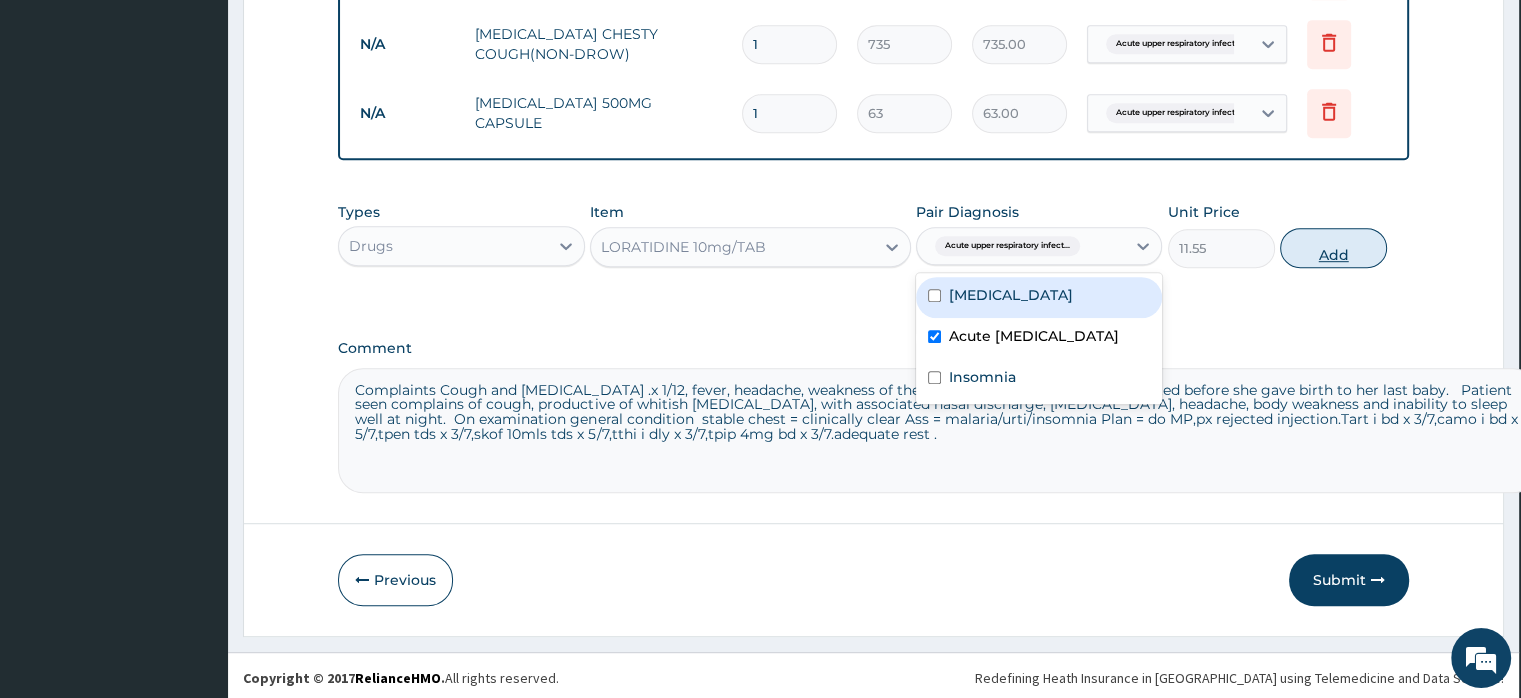 click on "Add" at bounding box center (1333, 248) 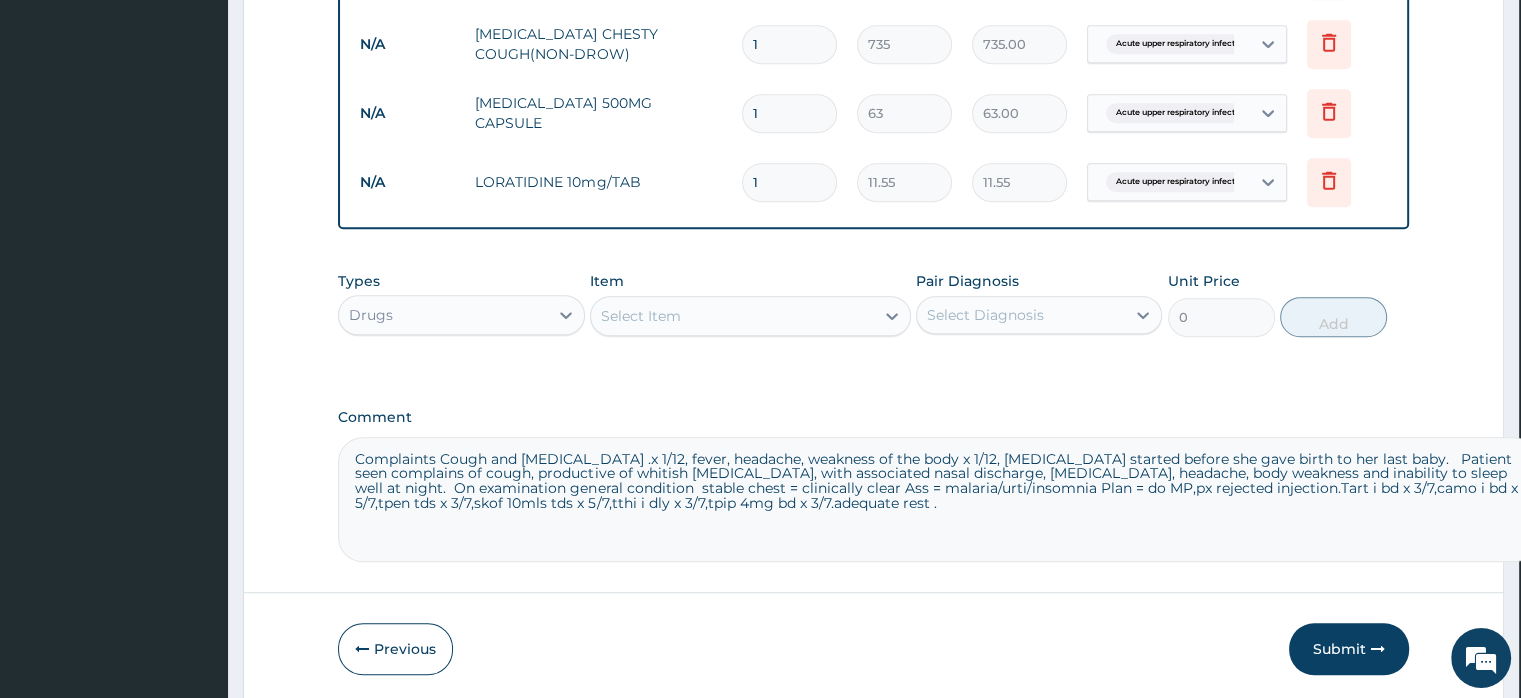 type on "10" 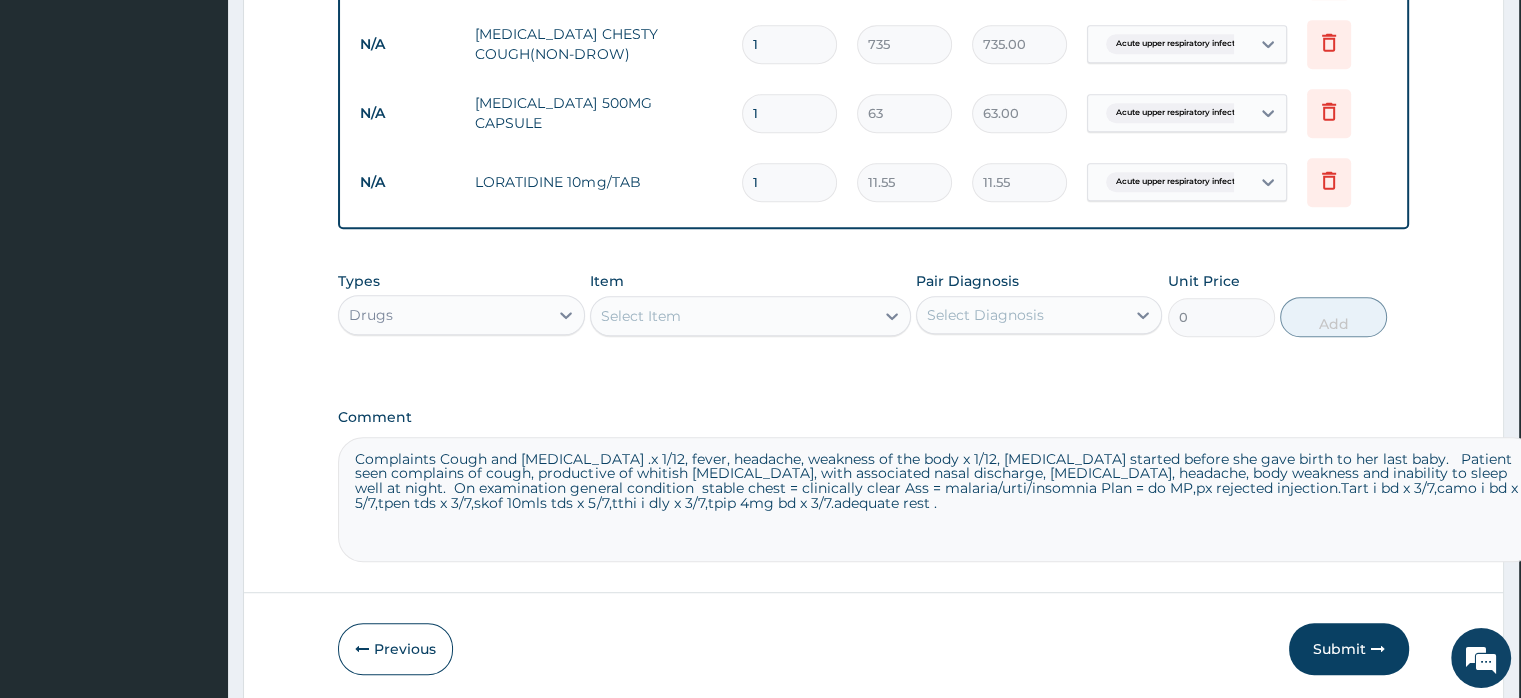 type on "115.50" 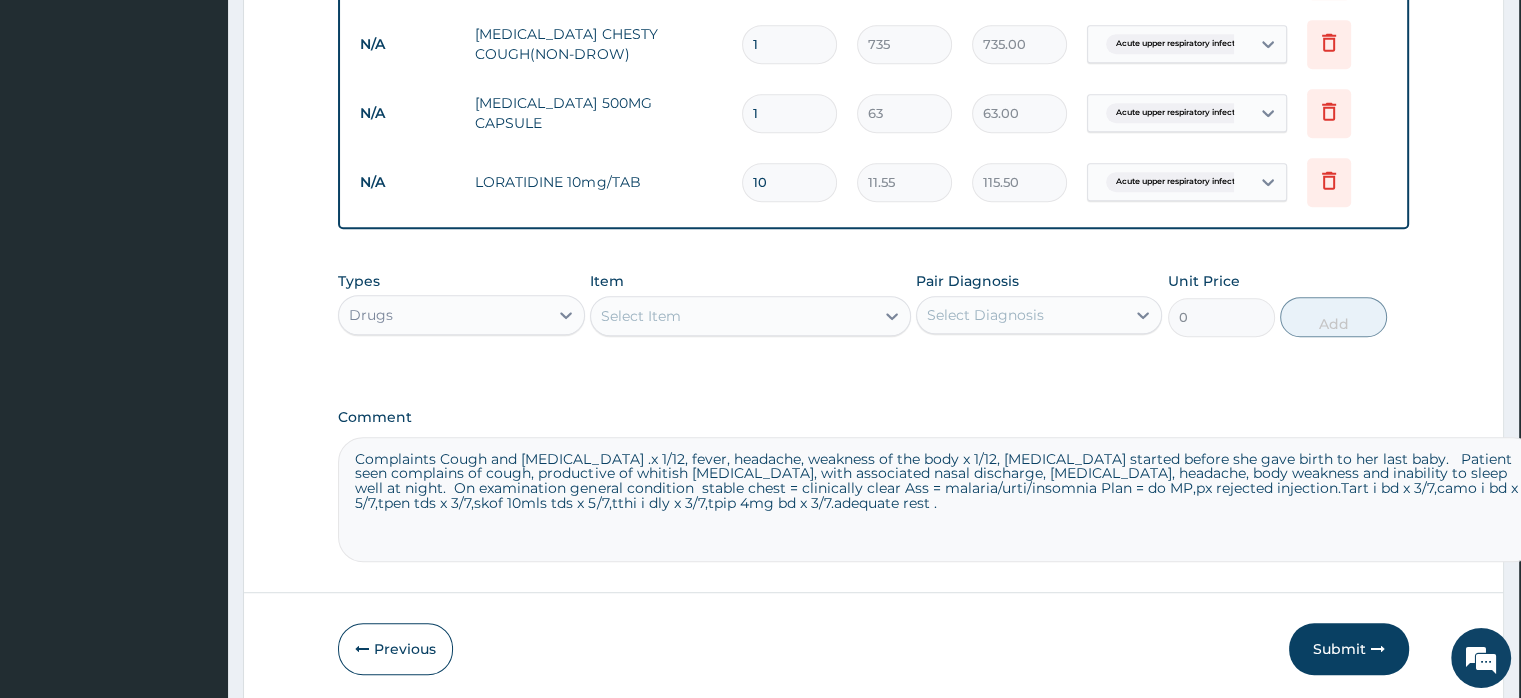 type on "10" 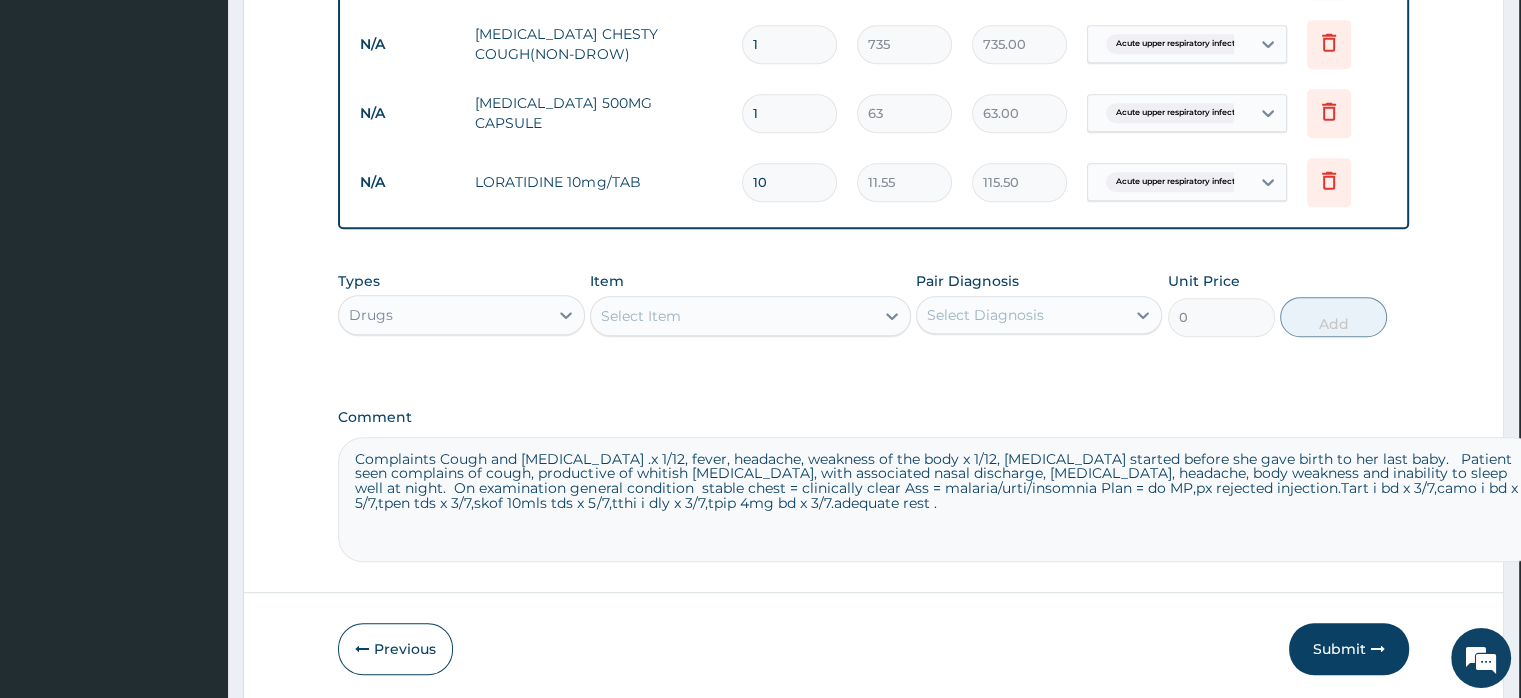 click on "1" at bounding box center (789, 113) 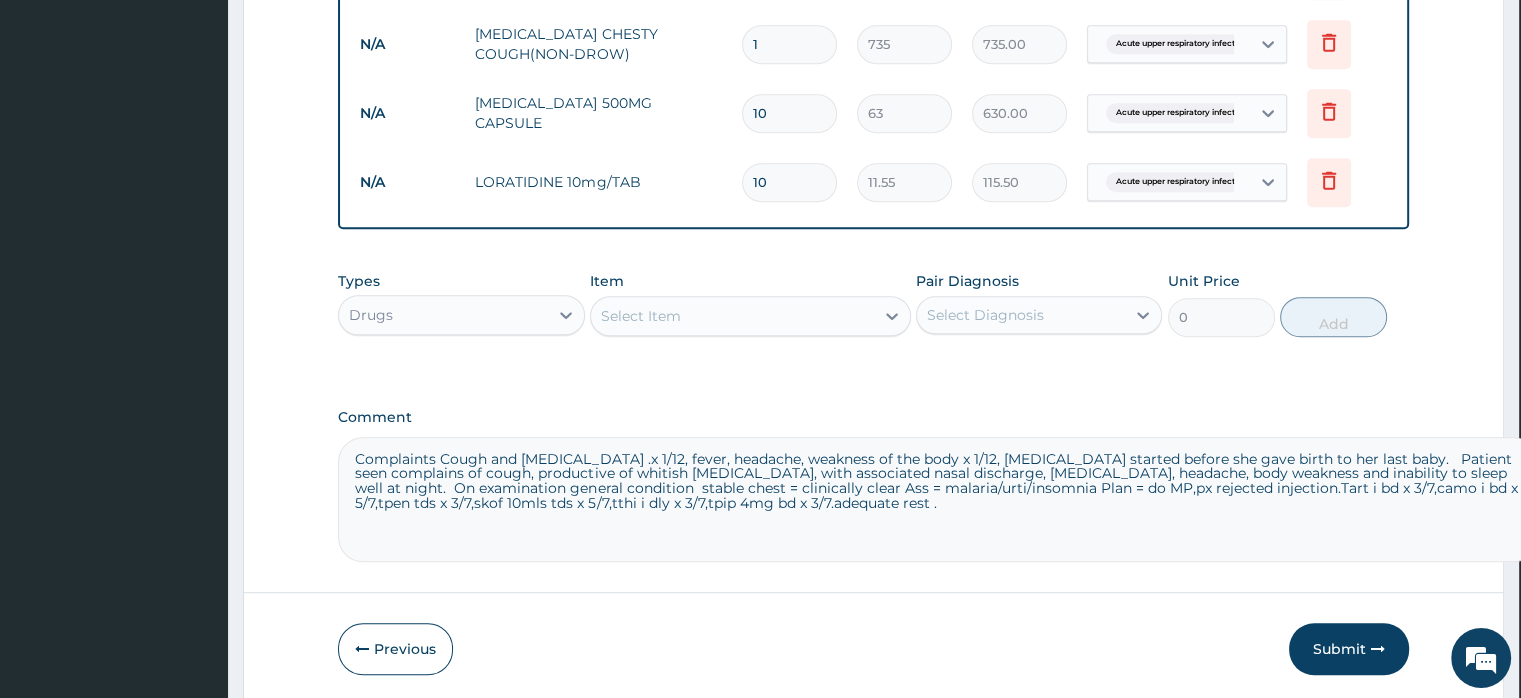 type on "10" 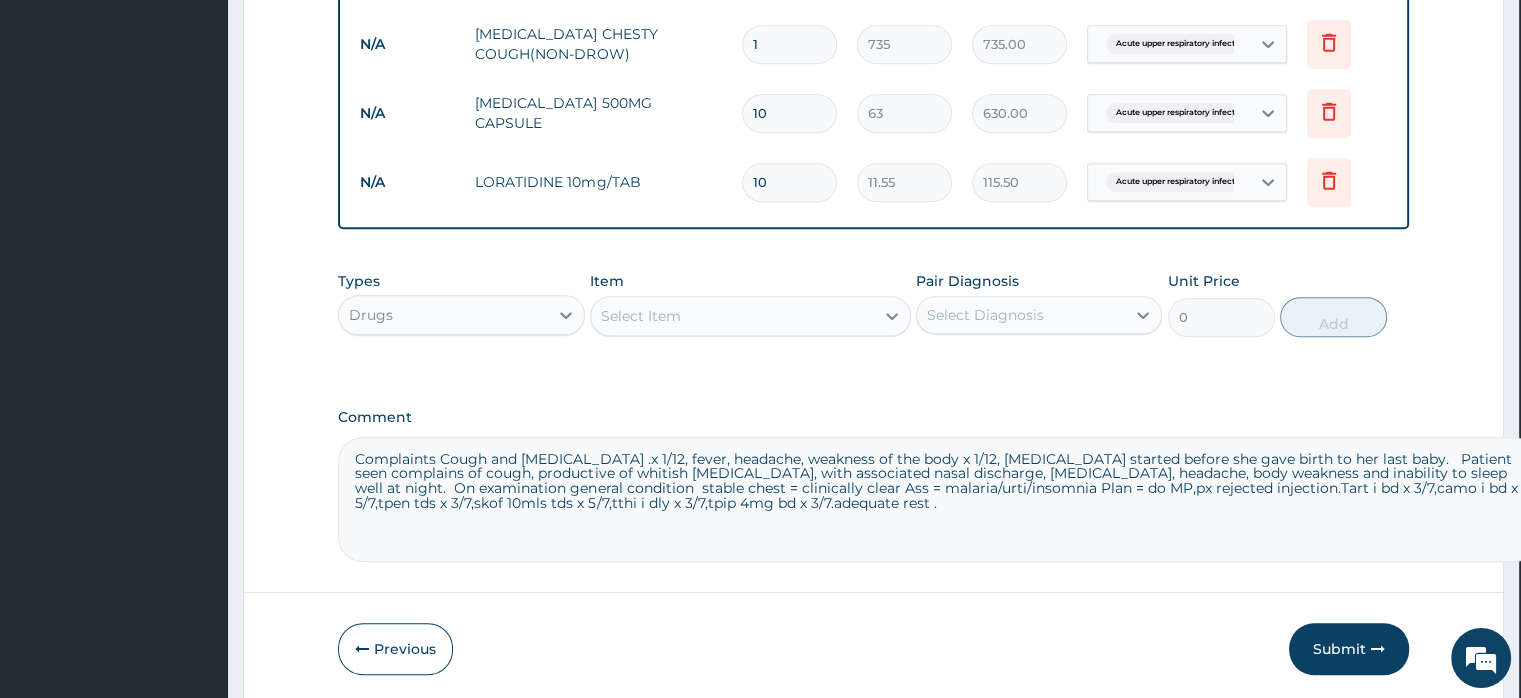 click on "1" at bounding box center (789, 44) 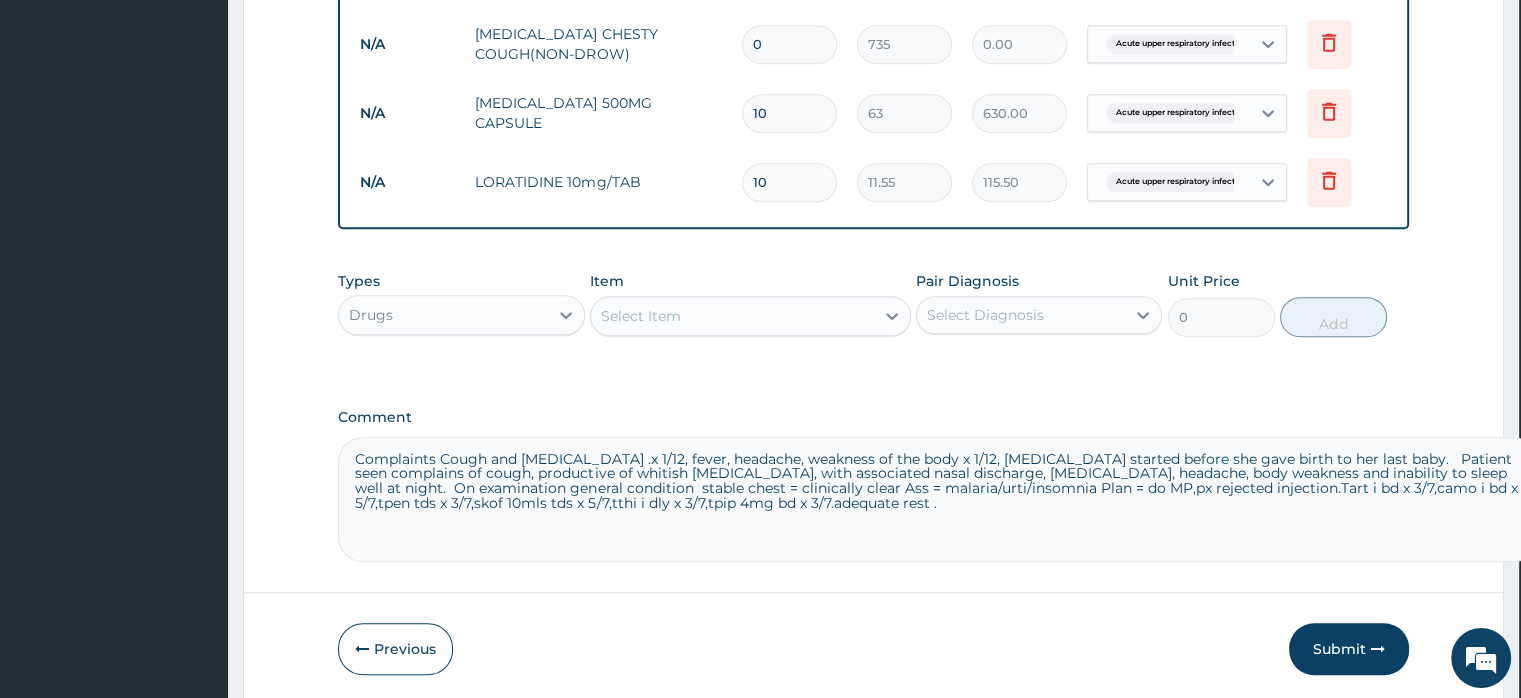 type on "1" 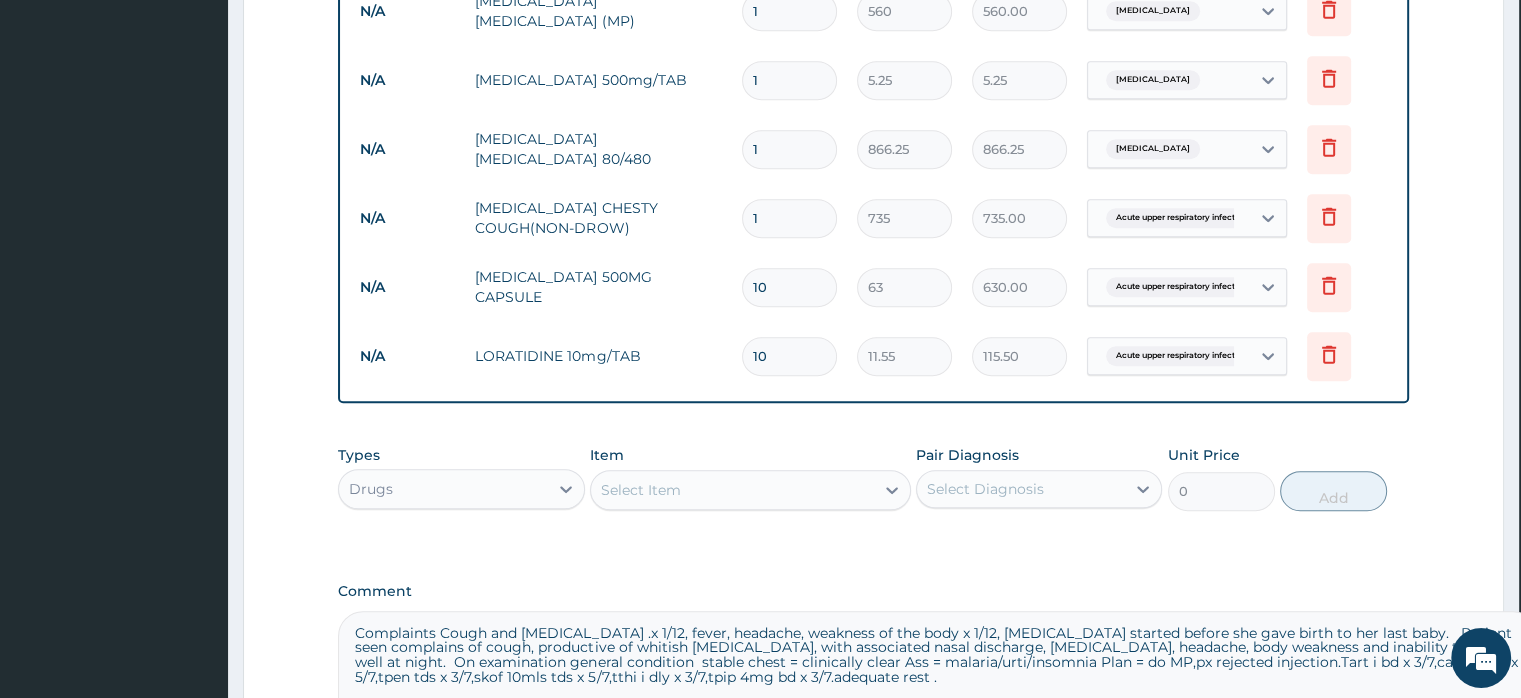 scroll, scrollTop: 902, scrollLeft: 0, axis: vertical 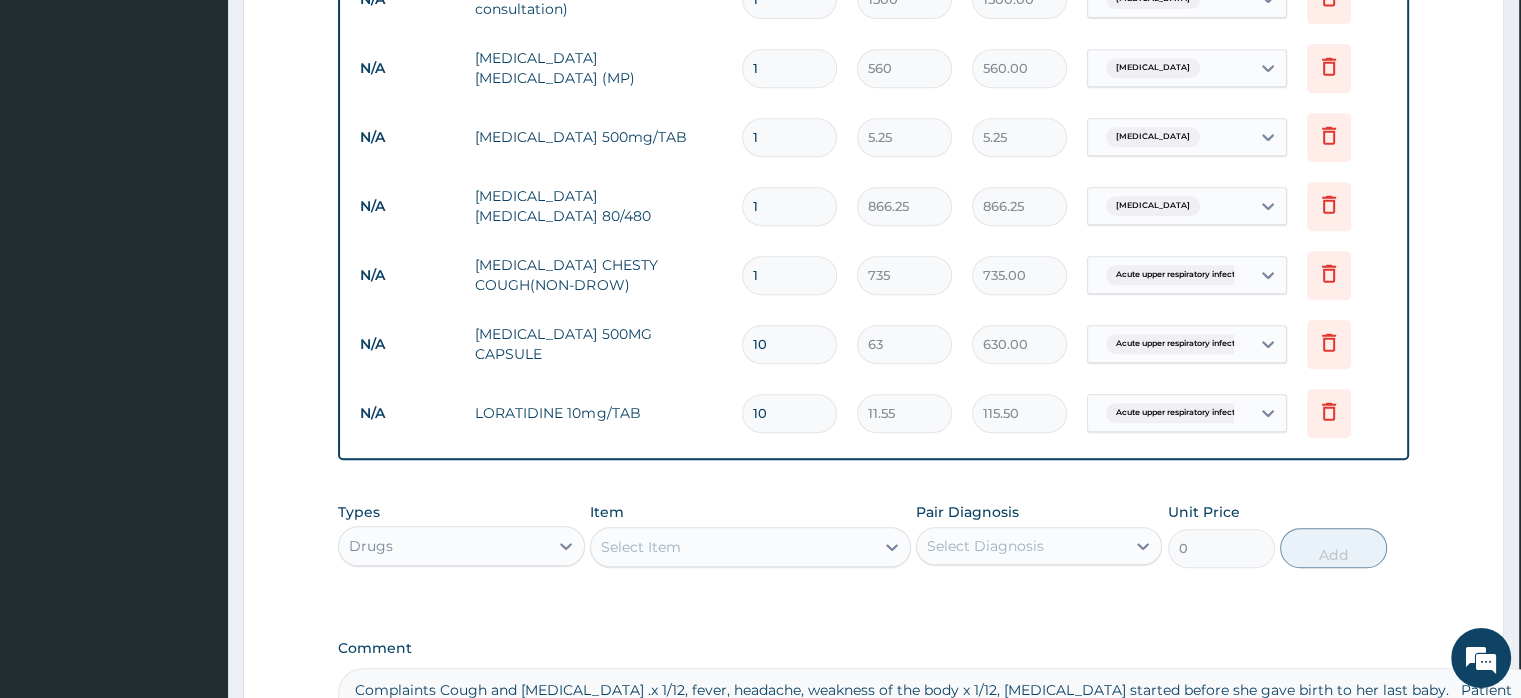 click on "1" at bounding box center [789, 137] 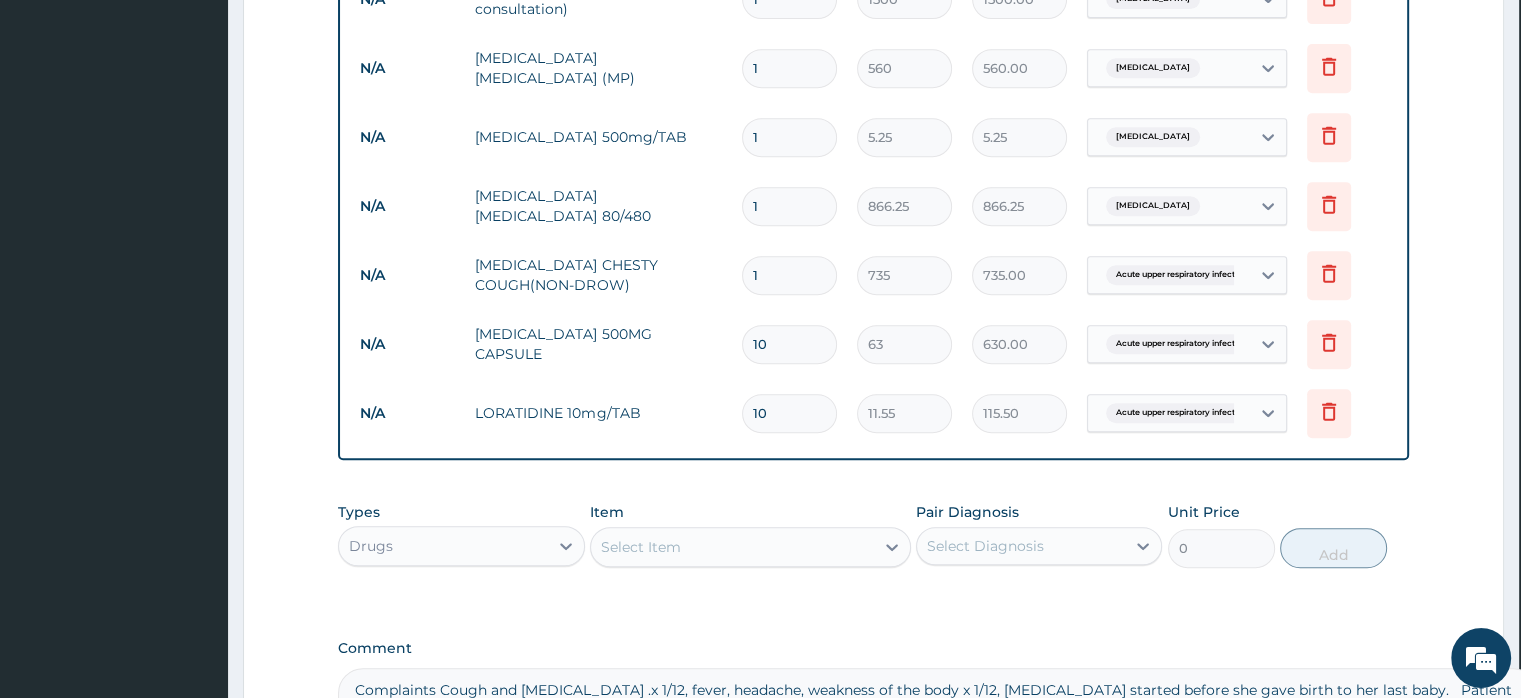 type on "18" 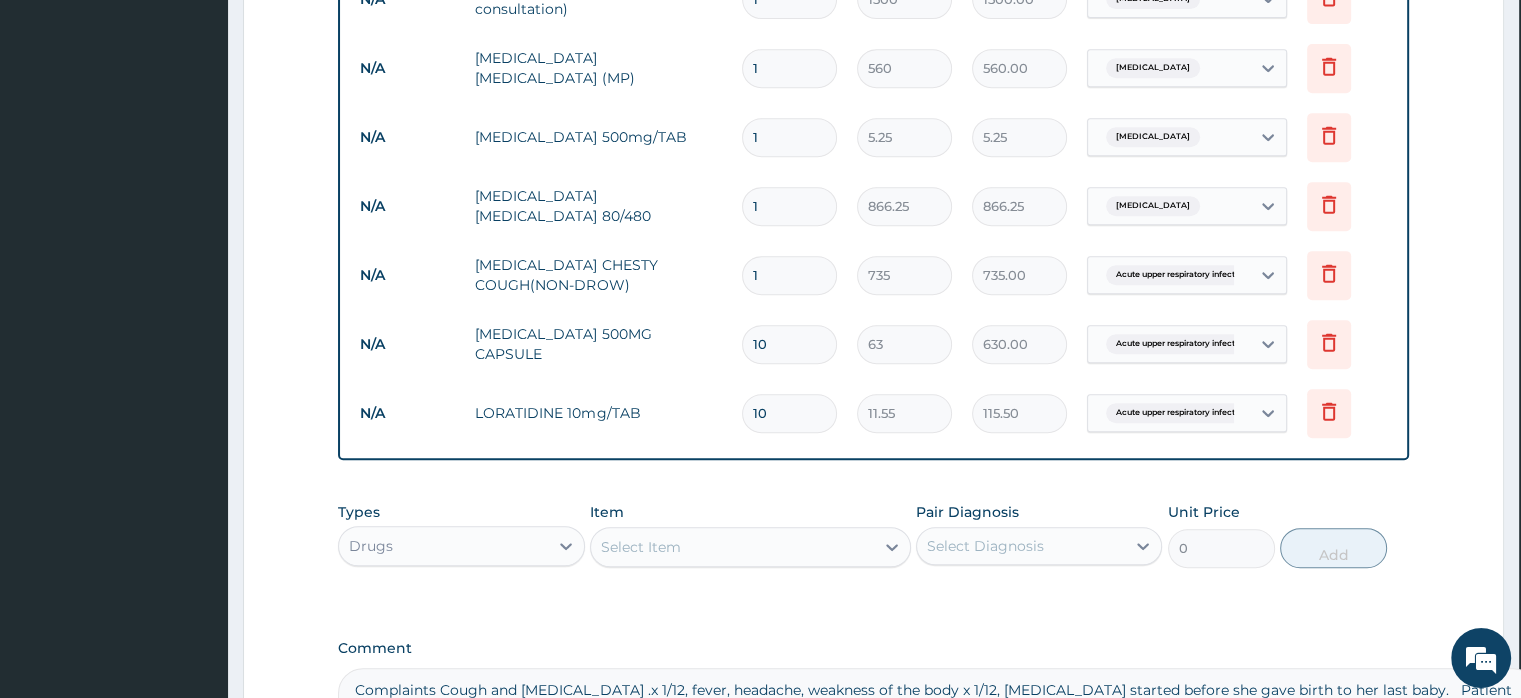 type on "94.50" 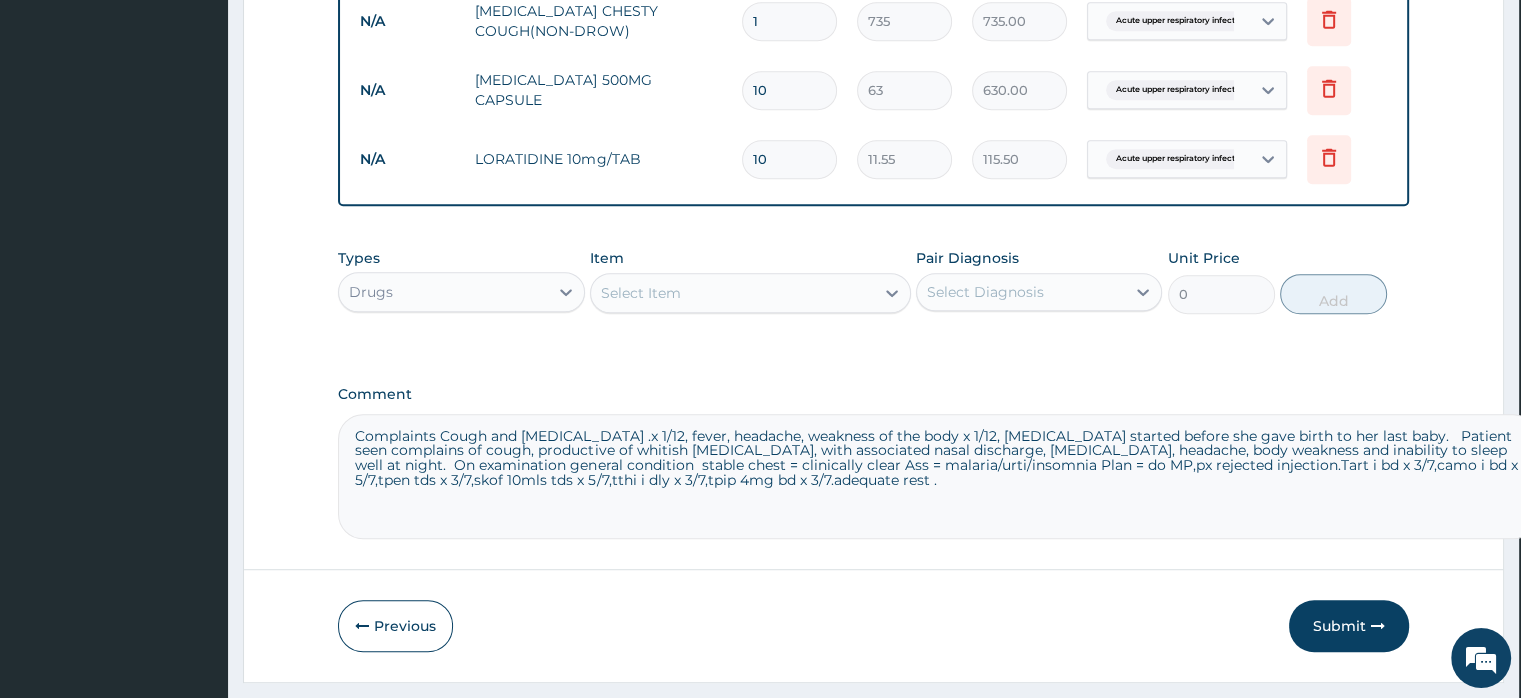 scroll, scrollTop: 1171, scrollLeft: 0, axis: vertical 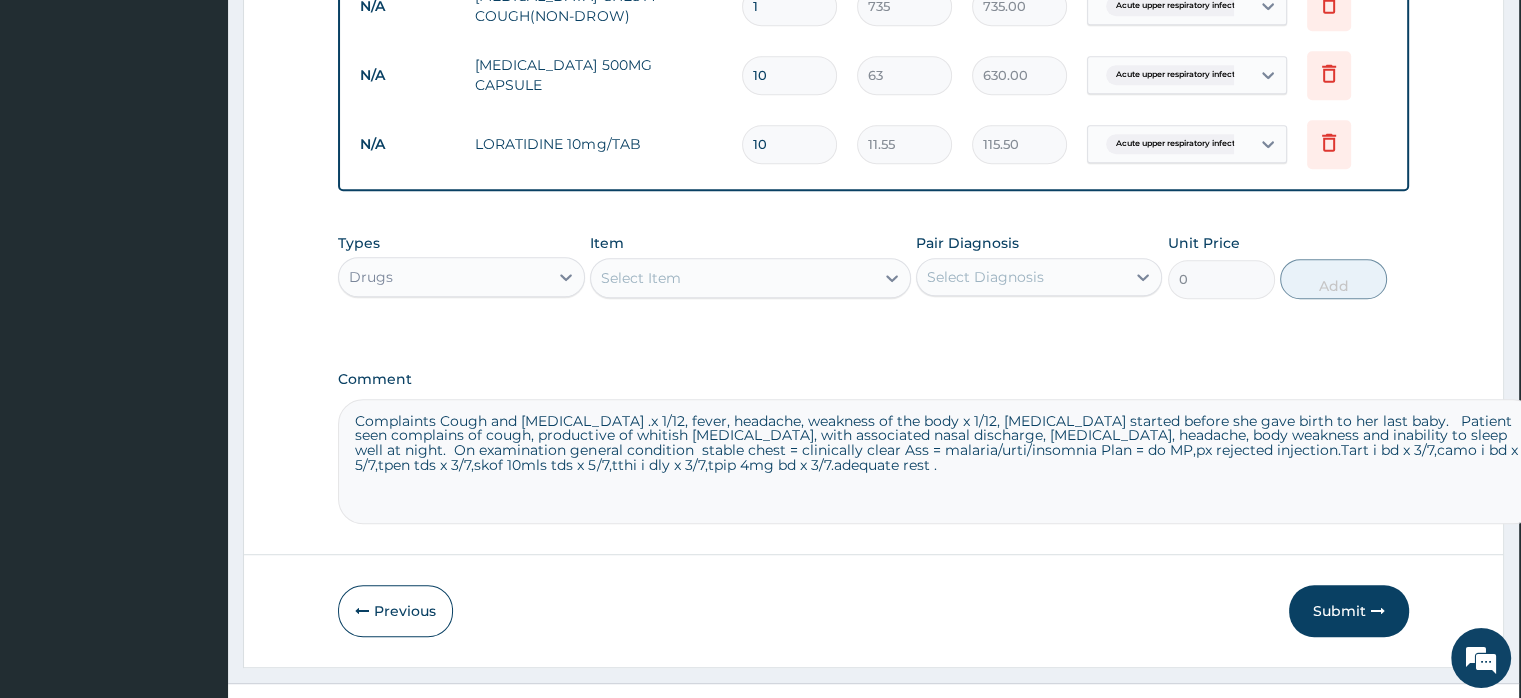 type on "18" 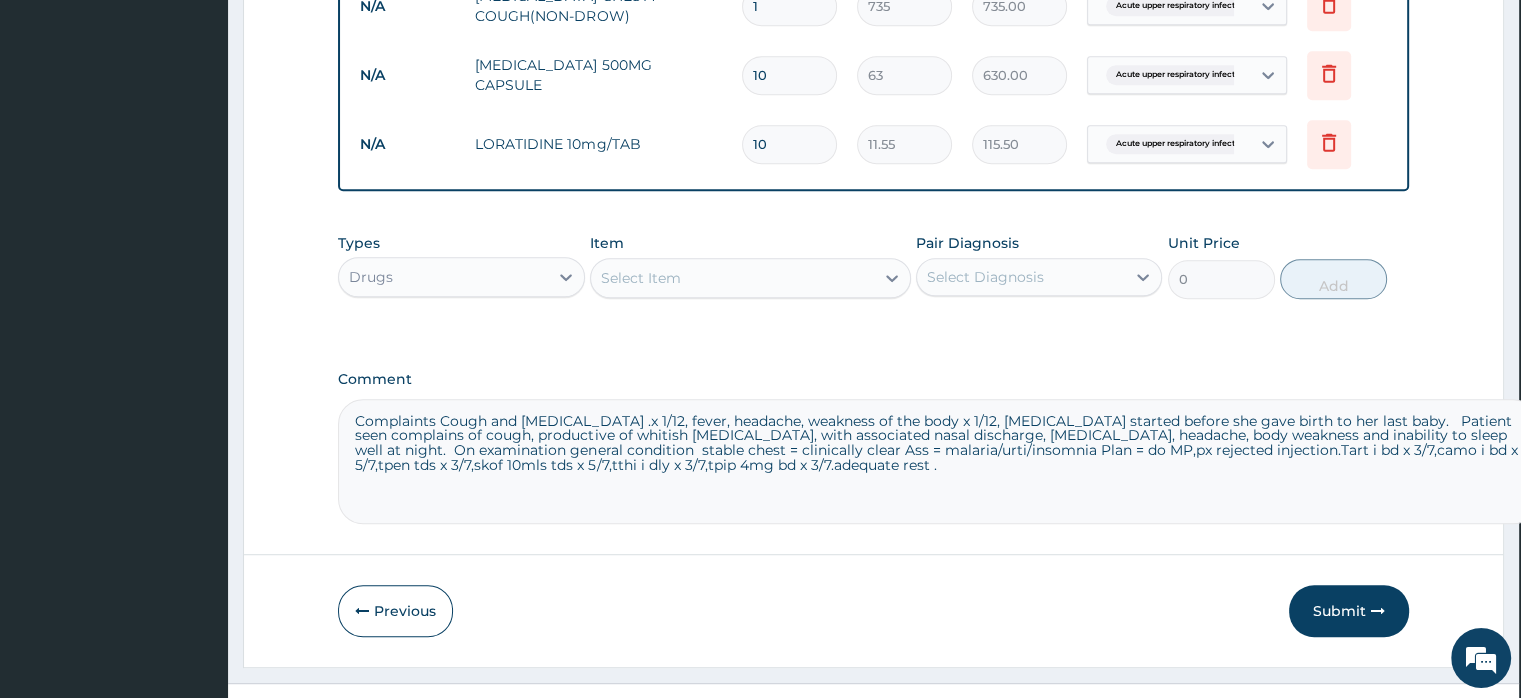 click on "Complaints Cough and [MEDICAL_DATA] .x 1/12, fever, headache, weakness of the body x 1/12, [MEDICAL_DATA] started before she gave birth to her last baby.   Patient seen complains of cough, productive of whitish [MEDICAL_DATA], with associated nasal discharge, [MEDICAL_DATA], headache, body weakness and inability to sleep well at night.  On examination general condition  stable chest = clinically clear Ass = malaria/urti/insomnia Plan = do MP,px rejected injection.Tart i bd x 3/7,camo i bd x 5/7,tpen tds x 3/7,skof 10mls tds x 5/7,tthi i dly x 3/7,tpip 4mg bd x 3/7.adequate rest ." at bounding box center (938, 461) 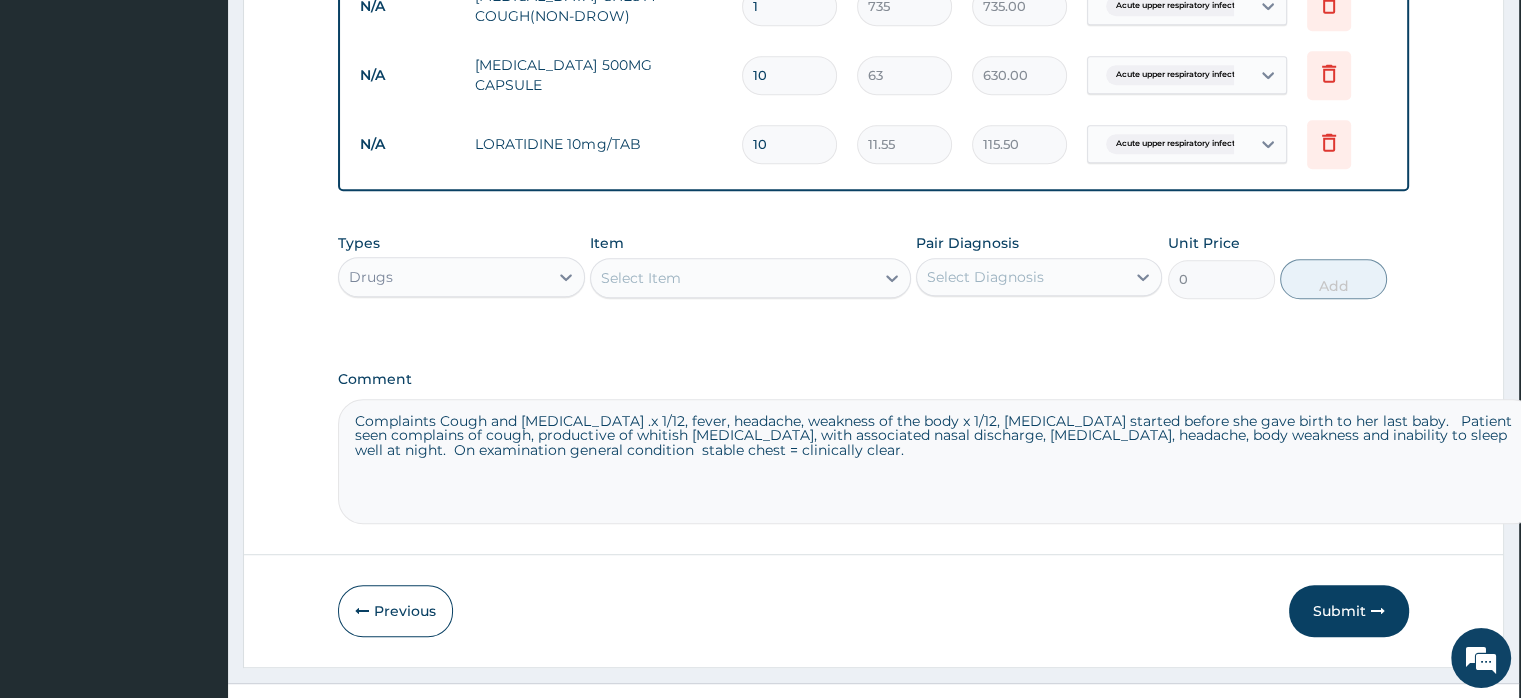 drag, startPoint x: 351, startPoint y: 421, endPoint x: 779, endPoint y: 469, distance: 430.68317 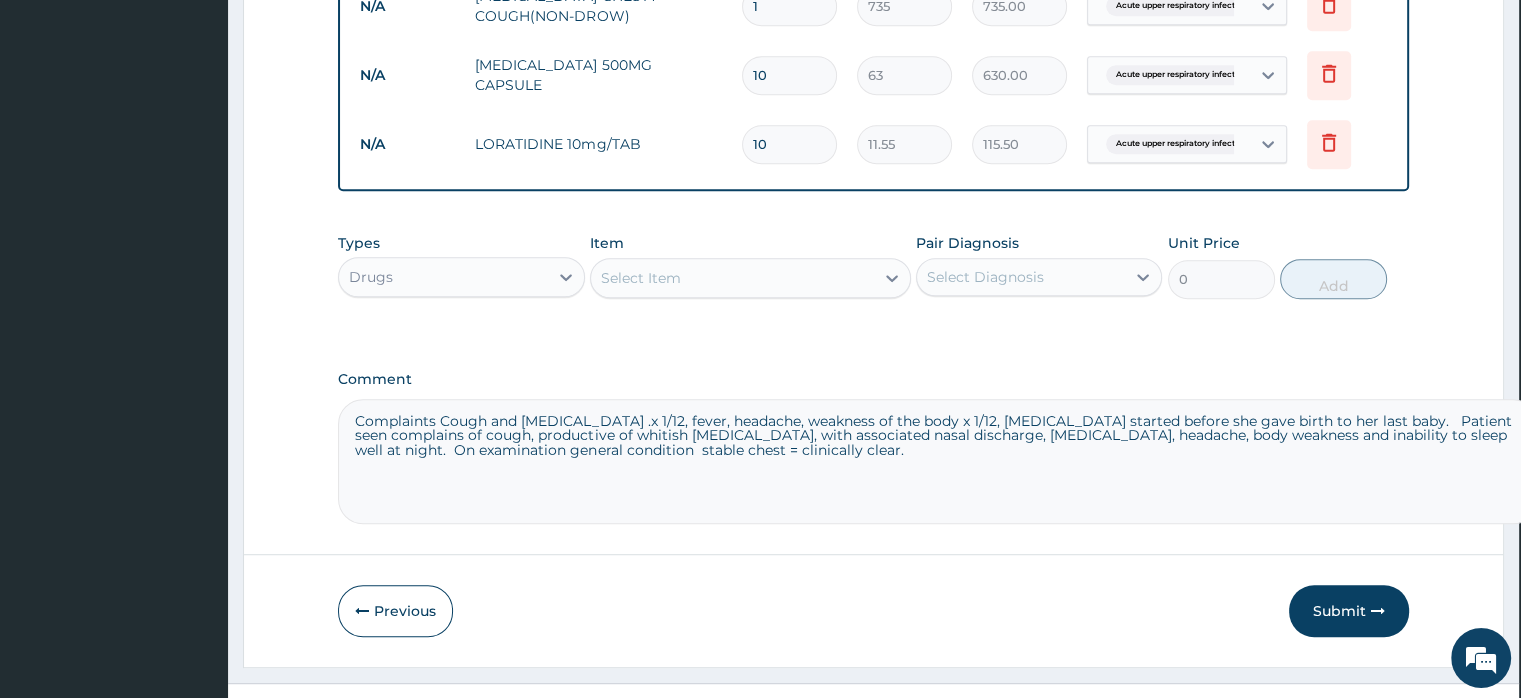 click on "Complaints Cough and [MEDICAL_DATA] .x 1/12, fever, headache, weakness of the body x 1/12, [MEDICAL_DATA] started before she gave birth to her last baby.   Patient seen complains of cough, productive of whitish [MEDICAL_DATA], with associated nasal discharge, [MEDICAL_DATA], headache, body weakness and inability to sleep well at night.  On examination general condition  stable chest = clinically clear." at bounding box center (938, 461) 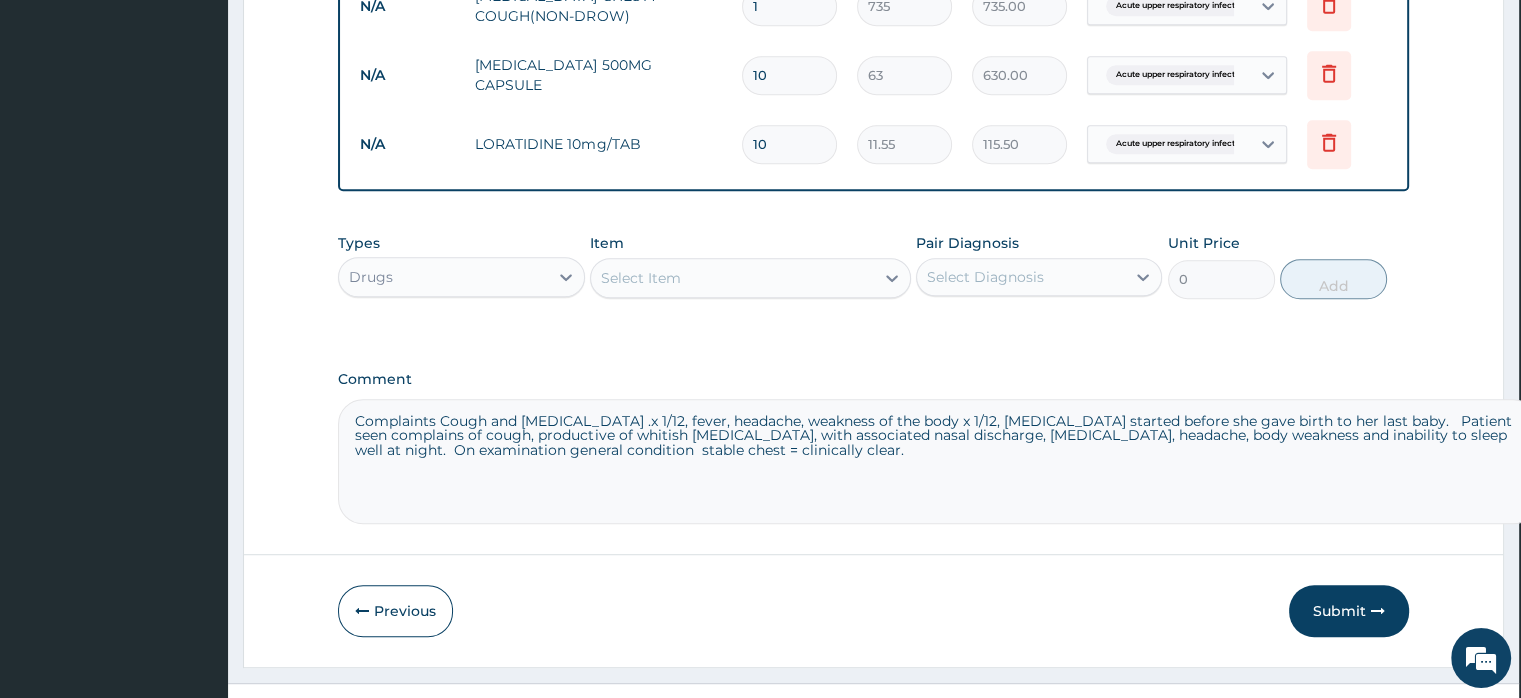 type on "Complaints Cough and [MEDICAL_DATA] .x 1/12, fever, headache, weakness of the body x 1/12, [MEDICAL_DATA] started before she gave birth to her last baby.   Patient seen complains of cough, productive of whitish [MEDICAL_DATA], with associated nasal discharge, [MEDICAL_DATA], headache, body weakness and inability to sleep well at night.  On examination general condition  stable chest = clinically clear." 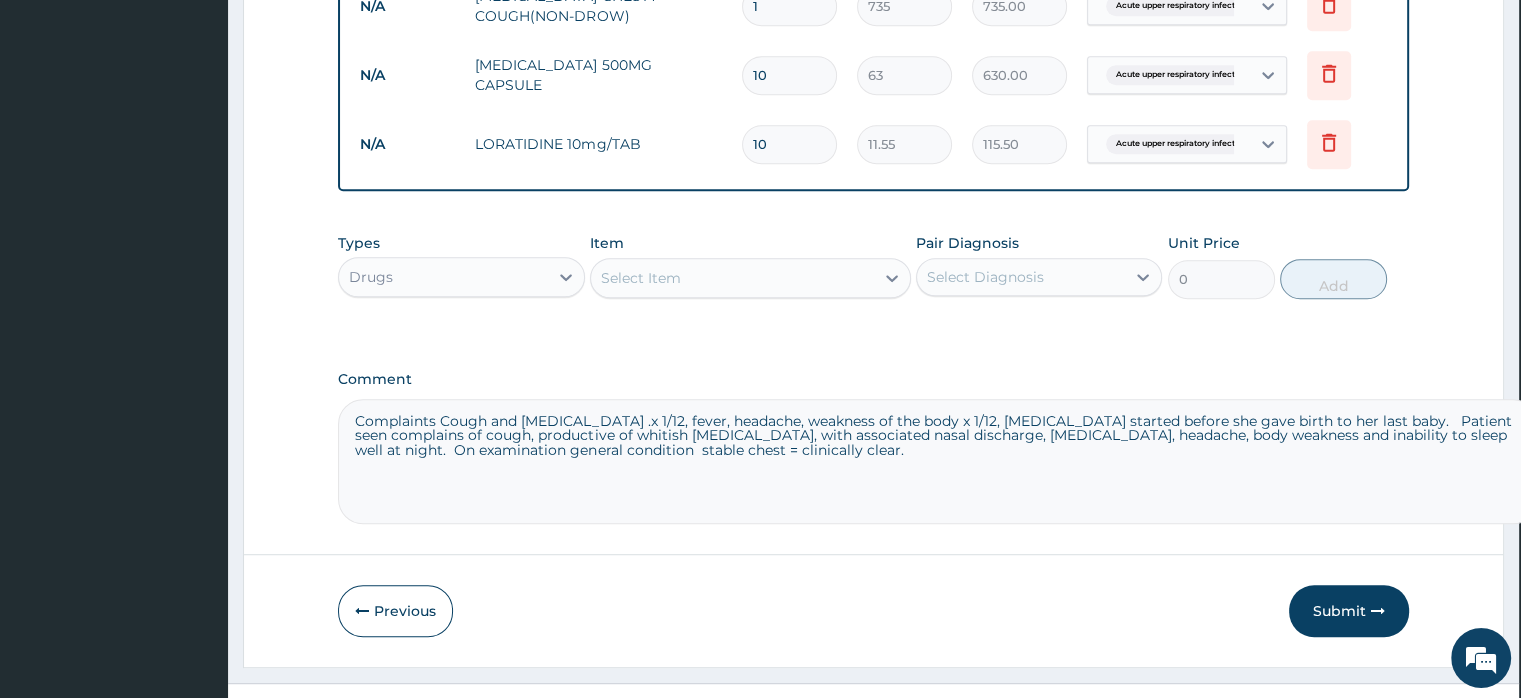 click on "Step  2  of 2 PA Code / Prescription Code Enter Code(Secondary Care Only) Encounter Date [DATE] Important Notice Please enter PA codes before entering items that are not attached to a PA code   All diagnoses entered must be linked to a claim item. Diagnosis & Claim Items that are visible but inactive cannot be edited because they were imported from an already approved PA code. Diagnosis [MEDICAL_DATA] Confirmed Acute [MEDICAL_DATA] Query [MEDICAL_DATA] Query NB: All diagnosis must be linked to a claim item Claim Items Type Name Quantity Unit Price Total Price Pair Diagnosis Actions N/A General (Card) 1 500 500.00 [MEDICAL_DATA] Delete N/A General Practitioner (1st consultation) 1 1500 1500.00 [MEDICAL_DATA] Delete N/A [MEDICAL_DATA] [MEDICAL_DATA] (MP) 1 560 560.00 [MEDICAL_DATA] Delete N/A [MEDICAL_DATA] 500mg/TAB 18 5.25 94.50 [MEDICAL_DATA] Delete N/A [MEDICAL_DATA] [MEDICAL_DATA] 80/480 1 866.25 866.25 [MEDICAL_DATA] Delete N/A [MEDICAL_DATA] CHESTY COUGH(NON-DROW) 1 735 735.00 Acute upper respiratory infect... Delete N/A [MEDICAL_DATA] 500MG CAPSULE 10 63 630.00 Delete N/A 10 Item" at bounding box center (873, -199) 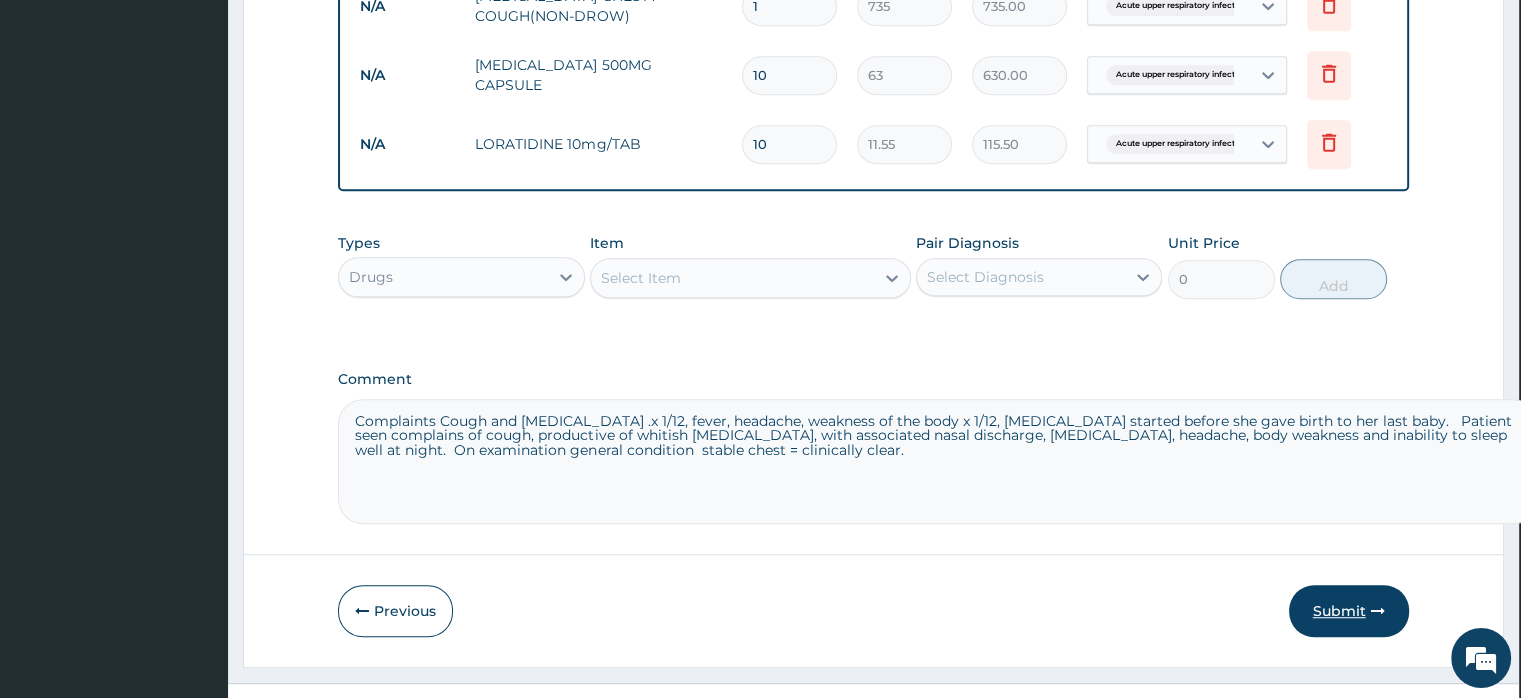 click on "Submit" at bounding box center [1349, 611] 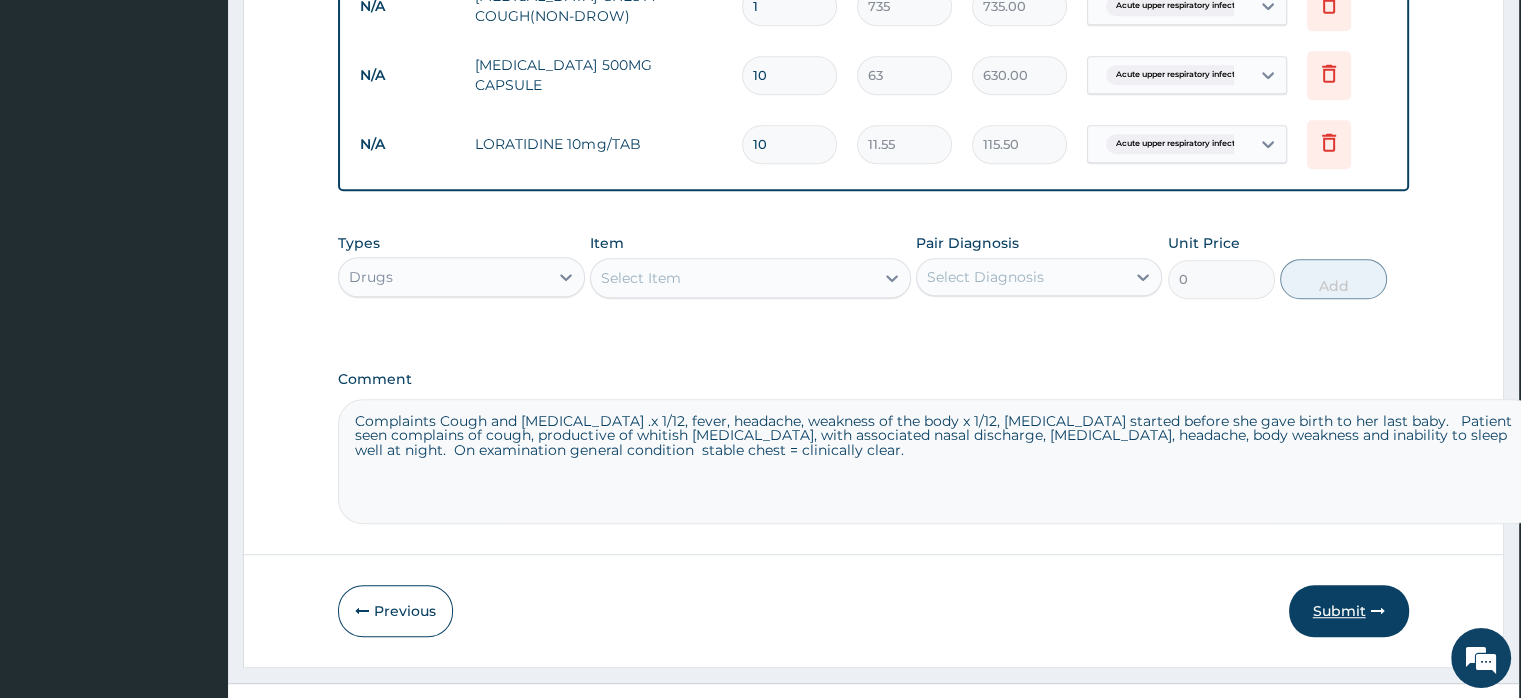 click on "Submit" at bounding box center (1349, 611) 